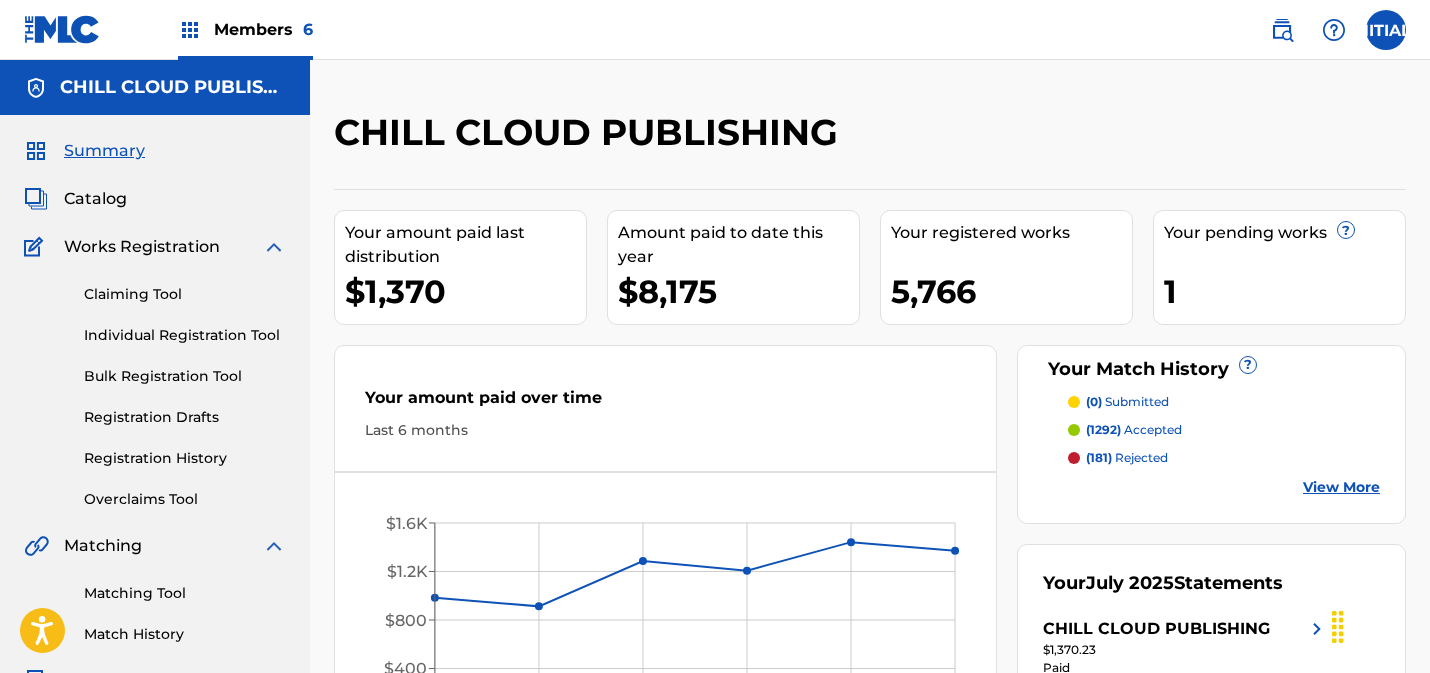 scroll, scrollTop: 0, scrollLeft: 0, axis: both 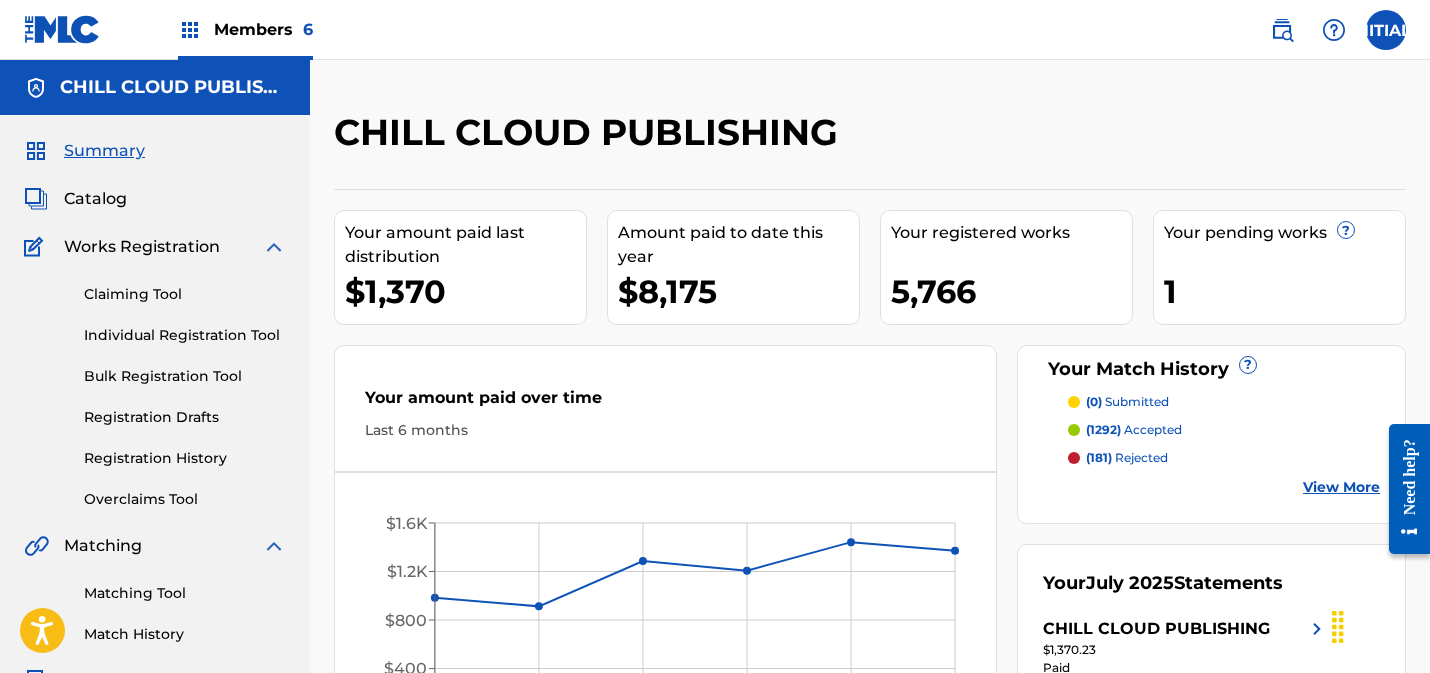 click on "Claiming Tool" at bounding box center (185, 294) 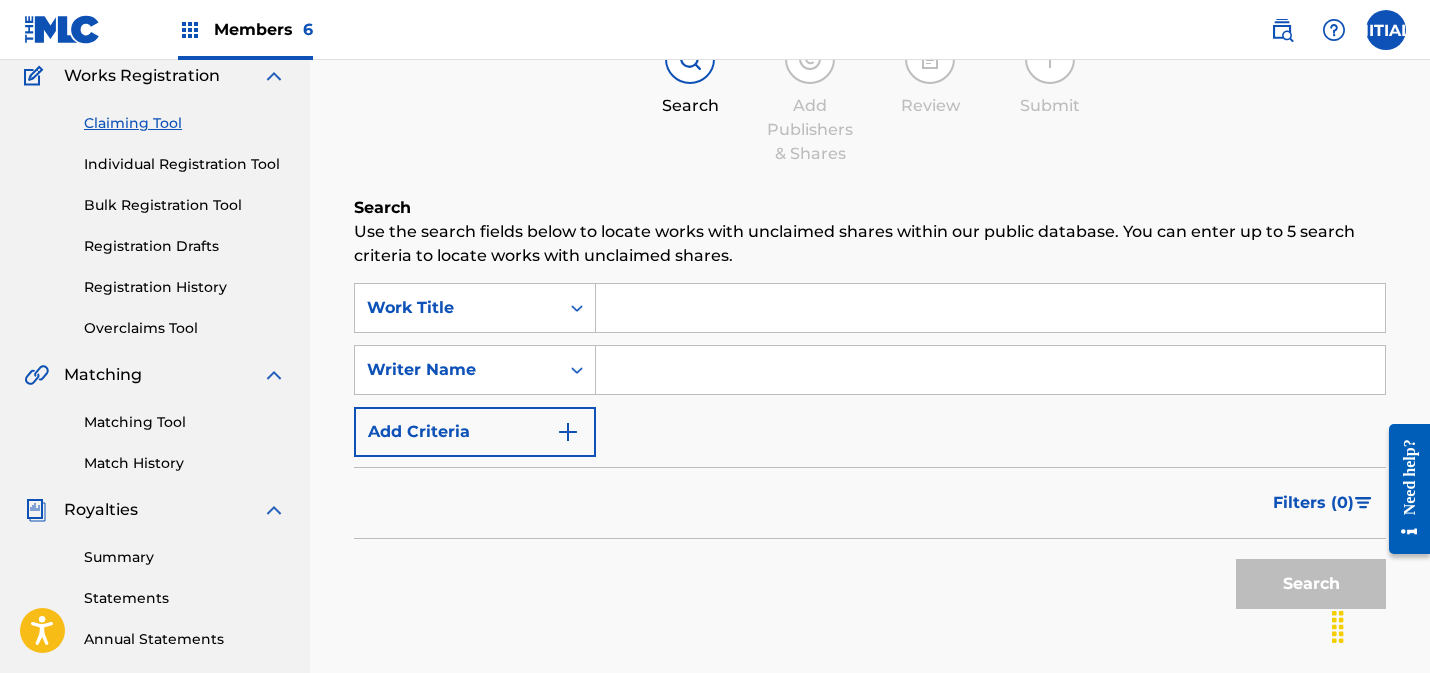 scroll, scrollTop: 217, scrollLeft: 0, axis: vertical 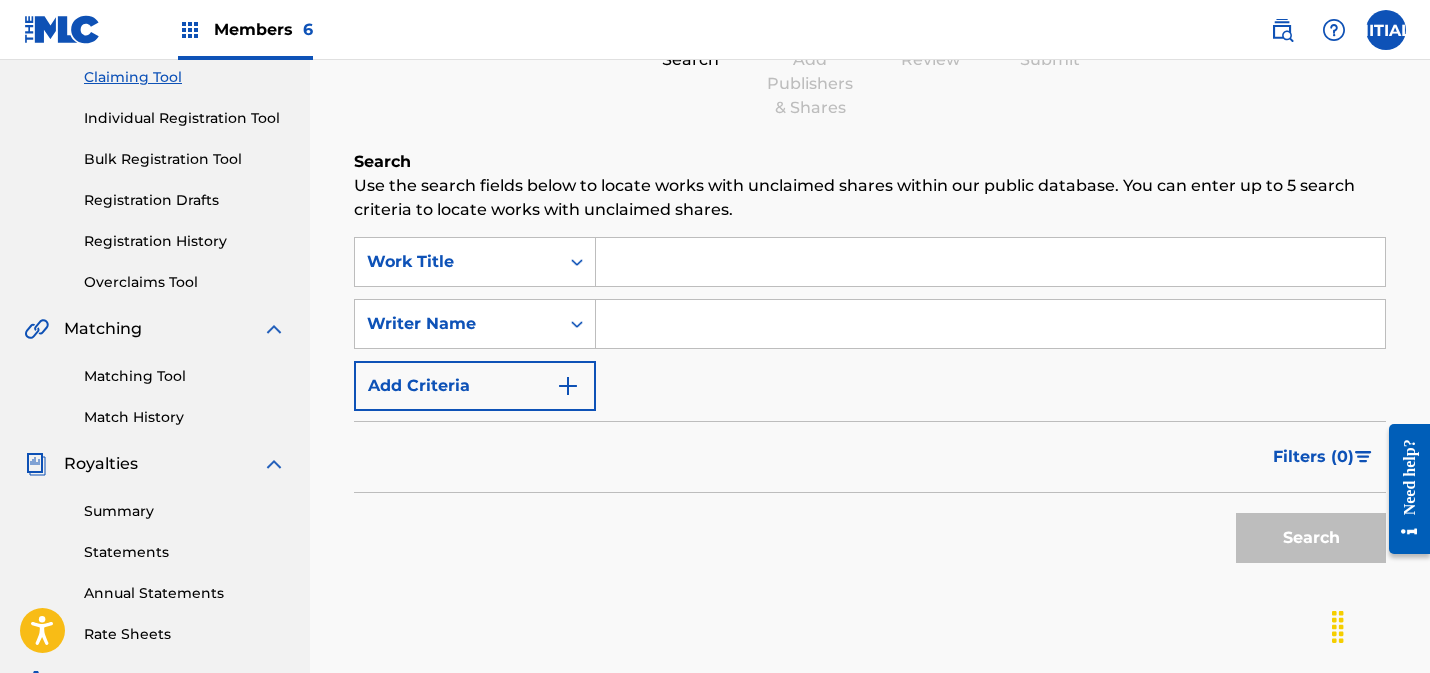 click on "Add Criteria" at bounding box center [475, 386] 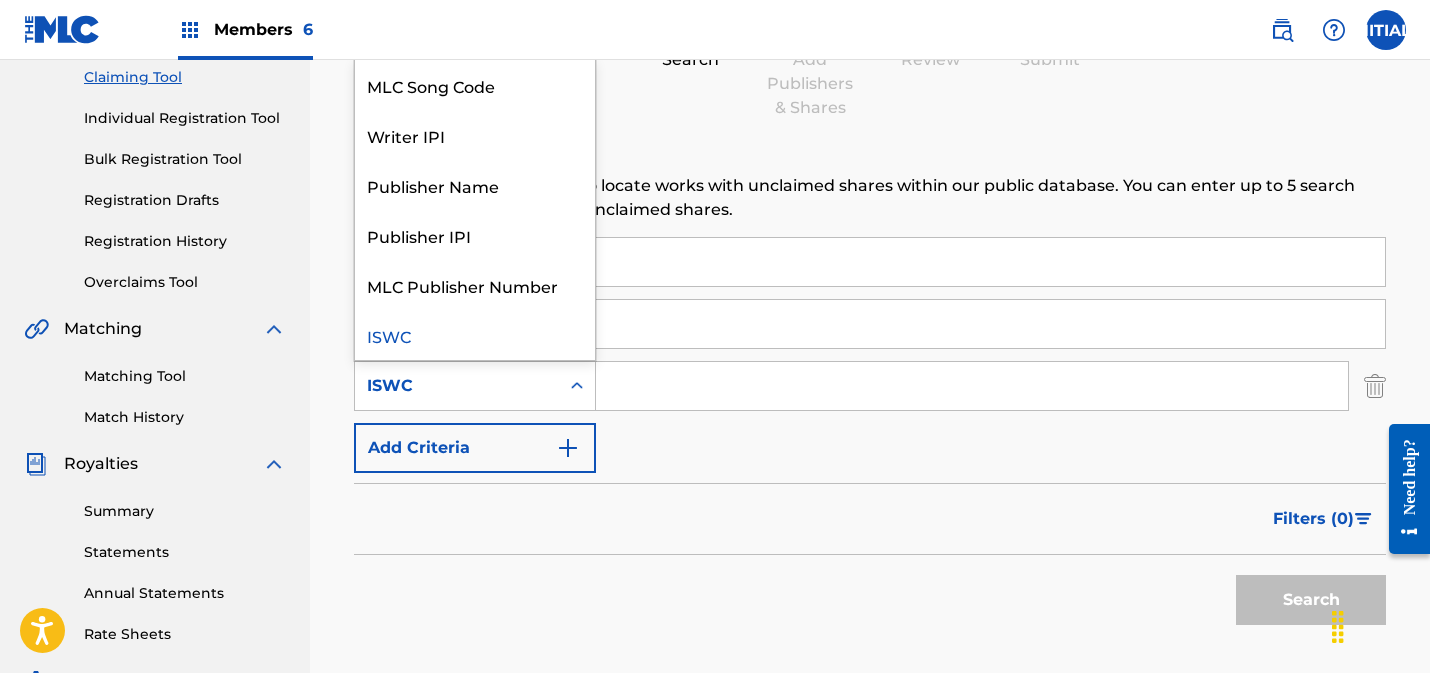 click on "ISWC" at bounding box center (457, 386) 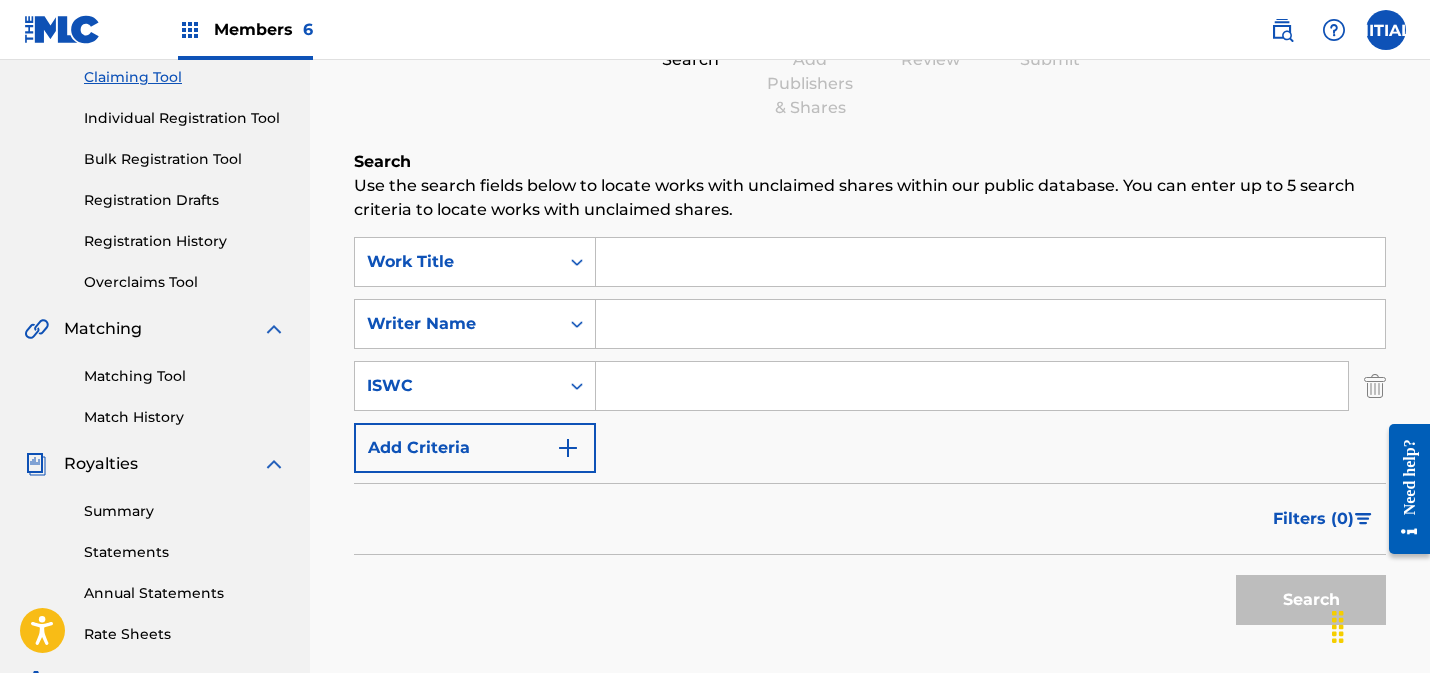 click at bounding box center [990, 262] 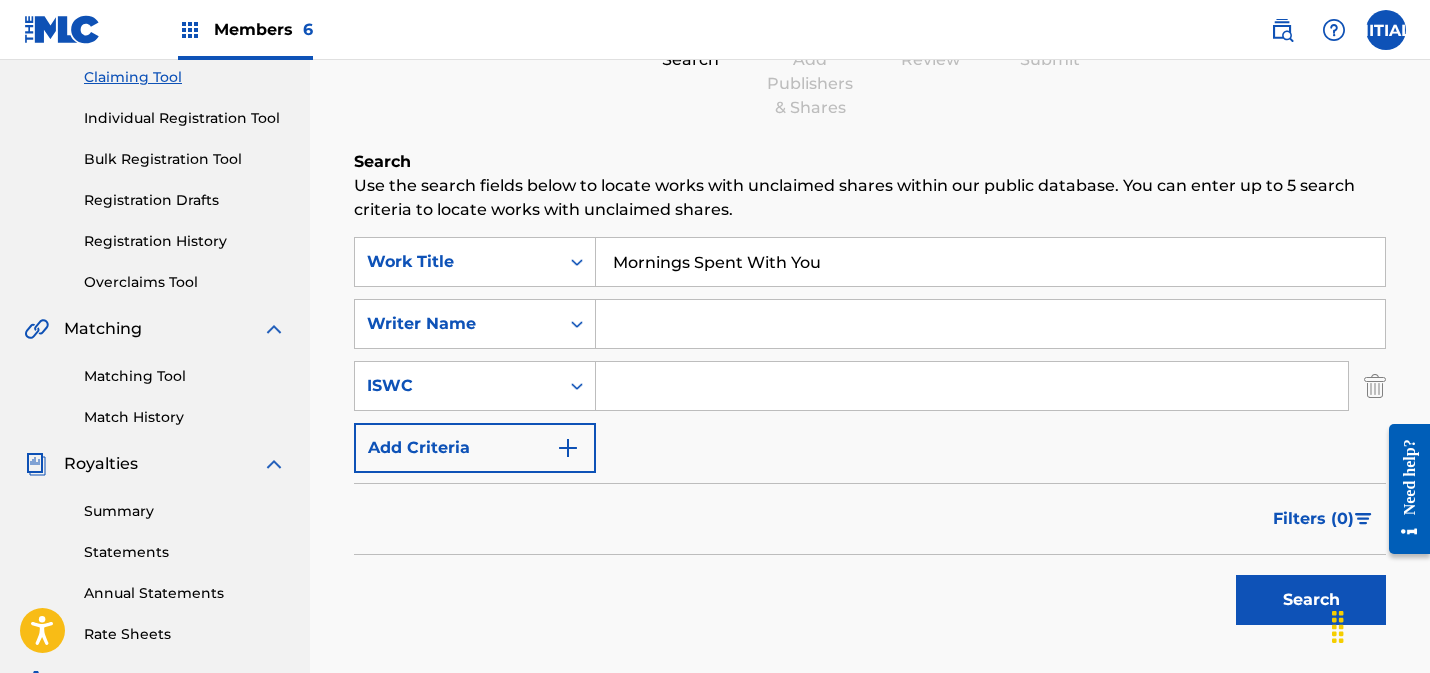 type on "Mornings Spent With You" 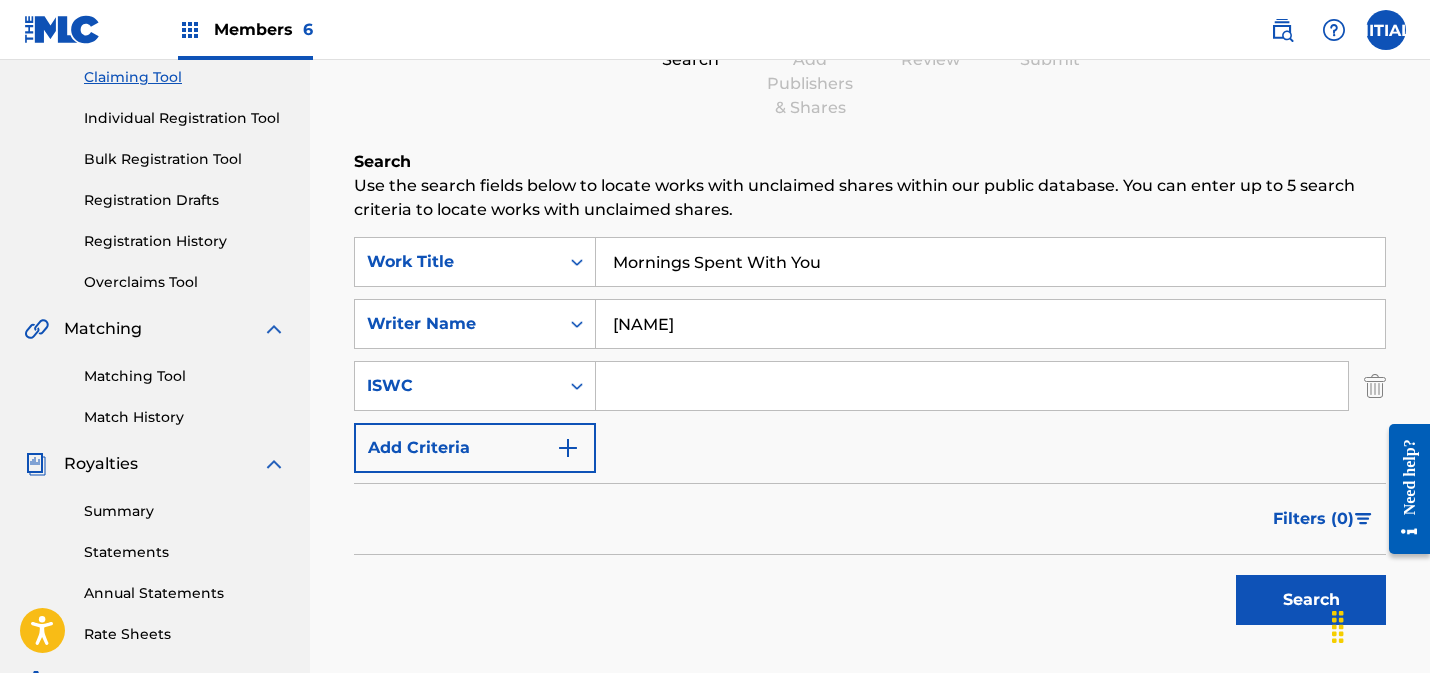 drag, startPoint x: 1250, startPoint y: 597, endPoint x: 1239, endPoint y: 593, distance: 11.7046995 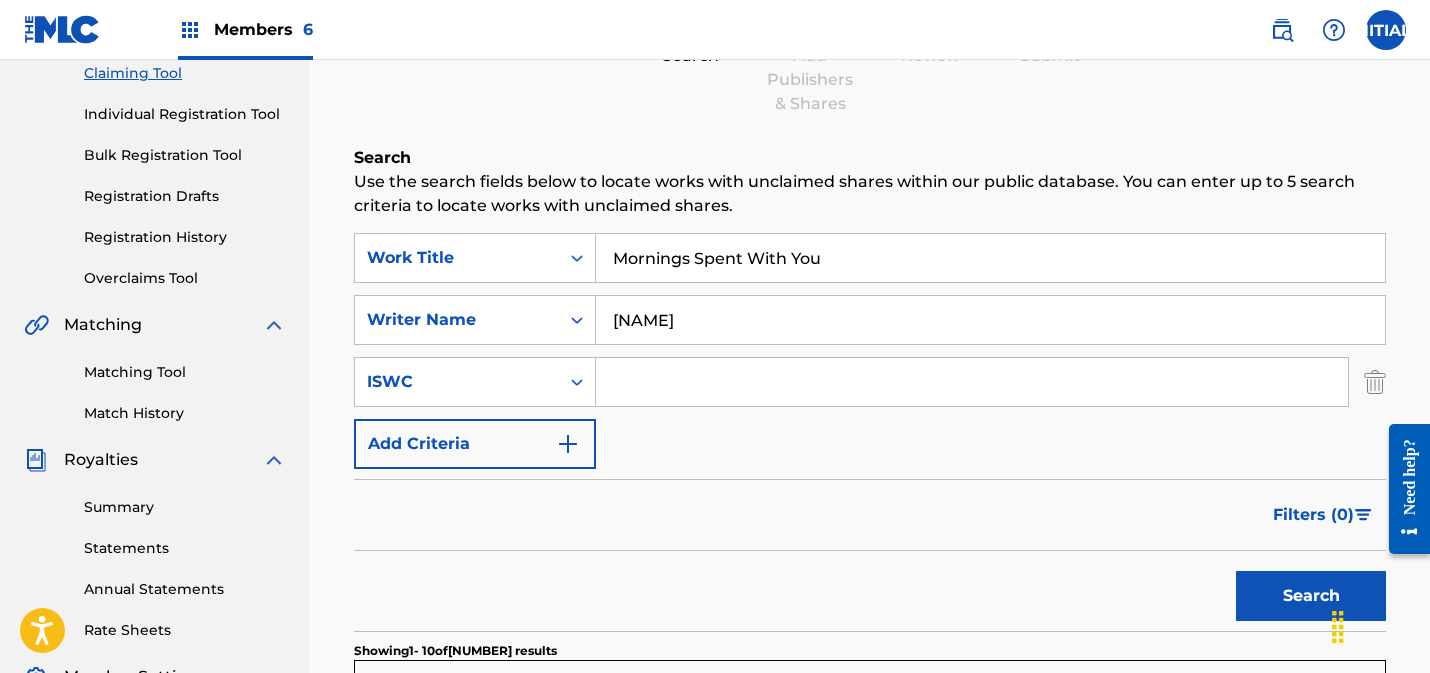 scroll, scrollTop: 100, scrollLeft: 0, axis: vertical 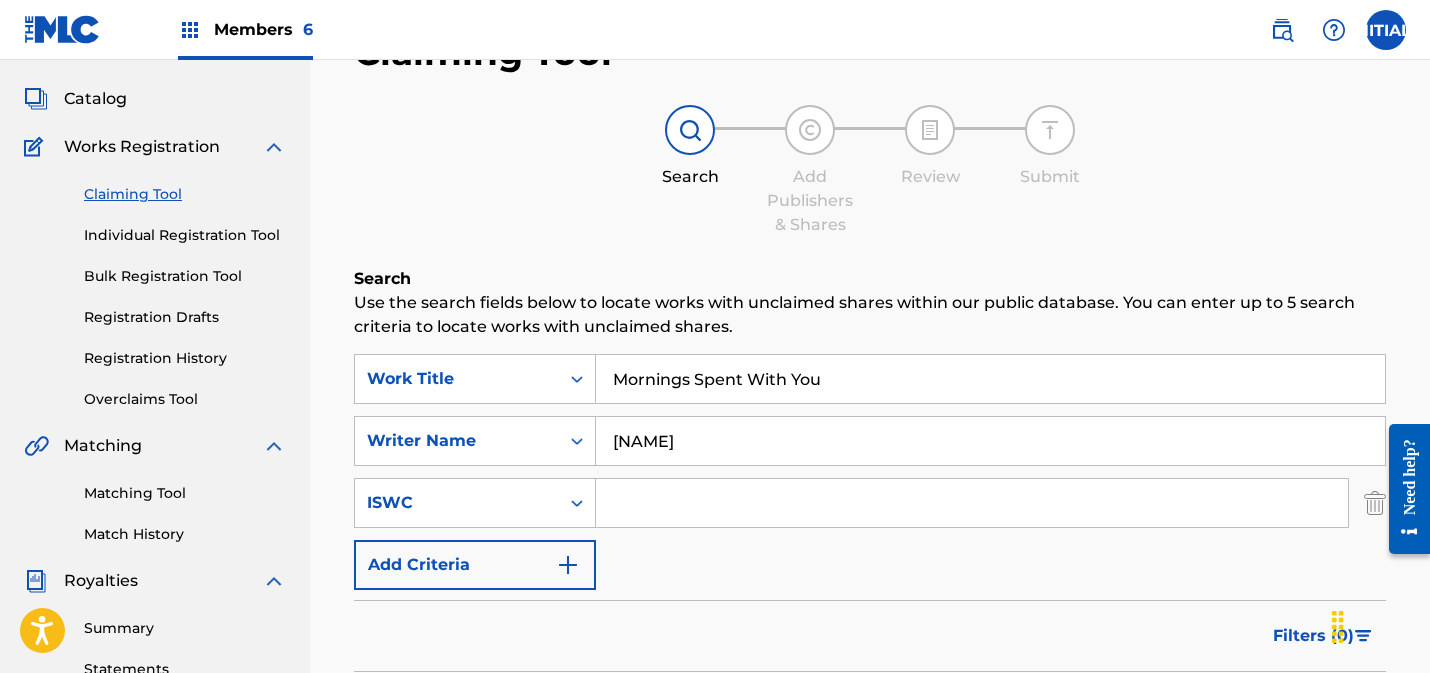 click on "[NAME]" at bounding box center [990, 441] 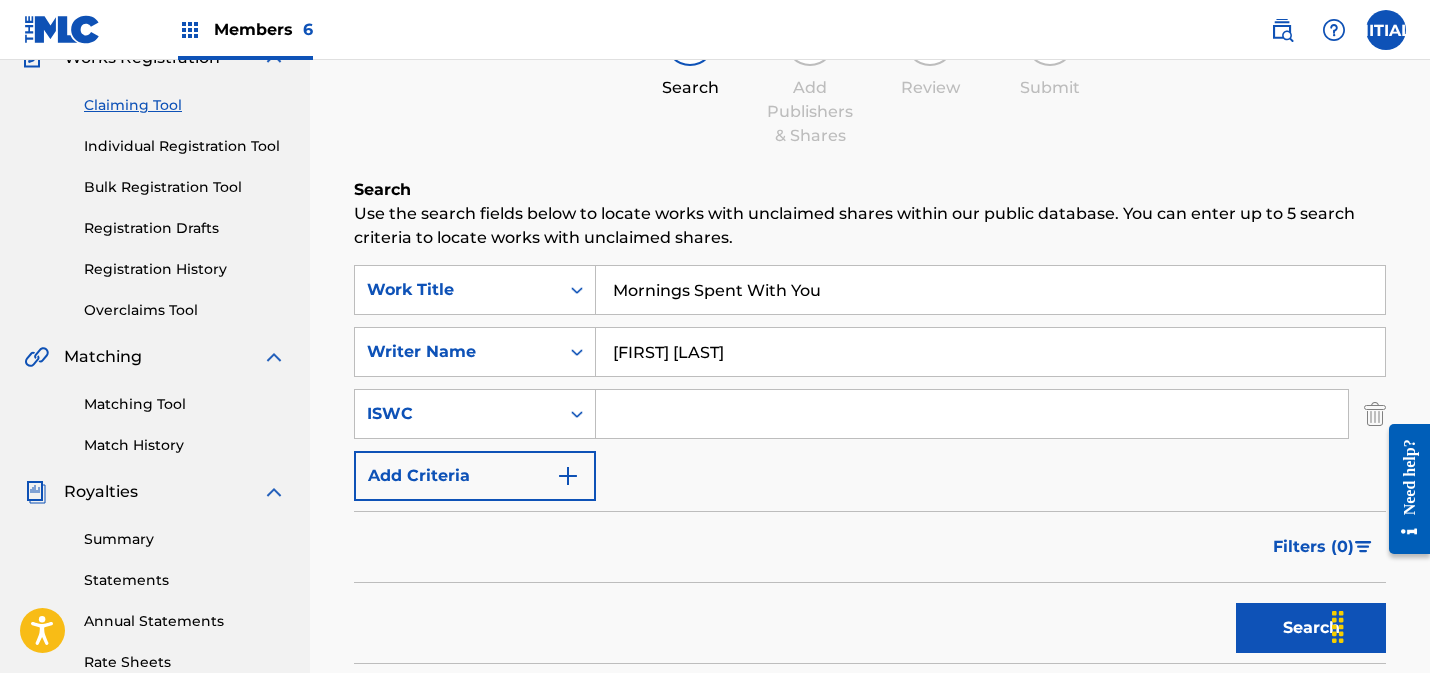 scroll, scrollTop: 281, scrollLeft: 0, axis: vertical 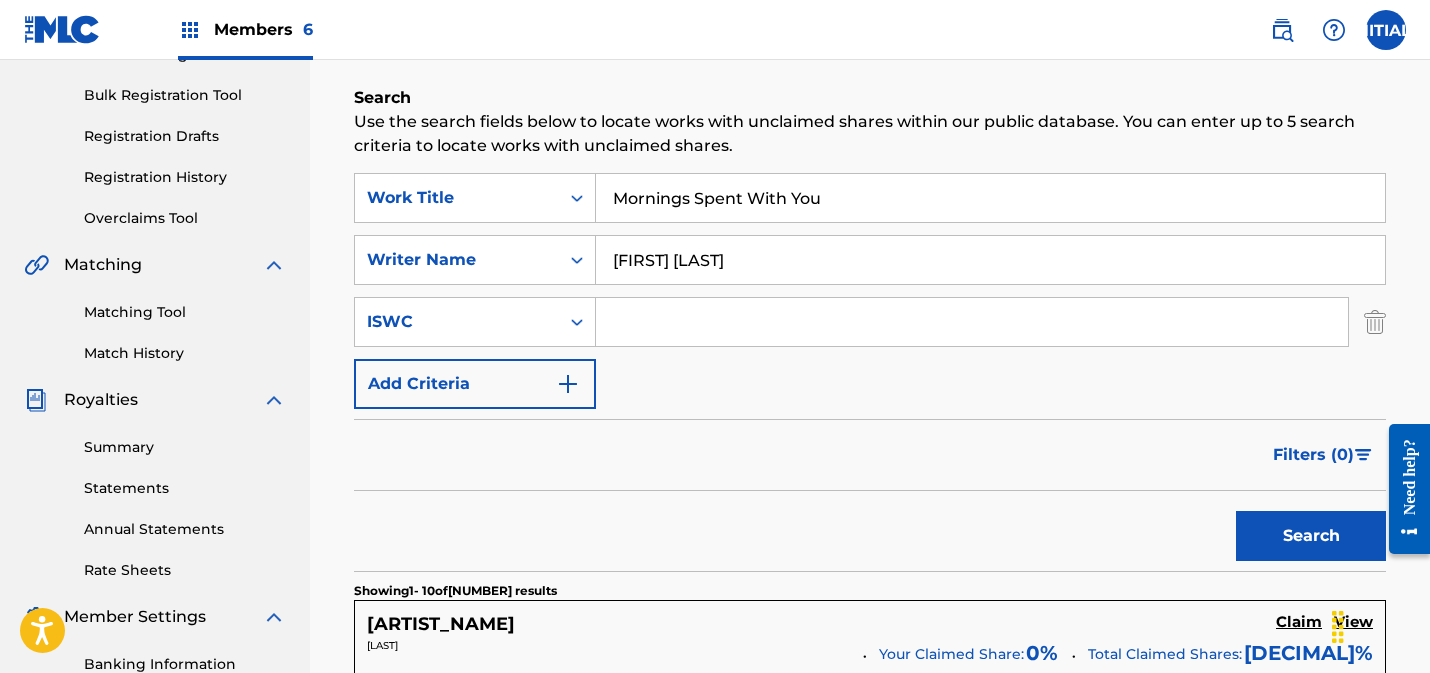 type on "[FIRST] [LAST]" 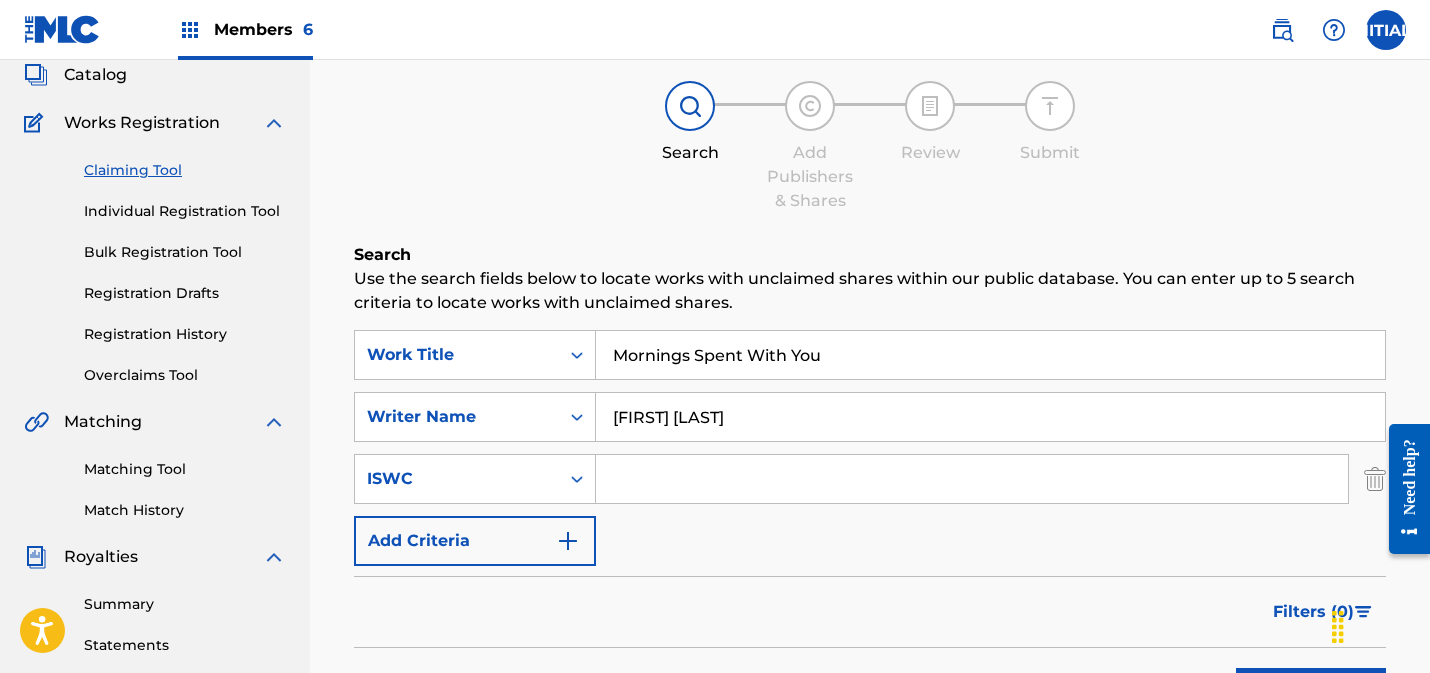 scroll, scrollTop: 255, scrollLeft: 0, axis: vertical 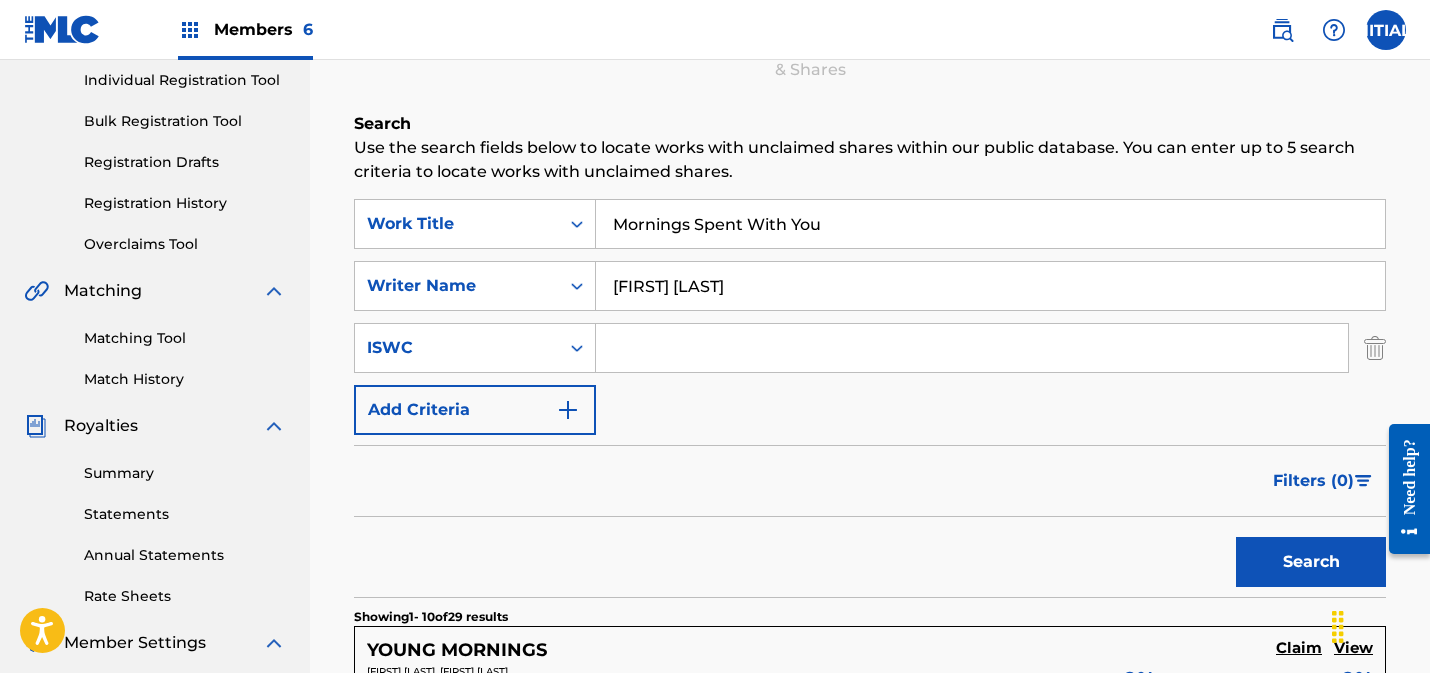 drag, startPoint x: 693, startPoint y: 280, endPoint x: 596, endPoint y: 277, distance: 97.04638 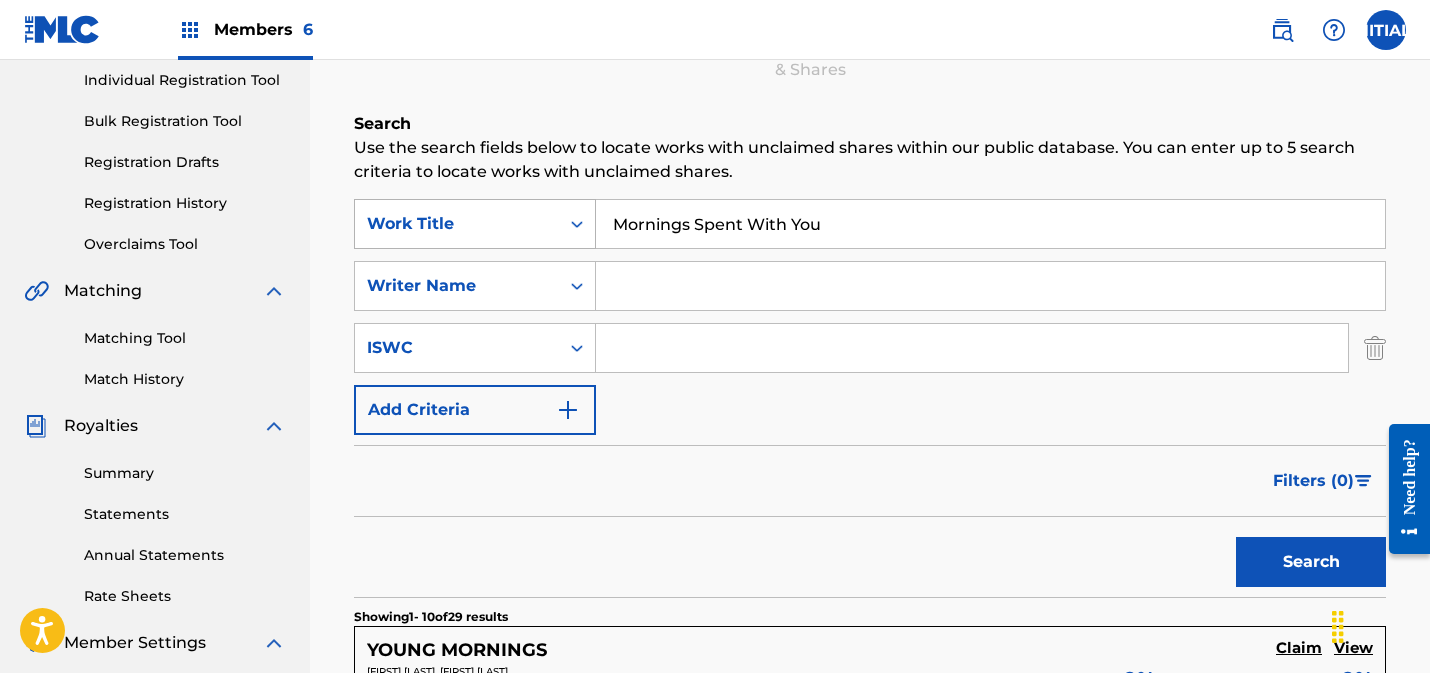 type 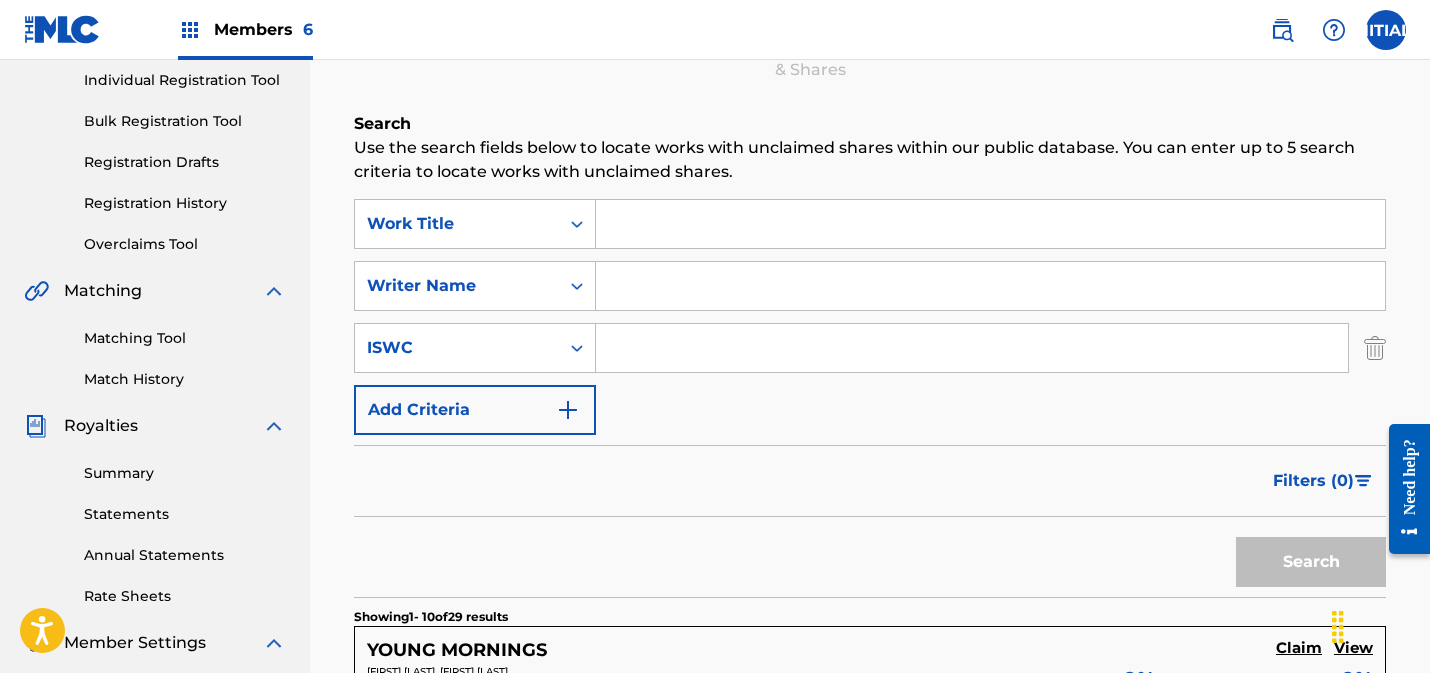 type 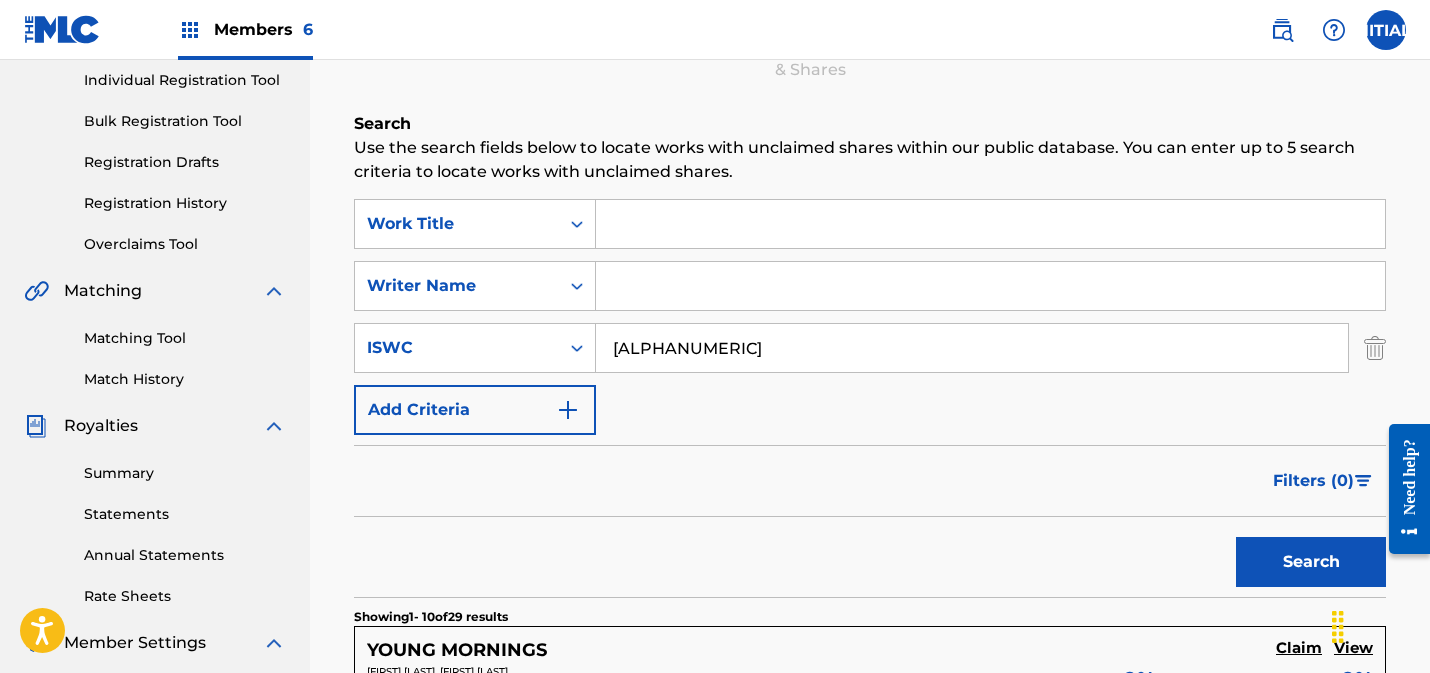 type on "[ALPHANUMERIC]" 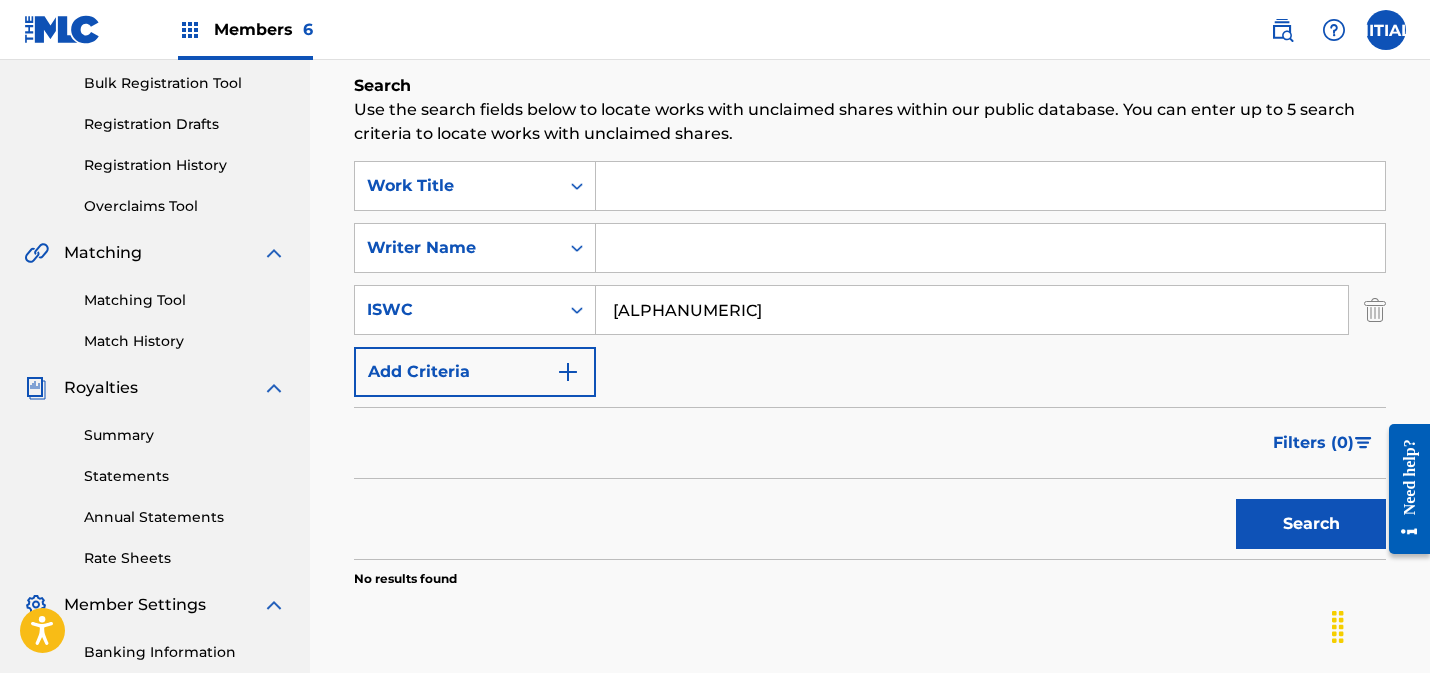 scroll, scrollTop: 392, scrollLeft: 0, axis: vertical 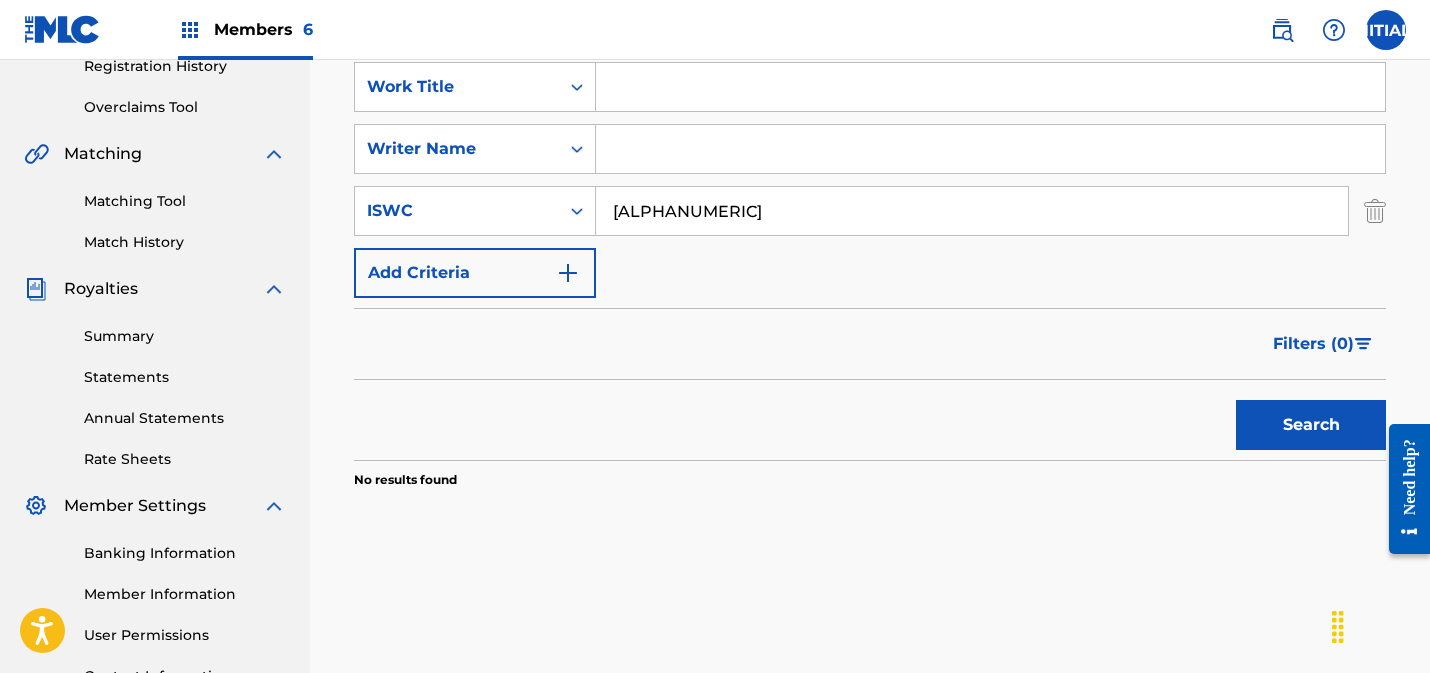 click on "Matching Tool" at bounding box center [185, 201] 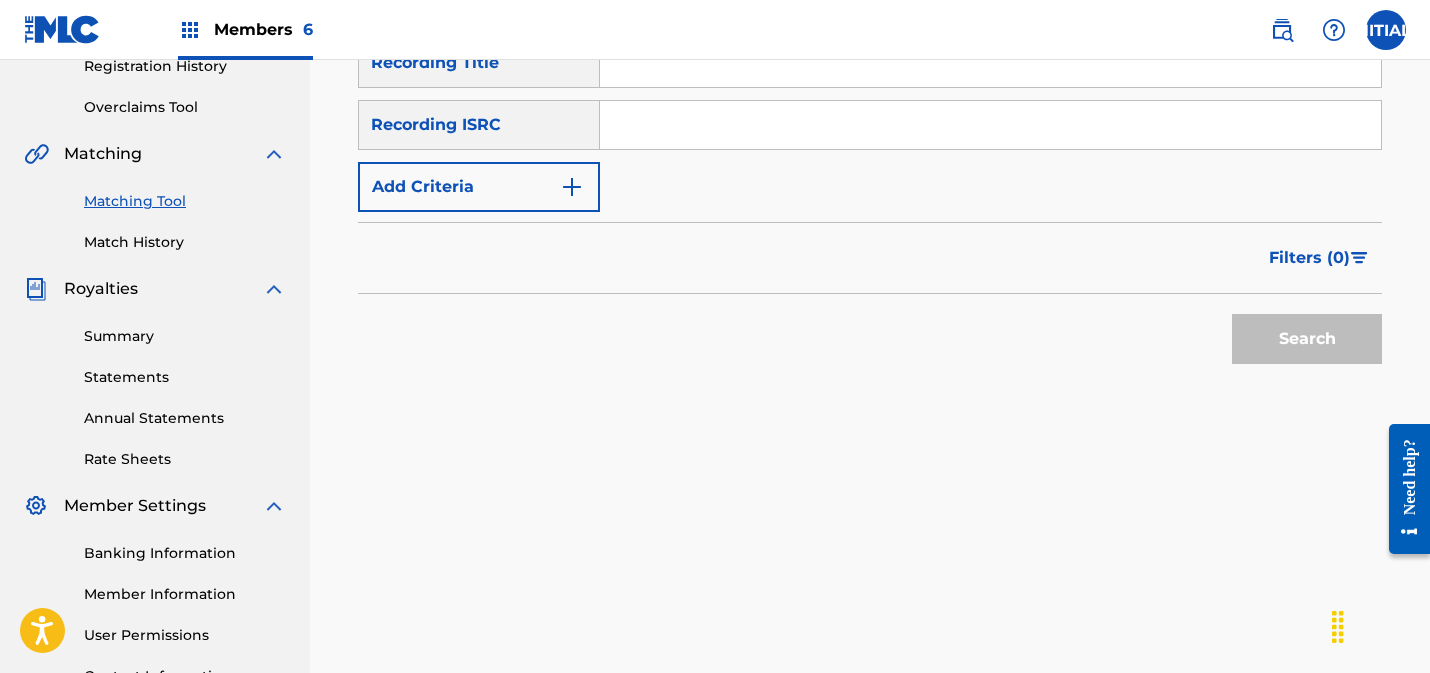 scroll, scrollTop: 0, scrollLeft: 0, axis: both 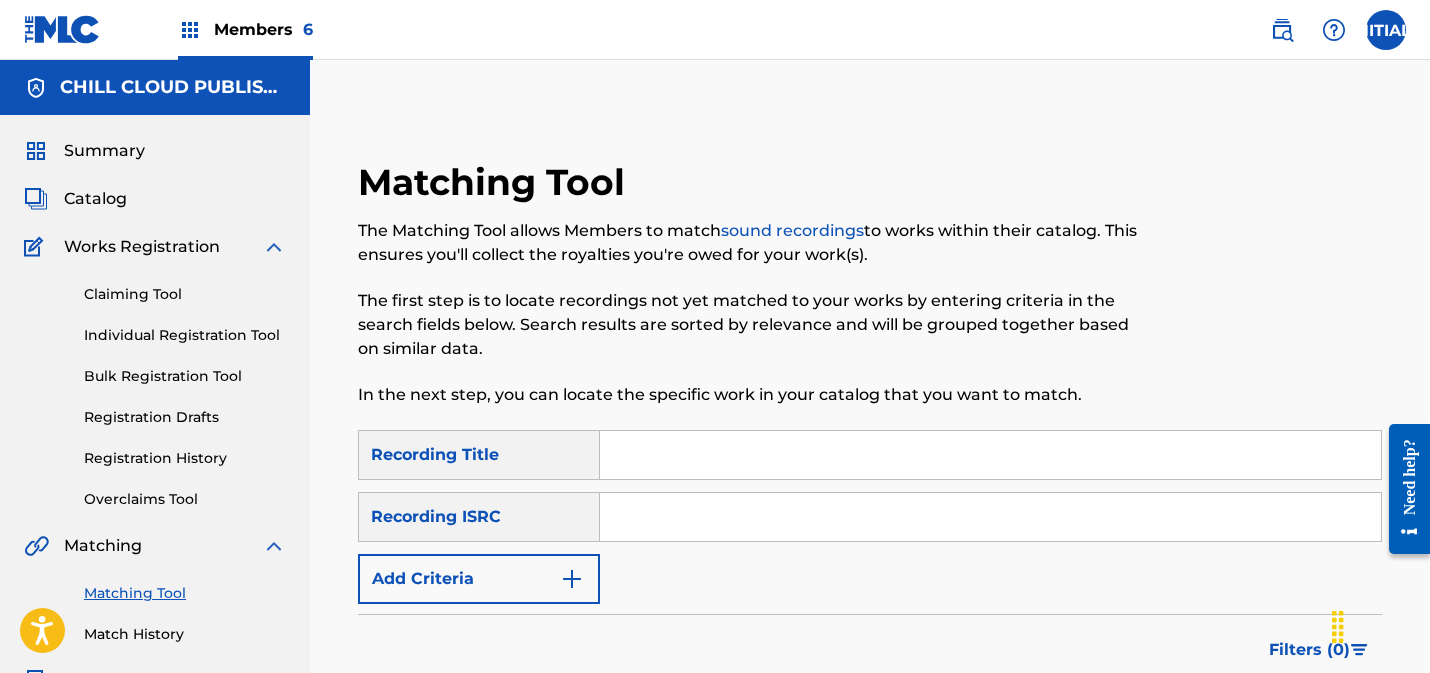 click at bounding box center (990, 517) 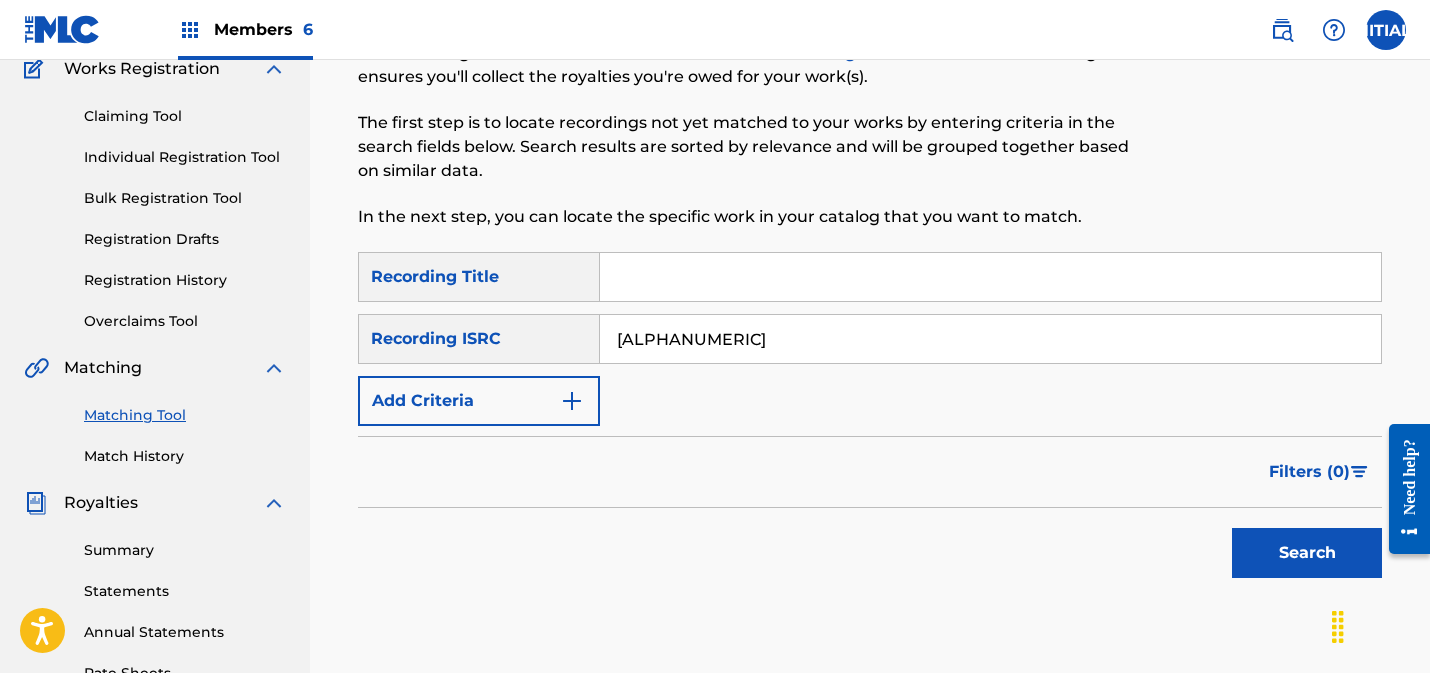 scroll, scrollTop: 201, scrollLeft: 0, axis: vertical 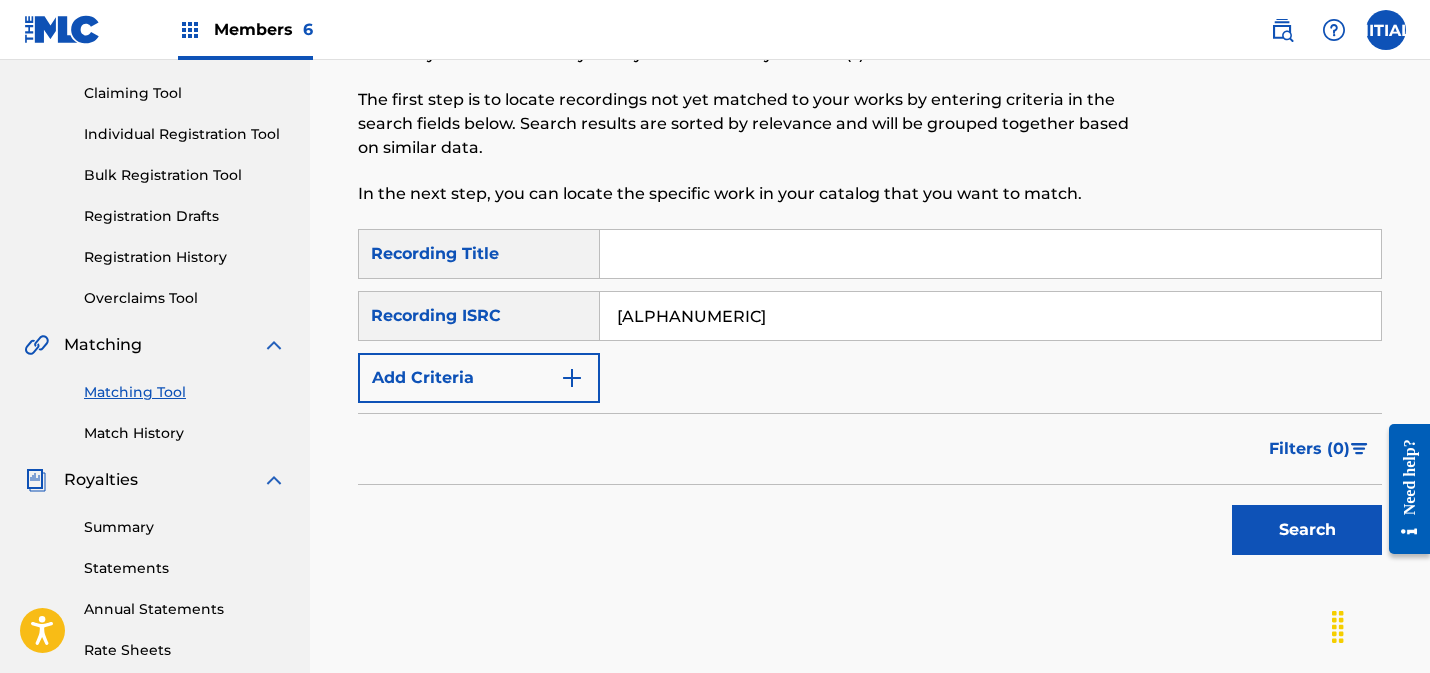 type on "[ALPHANUMERIC]" 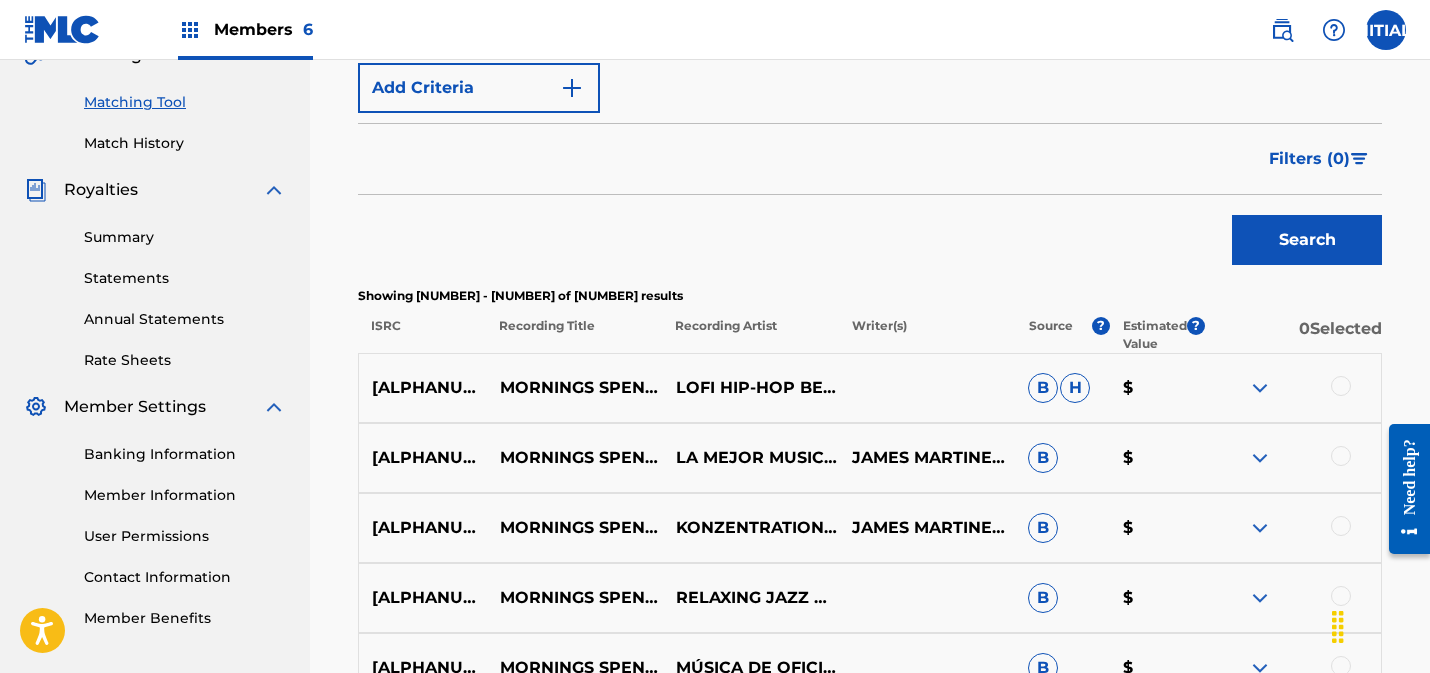scroll, scrollTop: 494, scrollLeft: 0, axis: vertical 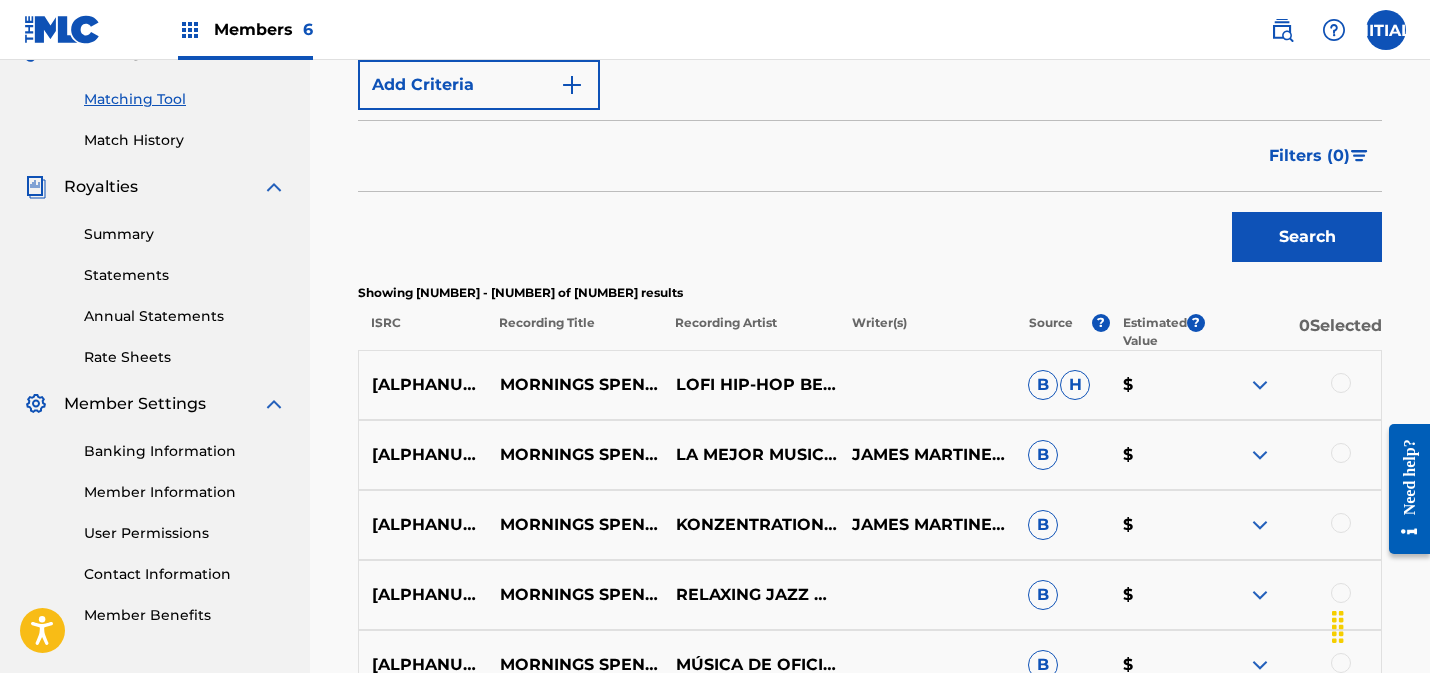 click at bounding box center [1260, 385] 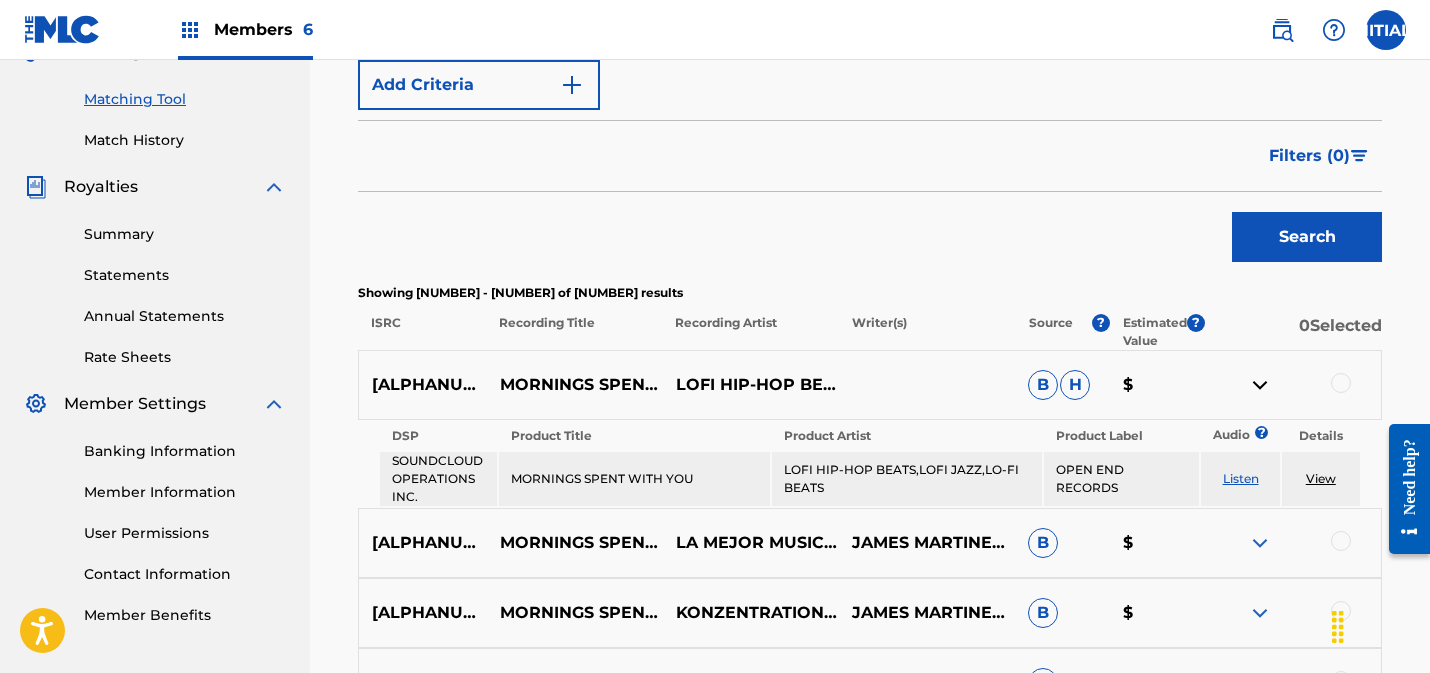 click on "View" at bounding box center (1321, 478) 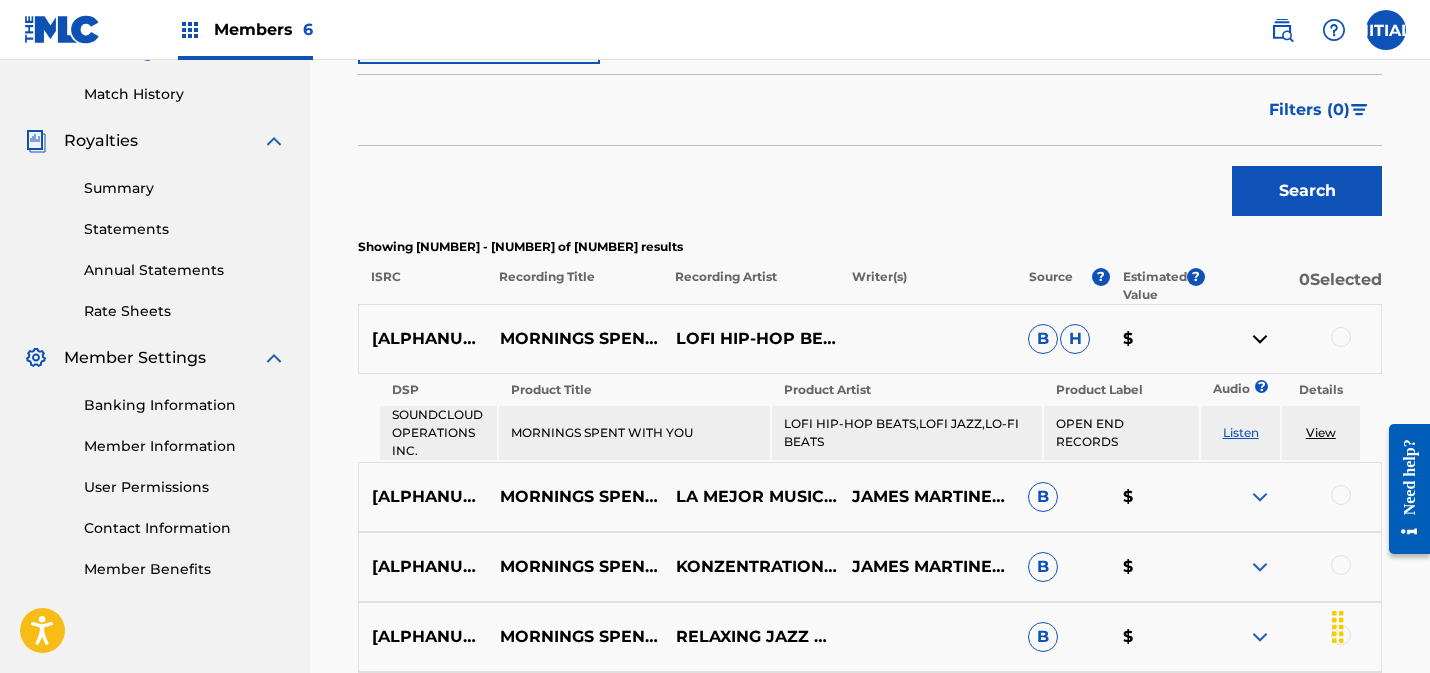 click at bounding box center [1341, 337] 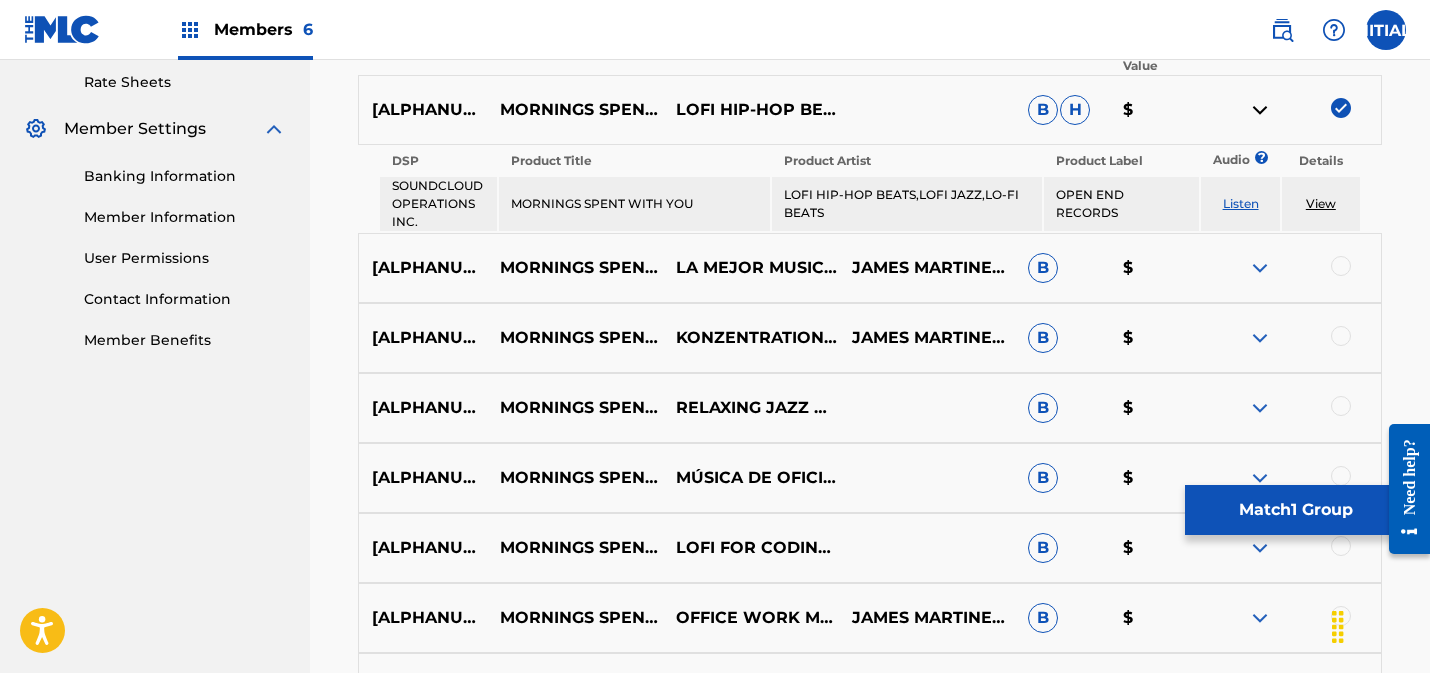 scroll, scrollTop: 773, scrollLeft: 0, axis: vertical 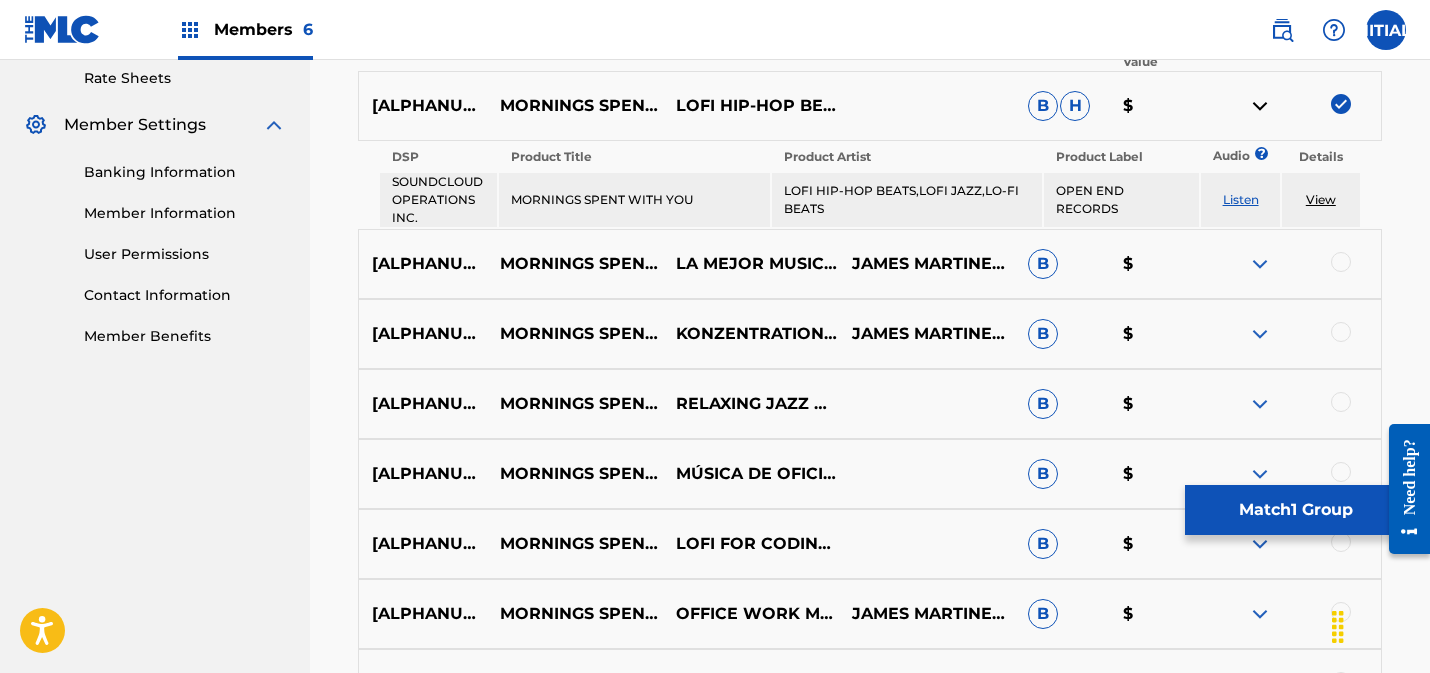 click at bounding box center [1341, 262] 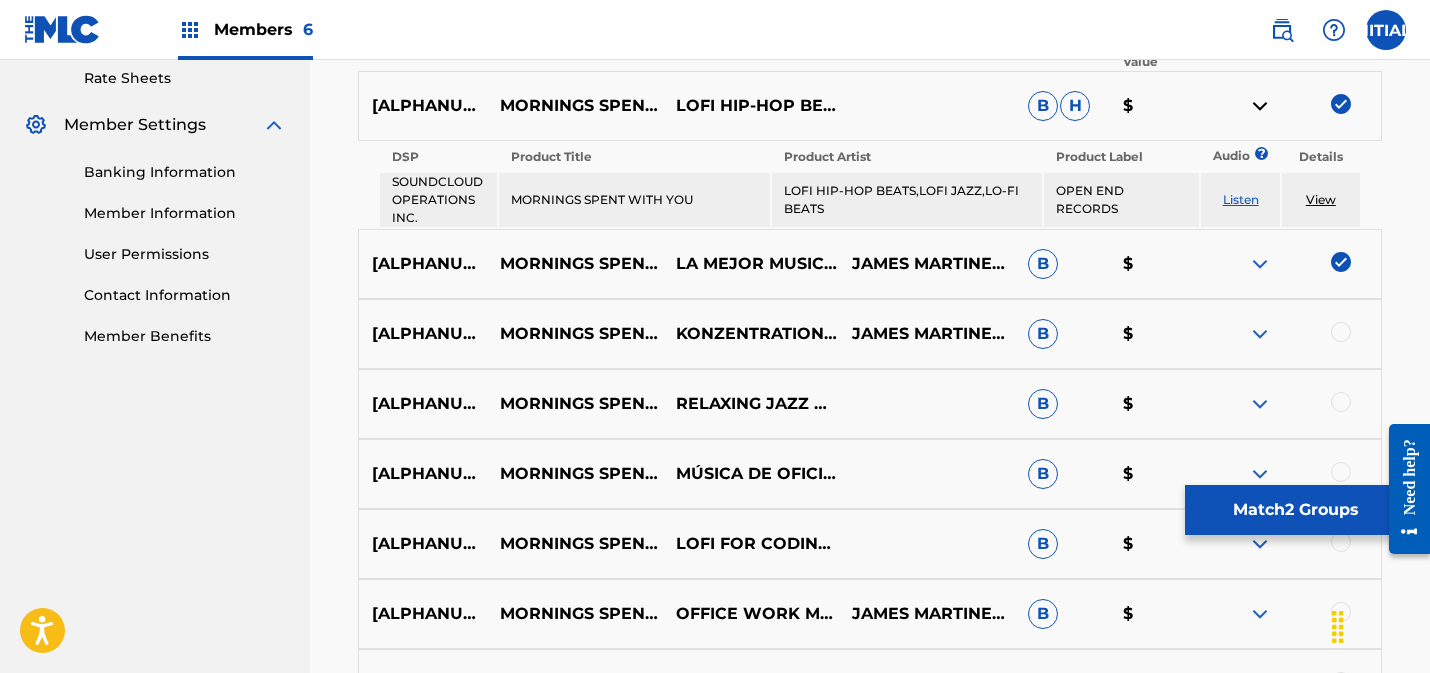 click at bounding box center (1341, 332) 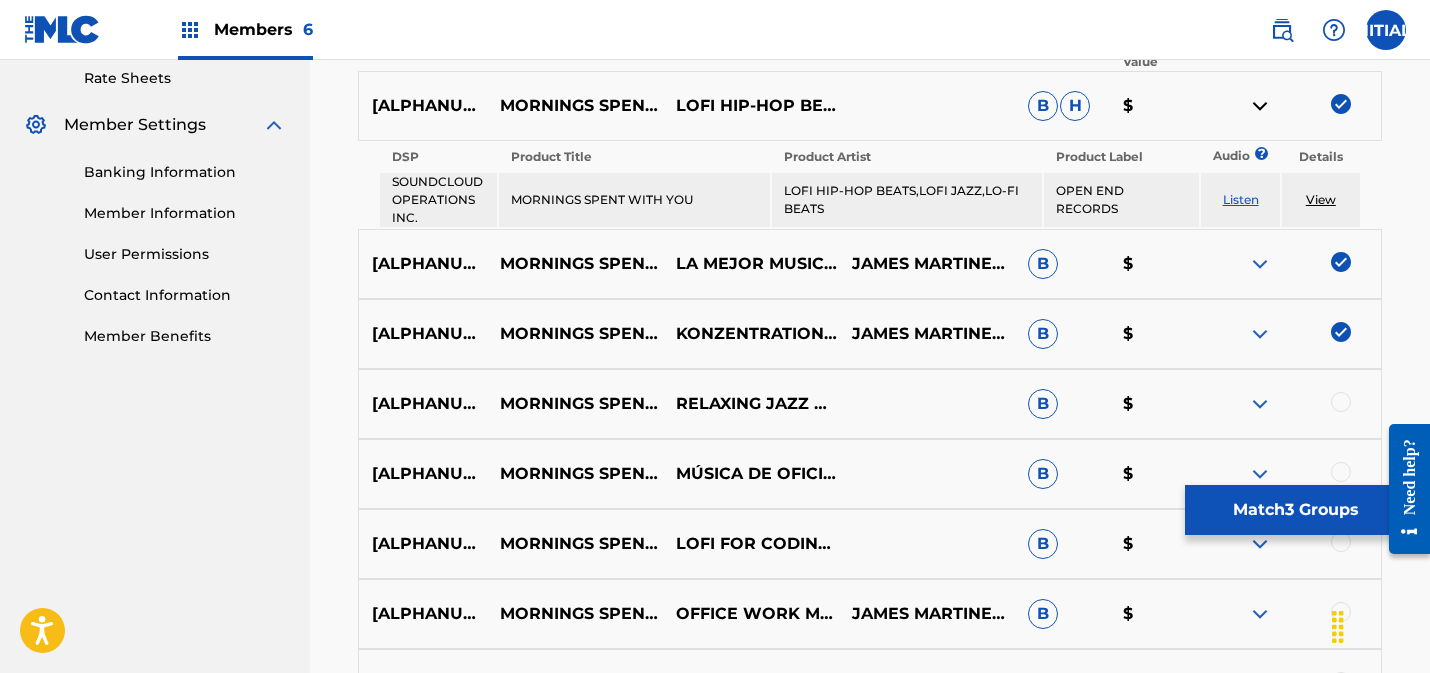 click at bounding box center [1293, 404] 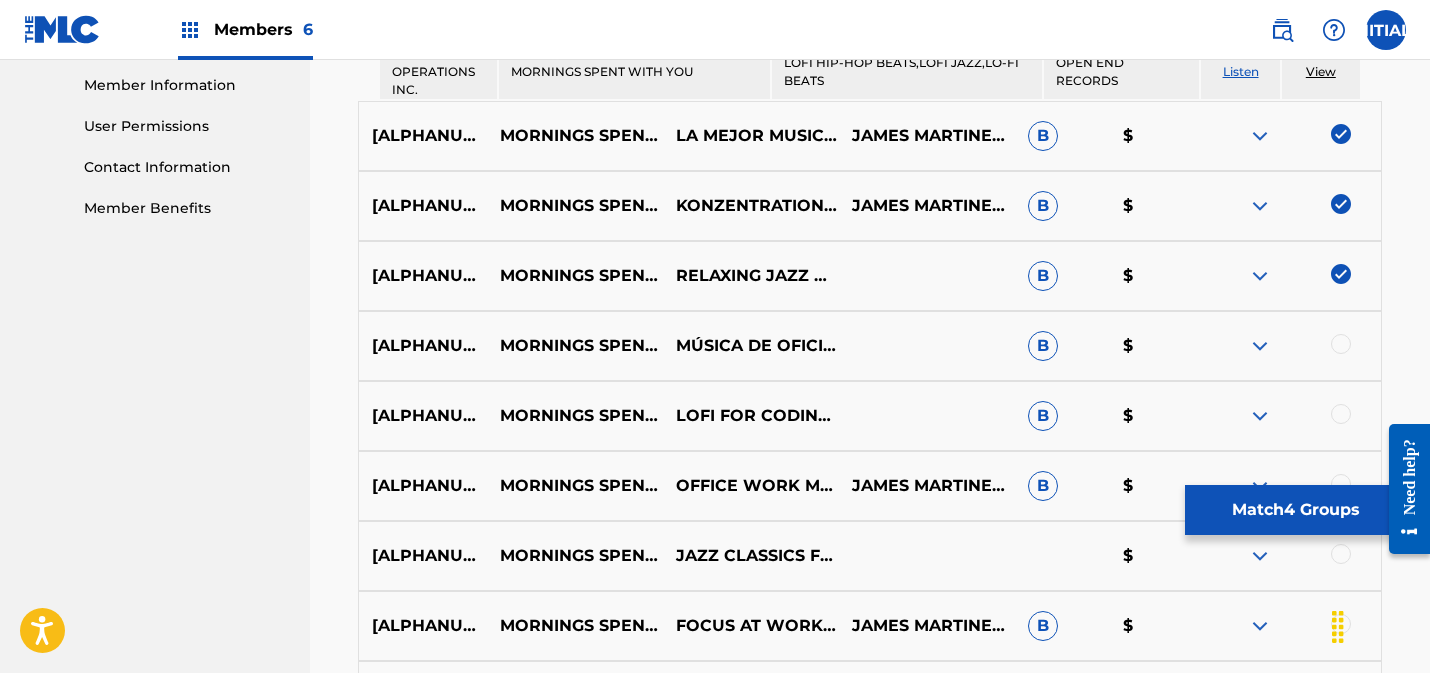 scroll, scrollTop: 957, scrollLeft: 0, axis: vertical 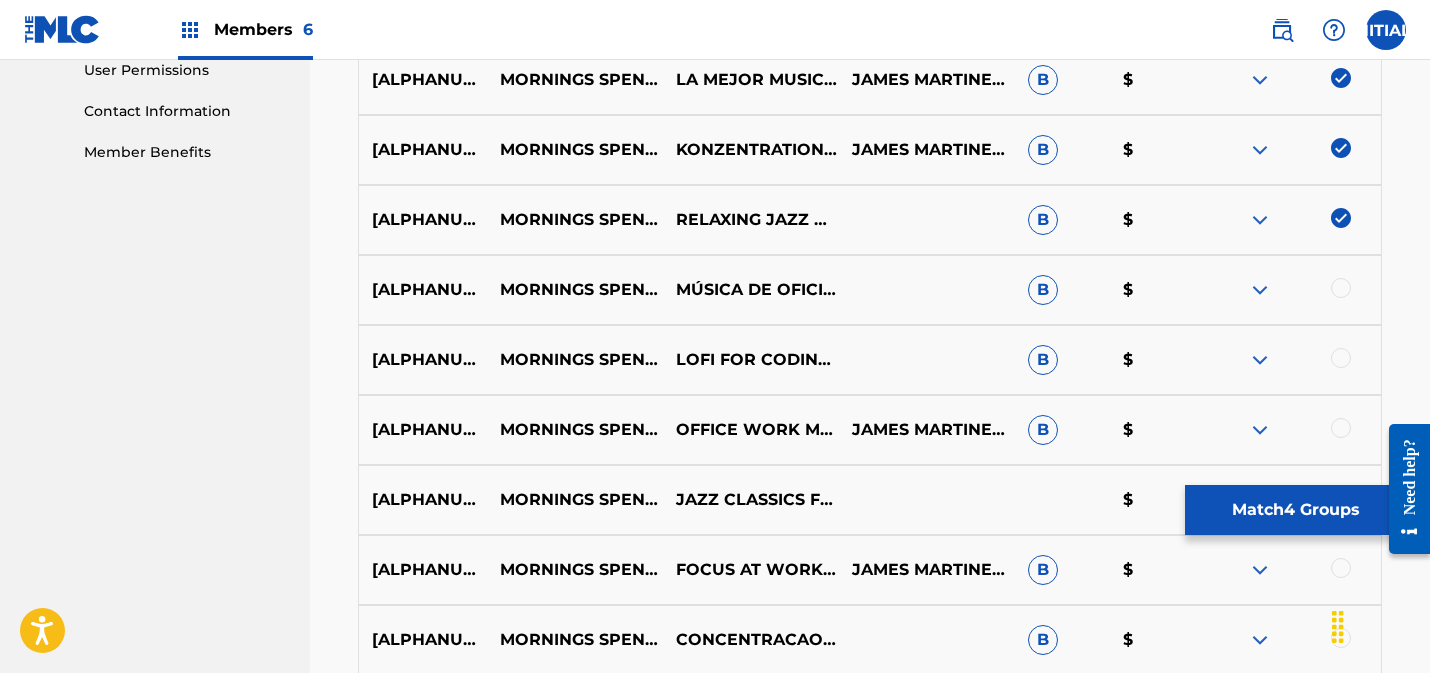 click at bounding box center (1341, 288) 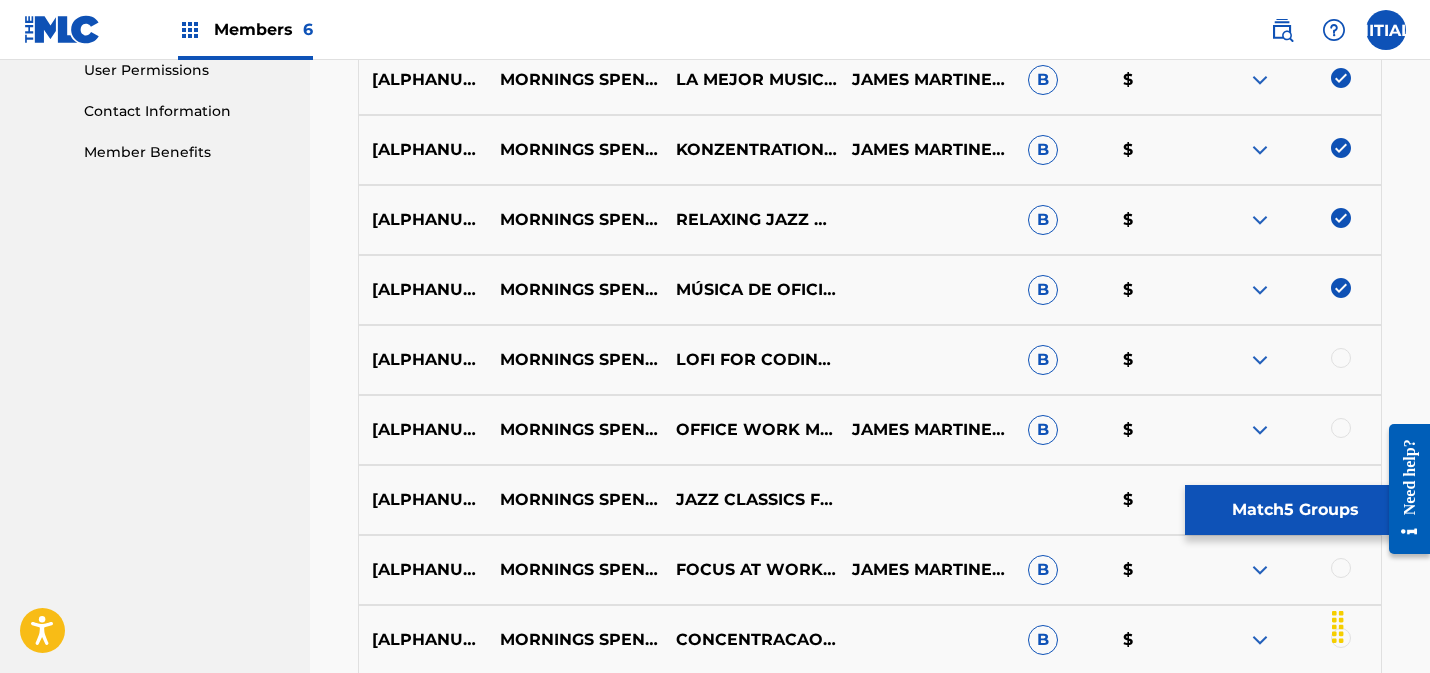 click at bounding box center (1341, 358) 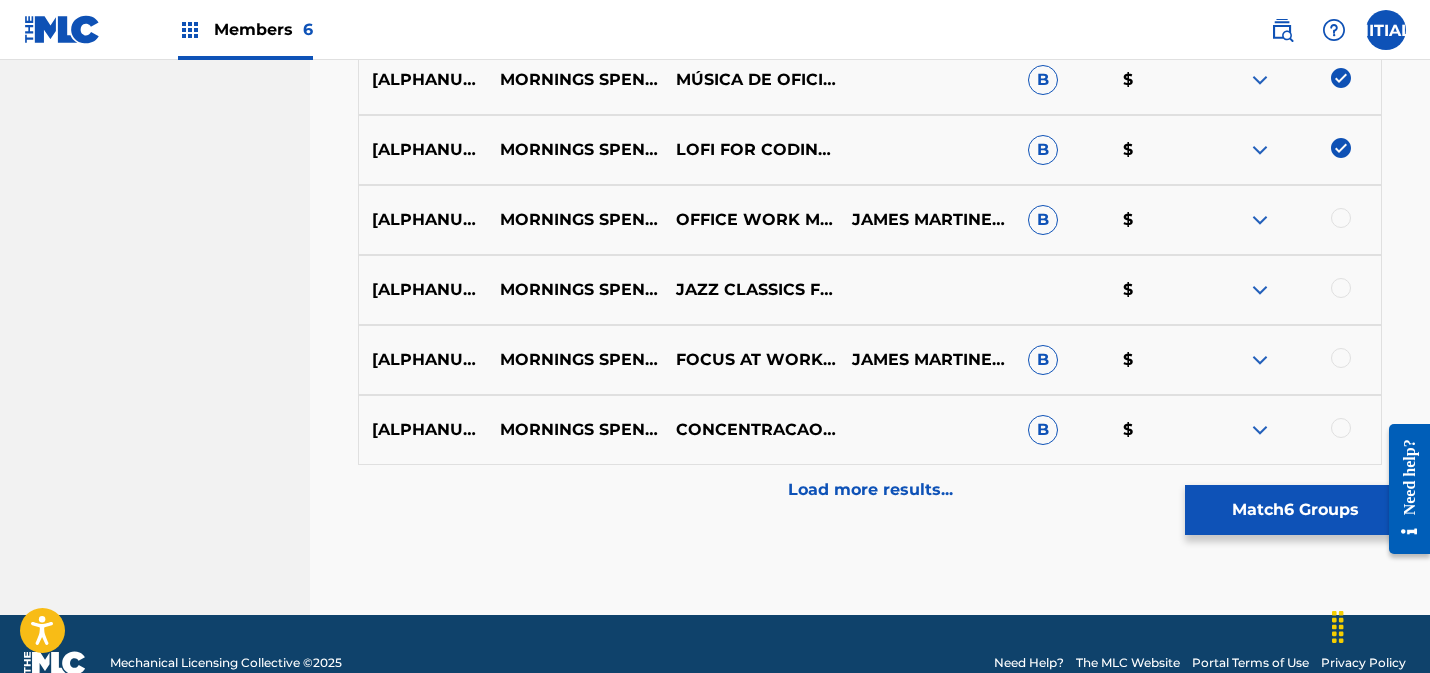 scroll, scrollTop: 1205, scrollLeft: 0, axis: vertical 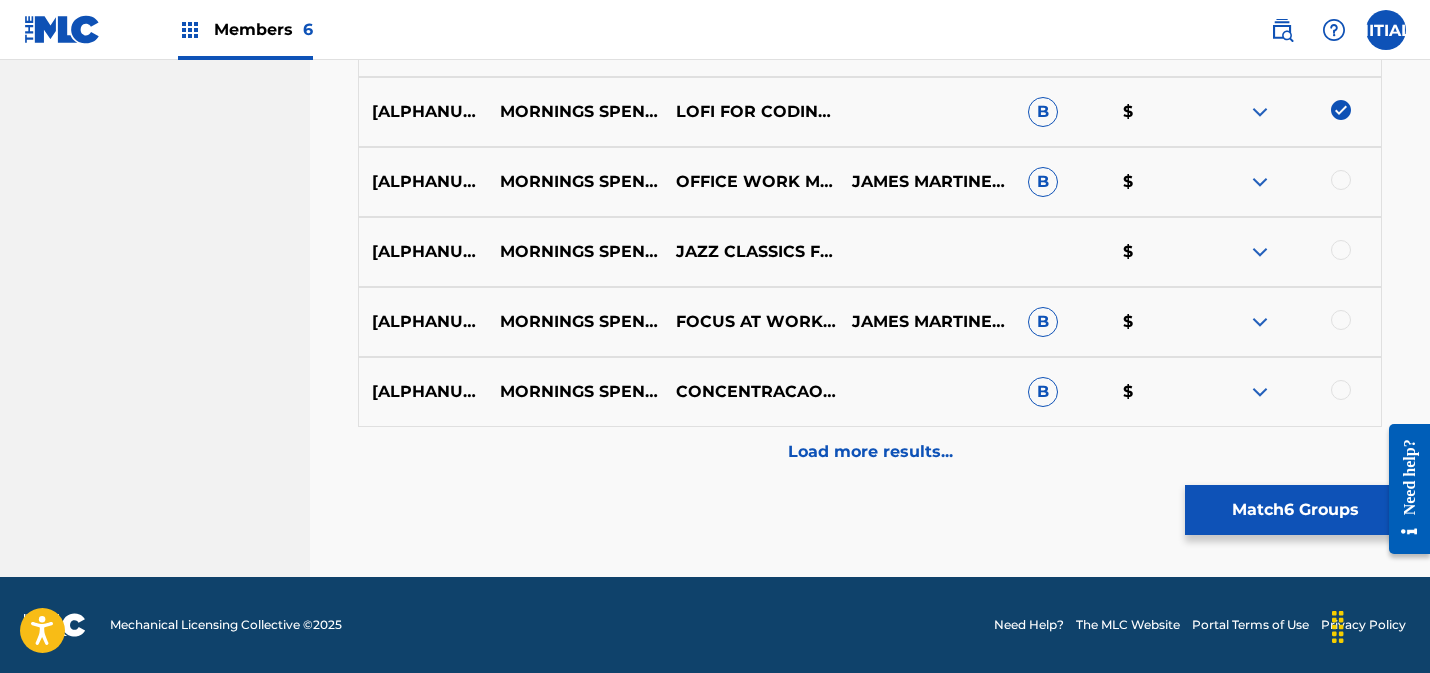 click at bounding box center (1341, 320) 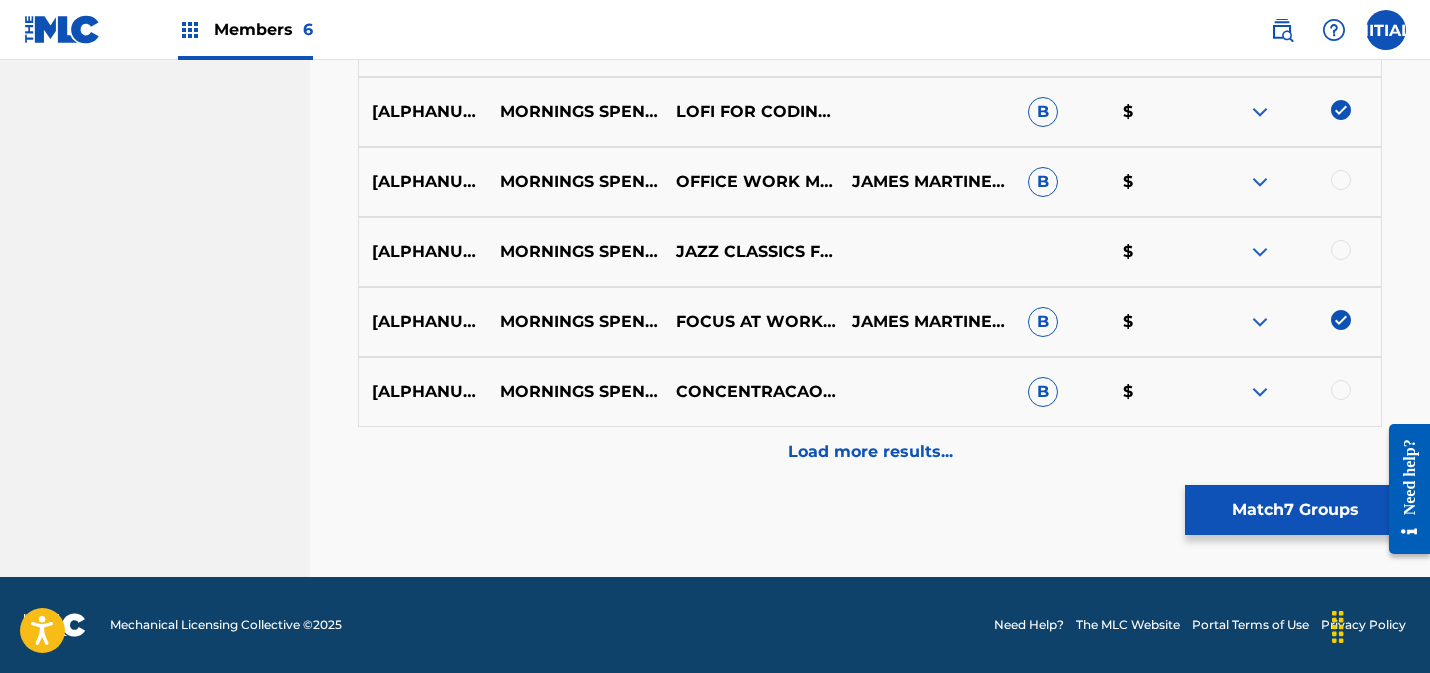 click at bounding box center (1341, 250) 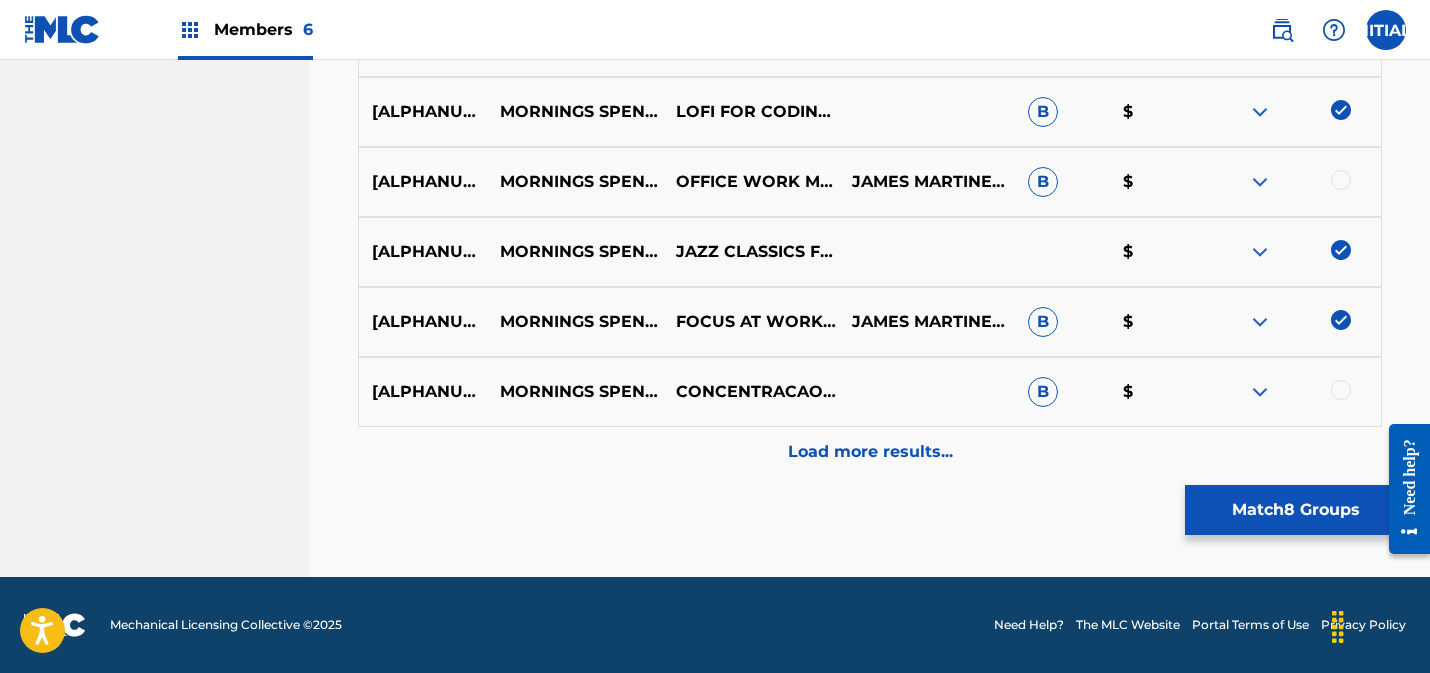 click at bounding box center (1341, 180) 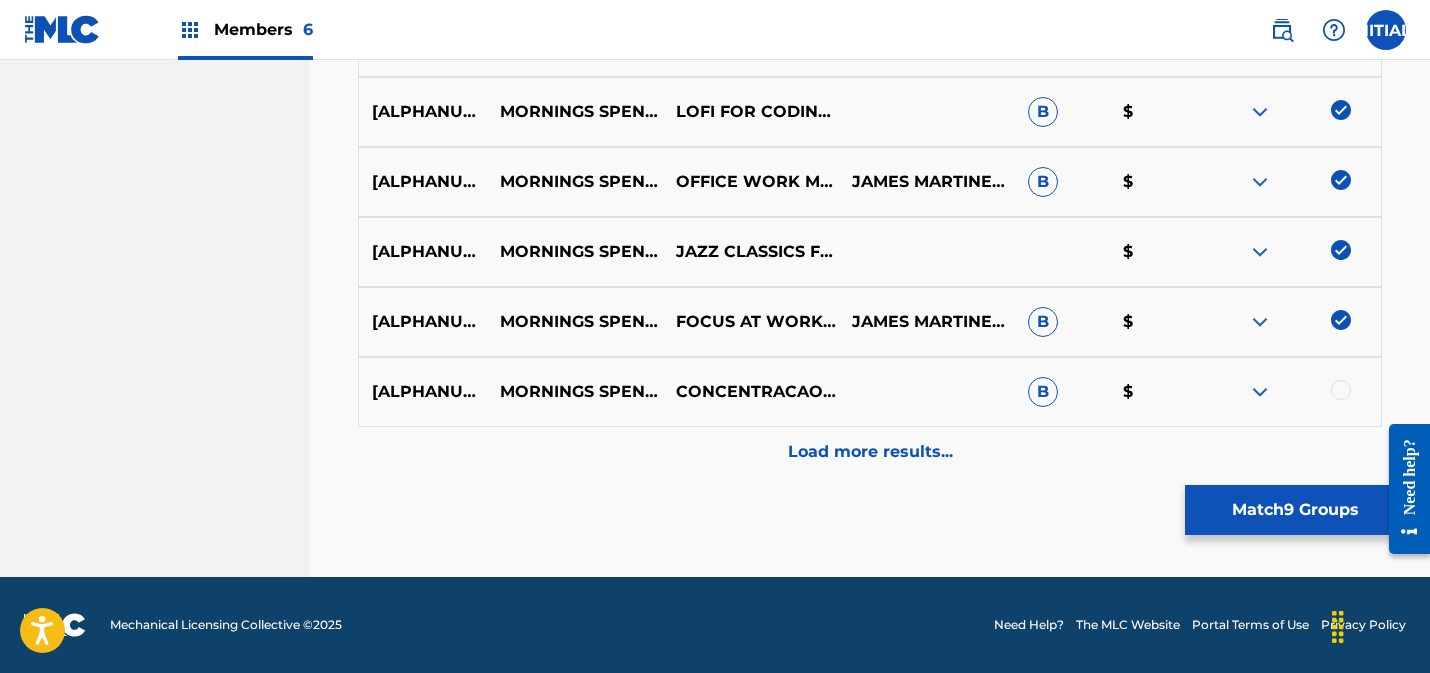 click at bounding box center (1341, 390) 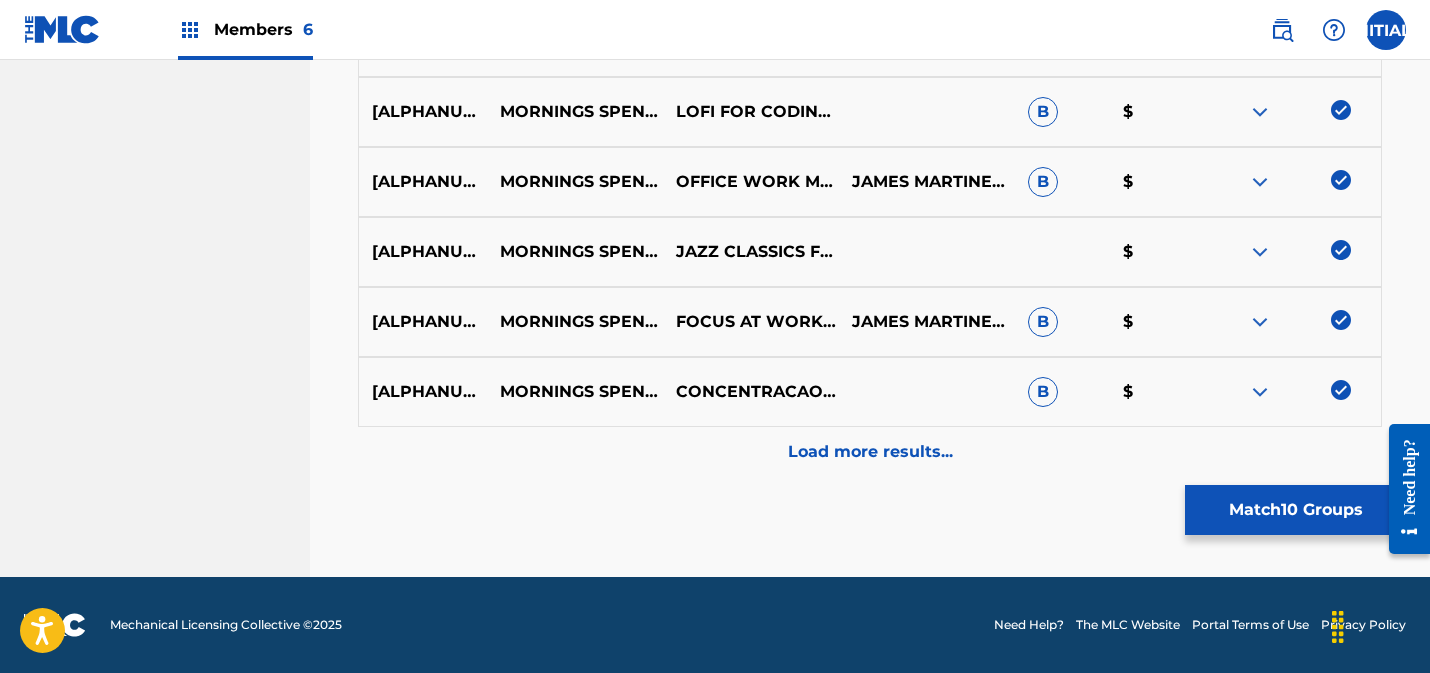click on "Match  10 Groups" at bounding box center (1295, 510) 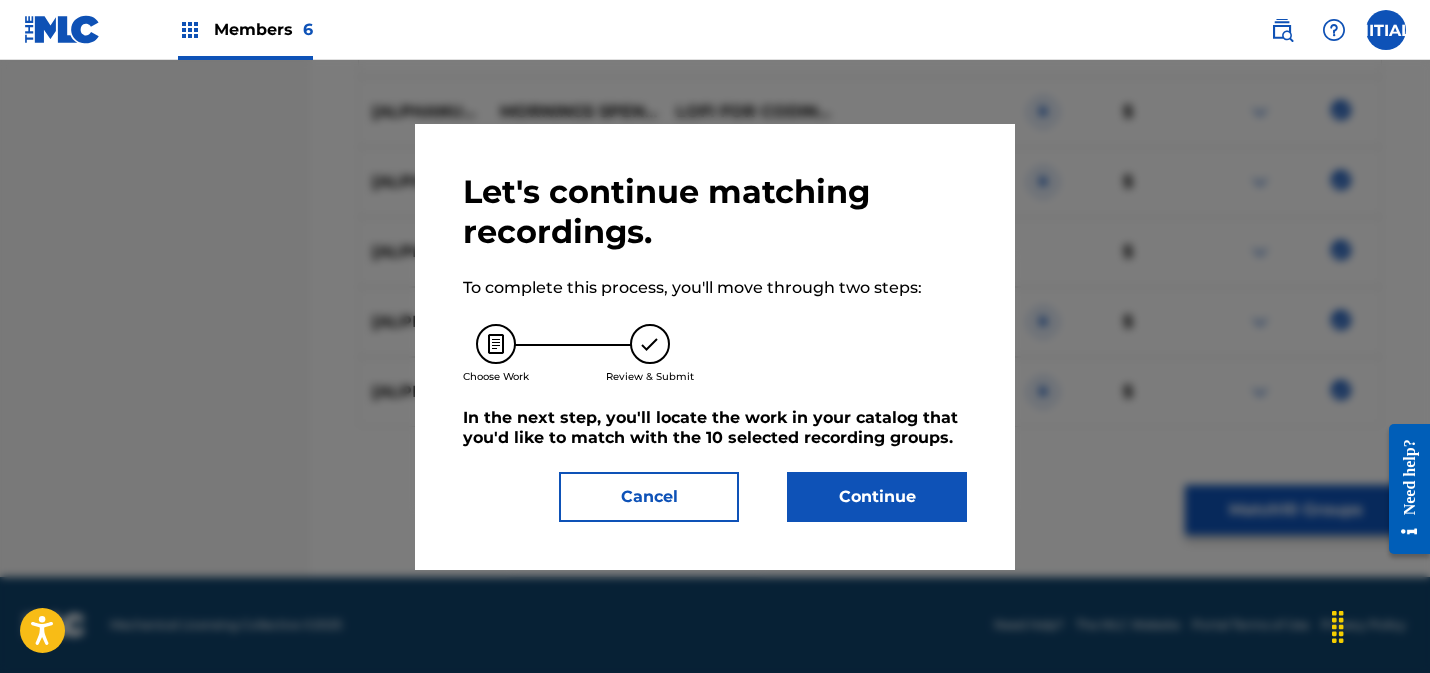 click on "Continue" at bounding box center (877, 497) 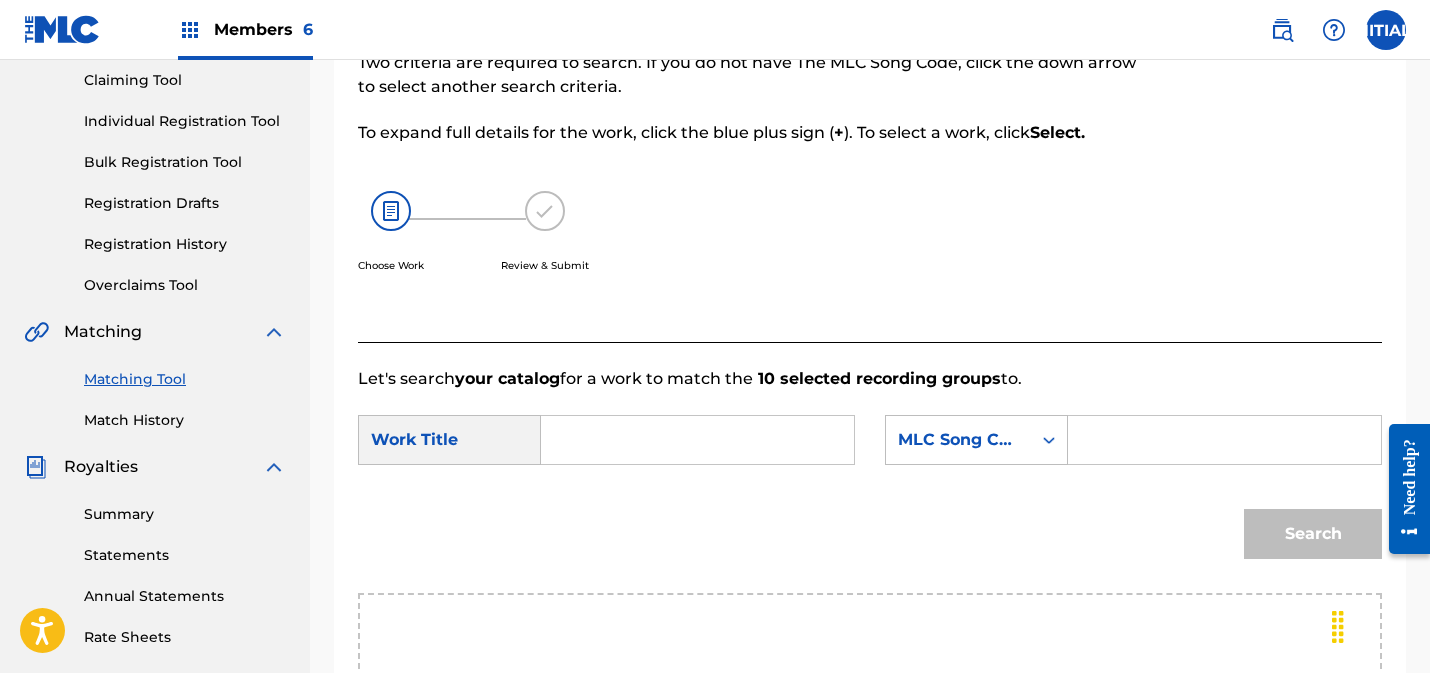 scroll, scrollTop: 291, scrollLeft: 0, axis: vertical 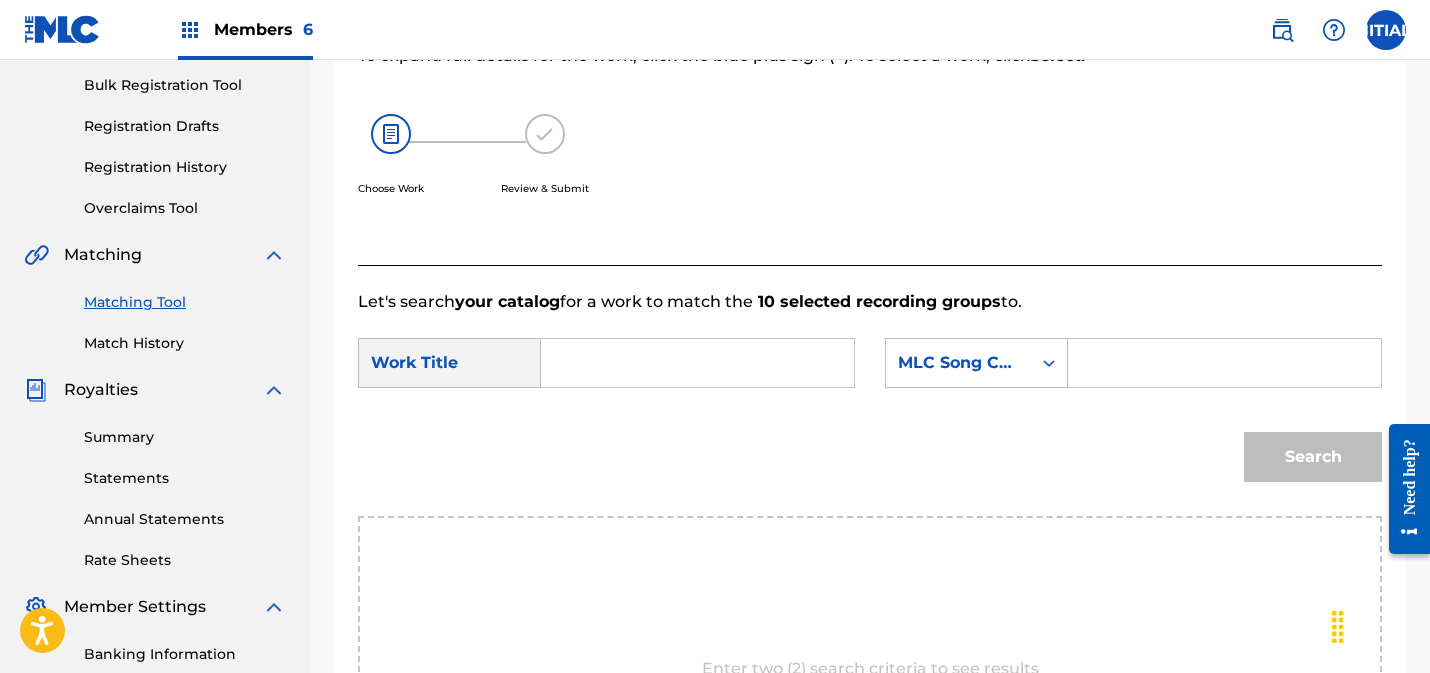 click at bounding box center (697, 363) 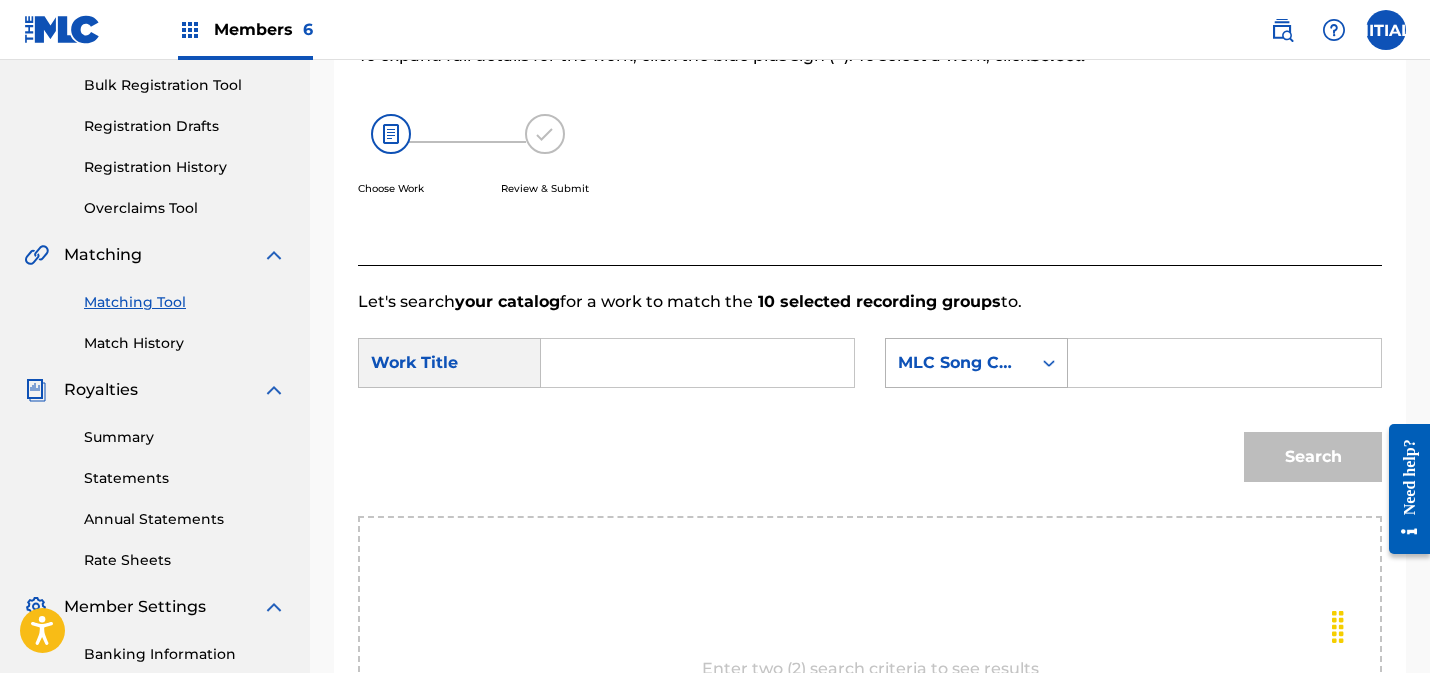 click on "MLC Song Code" at bounding box center [958, 363] 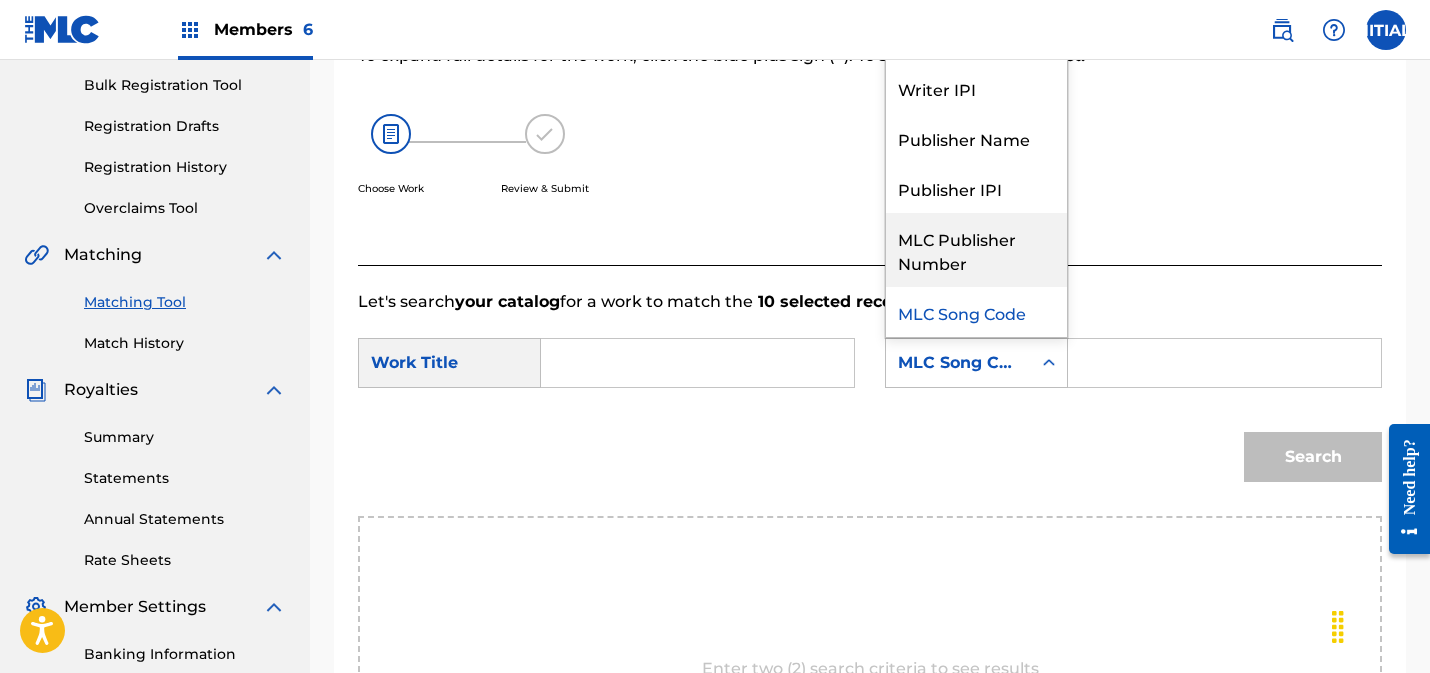 scroll, scrollTop: 0, scrollLeft: 0, axis: both 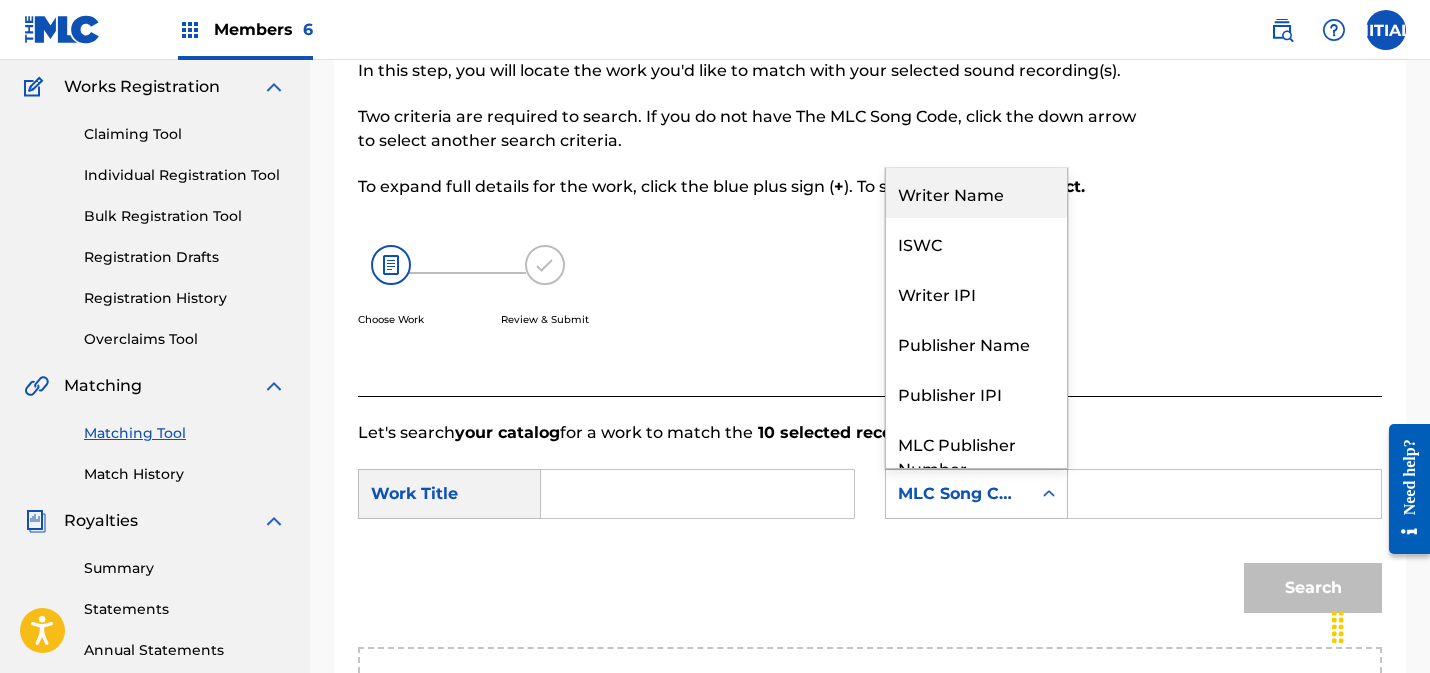 click on "Writer Name" at bounding box center (976, 193) 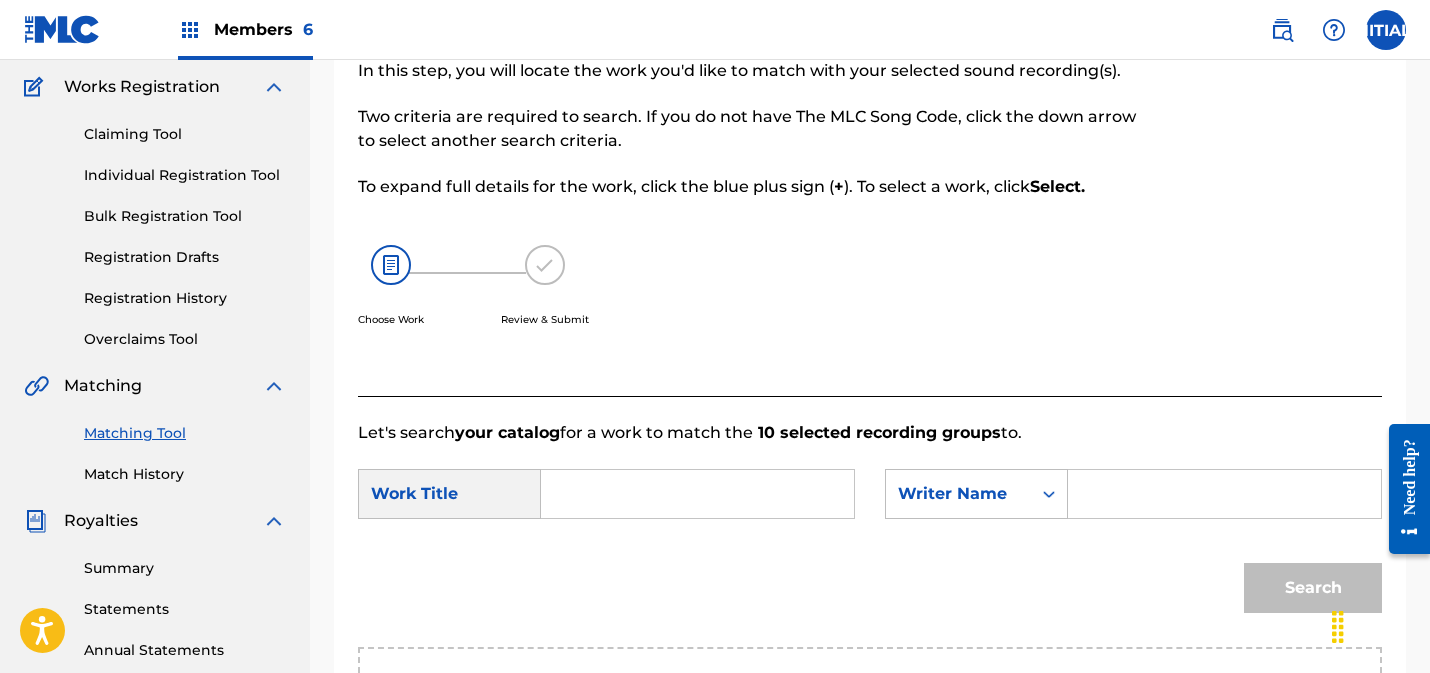 click at bounding box center (697, 494) 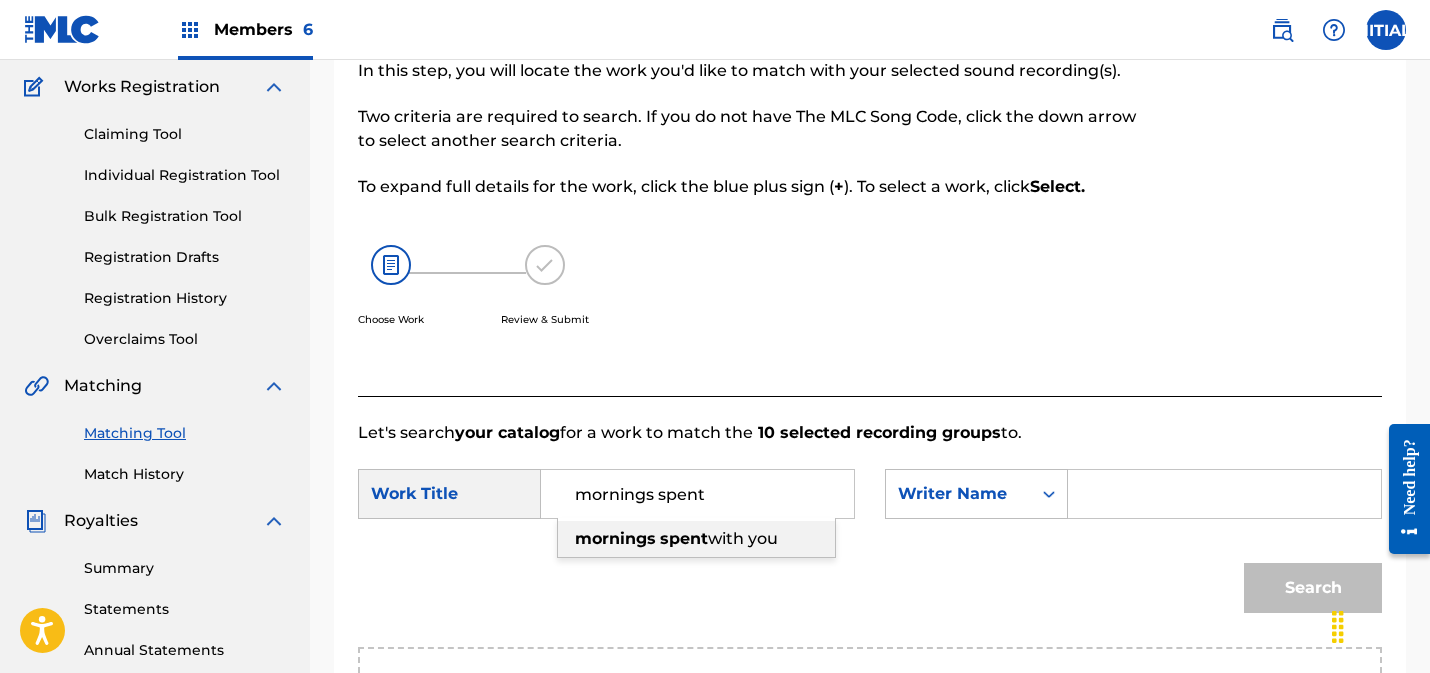 click on "mornings" at bounding box center [615, 538] 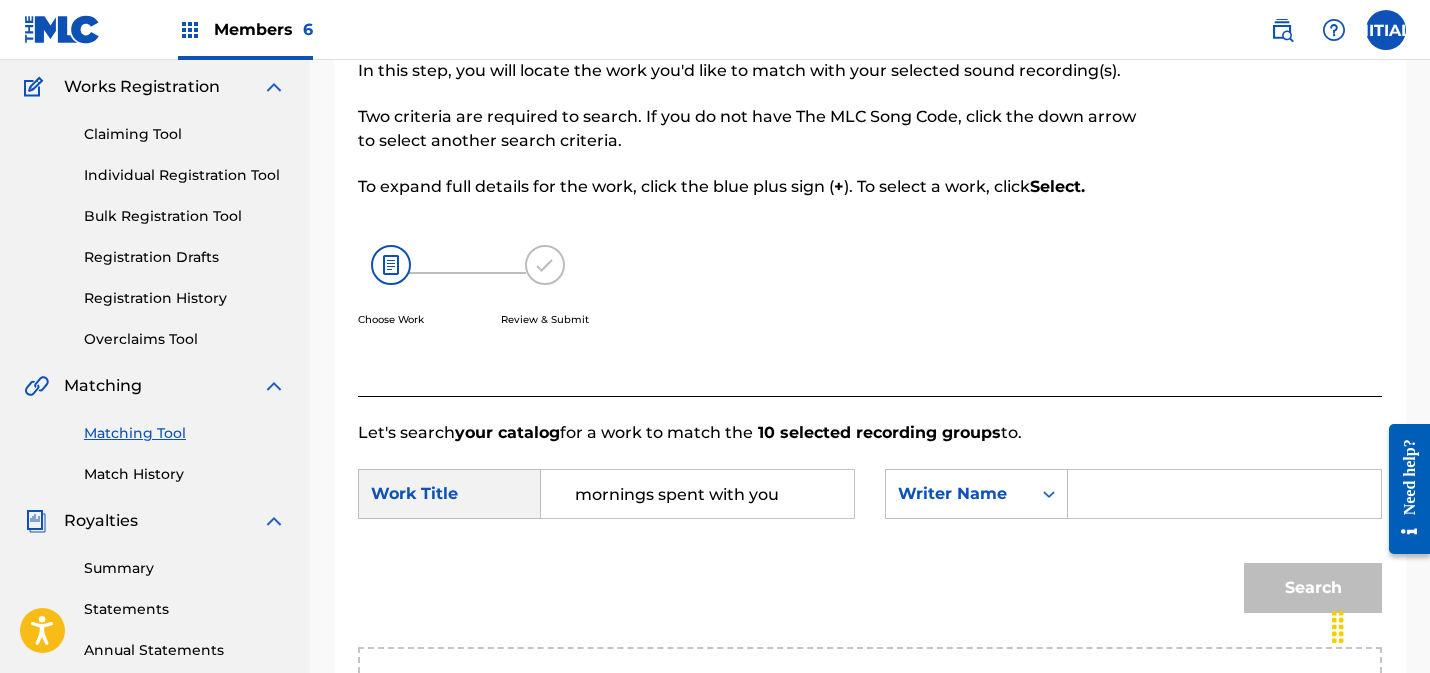 click at bounding box center (1224, 494) 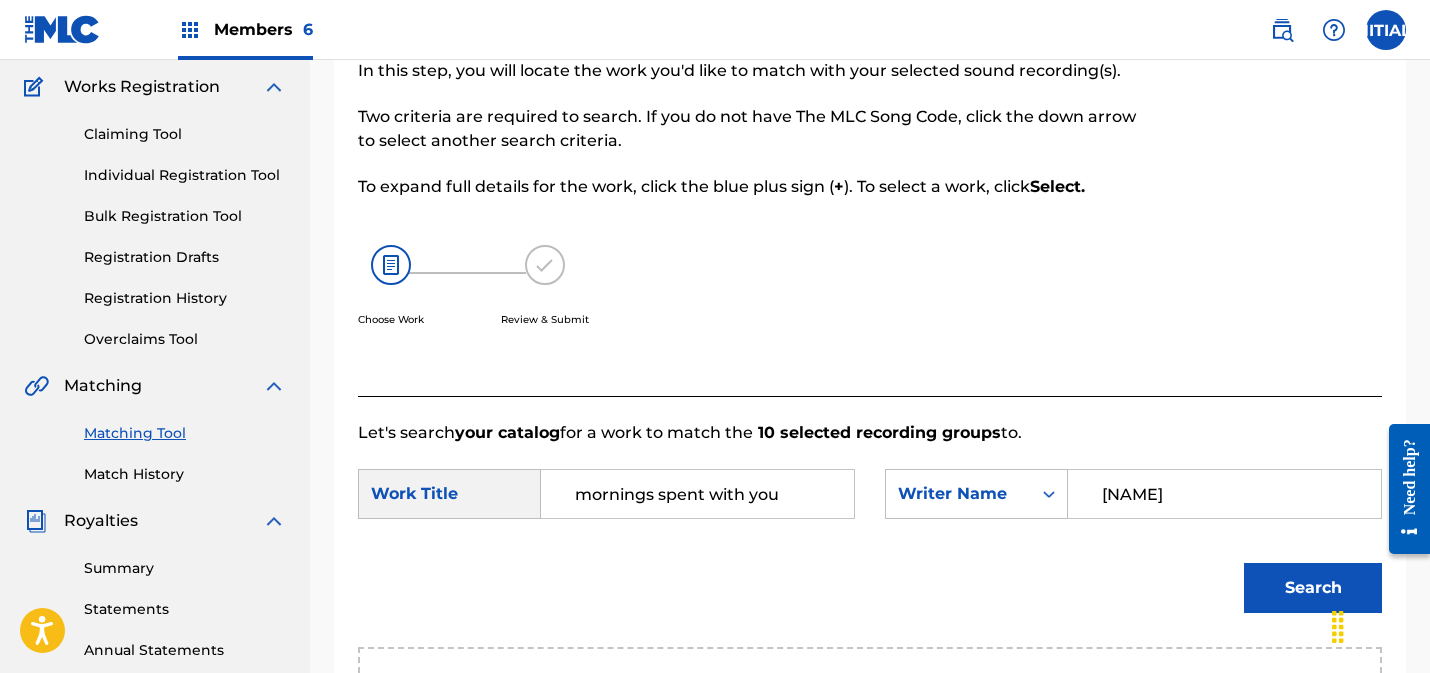 type on "[NAME]" 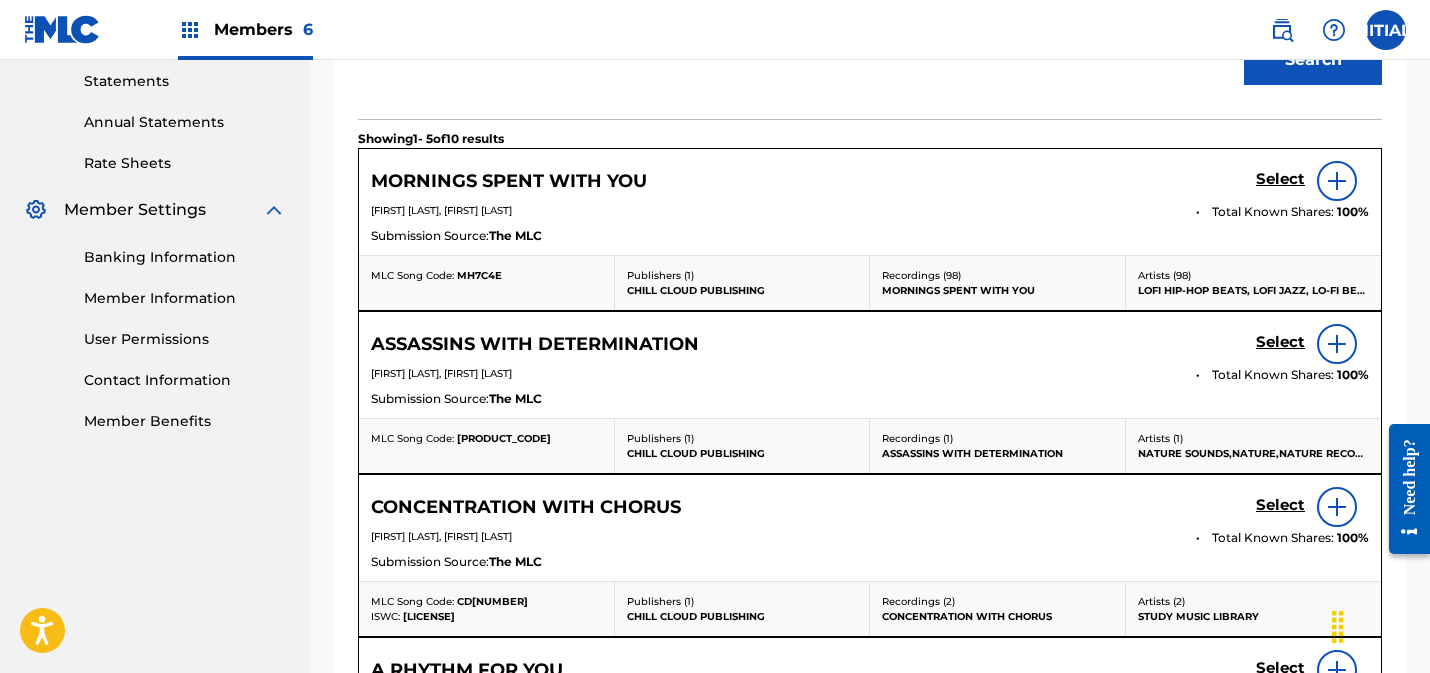 scroll, scrollTop: 682, scrollLeft: 0, axis: vertical 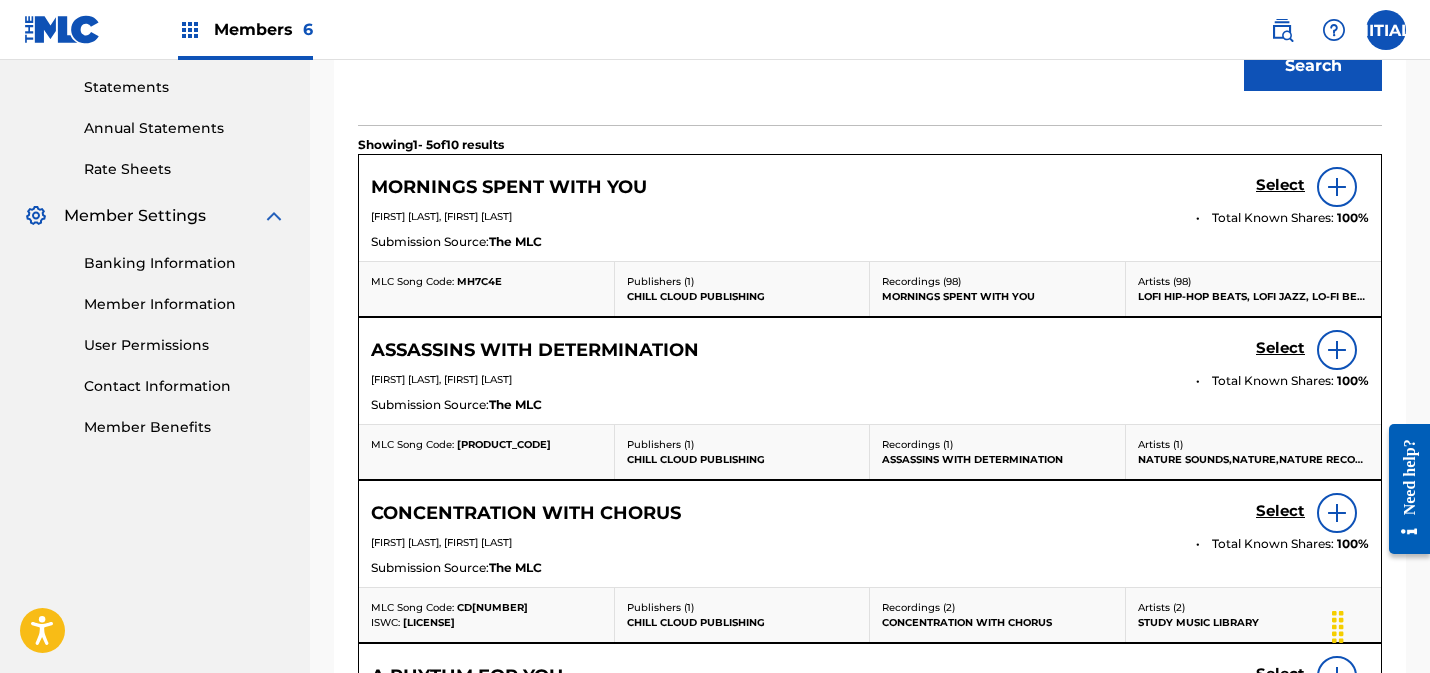 click on "Select" at bounding box center (1280, 185) 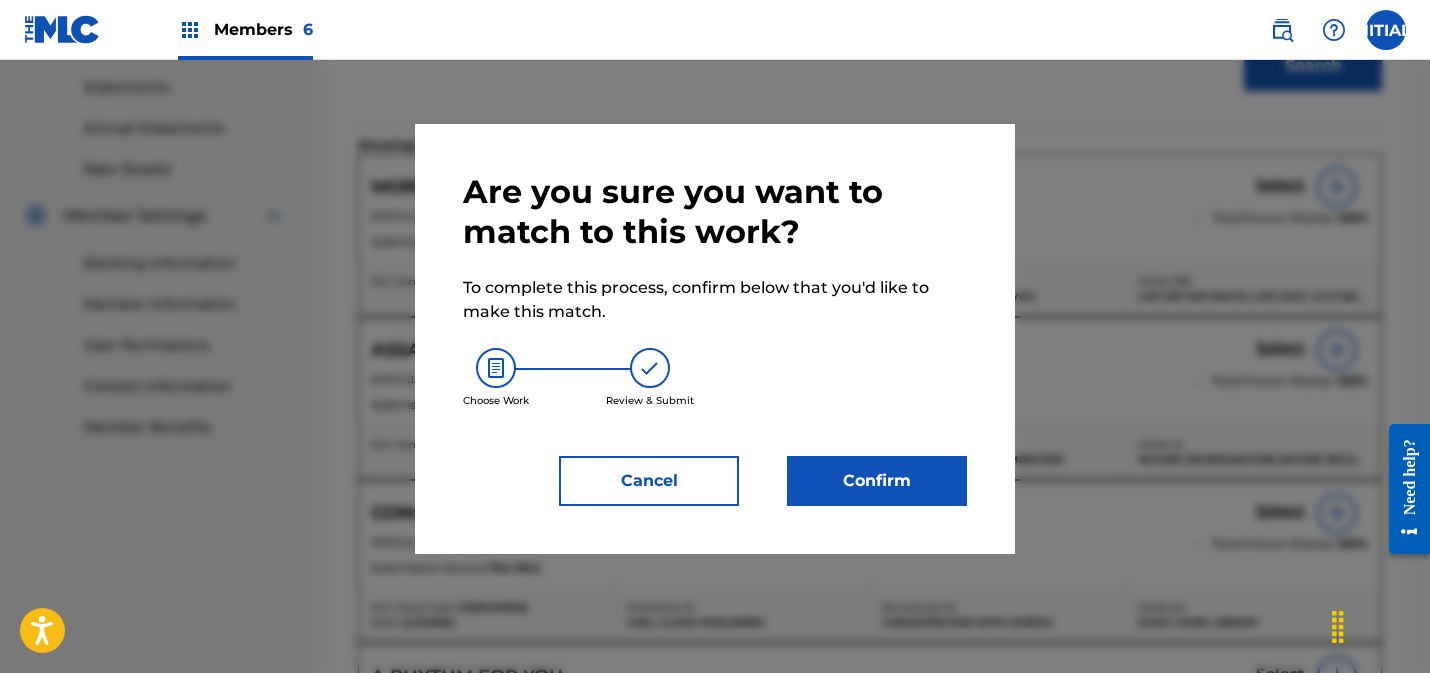 click on "Confirm" at bounding box center (877, 481) 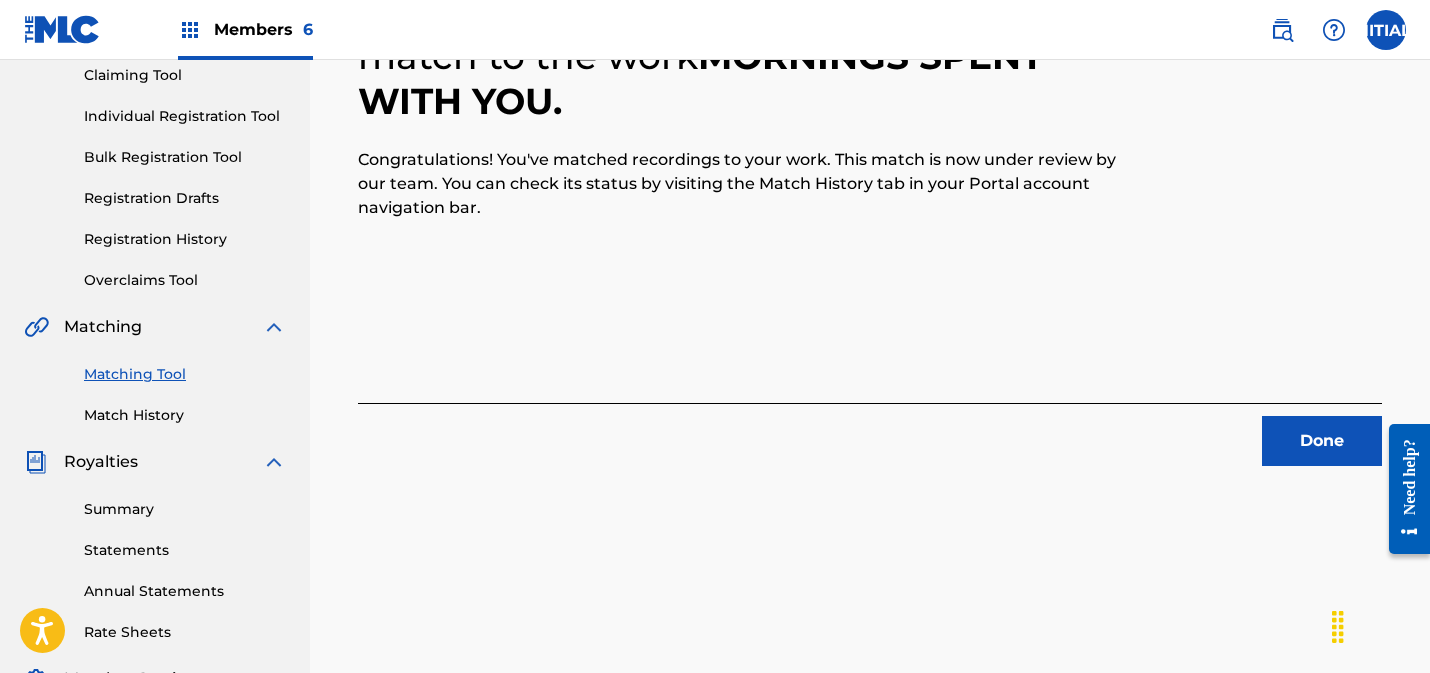 scroll, scrollTop: 296, scrollLeft: 0, axis: vertical 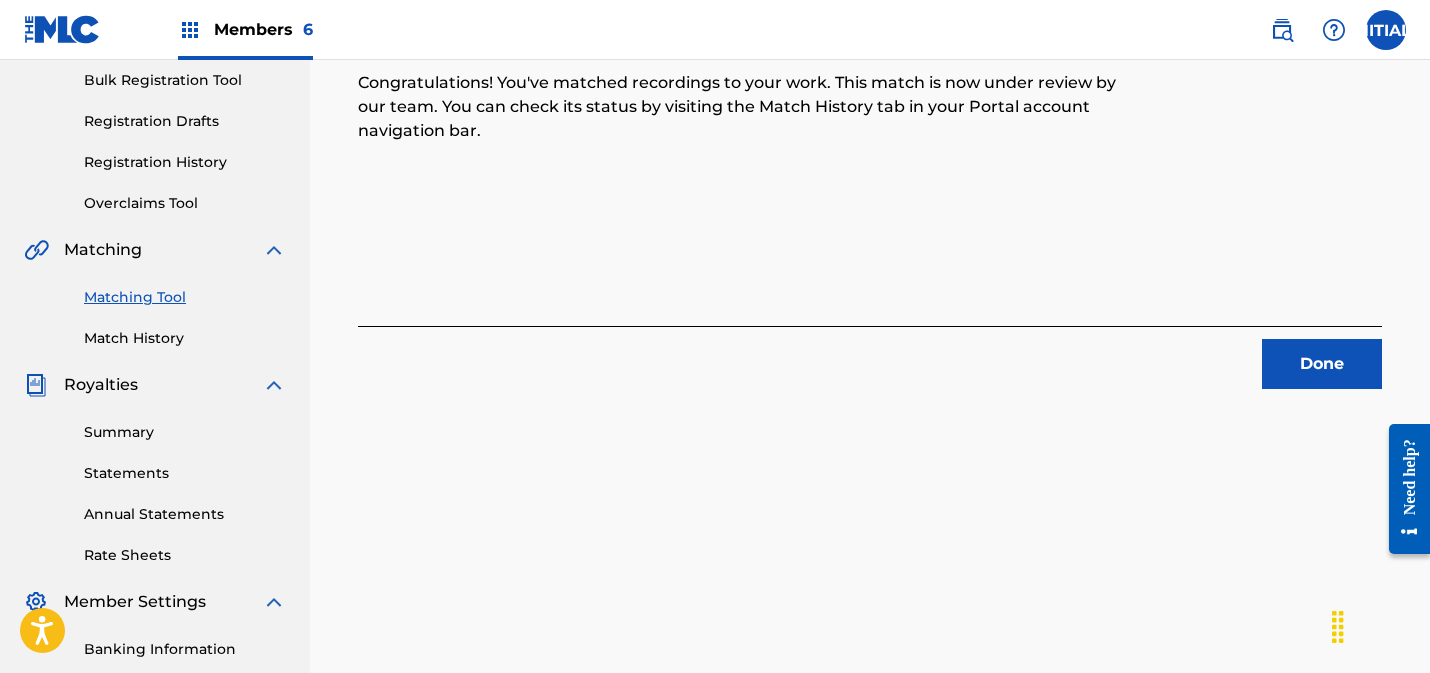 click on "Done" at bounding box center [1322, 364] 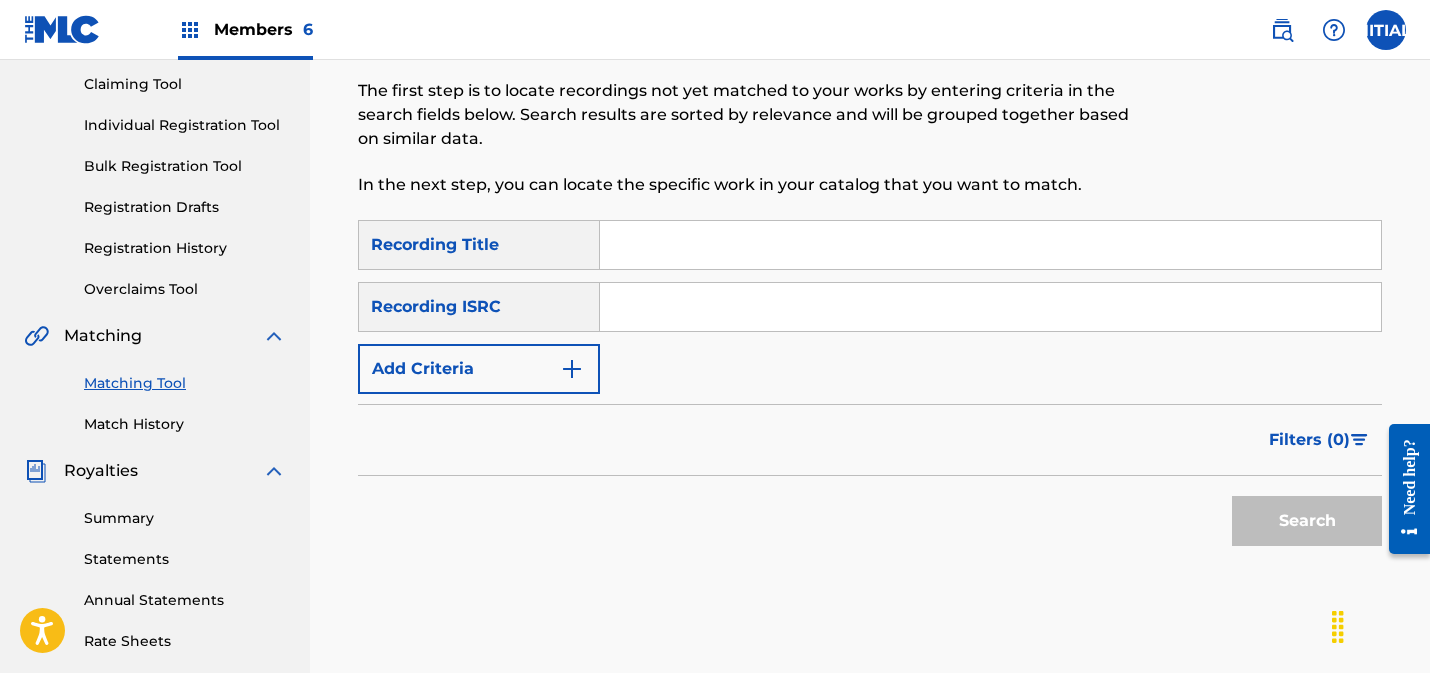 scroll, scrollTop: 204, scrollLeft: 0, axis: vertical 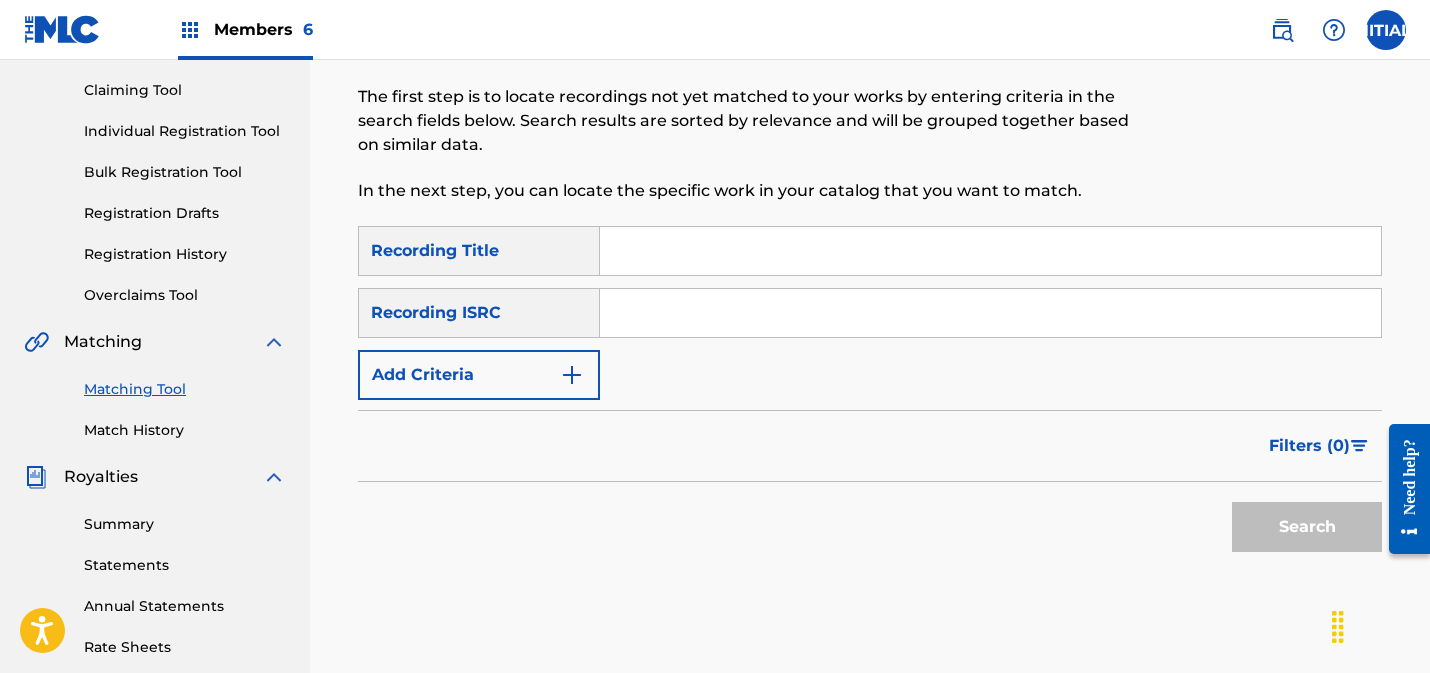 click at bounding box center (990, 313) 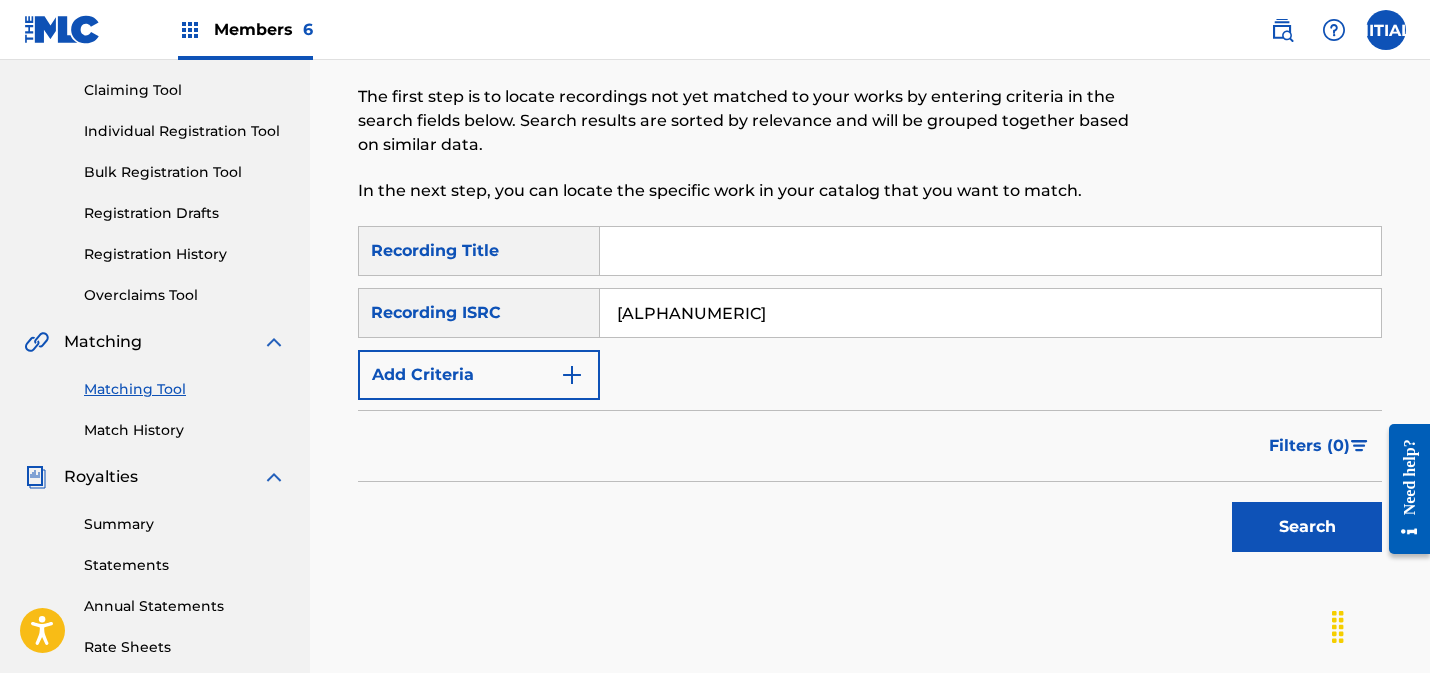 type on "[ALPHANUMERIC]" 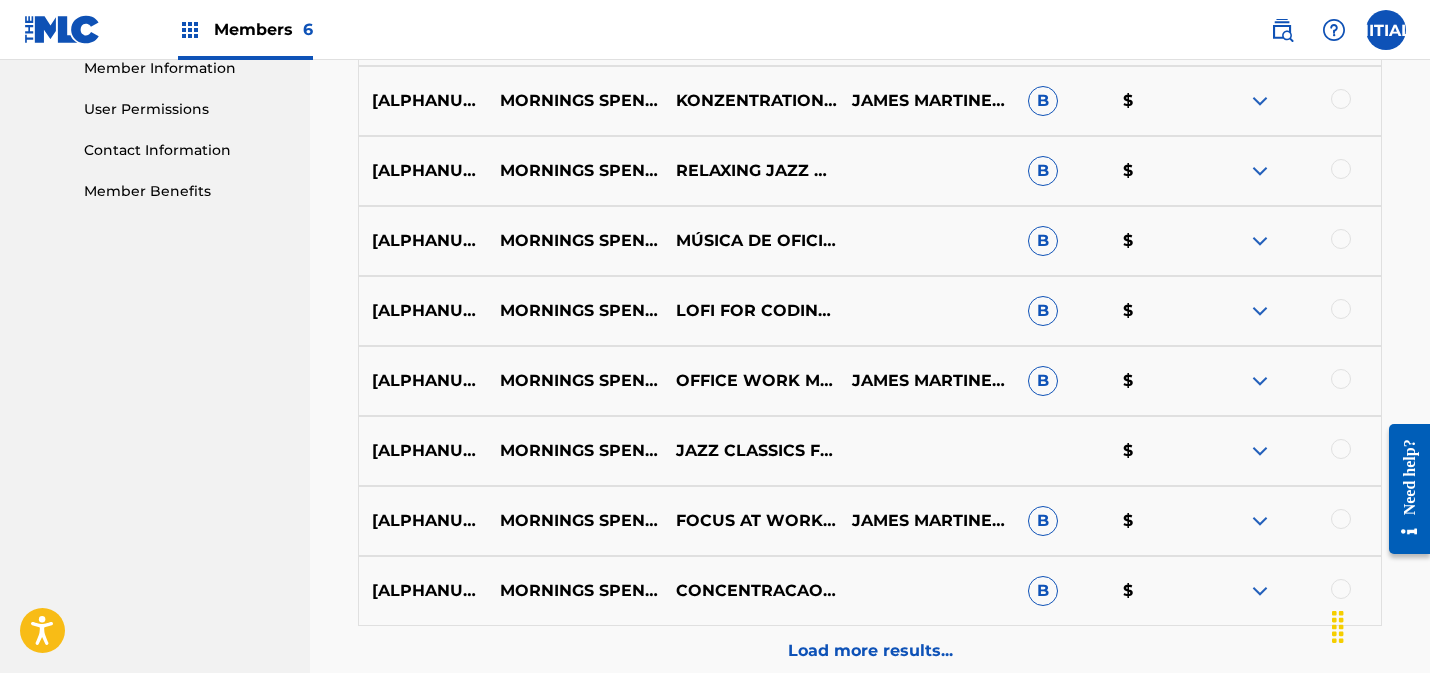 scroll, scrollTop: 1117, scrollLeft: 0, axis: vertical 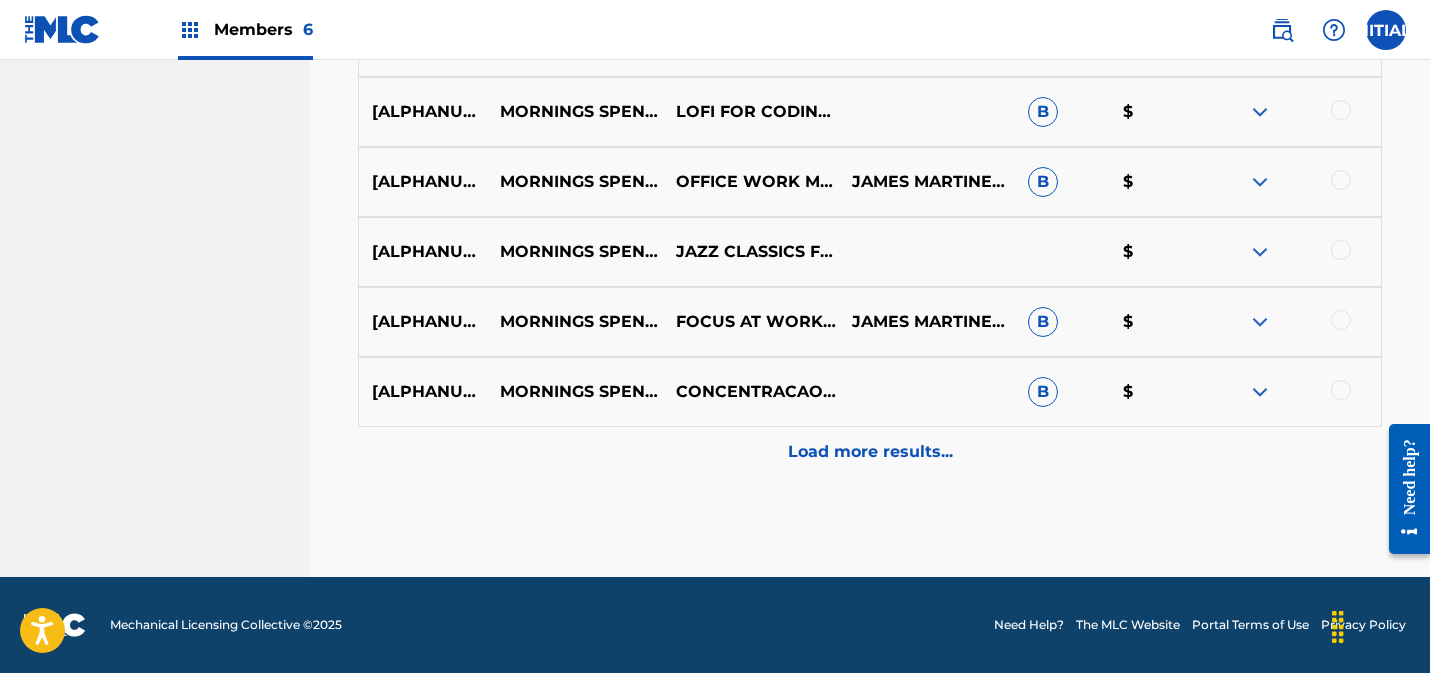 click on "Load more results..." at bounding box center (870, 452) 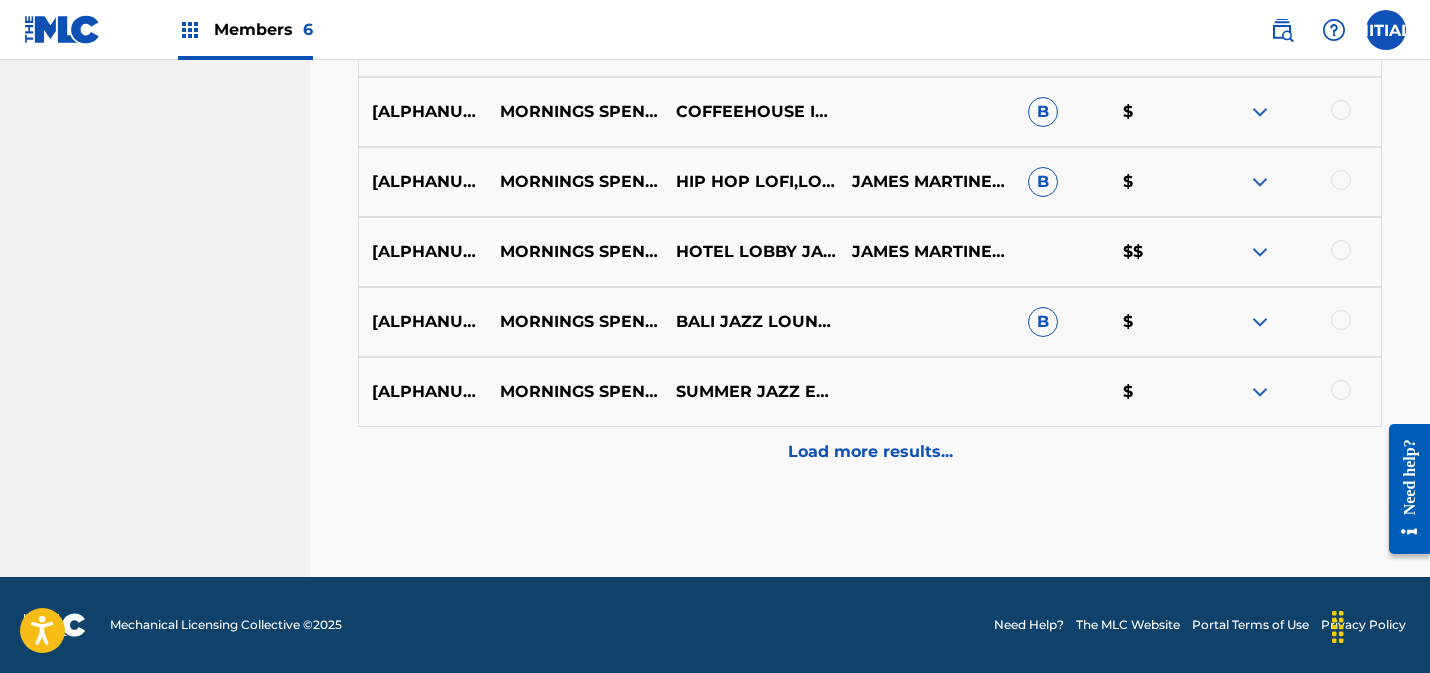 click on "Load more results..." at bounding box center [870, 452] 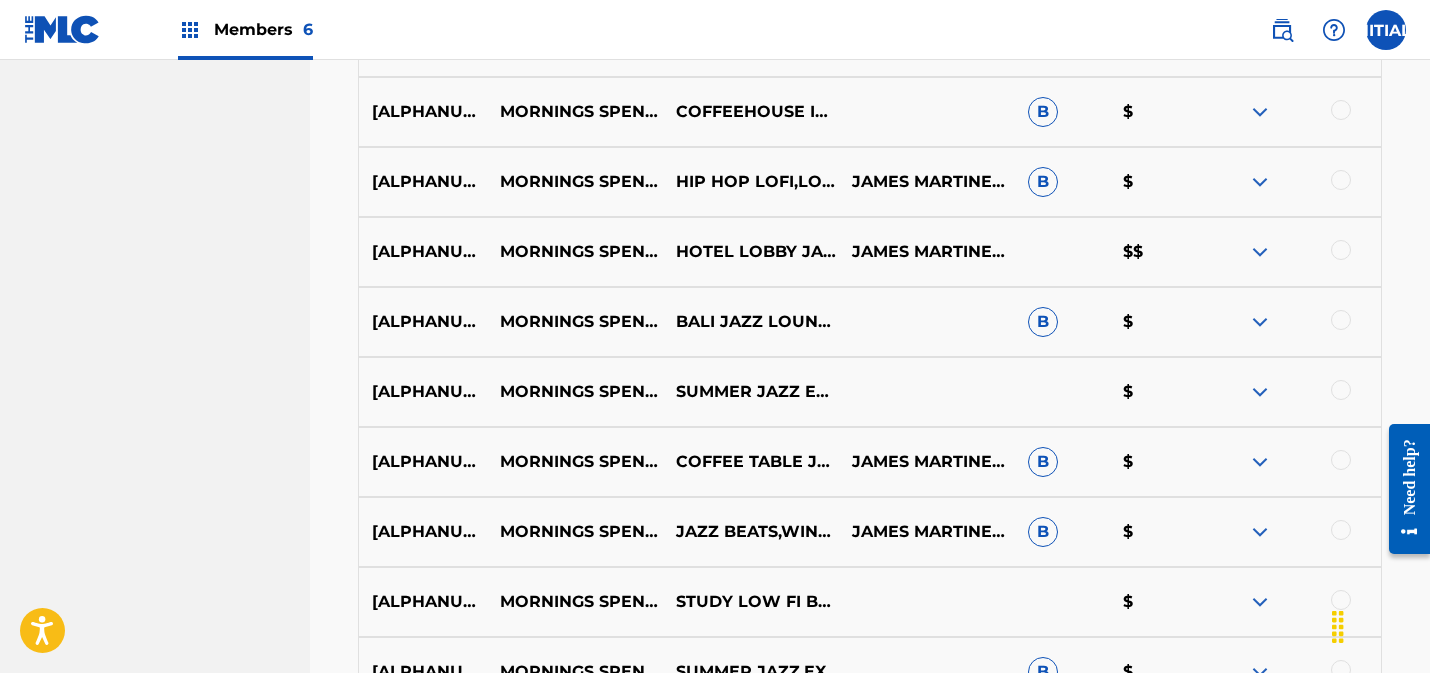 scroll, scrollTop: 2517, scrollLeft: 0, axis: vertical 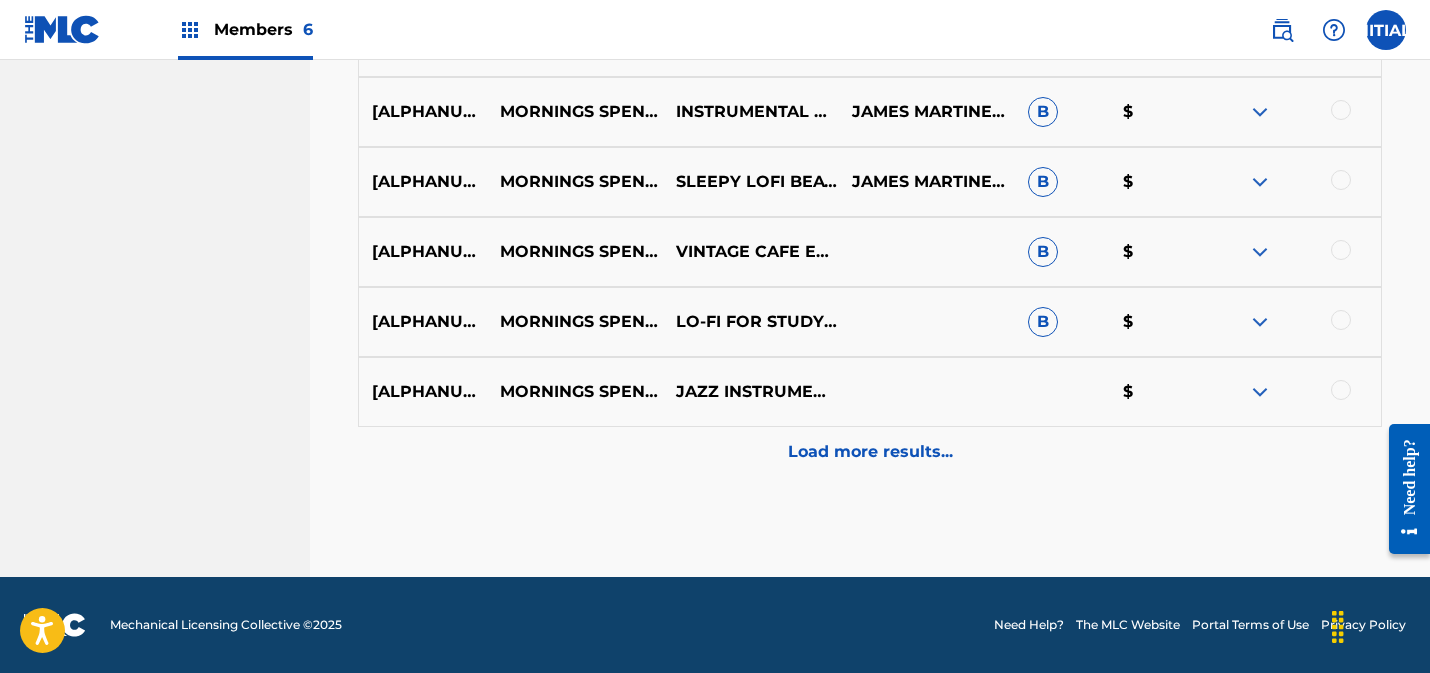 click on "Load more results..." at bounding box center (870, 452) 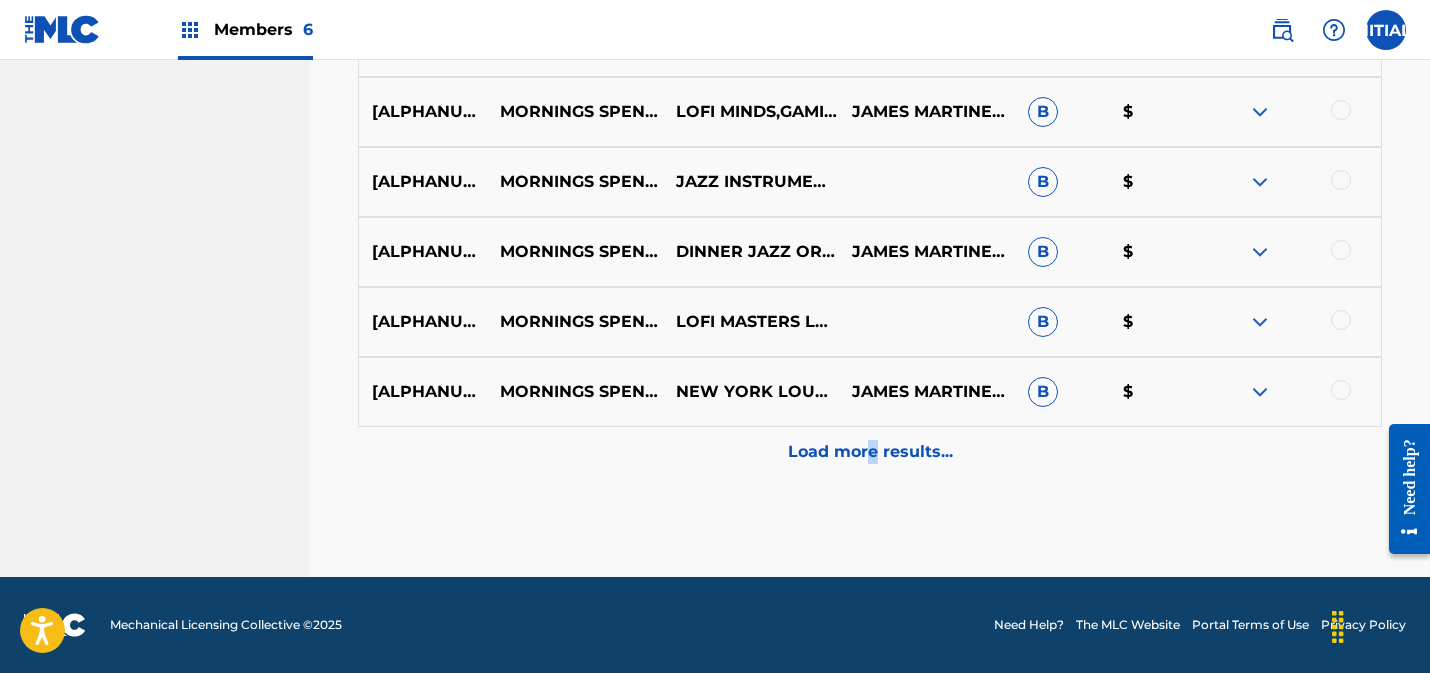 click on "Load more results..." at bounding box center (870, 452) 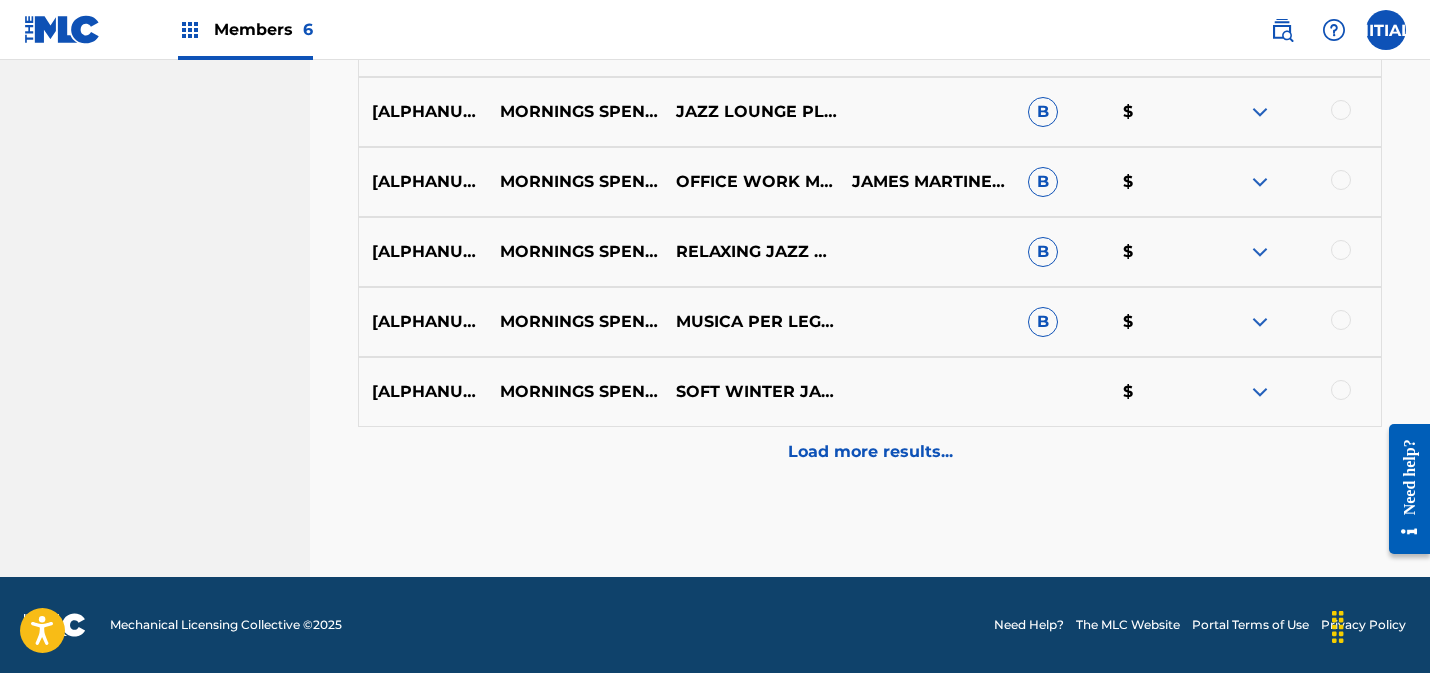 click on "Load more results..." at bounding box center (870, 452) 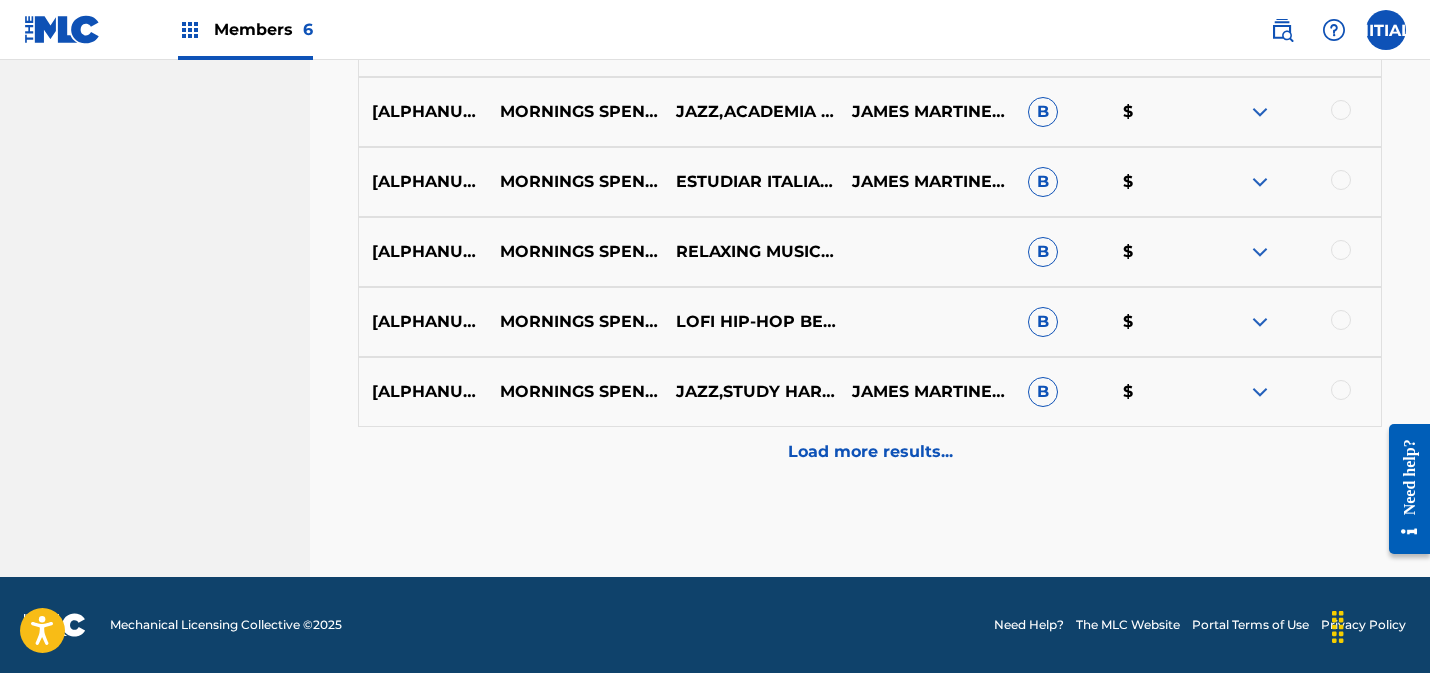 click on "Load more results..." at bounding box center (870, 452) 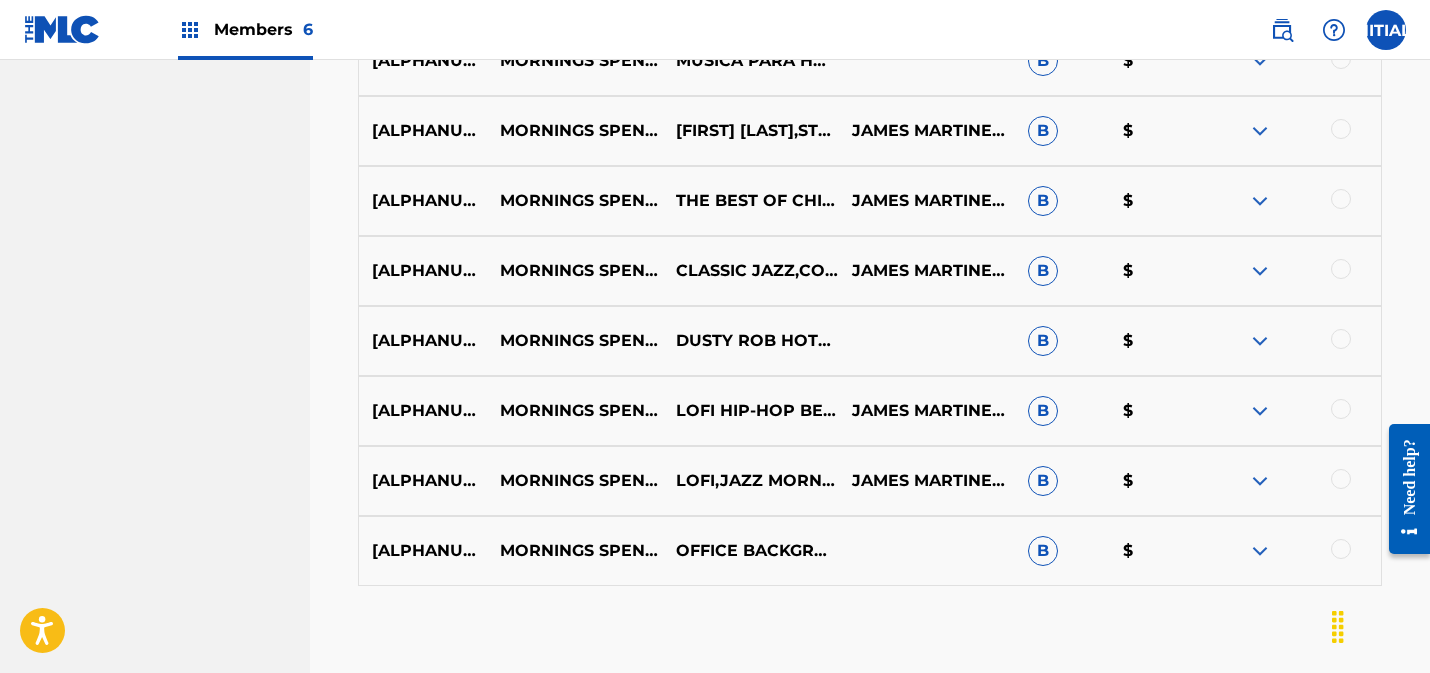 scroll, scrollTop: 5197, scrollLeft: 0, axis: vertical 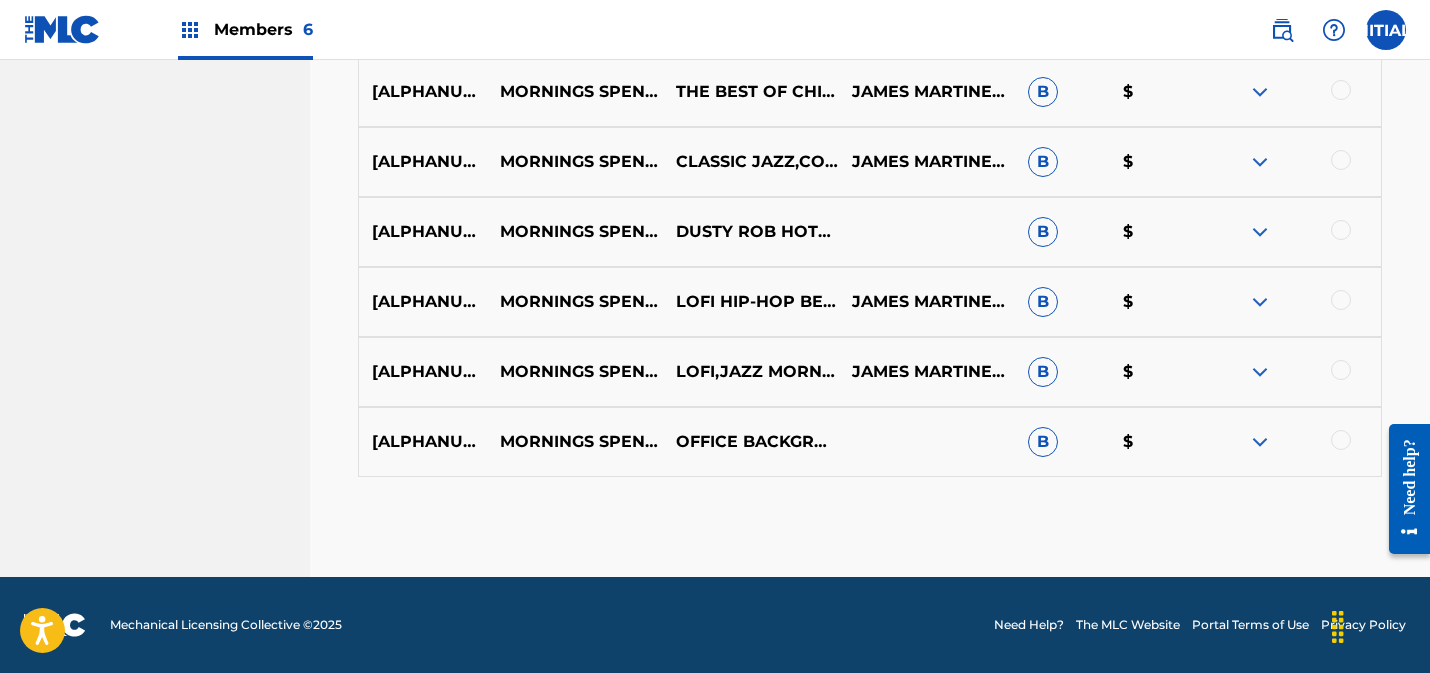 click at bounding box center [1341, 440] 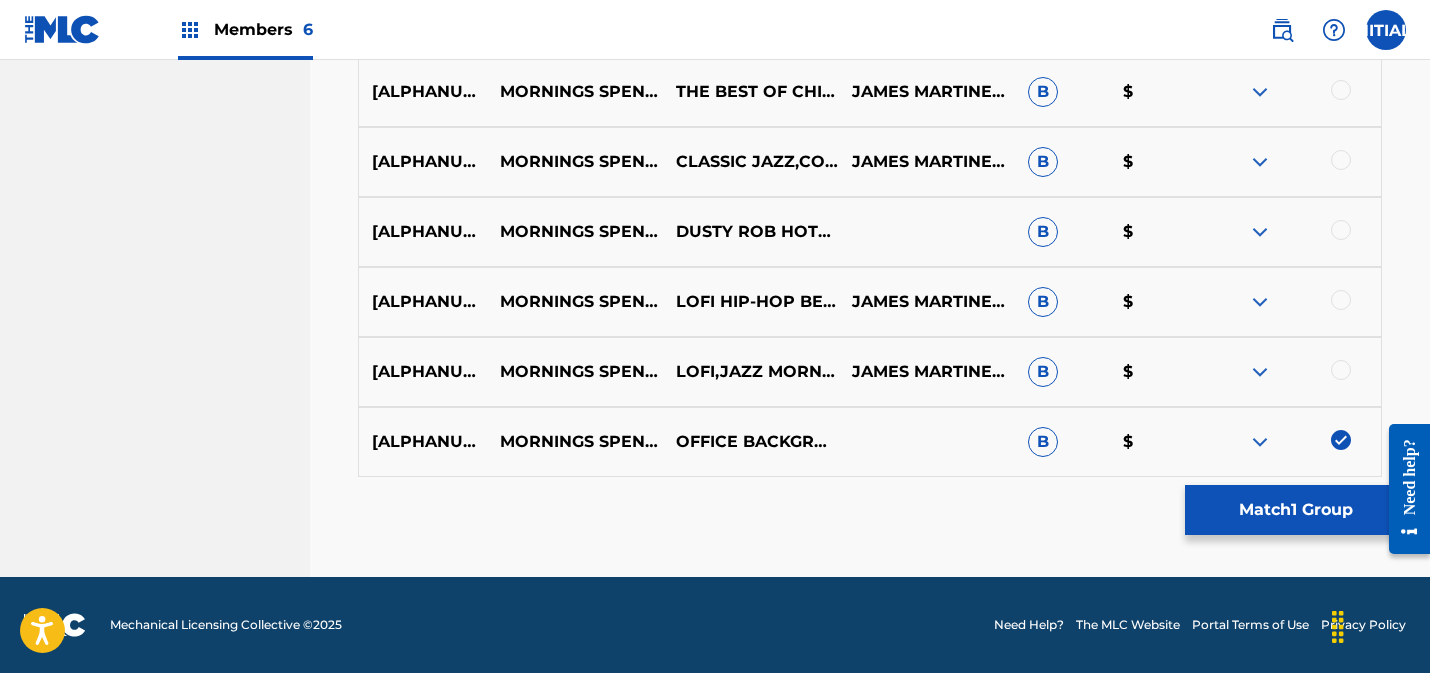 click at bounding box center (1293, 372) 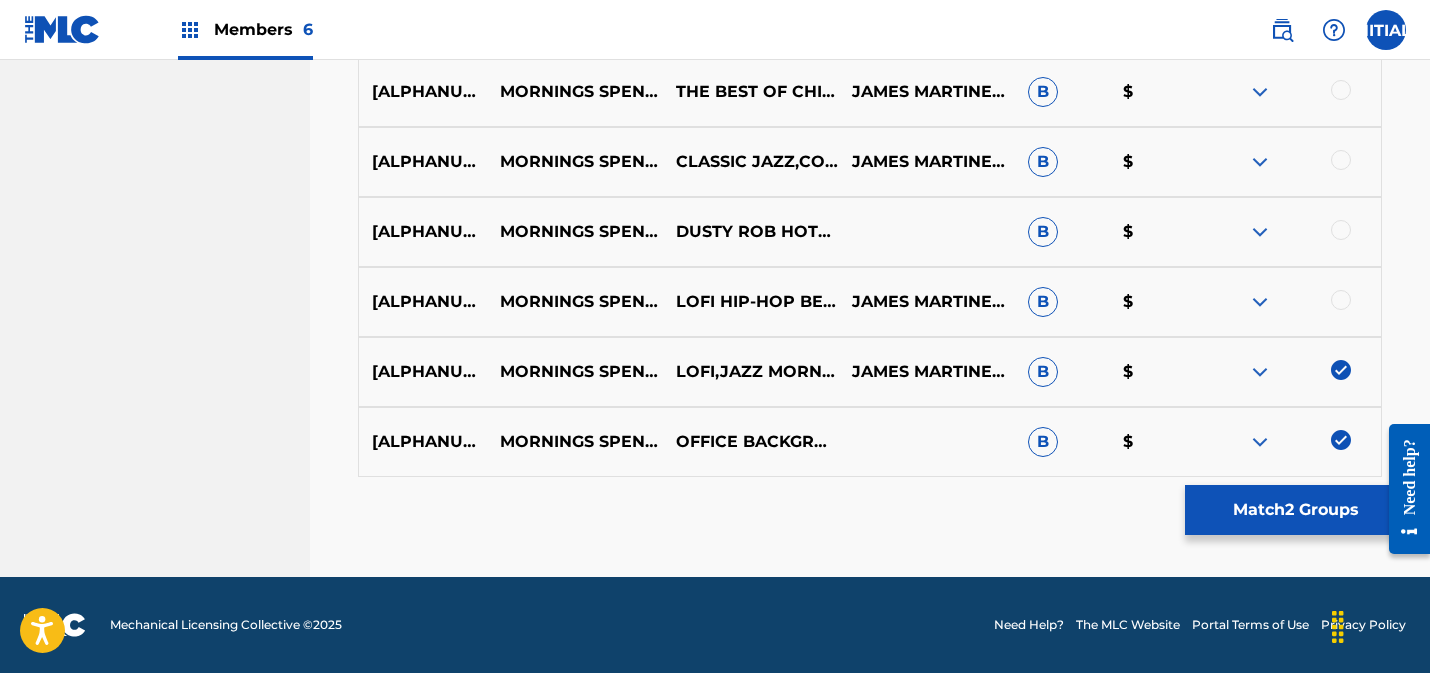 click on "FR10S2383489 MORNINGS SPENT WITH YOU LOFI HIP-HOP BEATS,LOFI JAZZ,LO-FI BEATS JAMES MARTINEZRYAN RHODES B $" at bounding box center (870, 302) 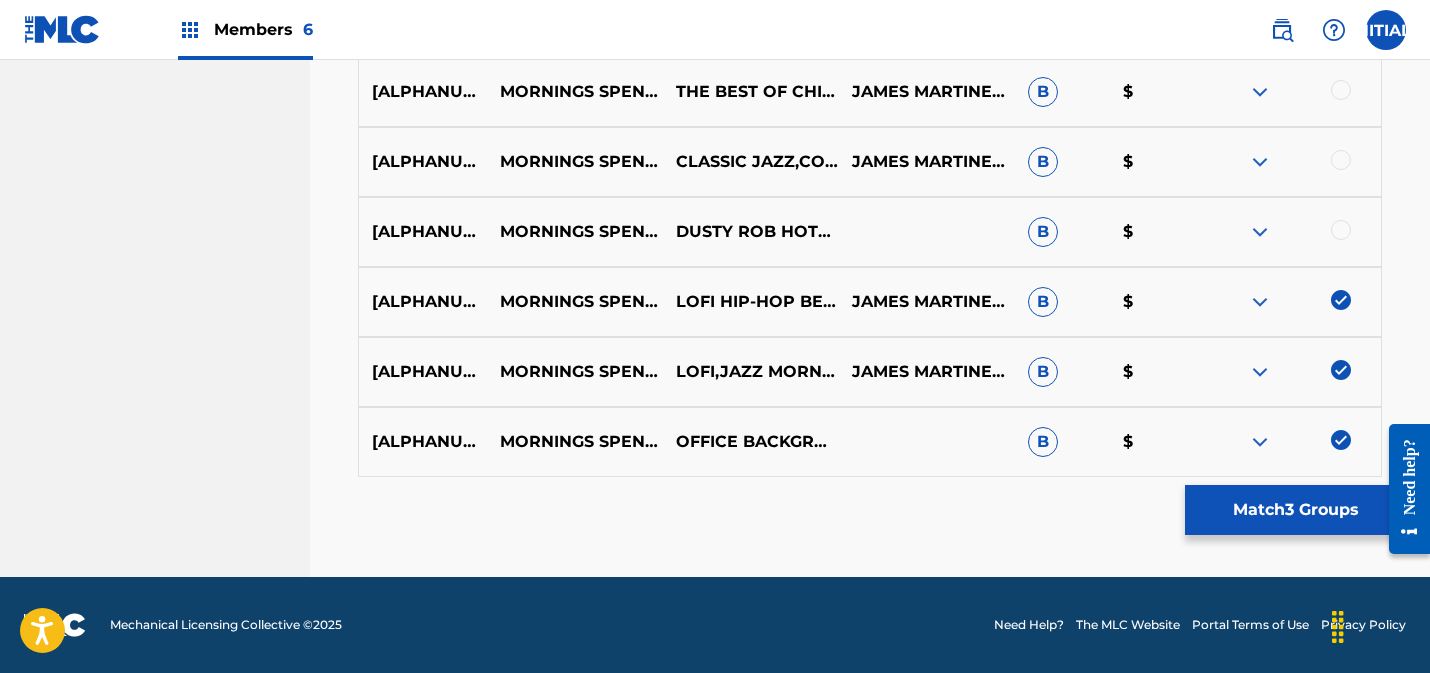 drag, startPoint x: 1339, startPoint y: 234, endPoint x: 1336, endPoint y: 244, distance: 10.440307 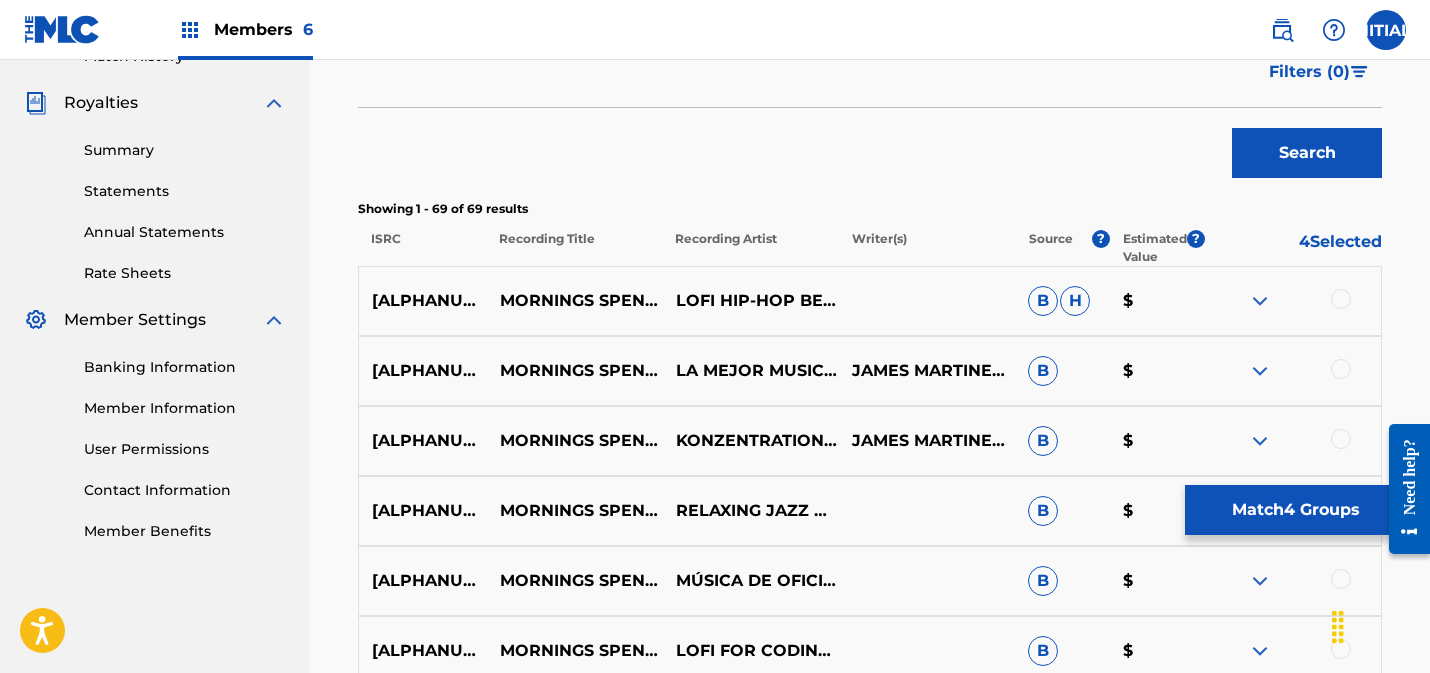 scroll, scrollTop: 585, scrollLeft: 0, axis: vertical 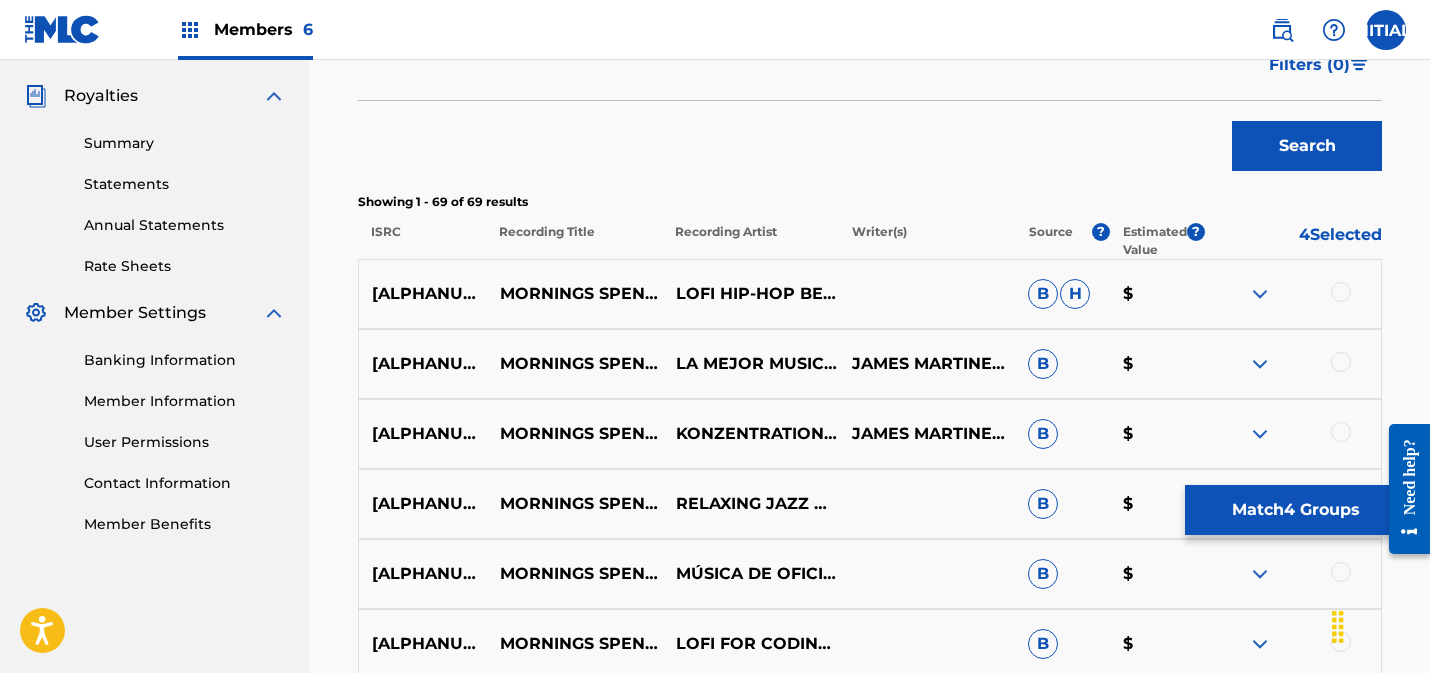 drag, startPoint x: 1341, startPoint y: 297, endPoint x: 1355, endPoint y: 363, distance: 67.46851 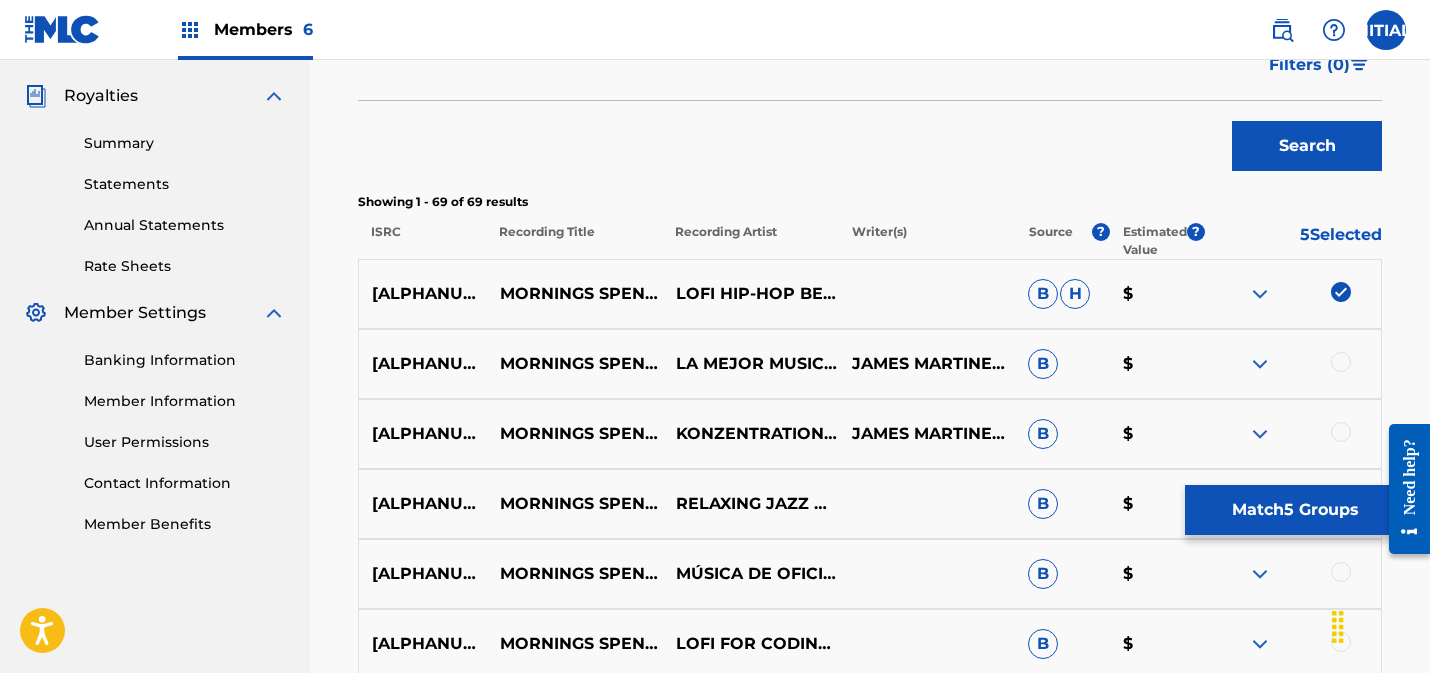 drag, startPoint x: 1343, startPoint y: 365, endPoint x: 1339, endPoint y: 393, distance: 28.284271 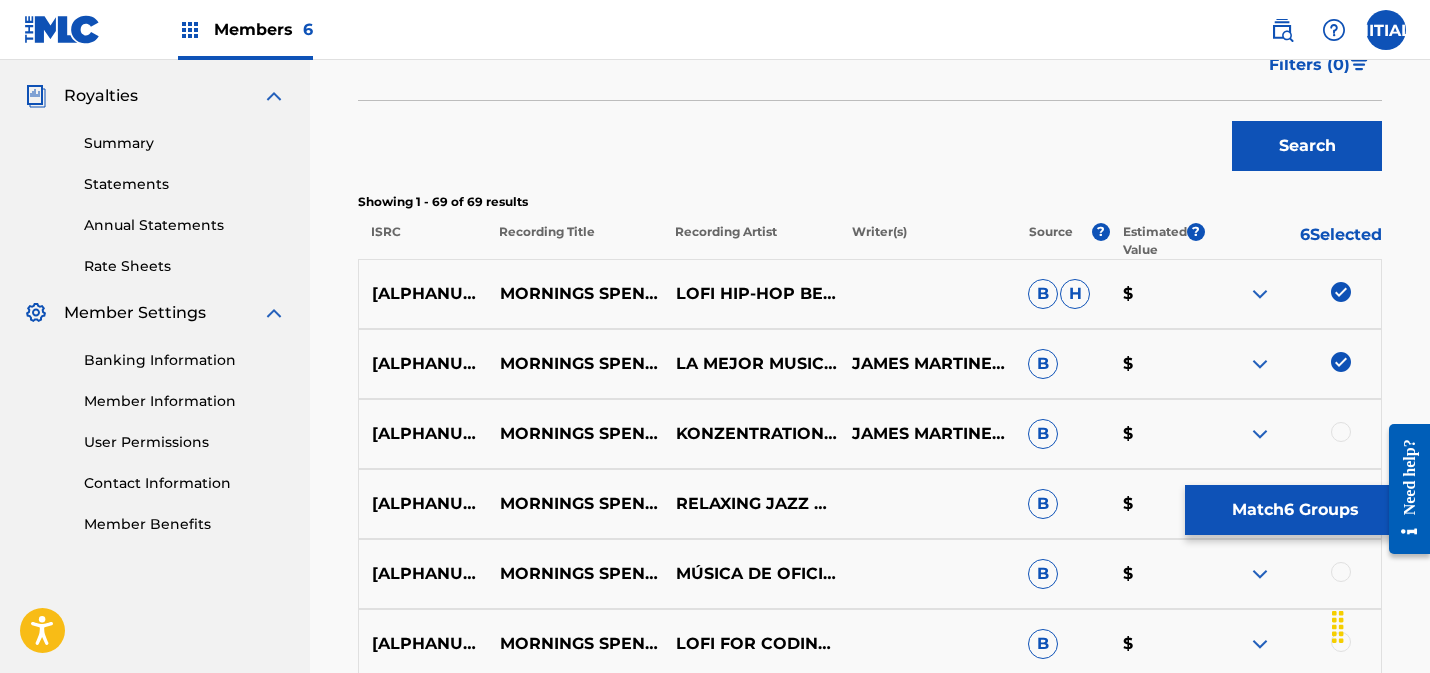 click at bounding box center [1341, 432] 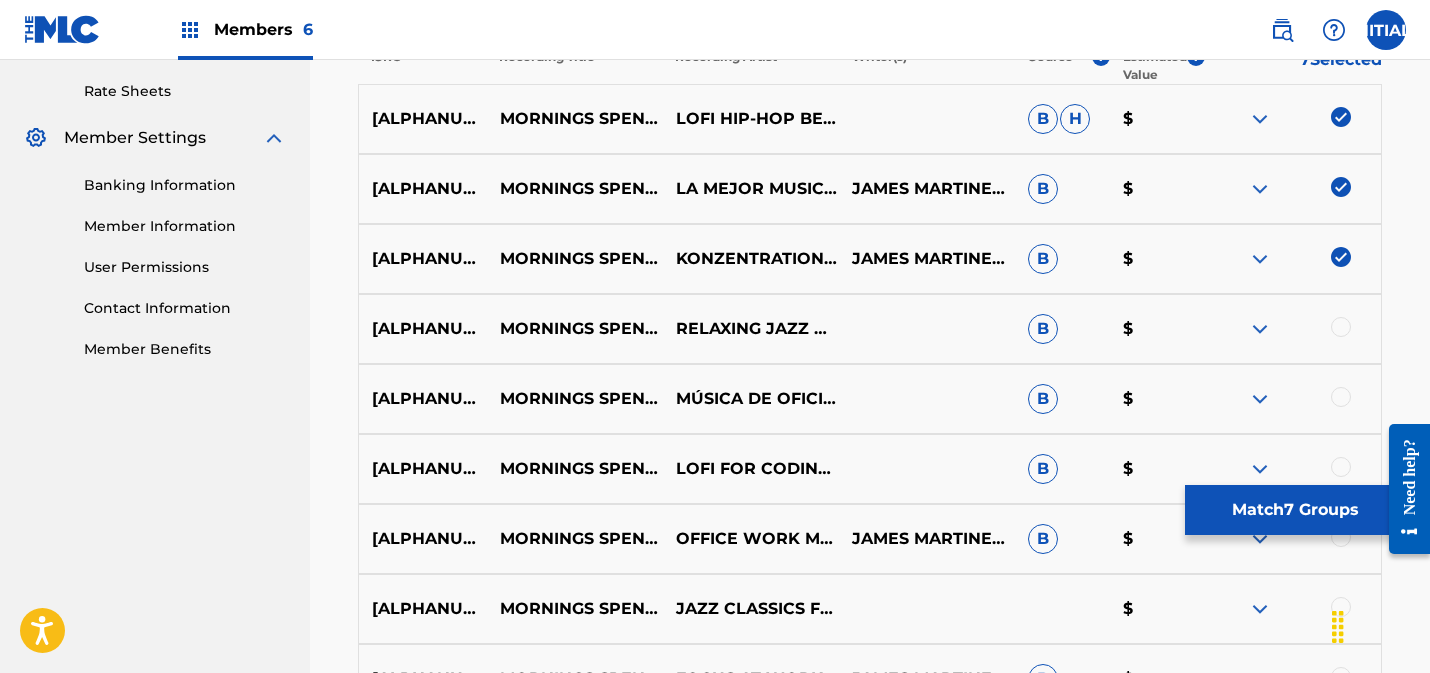 scroll, scrollTop: 833, scrollLeft: 0, axis: vertical 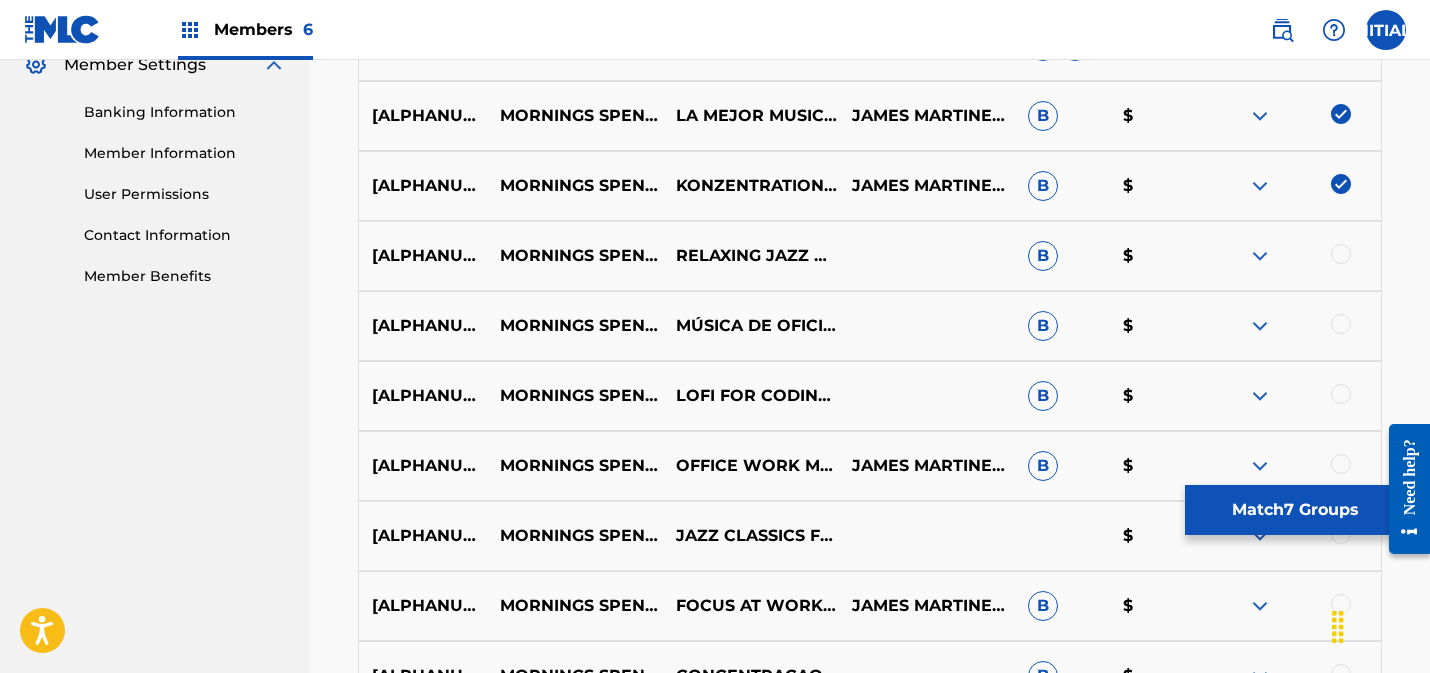 drag, startPoint x: 1343, startPoint y: 254, endPoint x: 1351, endPoint y: 284, distance: 31.04835 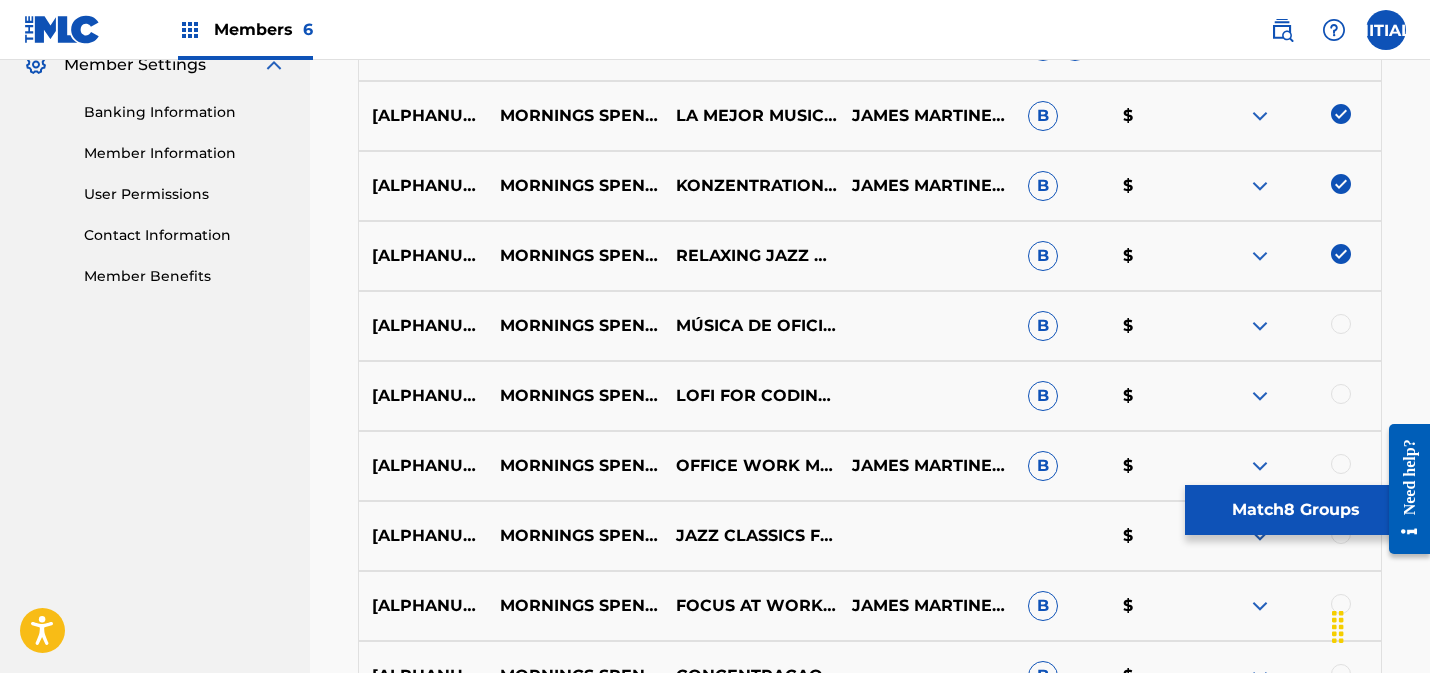 drag, startPoint x: 1341, startPoint y: 328, endPoint x: 1344, endPoint y: 342, distance: 14.3178215 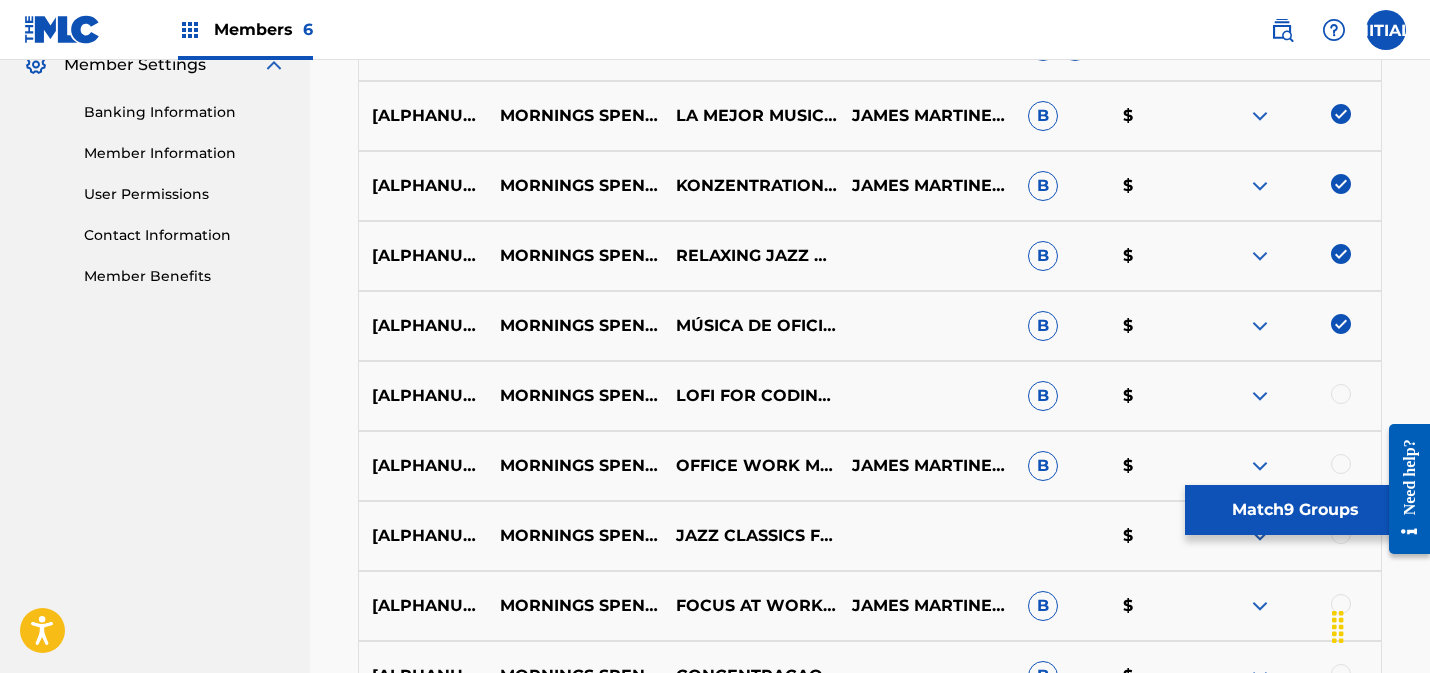 click at bounding box center (1341, 394) 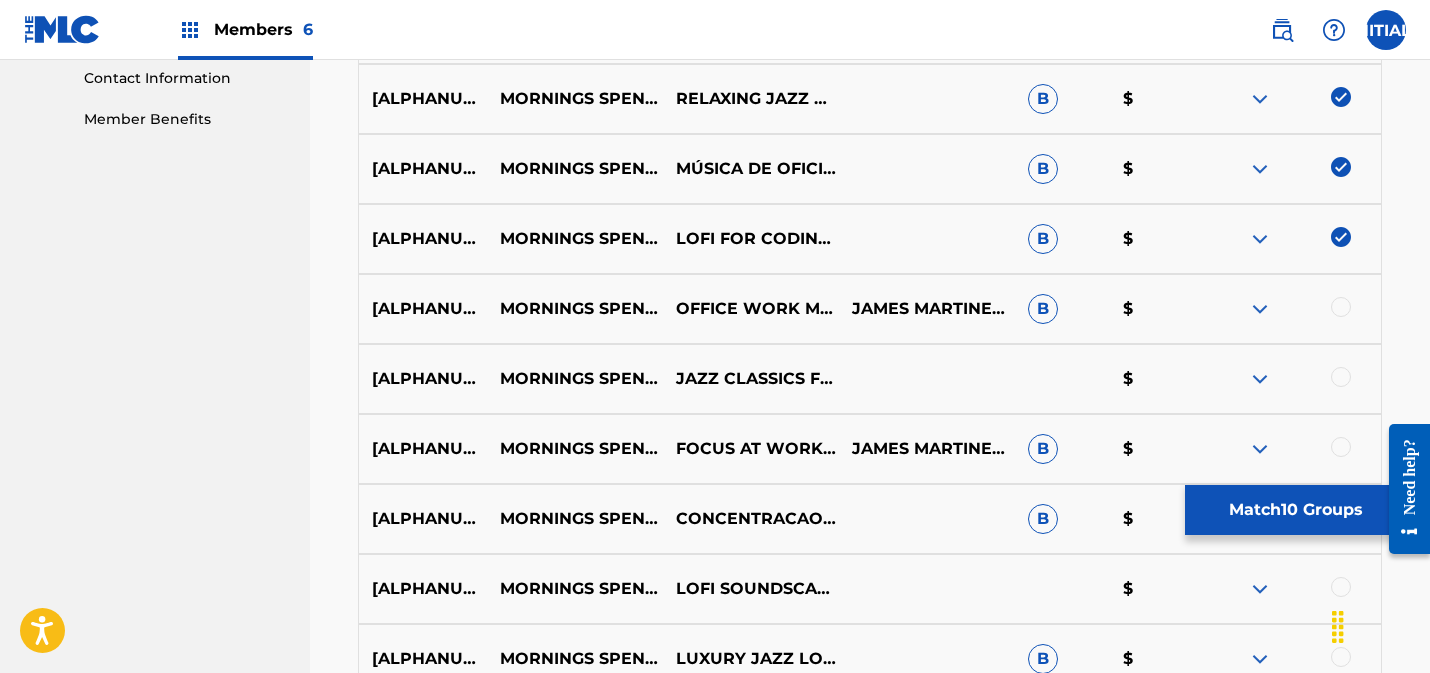 scroll, scrollTop: 1067, scrollLeft: 0, axis: vertical 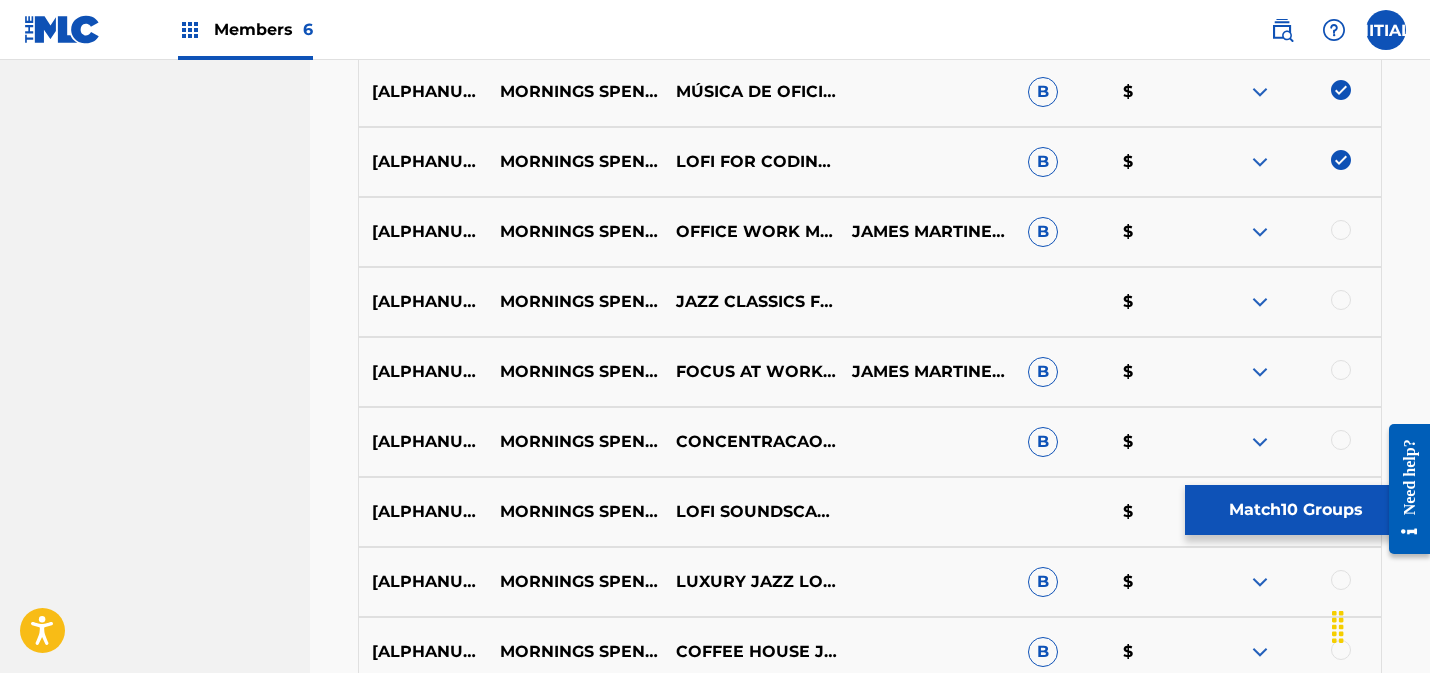 drag, startPoint x: 1339, startPoint y: 230, endPoint x: 1350, endPoint y: 304, distance: 74.8131 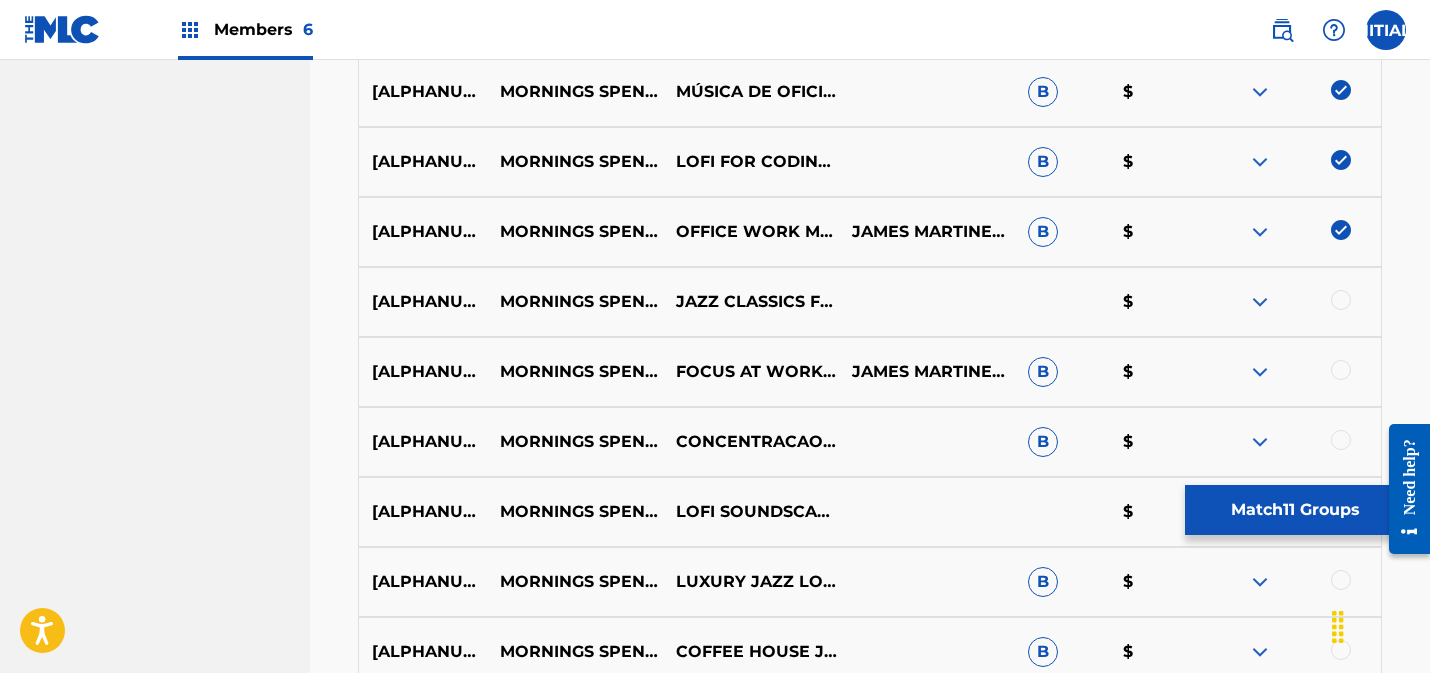 click at bounding box center (1341, 300) 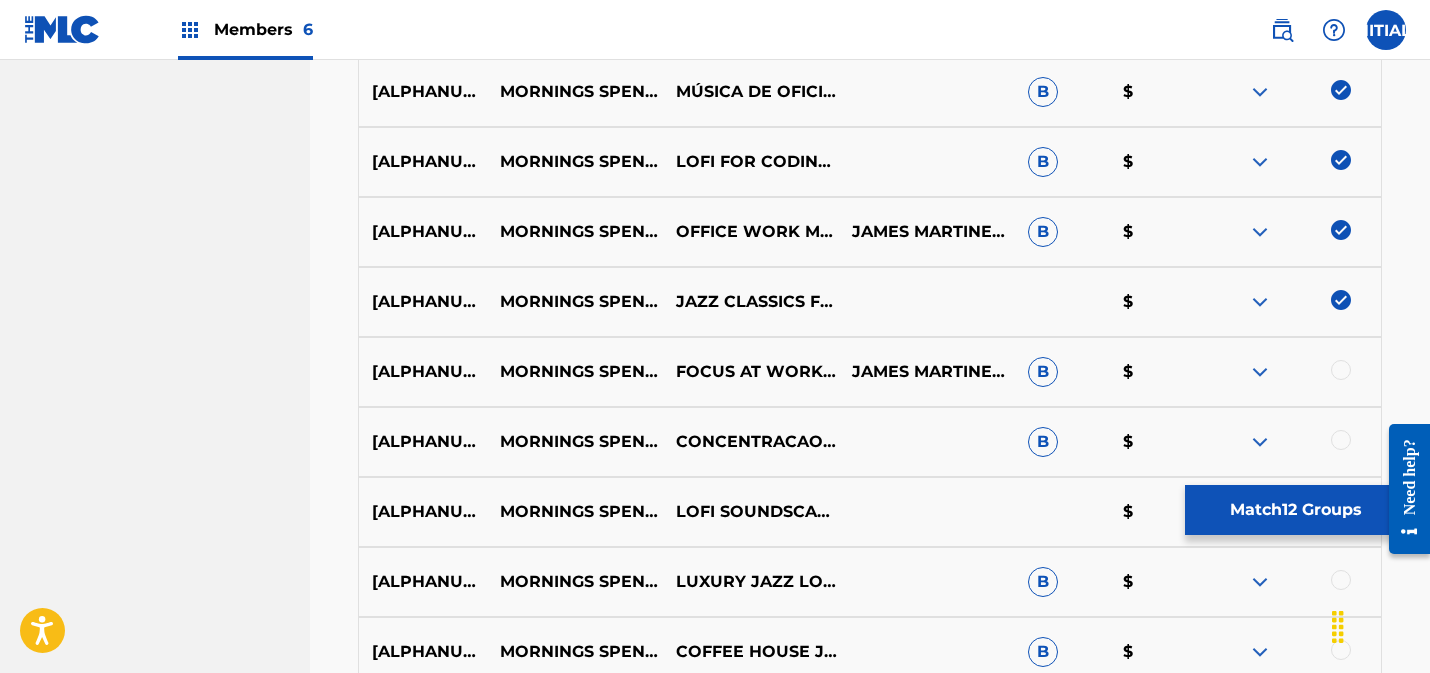 drag, startPoint x: 1343, startPoint y: 364, endPoint x: 1341, endPoint y: 376, distance: 12.165525 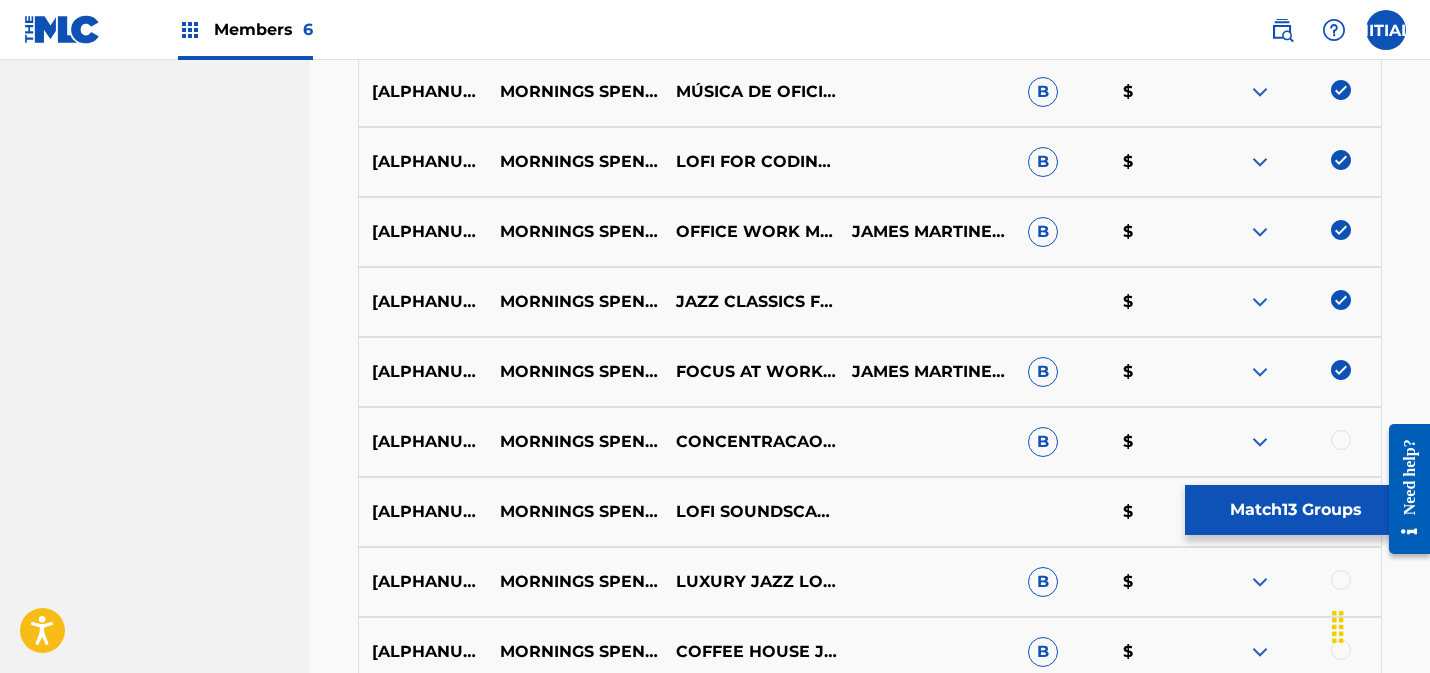 drag, startPoint x: 1337, startPoint y: 435, endPoint x: 1323, endPoint y: 401, distance: 36.769554 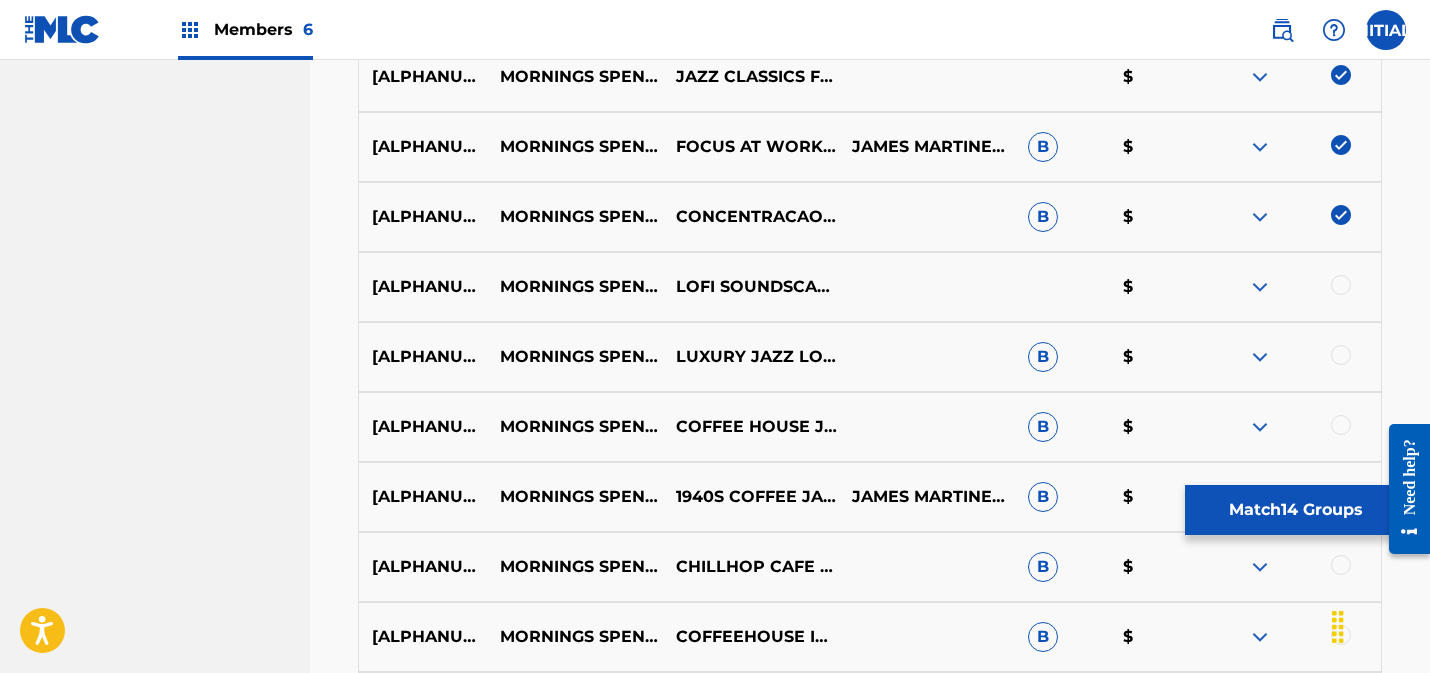 scroll, scrollTop: 1320, scrollLeft: 0, axis: vertical 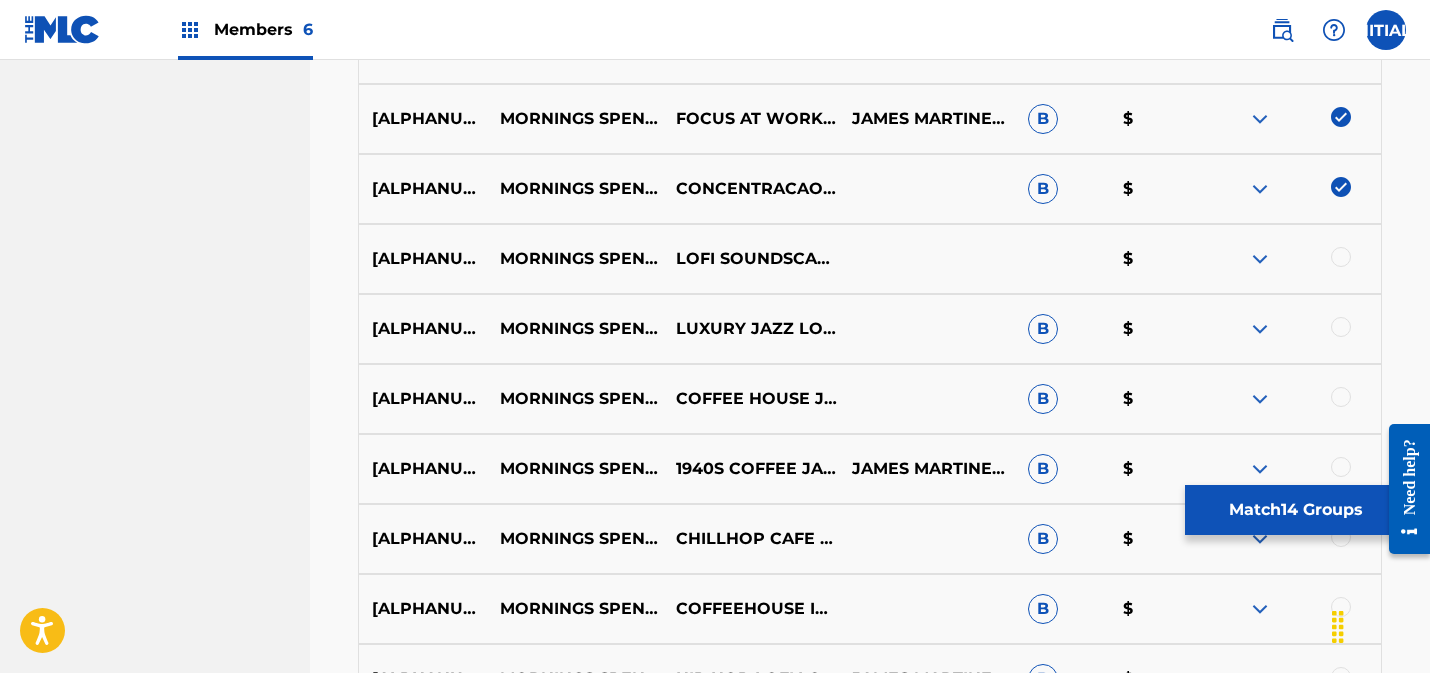 drag, startPoint x: 1349, startPoint y: 255, endPoint x: 1348, endPoint y: 267, distance: 12.0415945 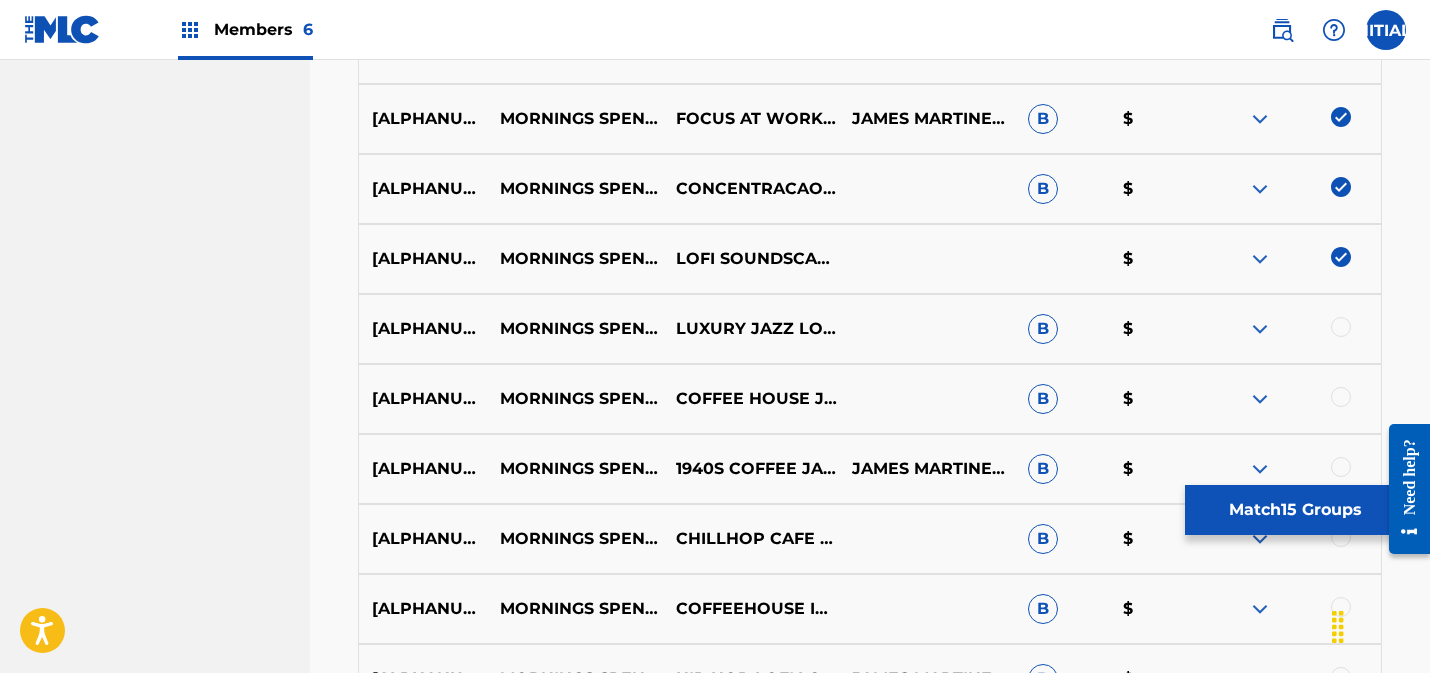 click at bounding box center [1341, 327] 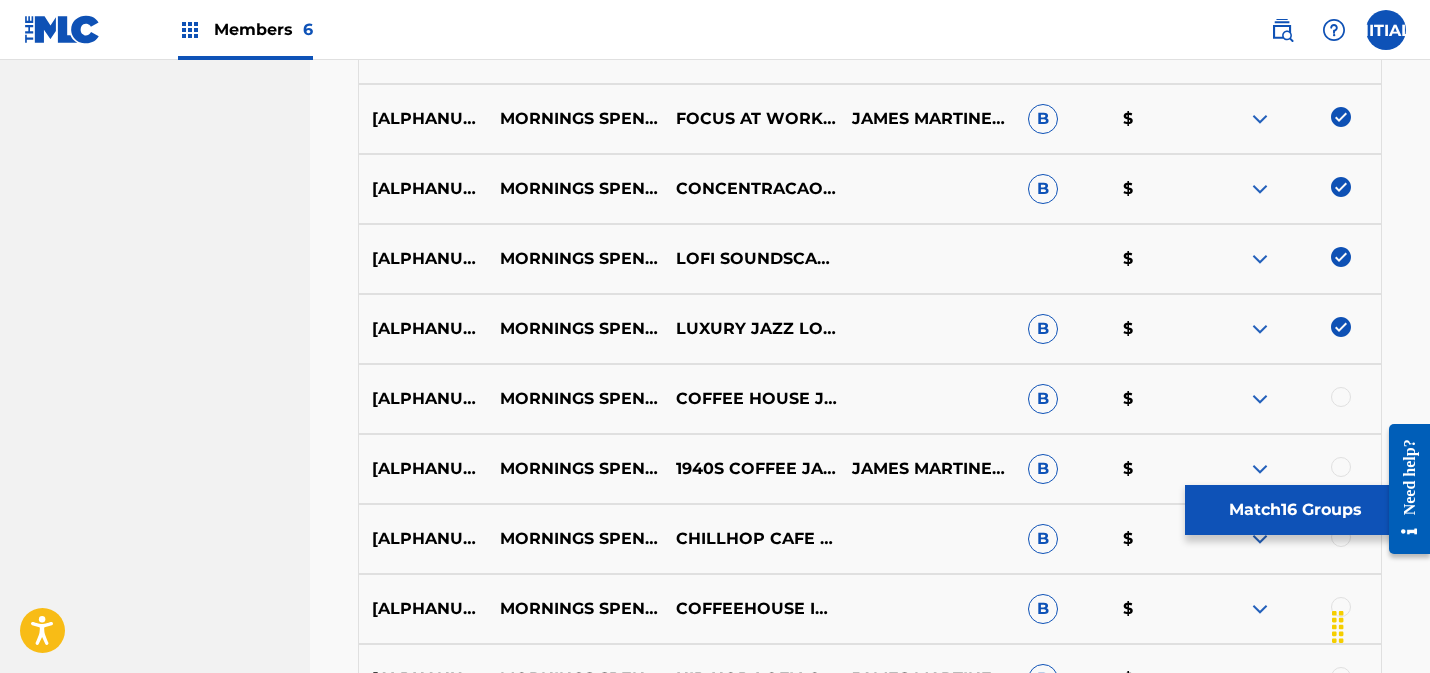 click at bounding box center (1341, 397) 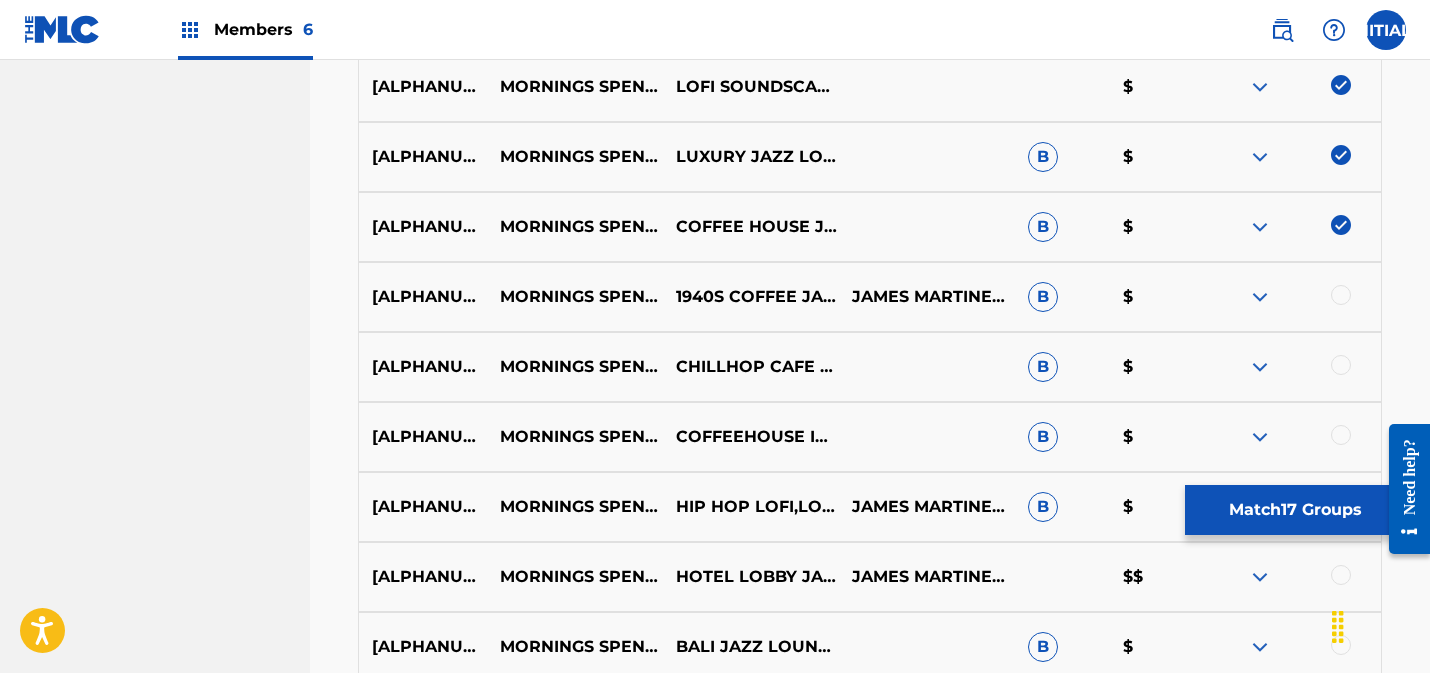 scroll, scrollTop: 1541, scrollLeft: 0, axis: vertical 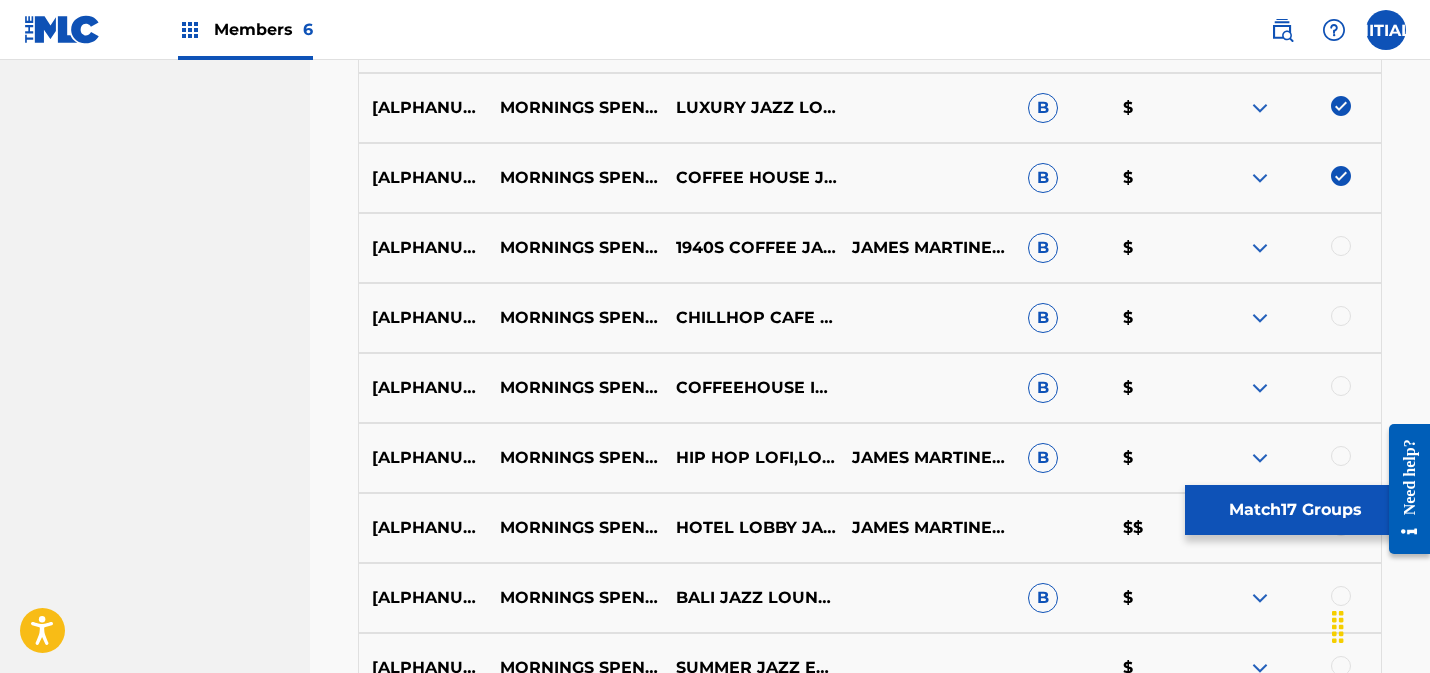 click at bounding box center [1341, 246] 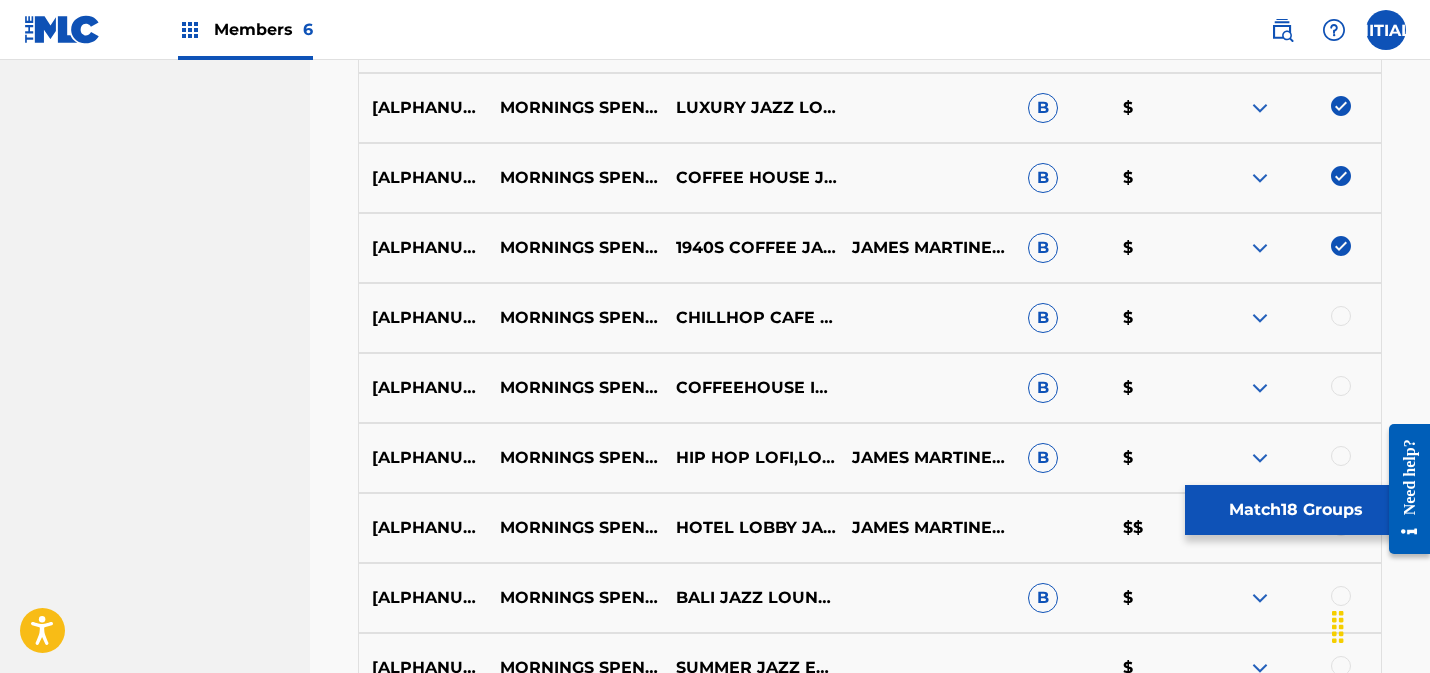 click at bounding box center [1341, 316] 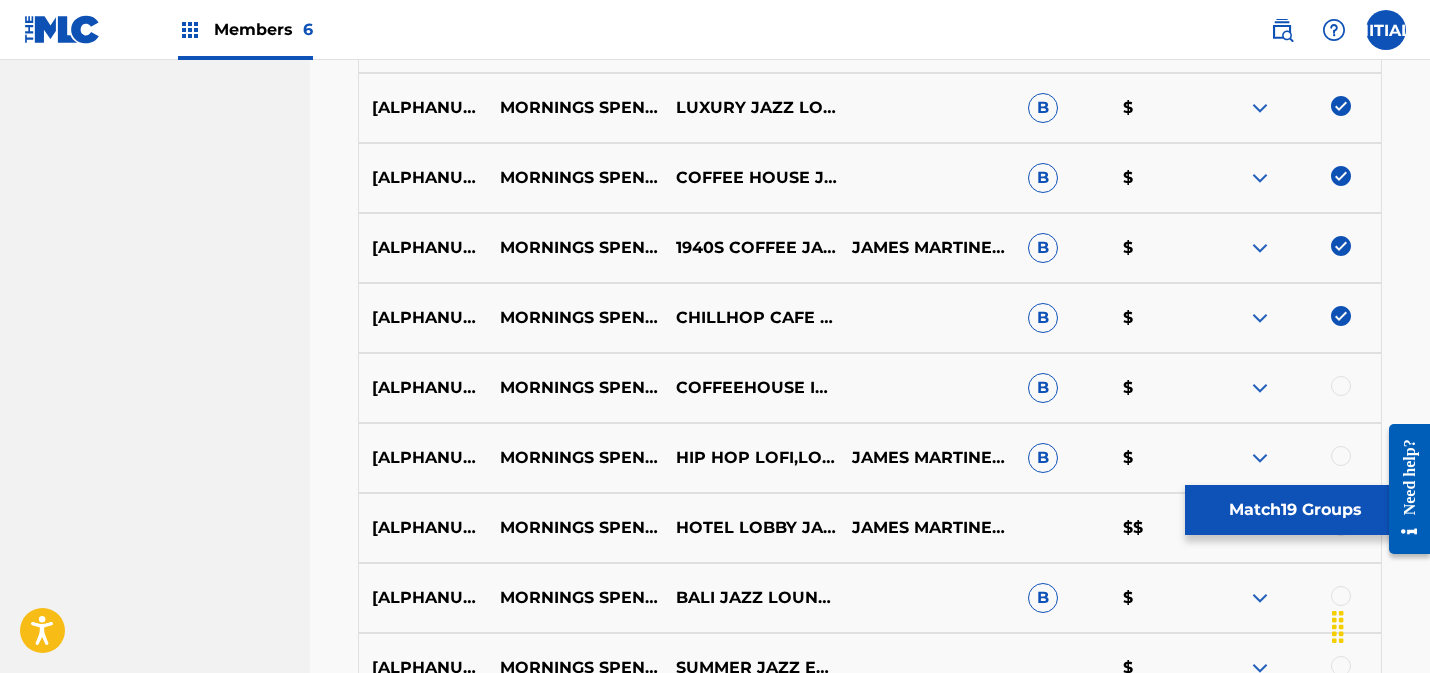 click at bounding box center [1341, 386] 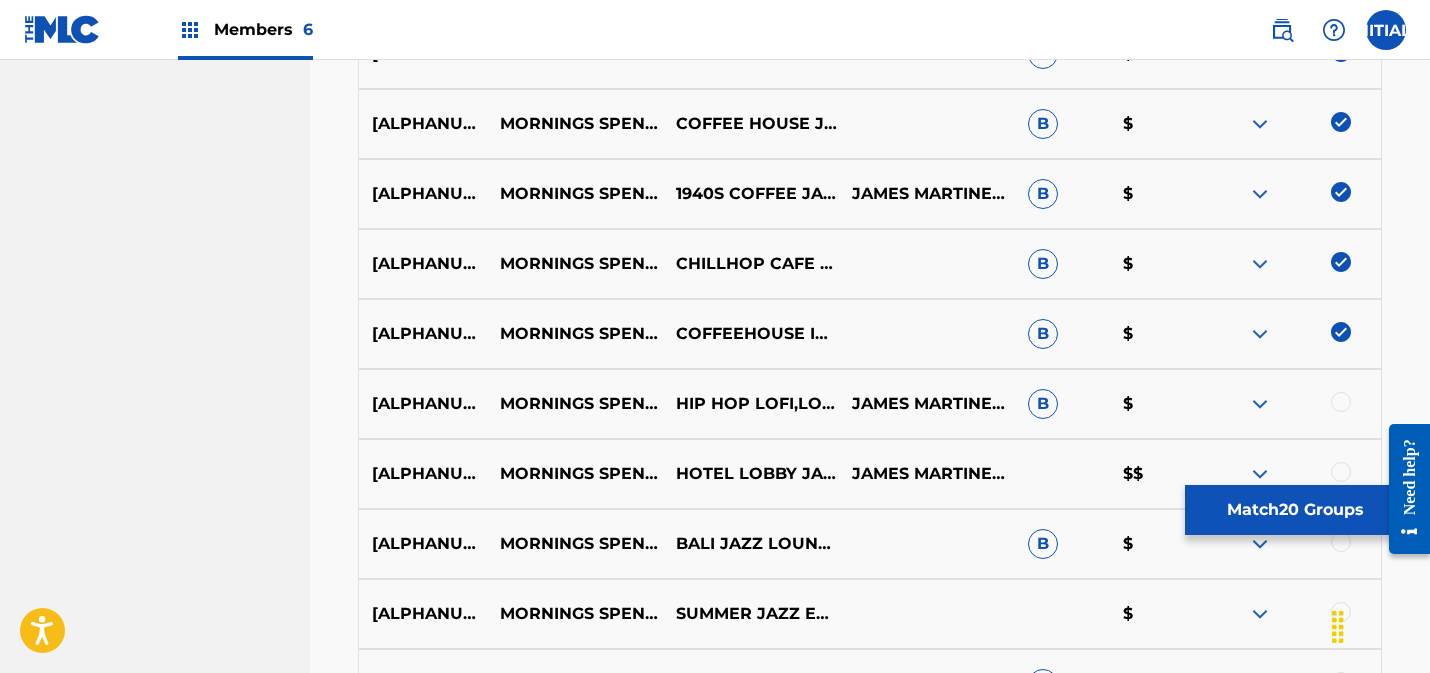 scroll, scrollTop: 1727, scrollLeft: 0, axis: vertical 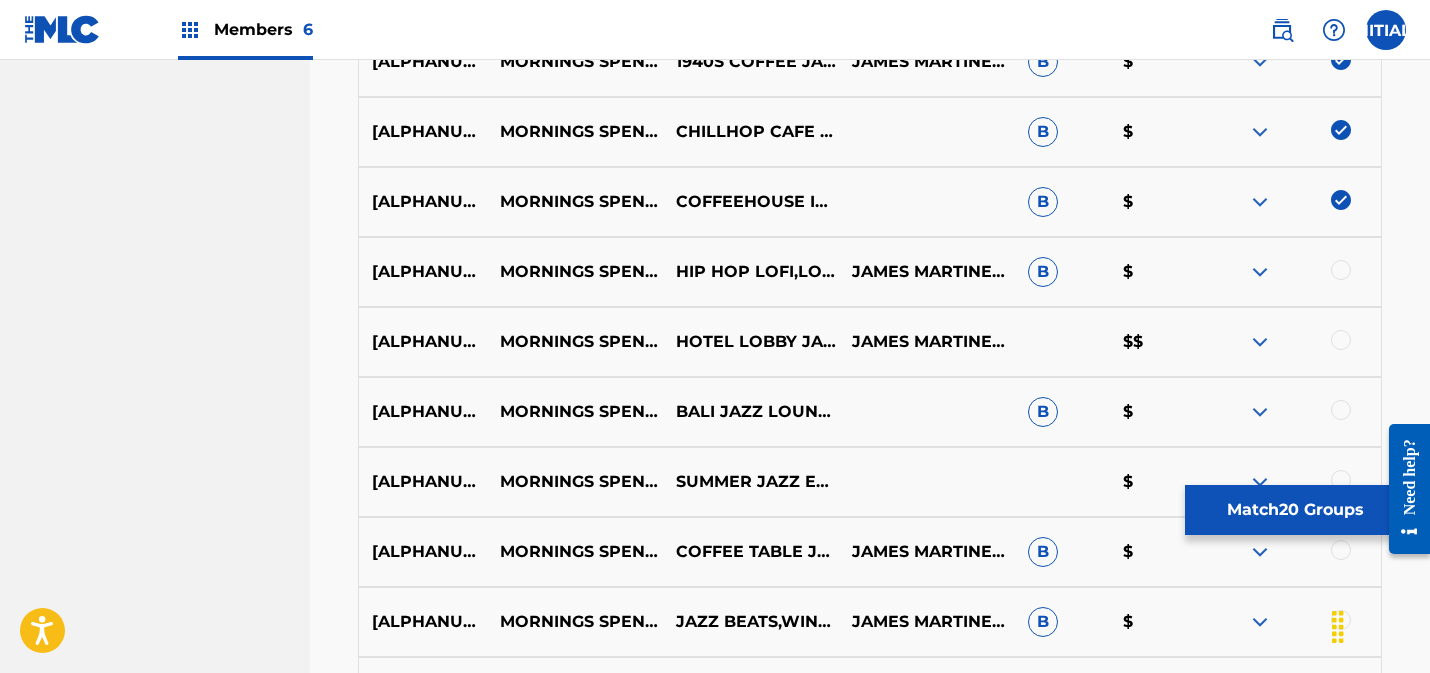 click at bounding box center [1341, 270] 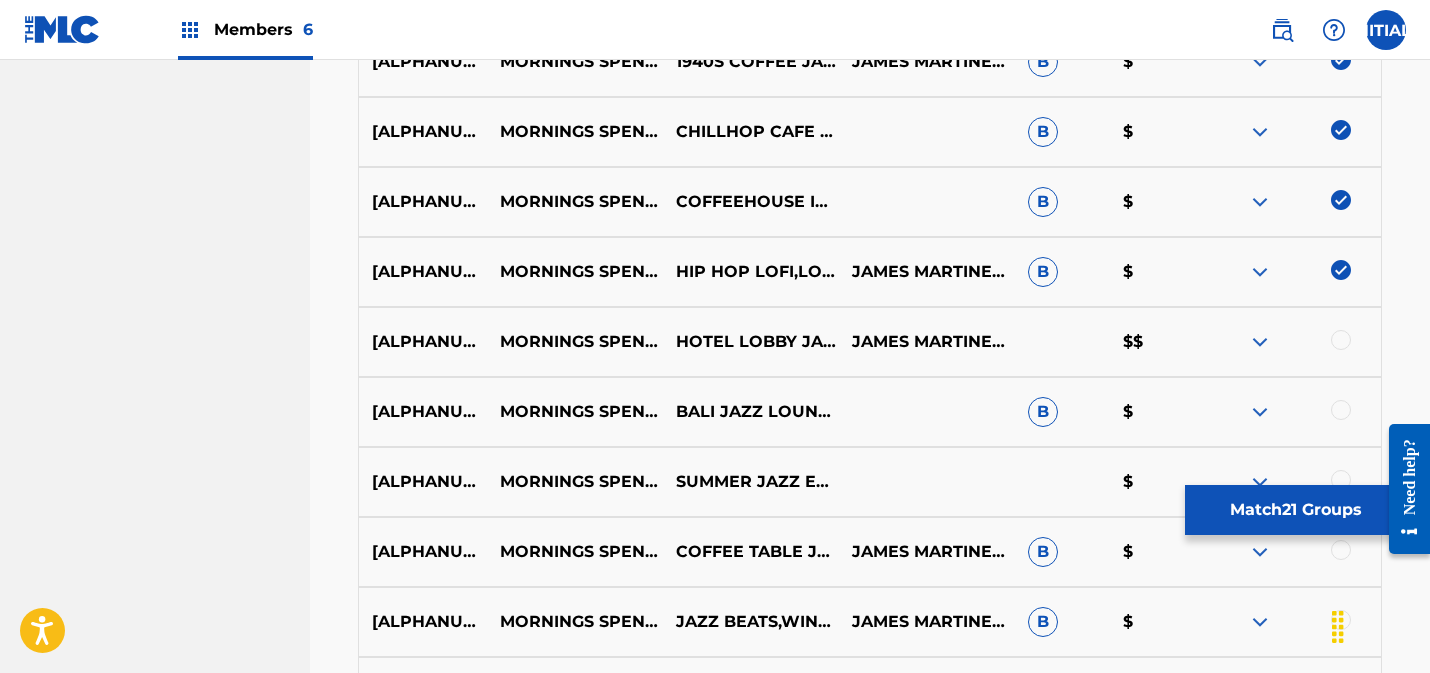 click at bounding box center [1341, 340] 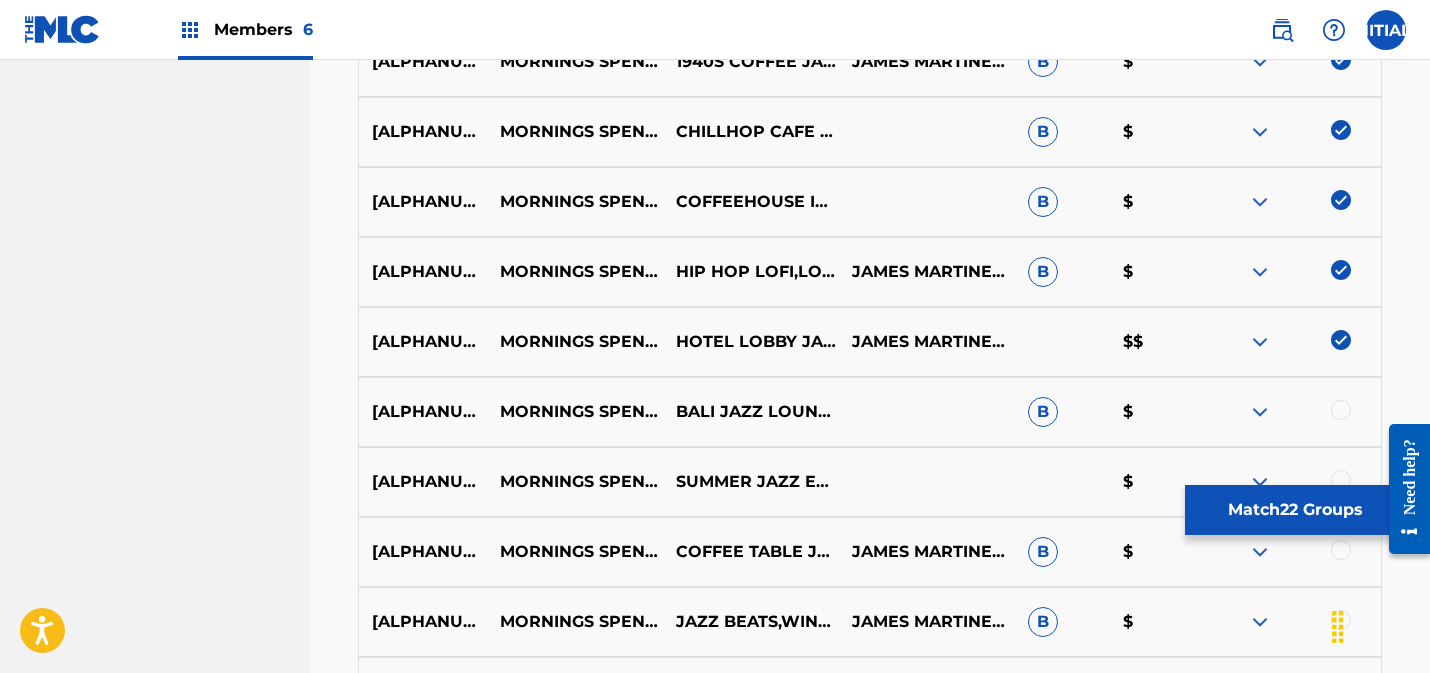 click at bounding box center (1341, 410) 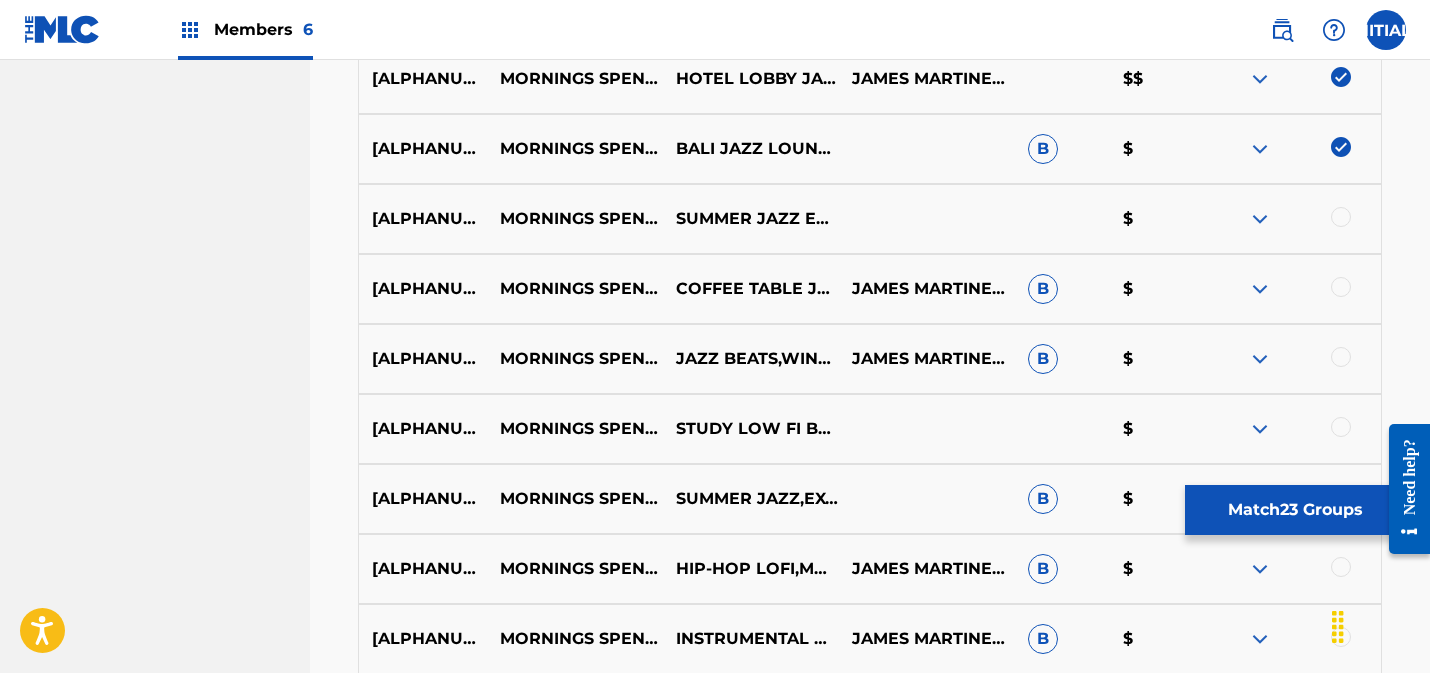 scroll, scrollTop: 2127, scrollLeft: 0, axis: vertical 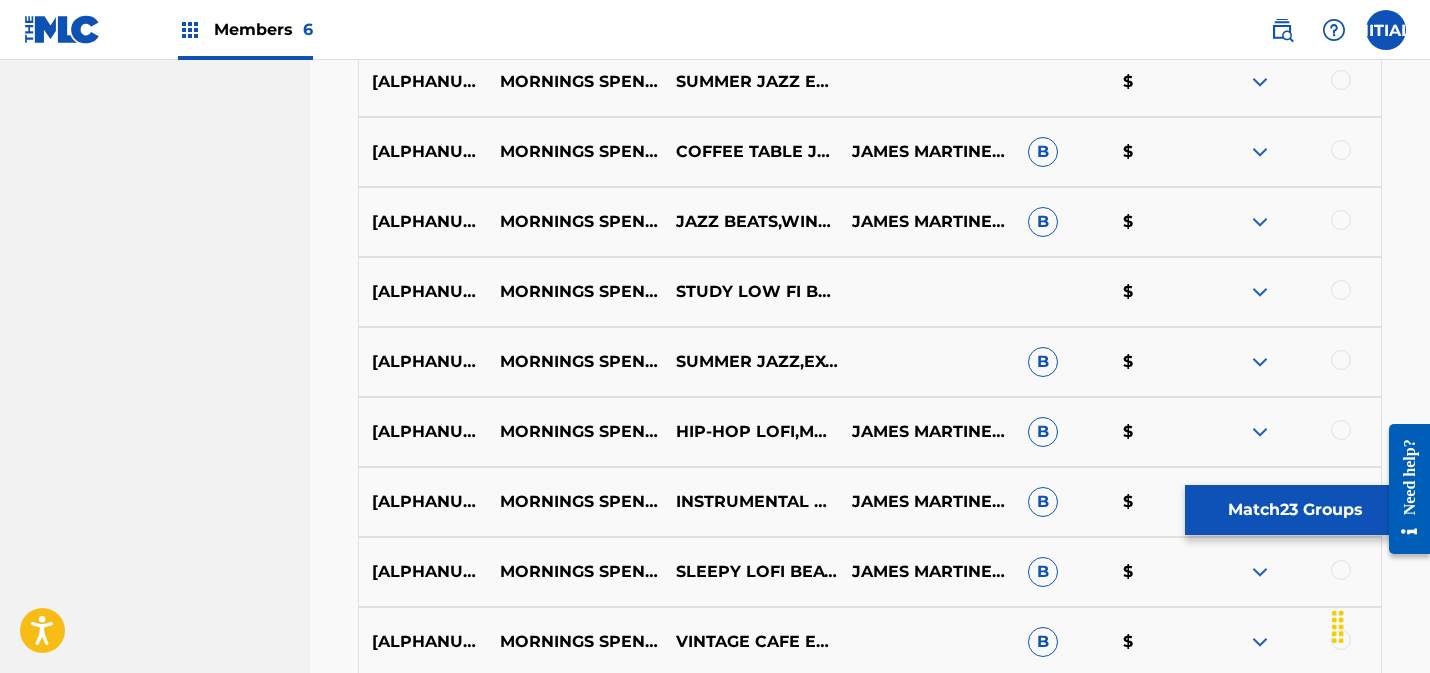 click at bounding box center [1293, 222] 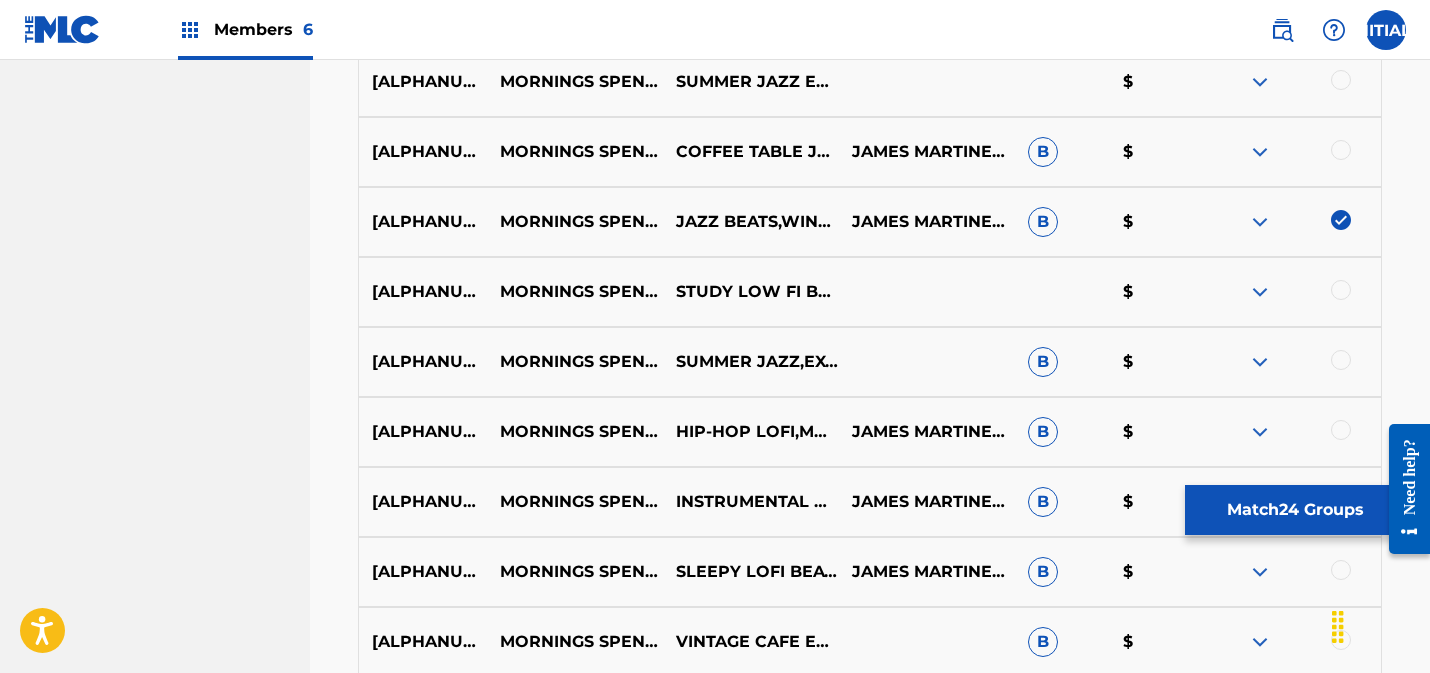 click at bounding box center [1341, 290] 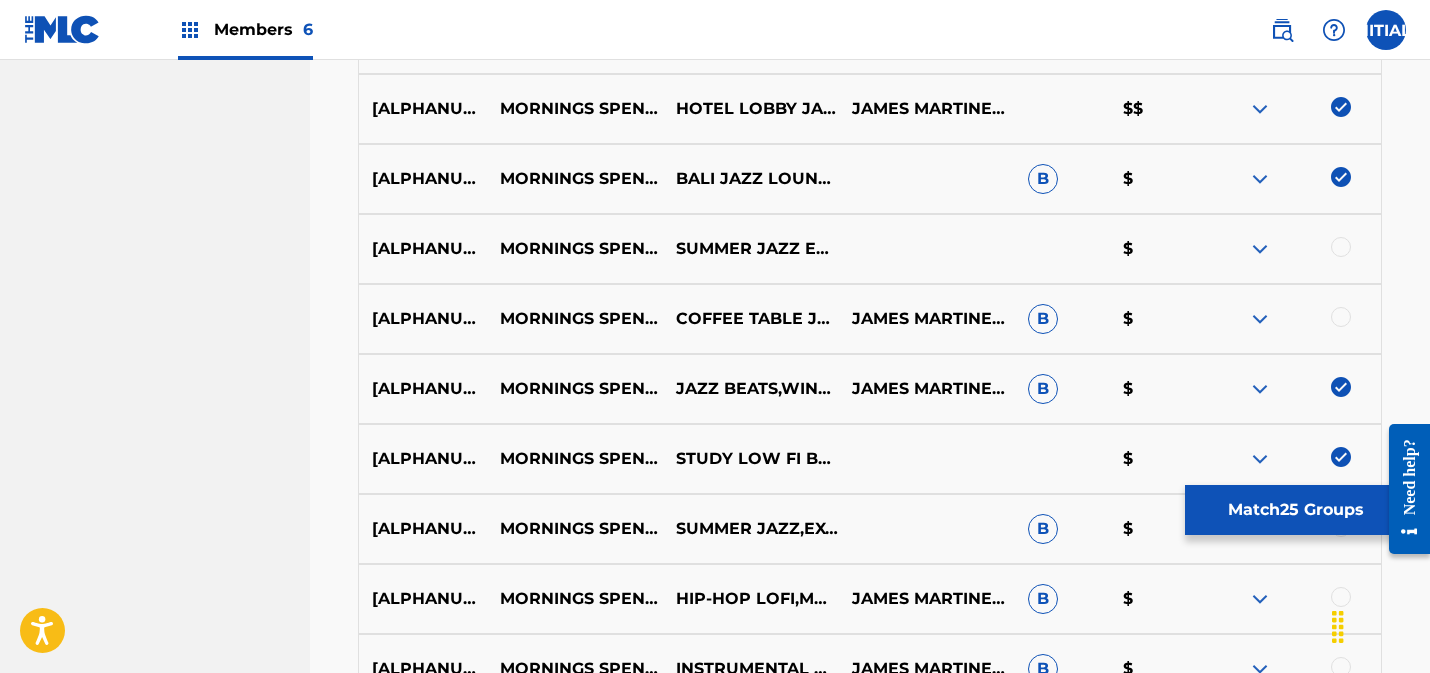 scroll, scrollTop: 1959, scrollLeft: 0, axis: vertical 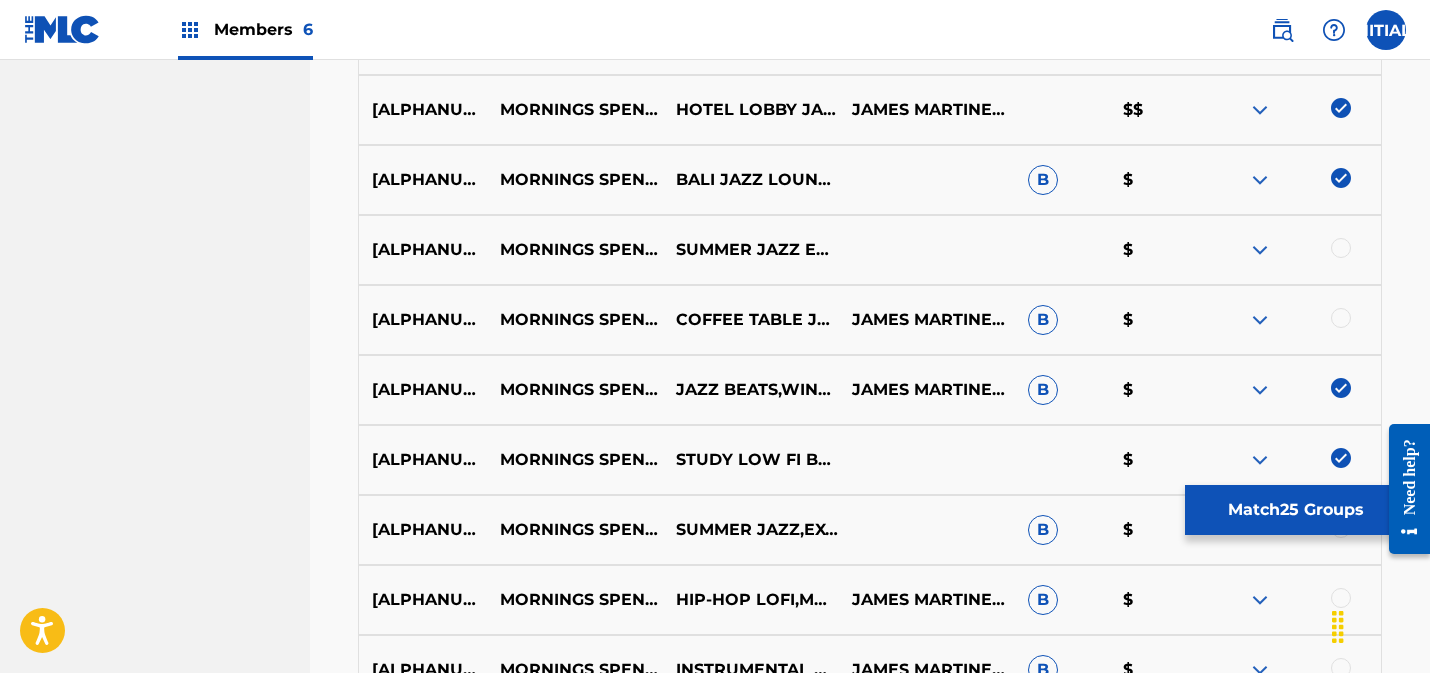drag, startPoint x: 1344, startPoint y: 319, endPoint x: 1344, endPoint y: 293, distance: 26 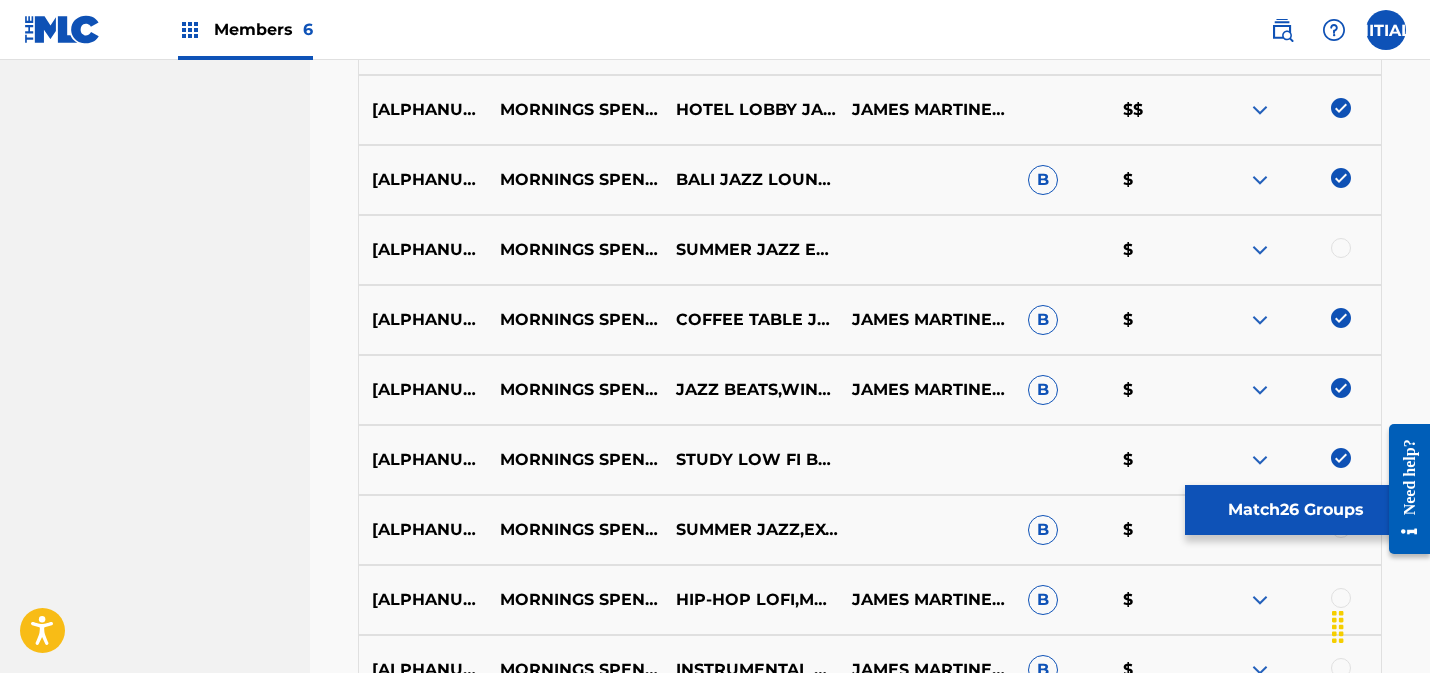 click at bounding box center (1341, 248) 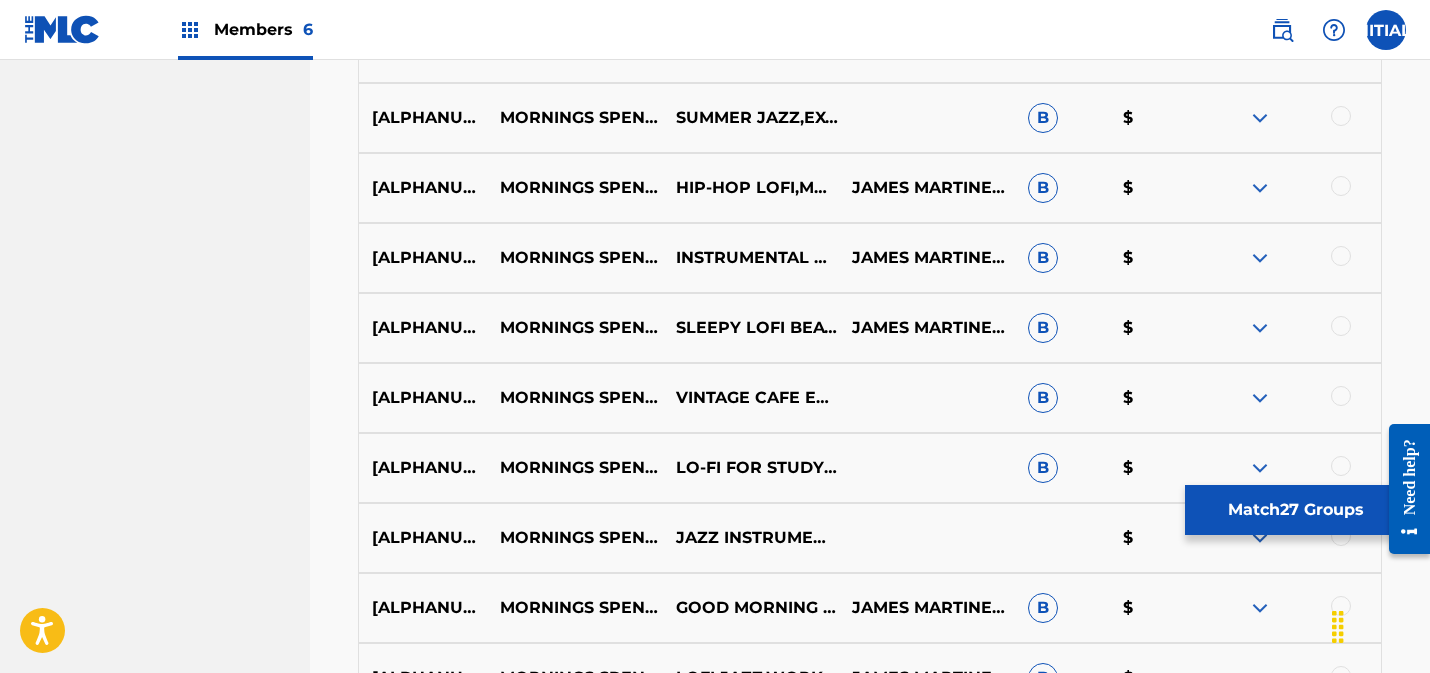 scroll, scrollTop: 2352, scrollLeft: 0, axis: vertical 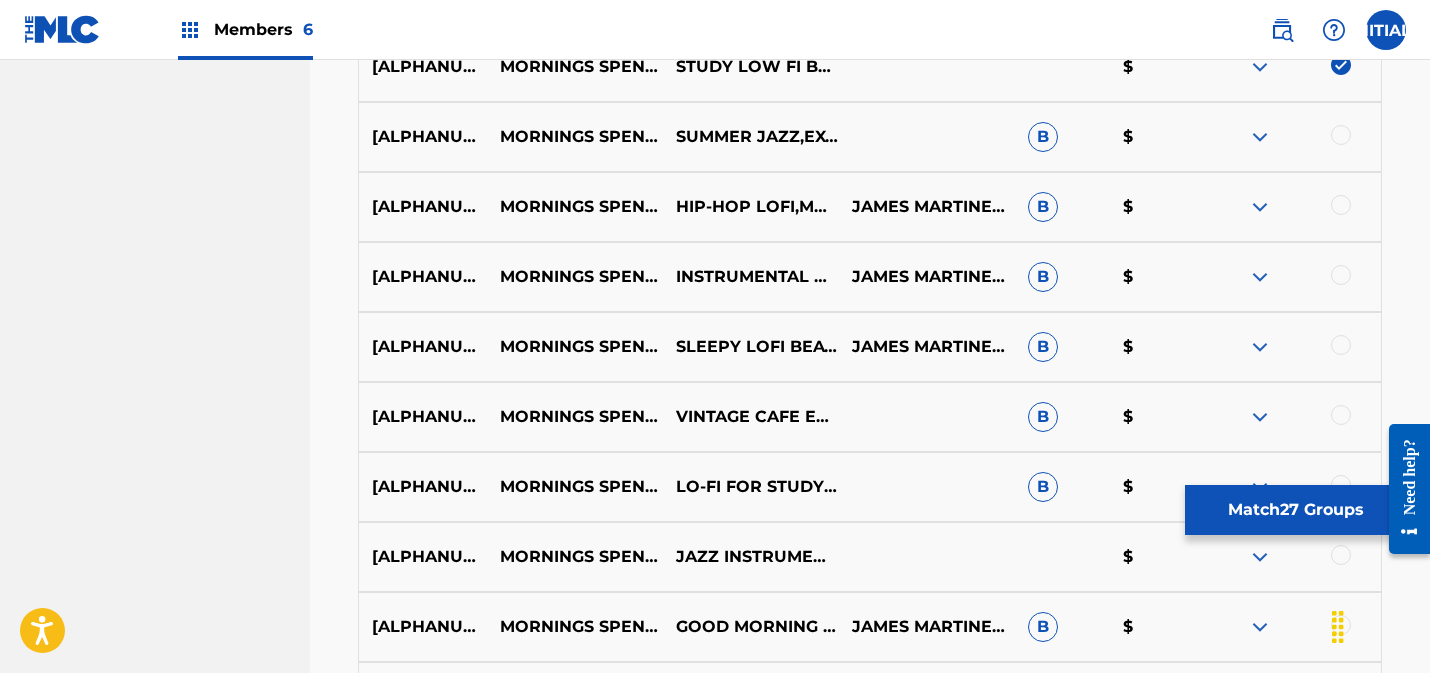 click at bounding box center [1341, 135] 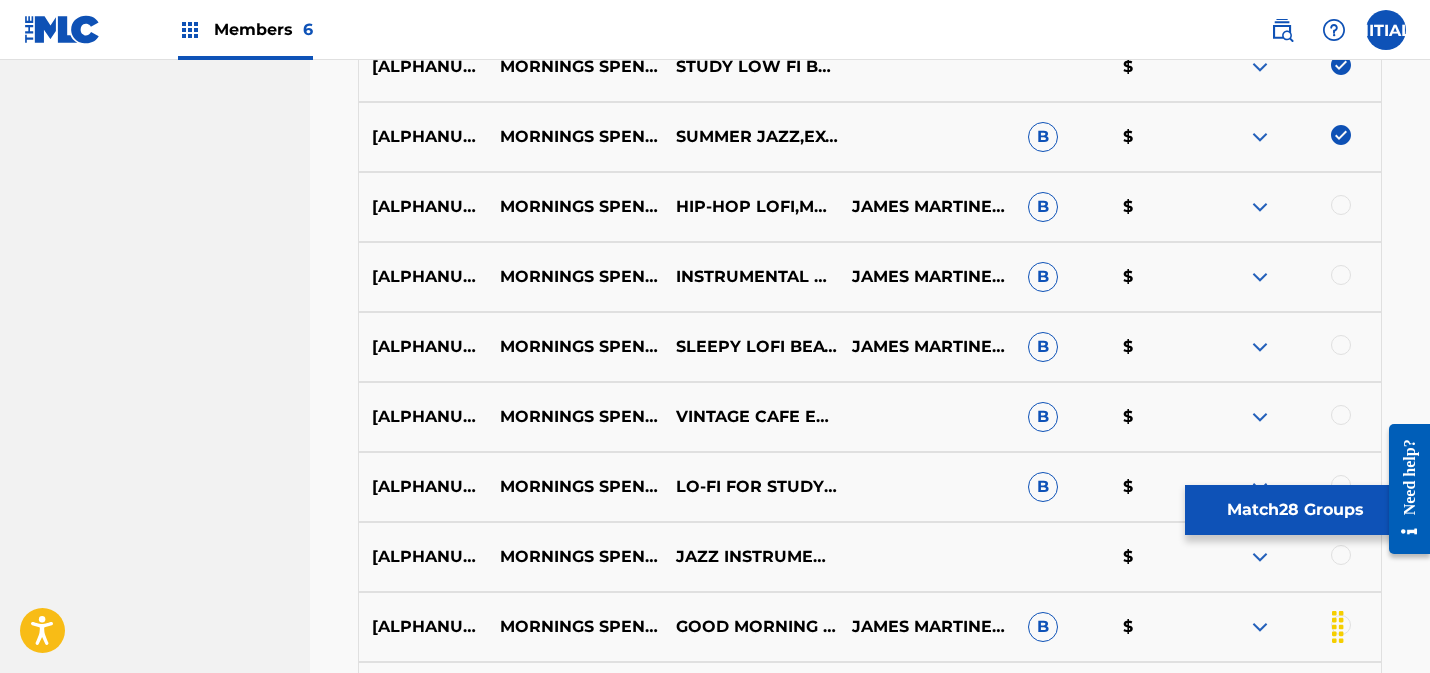 click at bounding box center (1341, 205) 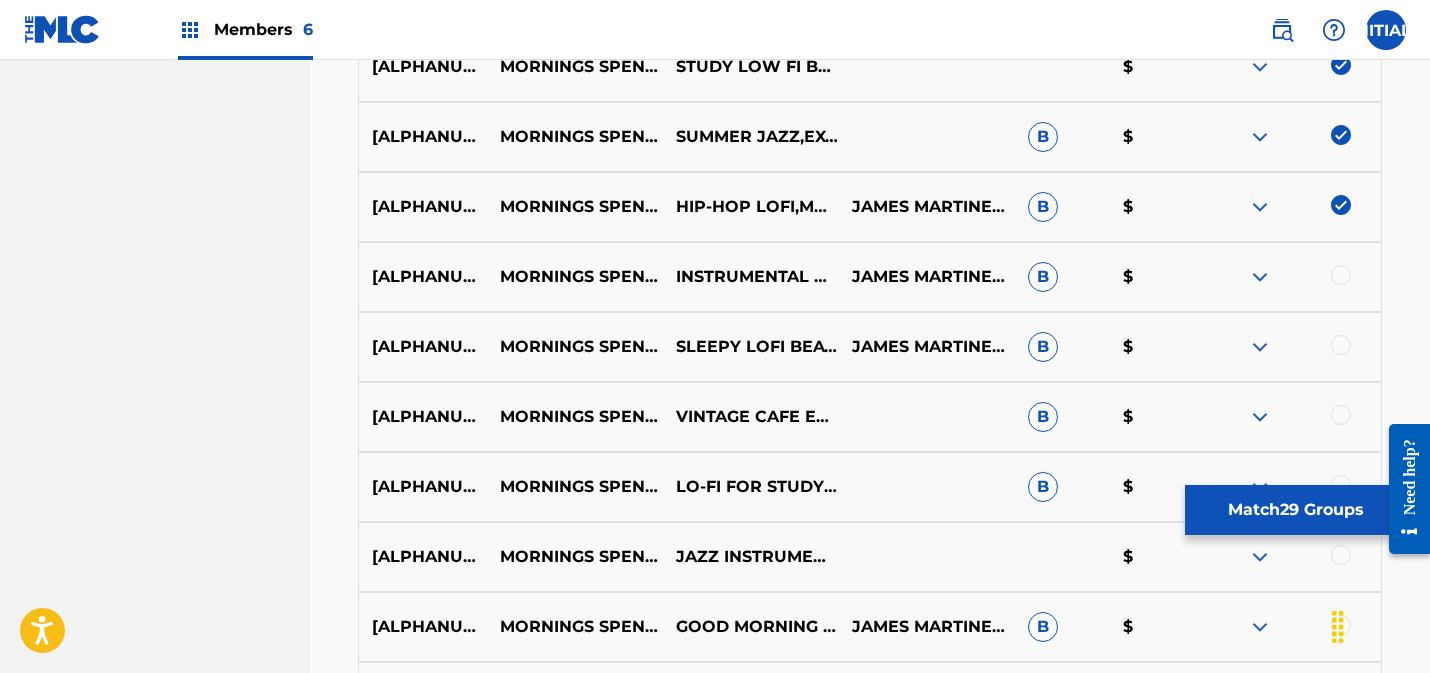 click at bounding box center [1341, 275] 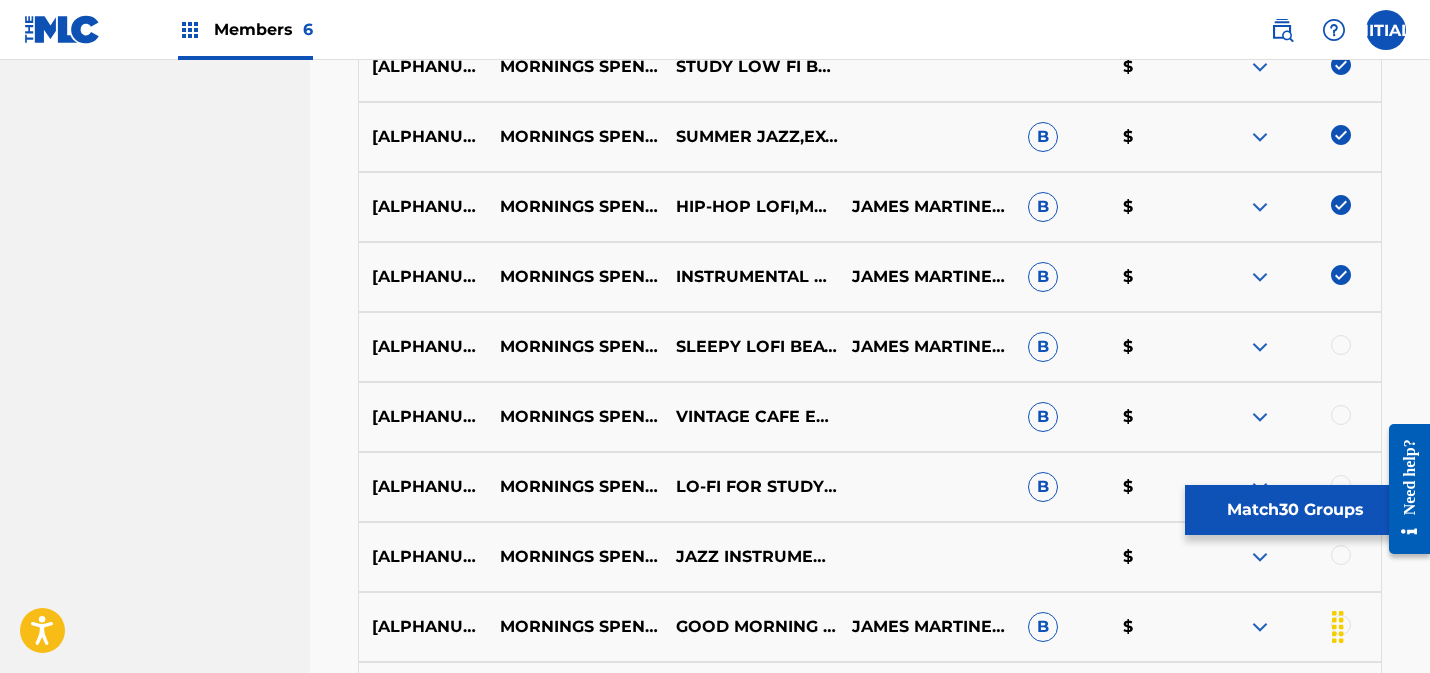 click at bounding box center (1341, 345) 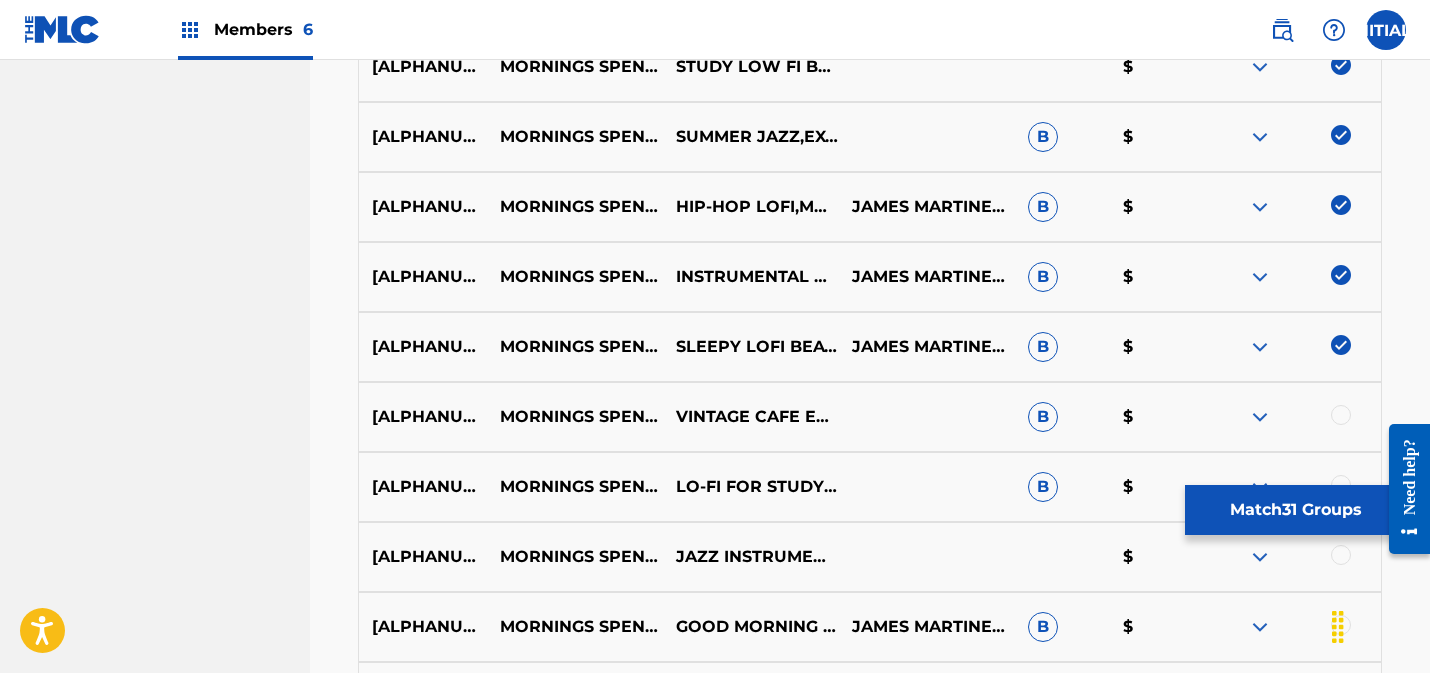 click at bounding box center [1341, 415] 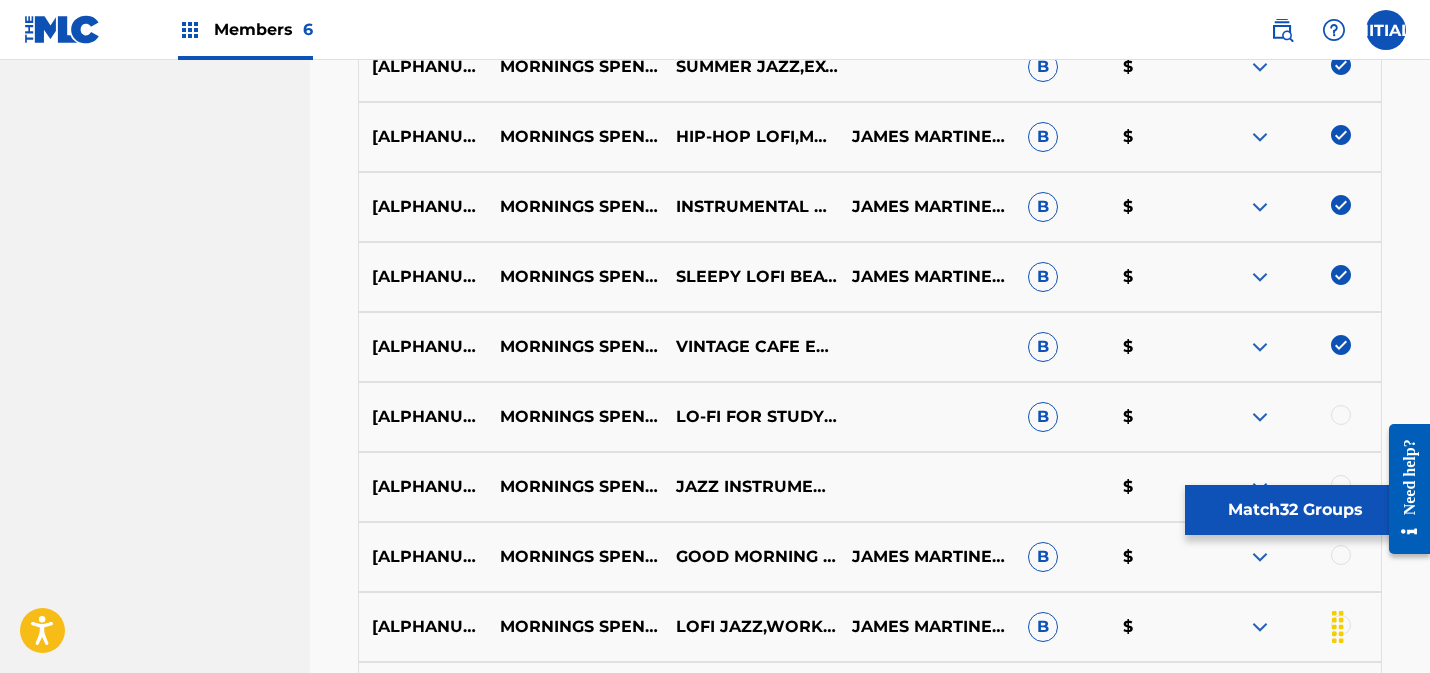 scroll, scrollTop: 2501, scrollLeft: 0, axis: vertical 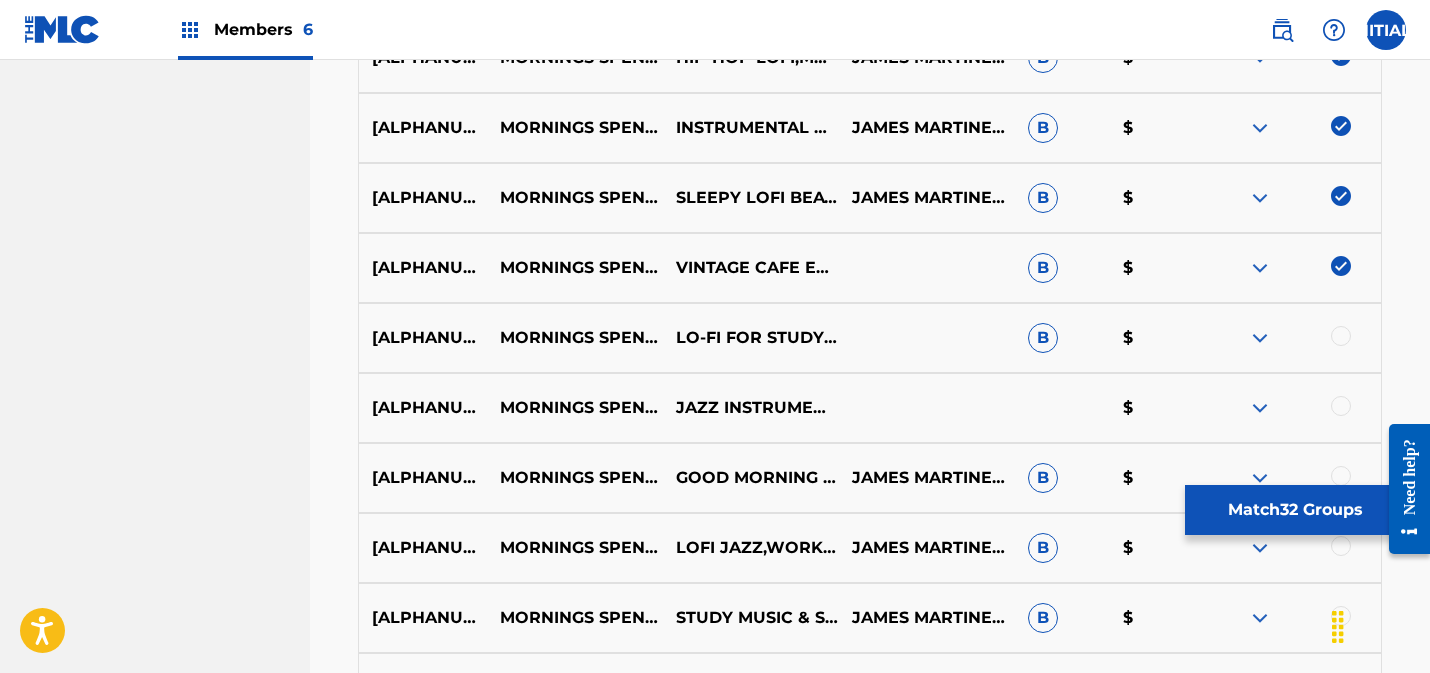 drag, startPoint x: 1341, startPoint y: 340, endPoint x: 1343, endPoint y: 360, distance: 20.09975 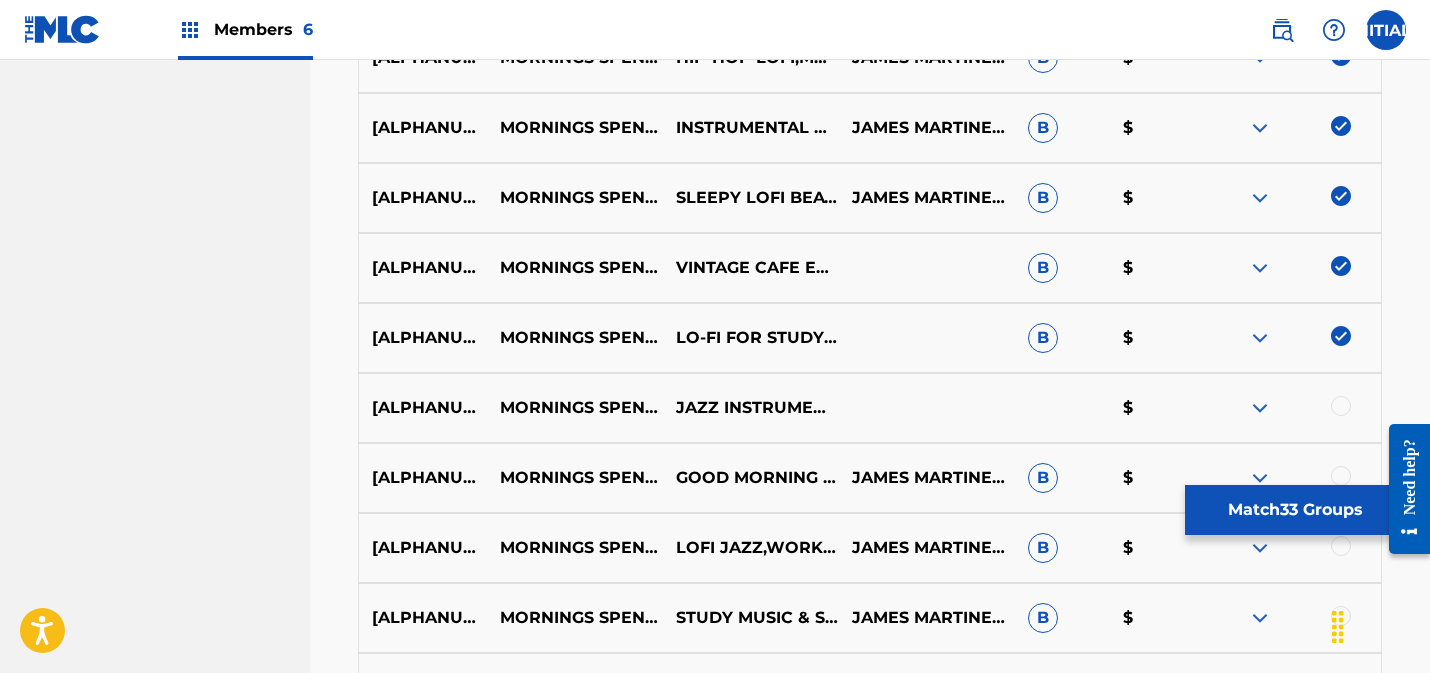 click at bounding box center [1341, 406] 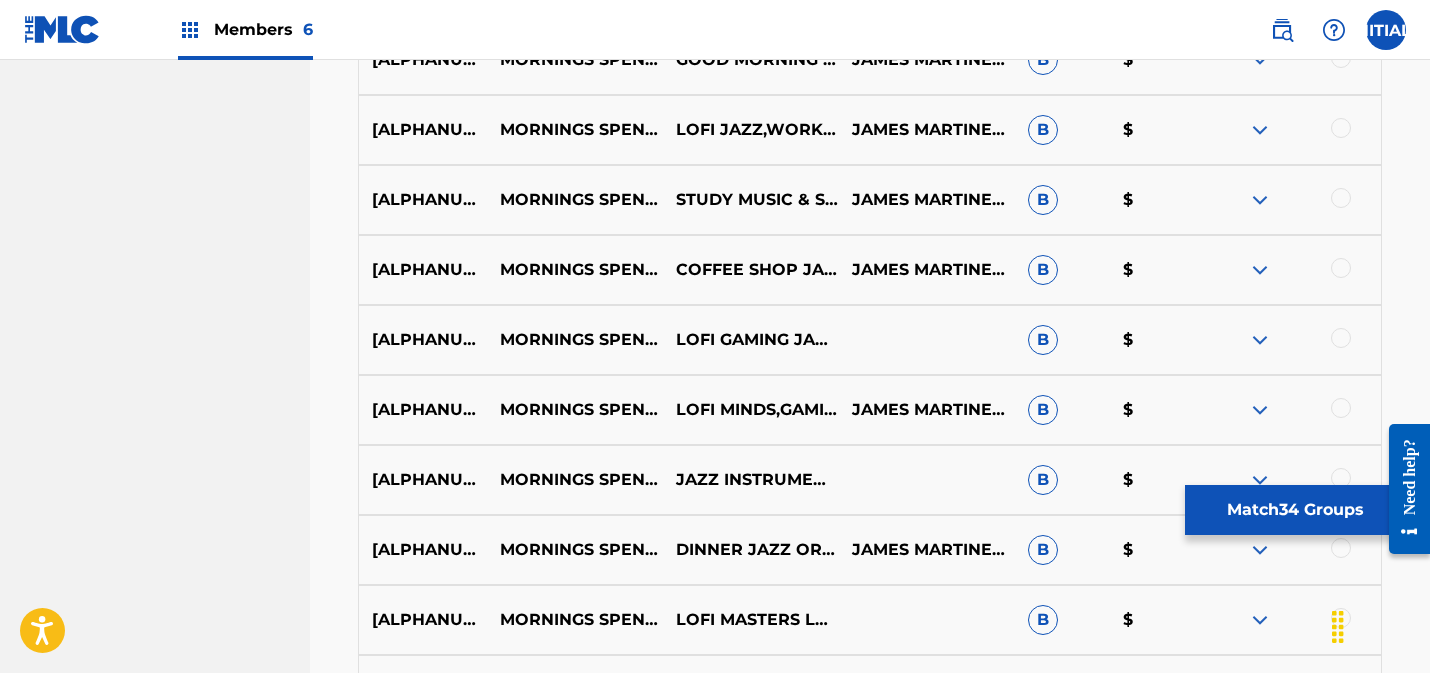 scroll, scrollTop: 2850, scrollLeft: 0, axis: vertical 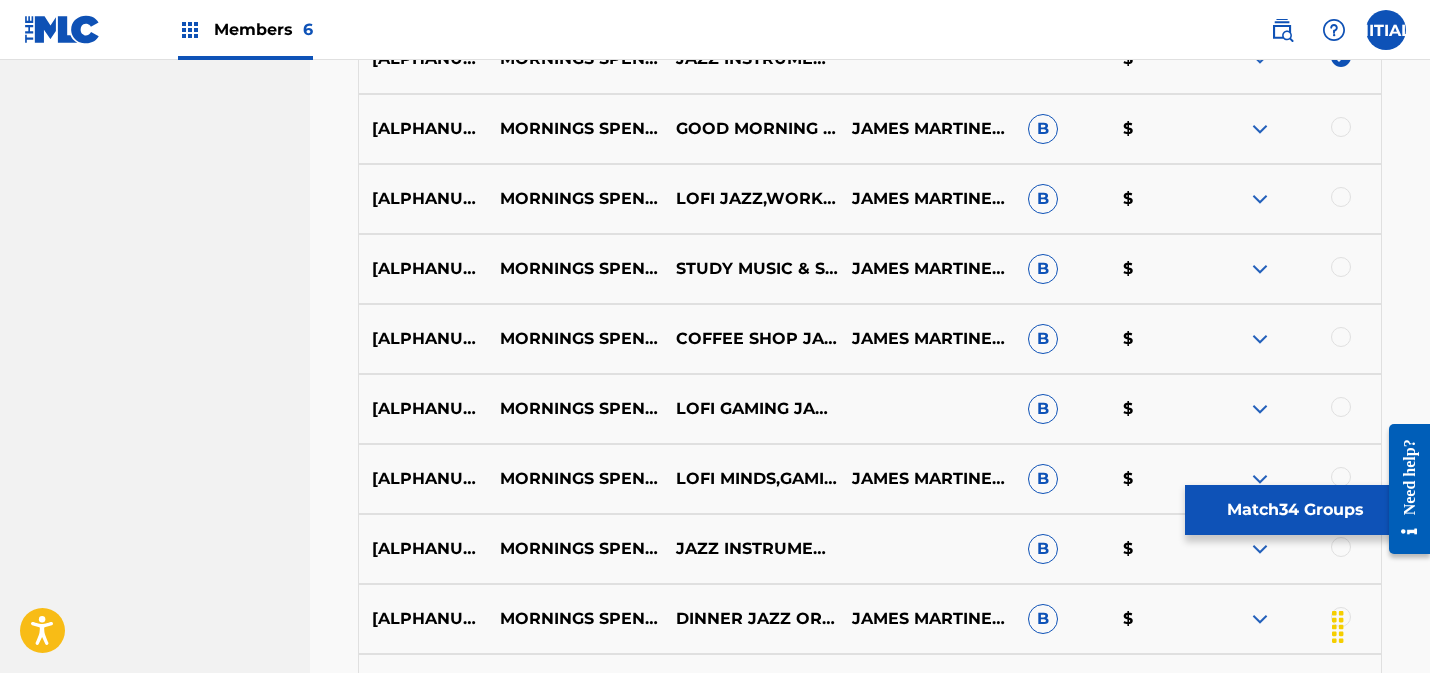 click at bounding box center (1341, 127) 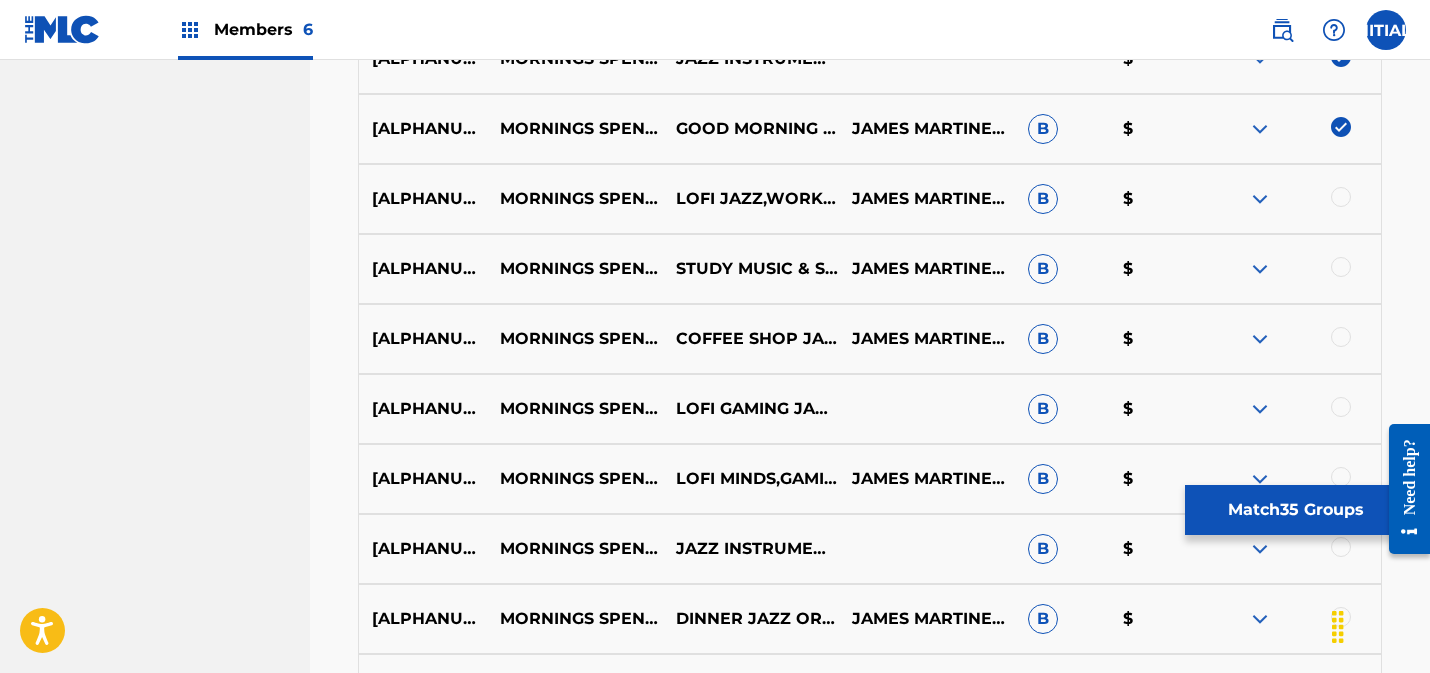 drag, startPoint x: 1344, startPoint y: 200, endPoint x: 1358, endPoint y: 243, distance: 45.221676 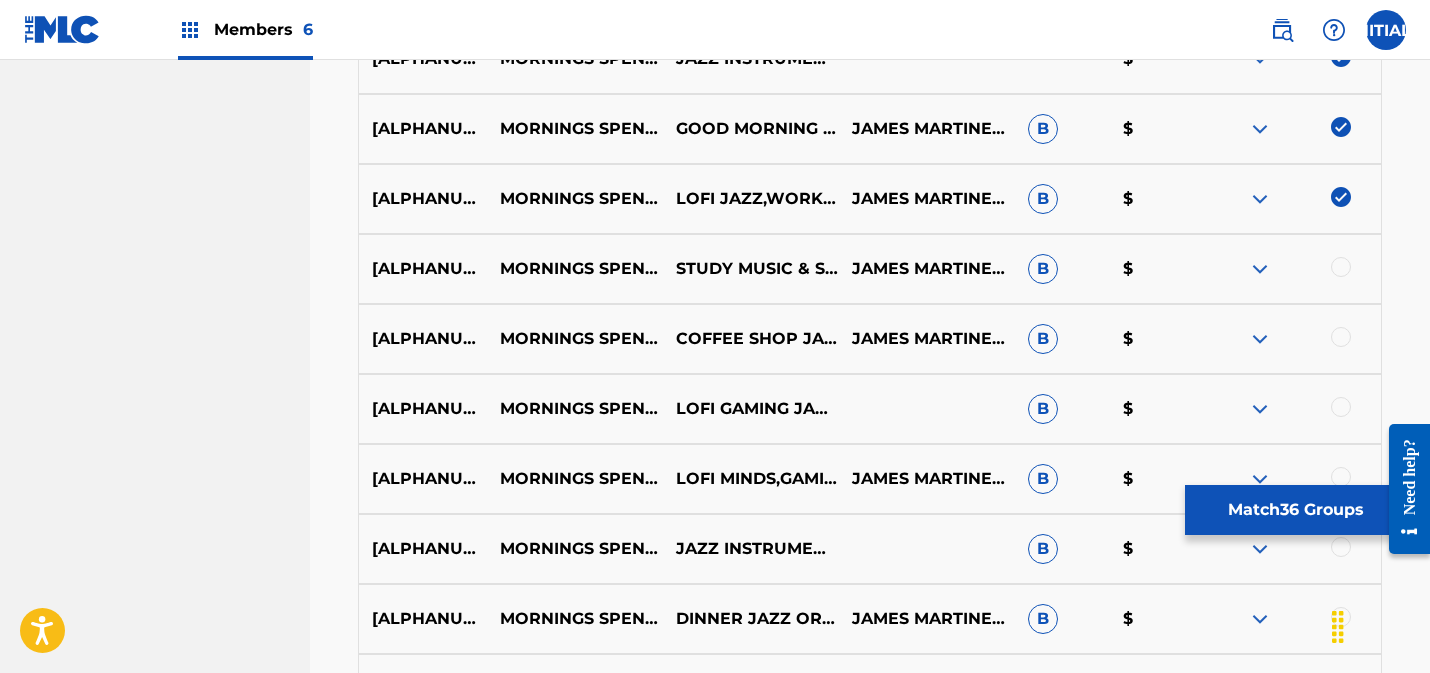 click at bounding box center [1341, 267] 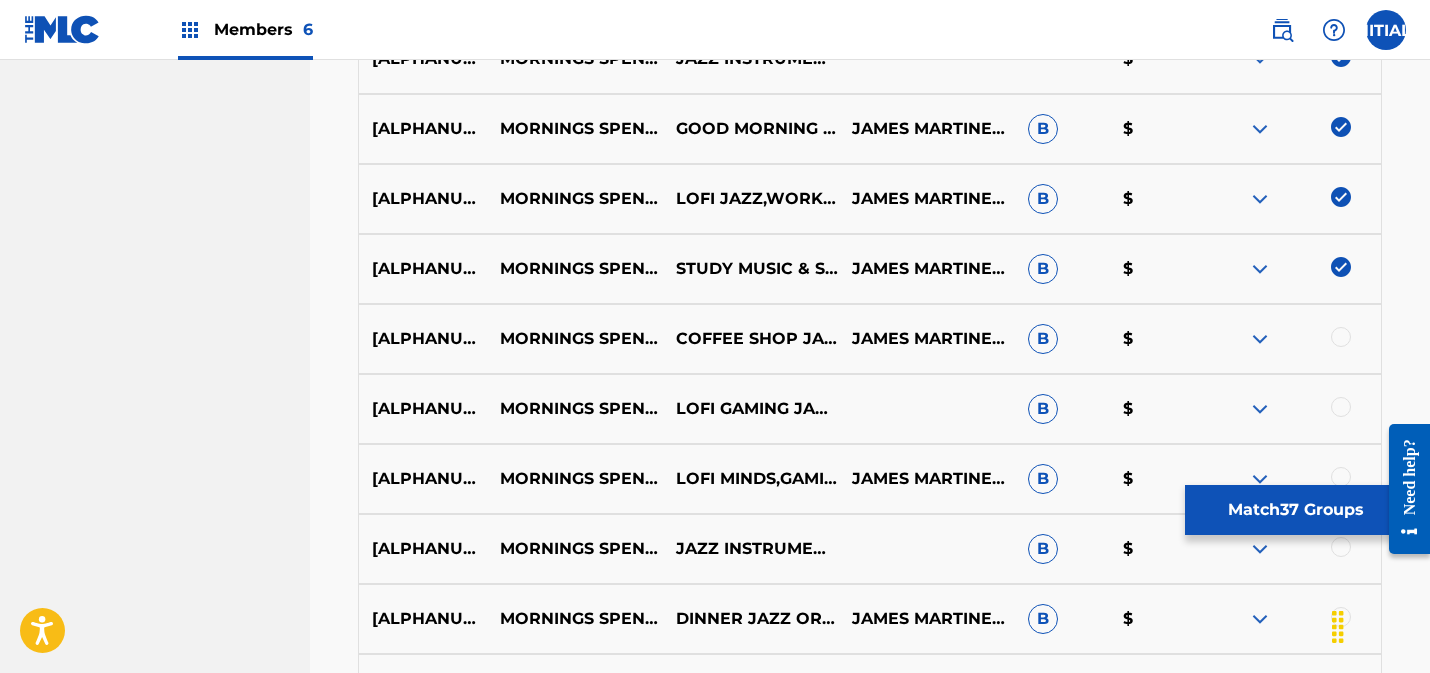 click at bounding box center (1341, 337) 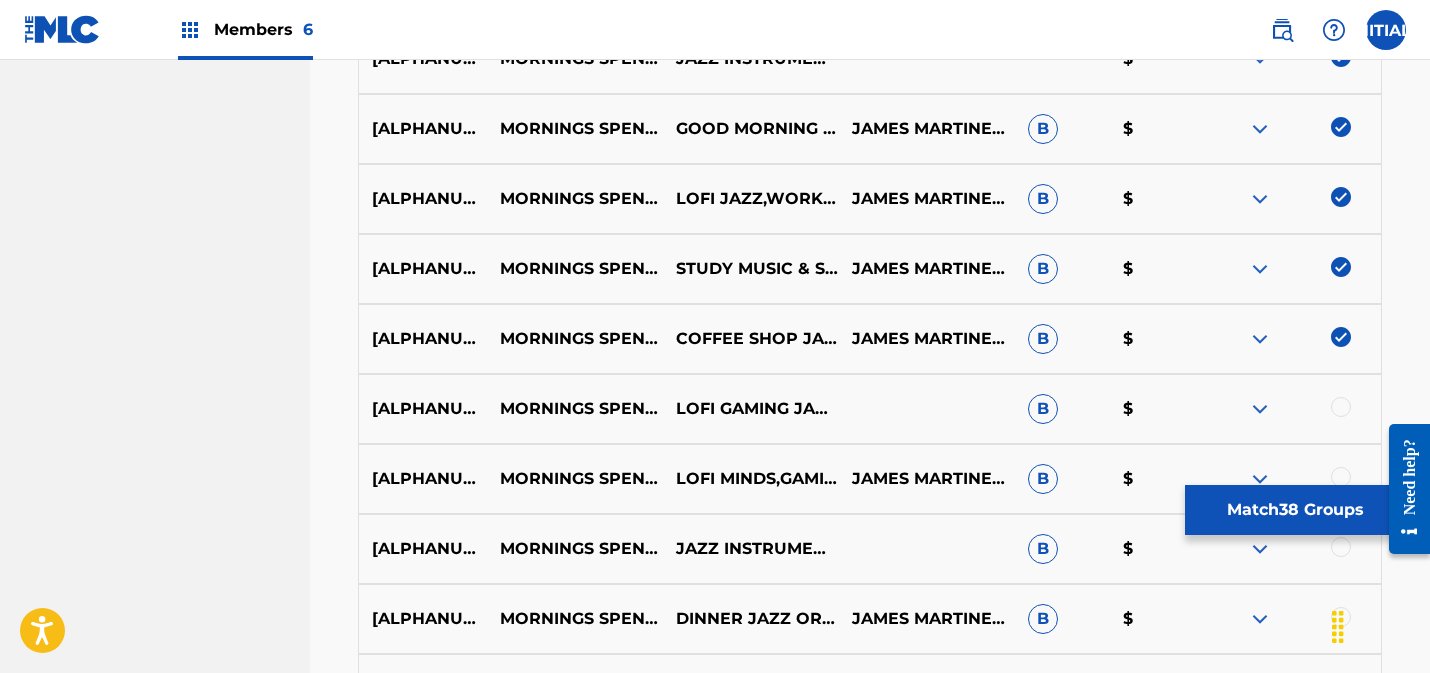 drag, startPoint x: 1338, startPoint y: 404, endPoint x: 1339, endPoint y: 392, distance: 12.0415945 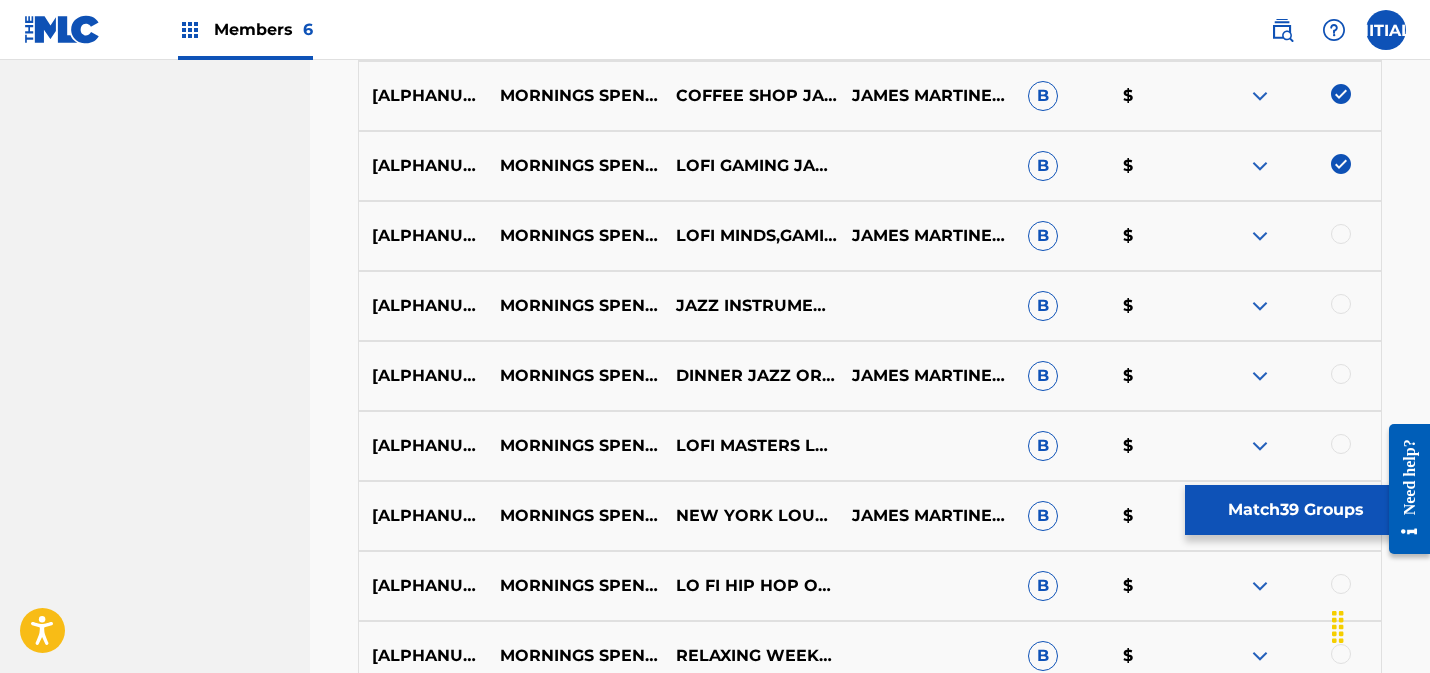 scroll, scrollTop: 3102, scrollLeft: 0, axis: vertical 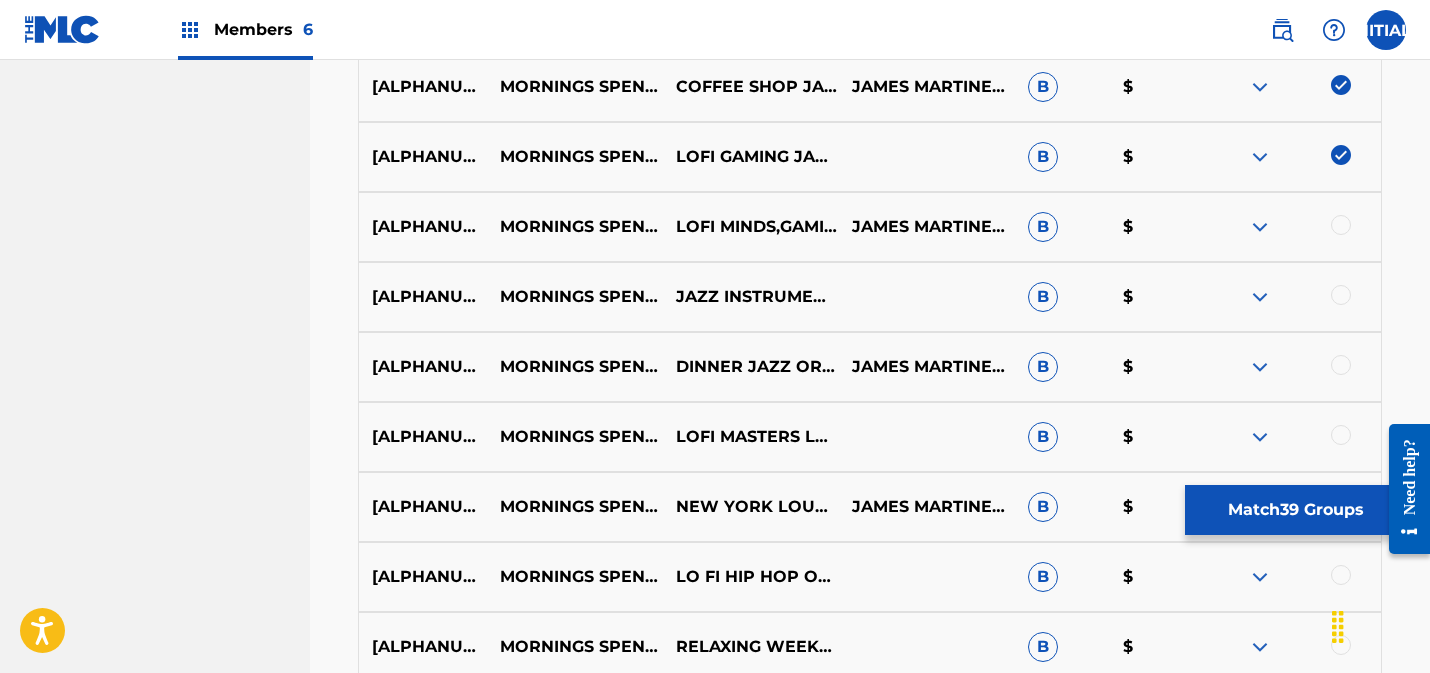 drag, startPoint x: 1342, startPoint y: 220, endPoint x: 1342, endPoint y: 266, distance: 46 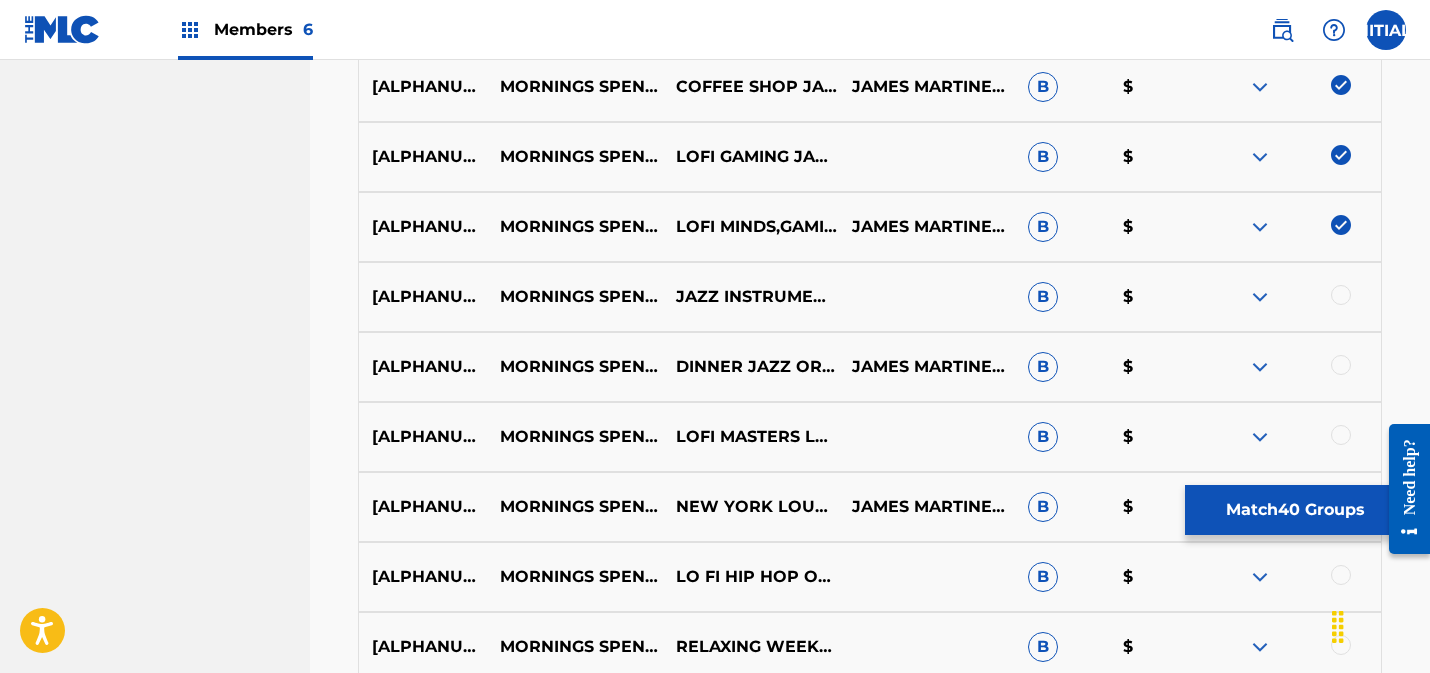 click at bounding box center (1341, 295) 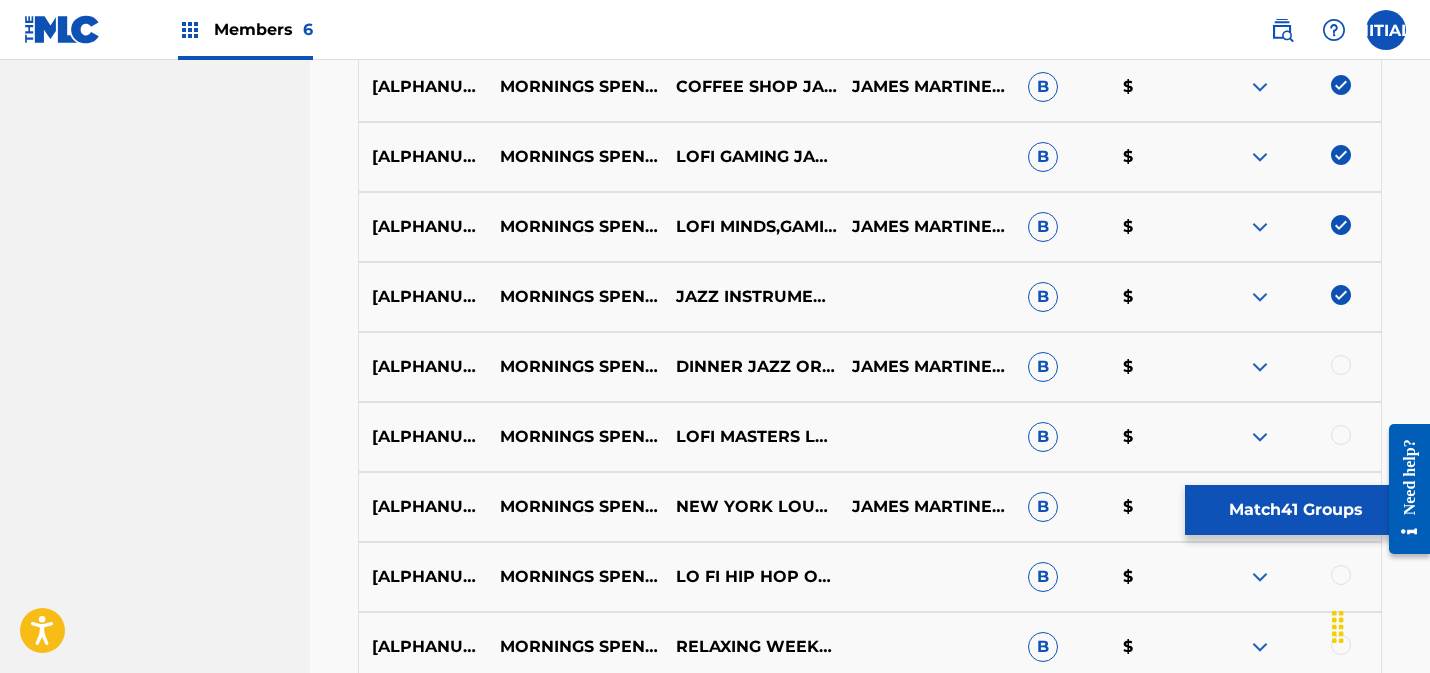 click at bounding box center [1341, 365] 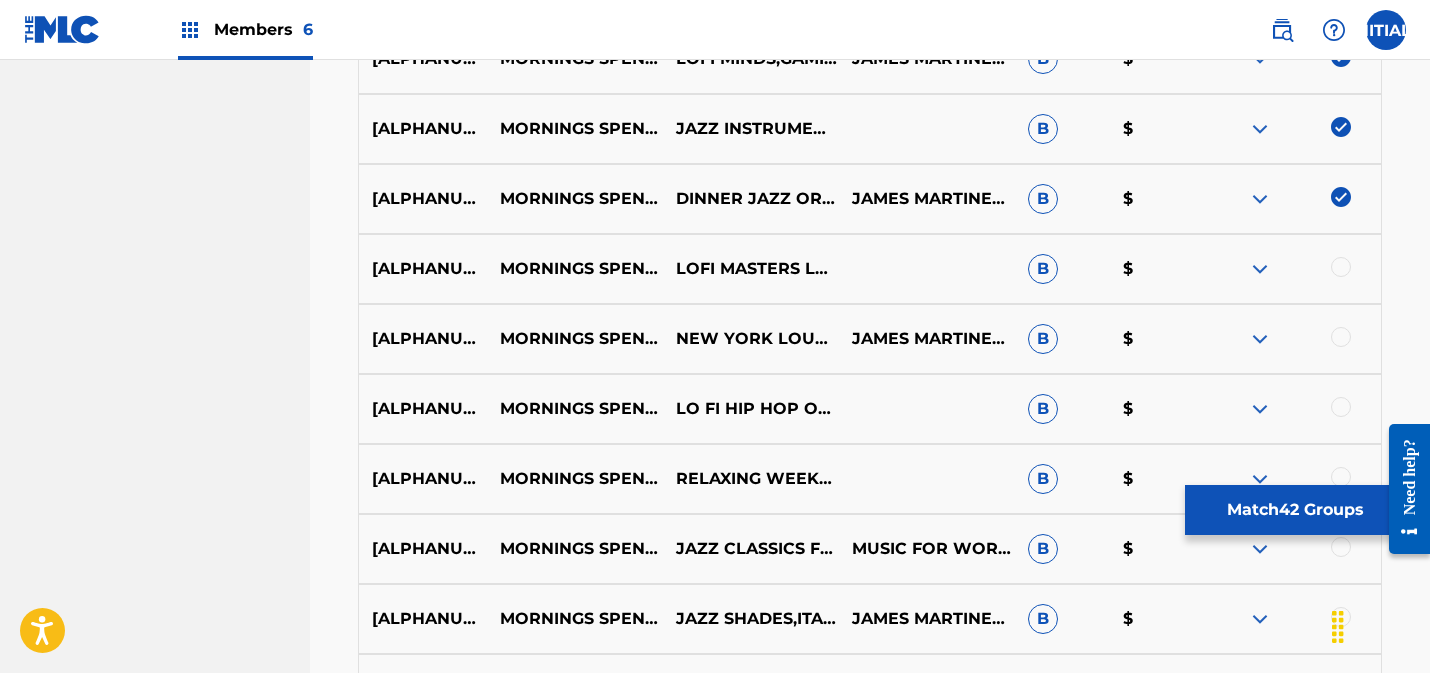 scroll, scrollTop: 3313, scrollLeft: 0, axis: vertical 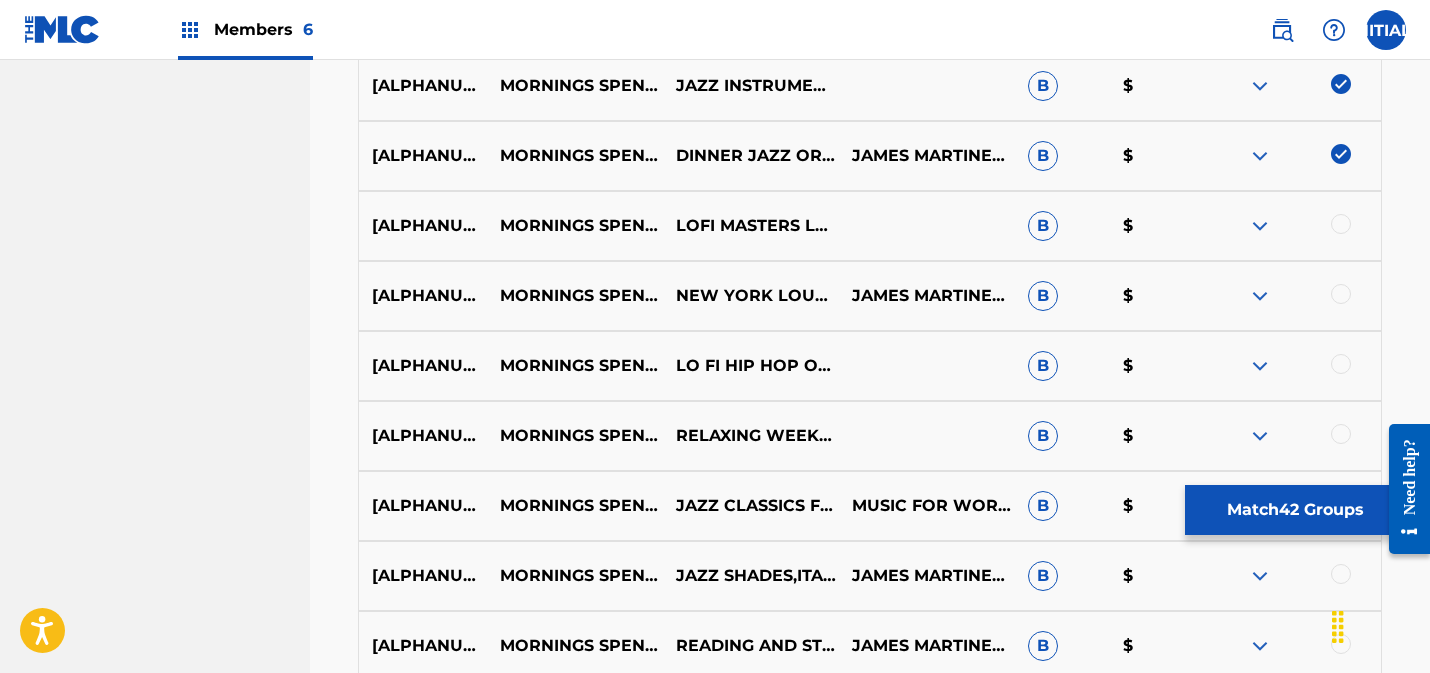 click at bounding box center (1341, 224) 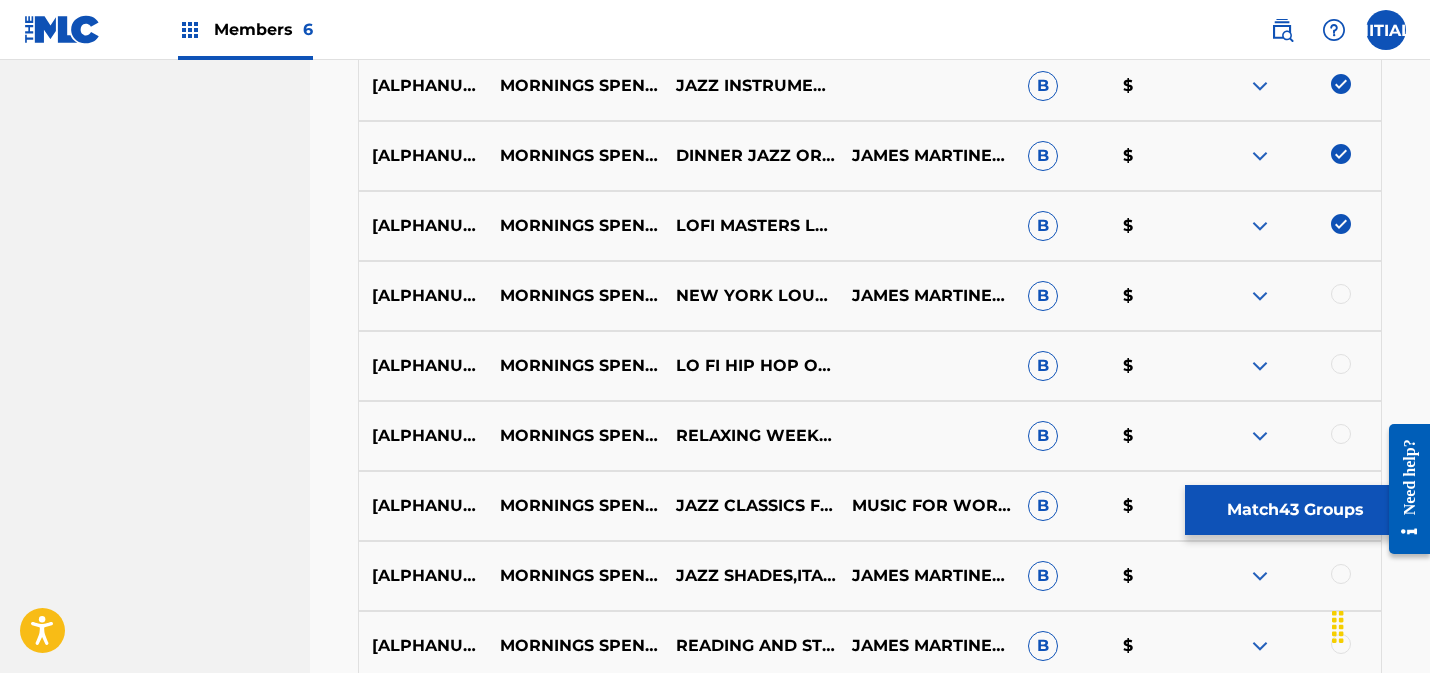 click at bounding box center [1341, 294] 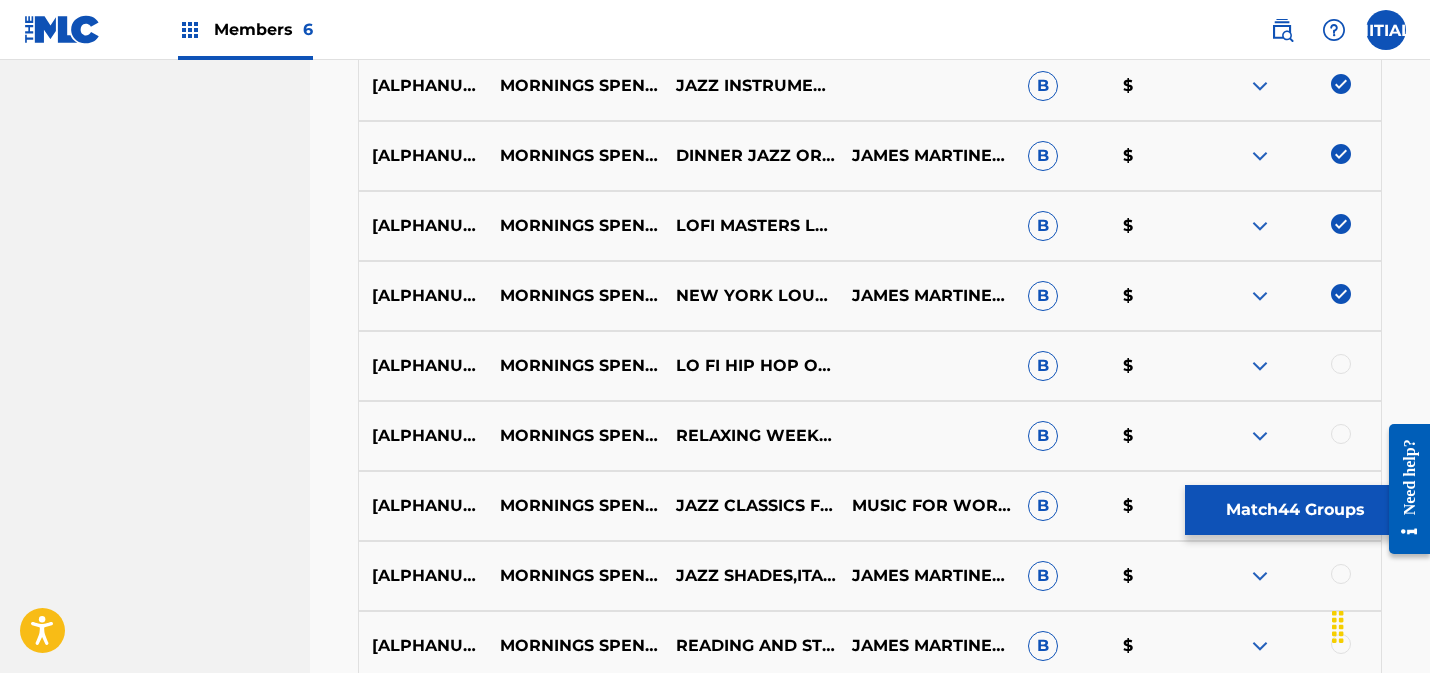 click at bounding box center [1341, 364] 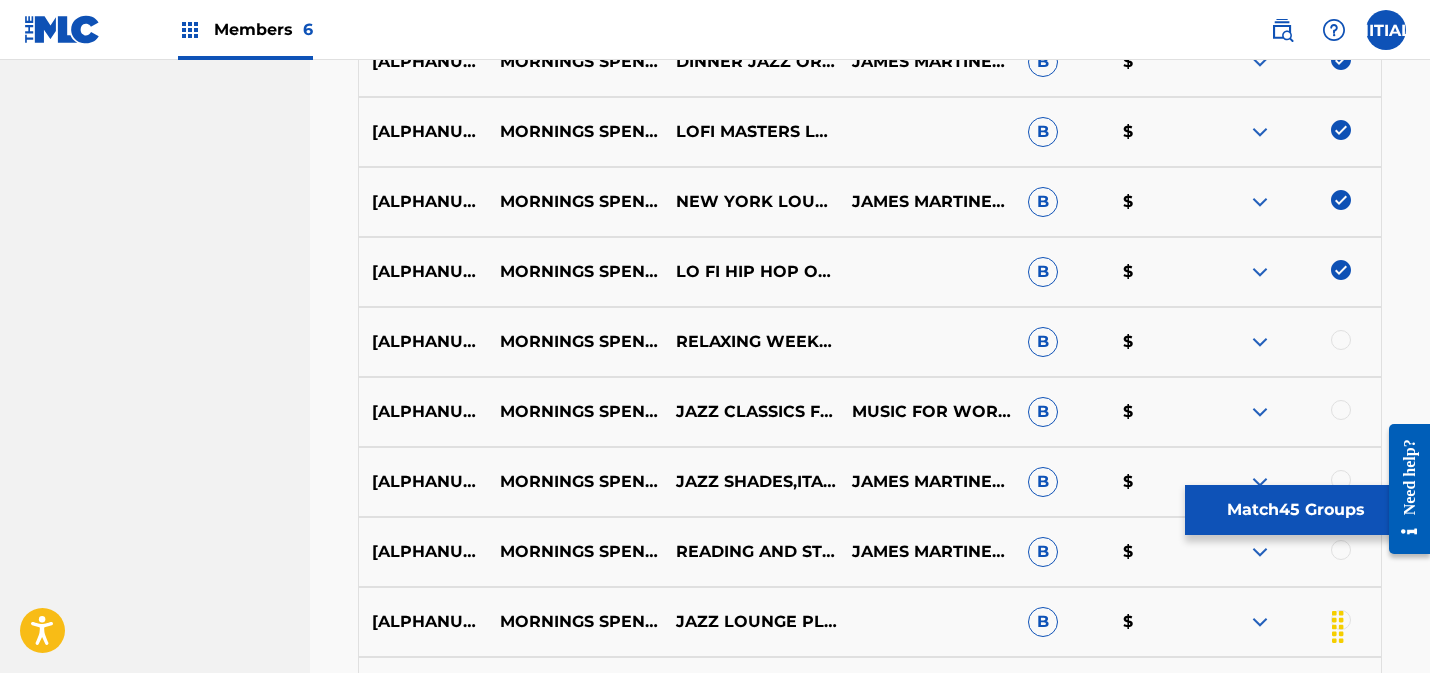 scroll, scrollTop: 3475, scrollLeft: 0, axis: vertical 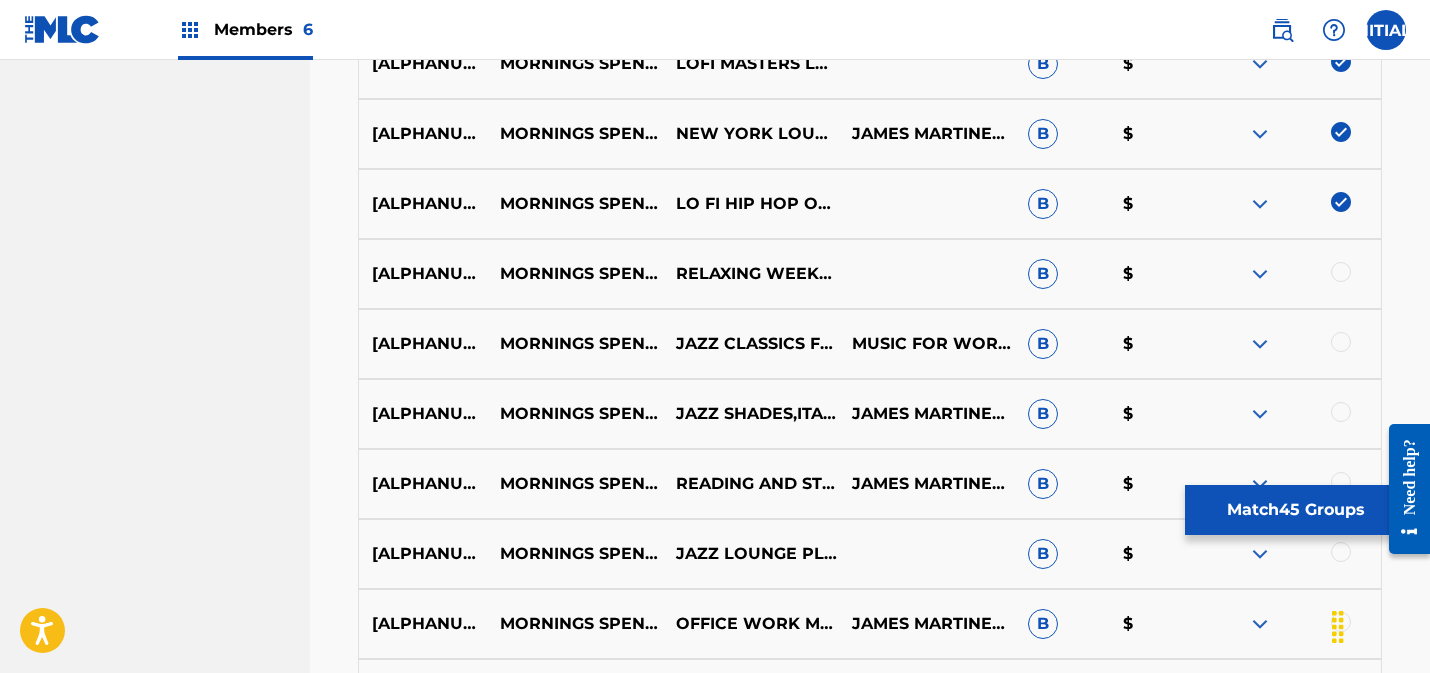click at bounding box center (1341, 272) 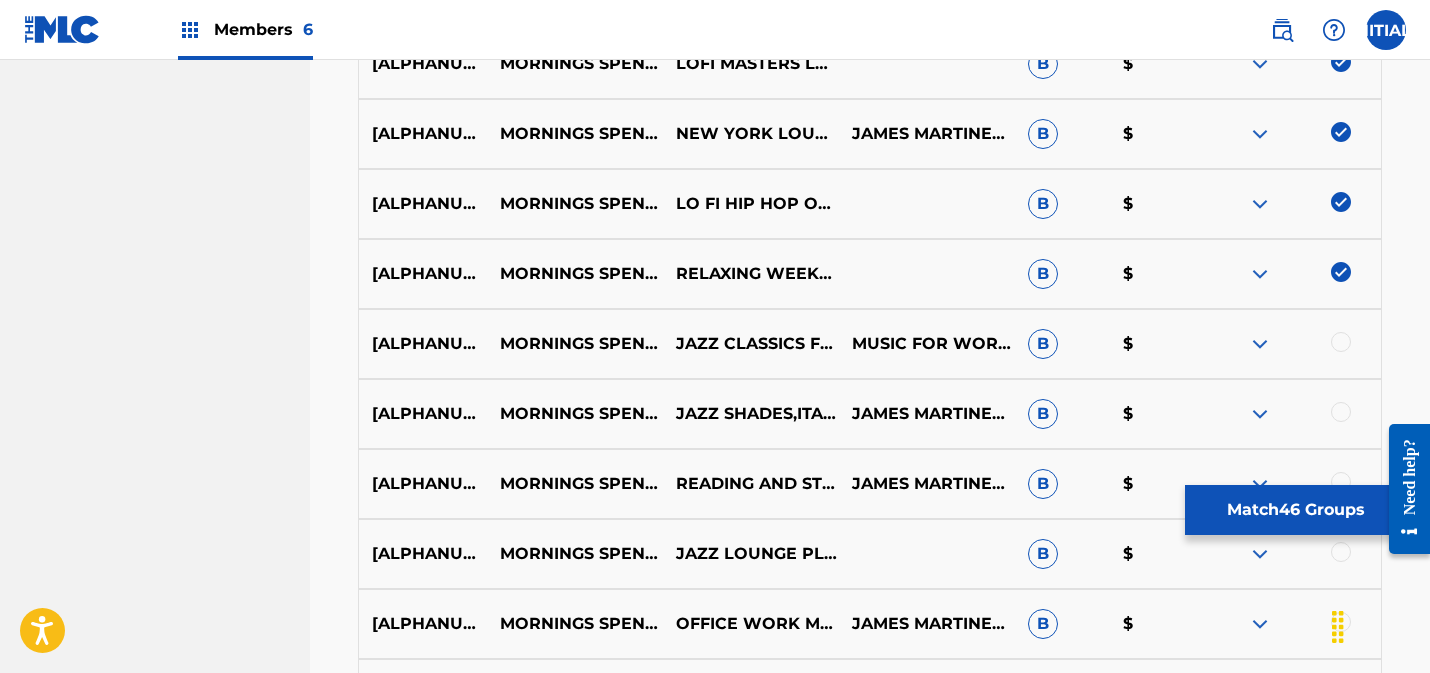 click at bounding box center [1341, 342] 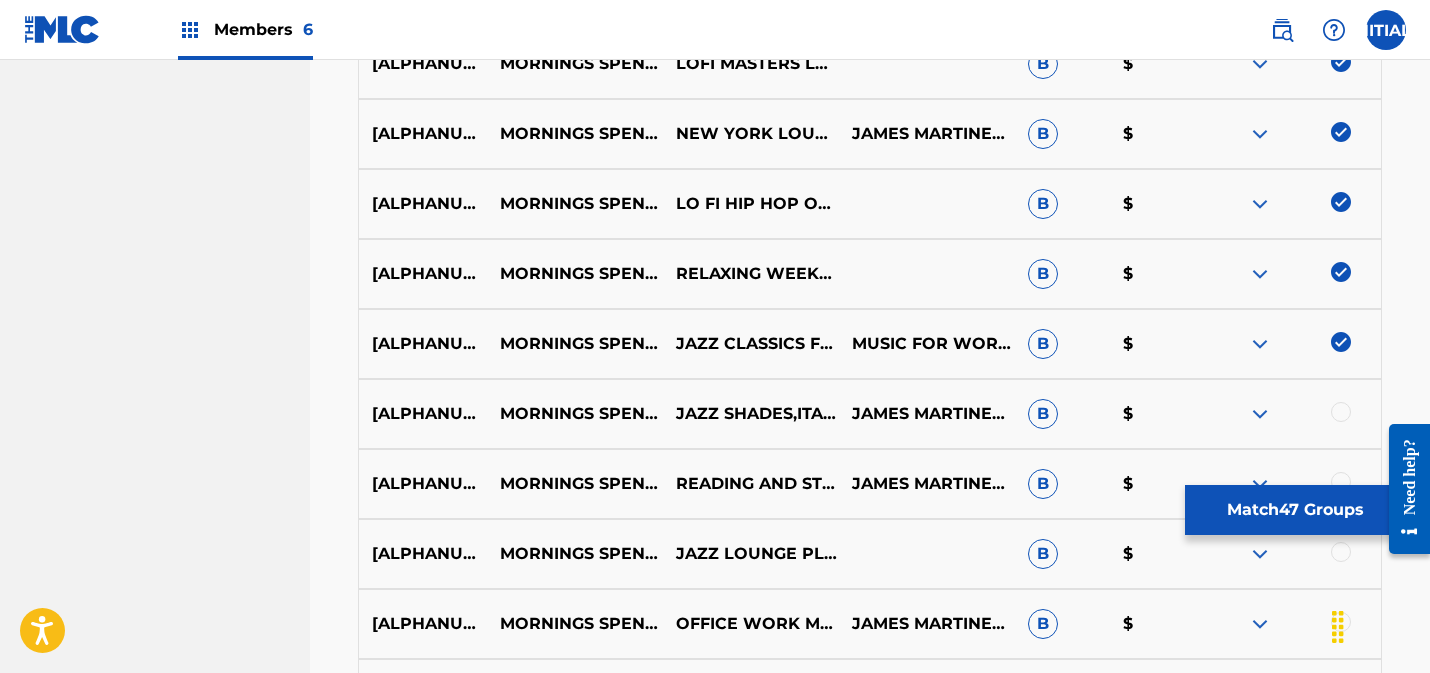 click at bounding box center [1341, 412] 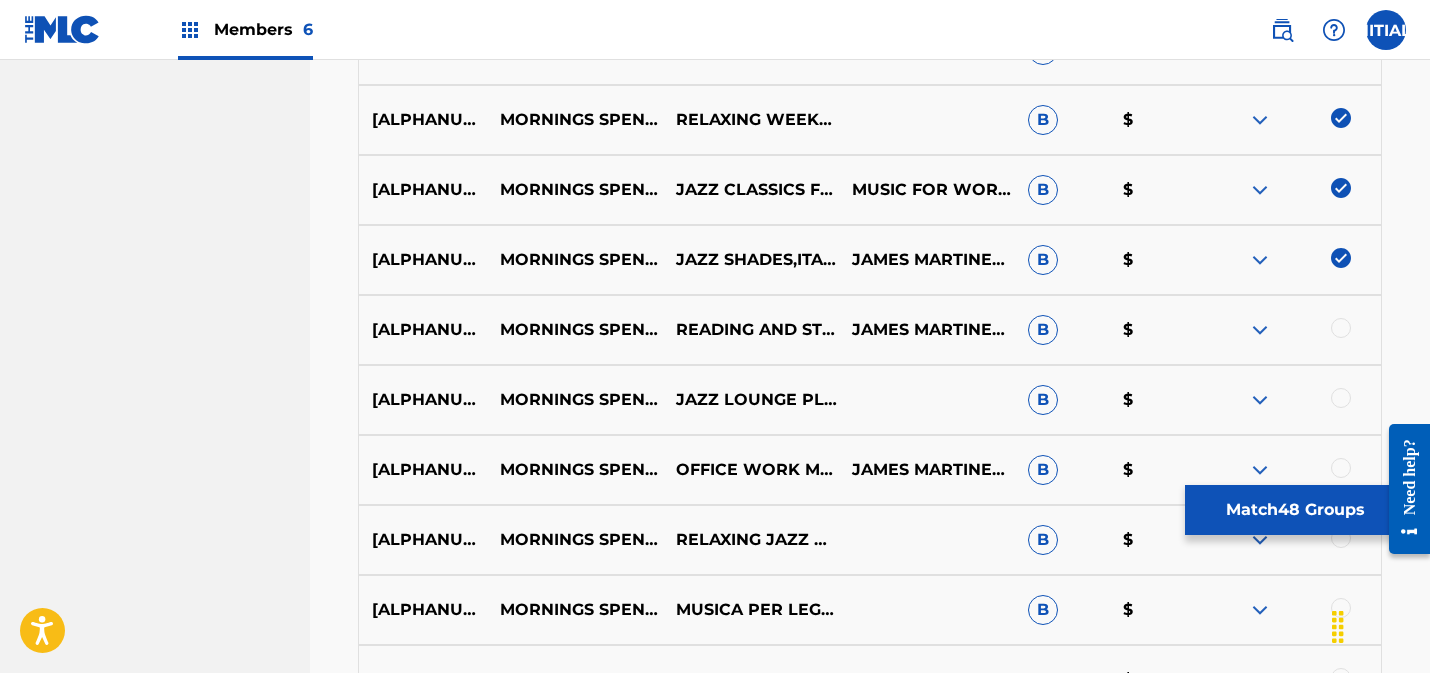 scroll, scrollTop: 3739, scrollLeft: 0, axis: vertical 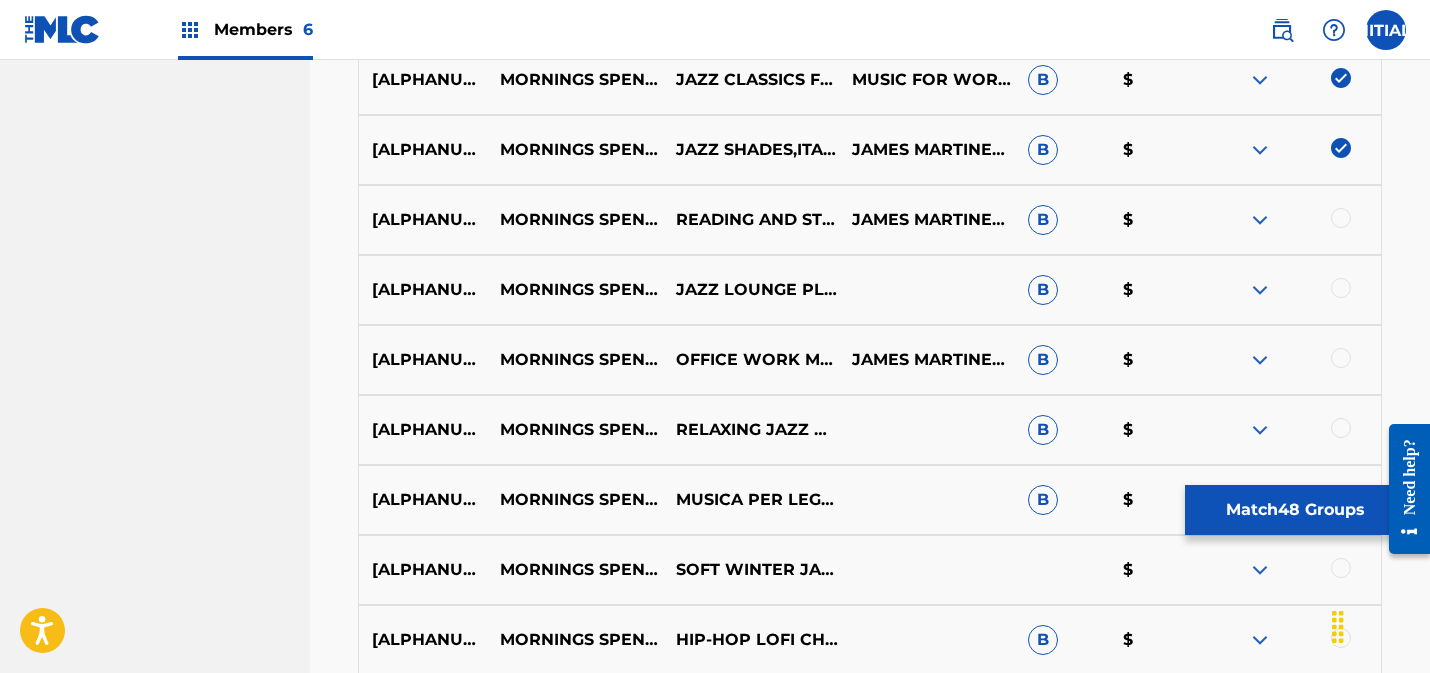 click at bounding box center (1341, 218) 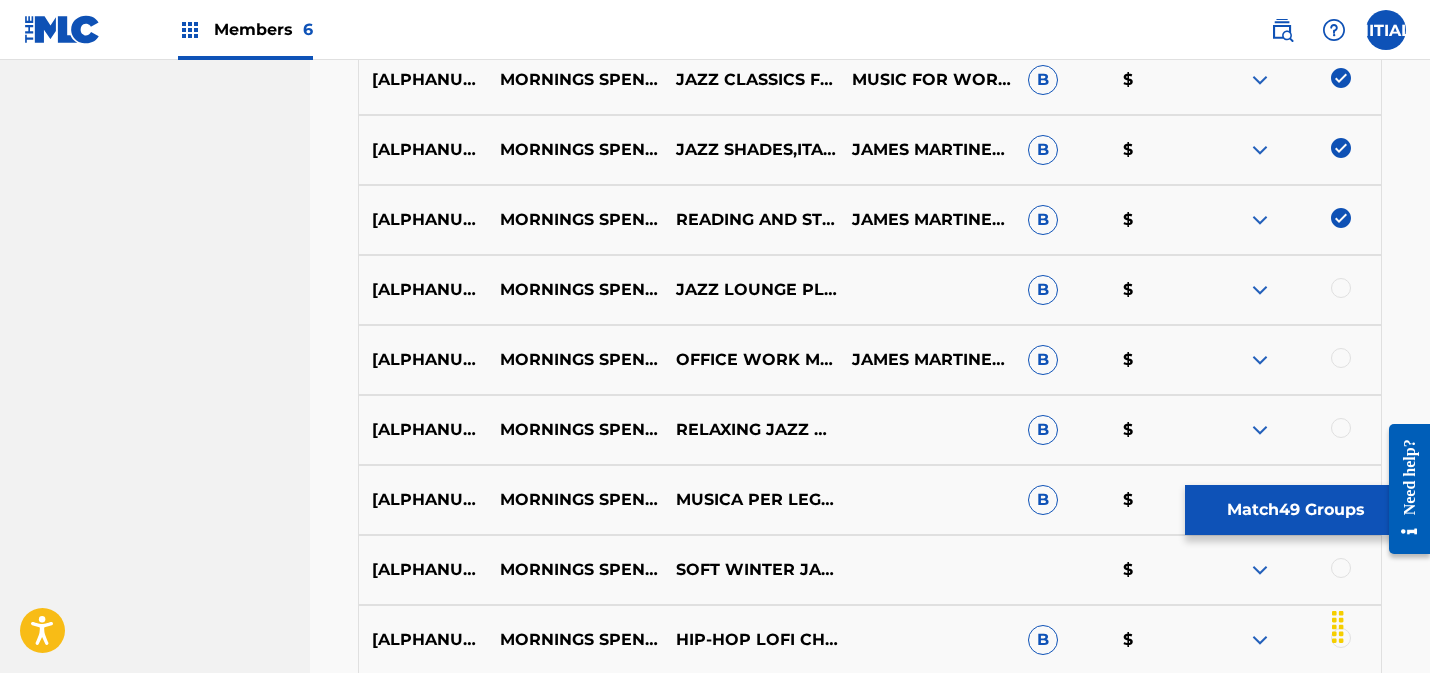 click at bounding box center (1341, 288) 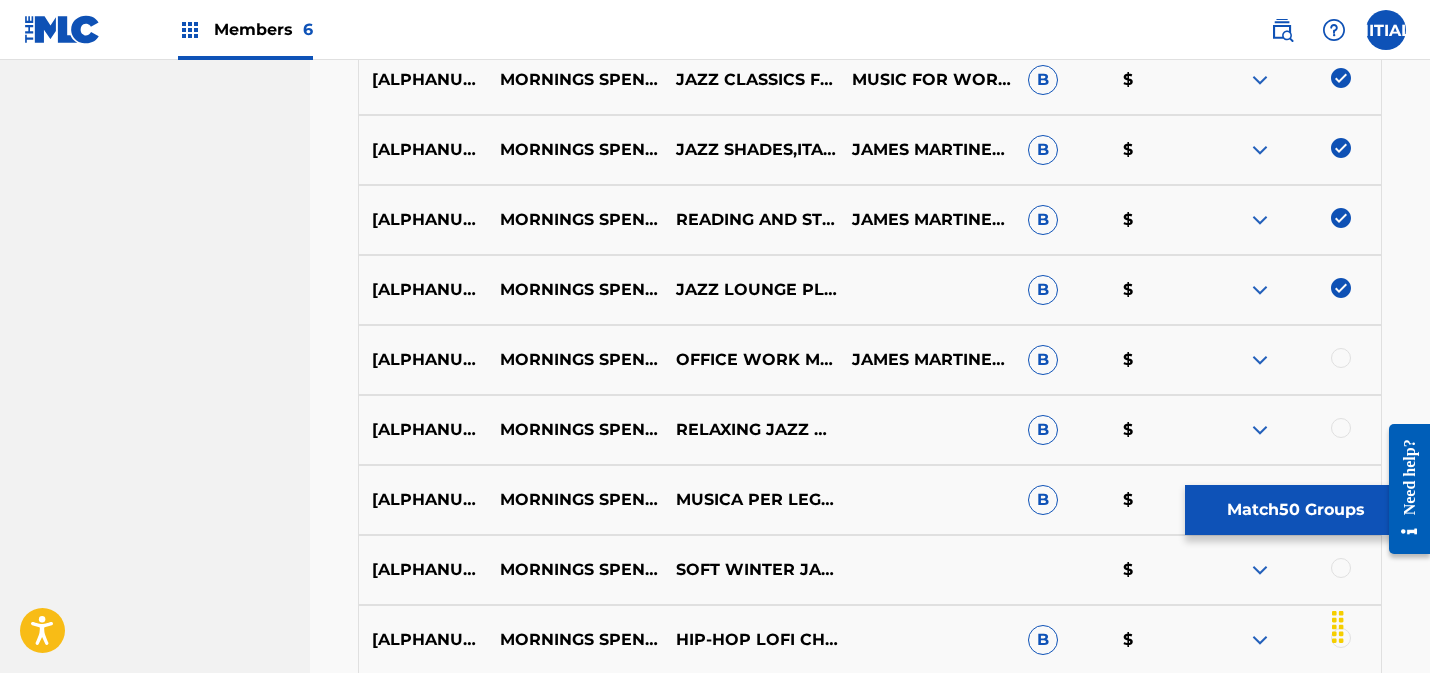 click at bounding box center (1341, 358) 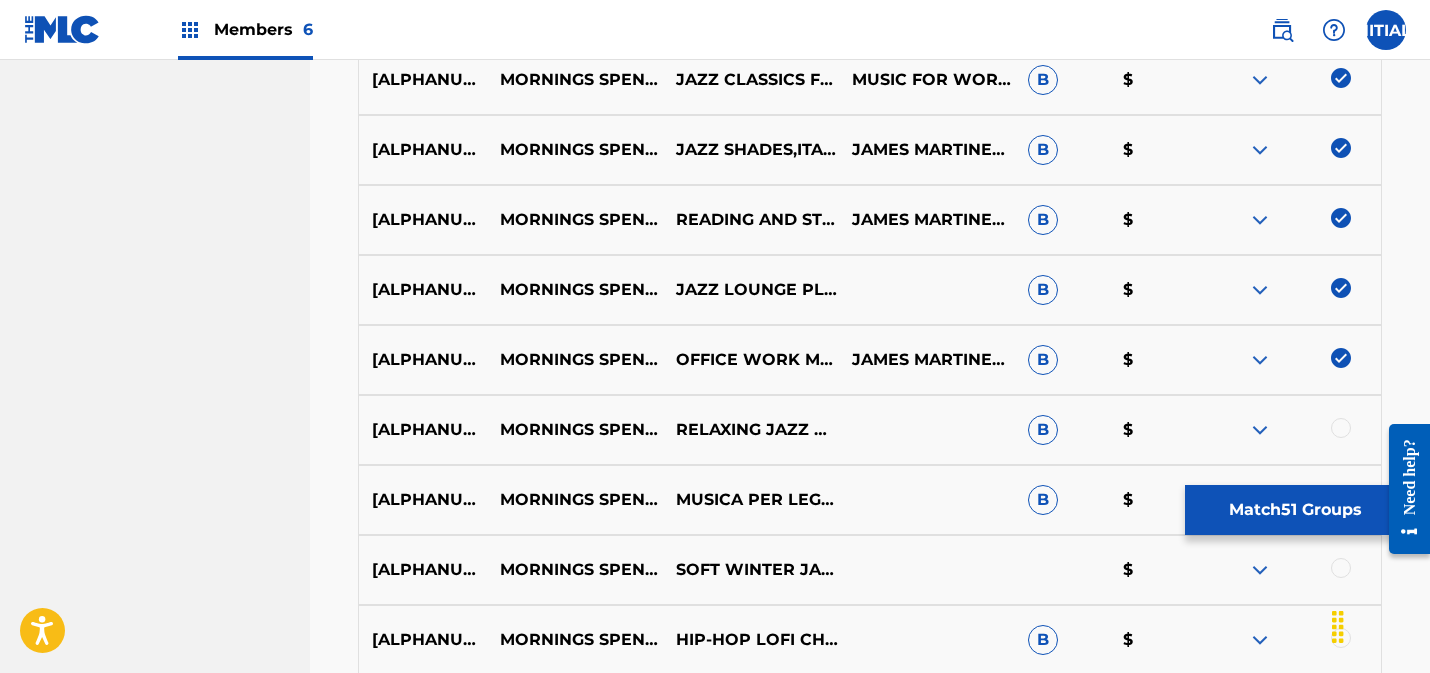 click at bounding box center (1341, 428) 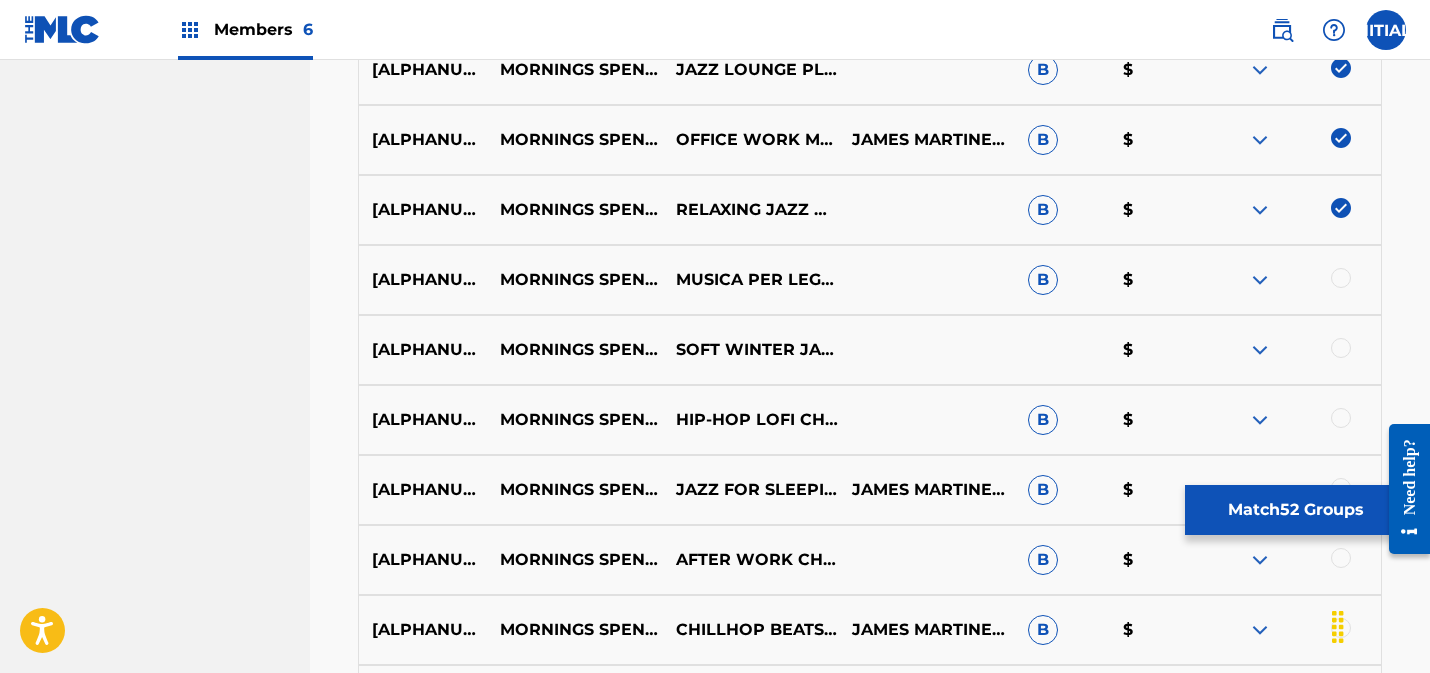 scroll, scrollTop: 3991, scrollLeft: 0, axis: vertical 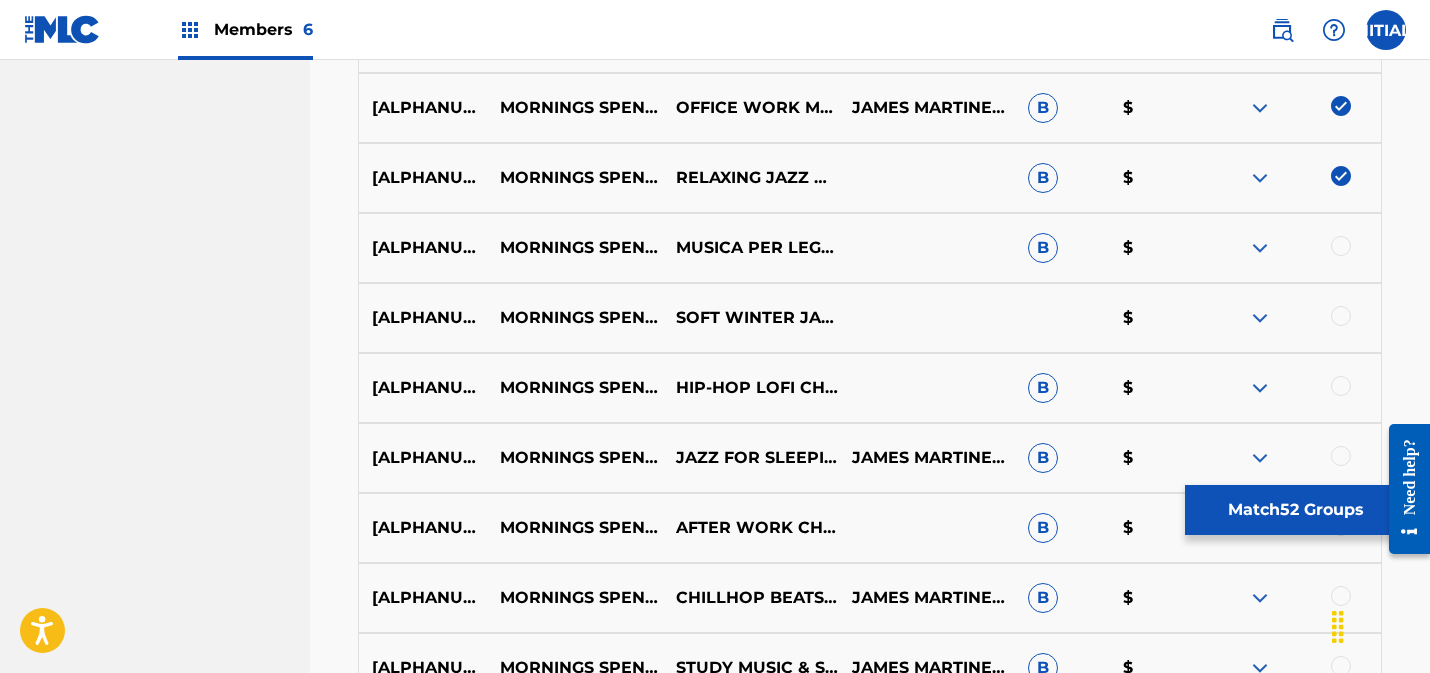 click at bounding box center [1341, 246] 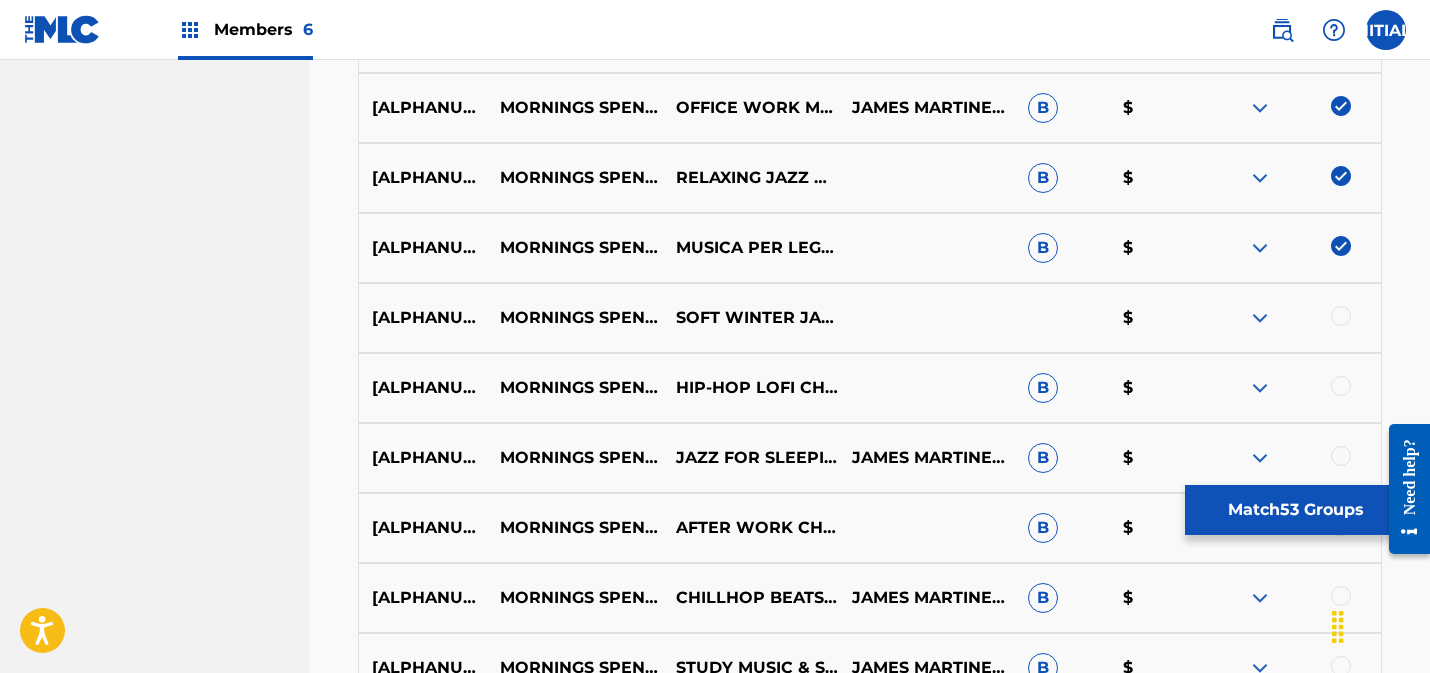 click at bounding box center [1341, 316] 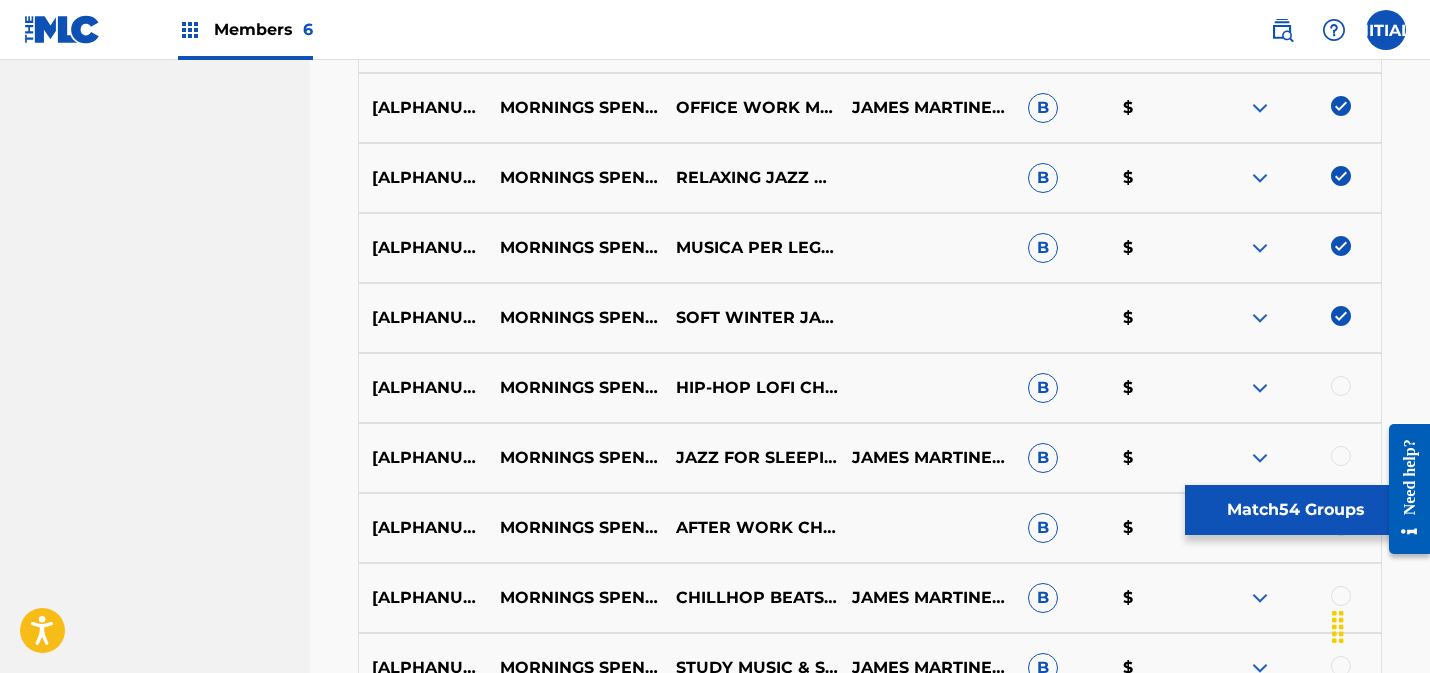 click at bounding box center (1341, 386) 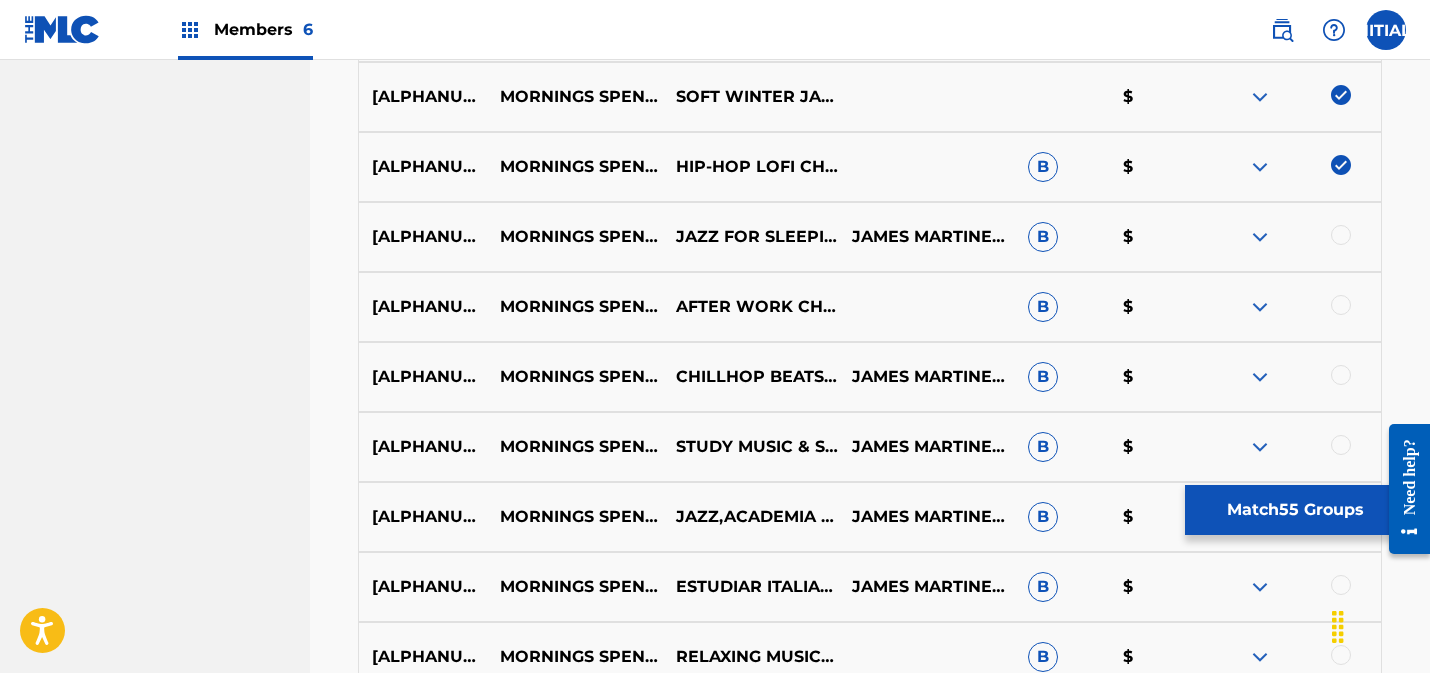 scroll, scrollTop: 4273, scrollLeft: 0, axis: vertical 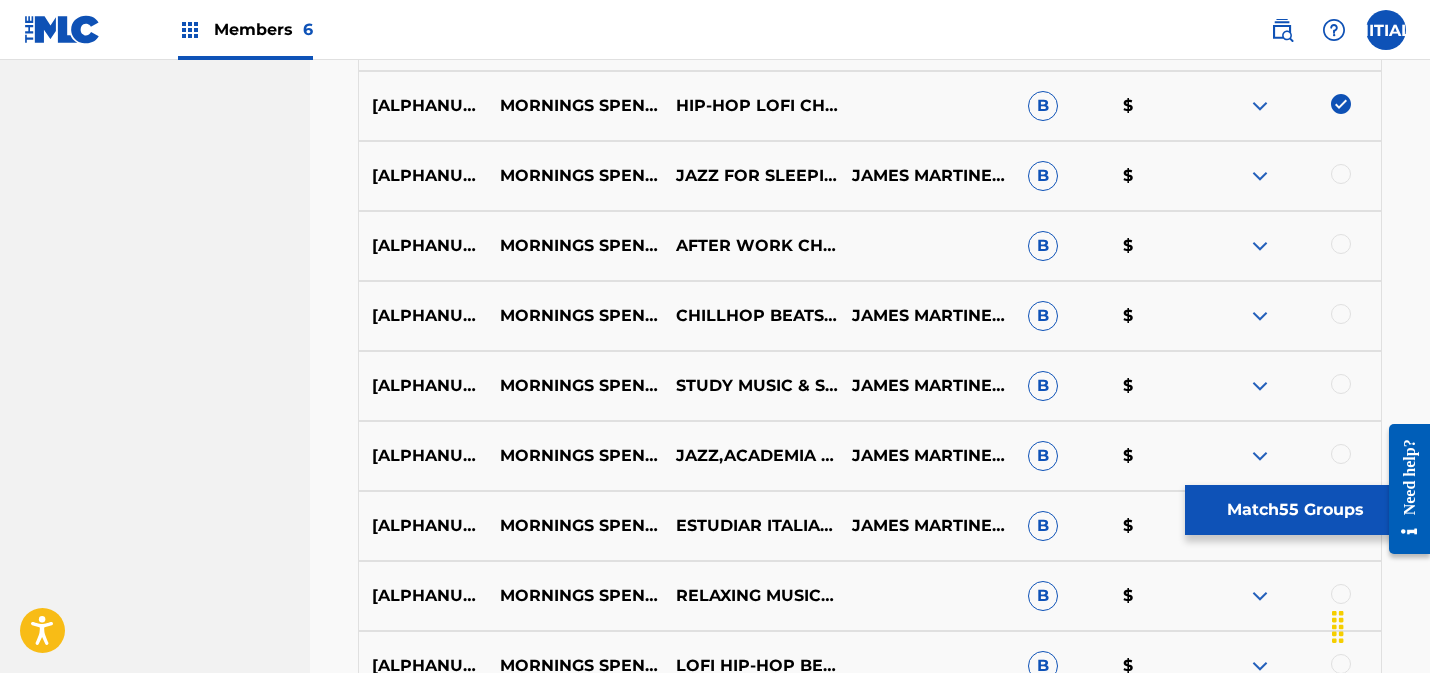 drag, startPoint x: 1341, startPoint y: 177, endPoint x: 1340, endPoint y: 190, distance: 13.038404 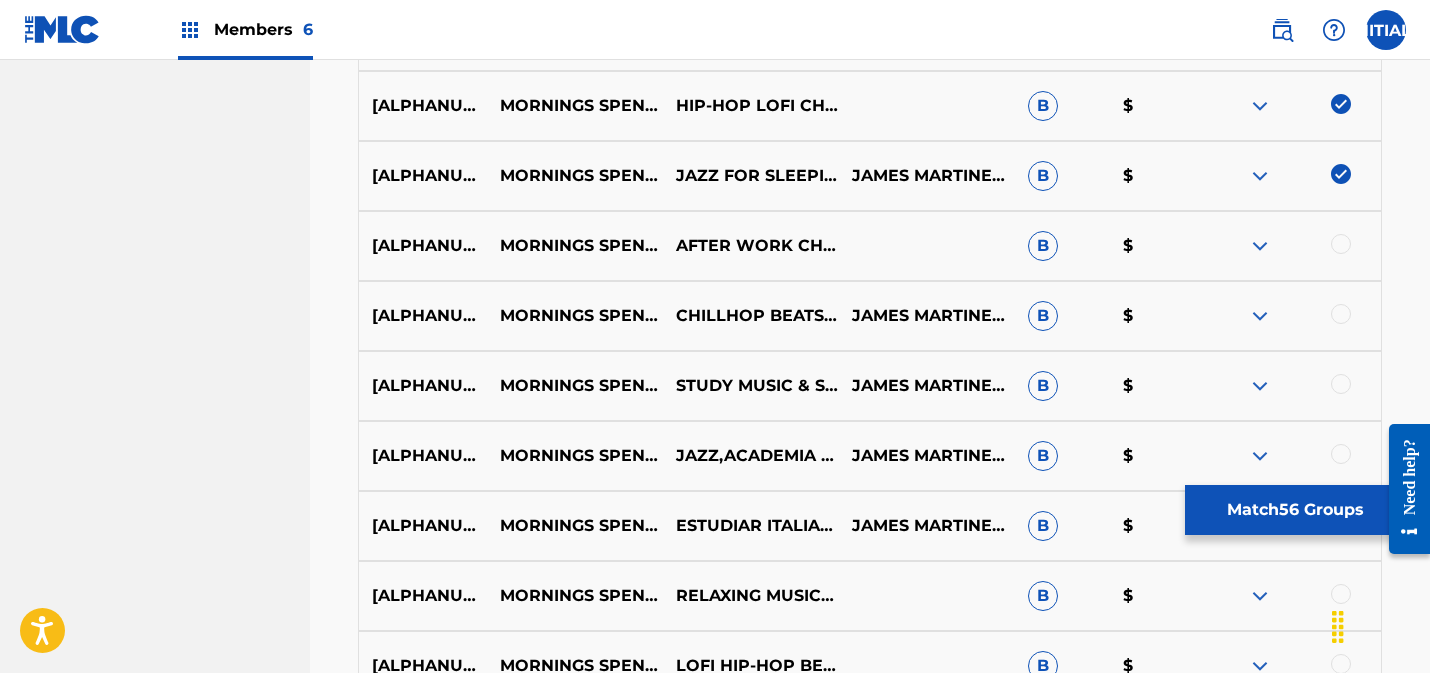 click at bounding box center [1341, 244] 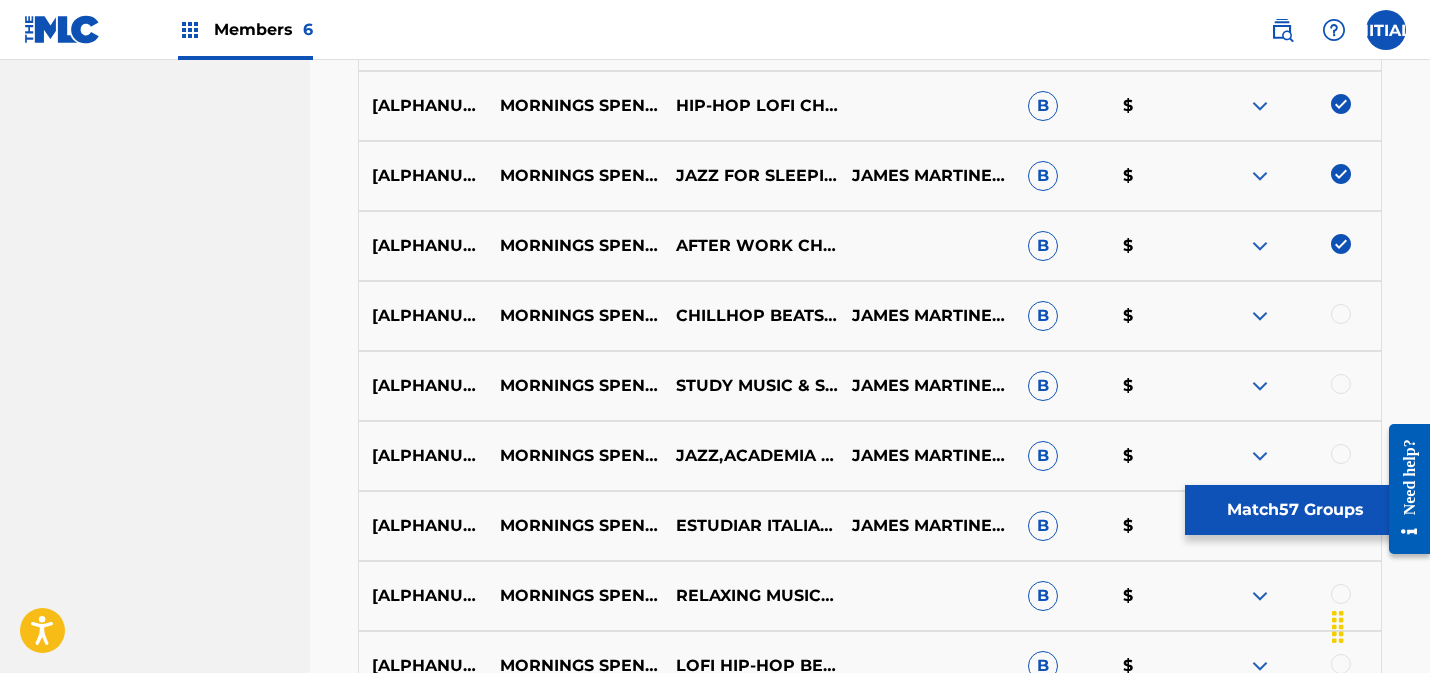 click at bounding box center [1341, 314] 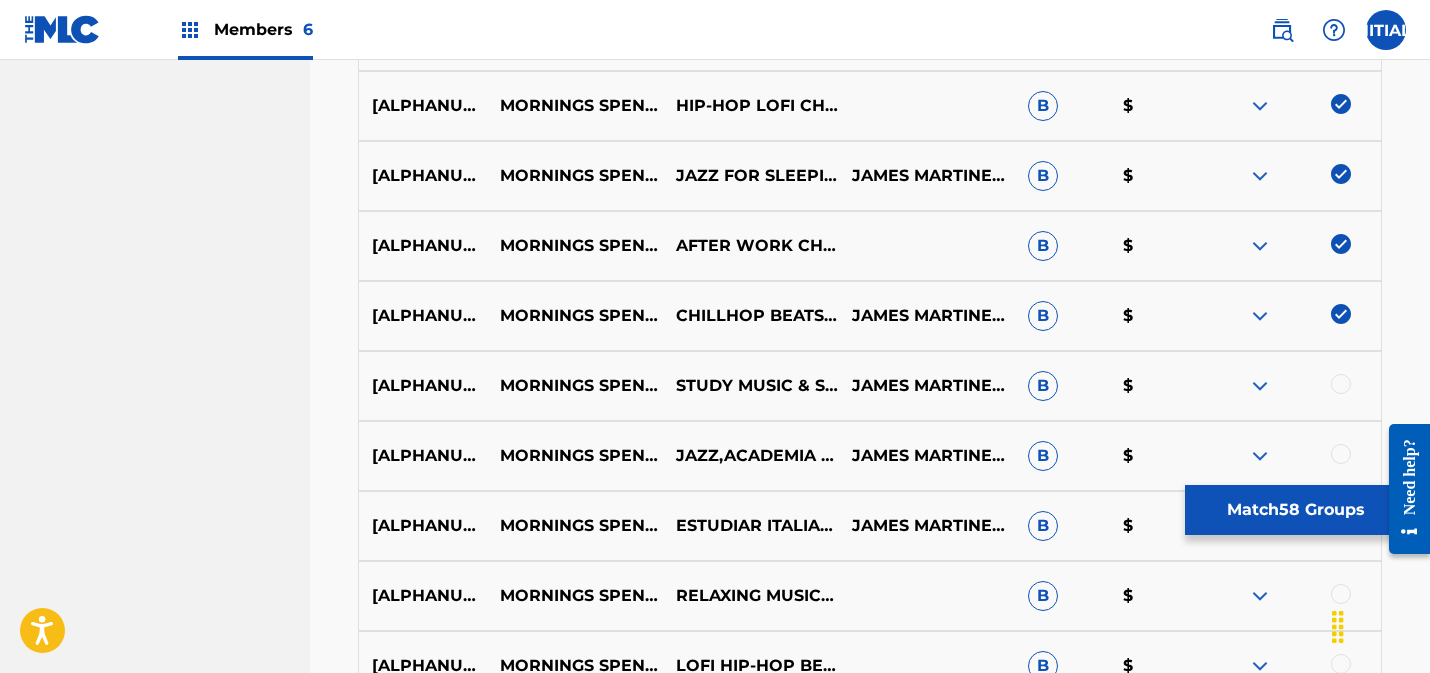 click at bounding box center [1341, 384] 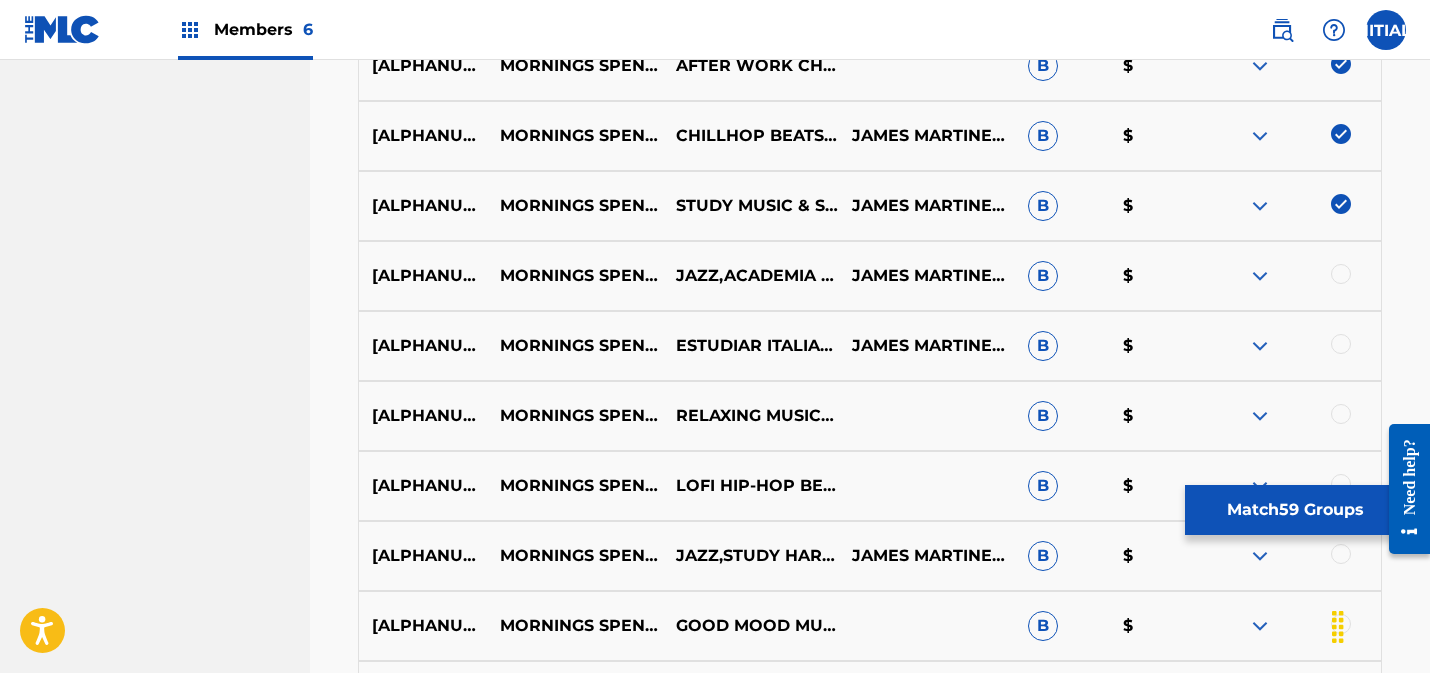 scroll, scrollTop: 4476, scrollLeft: 0, axis: vertical 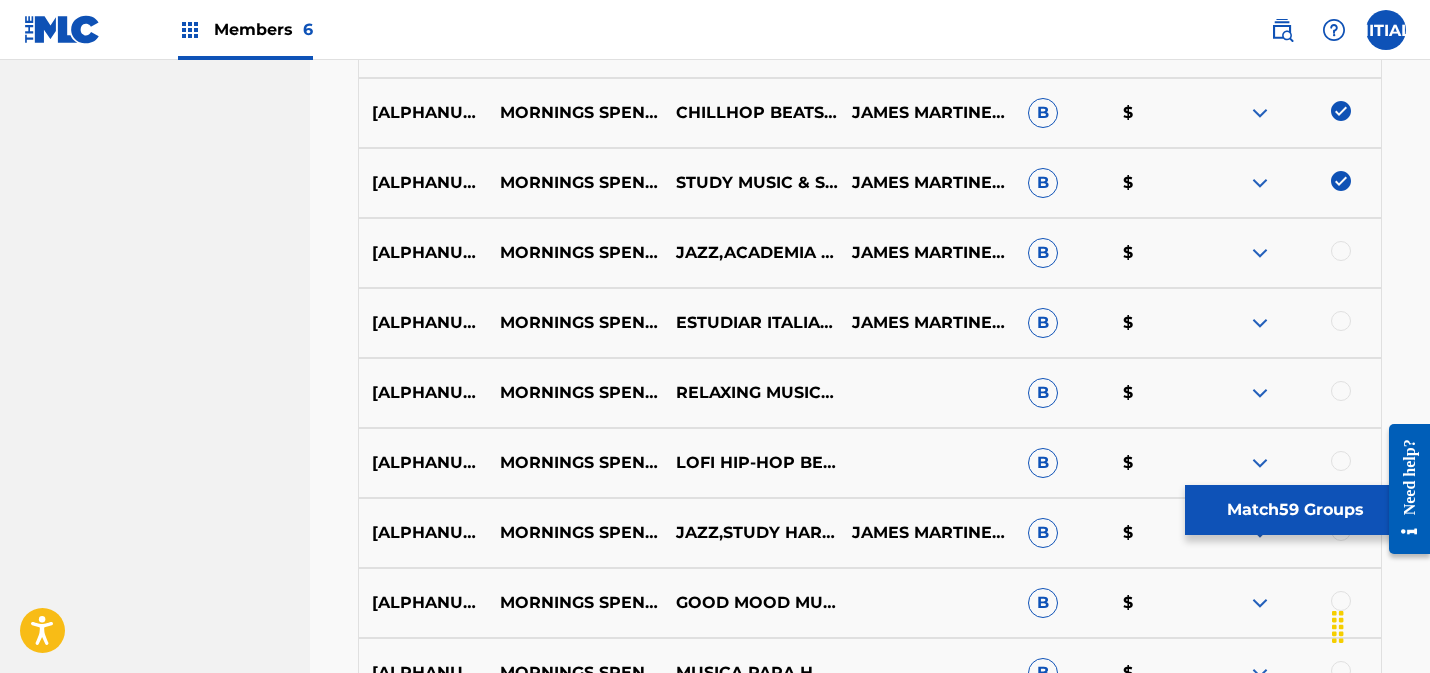 click at bounding box center [1341, 251] 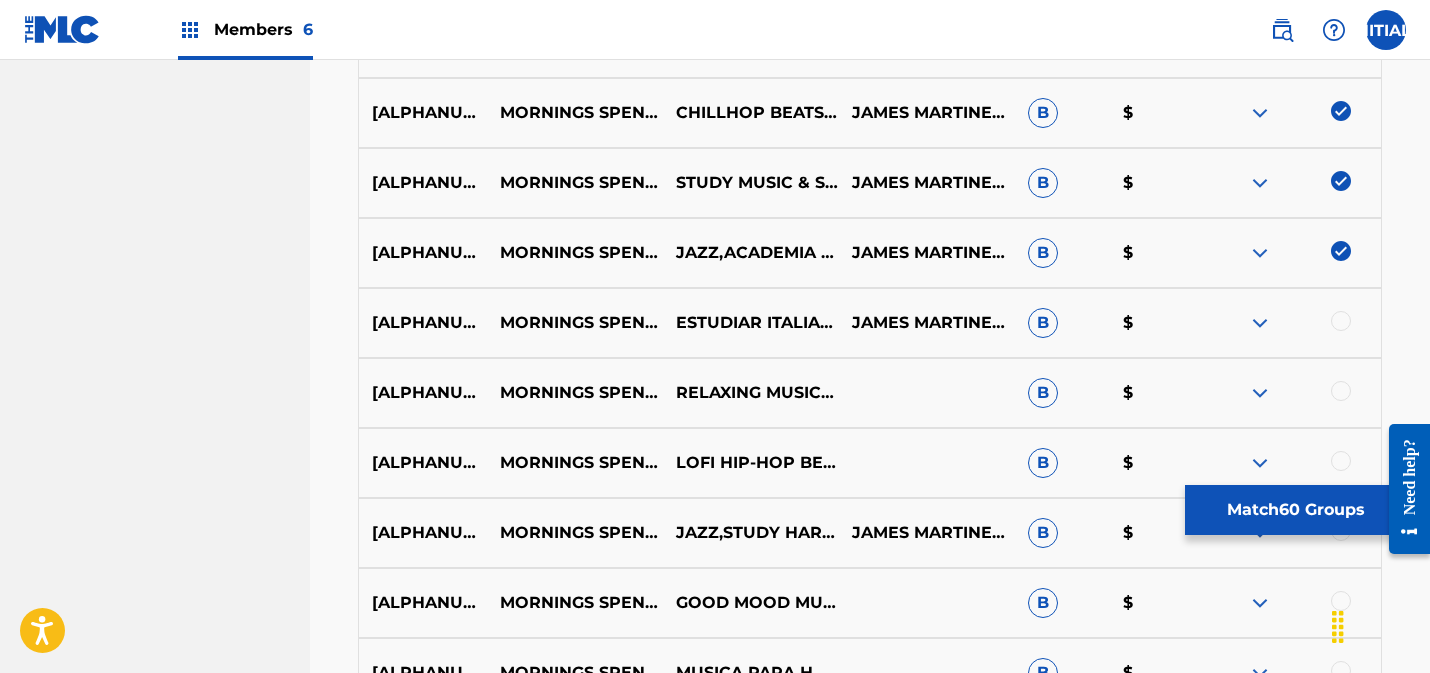 click at bounding box center (1341, 321) 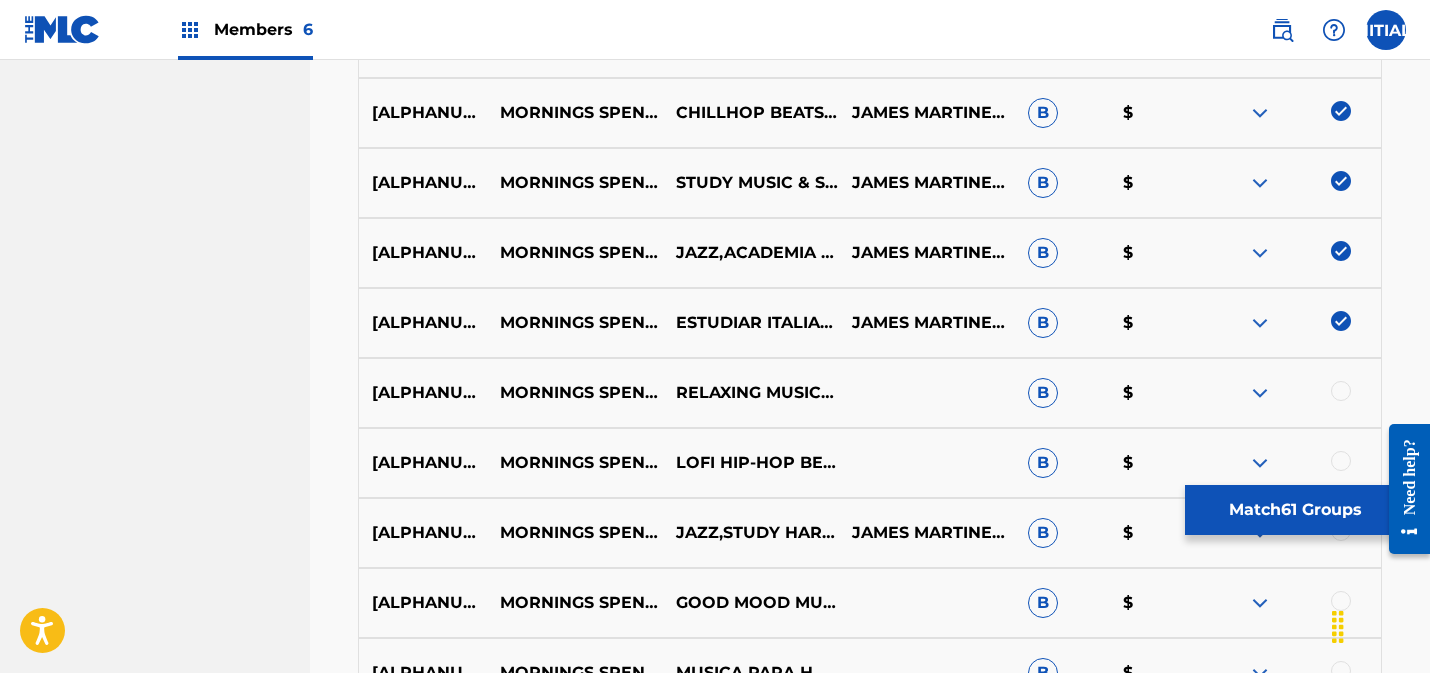 click at bounding box center [1341, 391] 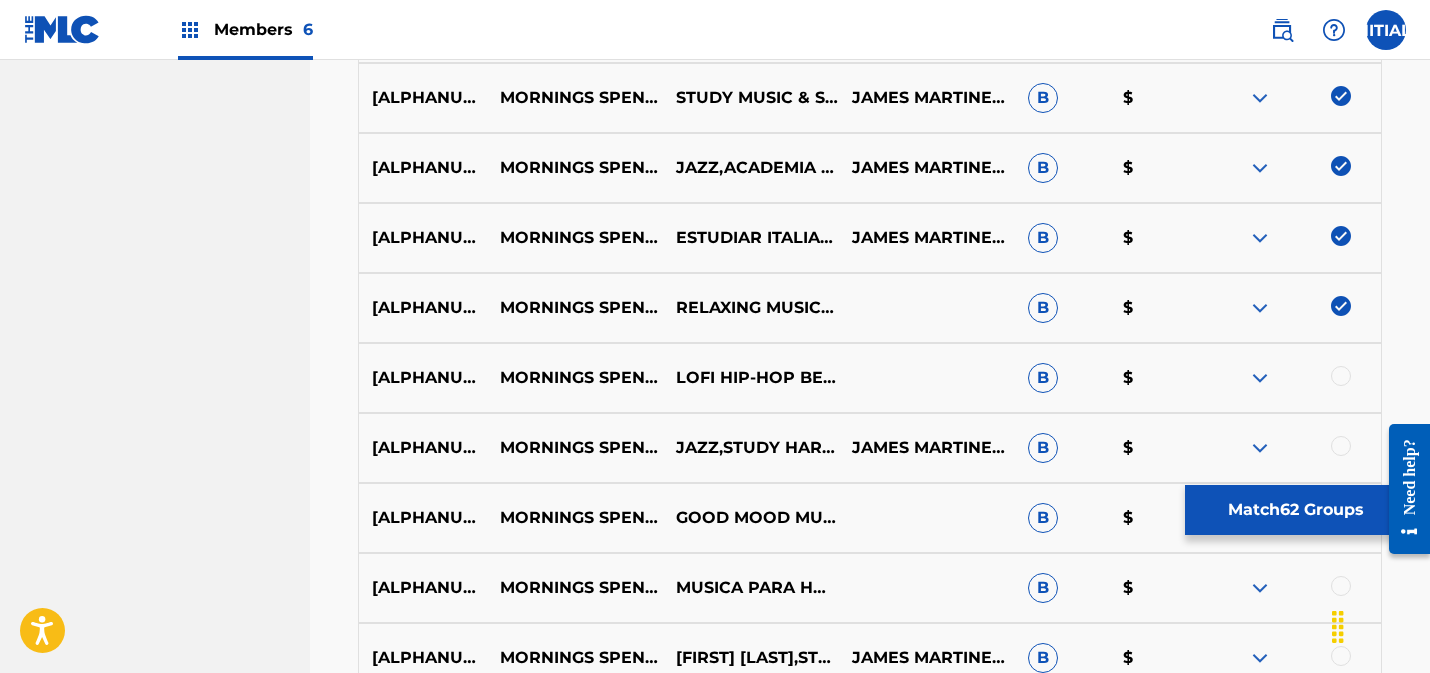 scroll, scrollTop: 4646, scrollLeft: 0, axis: vertical 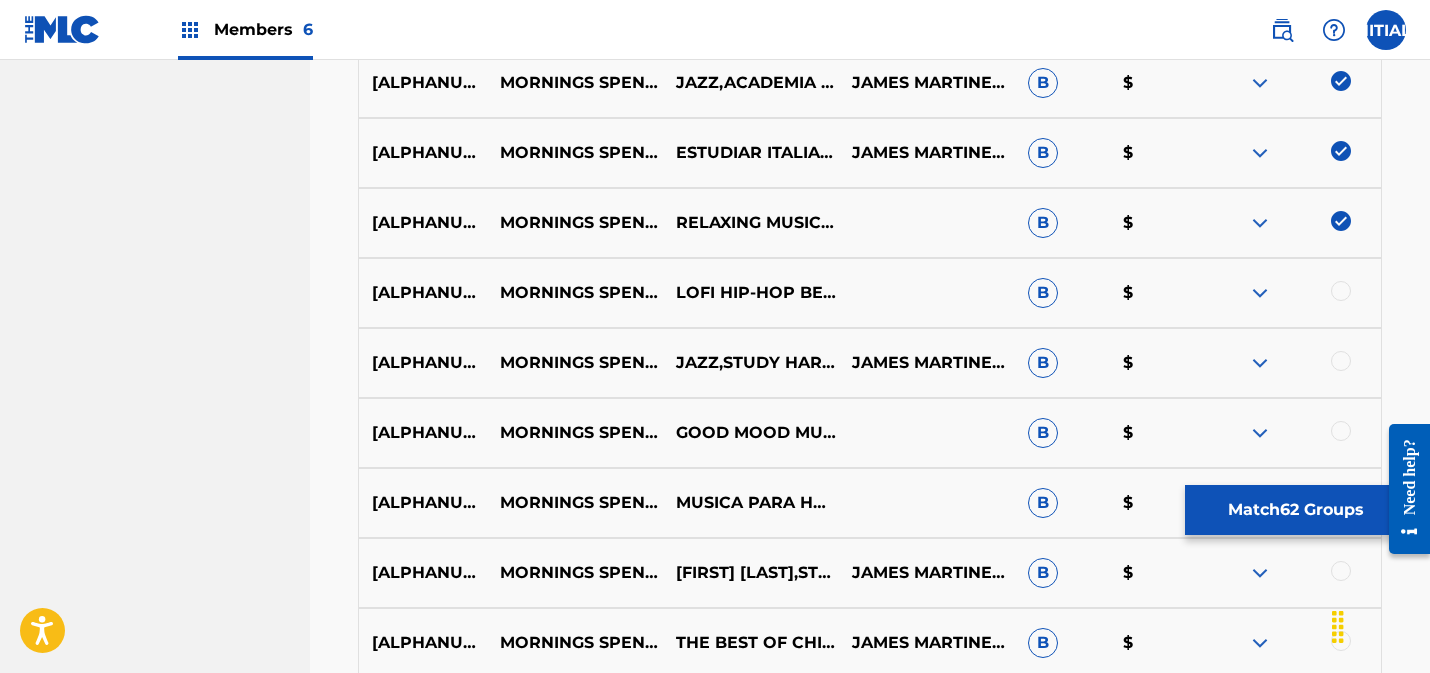 click at bounding box center (1341, 291) 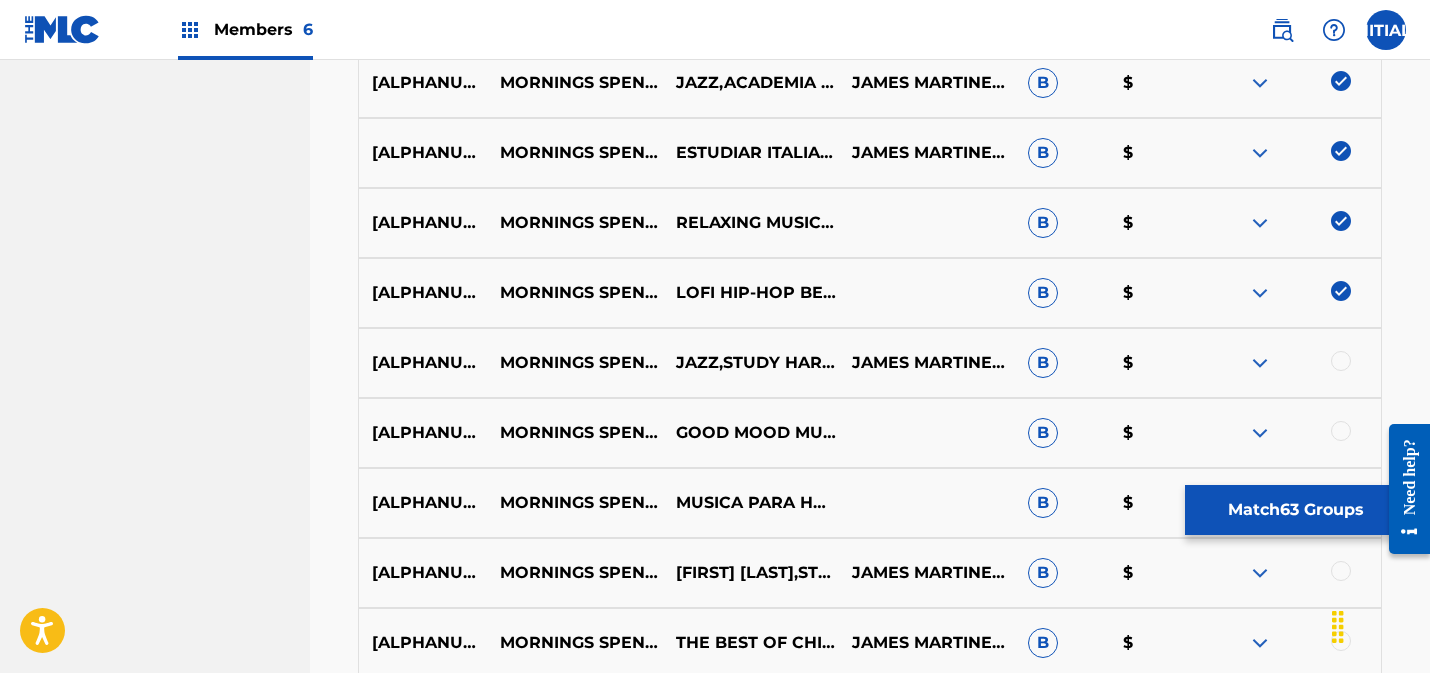 click at bounding box center (1341, 361) 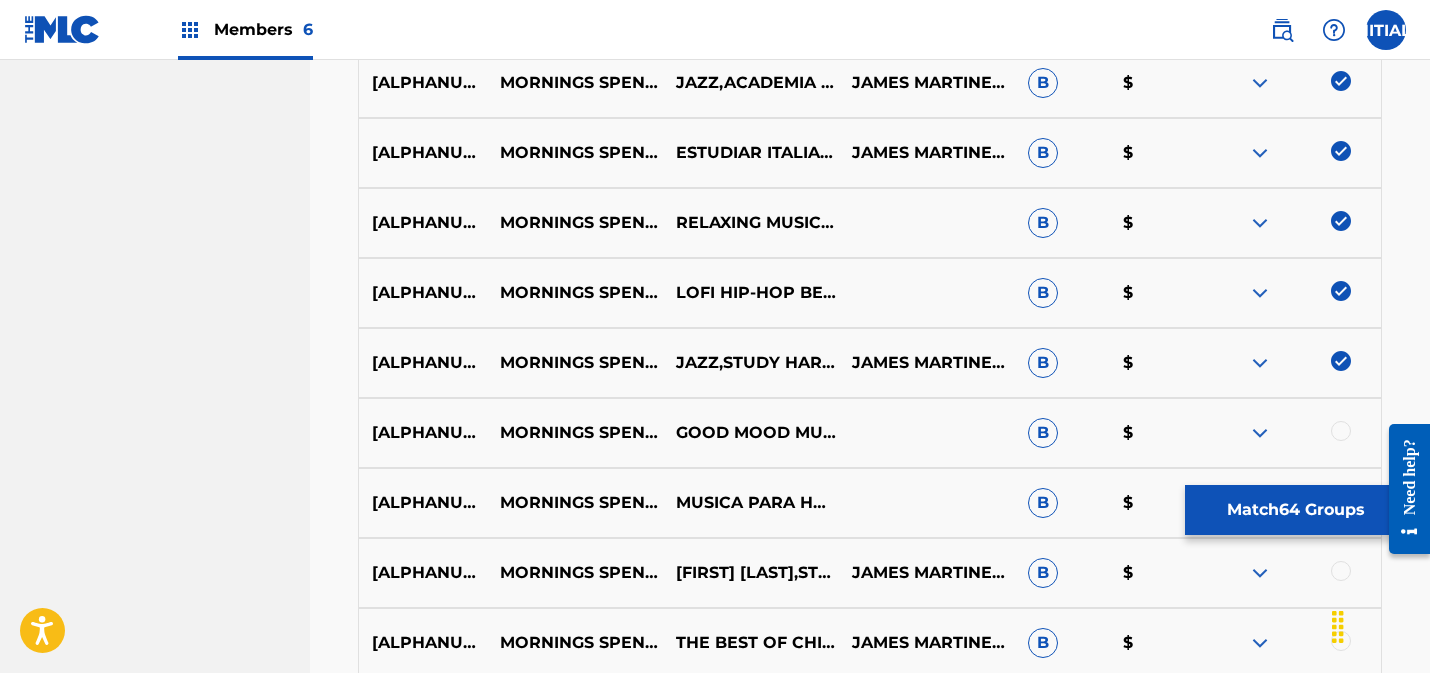 drag, startPoint x: 1343, startPoint y: 419, endPoint x: 1345, endPoint y: 405, distance: 14.142136 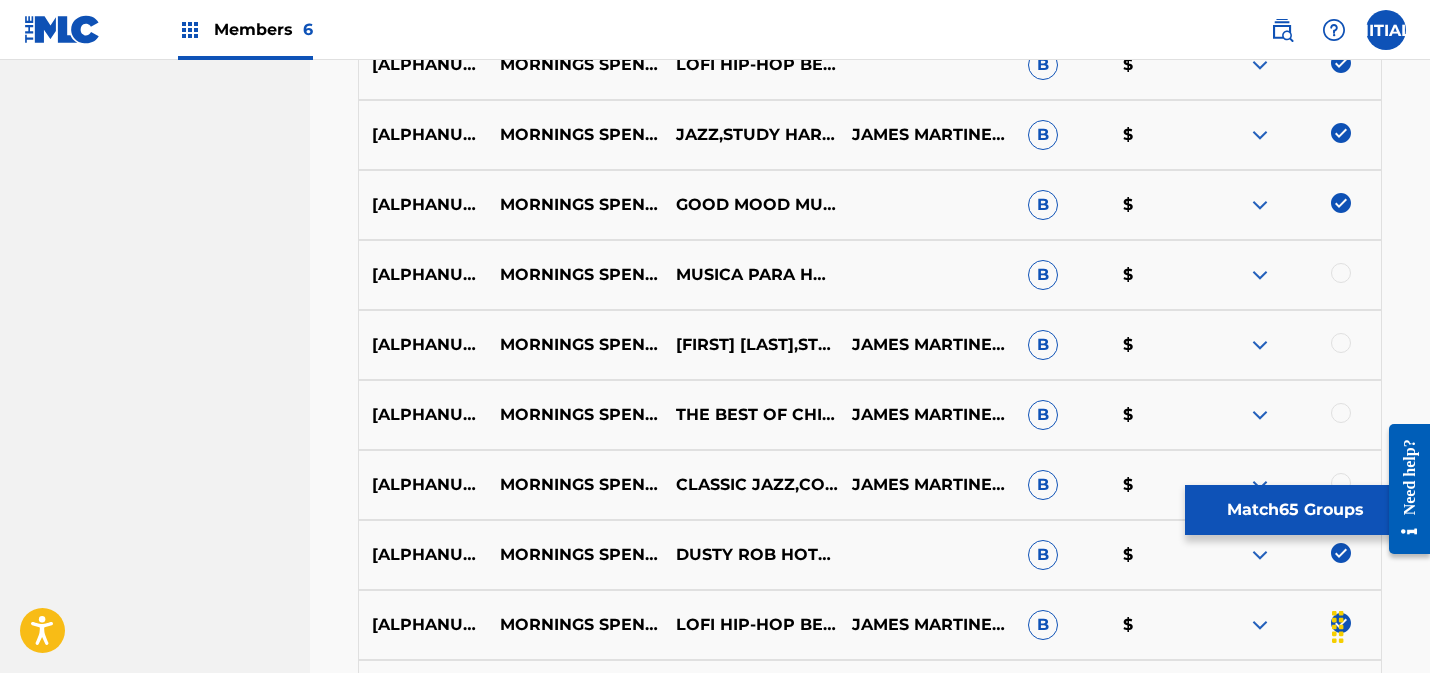 scroll, scrollTop: 4888, scrollLeft: 0, axis: vertical 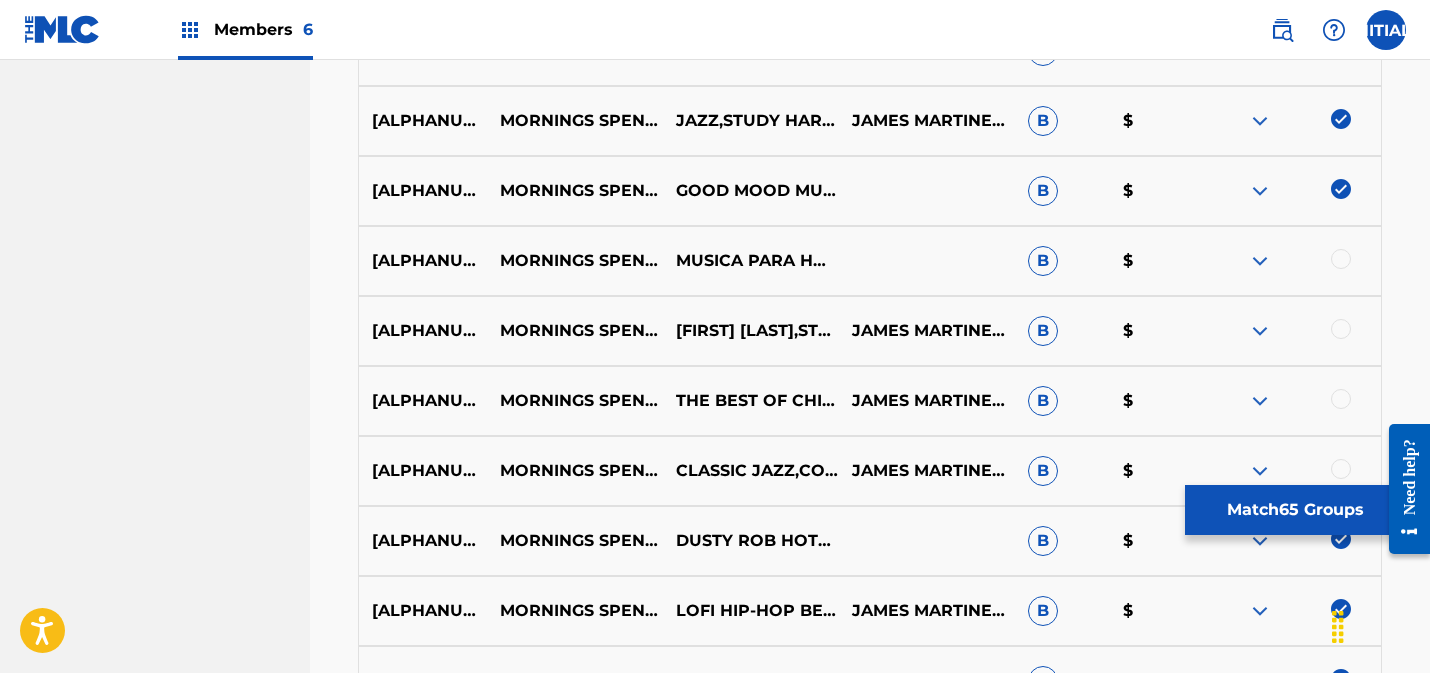 click at bounding box center (1341, 259) 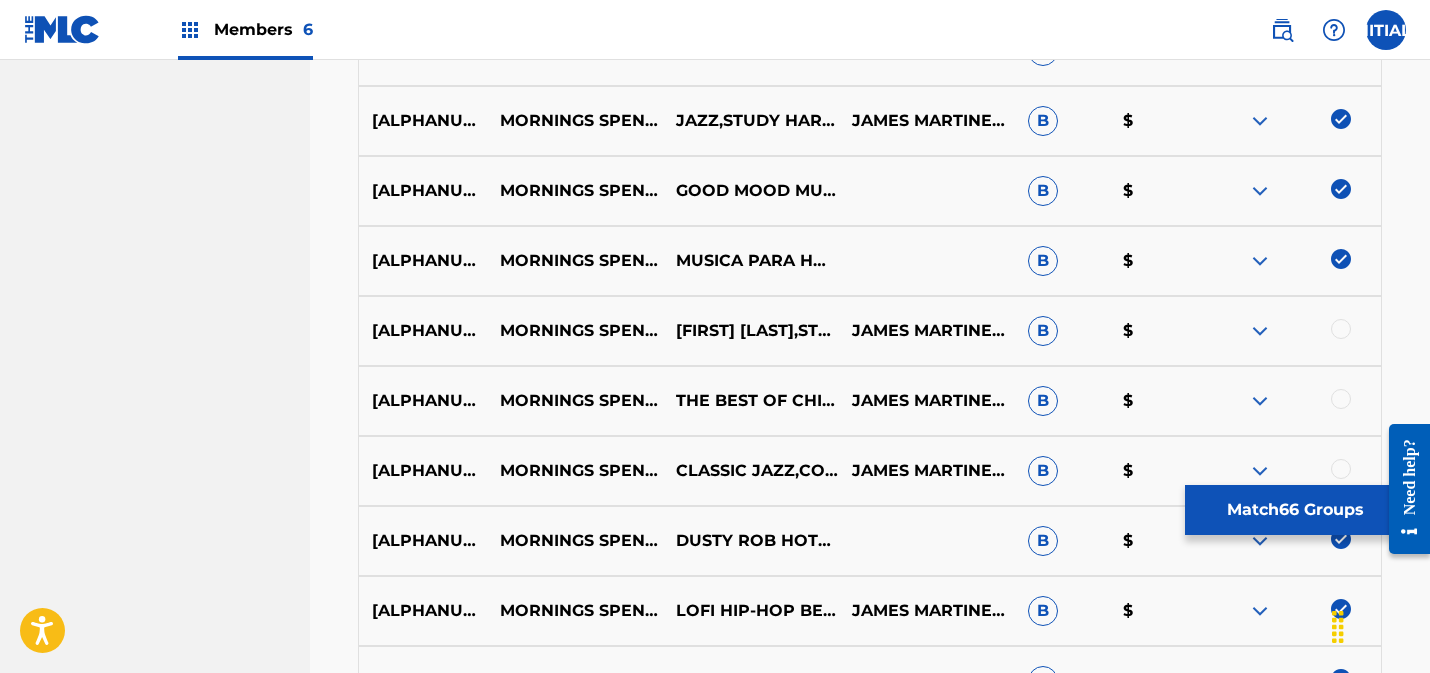 click at bounding box center (1341, 329) 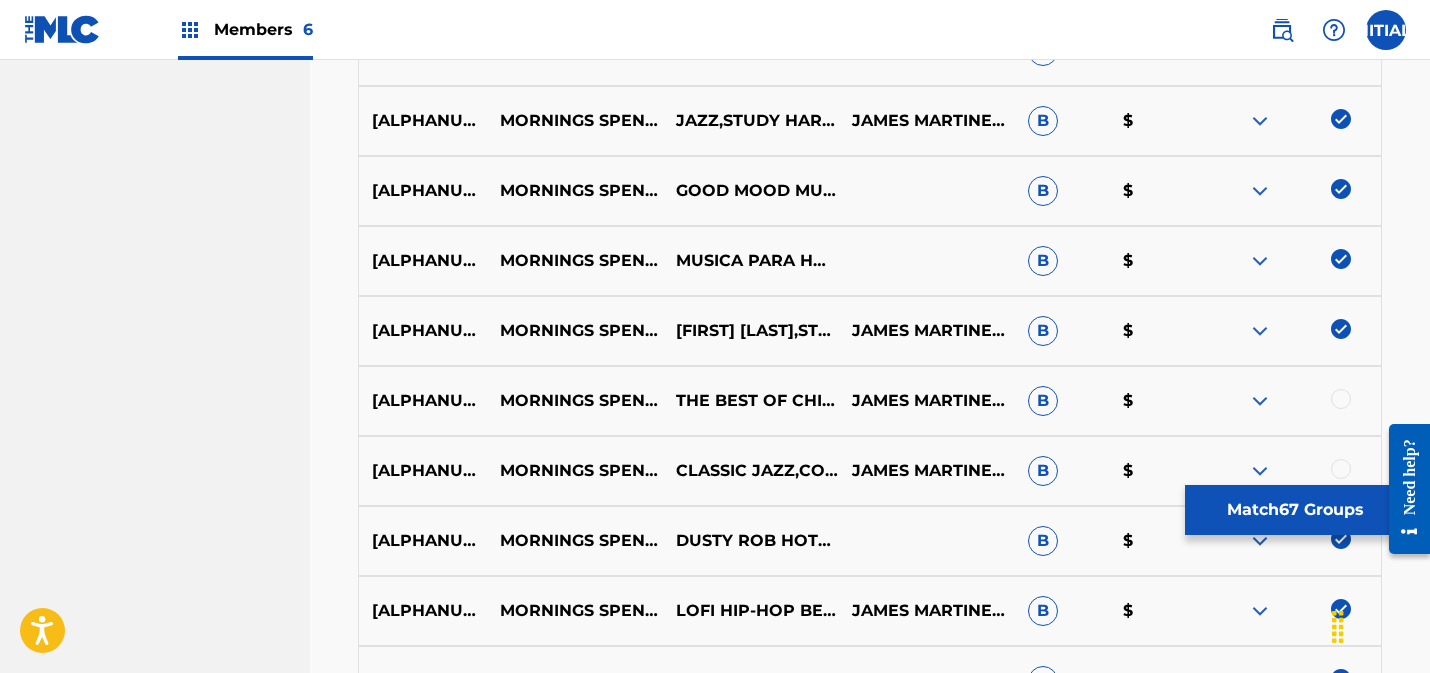 drag, startPoint x: 1346, startPoint y: 396, endPoint x: 1335, endPoint y: 357, distance: 40.5216 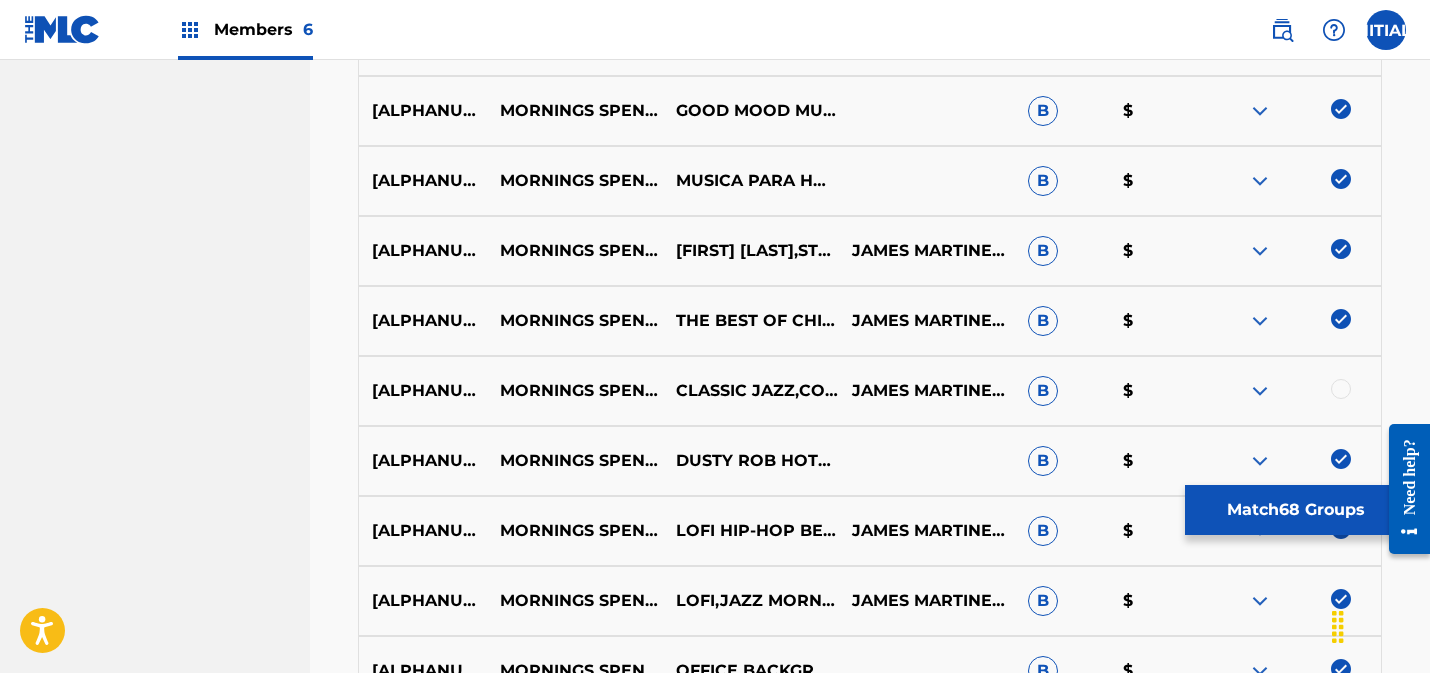 scroll, scrollTop: 5120, scrollLeft: 0, axis: vertical 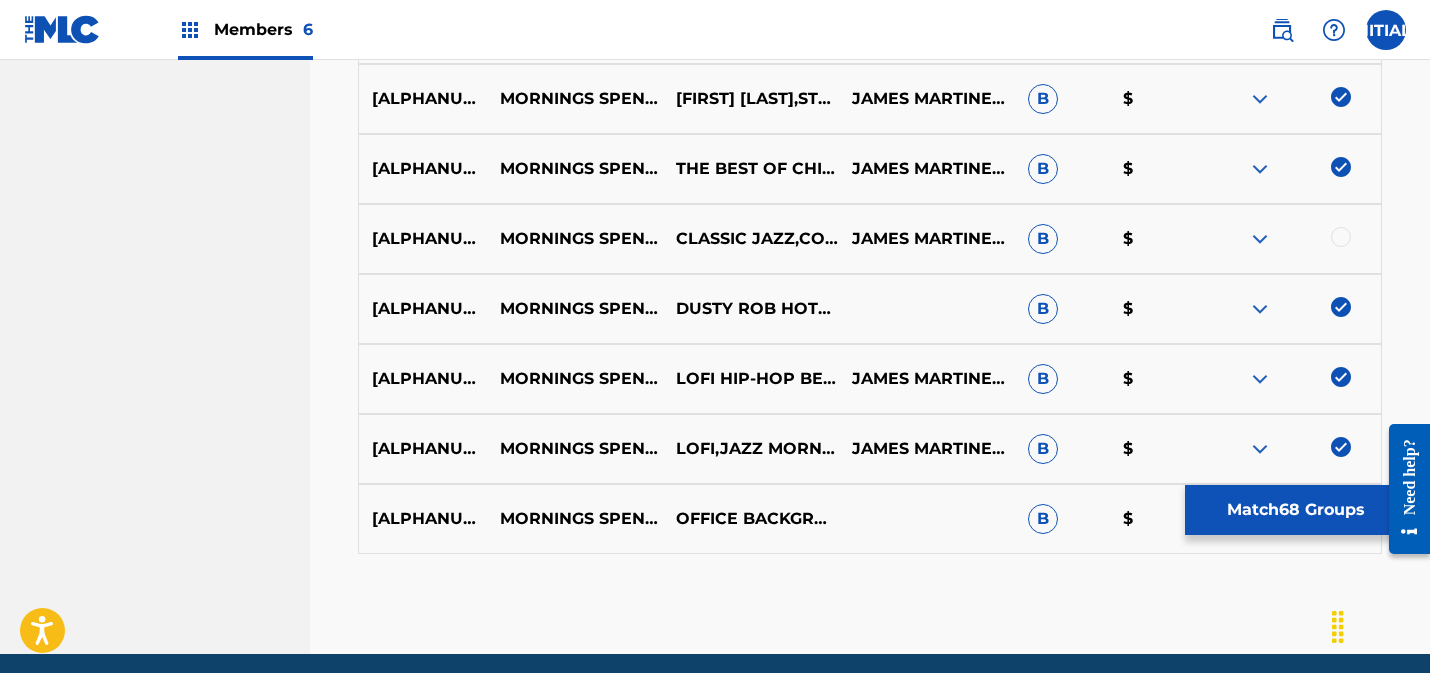 click at bounding box center [1341, 237] 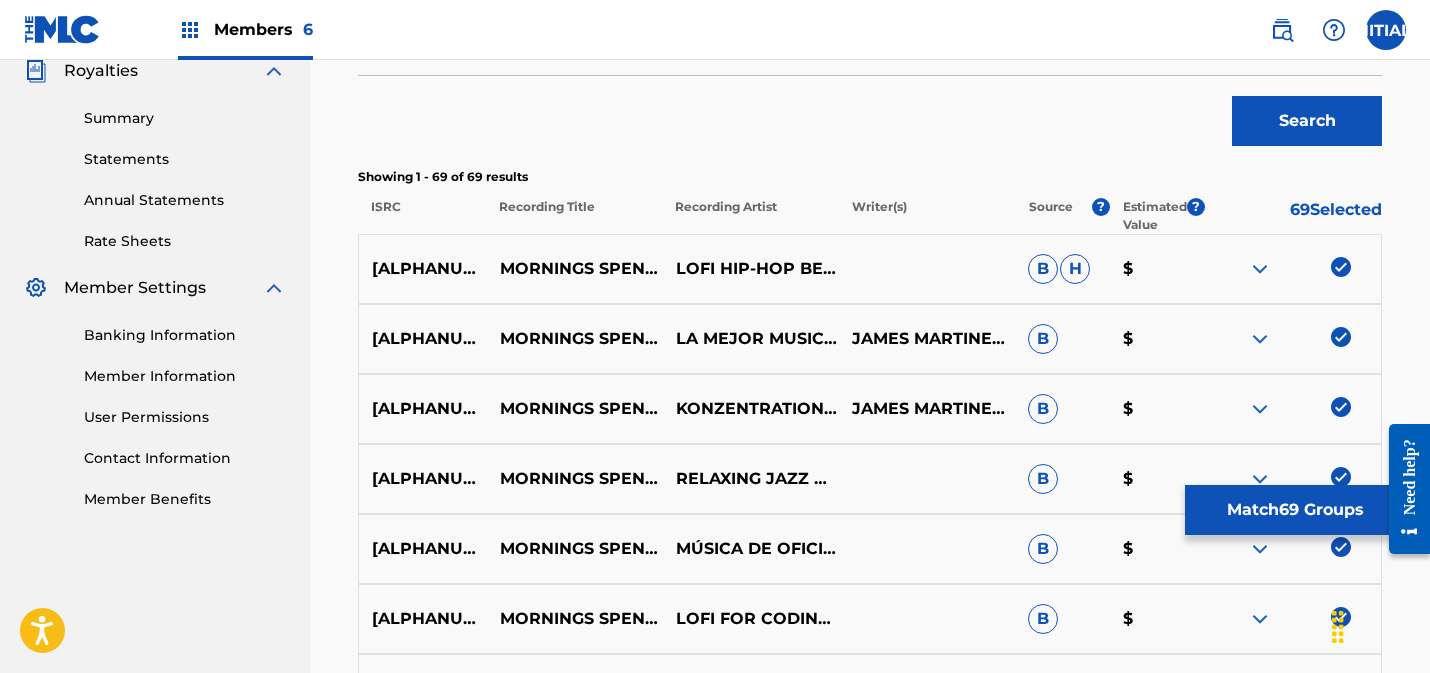 scroll, scrollTop: 662, scrollLeft: 0, axis: vertical 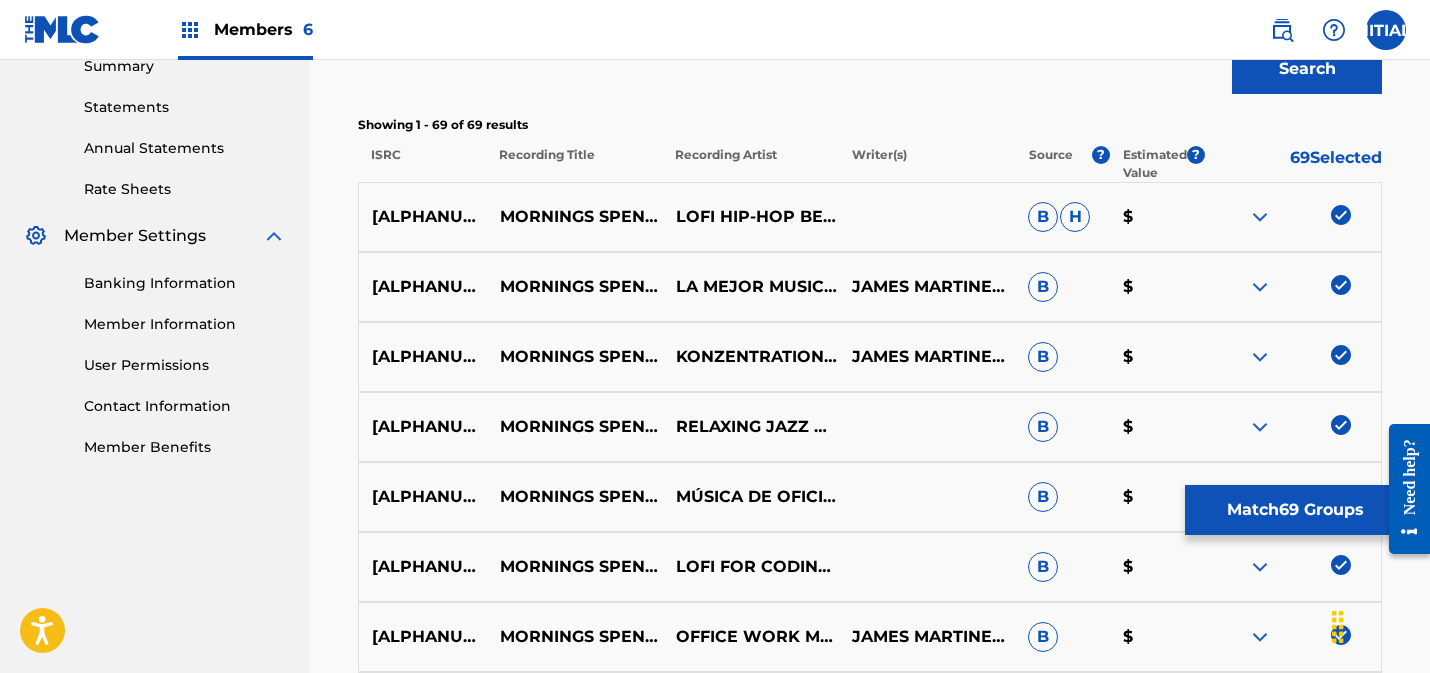 drag, startPoint x: 1341, startPoint y: 214, endPoint x: 1354, endPoint y: 282, distance: 69.2315 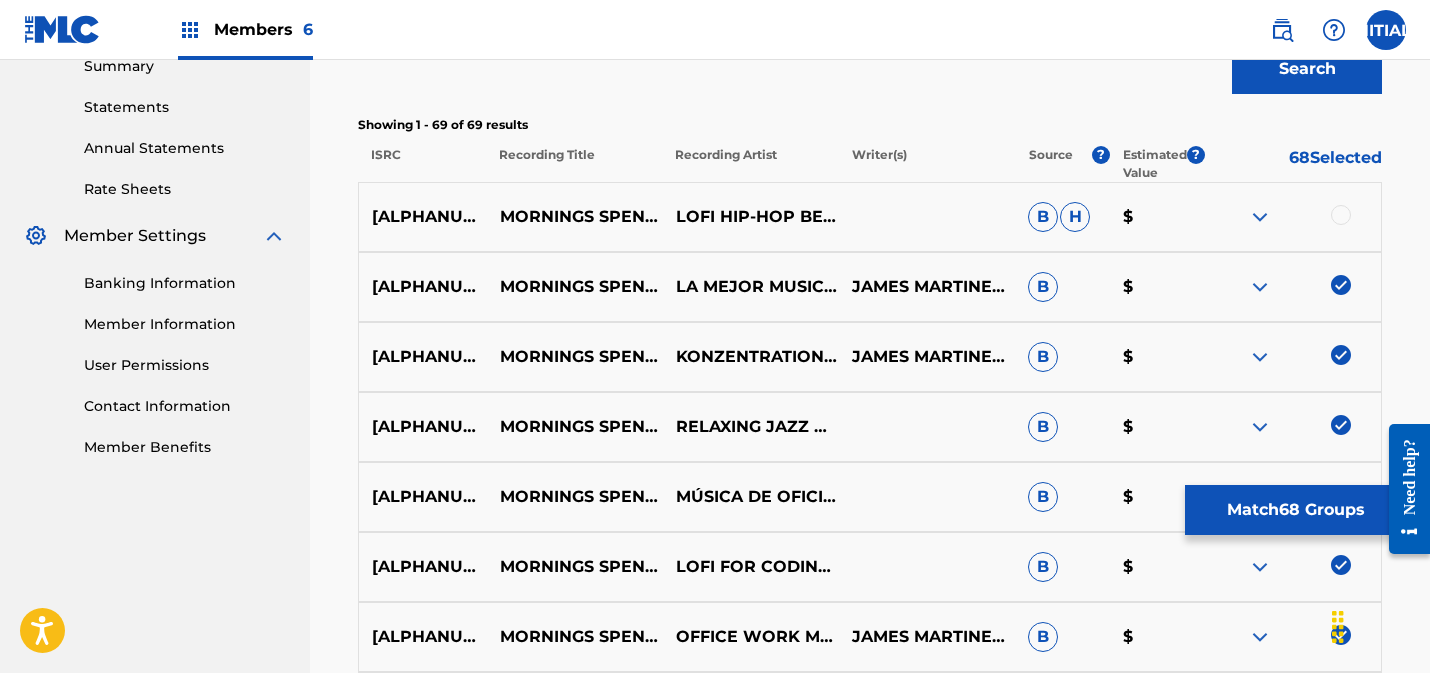 click at bounding box center (1341, 285) 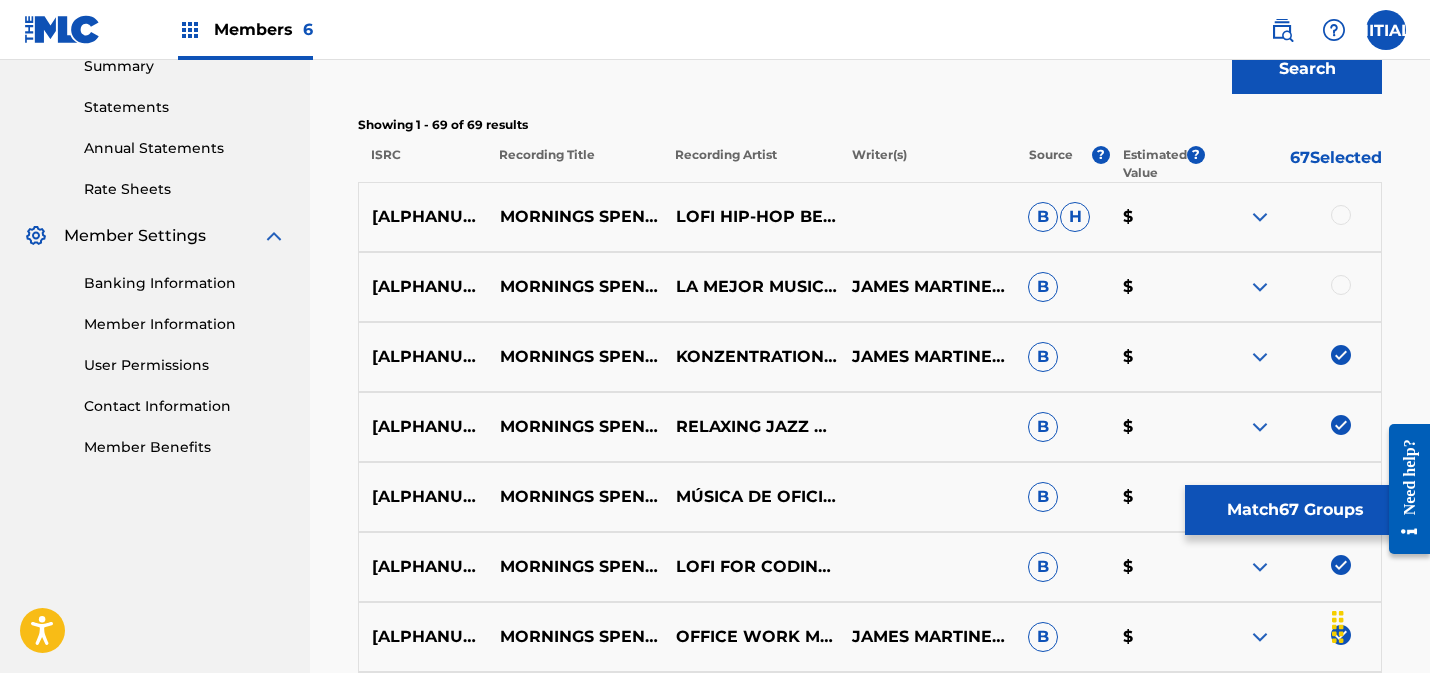 click at bounding box center (1341, 355) 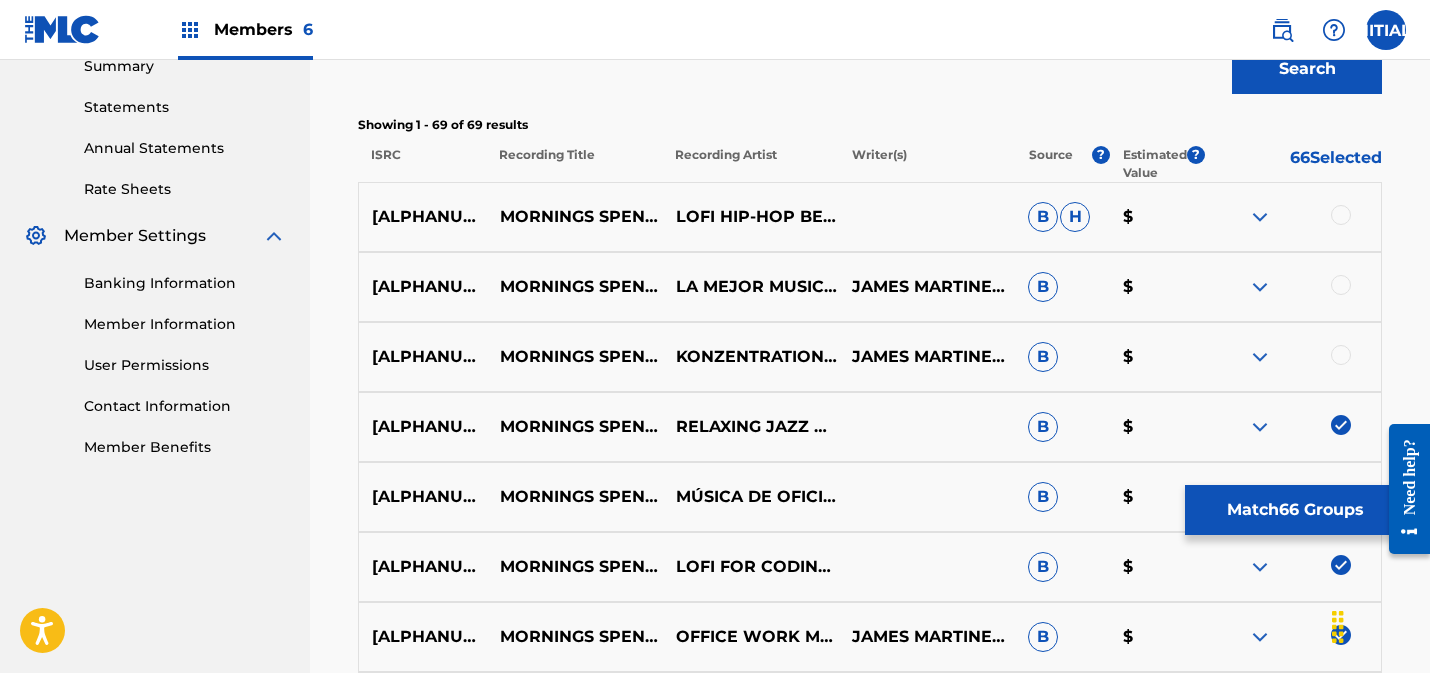 click at bounding box center [1341, 425] 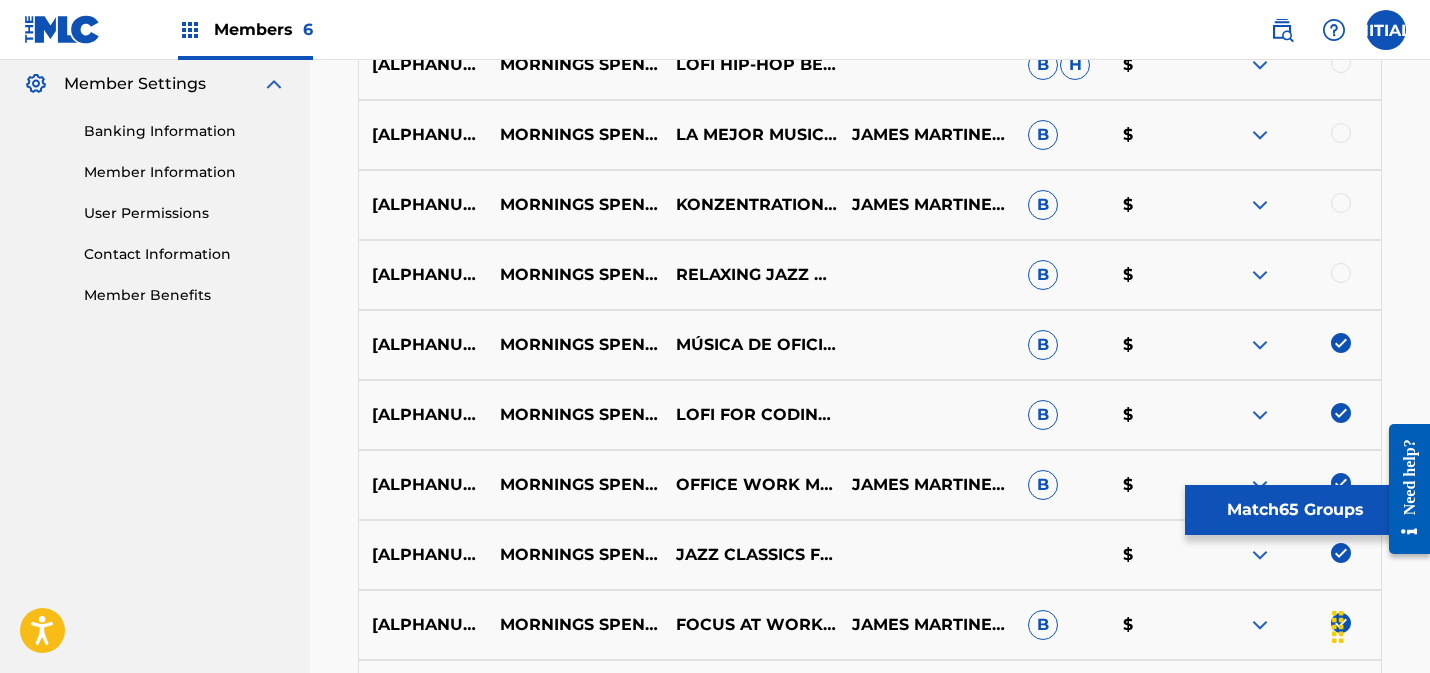 scroll, scrollTop: 864, scrollLeft: 0, axis: vertical 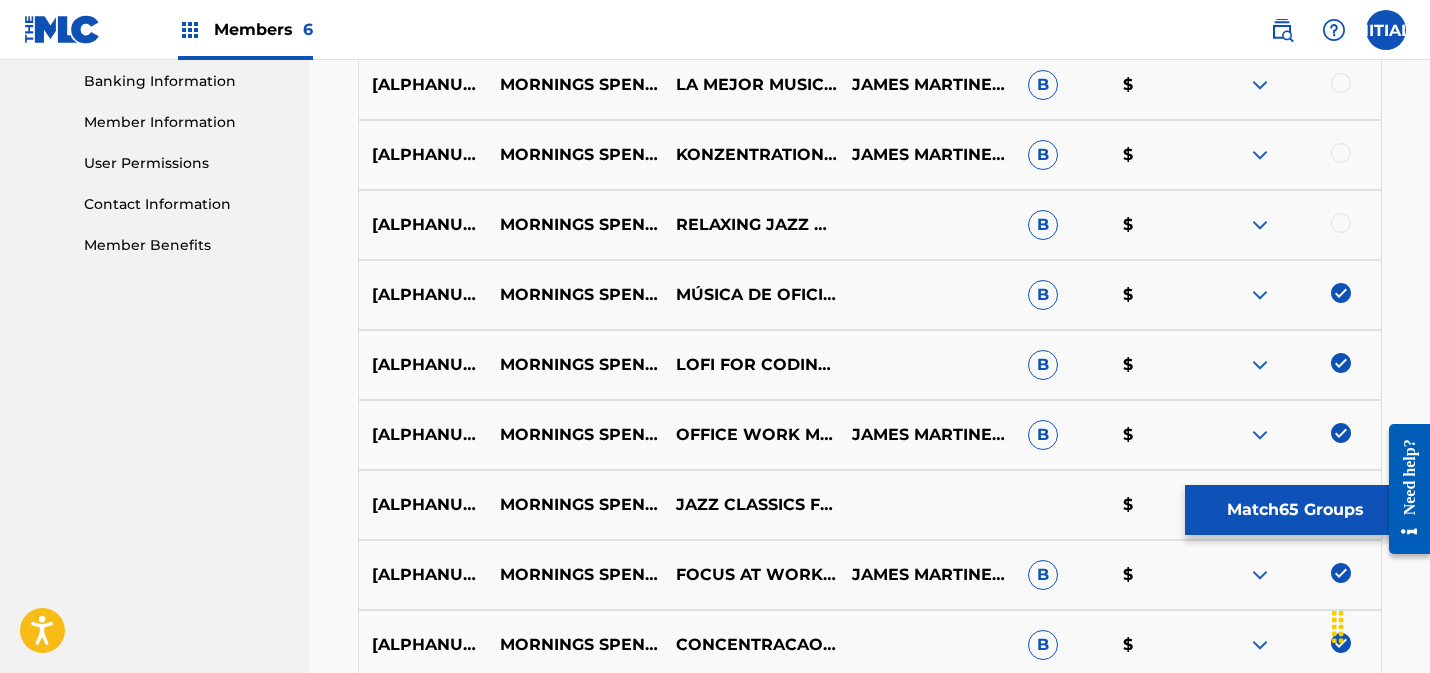 drag, startPoint x: 1343, startPoint y: 287, endPoint x: 1350, endPoint y: 312, distance: 25.96151 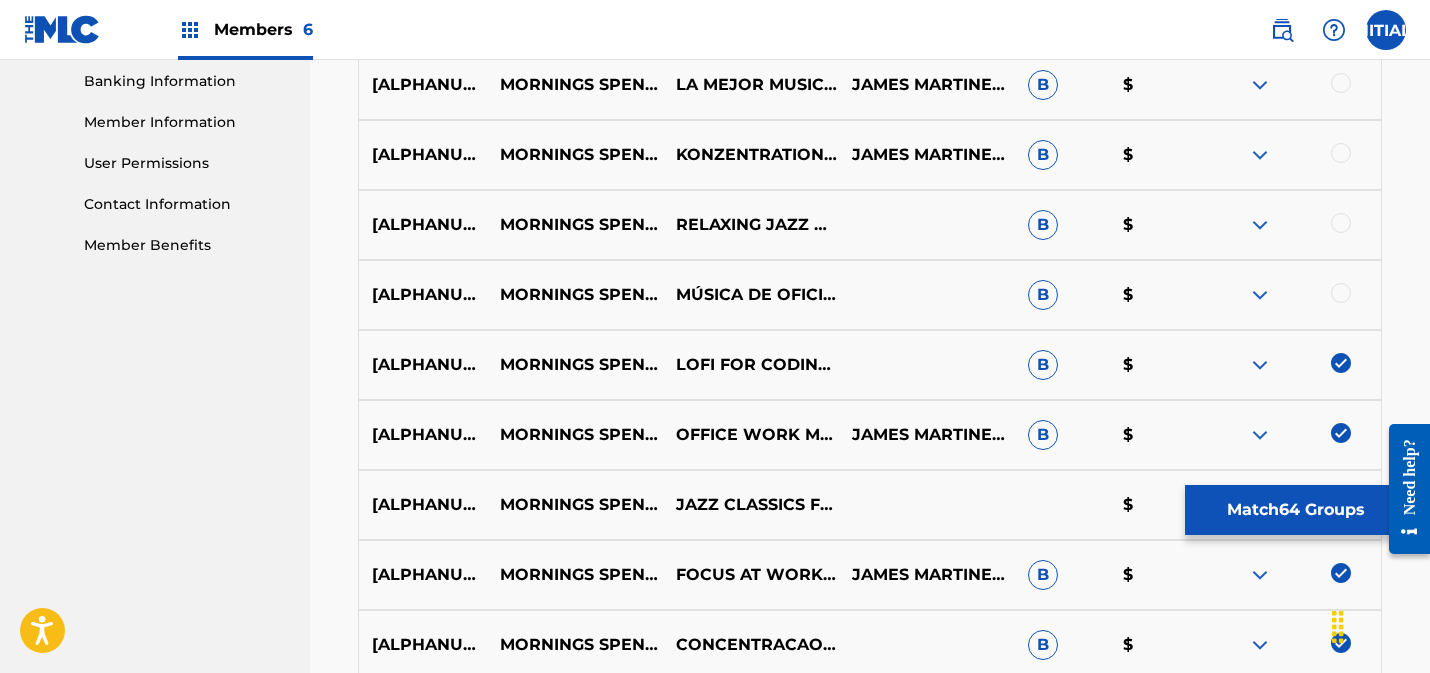 click at bounding box center (1341, 363) 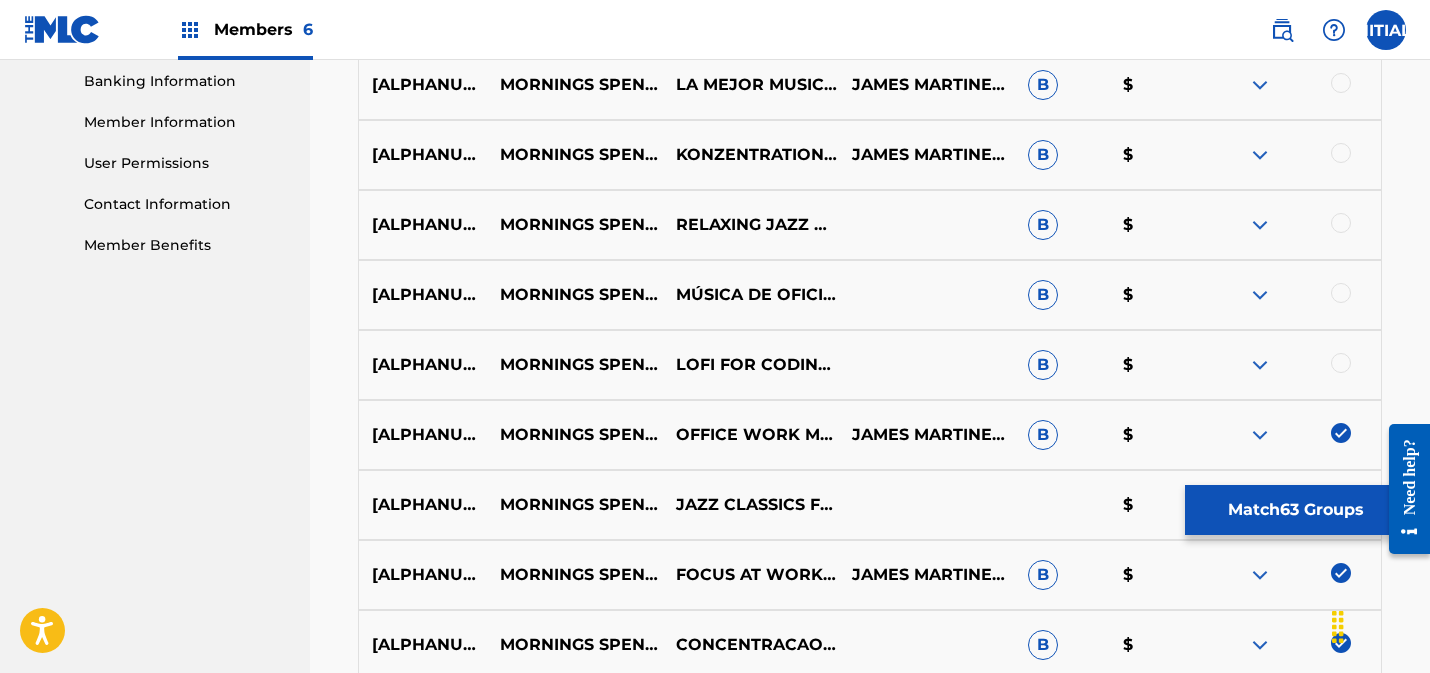 drag, startPoint x: 1348, startPoint y: 426, endPoint x: 1332, endPoint y: 358, distance: 69.856995 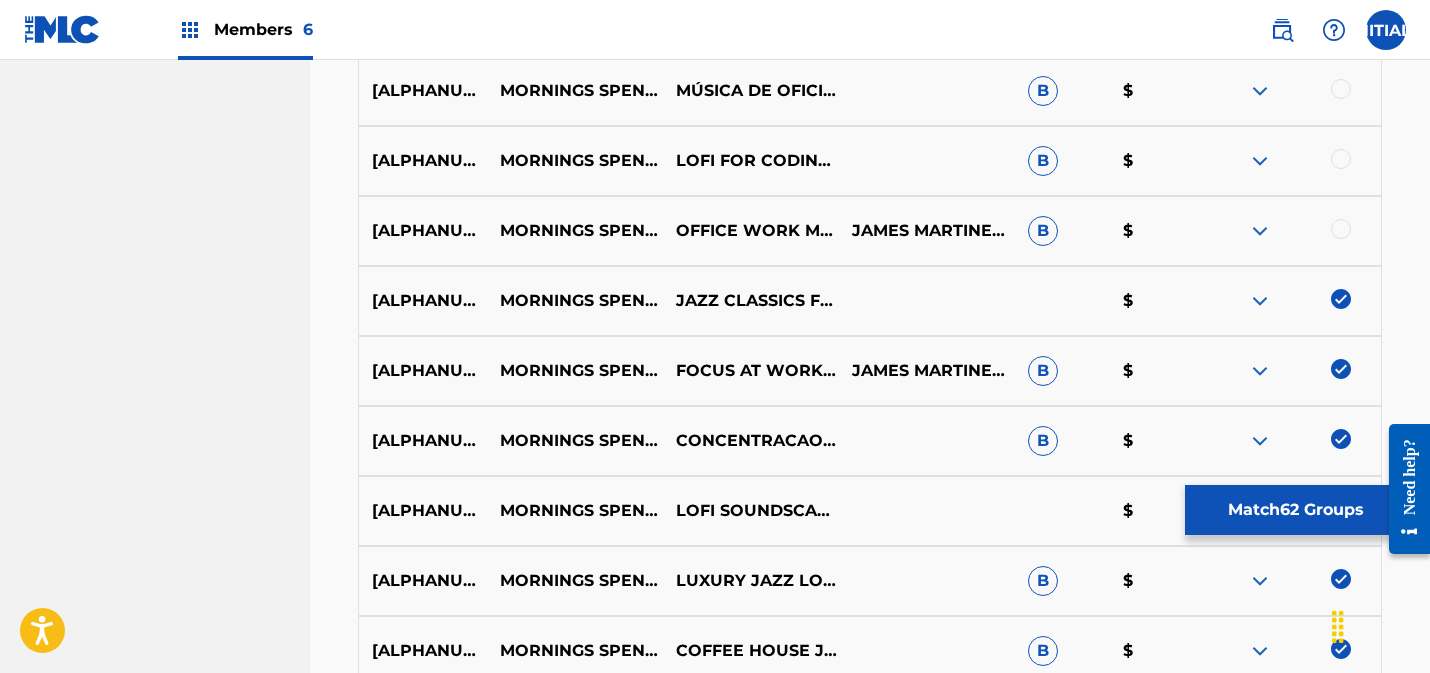 scroll, scrollTop: 1078, scrollLeft: 0, axis: vertical 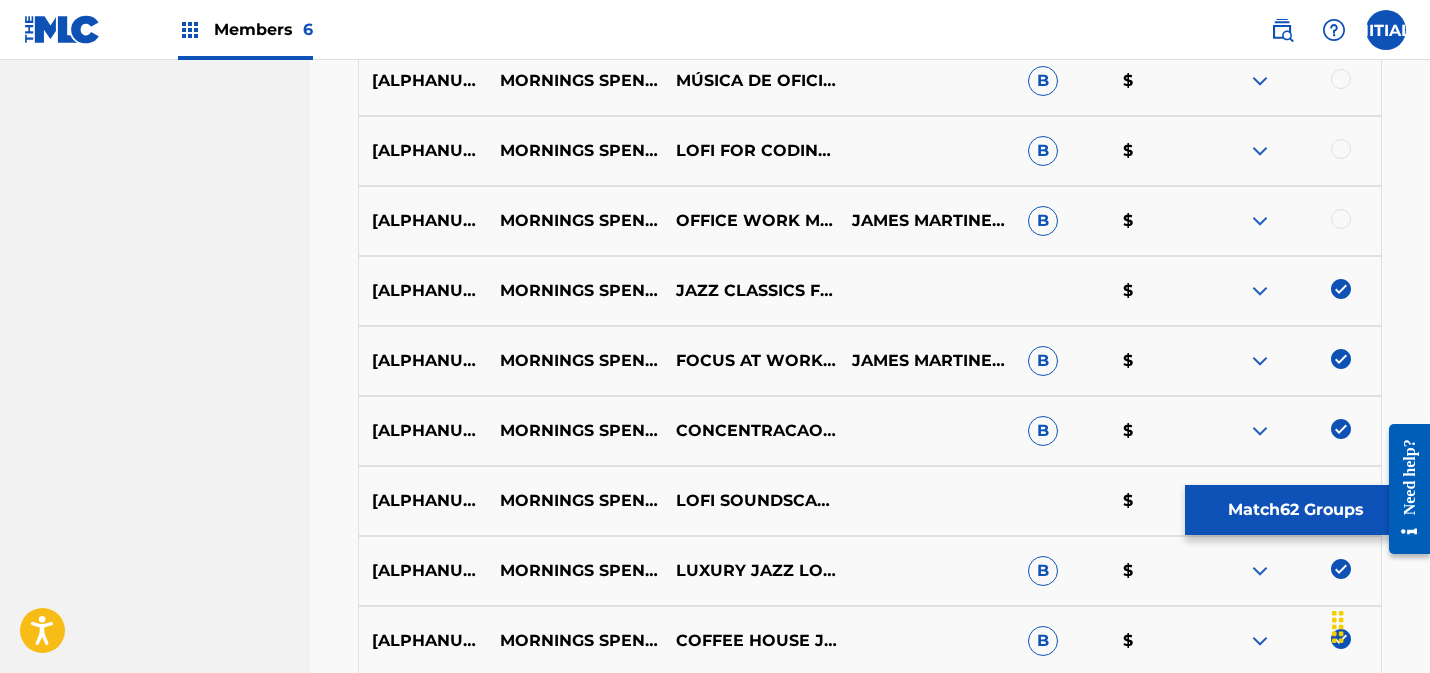 click at bounding box center (1341, 289) 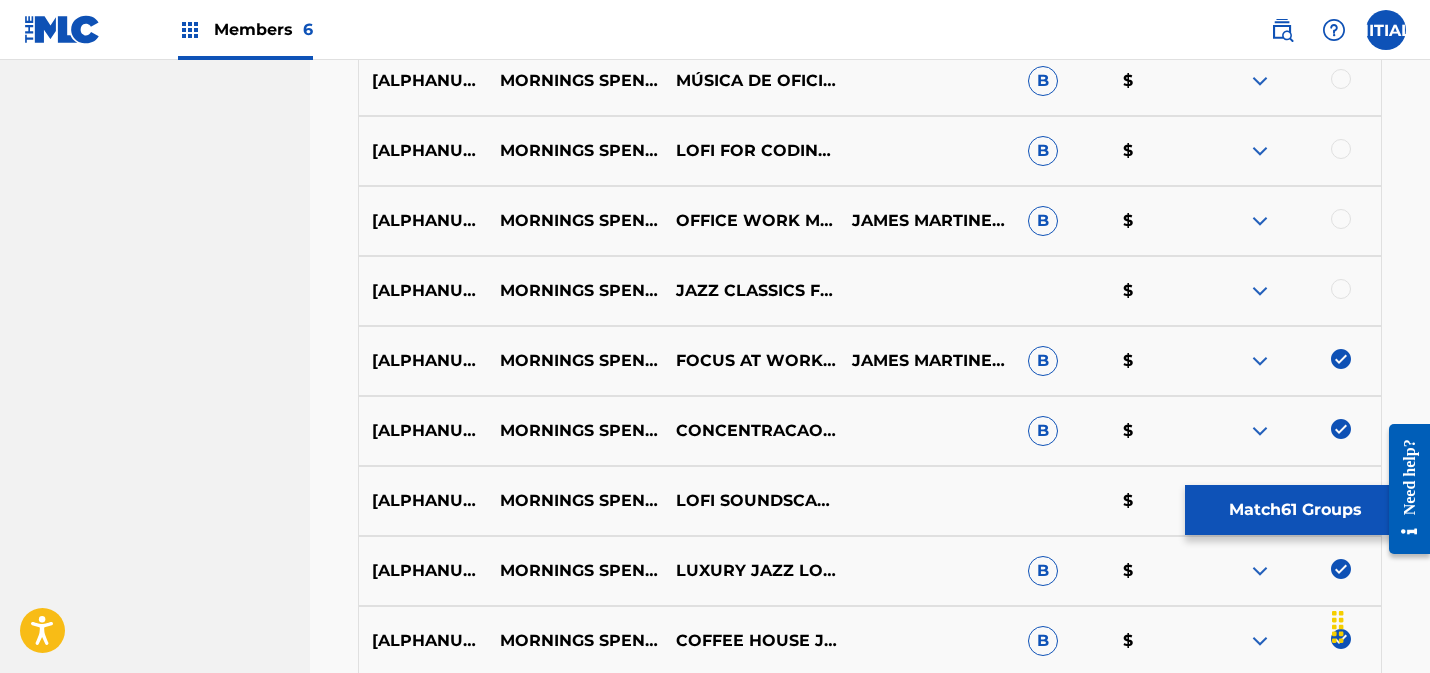 click at bounding box center [1341, 359] 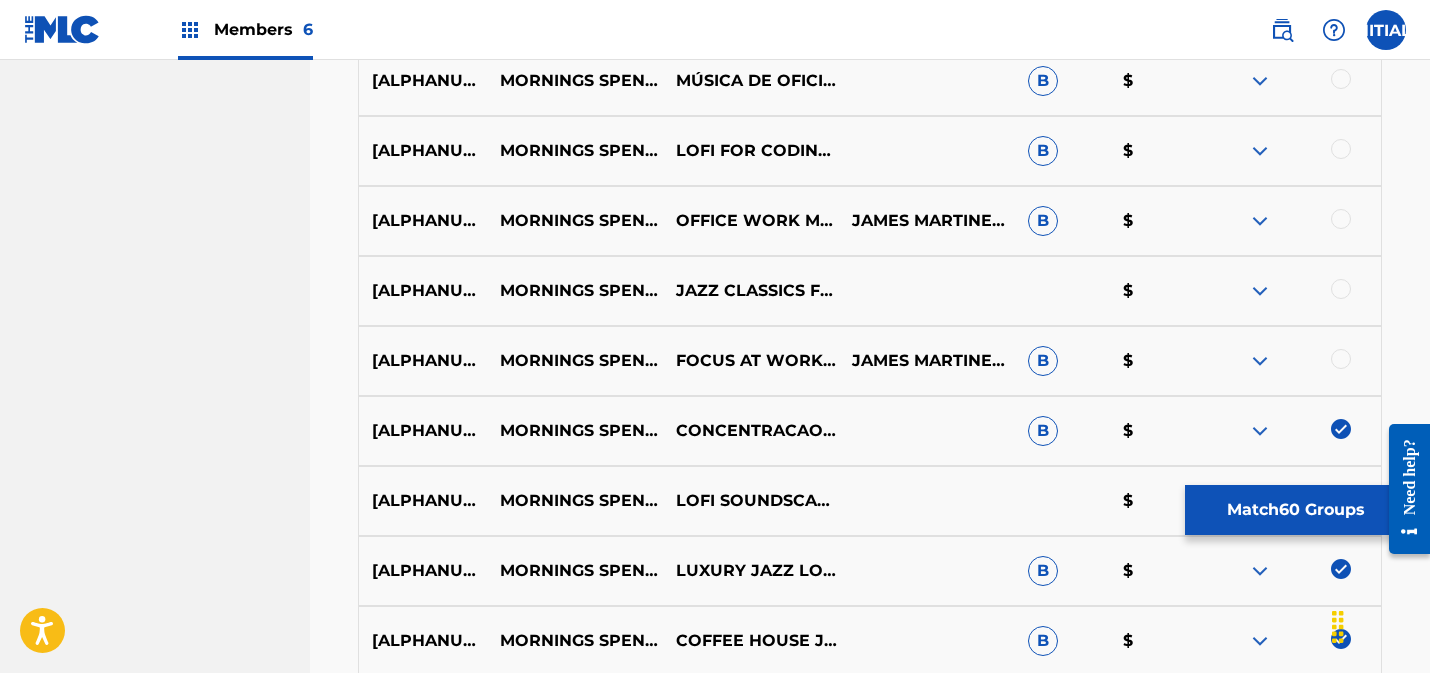 click at bounding box center [1341, 429] 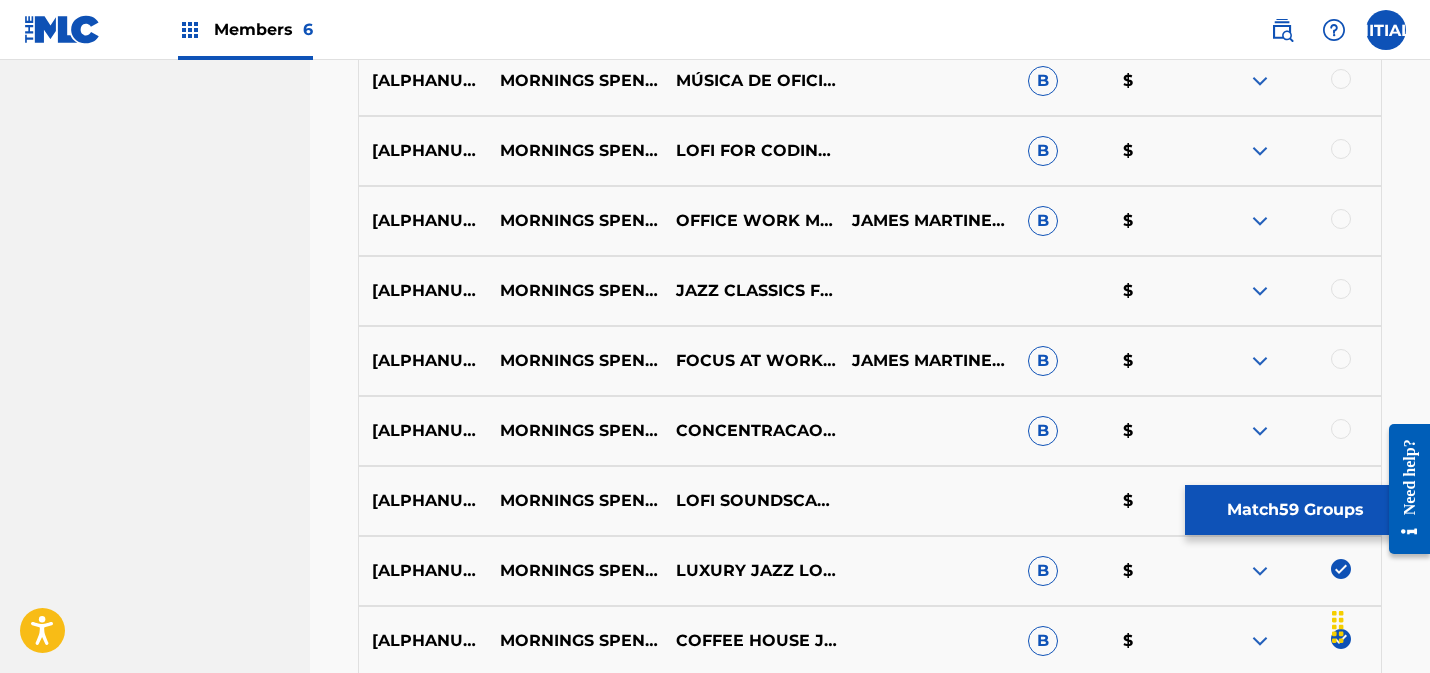 click on "Match  59 Groups" at bounding box center [1295, 510] 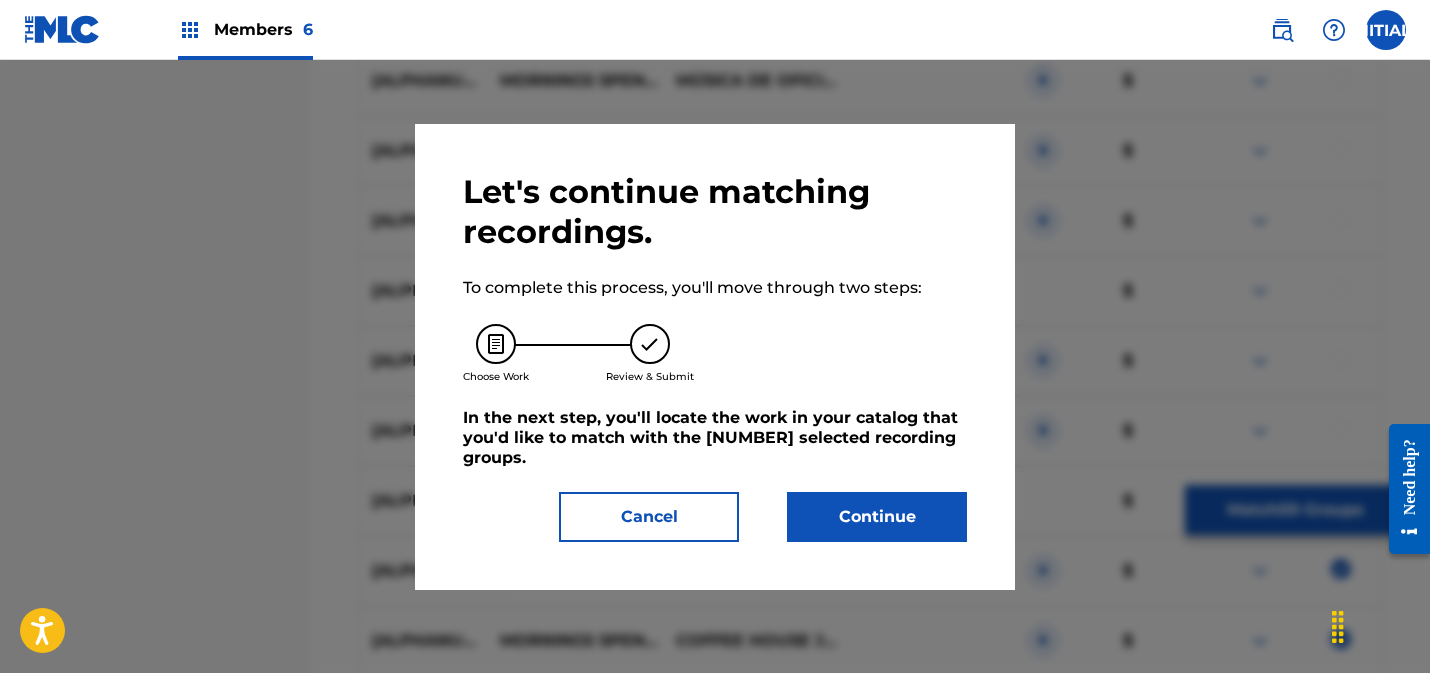 click on "Continue" at bounding box center (877, 517) 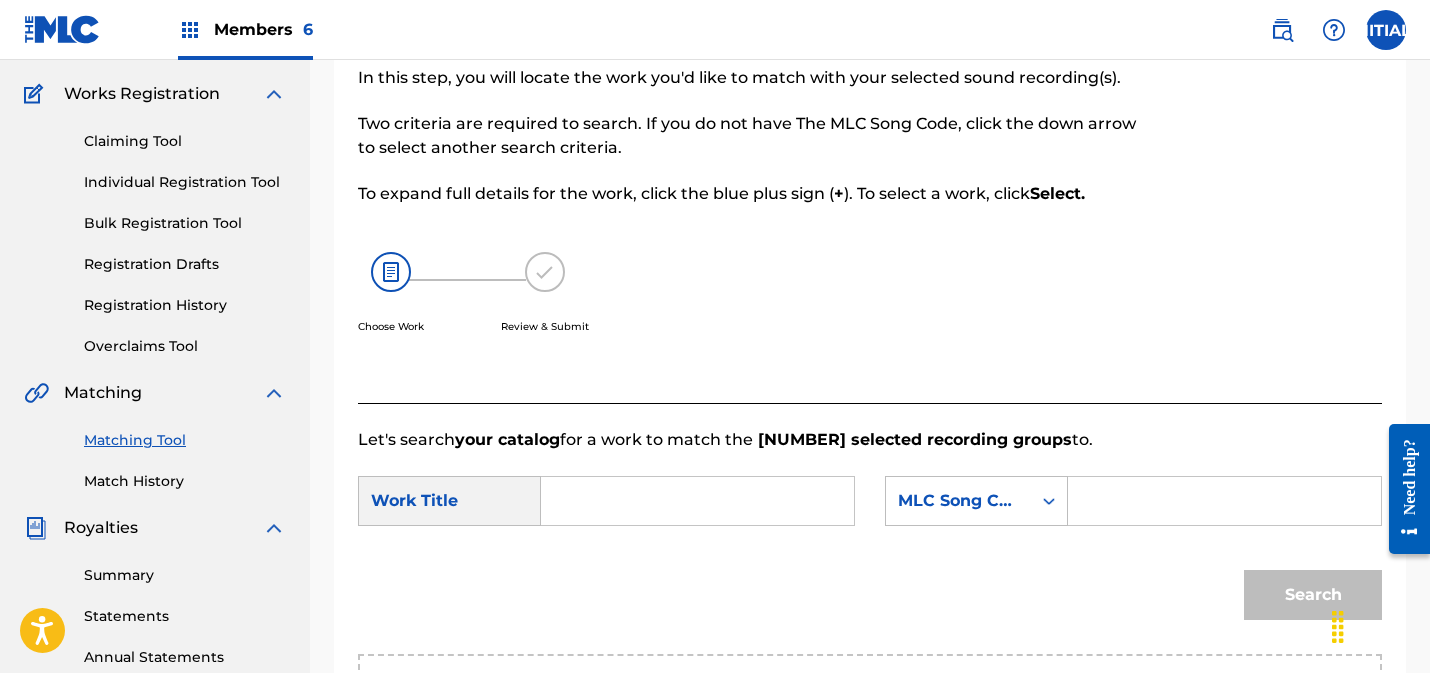scroll, scrollTop: 133, scrollLeft: 0, axis: vertical 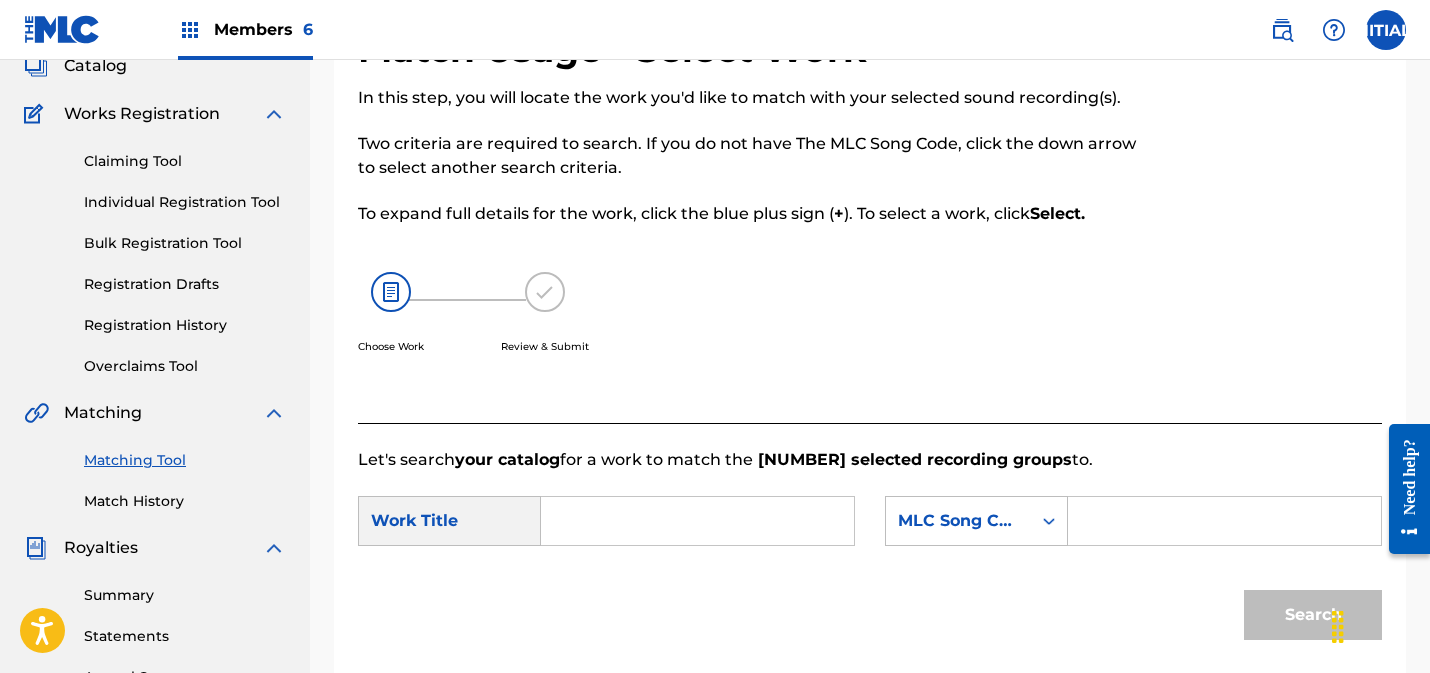 drag, startPoint x: 717, startPoint y: 501, endPoint x: 717, endPoint y: 520, distance: 19 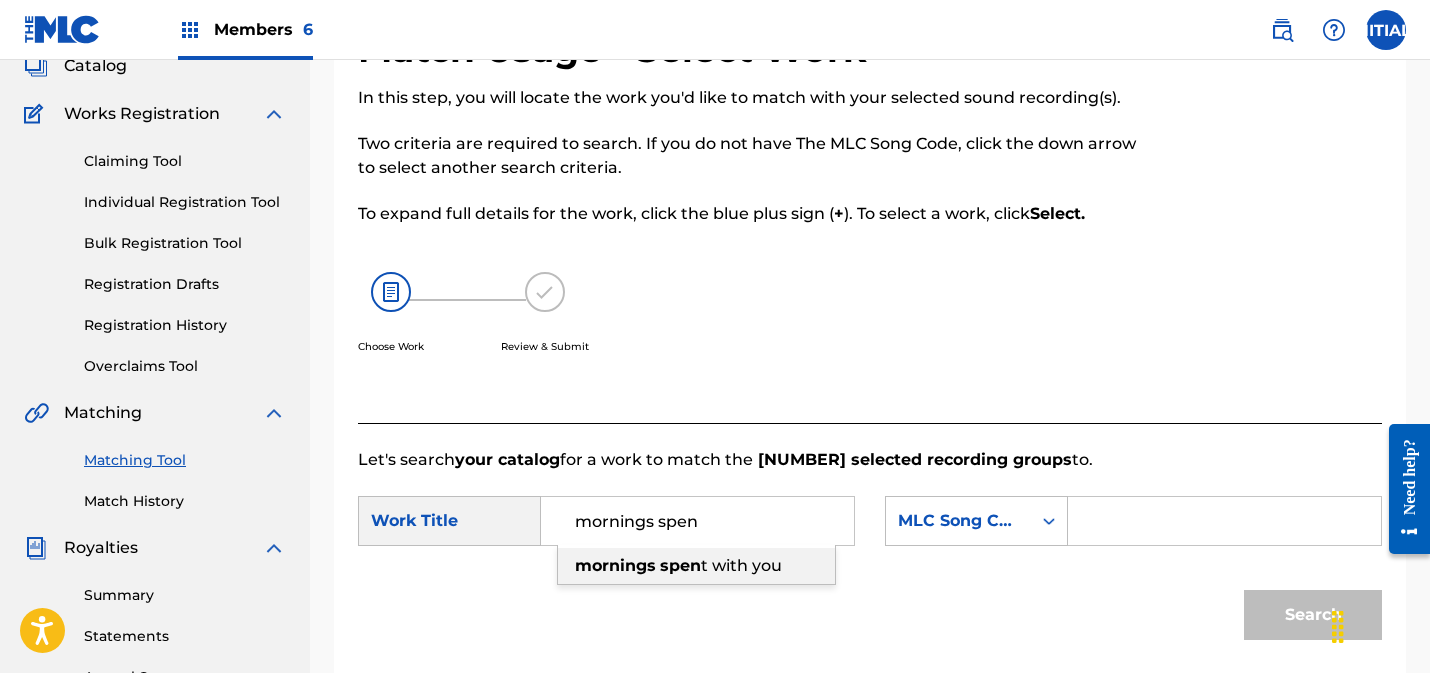 drag, startPoint x: 668, startPoint y: 571, endPoint x: 850, endPoint y: 555, distance: 182.70195 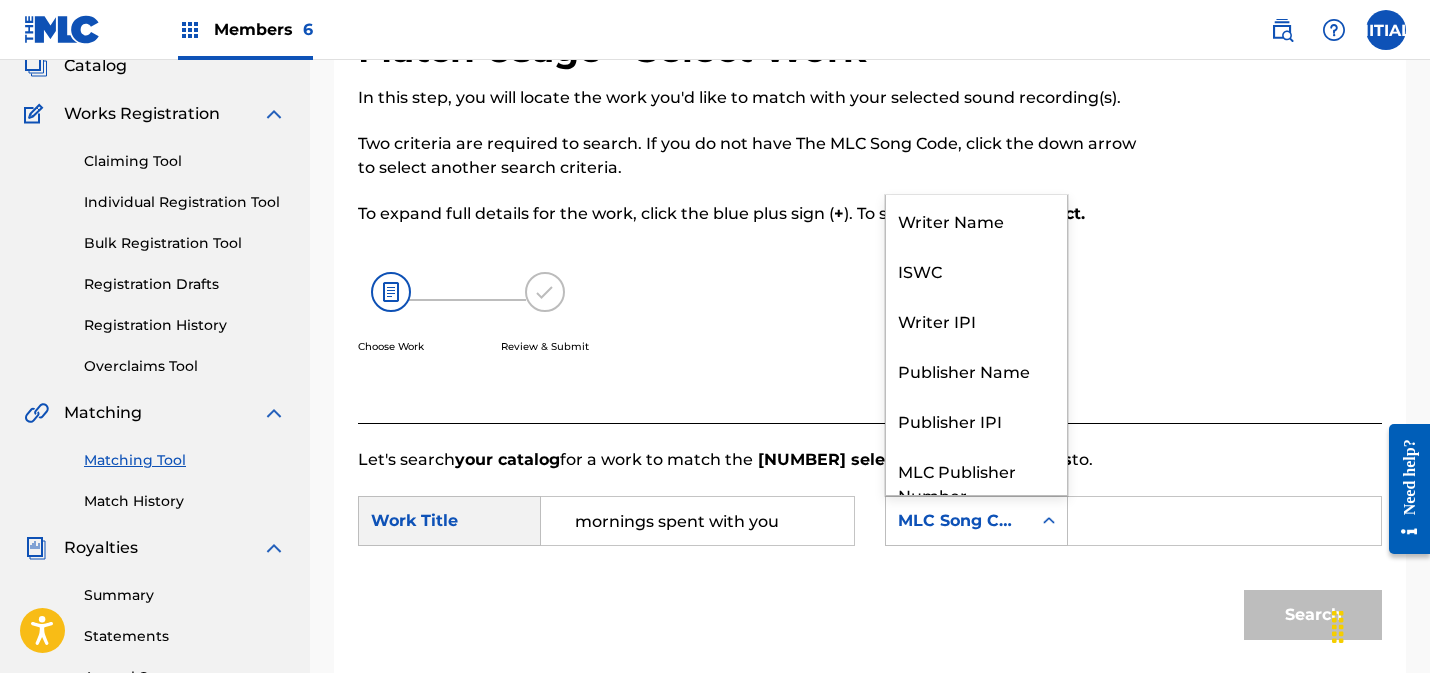 click on "MLC Song Code" at bounding box center (958, 521) 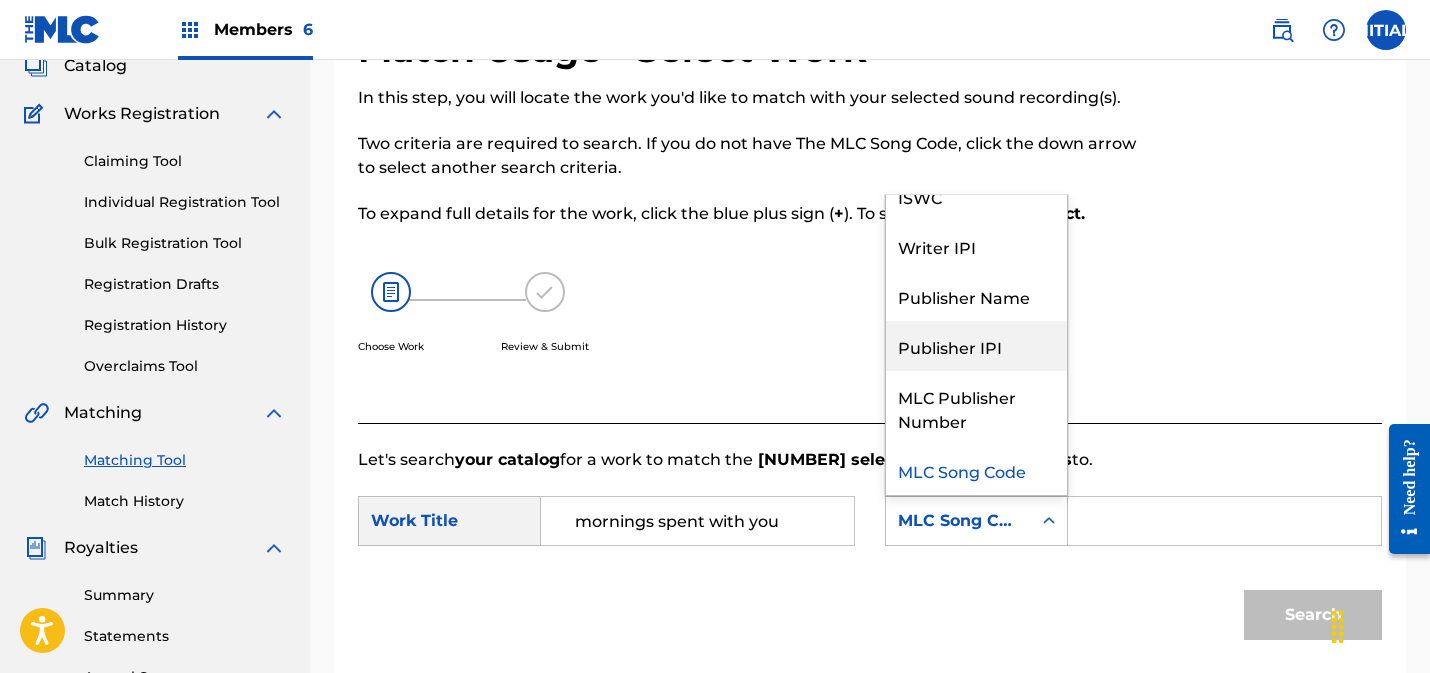 scroll, scrollTop: 0, scrollLeft: 0, axis: both 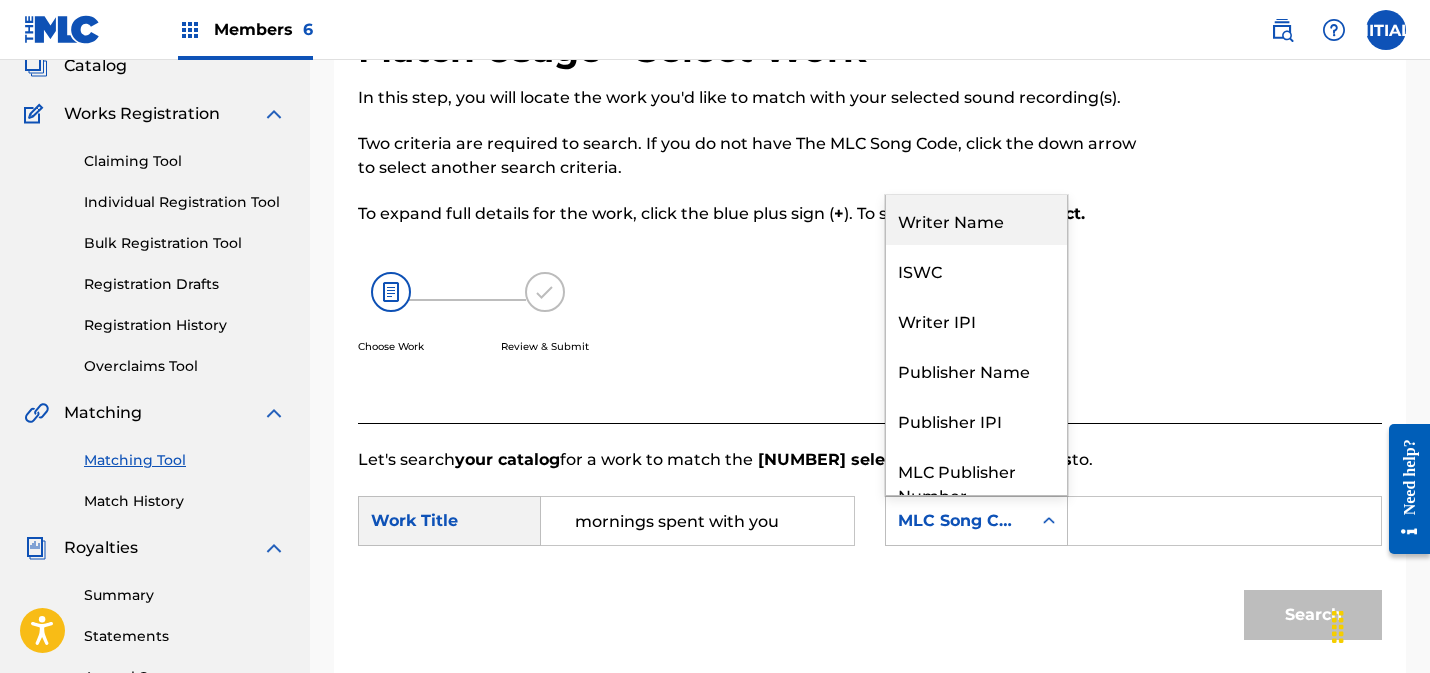 click on "Writer Name" at bounding box center [976, 220] 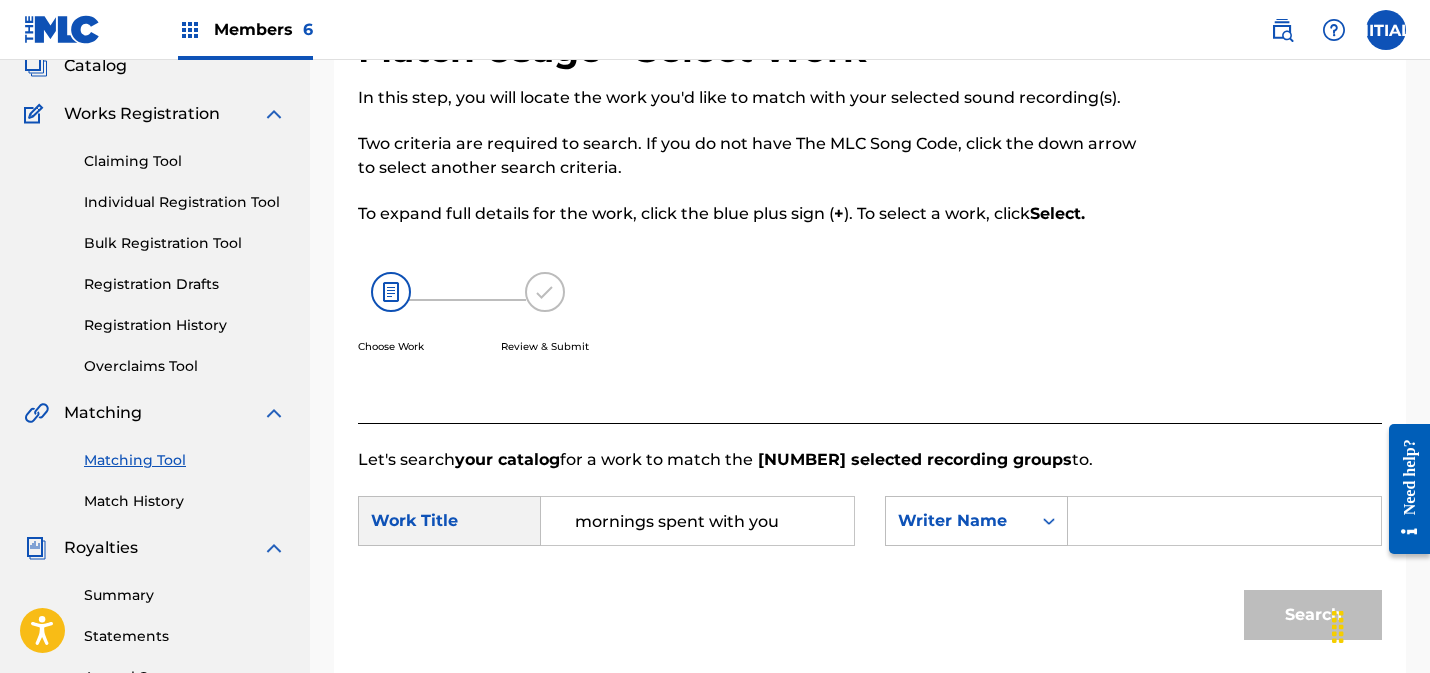 click at bounding box center [1224, 521] 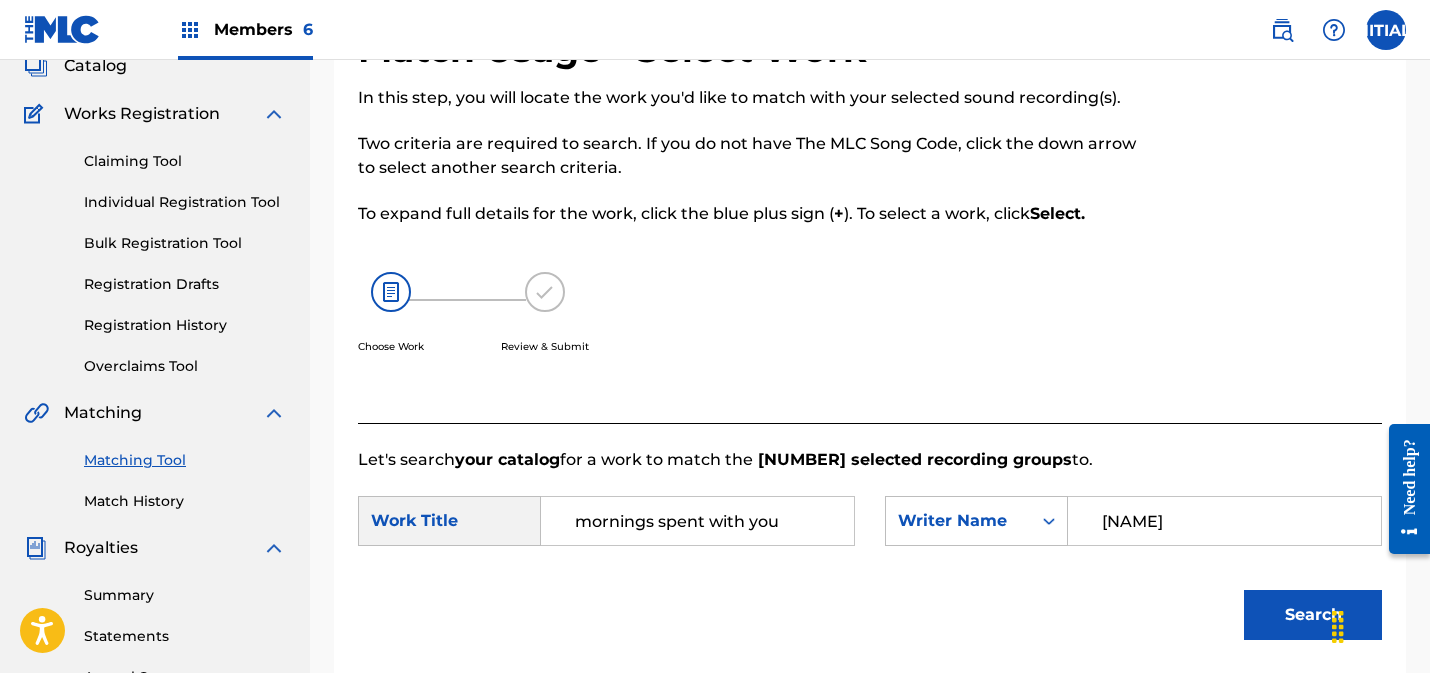 type on "[NAME]" 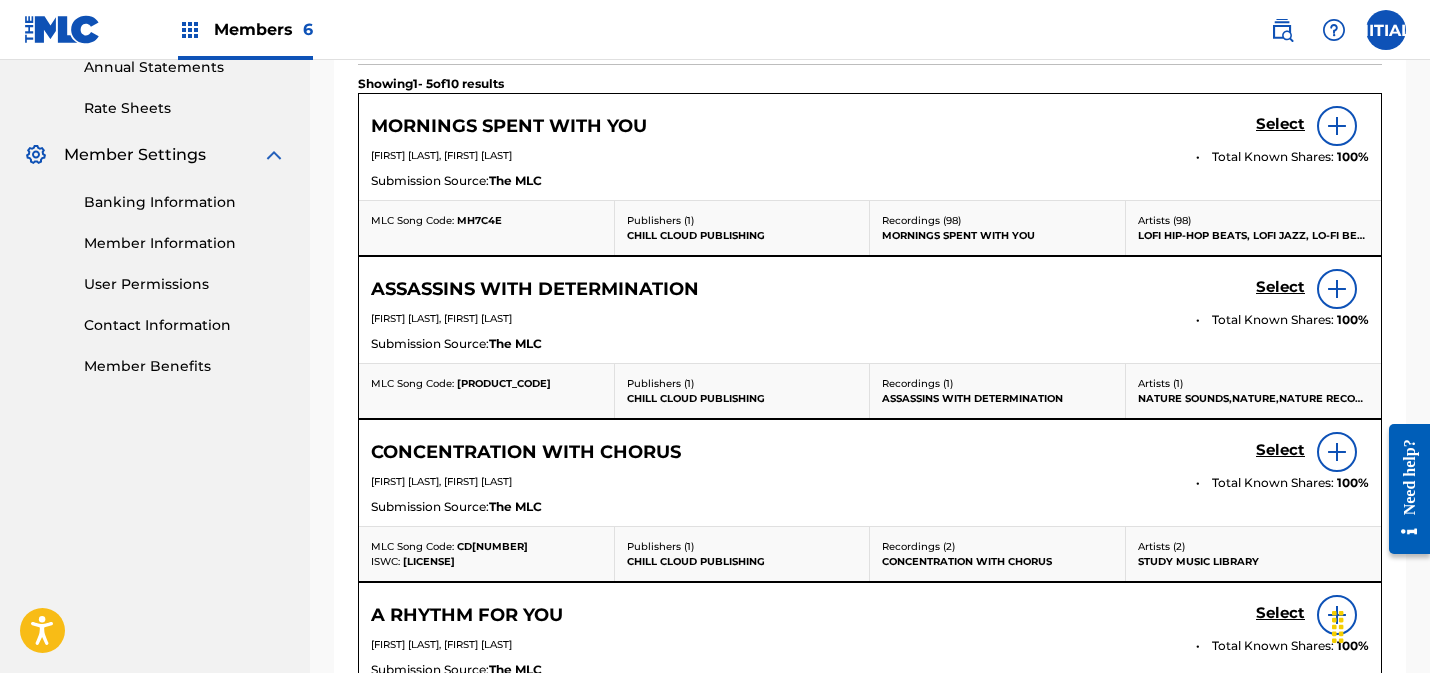 scroll, scrollTop: 752, scrollLeft: 0, axis: vertical 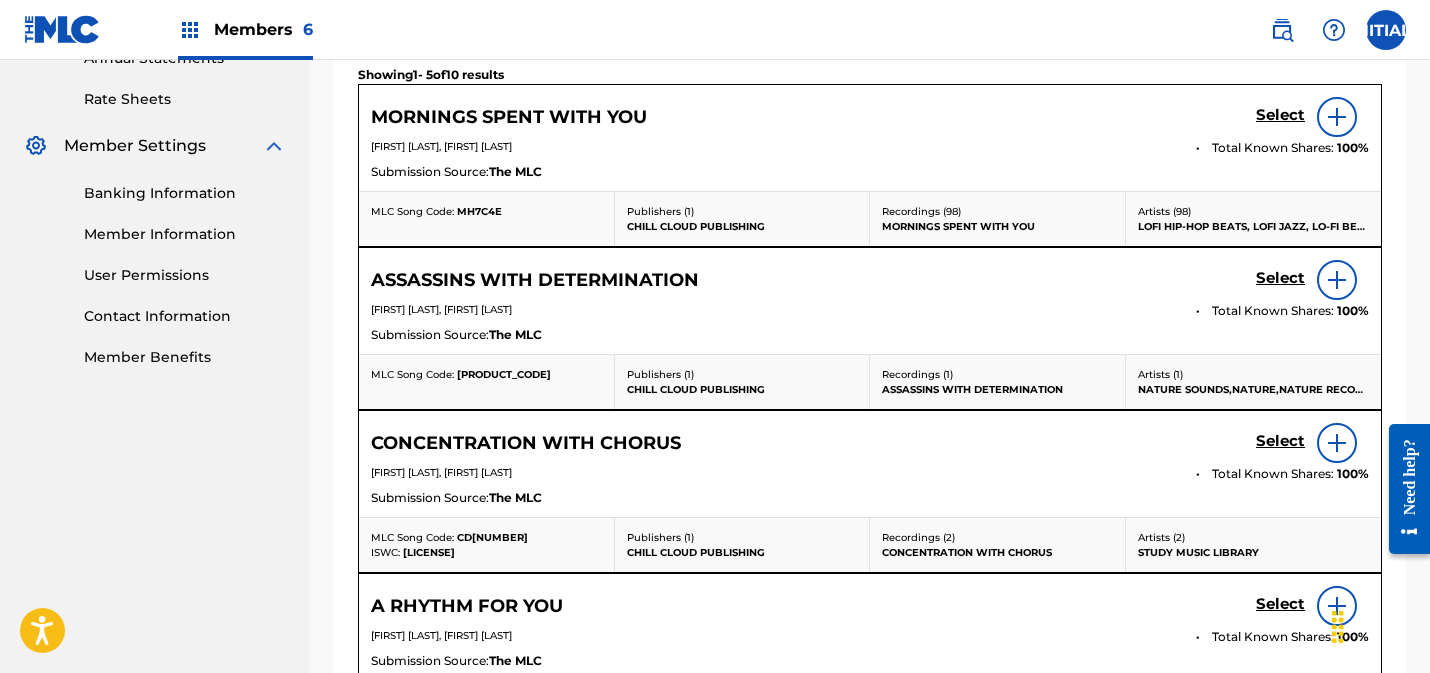 click at bounding box center [1337, 117] 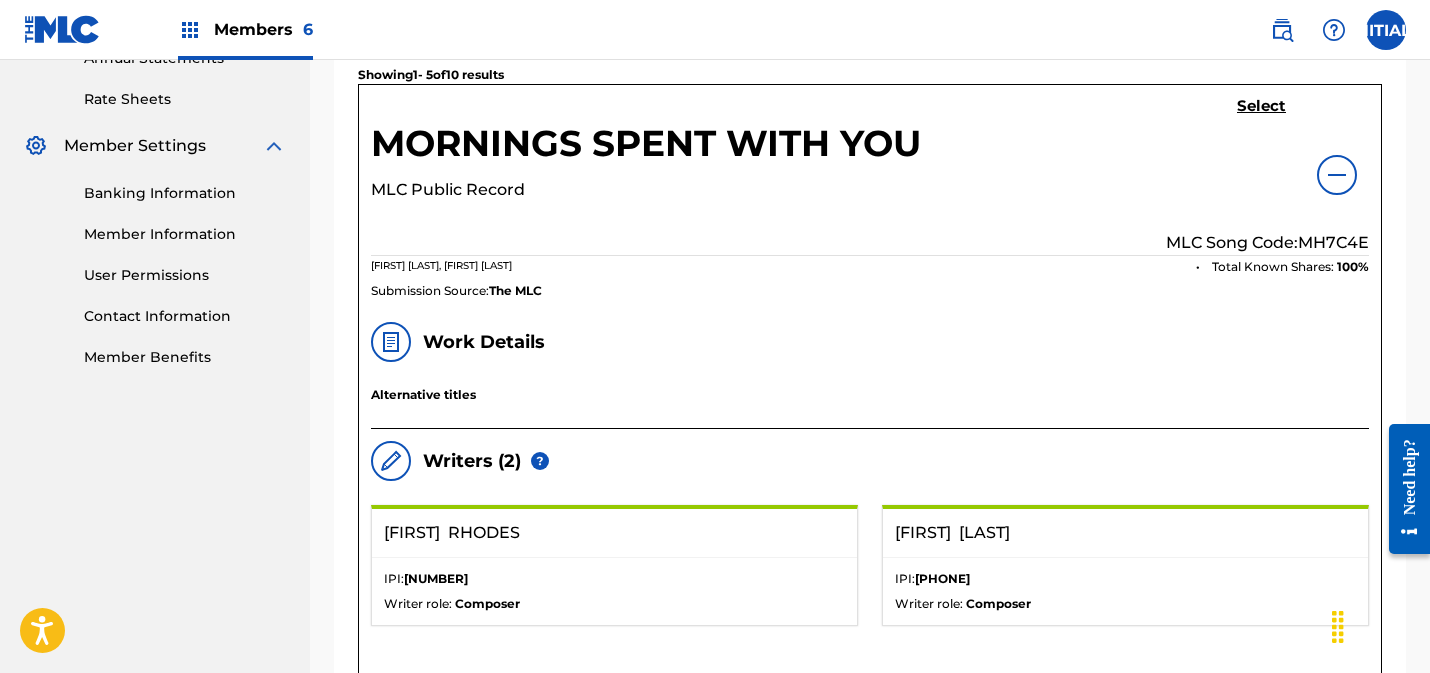click on "Select" at bounding box center [1261, 106] 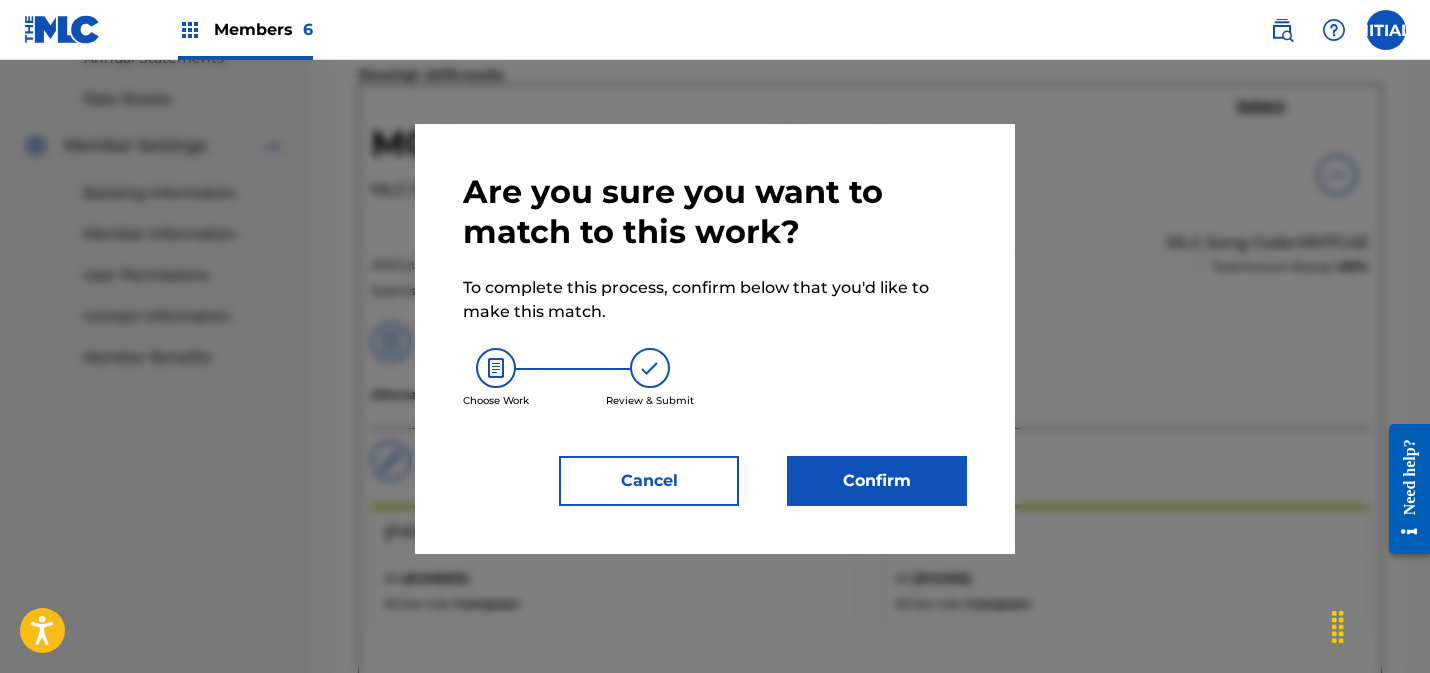 click on "Confirm" at bounding box center [877, 481] 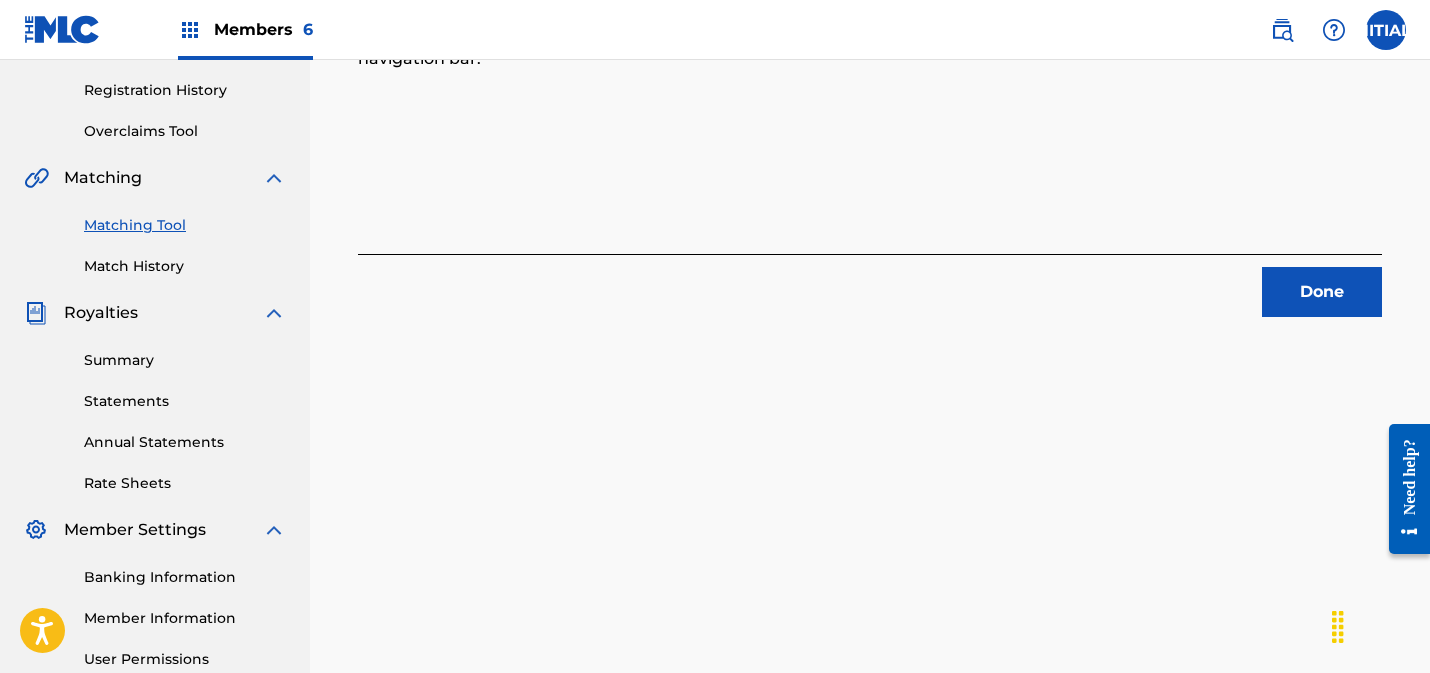 scroll, scrollTop: 363, scrollLeft: 0, axis: vertical 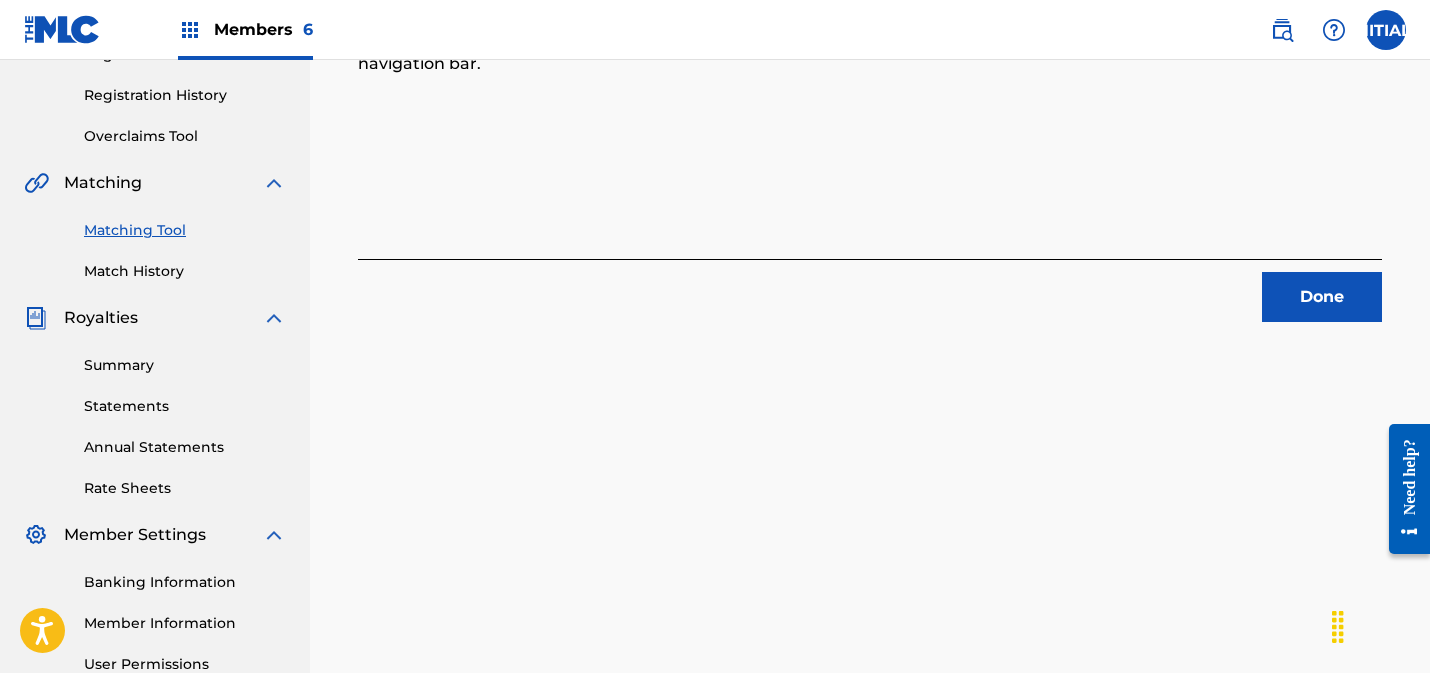 click on "Done" at bounding box center (1322, 297) 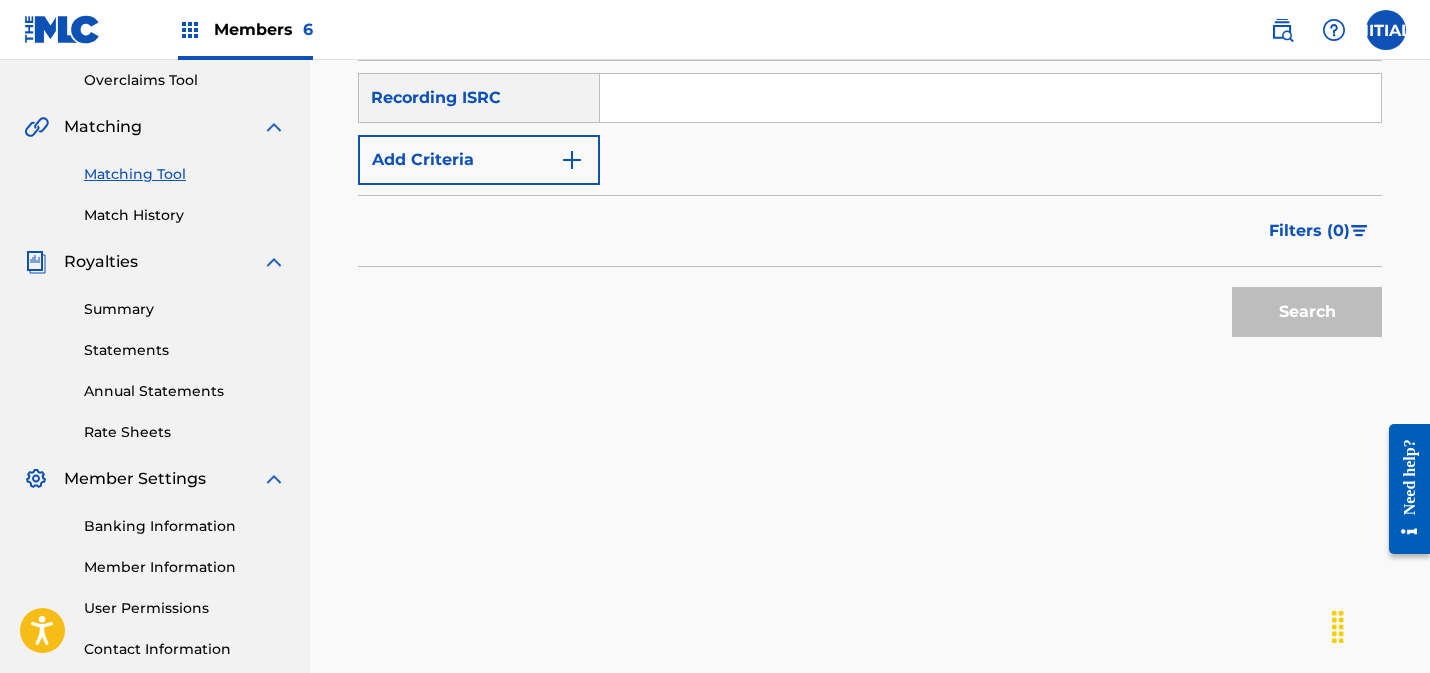scroll, scrollTop: 422, scrollLeft: 0, axis: vertical 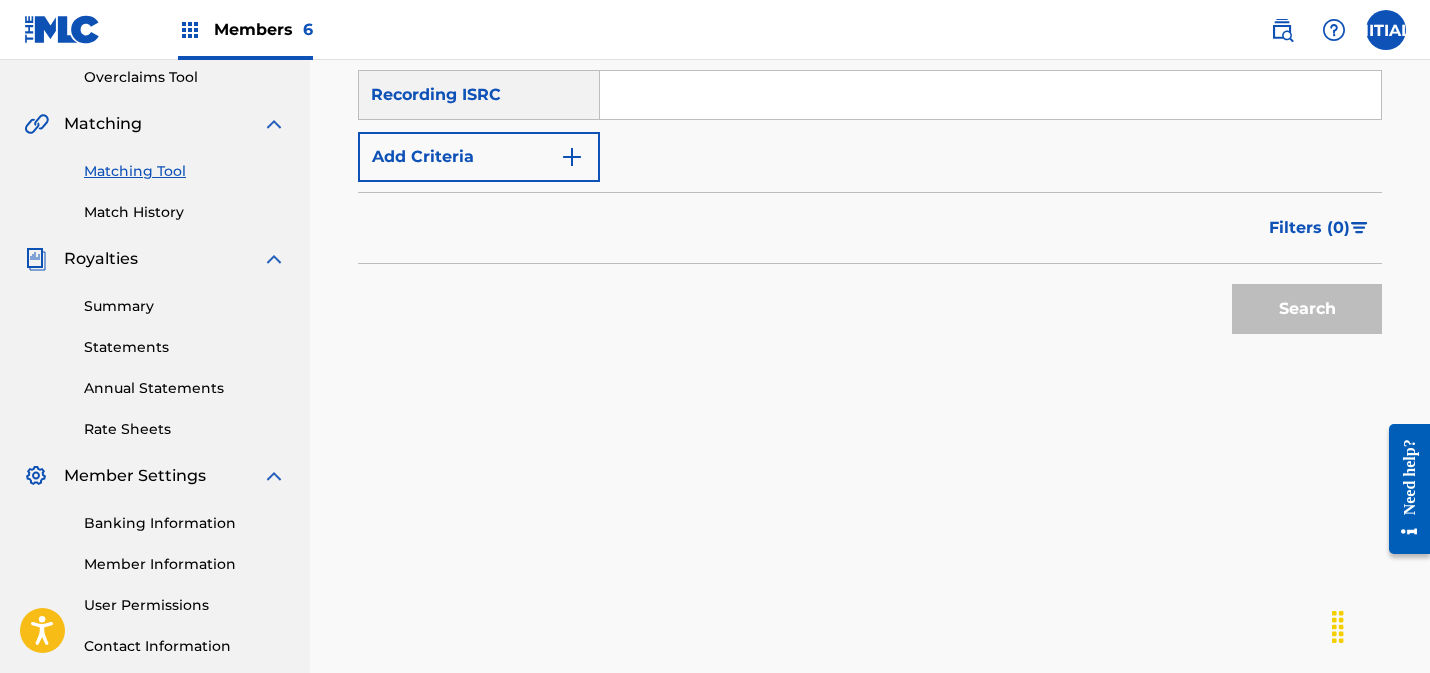 click on "Matching Tool Match History" at bounding box center [155, 179] 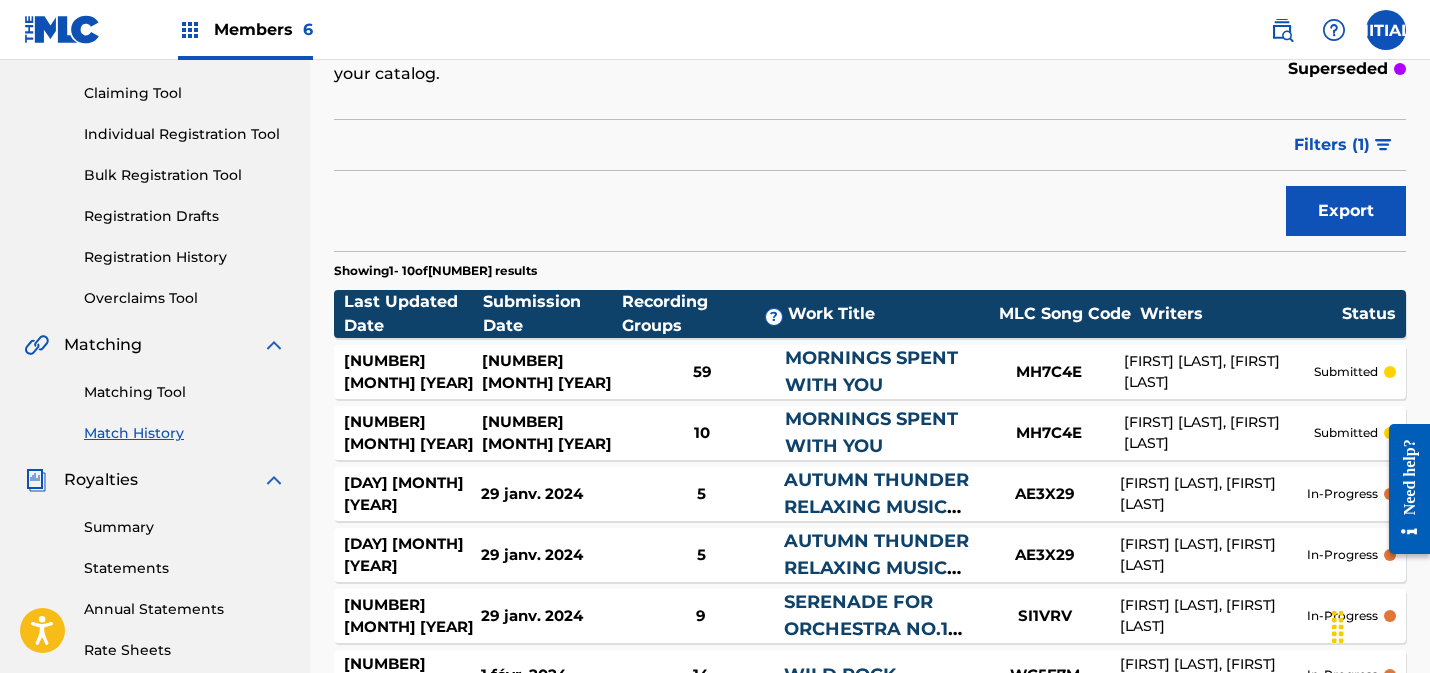 scroll, scrollTop: 236, scrollLeft: 0, axis: vertical 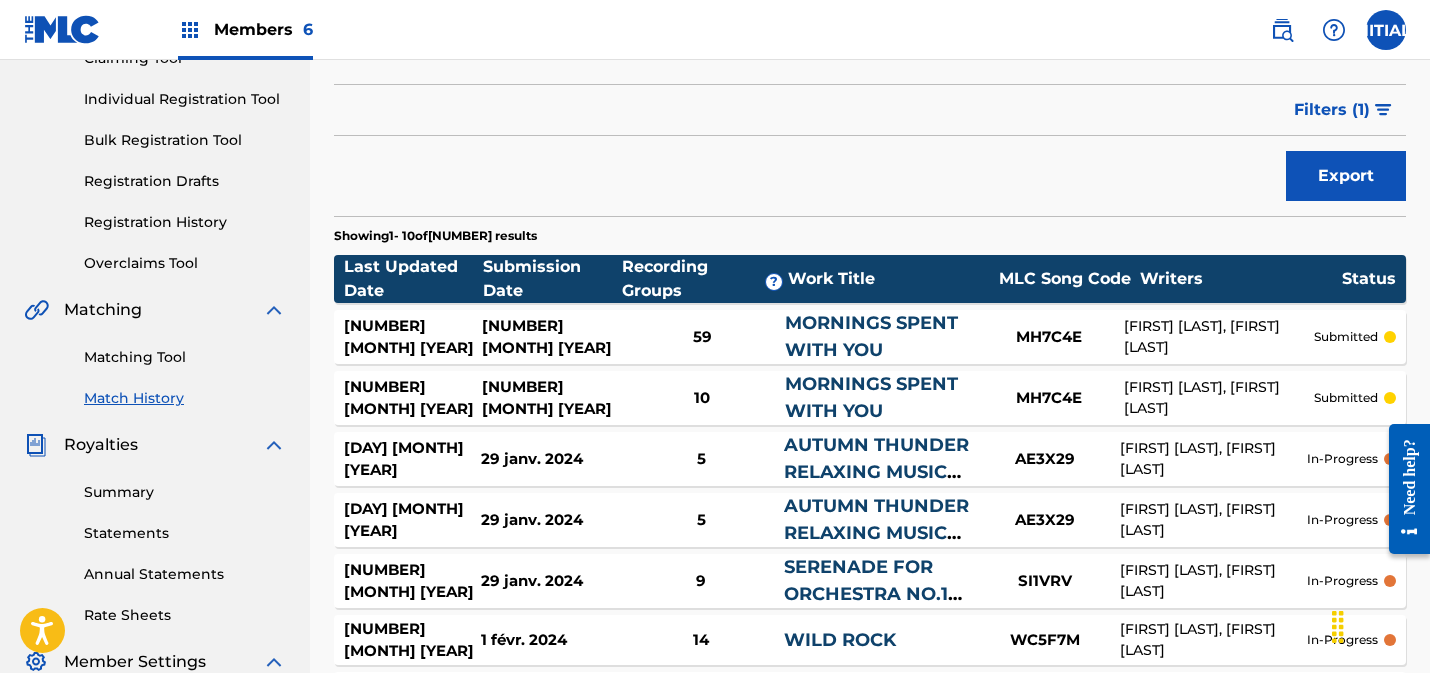 click on "Matching Tool" at bounding box center (185, 357) 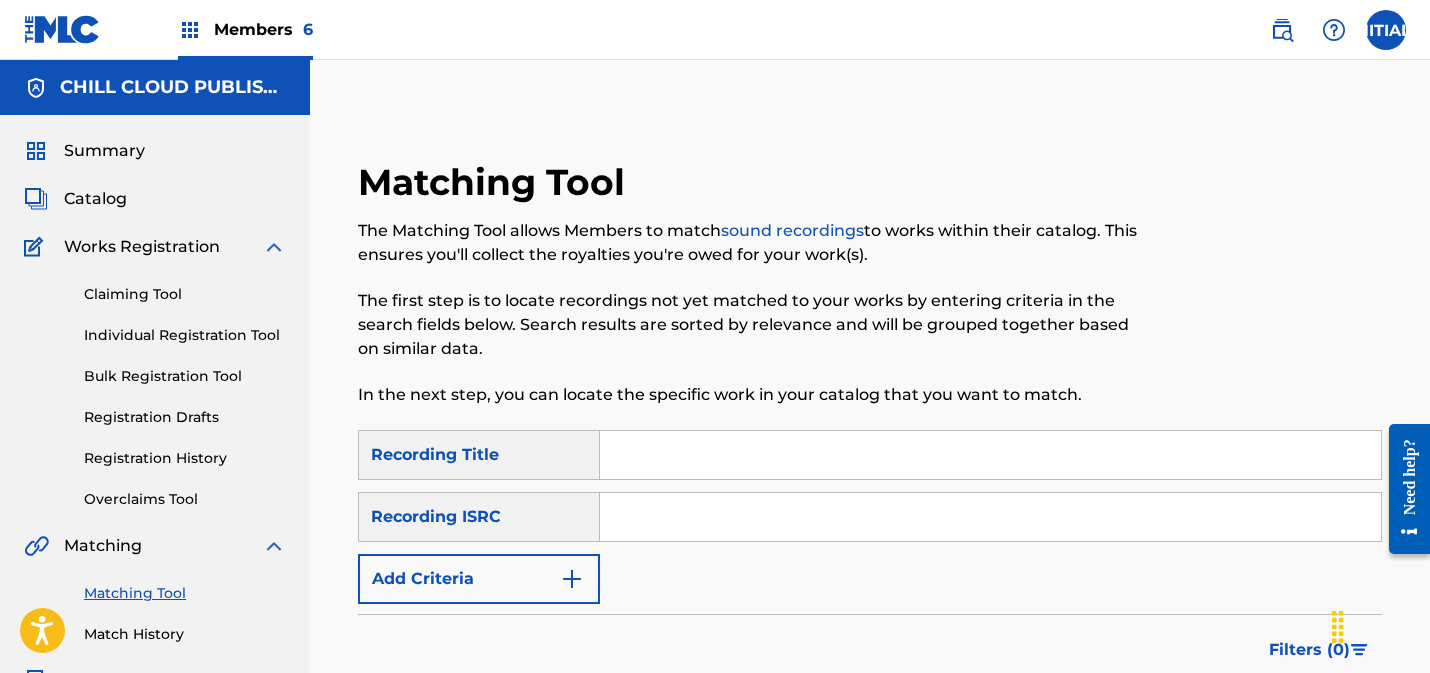 click at bounding box center [990, 517] 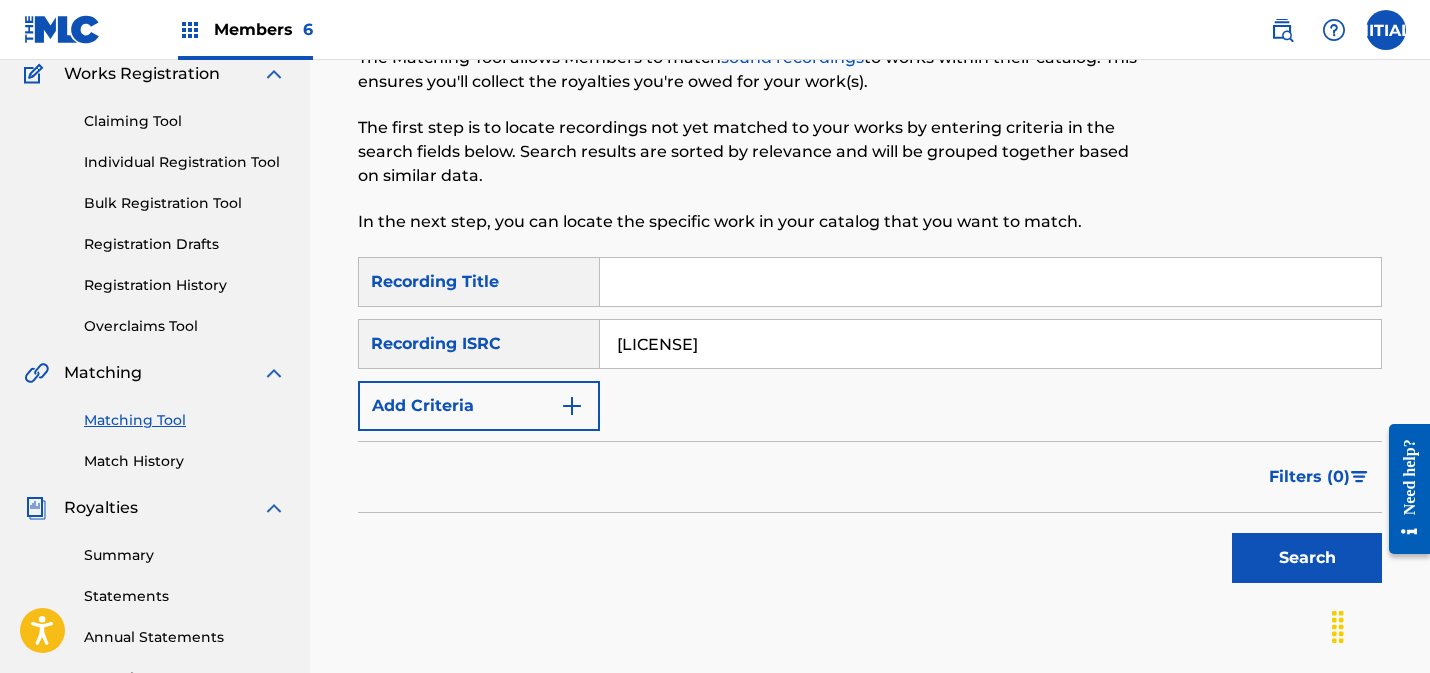scroll, scrollTop: 211, scrollLeft: 0, axis: vertical 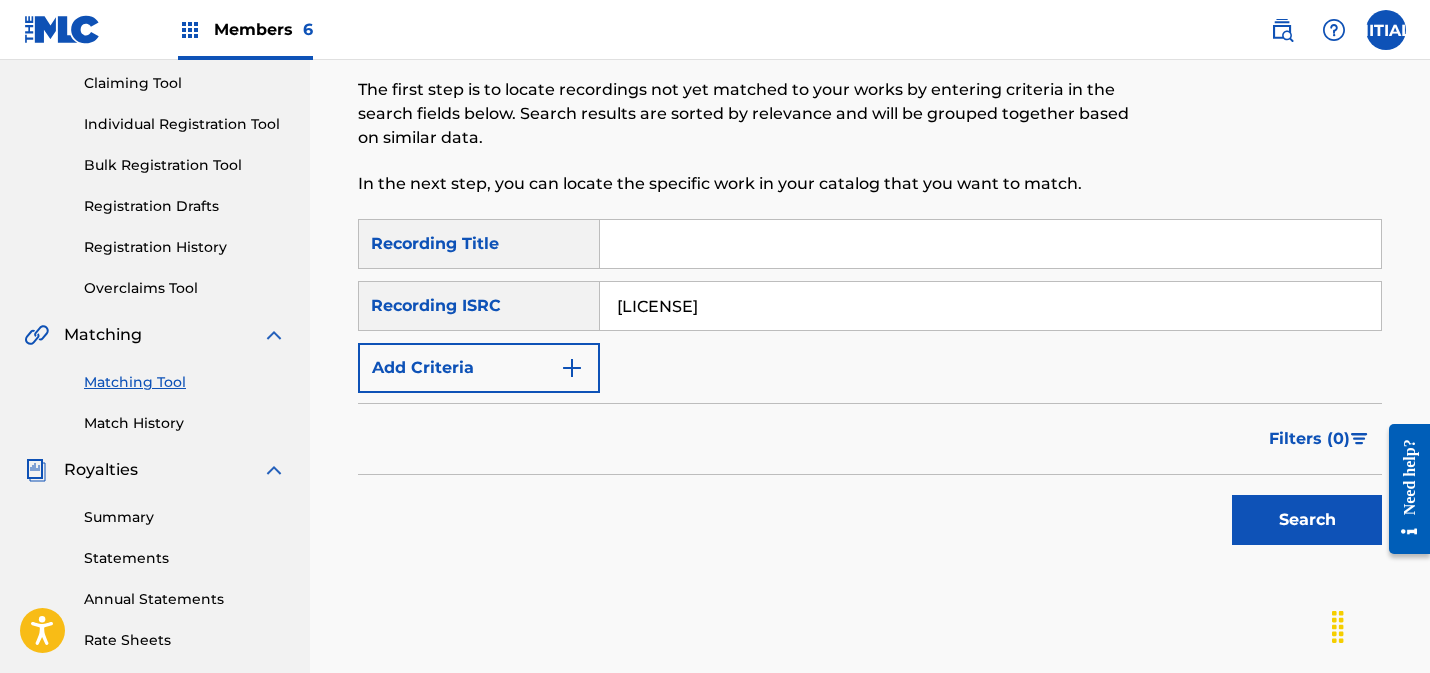 type on "[LICENSE]" 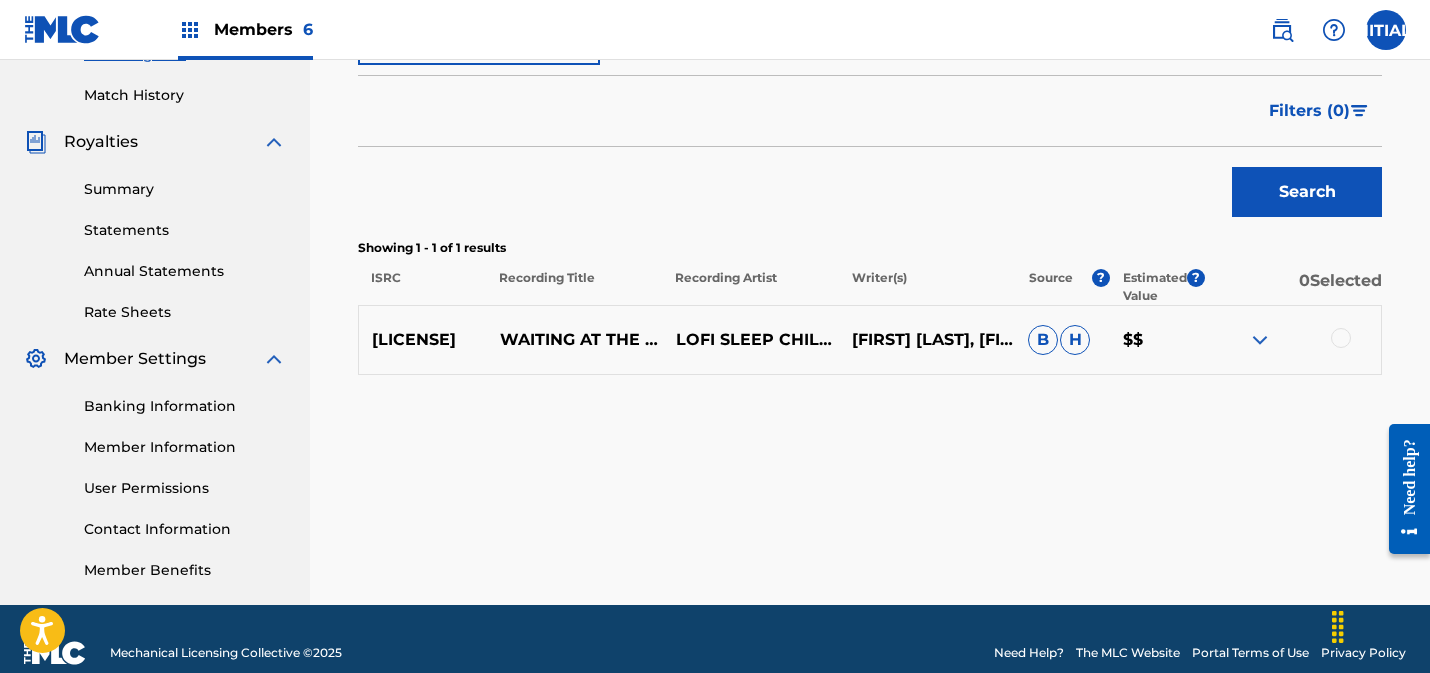 scroll, scrollTop: 567, scrollLeft: 0, axis: vertical 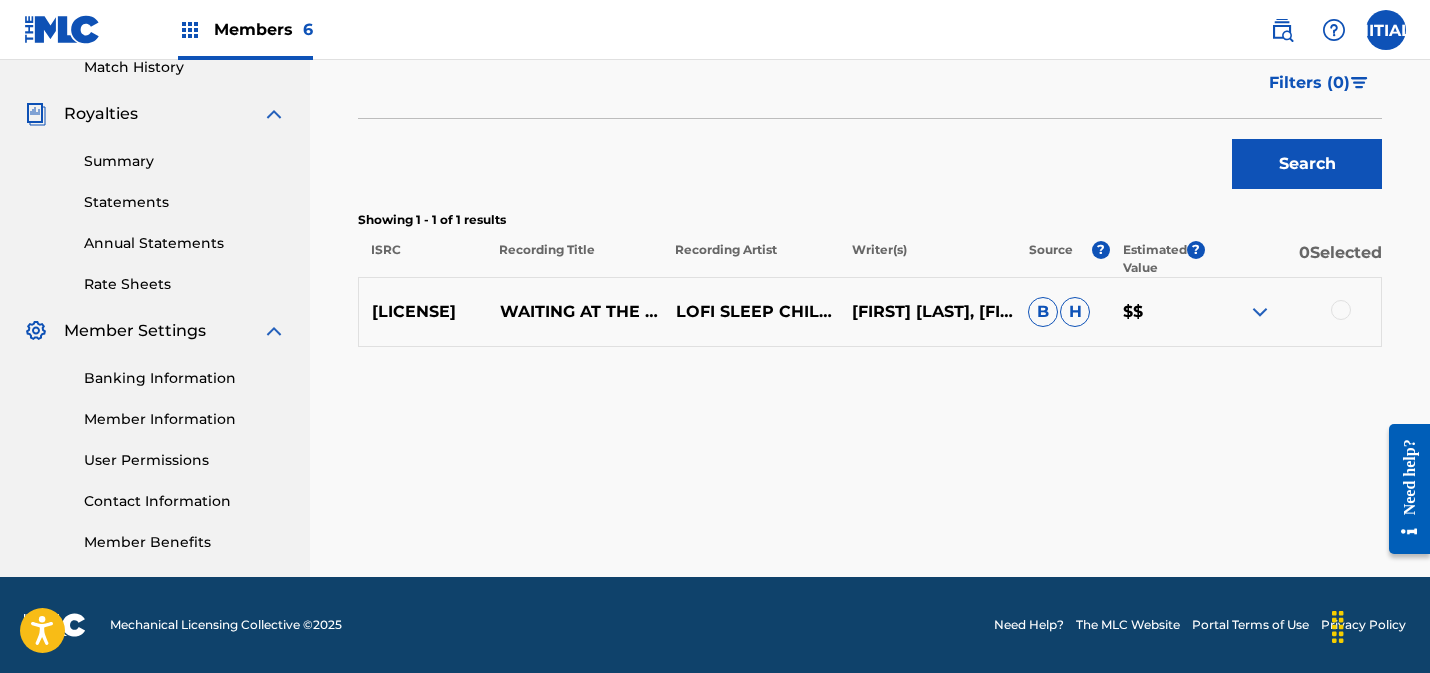 click at bounding box center (1341, 310) 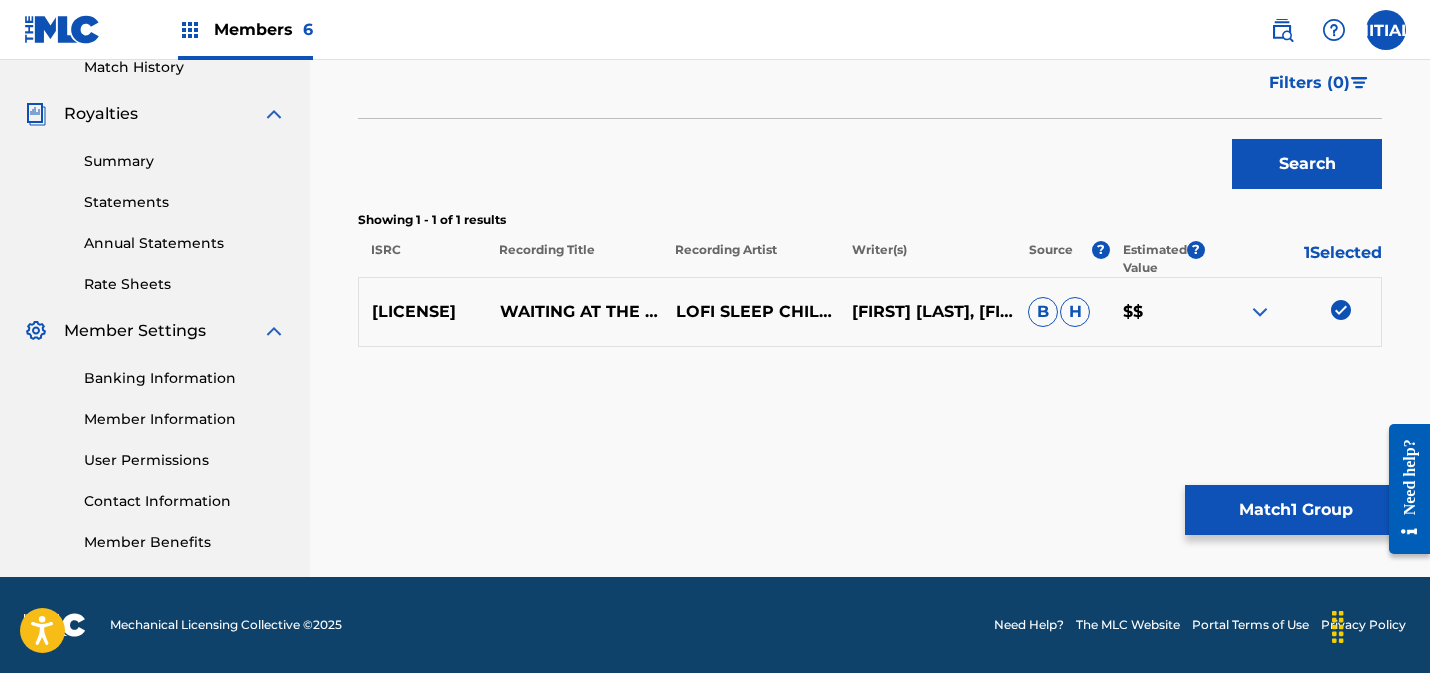 click on "Match  1 Group" at bounding box center (1295, 510) 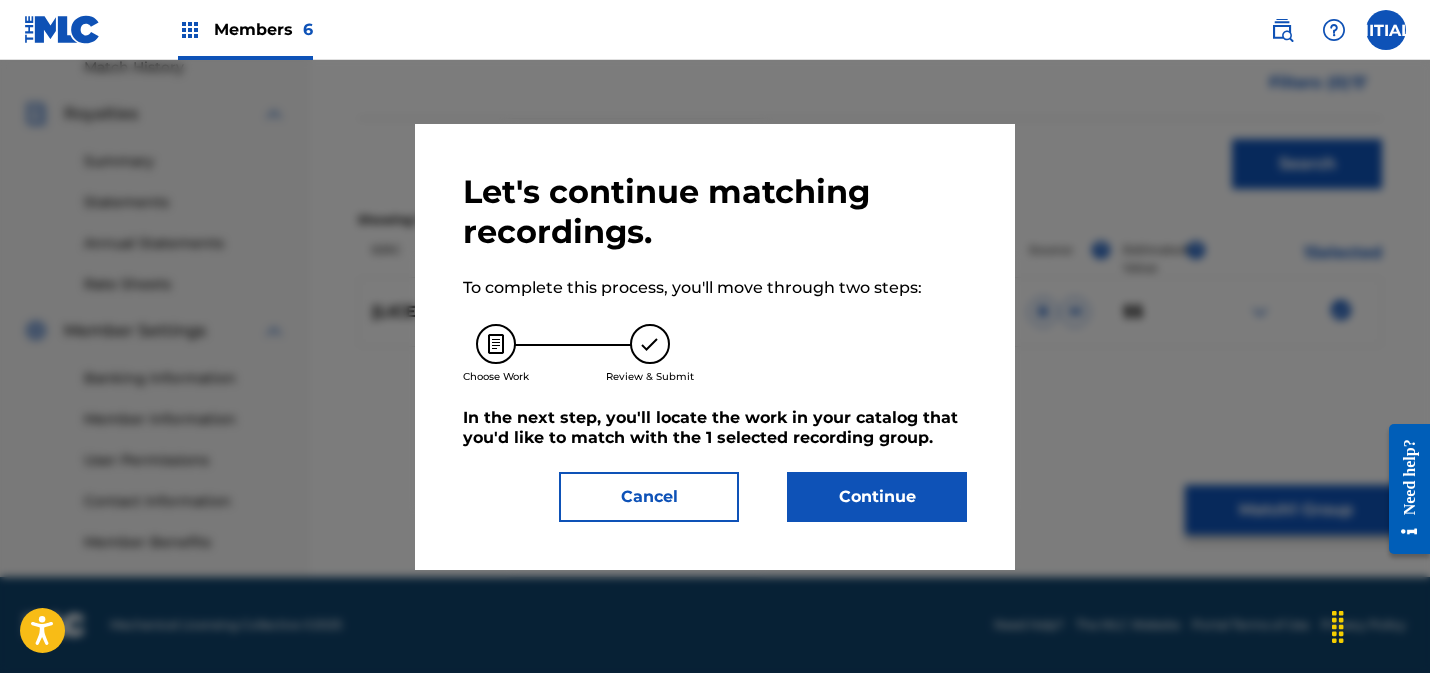 click on "Continue" at bounding box center [877, 497] 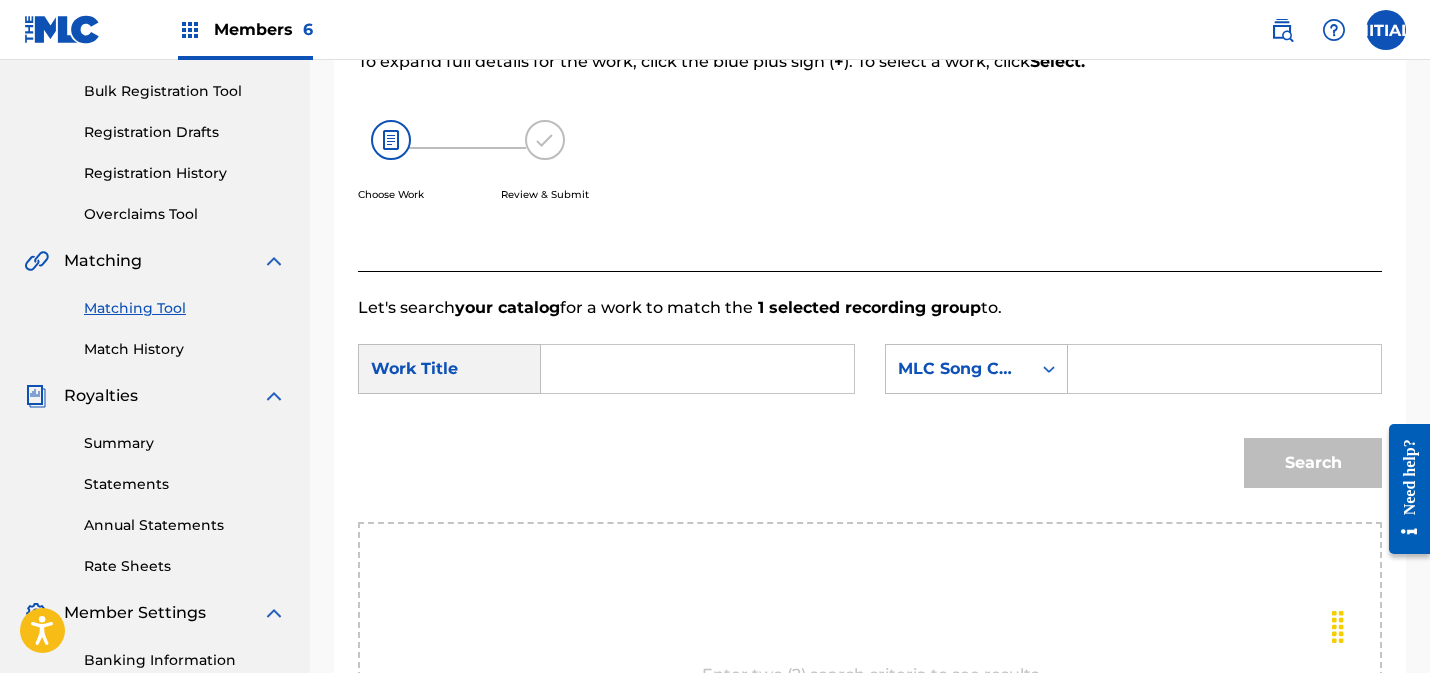 scroll, scrollTop: 282, scrollLeft: 0, axis: vertical 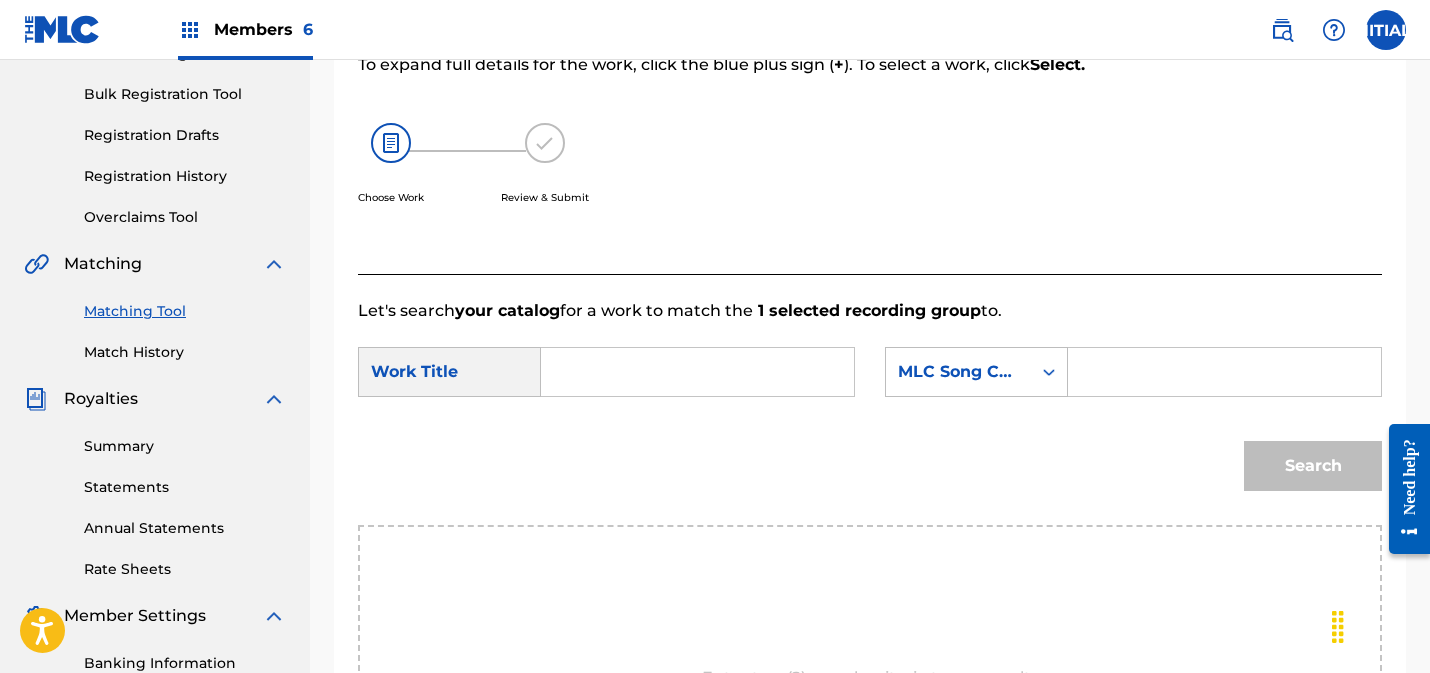 click at bounding box center (697, 372) 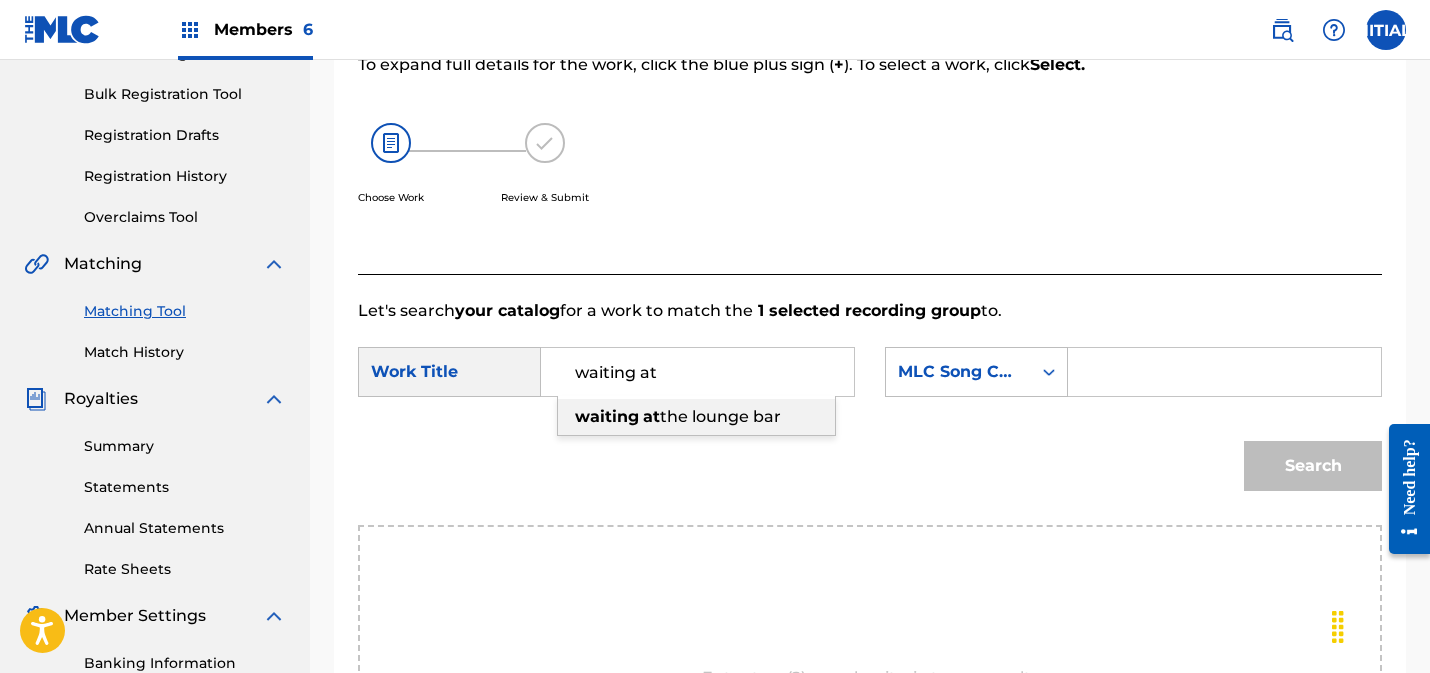 click on "waiting" at bounding box center (607, 416) 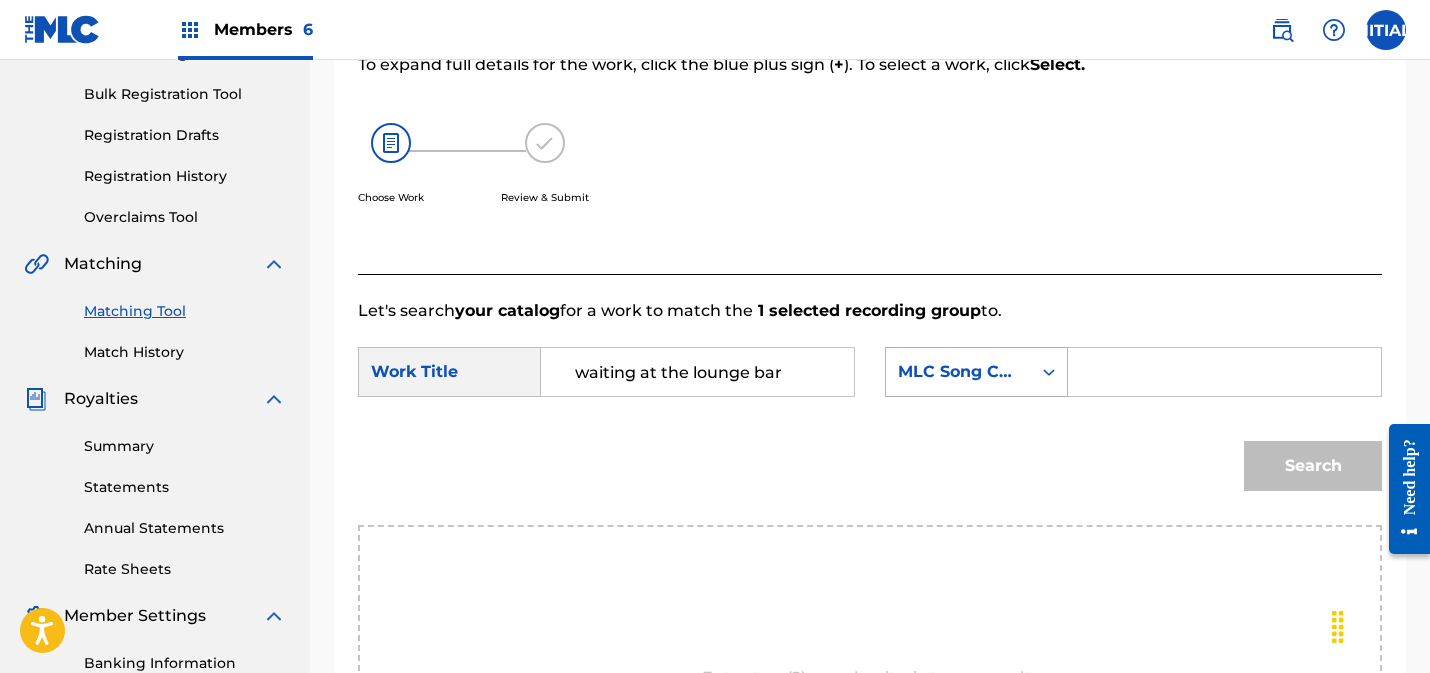 click on "MLC Song Code" at bounding box center [958, 372] 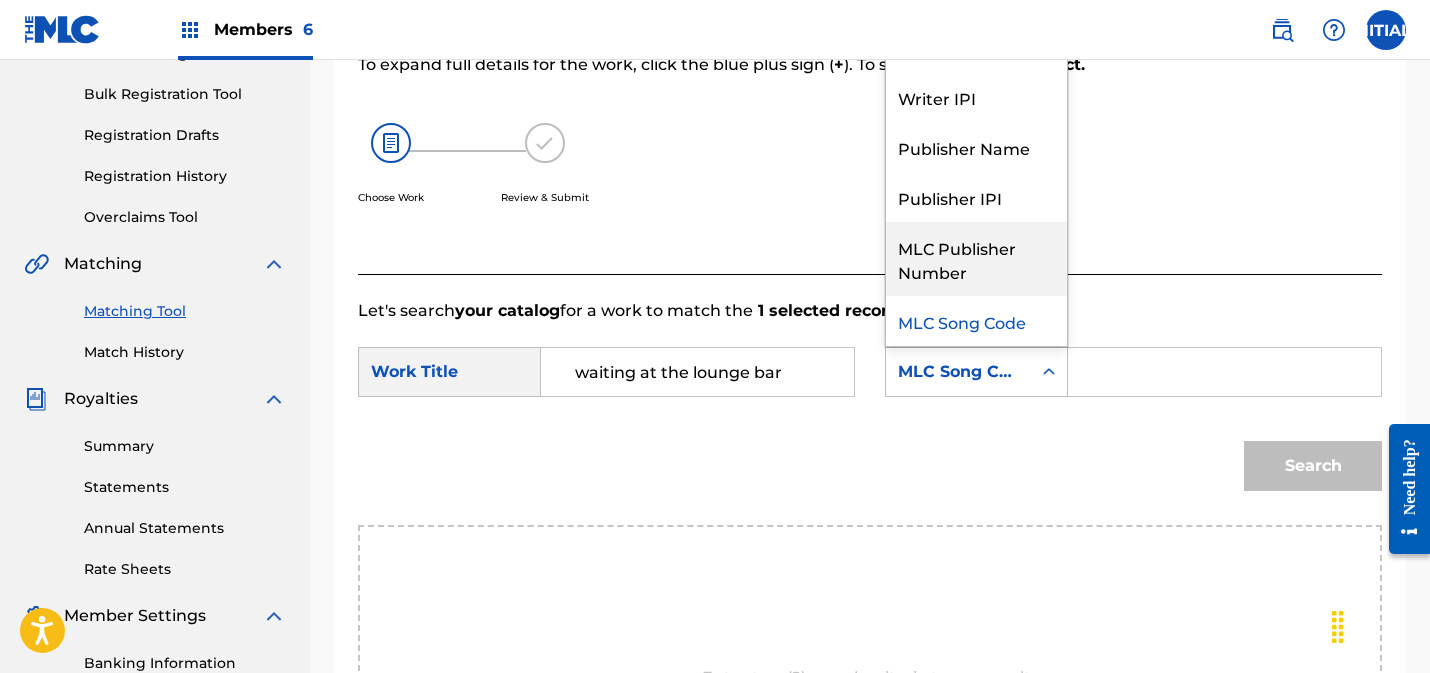 scroll, scrollTop: 0, scrollLeft: 0, axis: both 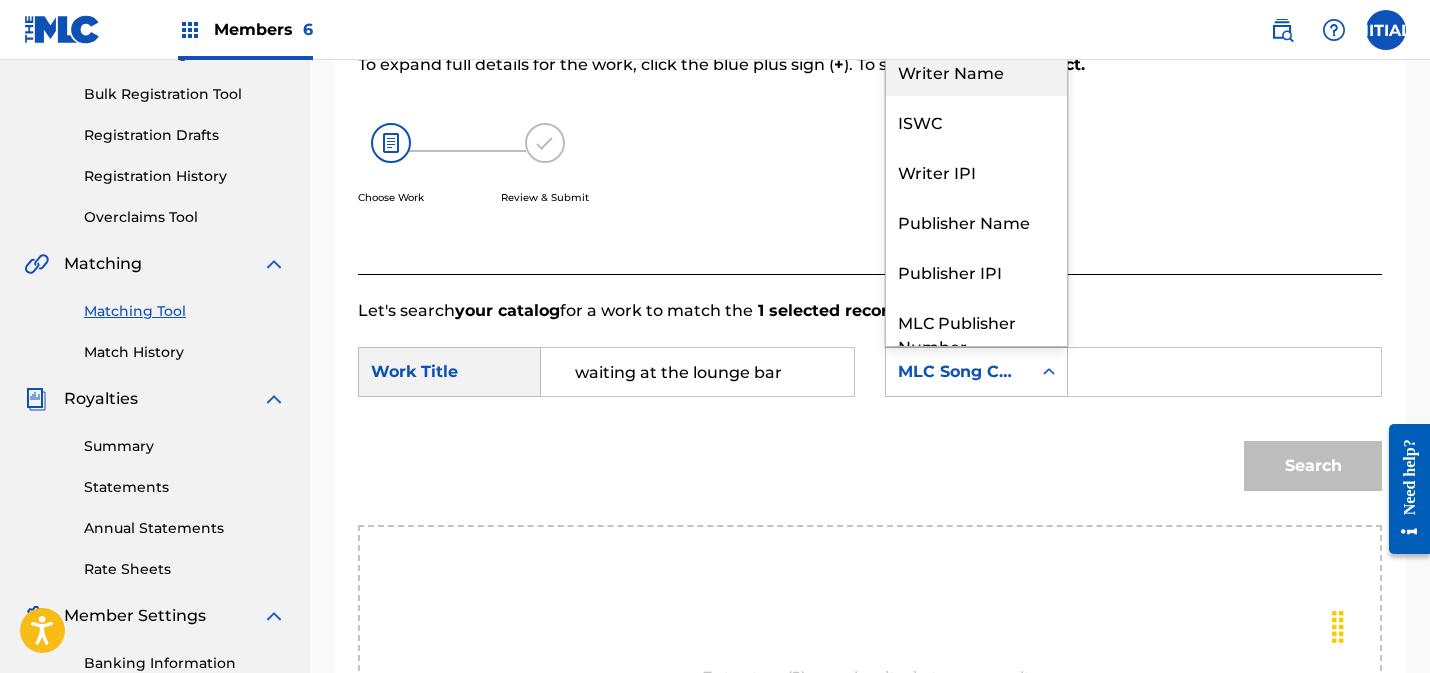 drag, startPoint x: 968, startPoint y: 83, endPoint x: 984, endPoint y: 170, distance: 88.45903 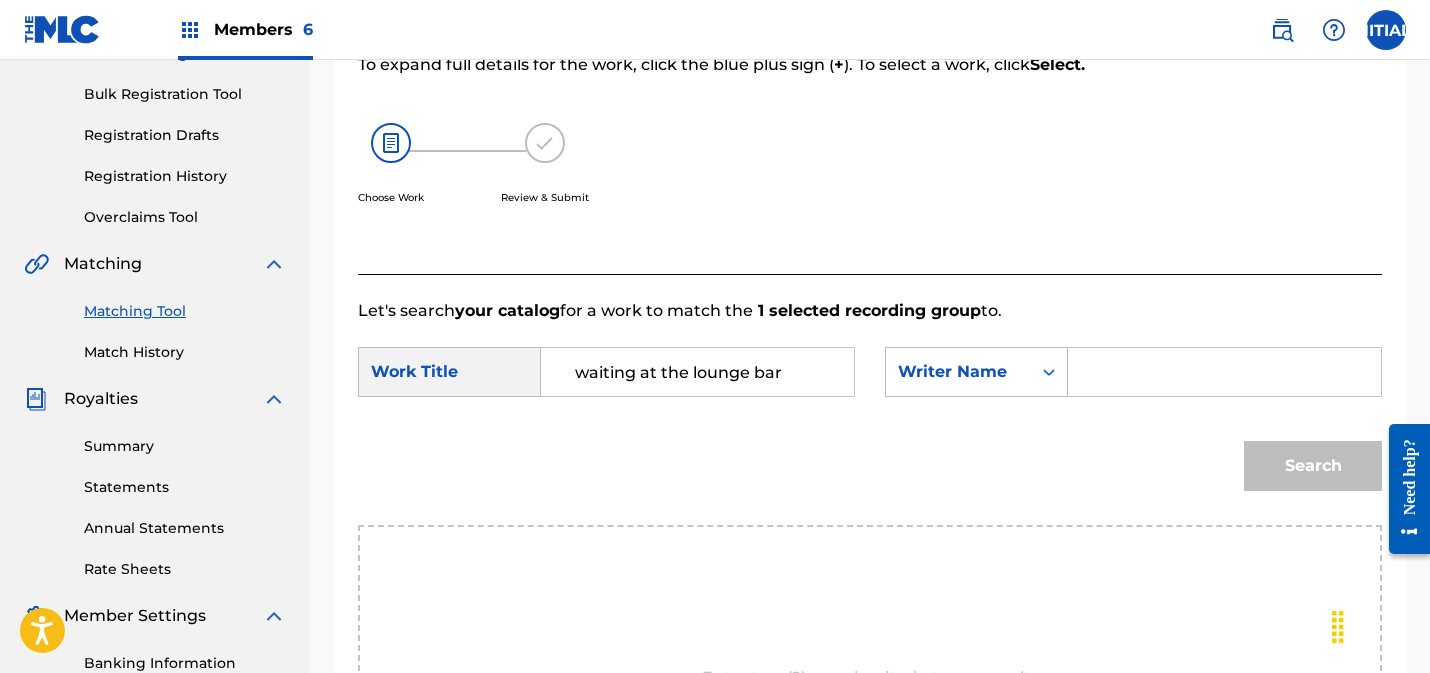 click at bounding box center (1224, 372) 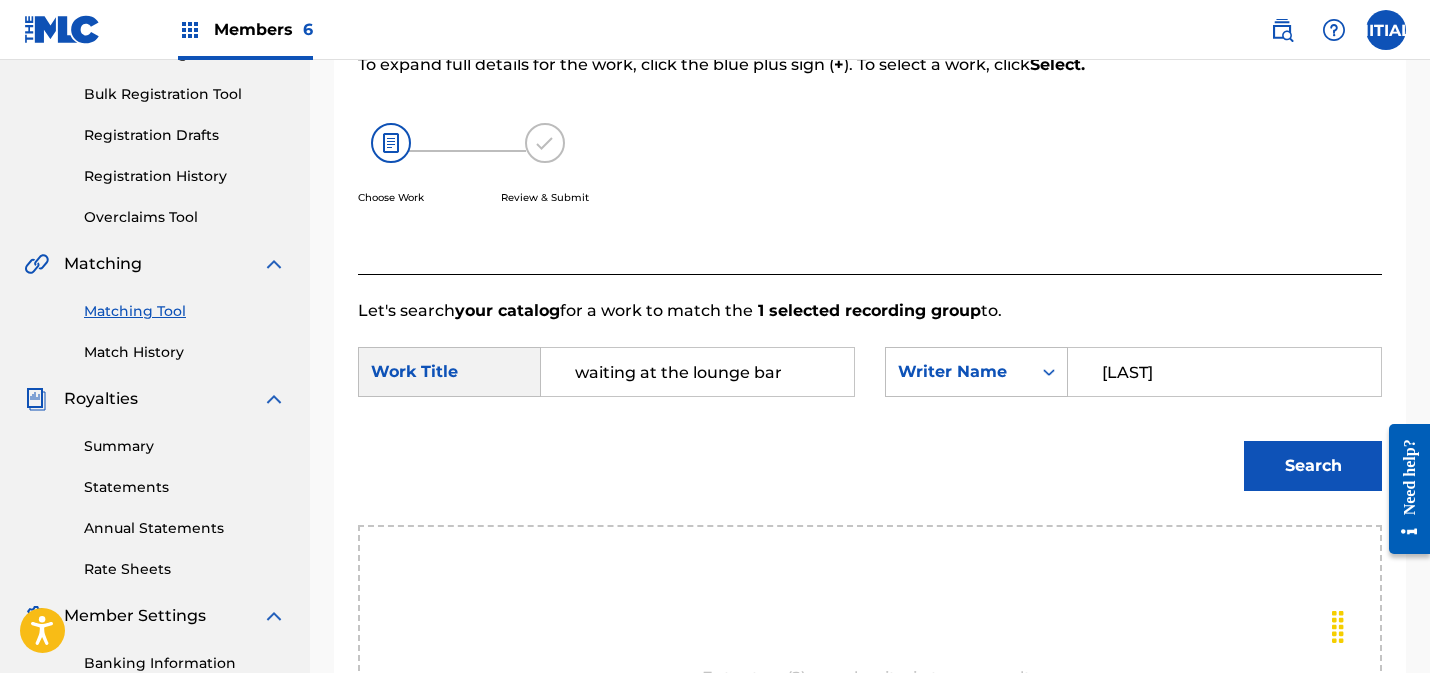 type on "[LAST]" 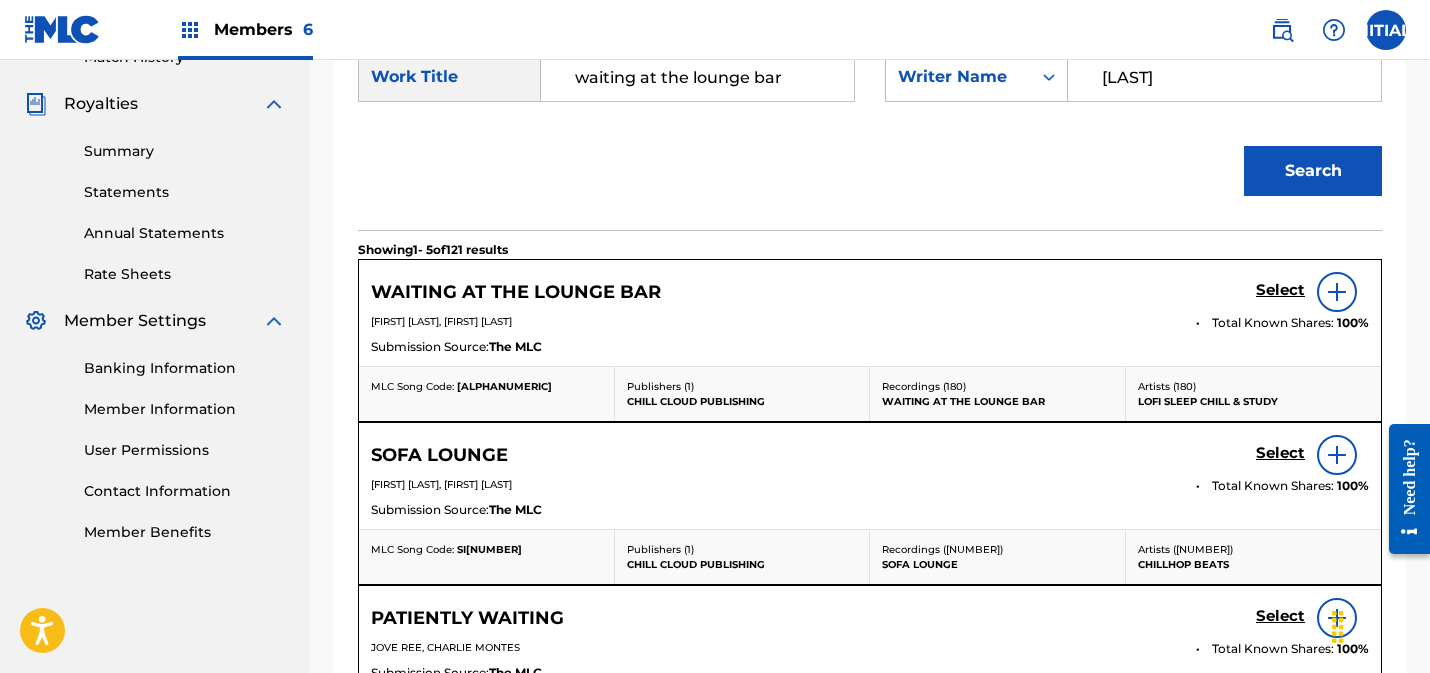 scroll, scrollTop: 607, scrollLeft: 0, axis: vertical 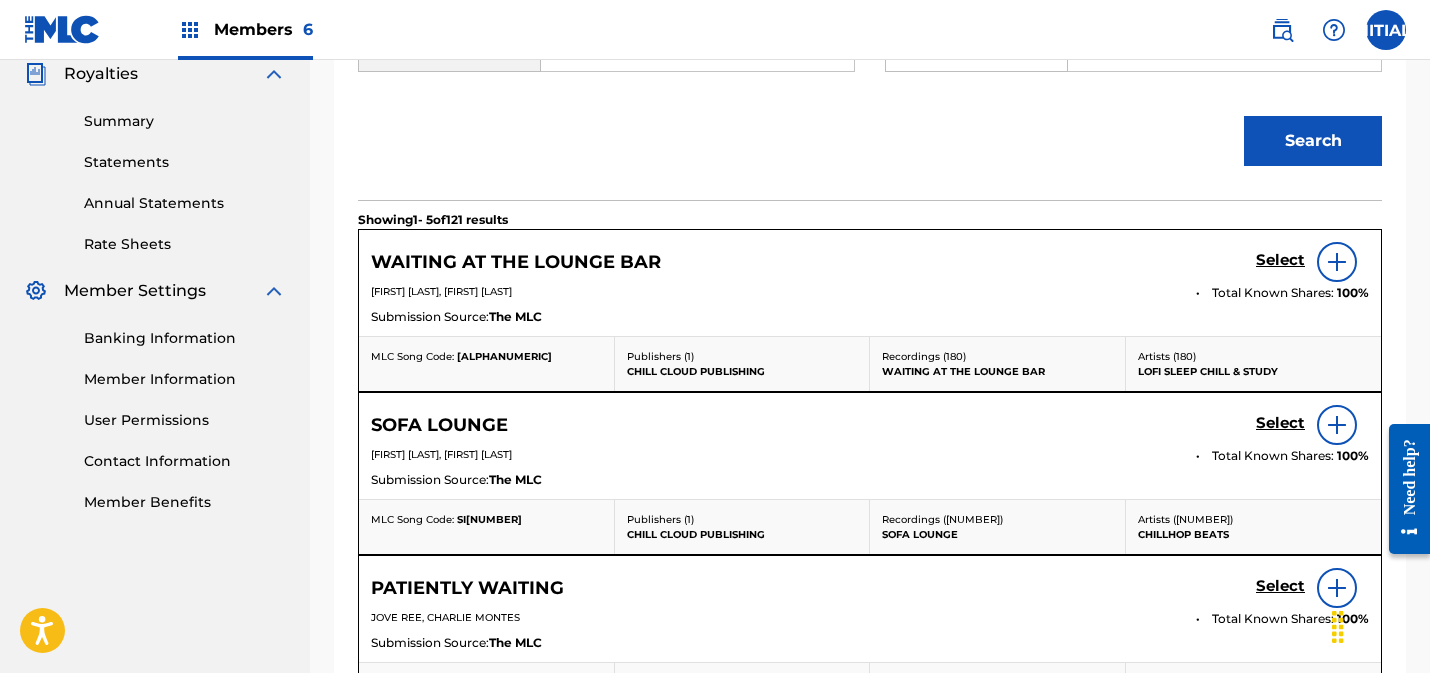 click on "Select" at bounding box center [1280, 260] 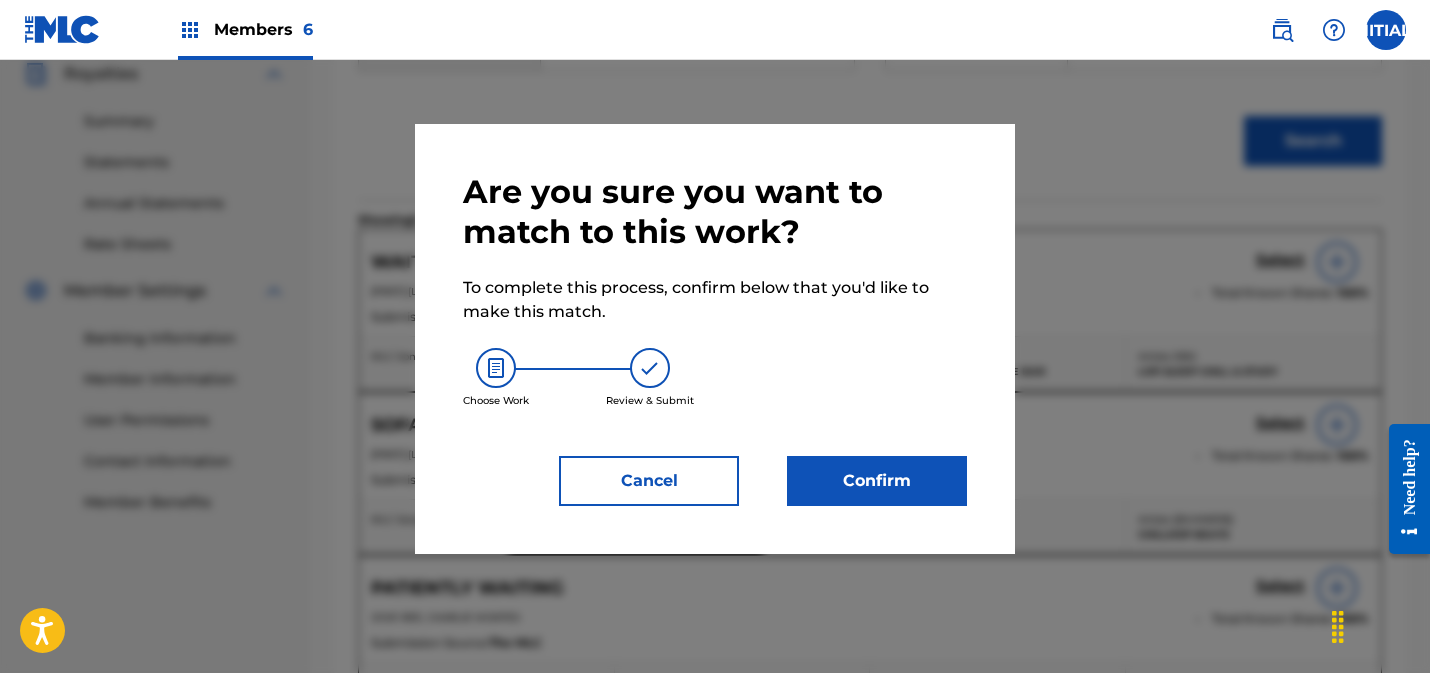 click on "Confirm" at bounding box center (877, 481) 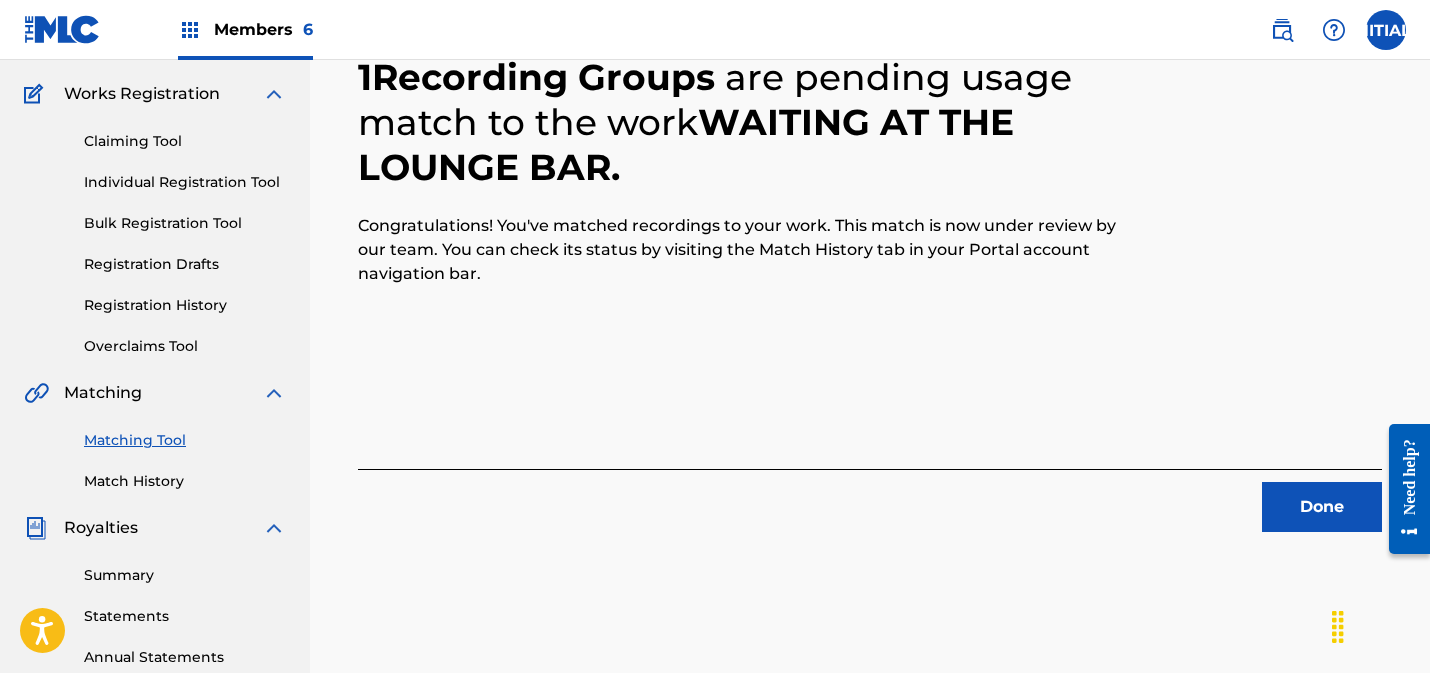 scroll, scrollTop: 146, scrollLeft: 0, axis: vertical 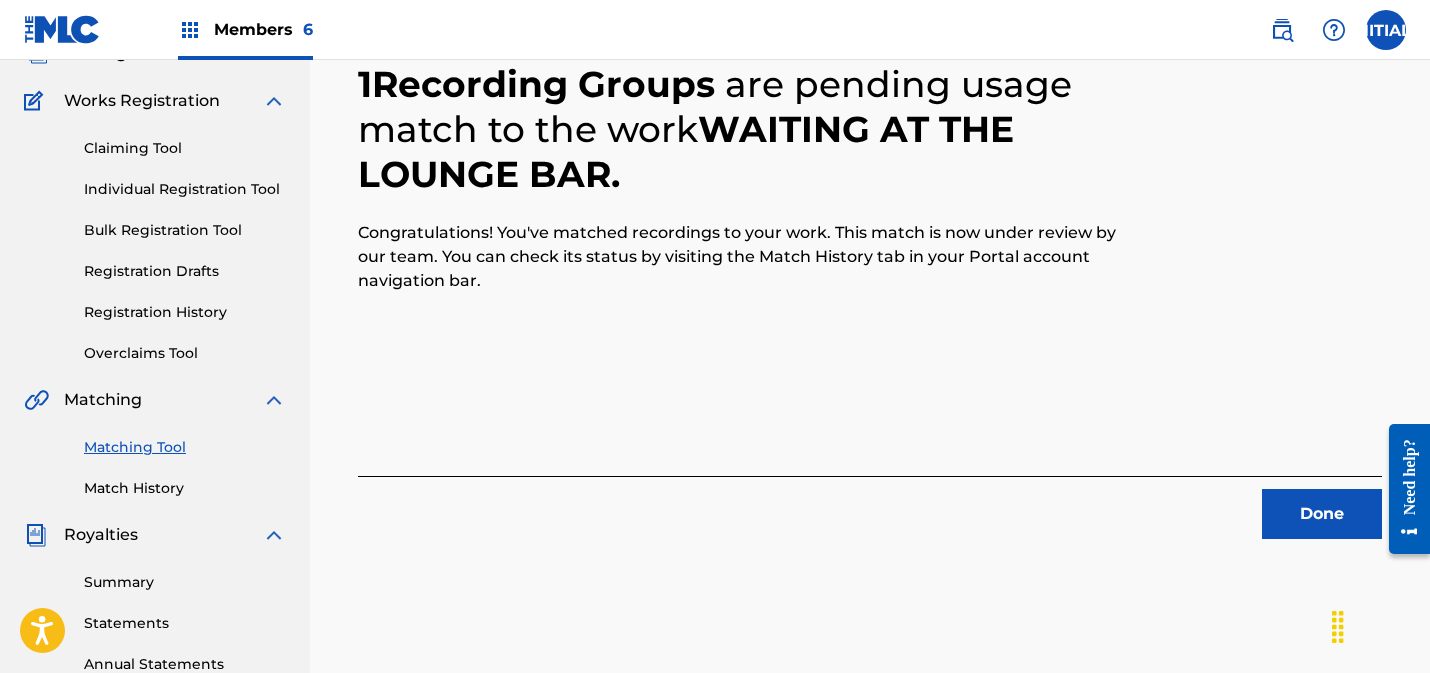 click on "Done" at bounding box center (1322, 514) 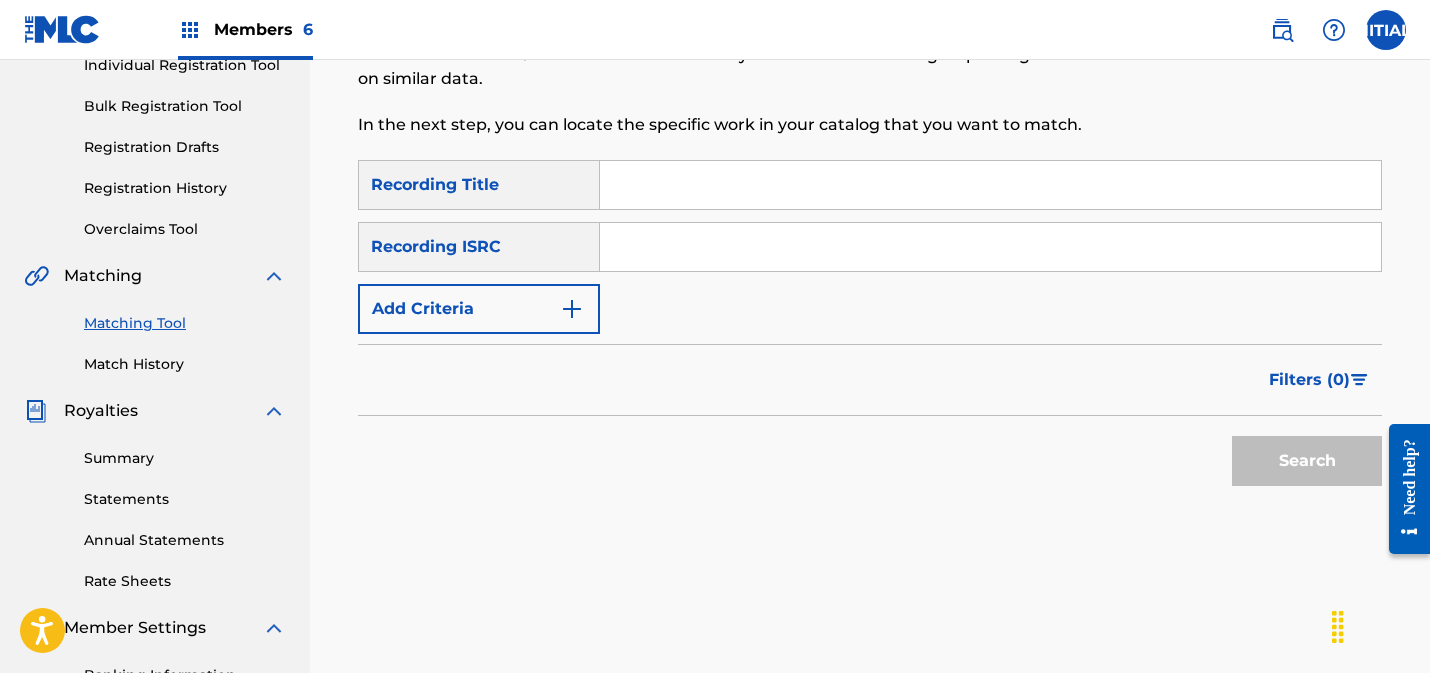scroll, scrollTop: 273, scrollLeft: 0, axis: vertical 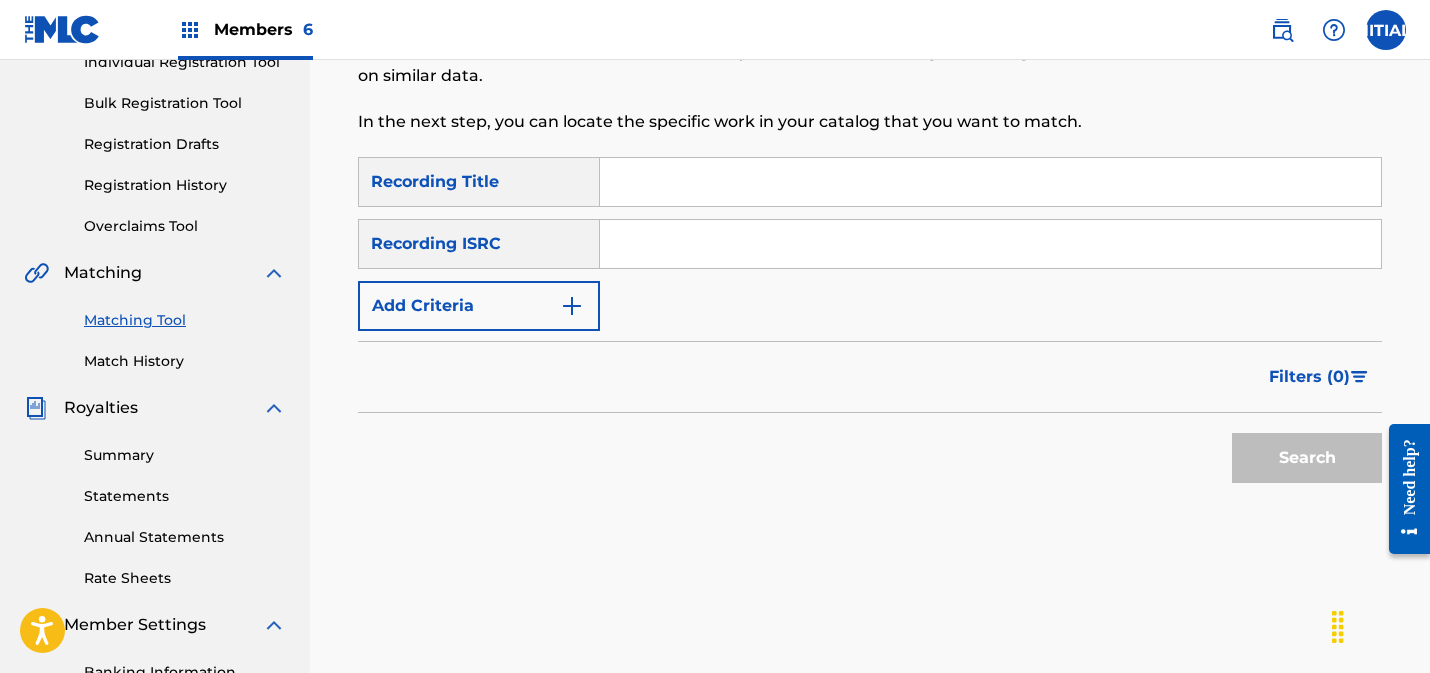 click on "Match History" at bounding box center [185, 361] 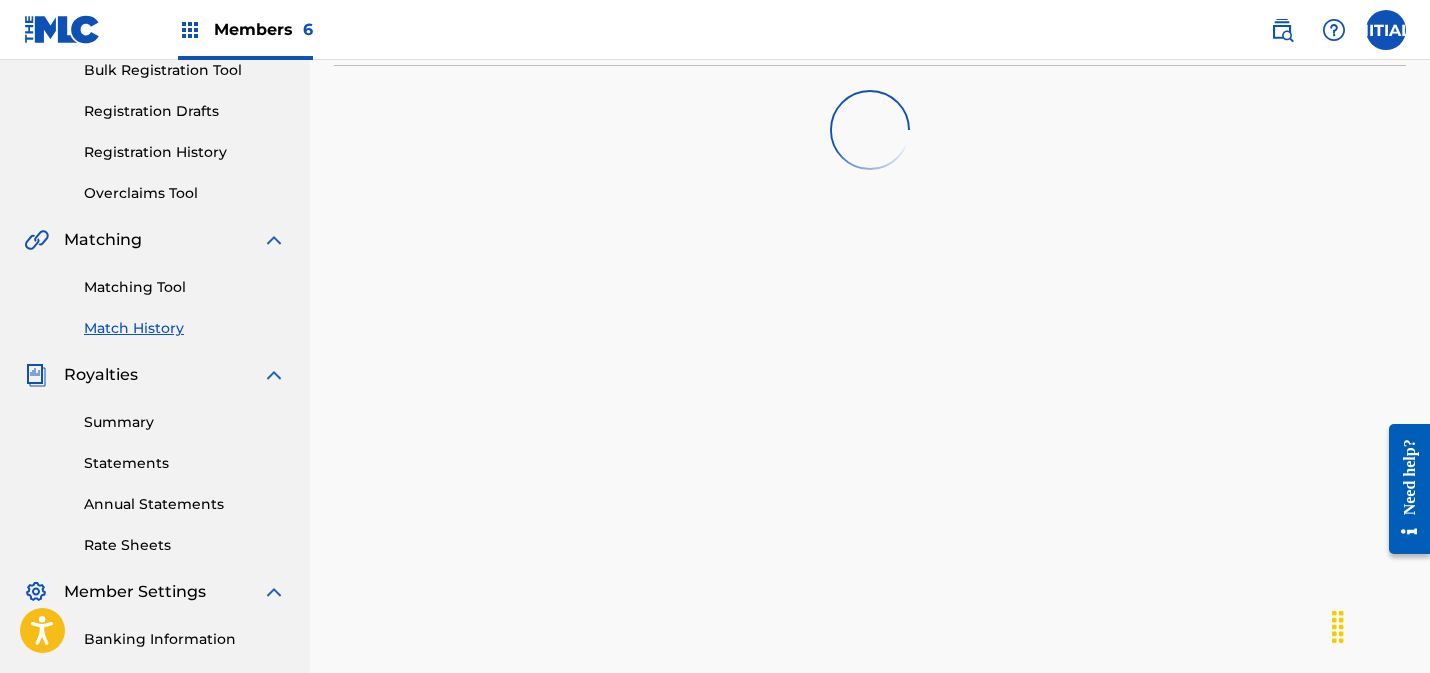 scroll, scrollTop: 322, scrollLeft: 0, axis: vertical 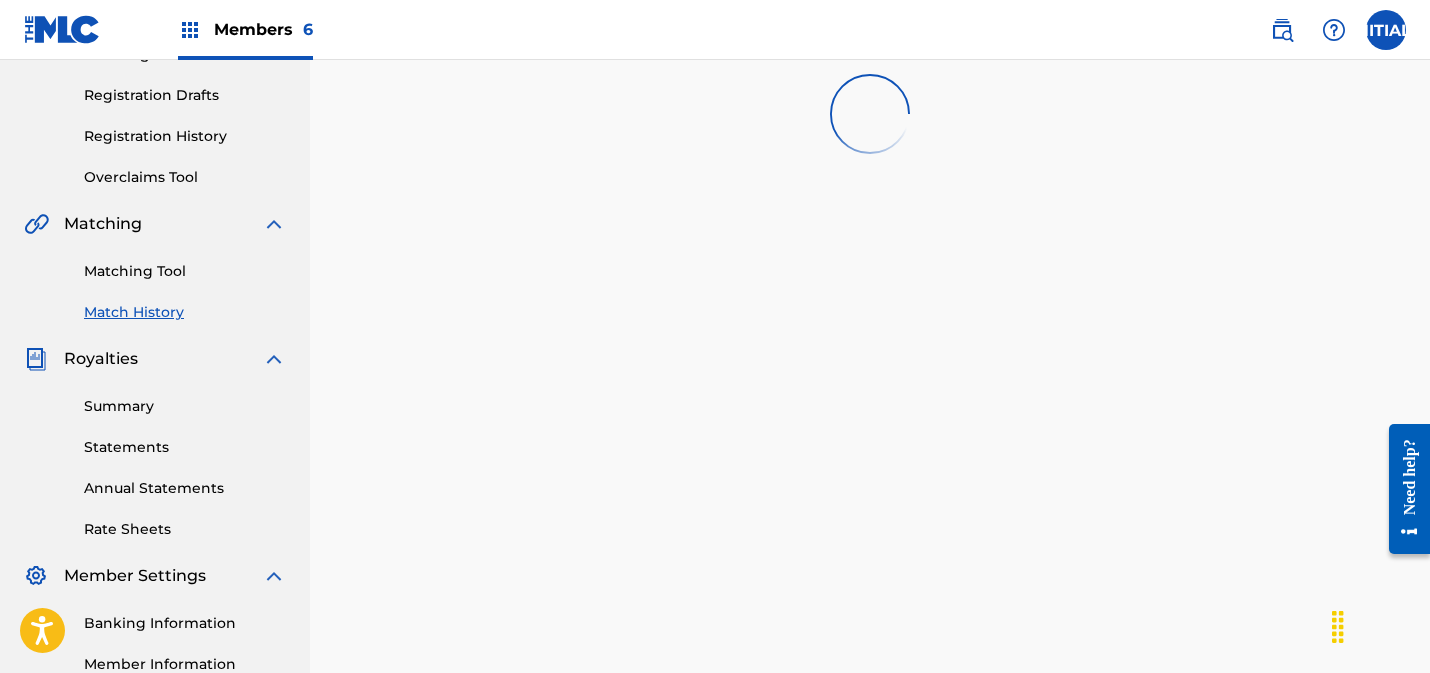 click on "Matching Tool" at bounding box center (185, 271) 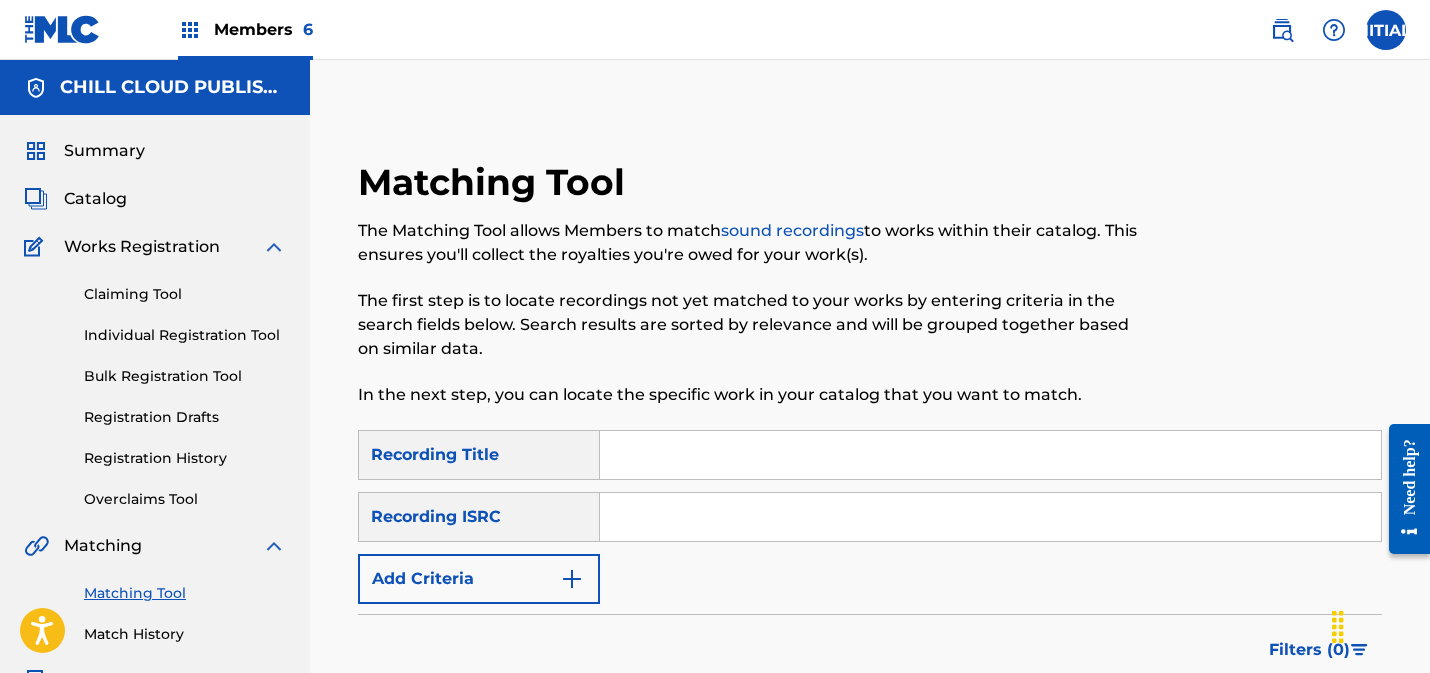 drag, startPoint x: 119, startPoint y: 163, endPoint x: 107, endPoint y: 176, distance: 17.691807 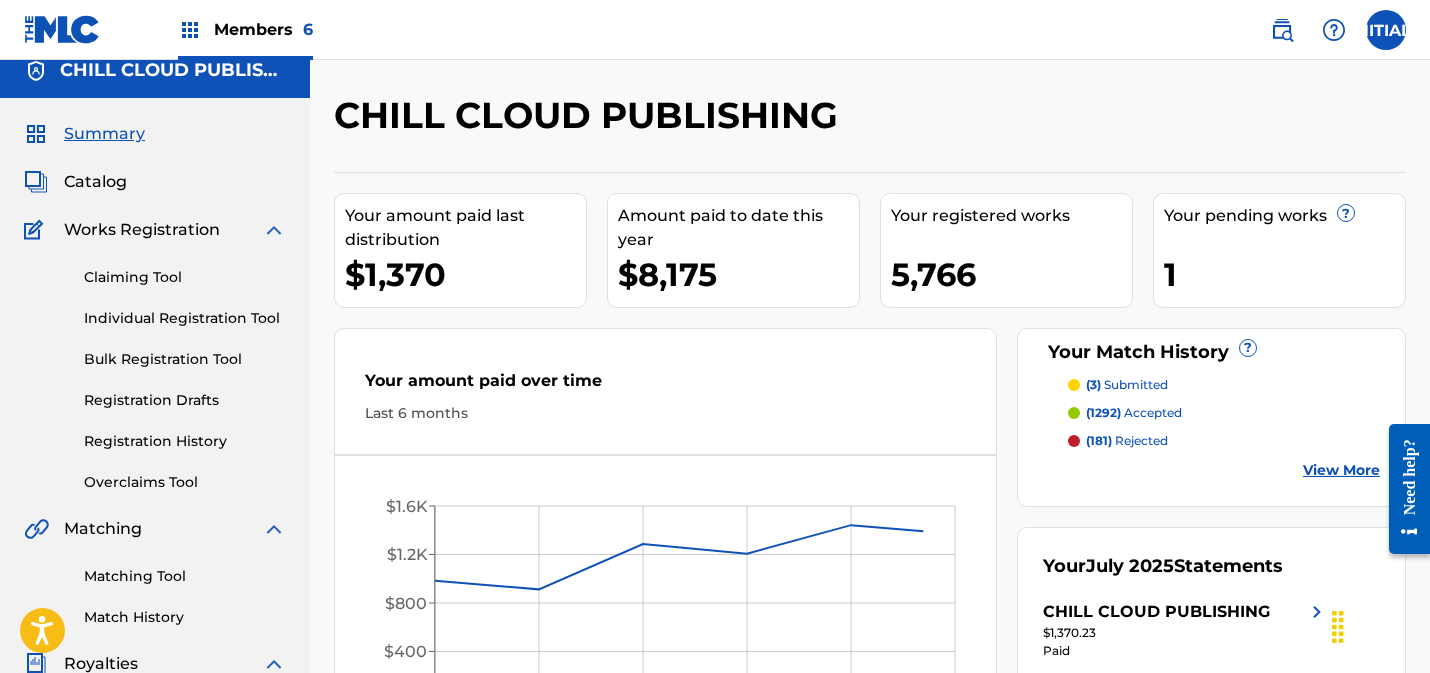 scroll, scrollTop: 20, scrollLeft: 0, axis: vertical 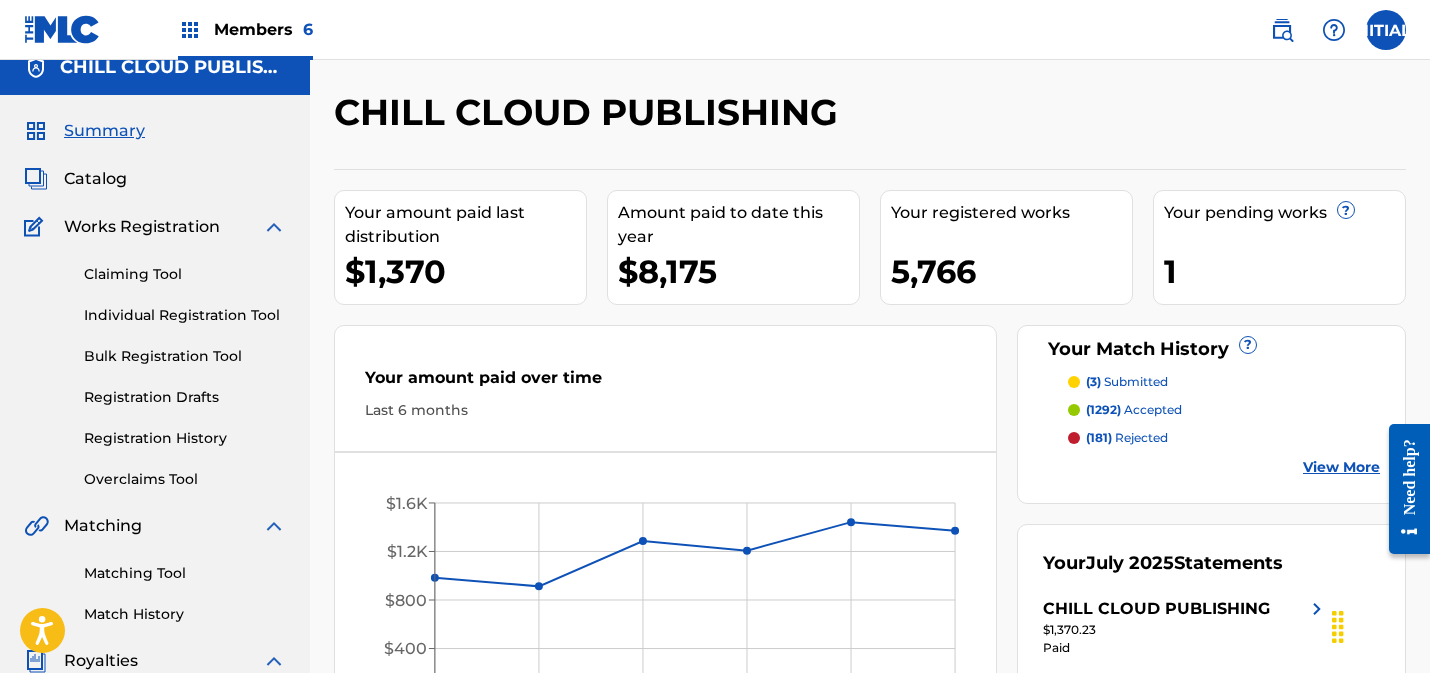 click on "Catalog" at bounding box center [95, 179] 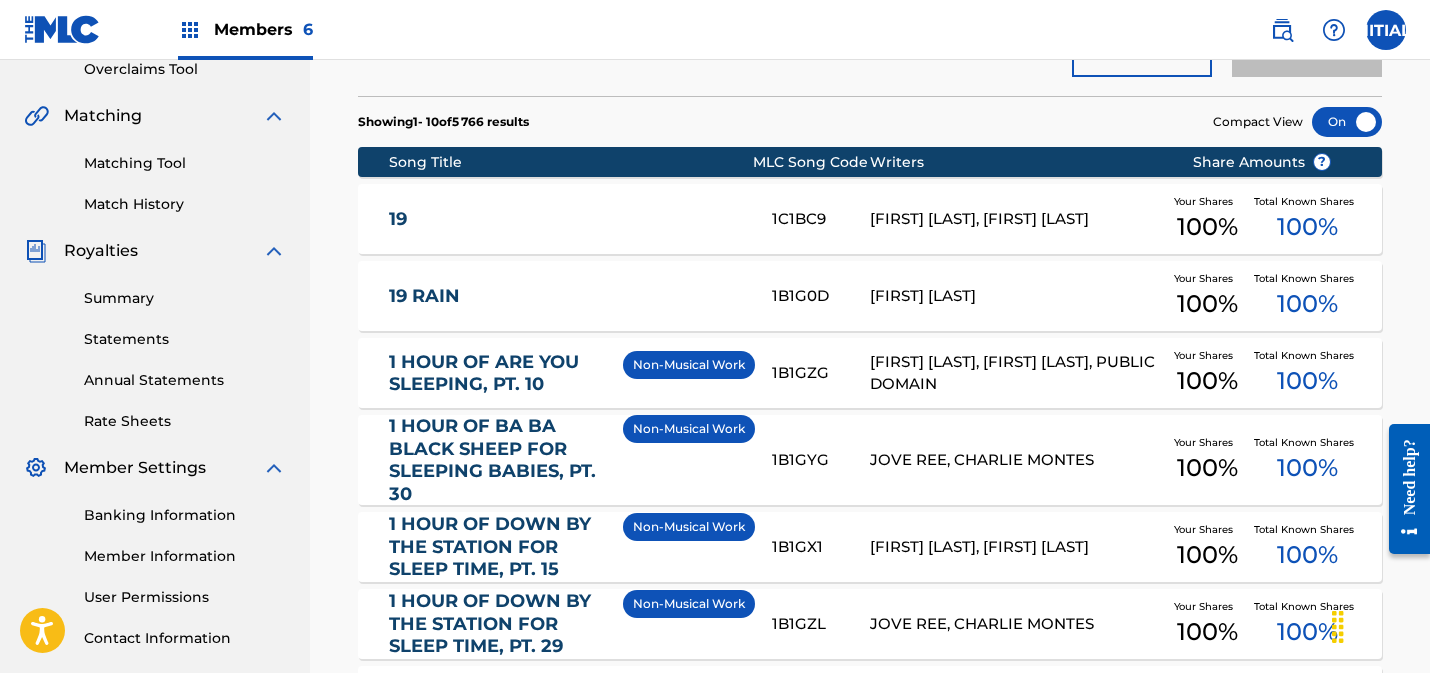 scroll, scrollTop: 373, scrollLeft: 0, axis: vertical 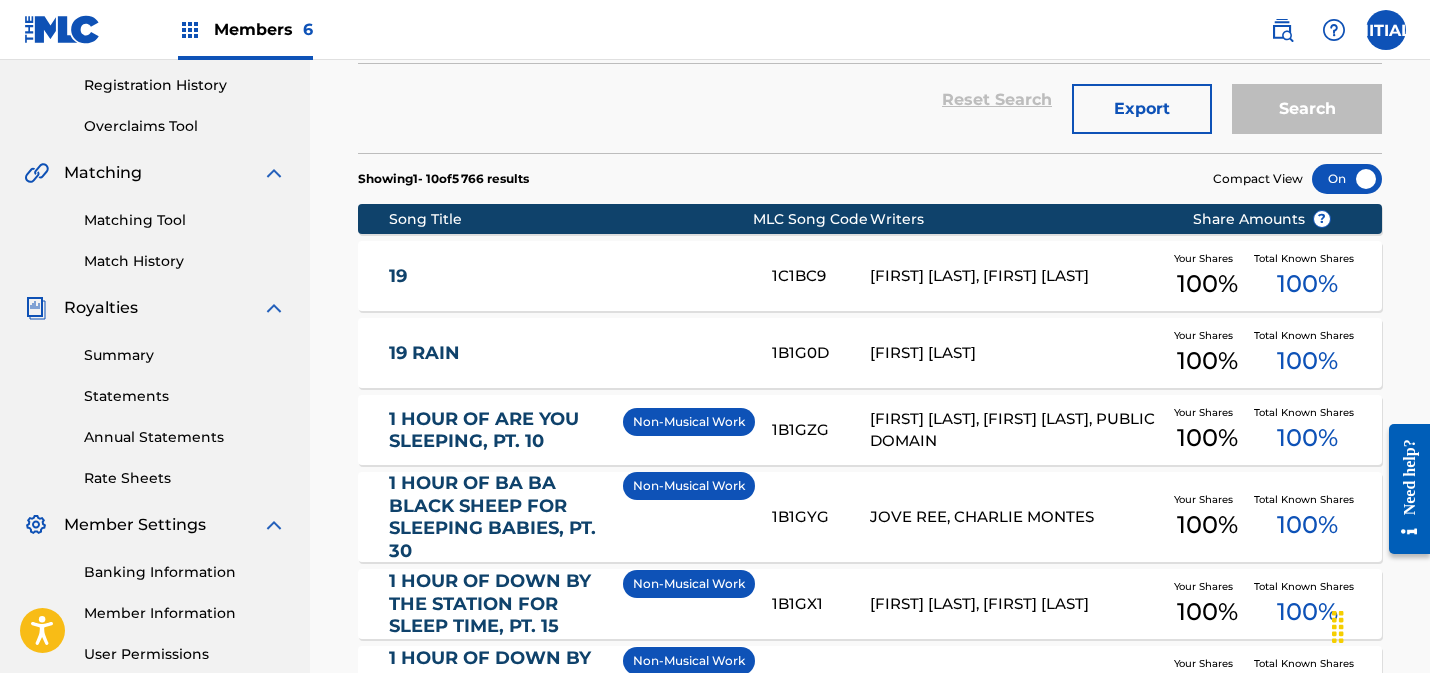 click on "Matching Tool" at bounding box center [185, 220] 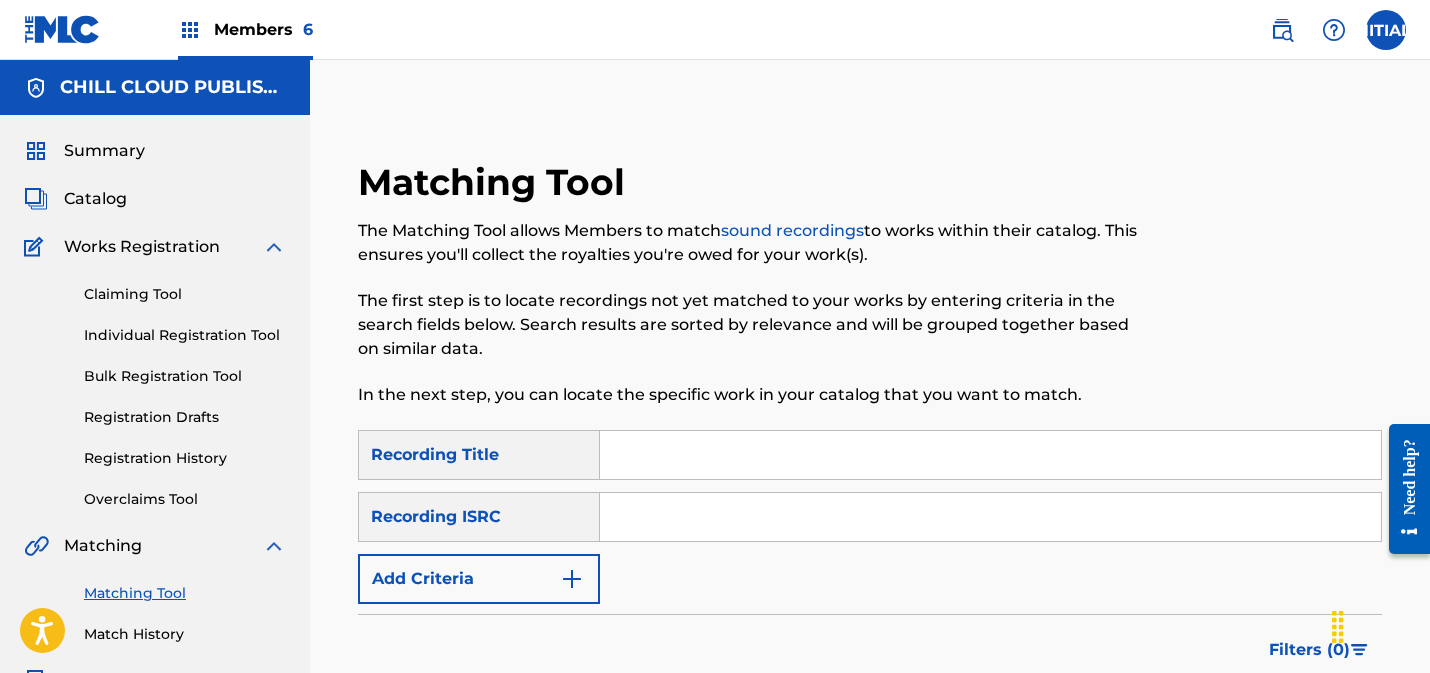 click at bounding box center [990, 517] 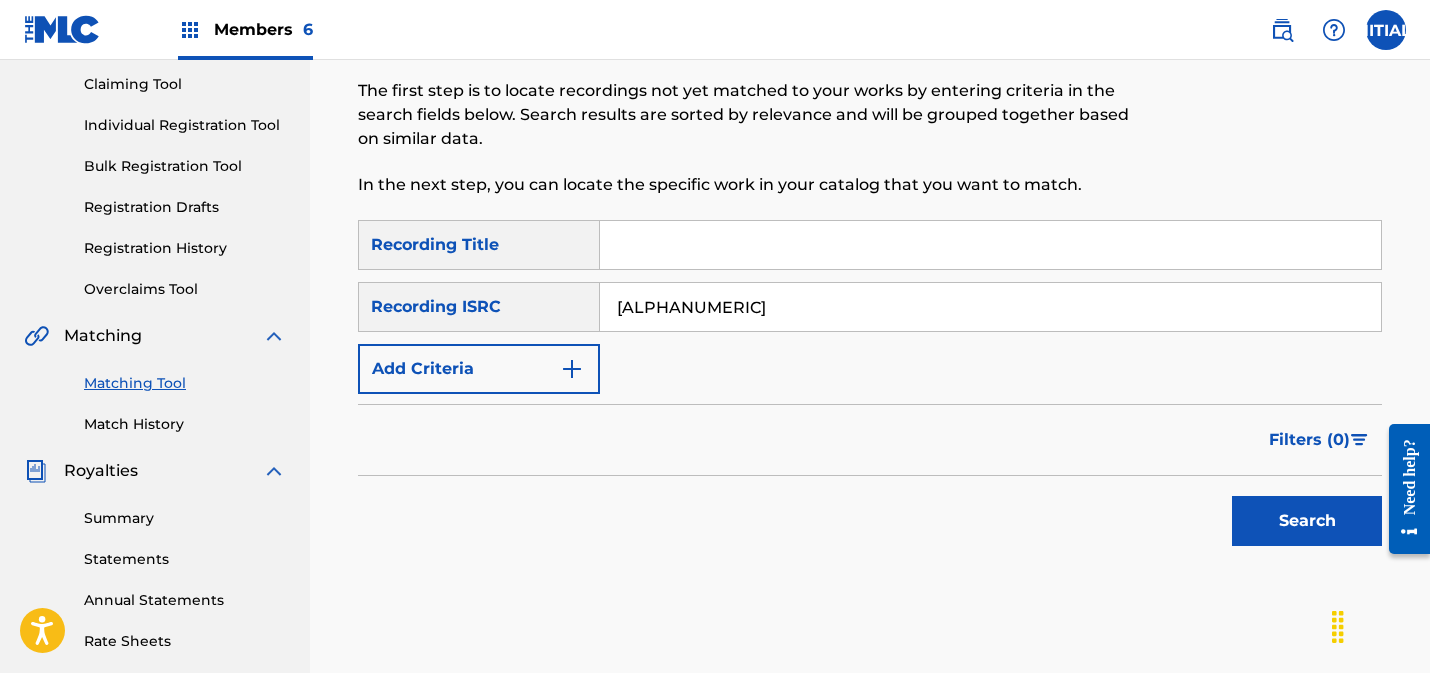 scroll, scrollTop: 211, scrollLeft: 0, axis: vertical 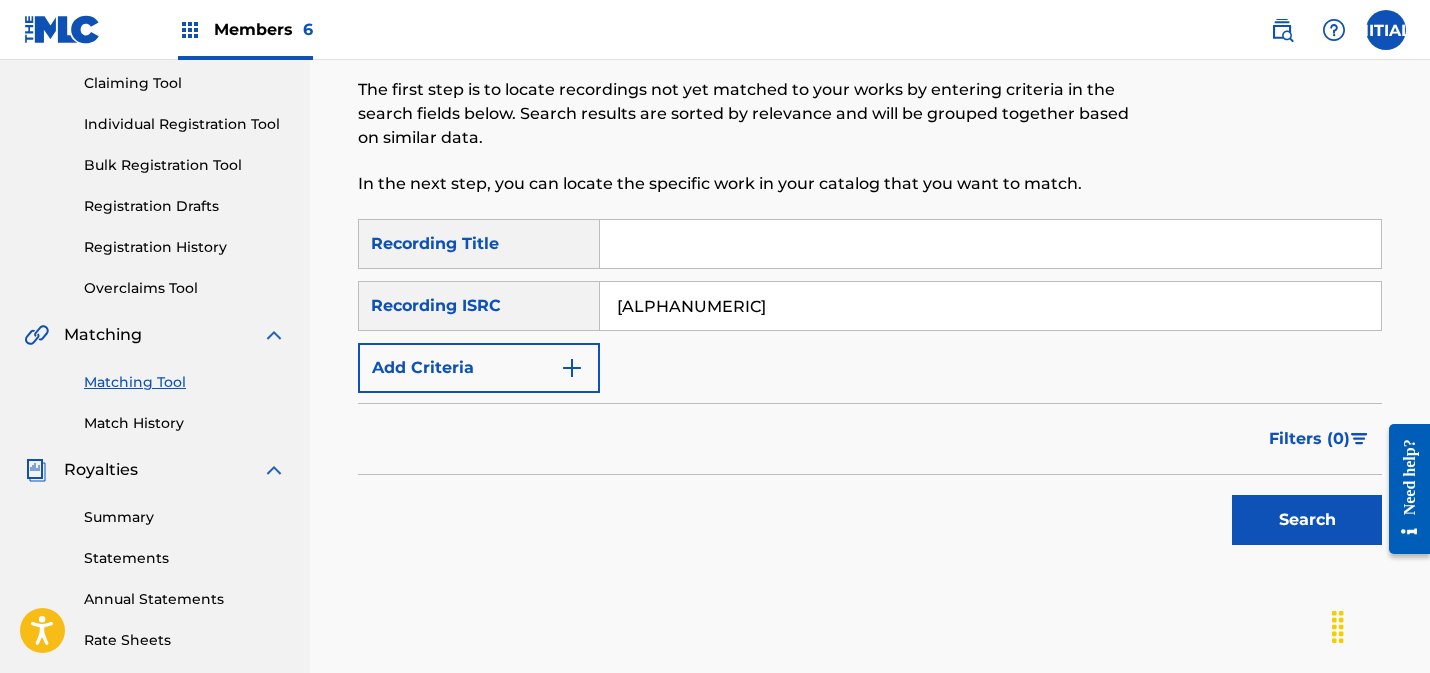 type on "[ALPHANUMERIC]" 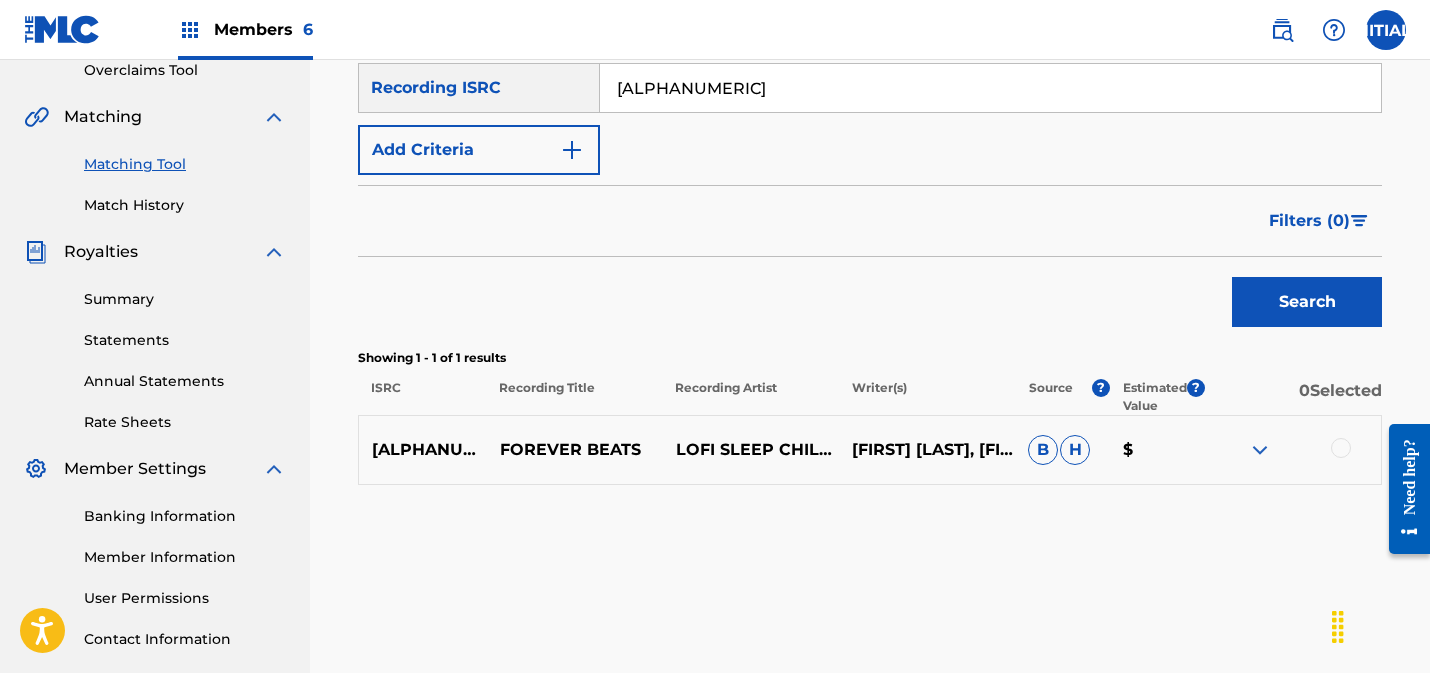 scroll, scrollTop: 520, scrollLeft: 0, axis: vertical 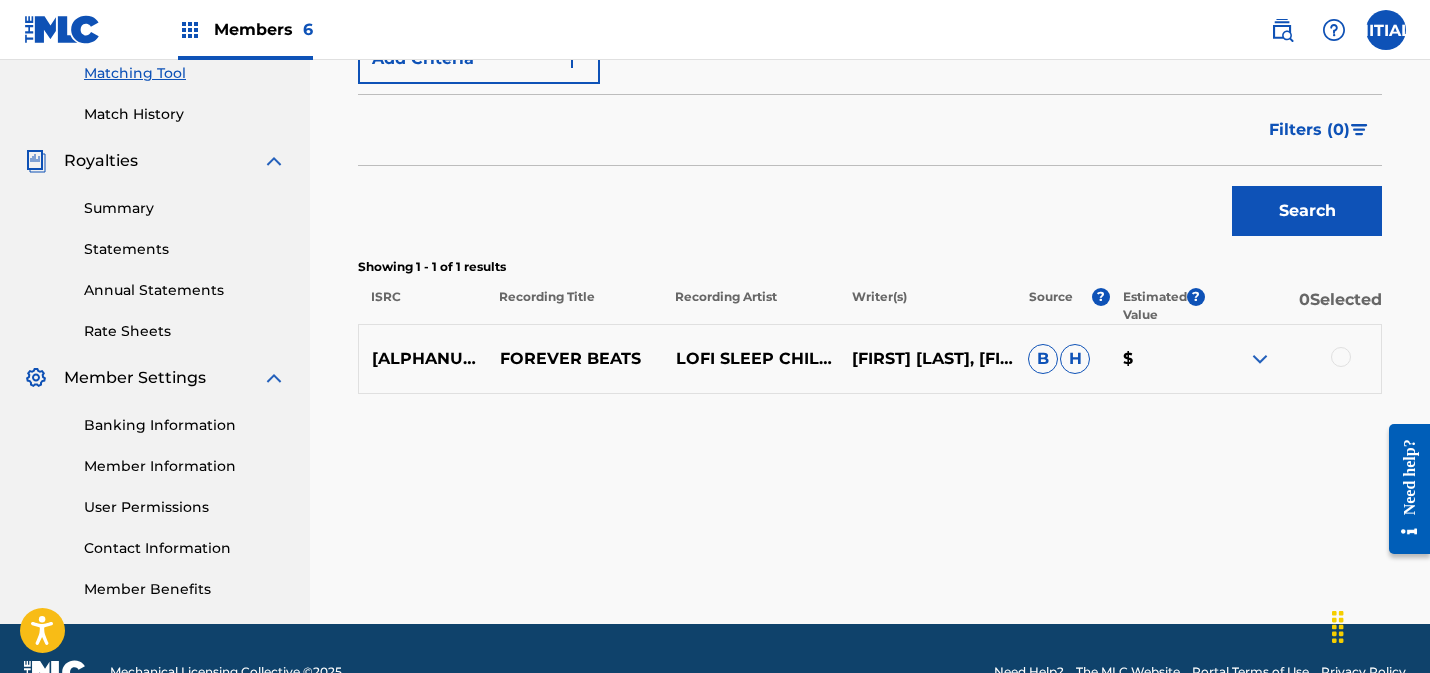 click at bounding box center (1341, 357) 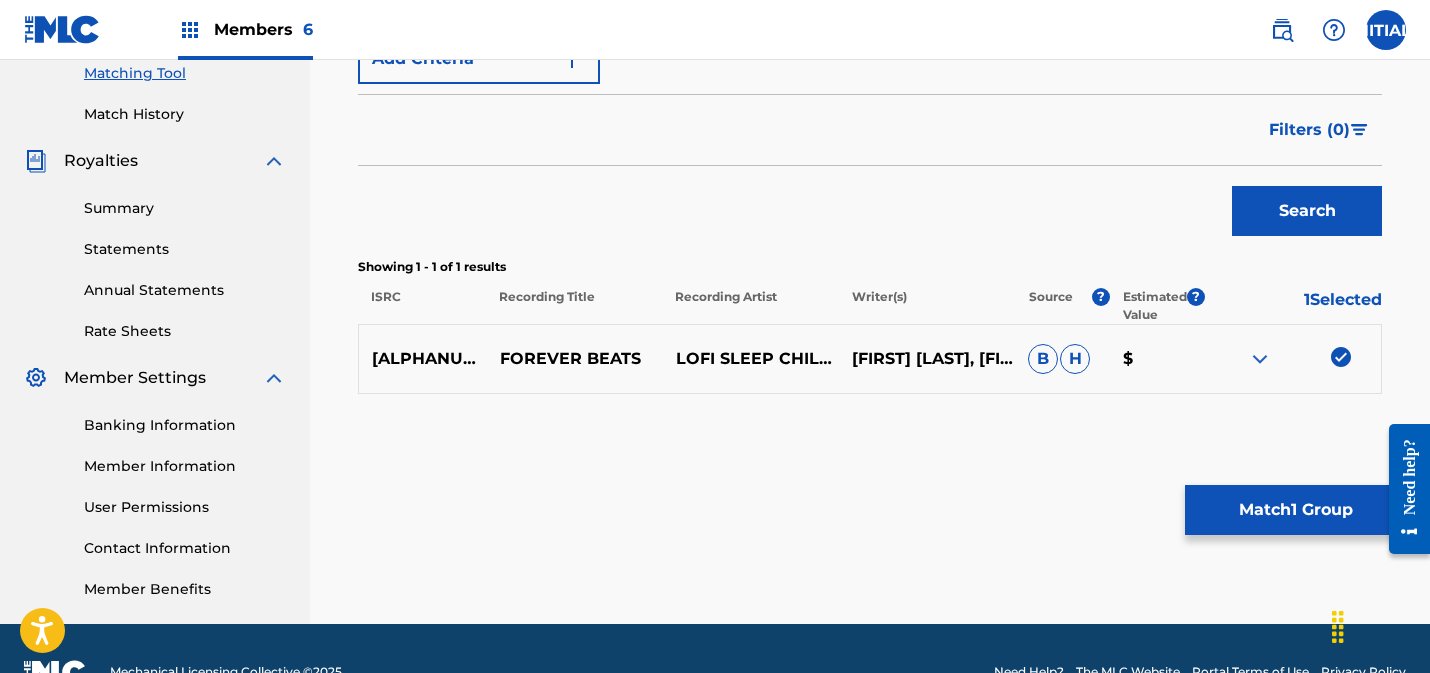 click on "Match  1 Group" at bounding box center (1295, 510) 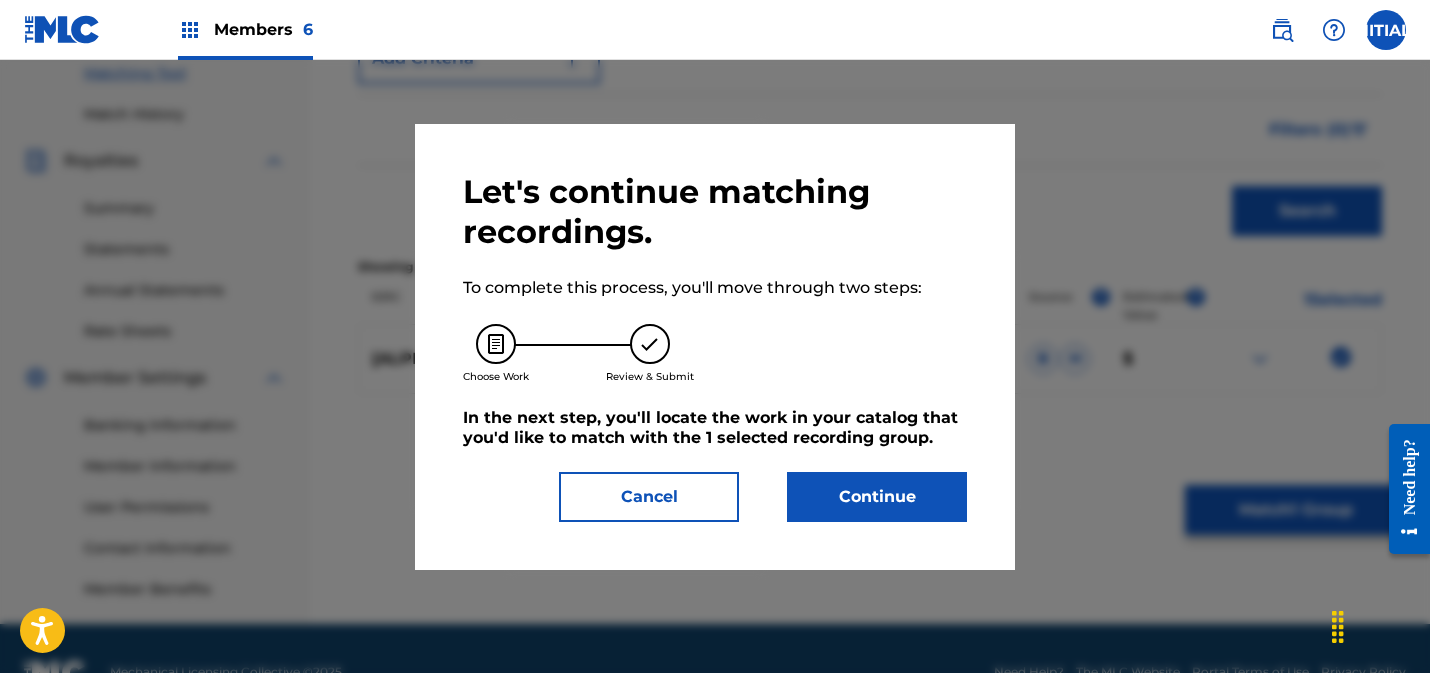 click on "Continue" at bounding box center [877, 497] 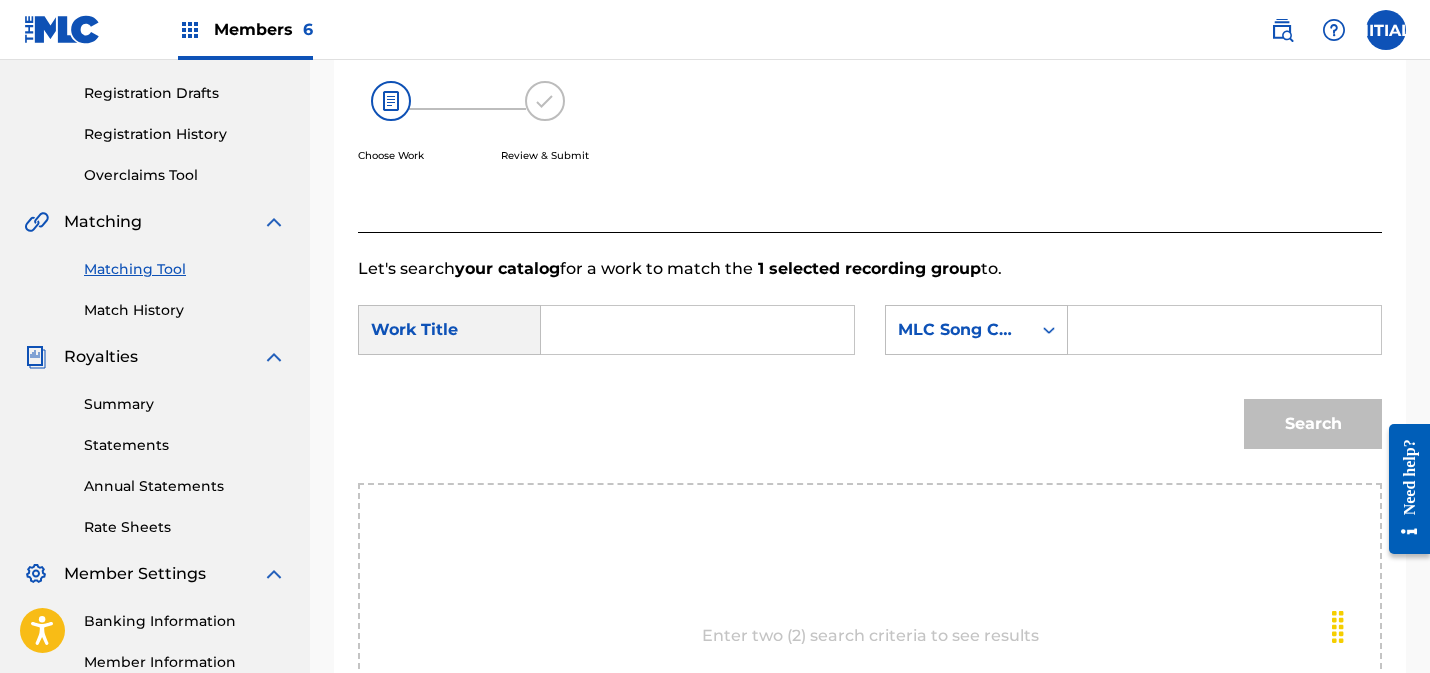 scroll, scrollTop: 322, scrollLeft: 0, axis: vertical 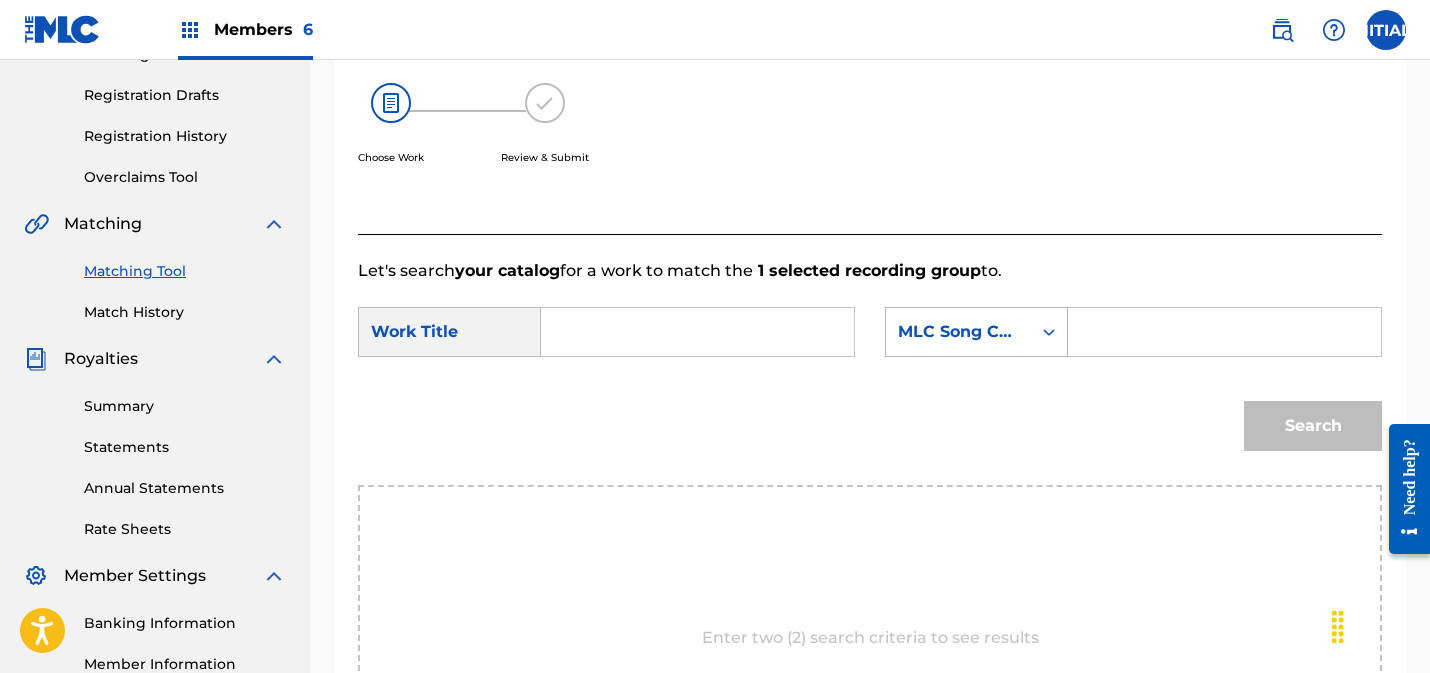 click on "MLC Song Code" at bounding box center (958, 332) 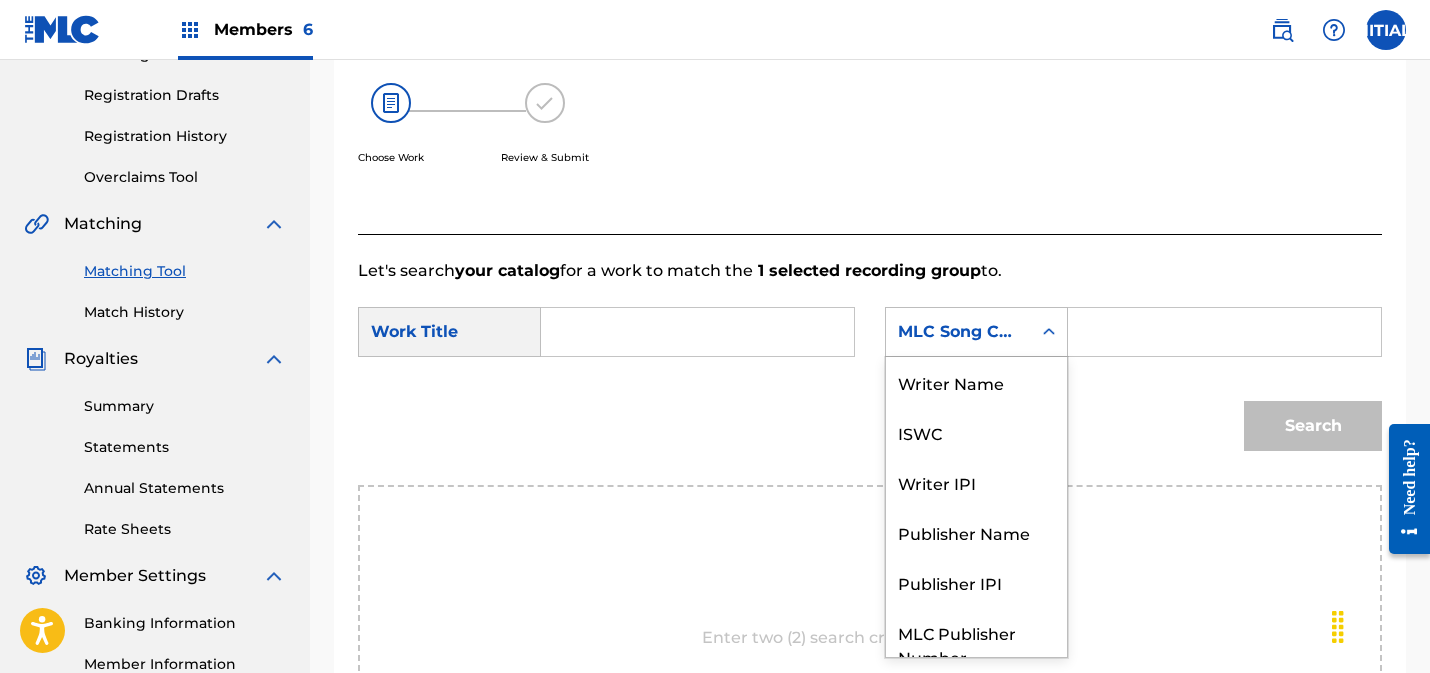 scroll, scrollTop: 74, scrollLeft: 0, axis: vertical 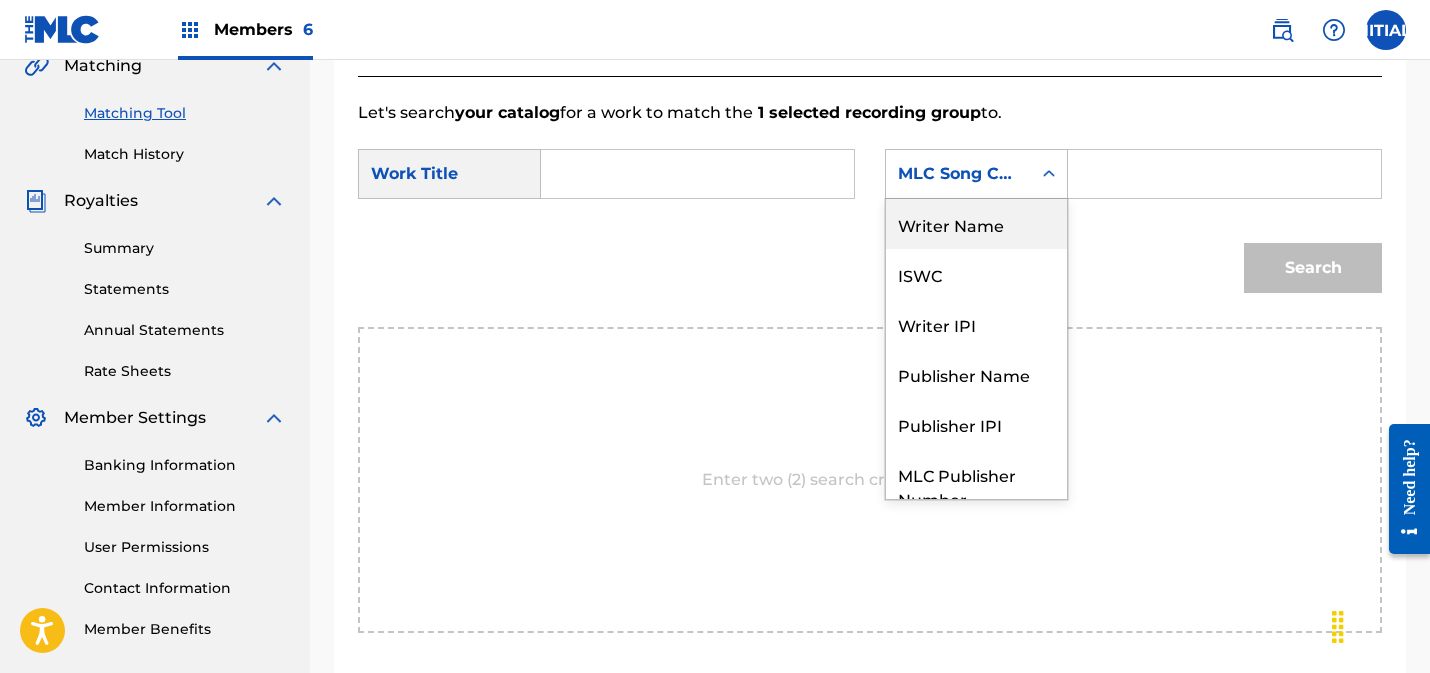 click on "Writer Name" at bounding box center (976, 224) 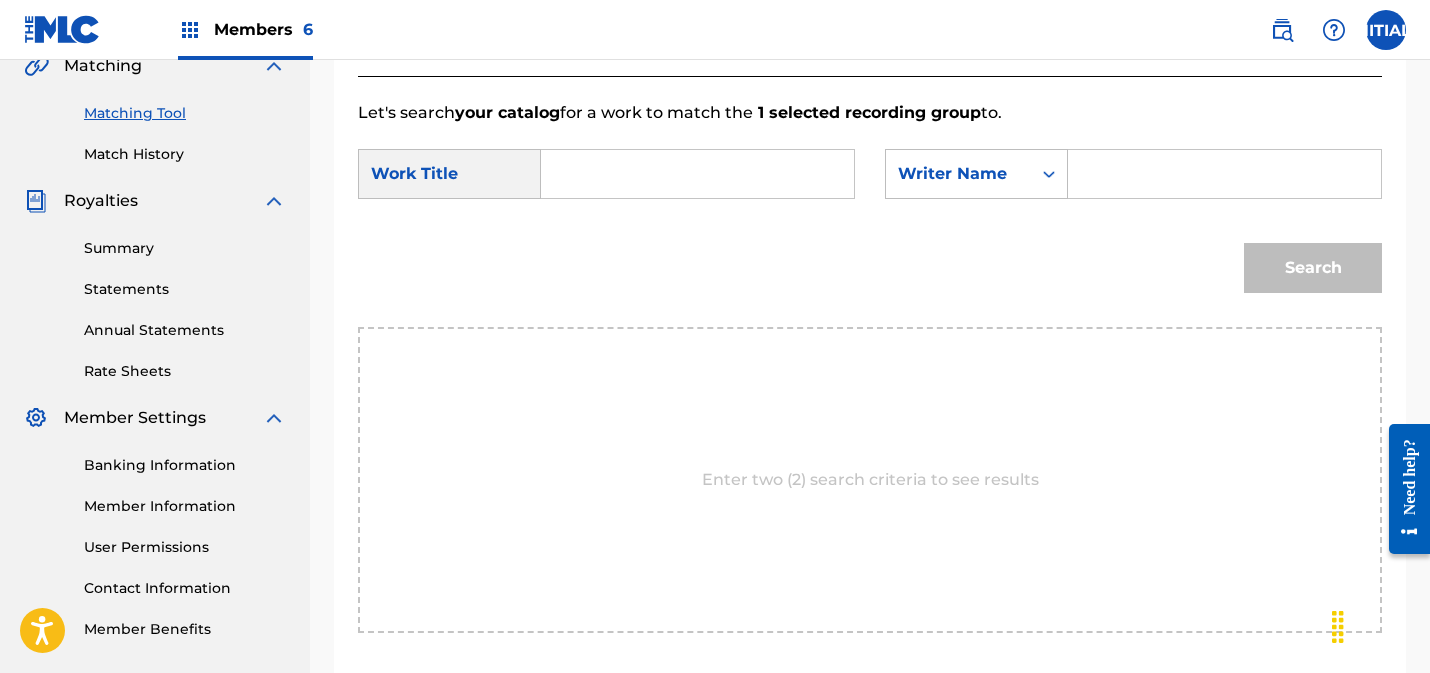 click at bounding box center (697, 174) 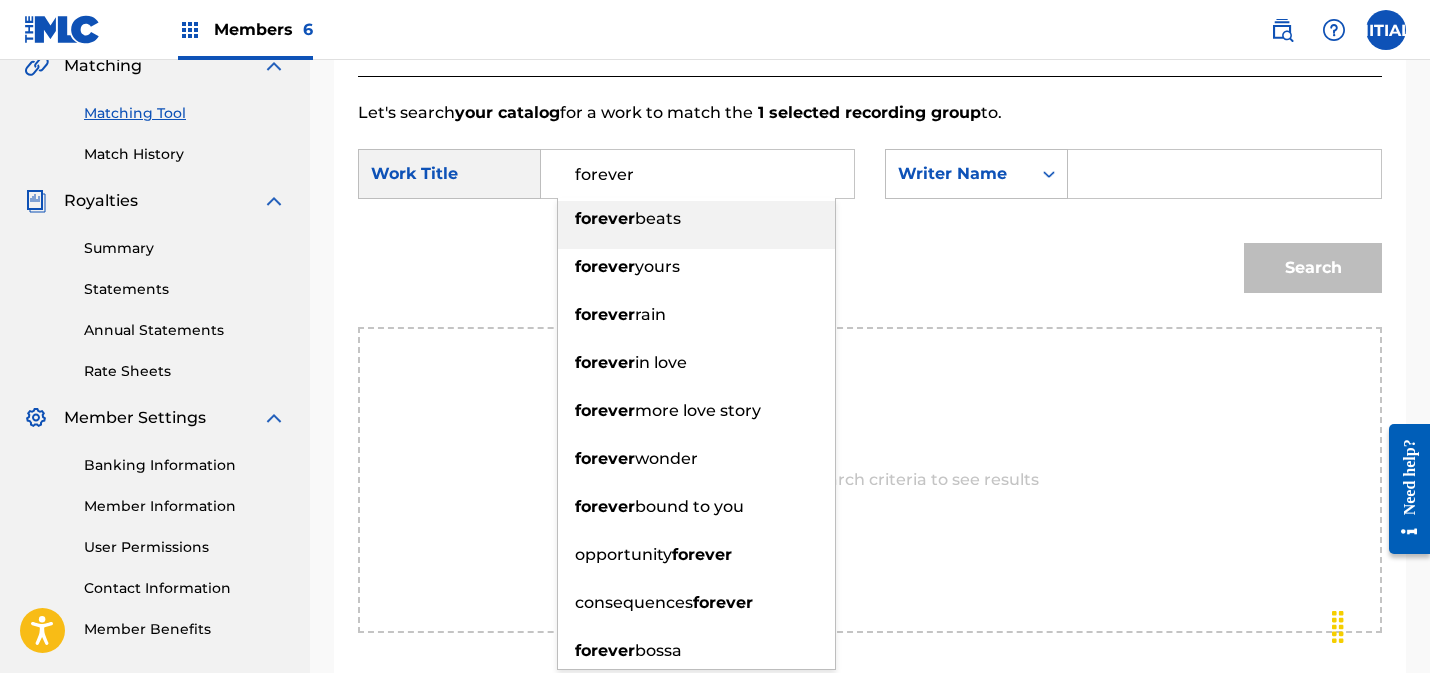 click on "forever  beats" at bounding box center [696, 219] 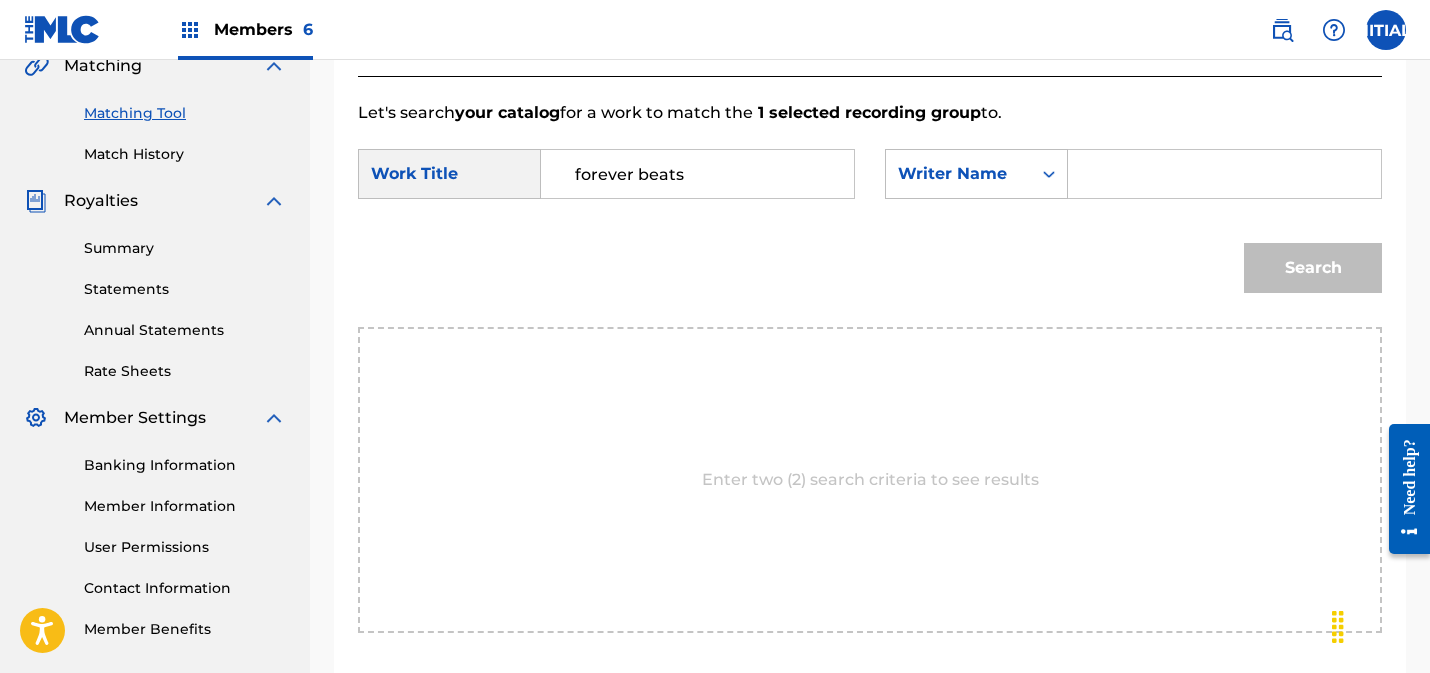 click at bounding box center (1224, 174) 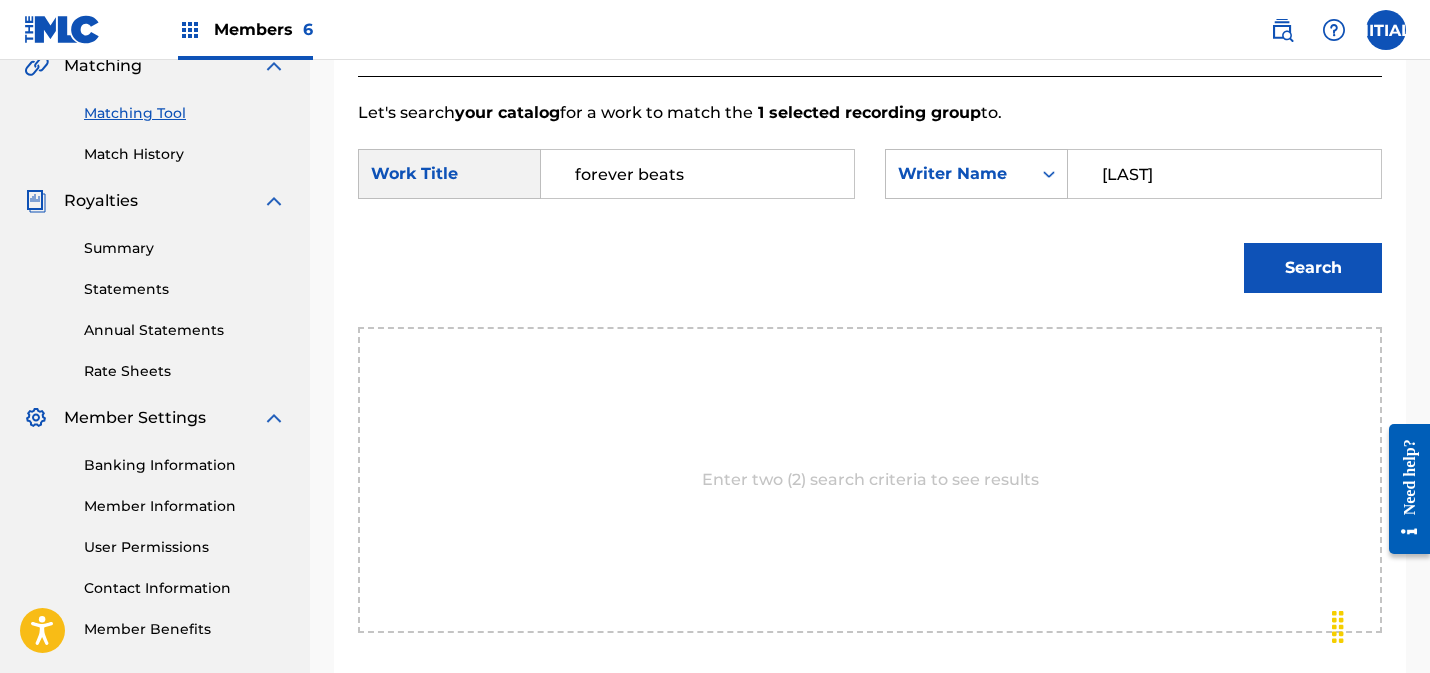 type on "[LAST]" 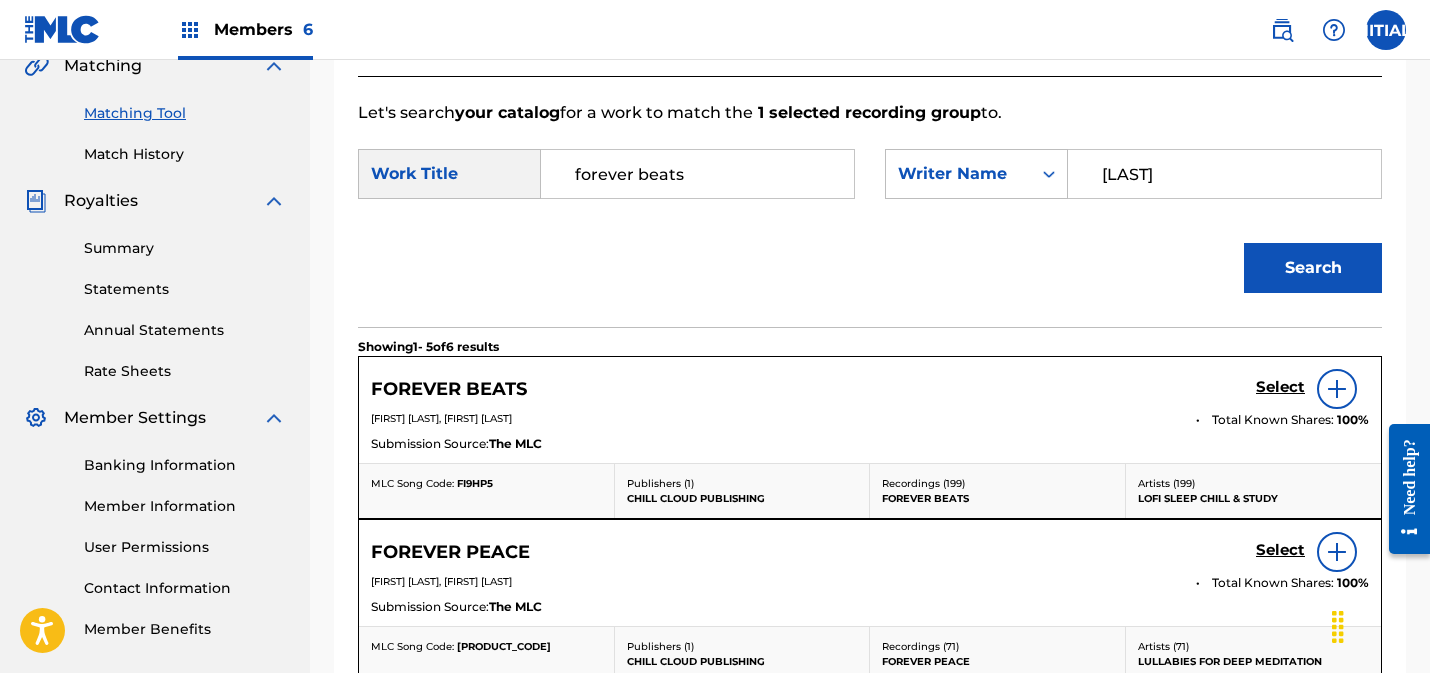 click on "Select" at bounding box center [1280, 387] 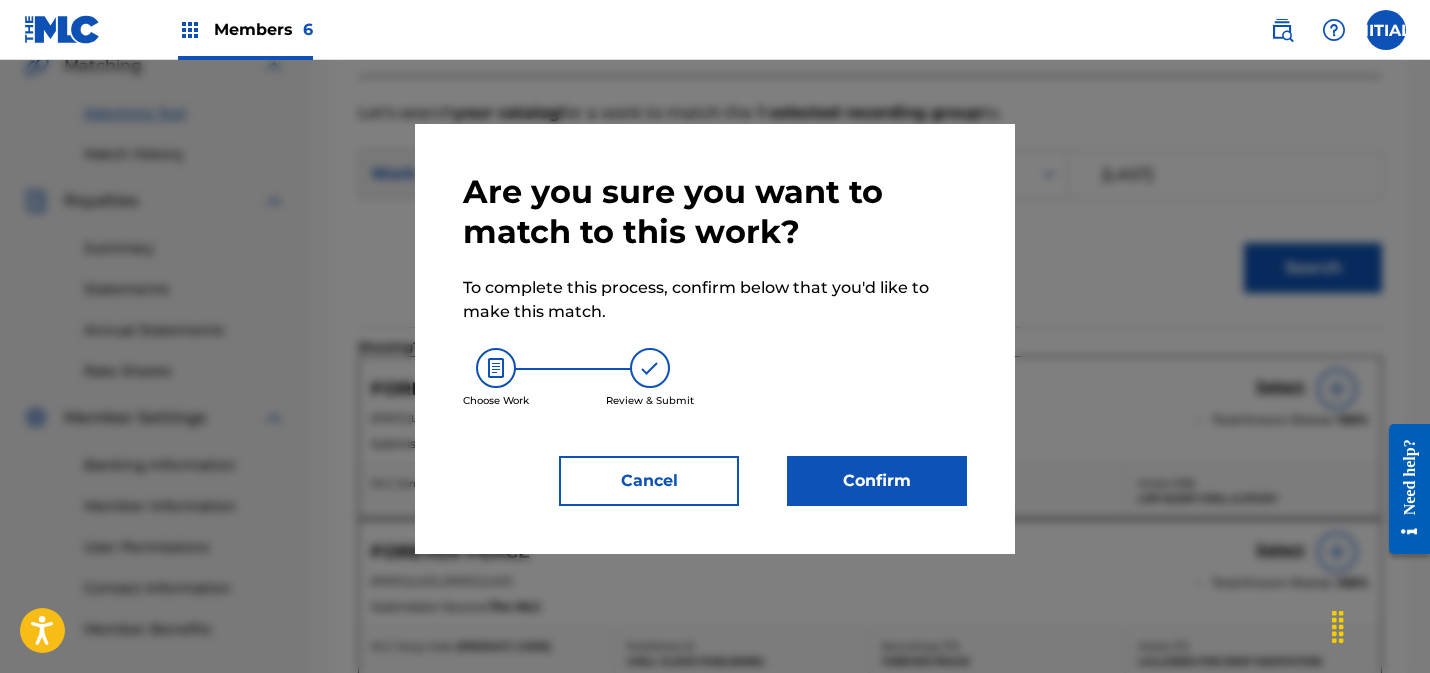 click on "Confirm" at bounding box center [877, 481] 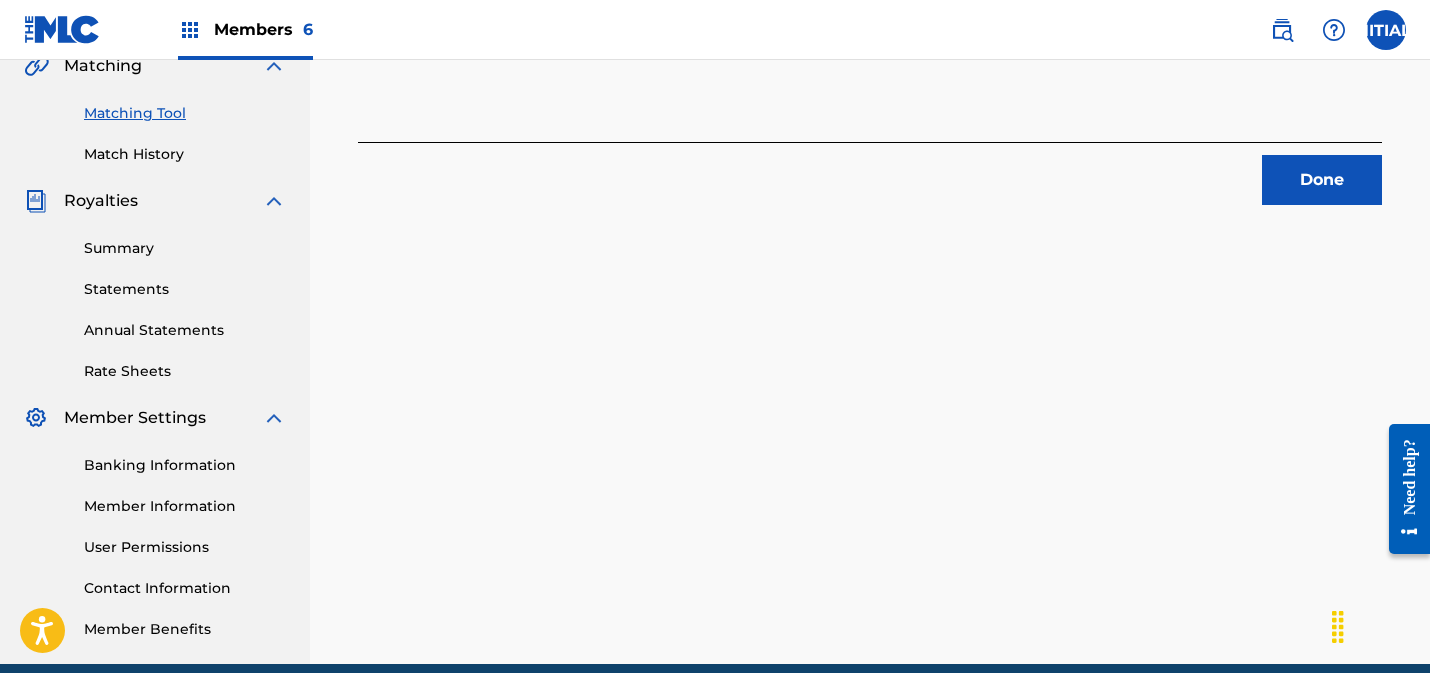 click on "Done" at bounding box center [1322, 180] 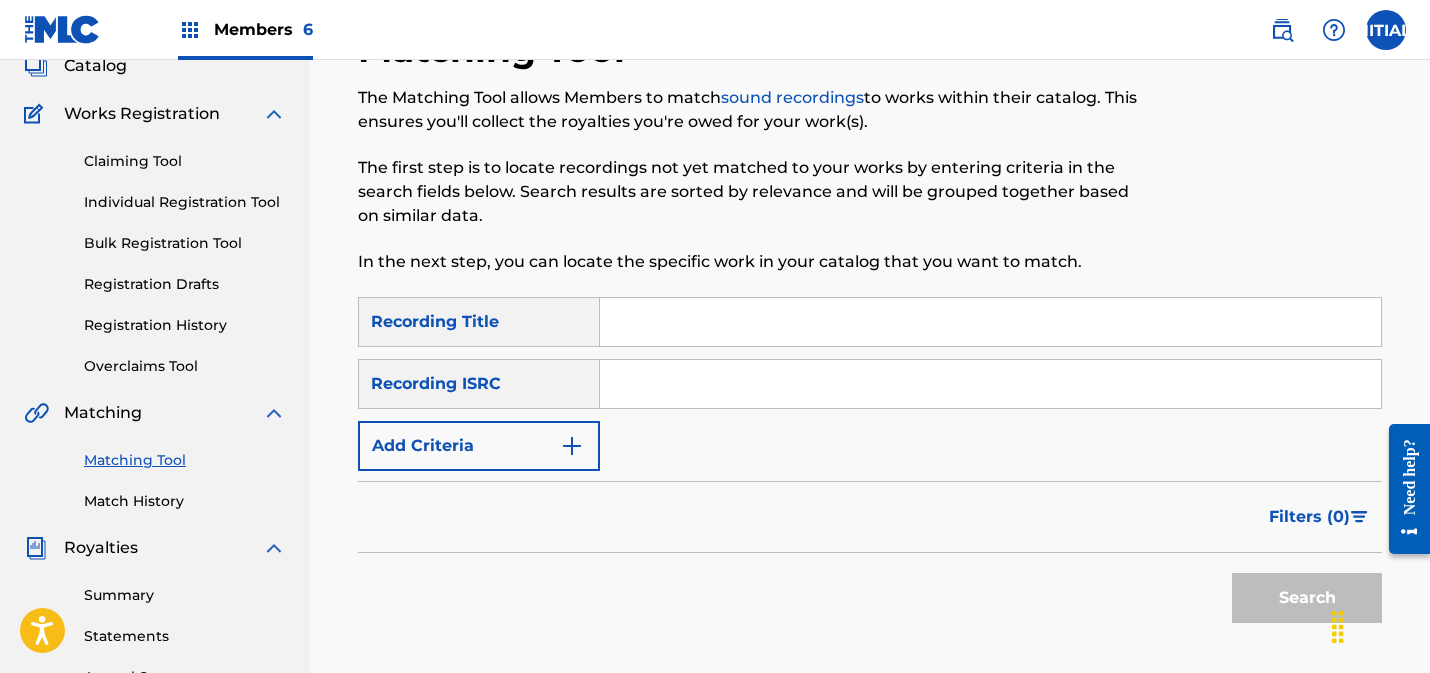 scroll, scrollTop: 52, scrollLeft: 0, axis: vertical 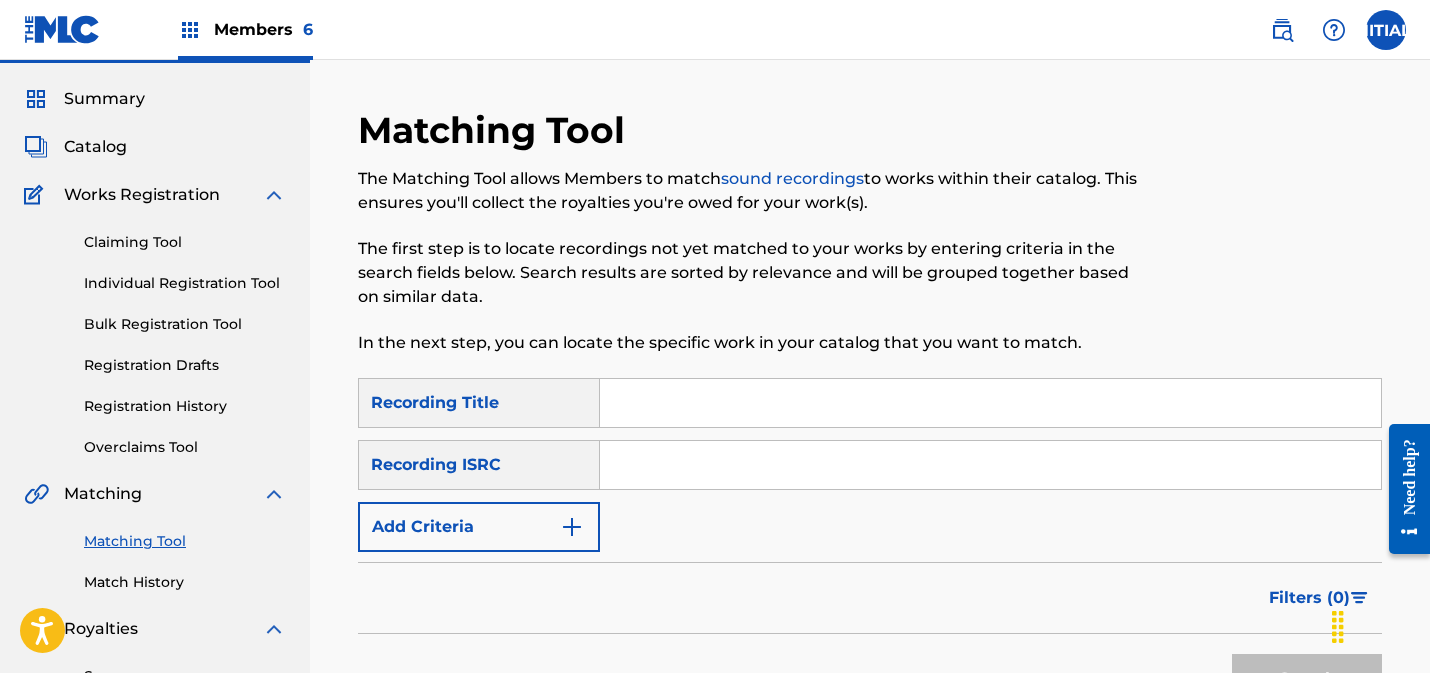 click at bounding box center (990, 465) 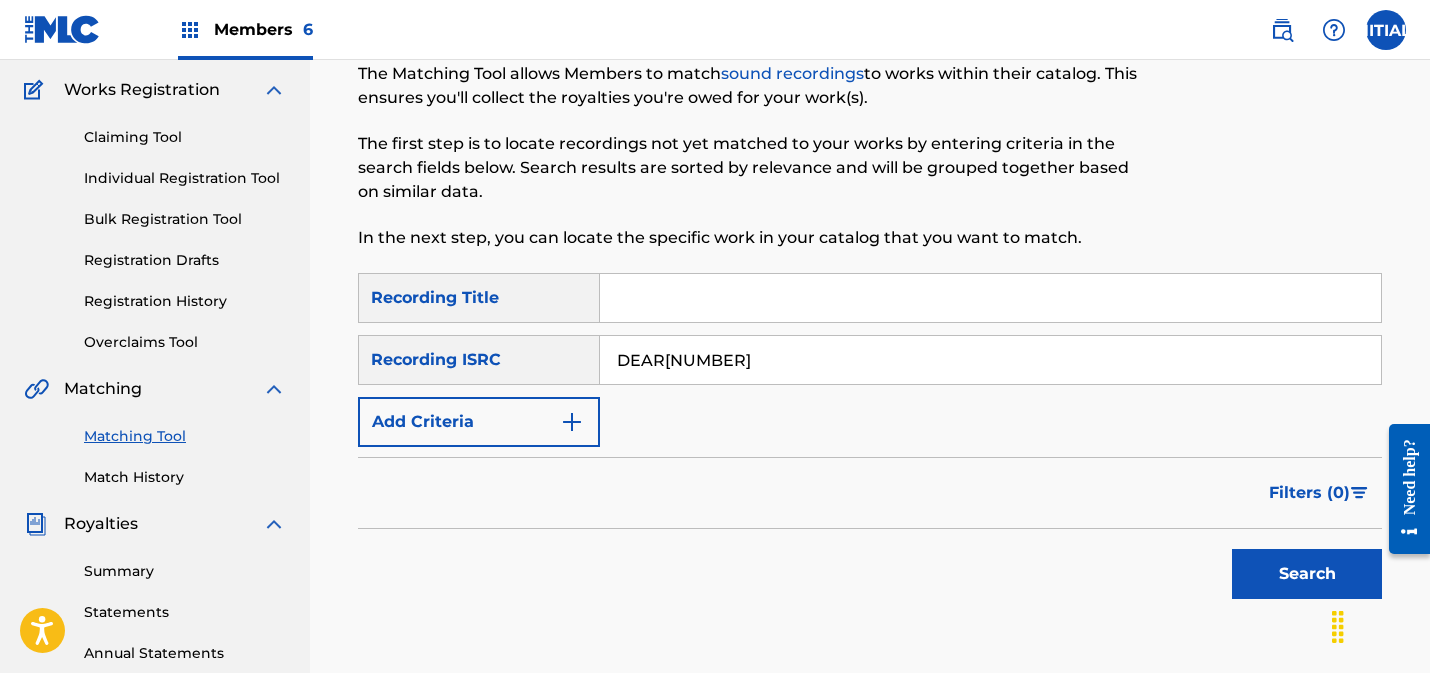 scroll, scrollTop: 170, scrollLeft: 0, axis: vertical 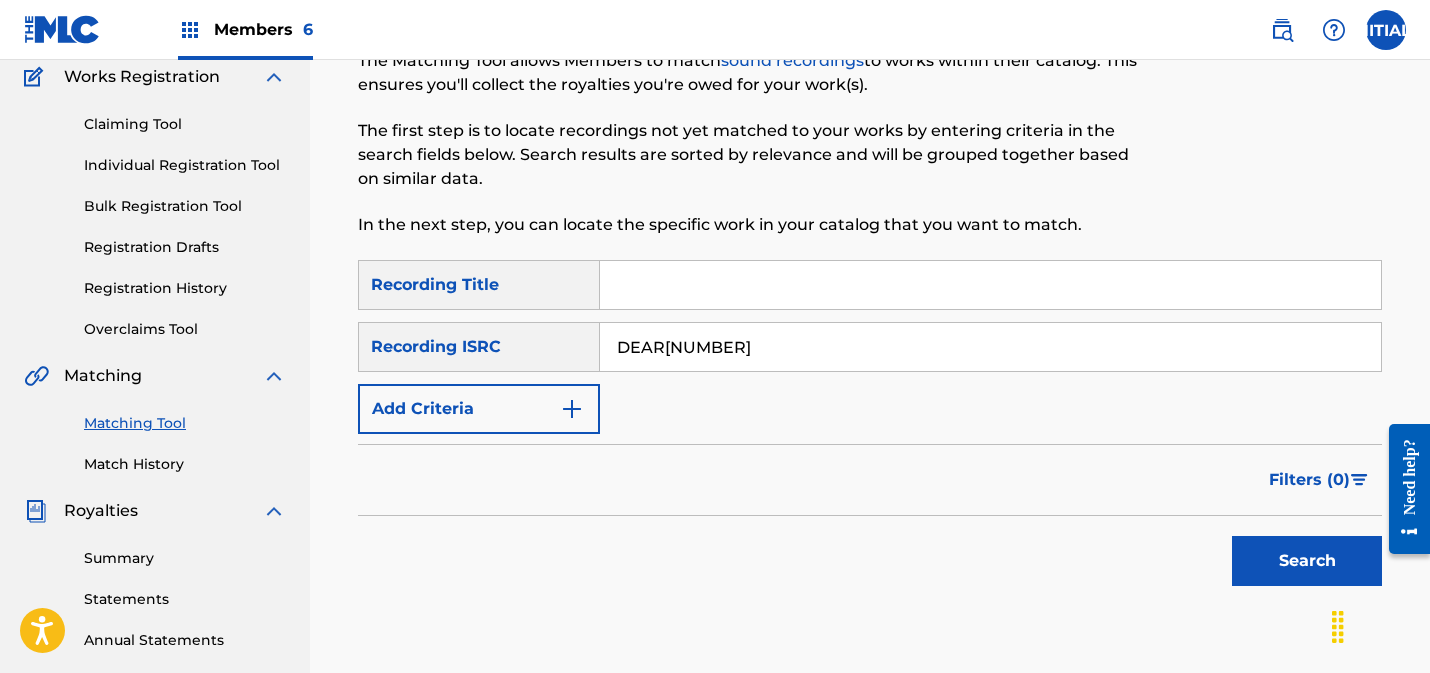 click on "Search" at bounding box center (1307, 561) 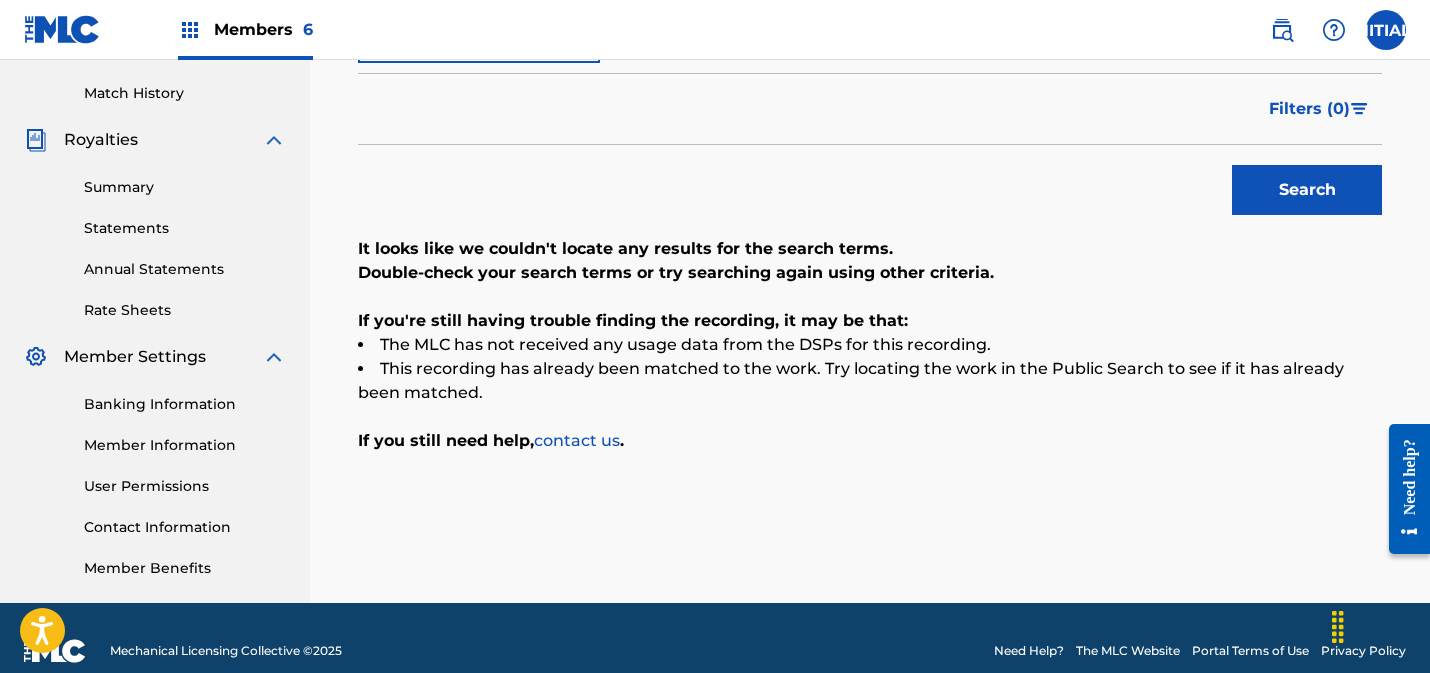 scroll, scrollTop: 337, scrollLeft: 0, axis: vertical 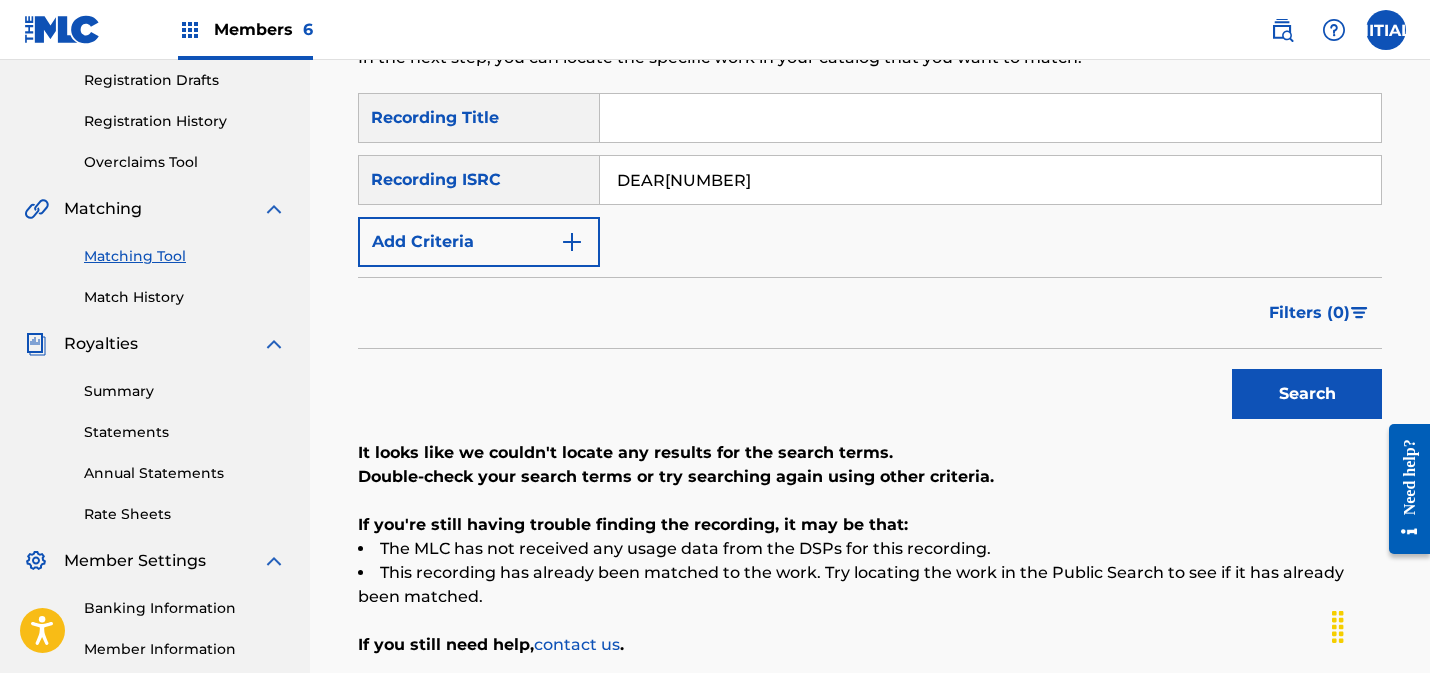 drag, startPoint x: 656, startPoint y: 184, endPoint x: 665, endPoint y: 205, distance: 22.847319 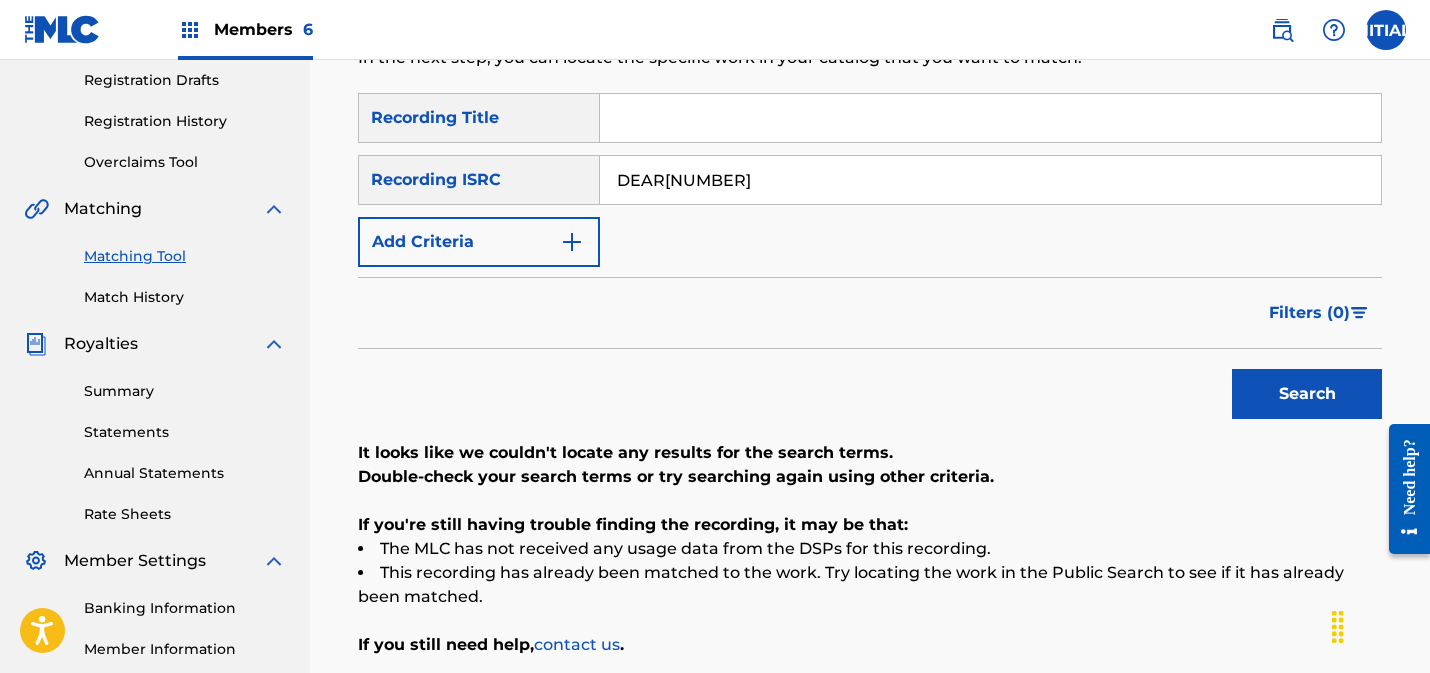 drag, startPoint x: 682, startPoint y: 179, endPoint x: 559, endPoint y: 179, distance: 123 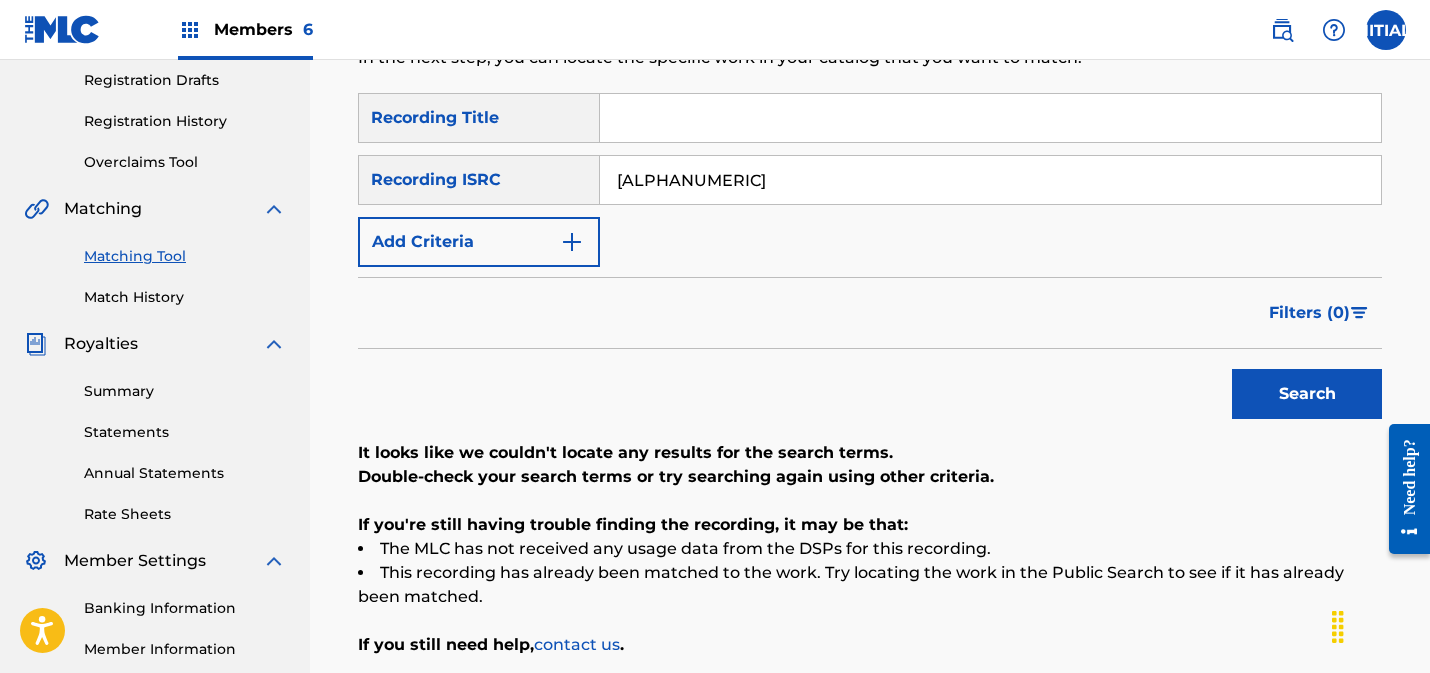 type on "[ALPHANUMERIC]" 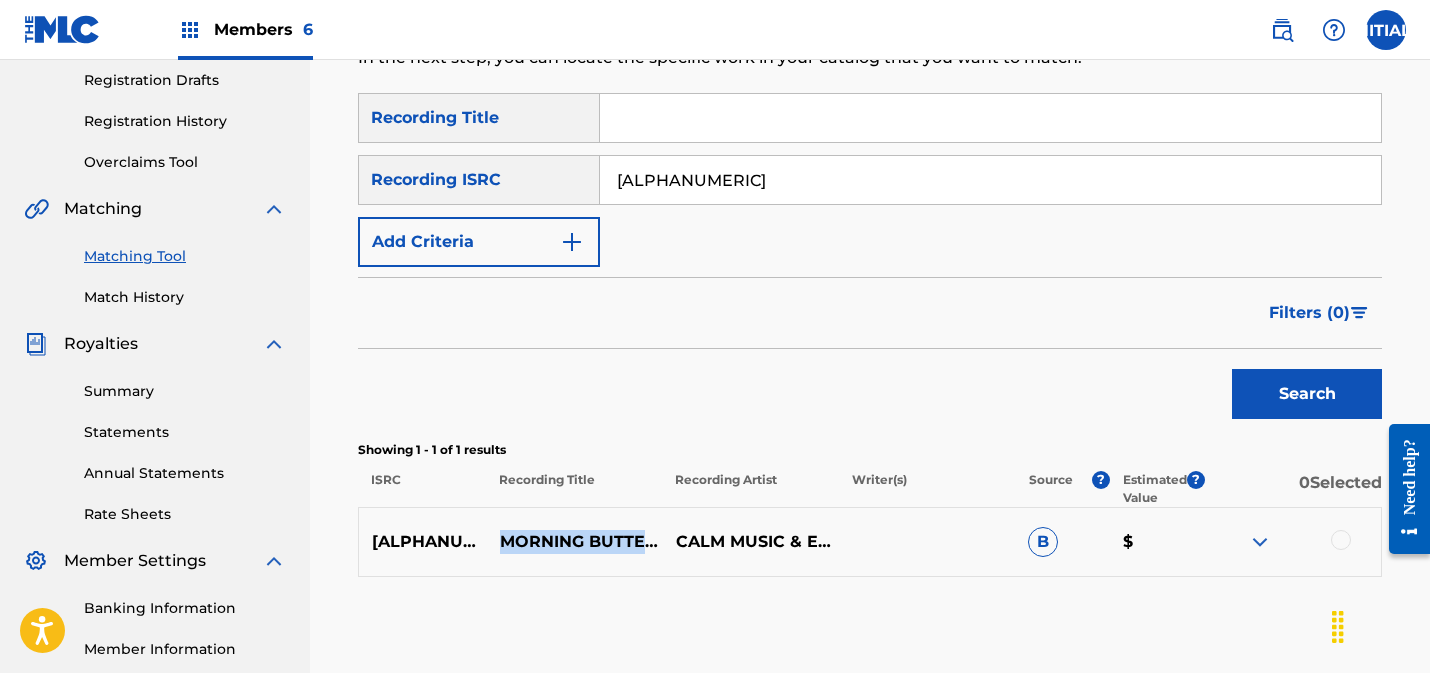 drag, startPoint x: 501, startPoint y: 531, endPoint x: 613, endPoint y: 556, distance: 114.75626 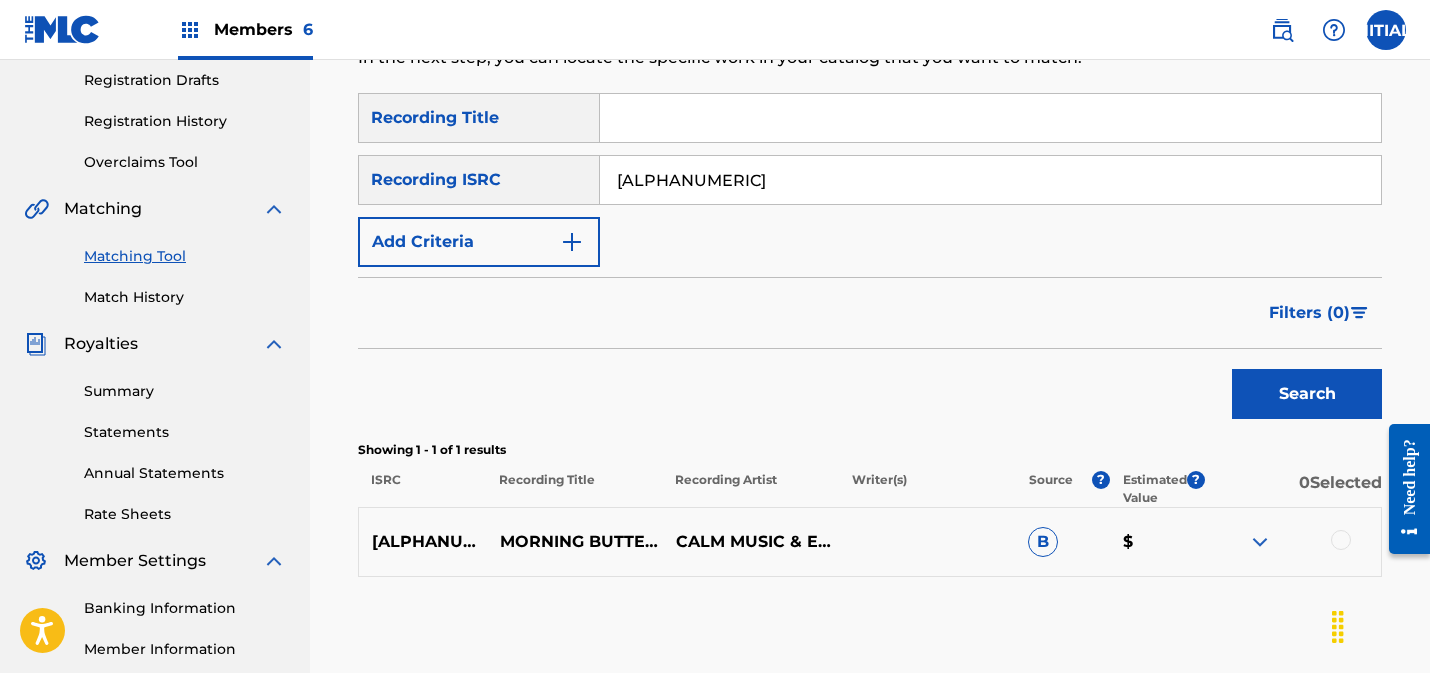 click at bounding box center (1341, 540) 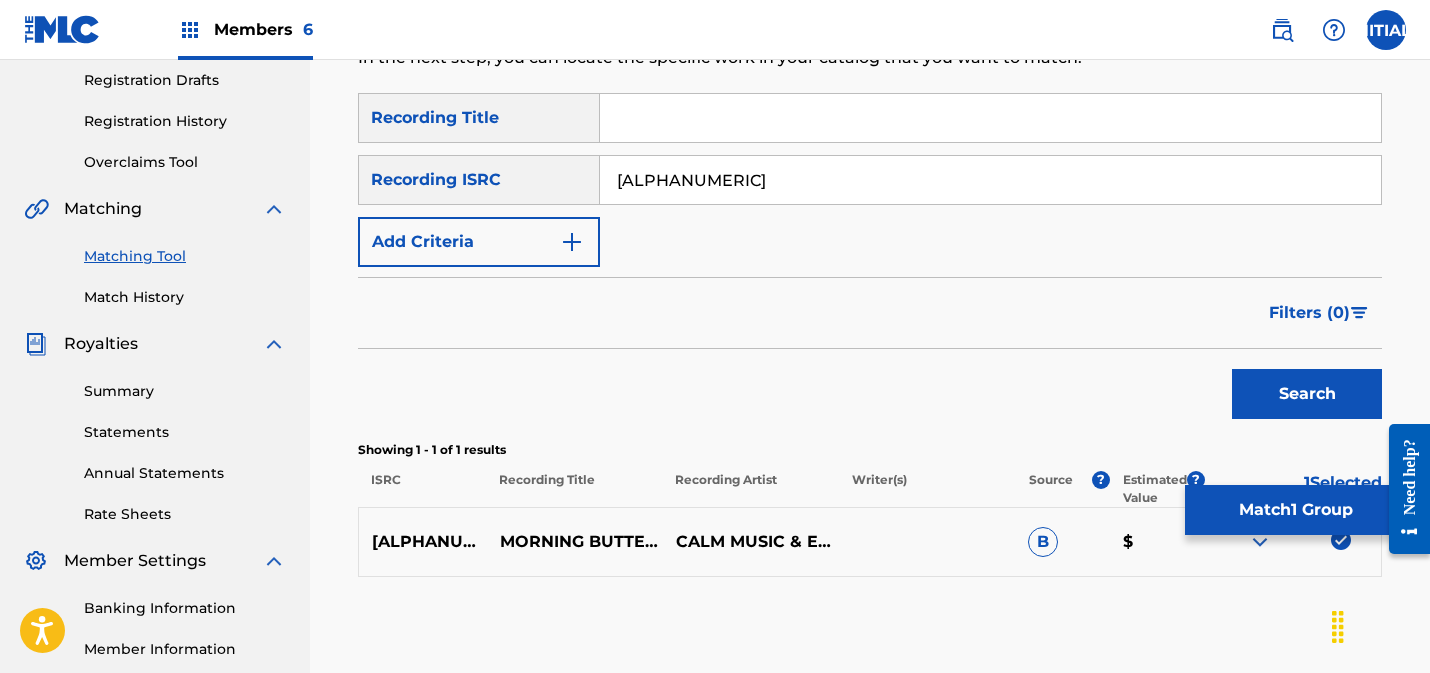 click on "Match  1 Group" at bounding box center (1295, 510) 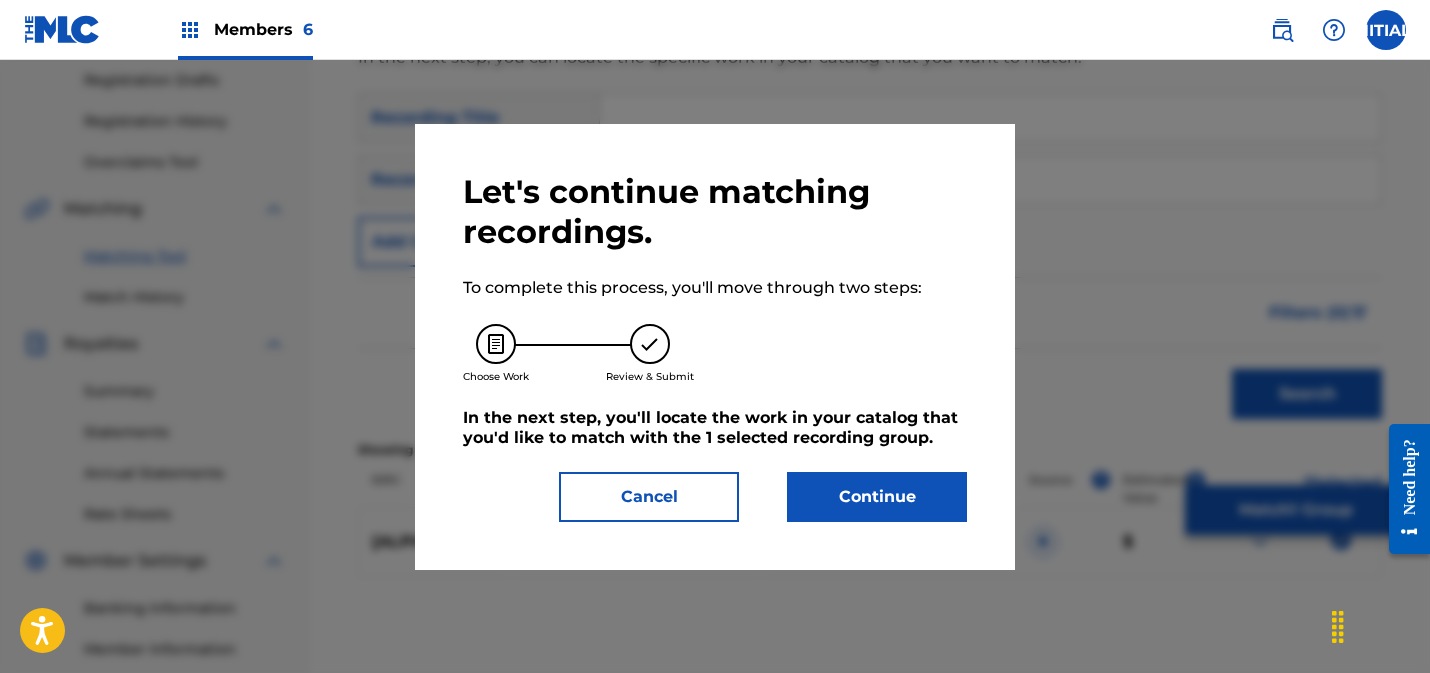 click on "Continue" at bounding box center [877, 497] 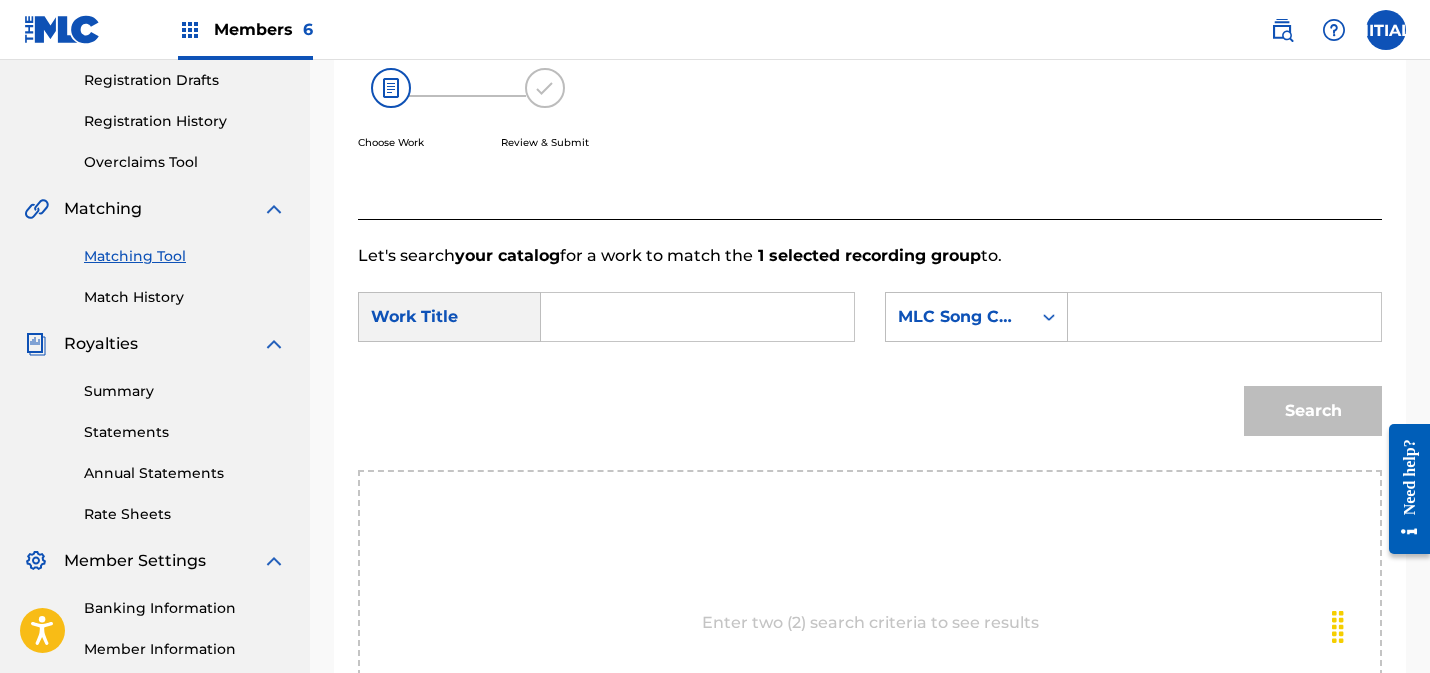 click at bounding box center [697, 317] 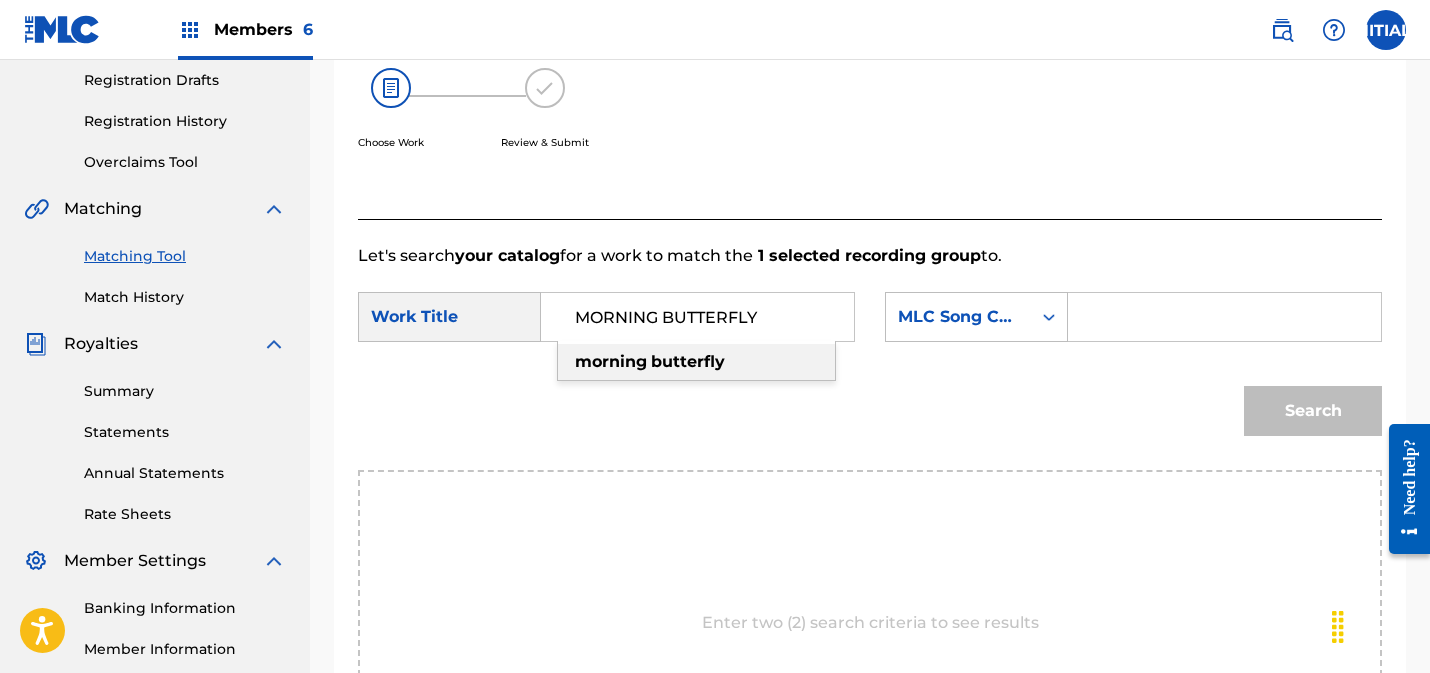 click on "butterfly" at bounding box center [688, 361] 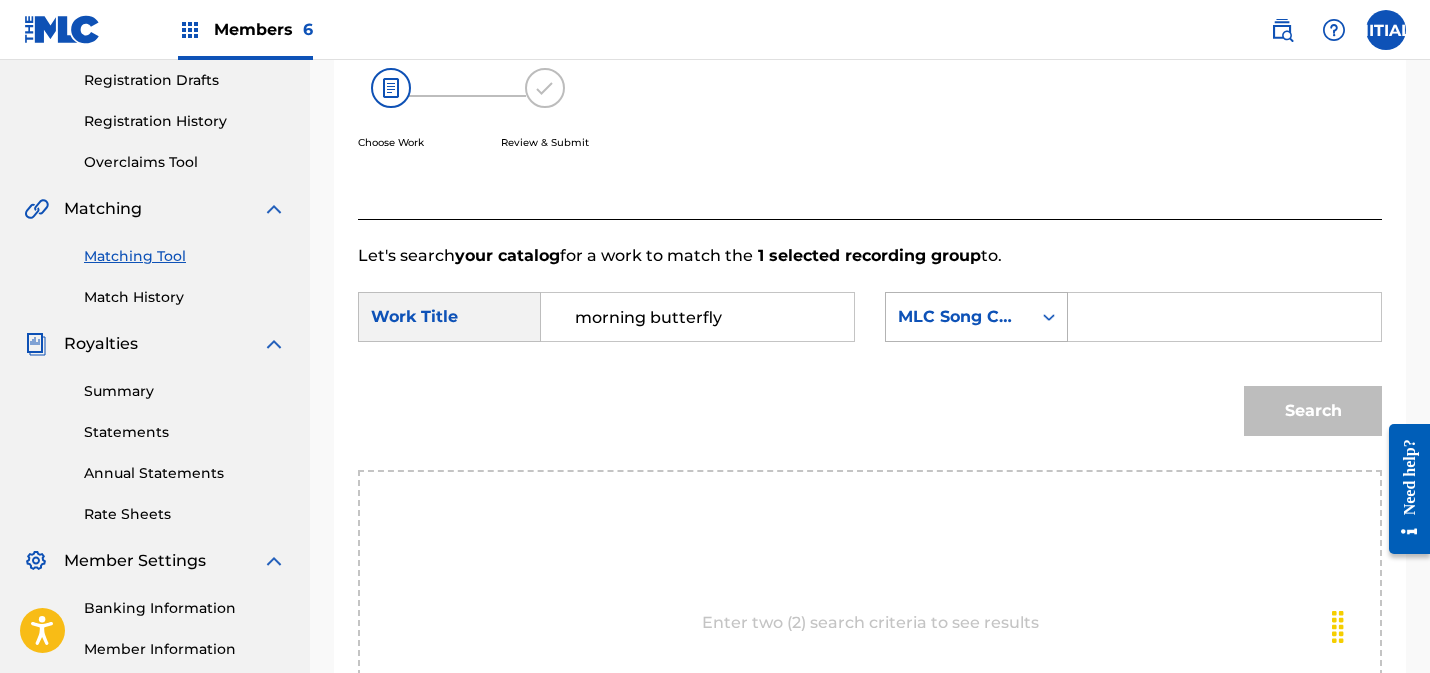 click on "MLC Song Code" at bounding box center [958, 317] 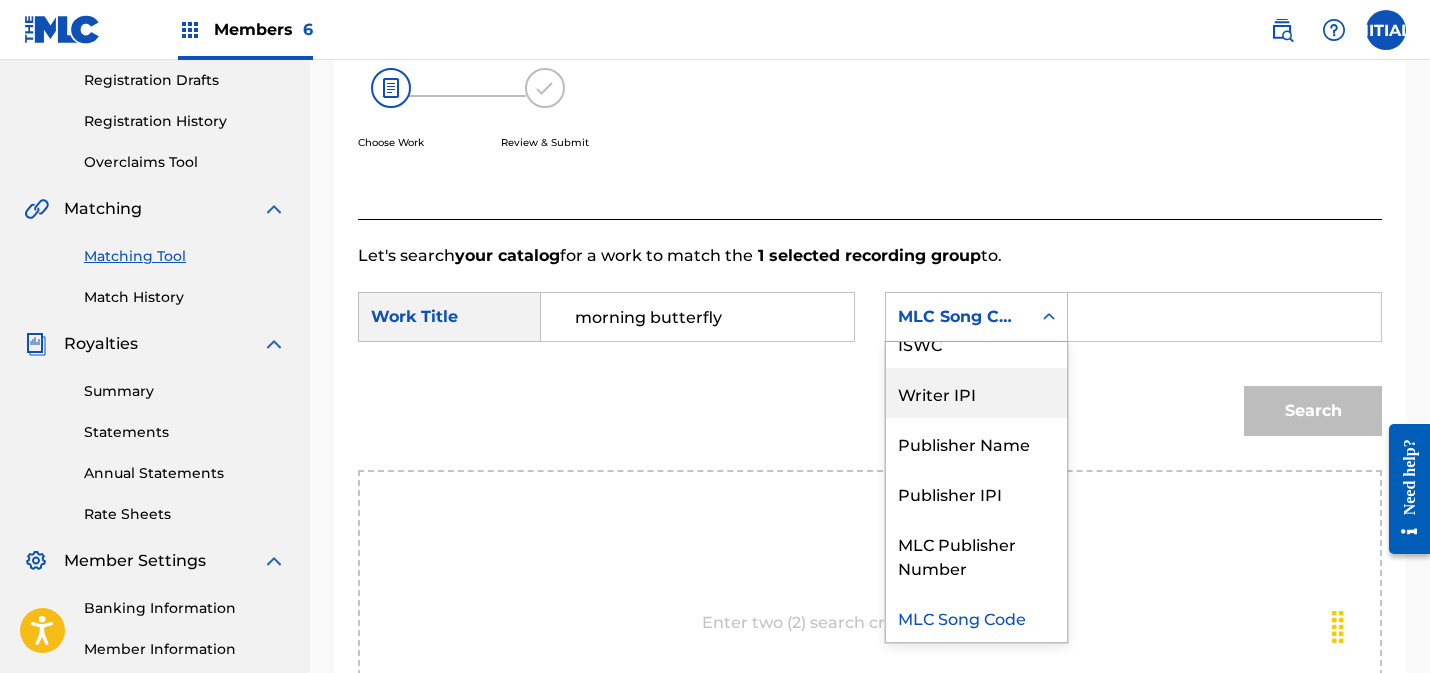 scroll, scrollTop: 0, scrollLeft: 0, axis: both 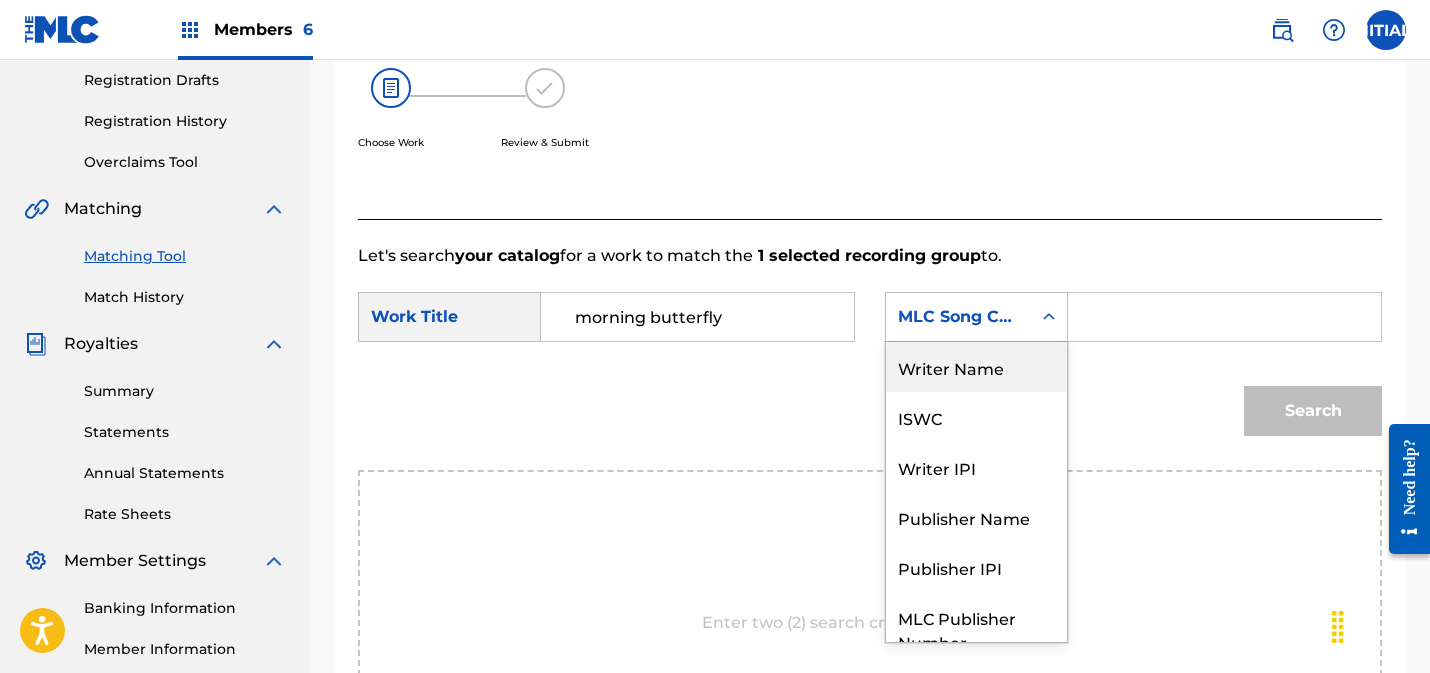 click on "Writer Name" at bounding box center (976, 367) 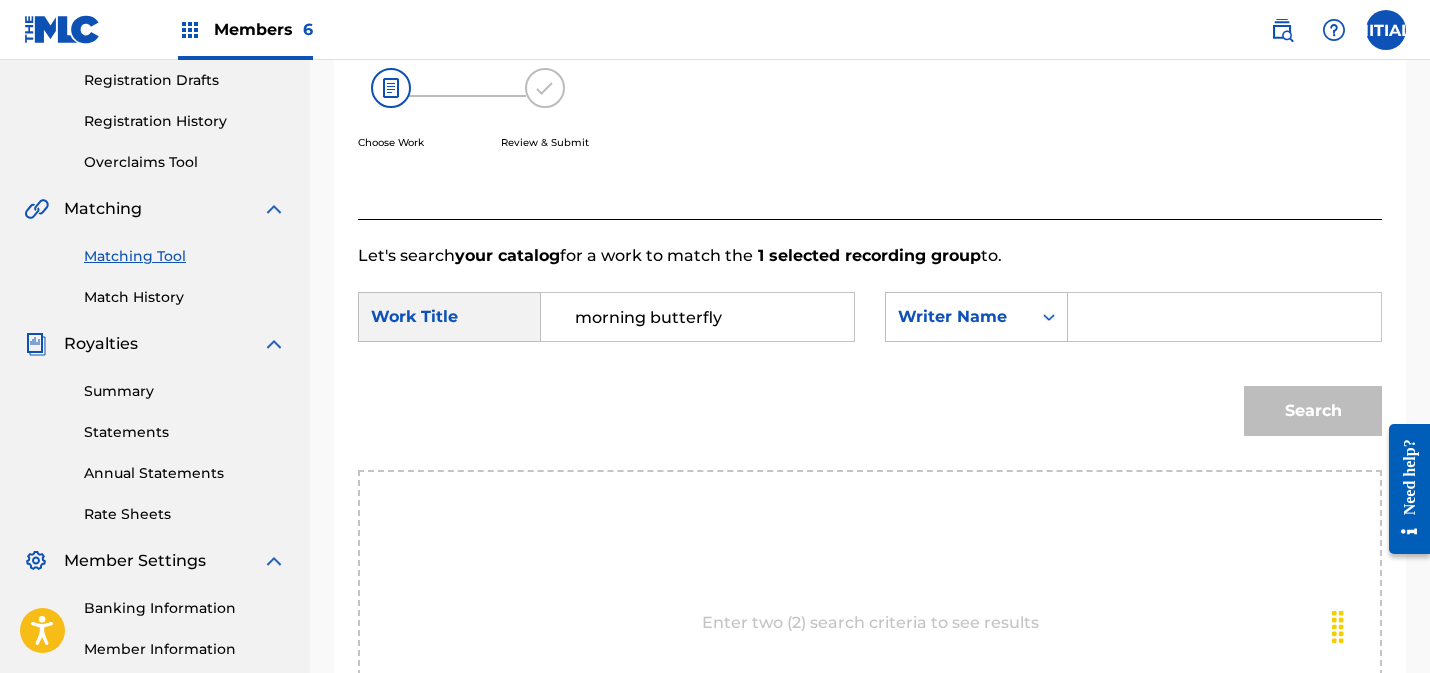 click at bounding box center [1224, 317] 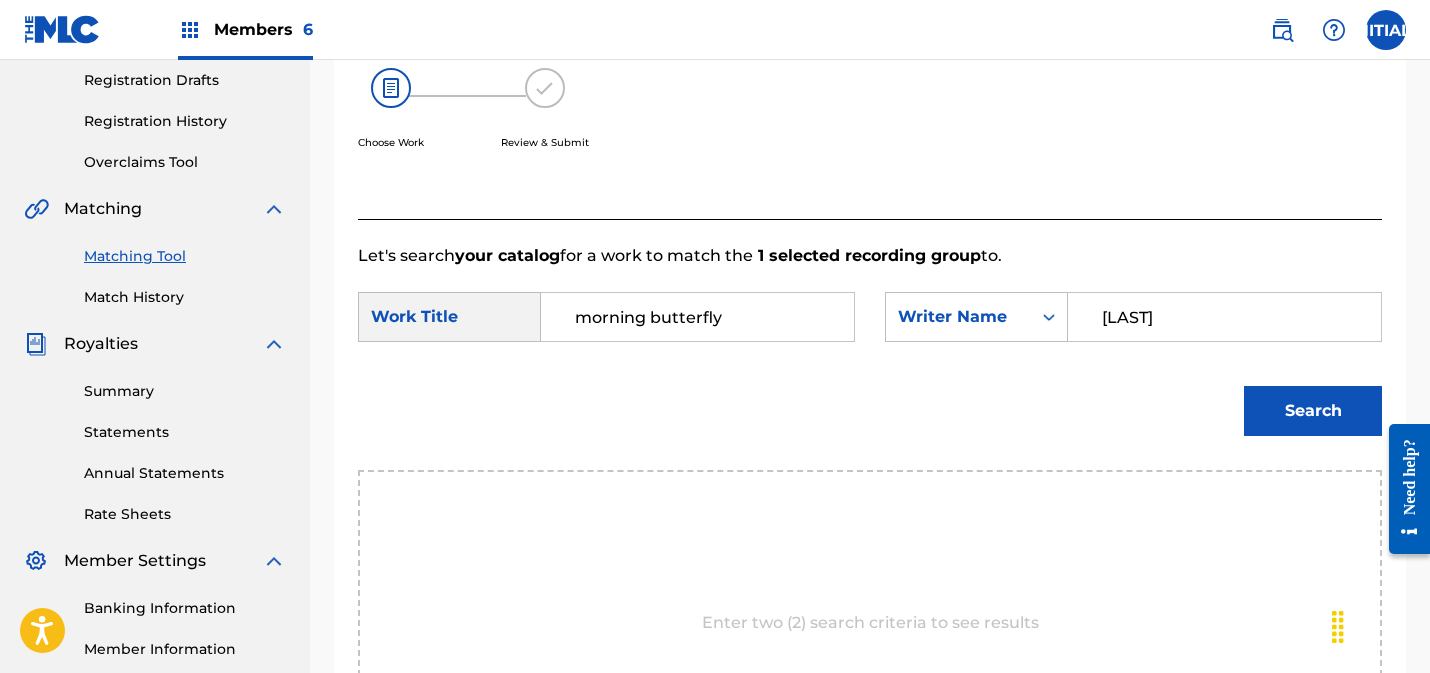 click on "Search" at bounding box center [1313, 411] 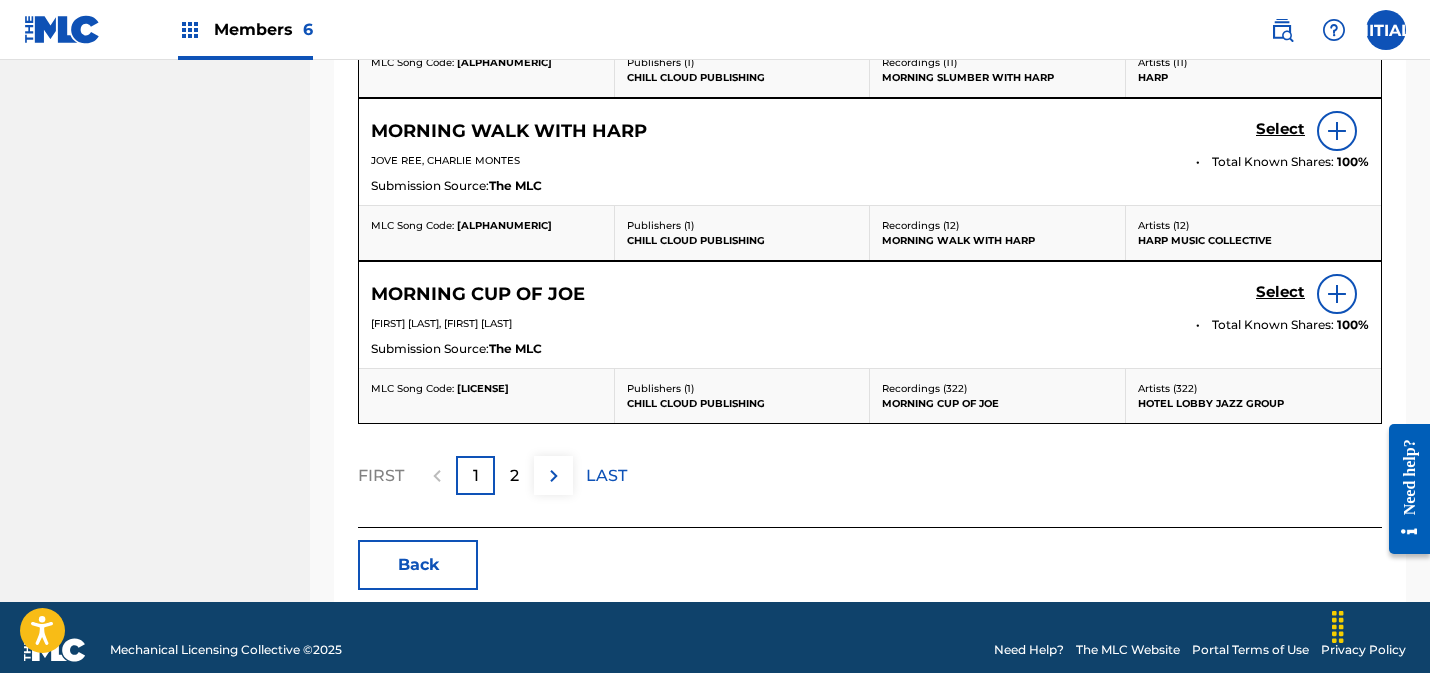 scroll, scrollTop: 1232, scrollLeft: 0, axis: vertical 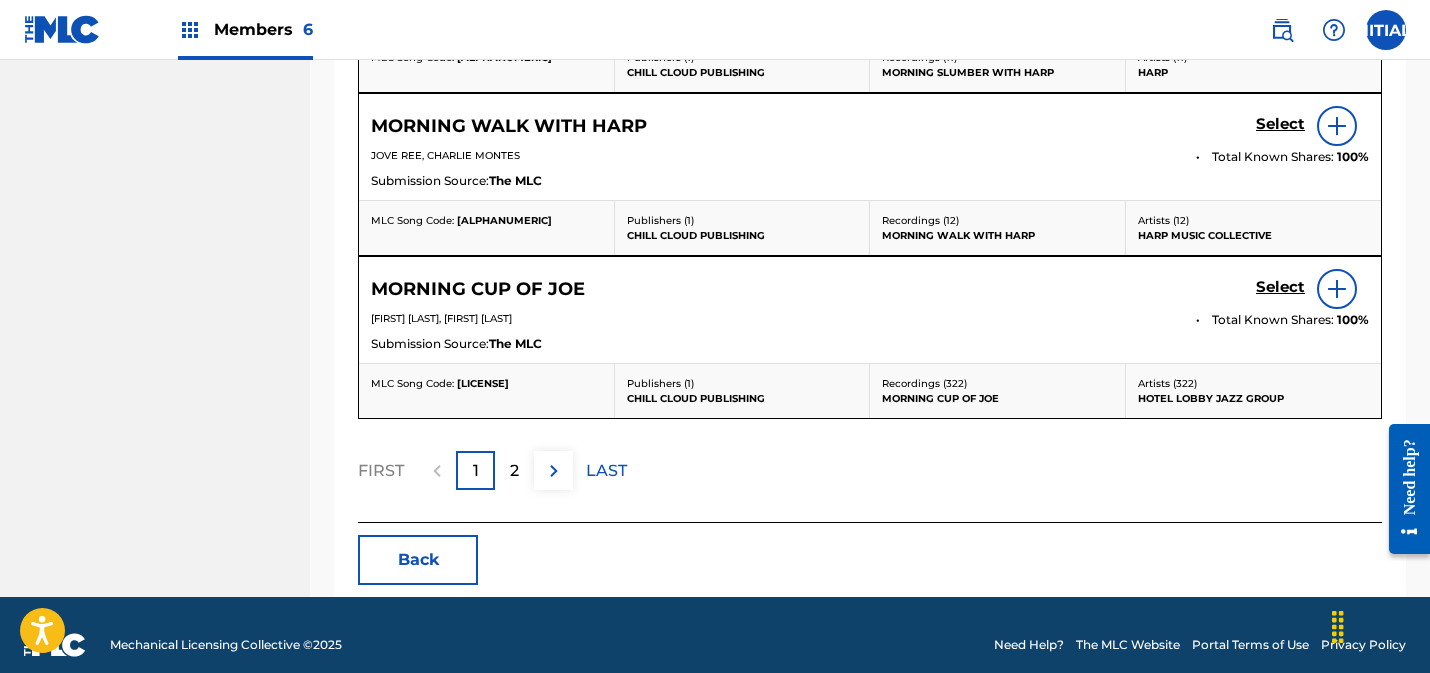 click on "2" at bounding box center (514, 470) 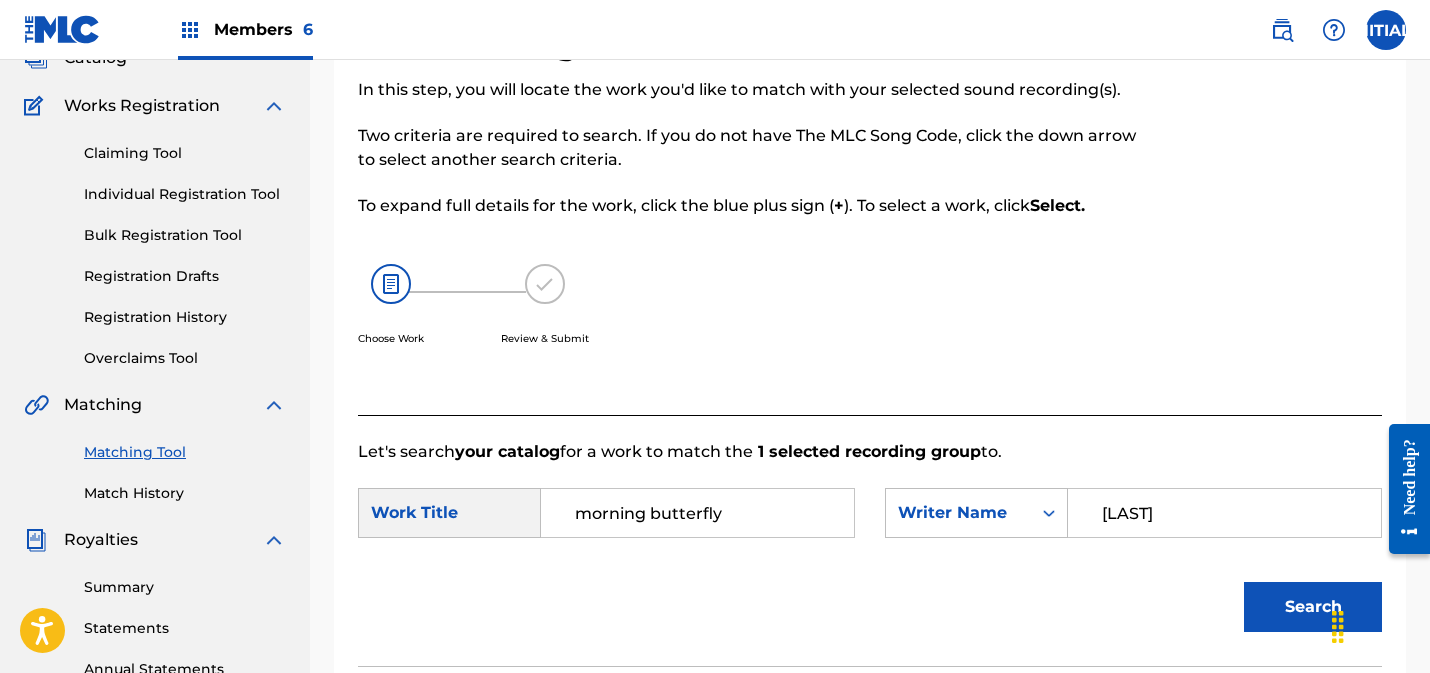 scroll, scrollTop: 135, scrollLeft: 0, axis: vertical 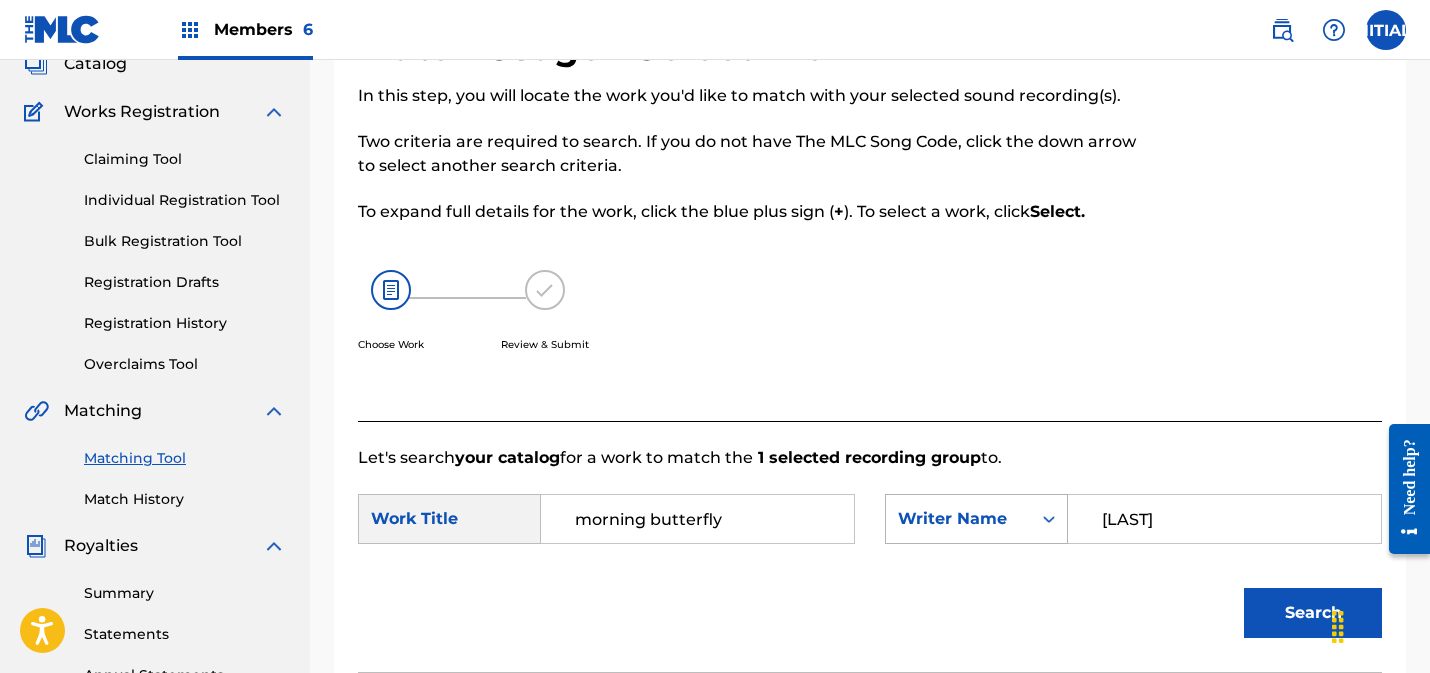 drag, startPoint x: 1176, startPoint y: 523, endPoint x: 1067, endPoint y: 525, distance: 109.01835 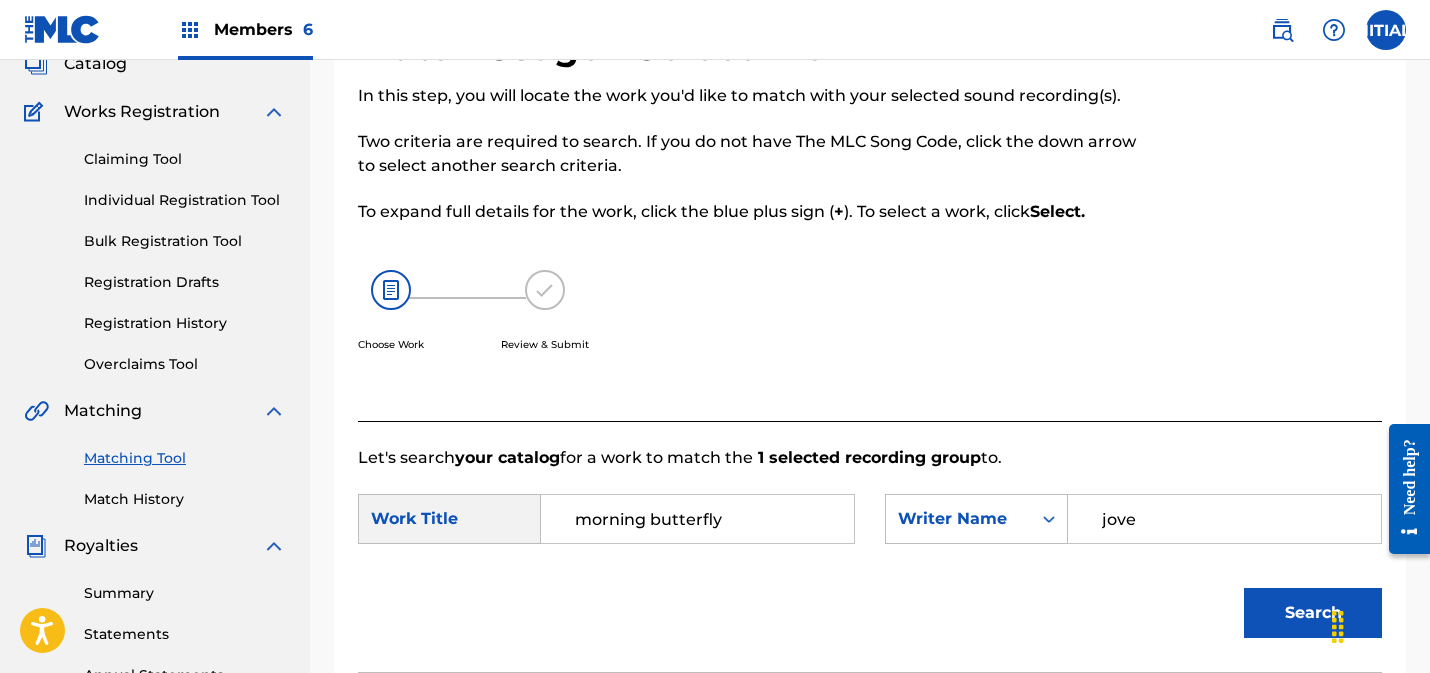 type on "jove" 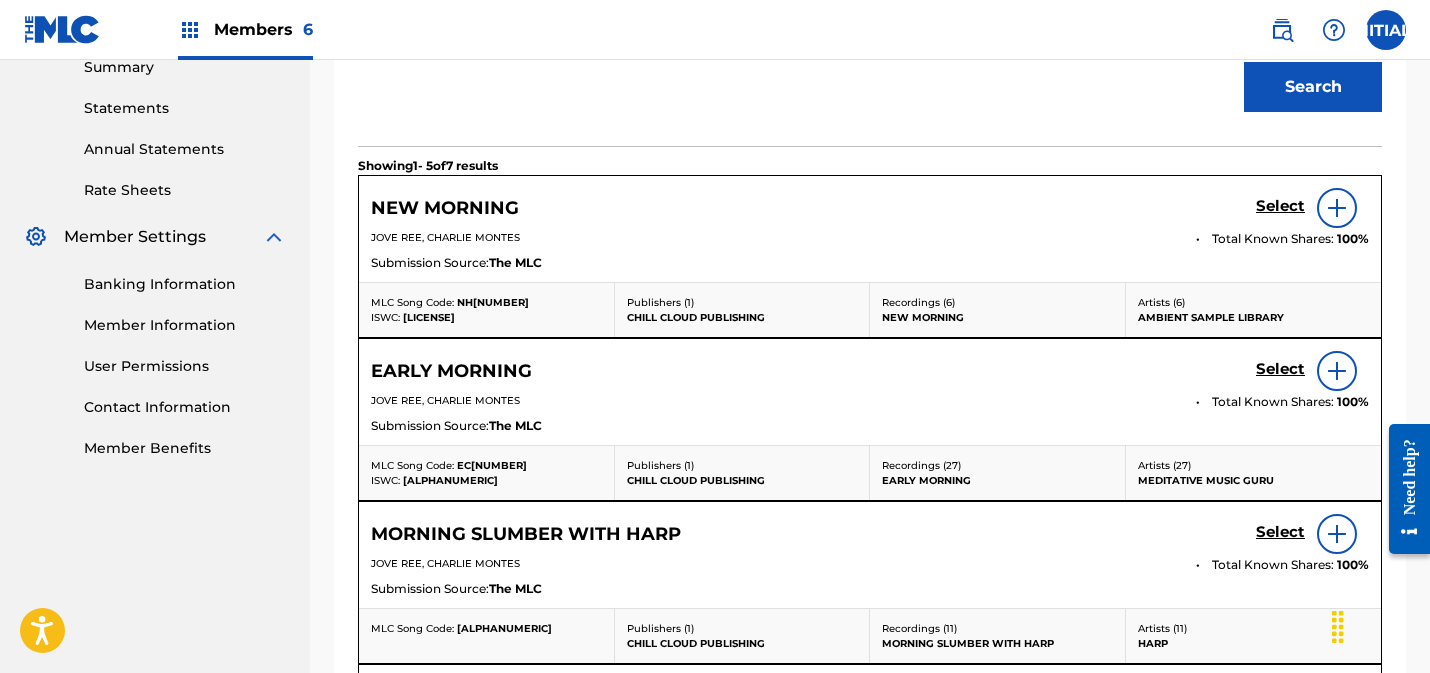 scroll, scrollTop: 662, scrollLeft: 0, axis: vertical 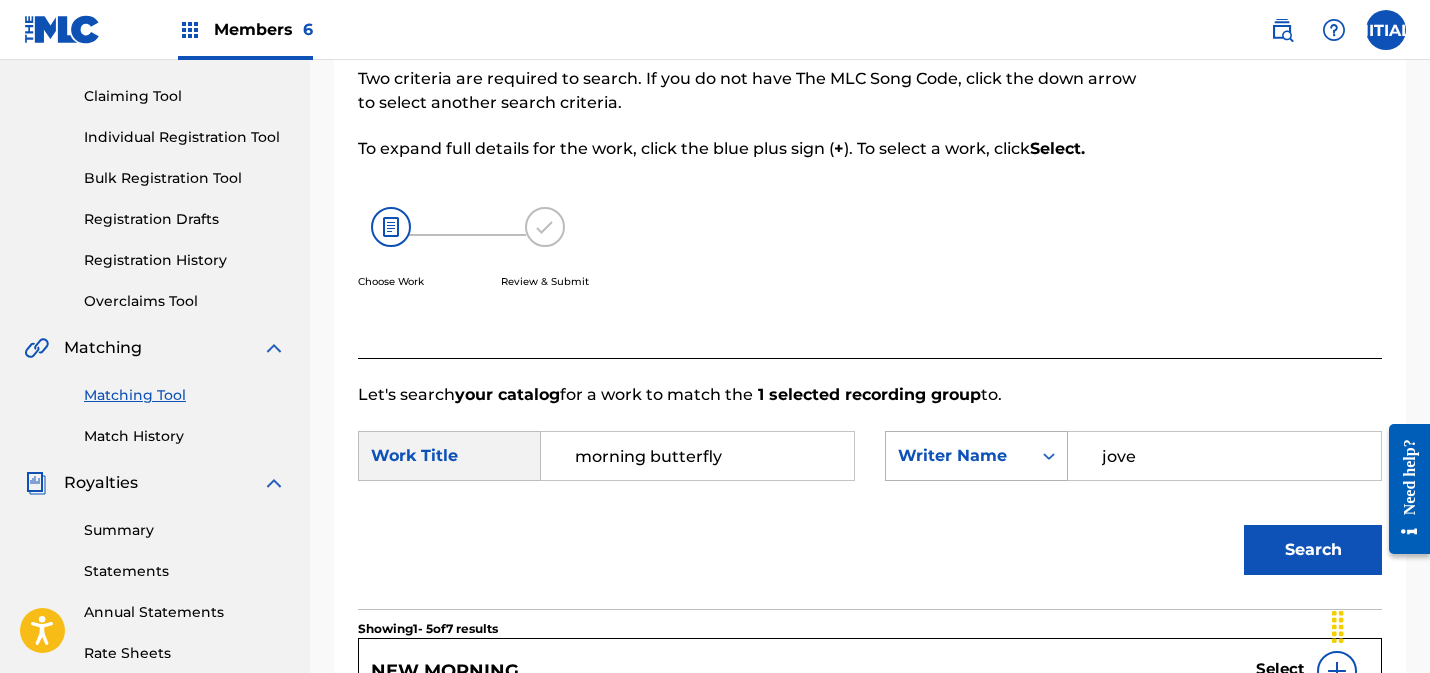 click on "Writer Name" at bounding box center [958, 456] 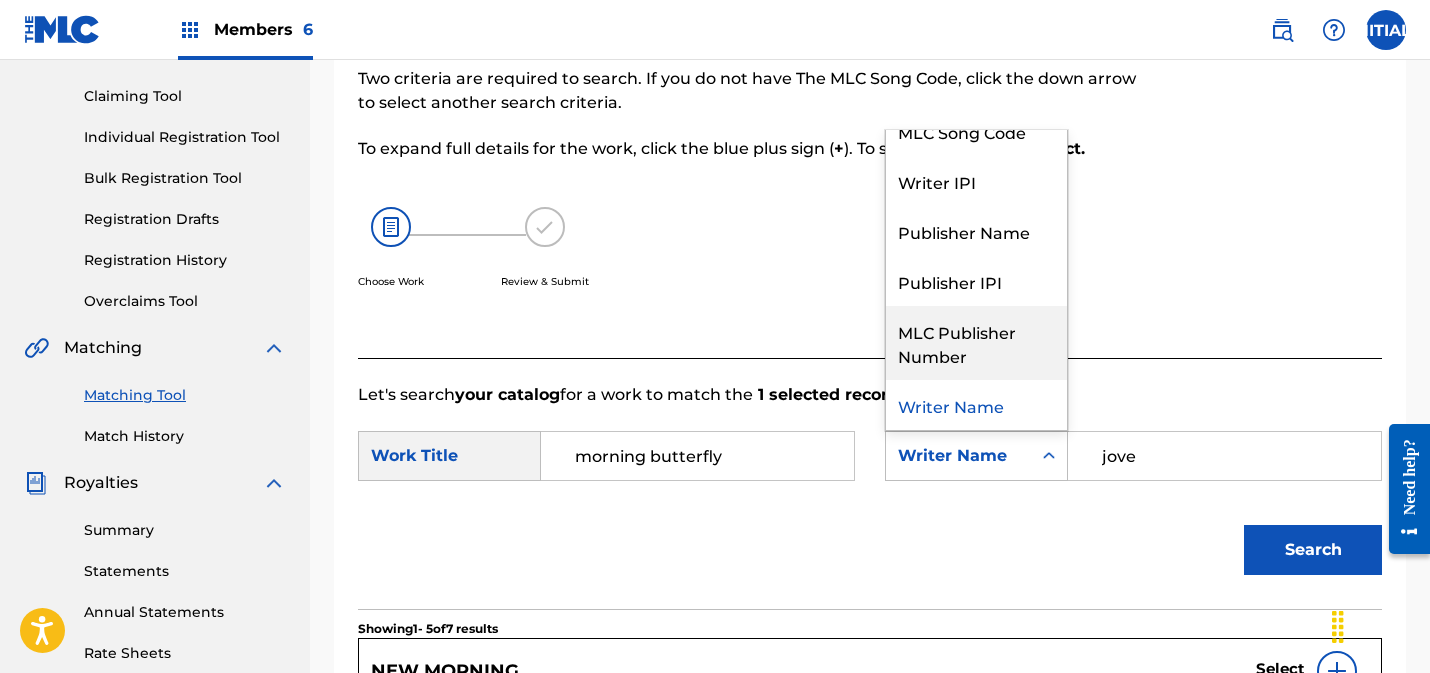scroll, scrollTop: 0, scrollLeft: 0, axis: both 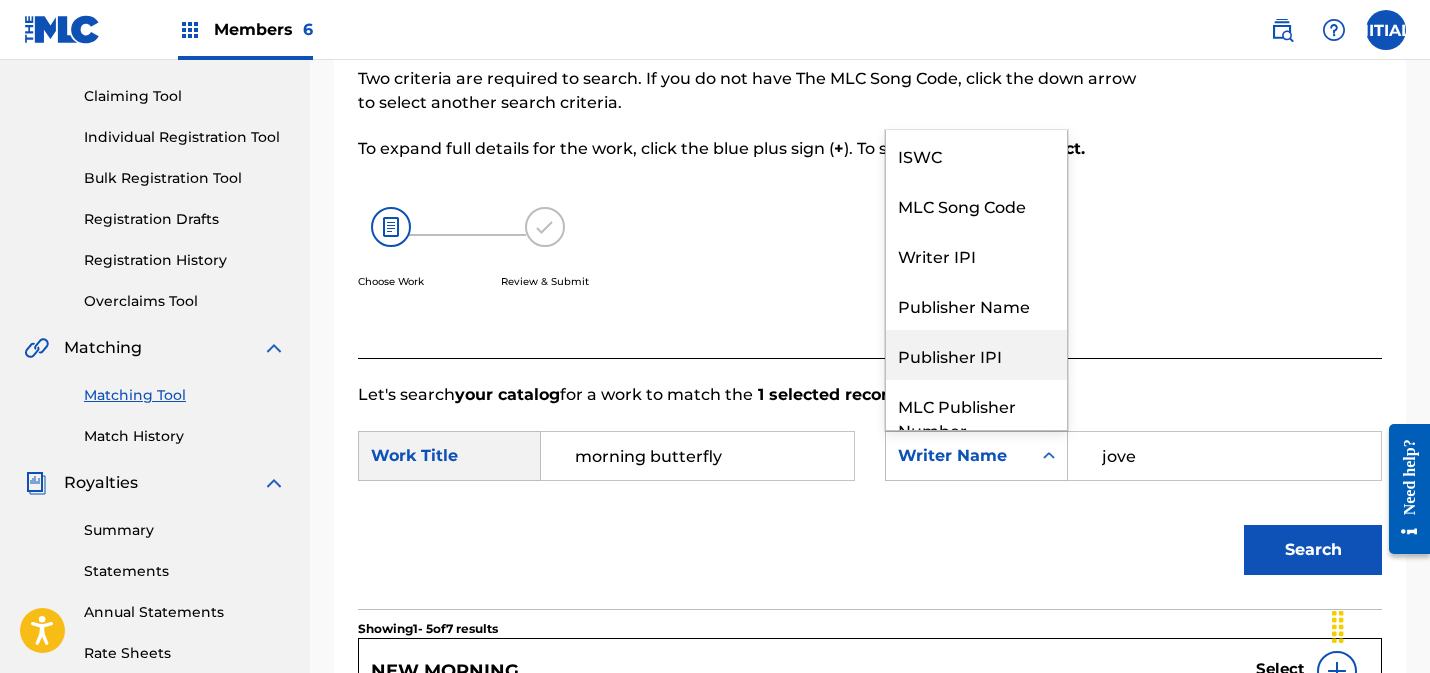 click on "Publisher IPI" at bounding box center [976, 355] 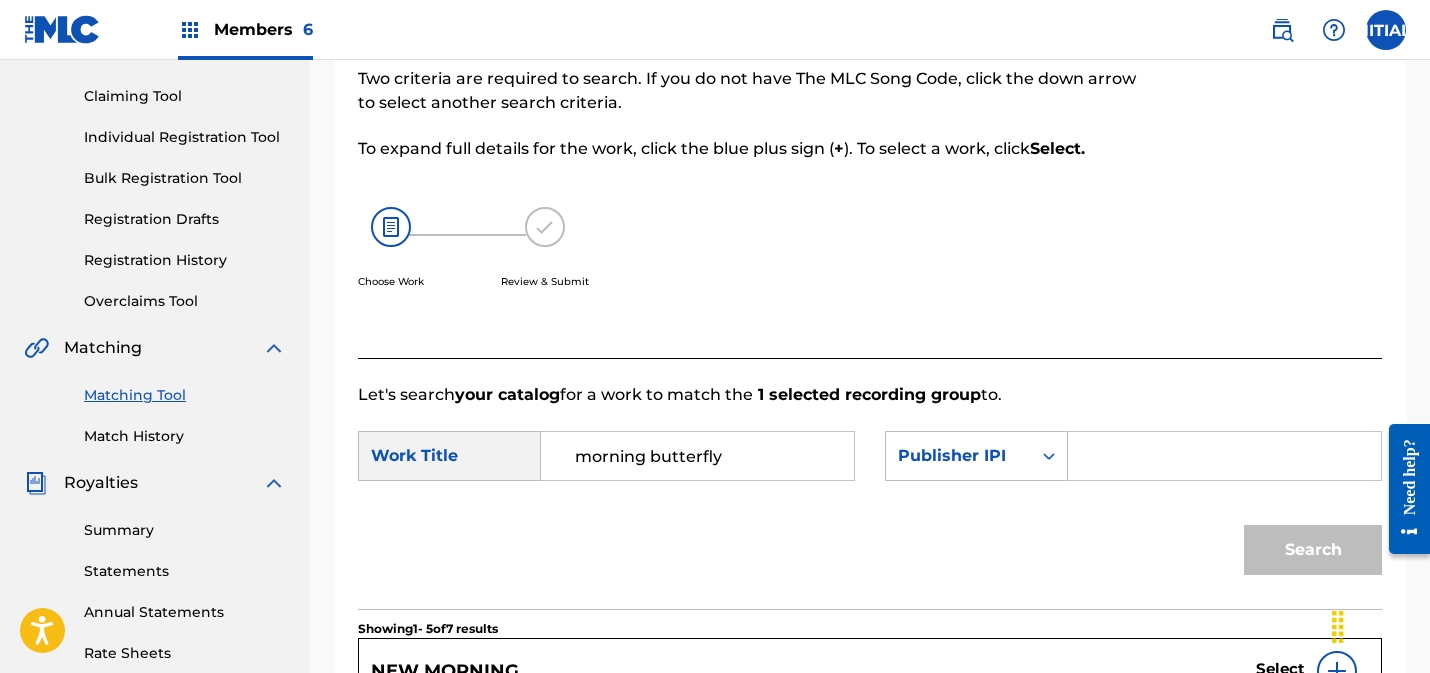 click at bounding box center [1224, 456] 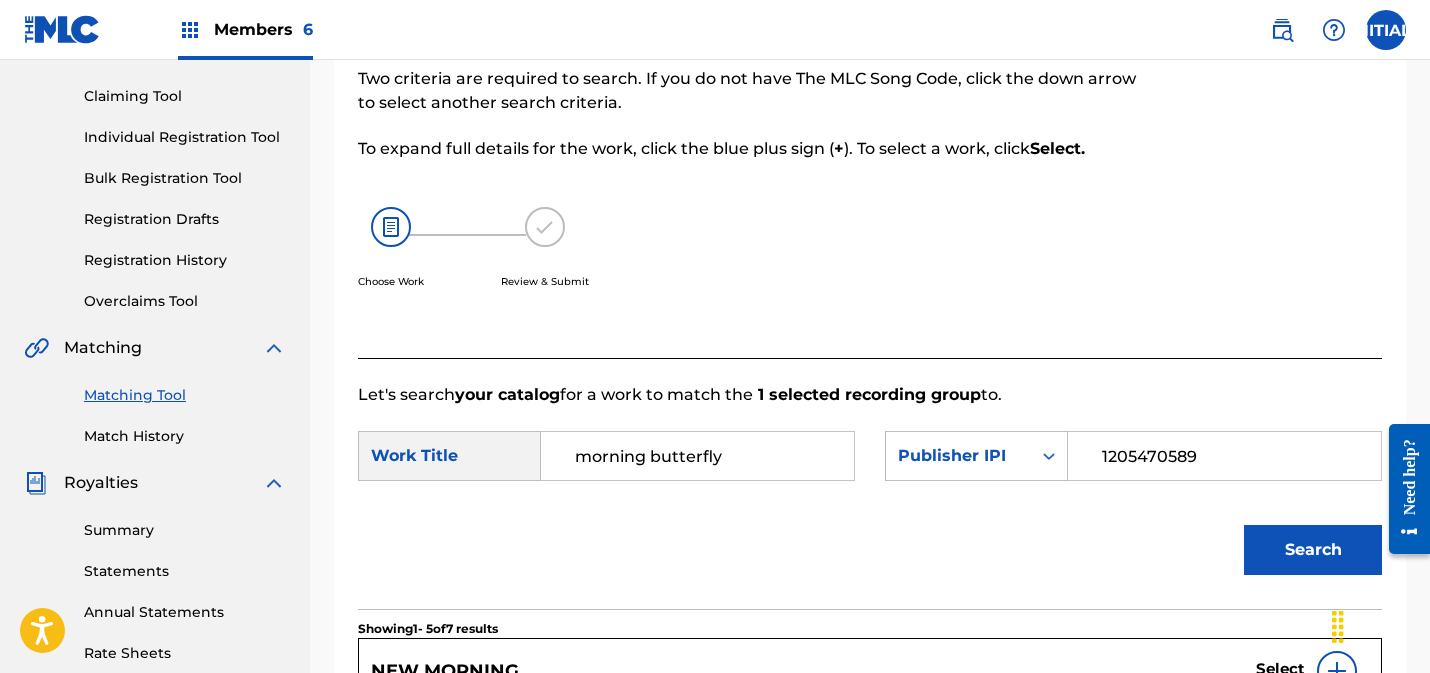 type on "1205470589" 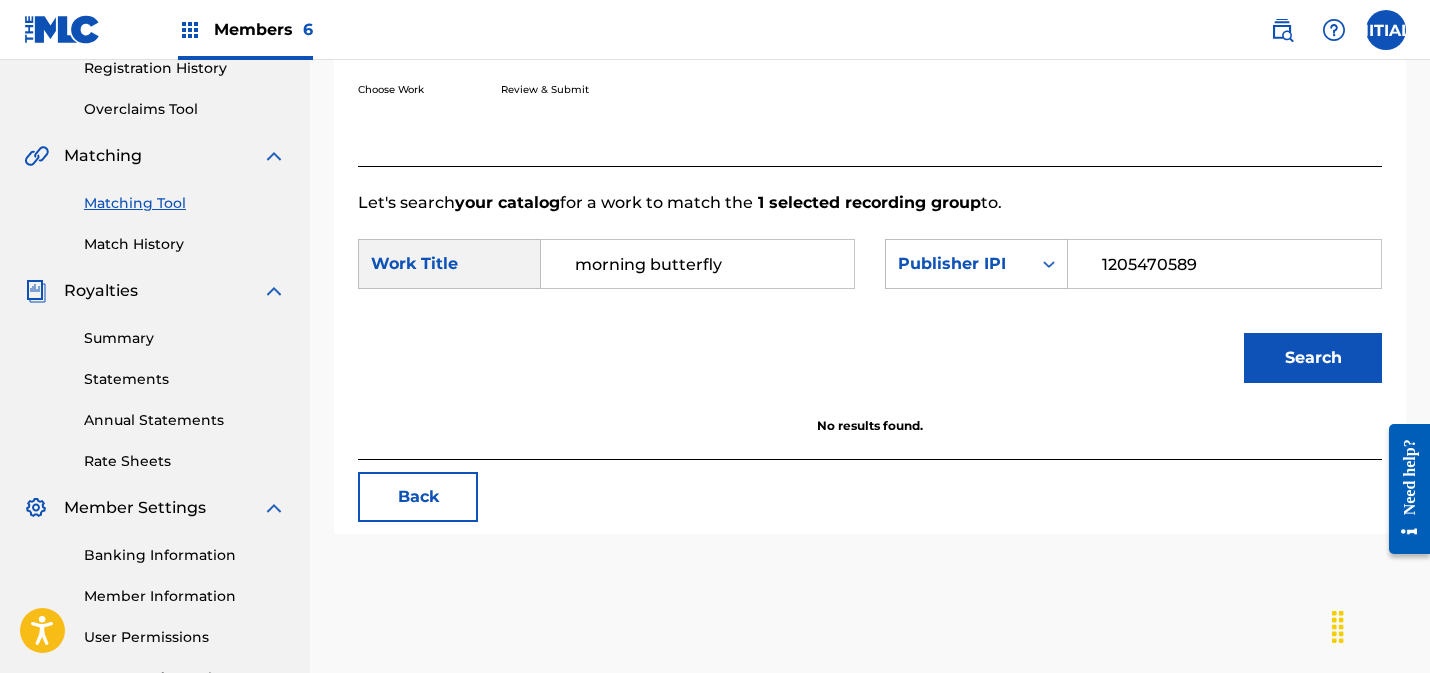 scroll, scrollTop: 361, scrollLeft: 0, axis: vertical 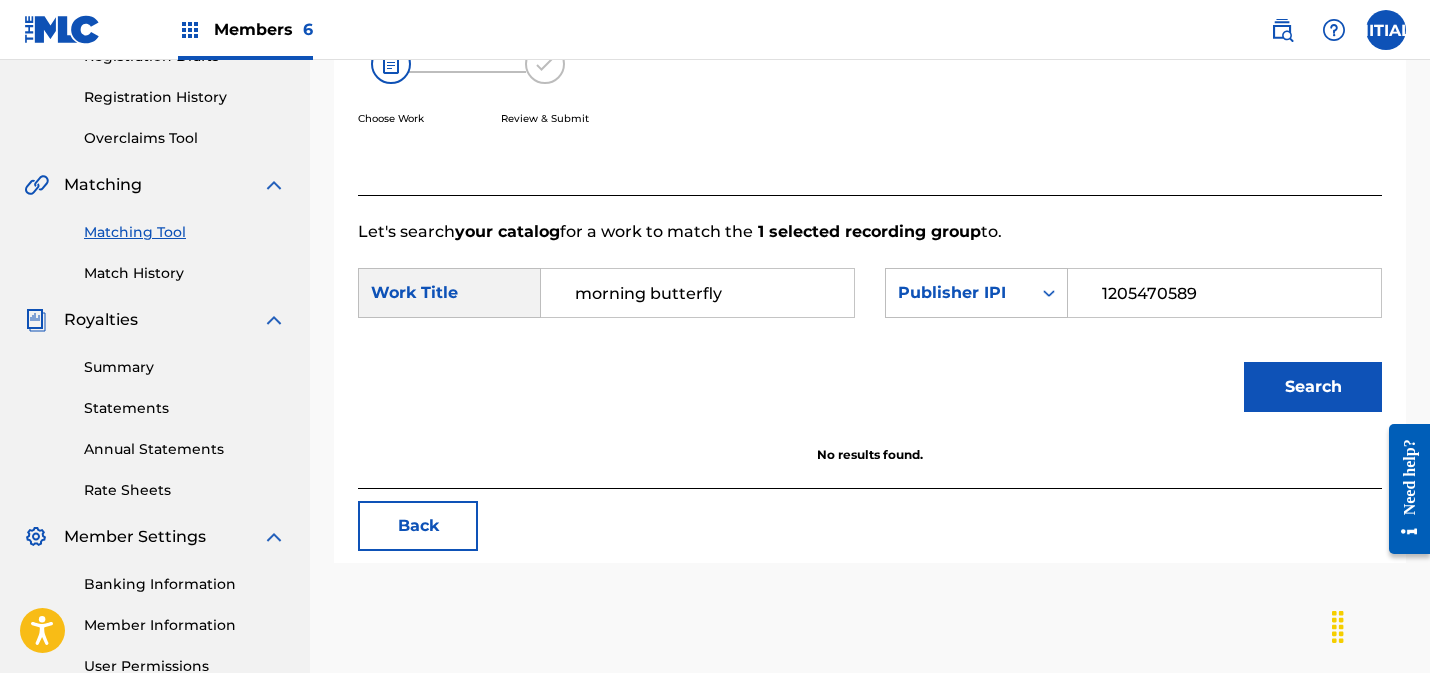 click on "morning butterfly" at bounding box center [697, 293] 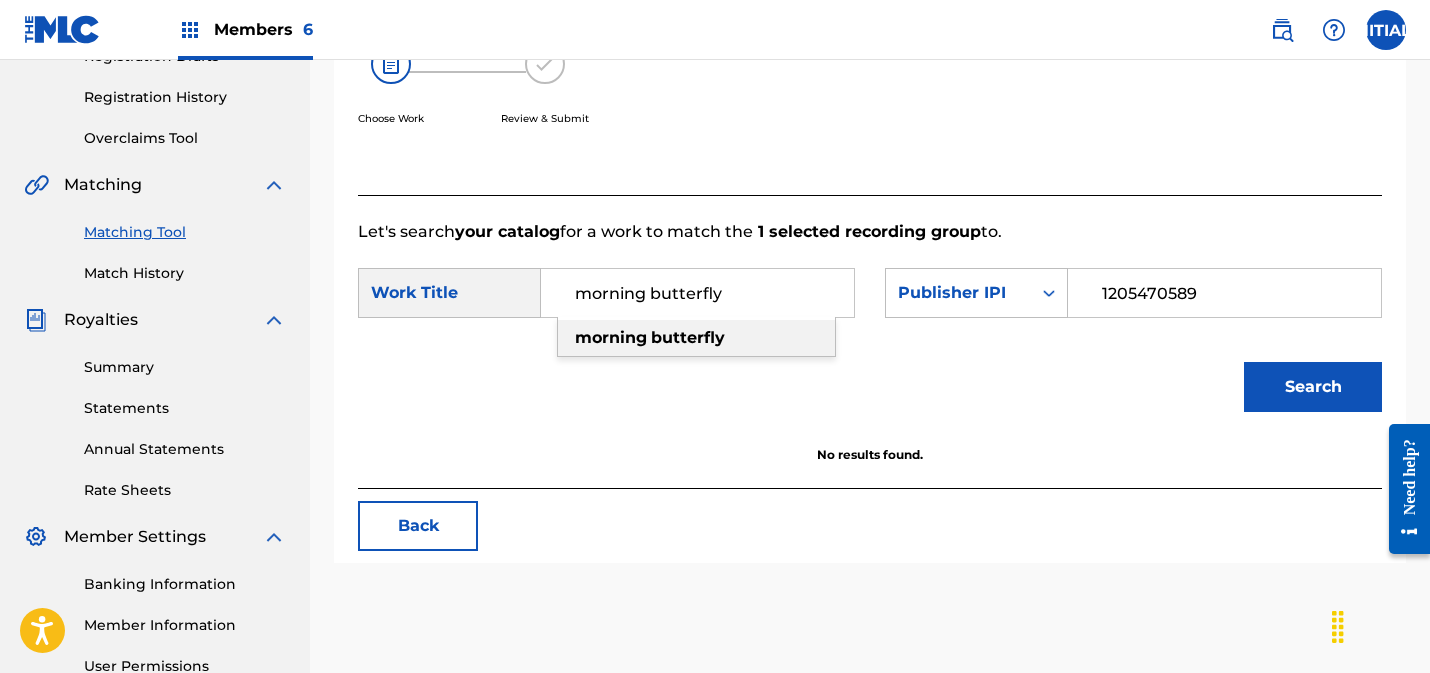 drag, startPoint x: 727, startPoint y: 295, endPoint x: 512, endPoint y: 281, distance: 215.45534 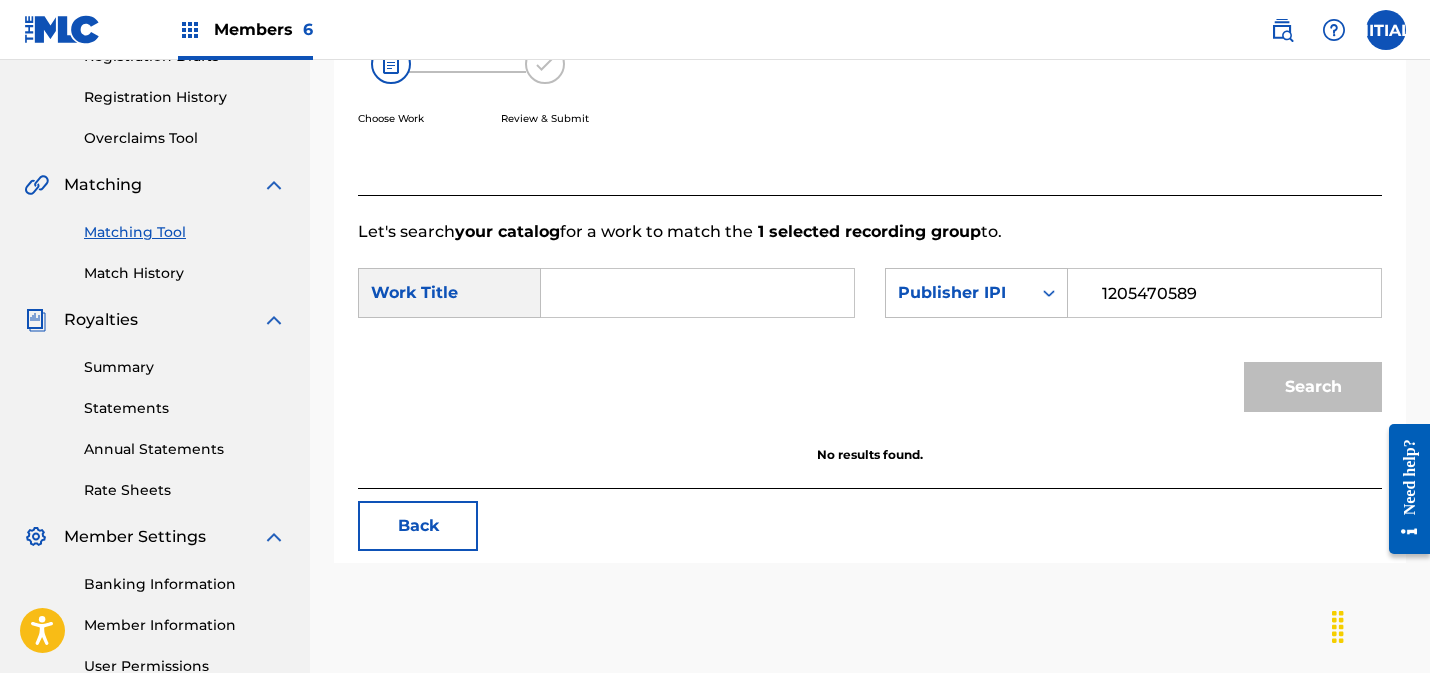 click on "Search" at bounding box center [870, 394] 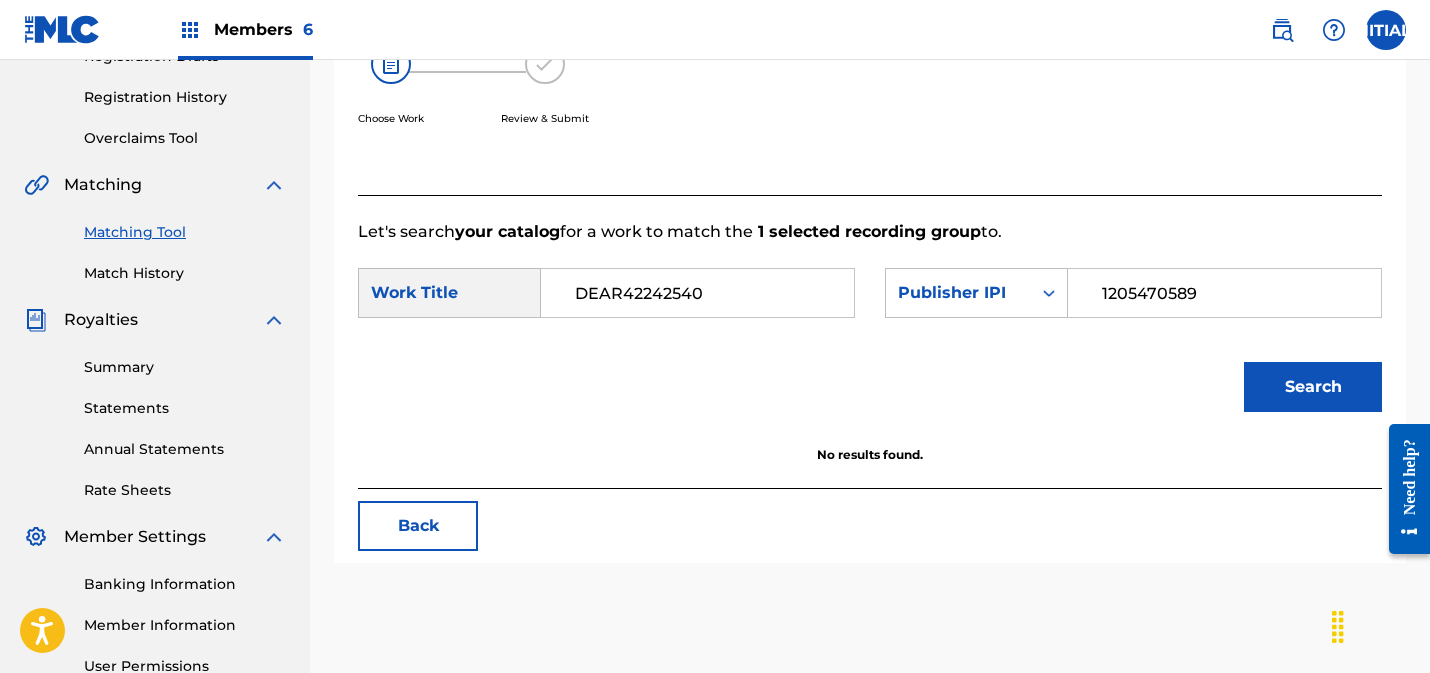 drag, startPoint x: 1301, startPoint y: 373, endPoint x: 1229, endPoint y: 382, distance: 72.56032 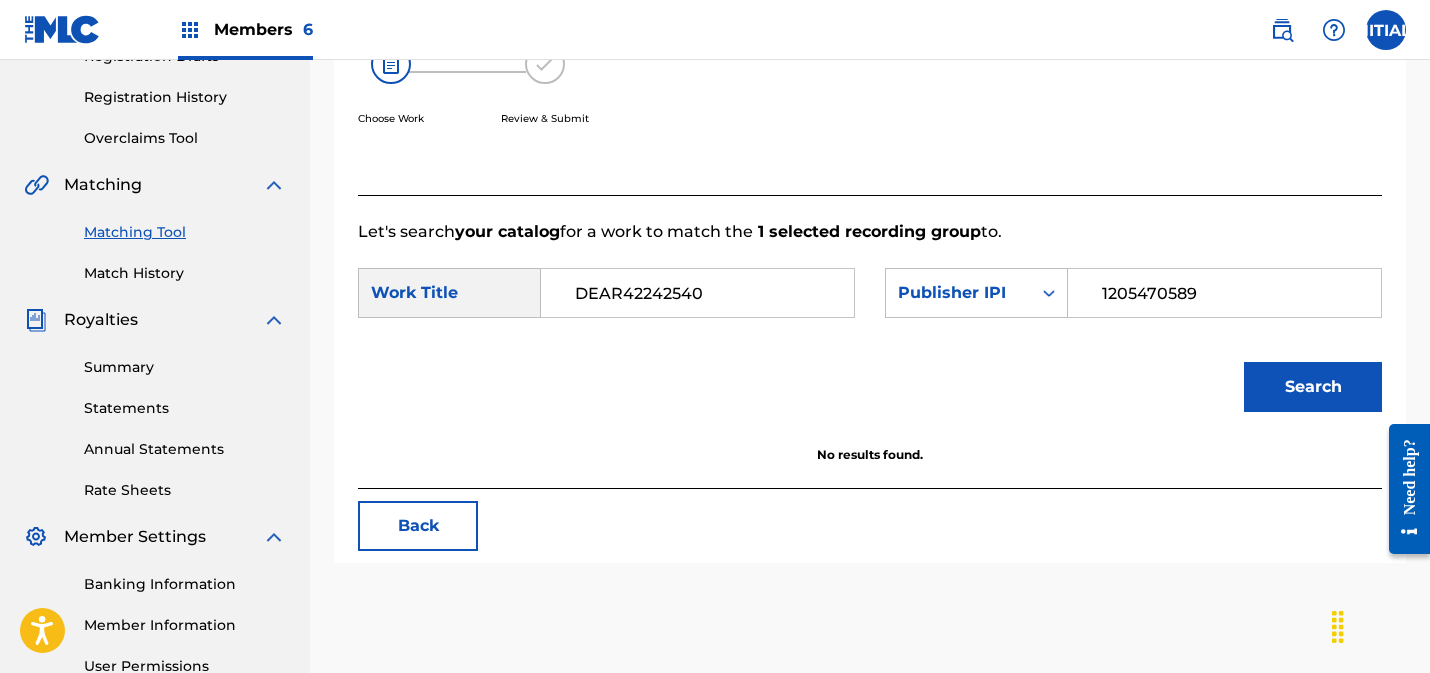 drag, startPoint x: 702, startPoint y: 296, endPoint x: 503, endPoint y: 278, distance: 199.81241 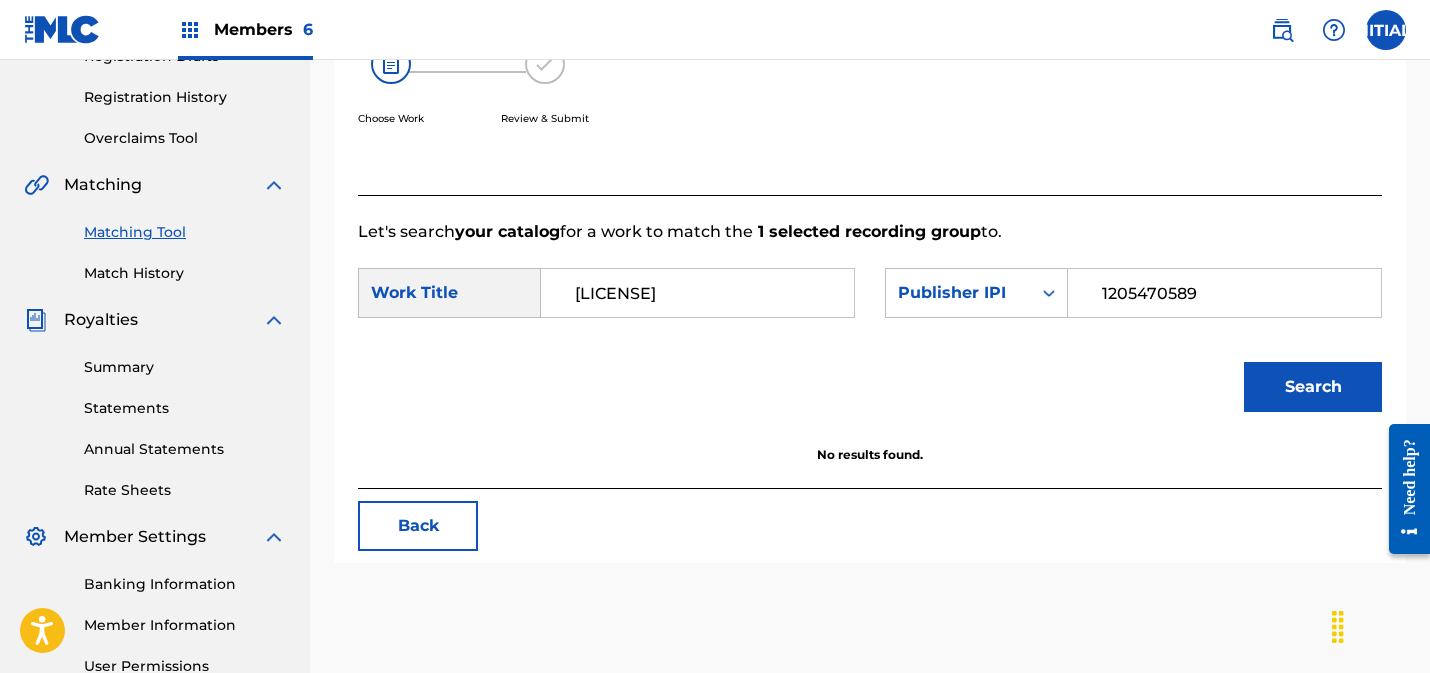 click on "Search" at bounding box center [1313, 387] 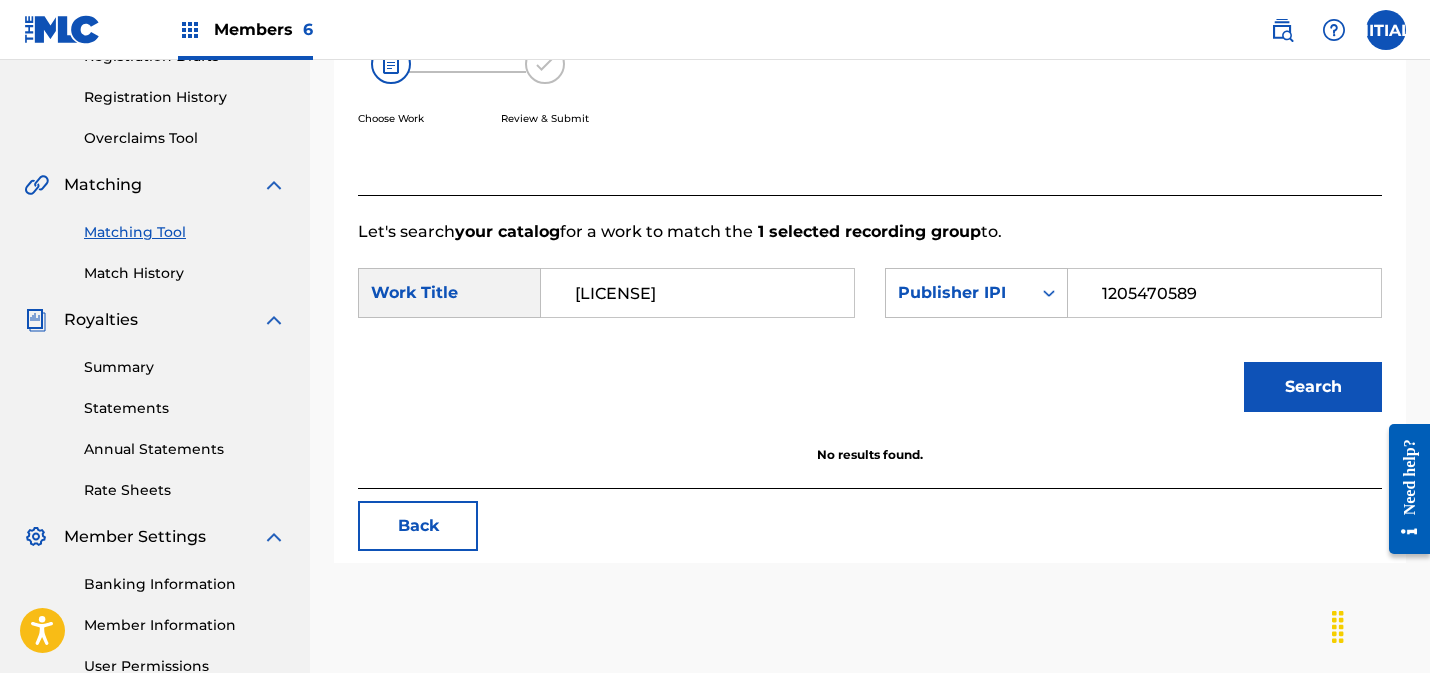 drag, startPoint x: 561, startPoint y: 300, endPoint x: 544, endPoint y: 301, distance: 17.029387 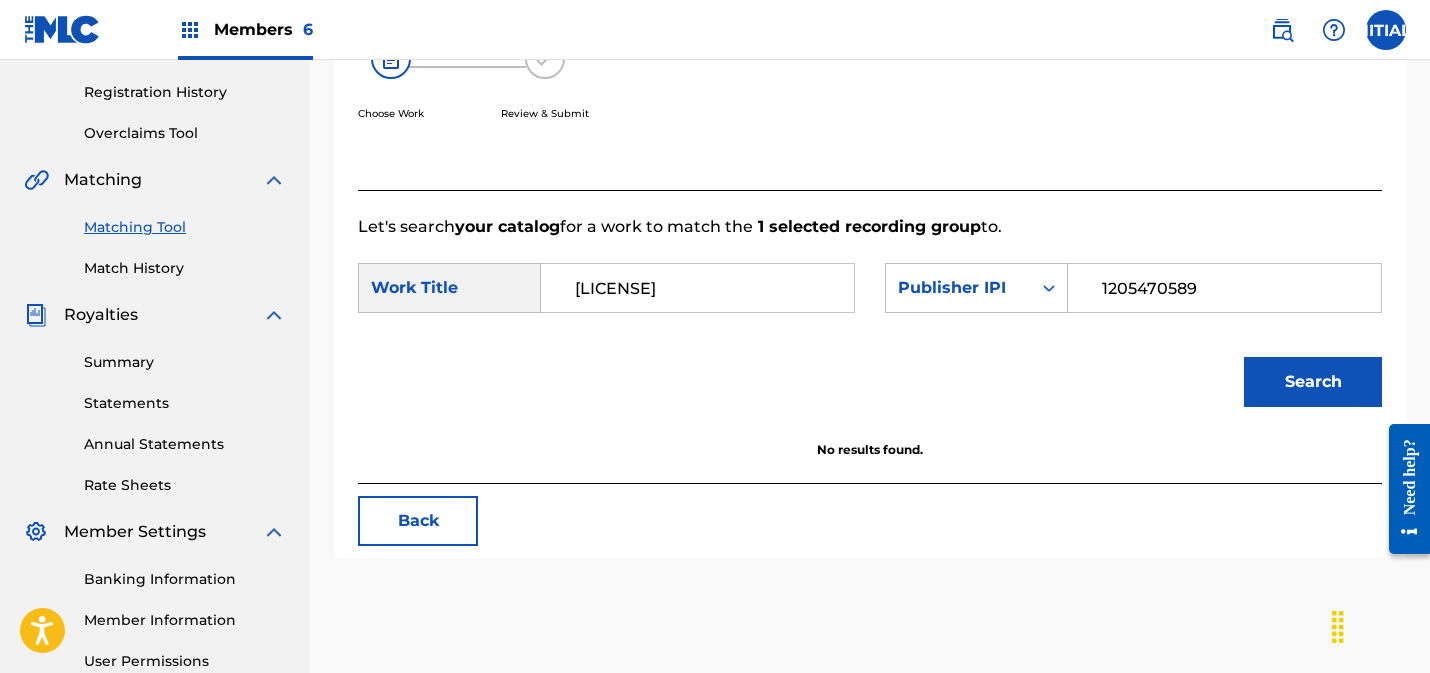 drag, startPoint x: 733, startPoint y: 300, endPoint x: 738, endPoint y: 316, distance: 16.763054 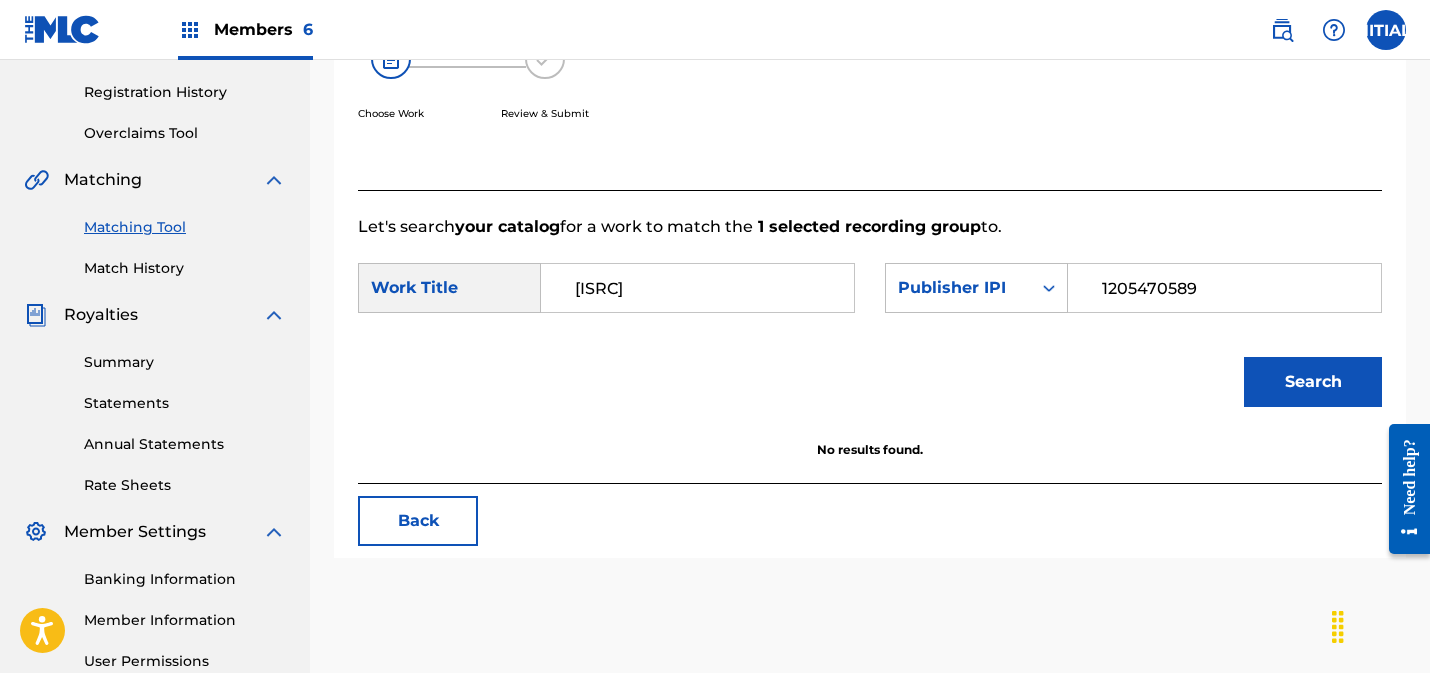 click on "Search" at bounding box center [1313, 382] 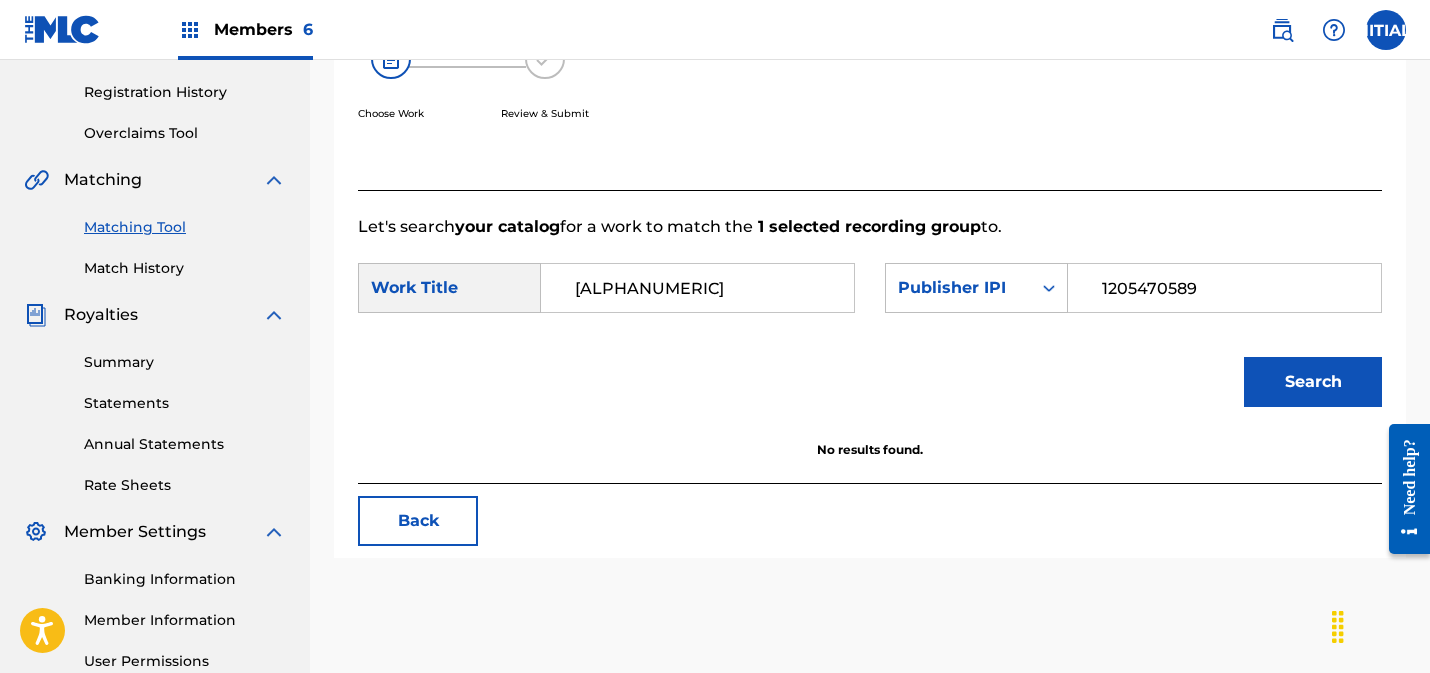 click on "Search" at bounding box center (1313, 382) 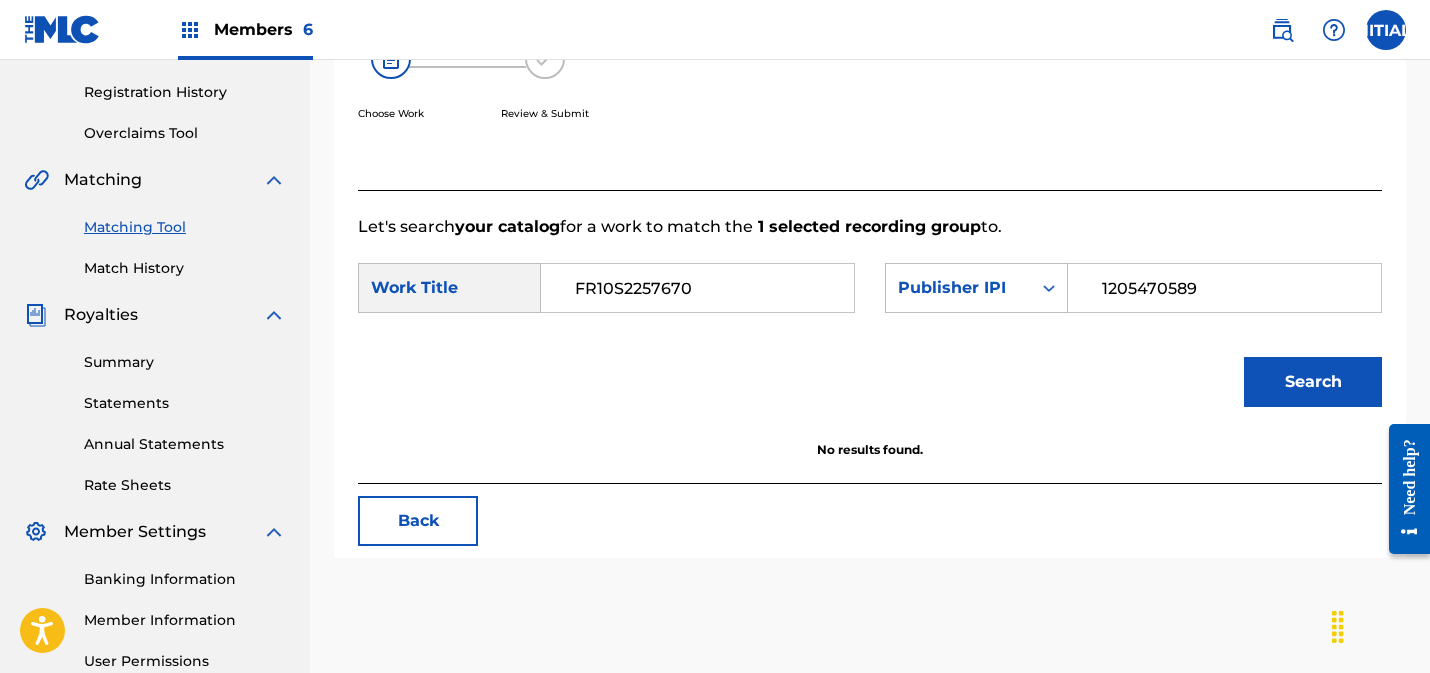 drag, startPoint x: 1313, startPoint y: 371, endPoint x: 1293, endPoint y: 384, distance: 23.853722 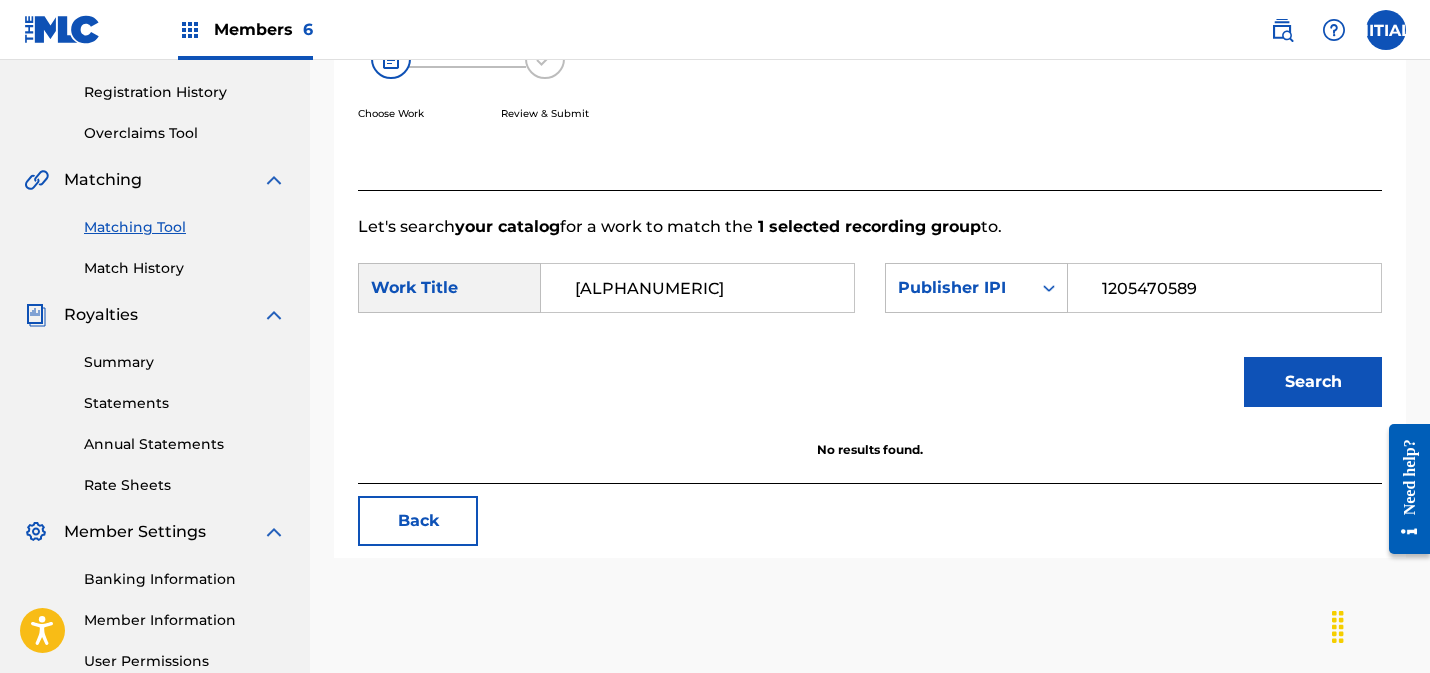 click on "Search" at bounding box center (1313, 382) 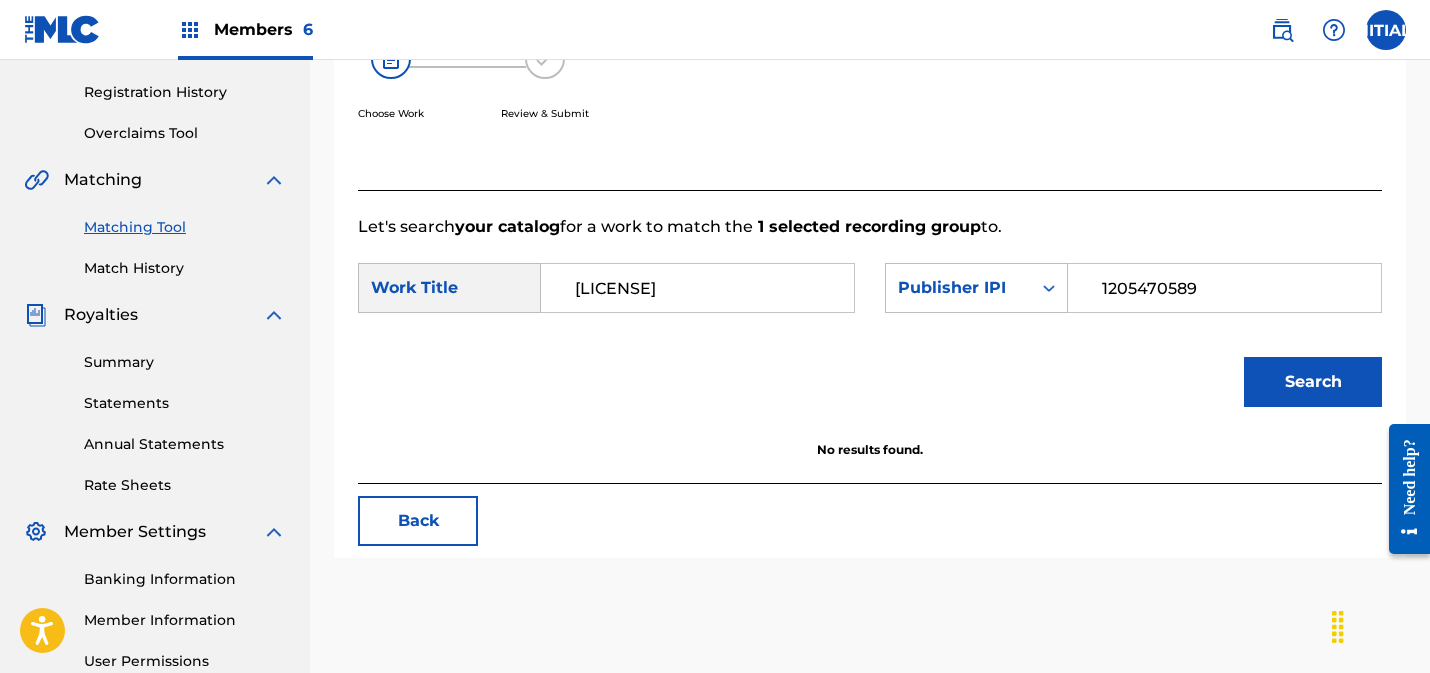 click on "Search" at bounding box center [1313, 382] 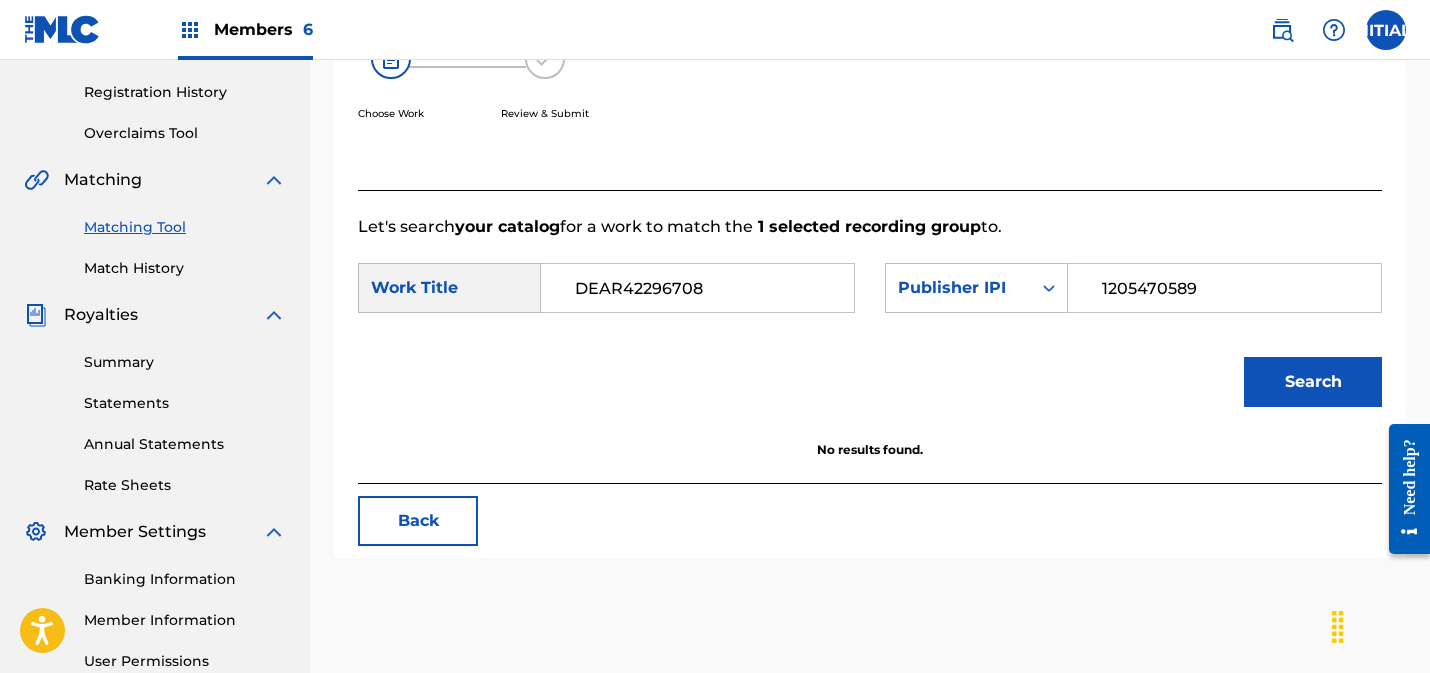 type on "DEAR42296708" 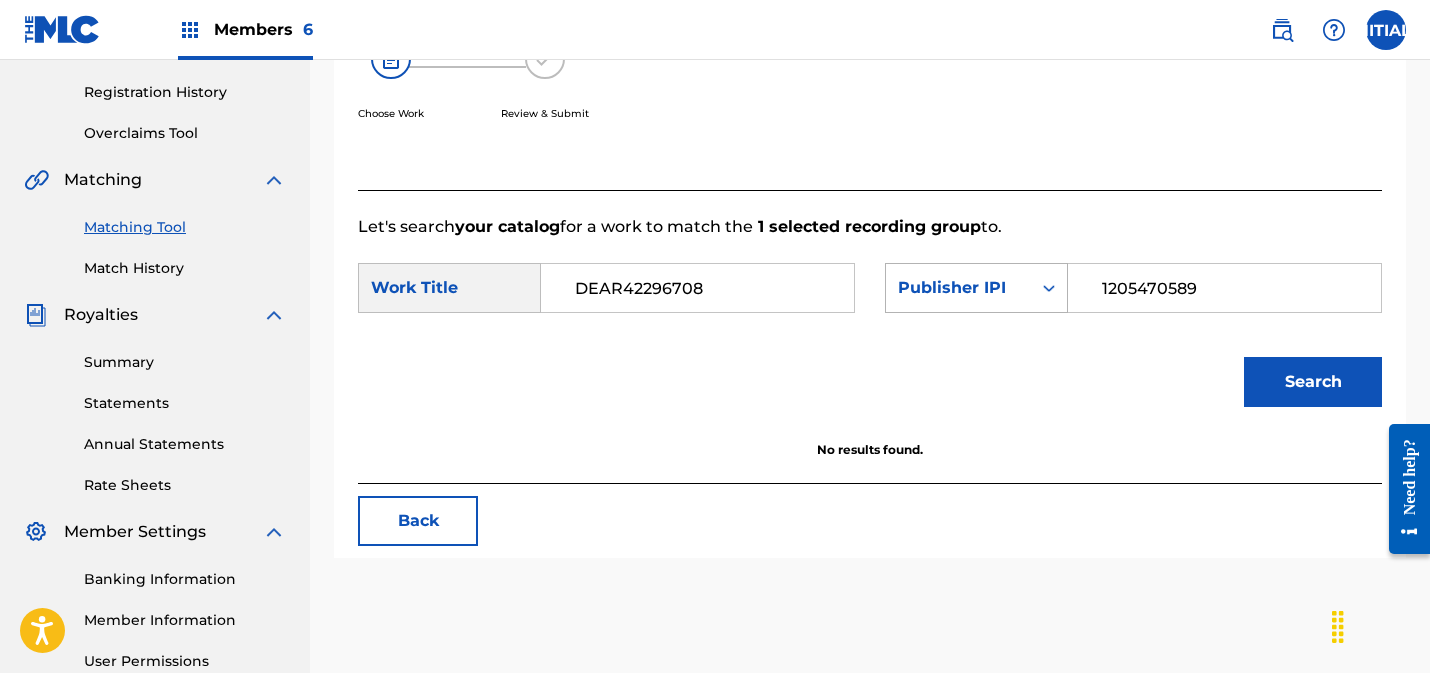 drag, startPoint x: 986, startPoint y: 292, endPoint x: 984, endPoint y: 304, distance: 12.165525 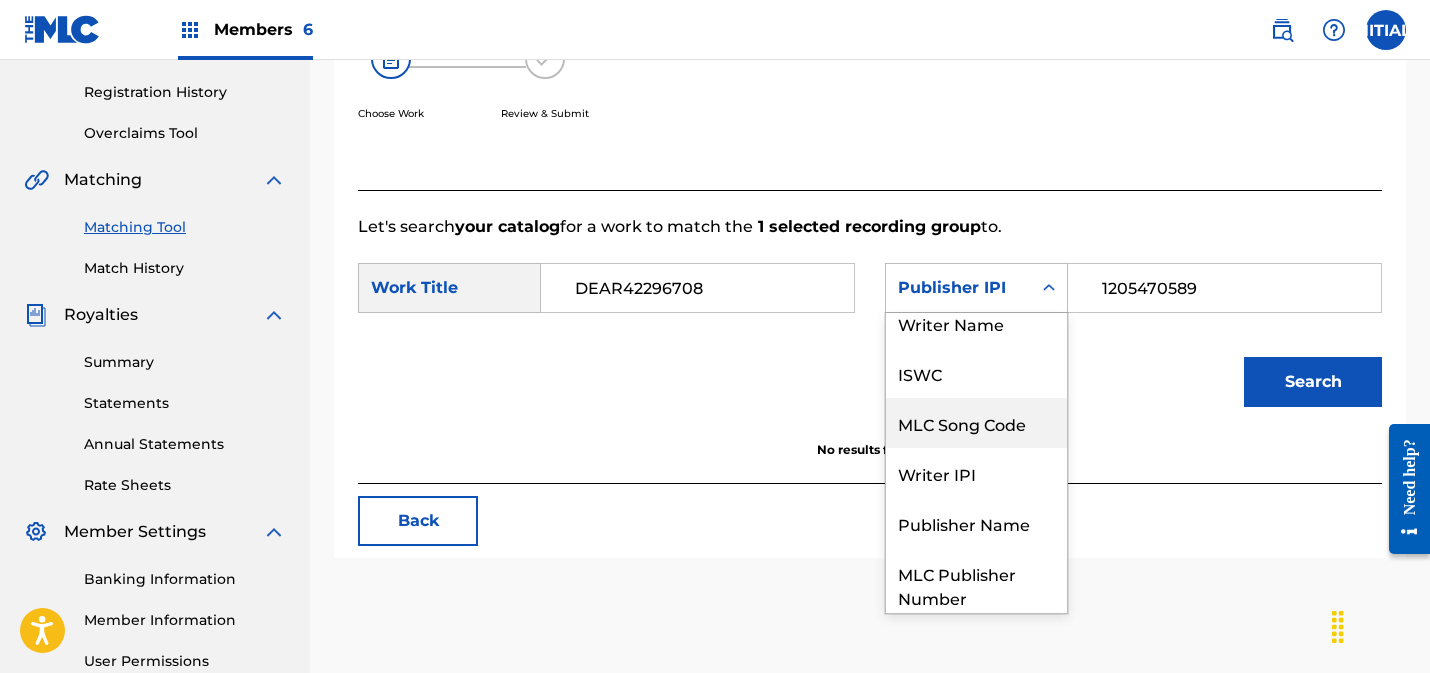 scroll, scrollTop: 0, scrollLeft: 0, axis: both 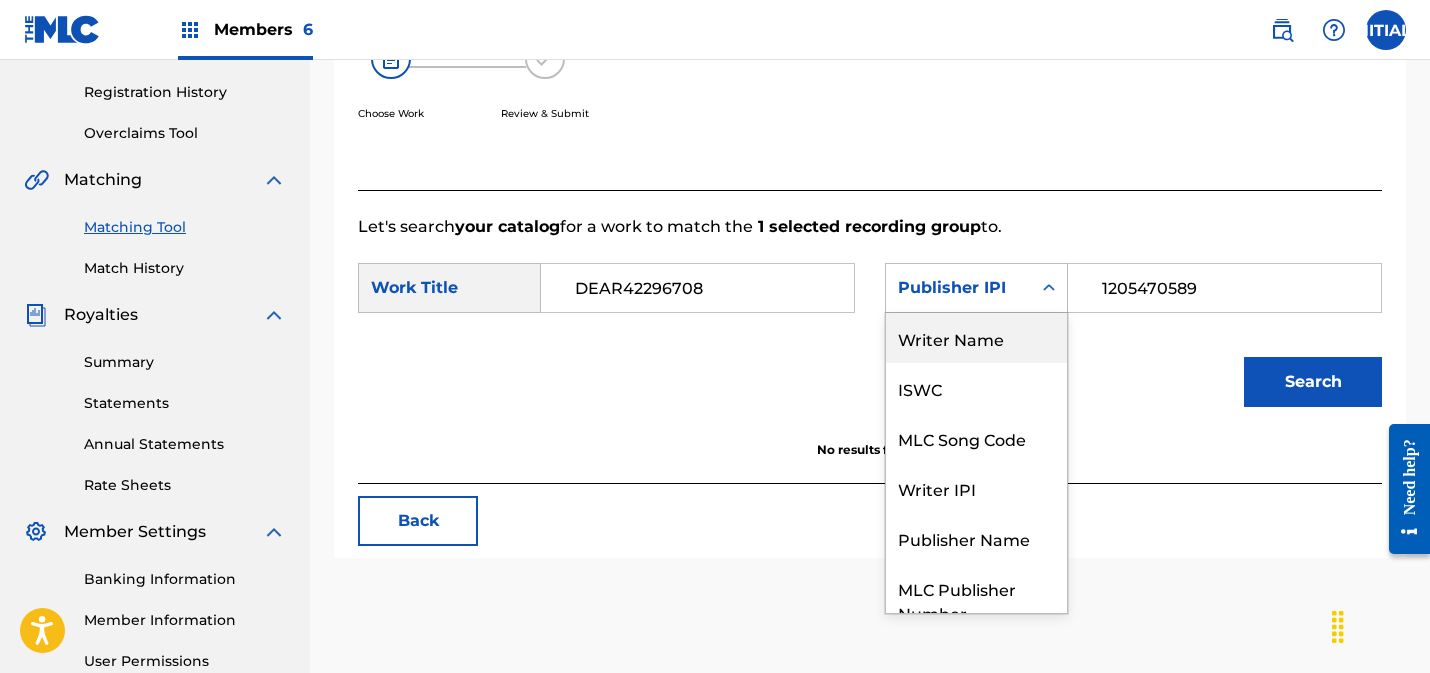 click on "Writer Name" at bounding box center (976, 338) 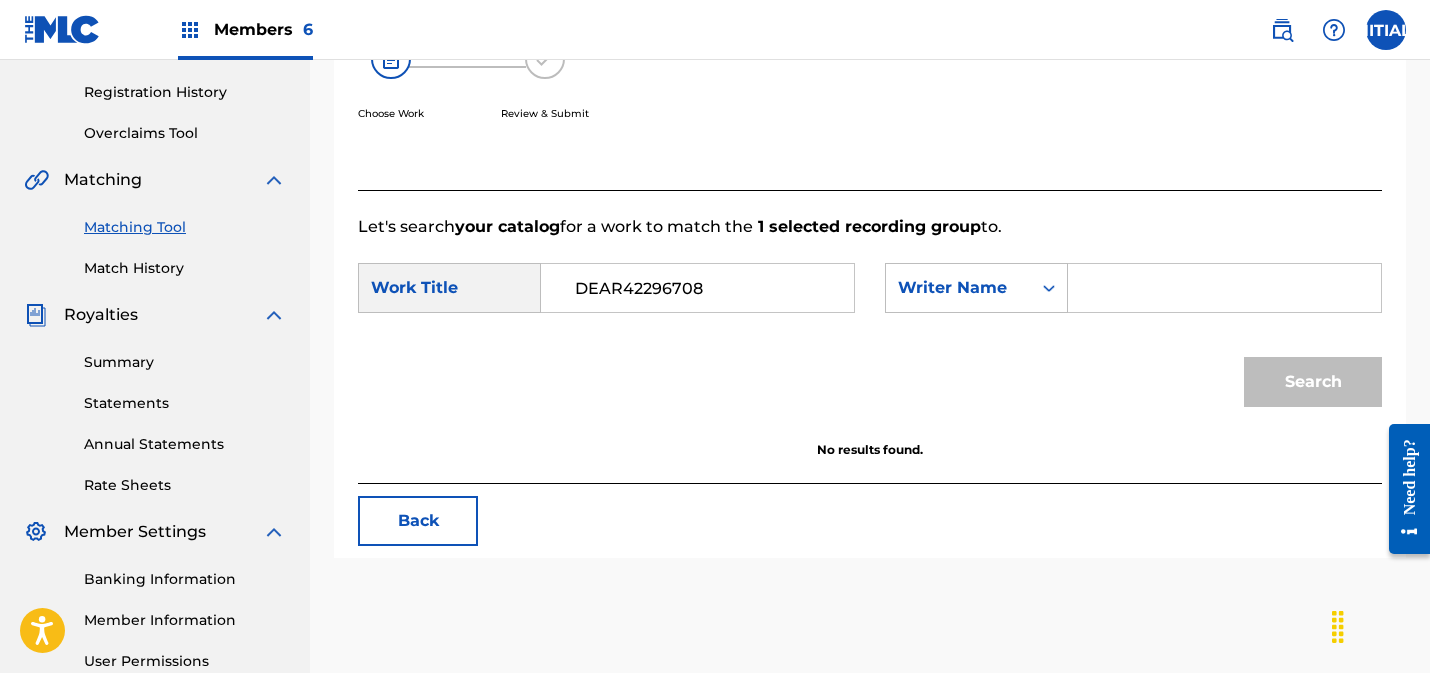 click at bounding box center [1224, 288] 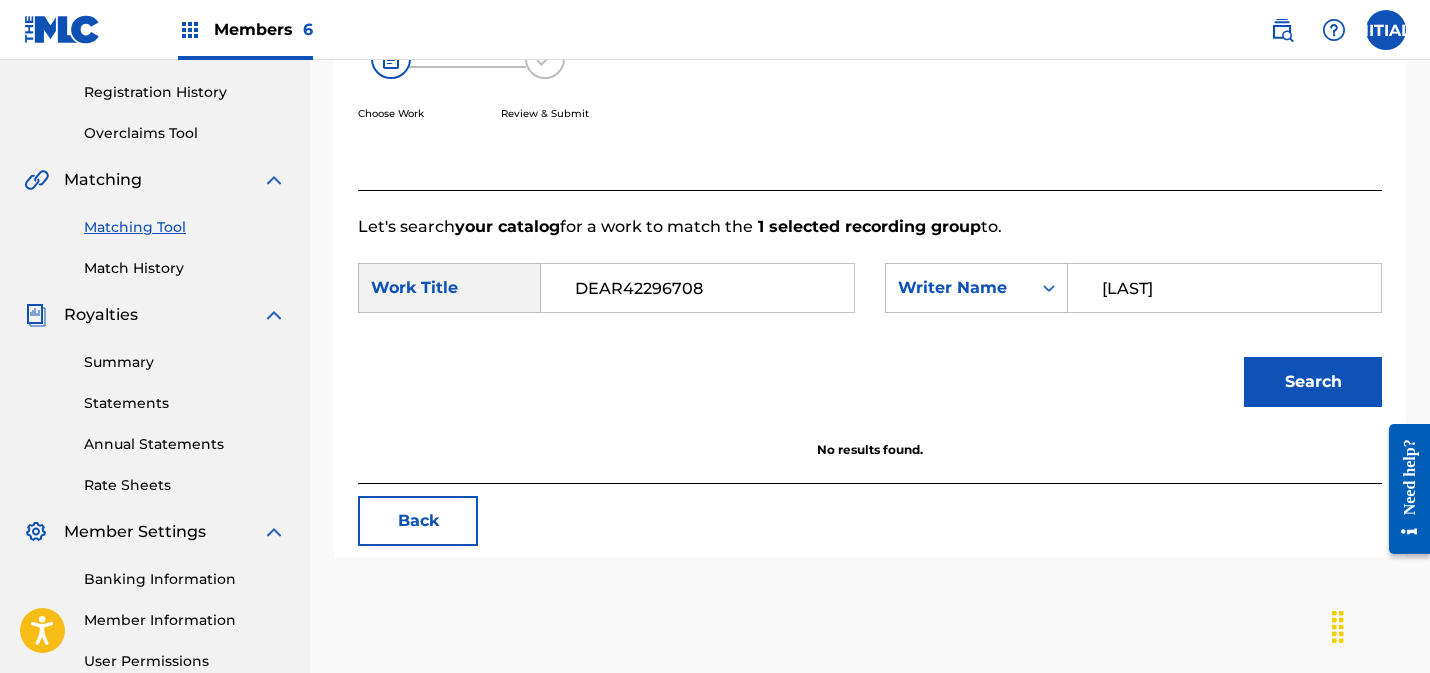 type on "[LAST]" 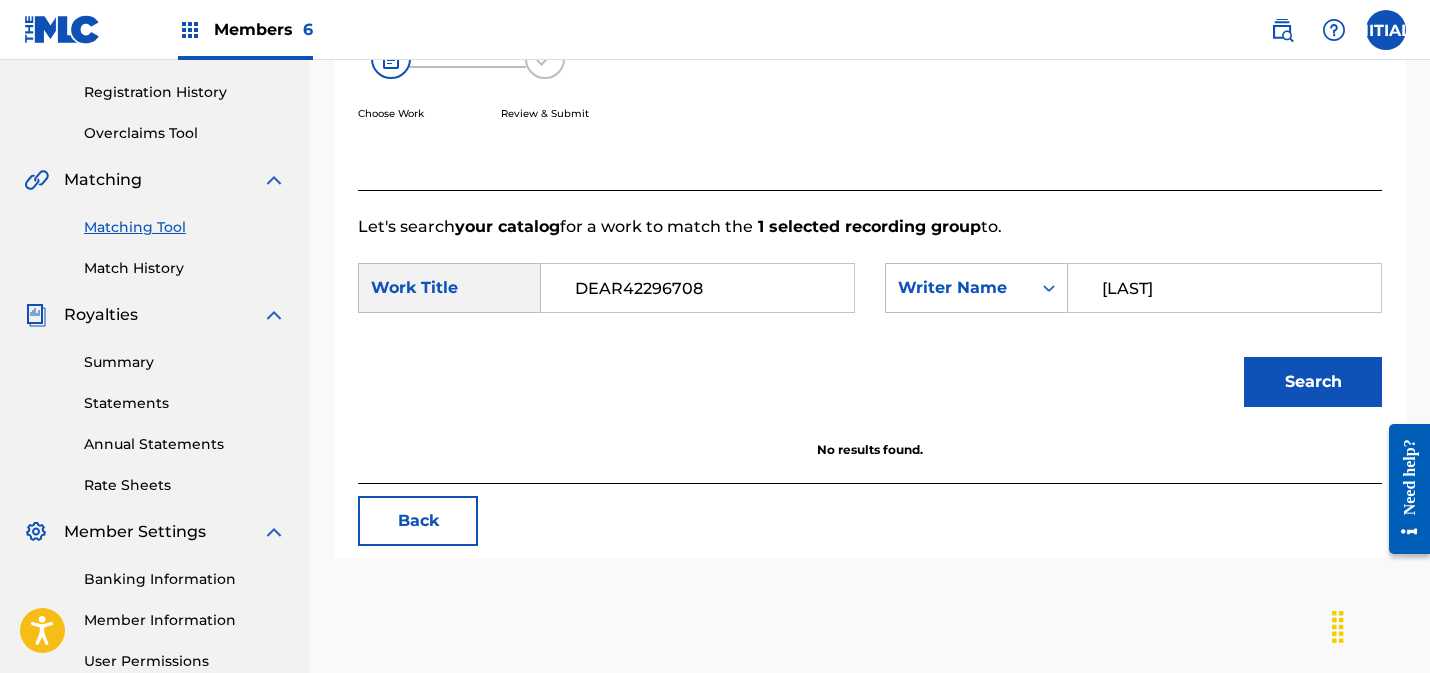 drag, startPoint x: 708, startPoint y: 294, endPoint x: 515, endPoint y: 297, distance: 193.02332 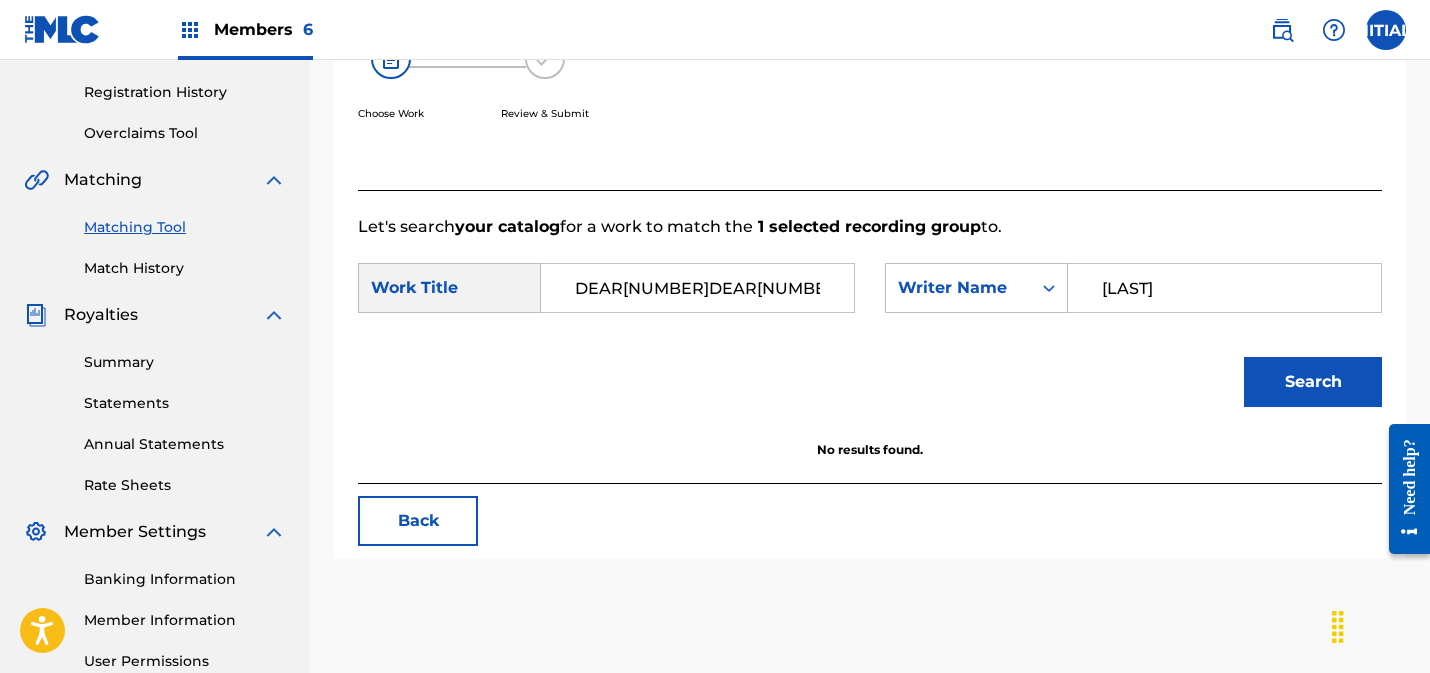 scroll, scrollTop: 0, scrollLeft: 2, axis: horizontal 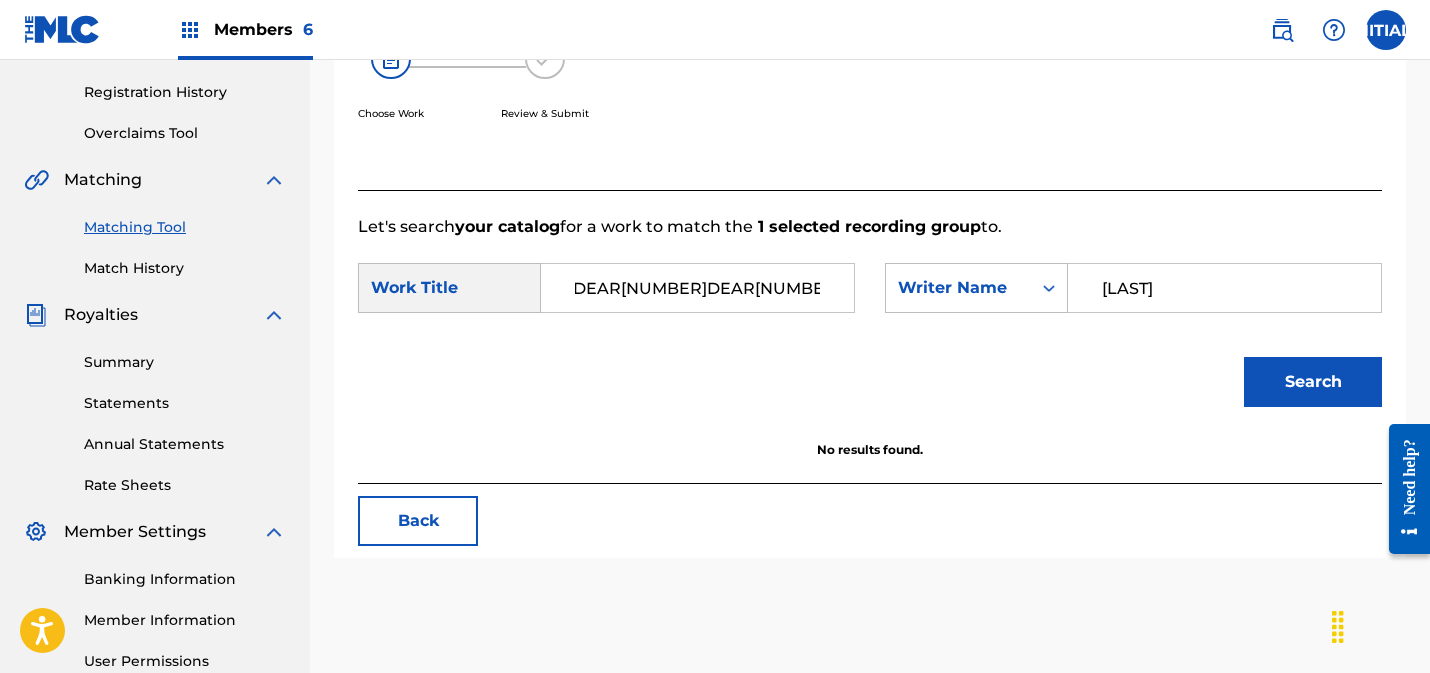 paste 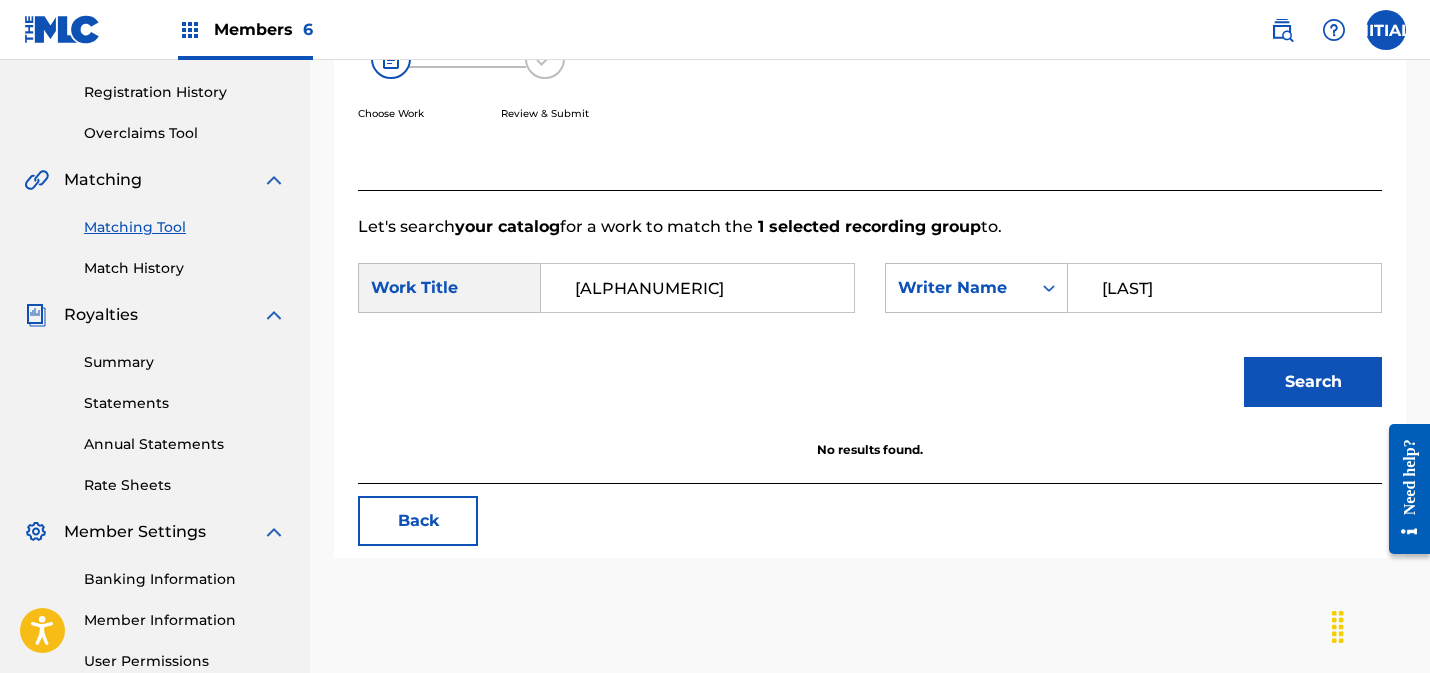 scroll, scrollTop: 0, scrollLeft: 0, axis: both 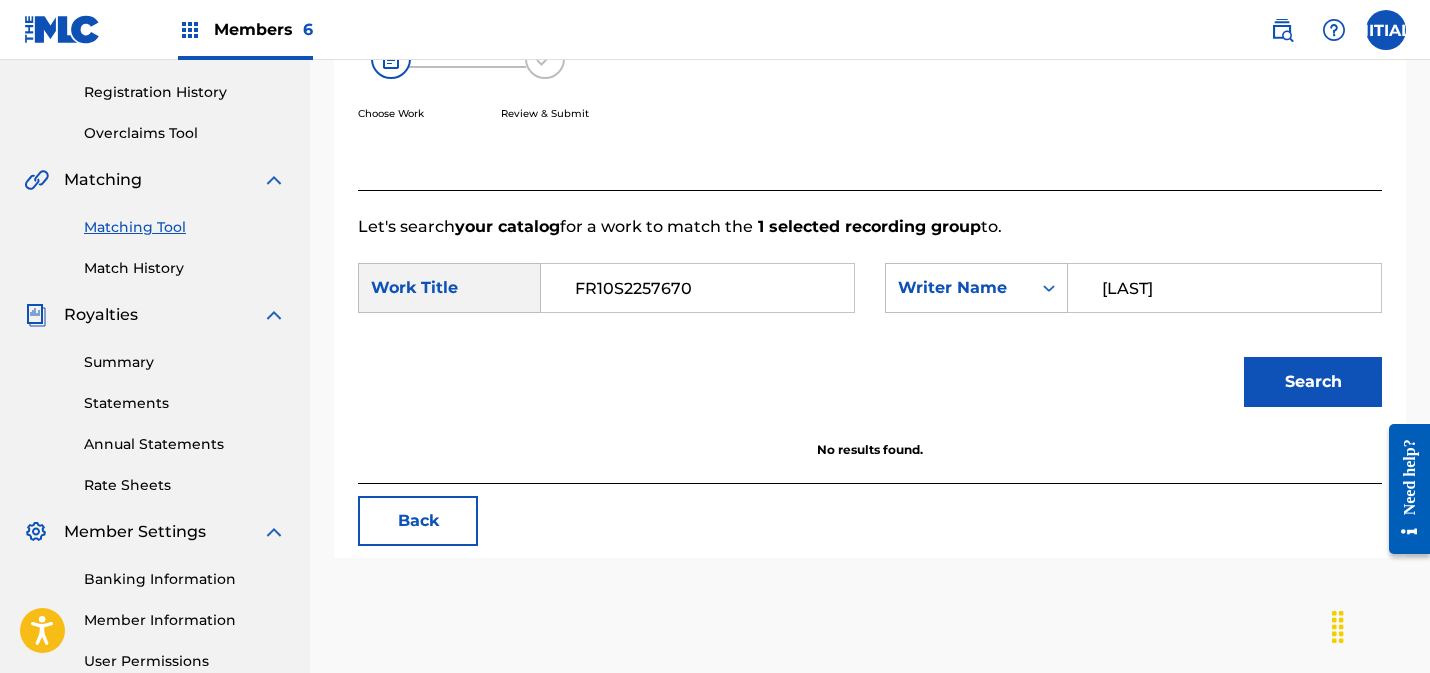 click on "Search" at bounding box center [1313, 382] 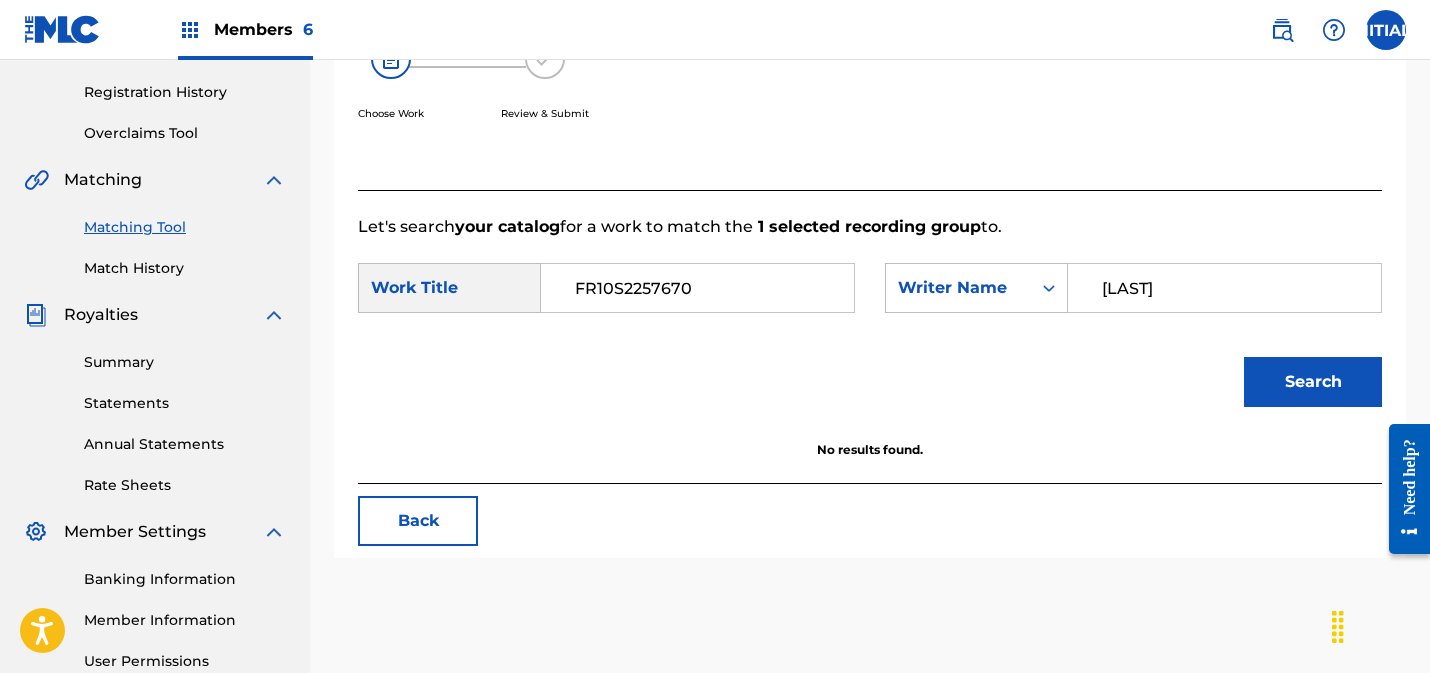 click on "Work Title" at bounding box center (449, 288) 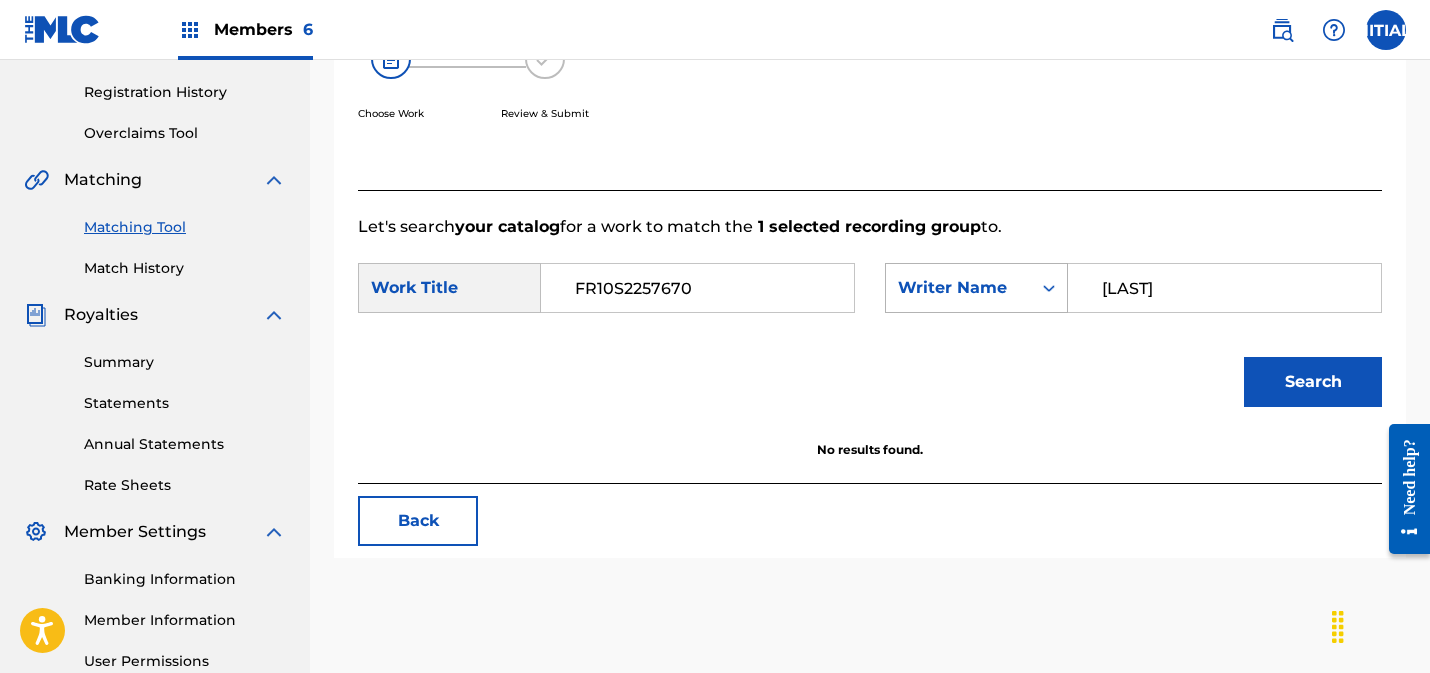 click on "Writer Name" at bounding box center [958, 288] 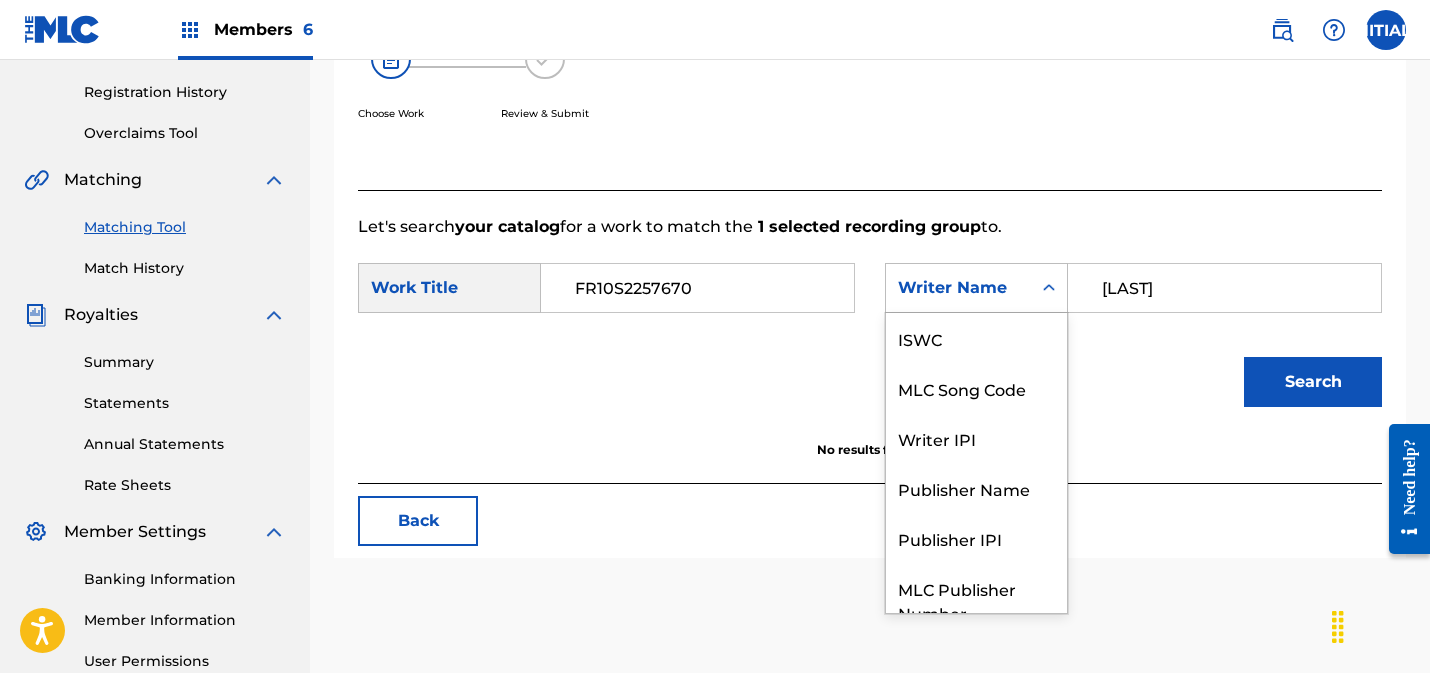 scroll, scrollTop: 74, scrollLeft: 0, axis: vertical 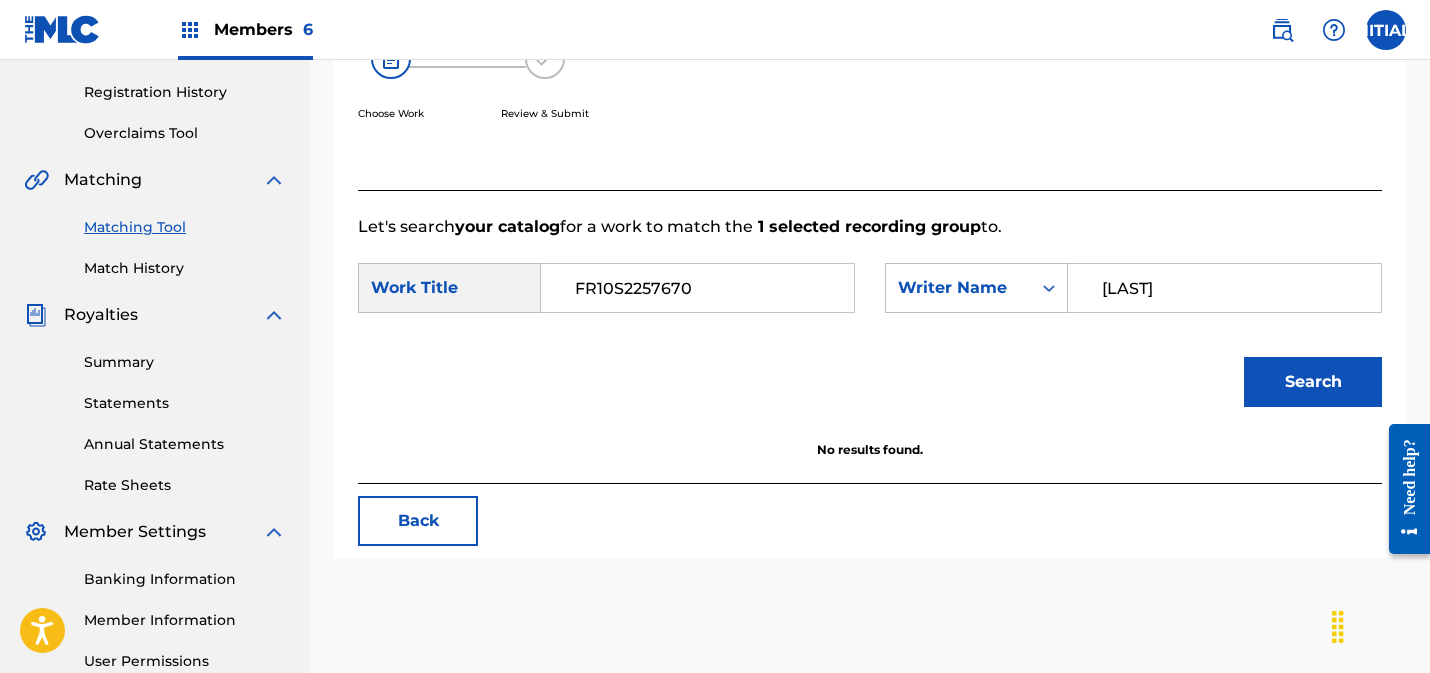 click on "FR10S2257670" at bounding box center [697, 288] 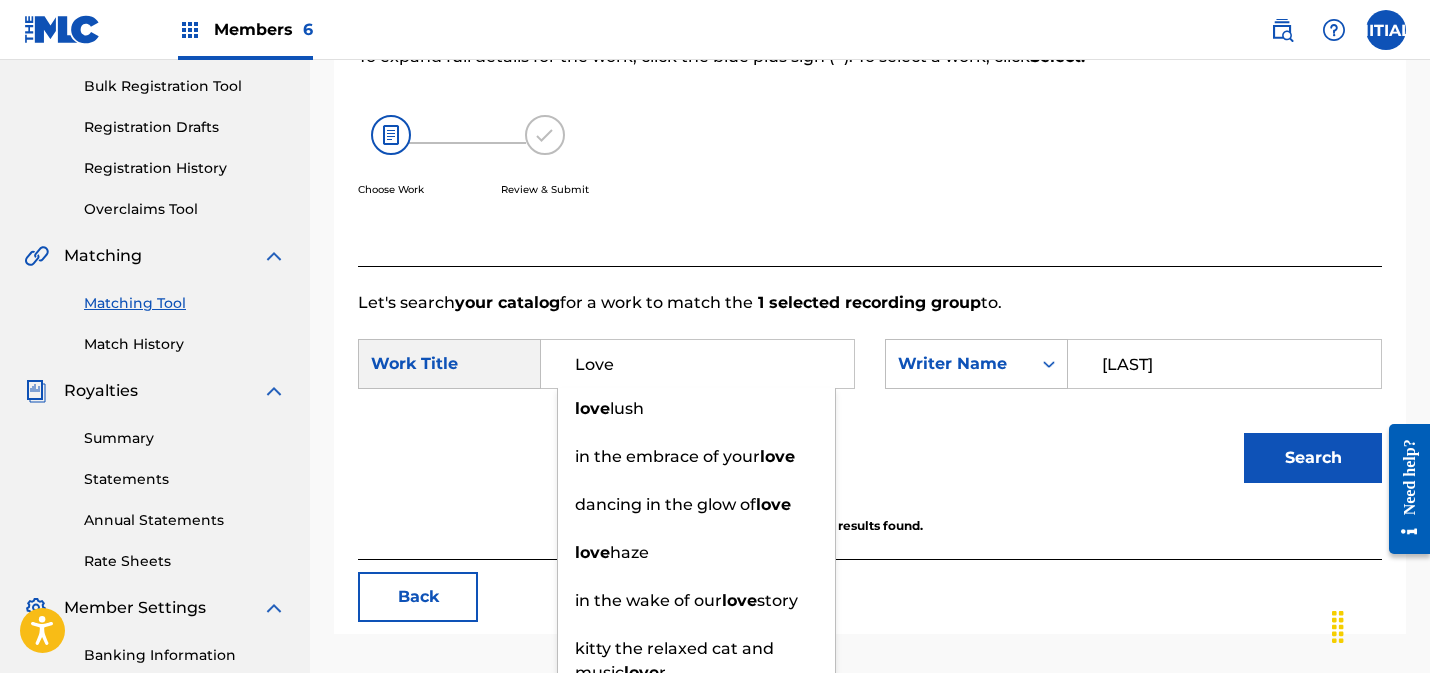 scroll, scrollTop: 294, scrollLeft: 0, axis: vertical 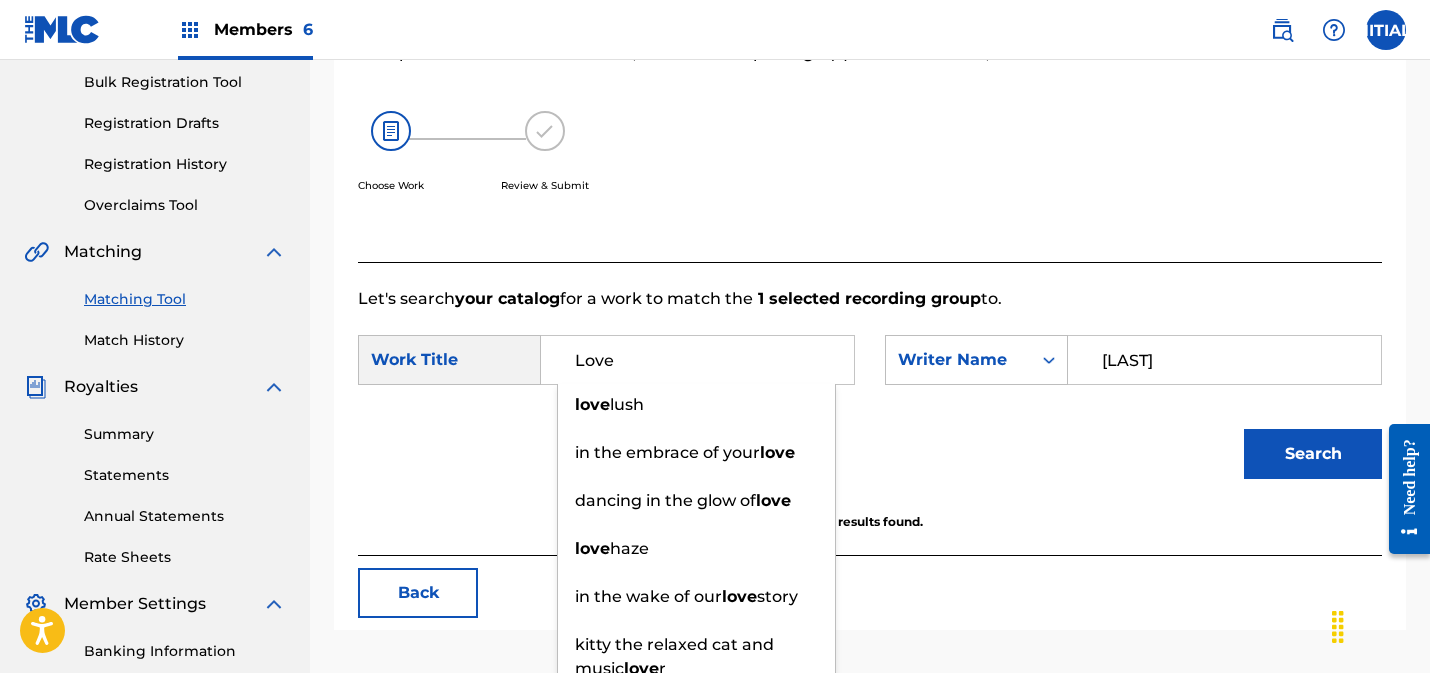 type on "Love" 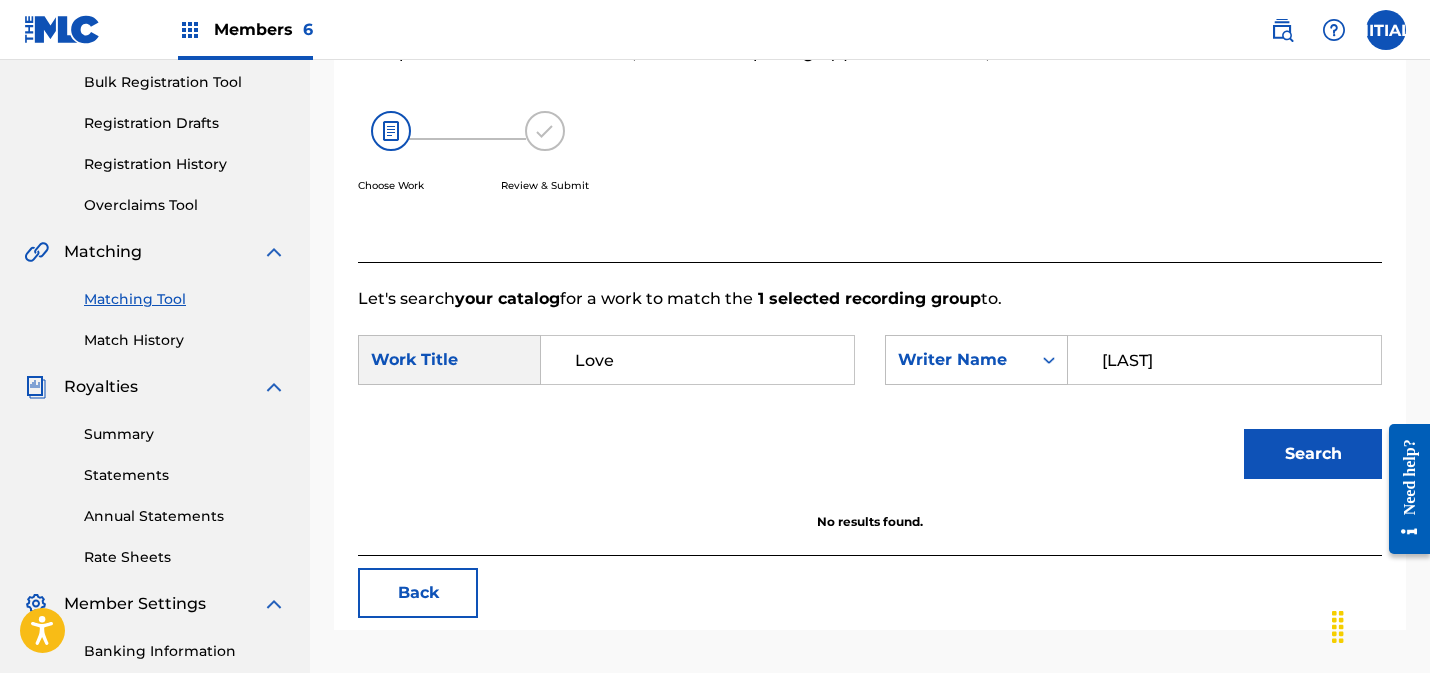 click on "Matching Tool" at bounding box center [185, 299] 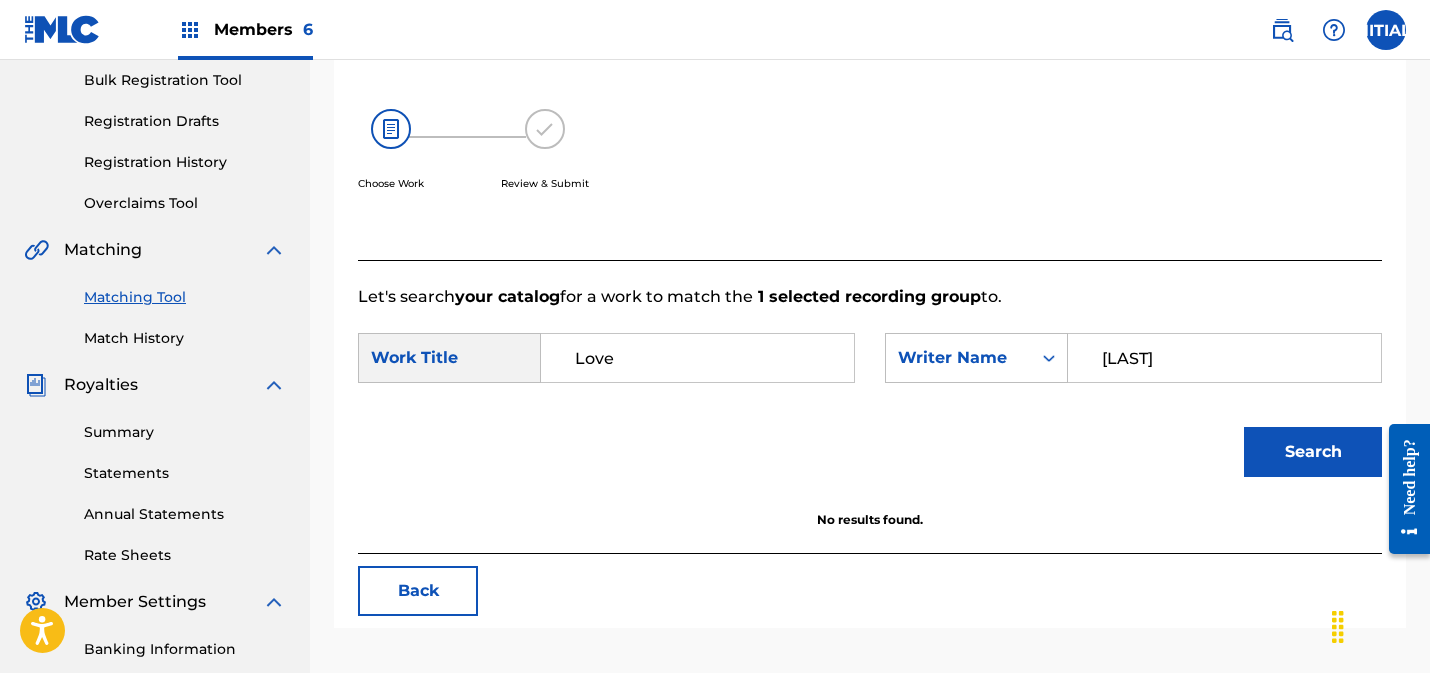 scroll, scrollTop: 328, scrollLeft: 0, axis: vertical 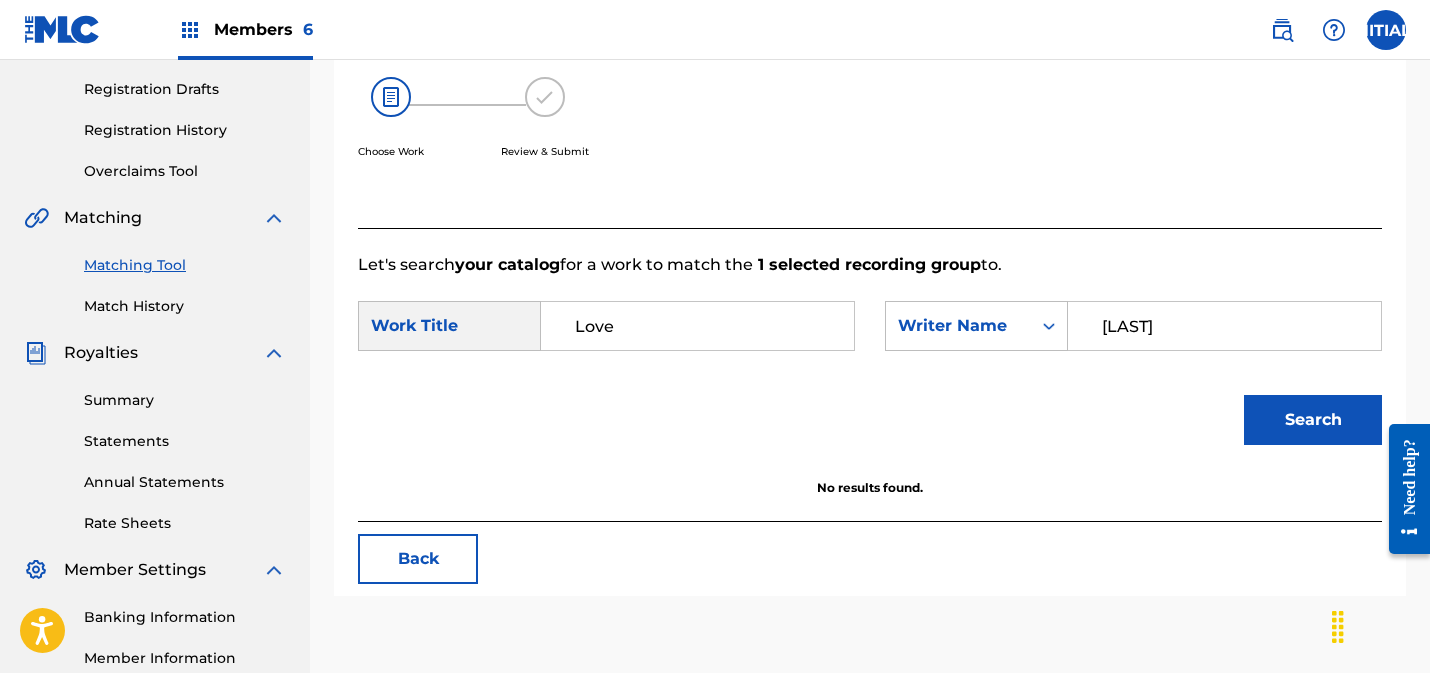 click on "Work Title" at bounding box center (449, 326) 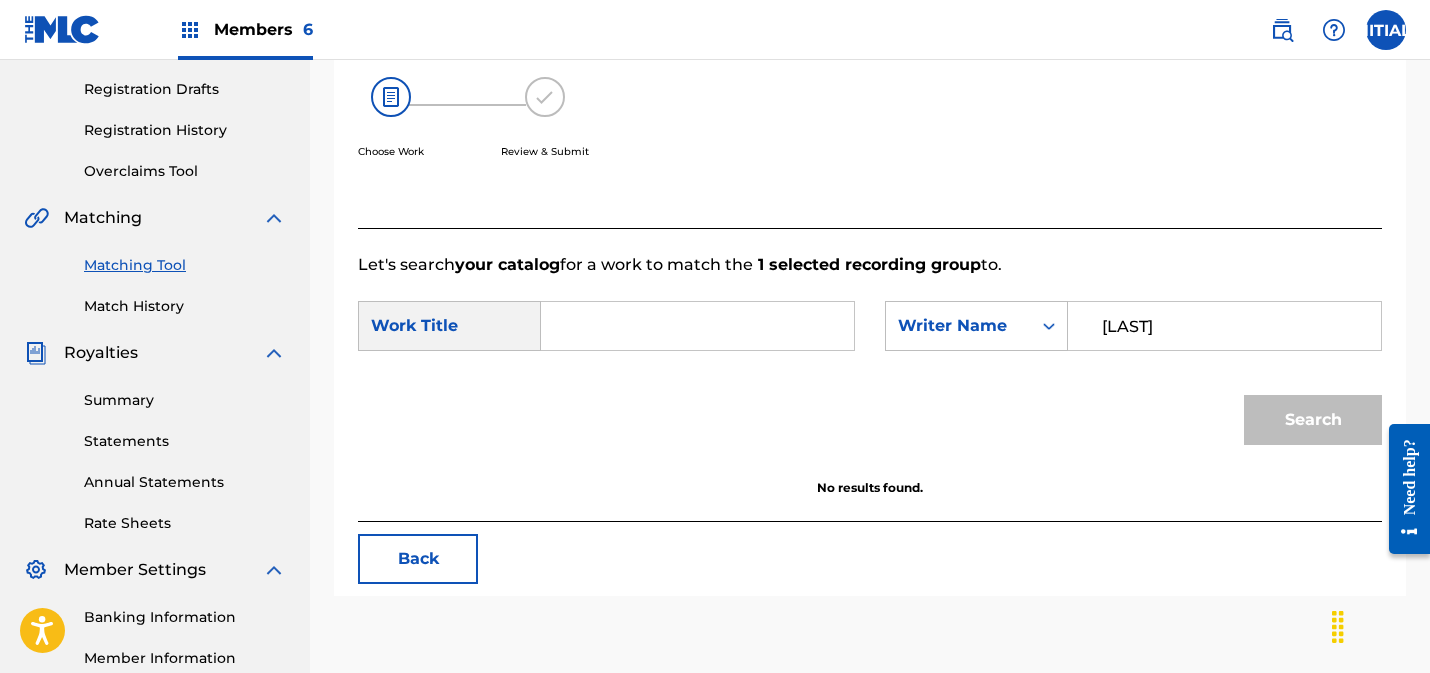 type 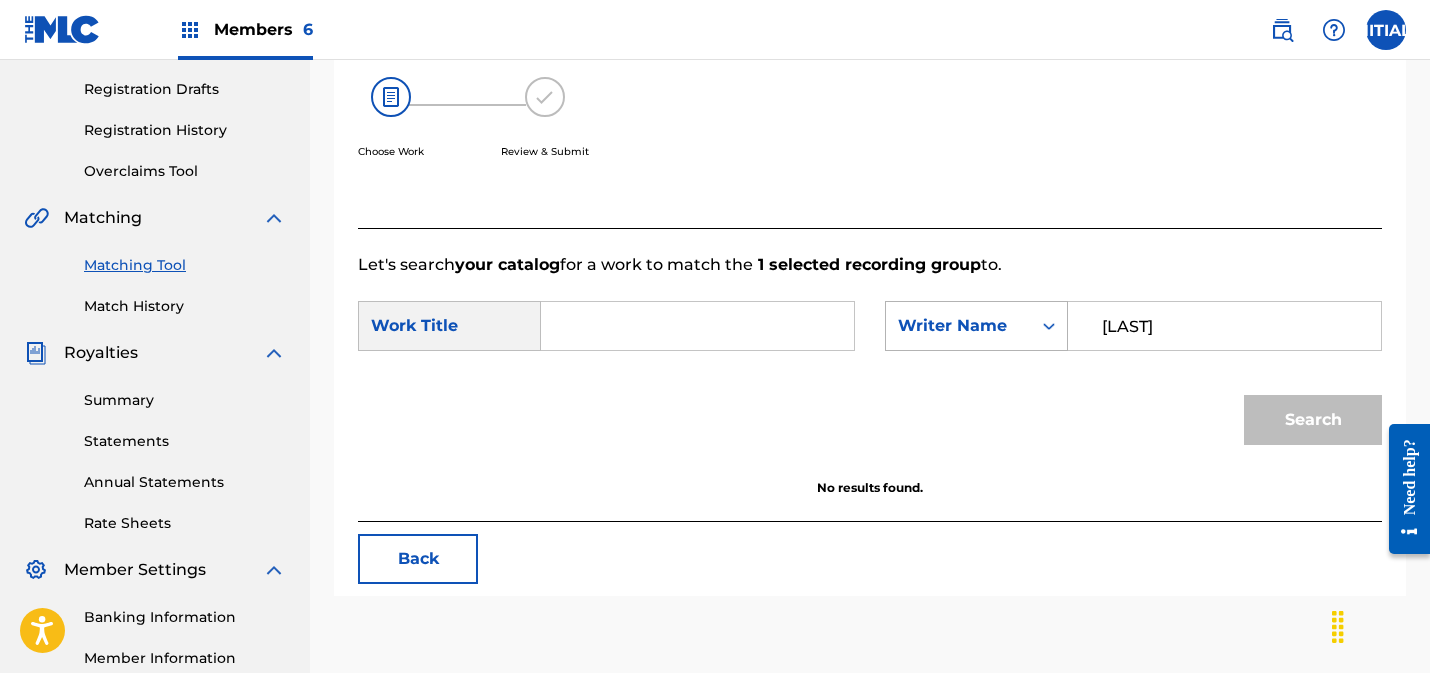 drag, startPoint x: 1120, startPoint y: 335, endPoint x: 1057, endPoint y: 339, distance: 63.126858 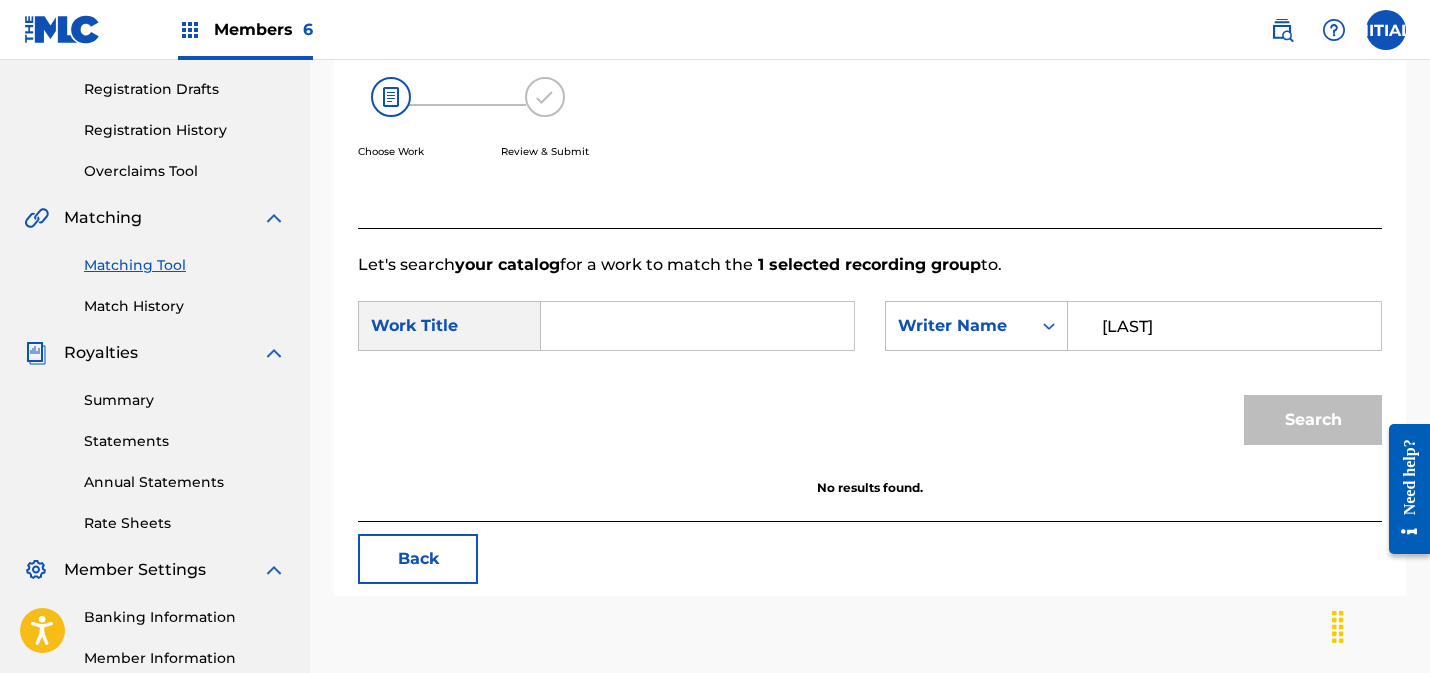 type on "monte" 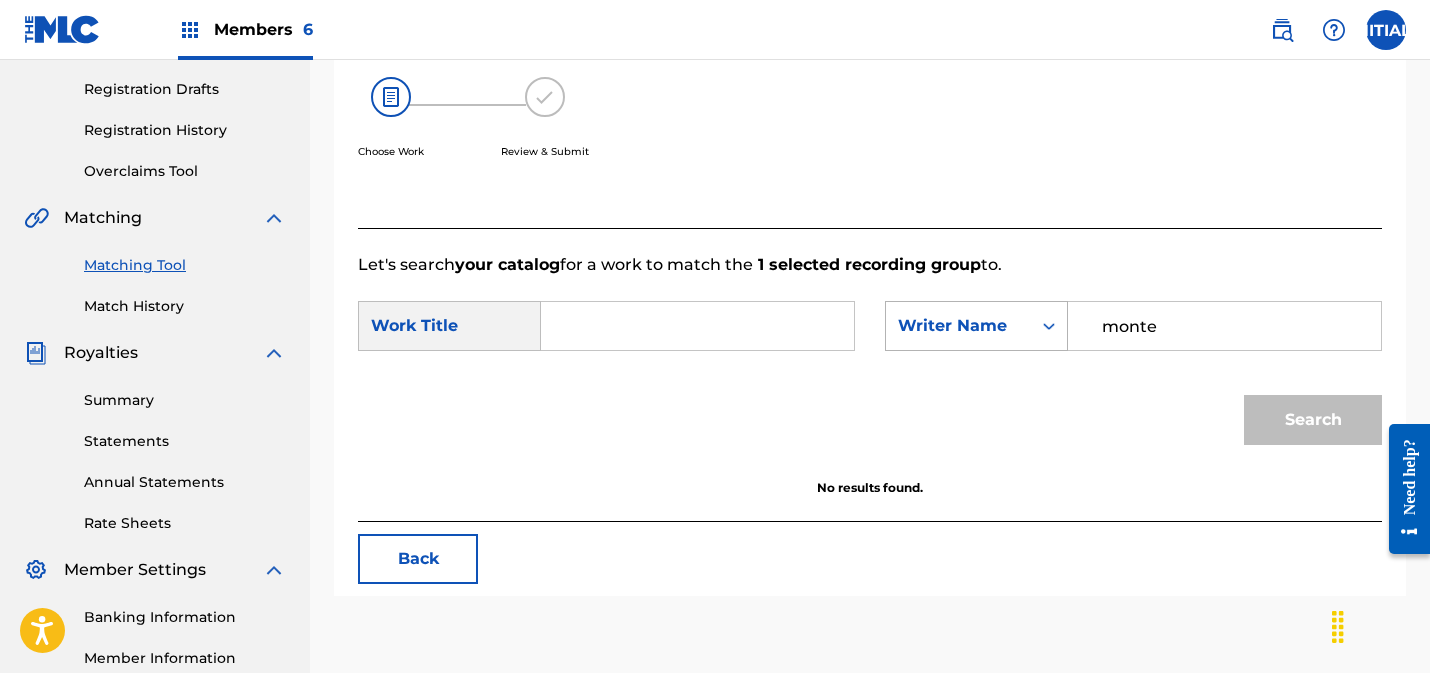 drag, startPoint x: 1175, startPoint y: 332, endPoint x: 1037, endPoint y: 326, distance: 138.13037 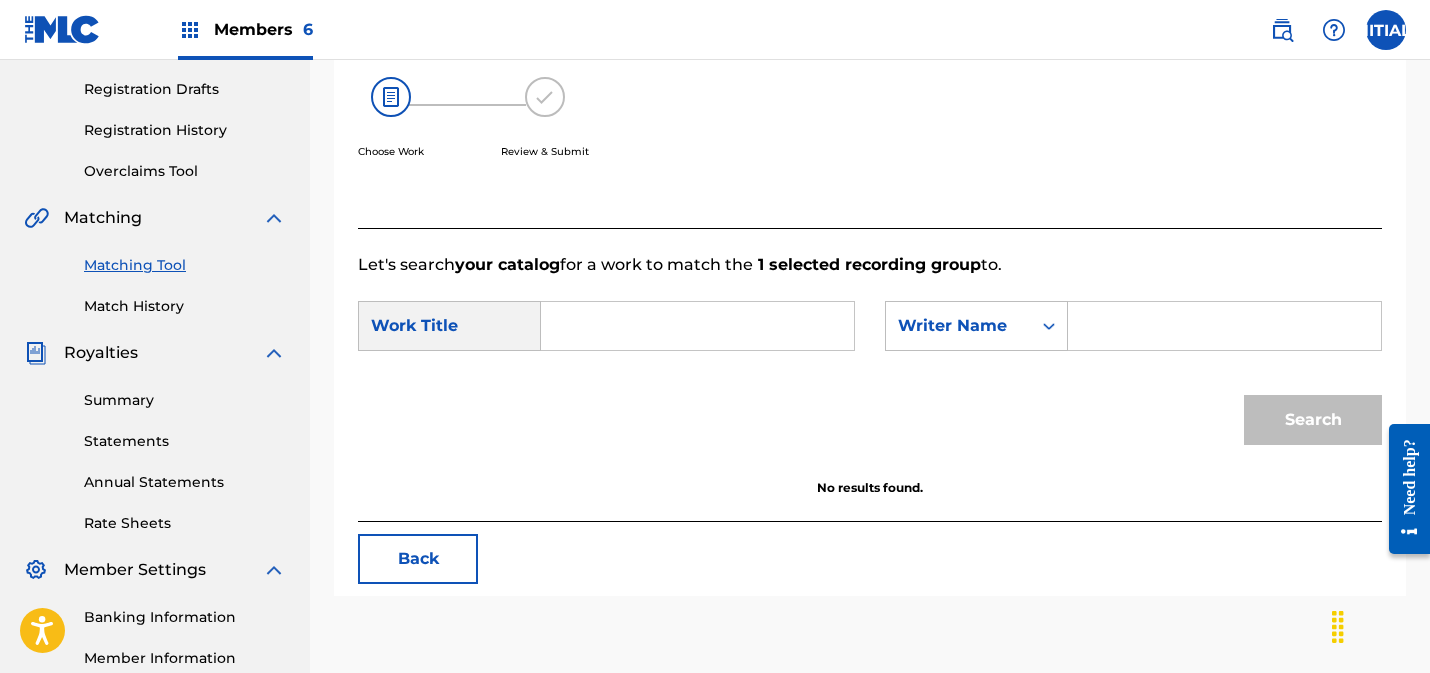 type 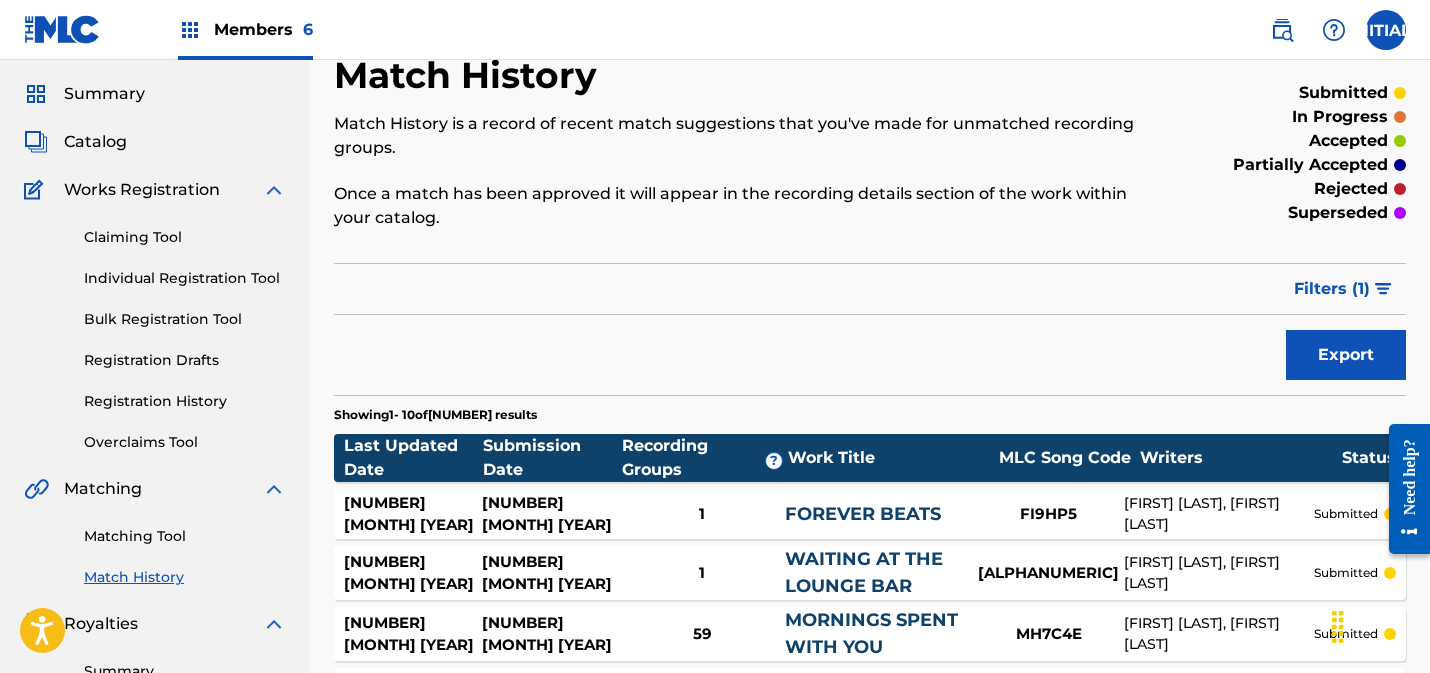 scroll, scrollTop: 20, scrollLeft: 0, axis: vertical 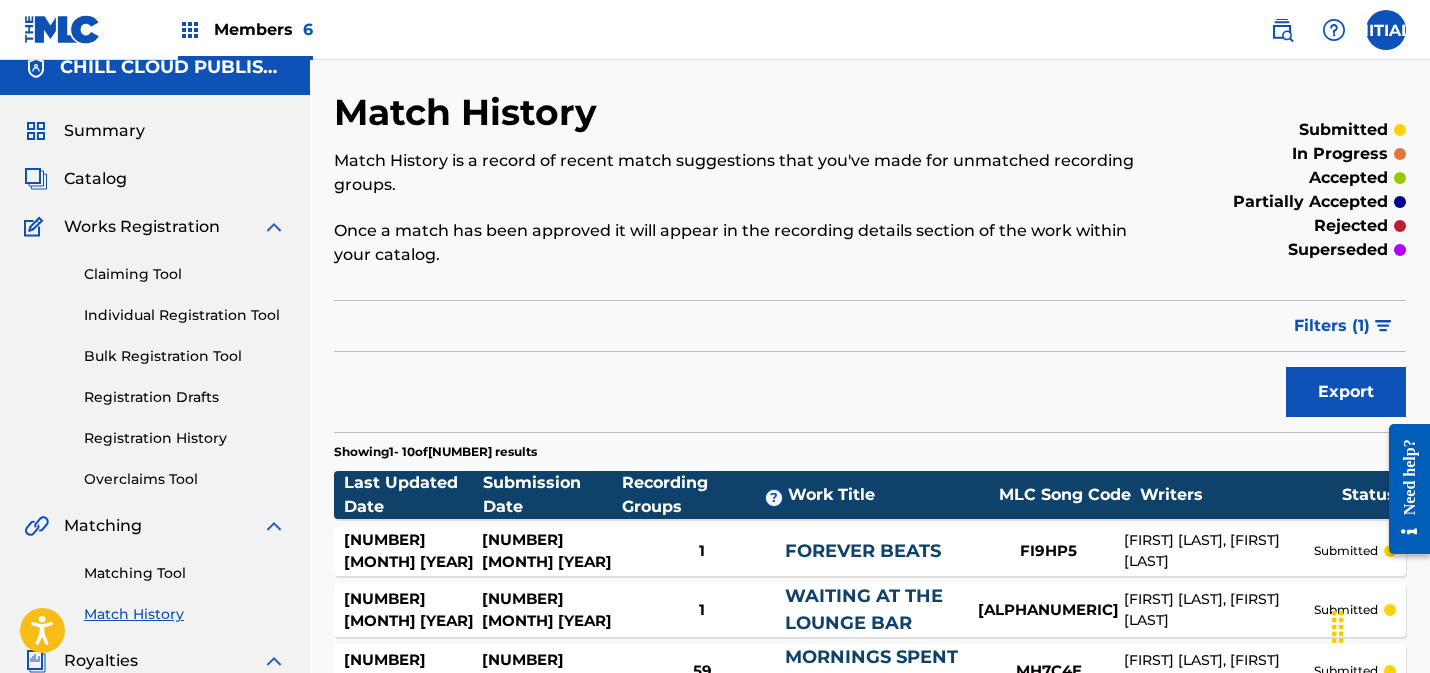 click on "Filters ( 1 )" at bounding box center (1332, 326) 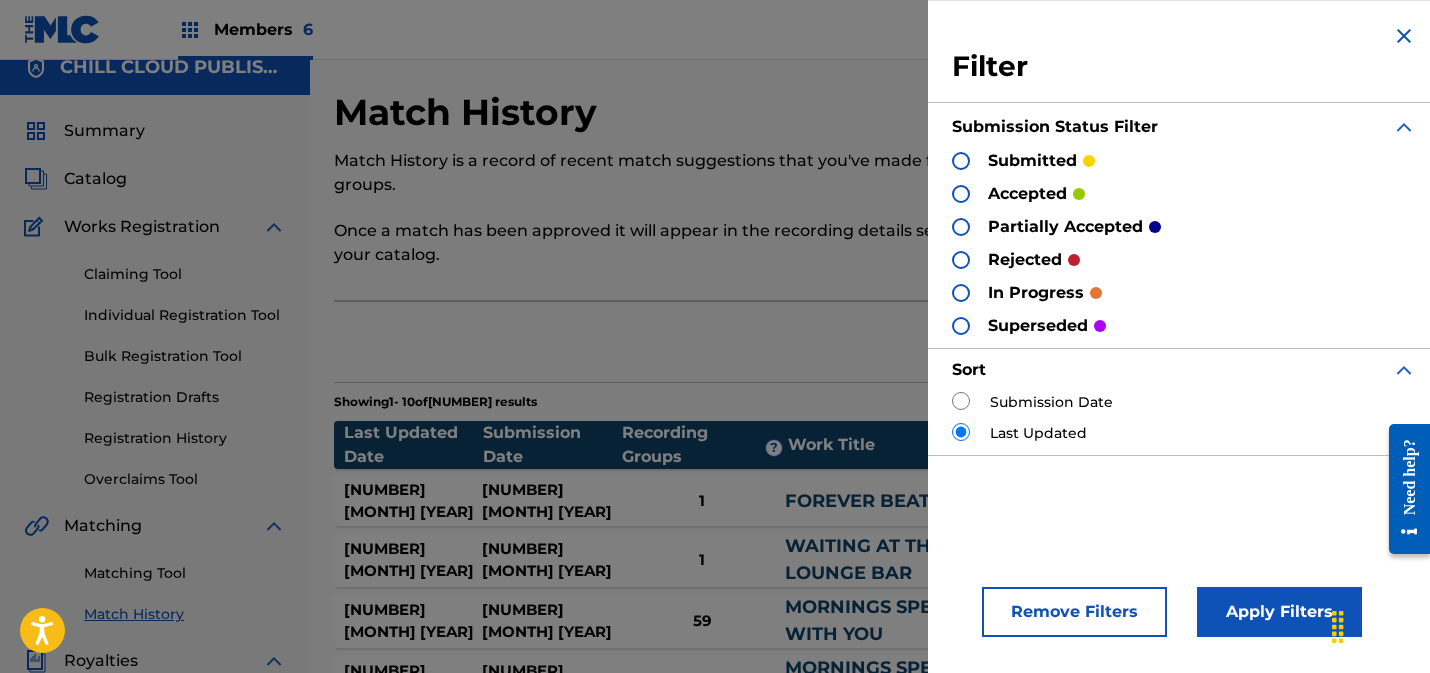 drag, startPoint x: 1261, startPoint y: 619, endPoint x: 1224, endPoint y: 572, distance: 59.816387 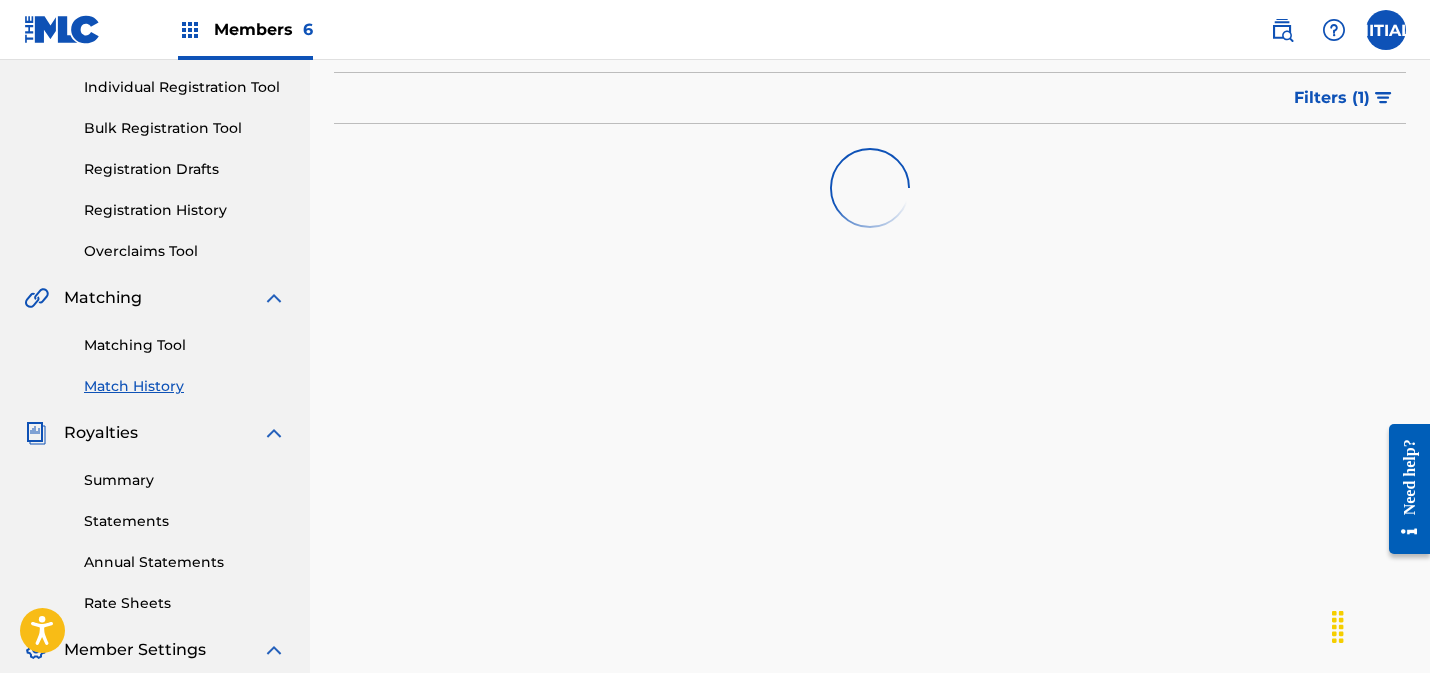 scroll, scrollTop: 299, scrollLeft: 0, axis: vertical 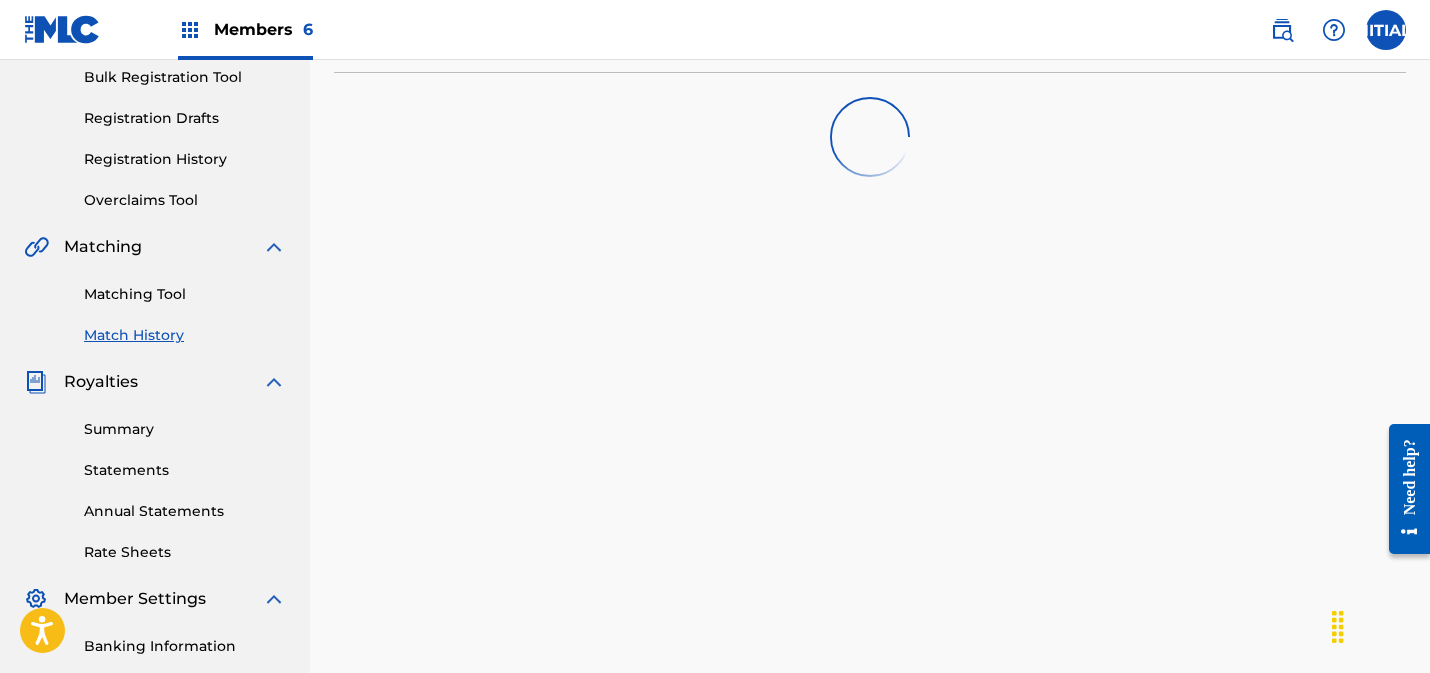 click on "Matching Tool" at bounding box center [185, 294] 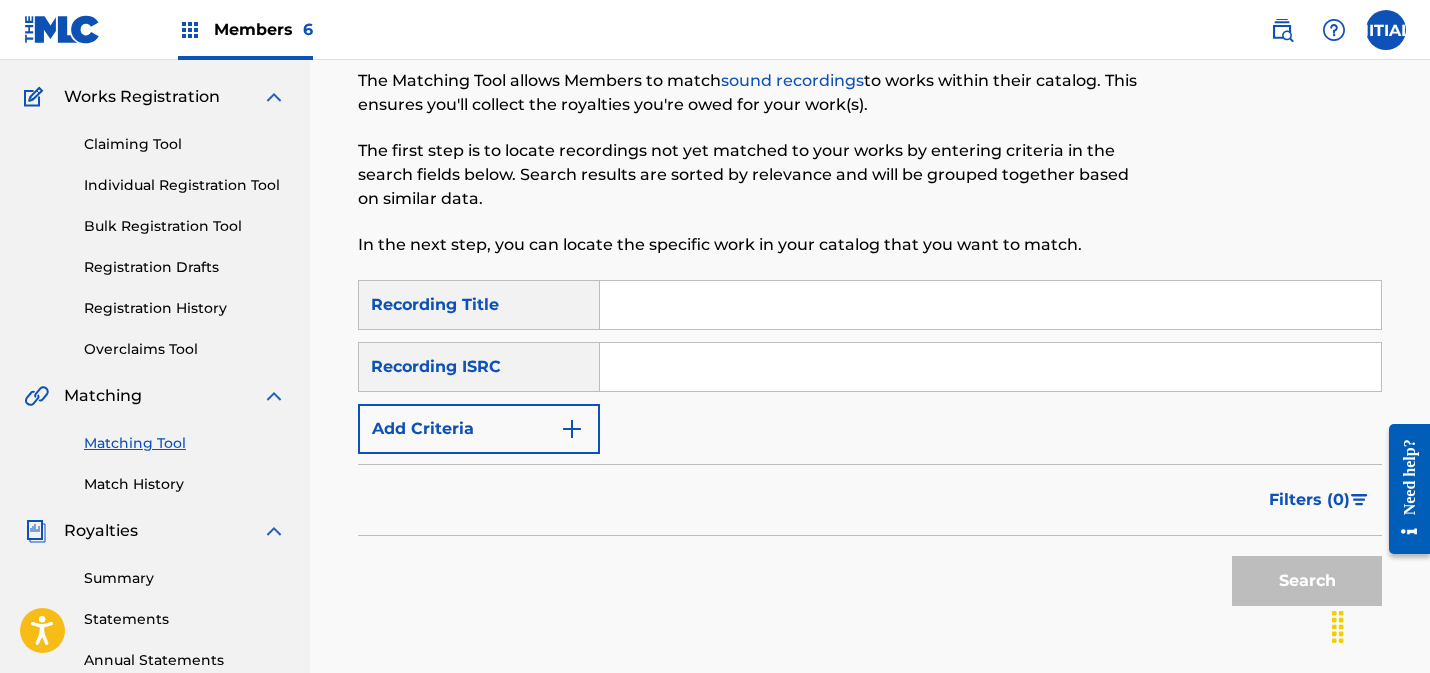 scroll, scrollTop: 205, scrollLeft: 0, axis: vertical 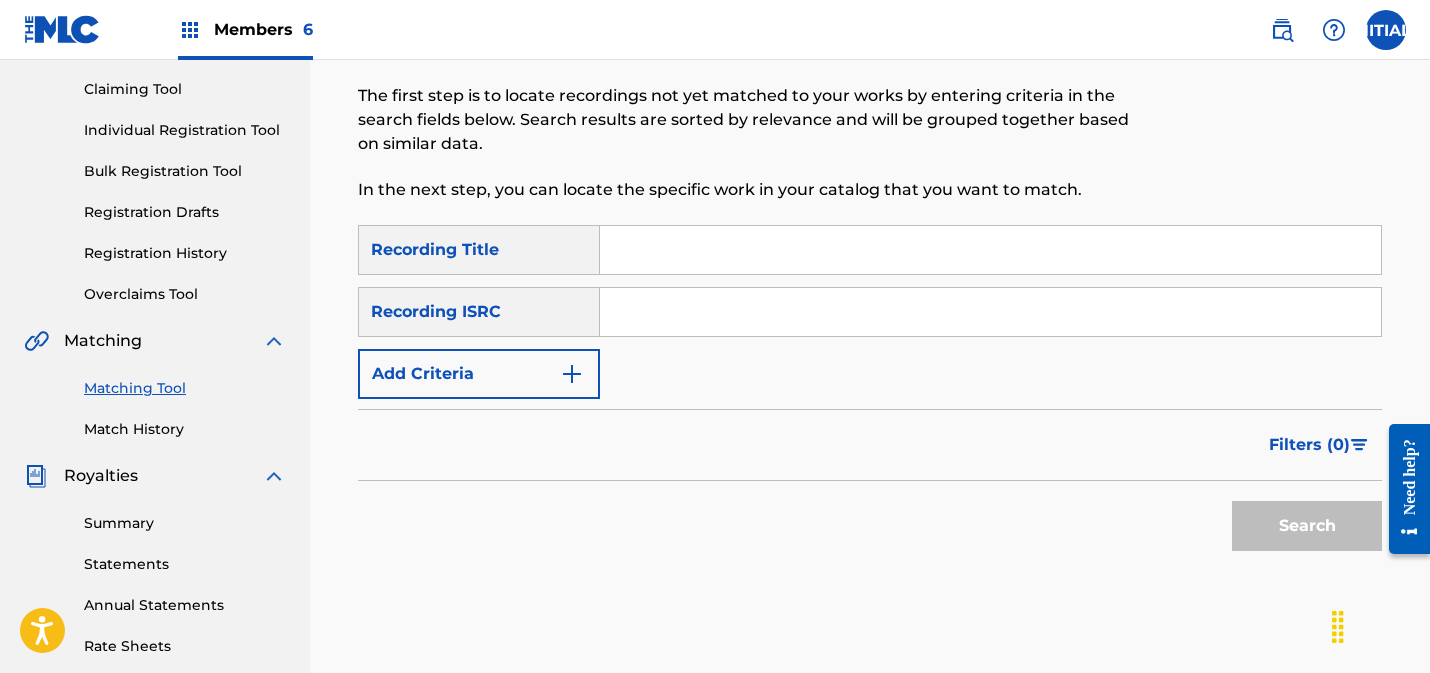 drag, startPoint x: 722, startPoint y: 327, endPoint x: 726, endPoint y: 315, distance: 12.649111 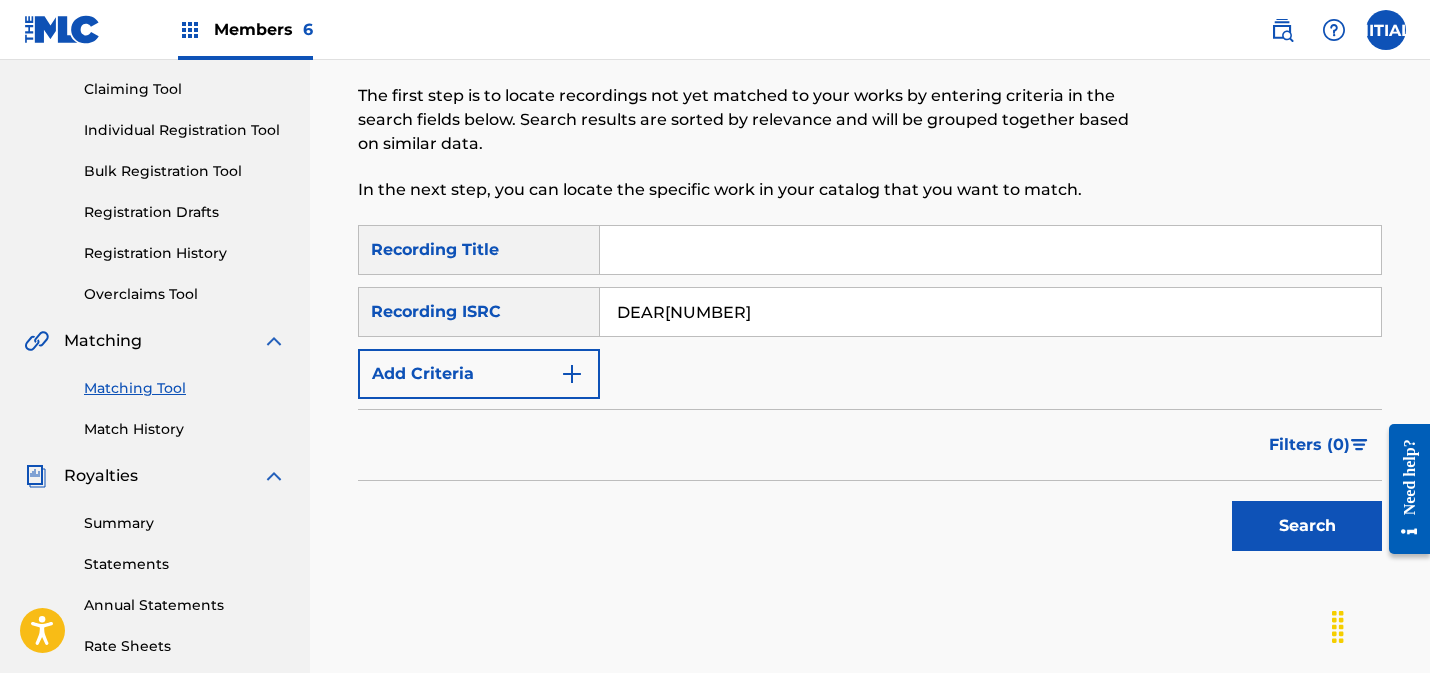 click on "Search" at bounding box center [1307, 526] 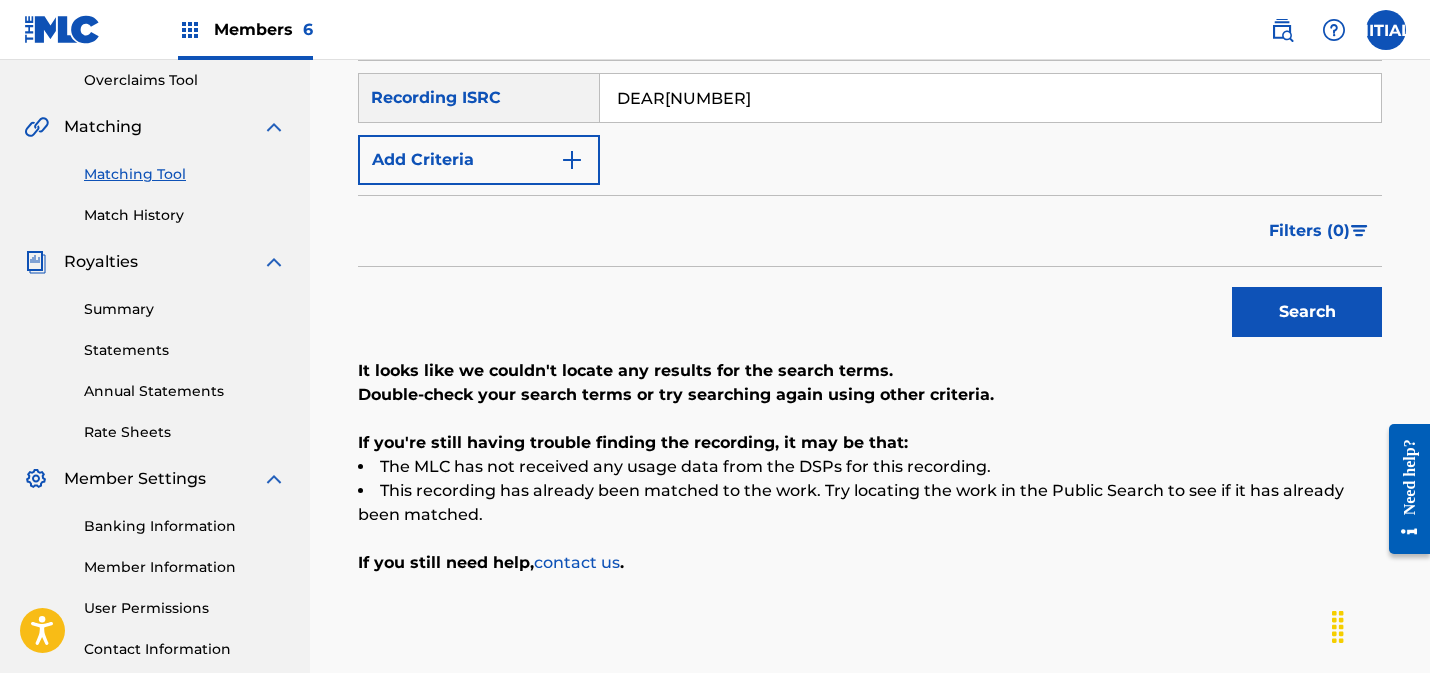 scroll, scrollTop: 185, scrollLeft: 0, axis: vertical 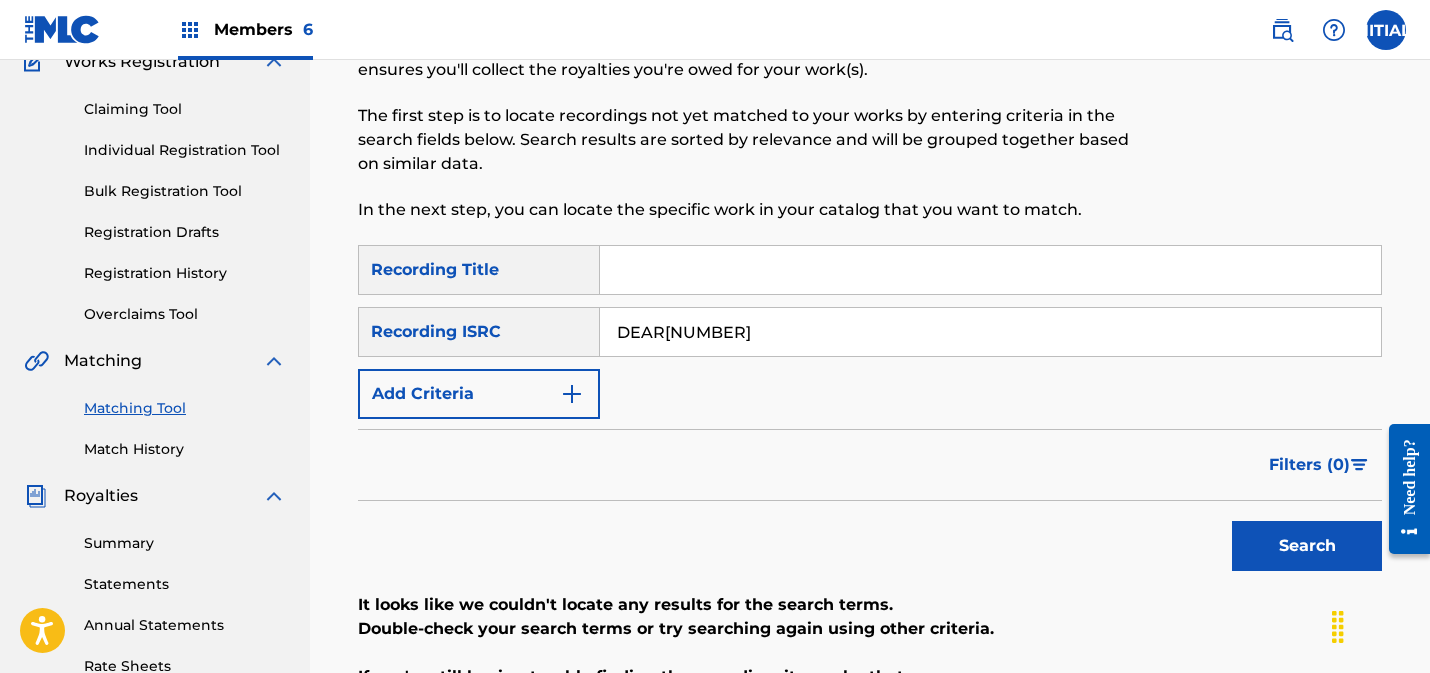 drag, startPoint x: 754, startPoint y: 332, endPoint x: 508, endPoint y: 326, distance: 246.07317 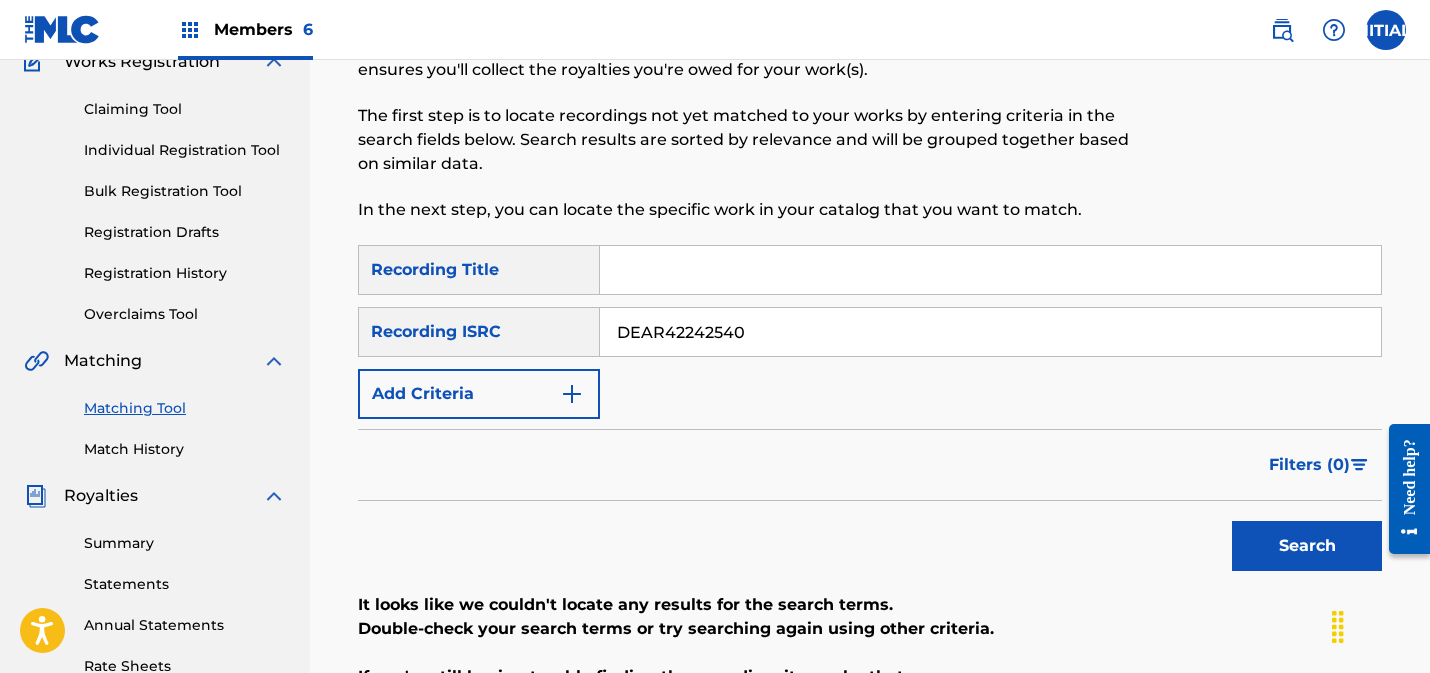 click on "Search" at bounding box center (1307, 546) 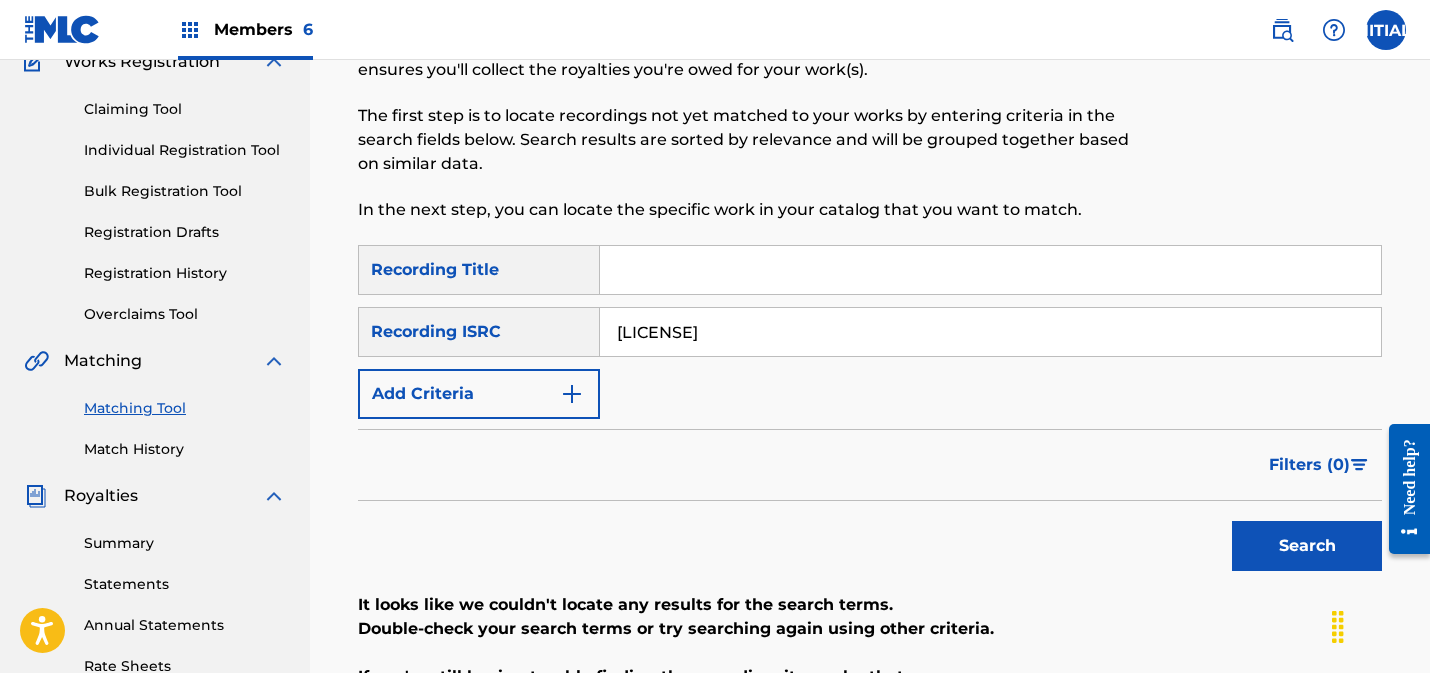 drag, startPoint x: 1279, startPoint y: 563, endPoint x: 1159, endPoint y: 557, distance: 120.14991 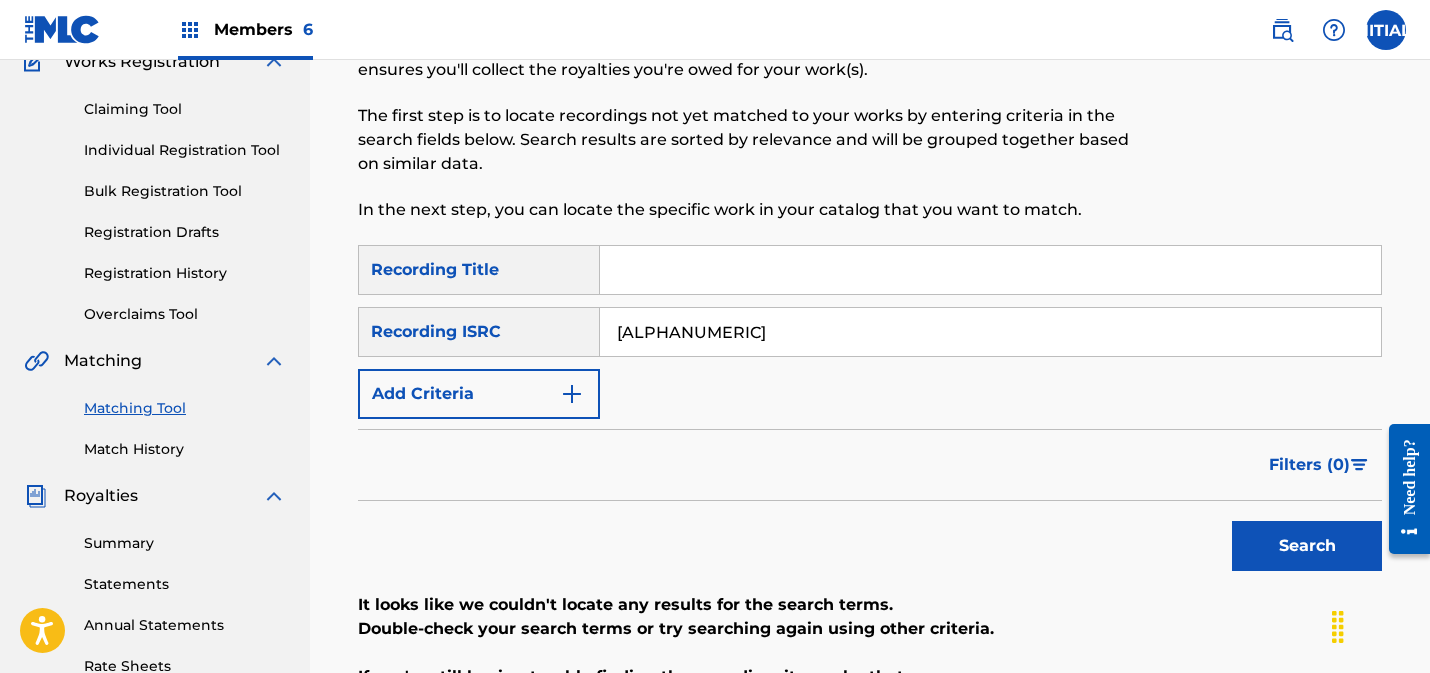 type on "[ALPHANUMERIC]" 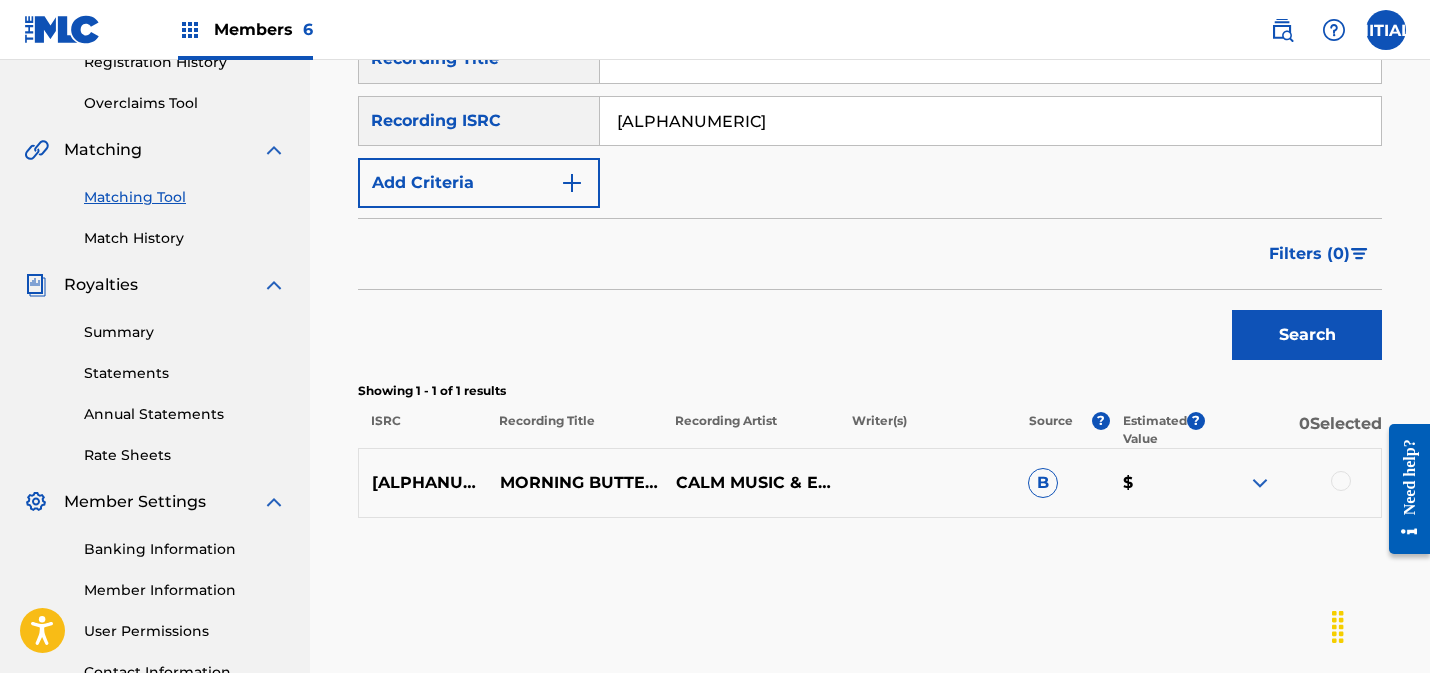 scroll, scrollTop: 399, scrollLeft: 0, axis: vertical 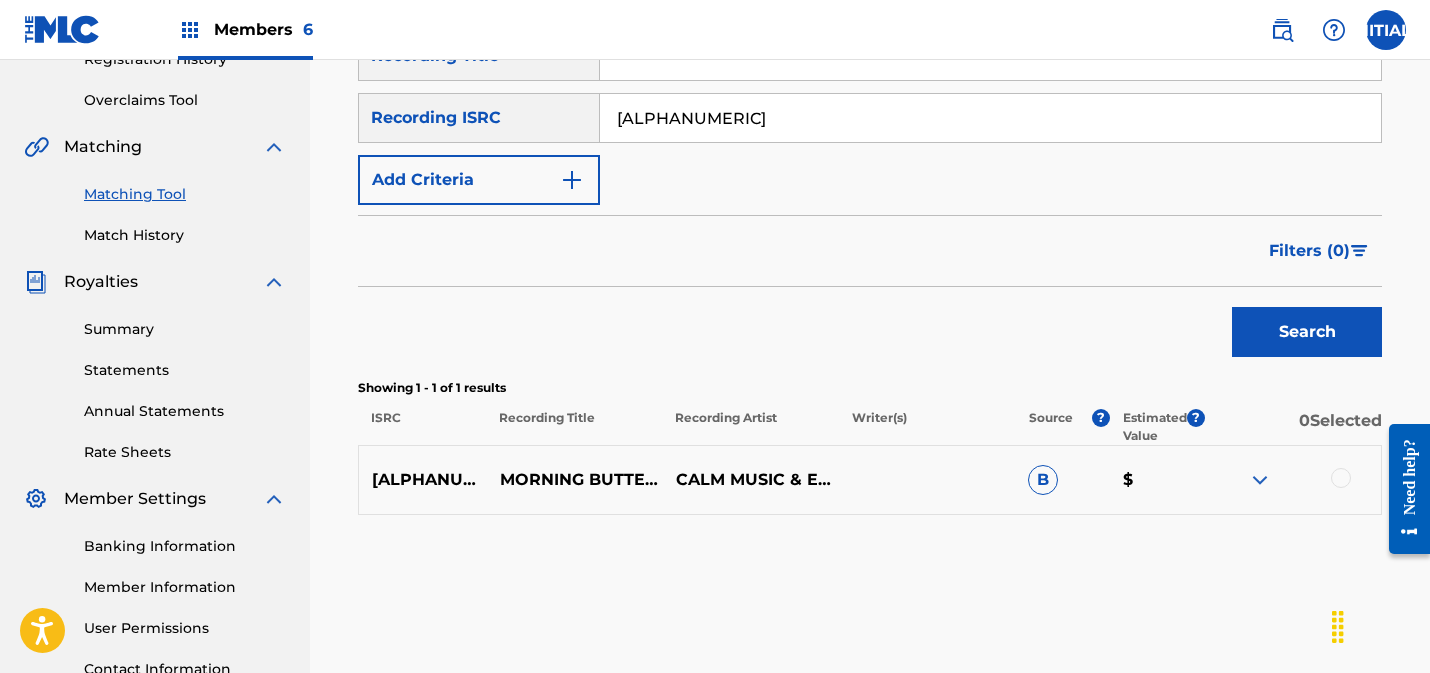 click at bounding box center (1260, 480) 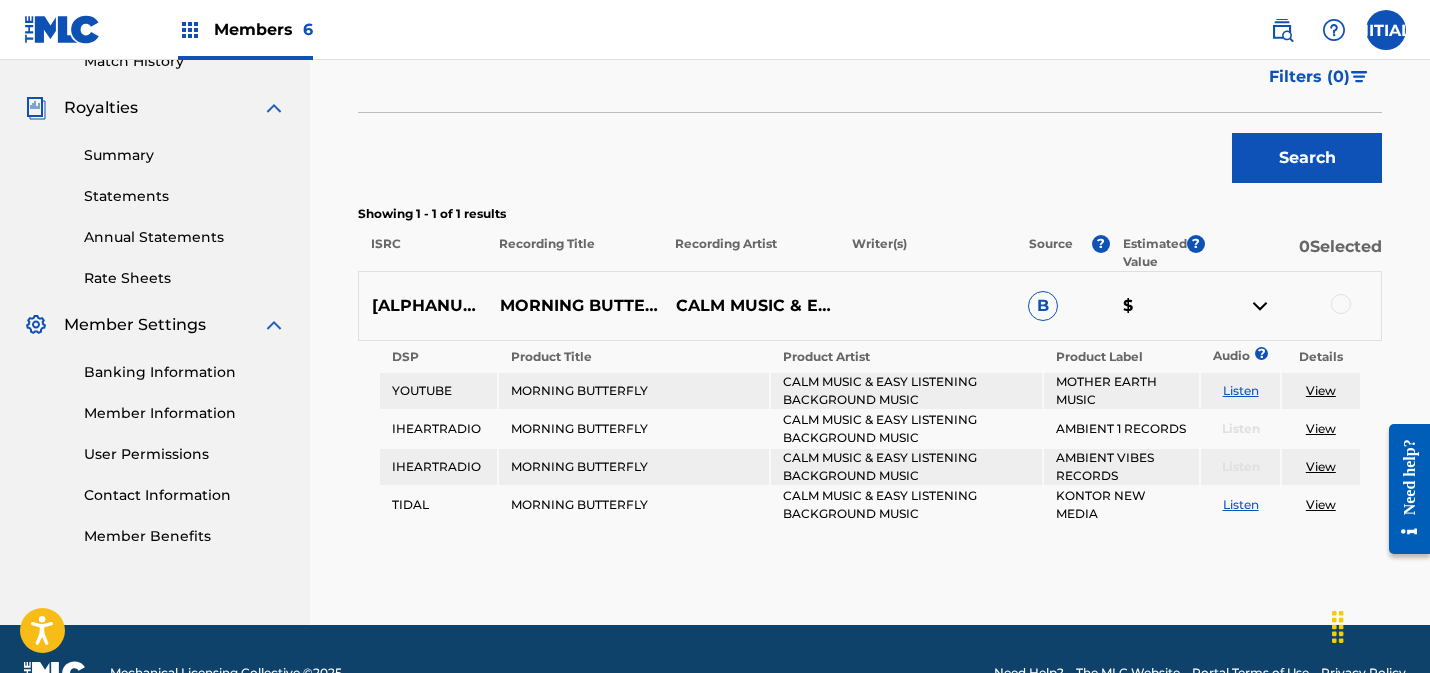 scroll, scrollTop: 603, scrollLeft: 0, axis: vertical 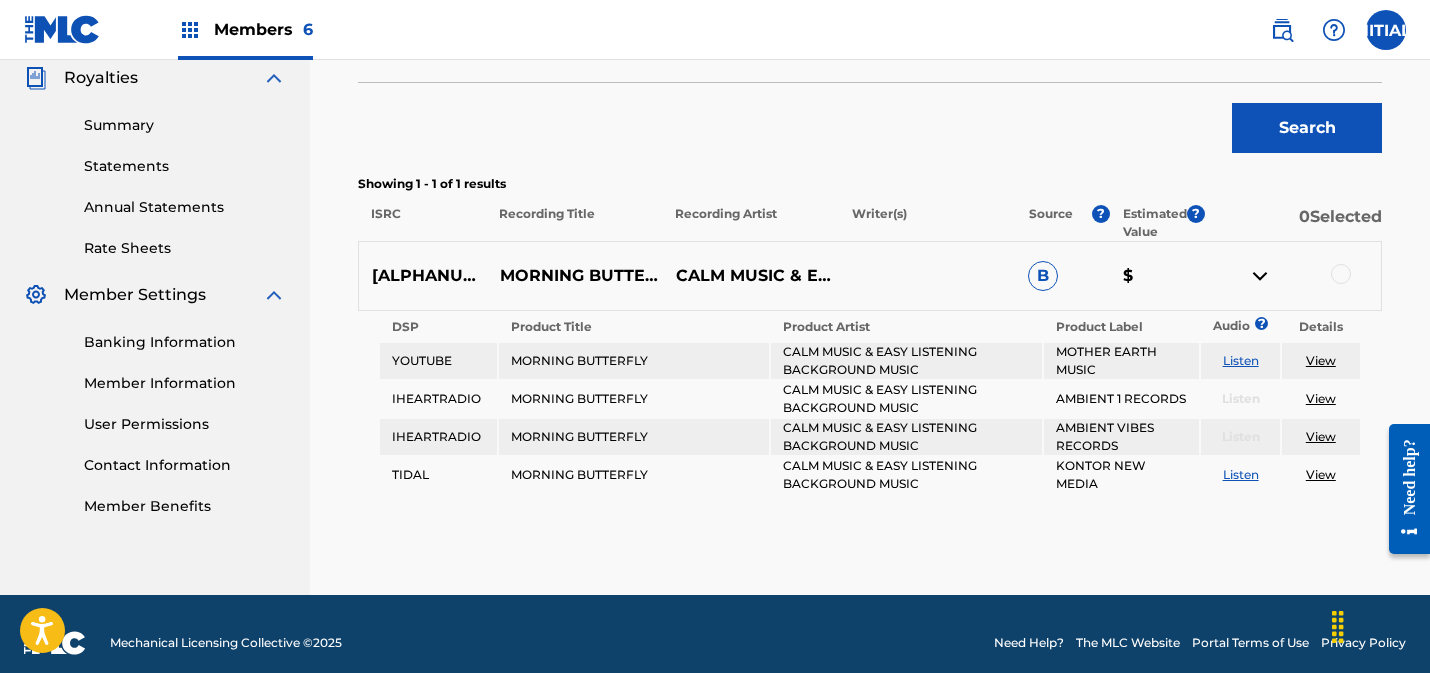 click at bounding box center [1341, 274] 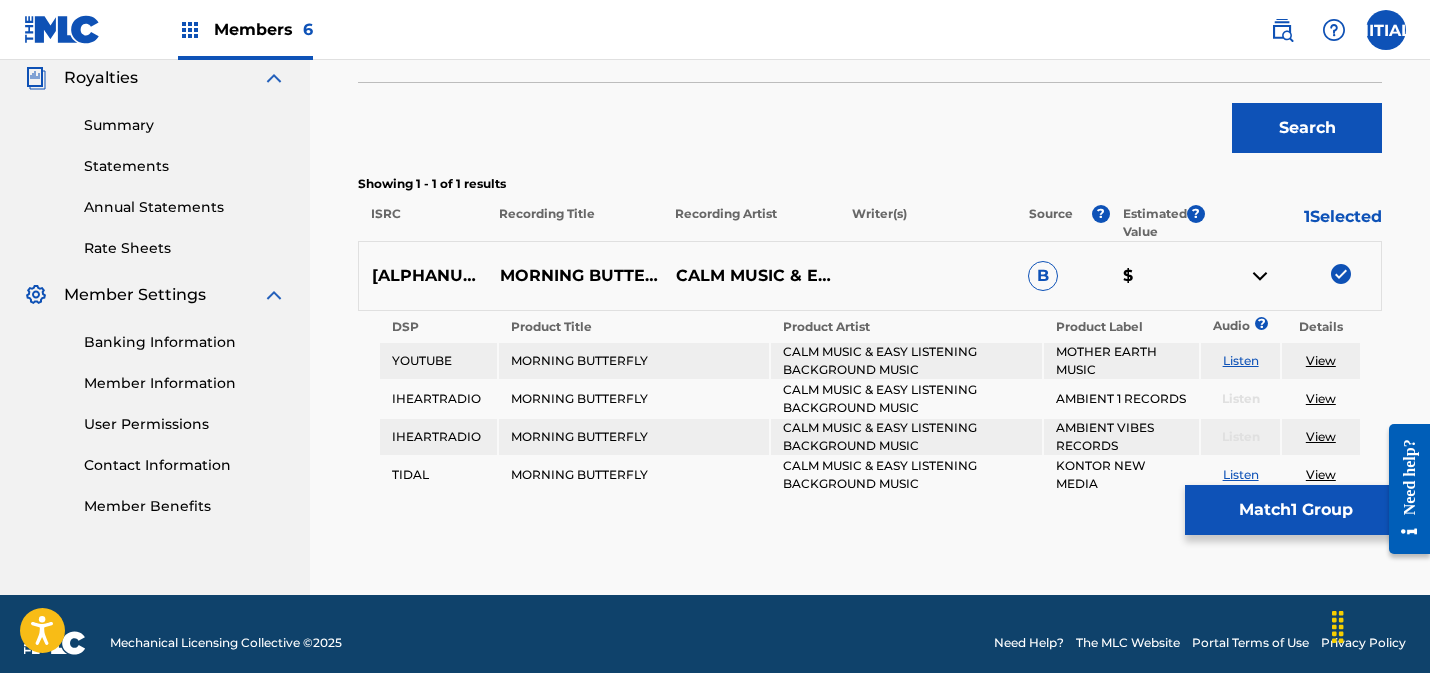 click on "Match  1 Group" at bounding box center (1295, 510) 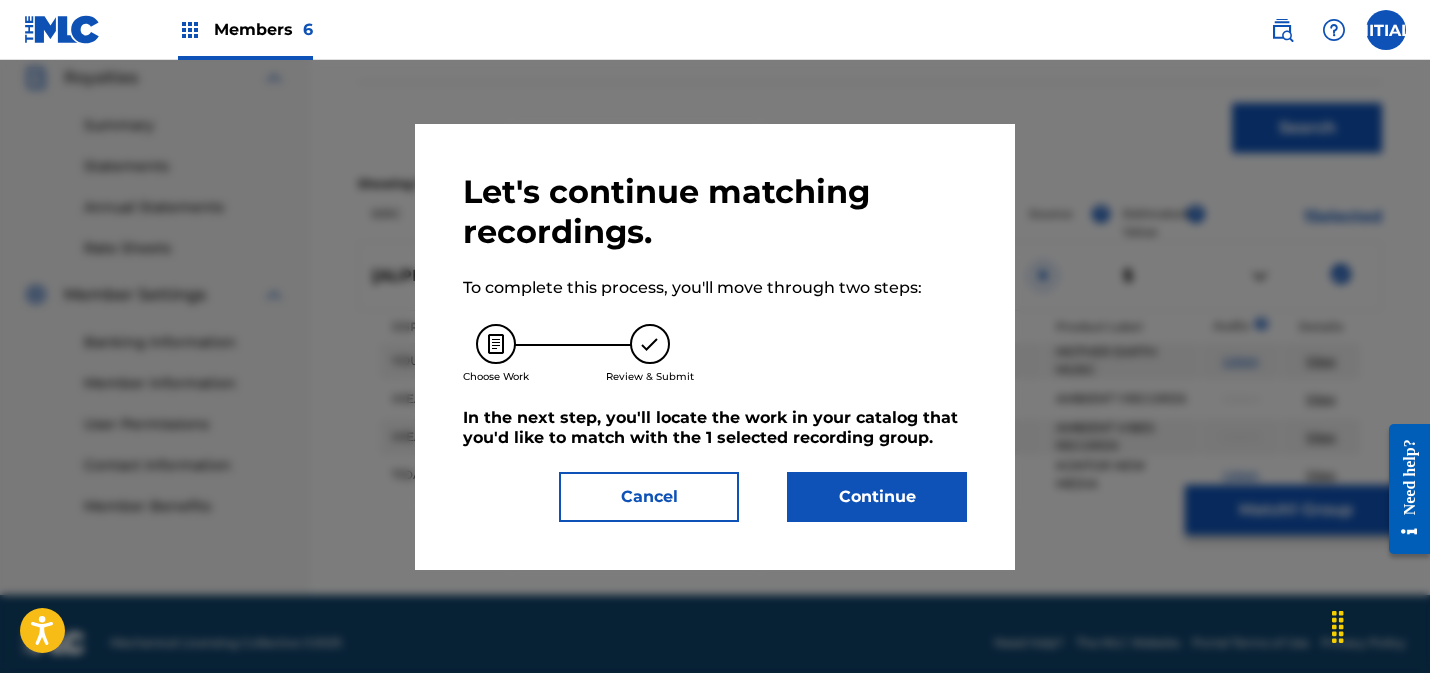 click on "Continue" at bounding box center [877, 497] 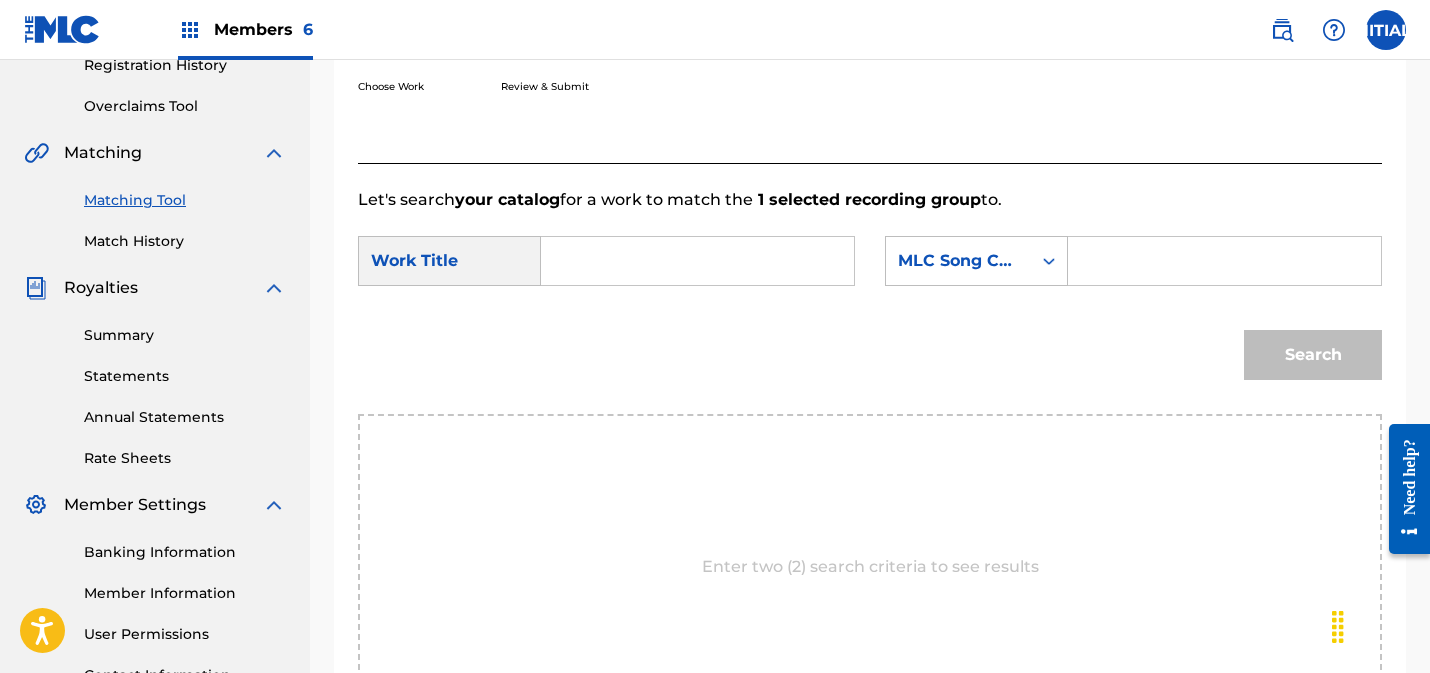 scroll, scrollTop: 149, scrollLeft: 0, axis: vertical 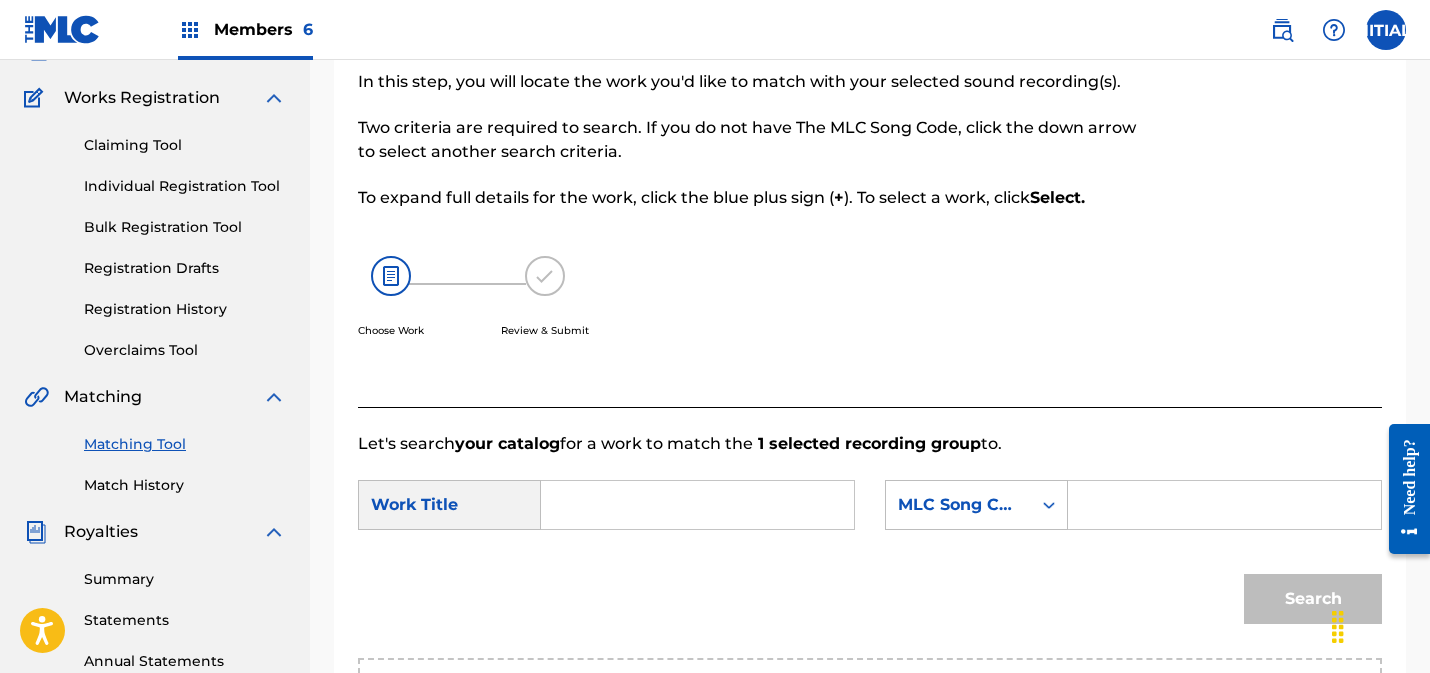 drag, startPoint x: 612, startPoint y: 513, endPoint x: 627, endPoint y: 511, distance: 15.132746 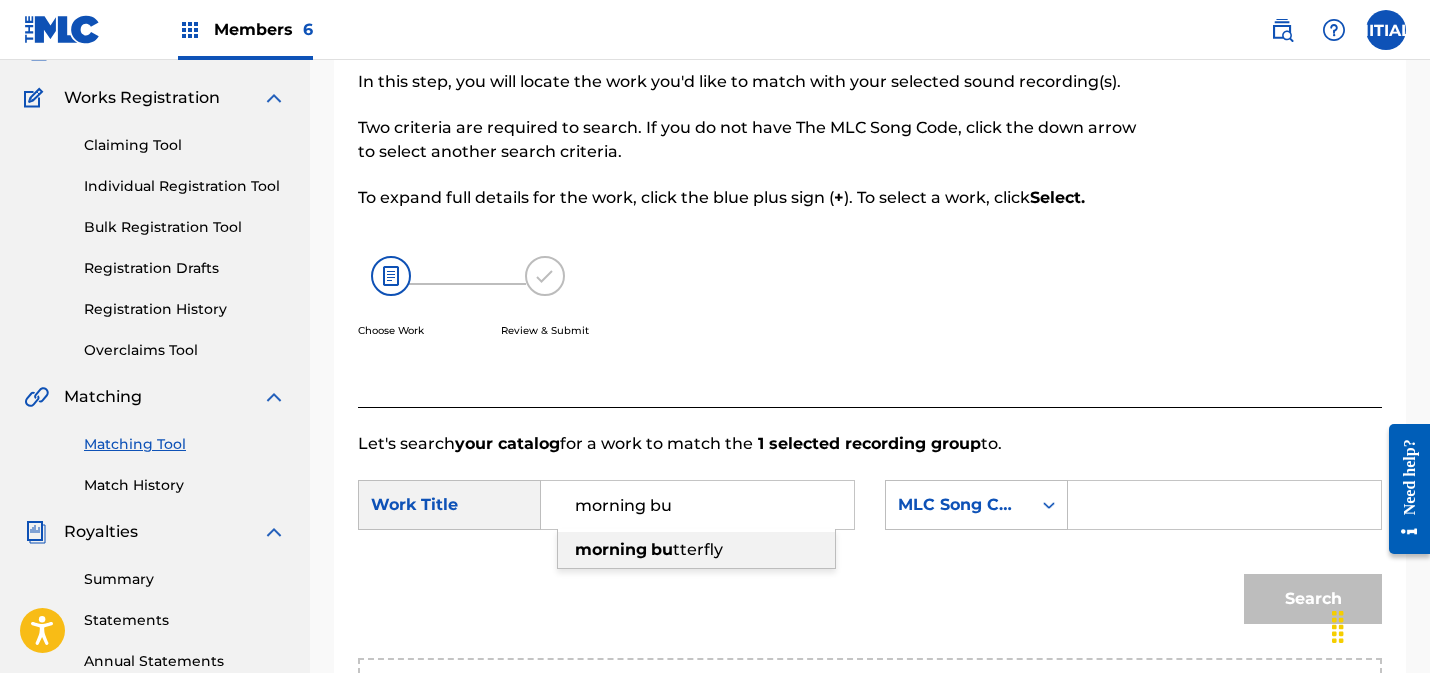 drag, startPoint x: 656, startPoint y: 553, endPoint x: 757, endPoint y: 540, distance: 101.8332 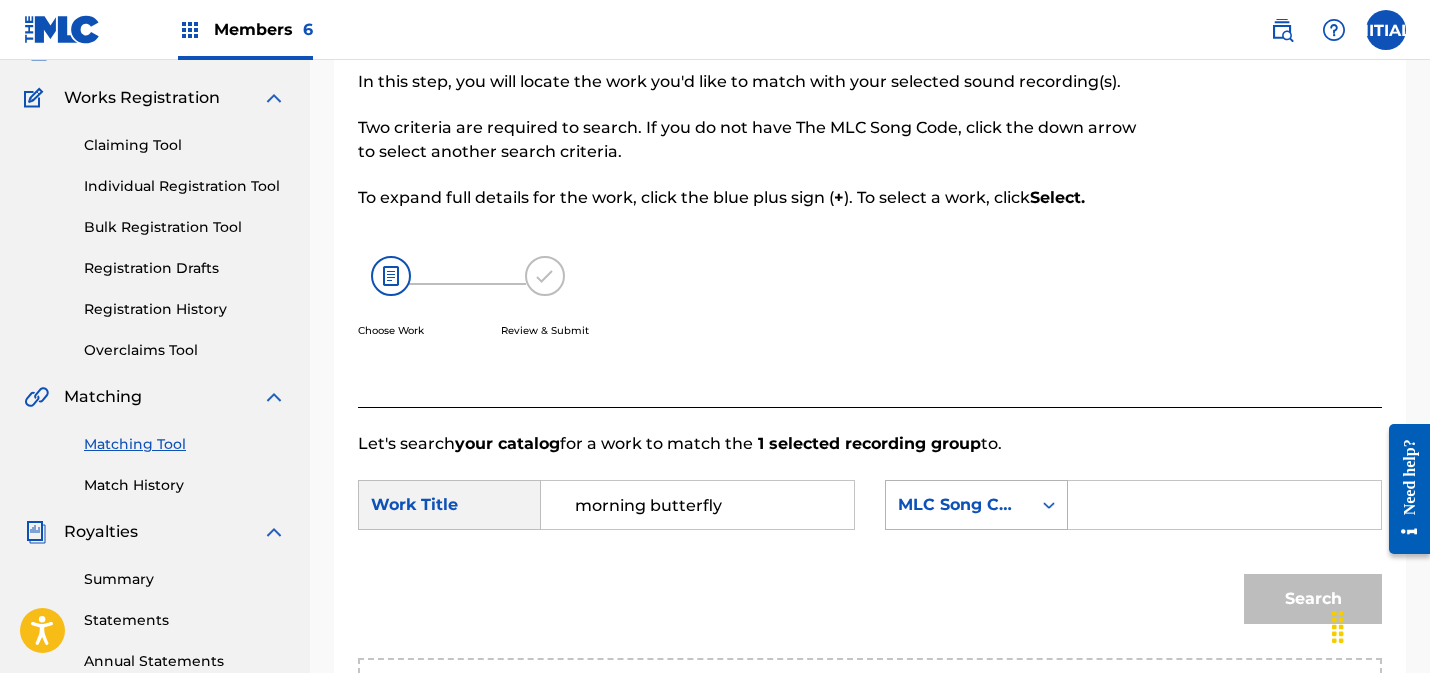 click on "MLC Song Code" at bounding box center (958, 505) 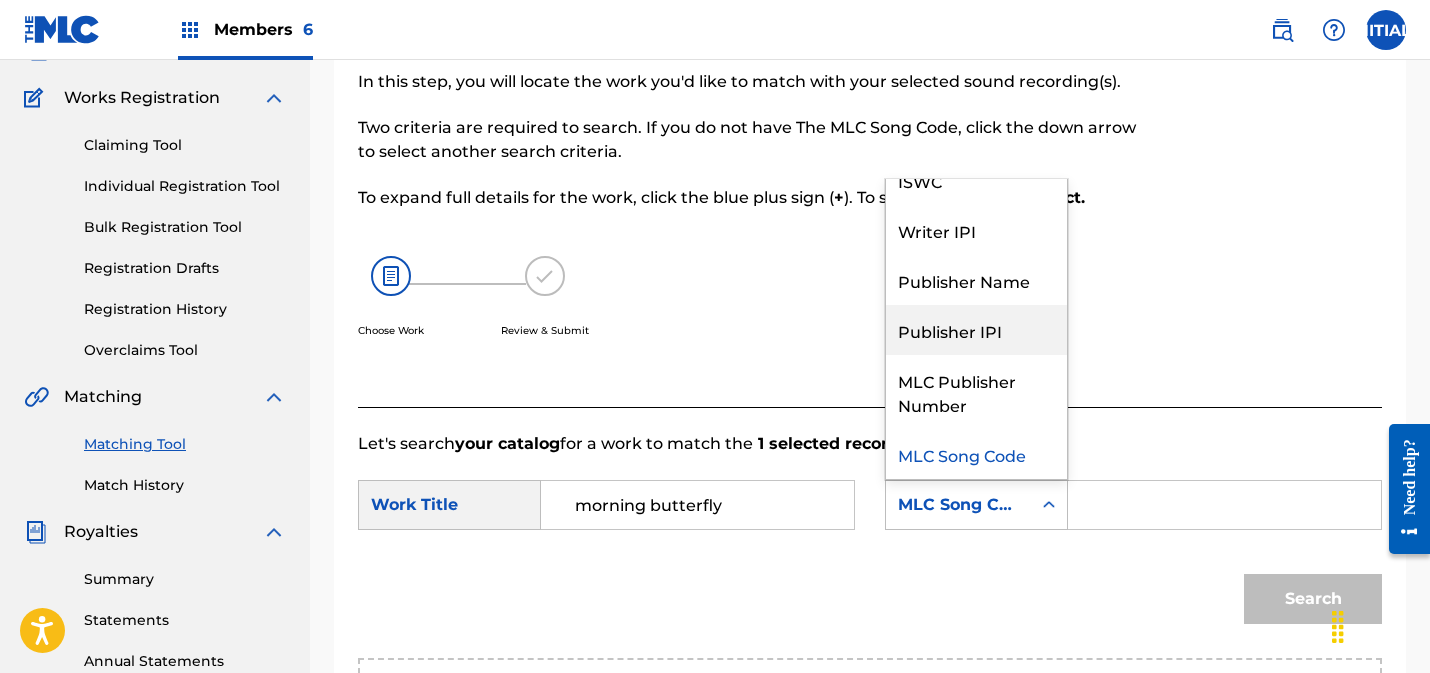 scroll, scrollTop: 0, scrollLeft: 0, axis: both 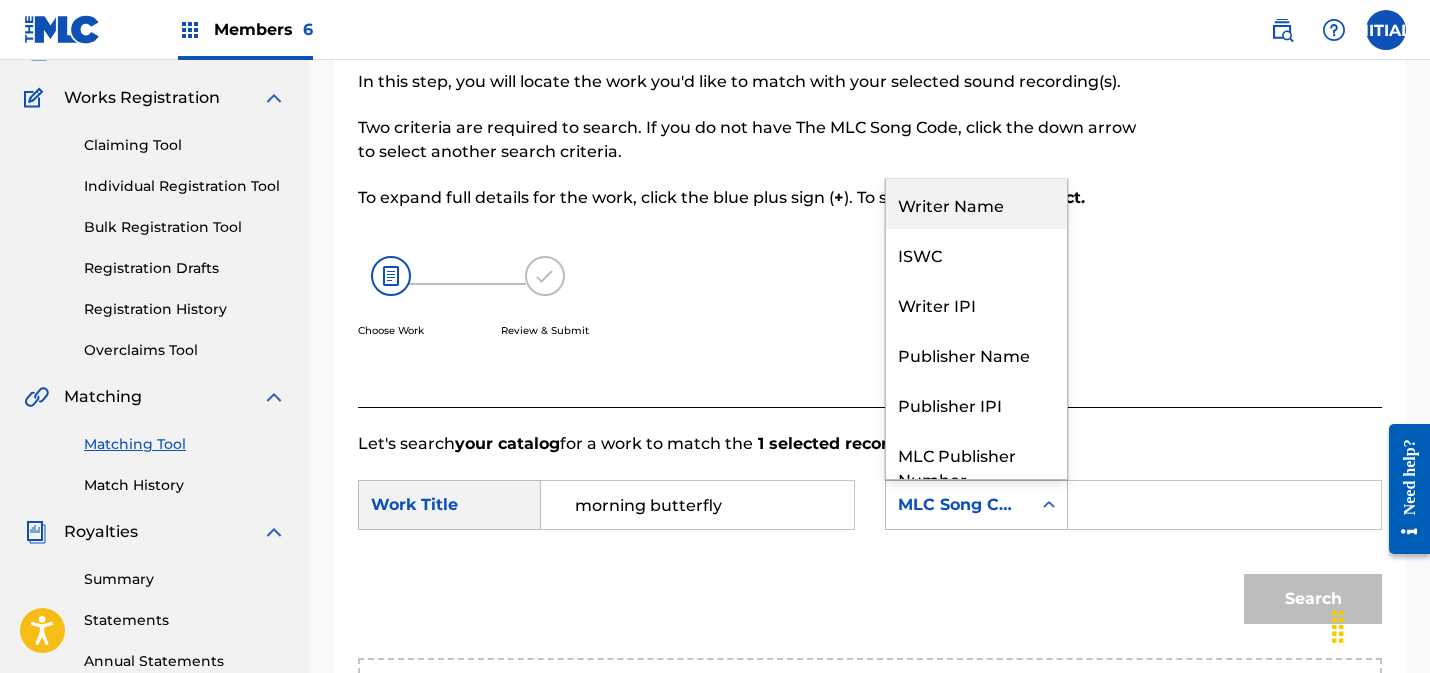 click on "Writer Name" at bounding box center (976, 204) 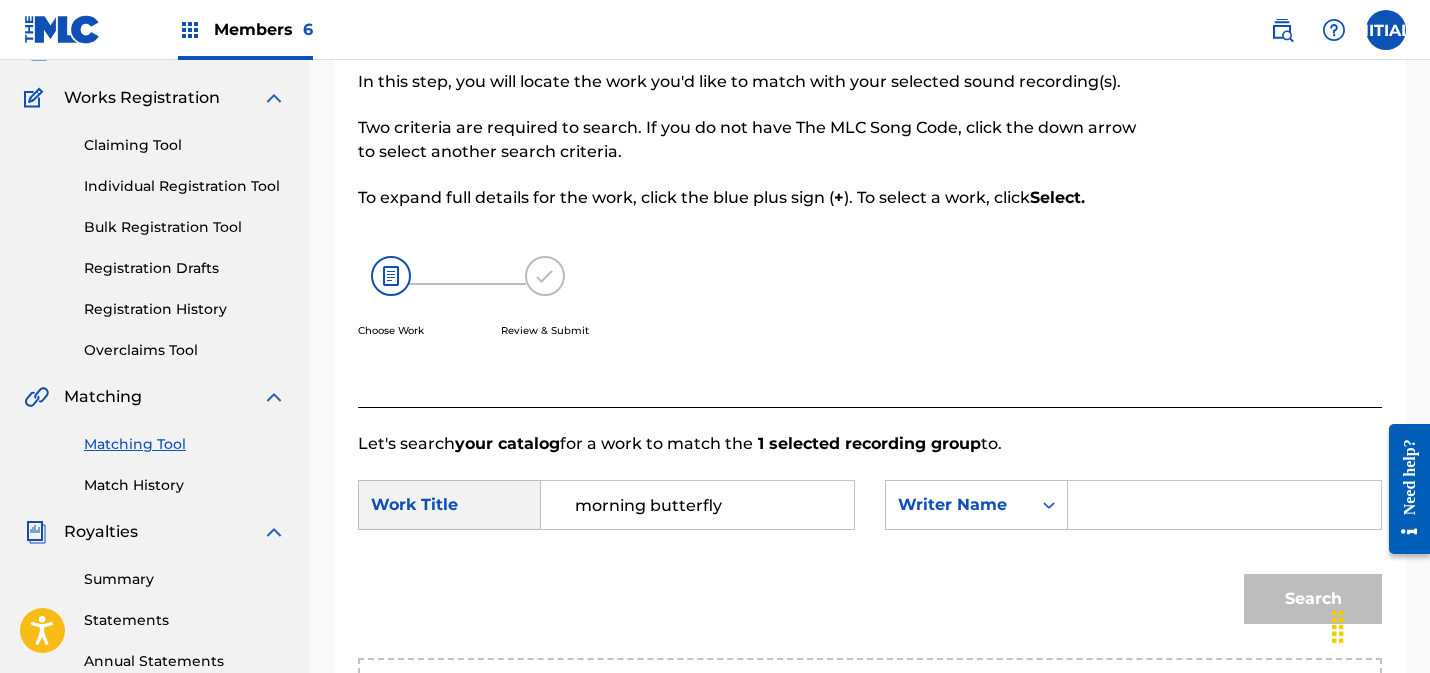 click at bounding box center [1225, 505] 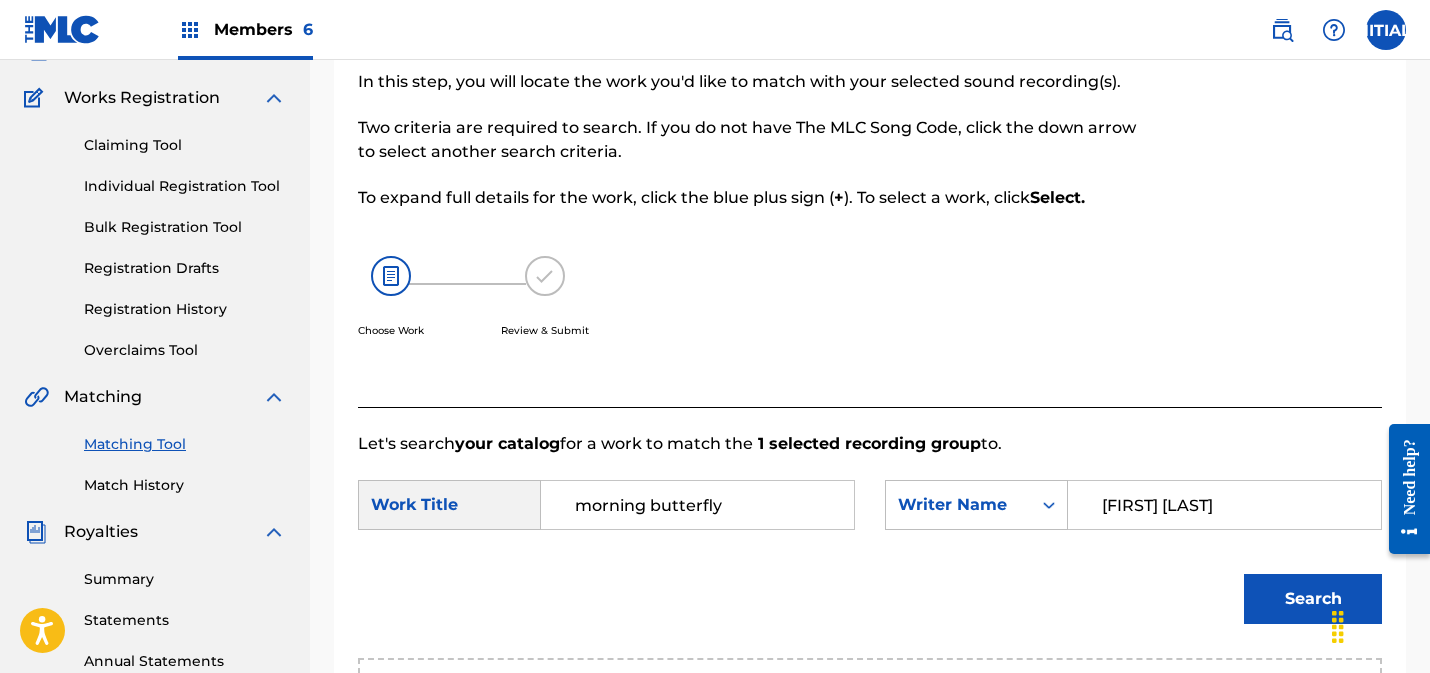 type on "[FIRST] [LAST]" 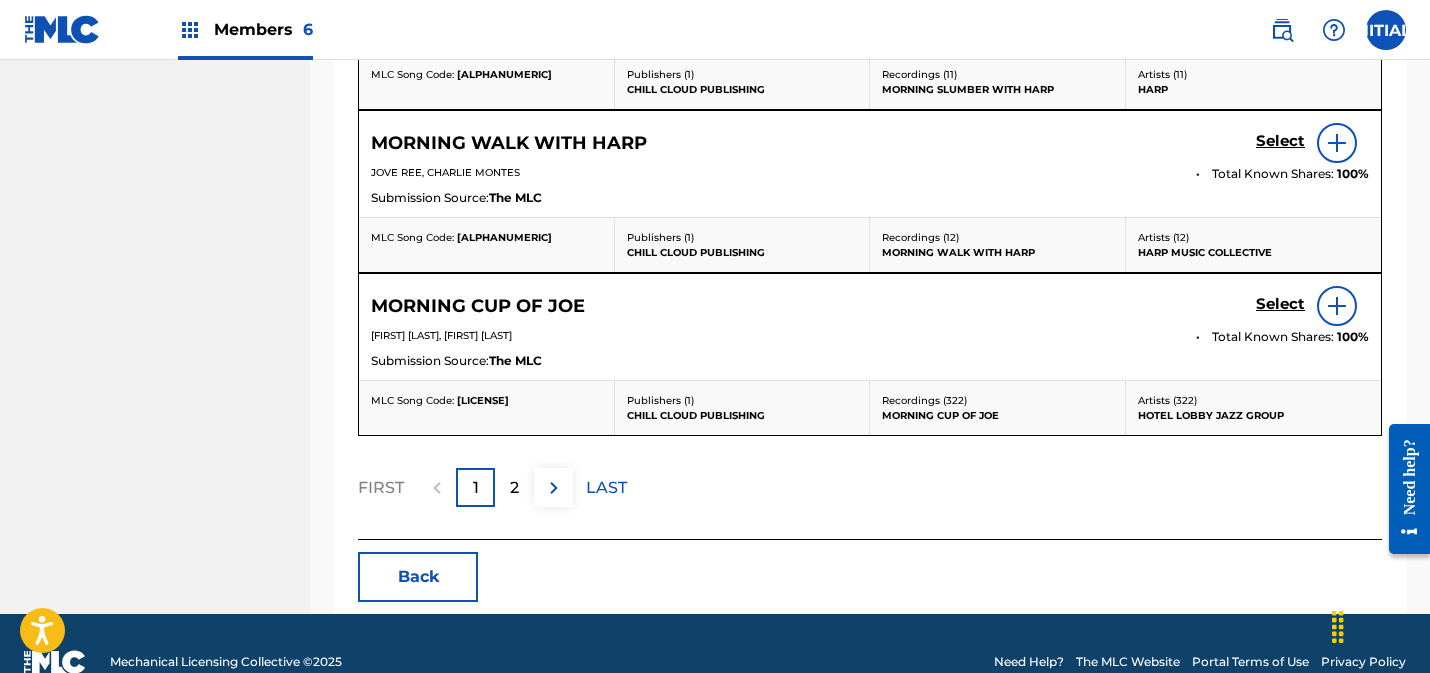 drag, startPoint x: 509, startPoint y: 489, endPoint x: 527, endPoint y: 494, distance: 18.681541 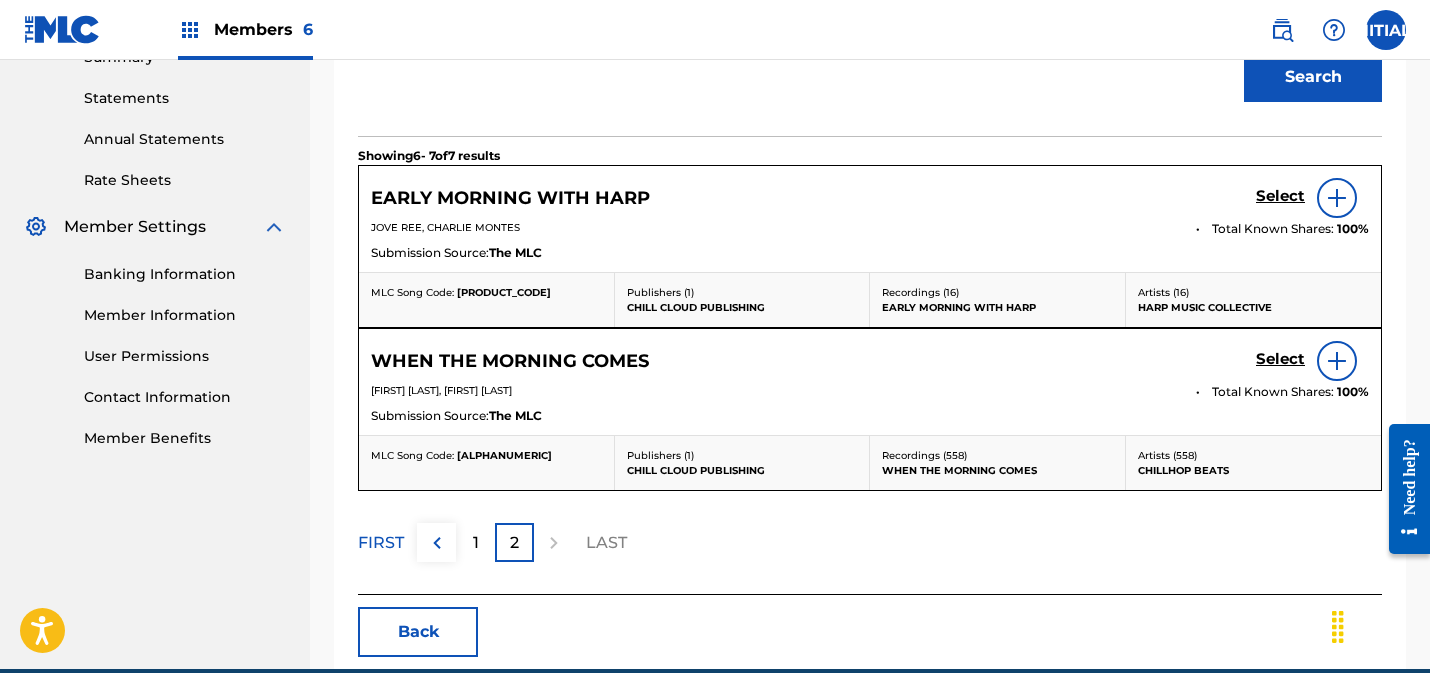 scroll, scrollTop: 648, scrollLeft: 0, axis: vertical 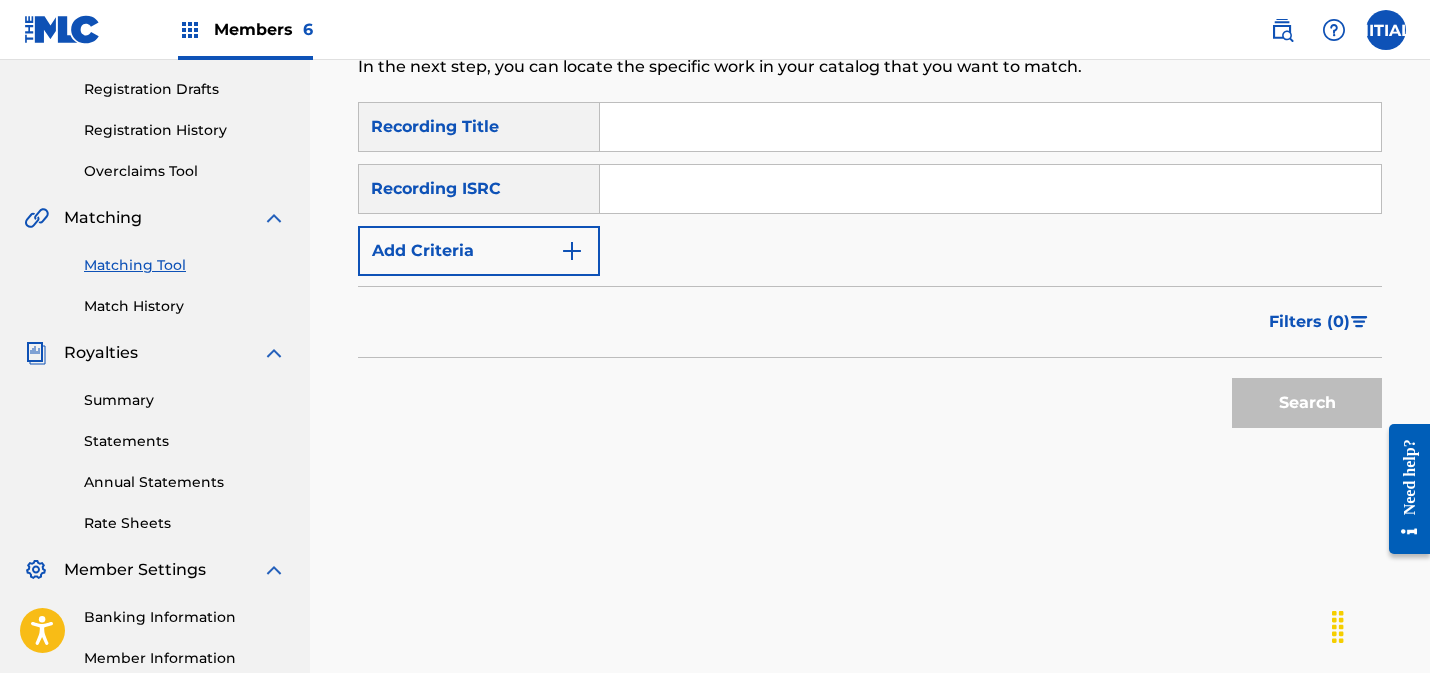 drag, startPoint x: 651, startPoint y: 172, endPoint x: 678, endPoint y: 233, distance: 66.70832 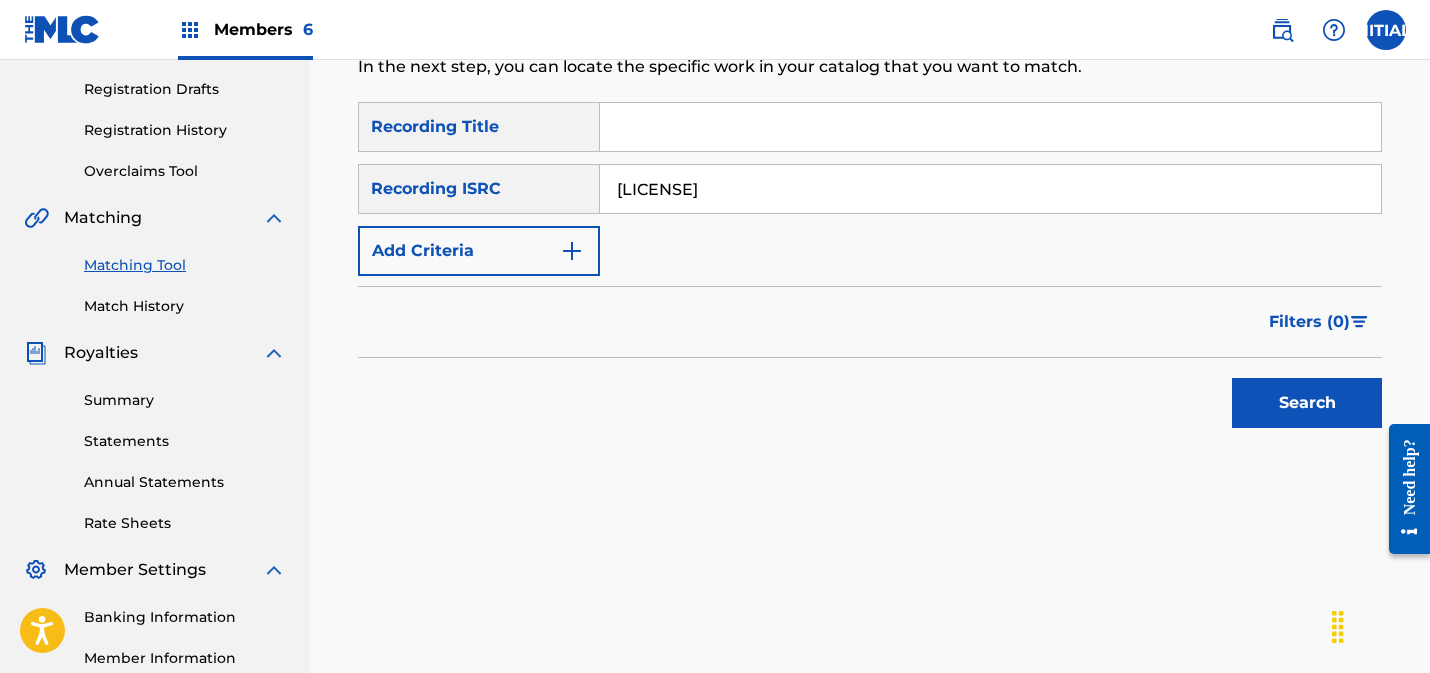 click on "Search" at bounding box center (1307, 403) 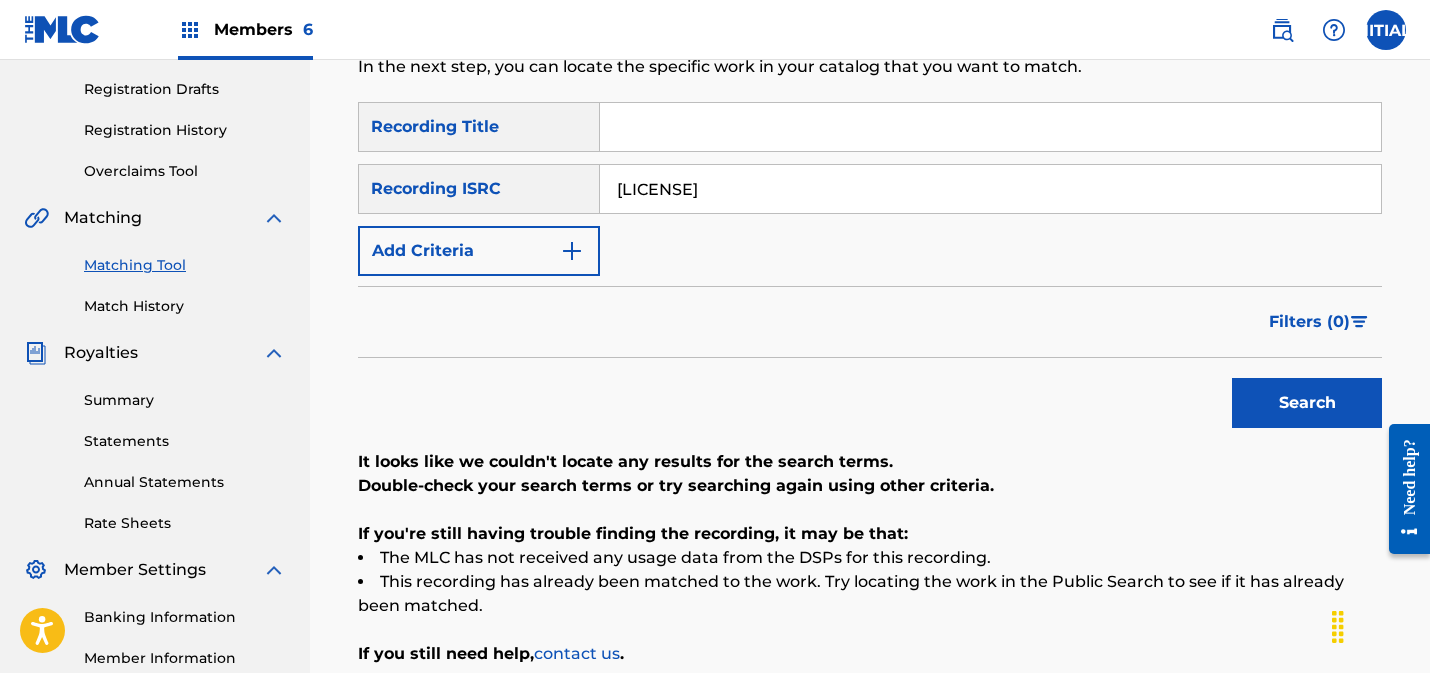 drag, startPoint x: 755, startPoint y: 189, endPoint x: 677, endPoint y: 219, distance: 83.57033 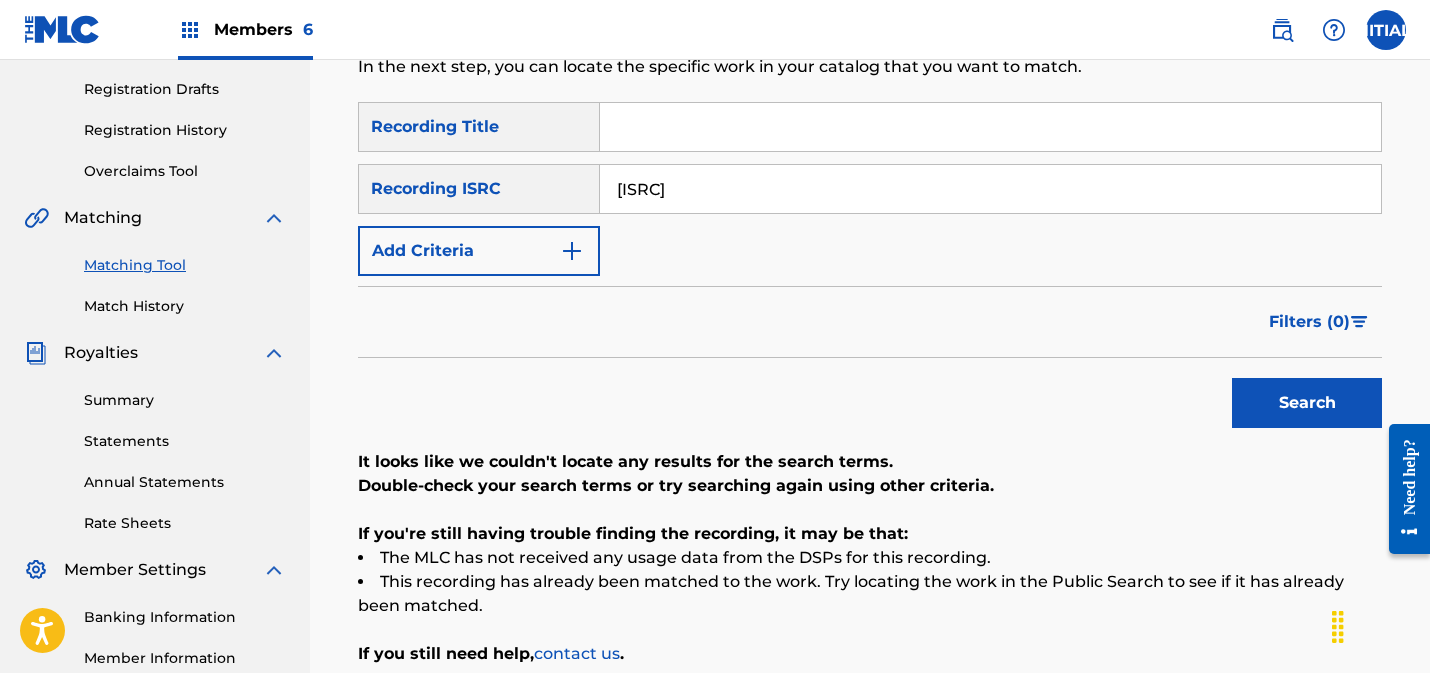 type on "[ISRC]" 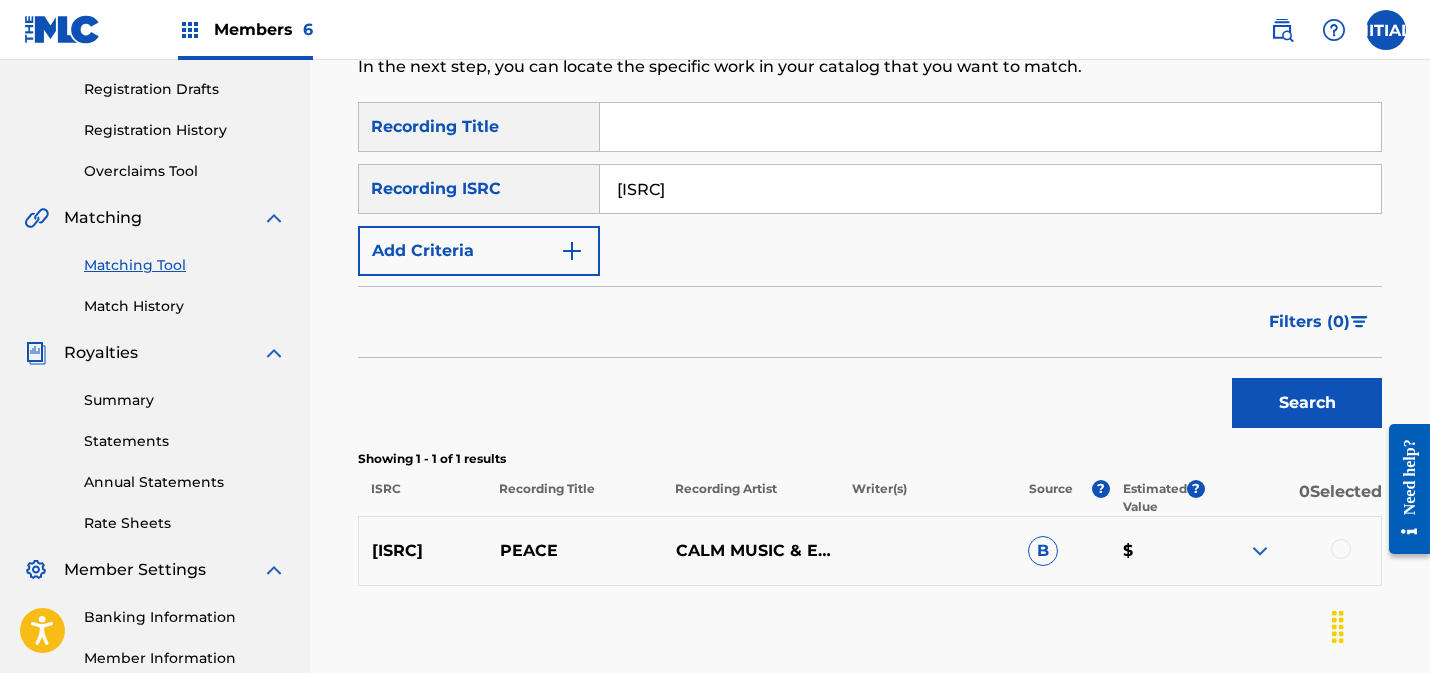 click at bounding box center [1341, 549] 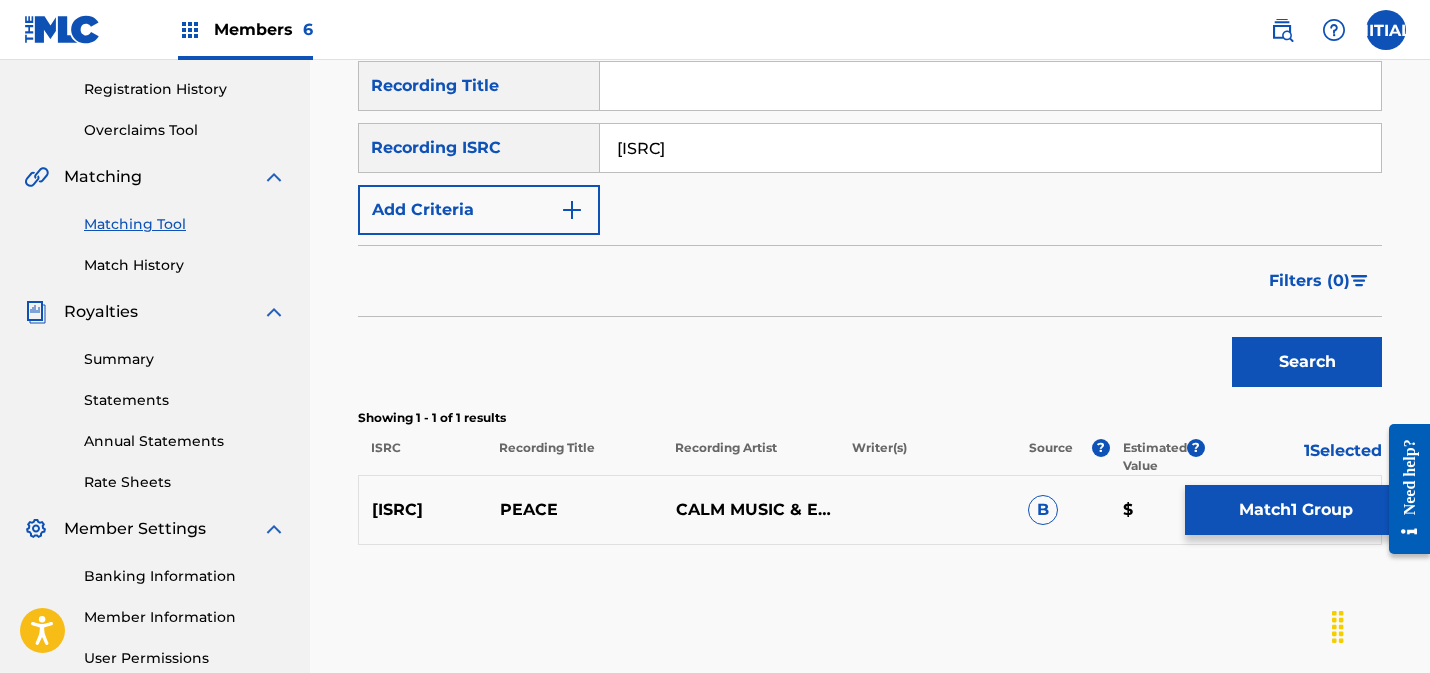 scroll, scrollTop: 367, scrollLeft: 0, axis: vertical 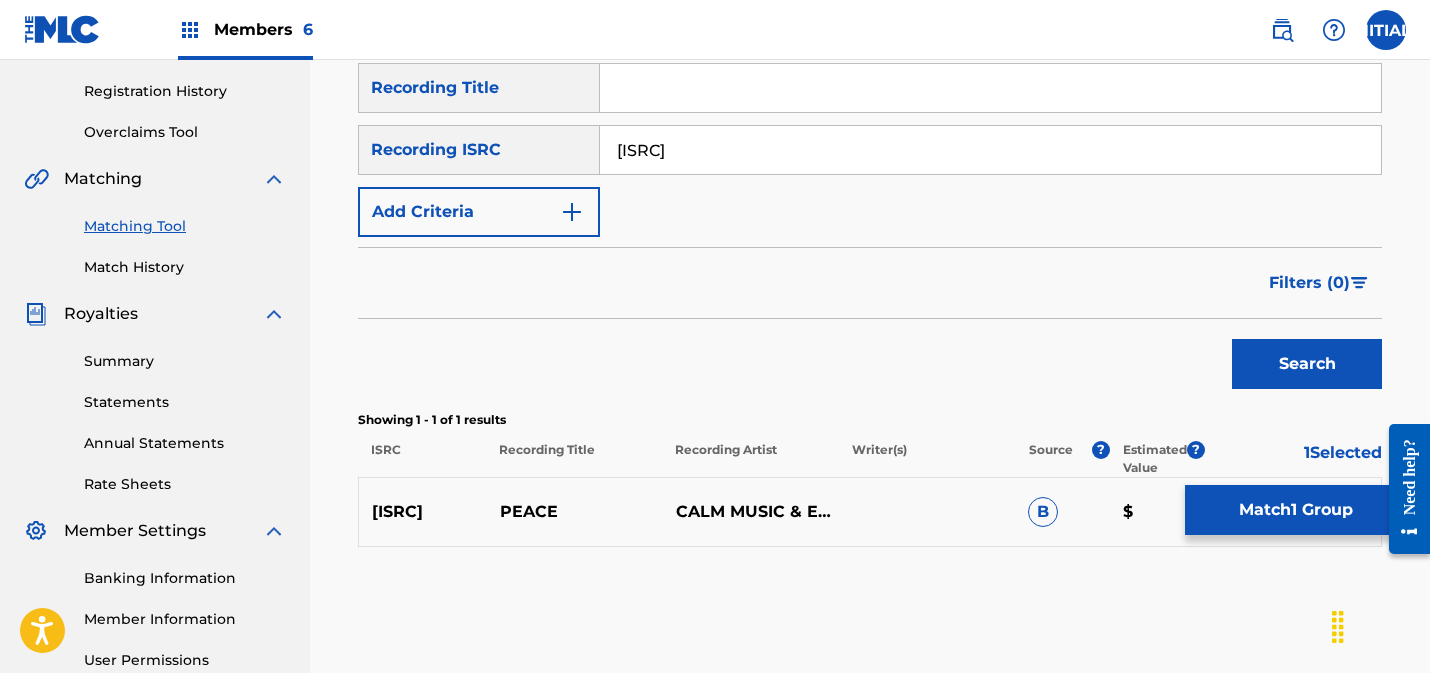 click on "Match  1 Group" at bounding box center [1295, 510] 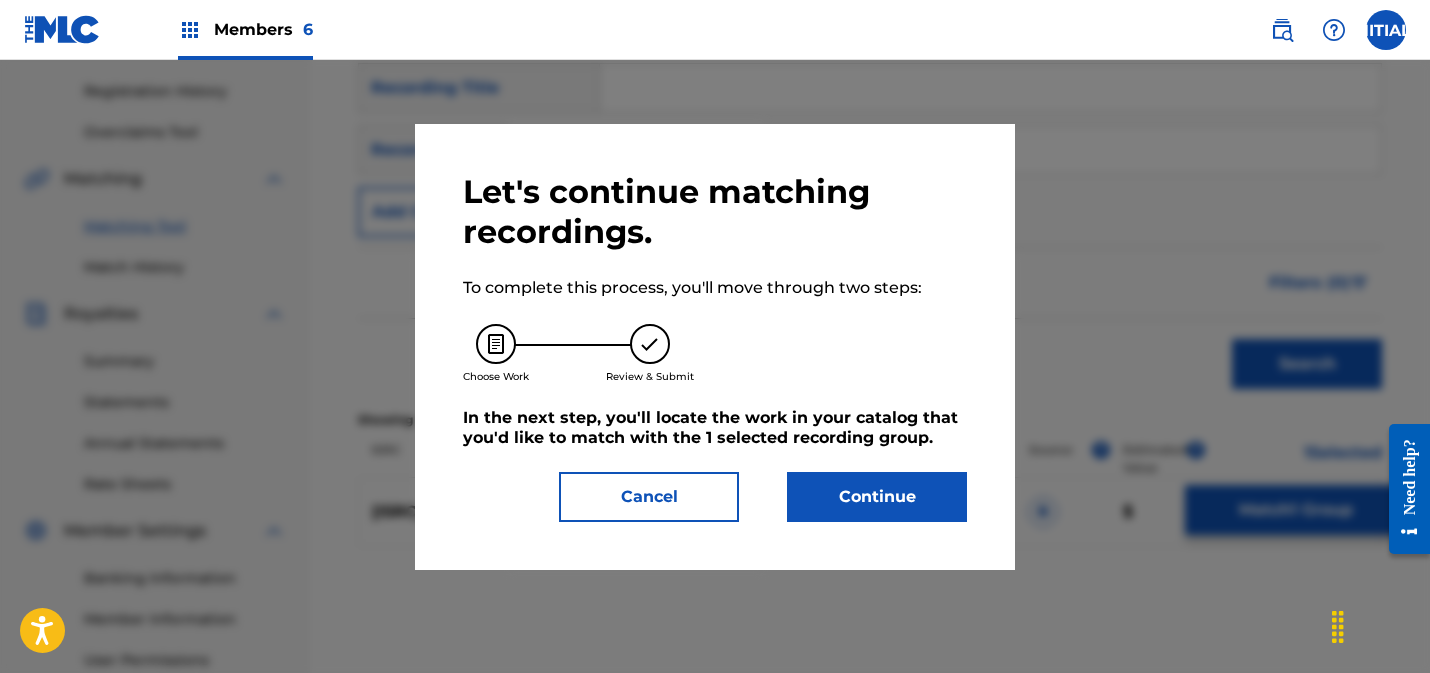 click on "Continue" at bounding box center (877, 497) 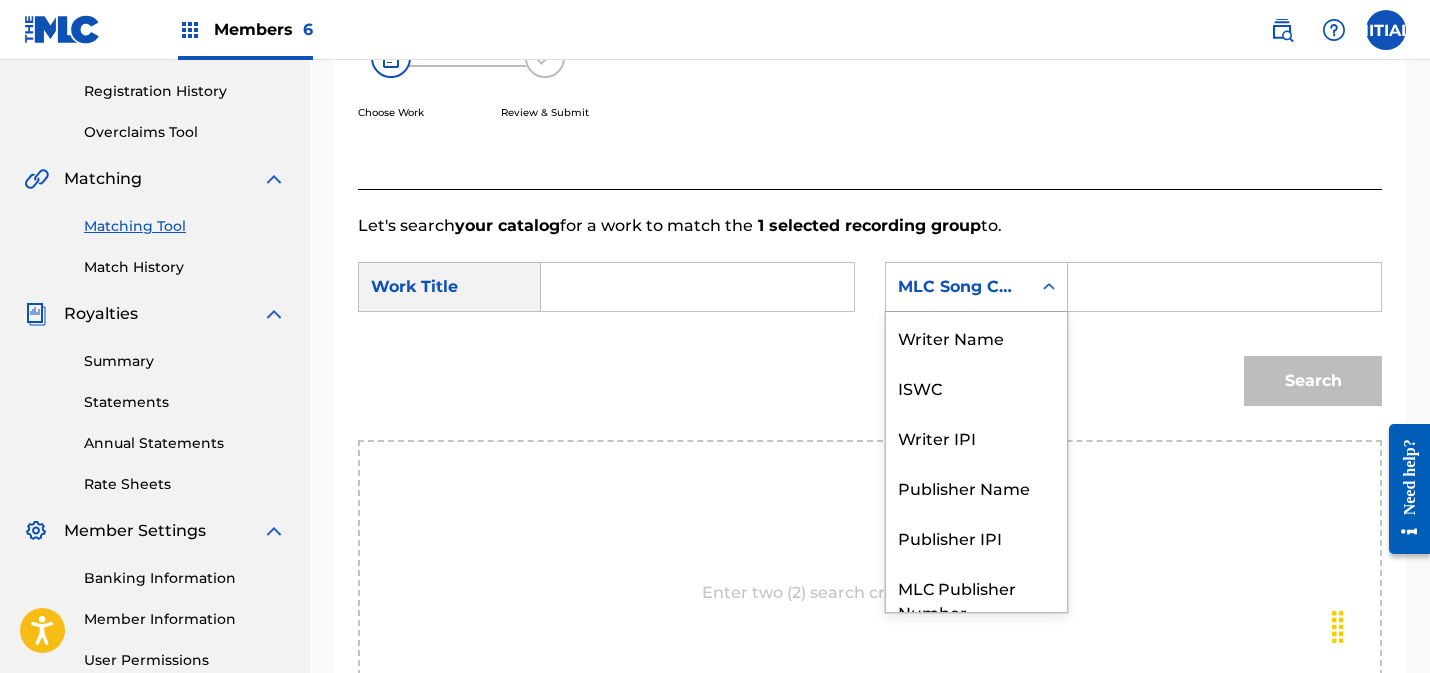 click on "MLC Song Code" at bounding box center [958, 287] 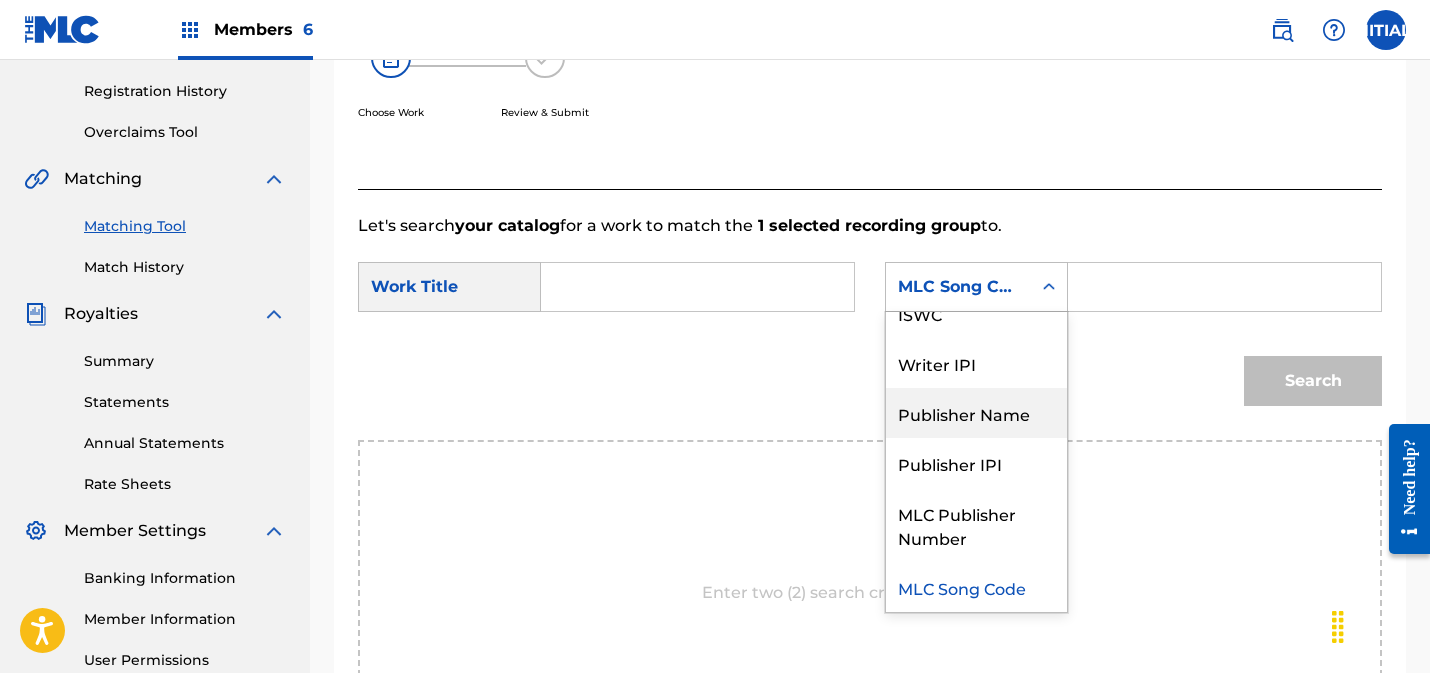 scroll, scrollTop: 0, scrollLeft: 0, axis: both 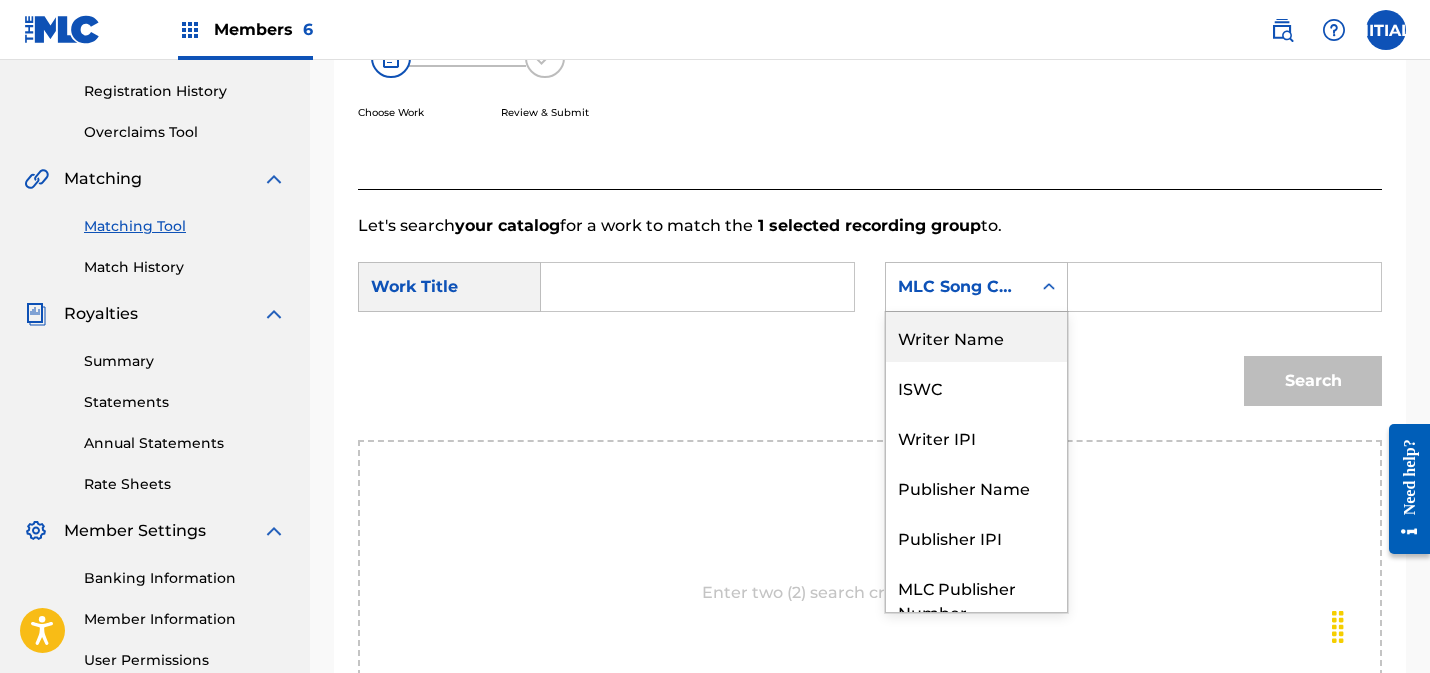 drag, startPoint x: 949, startPoint y: 336, endPoint x: 1051, endPoint y: 576, distance: 260.77576 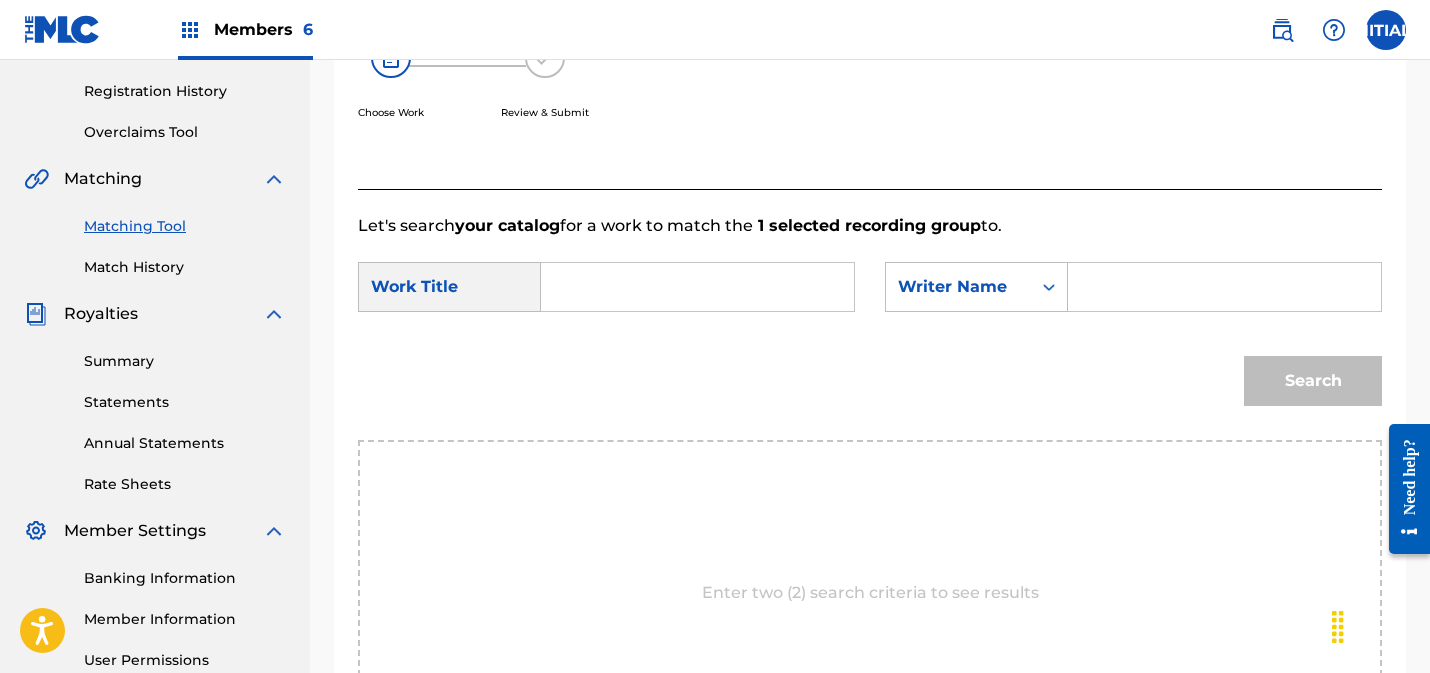 click at bounding box center (1224, 287) 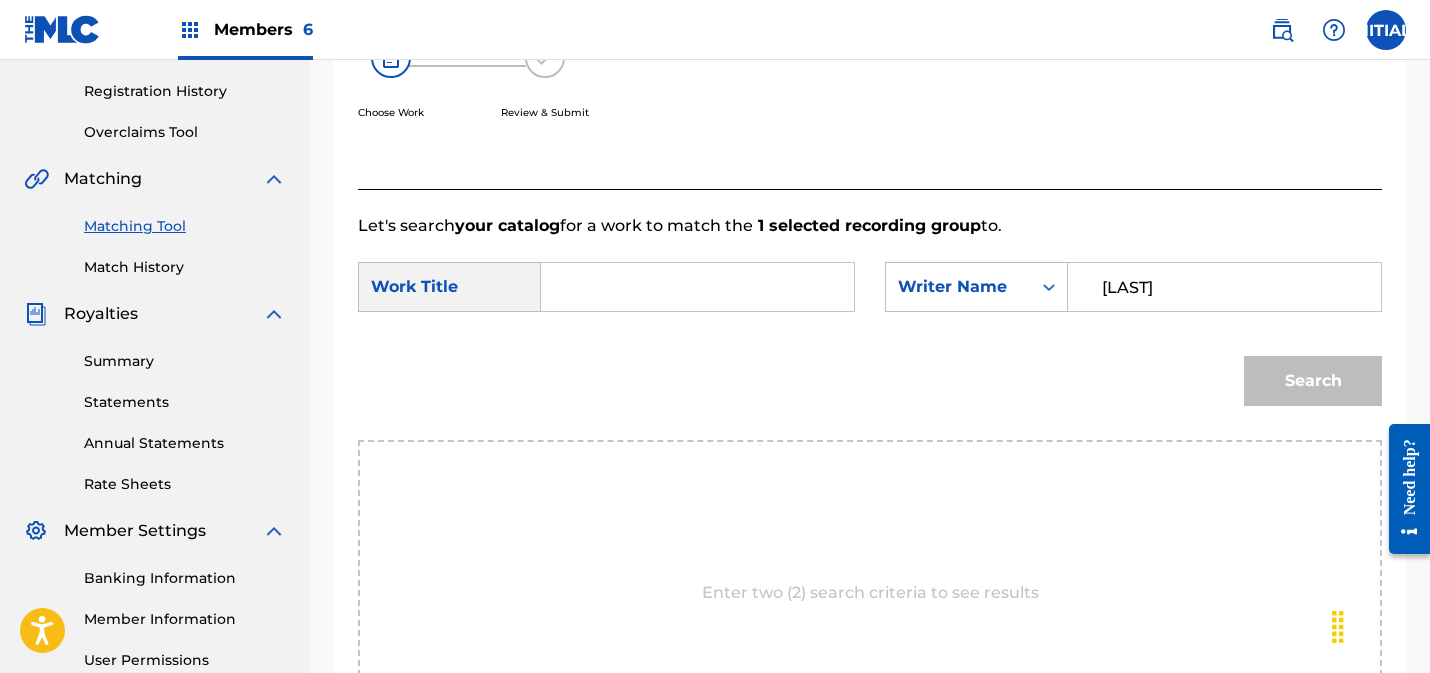 type on "[LAST]" 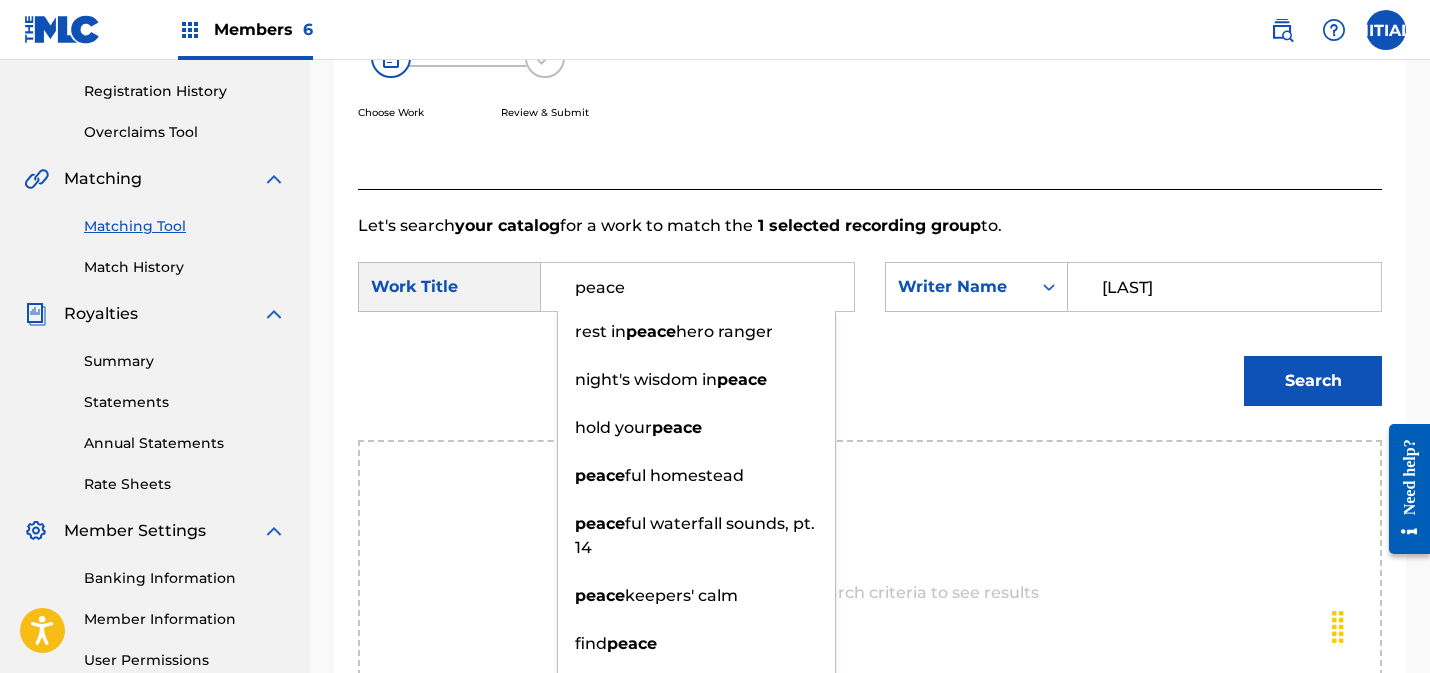 type on "peace" 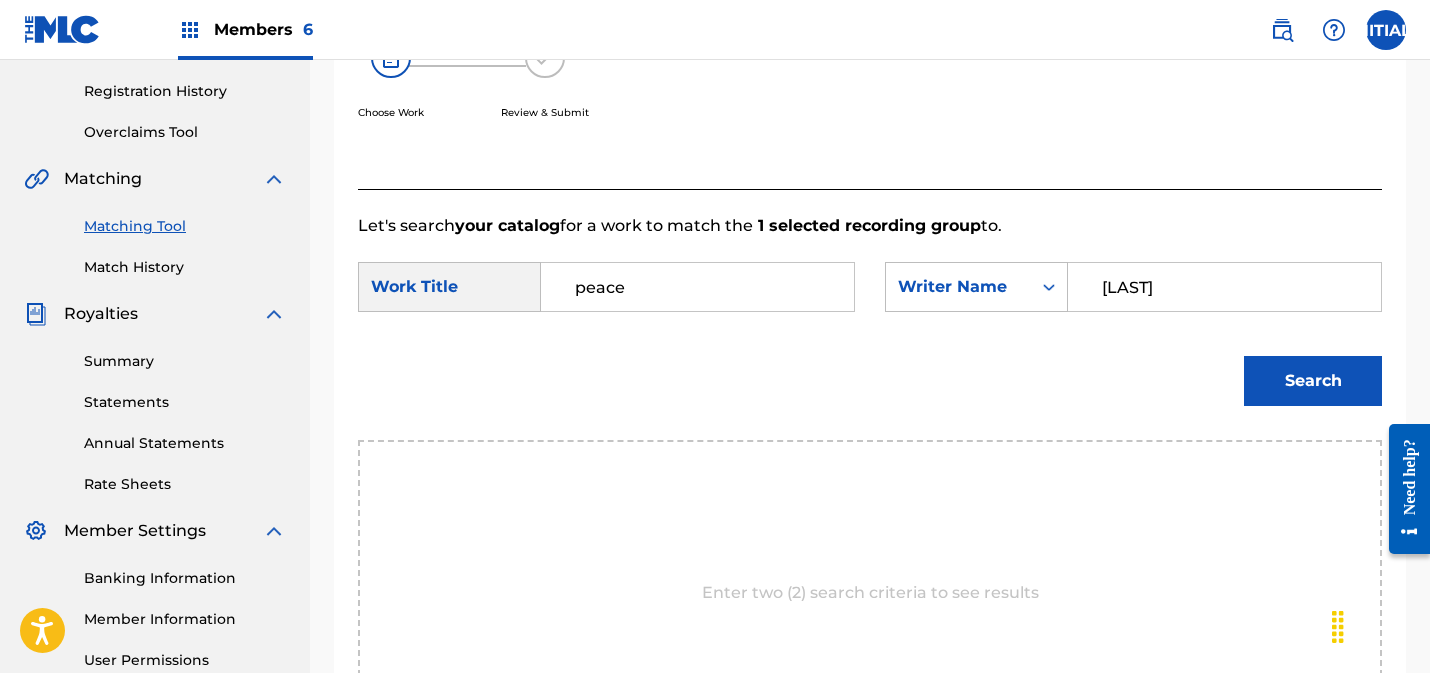 click on "Search" at bounding box center (1313, 381) 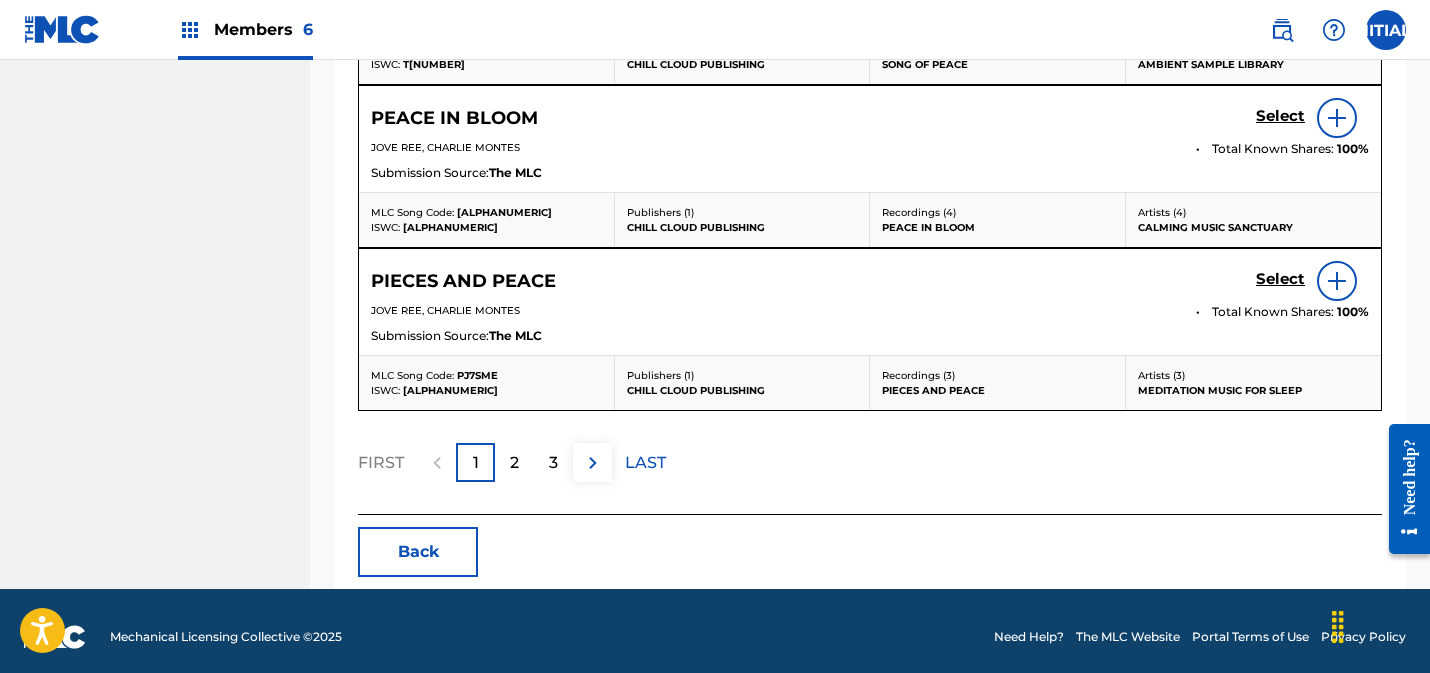 scroll, scrollTop: 1252, scrollLeft: 0, axis: vertical 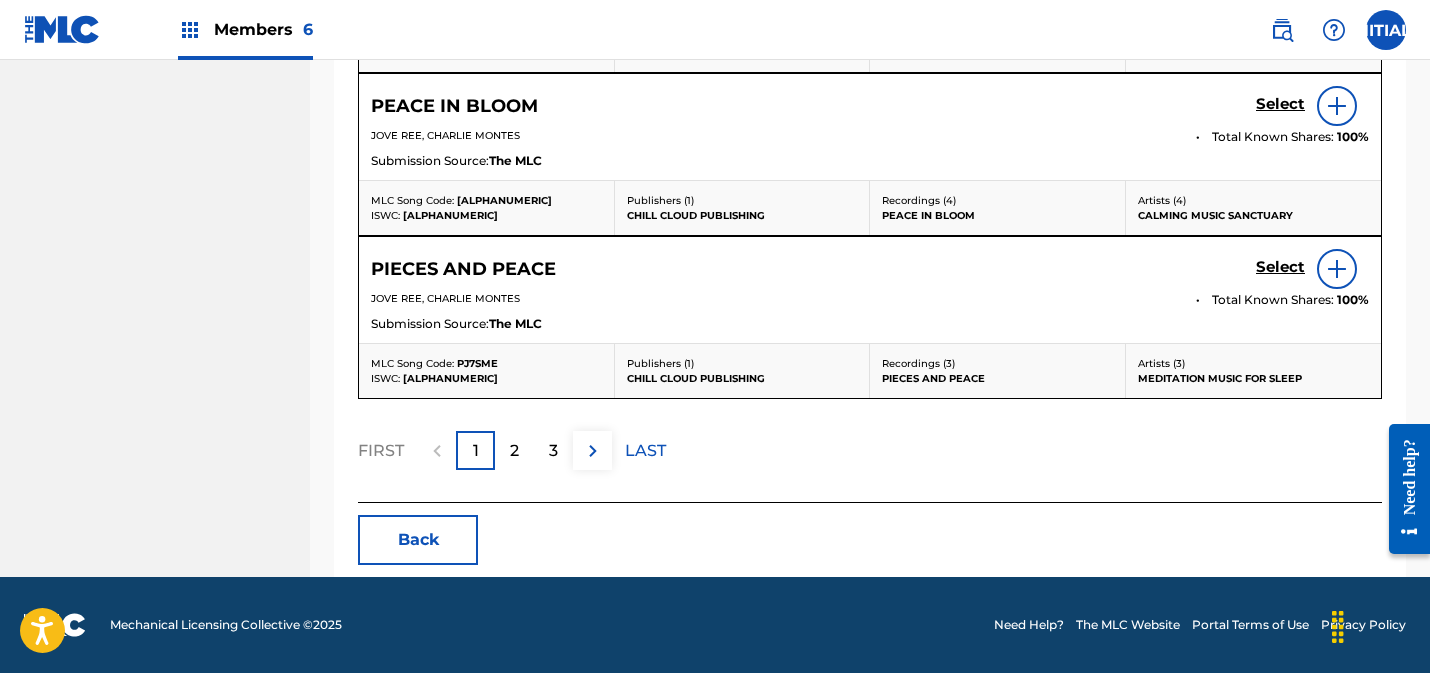 click on "2" at bounding box center (514, 450) 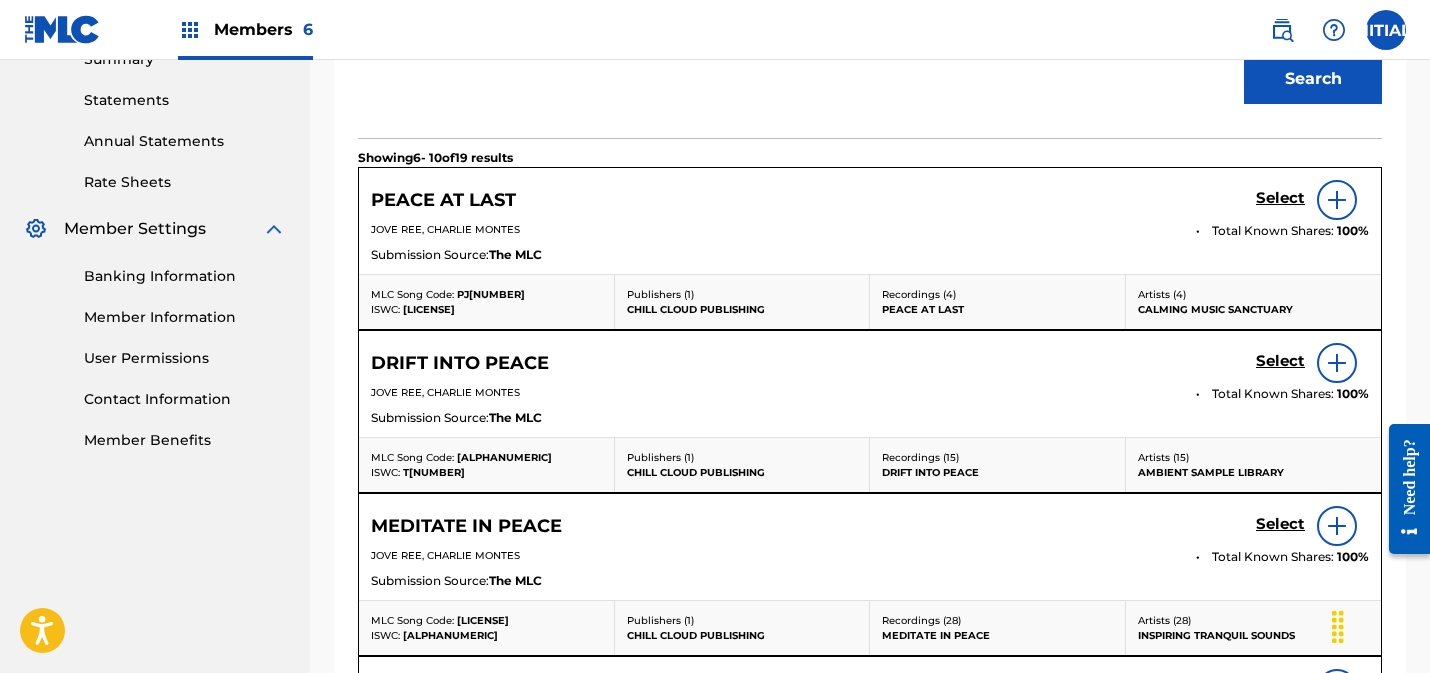 scroll, scrollTop: 1165, scrollLeft: 0, axis: vertical 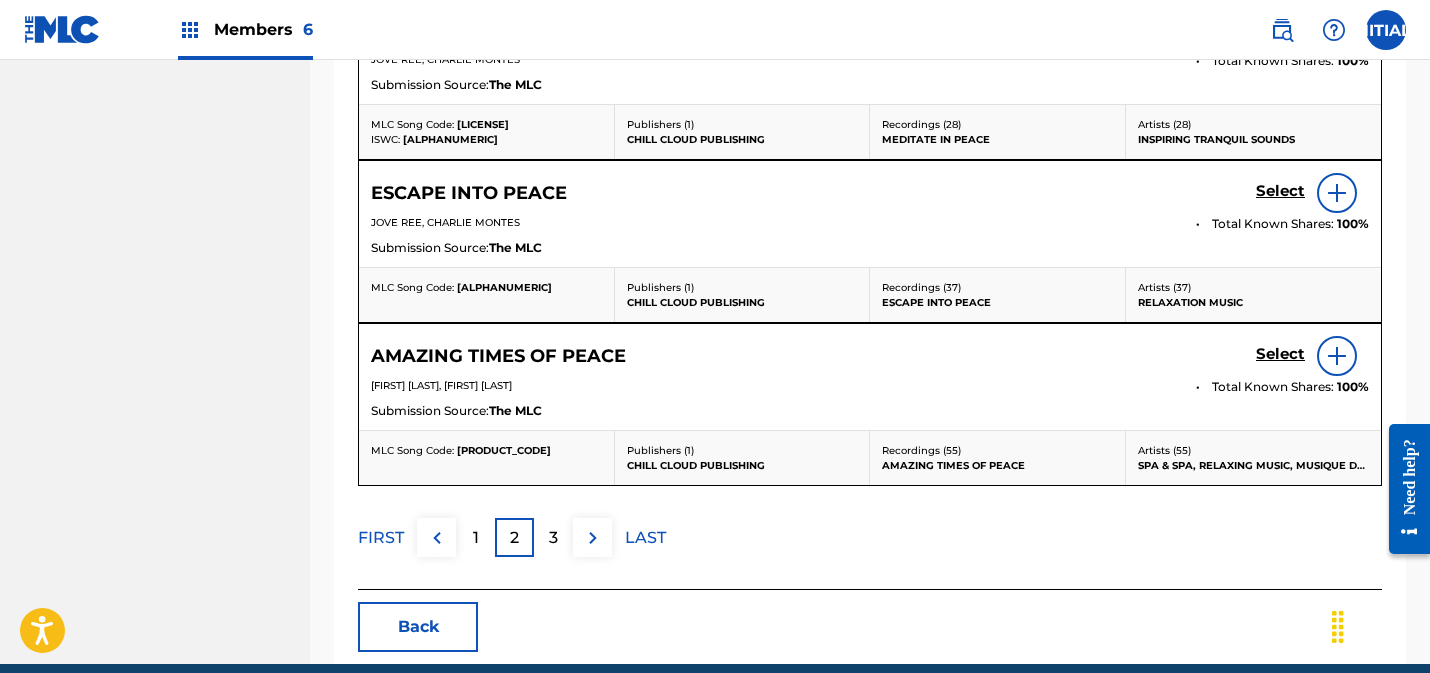 drag, startPoint x: 565, startPoint y: 530, endPoint x: 649, endPoint y: 507, distance: 87.0919 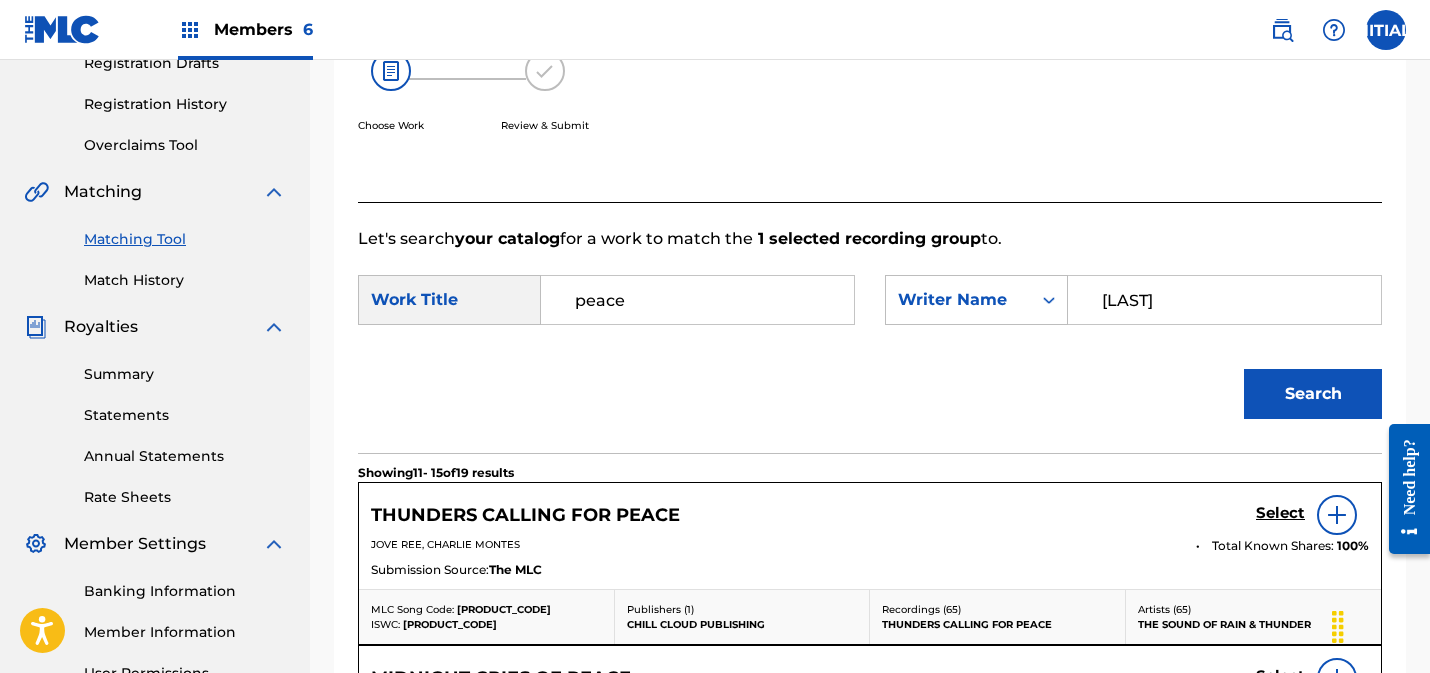 scroll, scrollTop: 350, scrollLeft: 0, axis: vertical 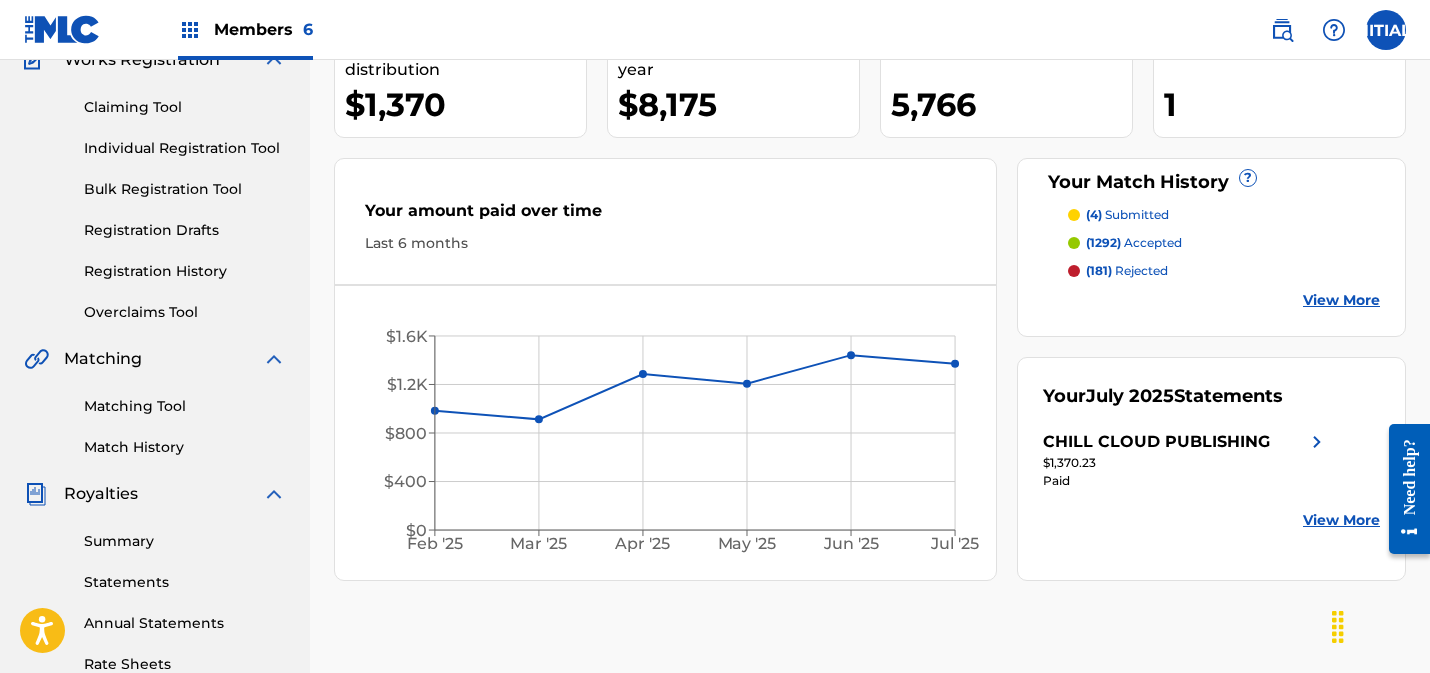 click on "Matching Tool" at bounding box center [185, 406] 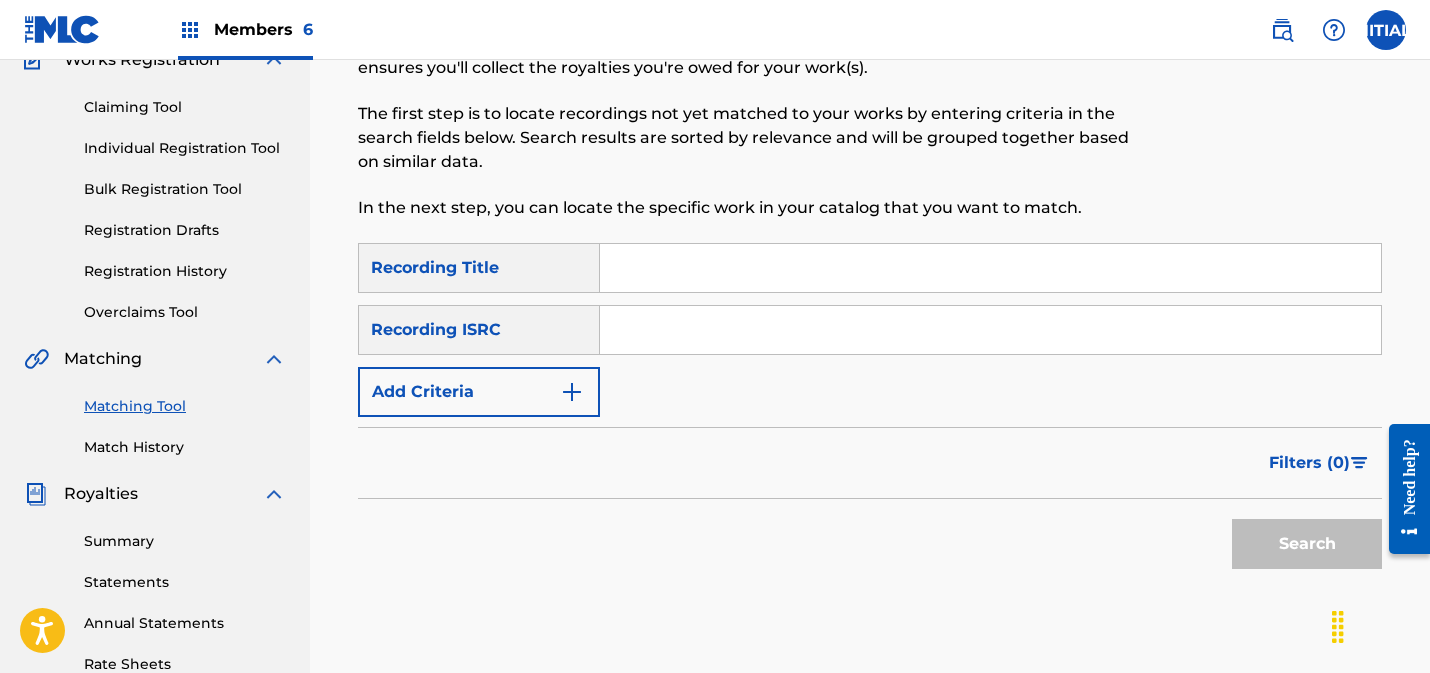 scroll, scrollTop: 0, scrollLeft: 0, axis: both 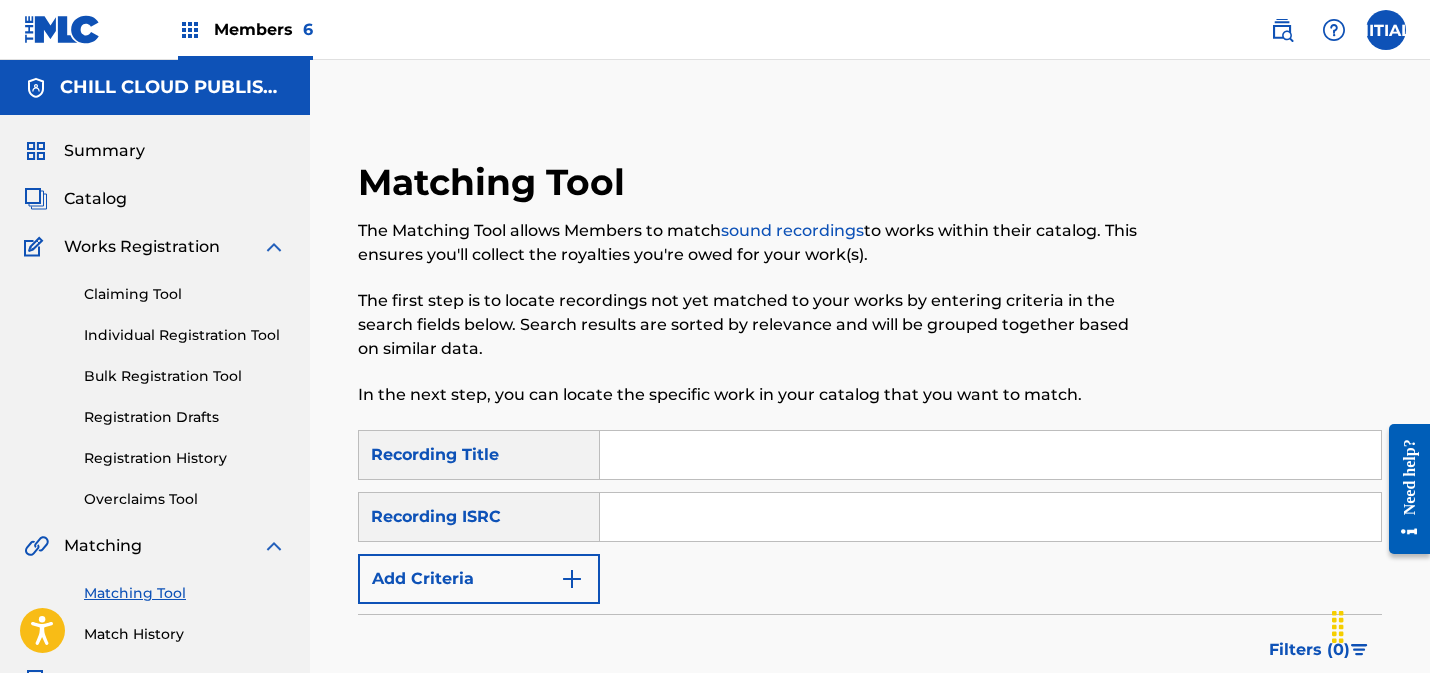drag, startPoint x: 697, startPoint y: 544, endPoint x: 693, endPoint y: 514, distance: 30.265491 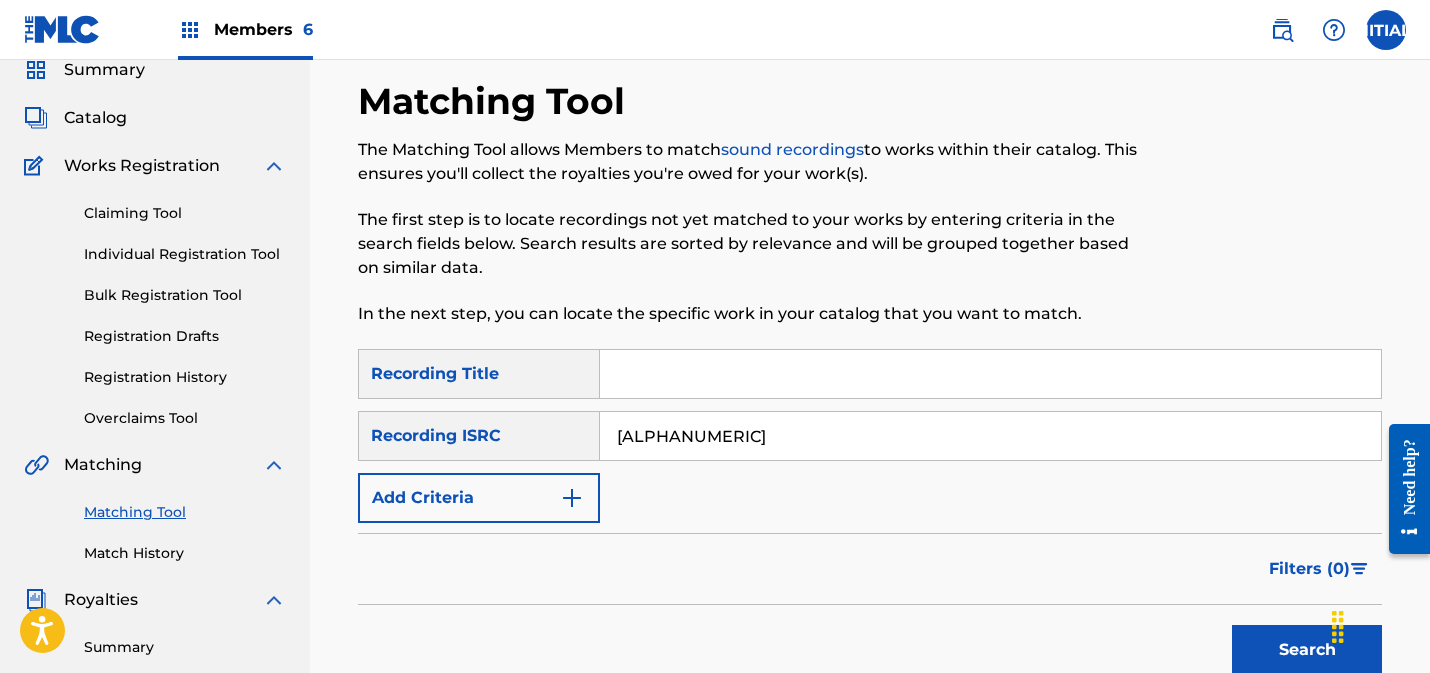 scroll, scrollTop: 105, scrollLeft: 0, axis: vertical 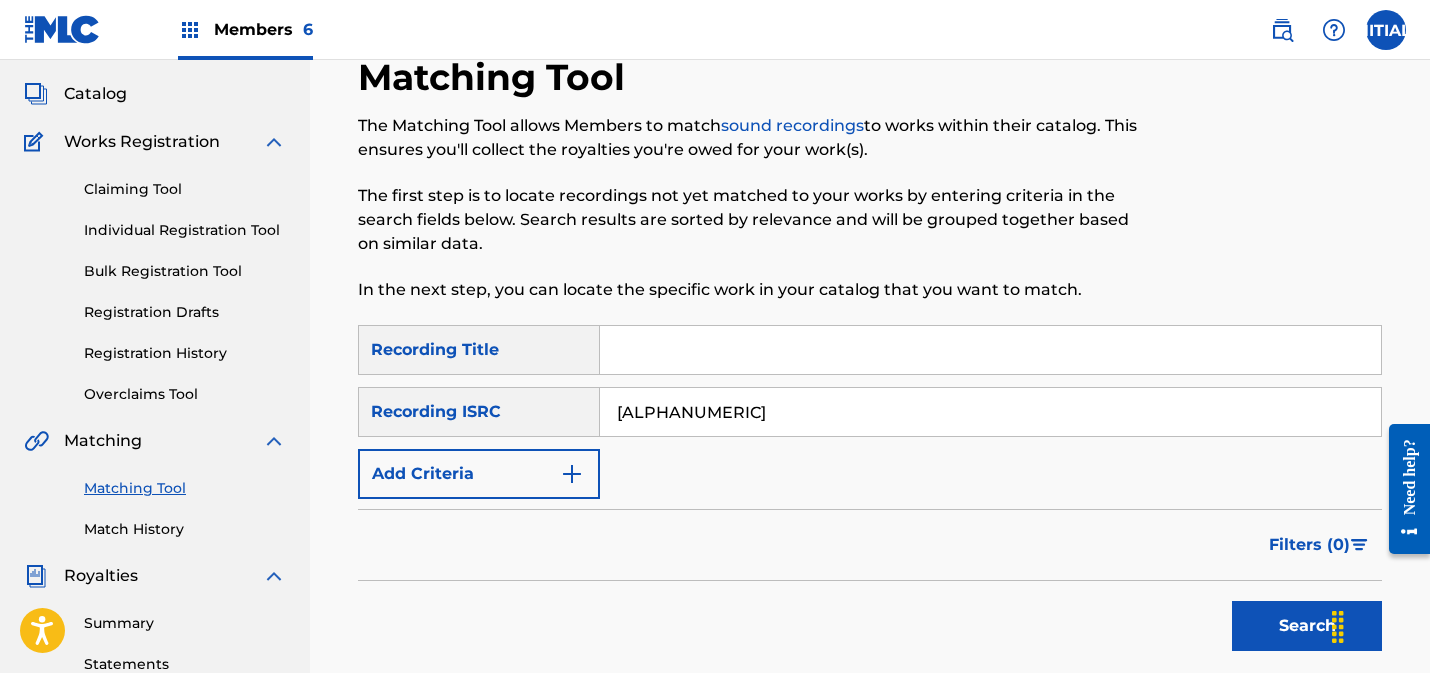 type on "[ALPHANUMERIC]" 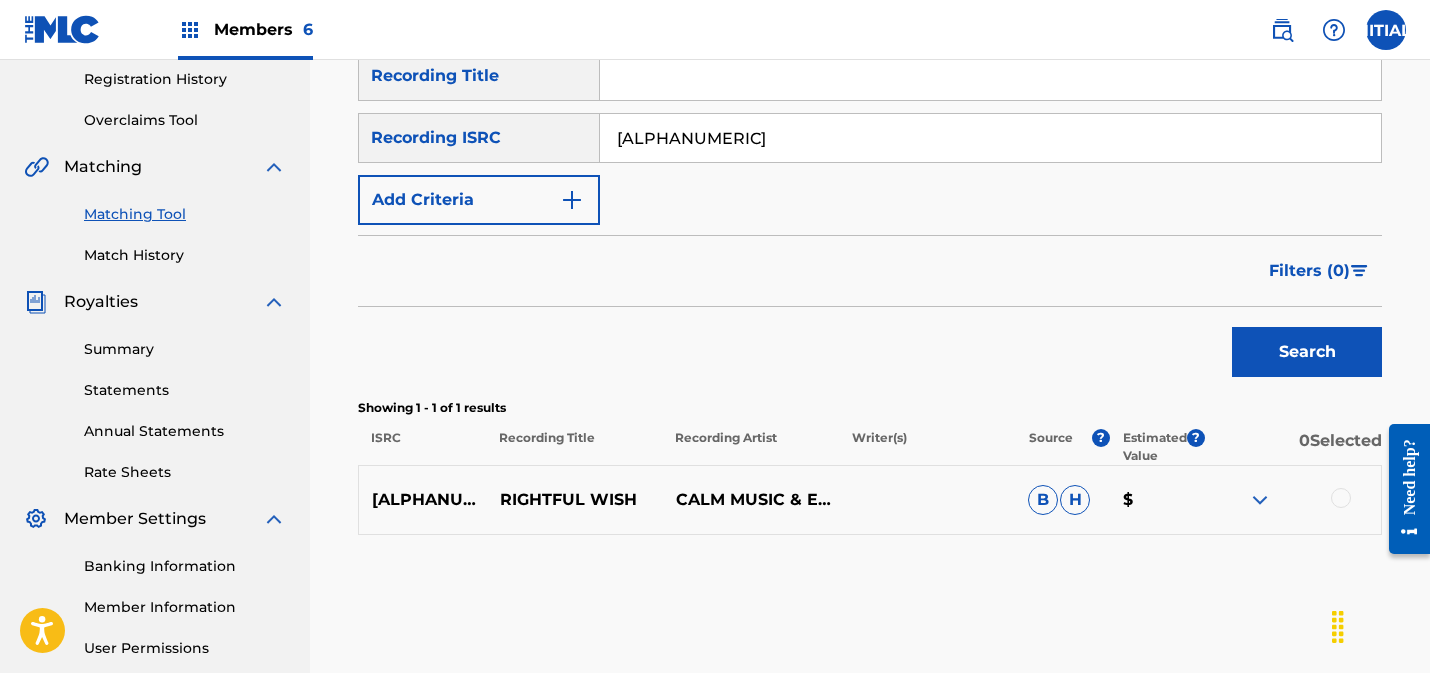 scroll, scrollTop: 392, scrollLeft: 0, axis: vertical 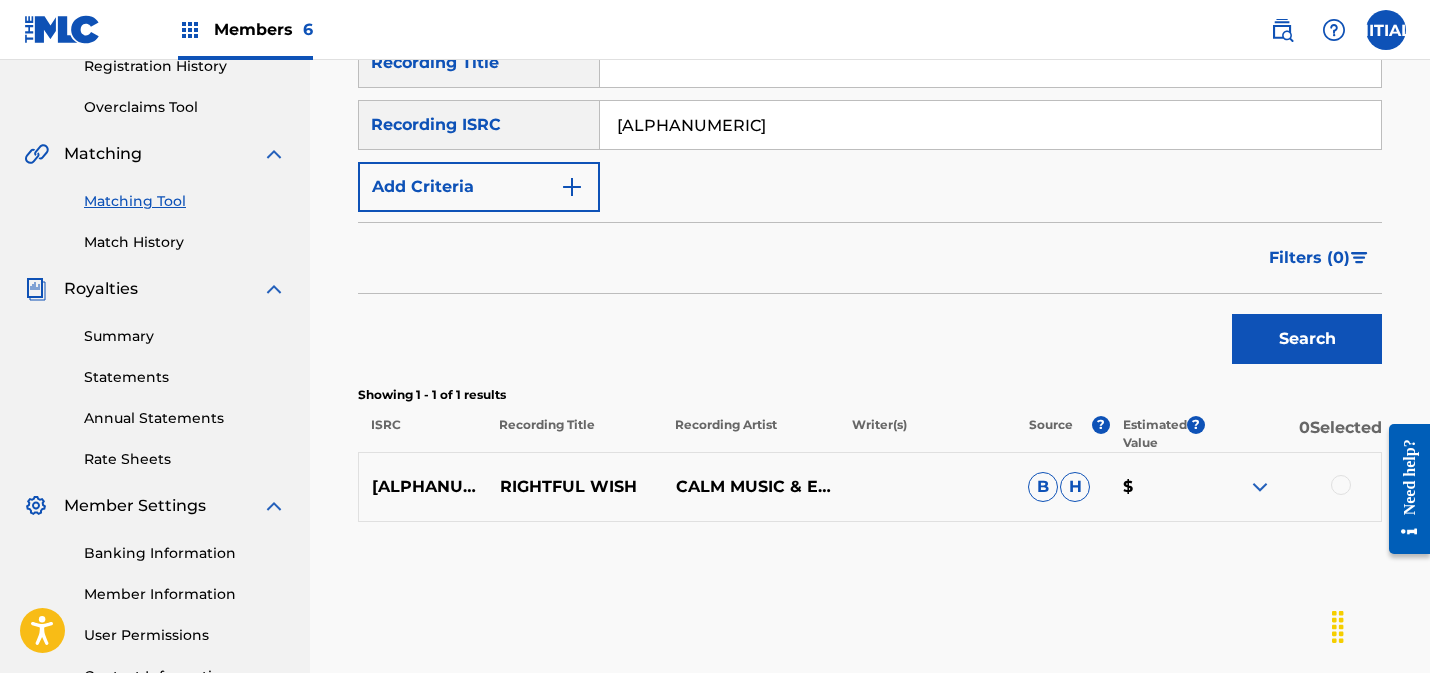 drag, startPoint x: 1342, startPoint y: 489, endPoint x: 1209, endPoint y: 462, distance: 135.71294 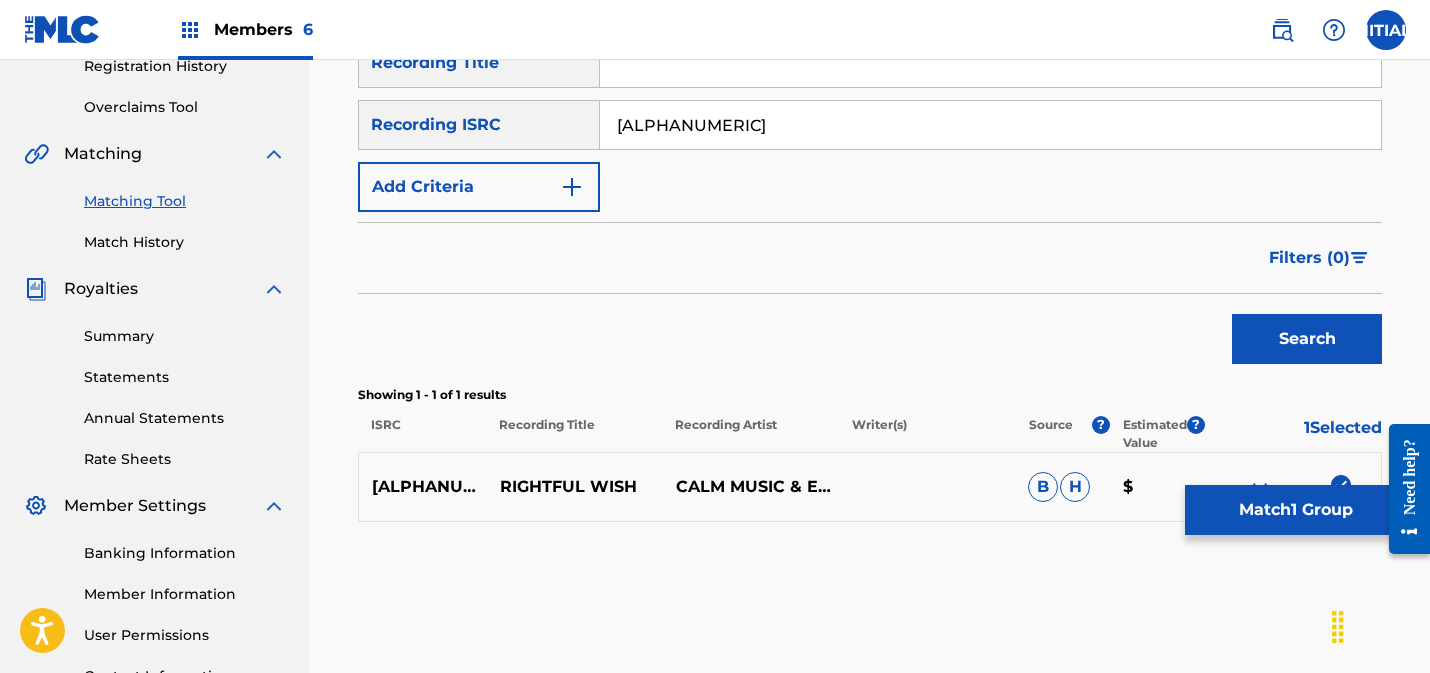 click on "Match  1 Group" at bounding box center [1295, 510] 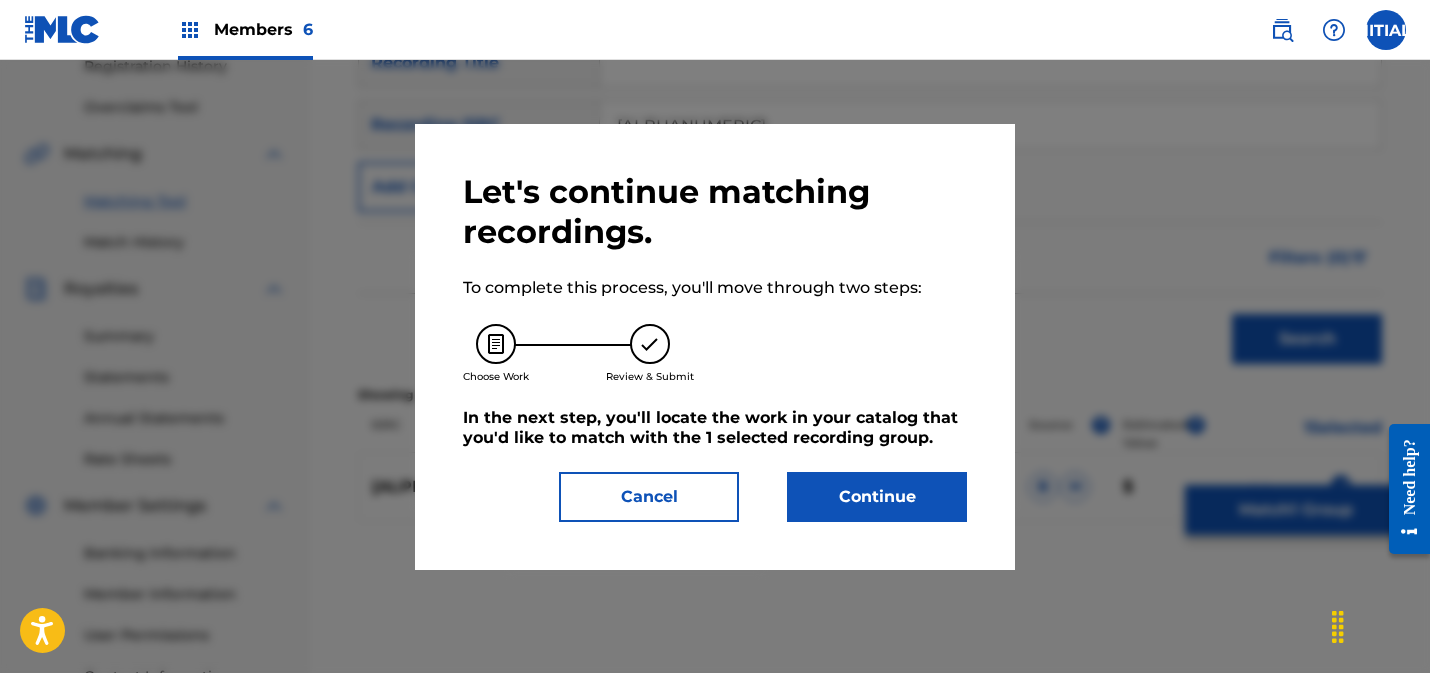 click on "Continue" at bounding box center (877, 497) 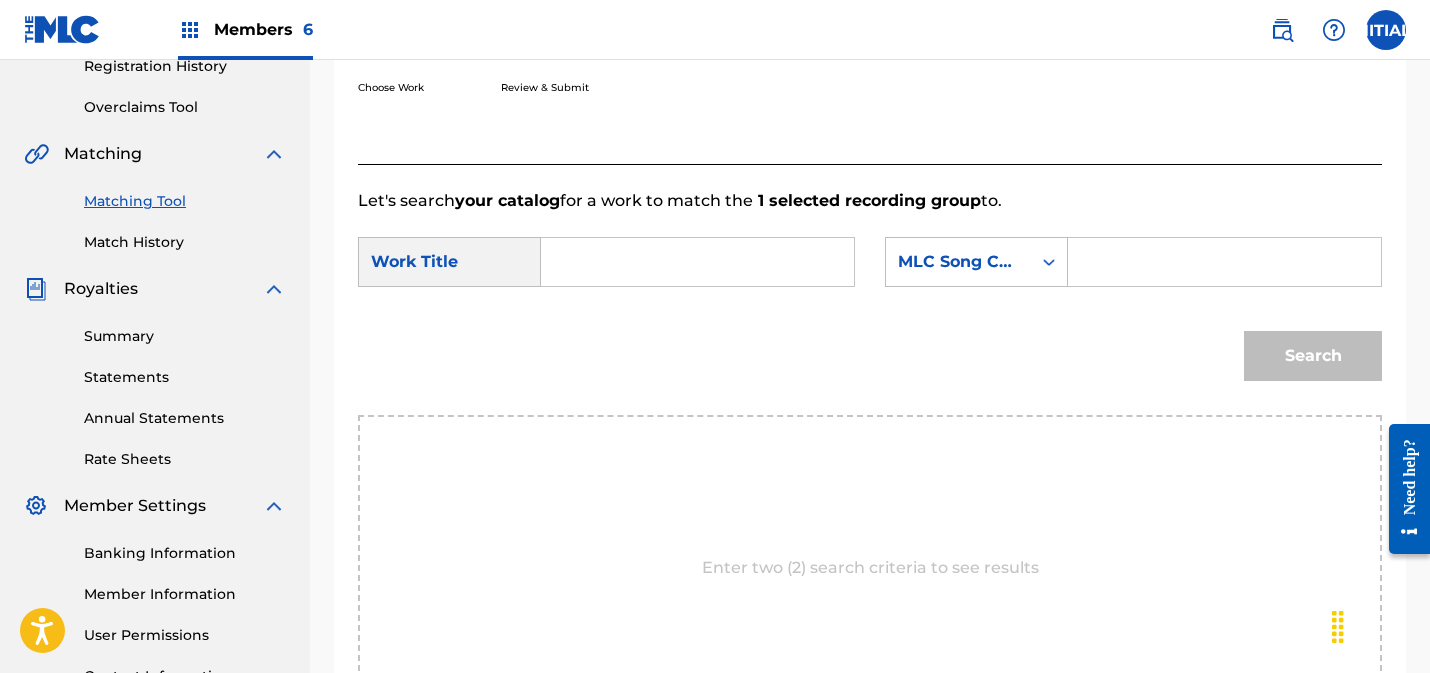 click at bounding box center [697, 262] 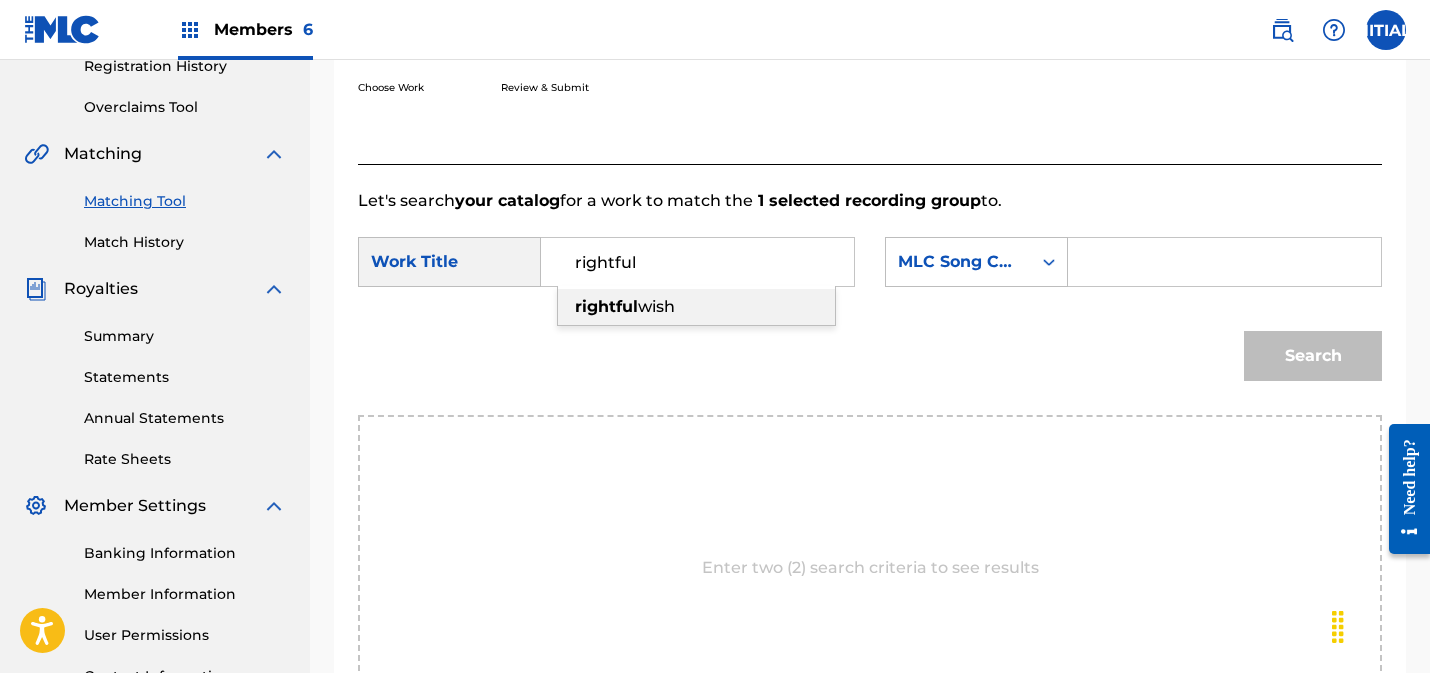click on "rightful  wish" at bounding box center [696, 307] 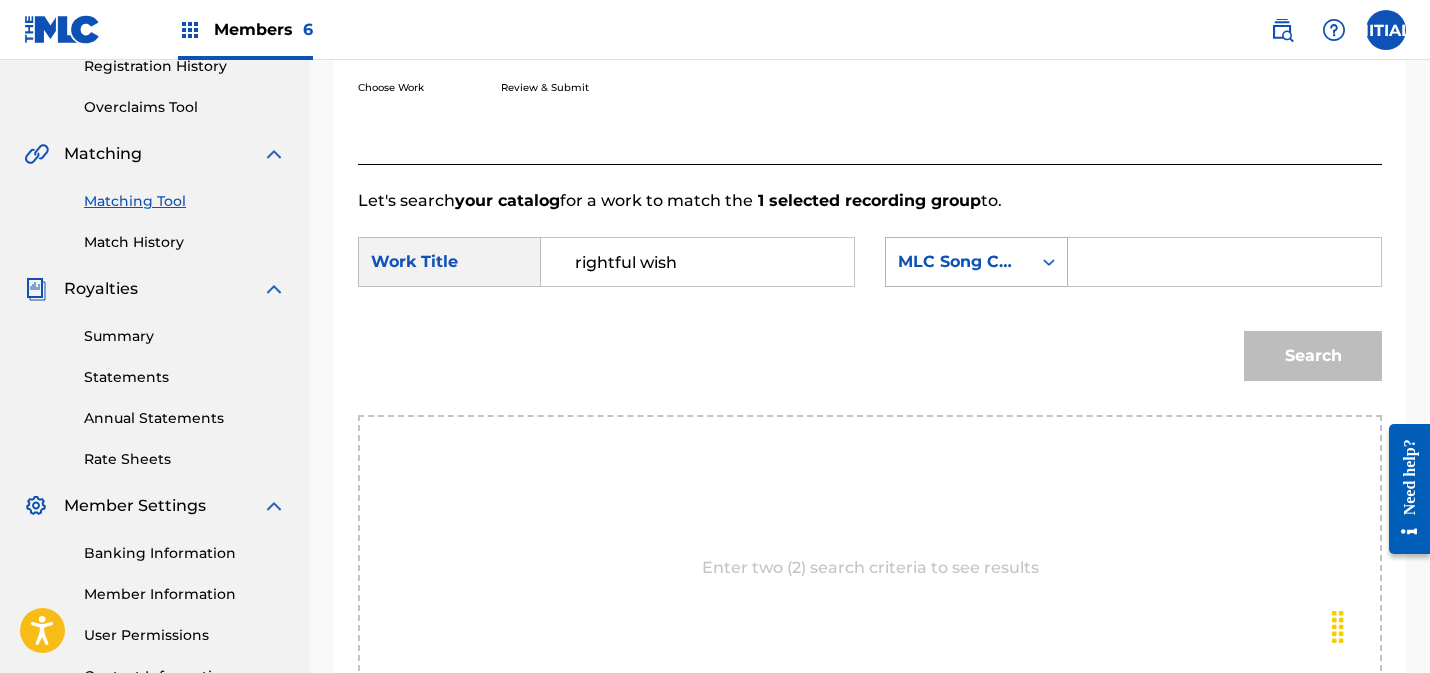 click on "MLC Song Code" at bounding box center (958, 262) 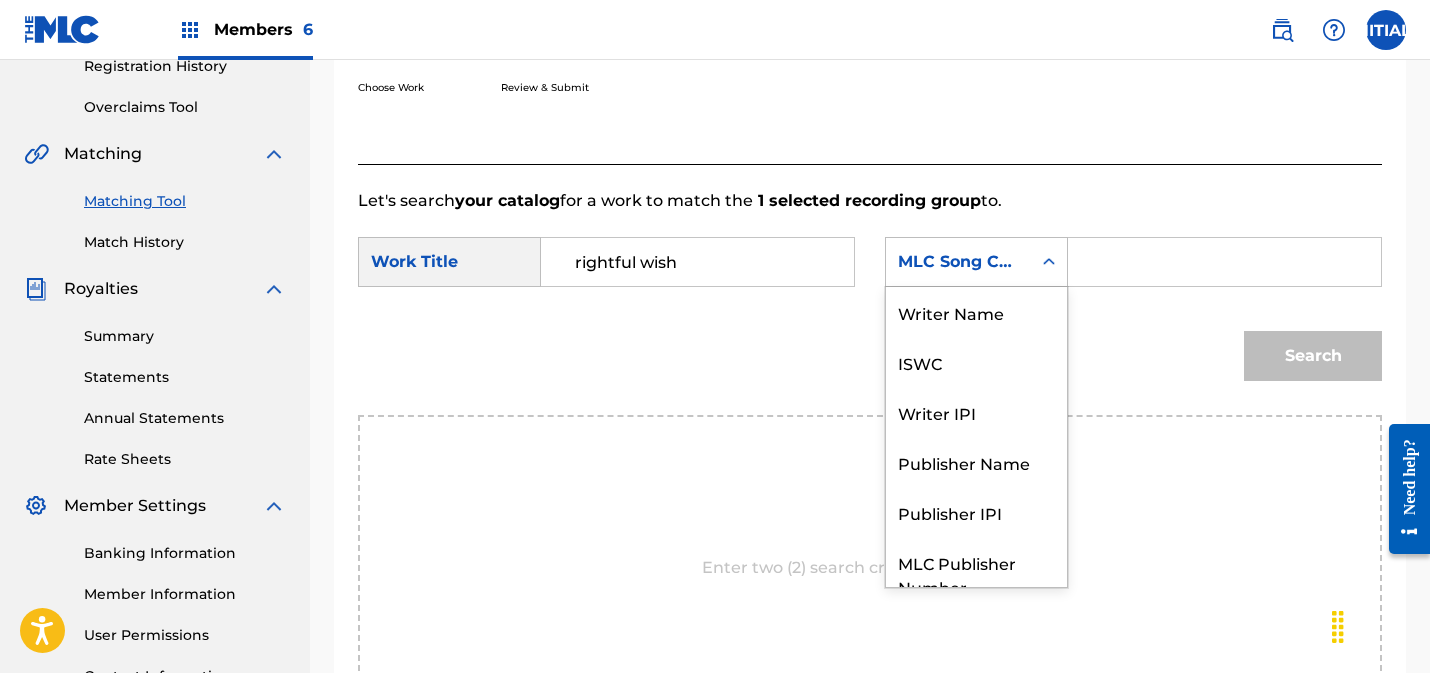 scroll, scrollTop: 74, scrollLeft: 0, axis: vertical 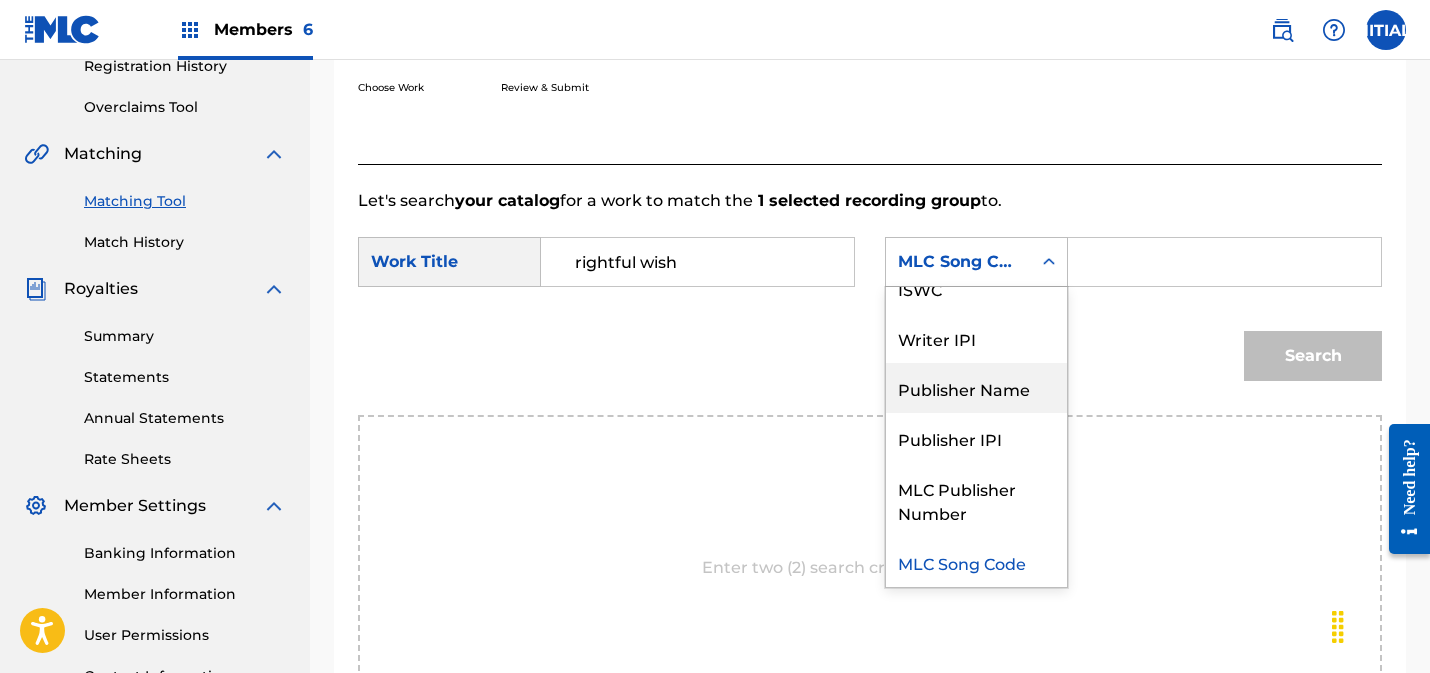 drag, startPoint x: 960, startPoint y: 382, endPoint x: 1173, endPoint y: 304, distance: 226.83253 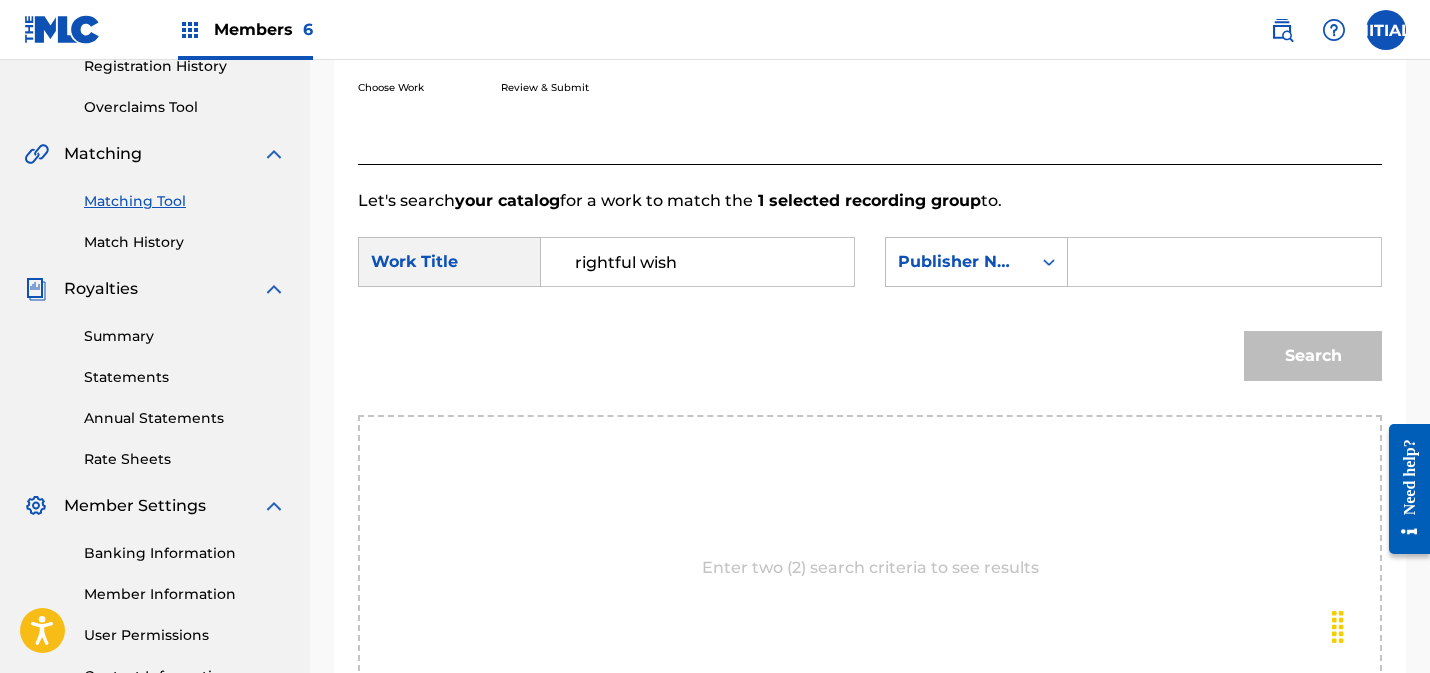 click at bounding box center (1224, 262) 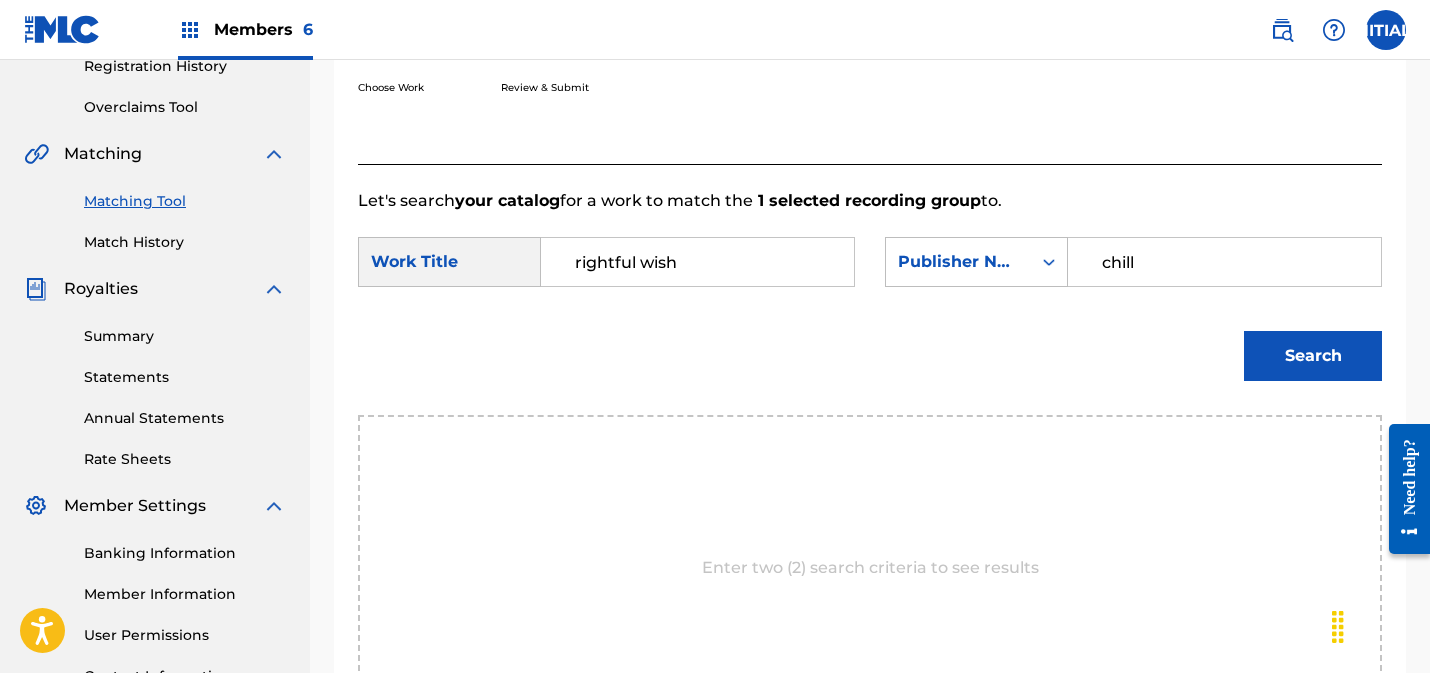 type on "chill" 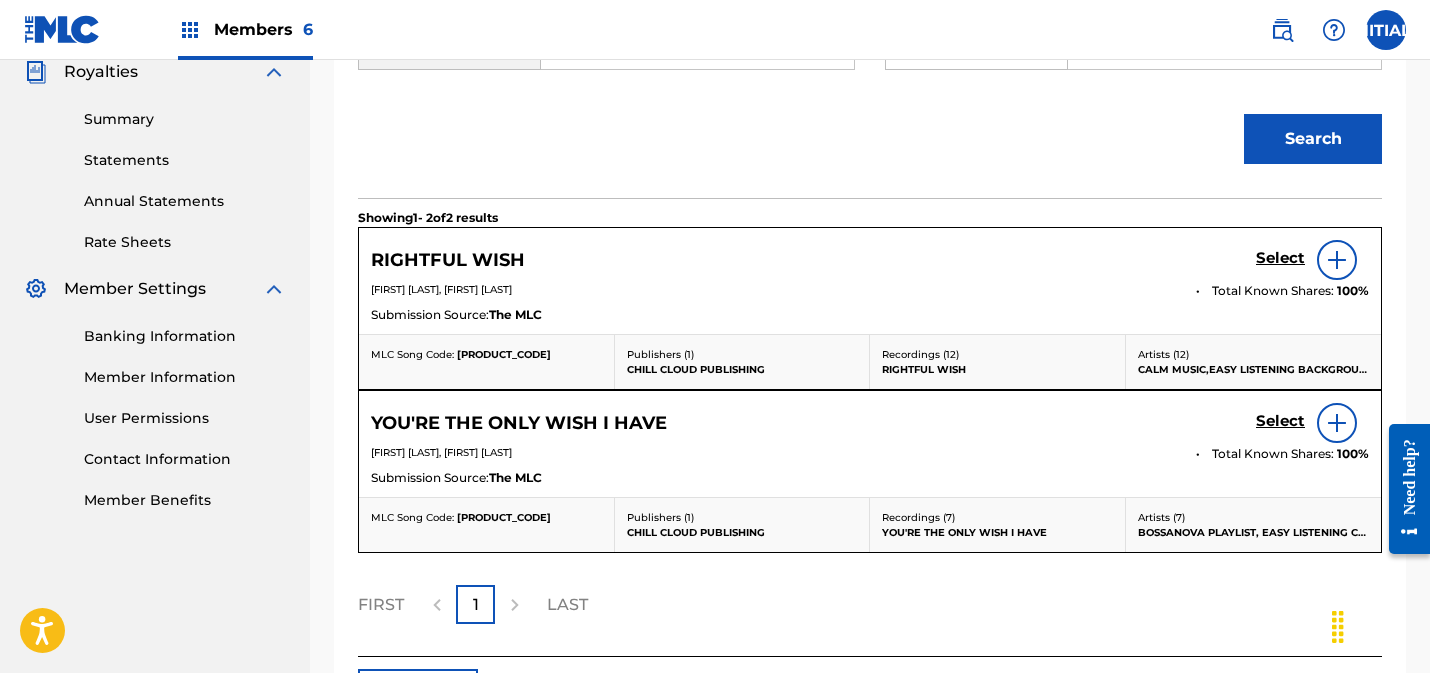 scroll, scrollTop: 637, scrollLeft: 0, axis: vertical 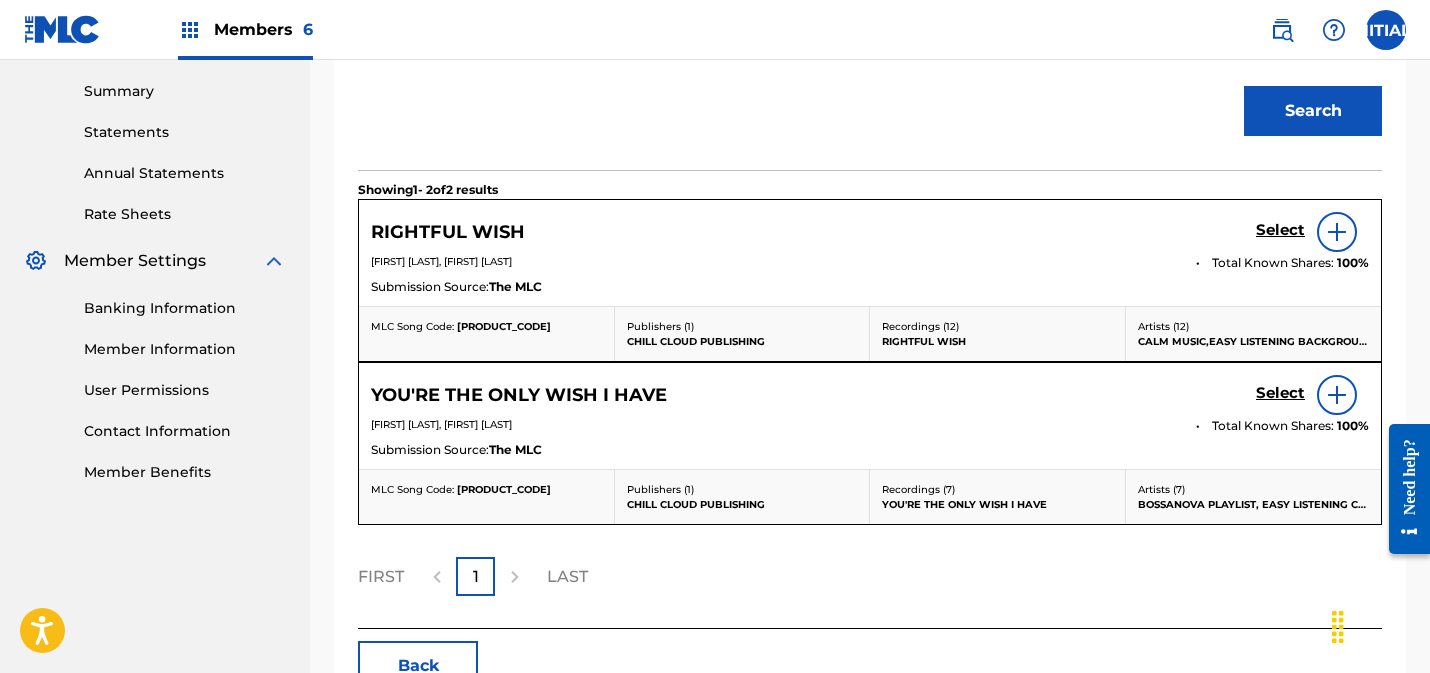 click on "Select" at bounding box center (1280, 230) 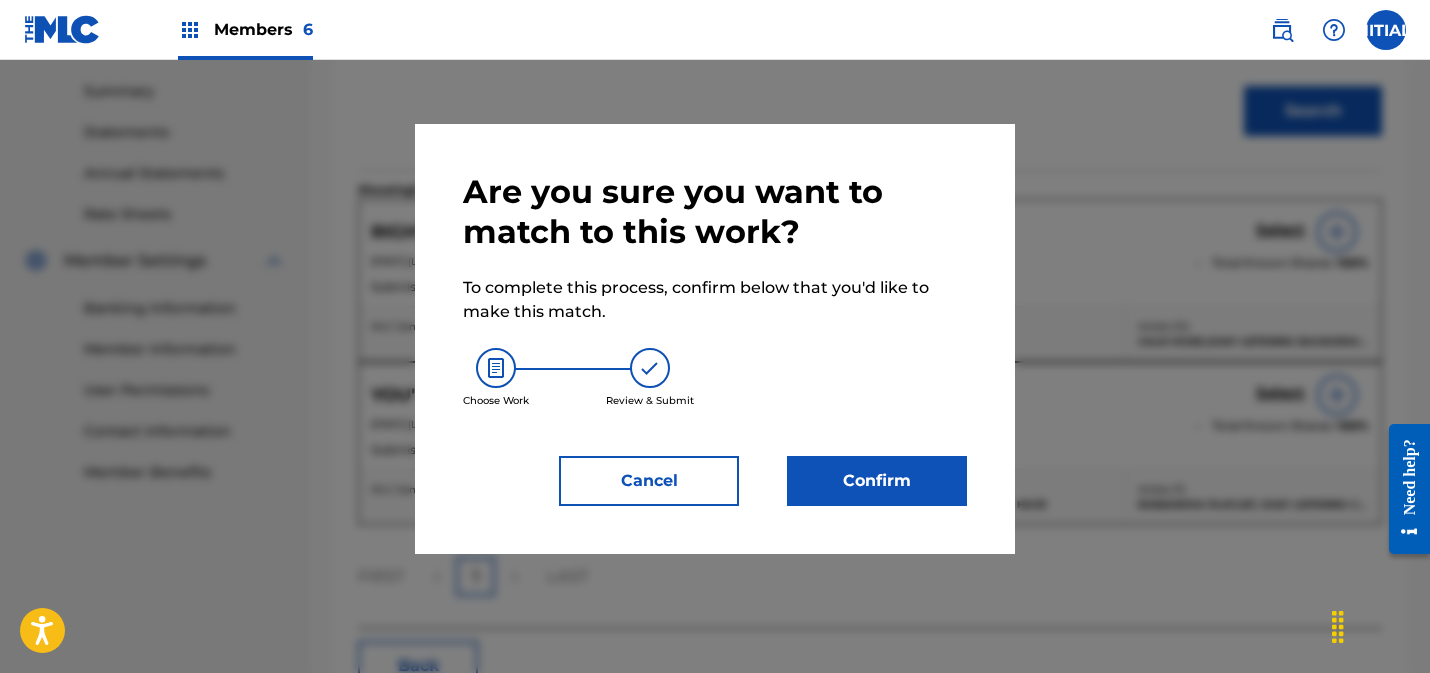click on "Confirm" at bounding box center [877, 481] 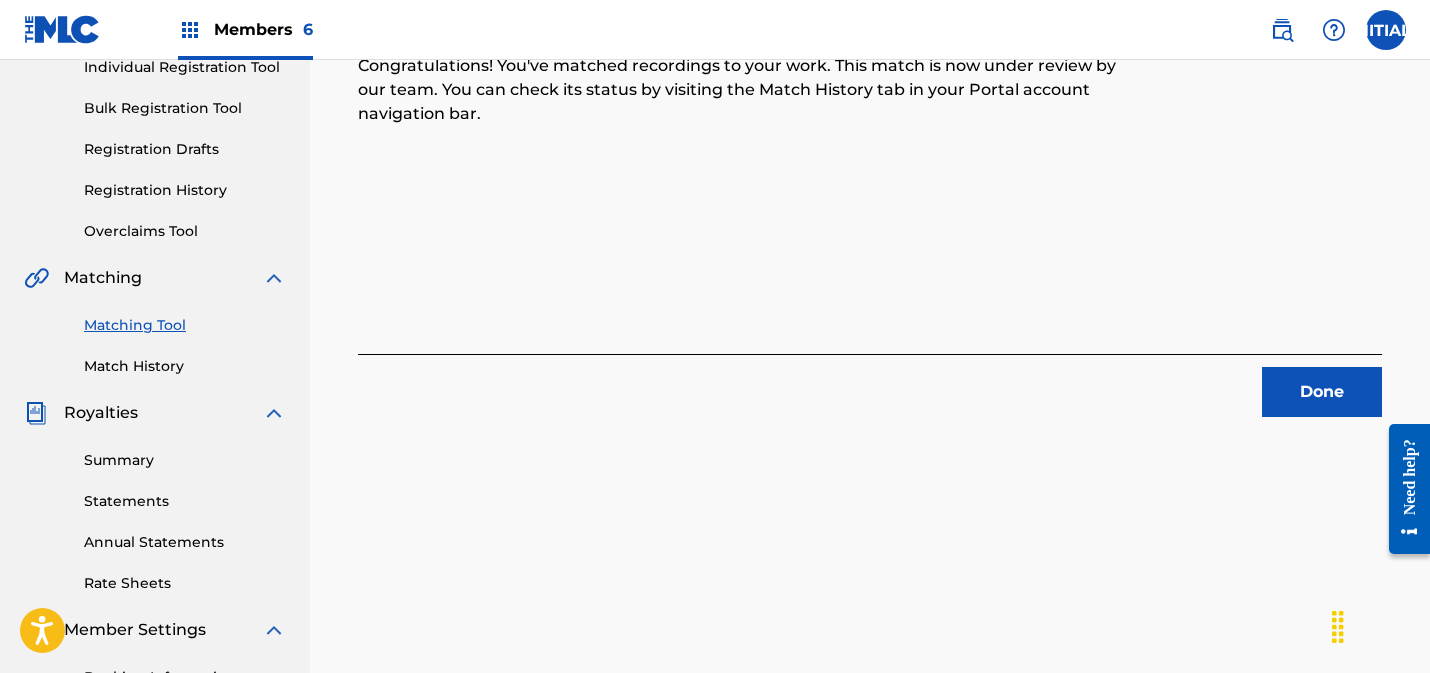 scroll, scrollTop: 265, scrollLeft: 0, axis: vertical 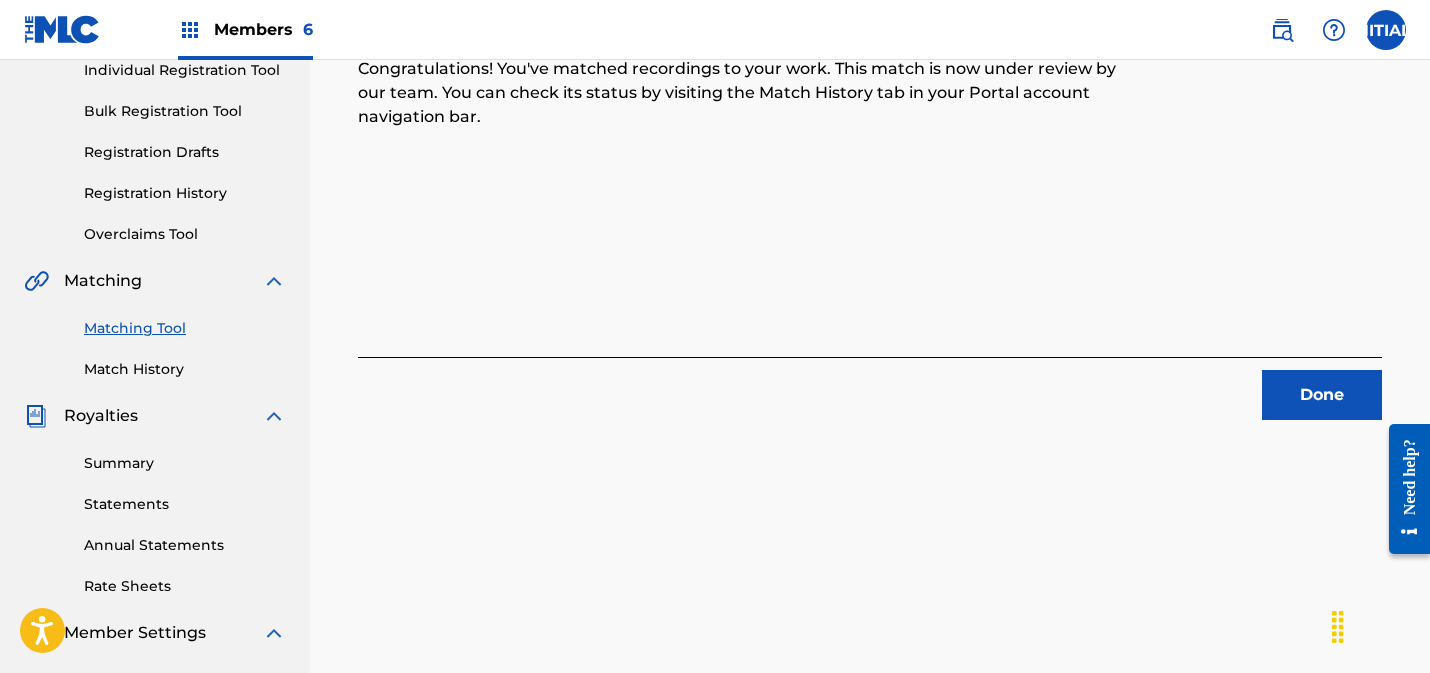 click on "Done" at bounding box center [1322, 395] 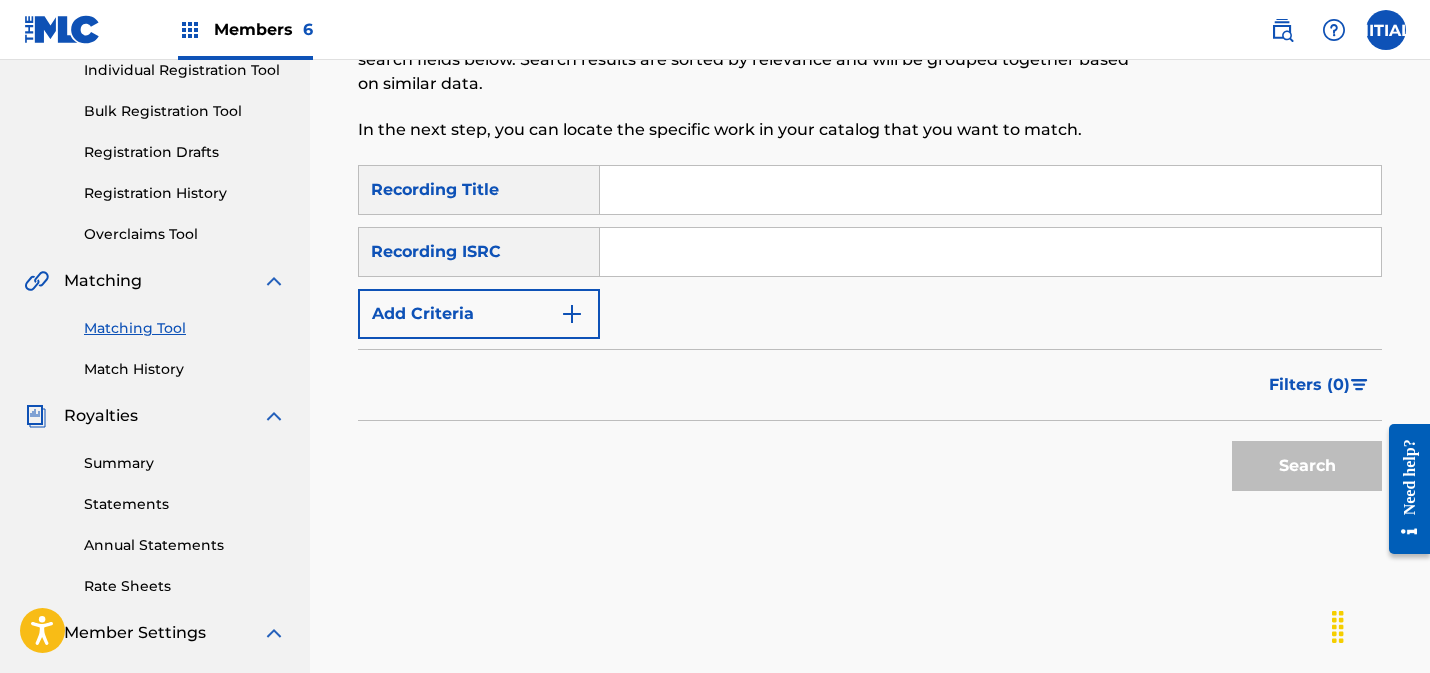 click at bounding box center (990, 252) 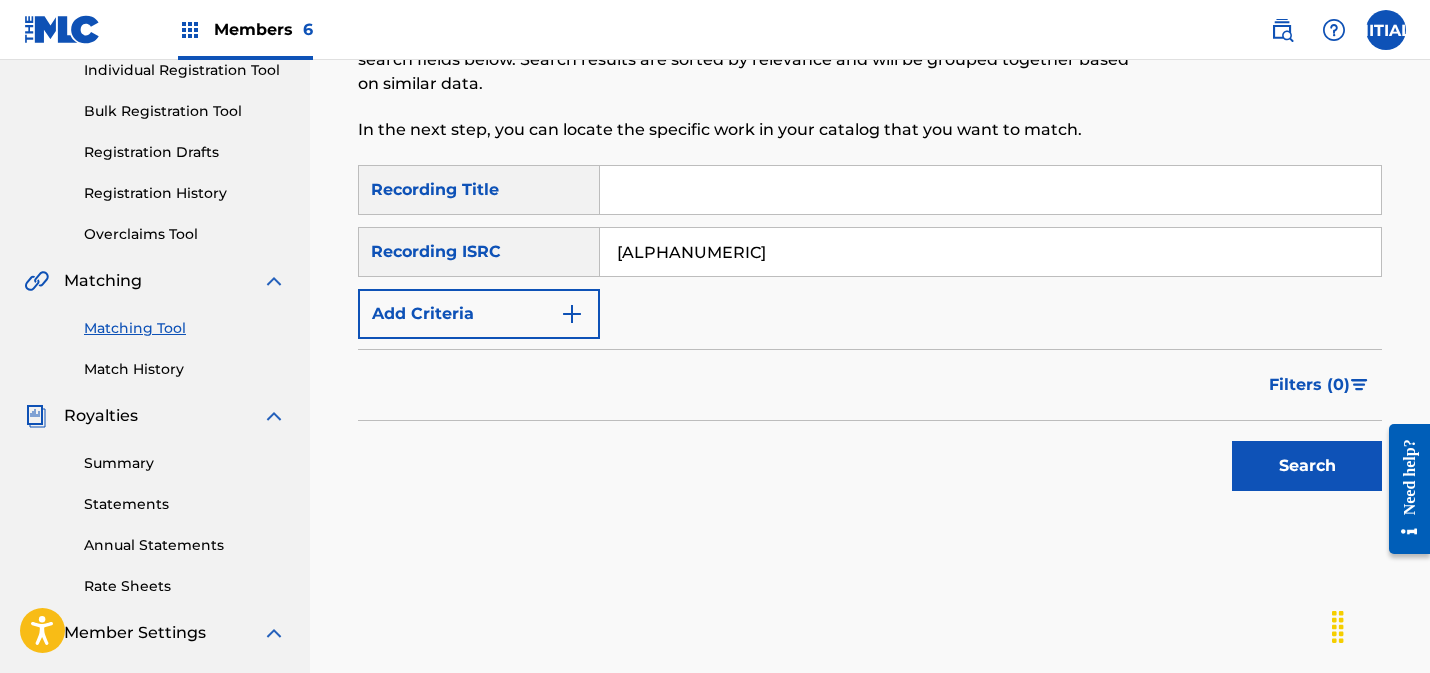 drag, startPoint x: 1326, startPoint y: 474, endPoint x: 1200, endPoint y: 454, distance: 127.57743 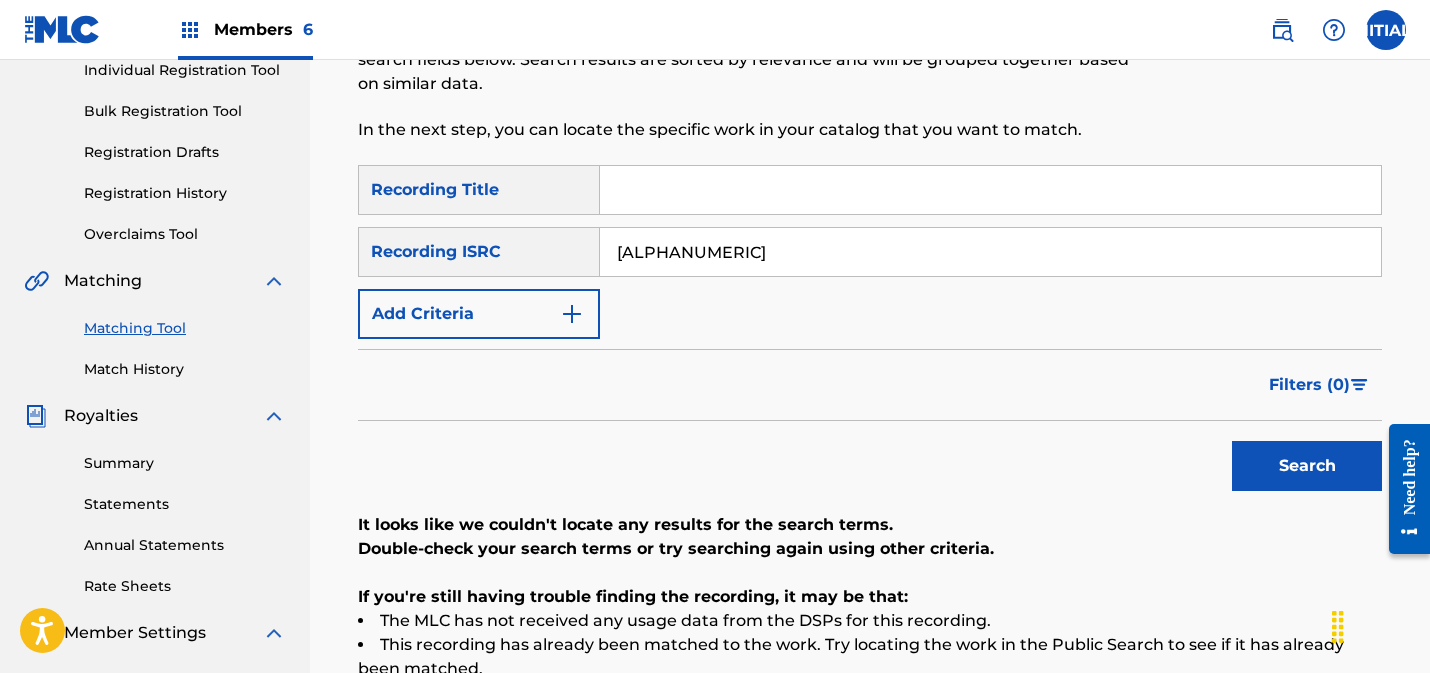 drag, startPoint x: 766, startPoint y: 249, endPoint x: 559, endPoint y: 247, distance: 207.00966 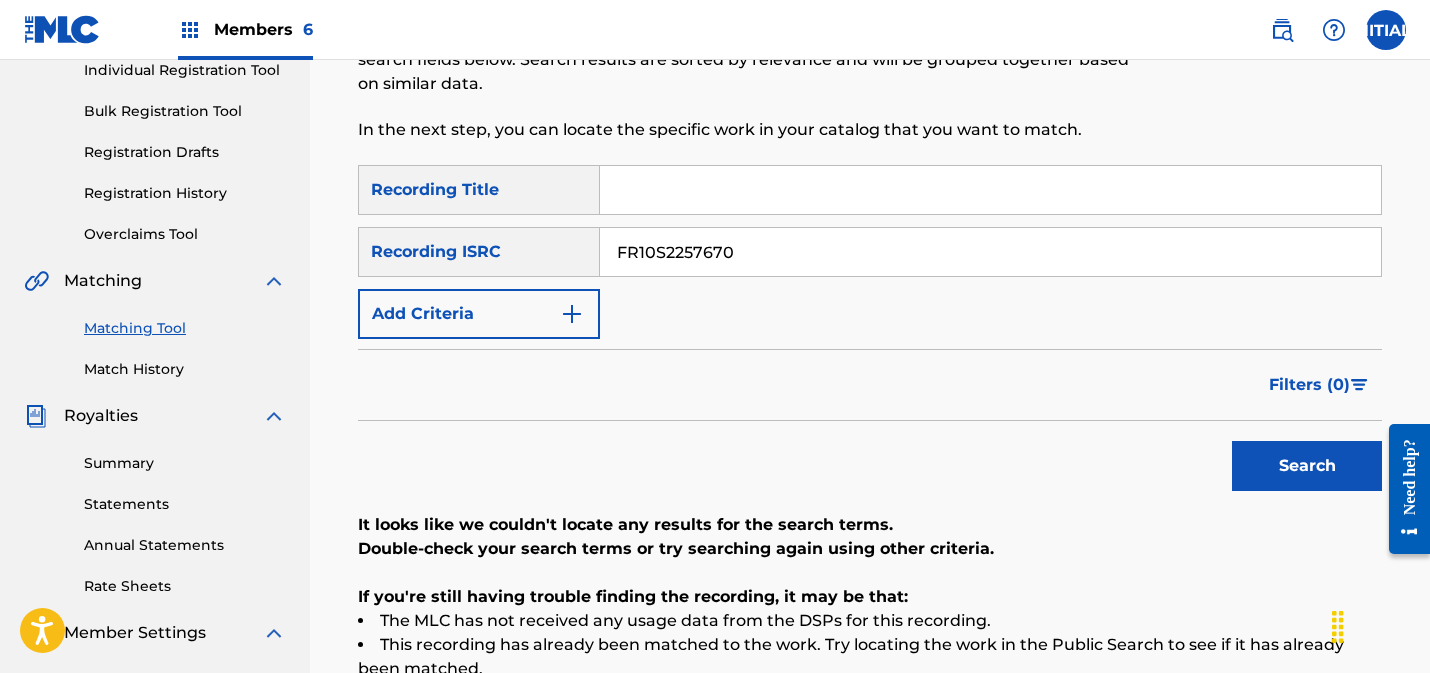 type on "FR10S2257670" 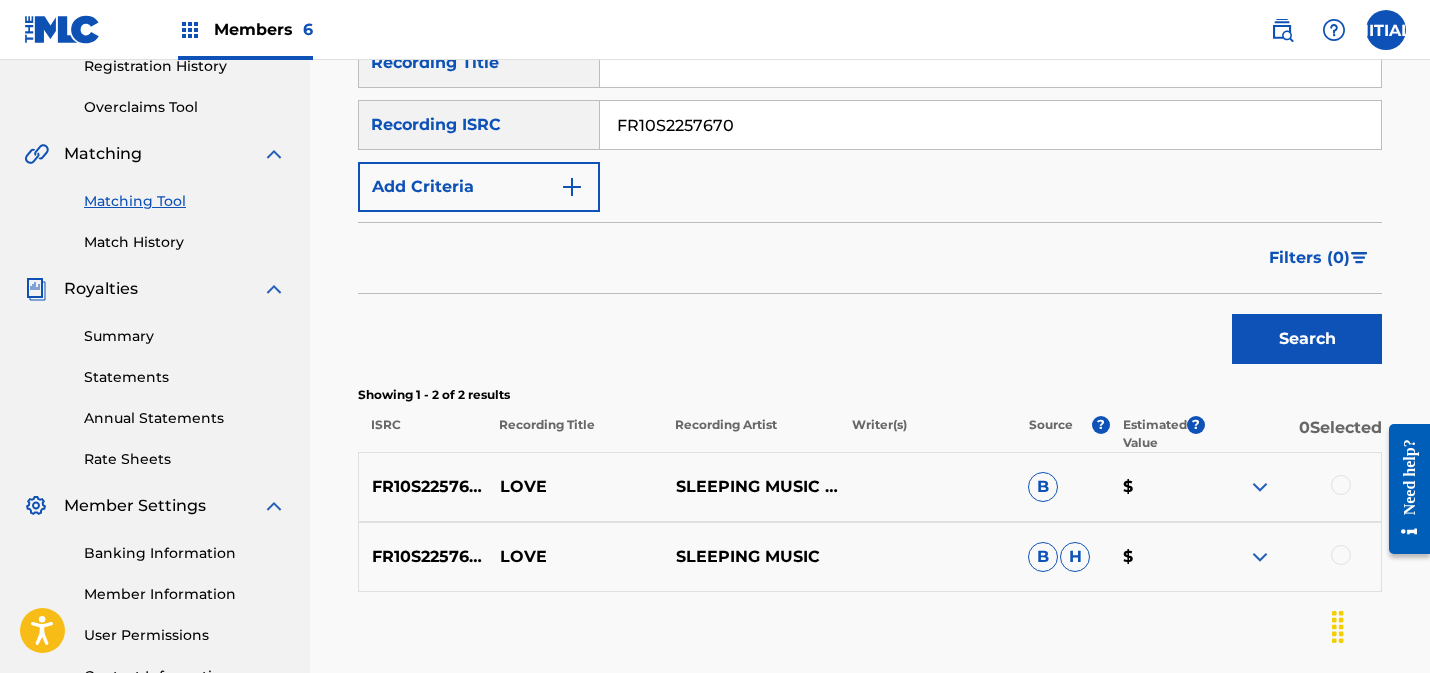 scroll, scrollTop: 400, scrollLeft: 0, axis: vertical 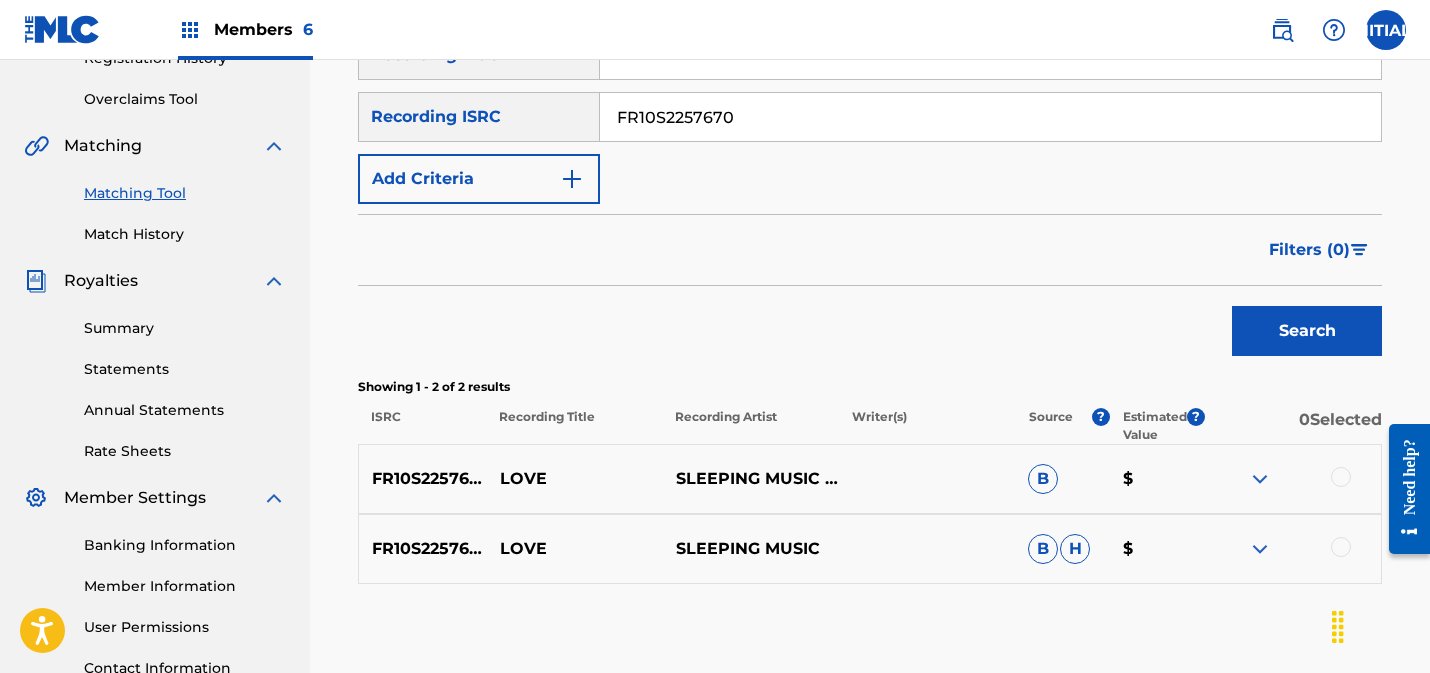 click at bounding box center (1341, 547) 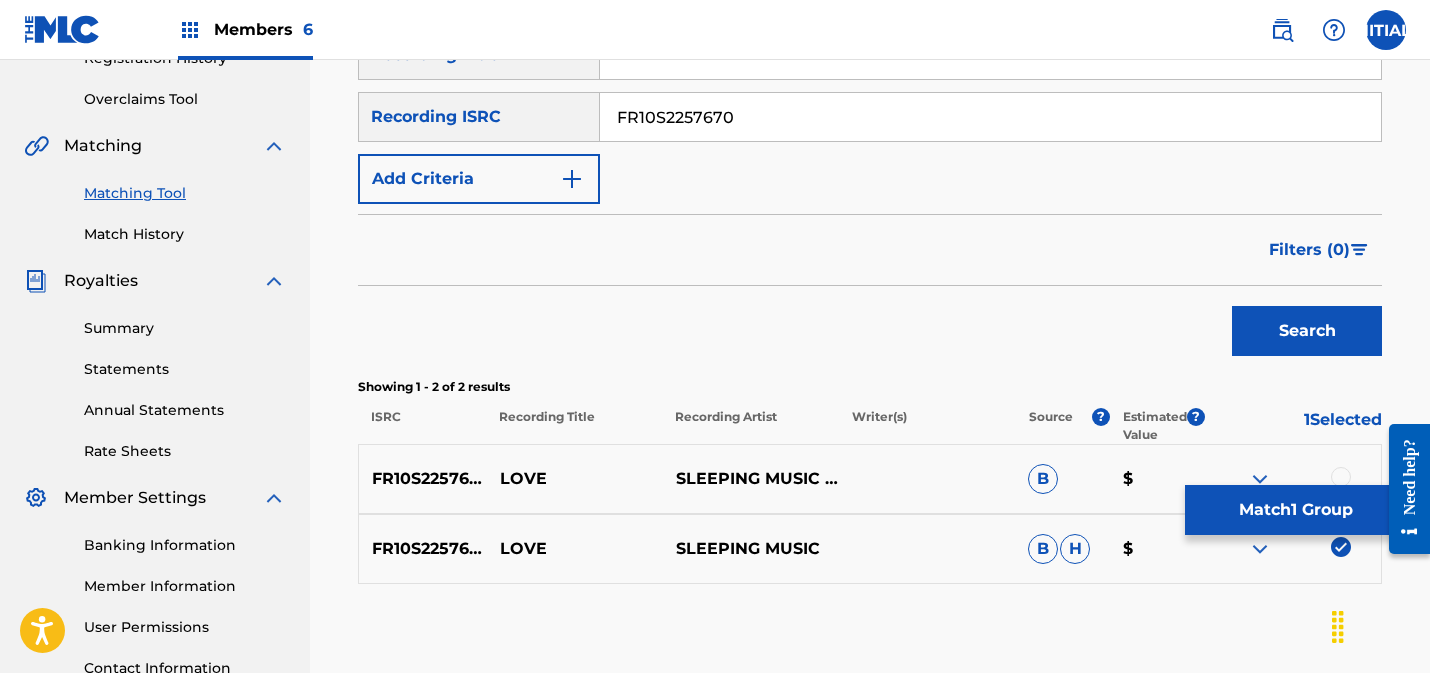 click at bounding box center [1341, 477] 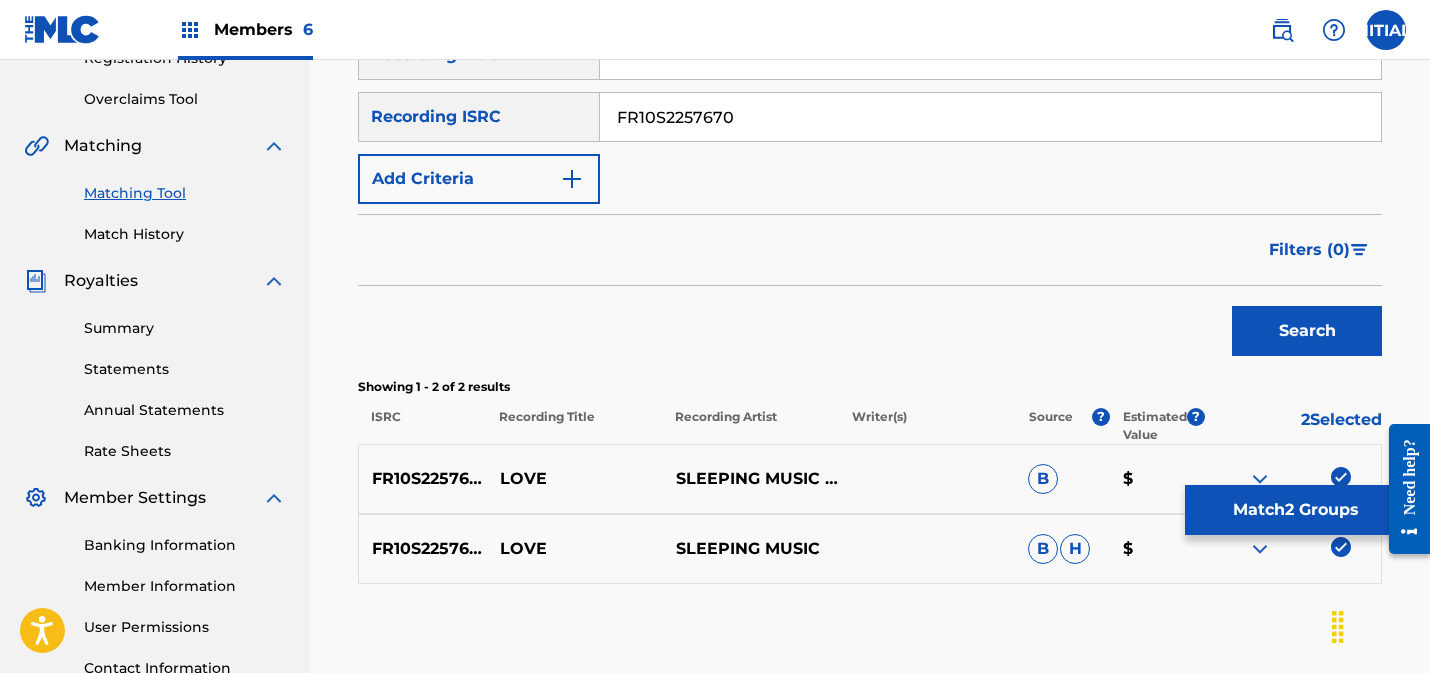 click on "Match  2 Groups" at bounding box center [1295, 510] 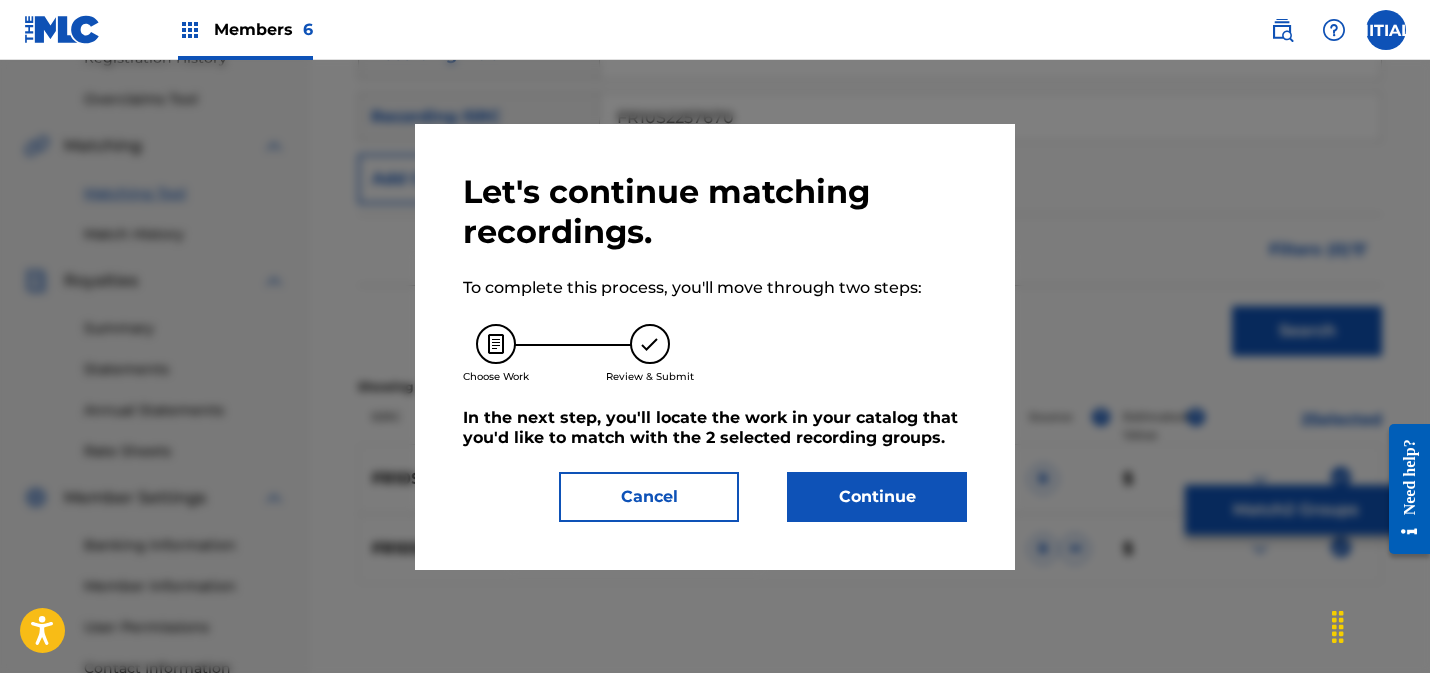 click on "Continue" at bounding box center [877, 497] 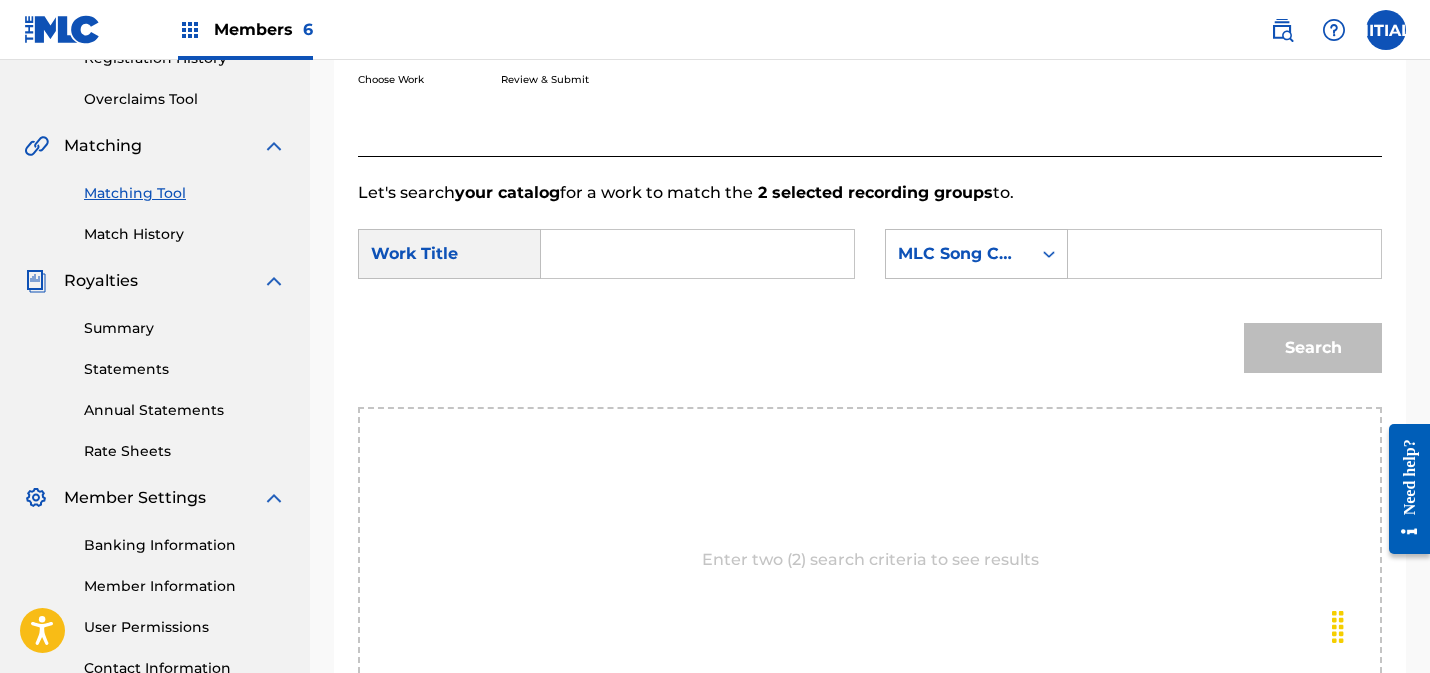 drag, startPoint x: 557, startPoint y: 230, endPoint x: 629, endPoint y: 245, distance: 73.545906 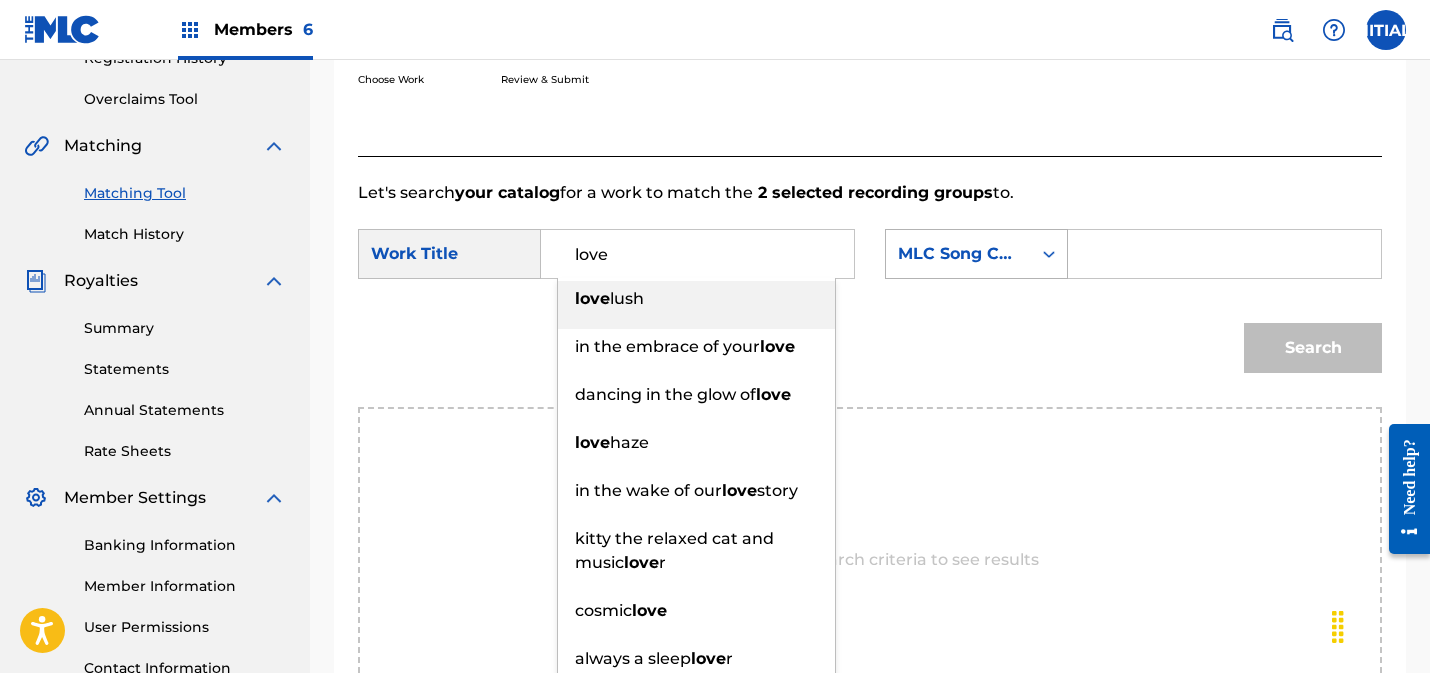type on "love" 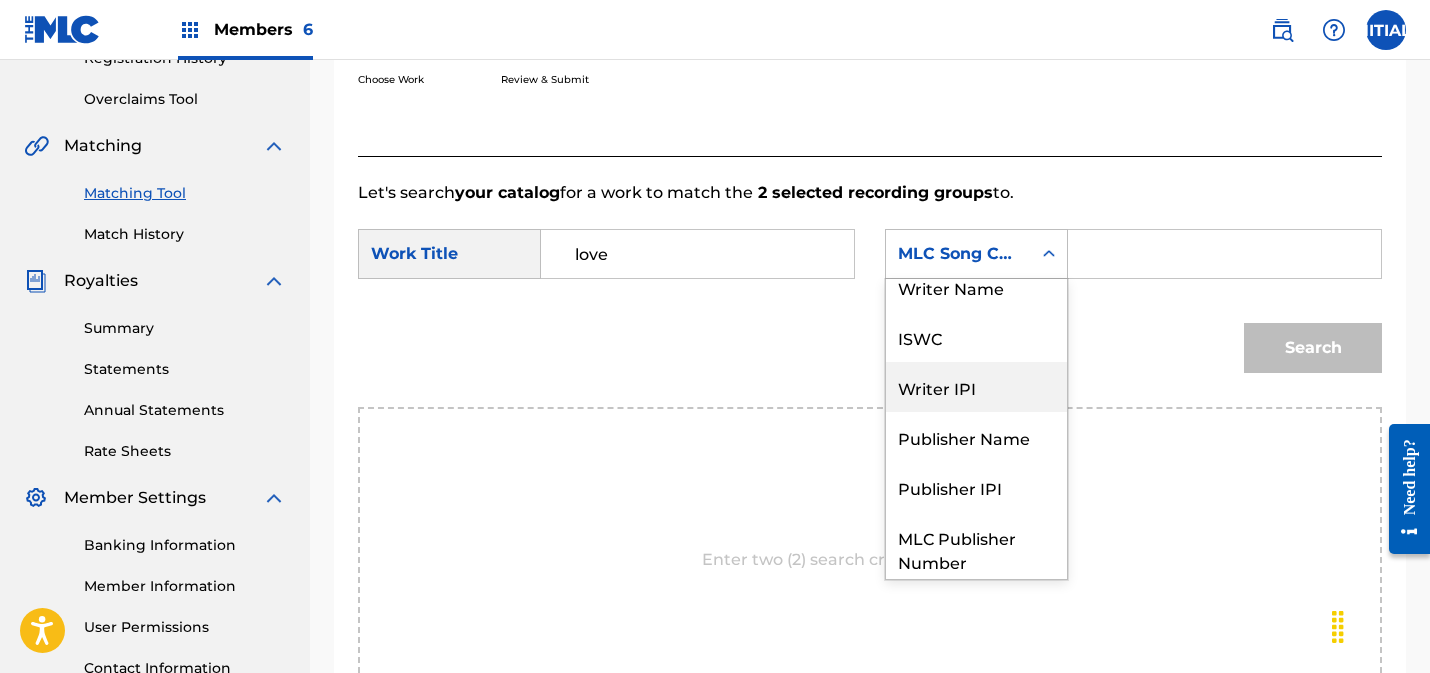 scroll, scrollTop: 19, scrollLeft: 0, axis: vertical 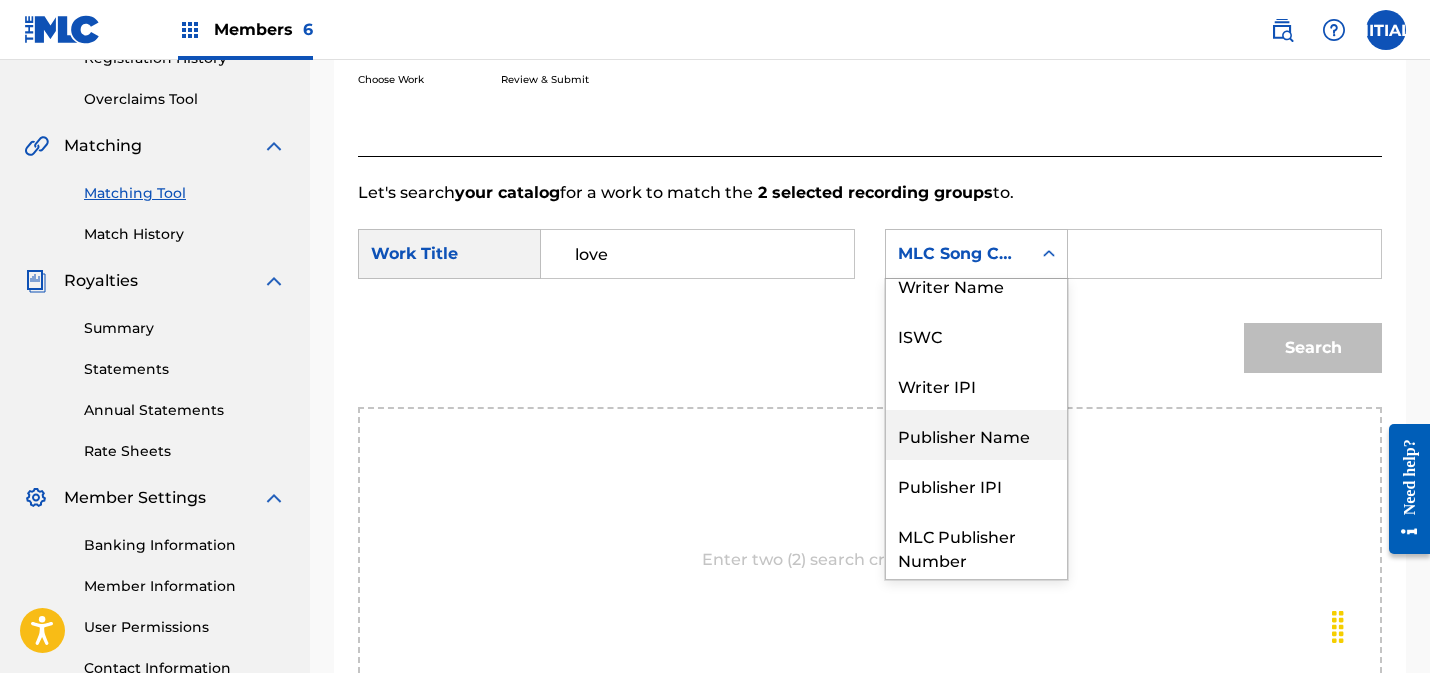 drag, startPoint x: 969, startPoint y: 443, endPoint x: 1001, endPoint y: 424, distance: 37.215588 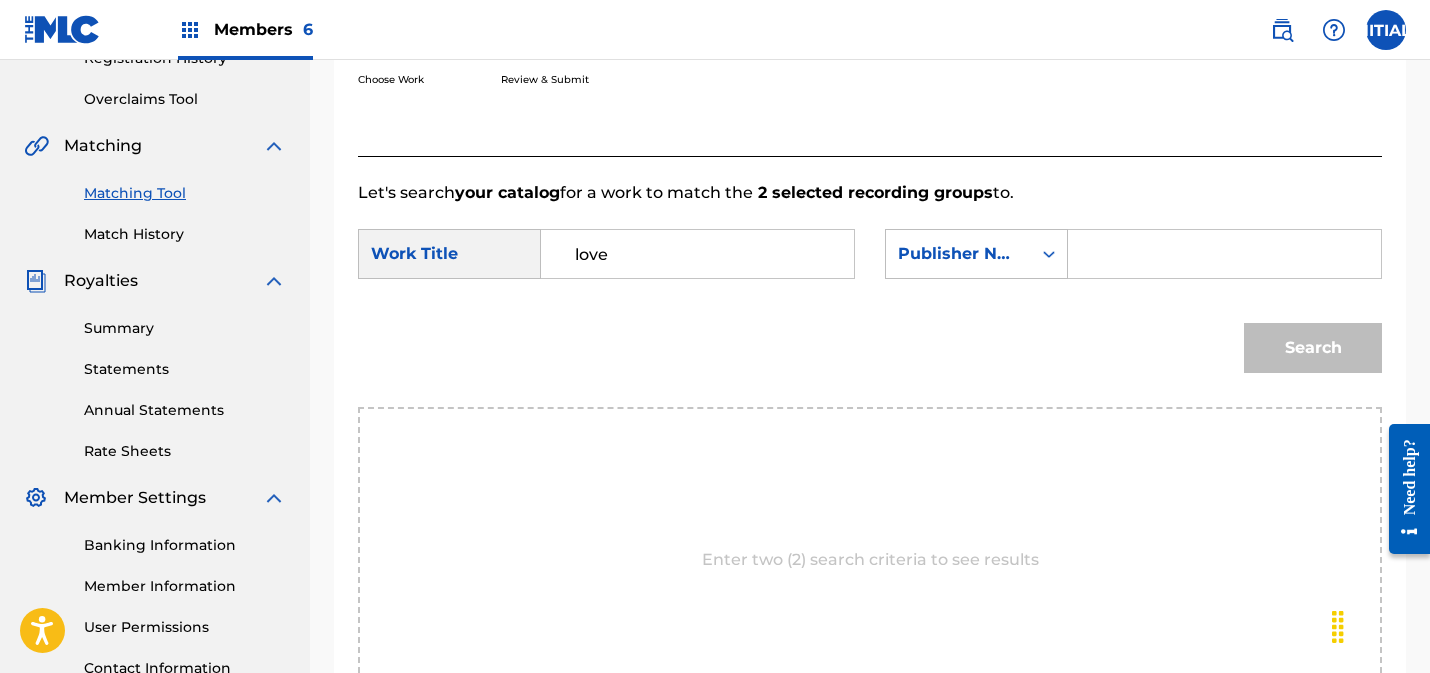 click at bounding box center [1224, 254] 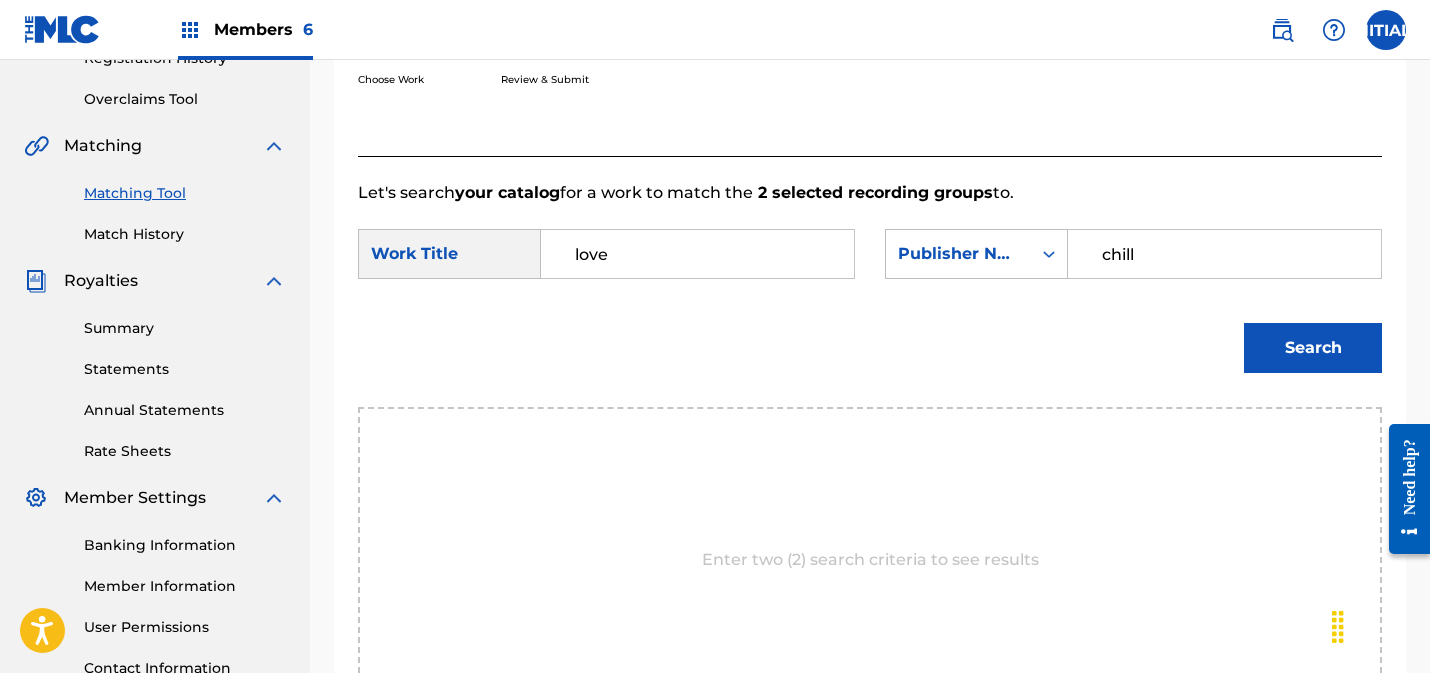 type on "chill" 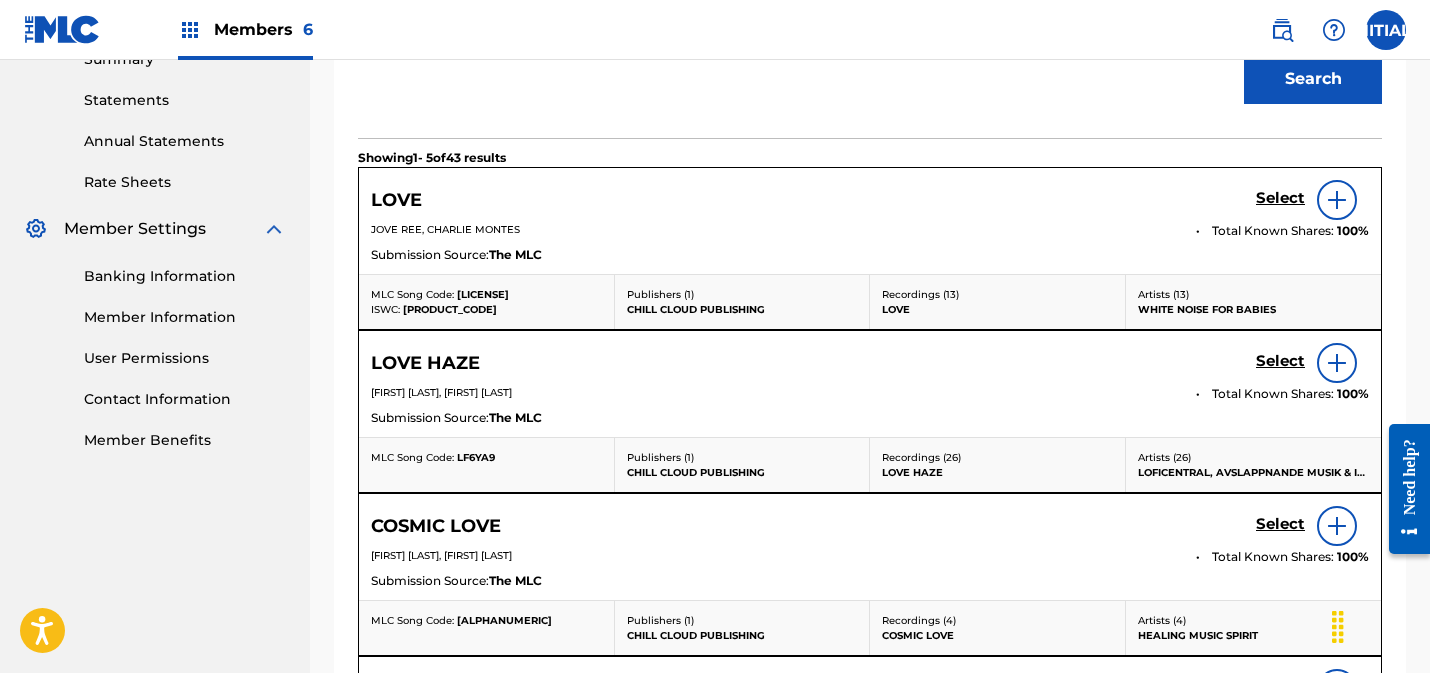 scroll, scrollTop: 687, scrollLeft: 0, axis: vertical 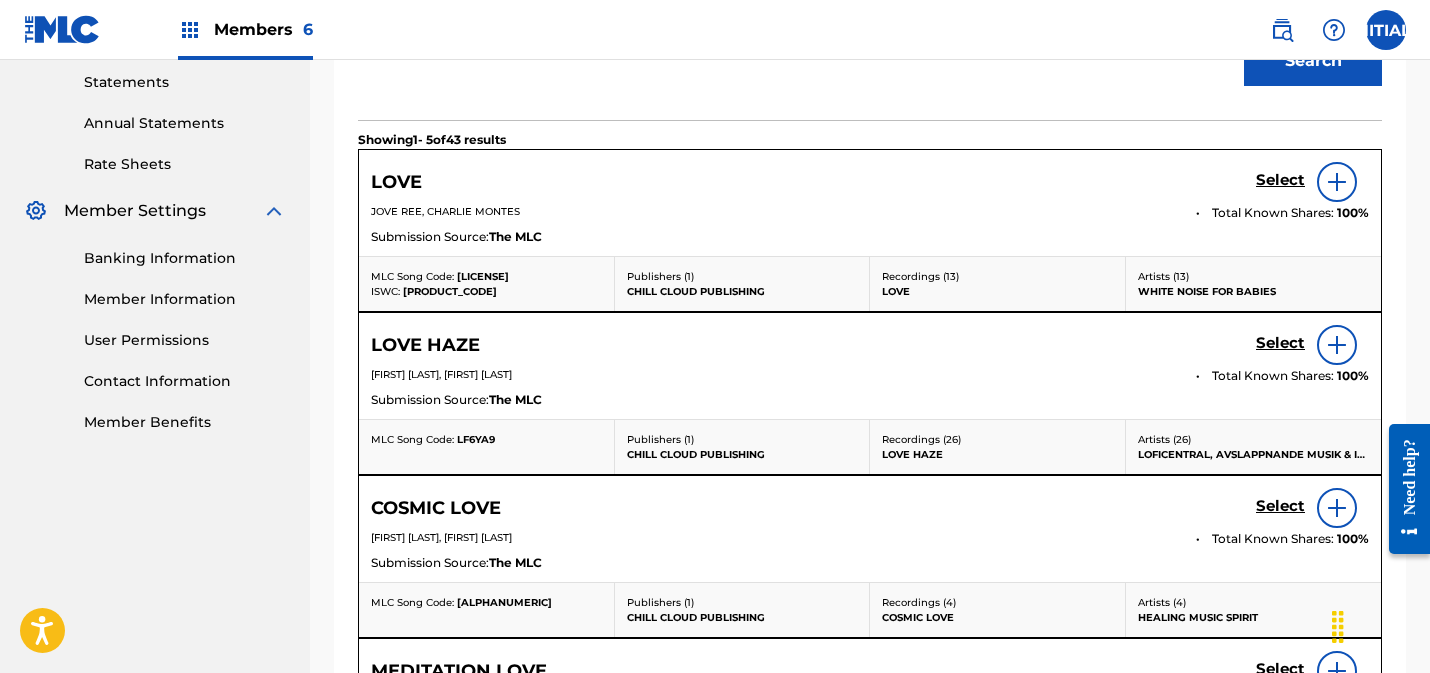 click on "Select" at bounding box center [1280, 180] 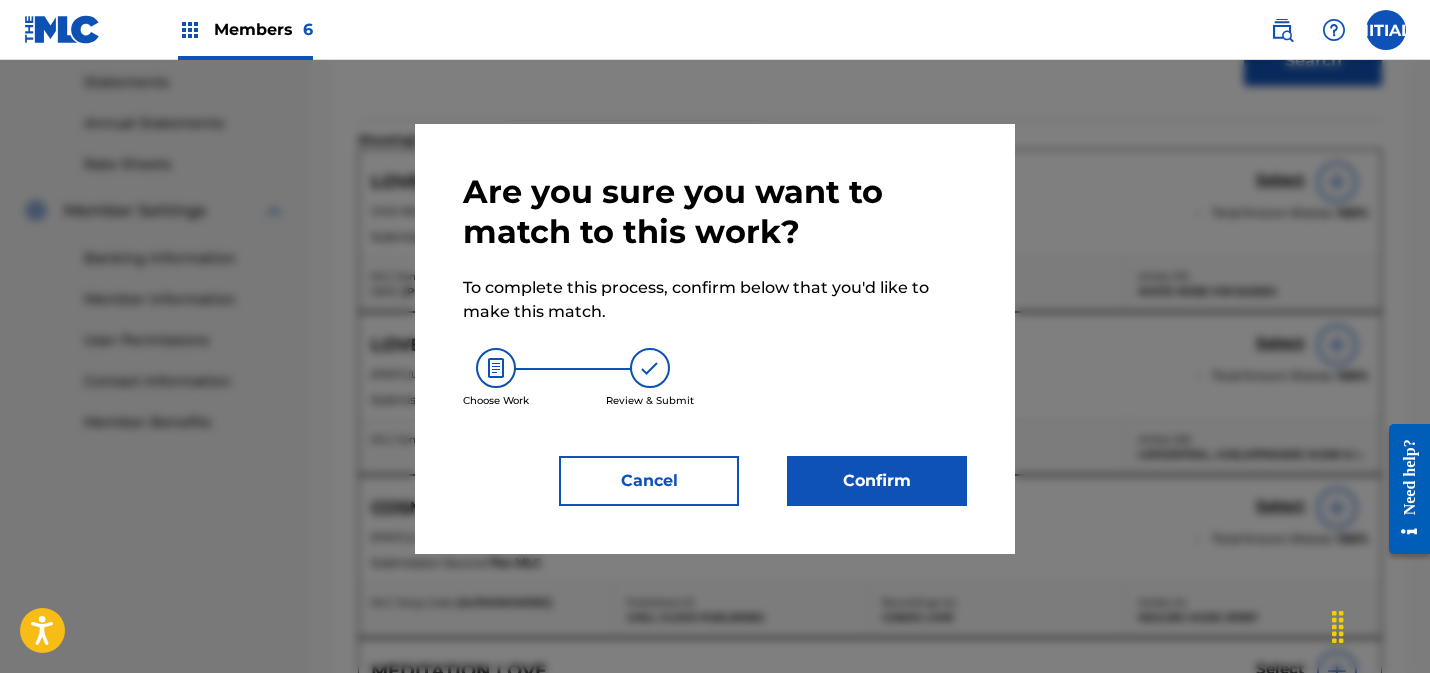 click on "Confirm" at bounding box center (877, 481) 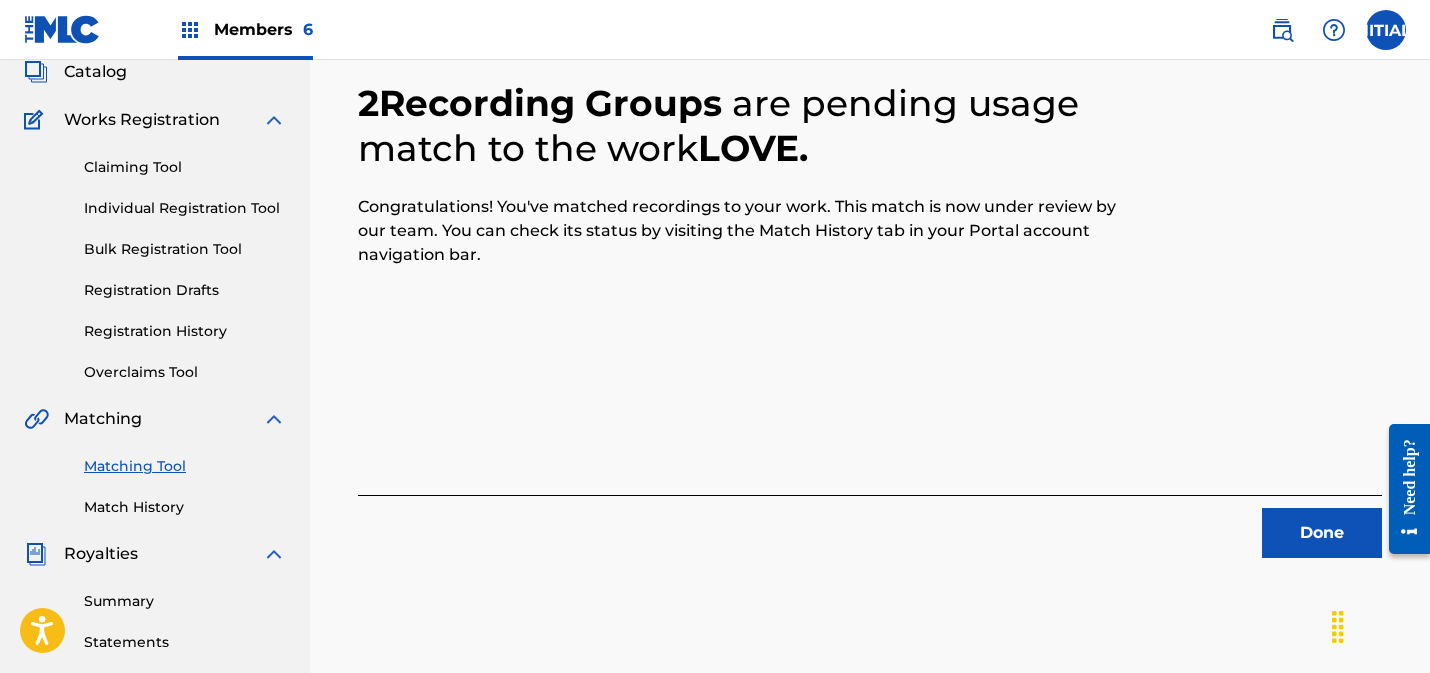 scroll, scrollTop: 144, scrollLeft: 0, axis: vertical 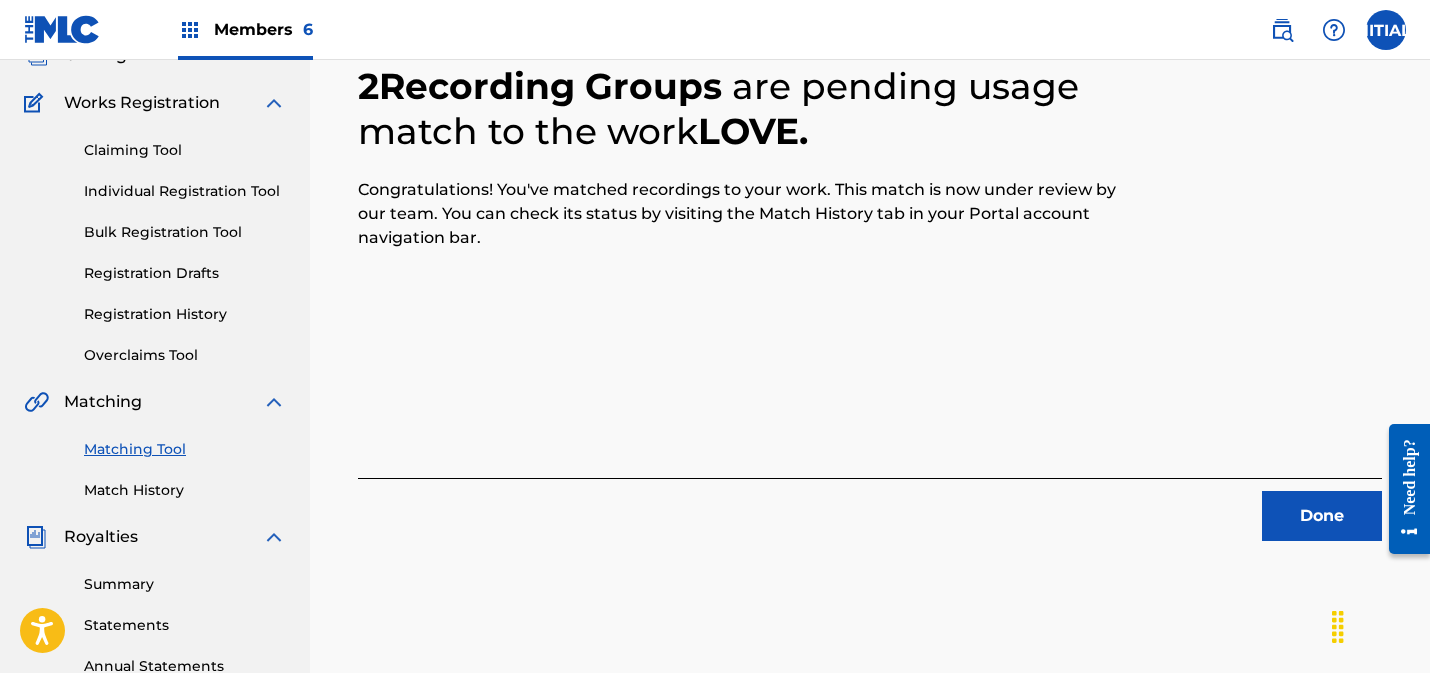 click on "Done" at bounding box center (1322, 516) 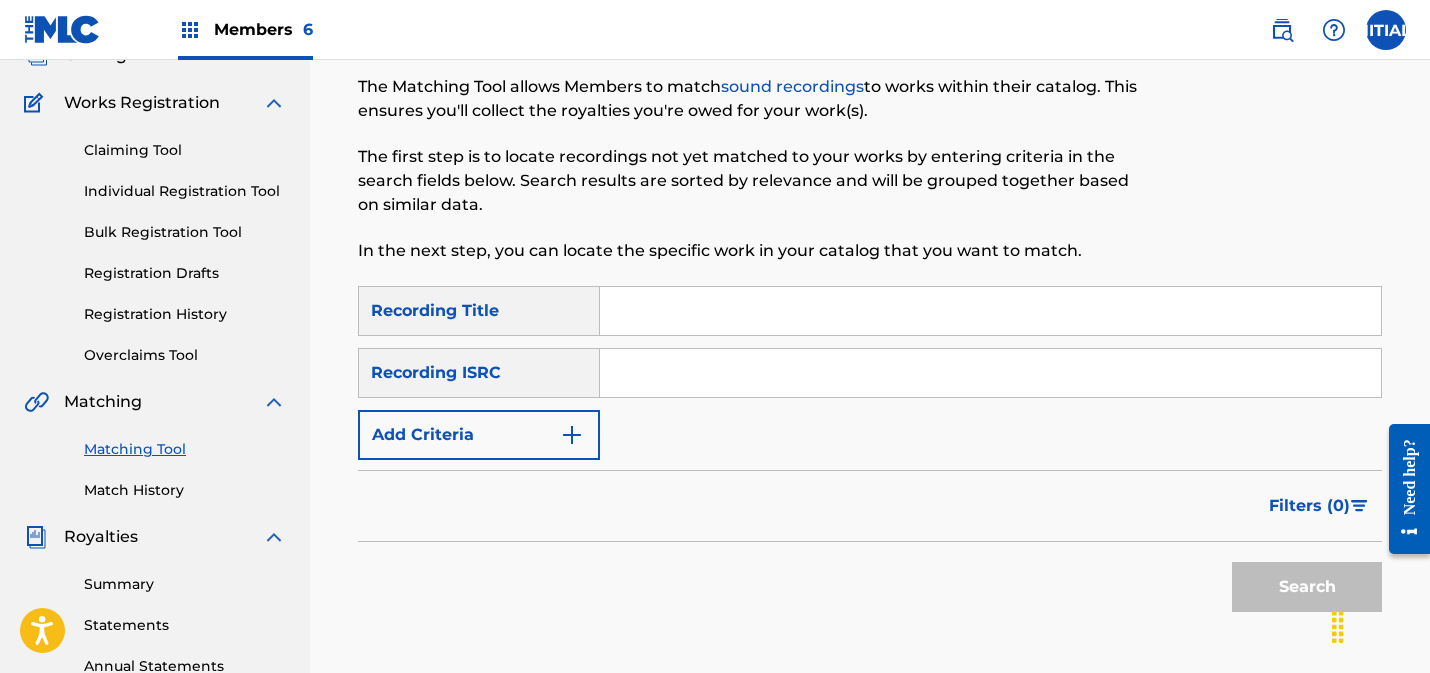 click at bounding box center (990, 373) 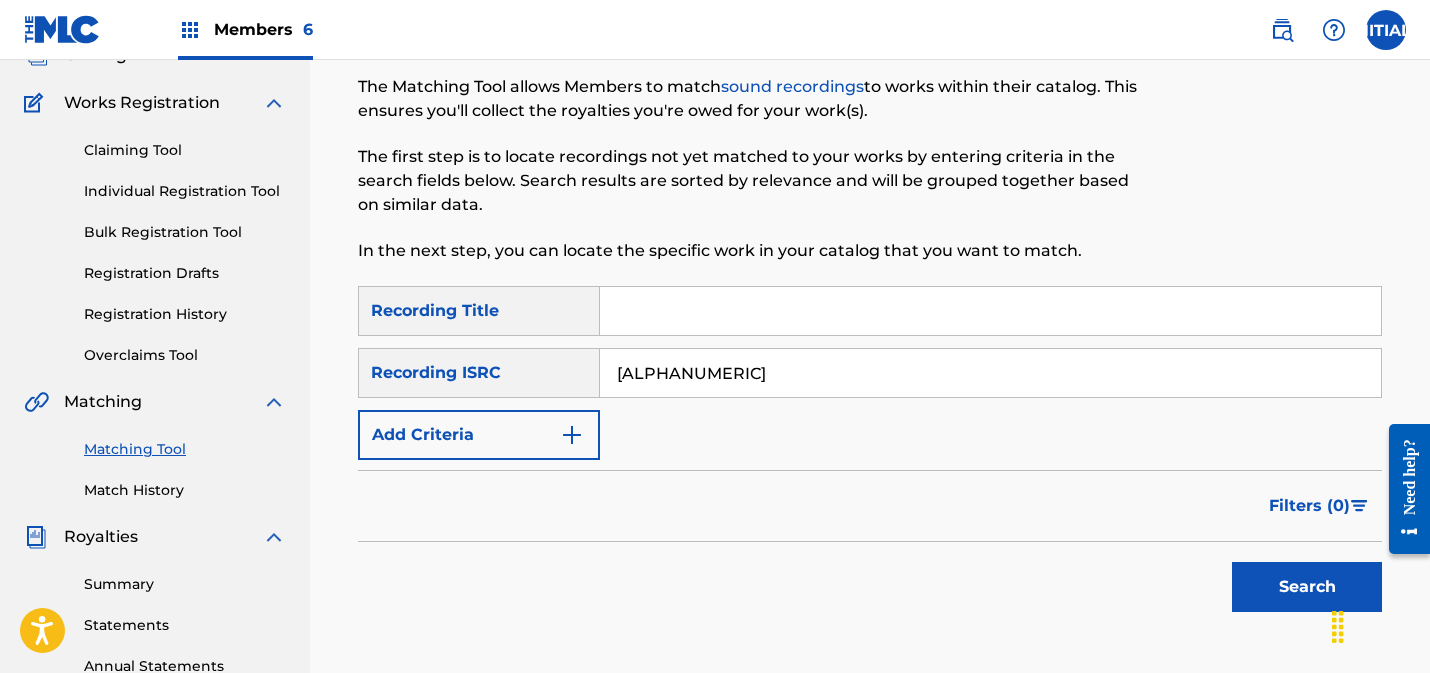 click on "Search" at bounding box center (1307, 587) 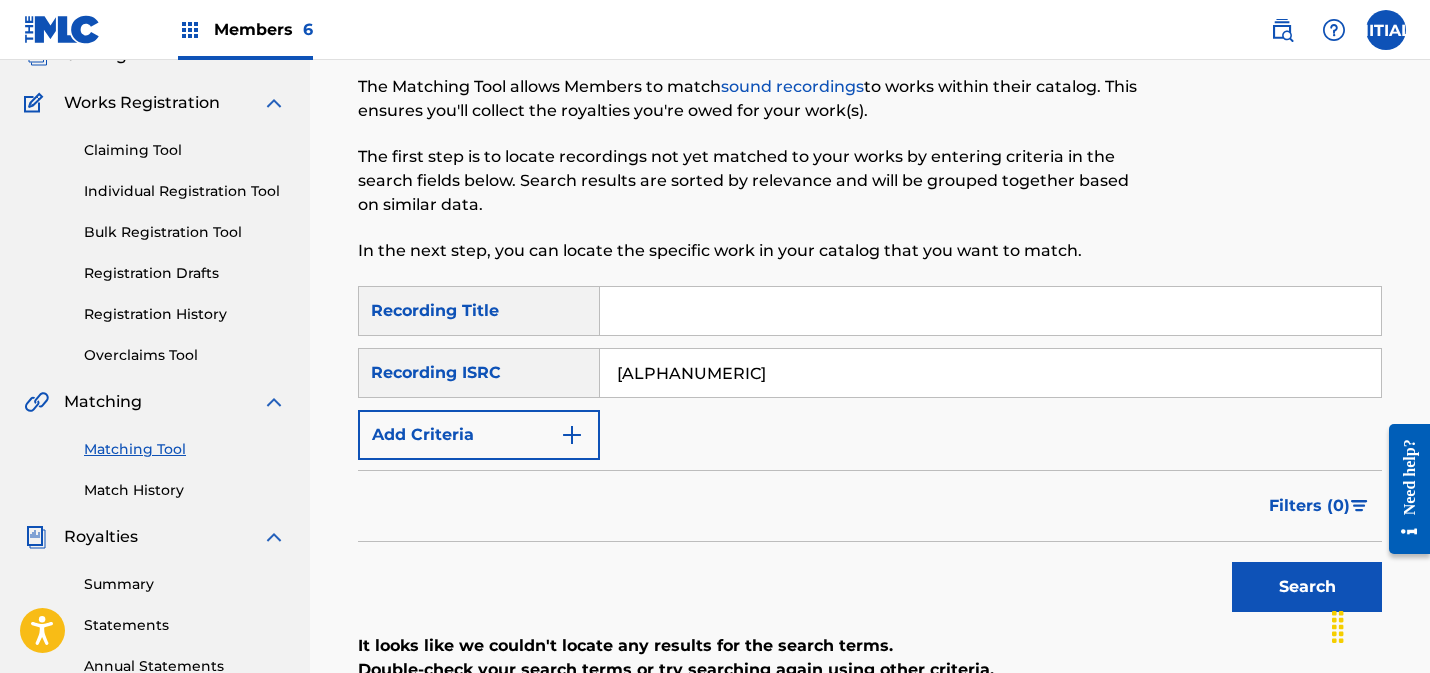 drag, startPoint x: 744, startPoint y: 375, endPoint x: 584, endPoint y: 367, distance: 160.19987 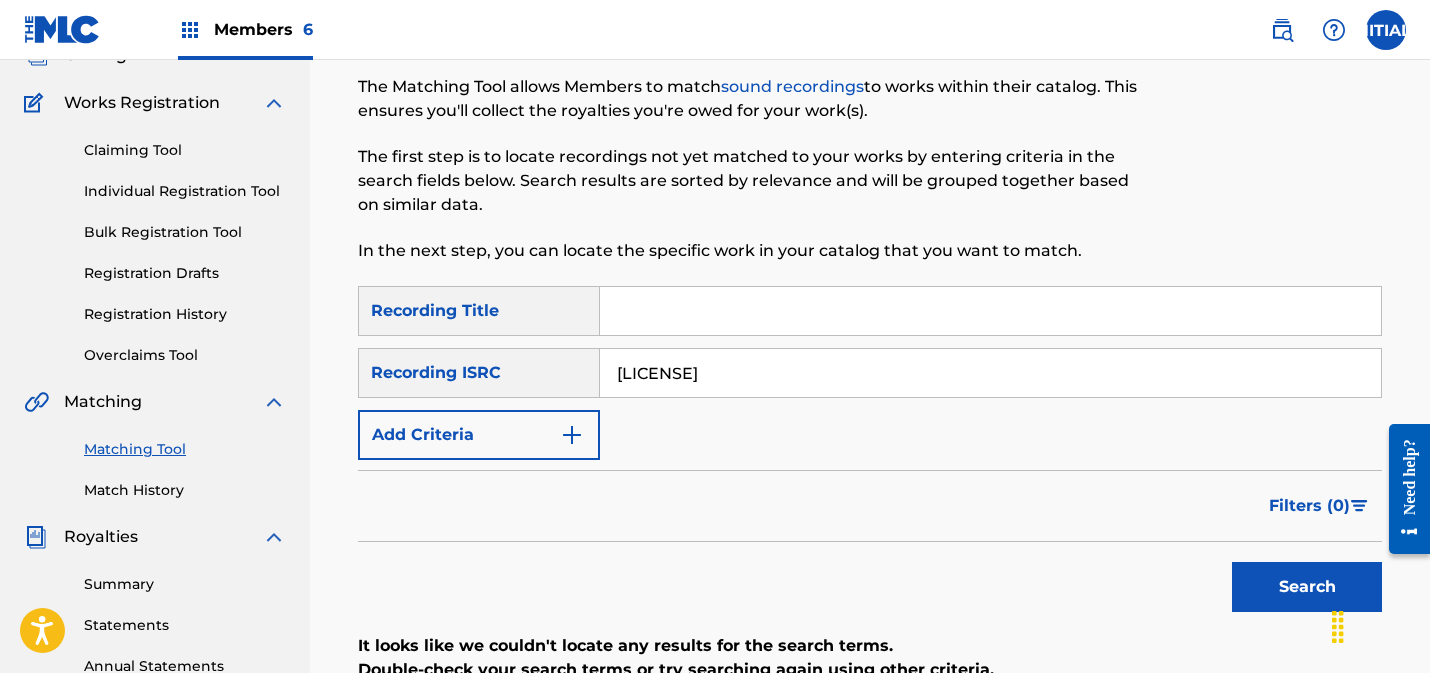 drag, startPoint x: 1244, startPoint y: 576, endPoint x: 1147, endPoint y: 531, distance: 106.929886 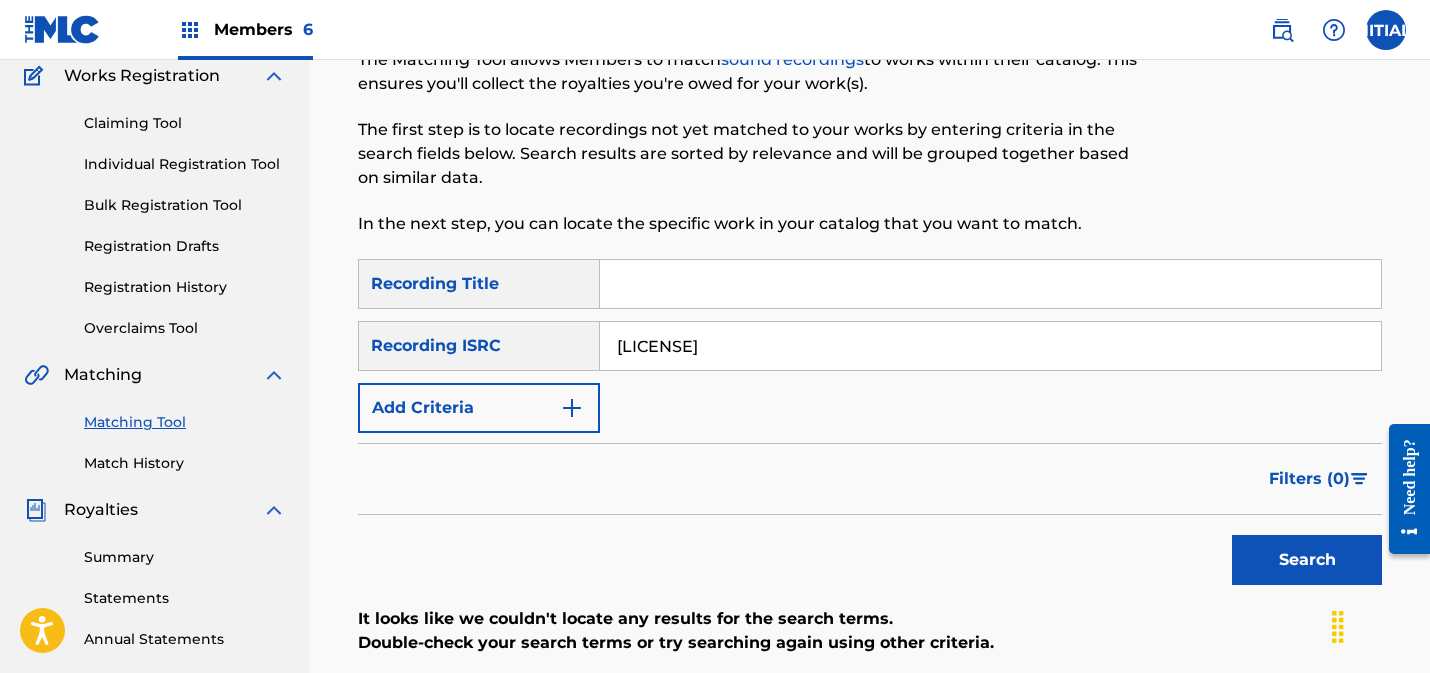 scroll, scrollTop: 179, scrollLeft: 0, axis: vertical 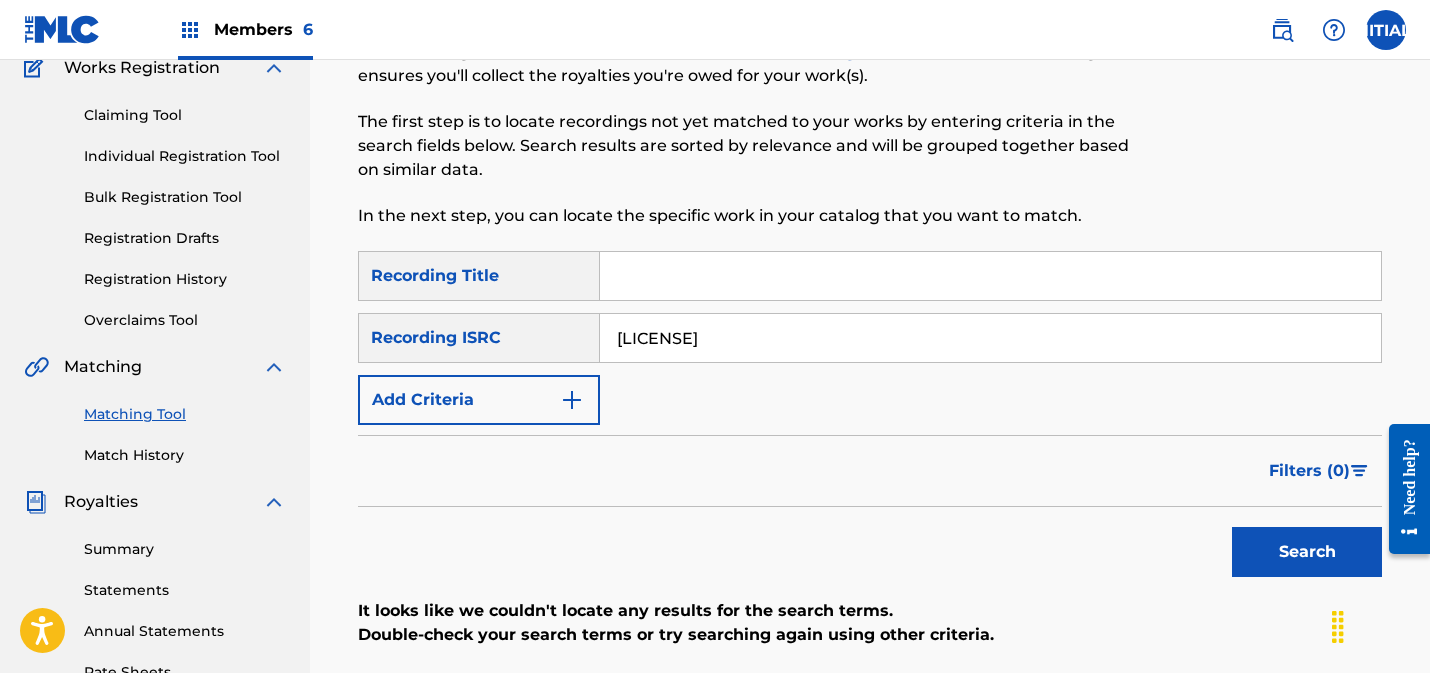 drag, startPoint x: 681, startPoint y: 343, endPoint x: 604, endPoint y: 343, distance: 77 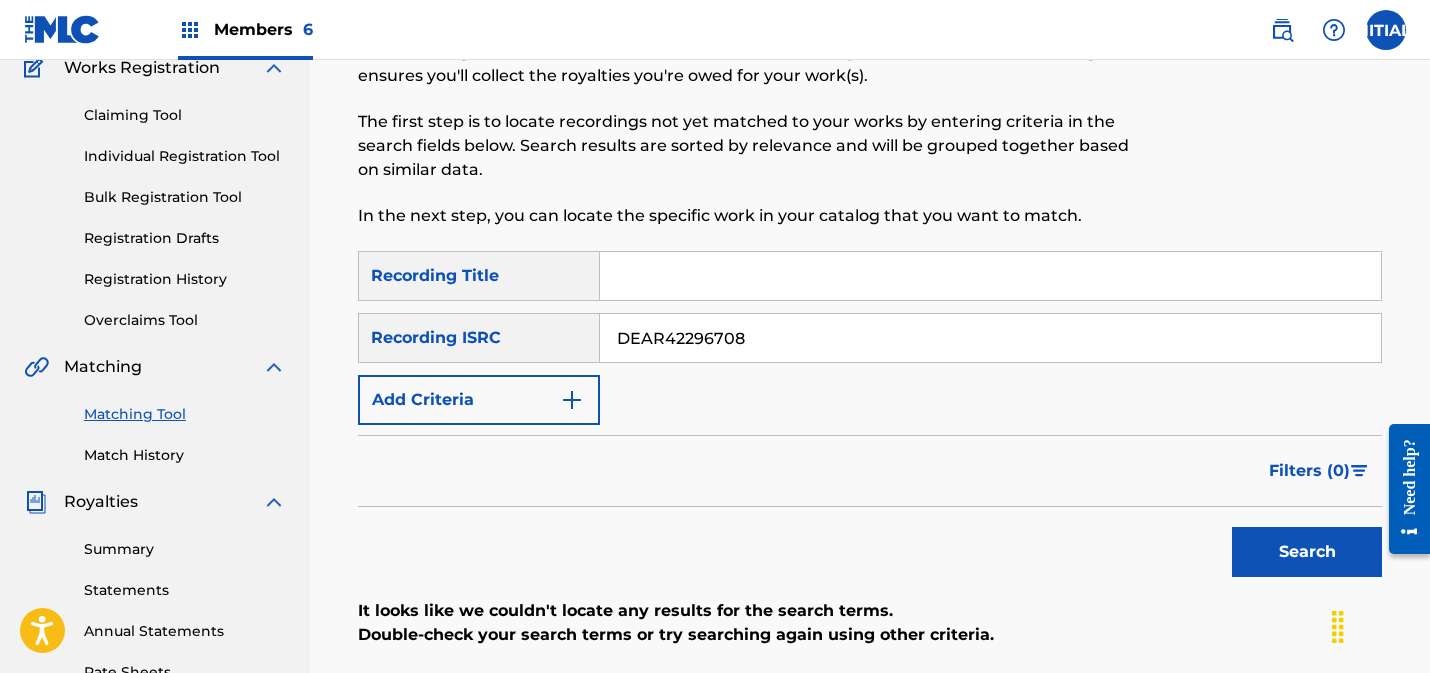 type on "DEAR42296708" 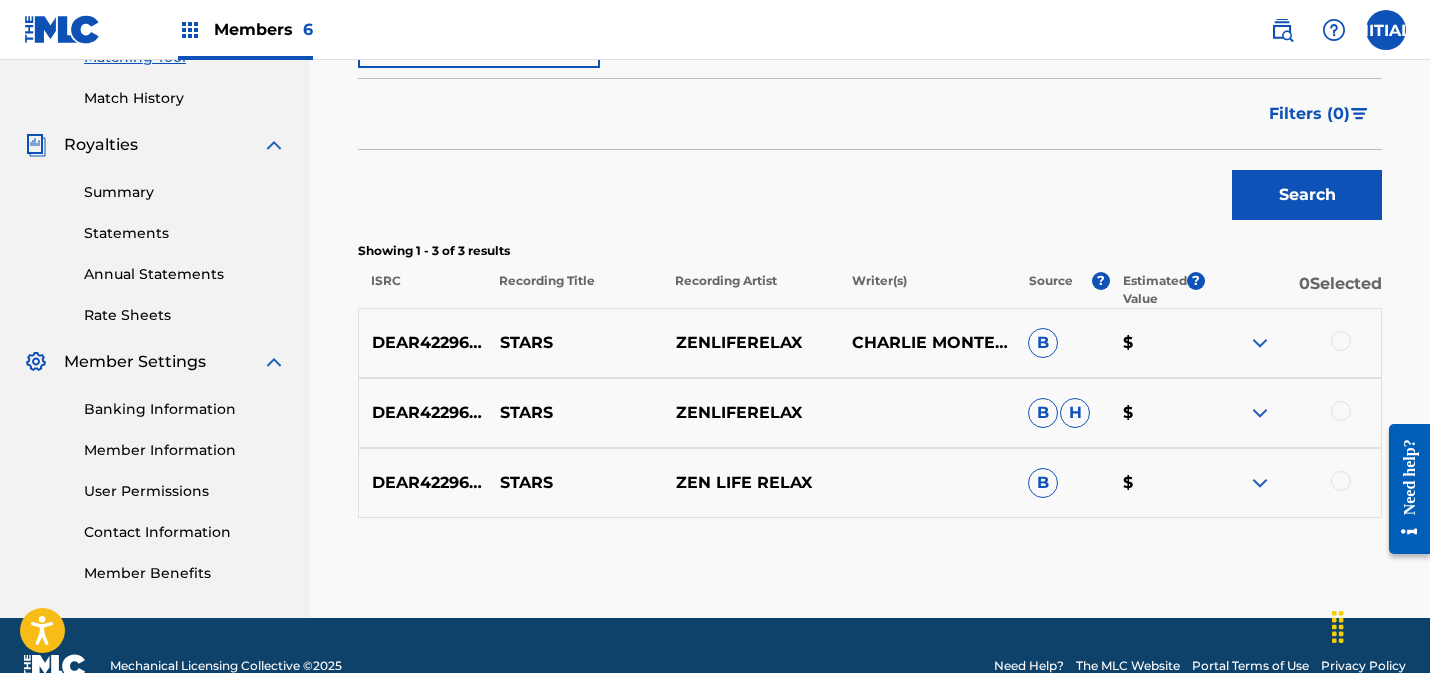 scroll, scrollTop: 577, scrollLeft: 0, axis: vertical 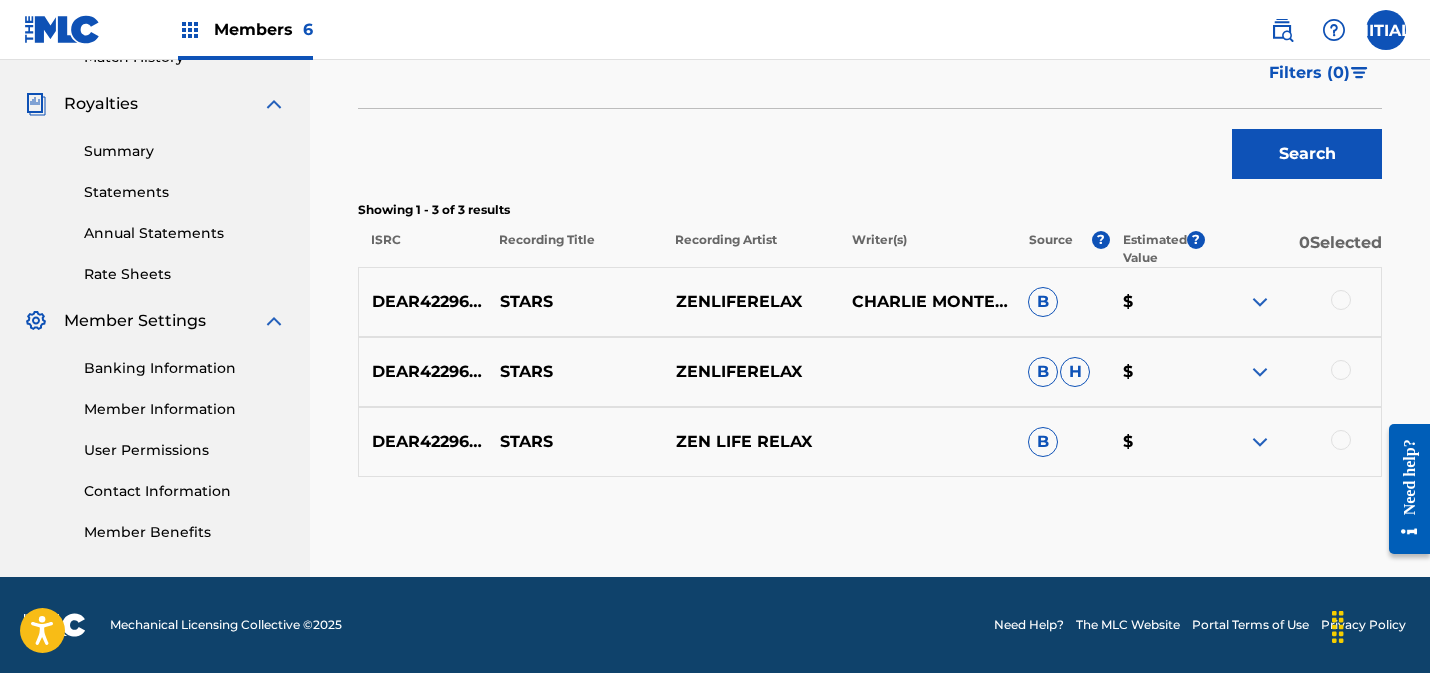 click at bounding box center [1341, 440] 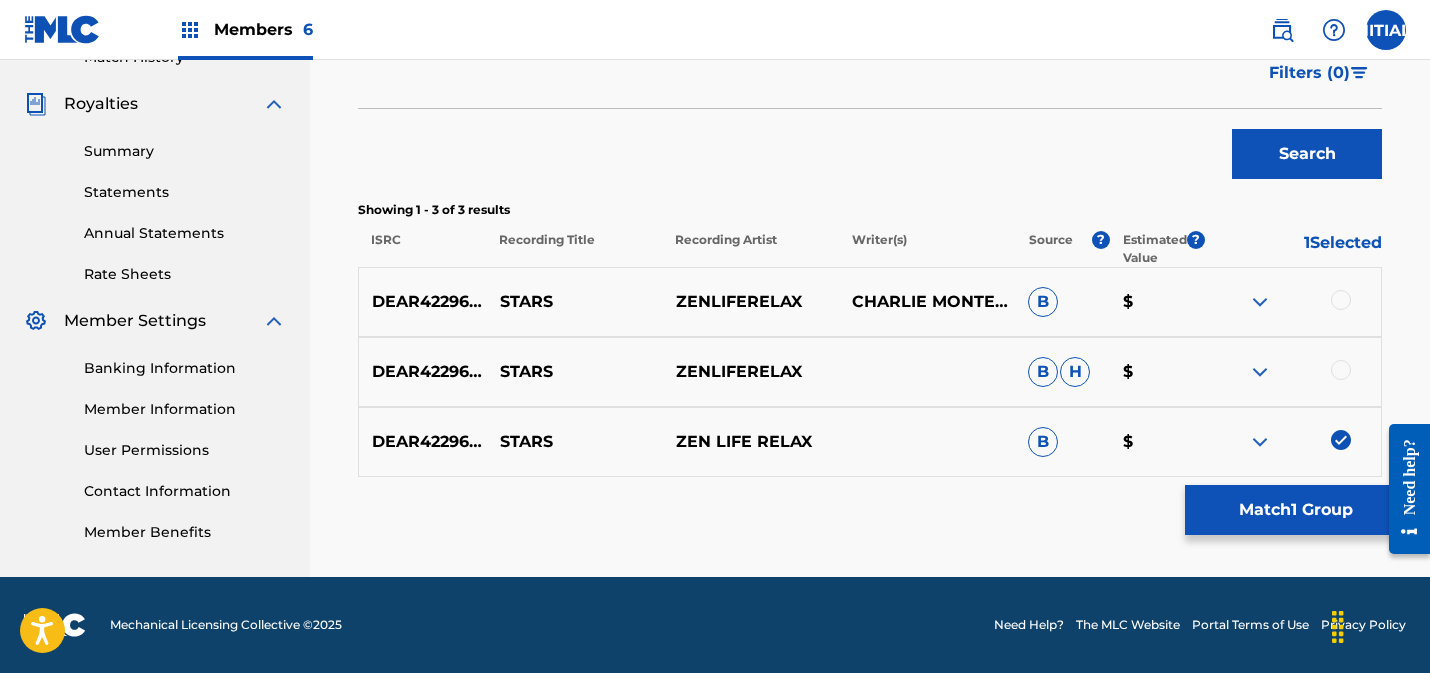 drag, startPoint x: 1344, startPoint y: 373, endPoint x: 1342, endPoint y: 320, distance: 53.037724 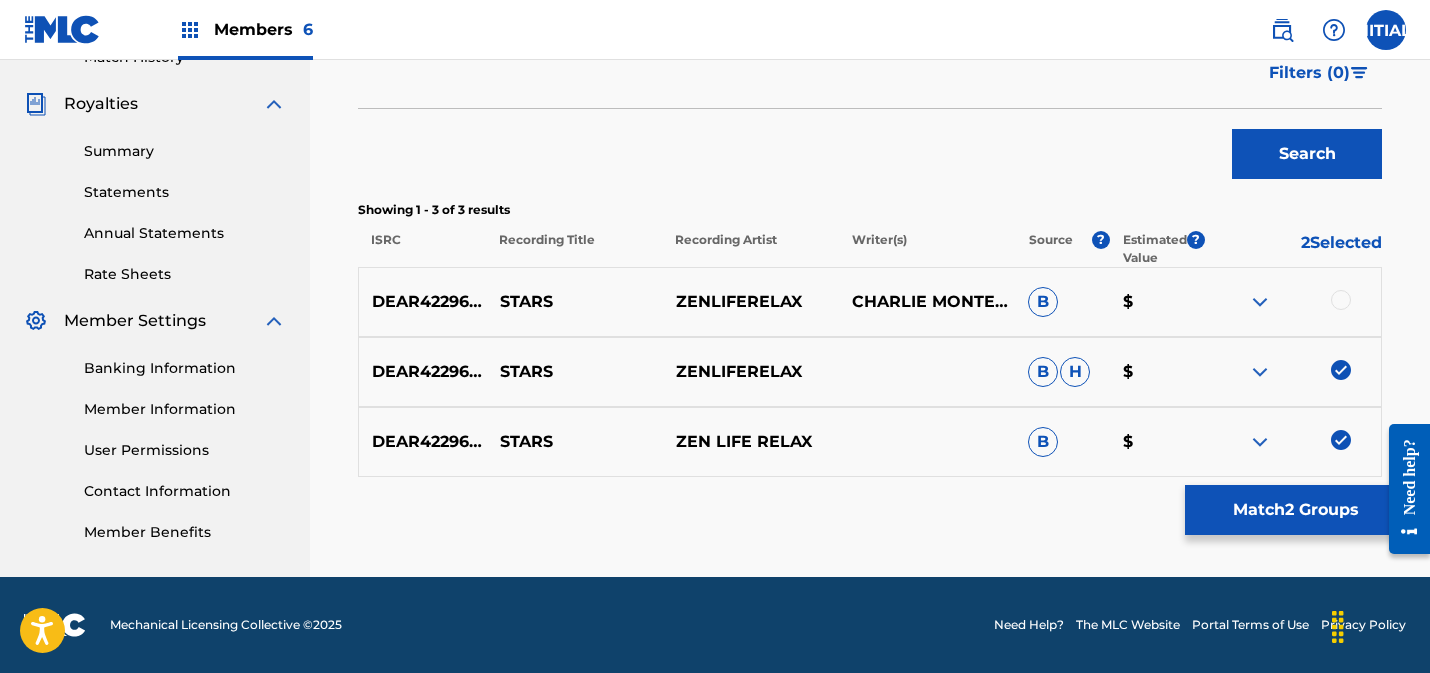 click at bounding box center [1341, 300] 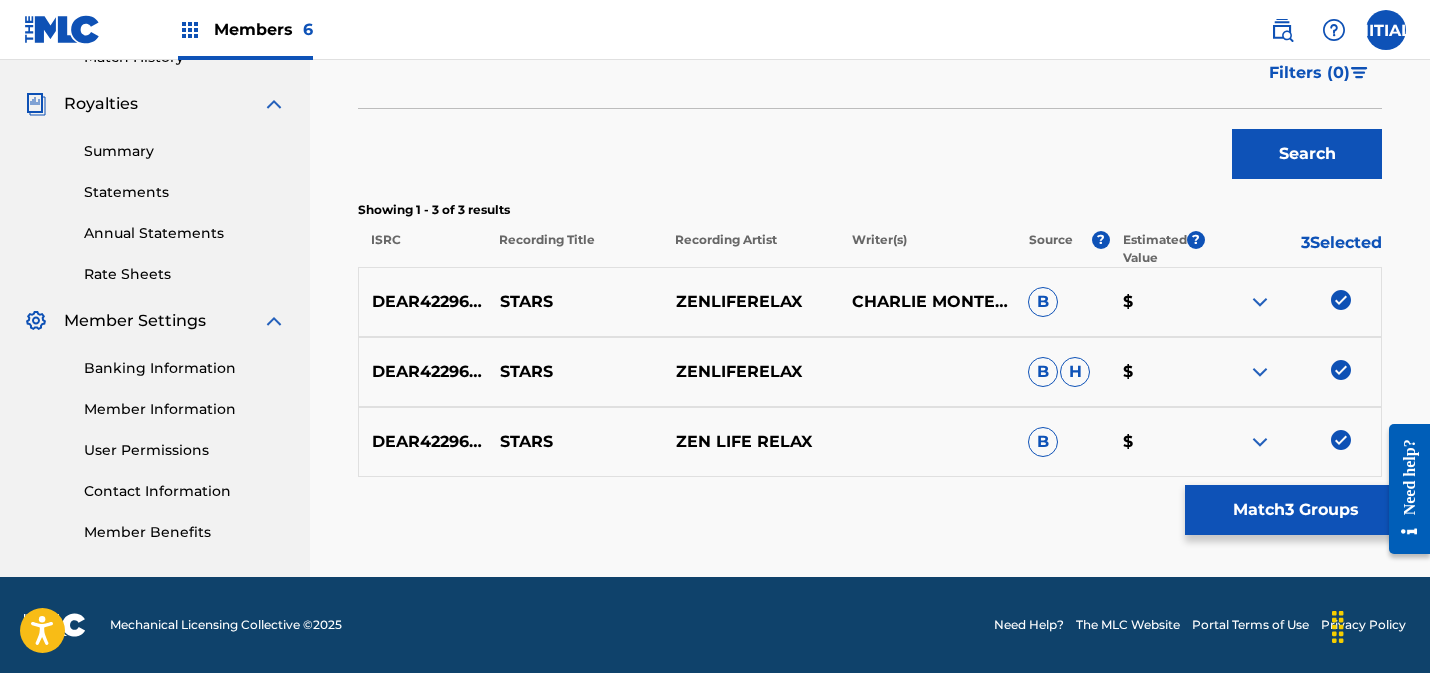 click on "Match  3 Groups" at bounding box center [1295, 510] 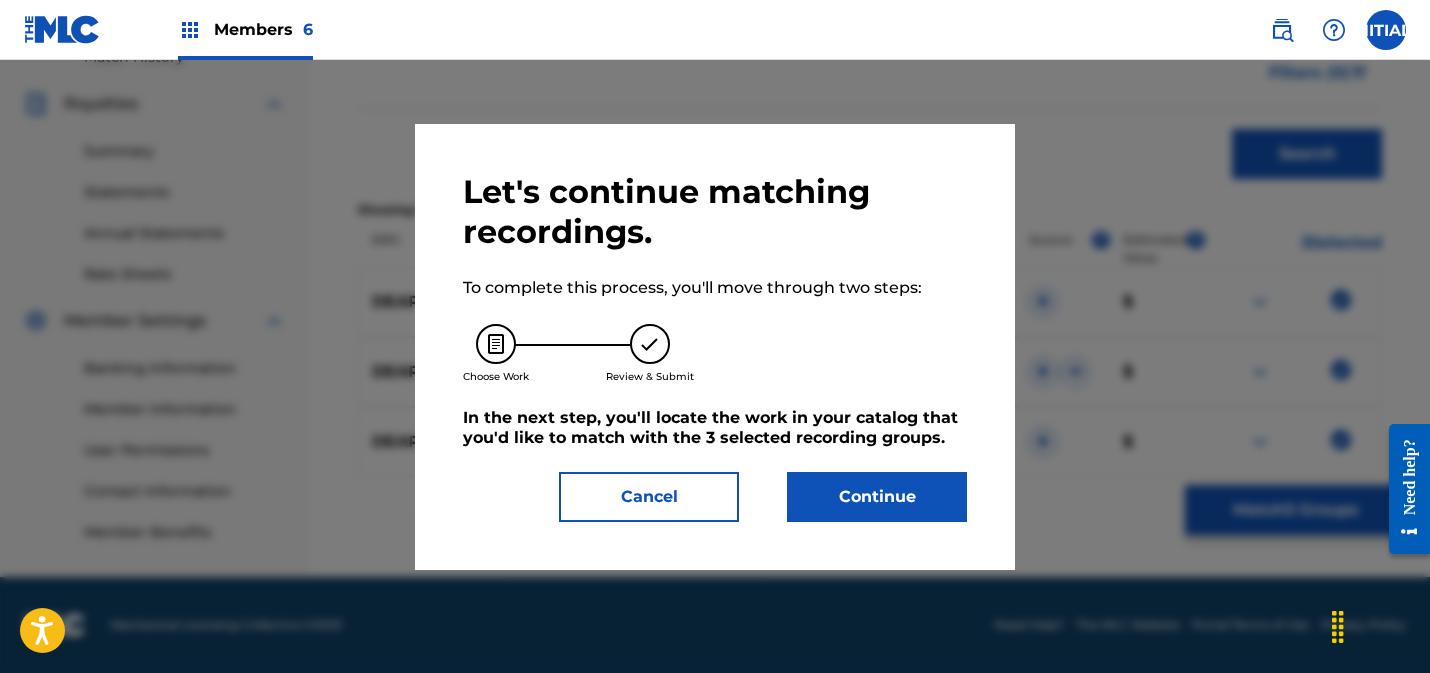 click on "Continue" at bounding box center [877, 497] 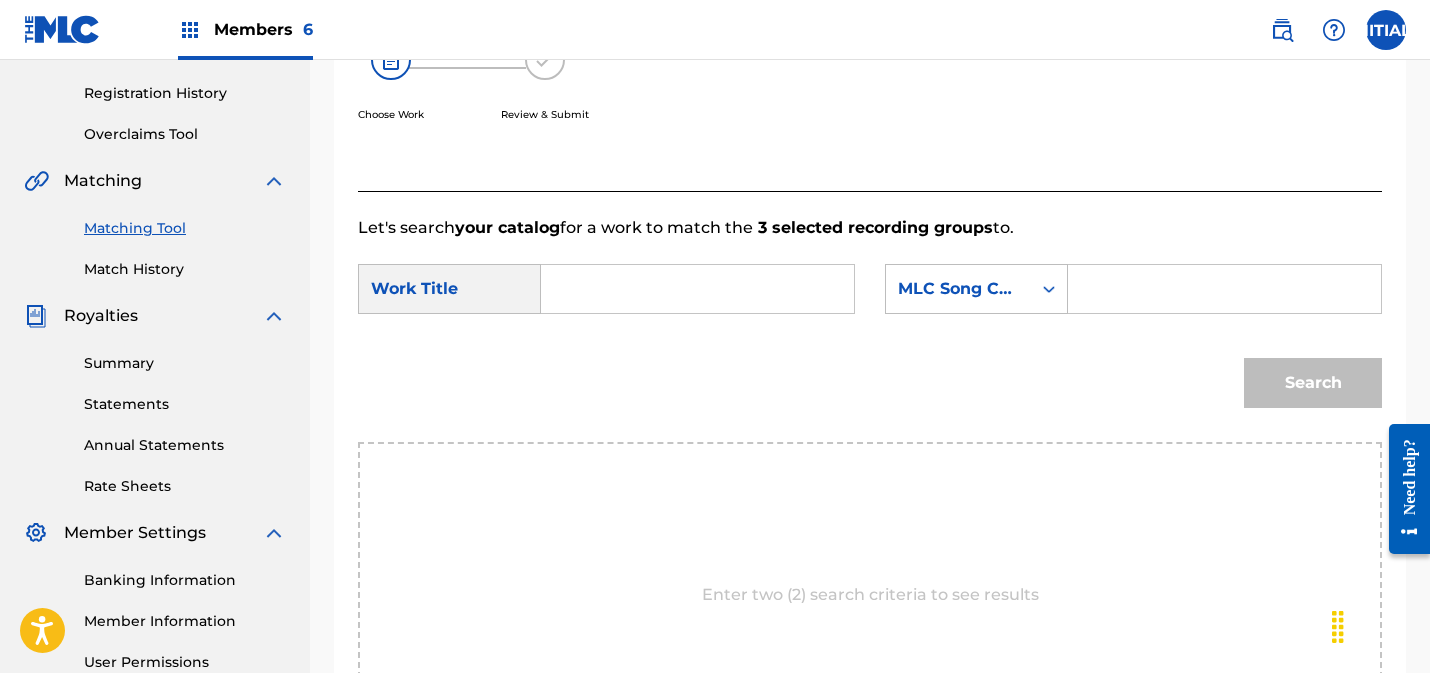 scroll, scrollTop: 370, scrollLeft: 0, axis: vertical 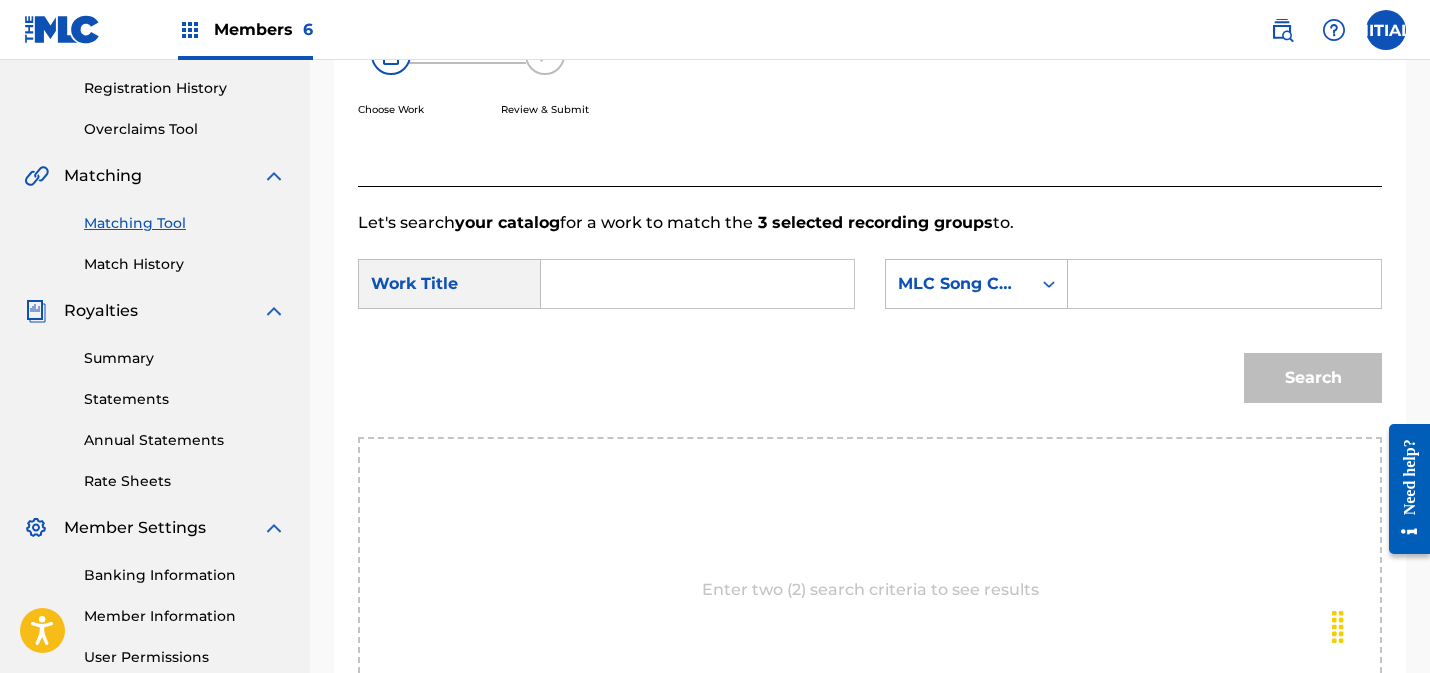 click at bounding box center [697, 284] 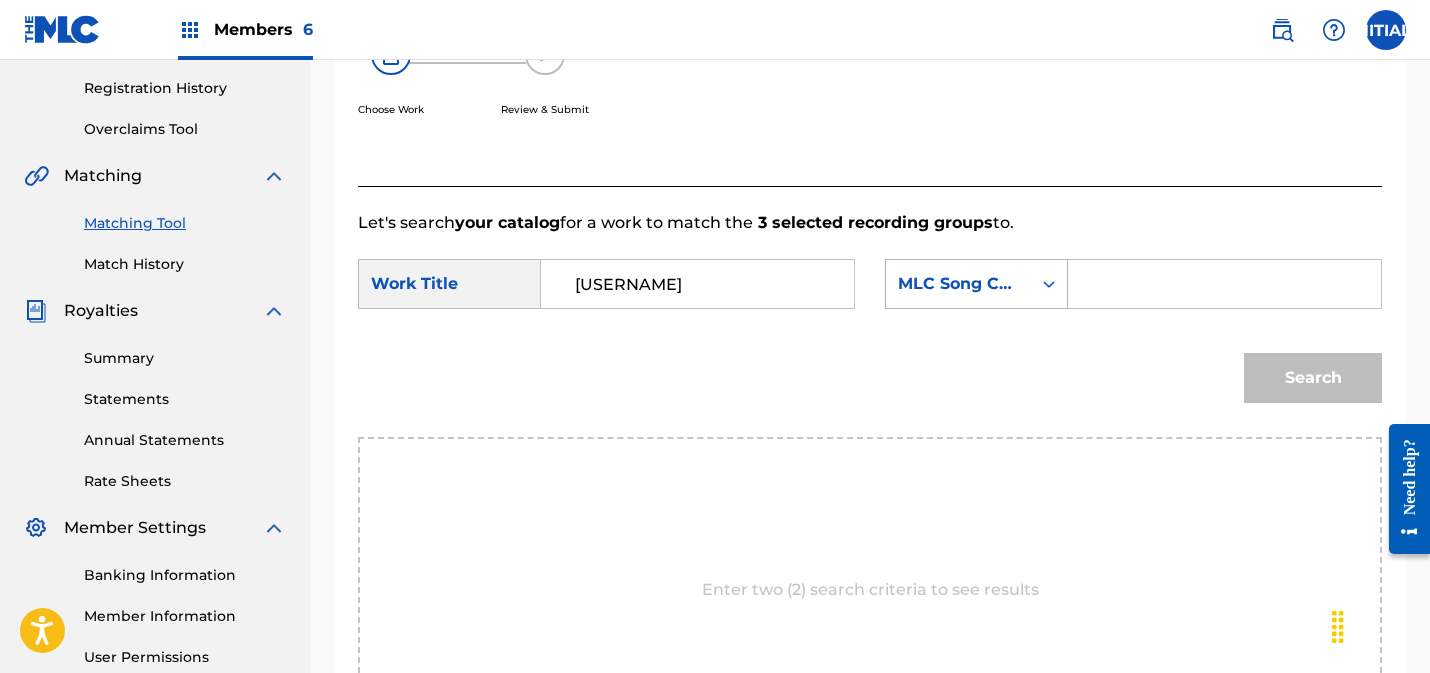 type on "[USERNAME]" 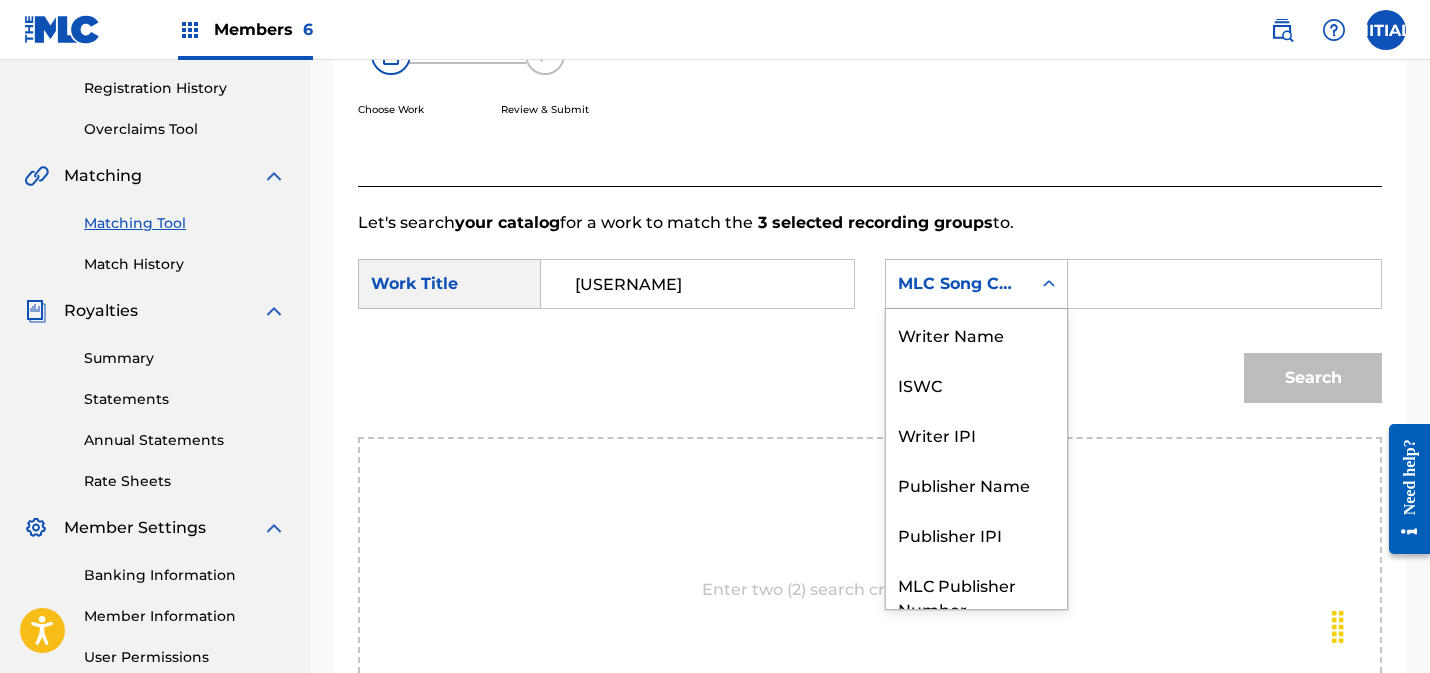 scroll, scrollTop: 74, scrollLeft: 0, axis: vertical 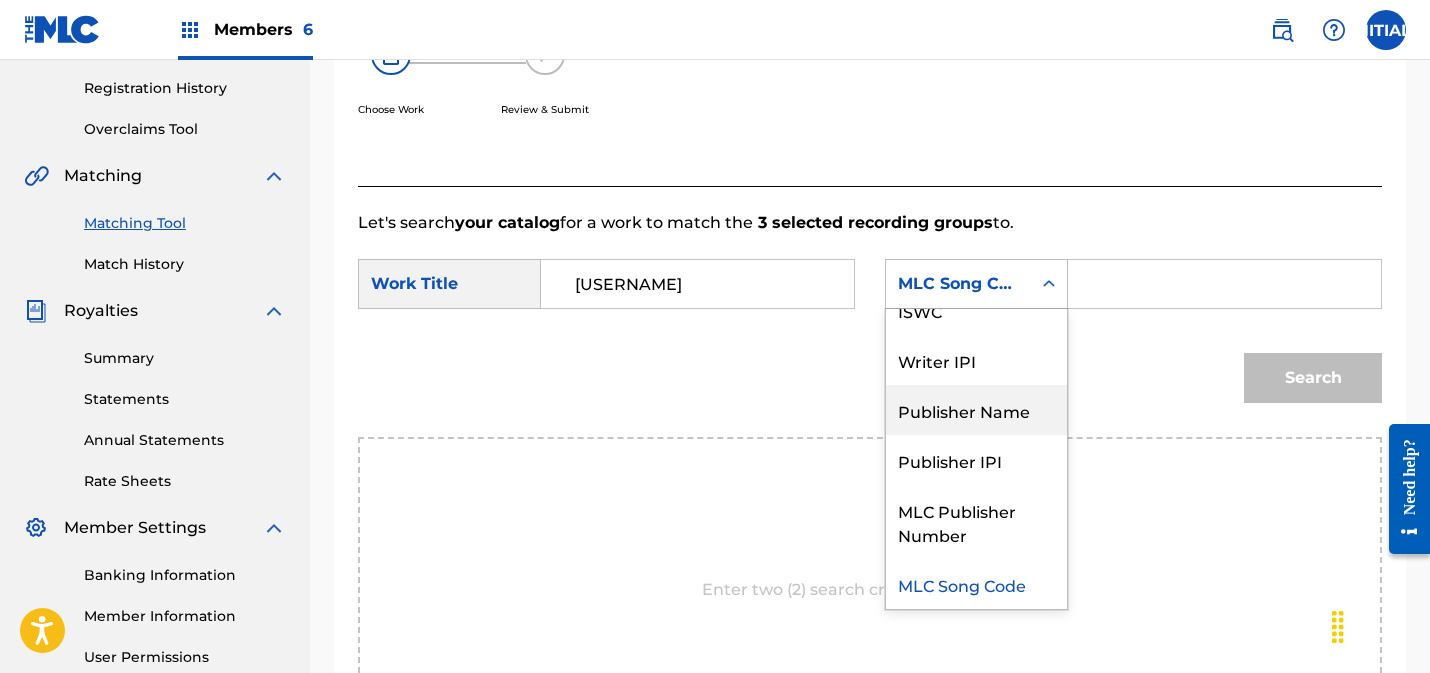 drag, startPoint x: 970, startPoint y: 407, endPoint x: 1029, endPoint y: 373, distance: 68.09552 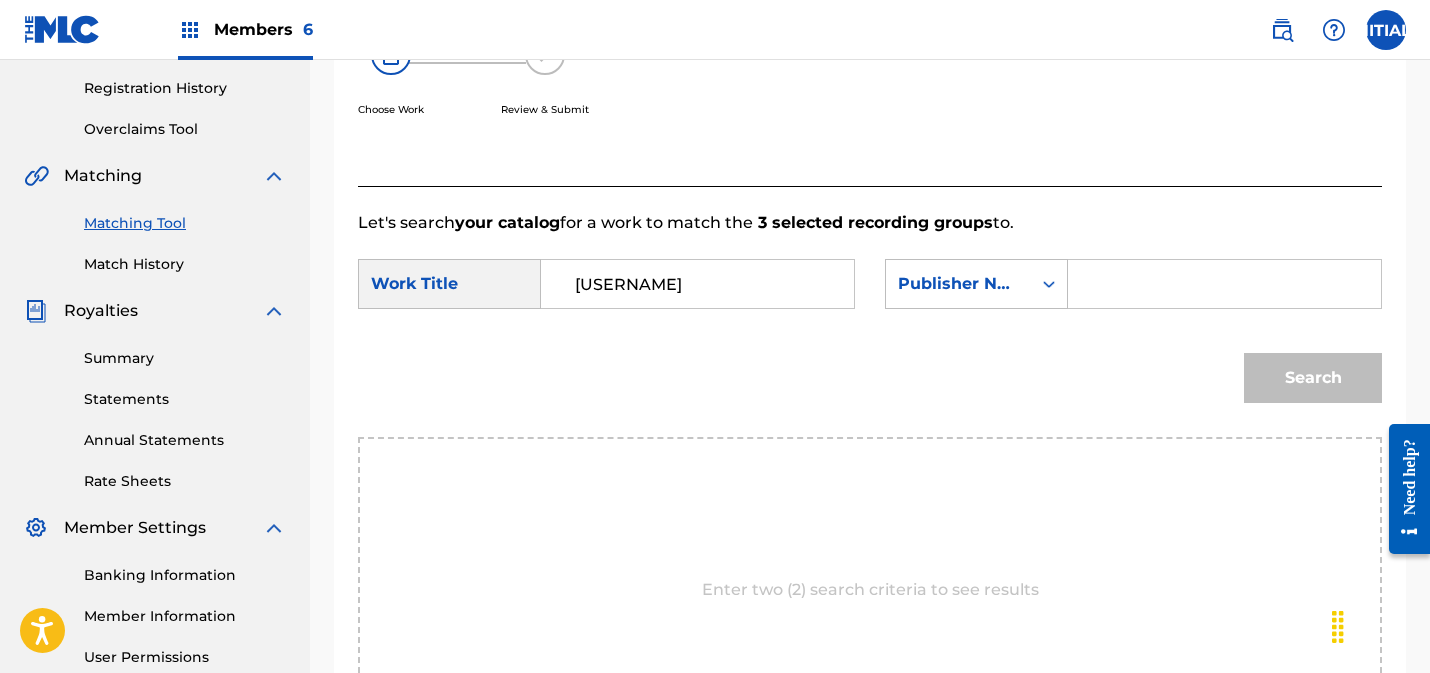 click at bounding box center [1224, 284] 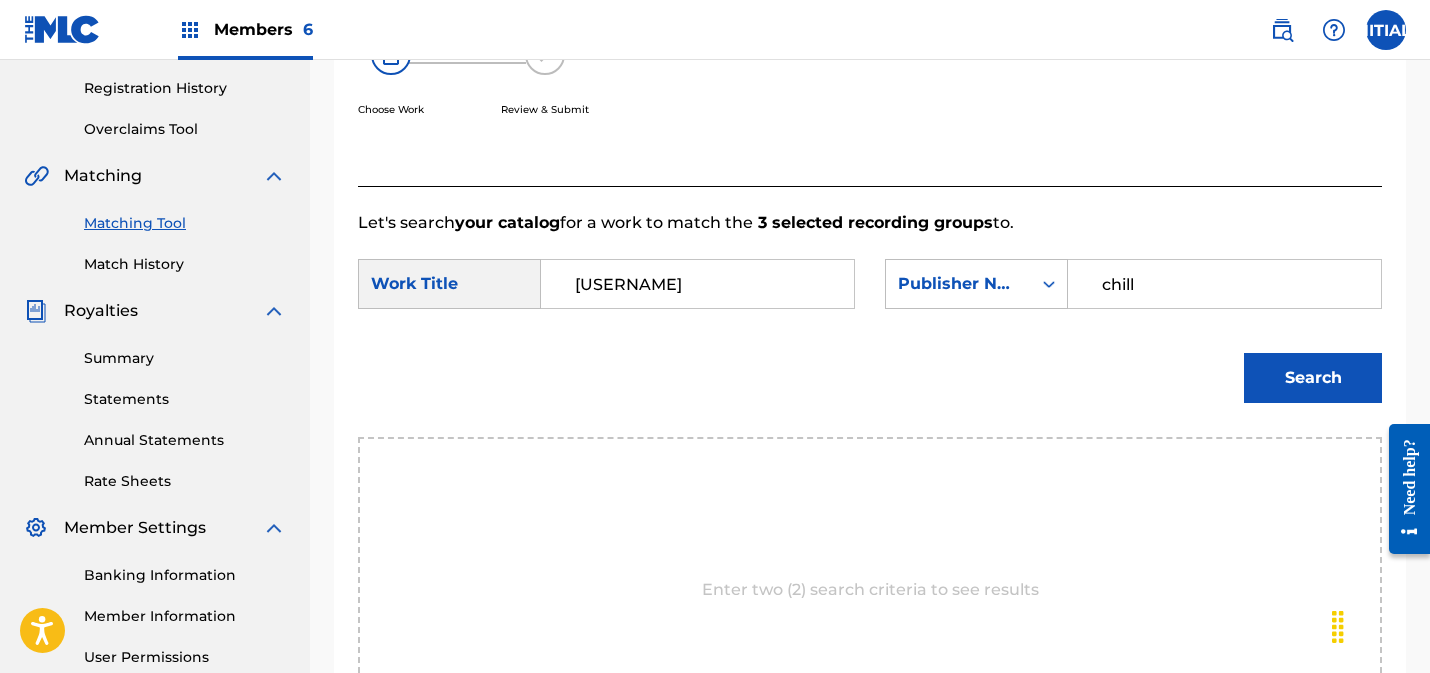 type on "chill" 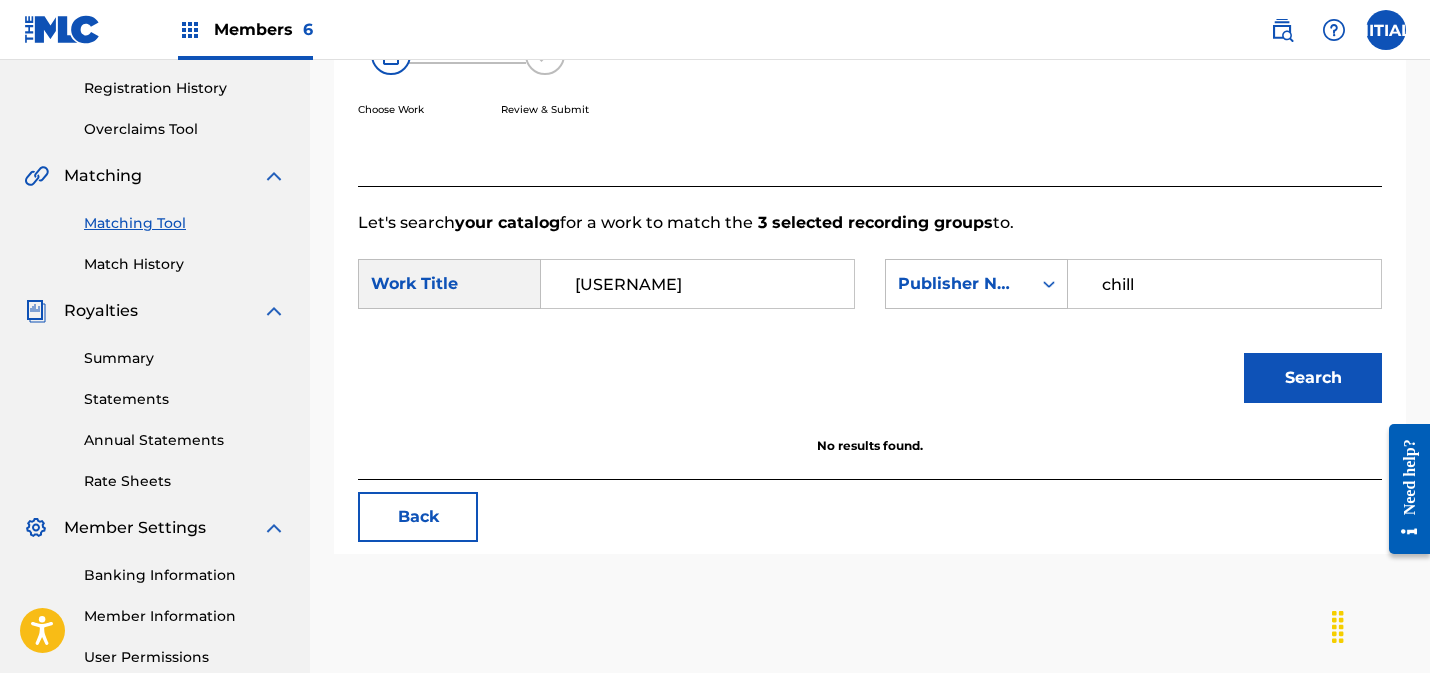 click on "[USERNAME]" at bounding box center [697, 284] 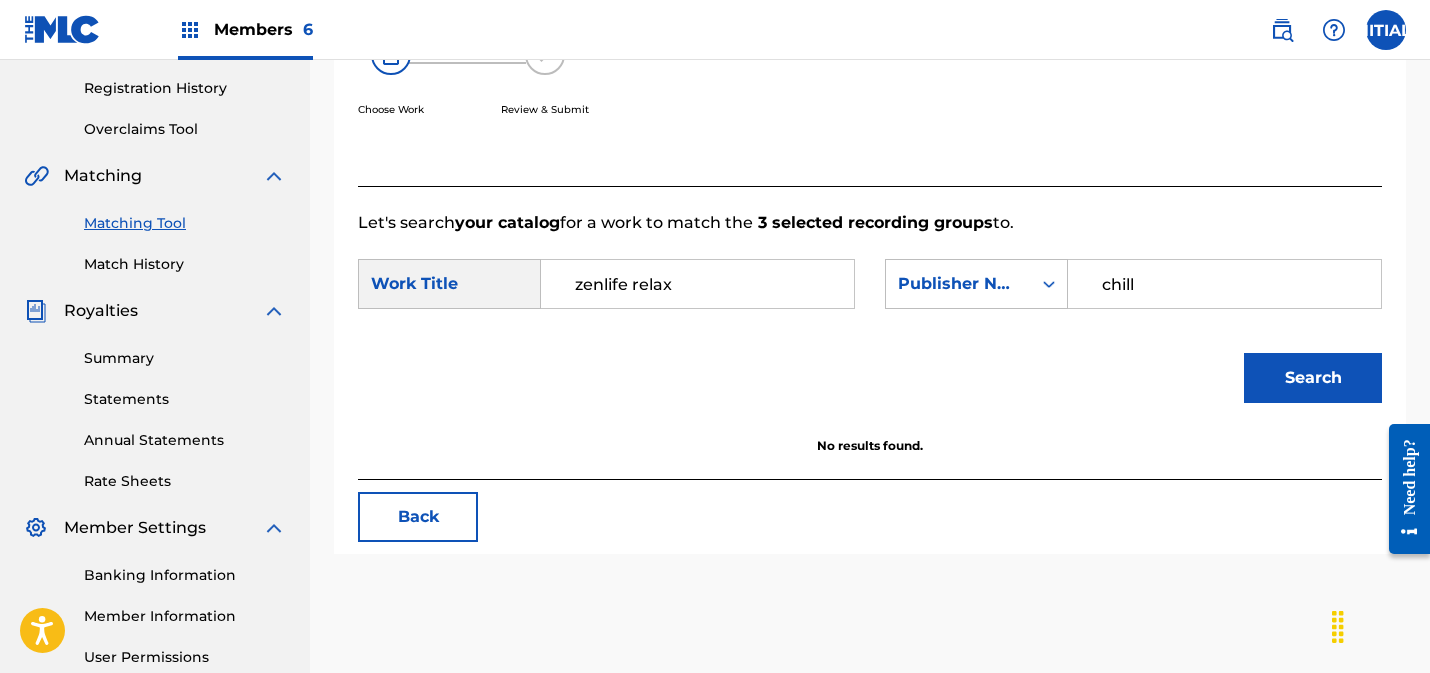 drag, startPoint x: 696, startPoint y: 289, endPoint x: 569, endPoint y: 284, distance: 127.09839 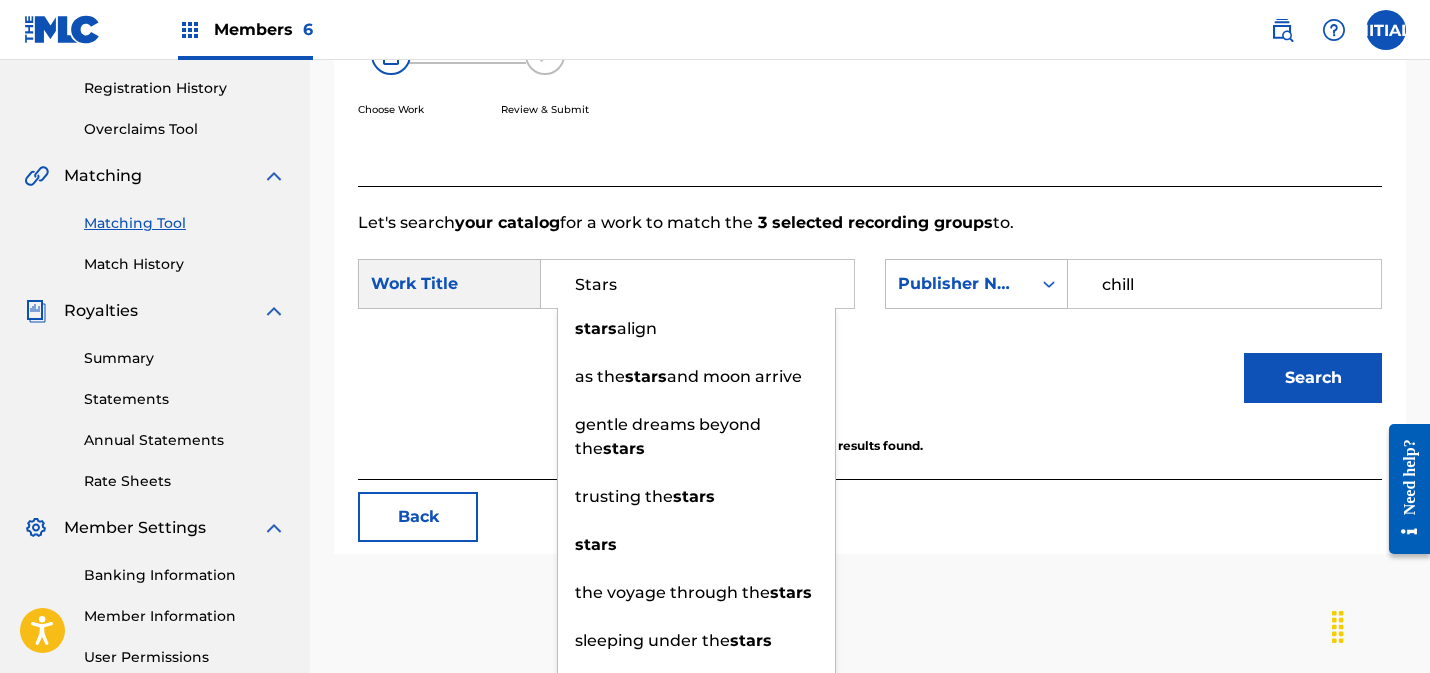 type on "Stars" 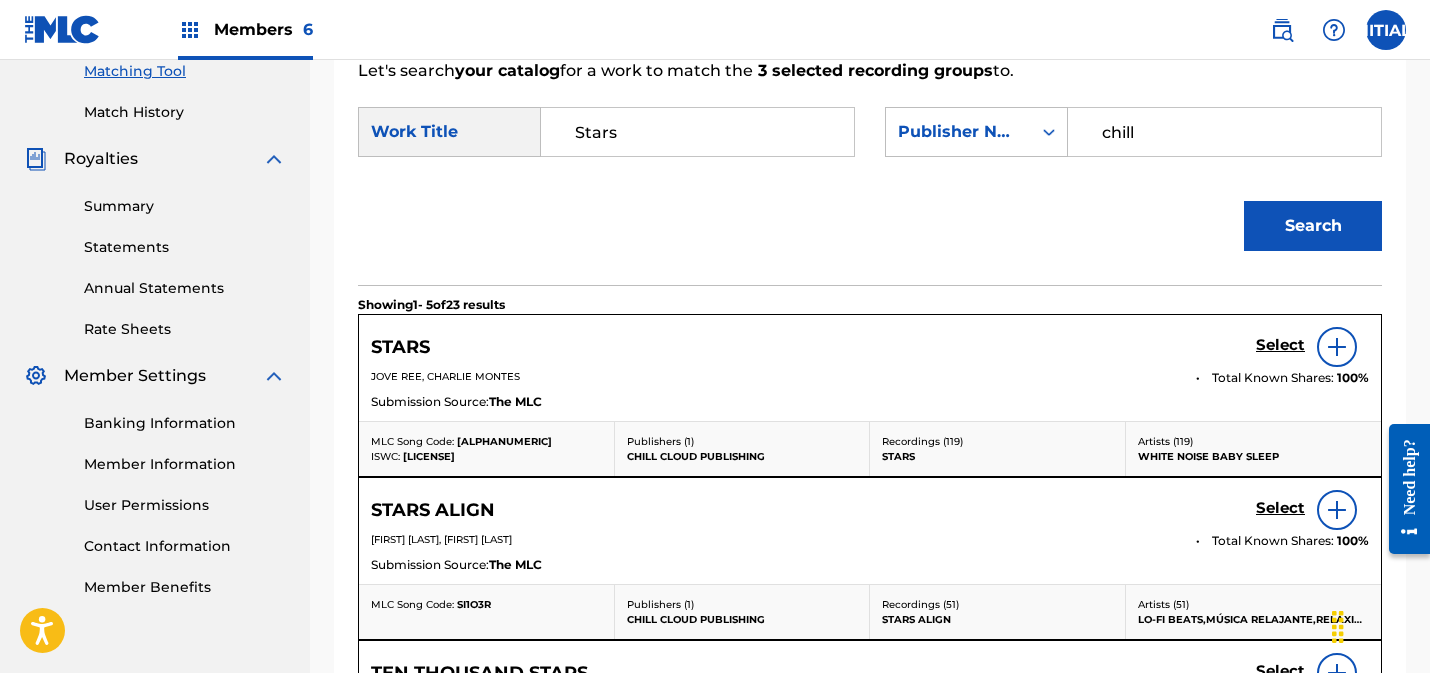 scroll, scrollTop: 540, scrollLeft: 0, axis: vertical 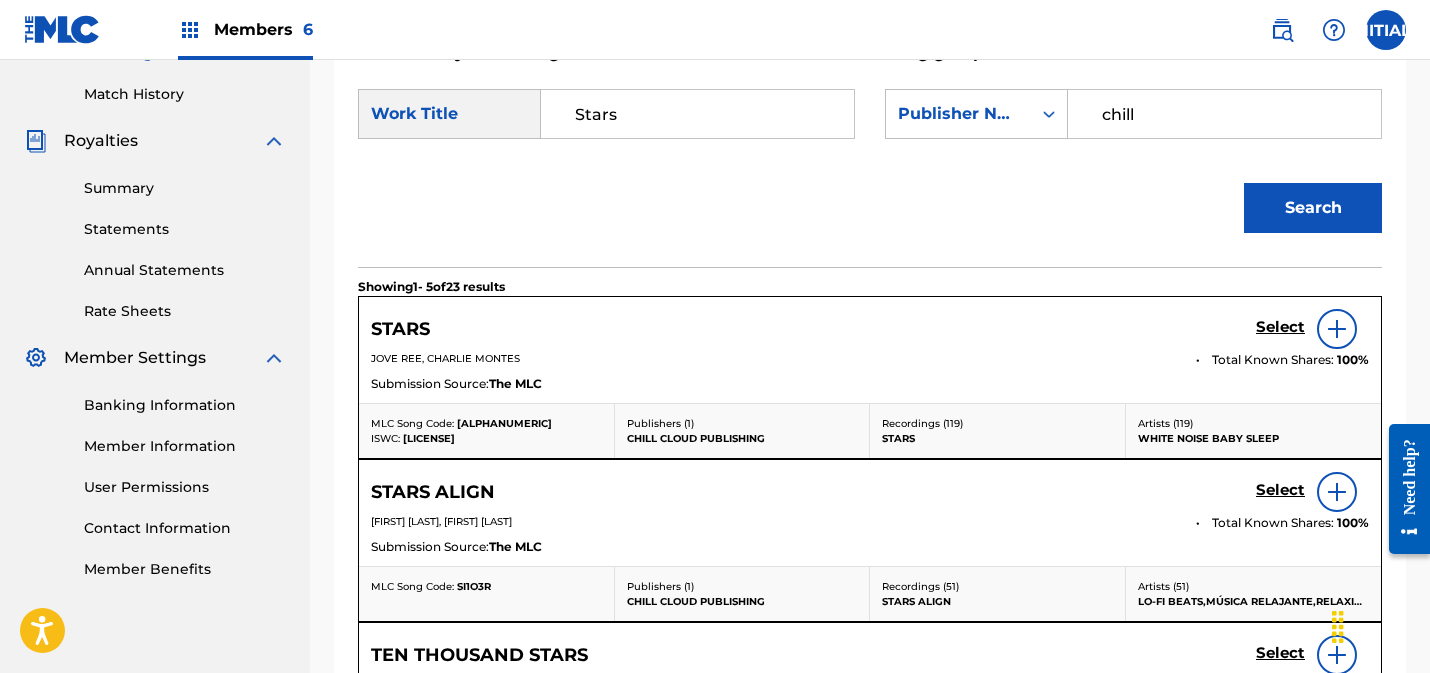 click on "Select" at bounding box center [1280, 327] 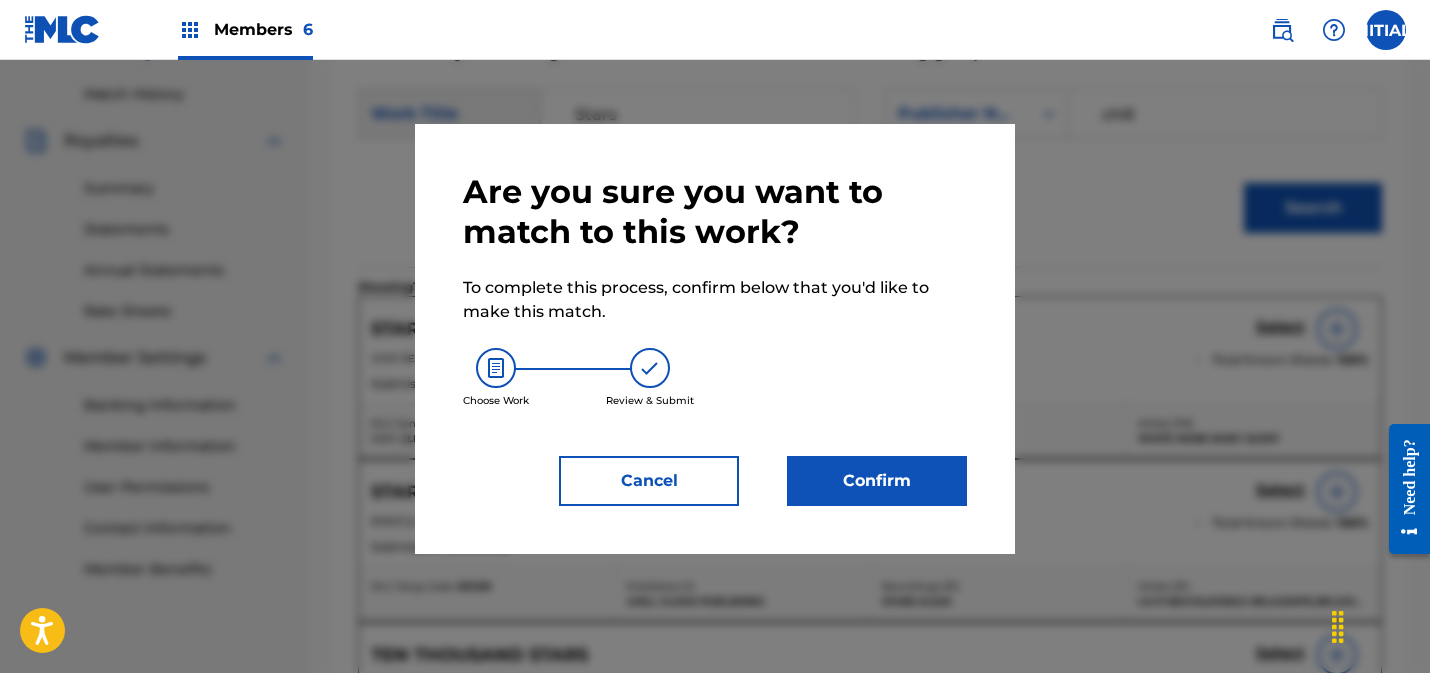 click on "Confirm" at bounding box center [877, 481] 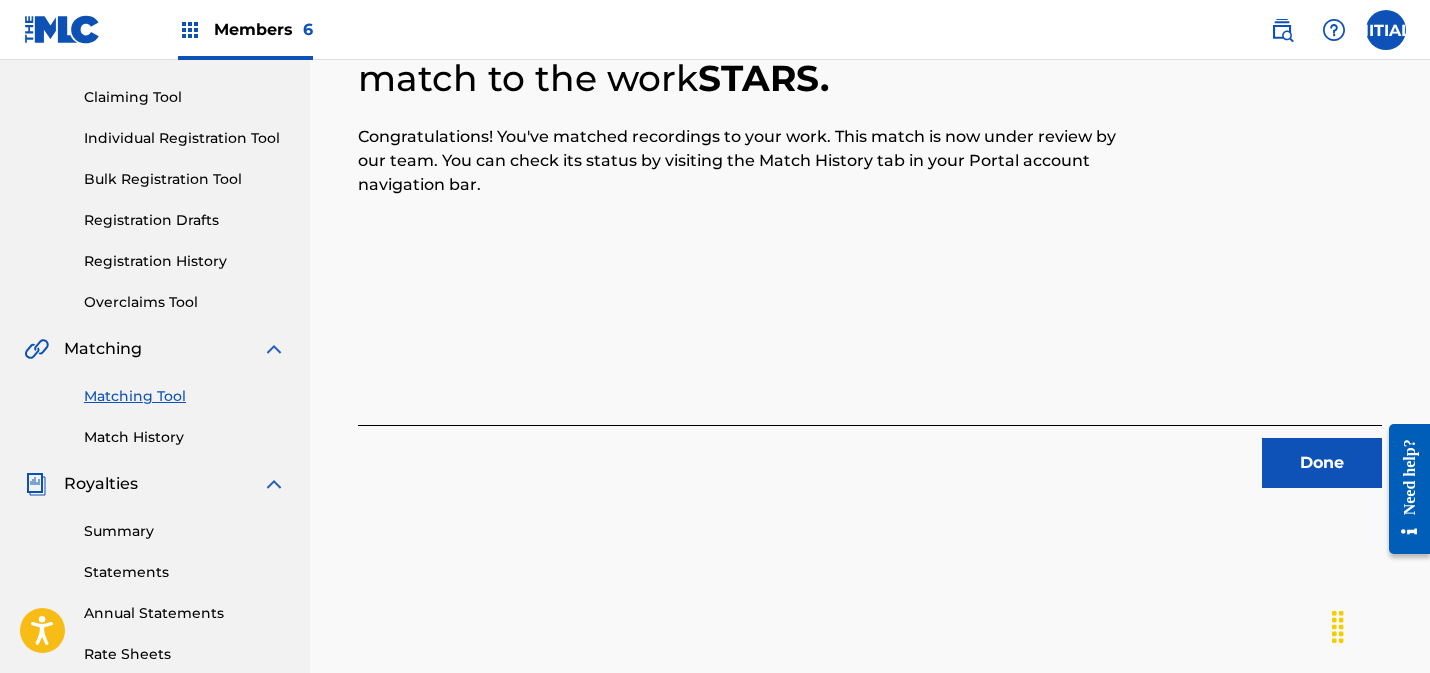 scroll, scrollTop: 240, scrollLeft: 0, axis: vertical 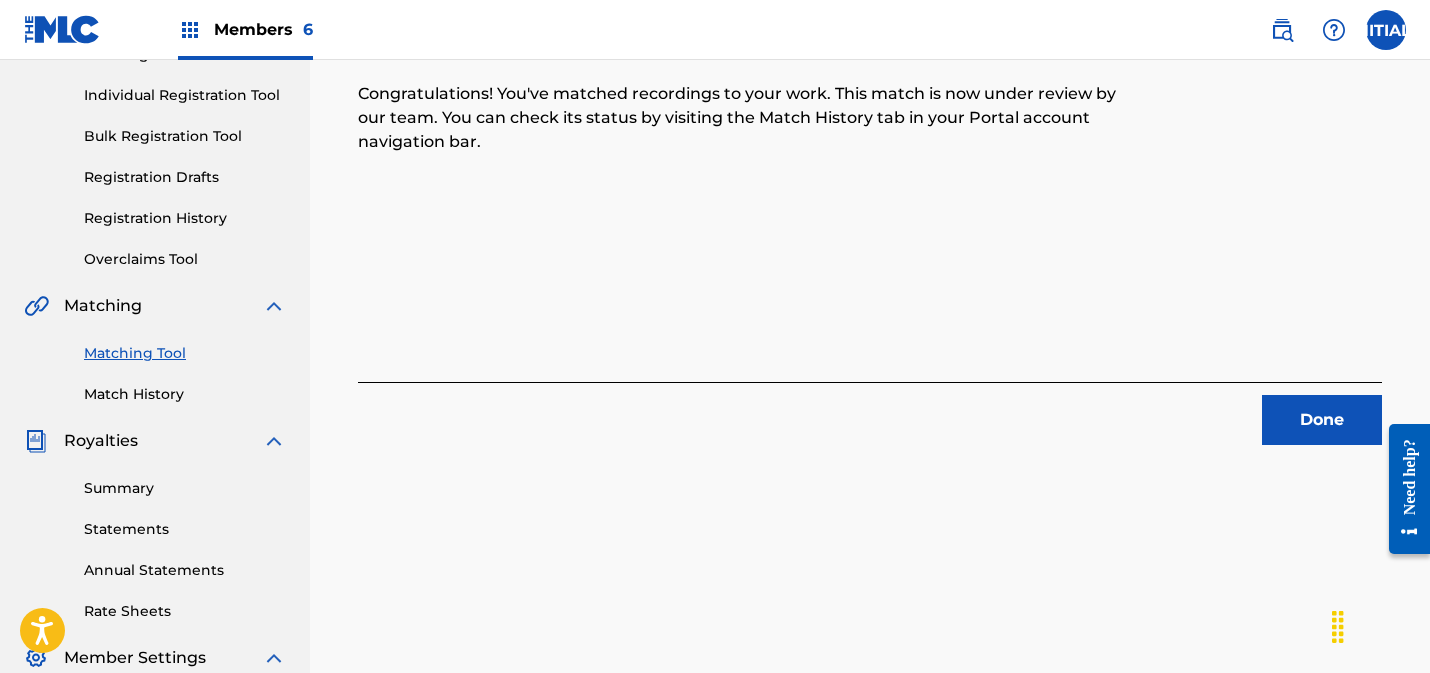 click on "Done" at bounding box center [1322, 420] 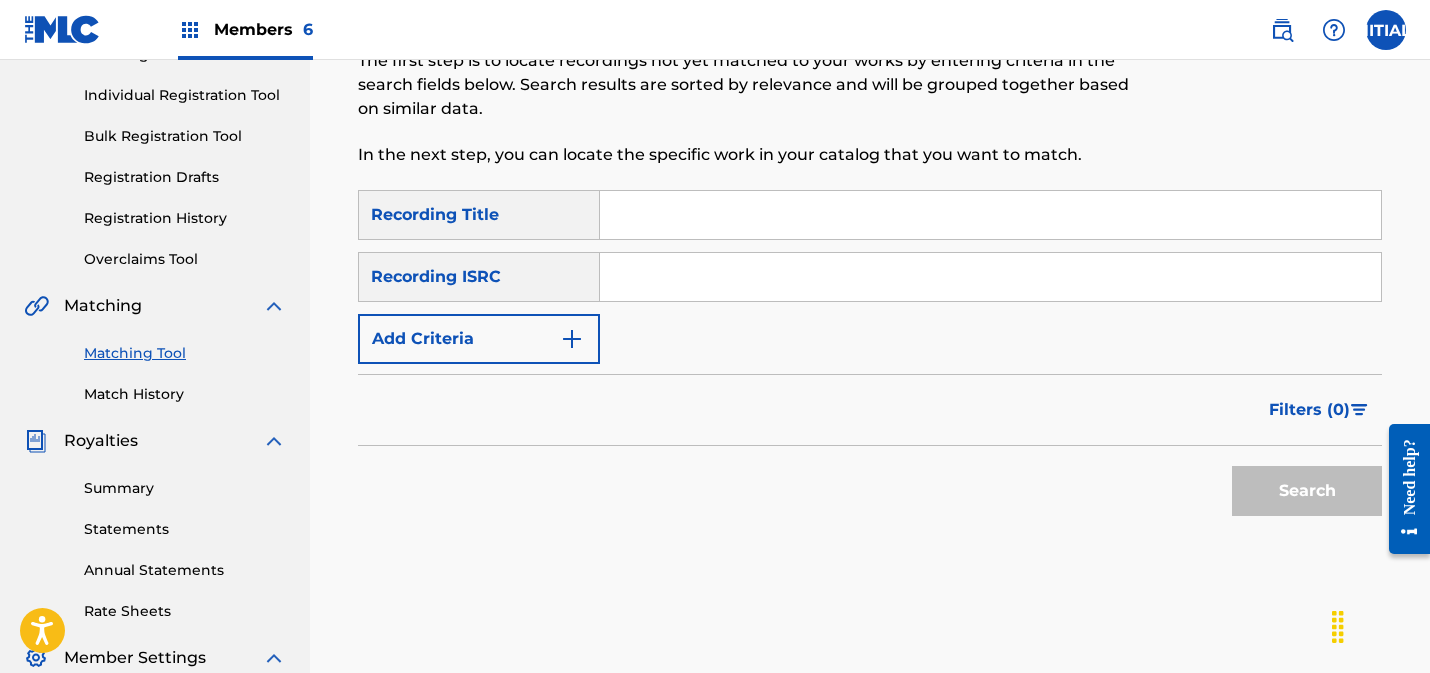 drag, startPoint x: 716, startPoint y: 283, endPoint x: 749, endPoint y: 286, distance: 33.13608 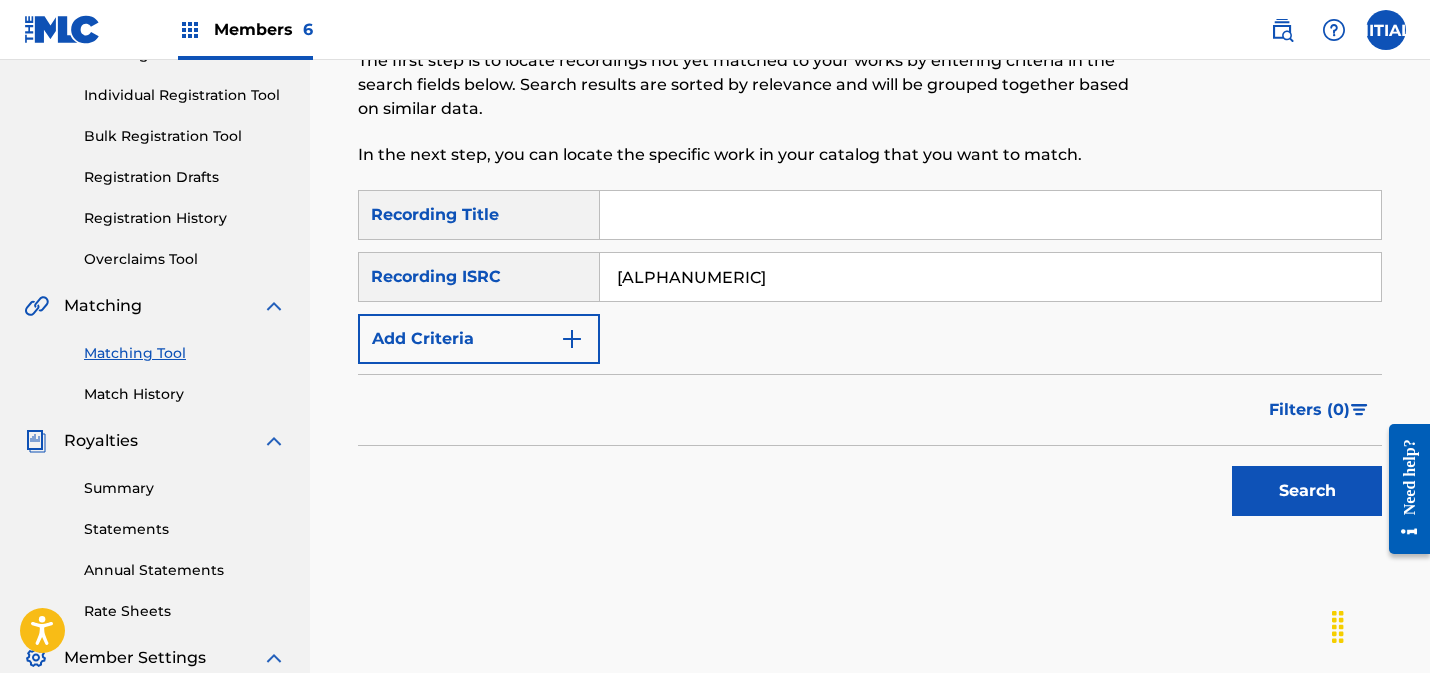 click on "Search" at bounding box center (1307, 491) 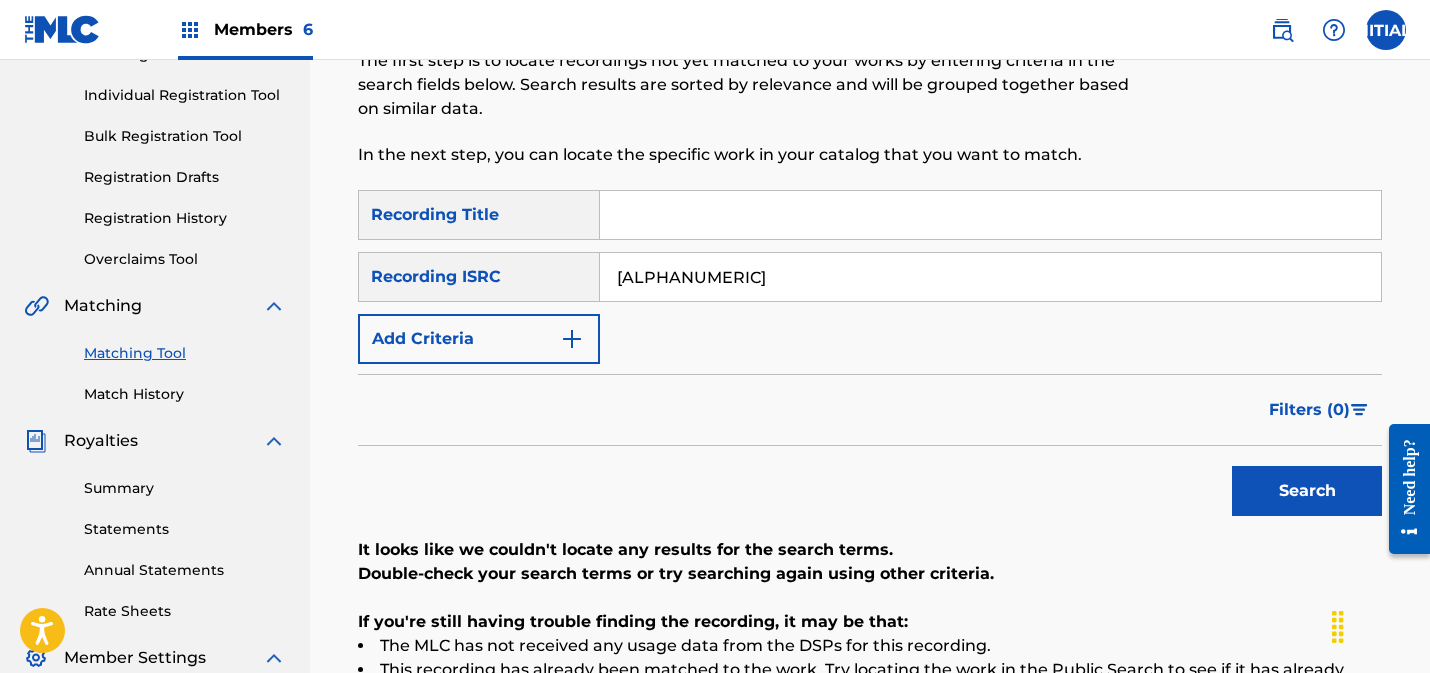 drag, startPoint x: 689, startPoint y: 275, endPoint x: 617, endPoint y: 271, distance: 72.11102 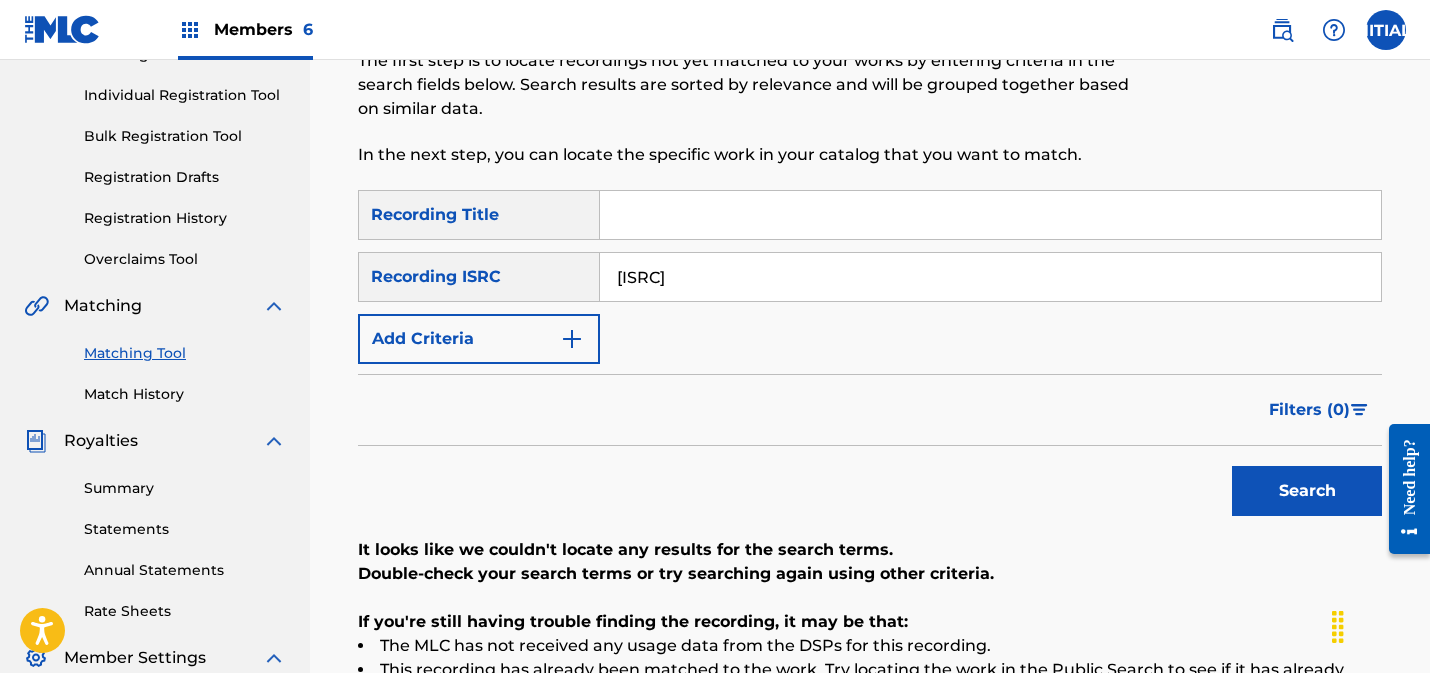 click on "Search" at bounding box center [1307, 491] 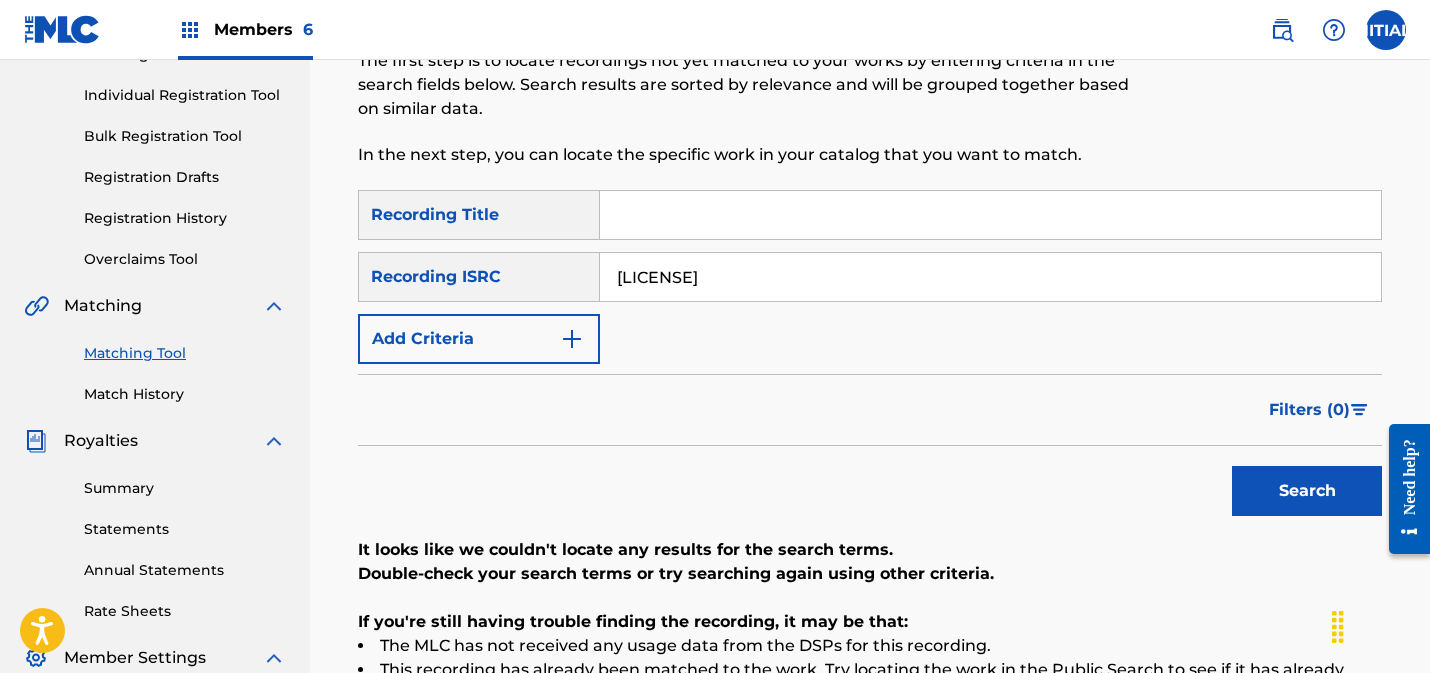 type on "[LICENSE]" 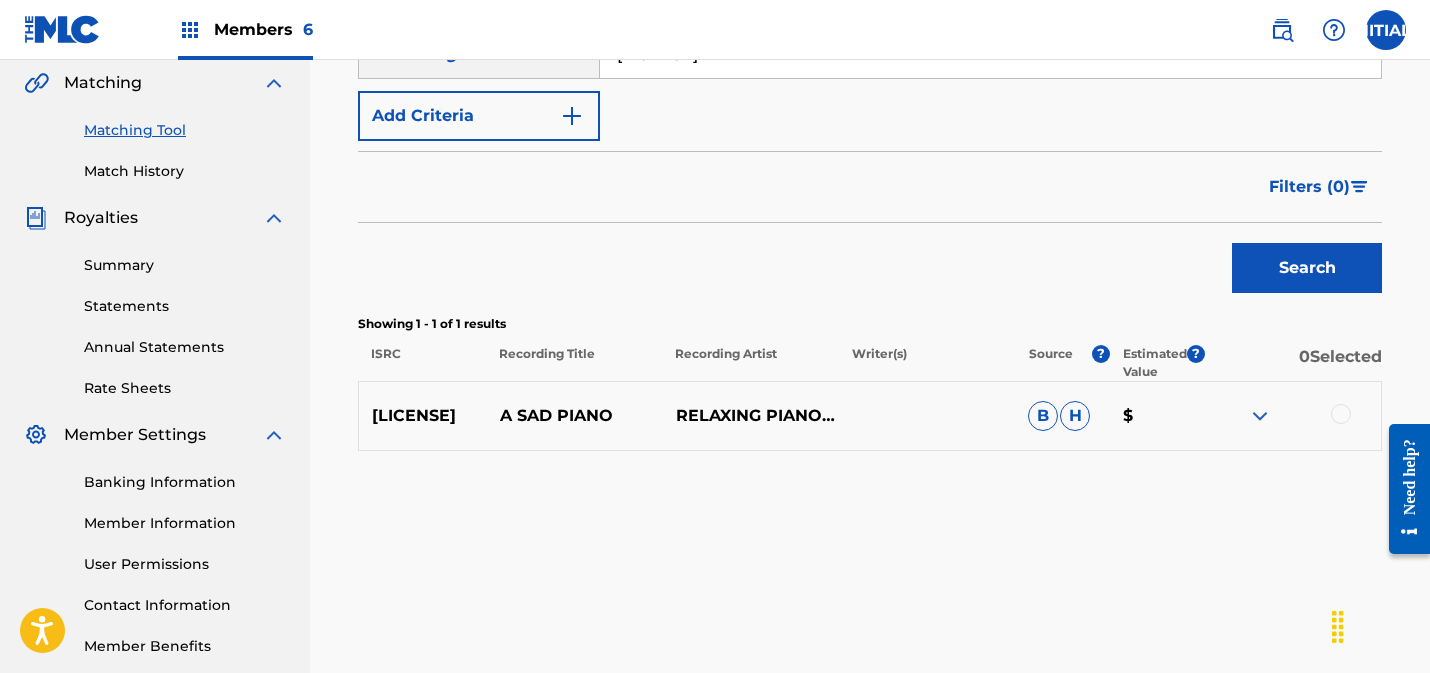 scroll, scrollTop: 467, scrollLeft: 0, axis: vertical 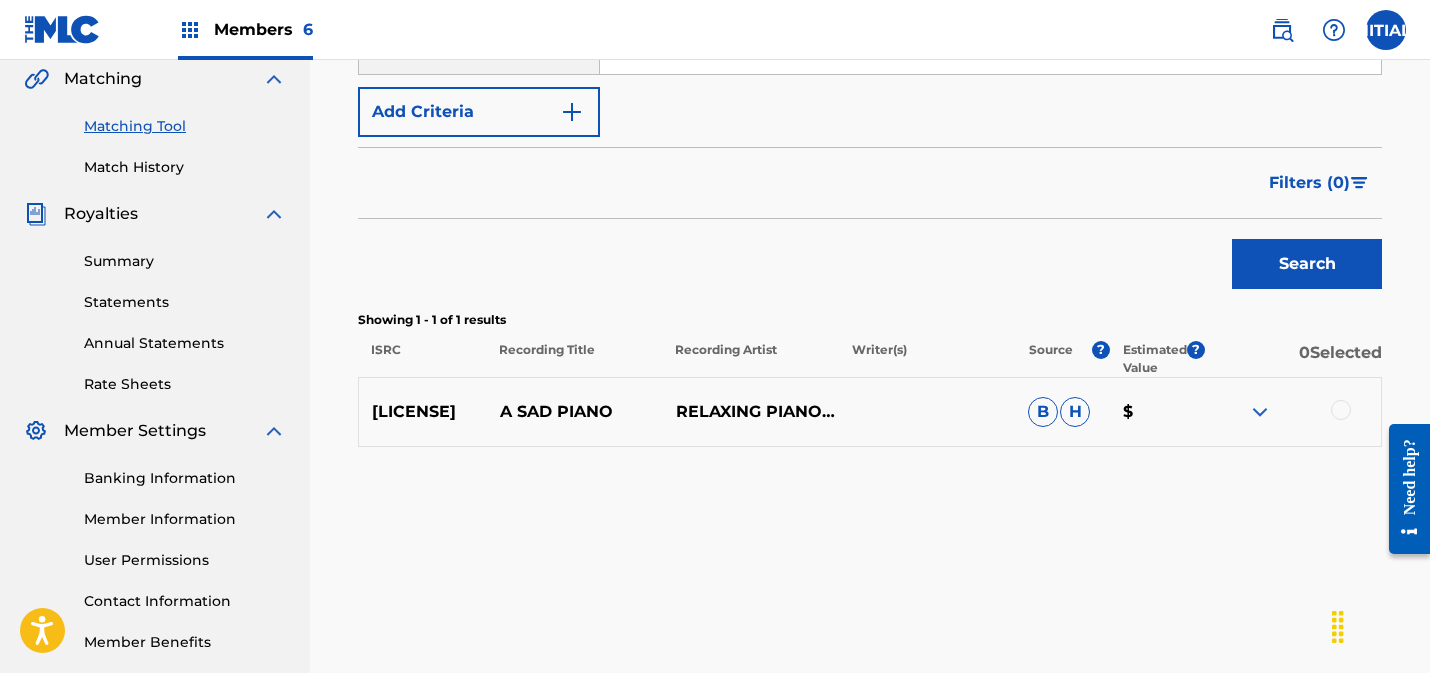 drag, startPoint x: 1338, startPoint y: 407, endPoint x: 1177, endPoint y: 414, distance: 161.1521 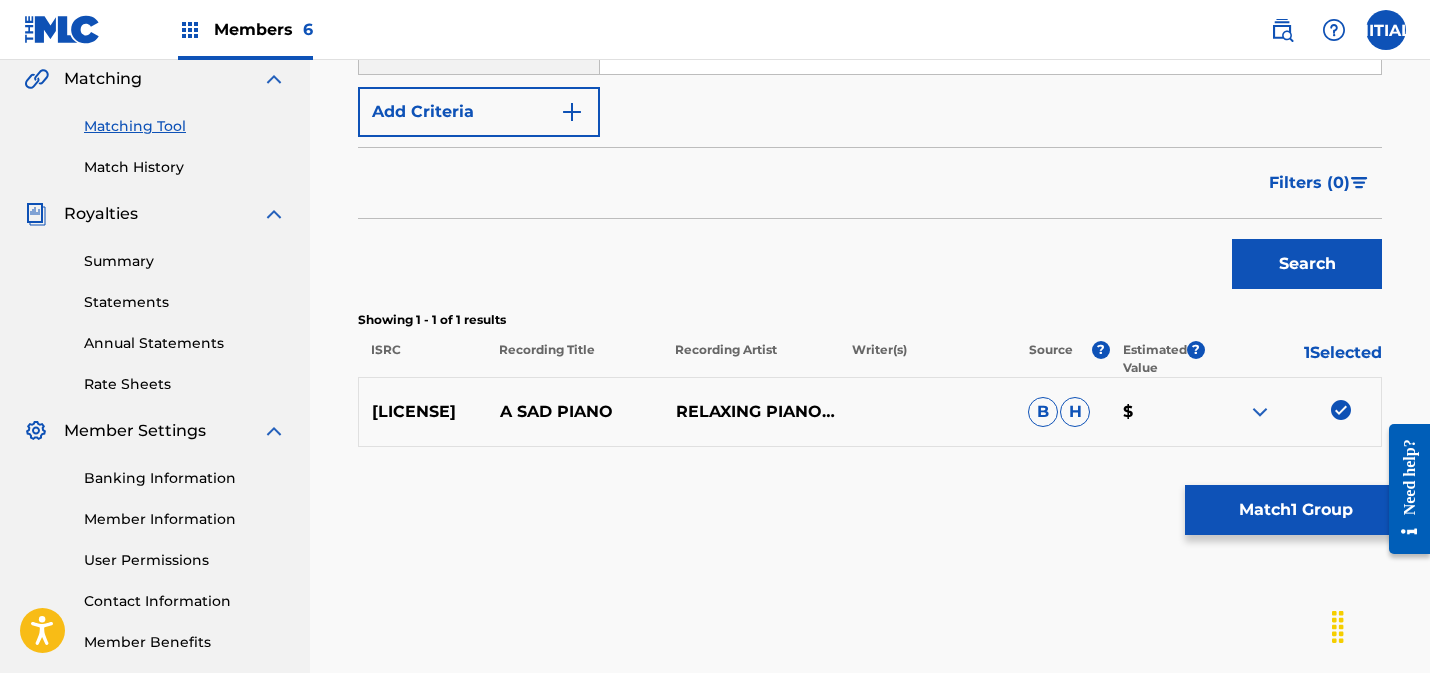 click on "Match  1 Group" at bounding box center [1295, 510] 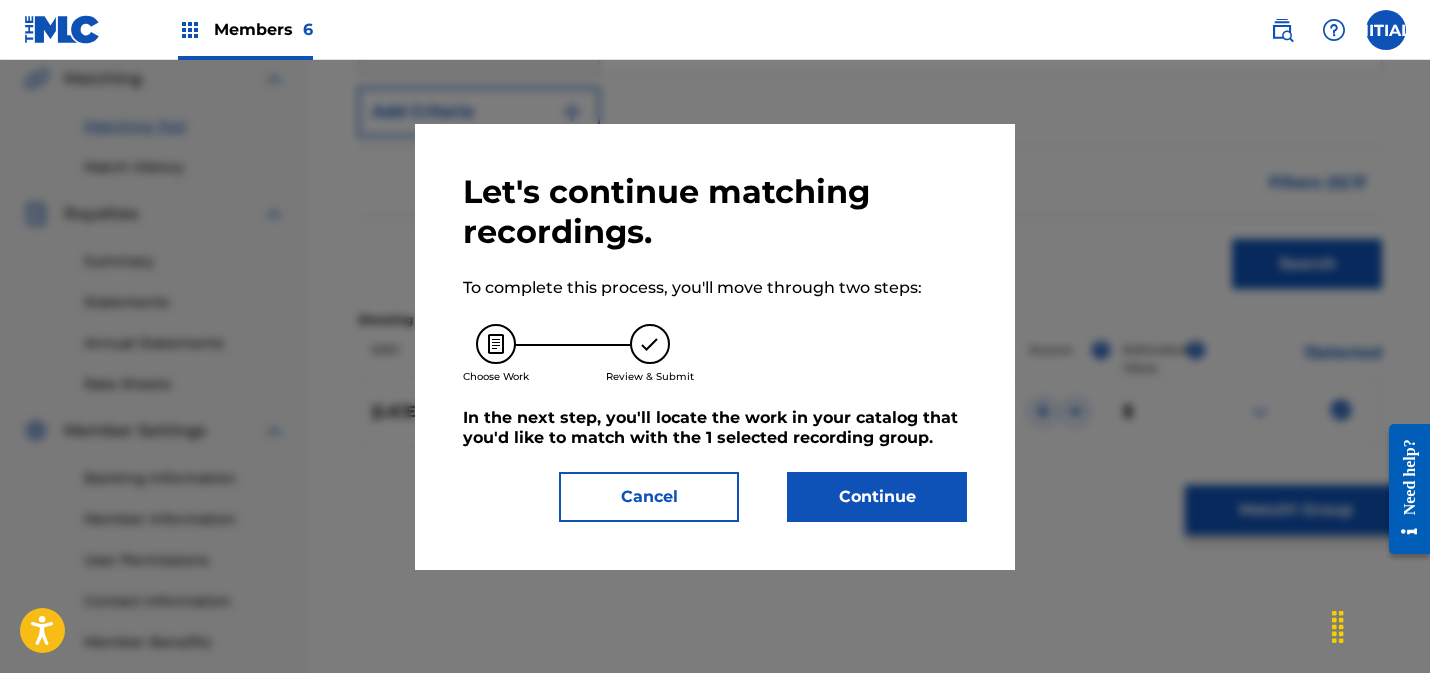click on "Let's continue matching recordings. To complete this process, you'll move through two steps: Choose Work Review & Submit In the next step, you'll locate the work in your catalog that you'd like to match with the   1 selected recording group . Cancel Continue" at bounding box center (715, 347) 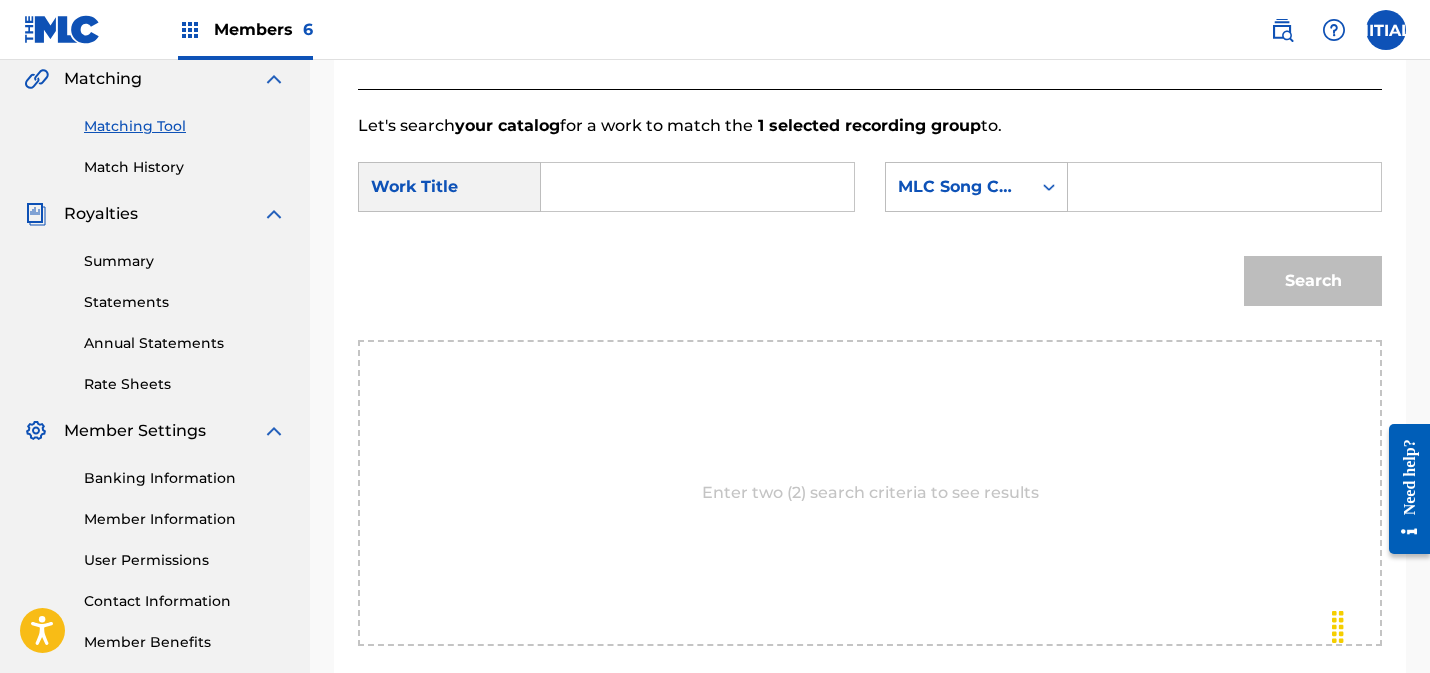 click at bounding box center (697, 187) 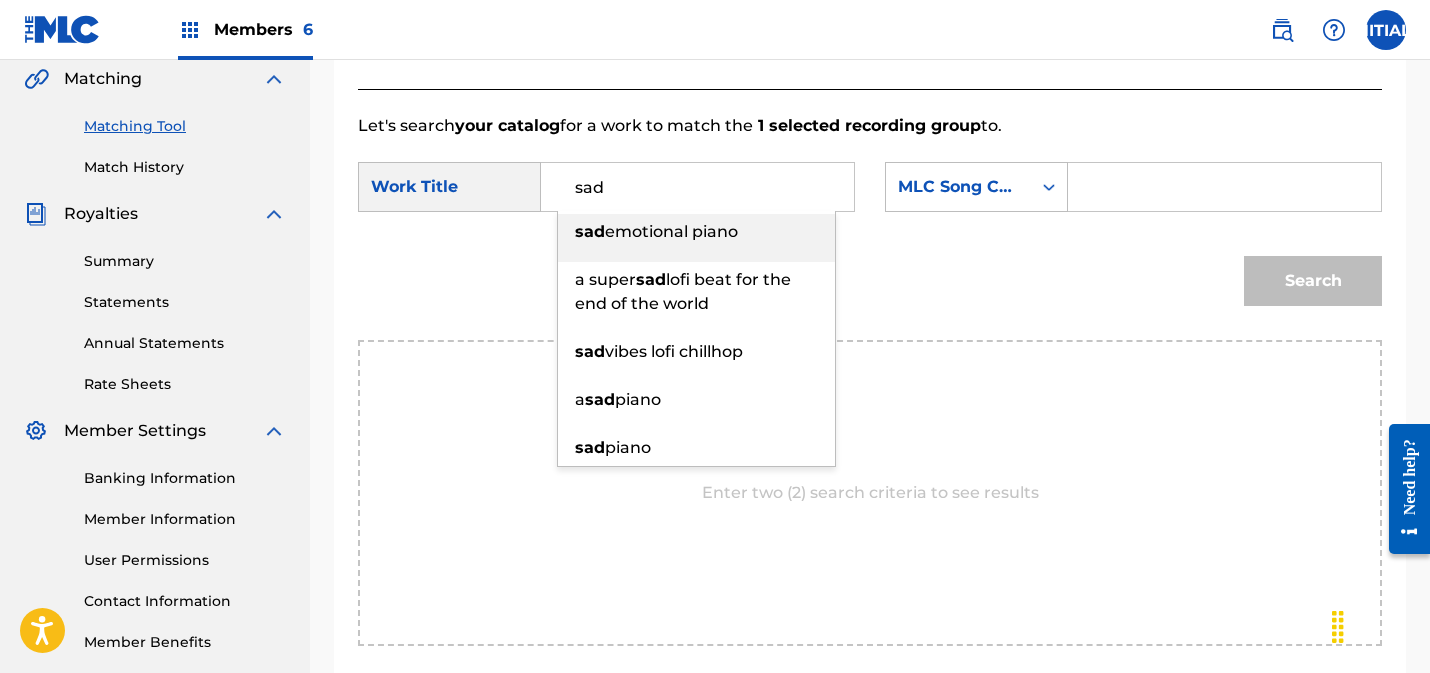 type on "sad" 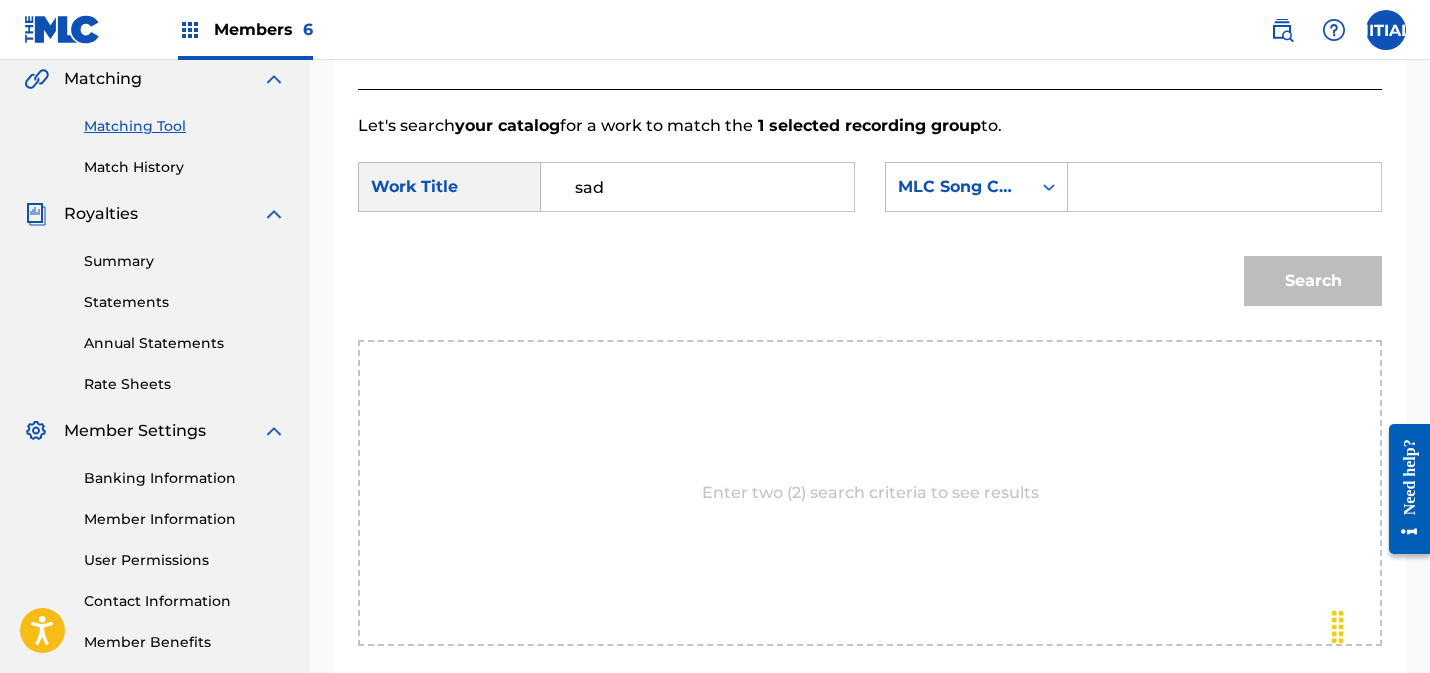 click at bounding box center [1224, 187] 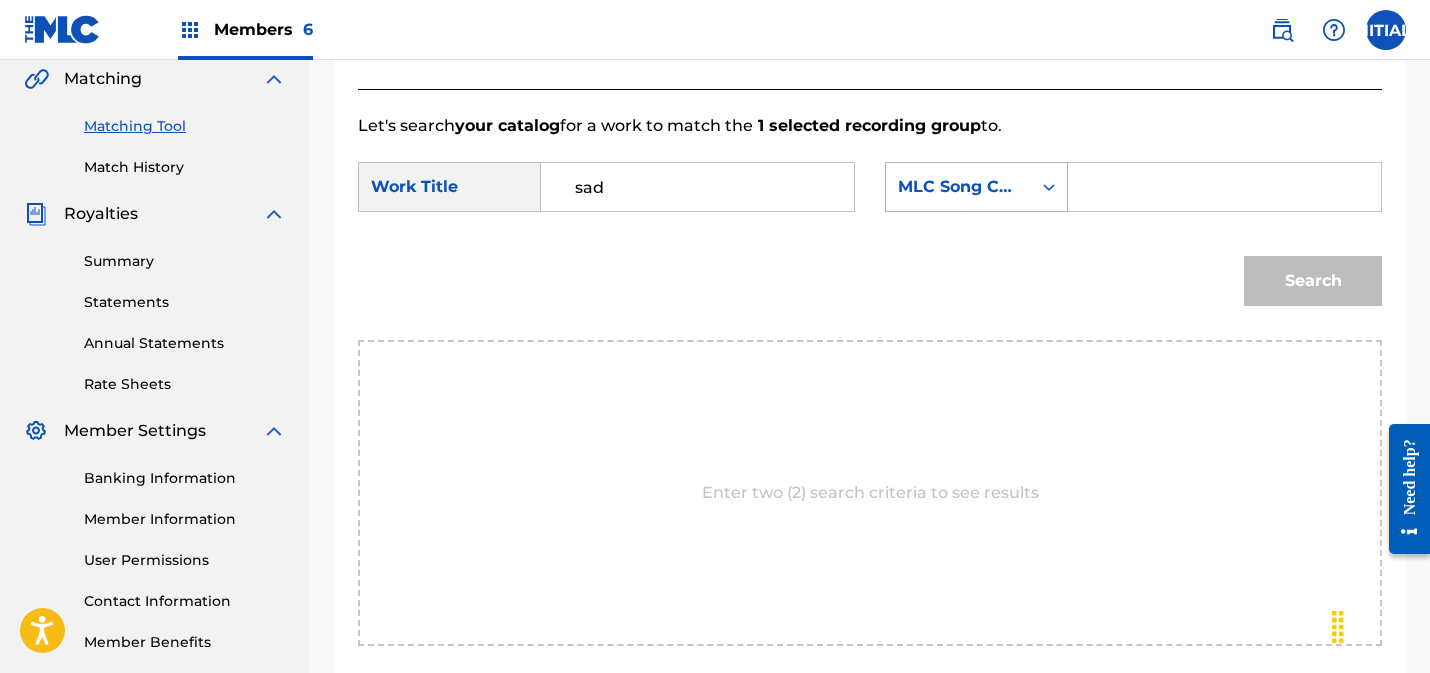 click on "MLC Song Code" at bounding box center [958, 187] 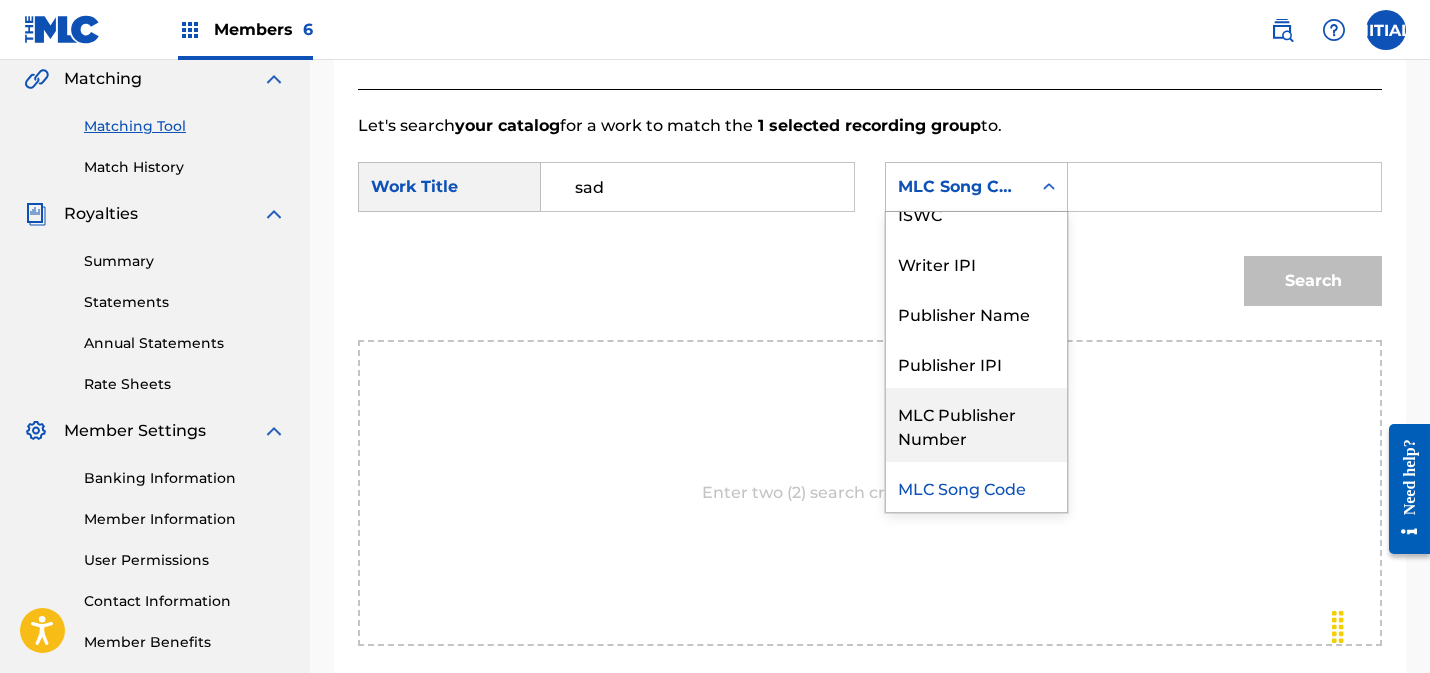 scroll, scrollTop: 0, scrollLeft: 0, axis: both 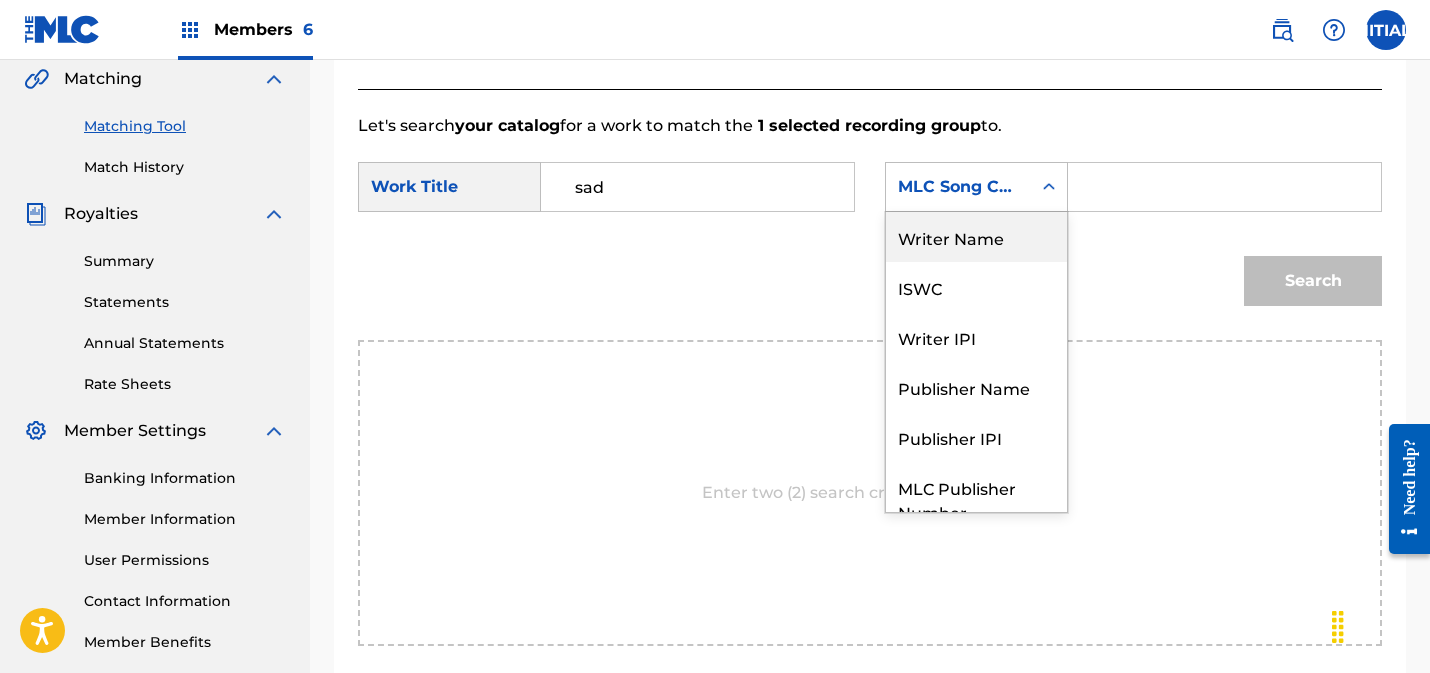click on "Writer Name" at bounding box center (976, 237) 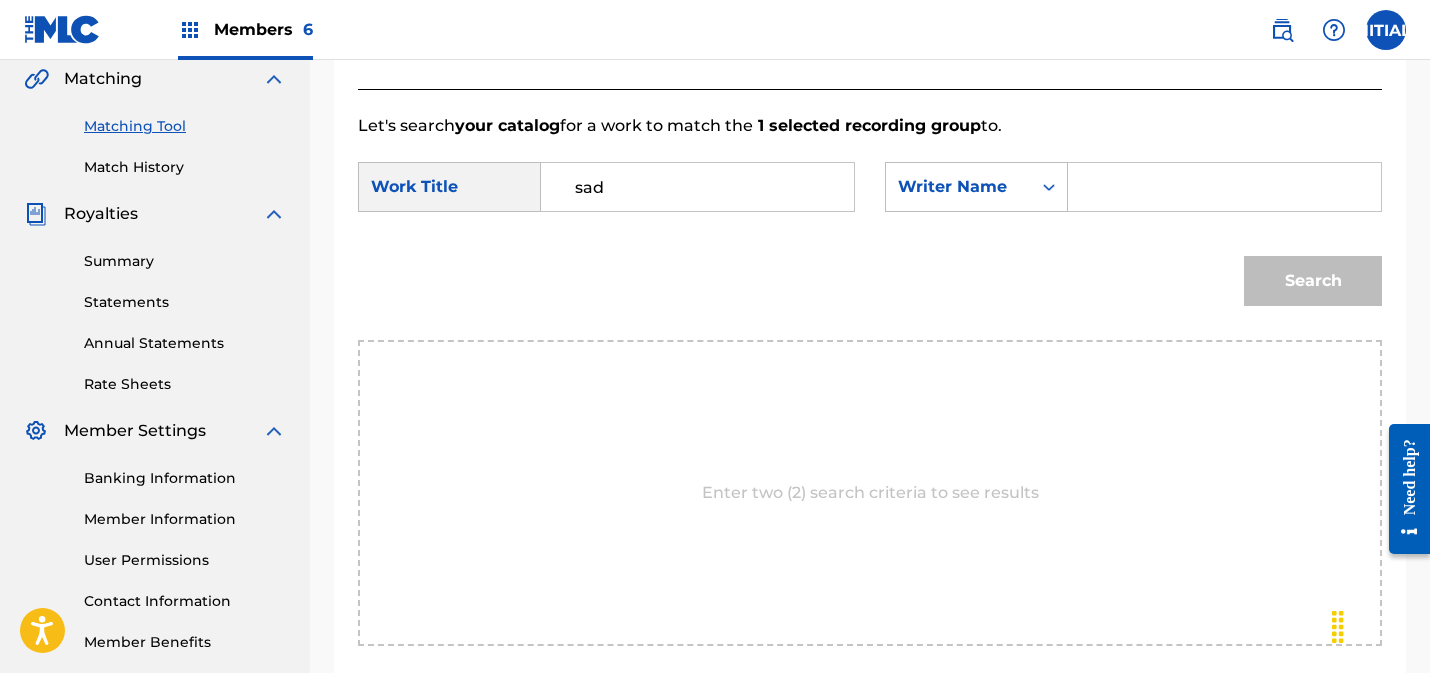 click at bounding box center [1224, 187] 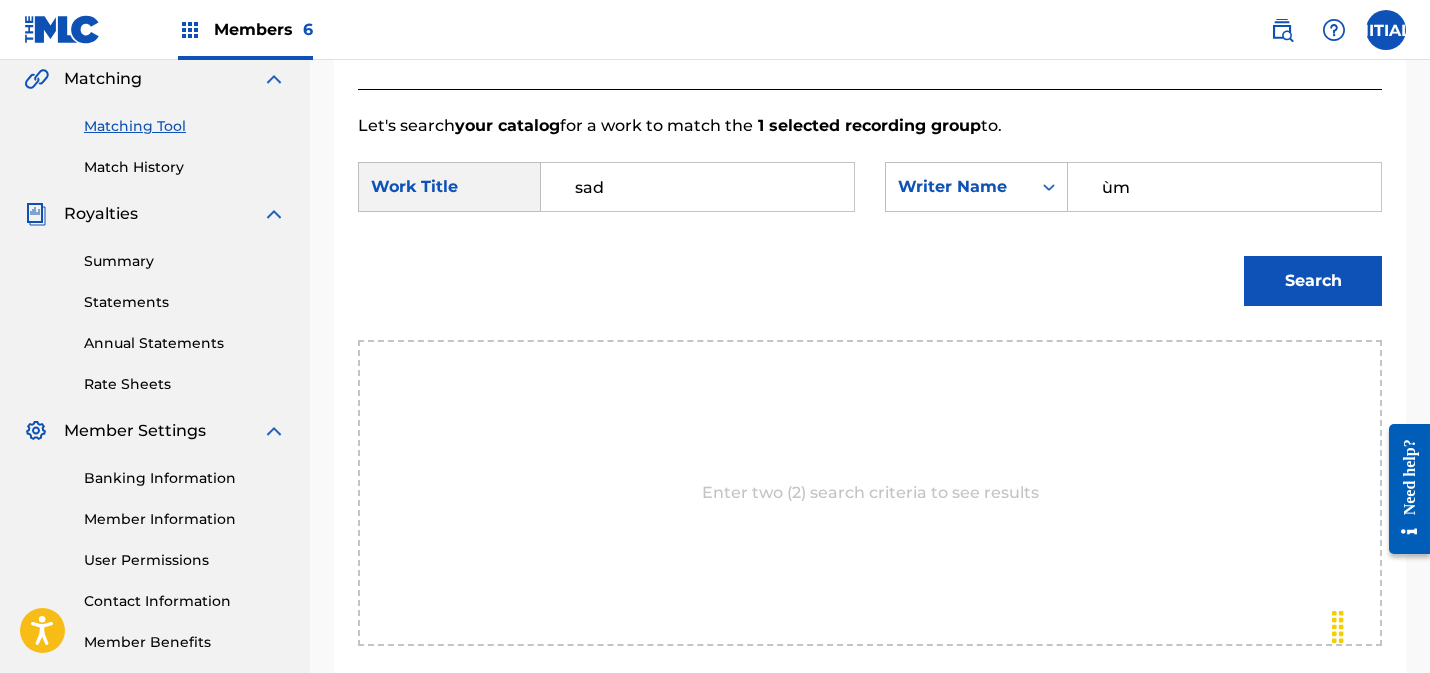 type on "ù" 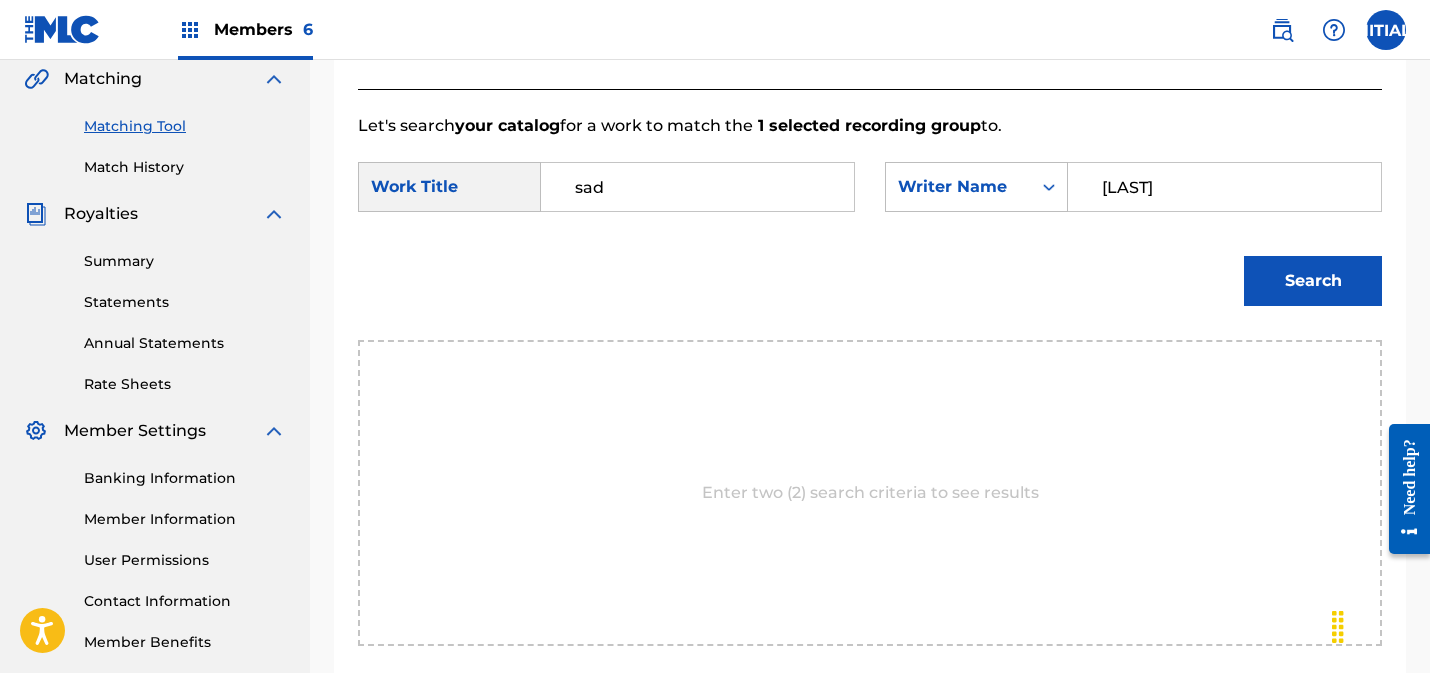 type on "[LAST]" 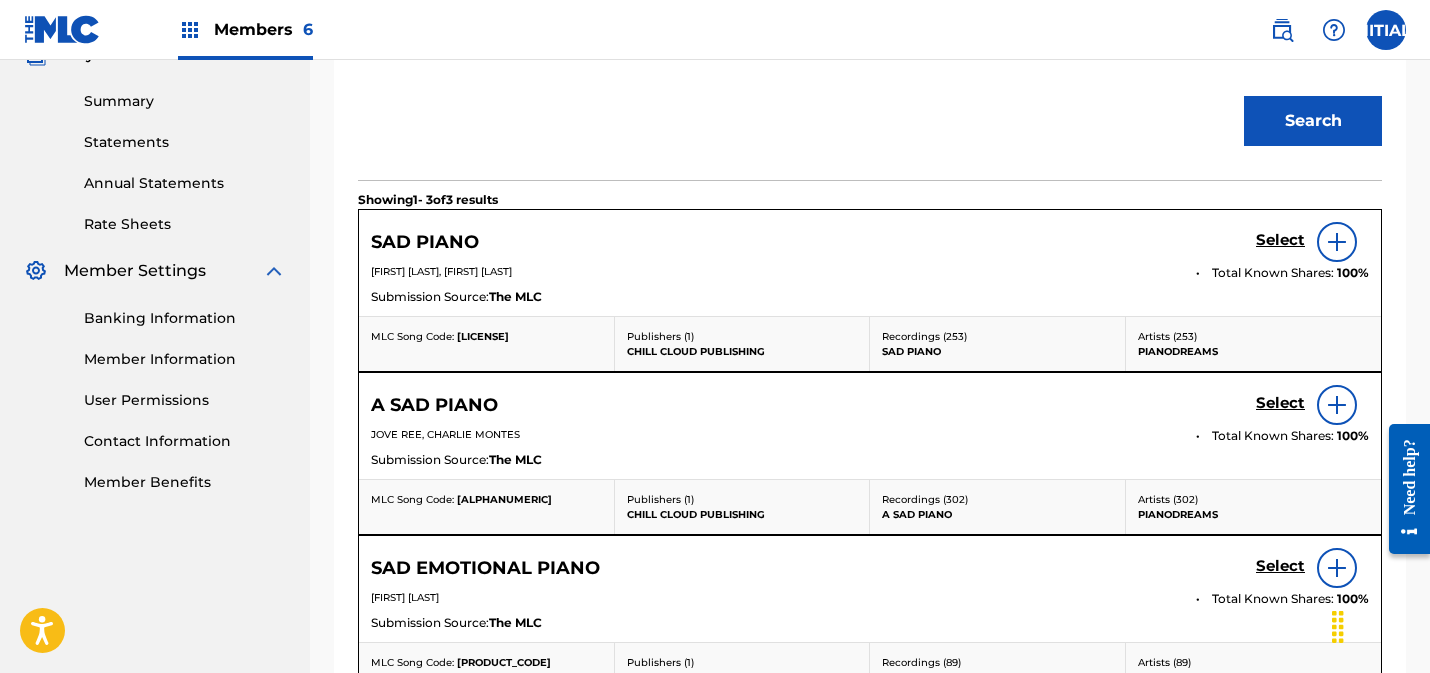 scroll, scrollTop: 714, scrollLeft: 0, axis: vertical 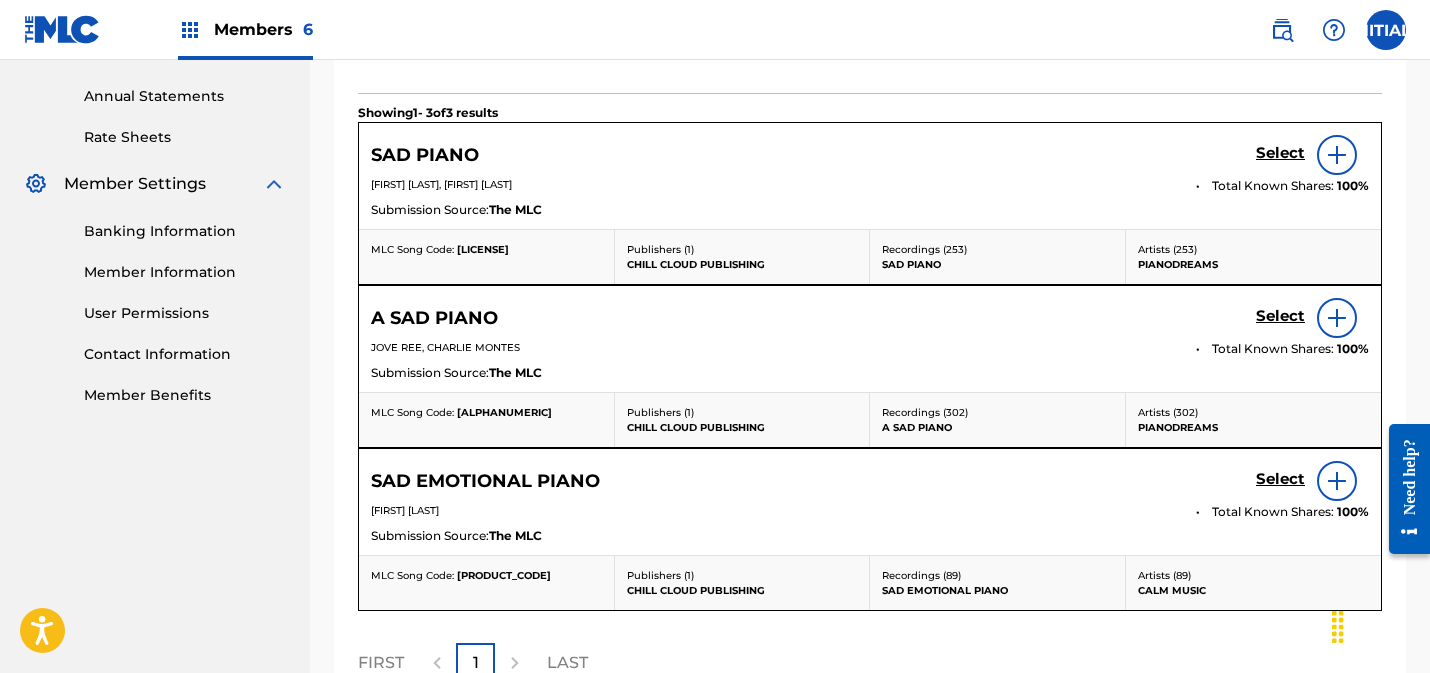 click on "Select" at bounding box center [1280, 153] 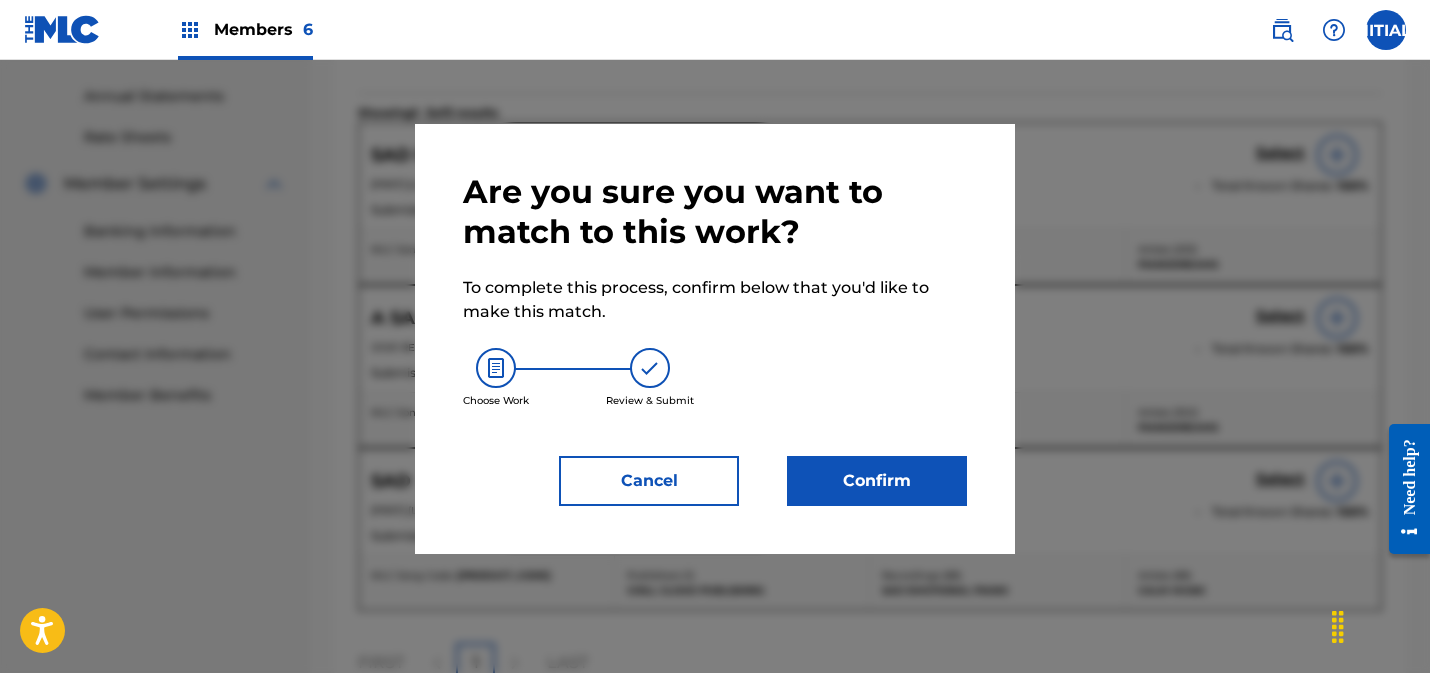 click on "Confirm" at bounding box center (877, 481) 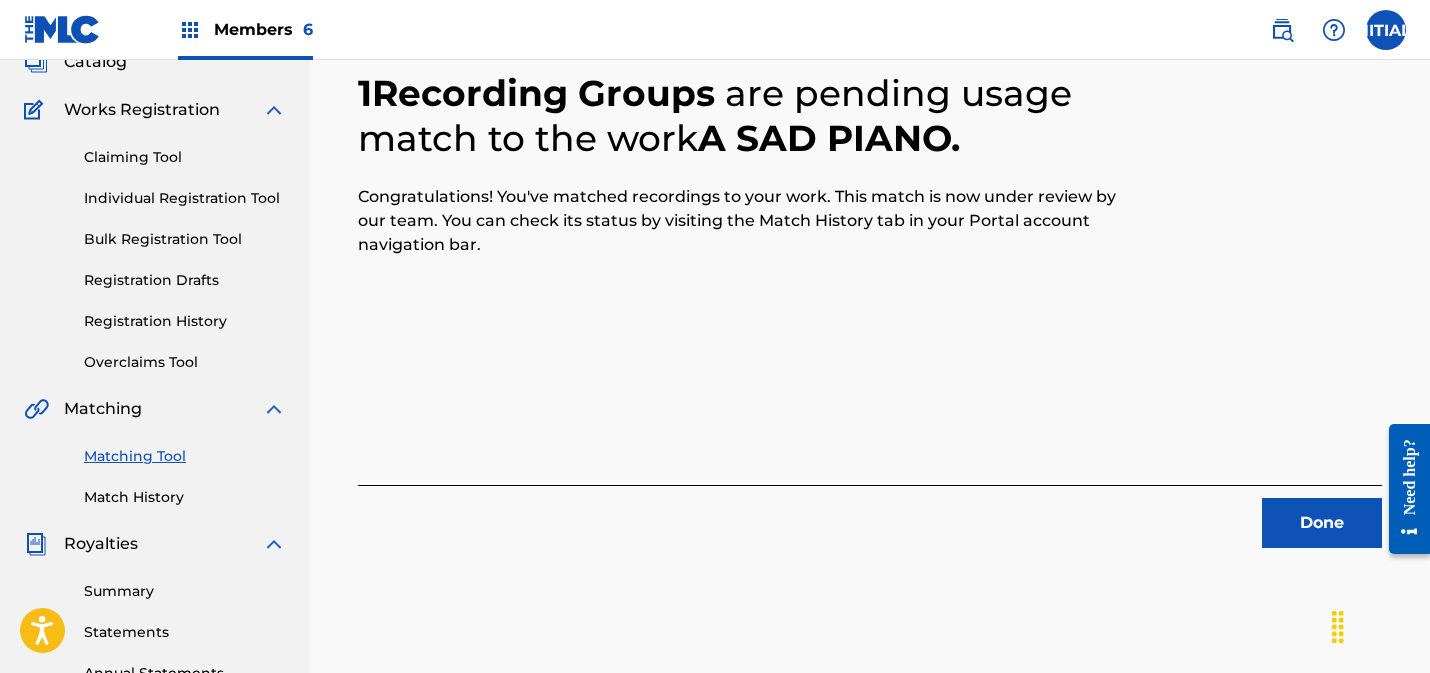 scroll, scrollTop: 166, scrollLeft: 0, axis: vertical 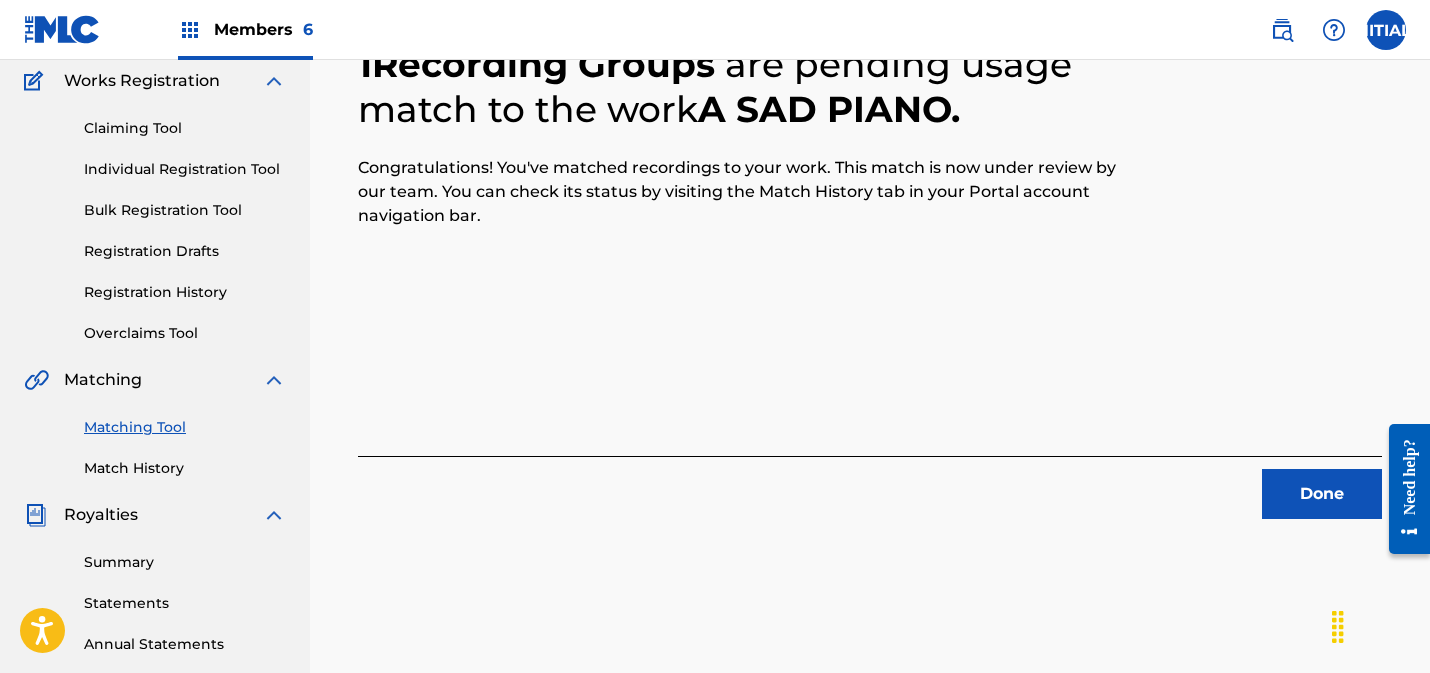 click on "Done" at bounding box center [1322, 494] 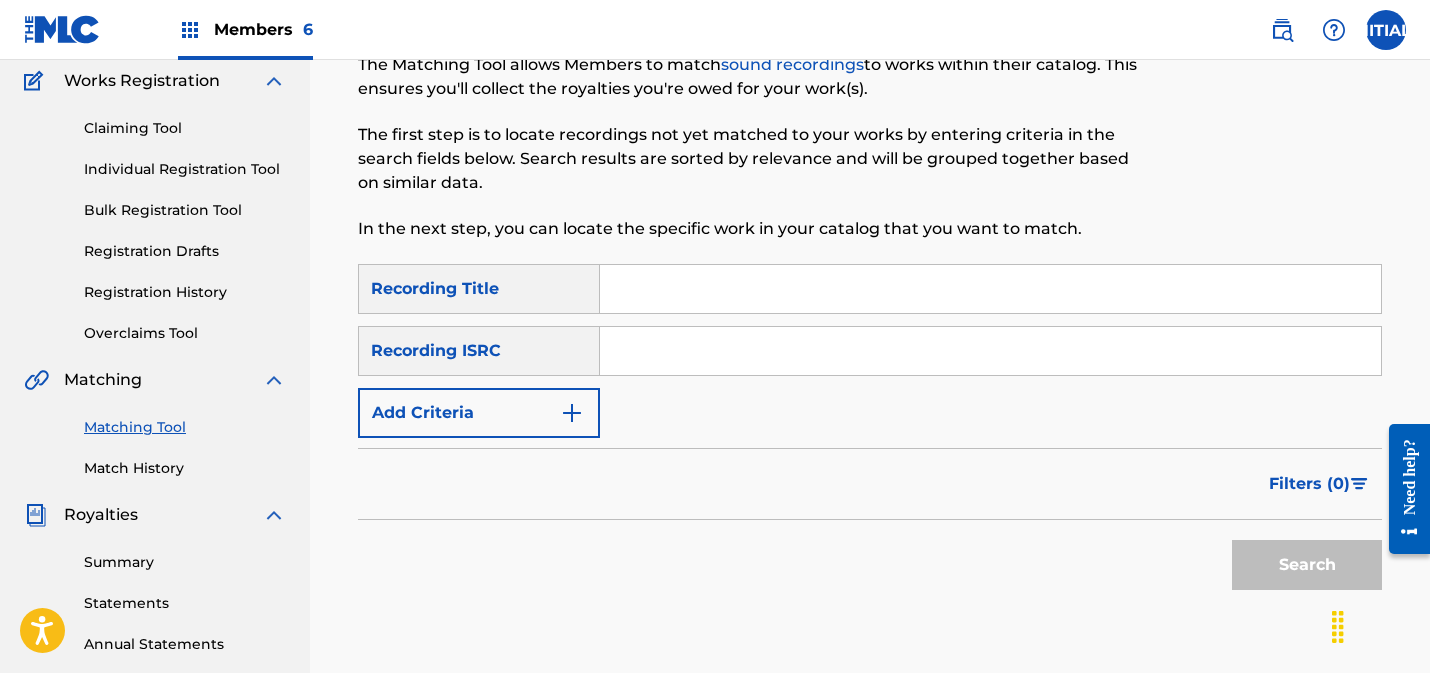 click at bounding box center (990, 351) 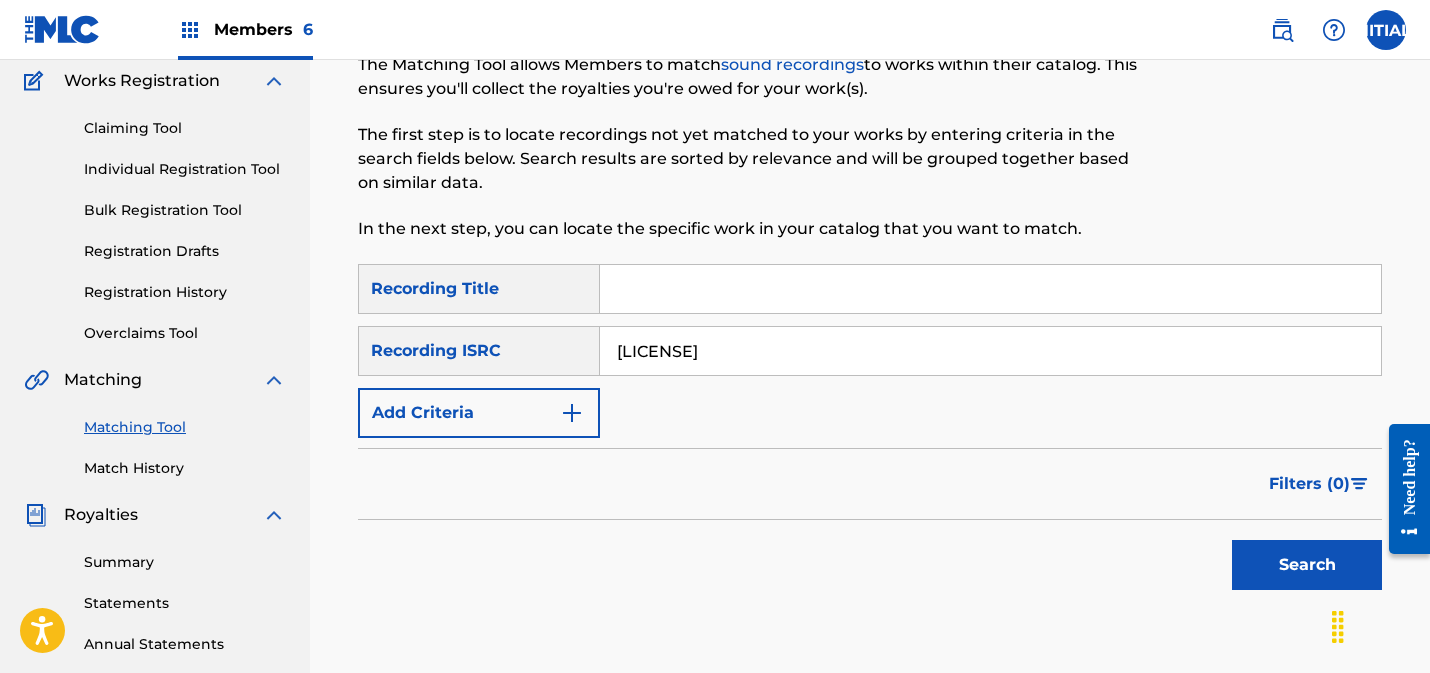 click on "Search" at bounding box center [1307, 565] 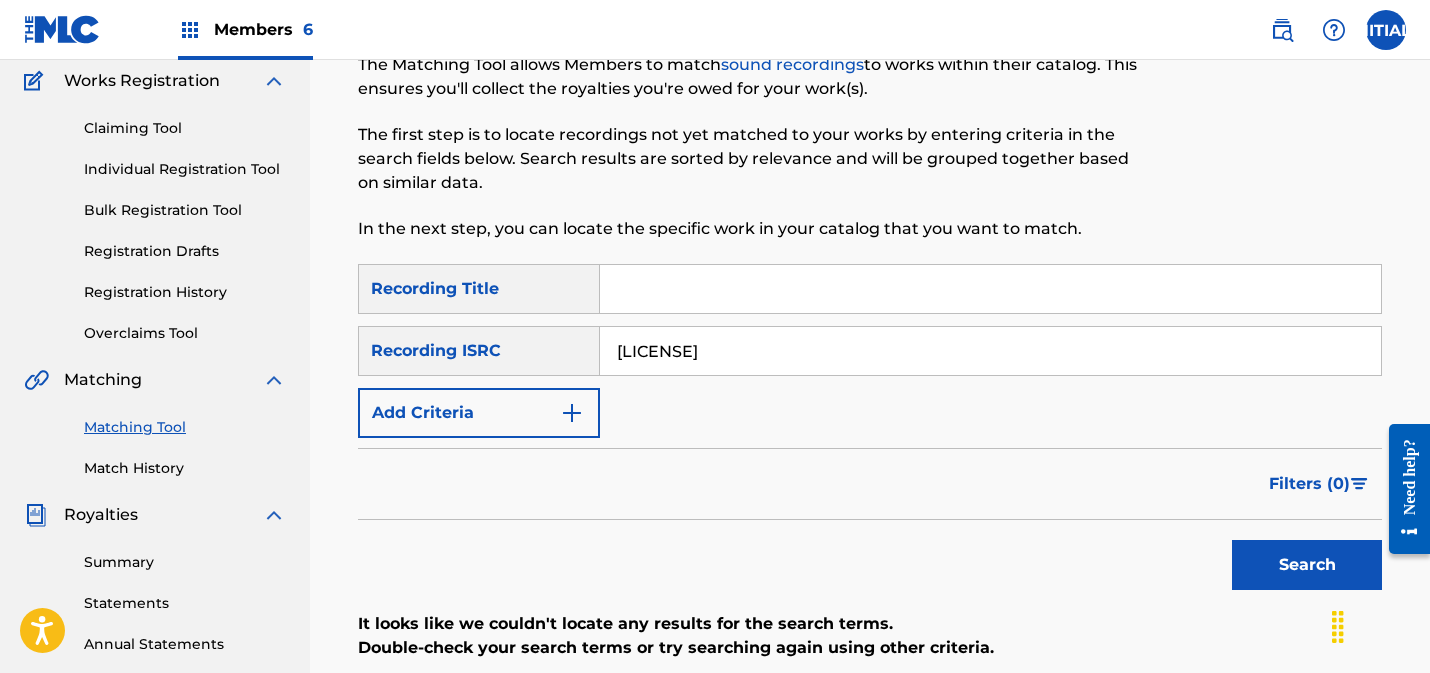 drag, startPoint x: 782, startPoint y: 355, endPoint x: 705, endPoint y: 353, distance: 77.02597 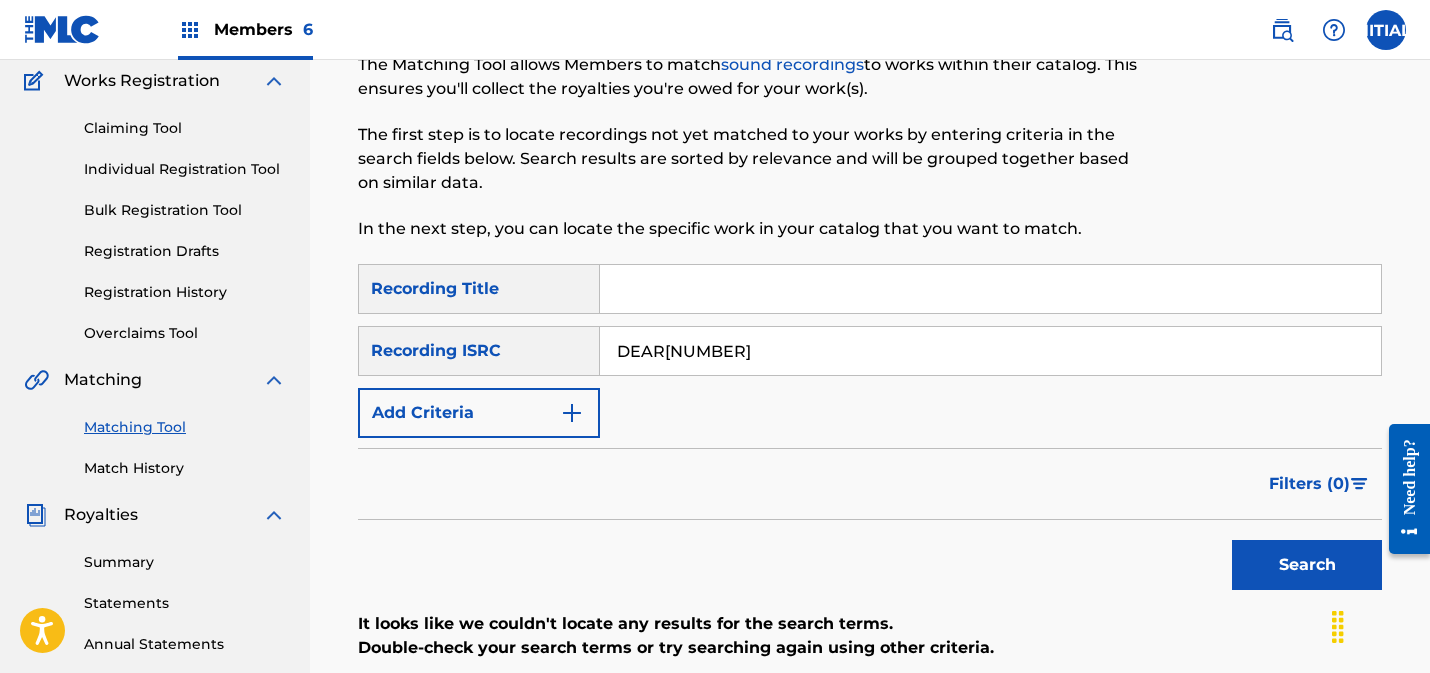 click on "Search" at bounding box center [1307, 565] 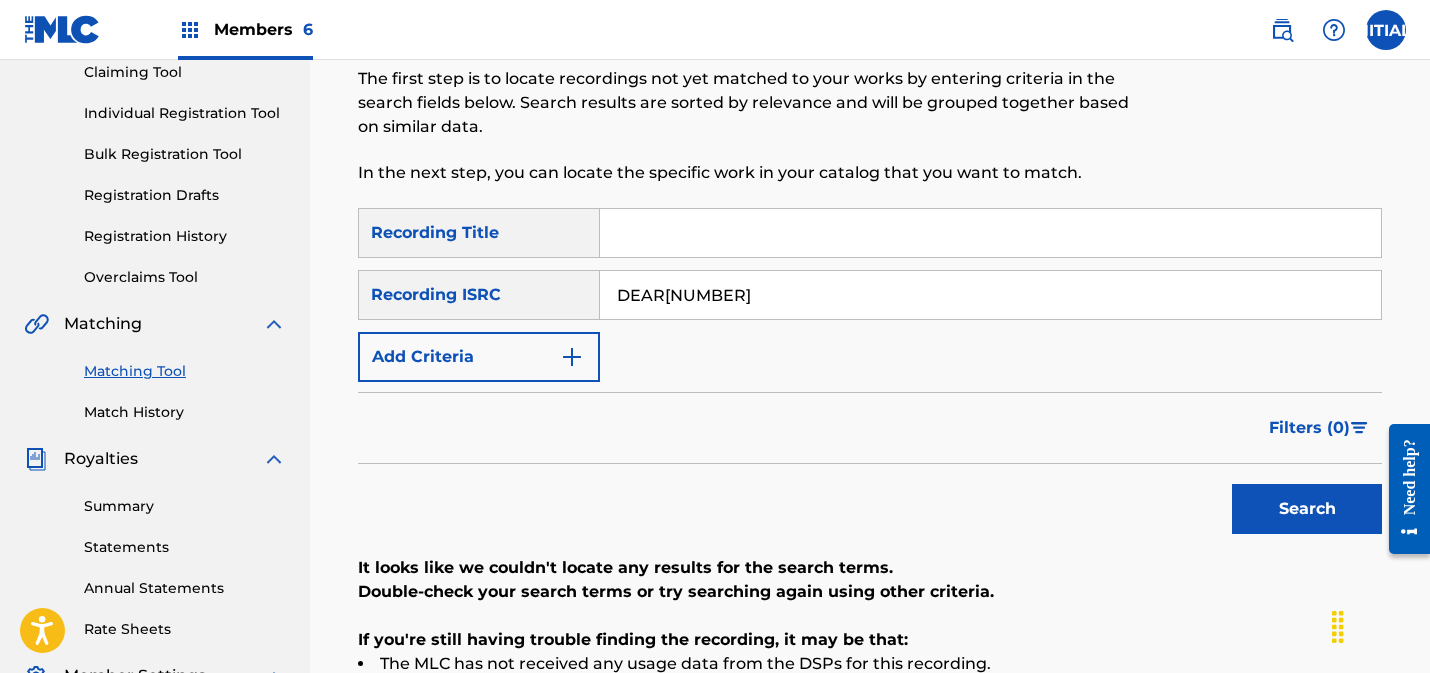 scroll, scrollTop: 212, scrollLeft: 0, axis: vertical 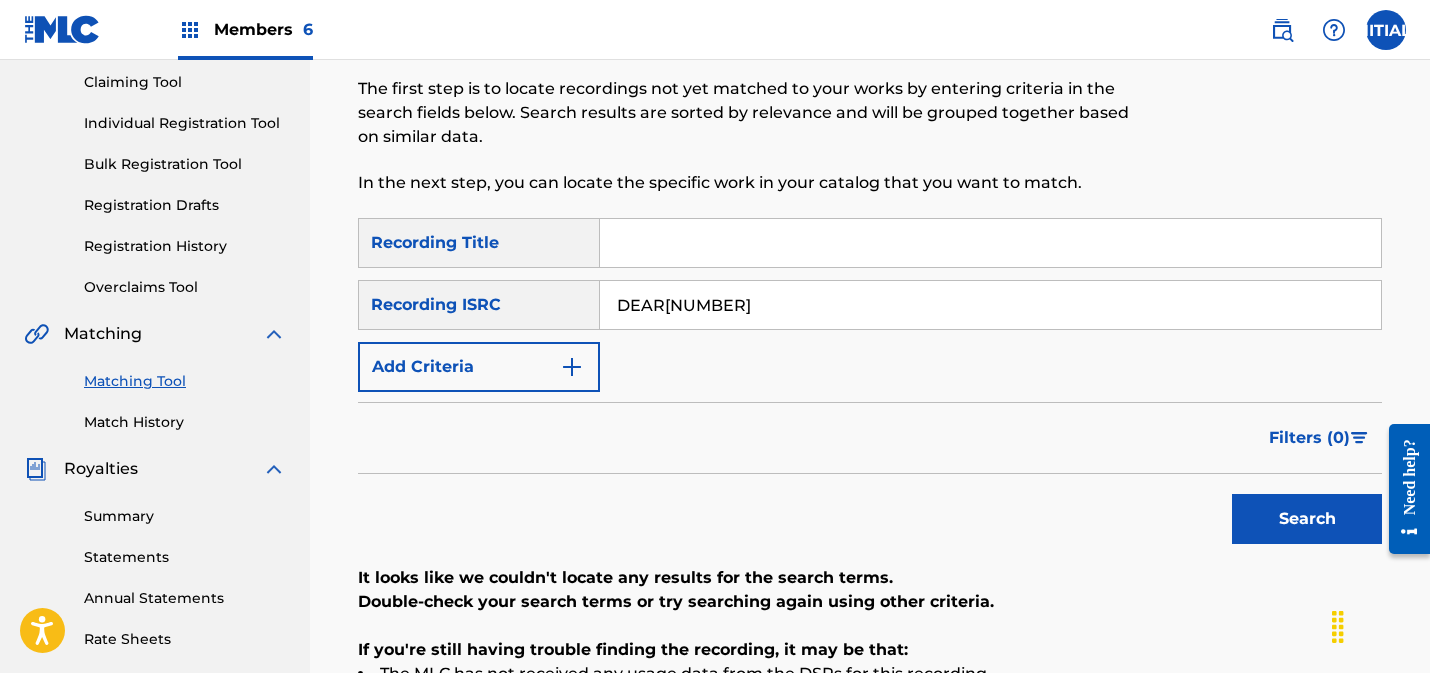 drag, startPoint x: 766, startPoint y: 309, endPoint x: 566, endPoint y: 302, distance: 200.12247 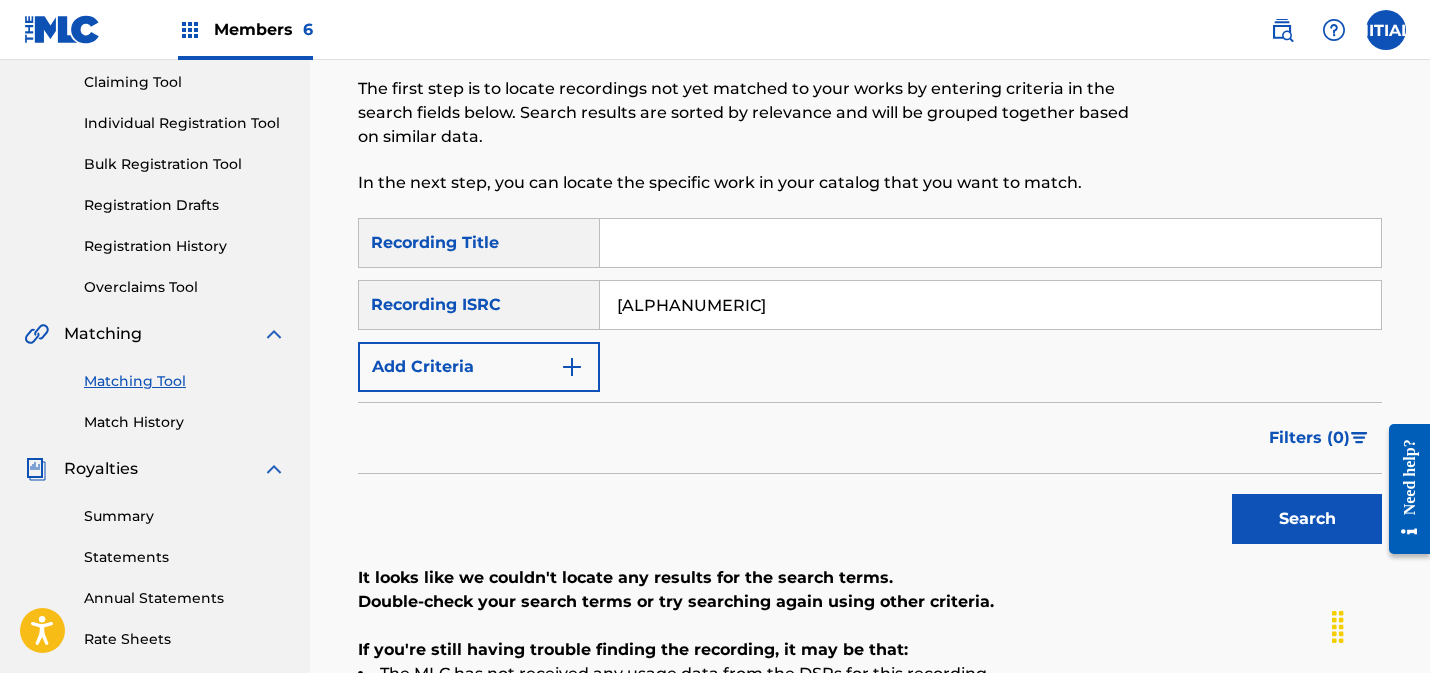 type on "[ALPHANUMERIC]" 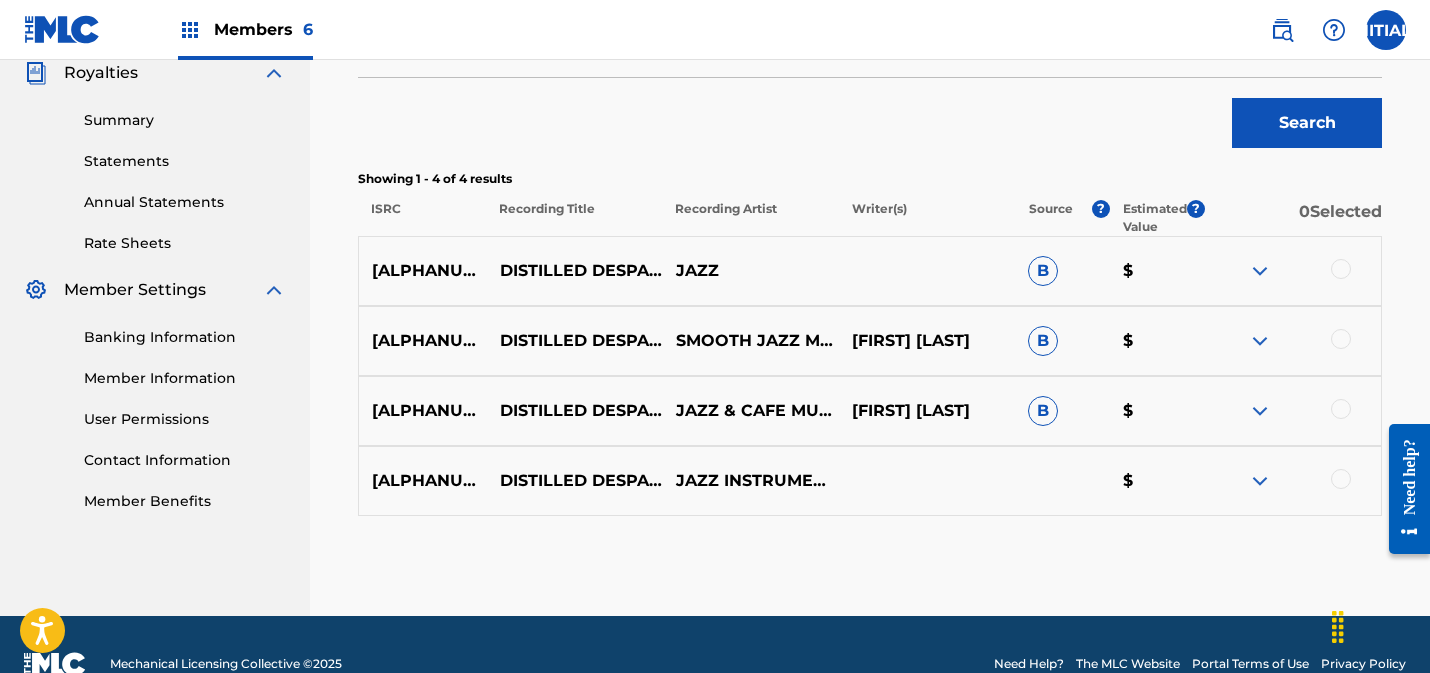 scroll, scrollTop: 615, scrollLeft: 0, axis: vertical 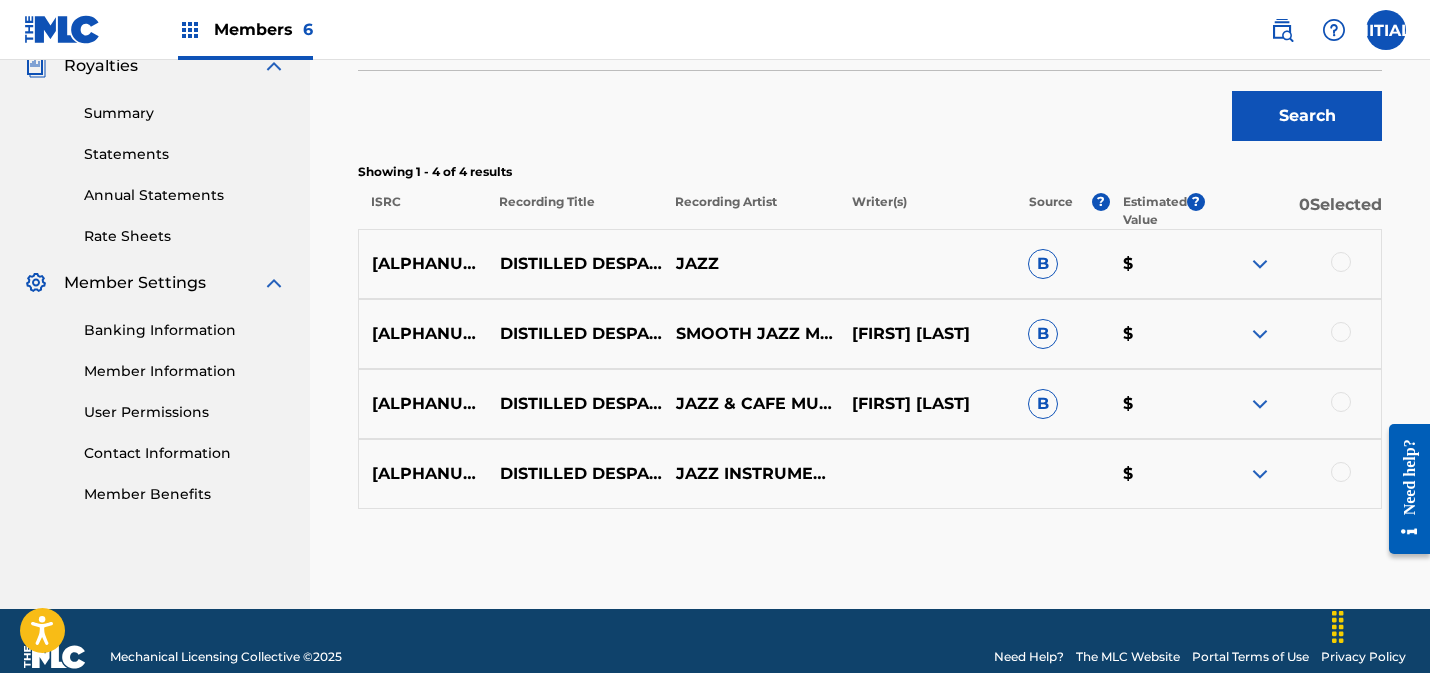 click at bounding box center [1341, 472] 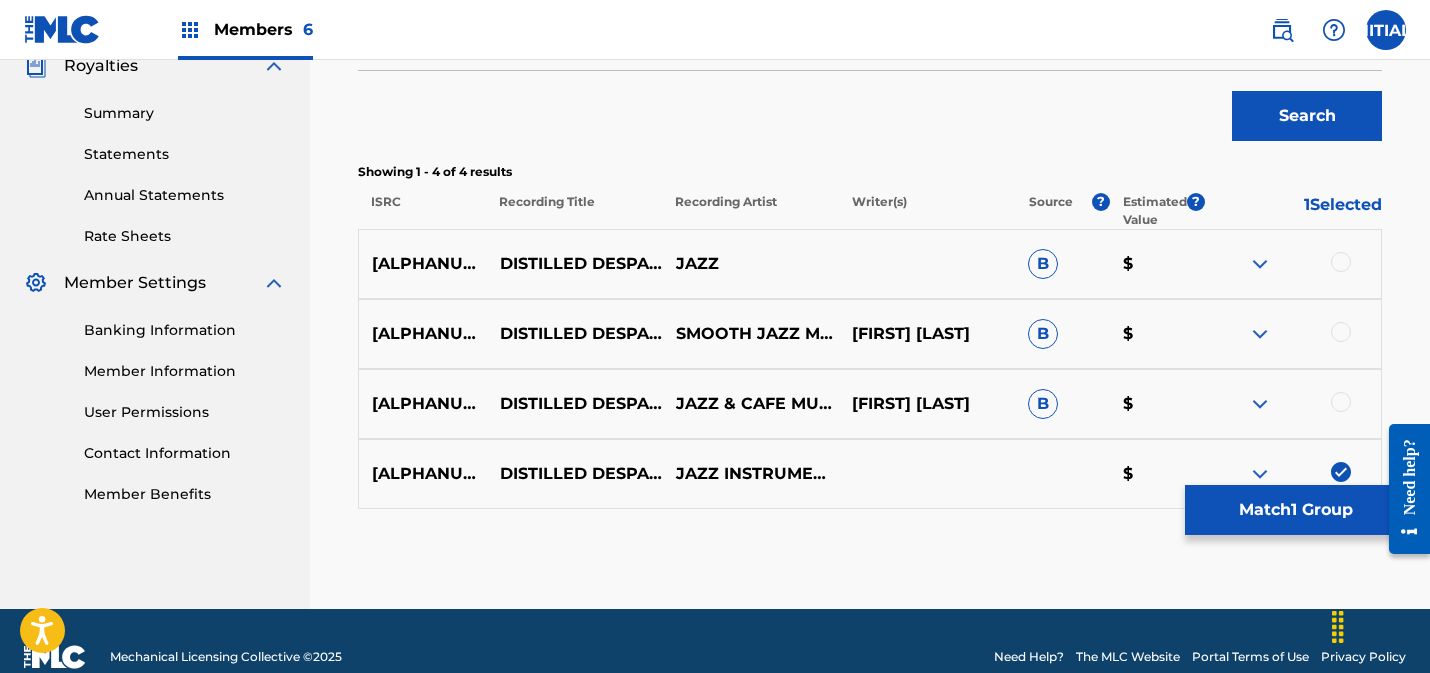 click at bounding box center [1341, 402] 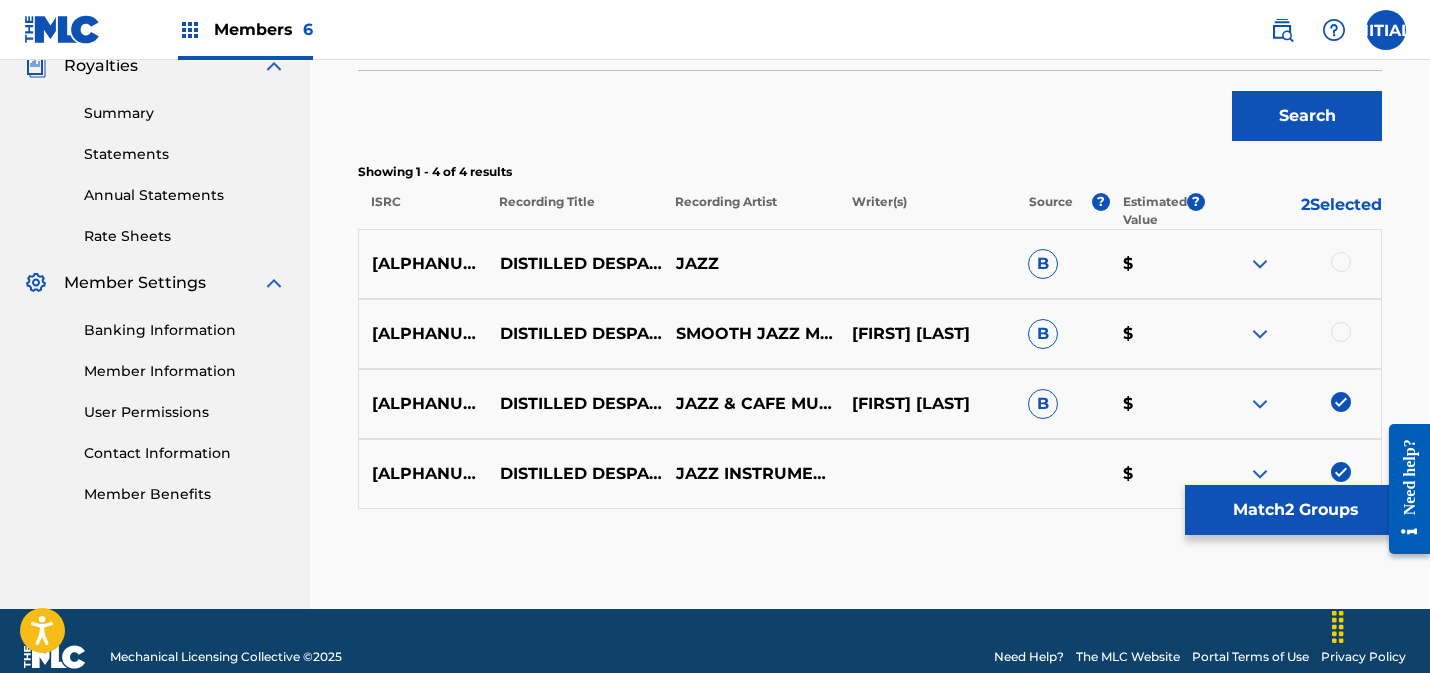 click at bounding box center (1341, 332) 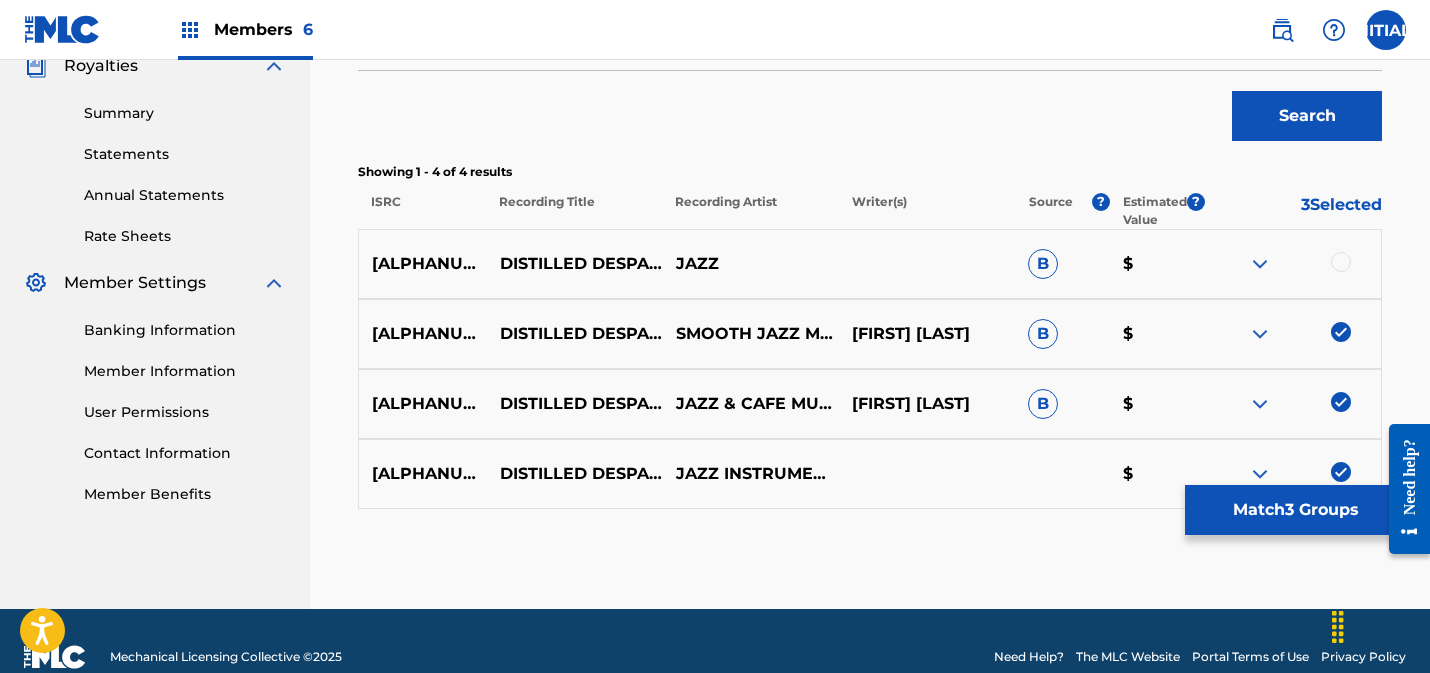 click at bounding box center [1341, 262] 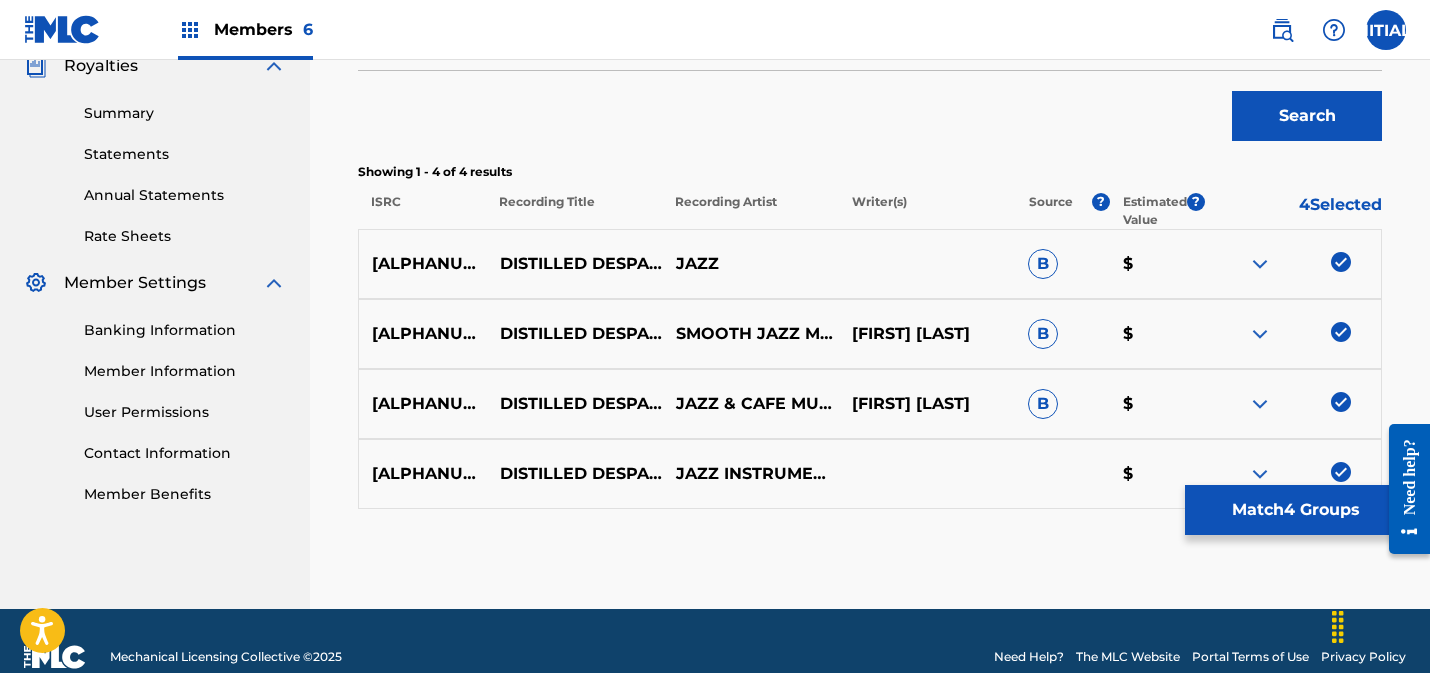 click on "Match  4 Groups" at bounding box center [1295, 510] 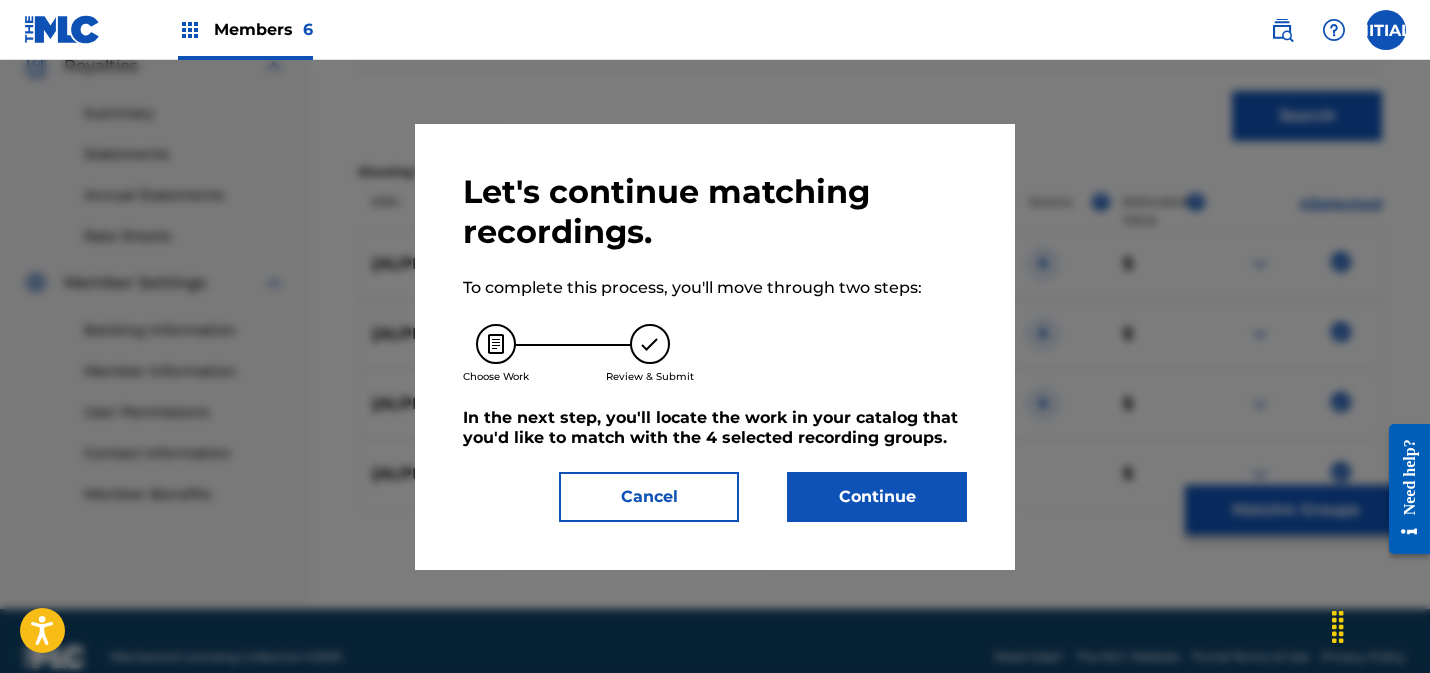 click on "Continue" at bounding box center [877, 497] 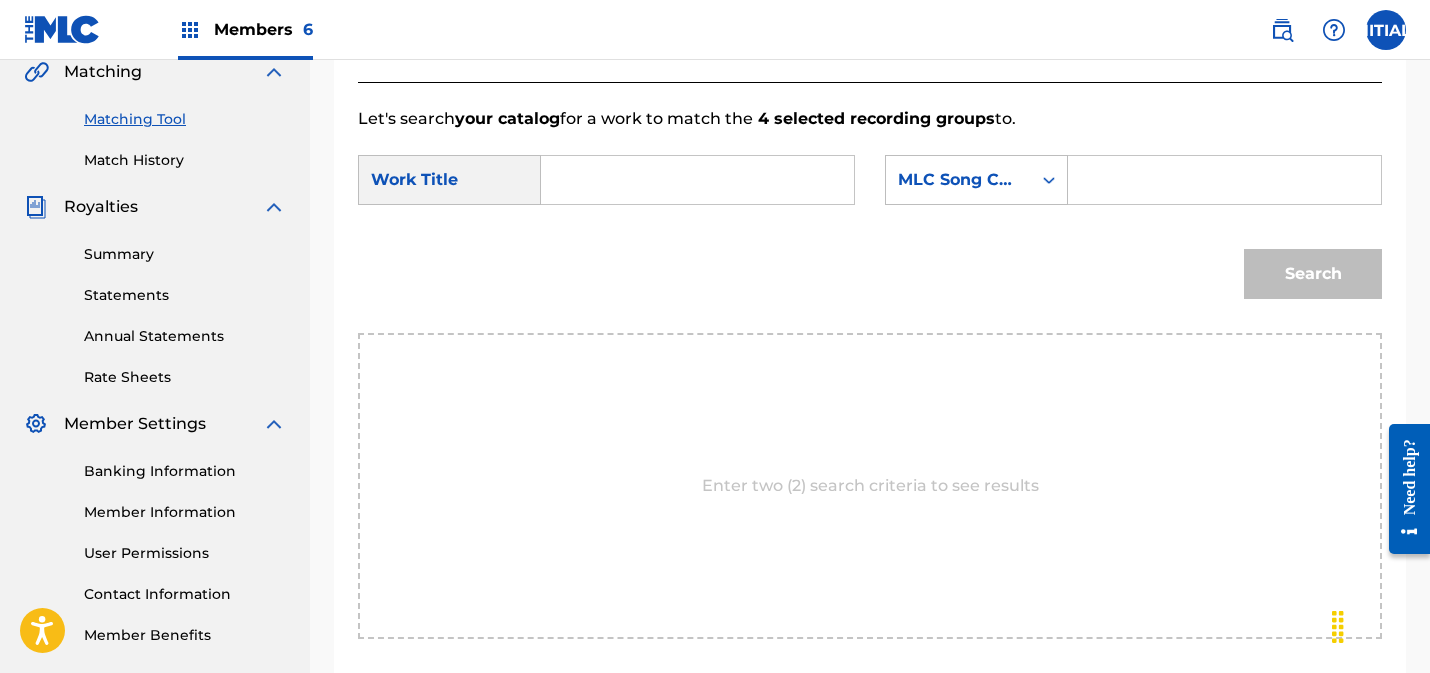 scroll, scrollTop: 225, scrollLeft: 0, axis: vertical 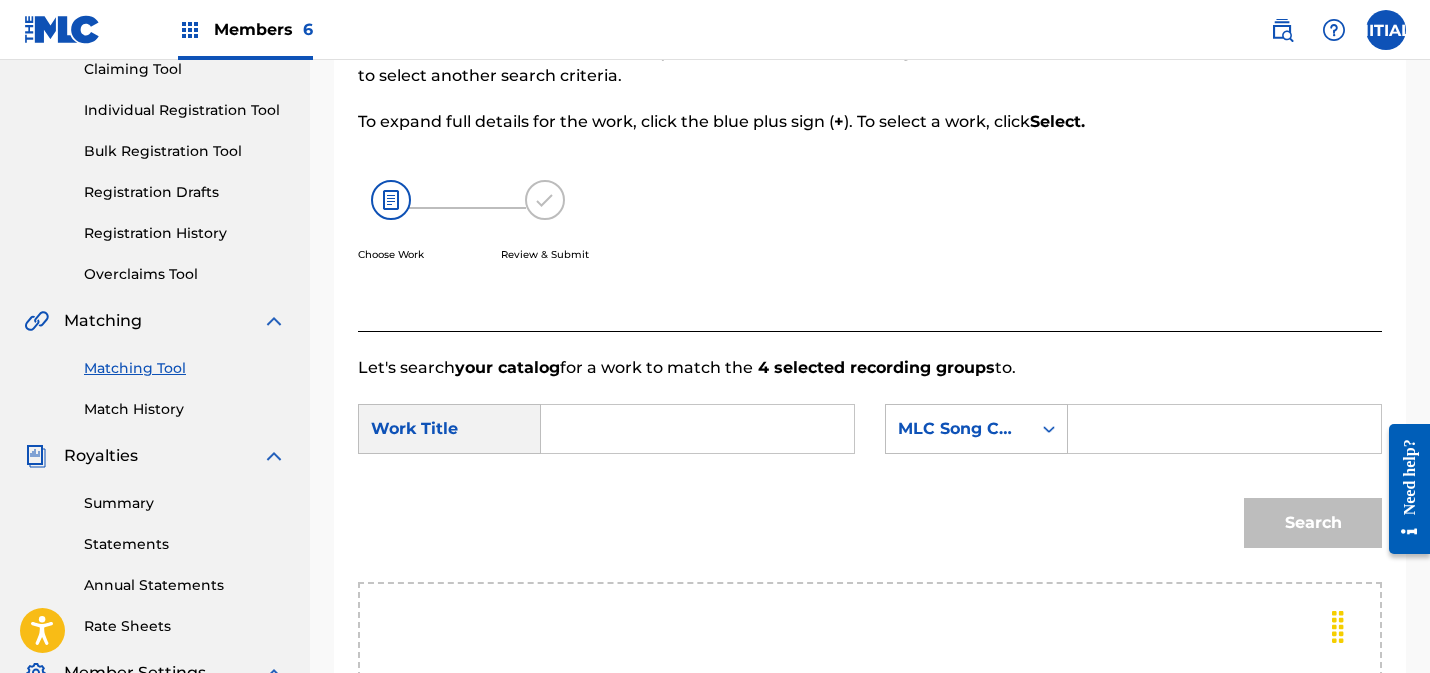 click at bounding box center (697, 429) 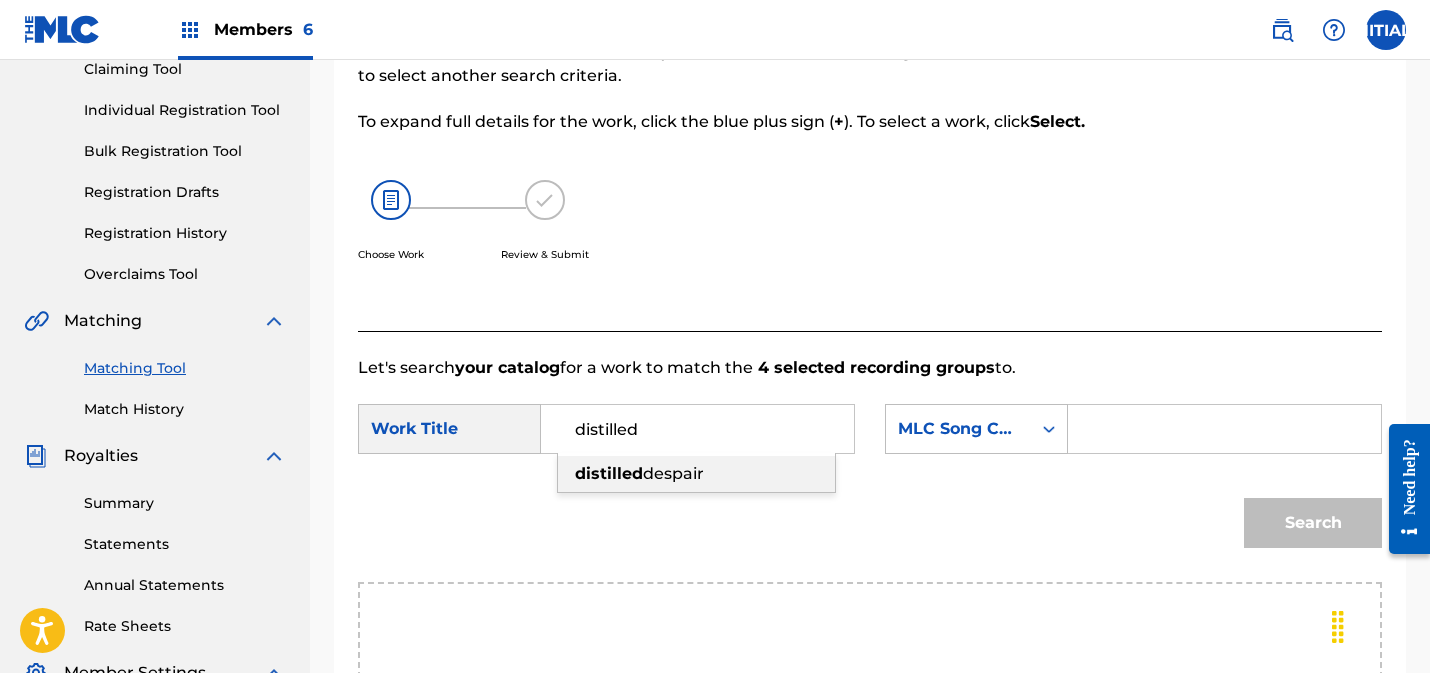 drag, startPoint x: 623, startPoint y: 475, endPoint x: 729, endPoint y: 454, distance: 108.060165 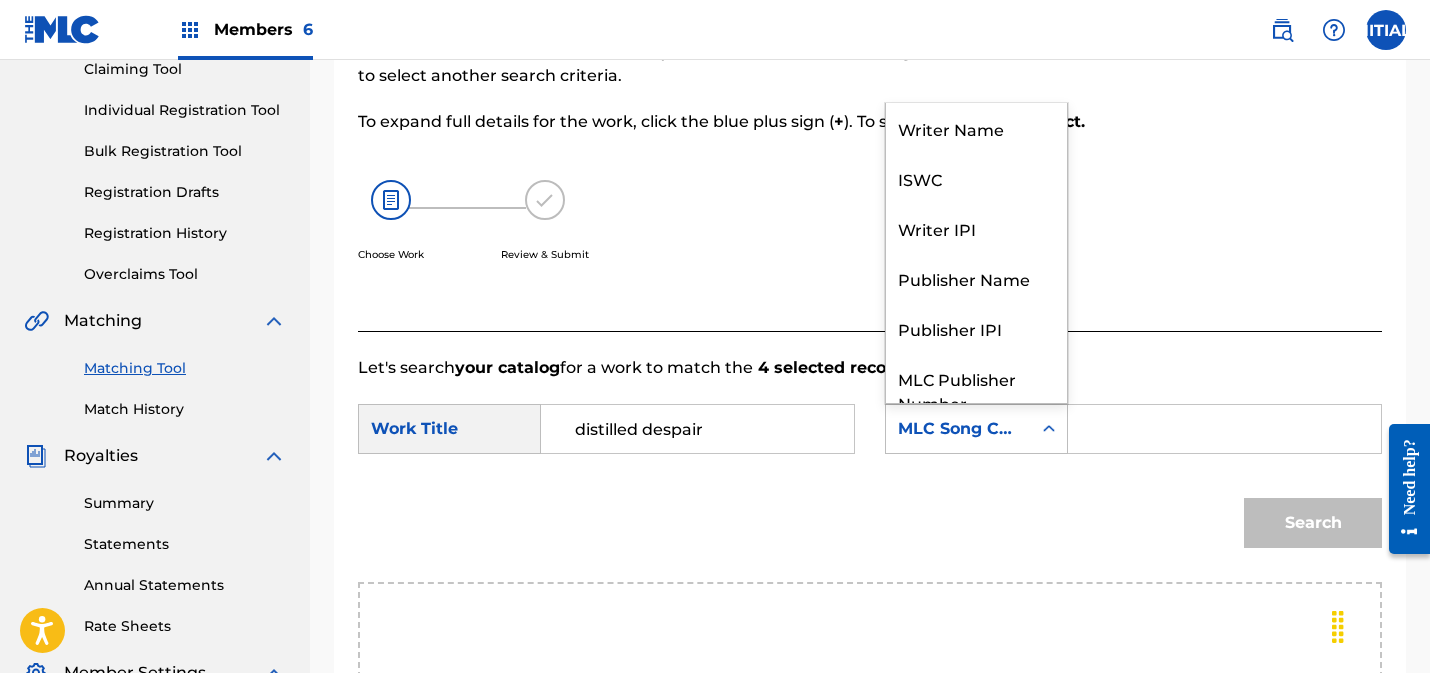 click on "MLC Song Code" at bounding box center [958, 429] 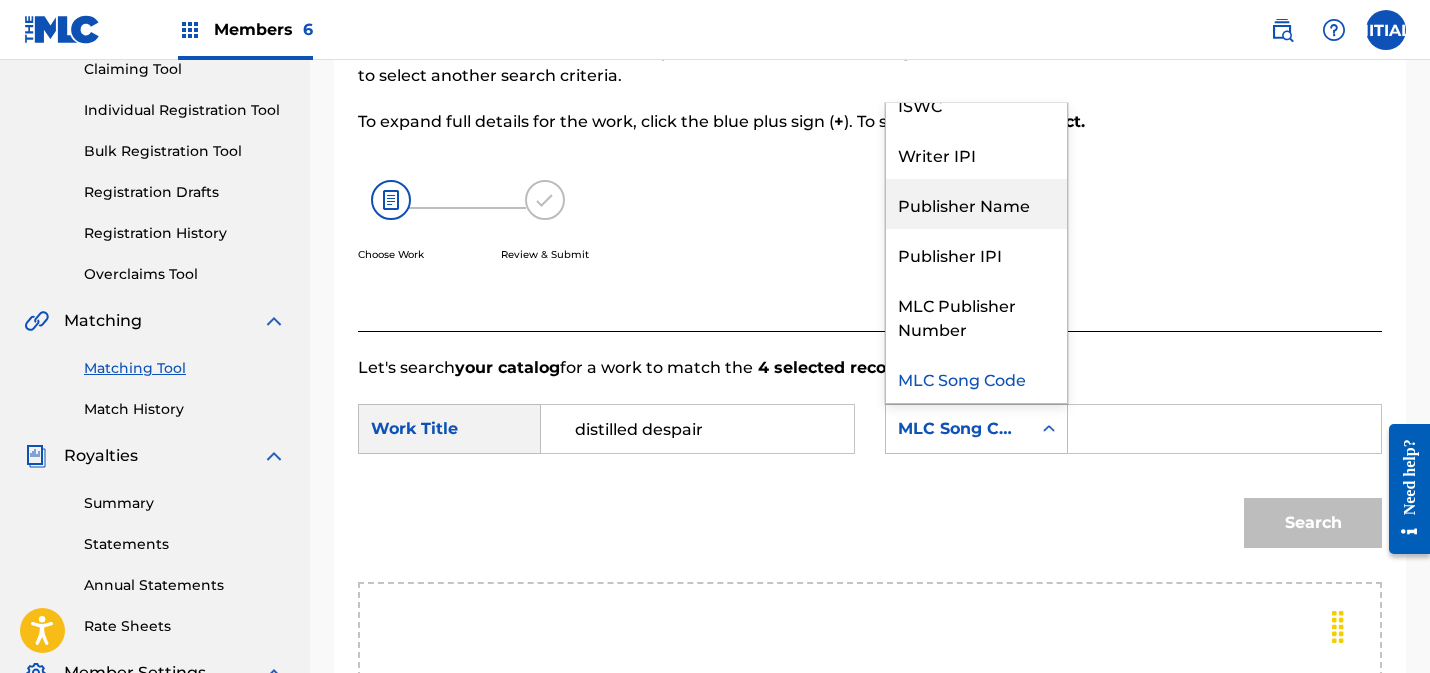 click on "Publisher Name" at bounding box center [976, 204] 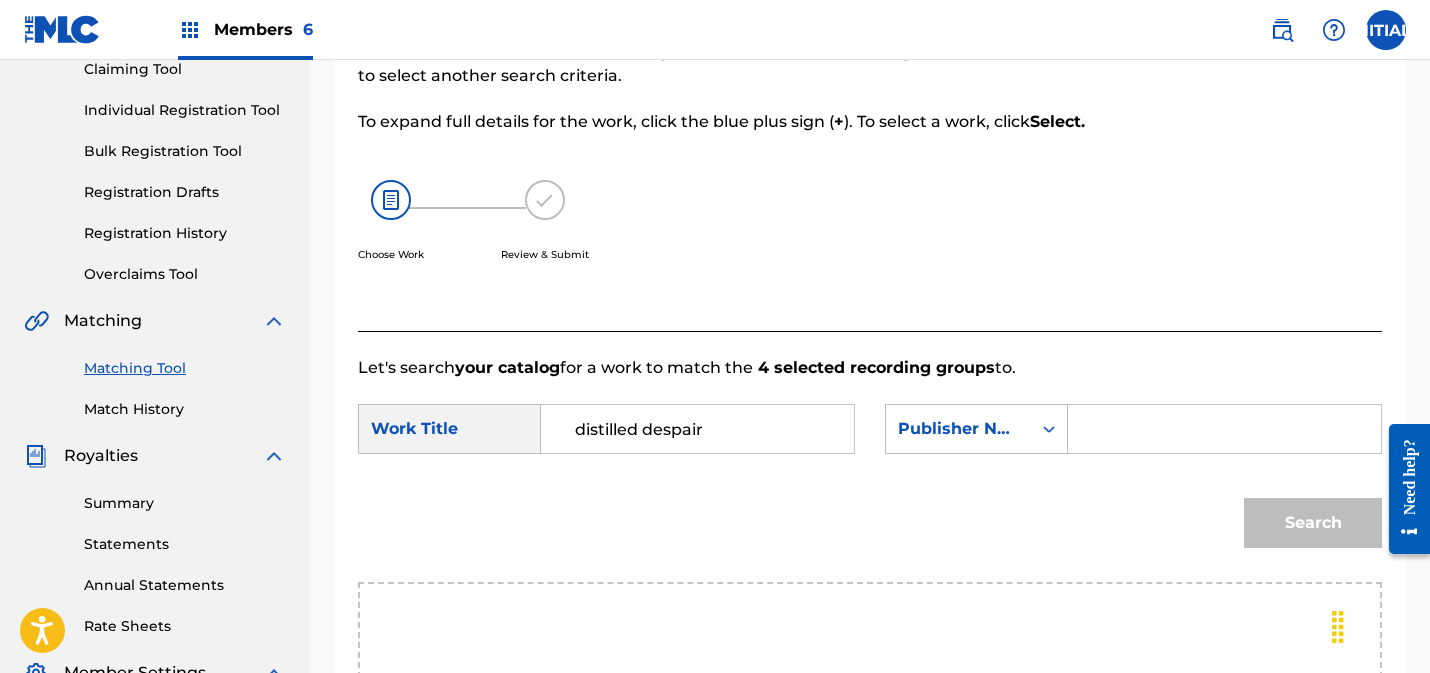 click at bounding box center [1224, 429] 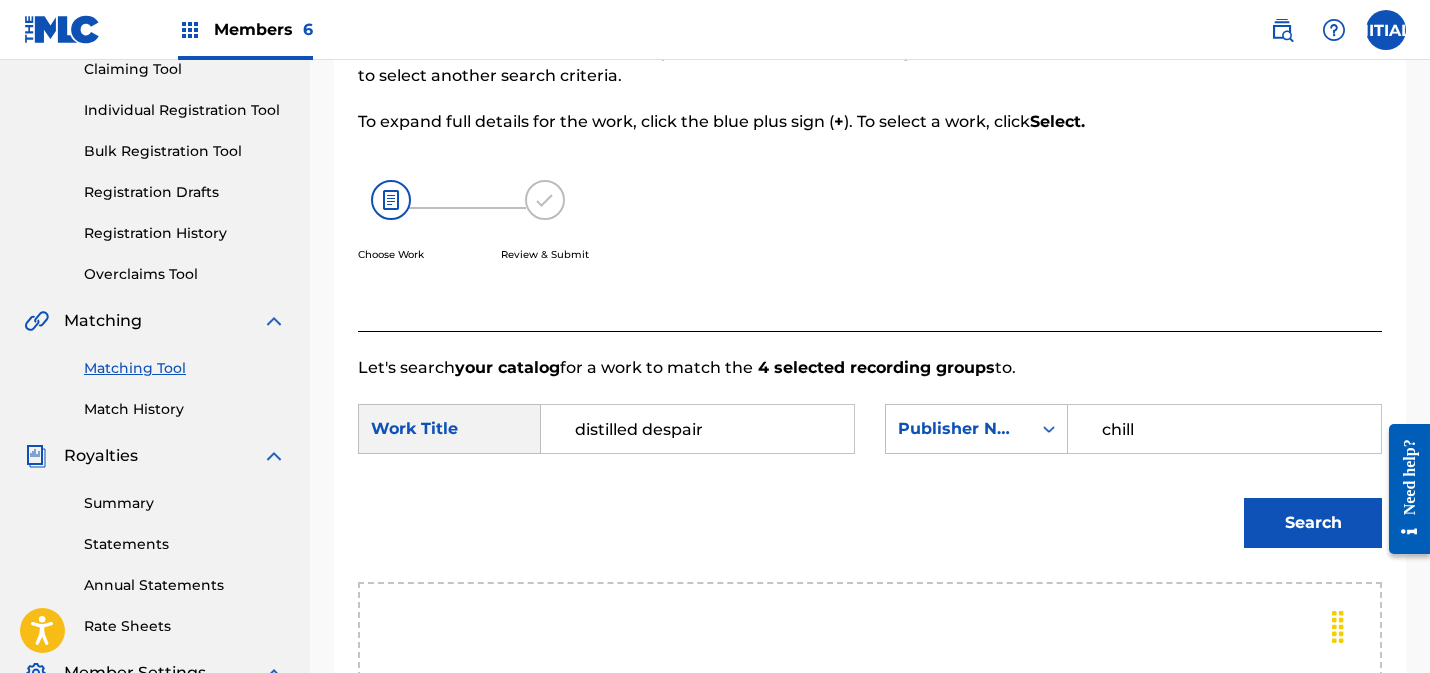 type on "chill" 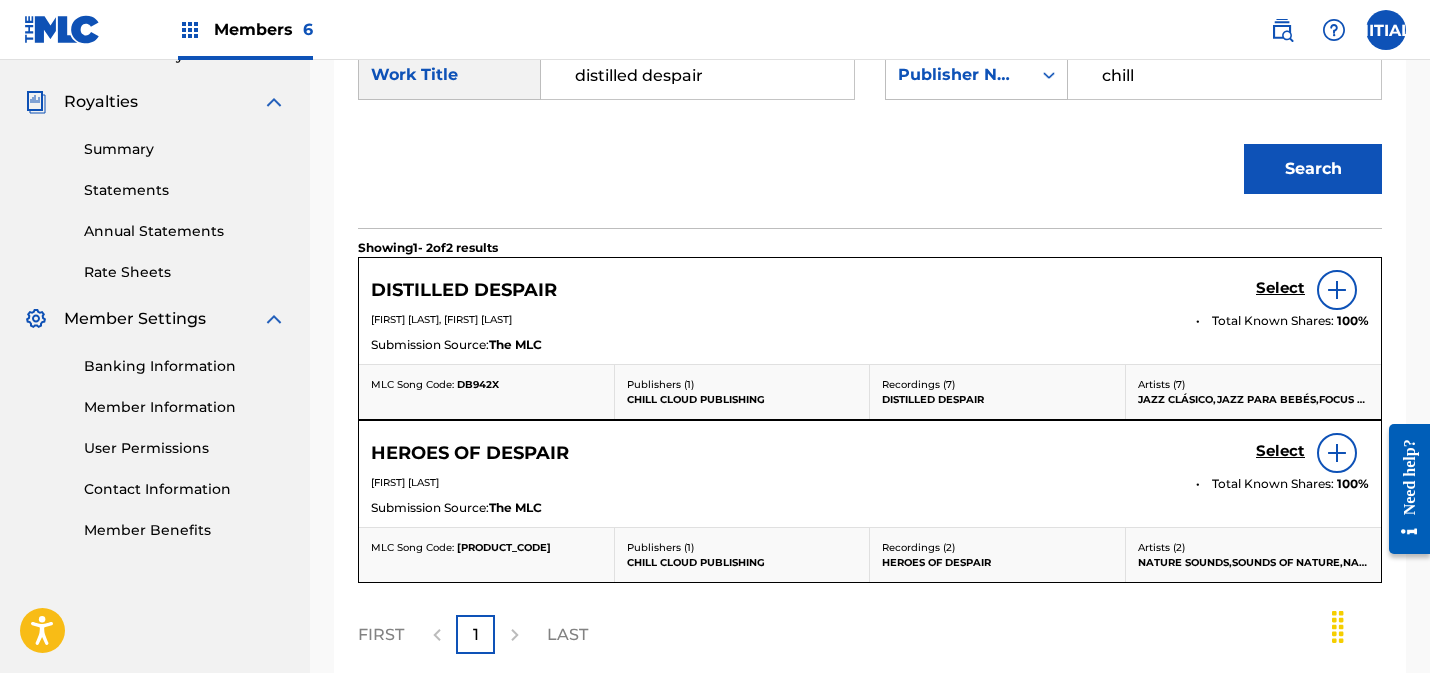 scroll, scrollTop: 583, scrollLeft: 0, axis: vertical 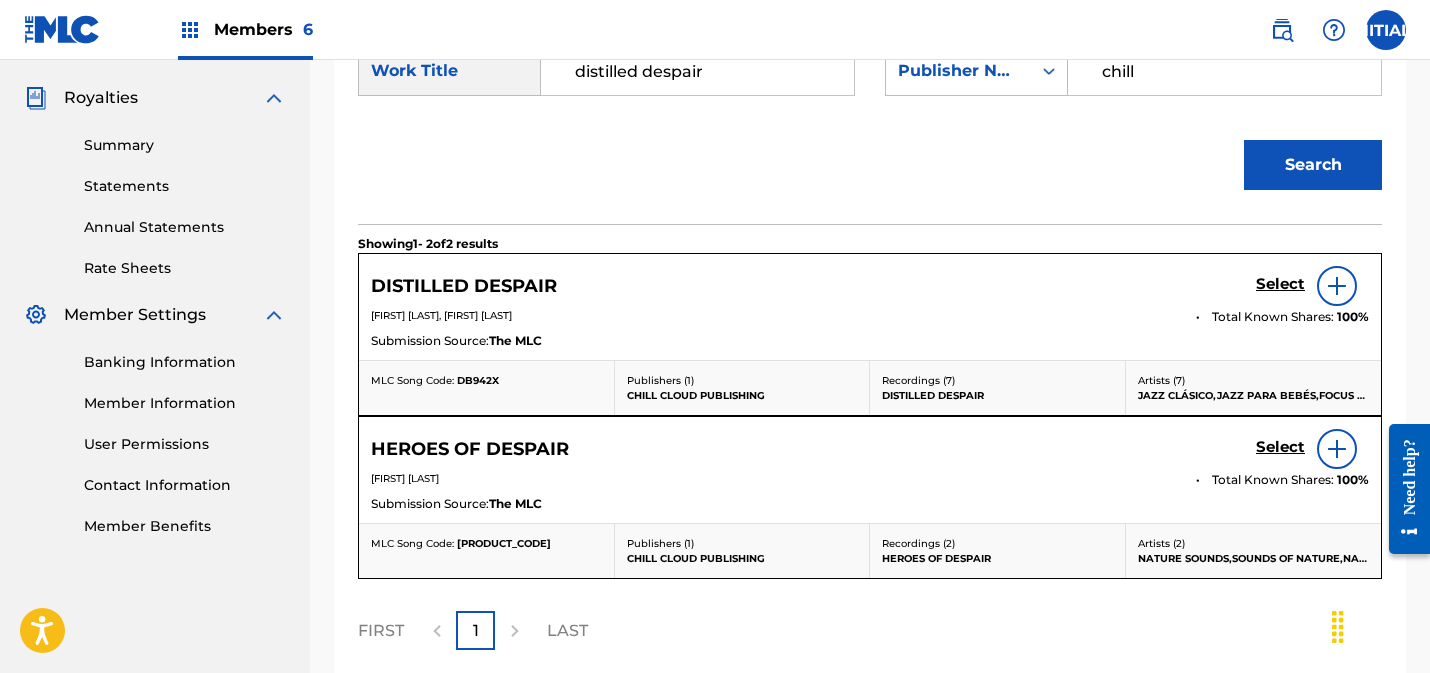 click on "Select" at bounding box center (1280, 284) 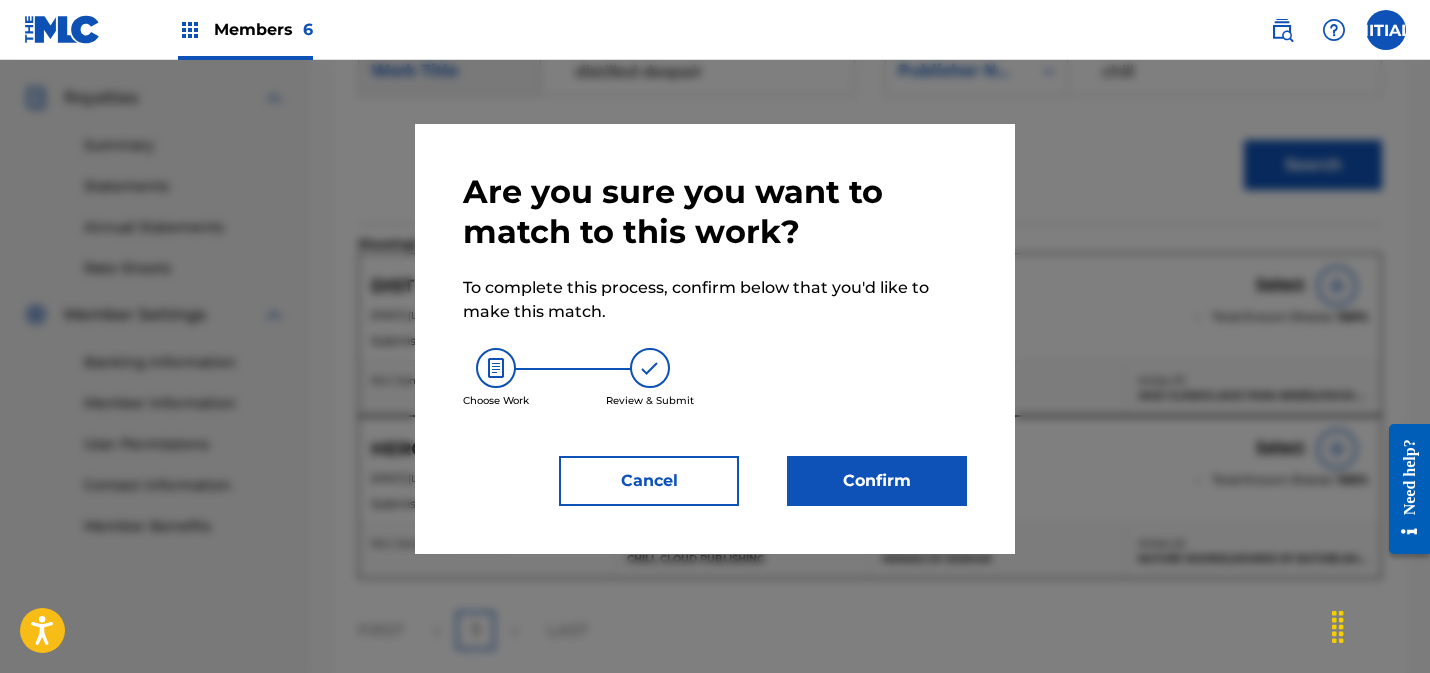 click on "Confirm" at bounding box center (877, 481) 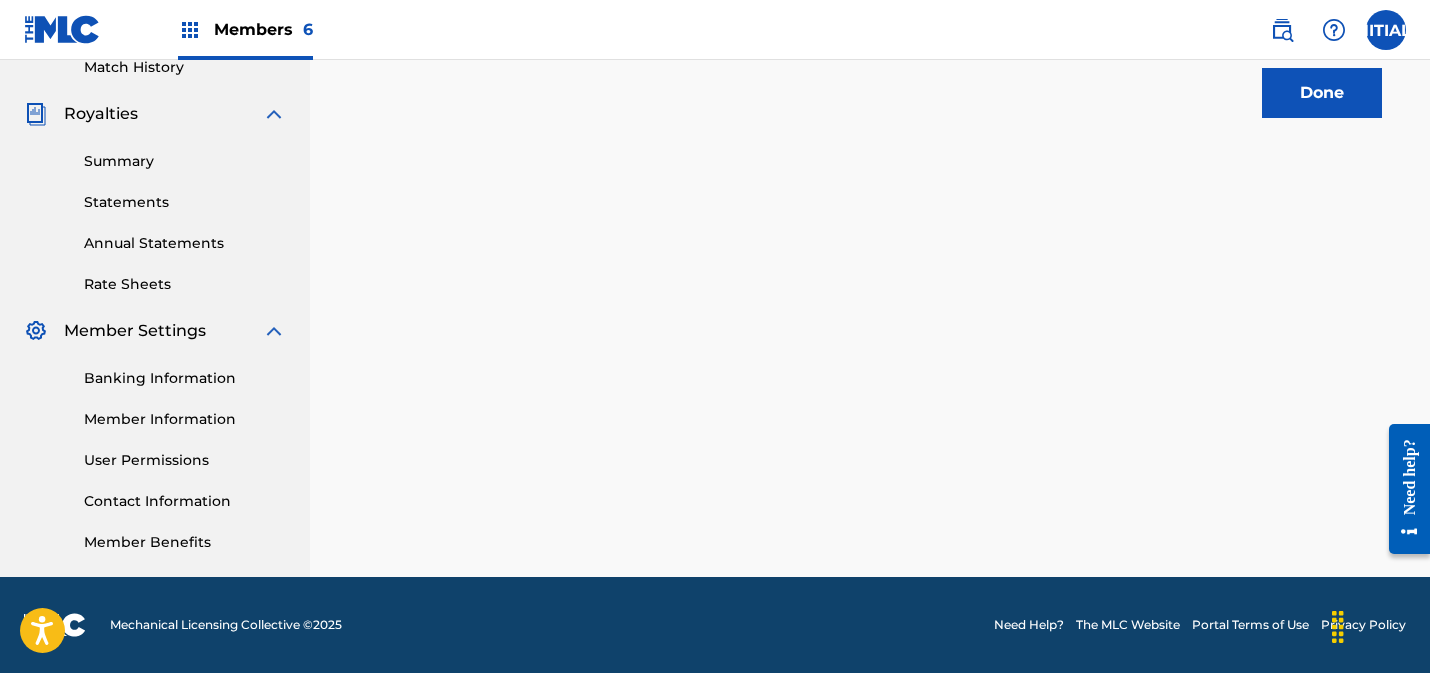 scroll, scrollTop: 406, scrollLeft: 0, axis: vertical 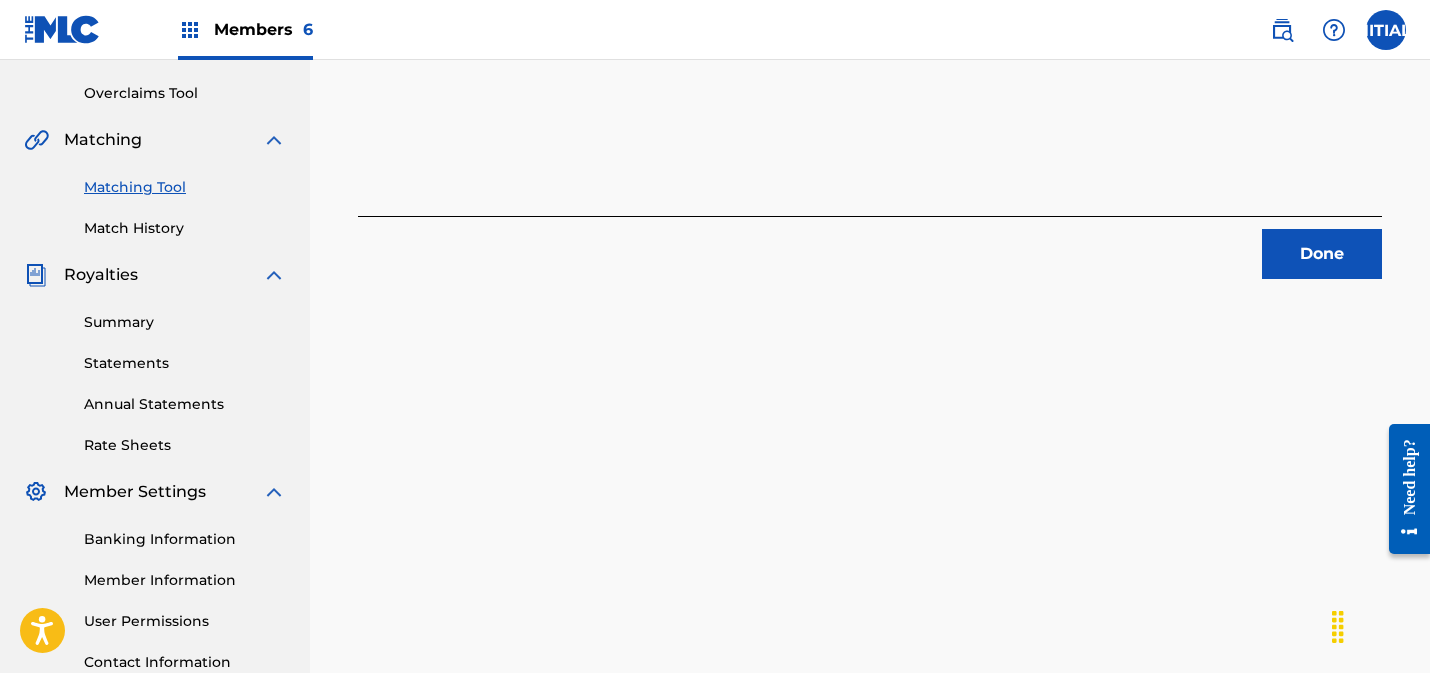 click on "Done" at bounding box center [1322, 254] 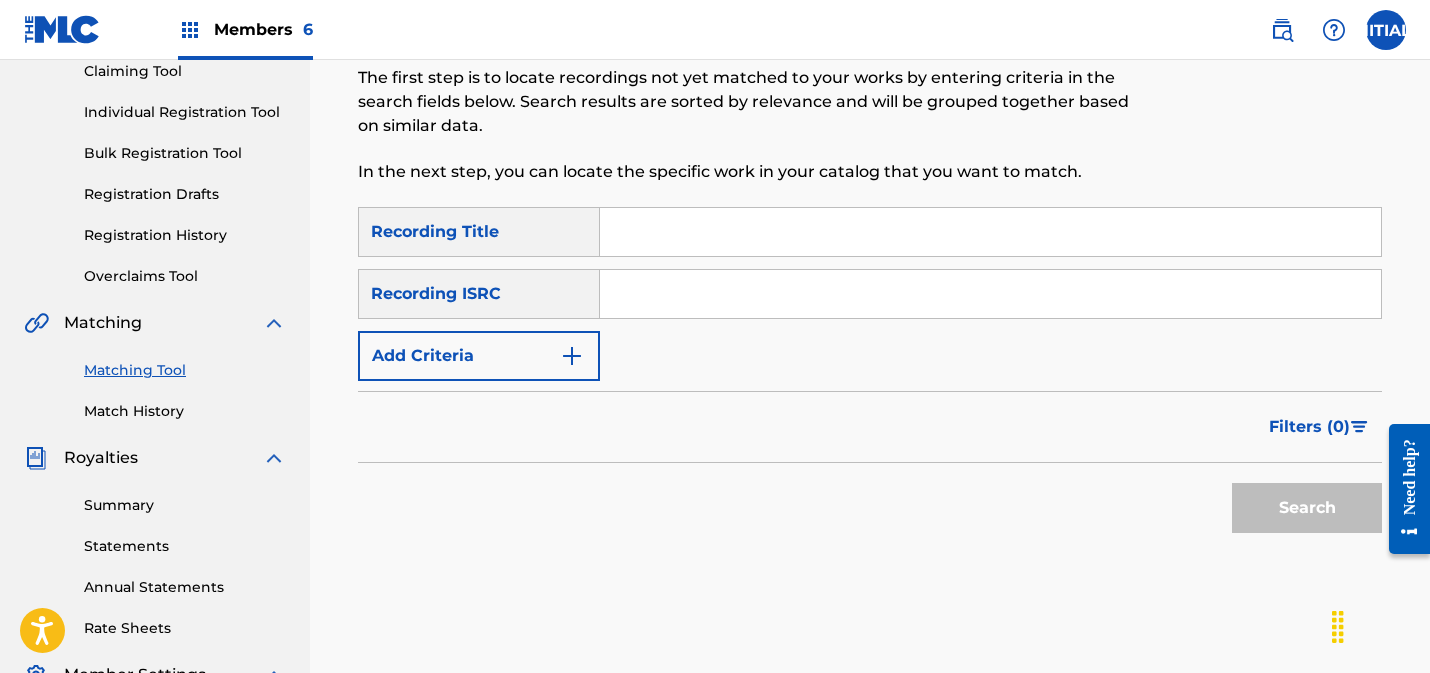 scroll, scrollTop: 0, scrollLeft: 0, axis: both 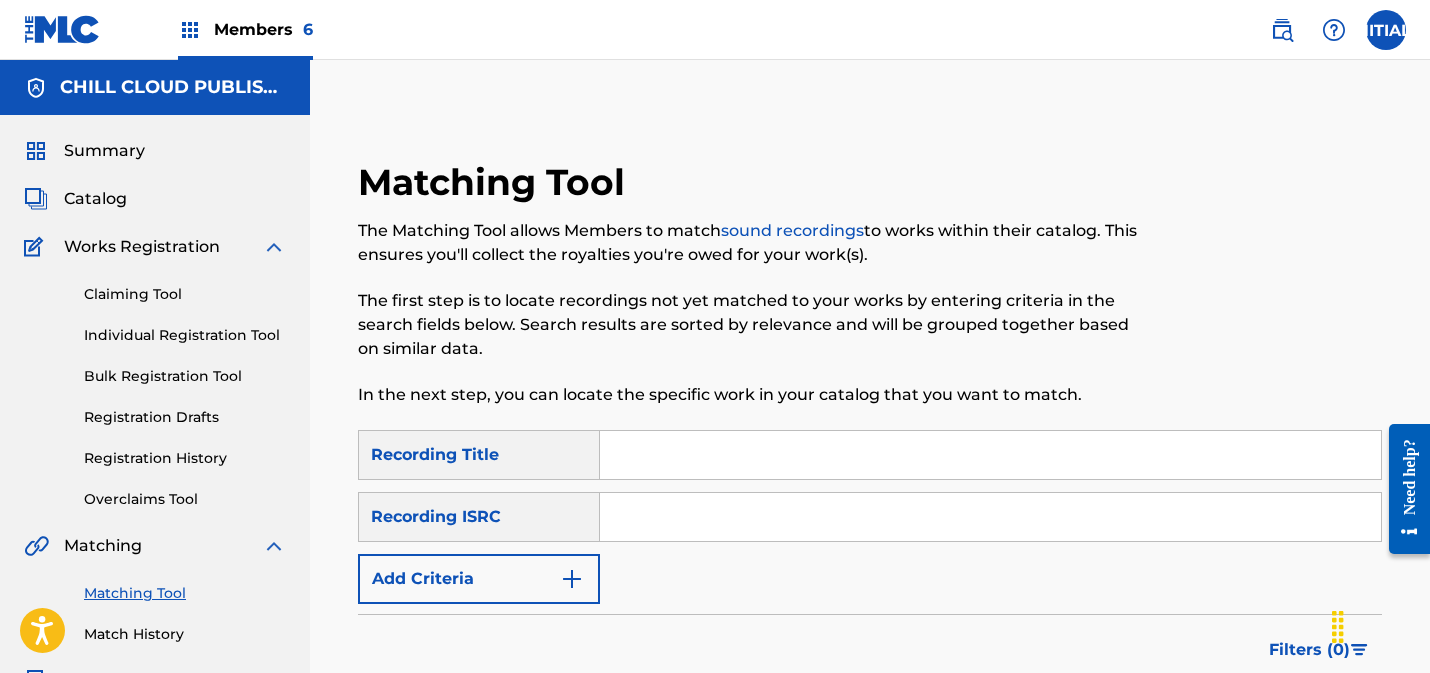 drag, startPoint x: 683, startPoint y: 513, endPoint x: 784, endPoint y: 497, distance: 102.259476 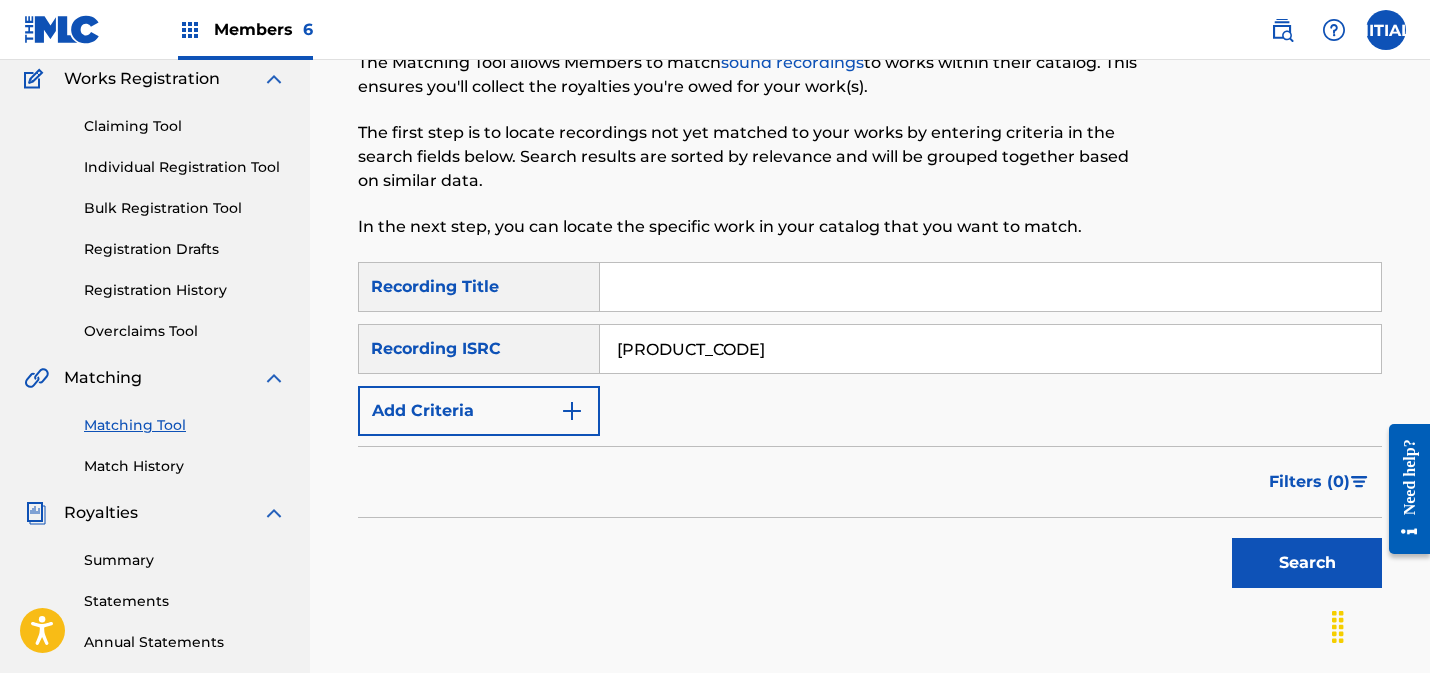 scroll, scrollTop: 179, scrollLeft: 0, axis: vertical 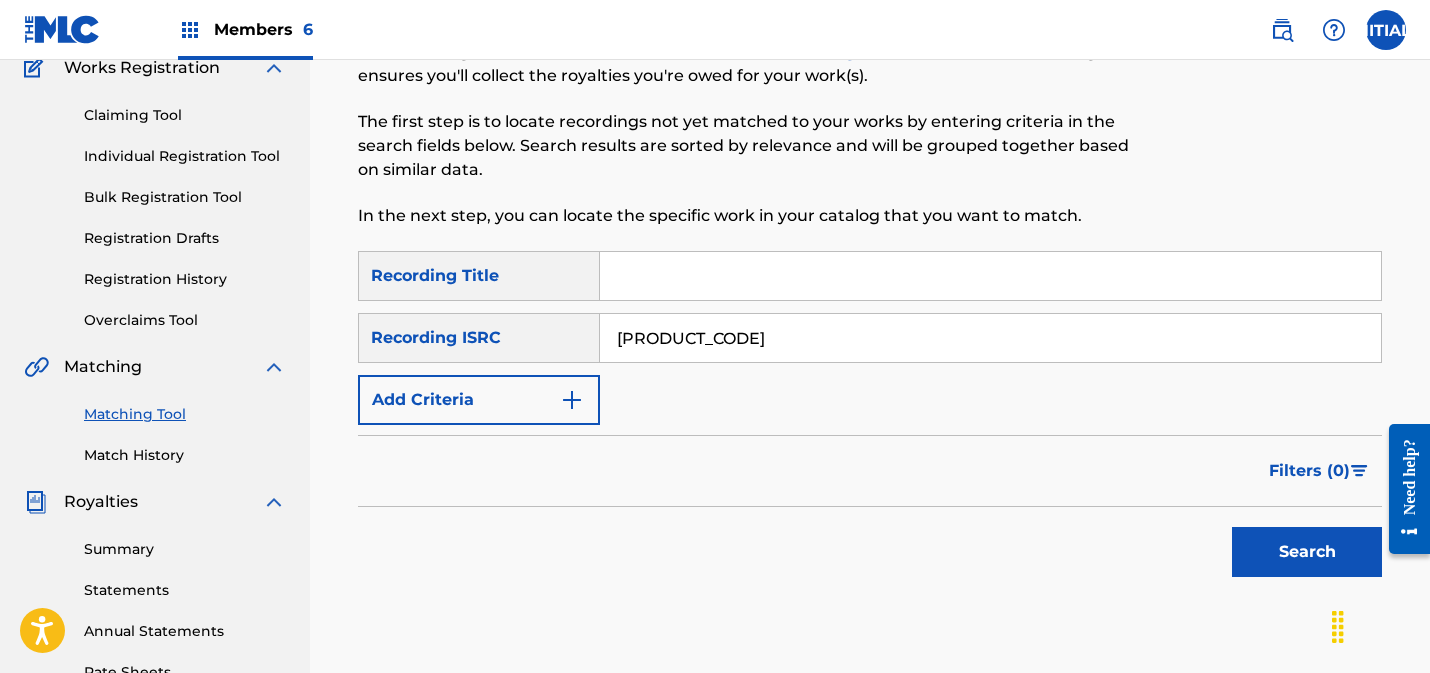 type on "[PRODUCT_CODE]" 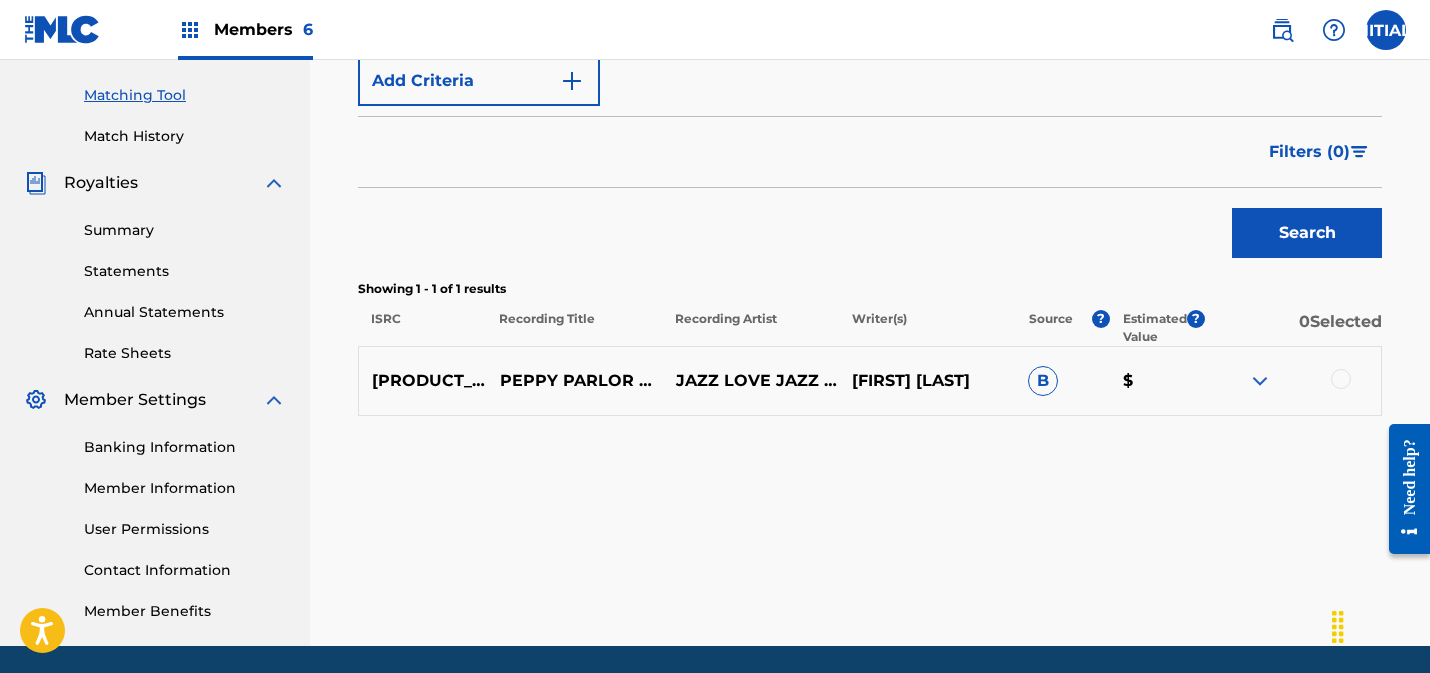 scroll, scrollTop: 535, scrollLeft: 0, axis: vertical 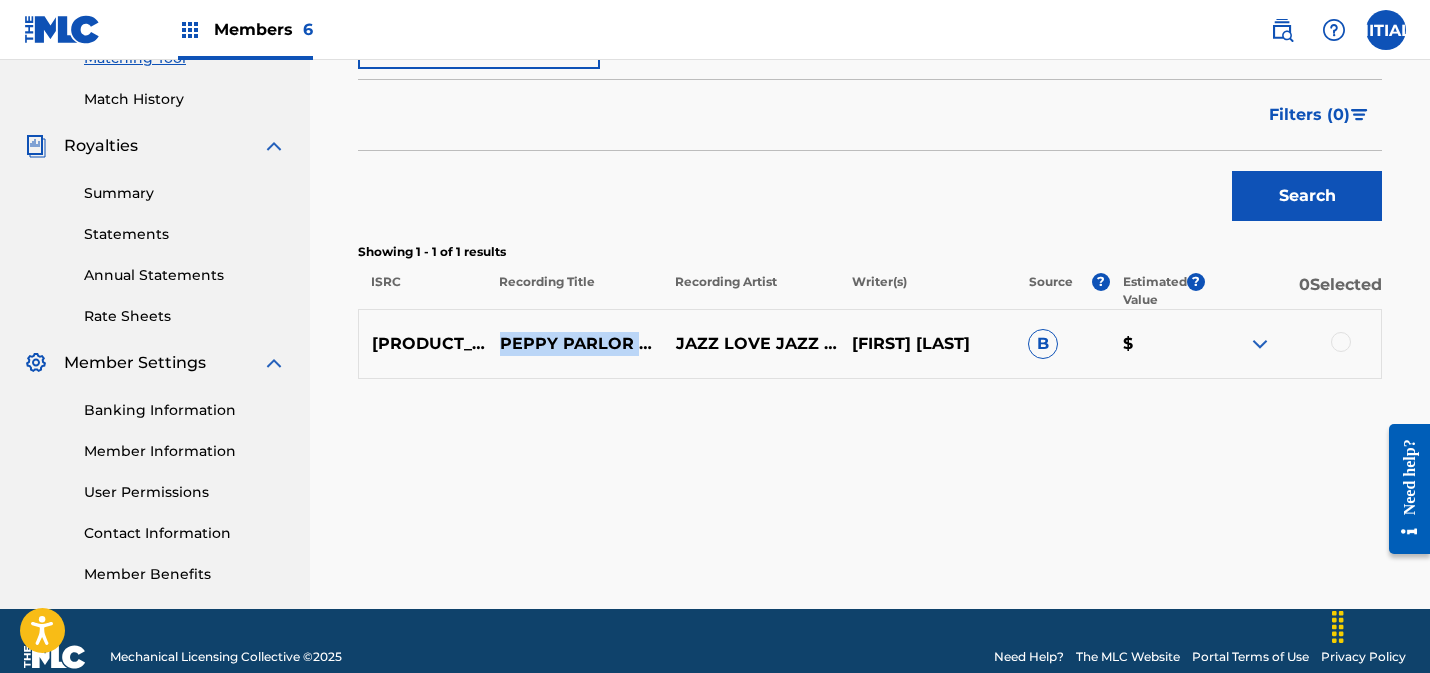 drag, startPoint x: 559, startPoint y: 339, endPoint x: 555, endPoint y: 352, distance: 13.601471 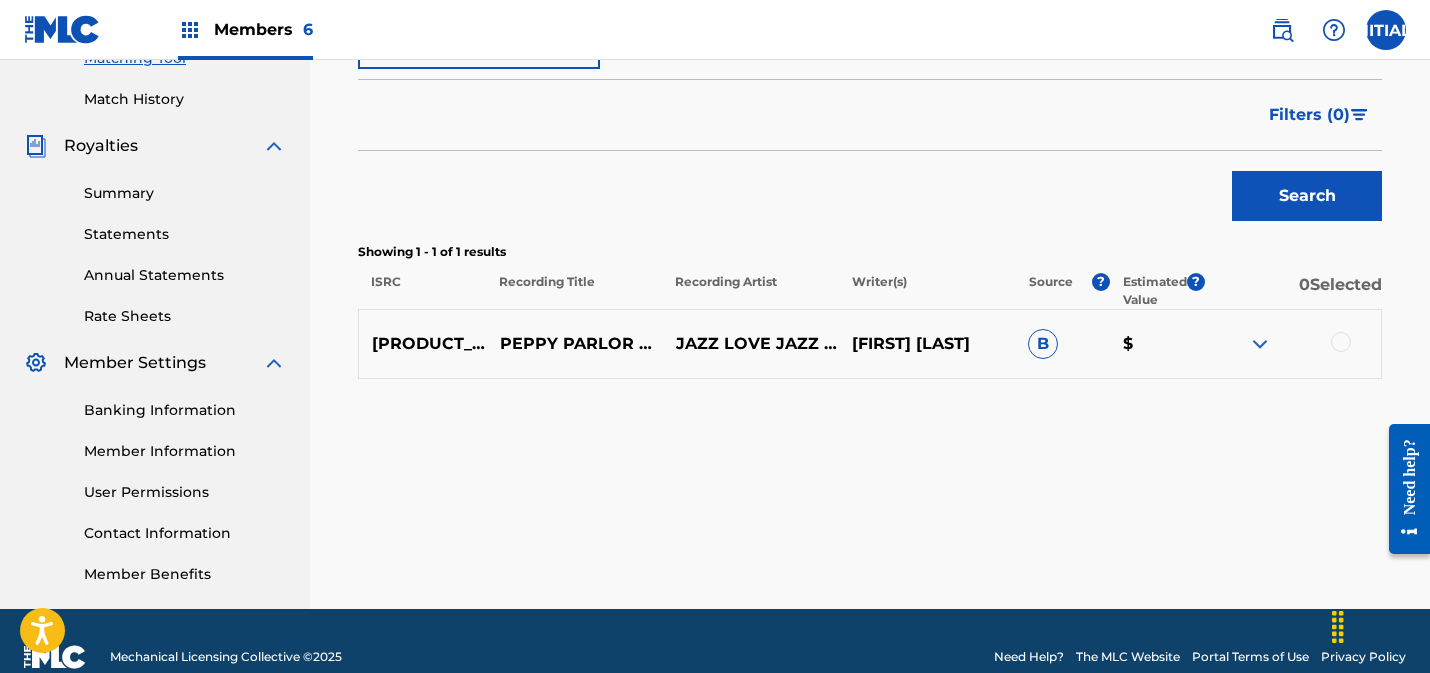 click at bounding box center (1341, 342) 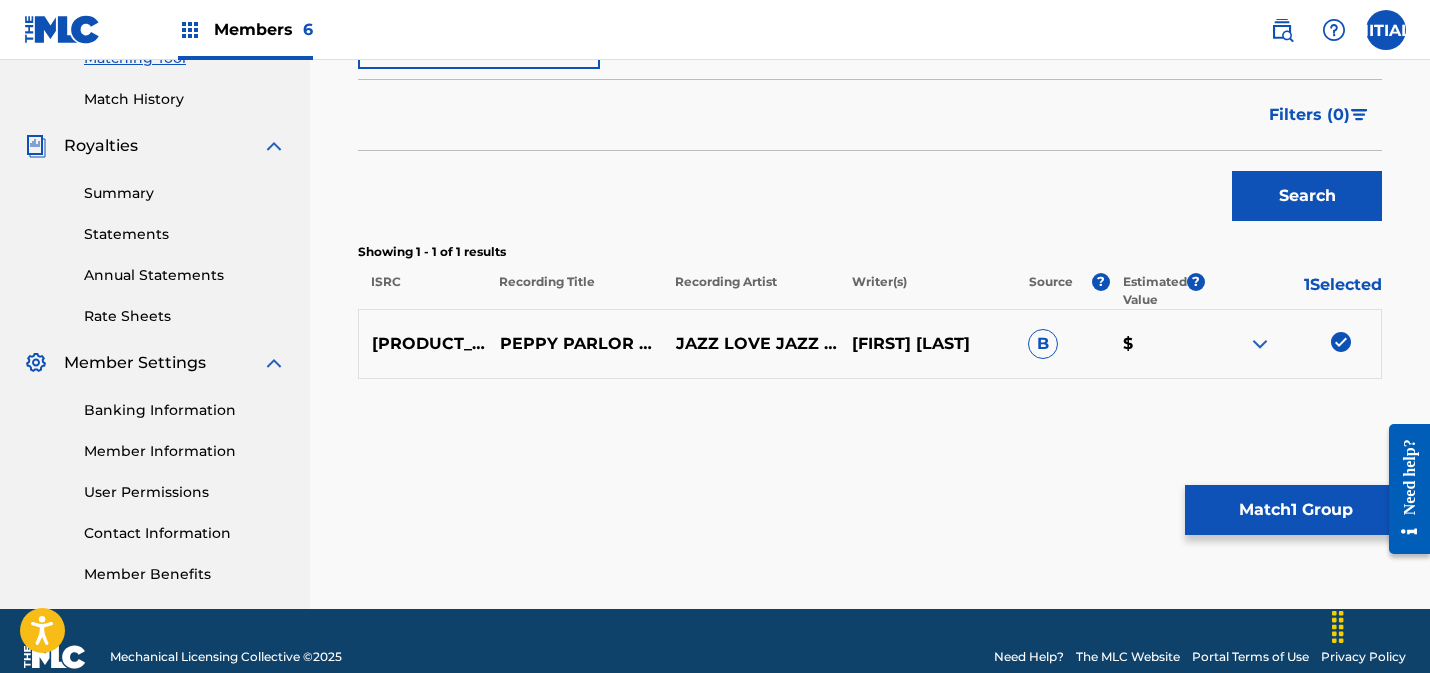 click on "Match  1 Group" at bounding box center [1295, 510] 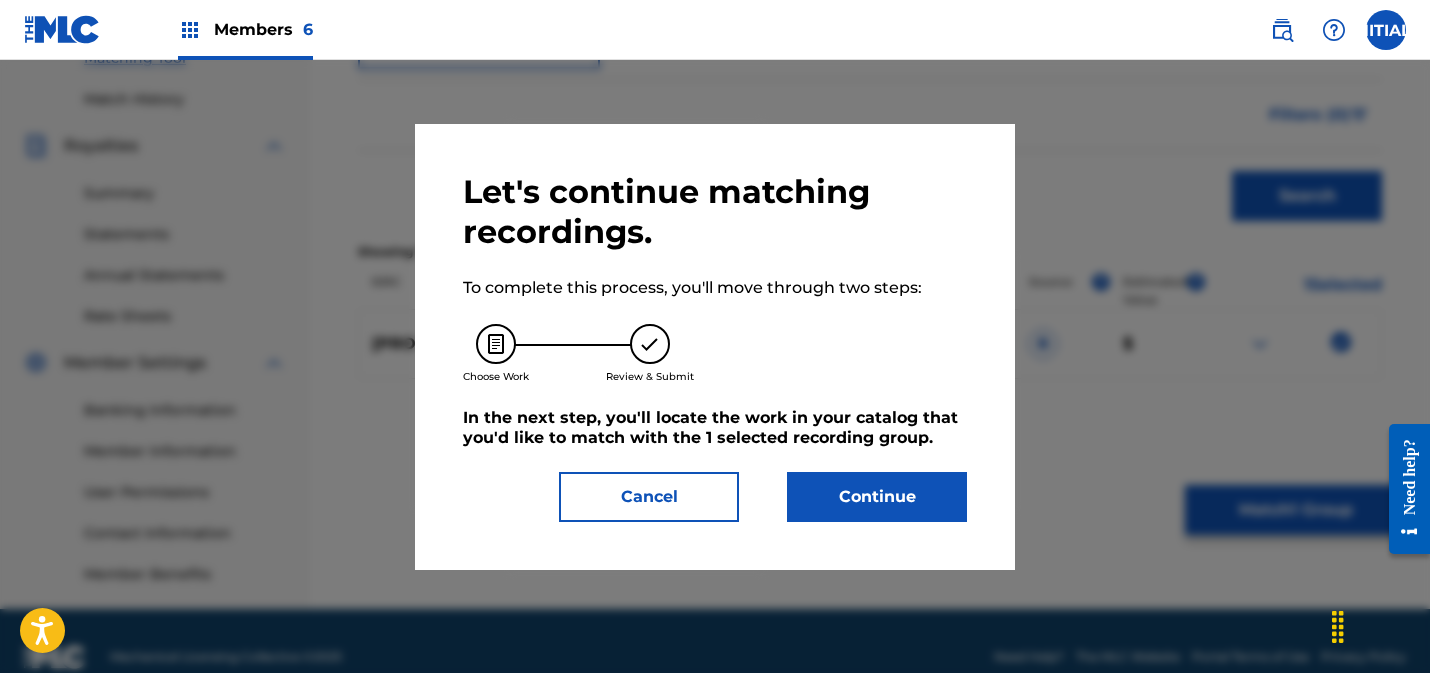 click on "Continue" at bounding box center [877, 497] 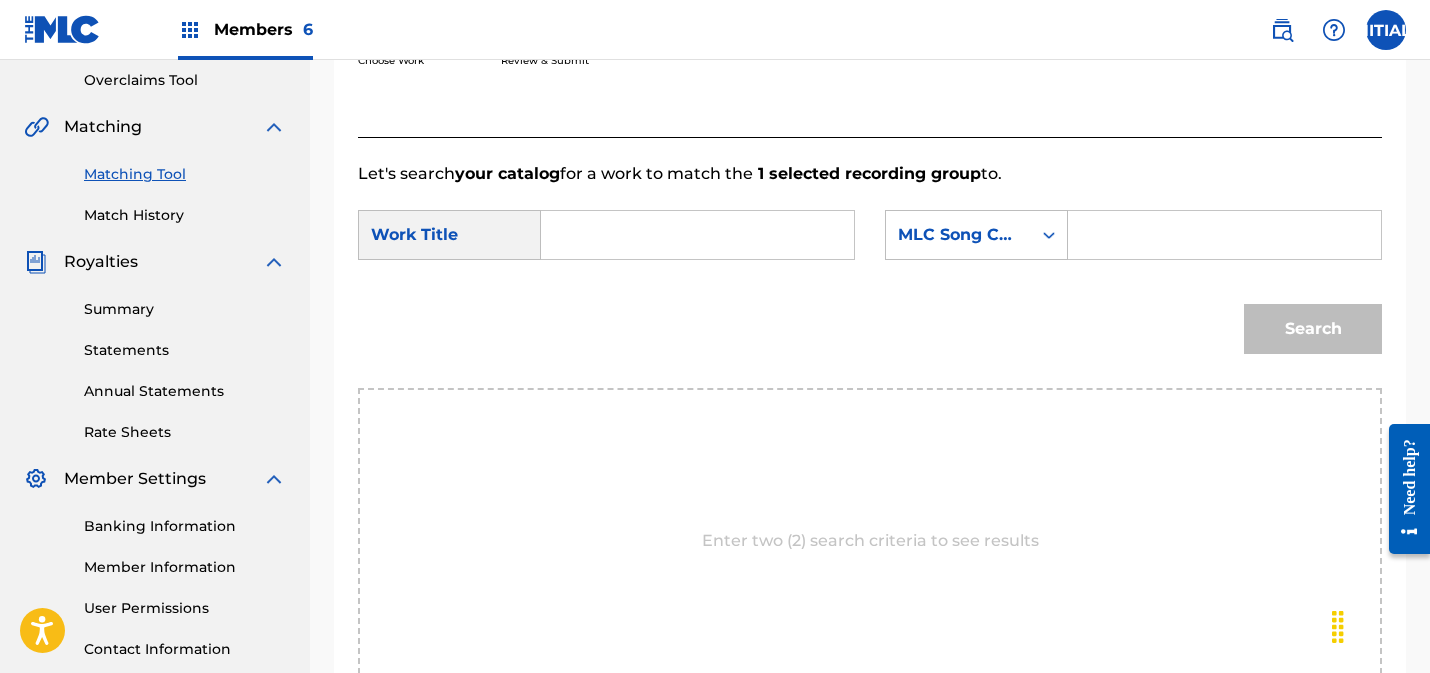 scroll, scrollTop: 418, scrollLeft: 0, axis: vertical 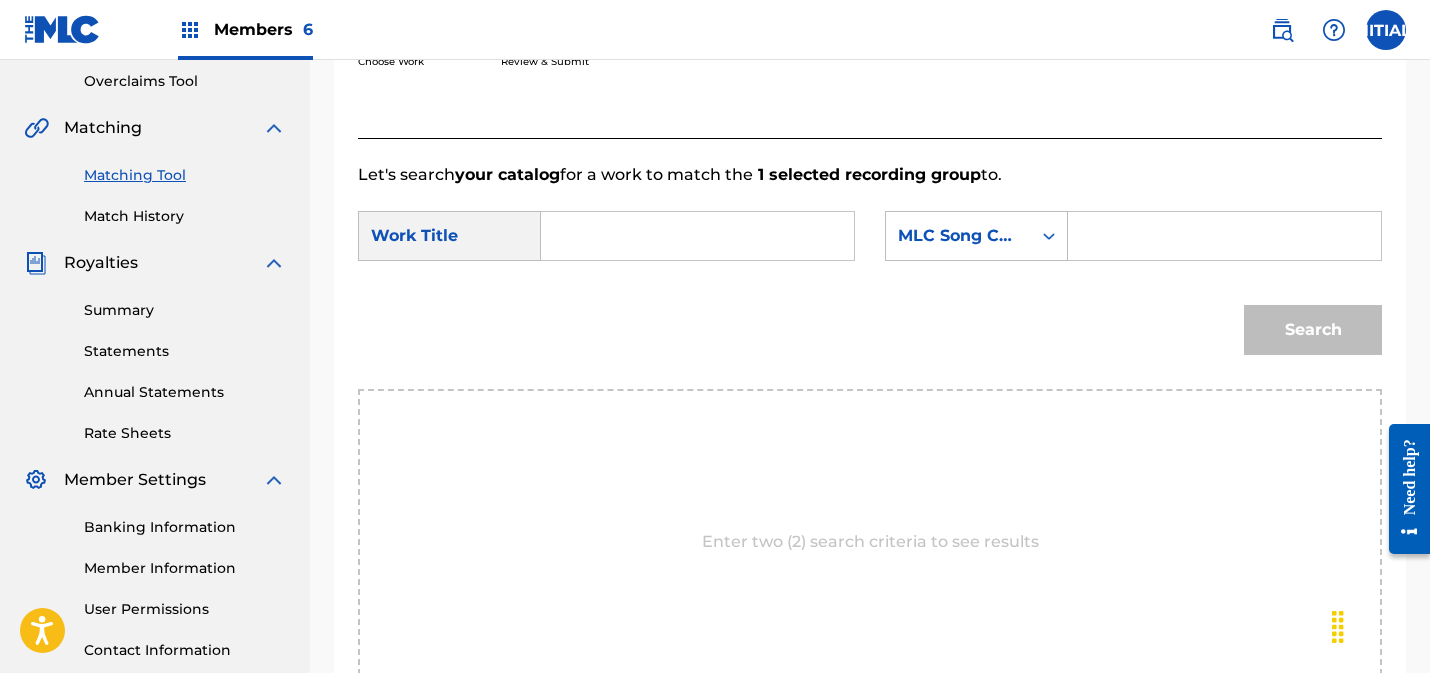 drag, startPoint x: 594, startPoint y: 236, endPoint x: 742, endPoint y: 251, distance: 148.7582 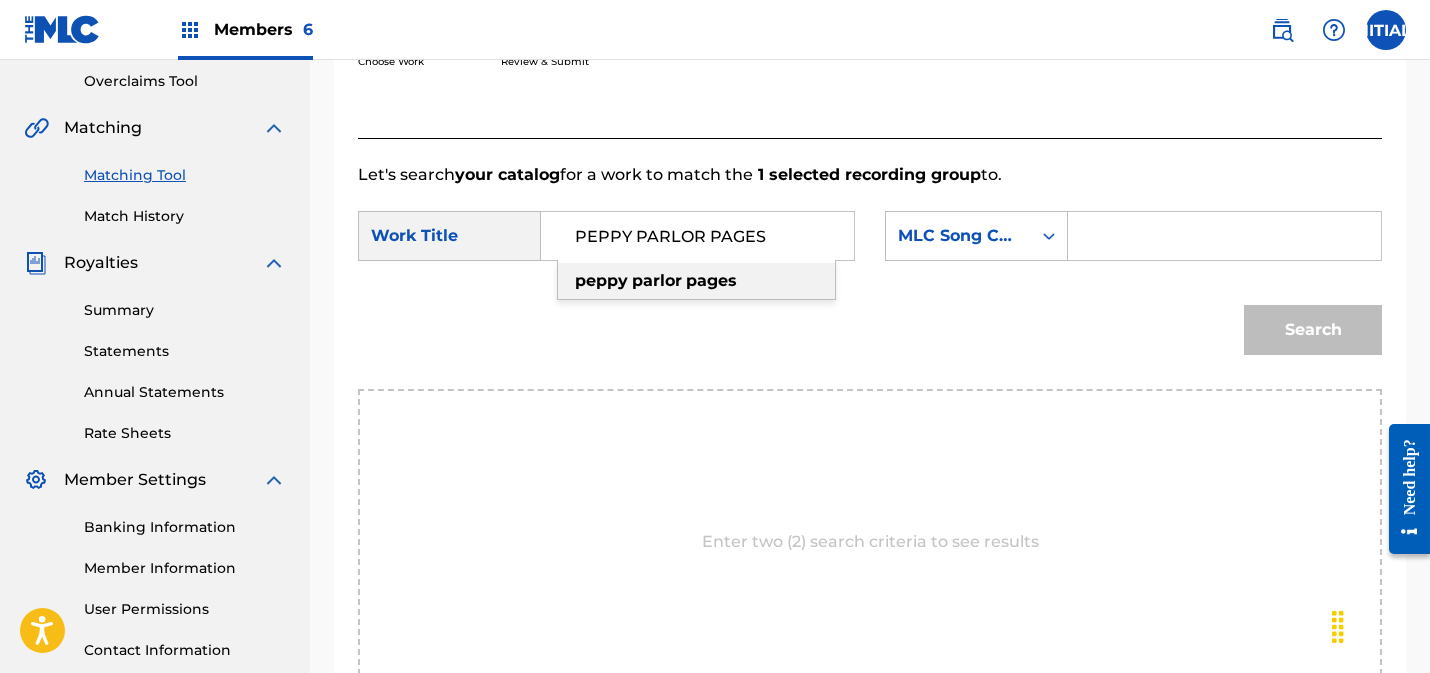 click on "pages" at bounding box center (711, 280) 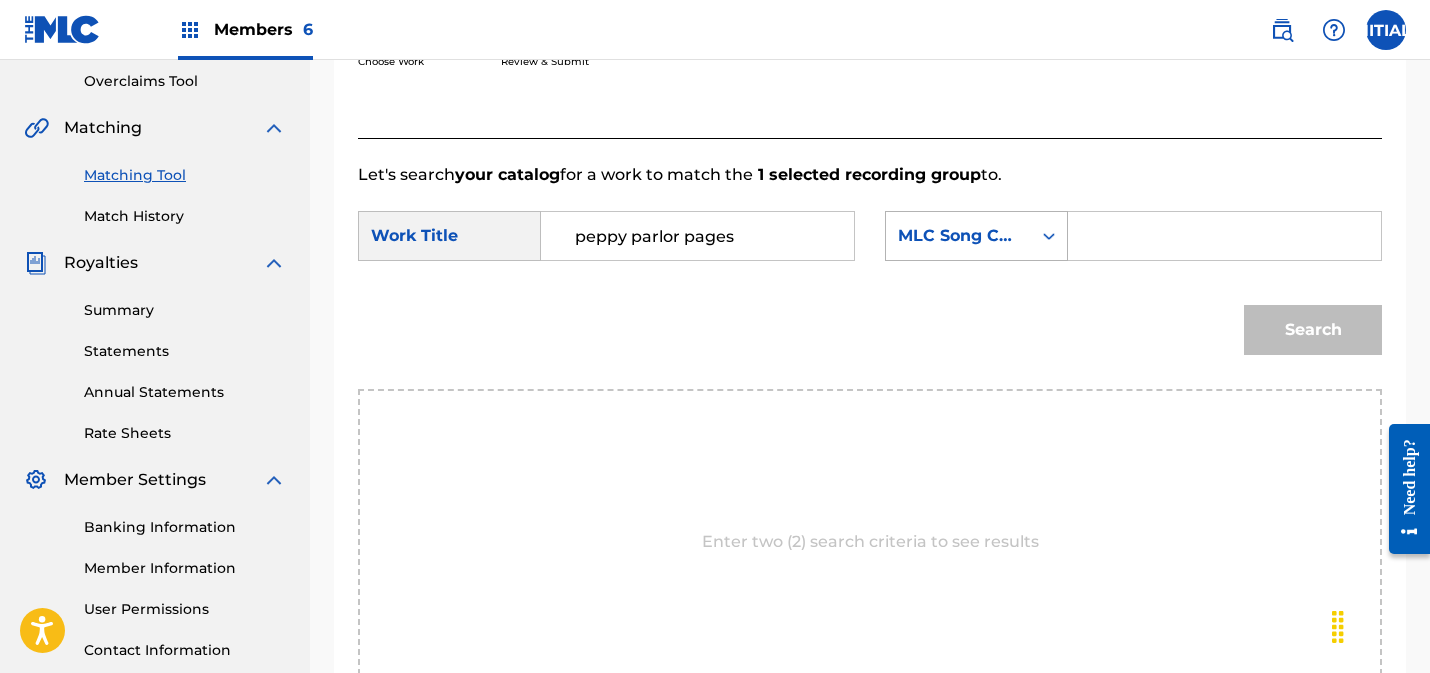 click on "MLC Song Code" at bounding box center (958, 236) 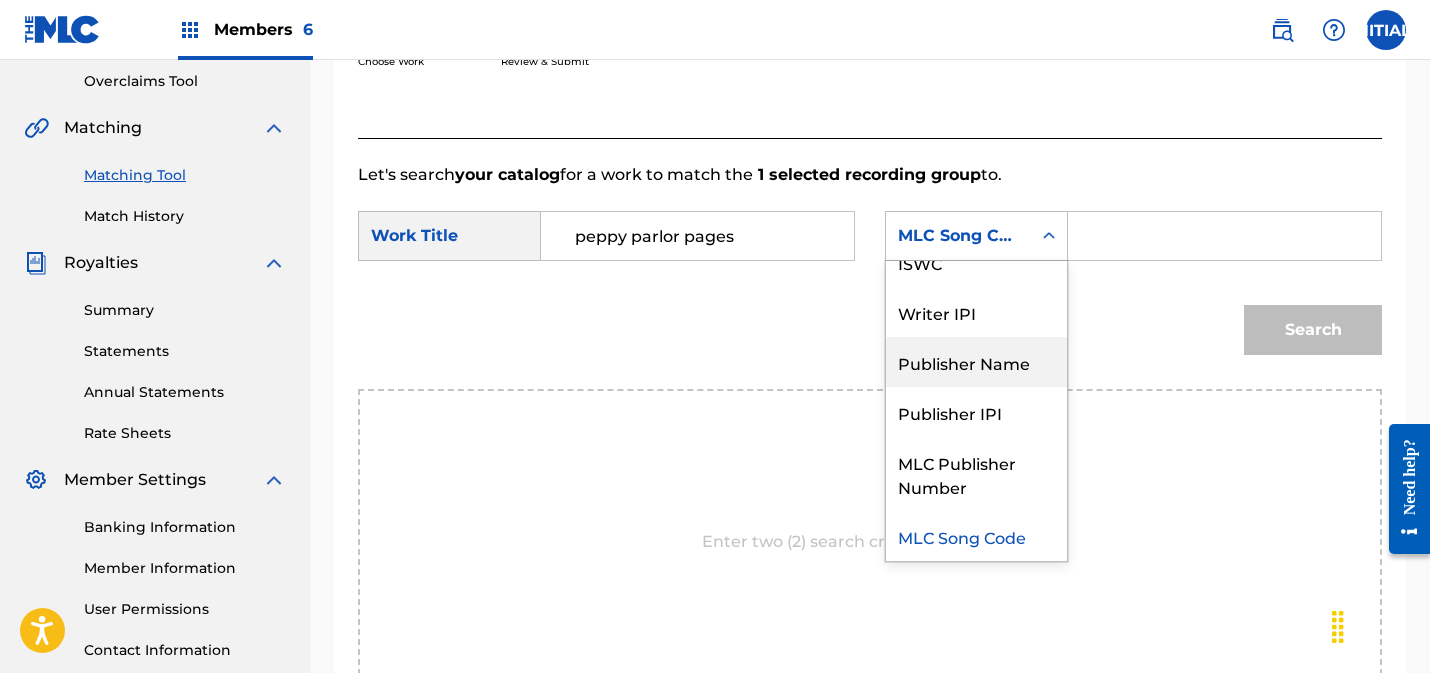 scroll, scrollTop: 0, scrollLeft: 0, axis: both 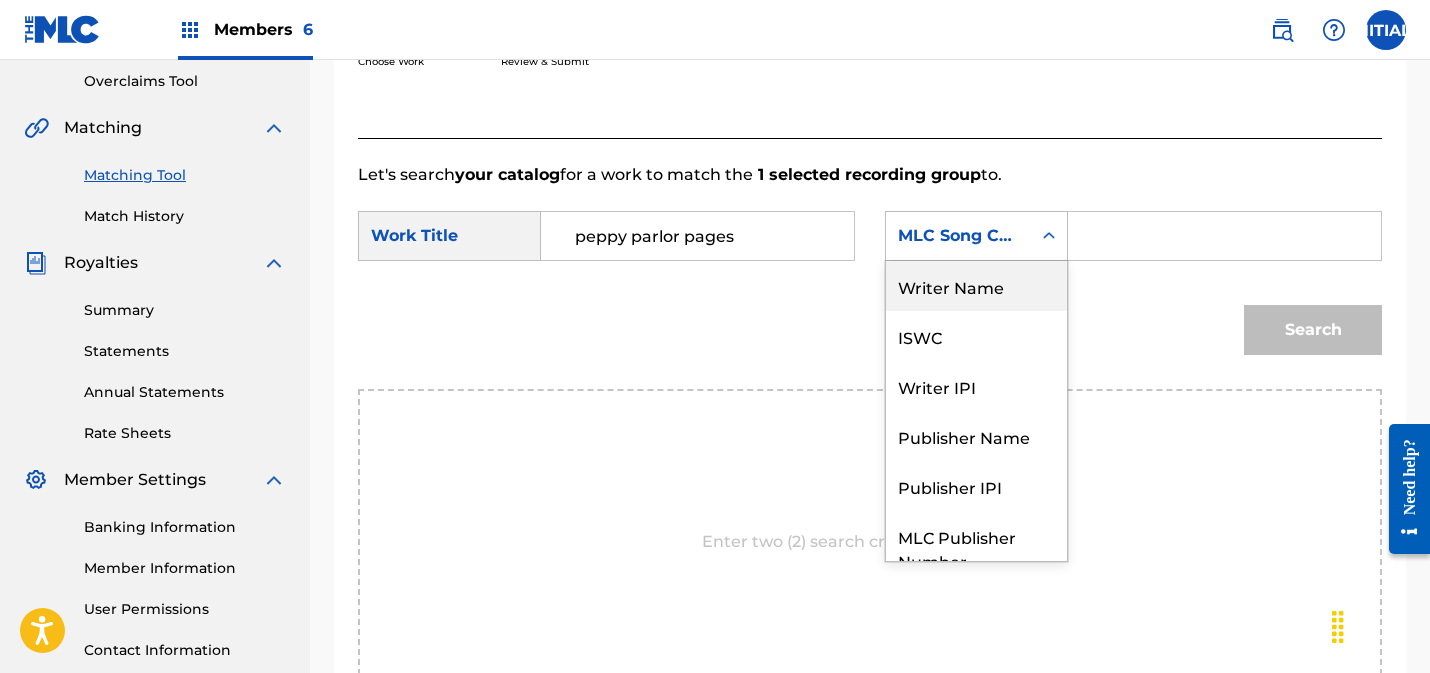 click on "Writer Name" at bounding box center [976, 286] 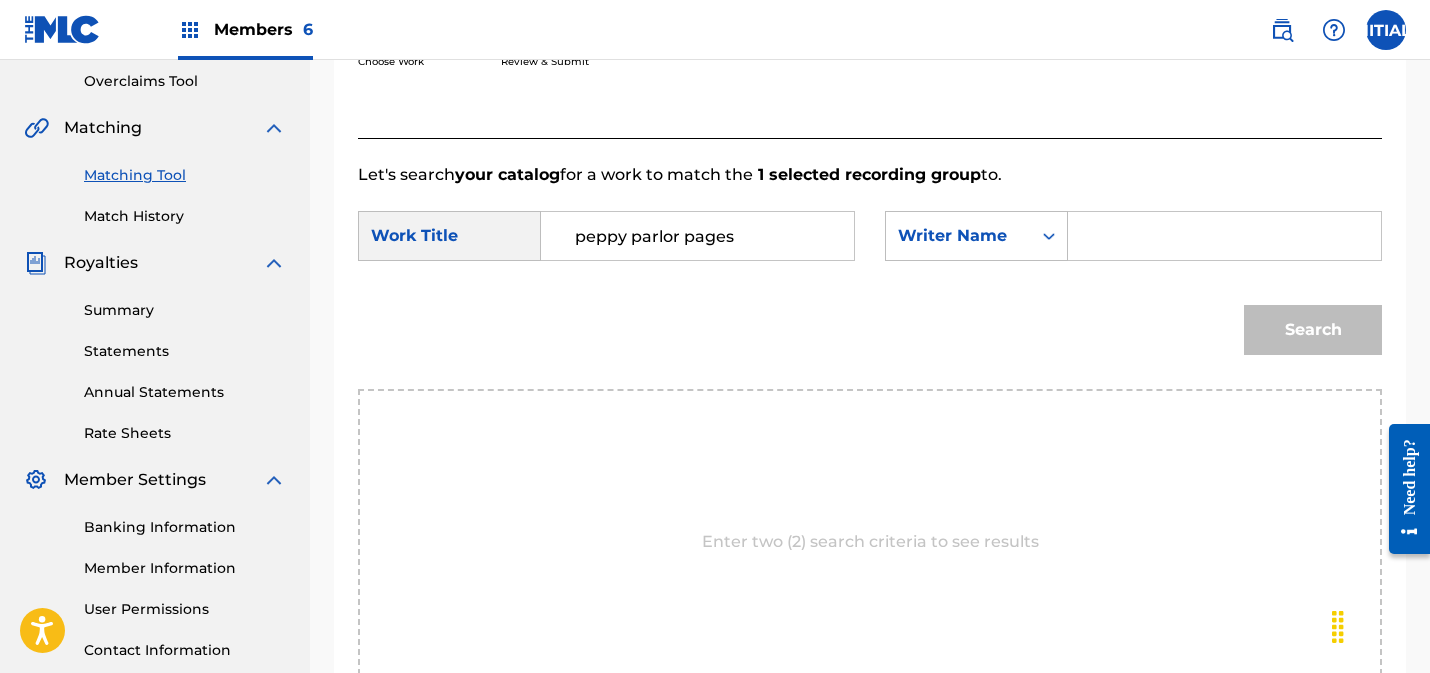click at bounding box center (1224, 236) 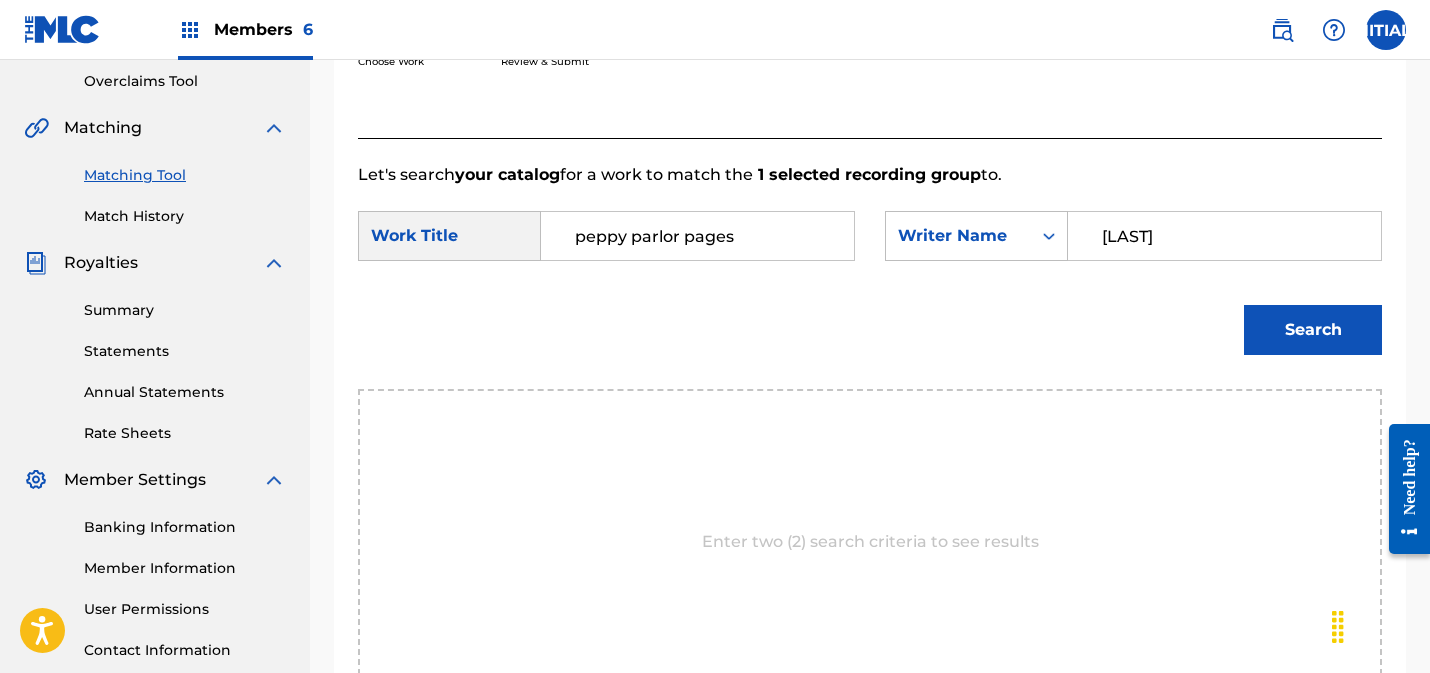 type on "[LAST]" 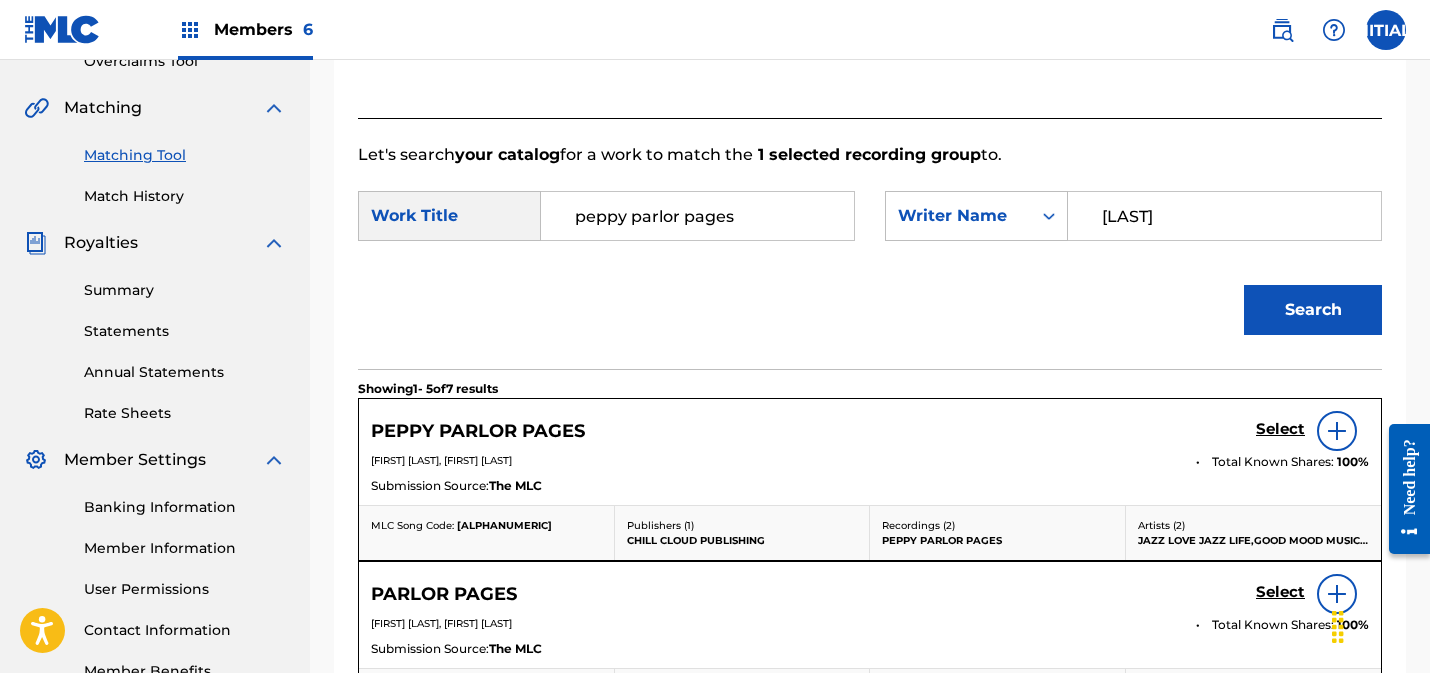 scroll, scrollTop: 424, scrollLeft: 0, axis: vertical 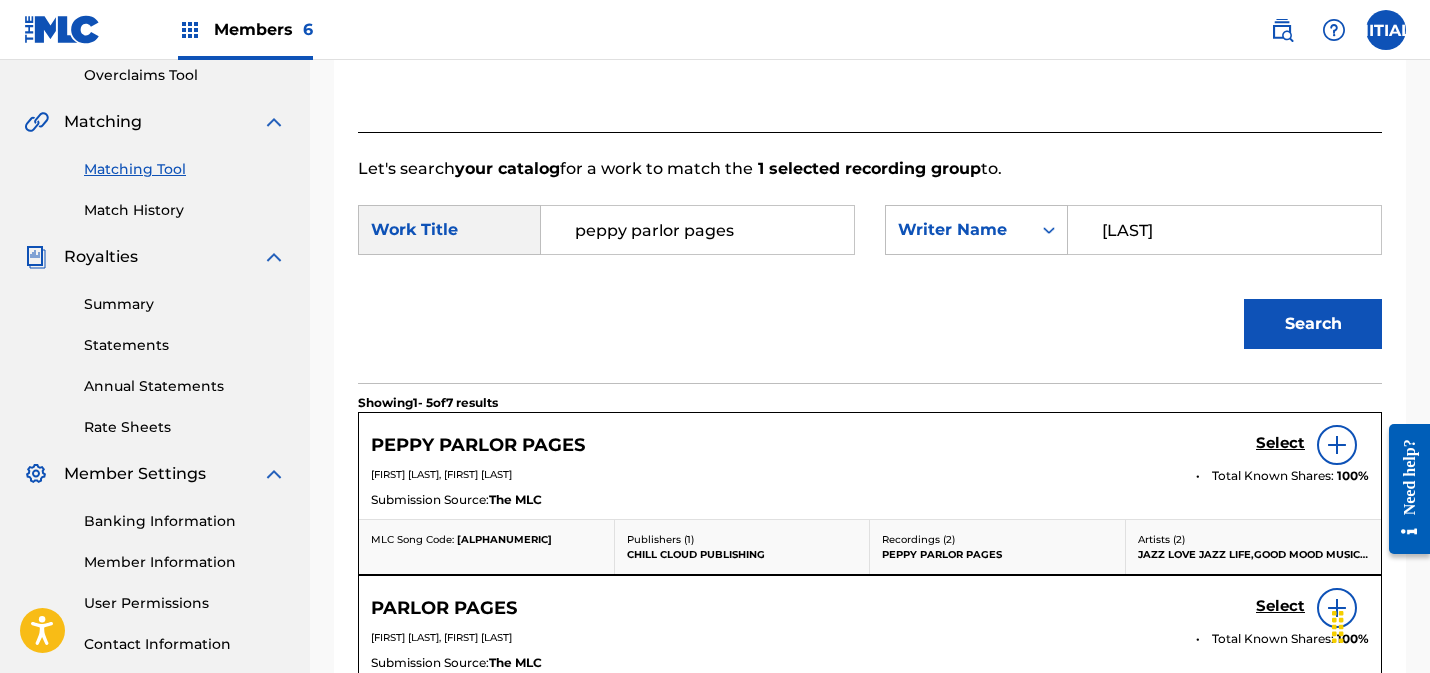click on "Select" at bounding box center (1280, 443) 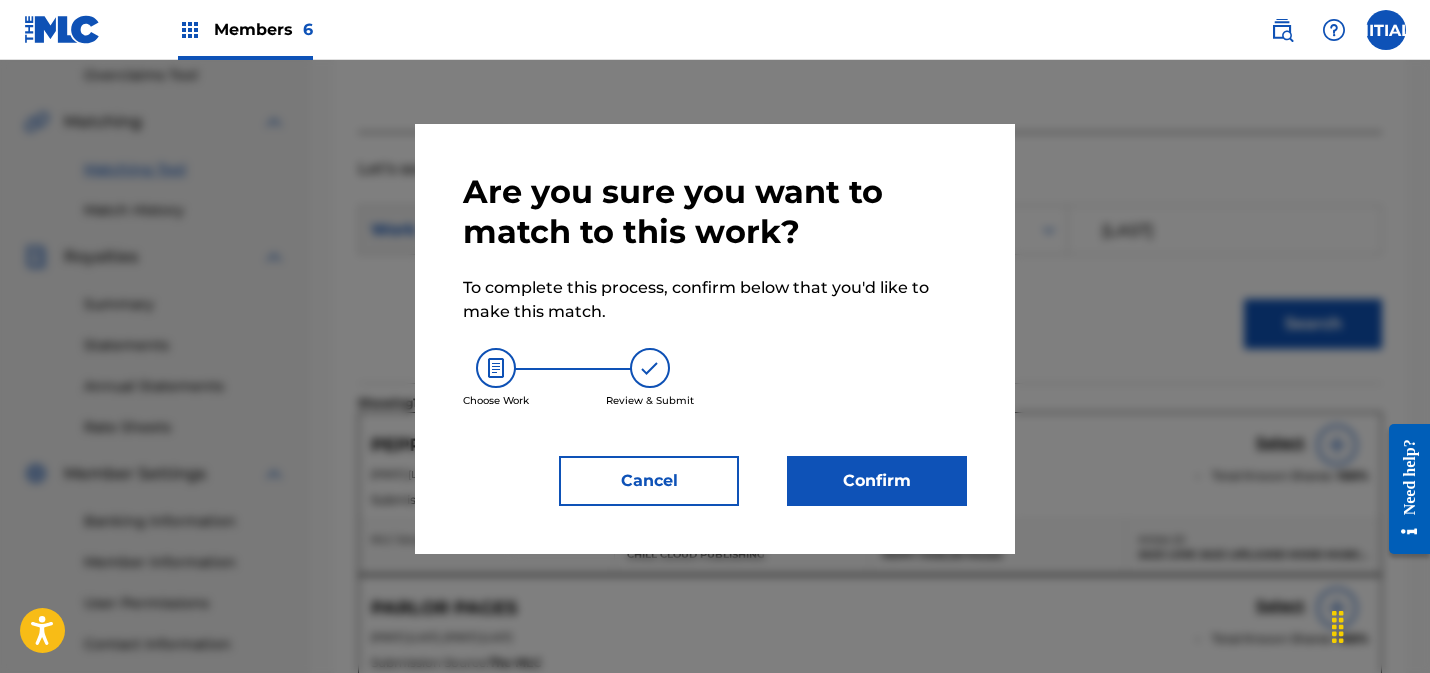 click on "Confirm" at bounding box center (877, 481) 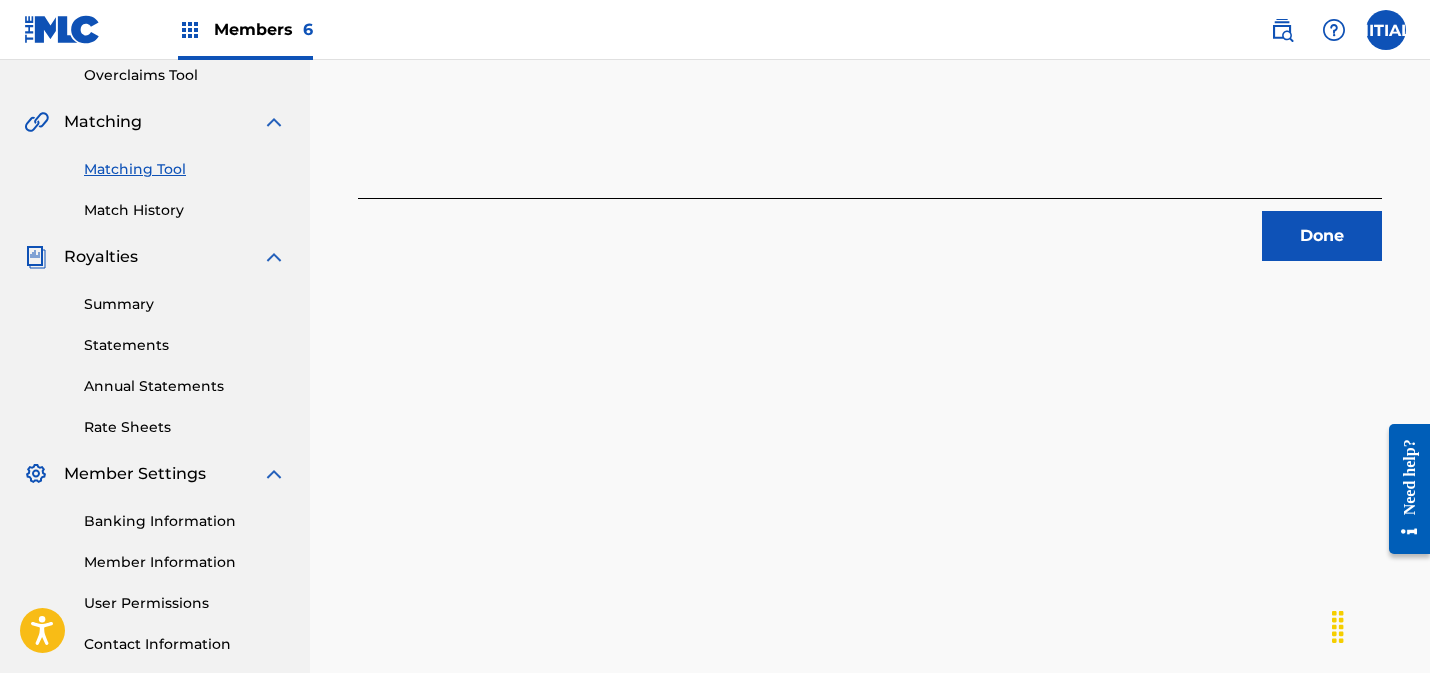 click on "Done" at bounding box center (1322, 236) 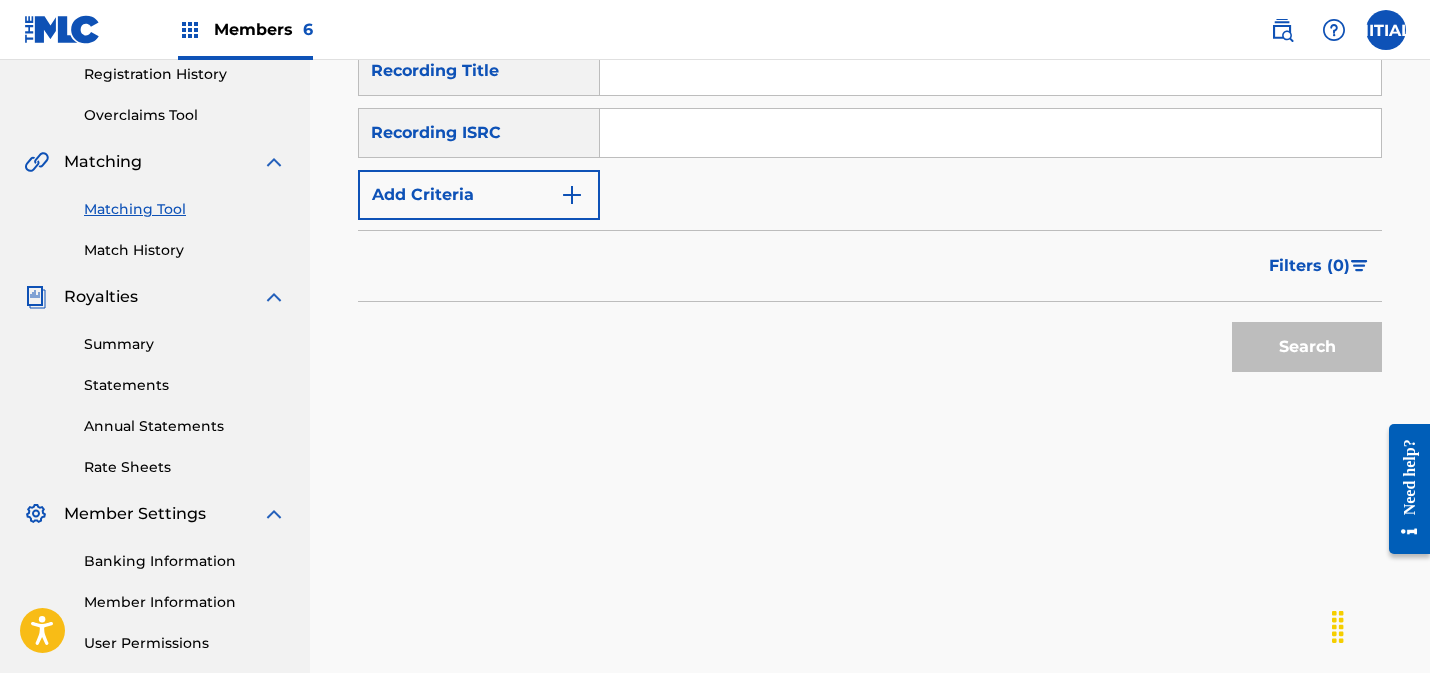 scroll, scrollTop: 567, scrollLeft: 0, axis: vertical 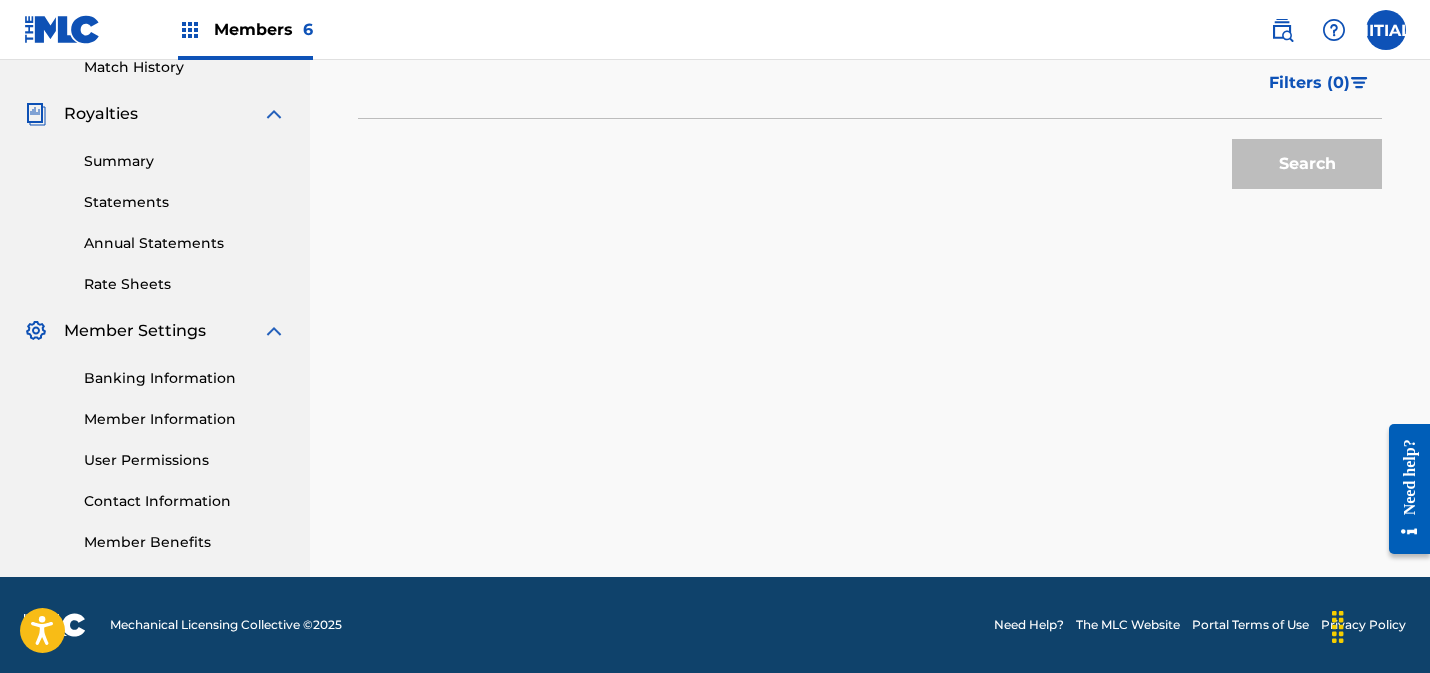 click on "Need help?" at bounding box center (1409, 477) 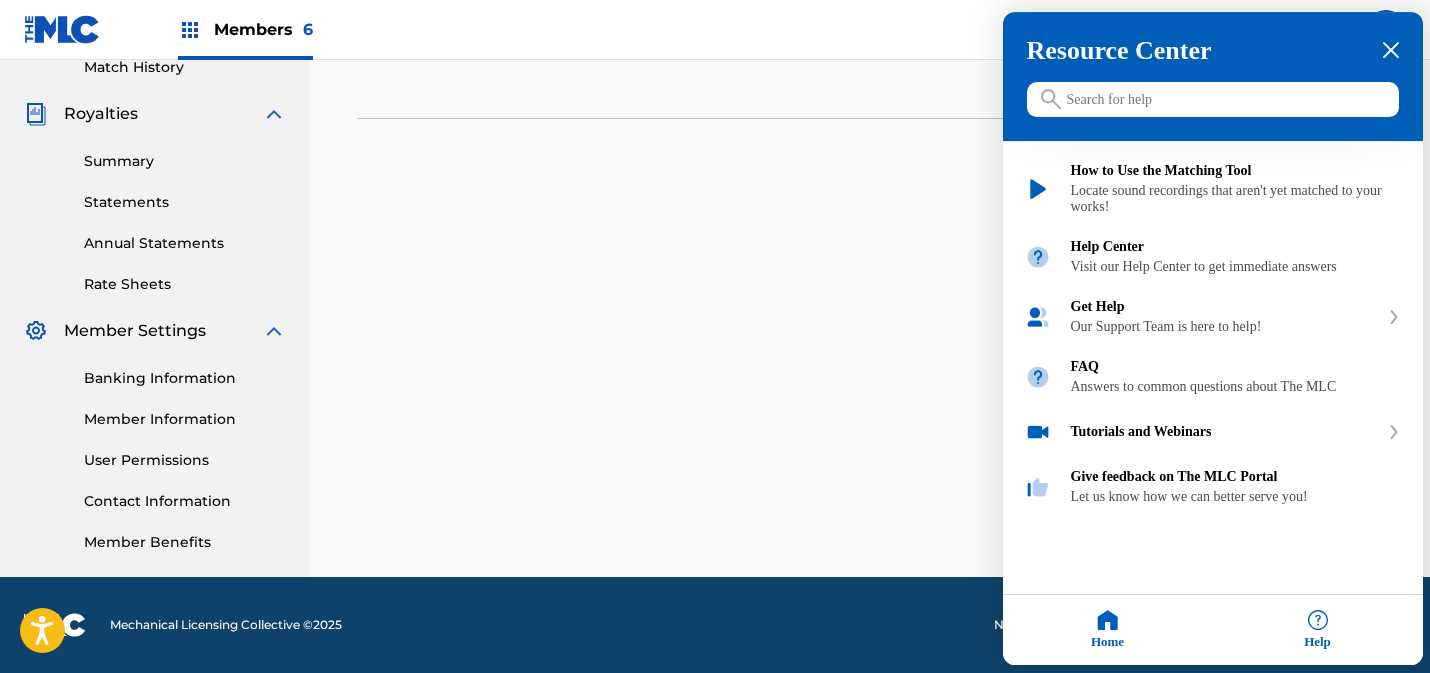click at bounding box center (1213, 100) 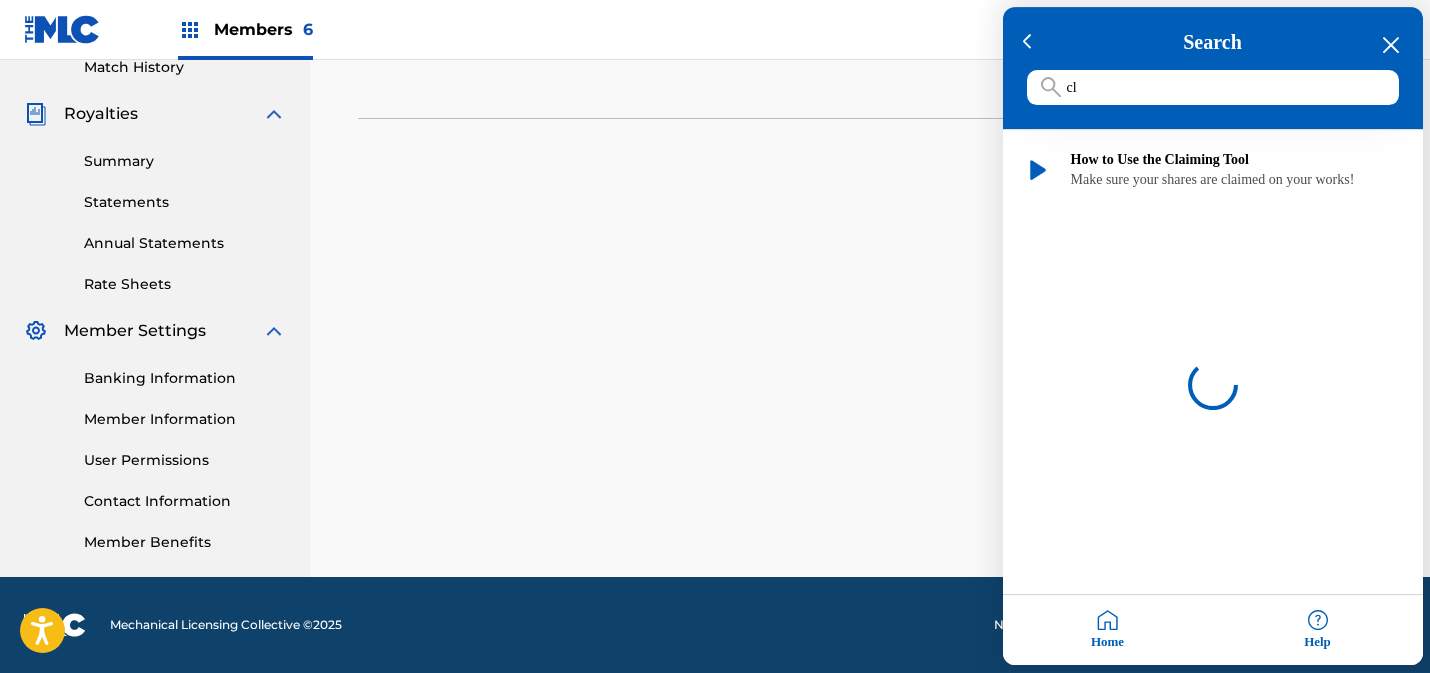 type on "c" 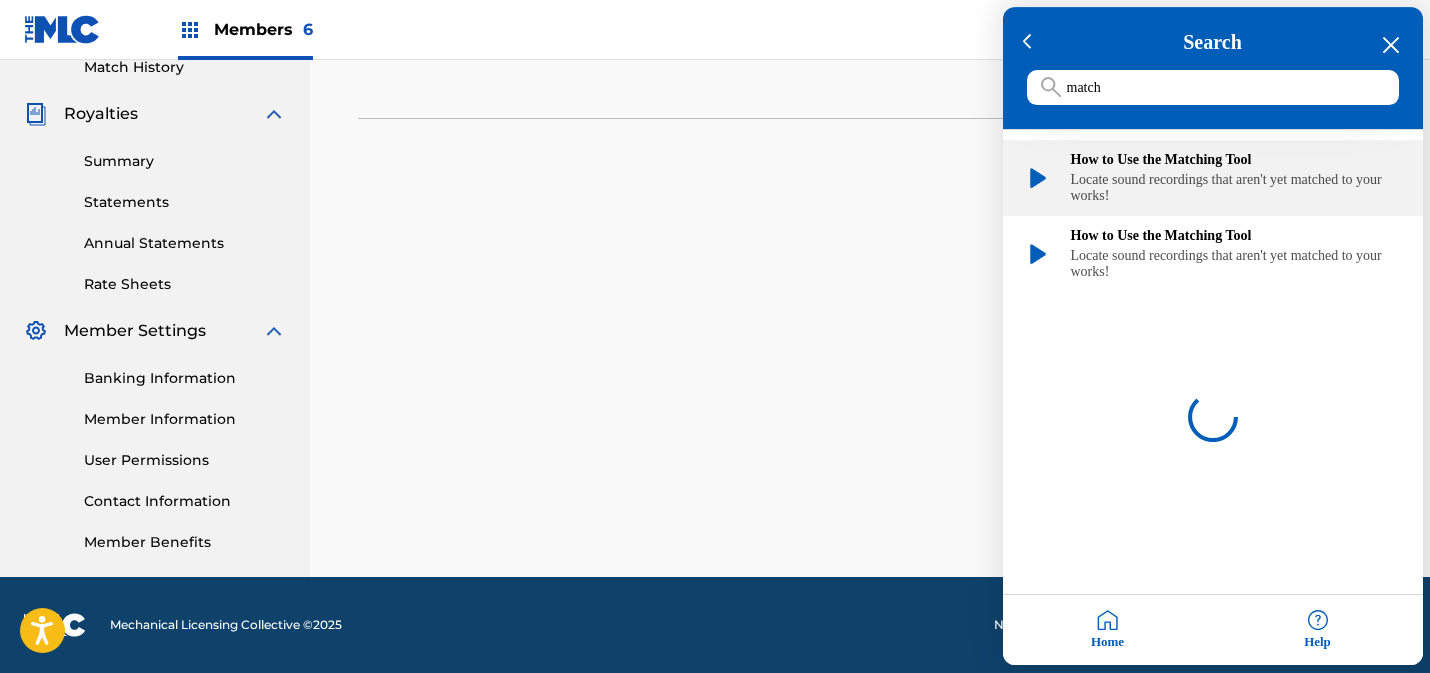 type on "match" 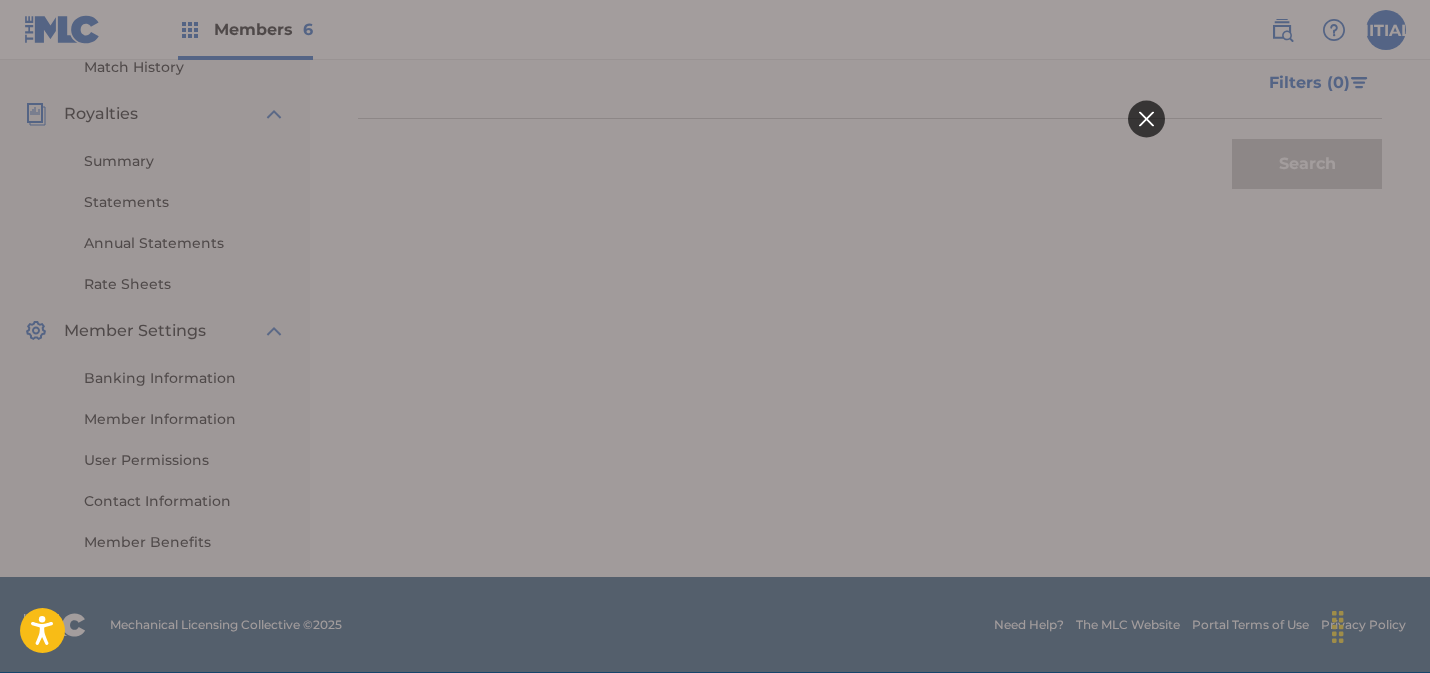scroll, scrollTop: 0, scrollLeft: 0, axis: both 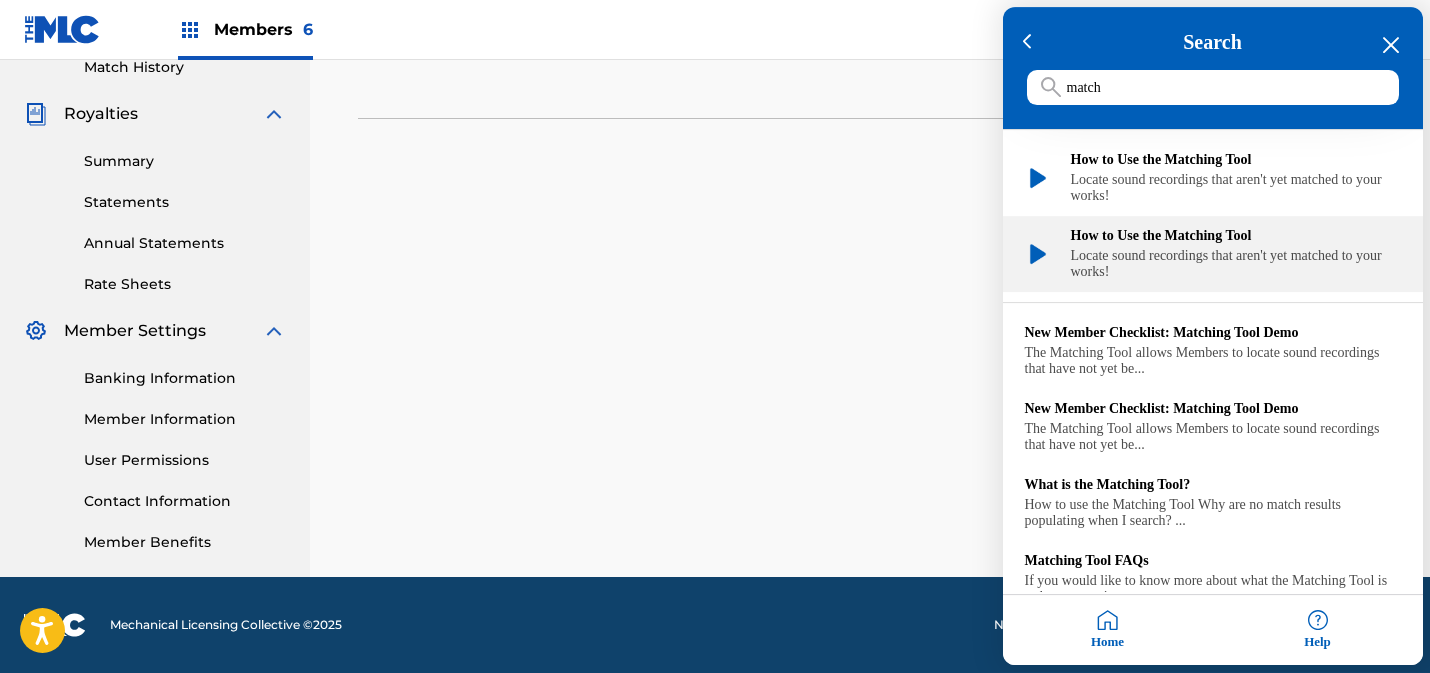 click on "How to Use the Matching Tool" at bounding box center (1236, 237) 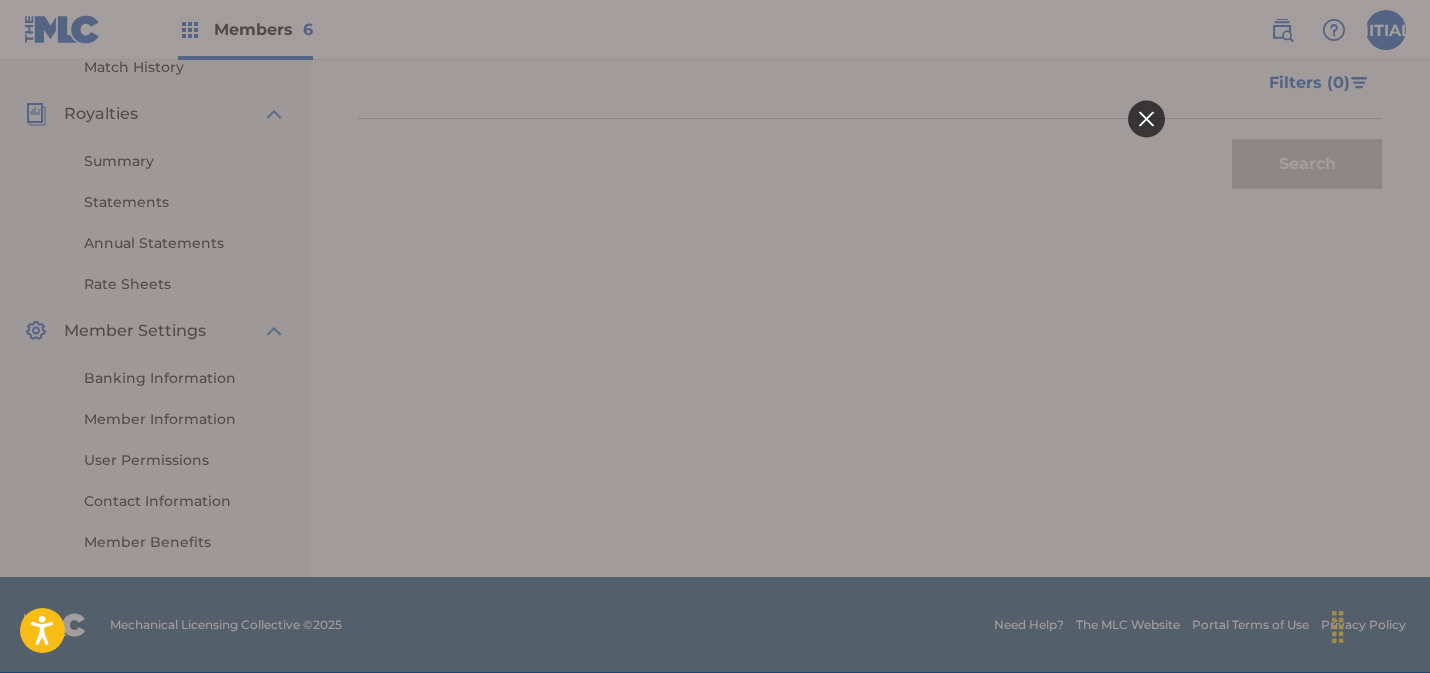scroll, scrollTop: 0, scrollLeft: 0, axis: both 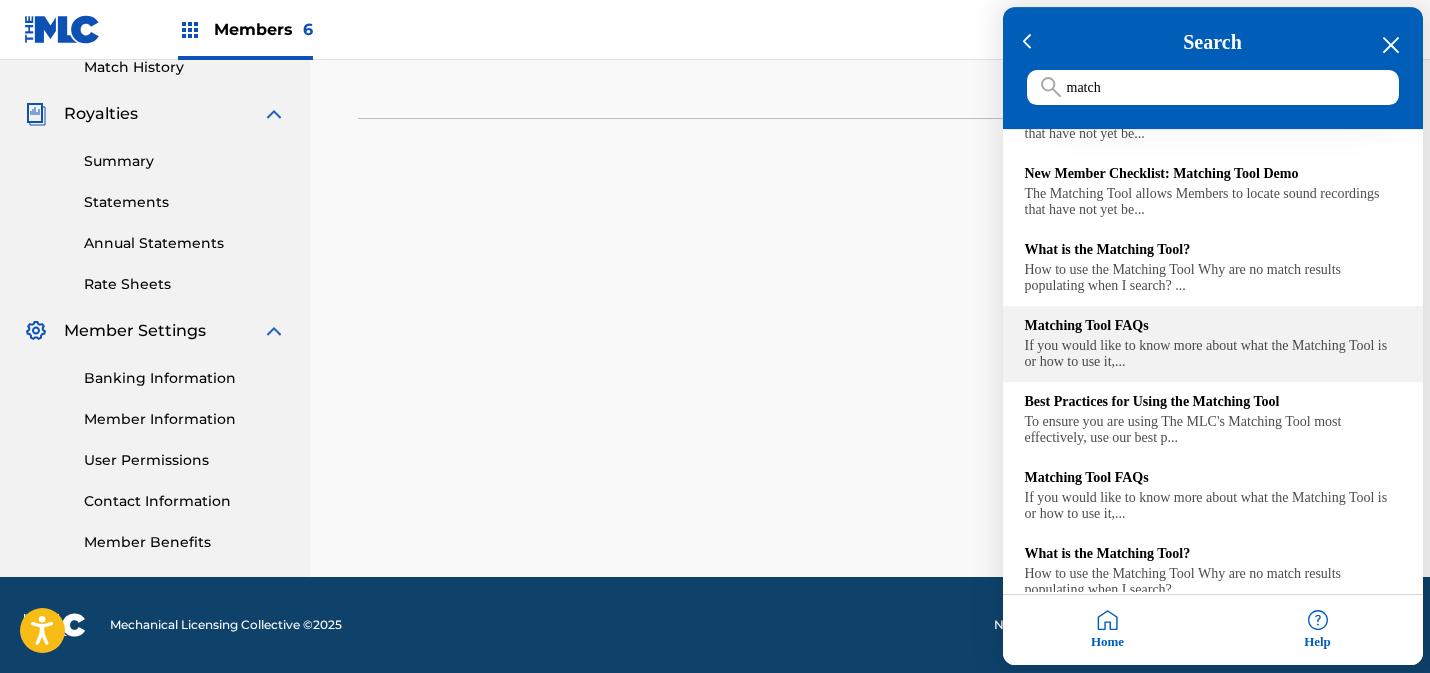 click on "If you would like to know more about what the Matching Tool is or how to use it,..." at bounding box center [1213, 355] 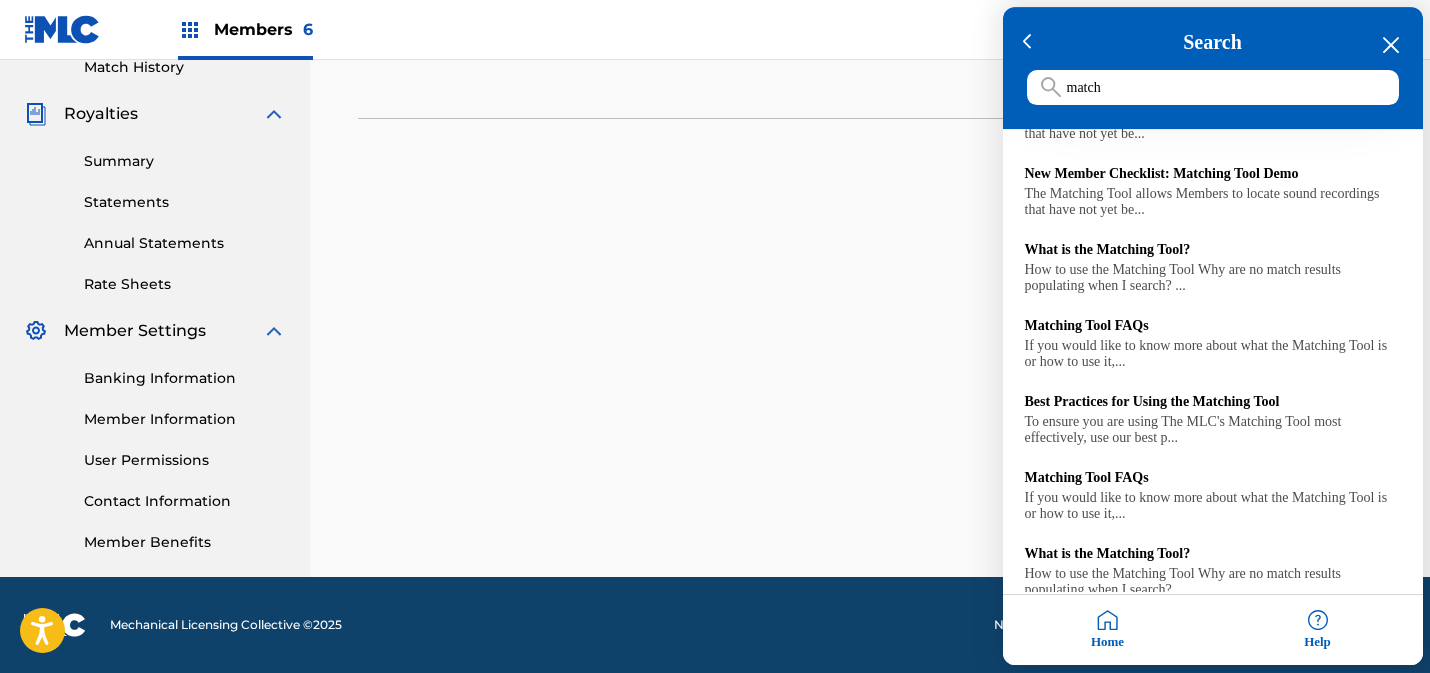 click 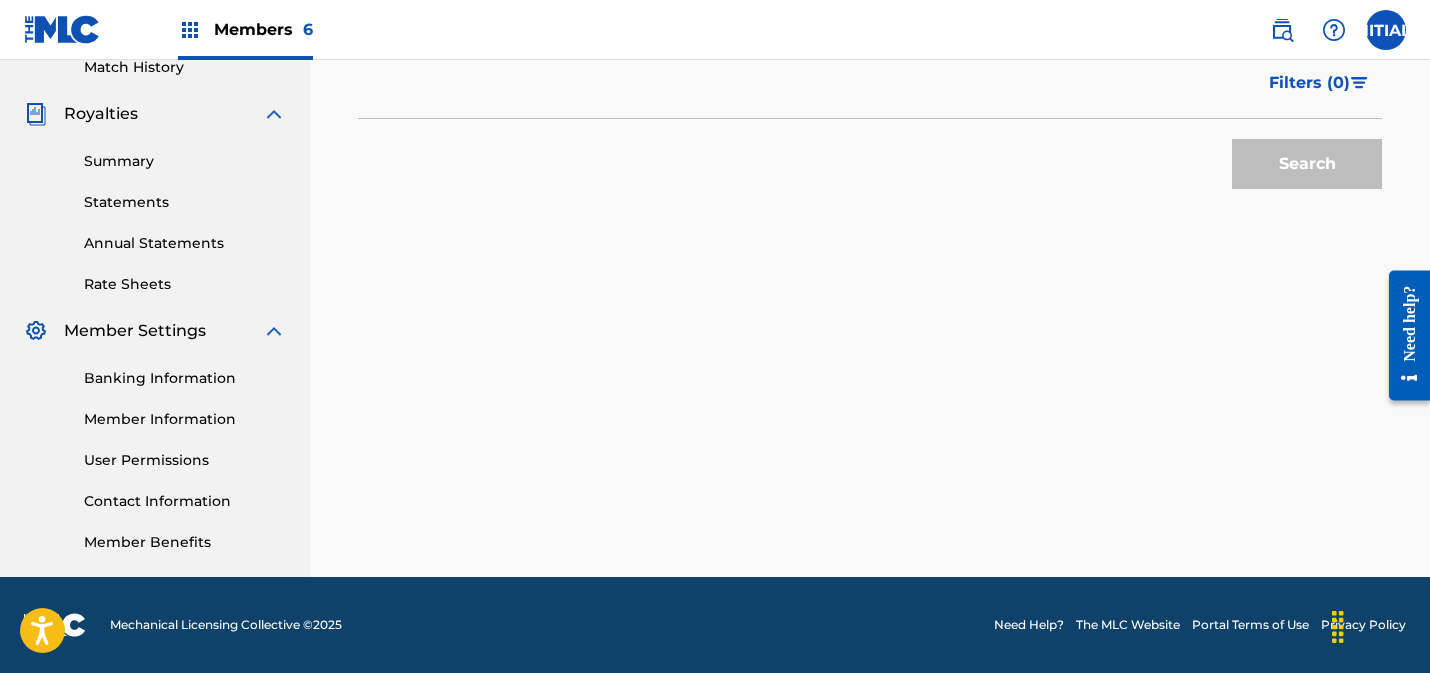scroll, scrollTop: 0, scrollLeft: 0, axis: both 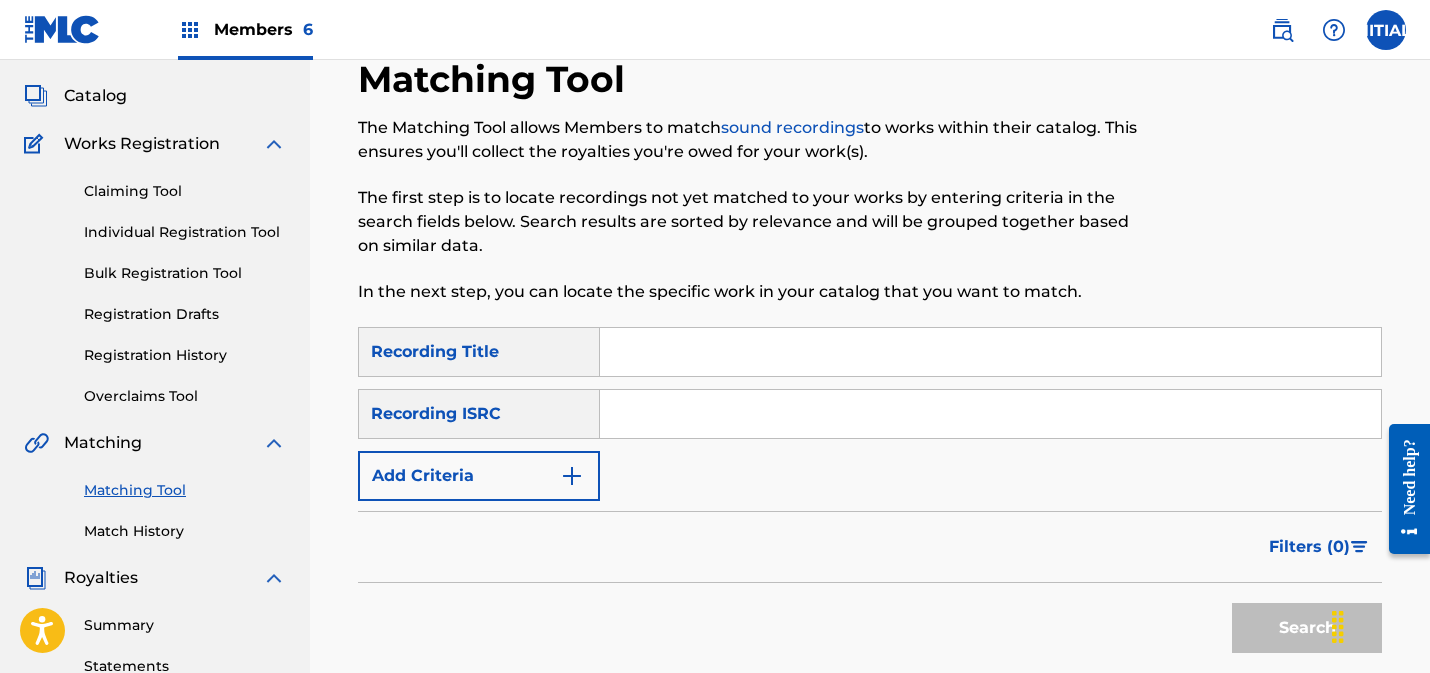 click at bounding box center [990, 414] 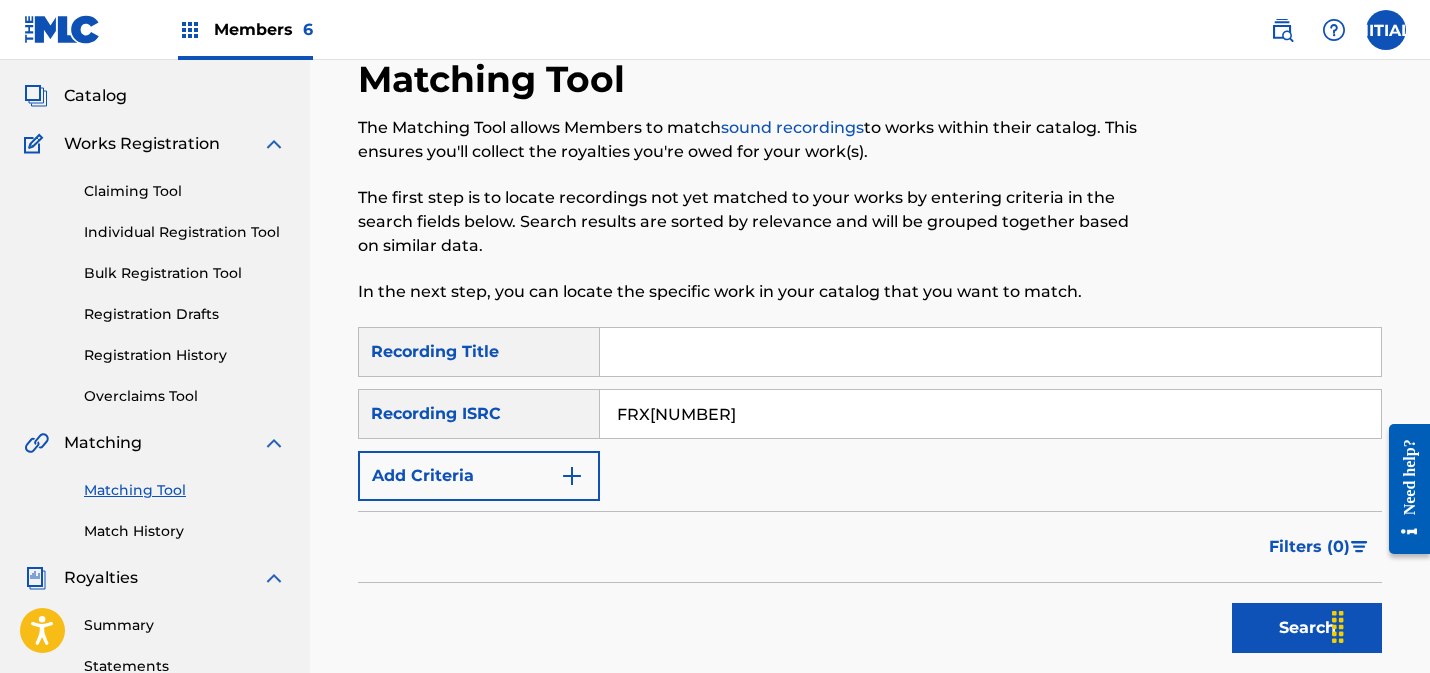 type on "FRX[NUMBER]" 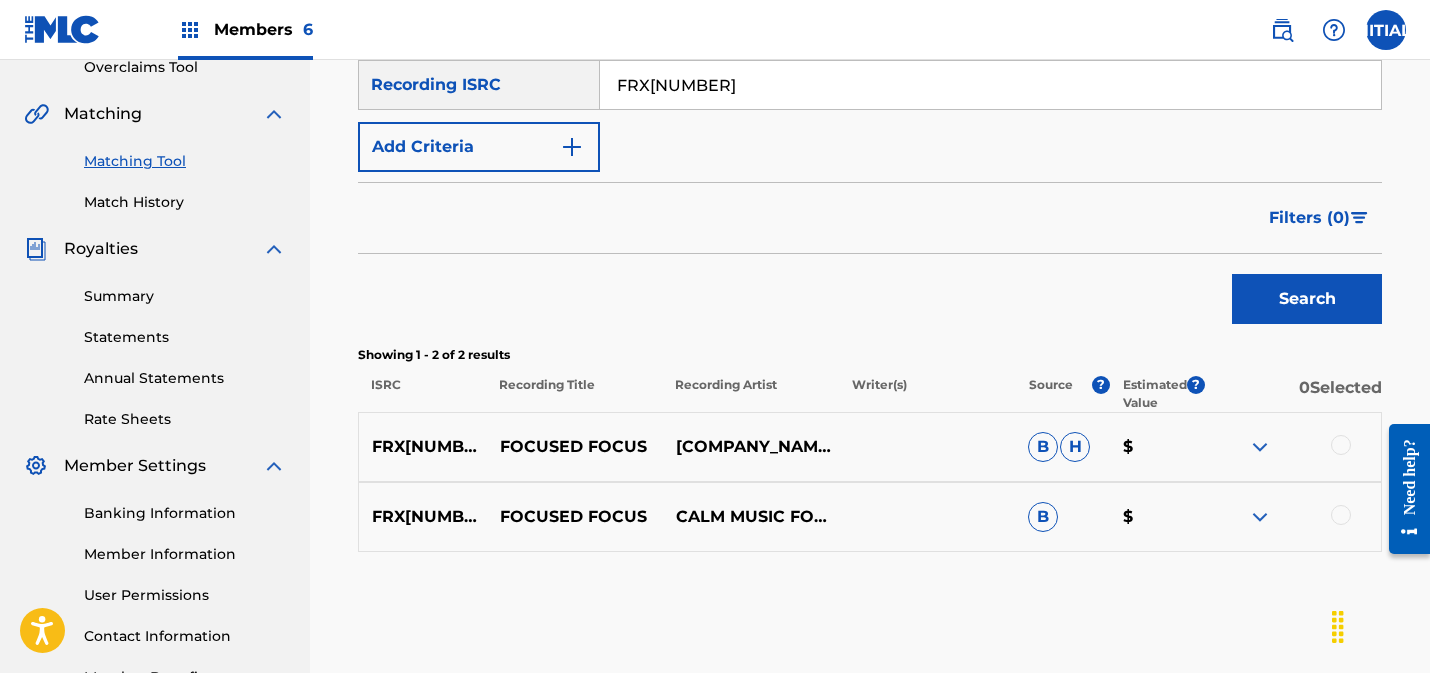 scroll, scrollTop: 459, scrollLeft: 0, axis: vertical 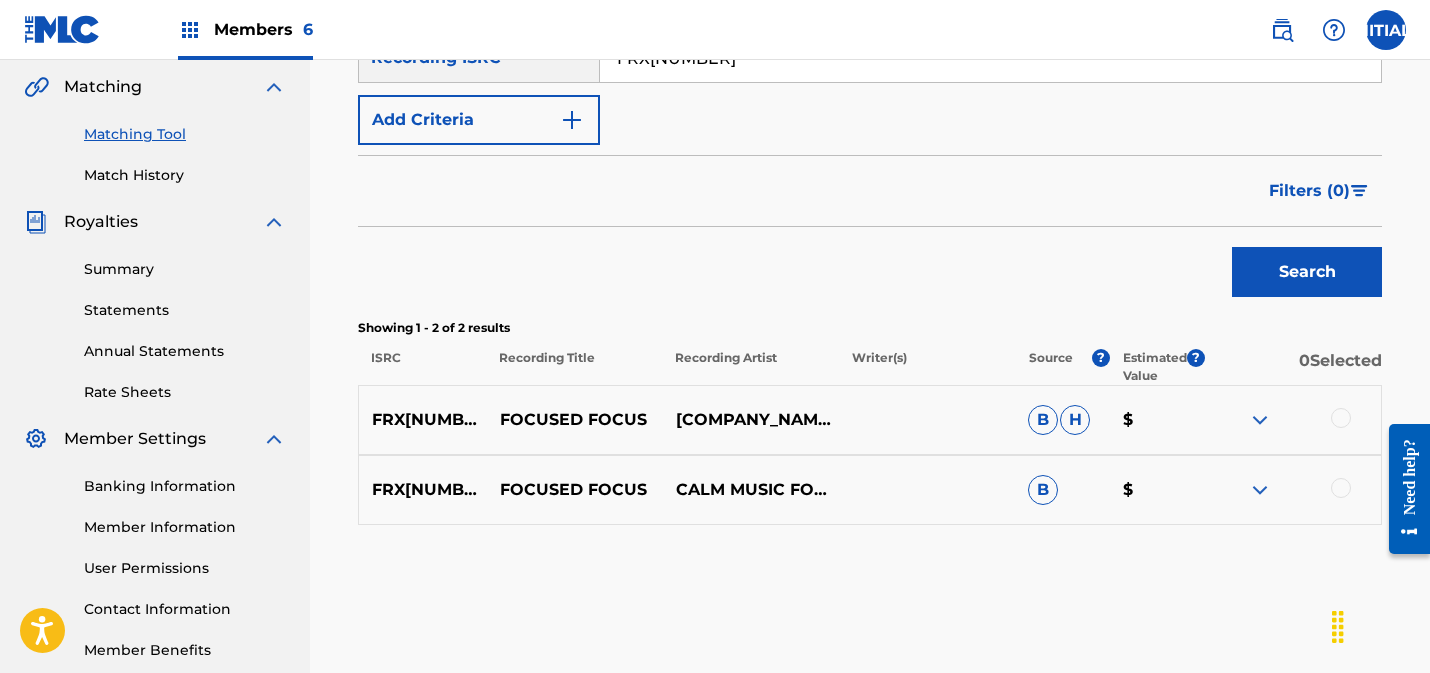 drag, startPoint x: 1344, startPoint y: 418, endPoint x: 1338, endPoint y: 445, distance: 27.658634 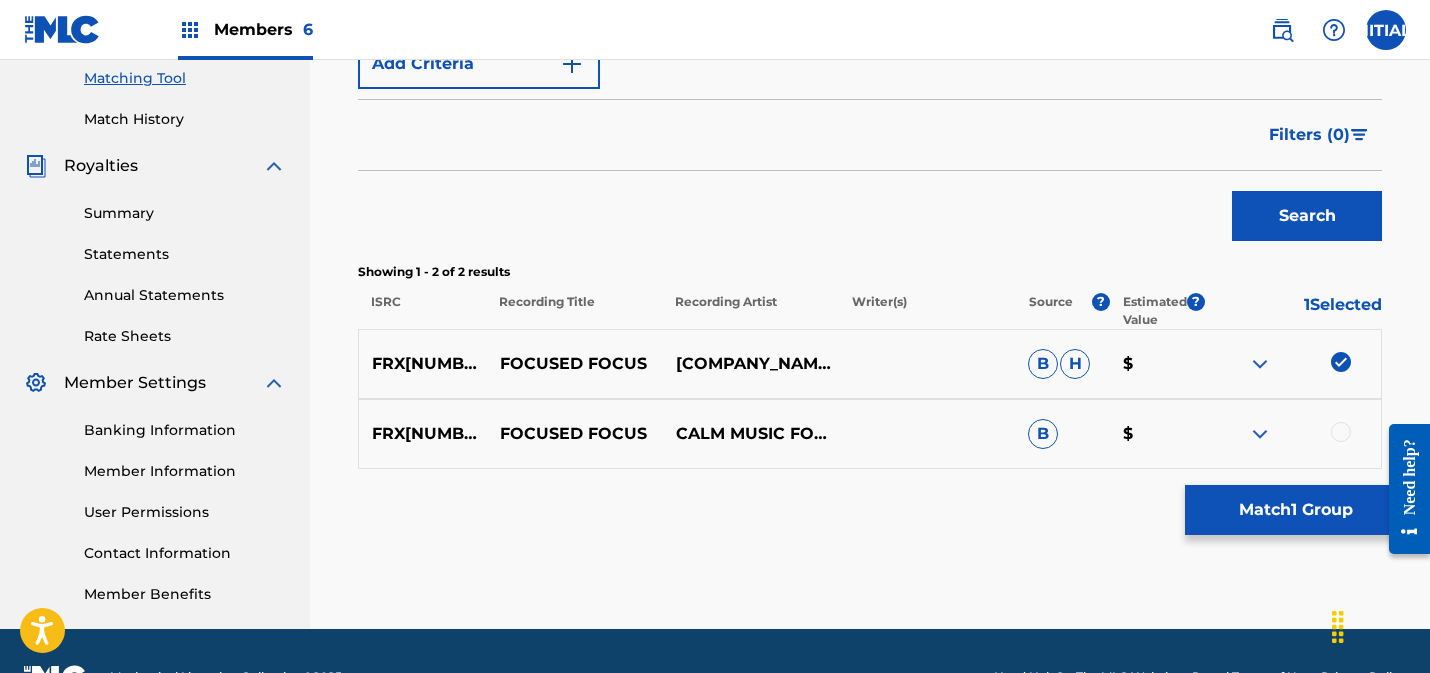scroll, scrollTop: 559, scrollLeft: 0, axis: vertical 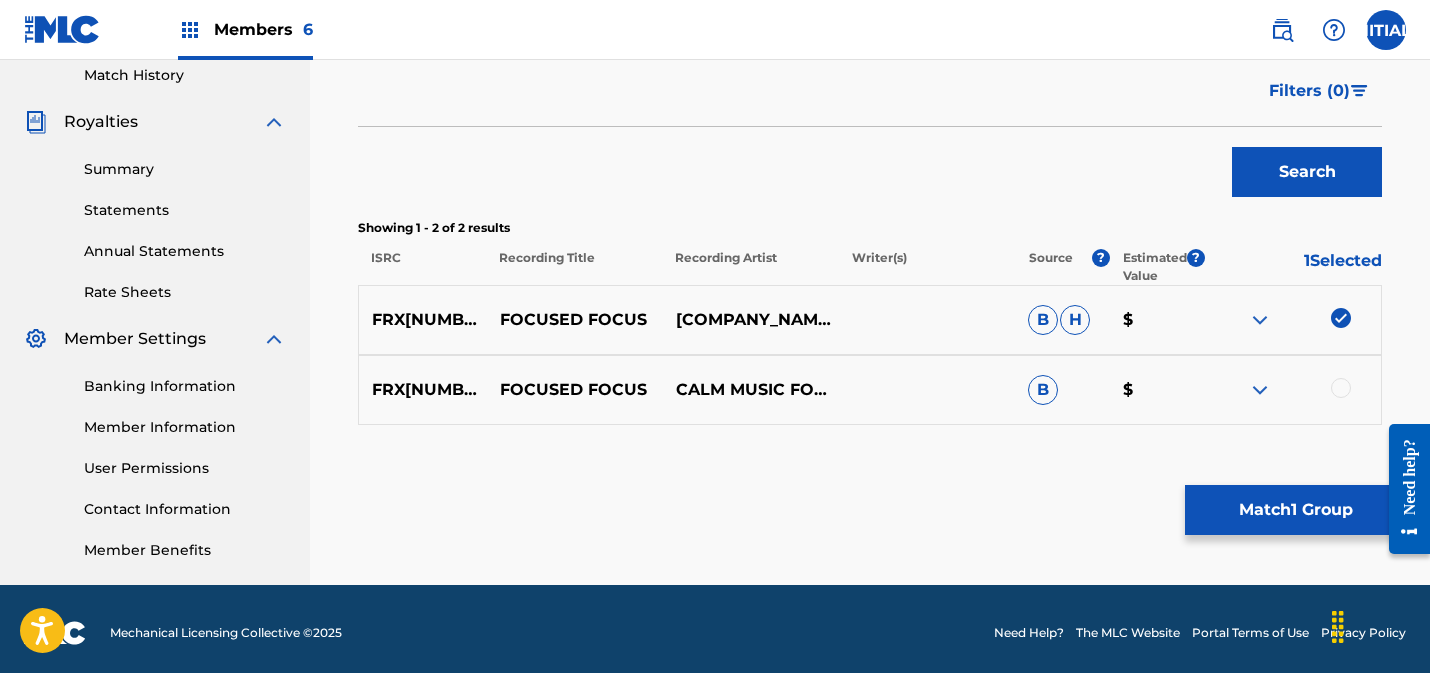 click at bounding box center (1341, 388) 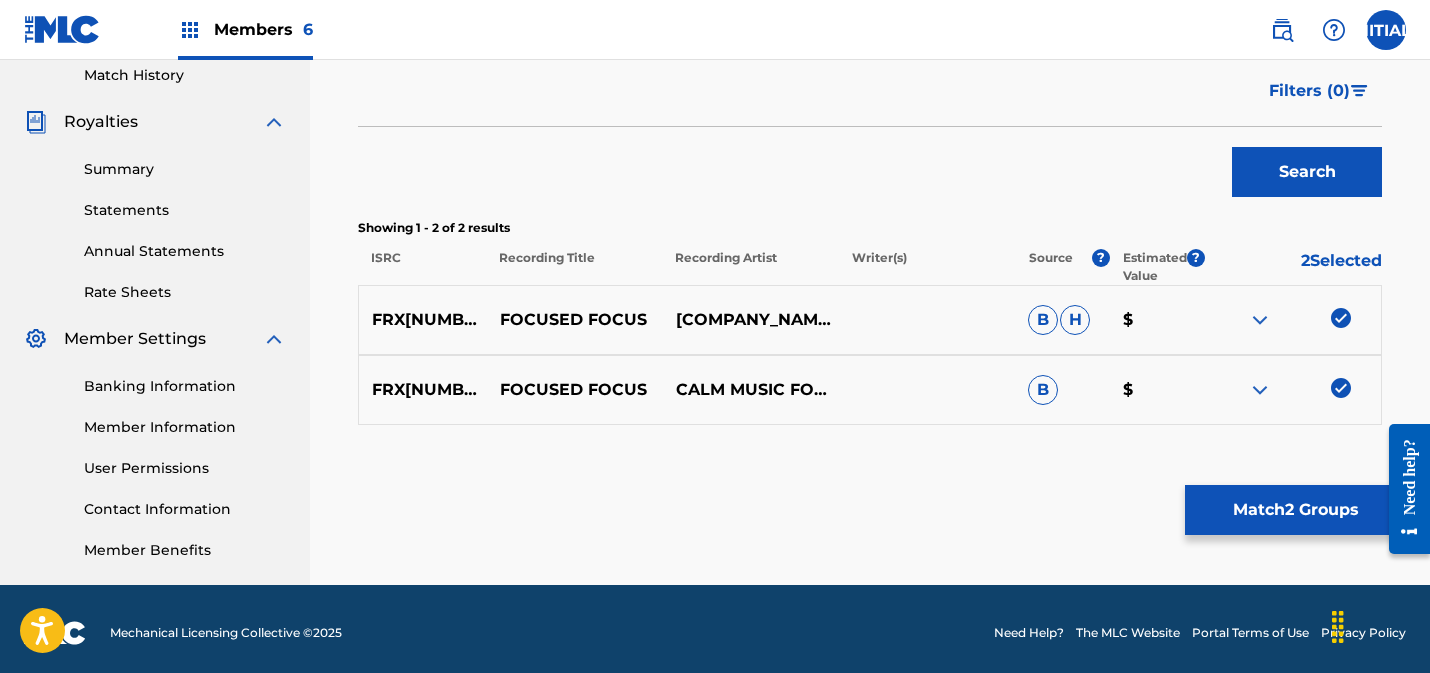 click on "Match  2 Groups" at bounding box center (1295, 510) 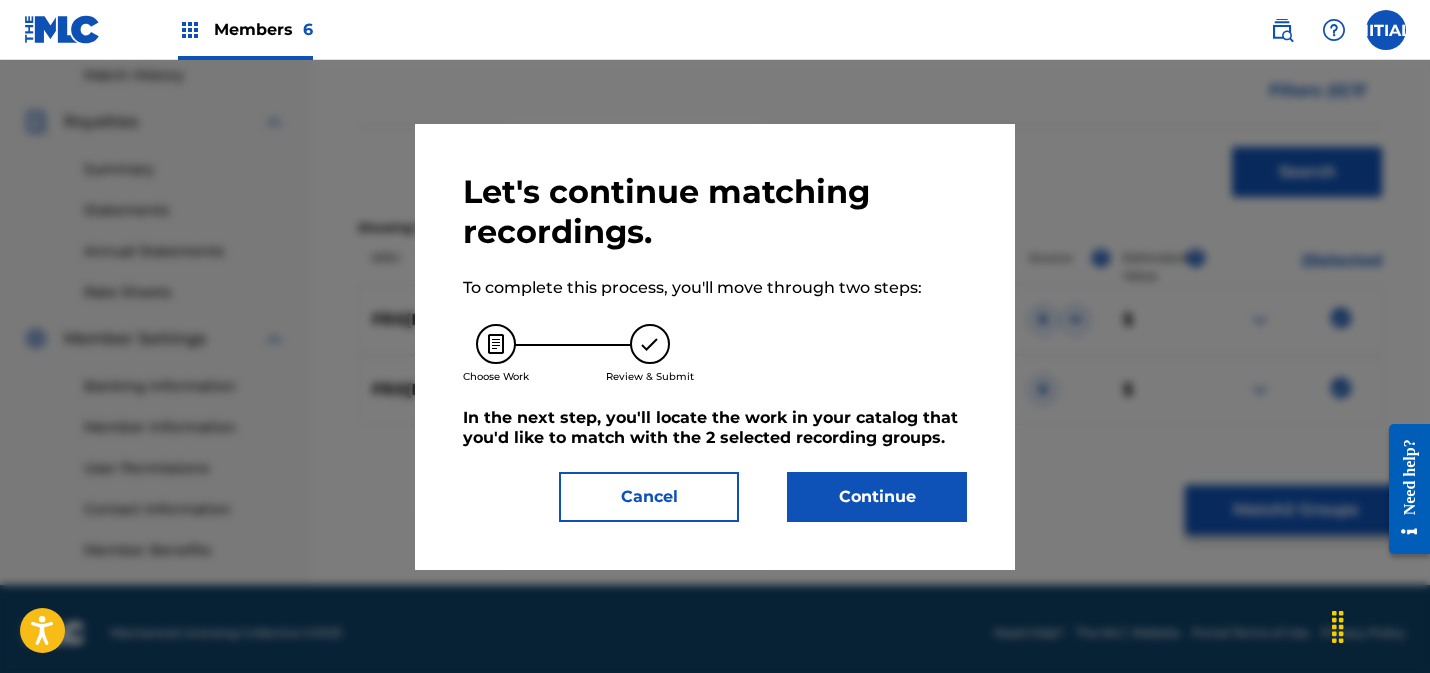 click on "Continue" at bounding box center (877, 497) 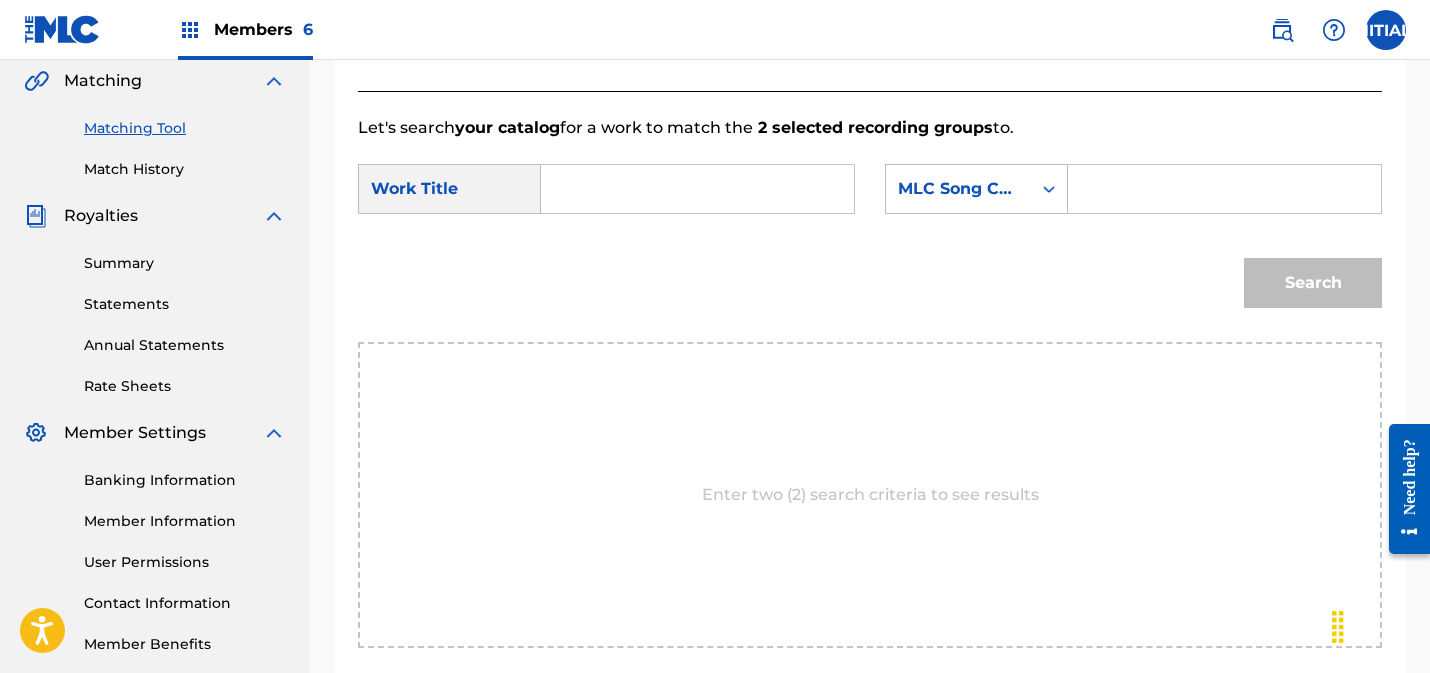 scroll, scrollTop: 376, scrollLeft: 0, axis: vertical 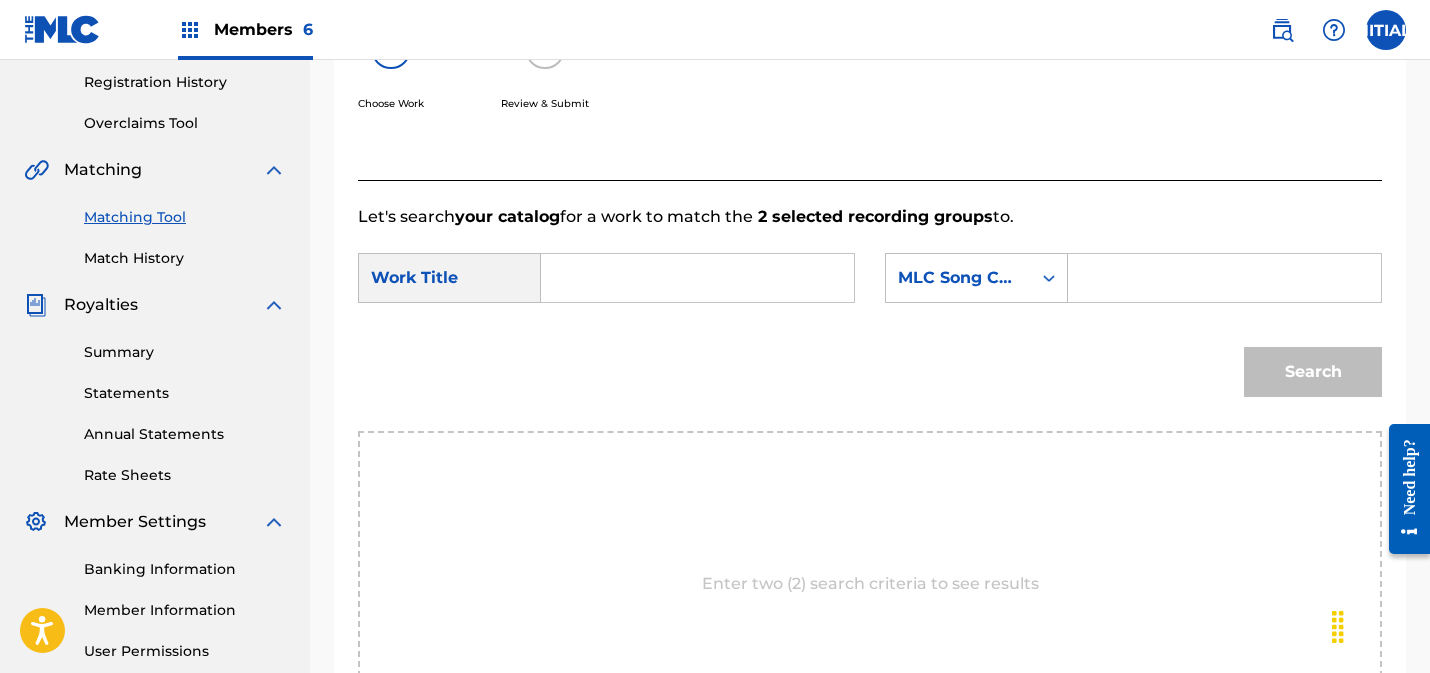 click at bounding box center [697, 278] 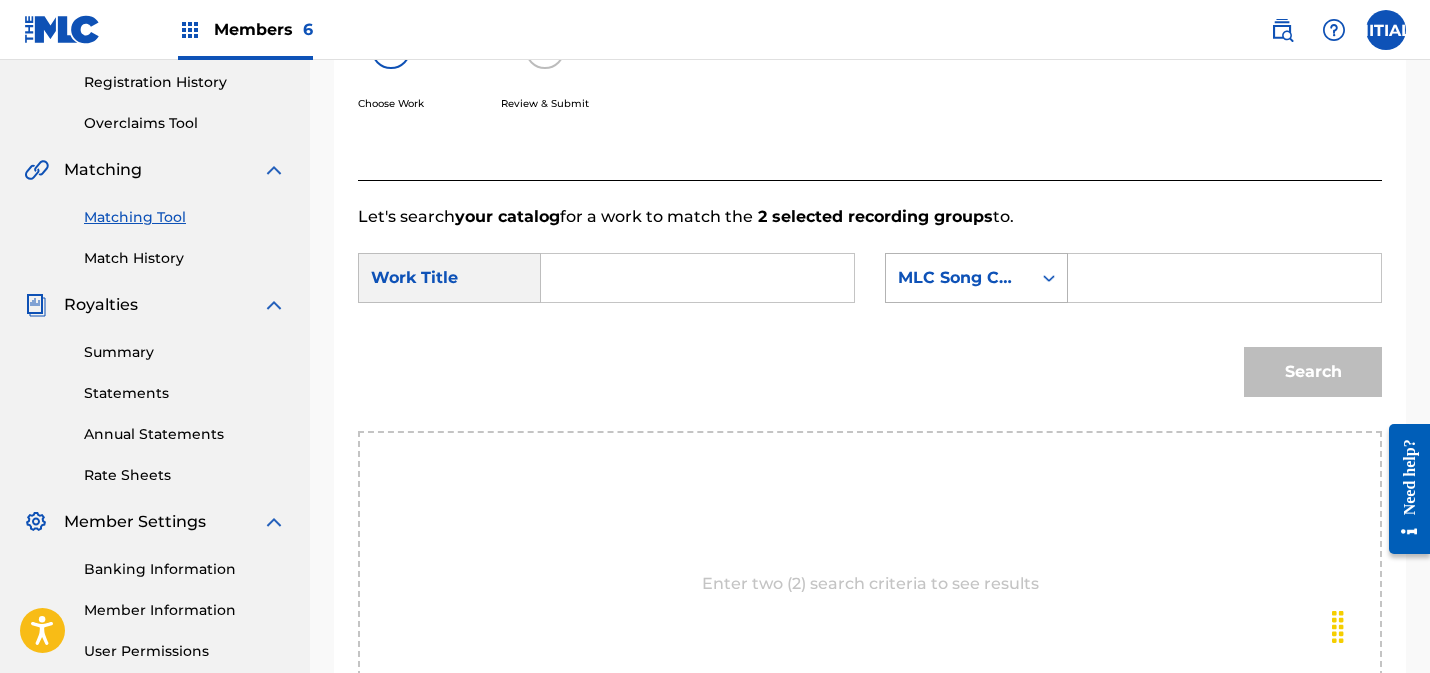 paste on "Focused Focus" 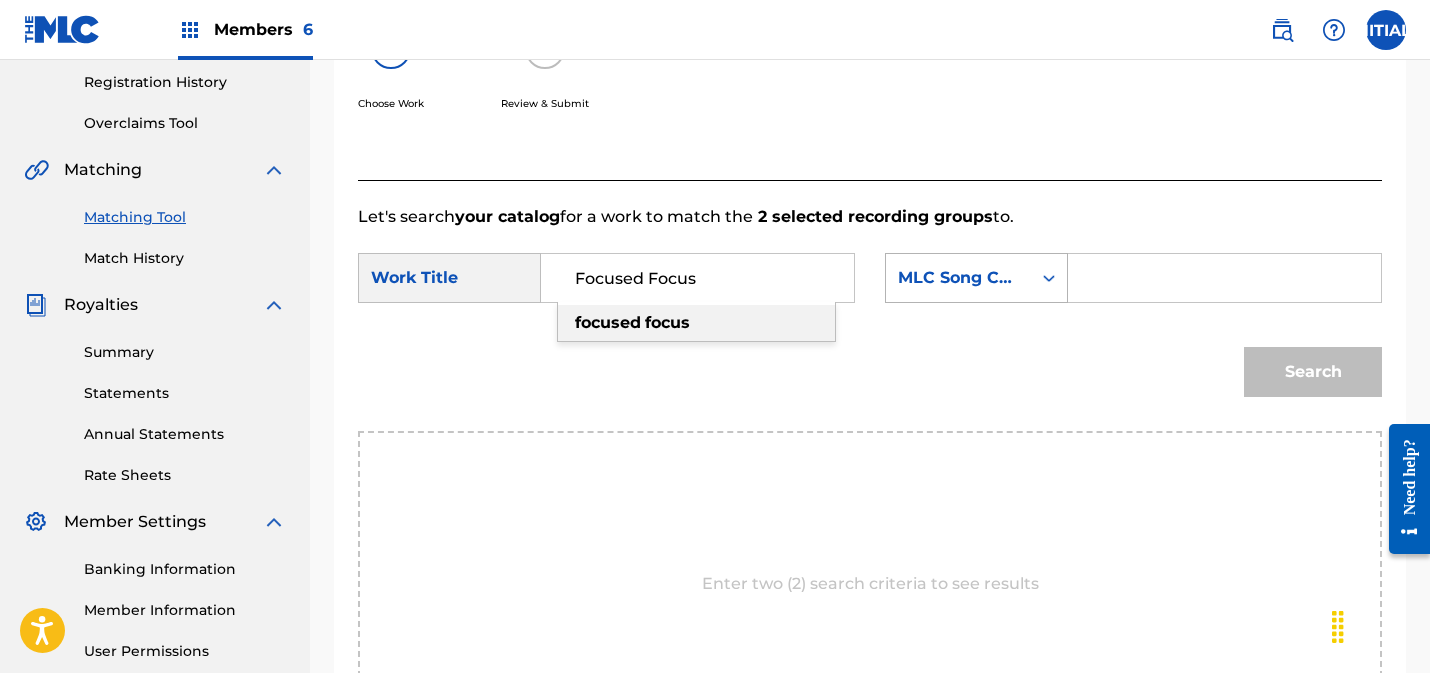 type on "Focused Focus" 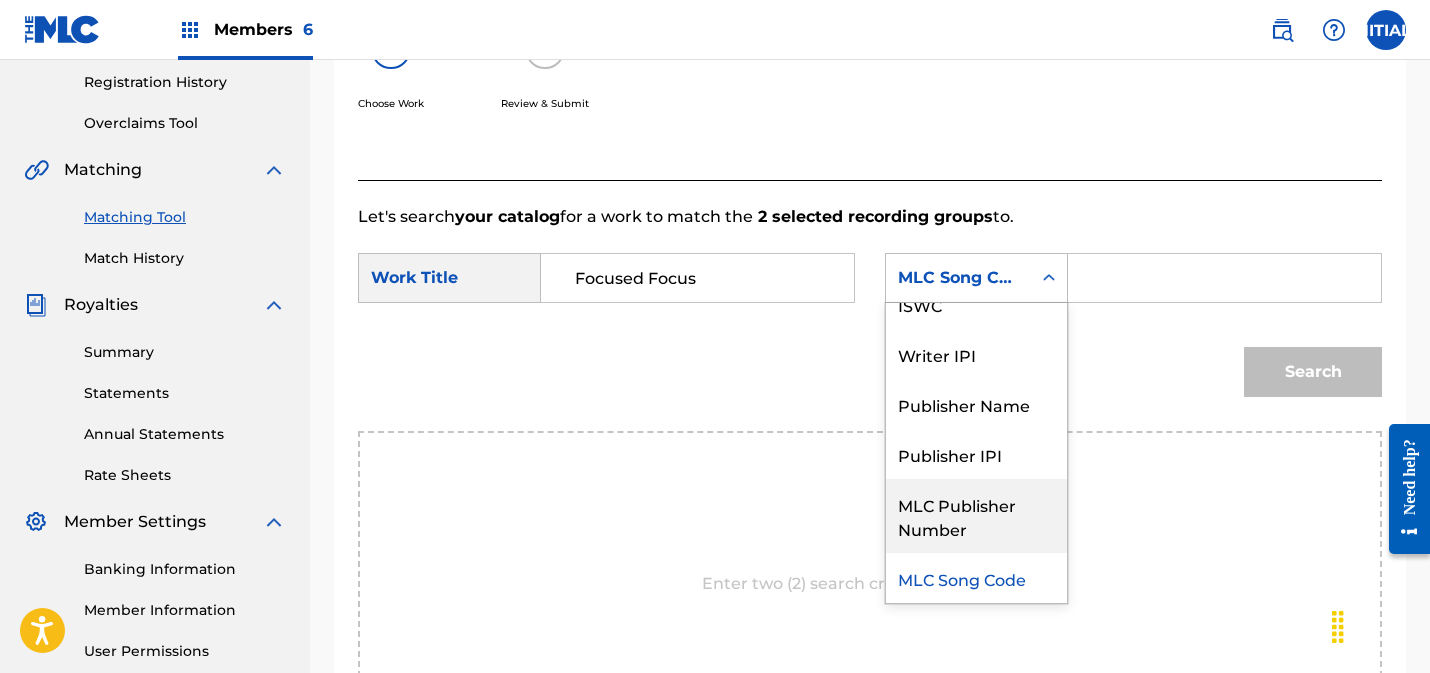 scroll, scrollTop: 0, scrollLeft: 0, axis: both 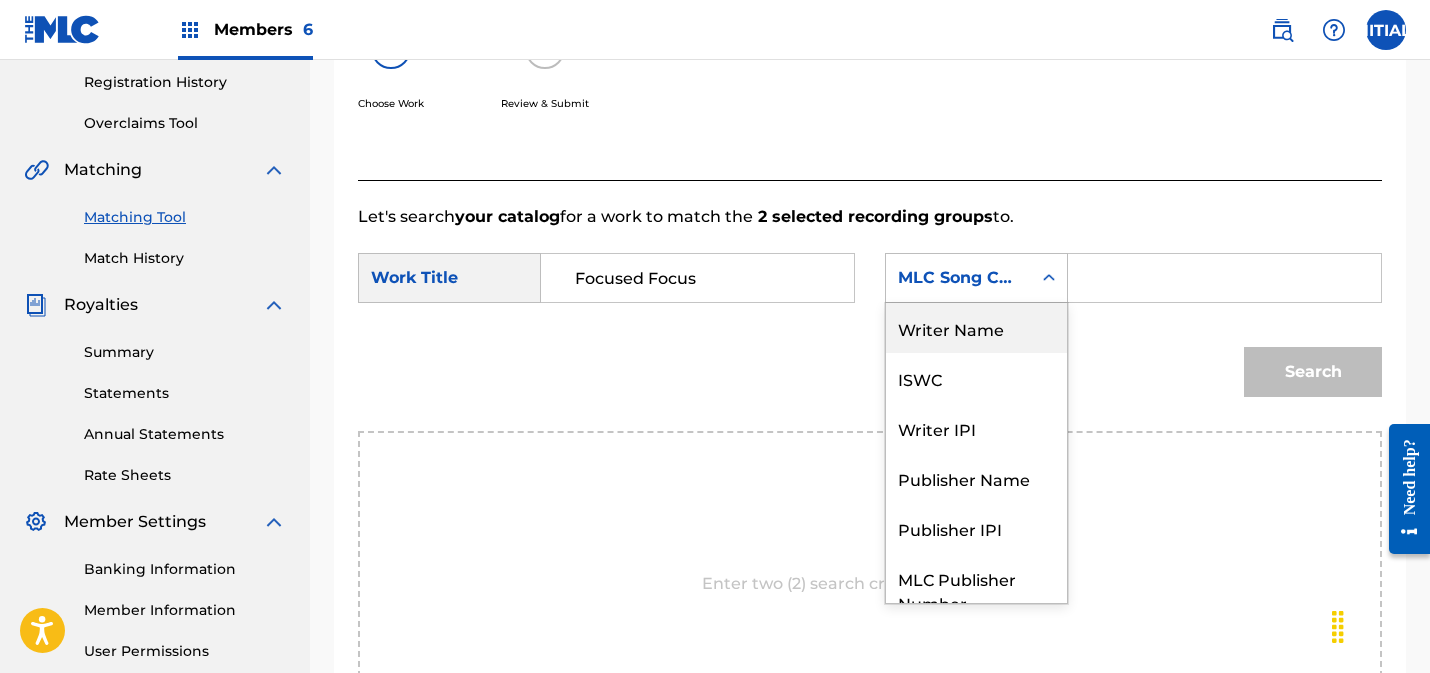drag, startPoint x: 954, startPoint y: 338, endPoint x: 1132, endPoint y: 316, distance: 179.3544 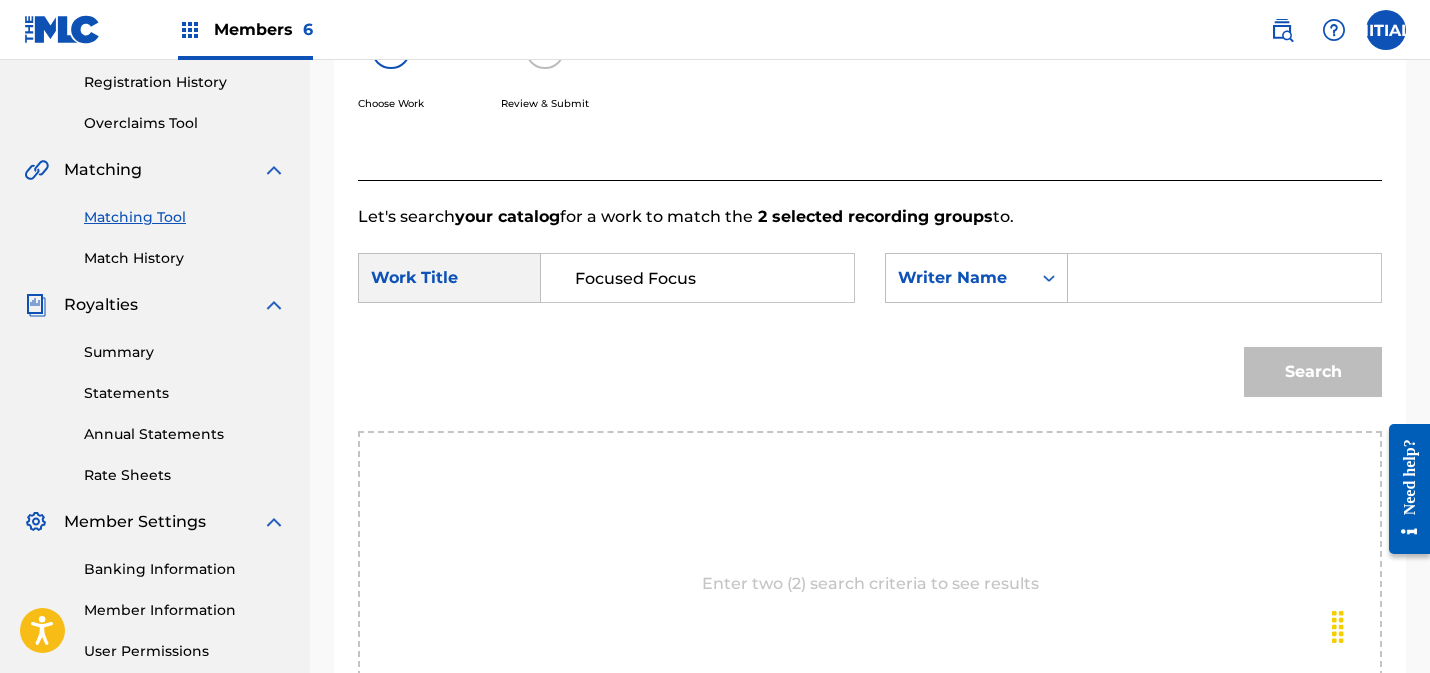 click at bounding box center (1224, 278) 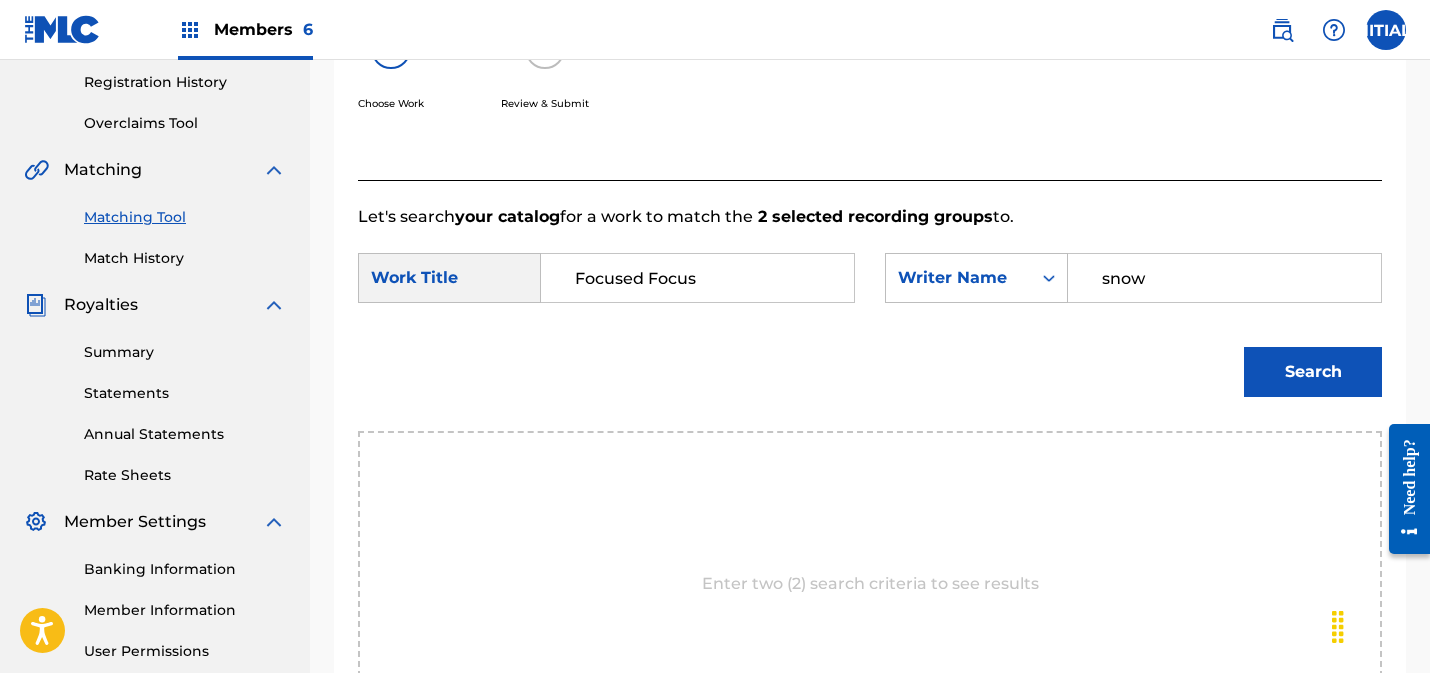 type on "snow" 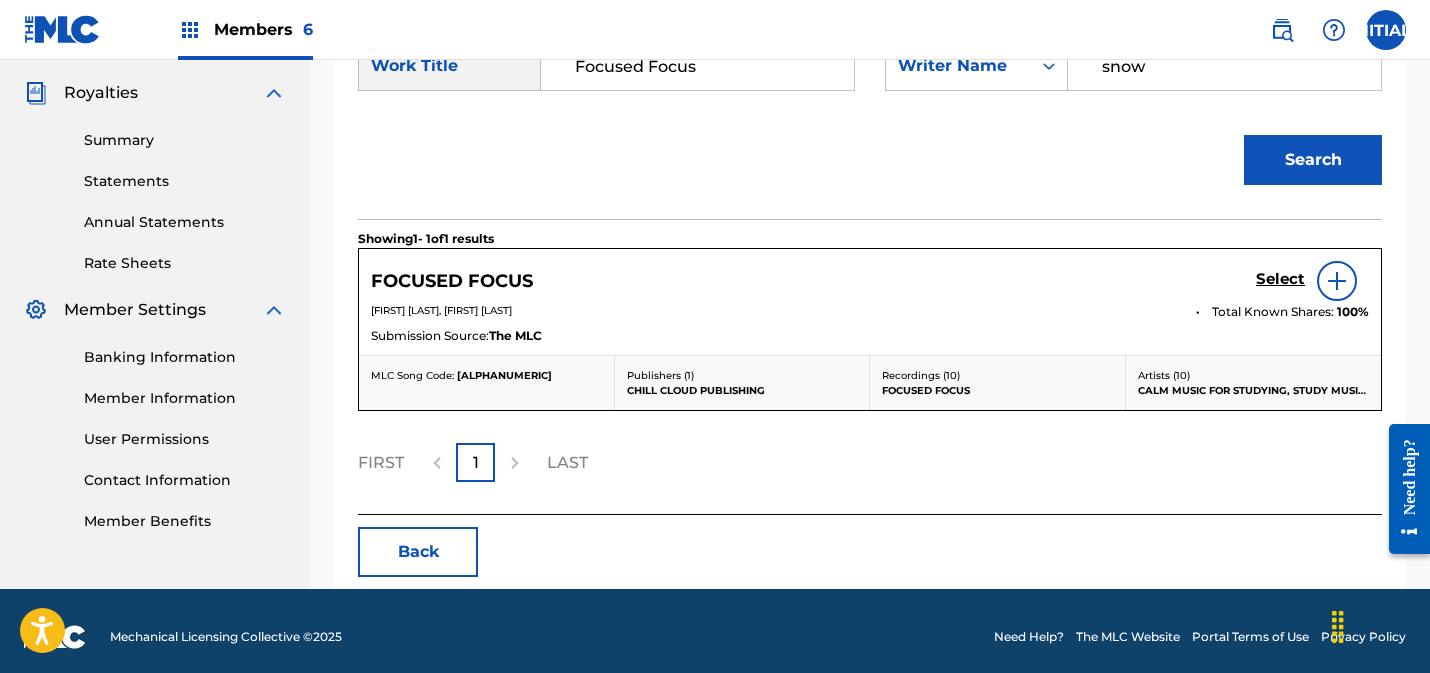 scroll, scrollTop: 591, scrollLeft: 0, axis: vertical 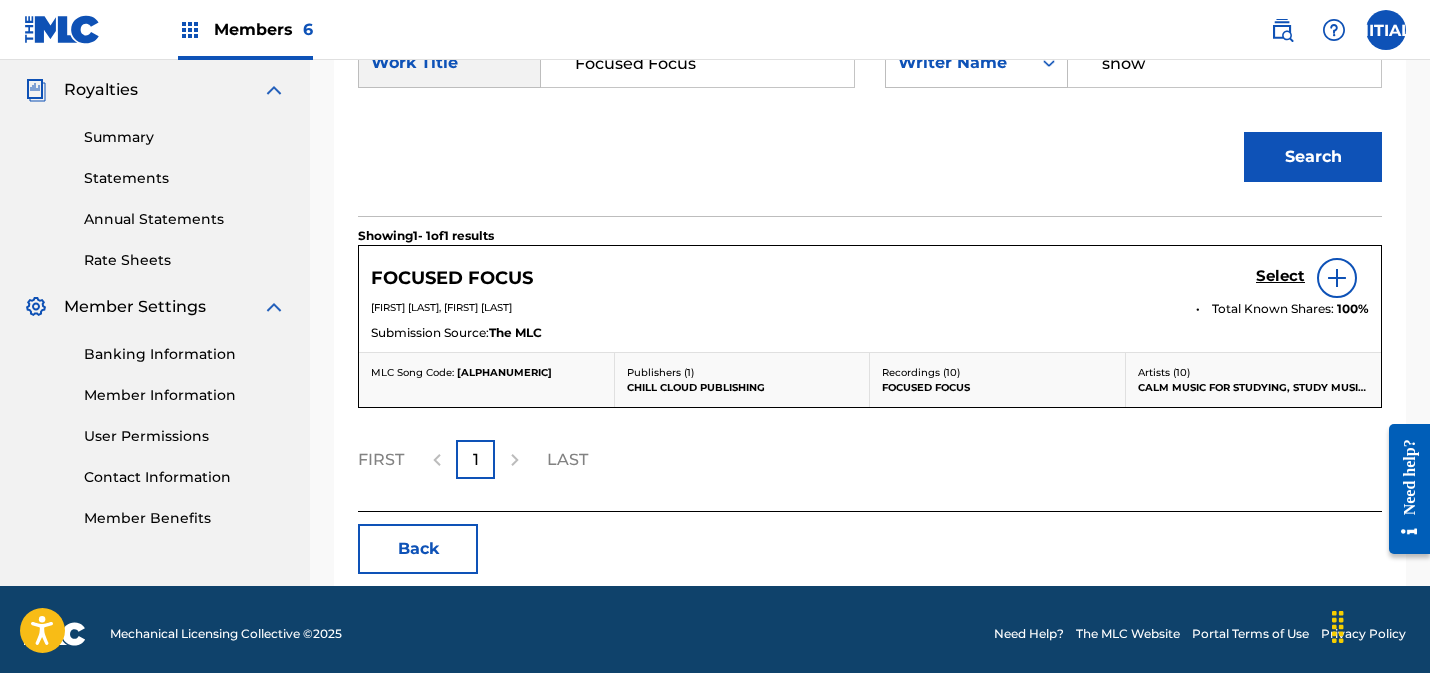 click on "Select" at bounding box center (1280, 276) 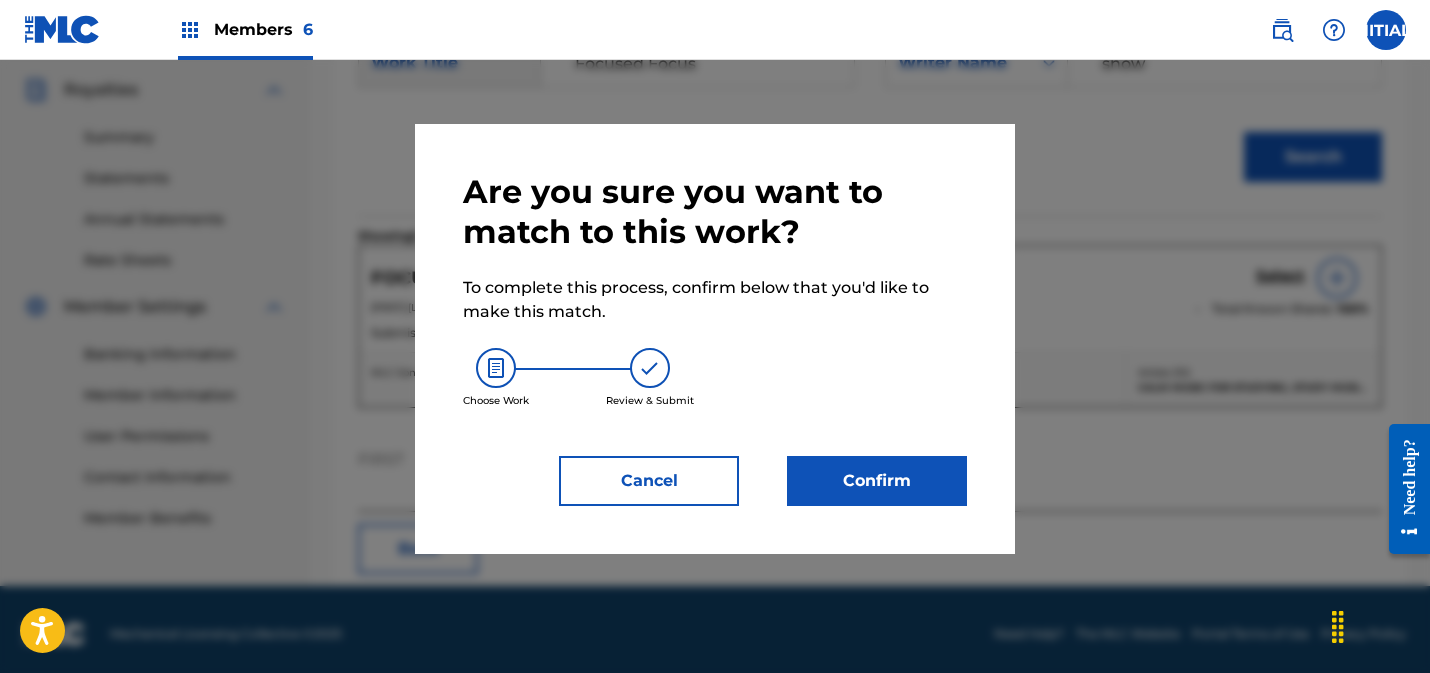 click on "Confirm" at bounding box center [877, 481] 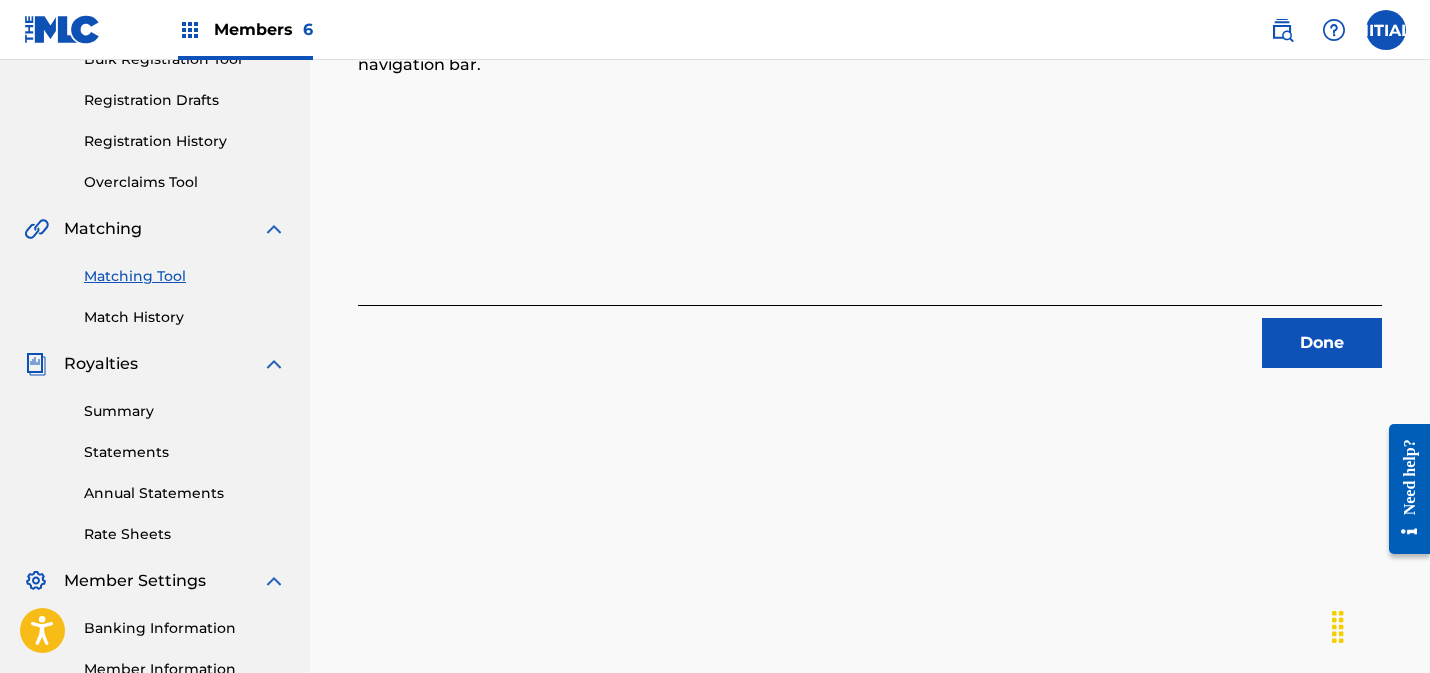scroll, scrollTop: 250, scrollLeft: 0, axis: vertical 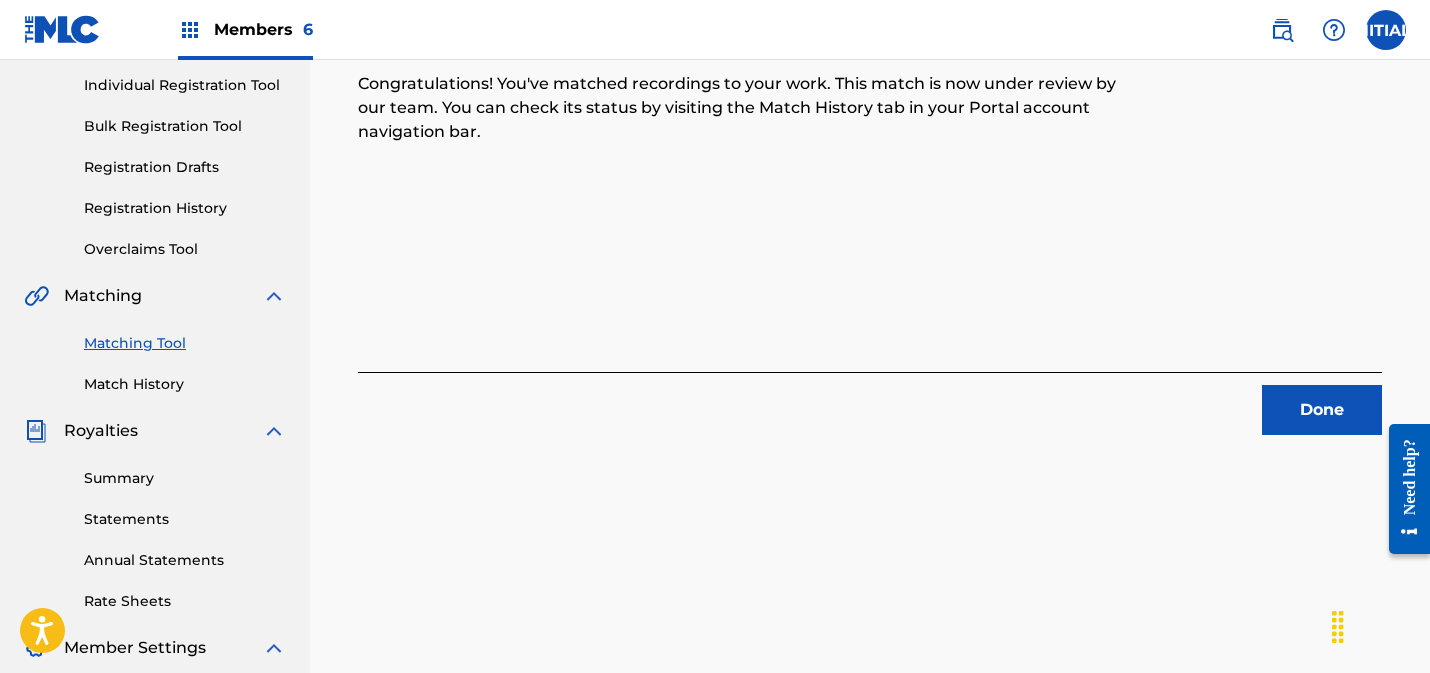 click on "Done" at bounding box center [1322, 410] 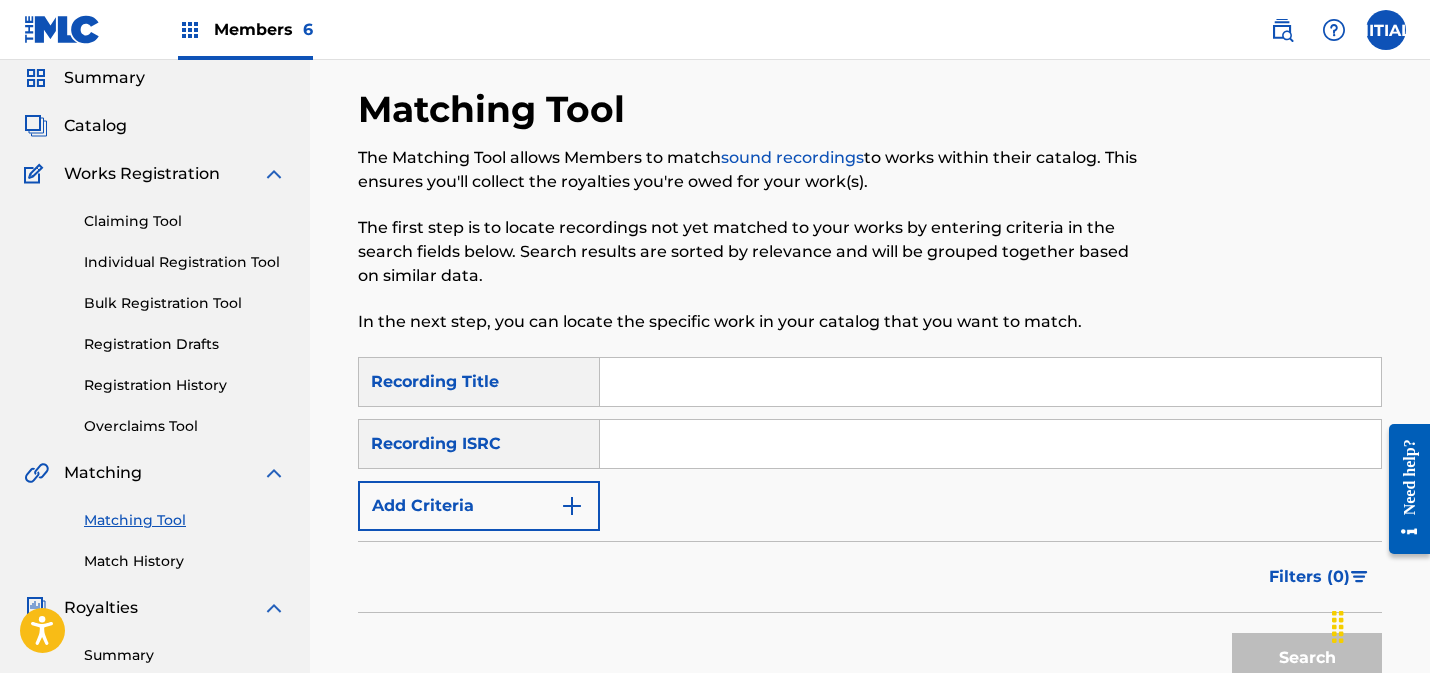 scroll, scrollTop: 0, scrollLeft: 0, axis: both 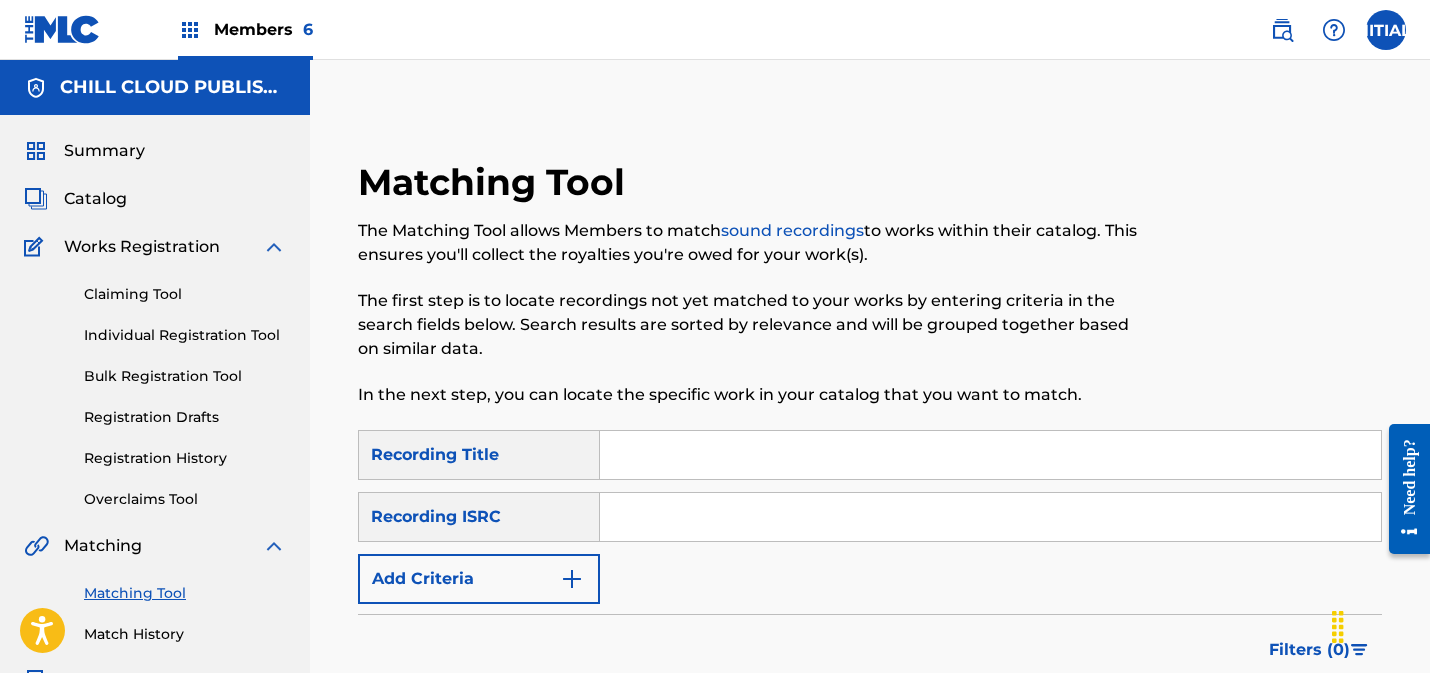 click on "Catalog" at bounding box center [95, 199] 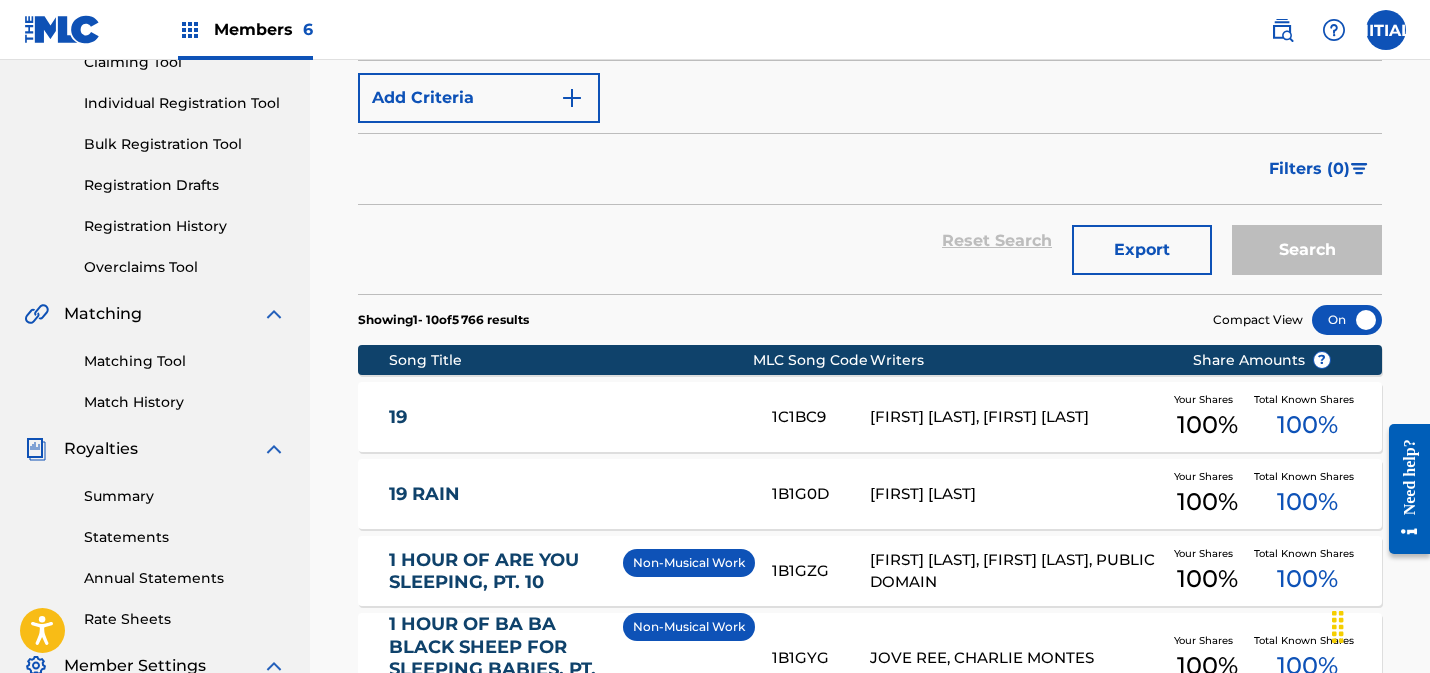 scroll, scrollTop: 275, scrollLeft: 0, axis: vertical 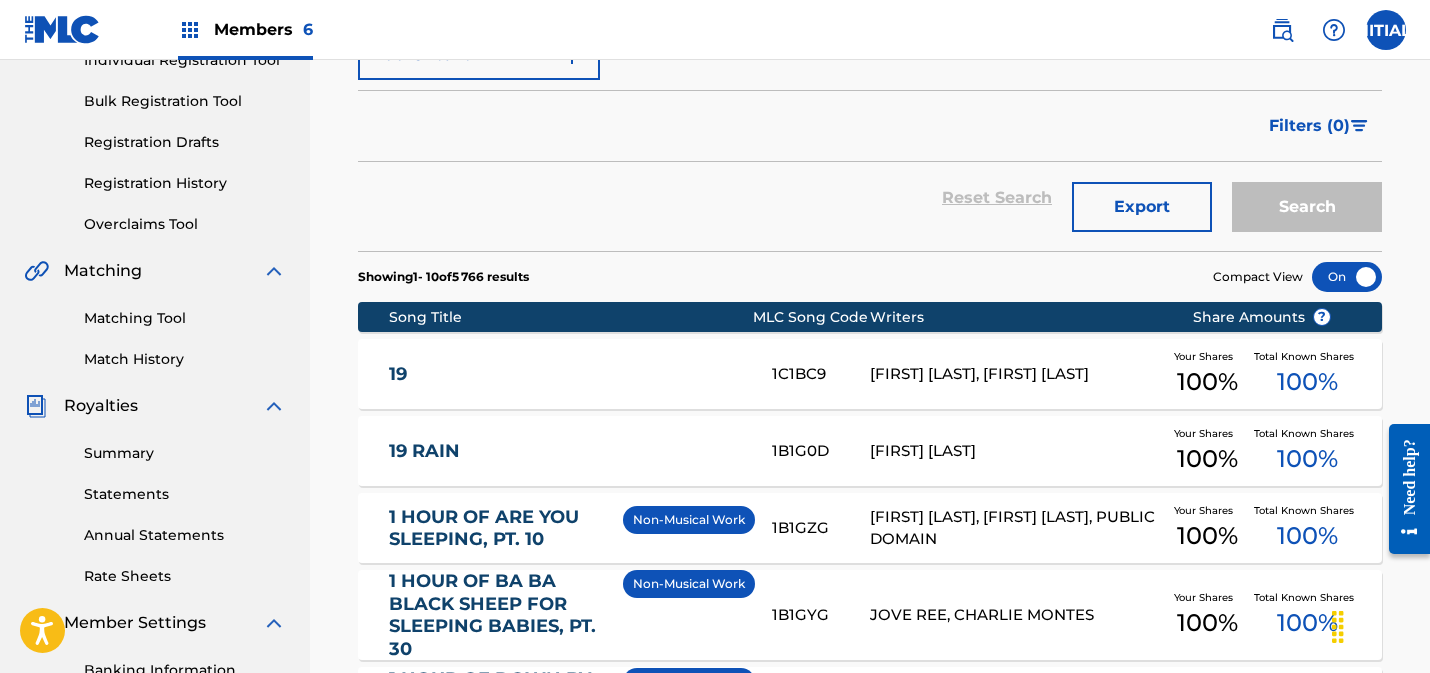 click on "19" at bounding box center (567, 374) 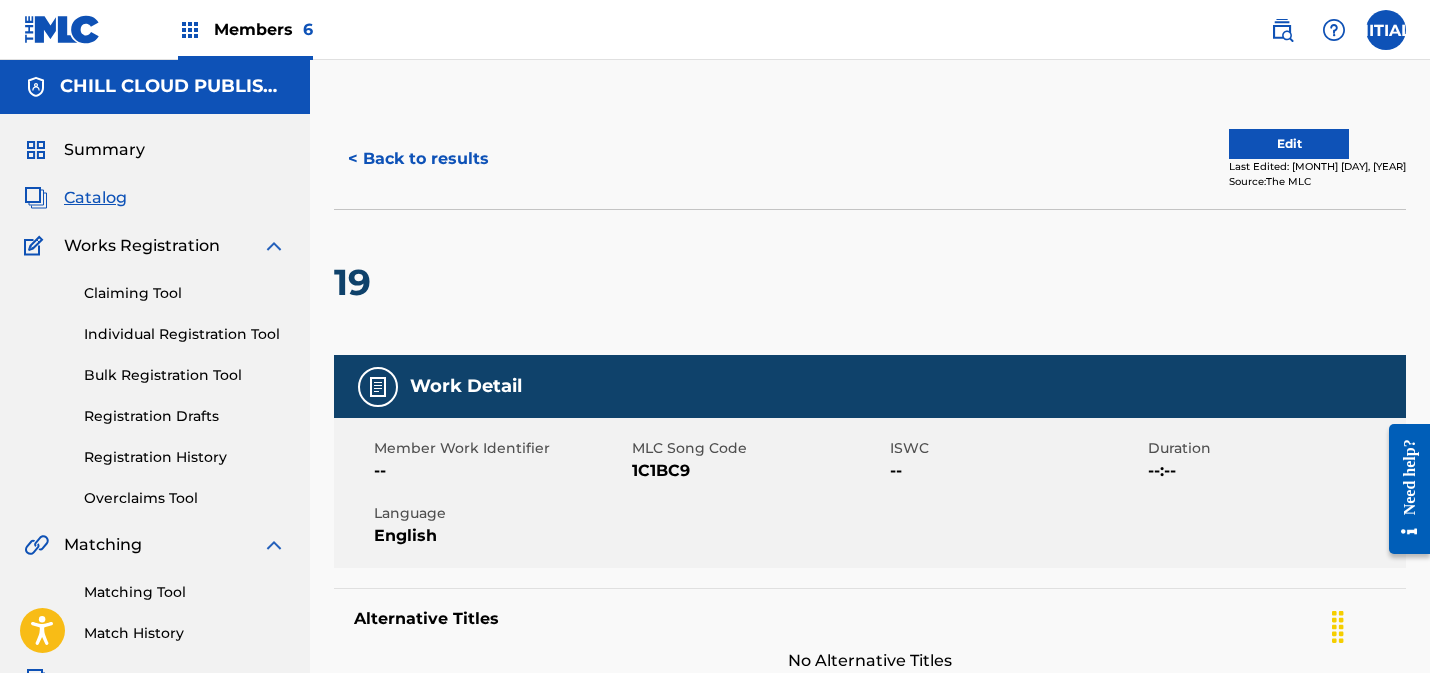 scroll, scrollTop: 0, scrollLeft: 0, axis: both 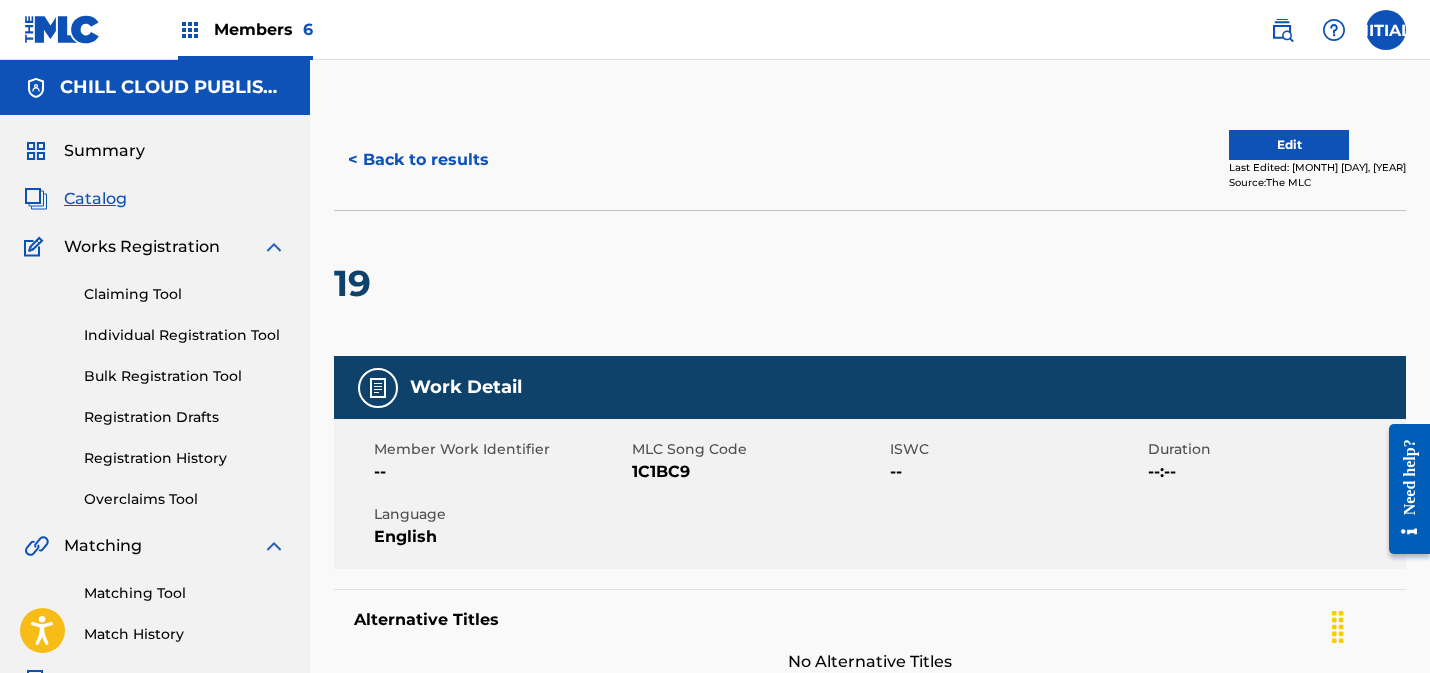 drag, startPoint x: 119, startPoint y: 380, endPoint x: 140, endPoint y: 373, distance: 22.135944 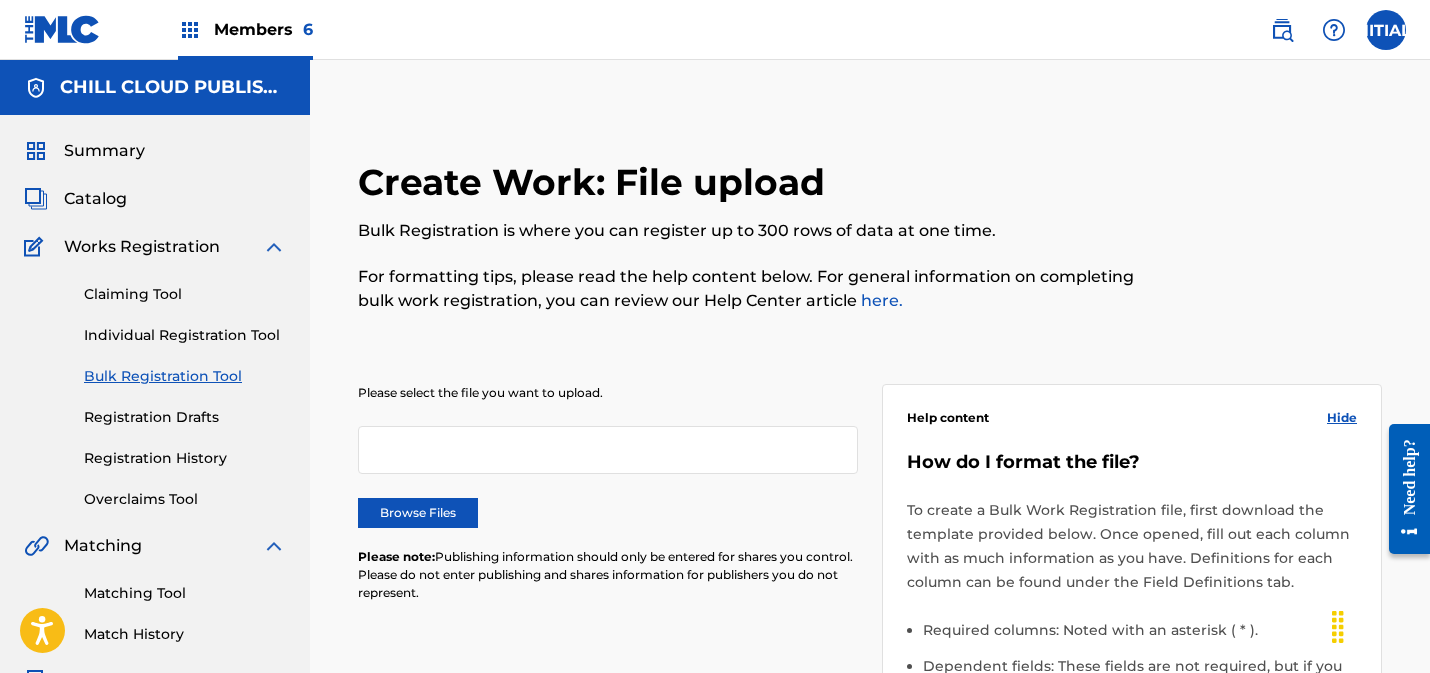 click on "Browse Files" at bounding box center (418, 513) 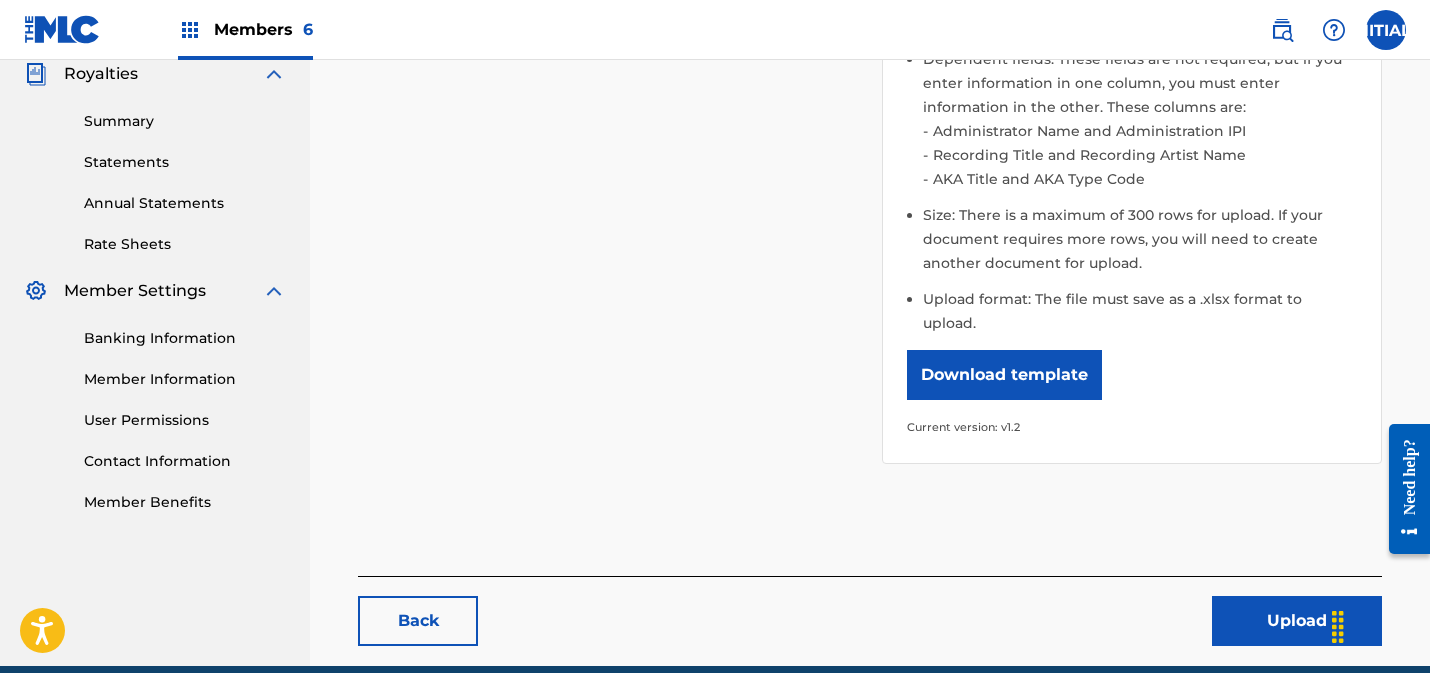 scroll, scrollTop: 671, scrollLeft: 0, axis: vertical 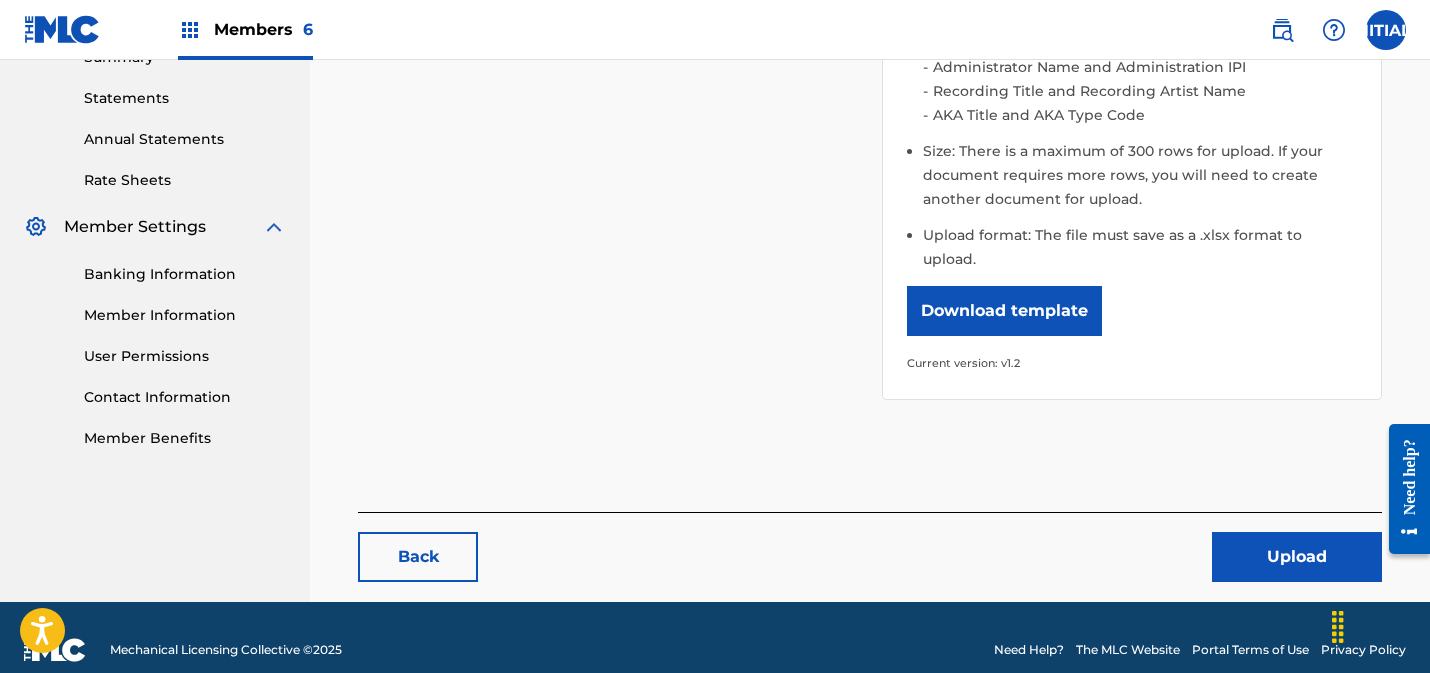 click on "Upload" at bounding box center [1297, 557] 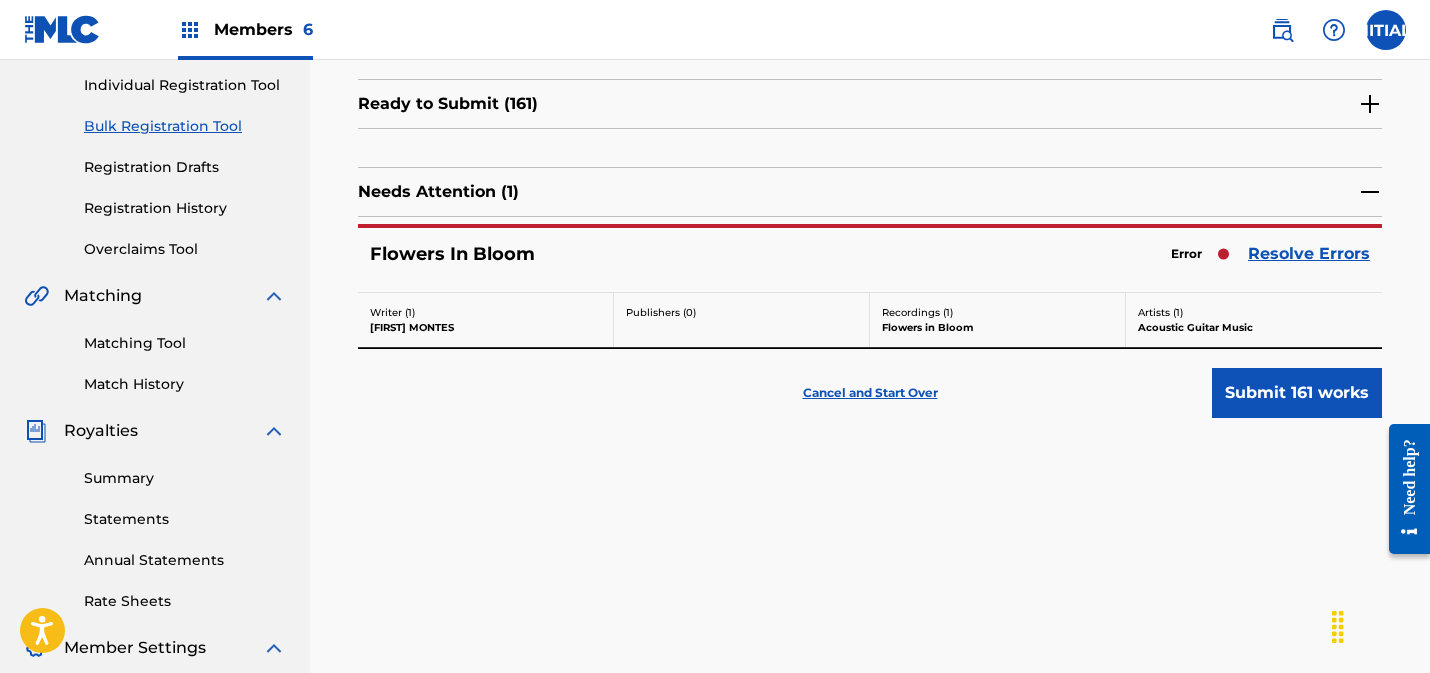 scroll, scrollTop: 276, scrollLeft: 0, axis: vertical 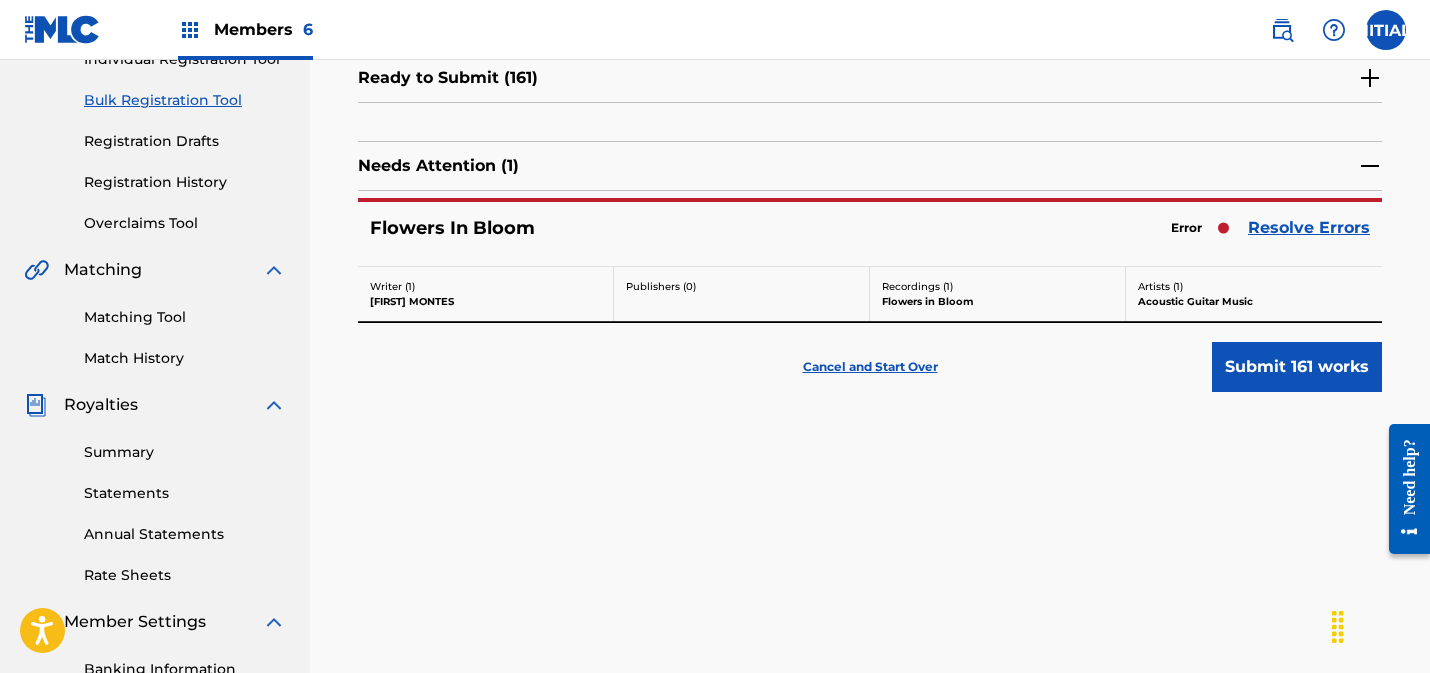 click on "Resolve Errors" at bounding box center (1309, 228) 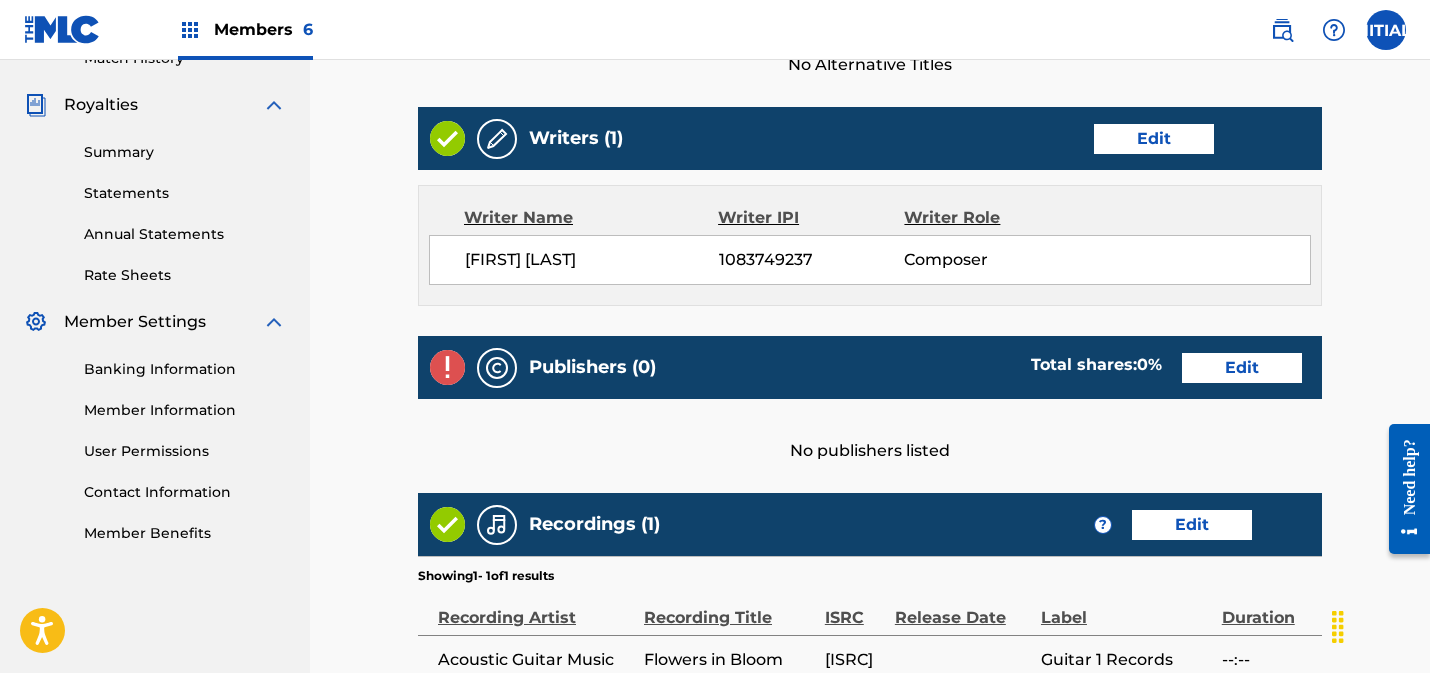 scroll, scrollTop: 577, scrollLeft: 0, axis: vertical 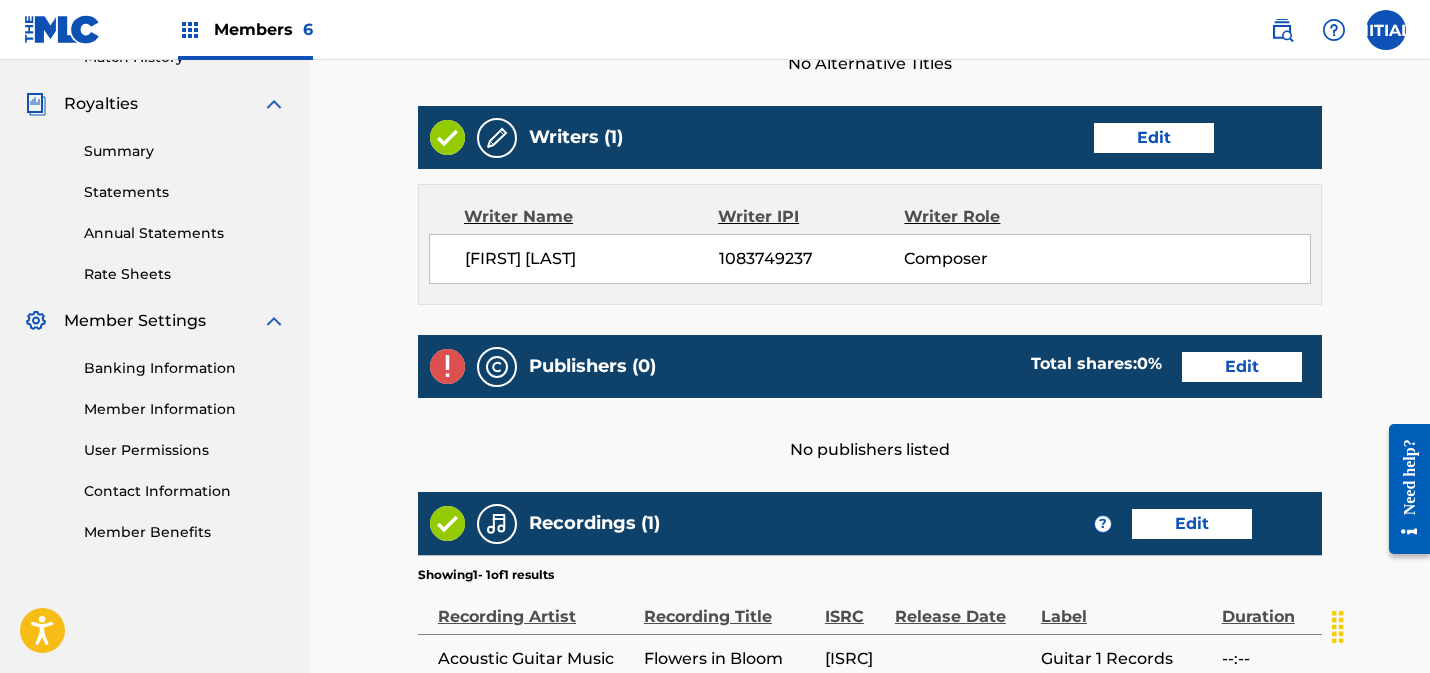 click on "Edit" at bounding box center (1242, 367) 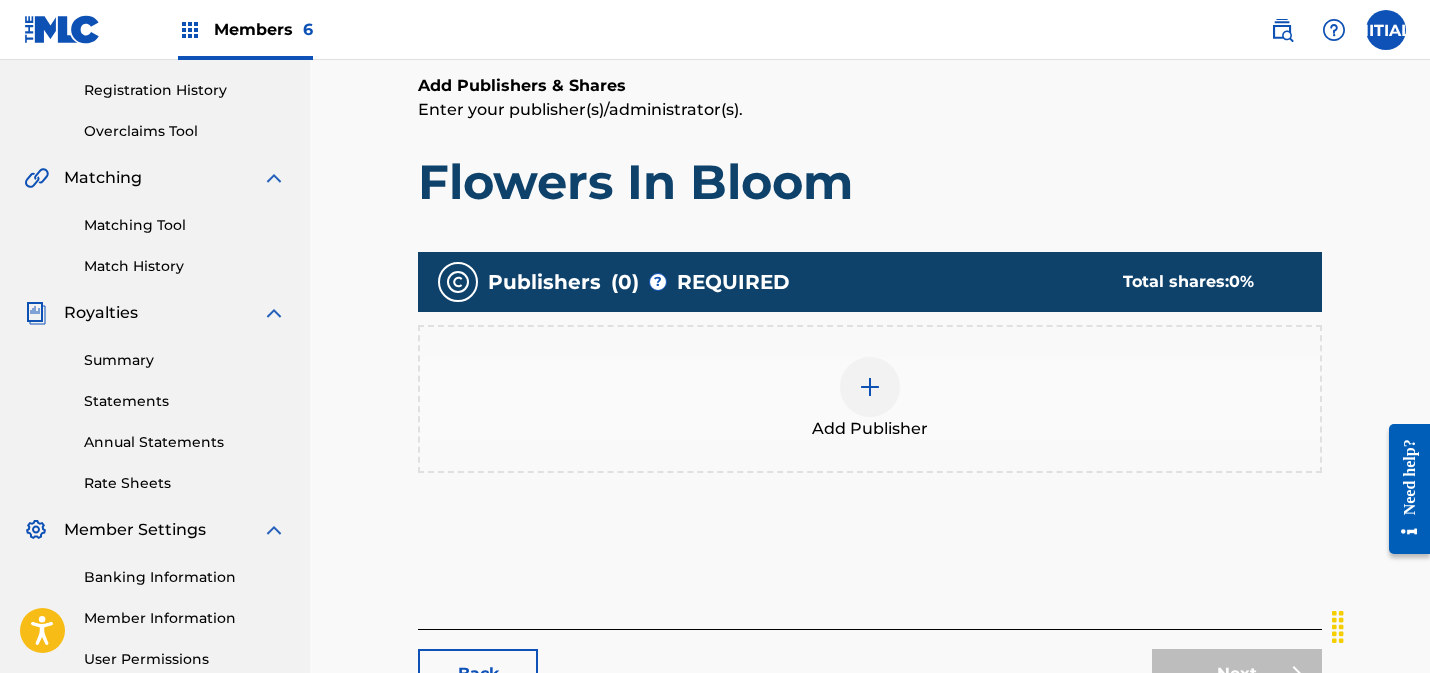 scroll, scrollTop: 500, scrollLeft: 0, axis: vertical 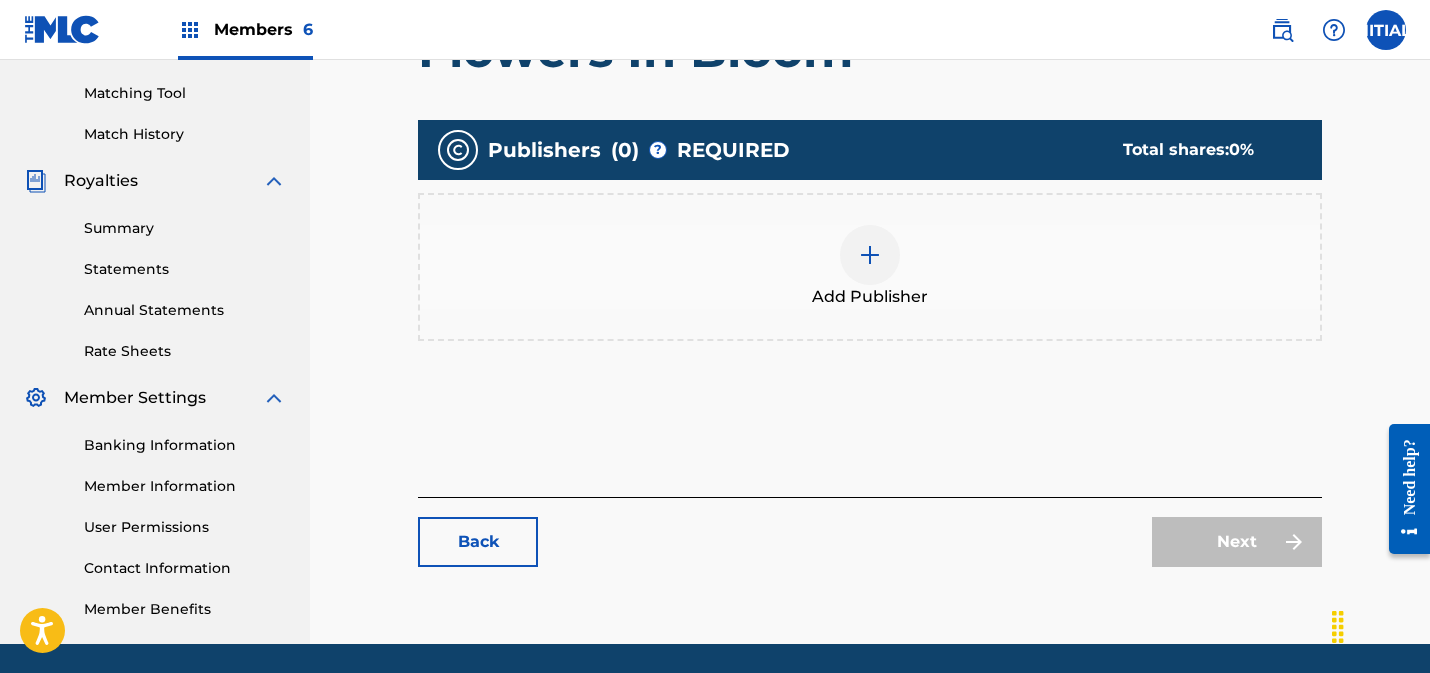click at bounding box center (870, 255) 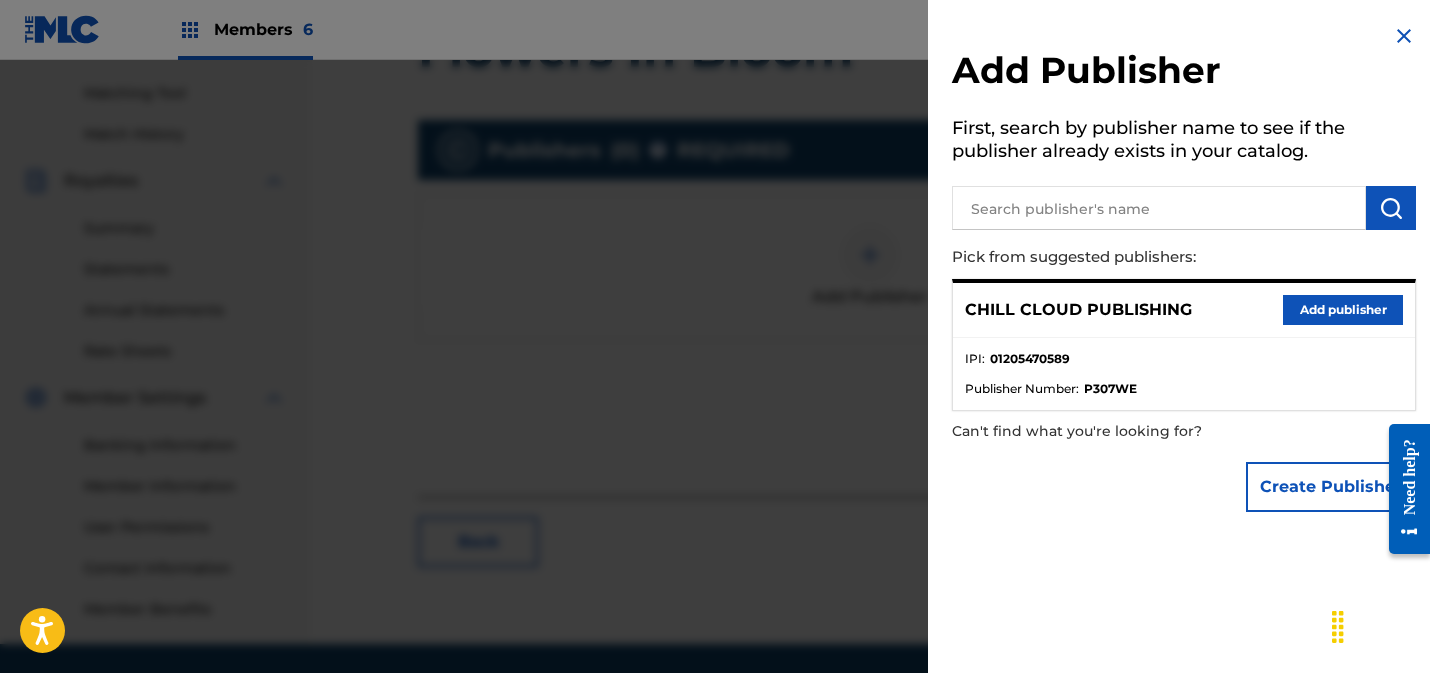 click on "Add publisher" at bounding box center [1343, 310] 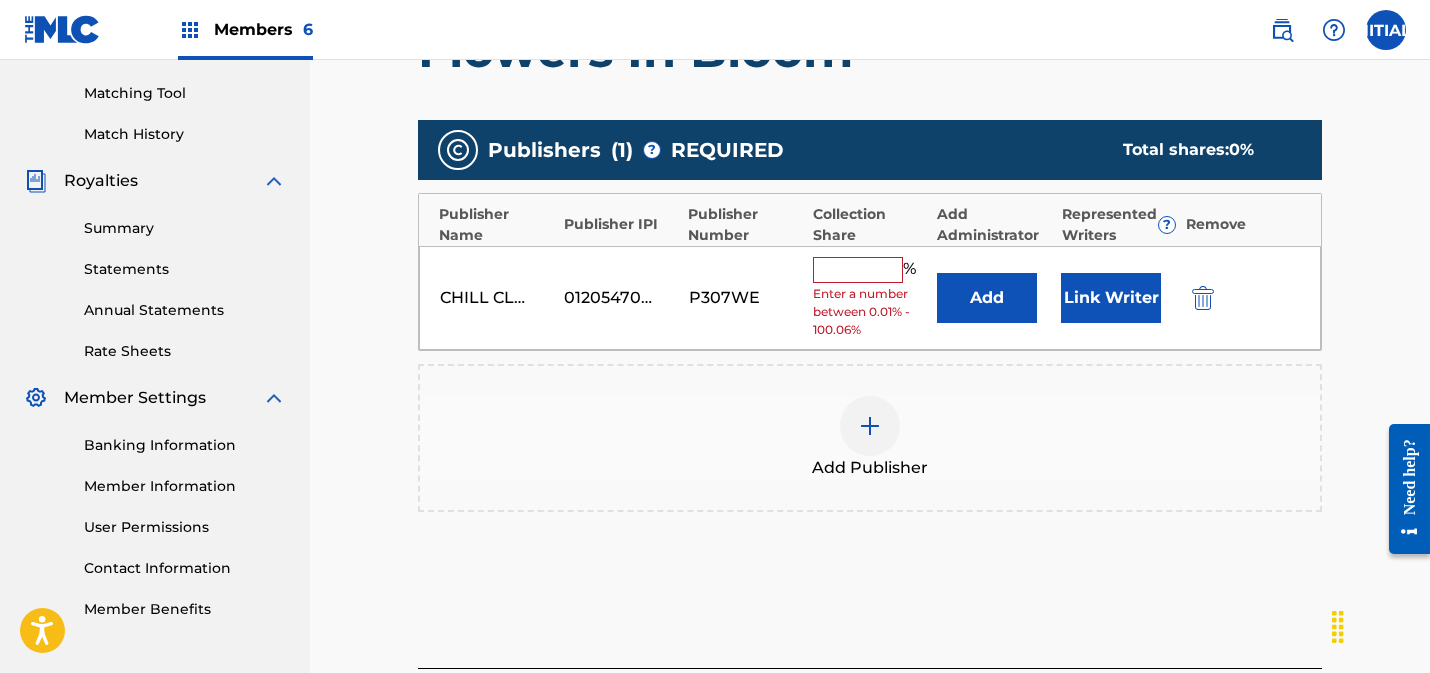 click at bounding box center (858, 270) 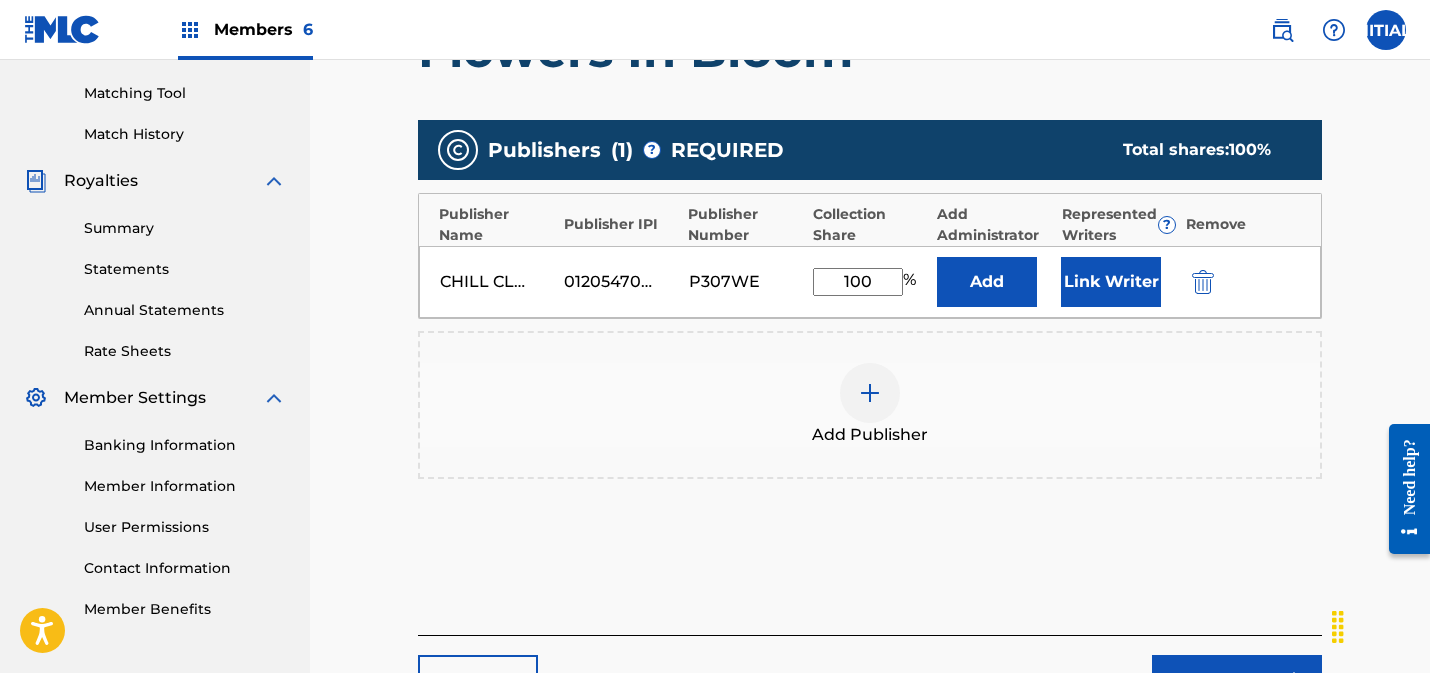 type on "100" 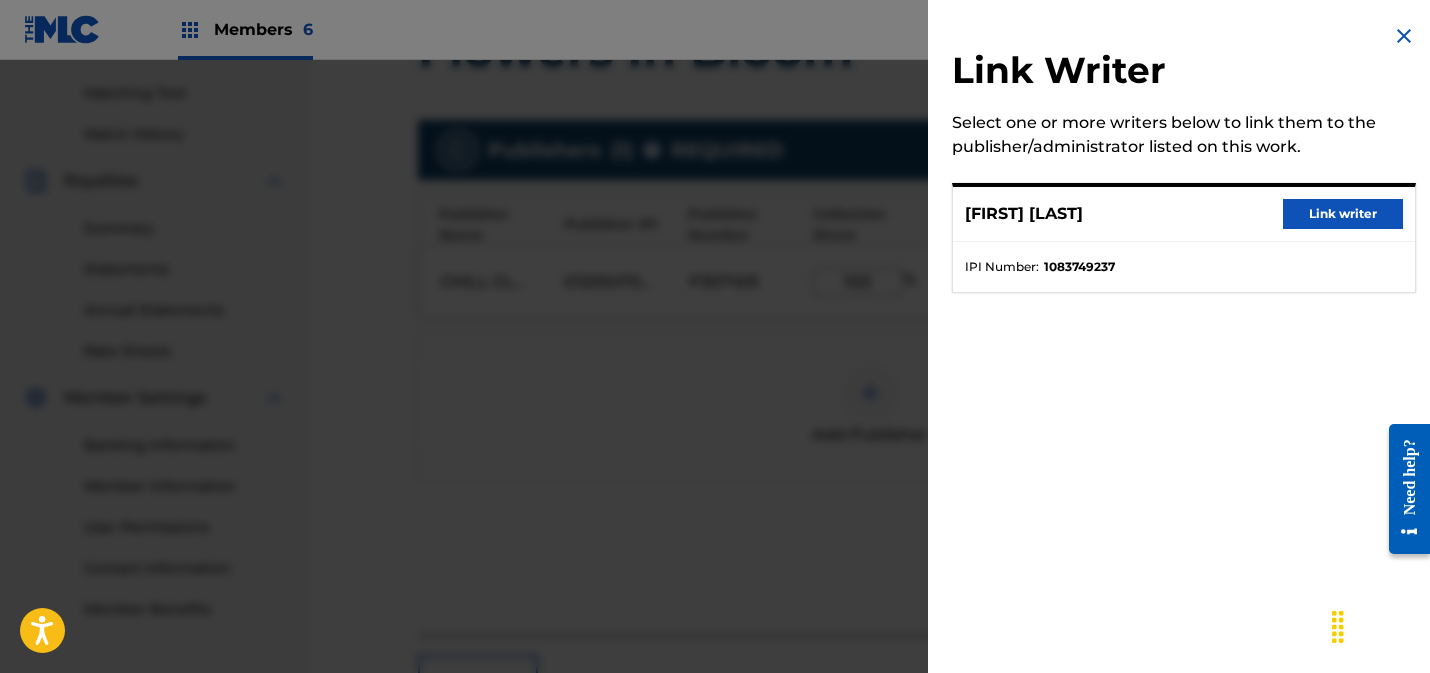 click on "Link writer" at bounding box center (1343, 214) 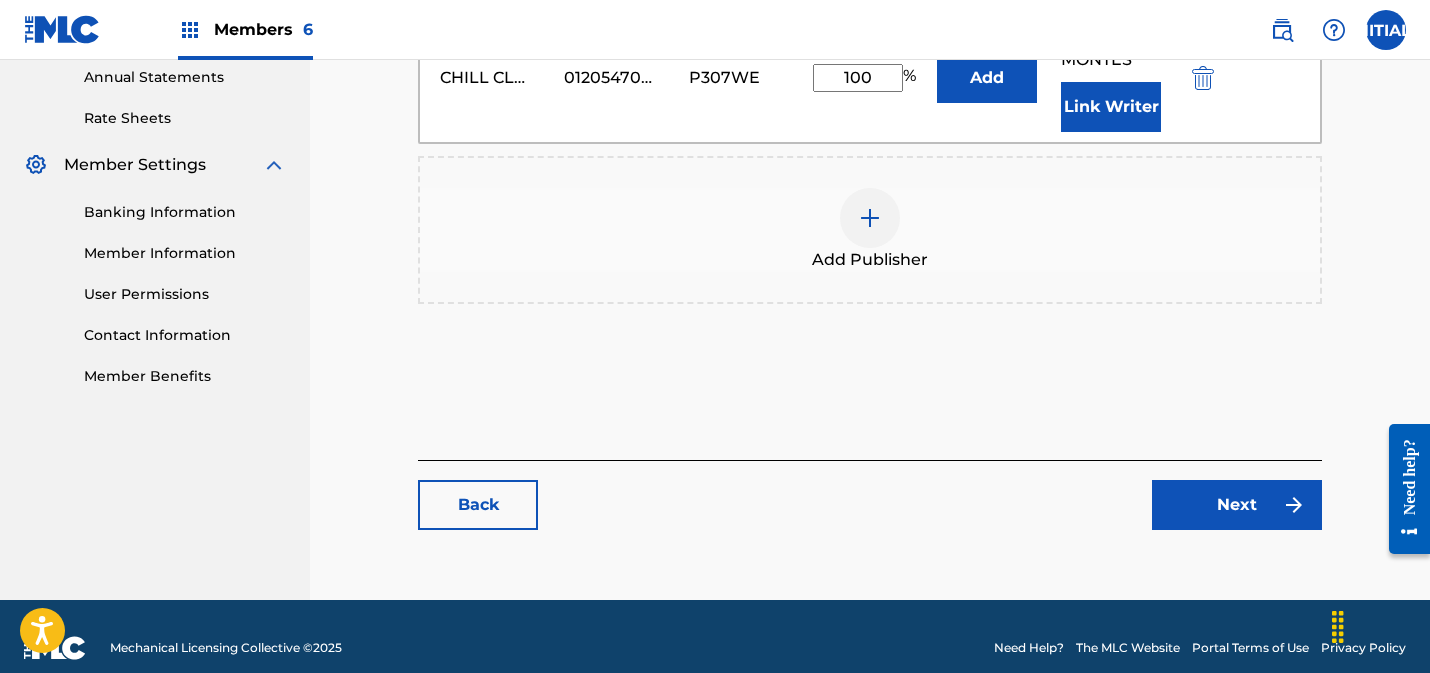 scroll, scrollTop: 756, scrollLeft: 0, axis: vertical 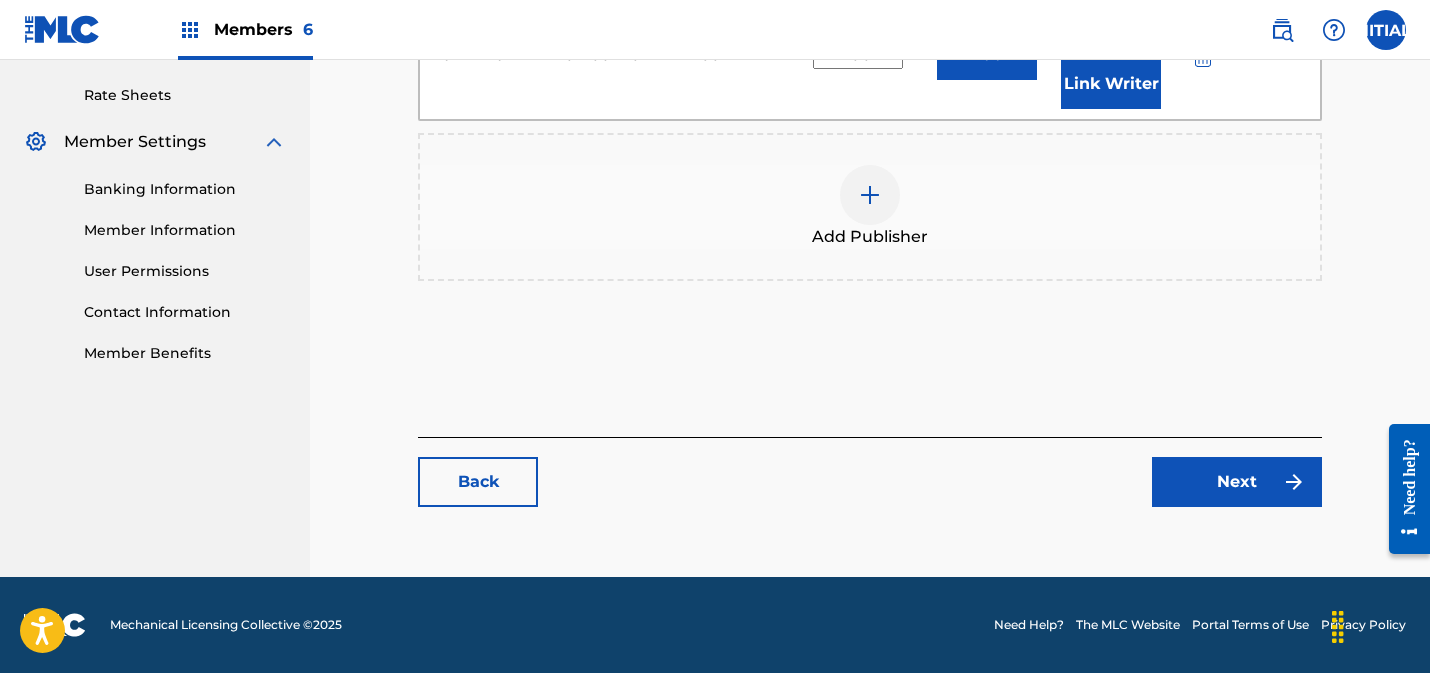 click on "Next" at bounding box center [1237, 482] 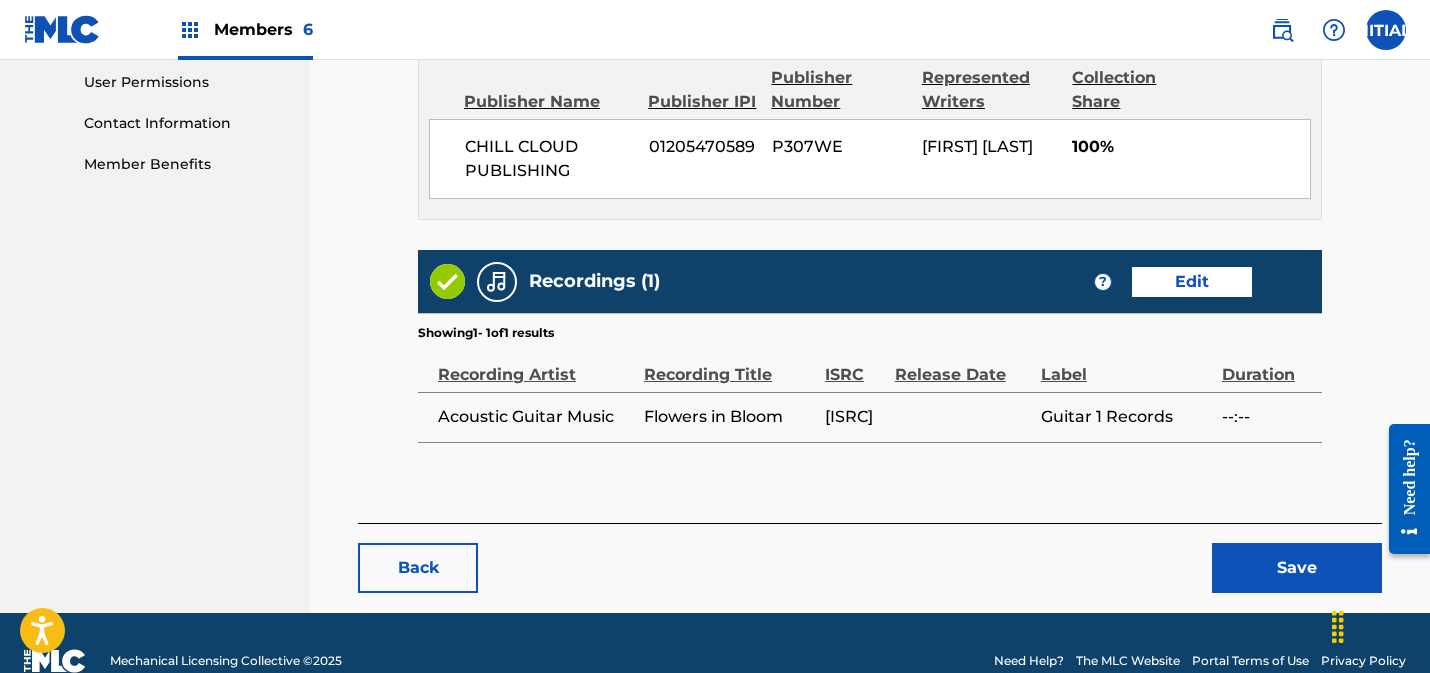 scroll, scrollTop: 979, scrollLeft: 0, axis: vertical 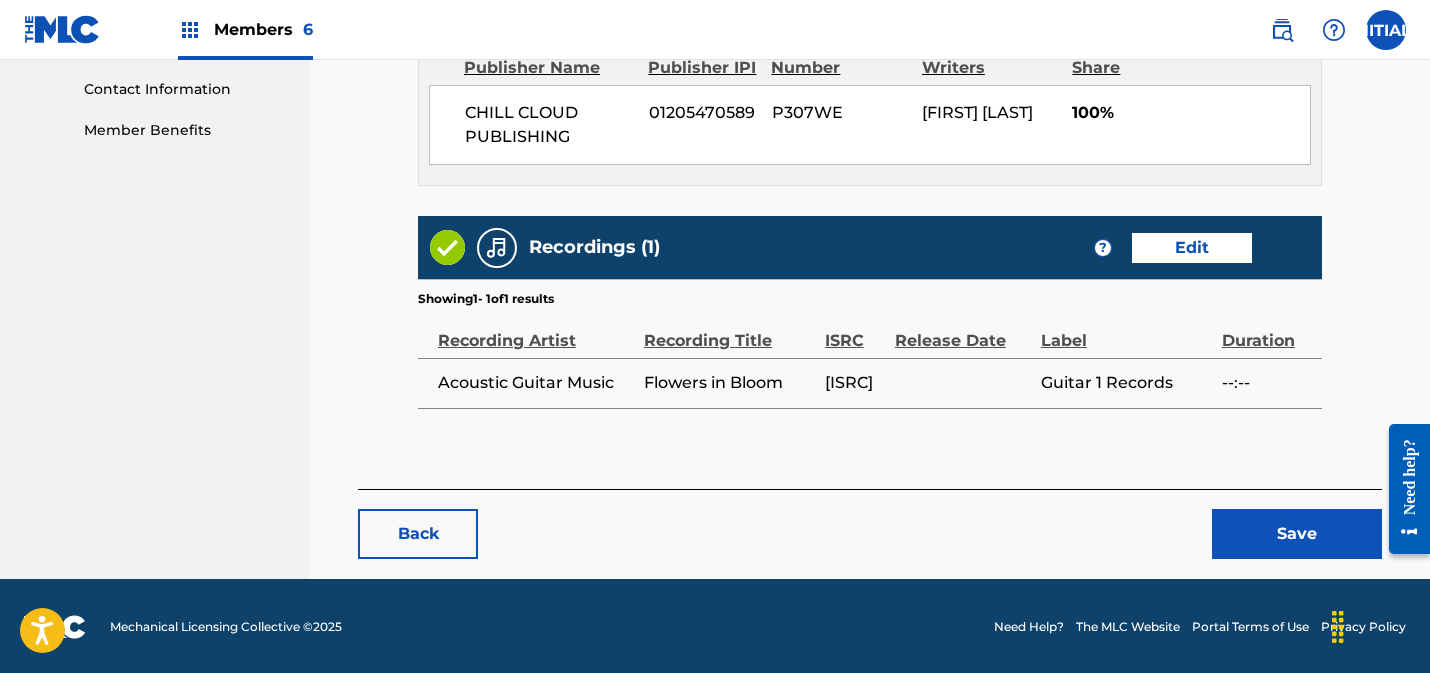 click on "Save" at bounding box center (1297, 534) 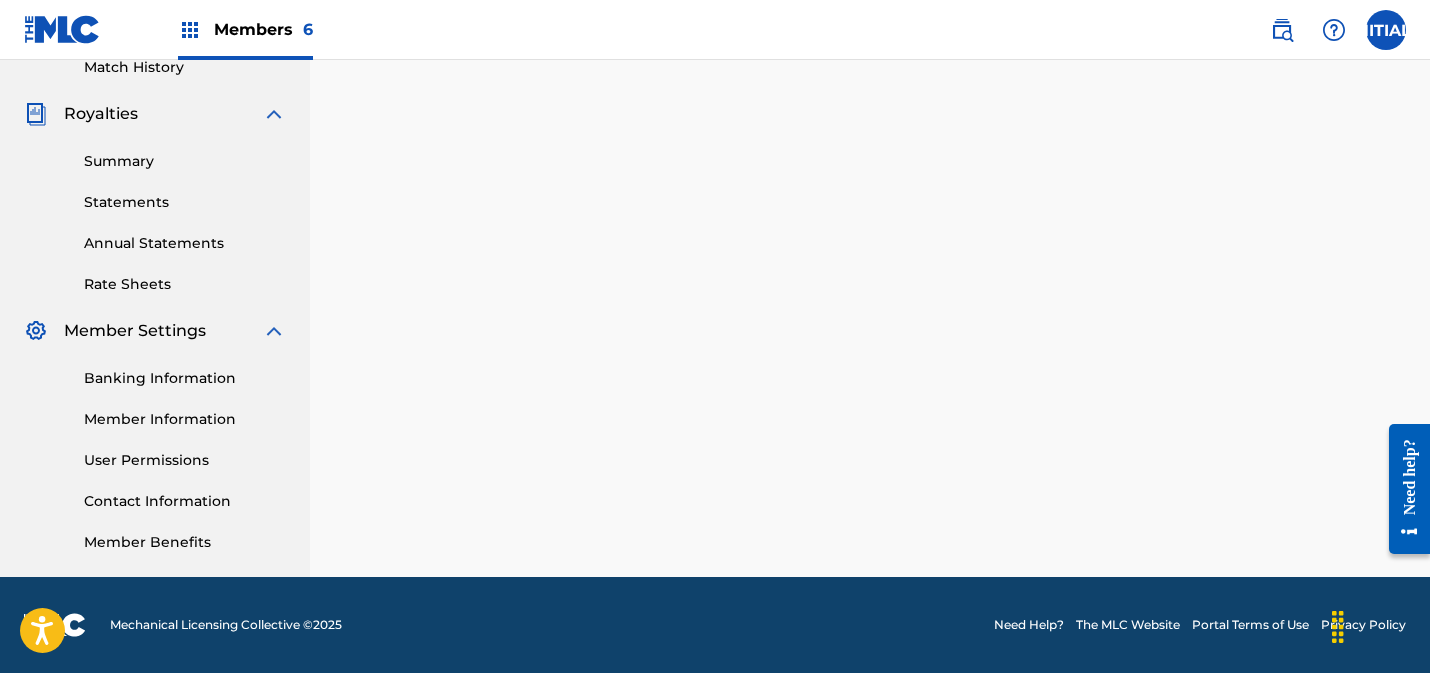 scroll, scrollTop: 0, scrollLeft: 0, axis: both 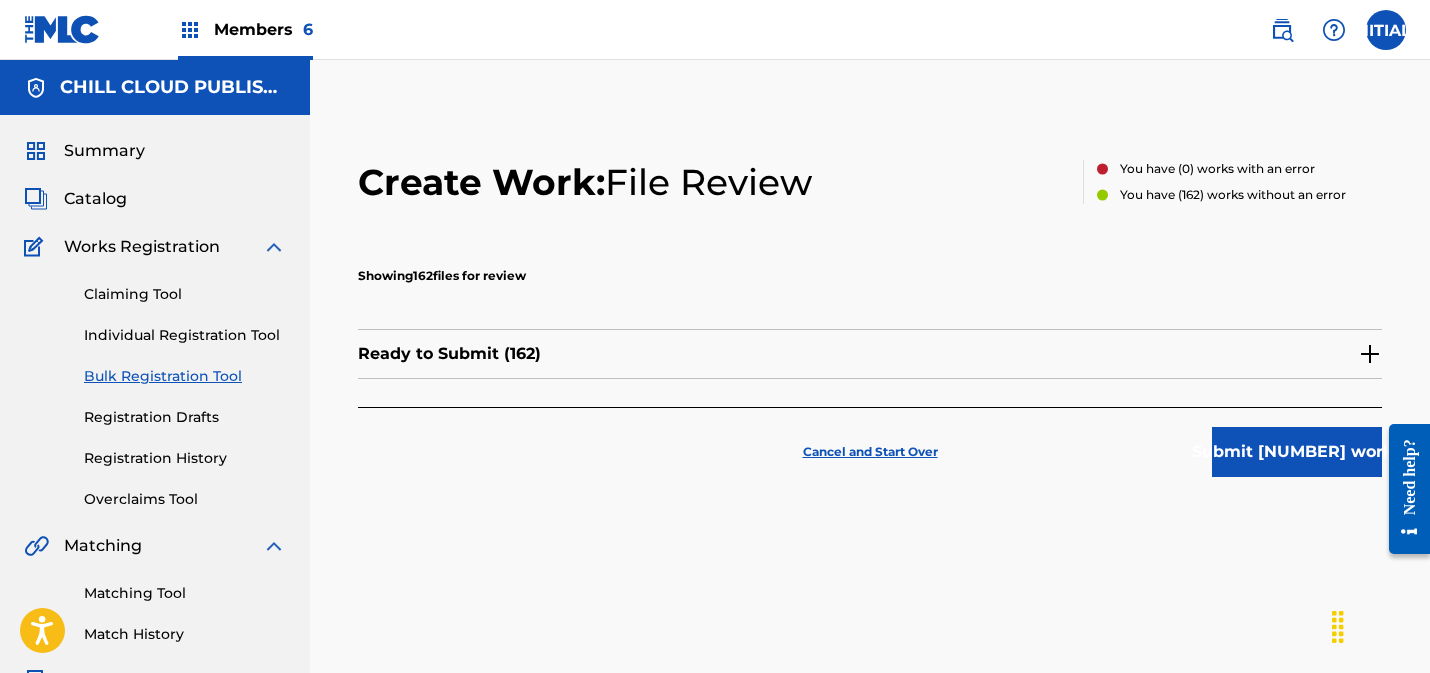 click at bounding box center (1370, 354) 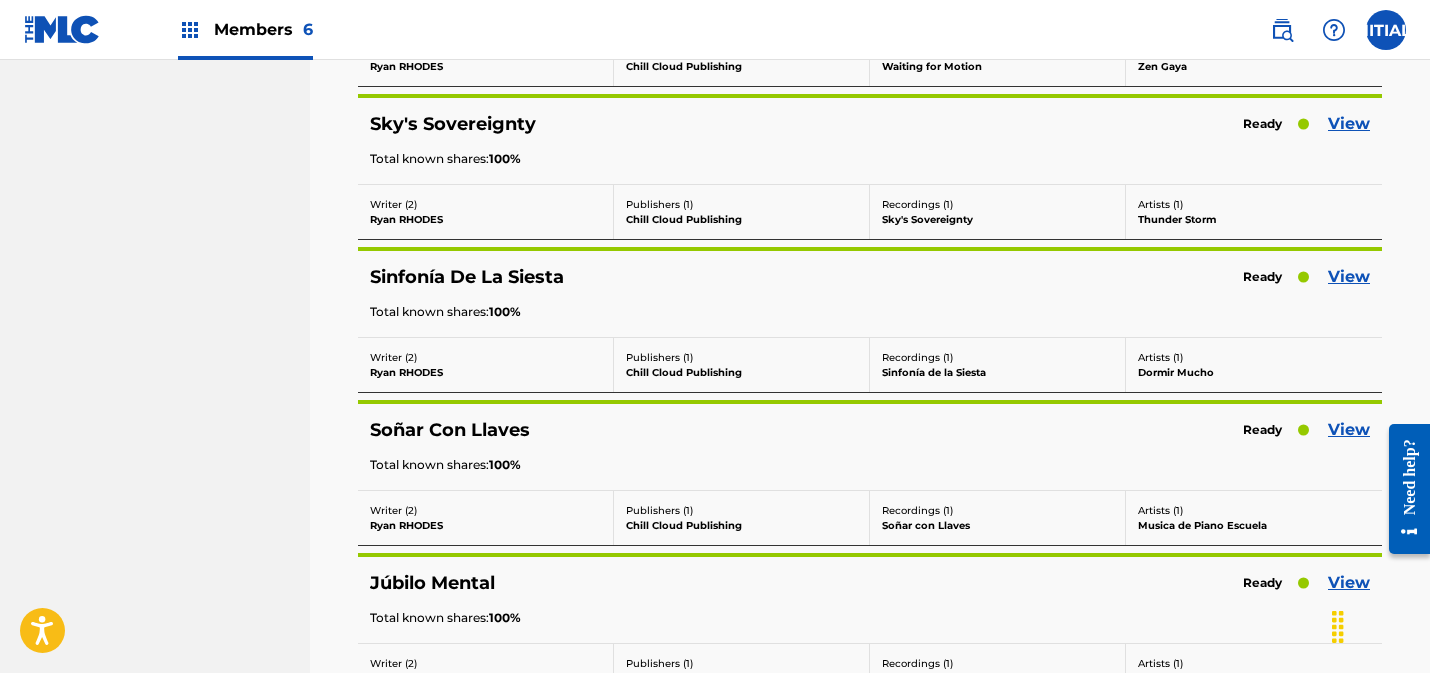 scroll, scrollTop: 6995, scrollLeft: 0, axis: vertical 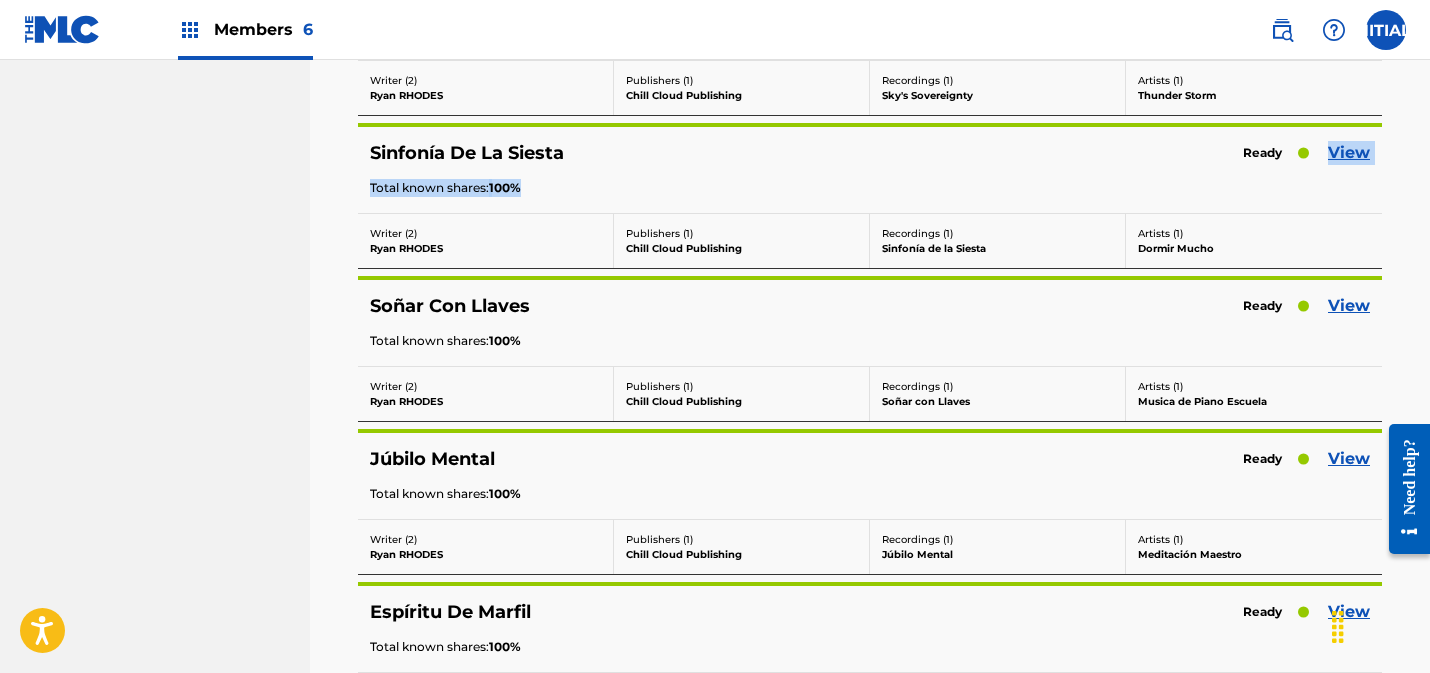 drag, startPoint x: 1429, startPoint y: 184, endPoint x: 1420, endPoint y: 137, distance: 47.853943 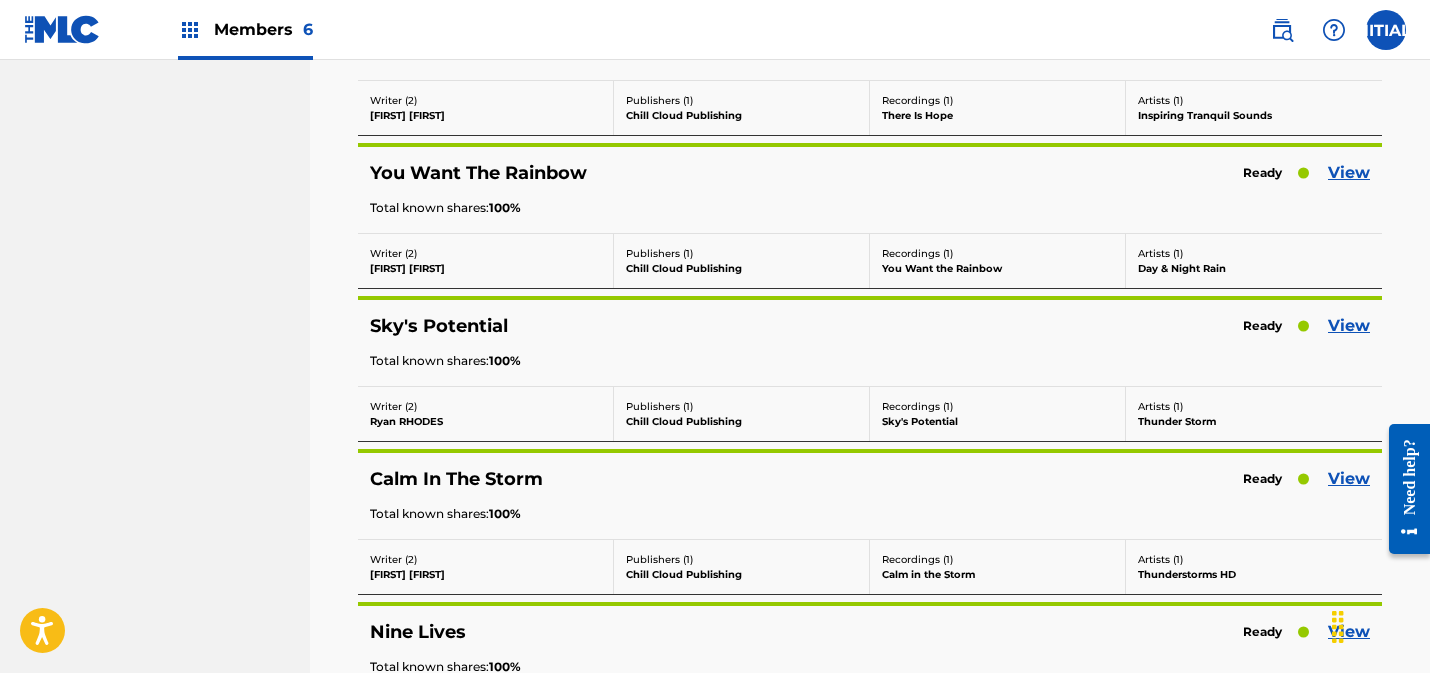 scroll, scrollTop: 24684, scrollLeft: 0, axis: vertical 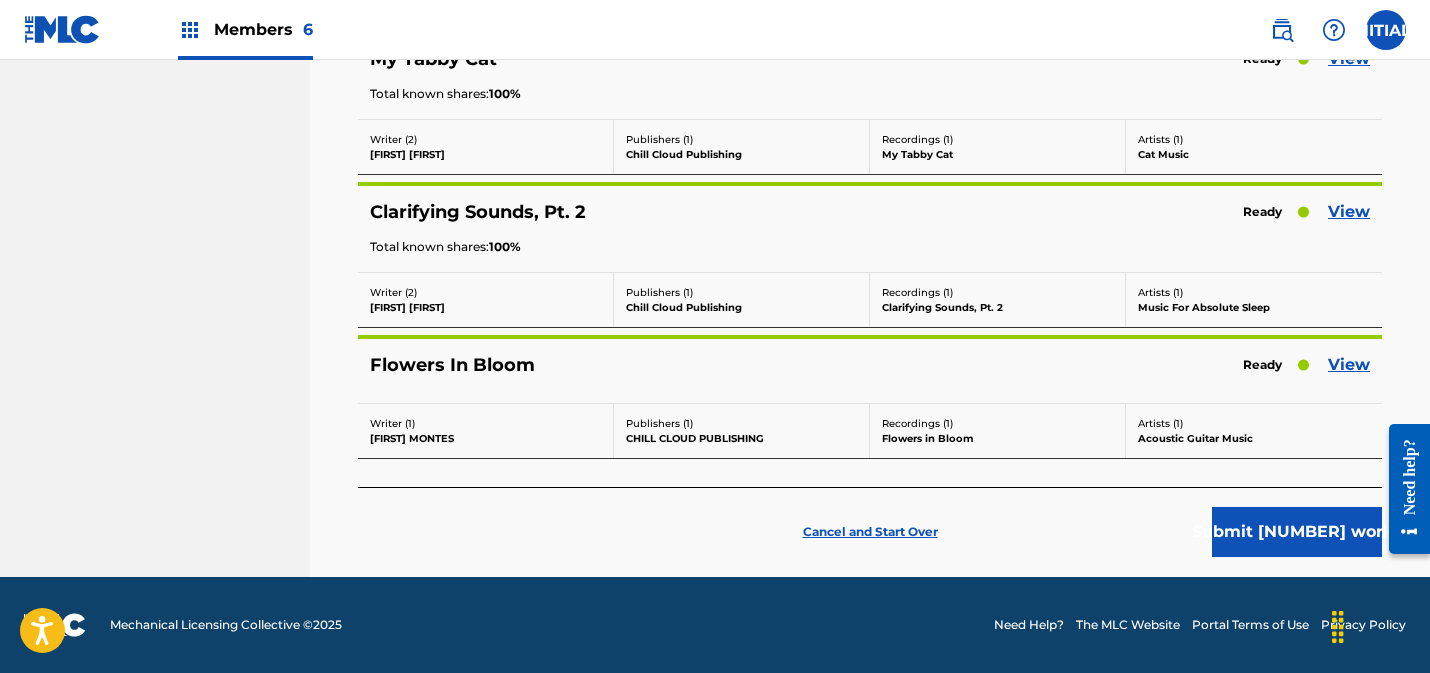 click on "Submit [NUMBER] works" at bounding box center (1297, 532) 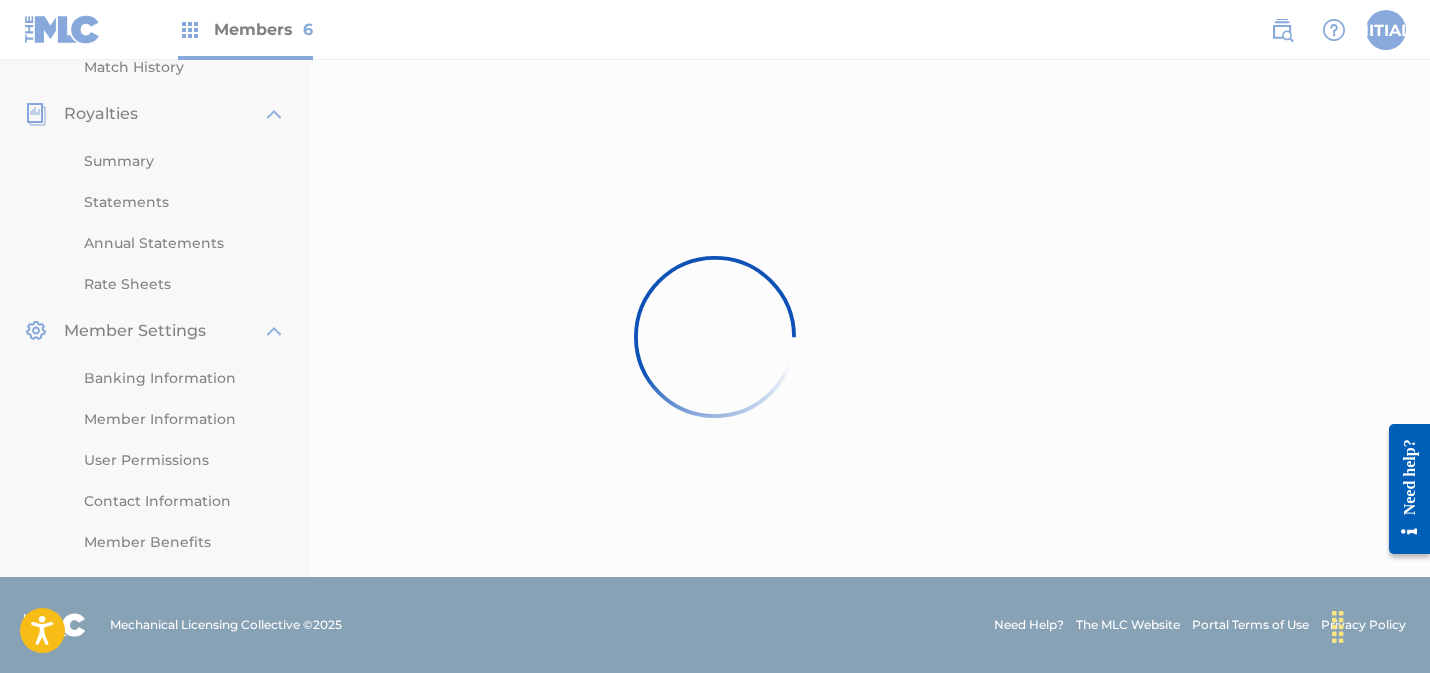 scroll, scrollTop: 0, scrollLeft: 0, axis: both 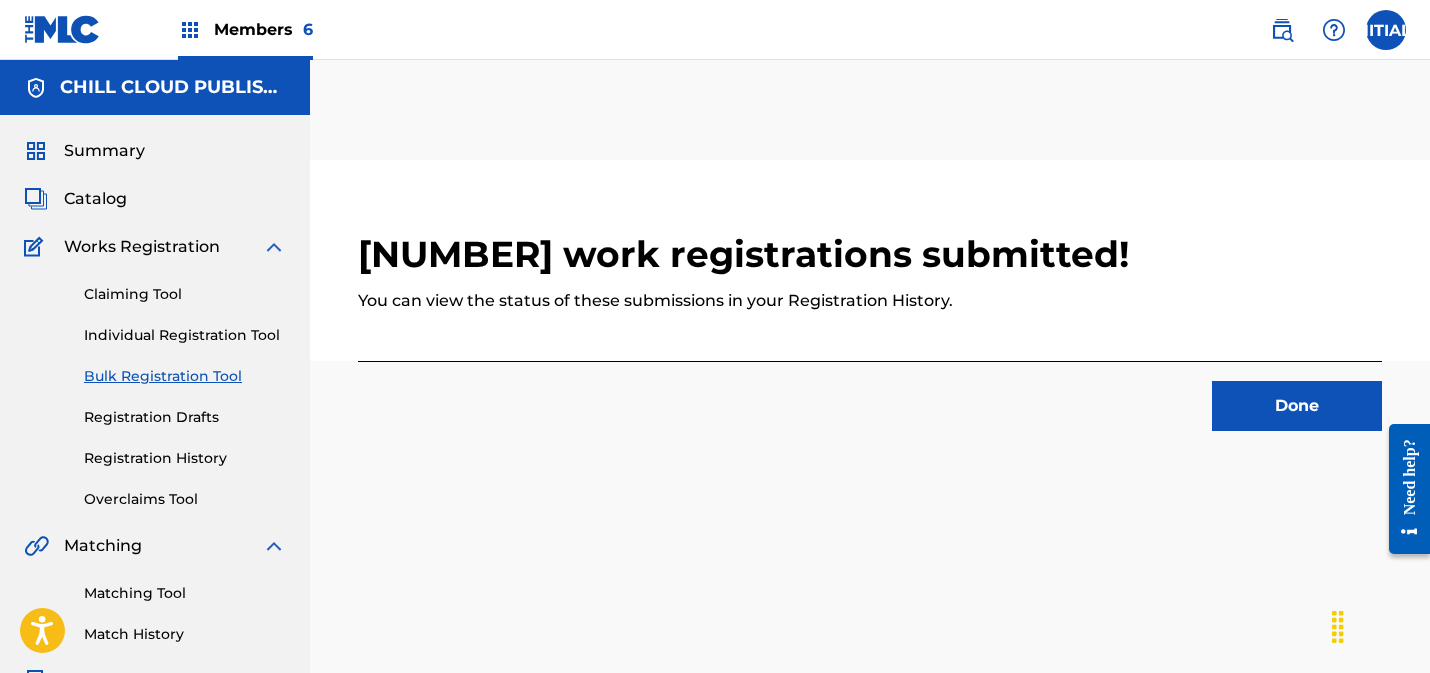 click on "Done" at bounding box center (1297, 406) 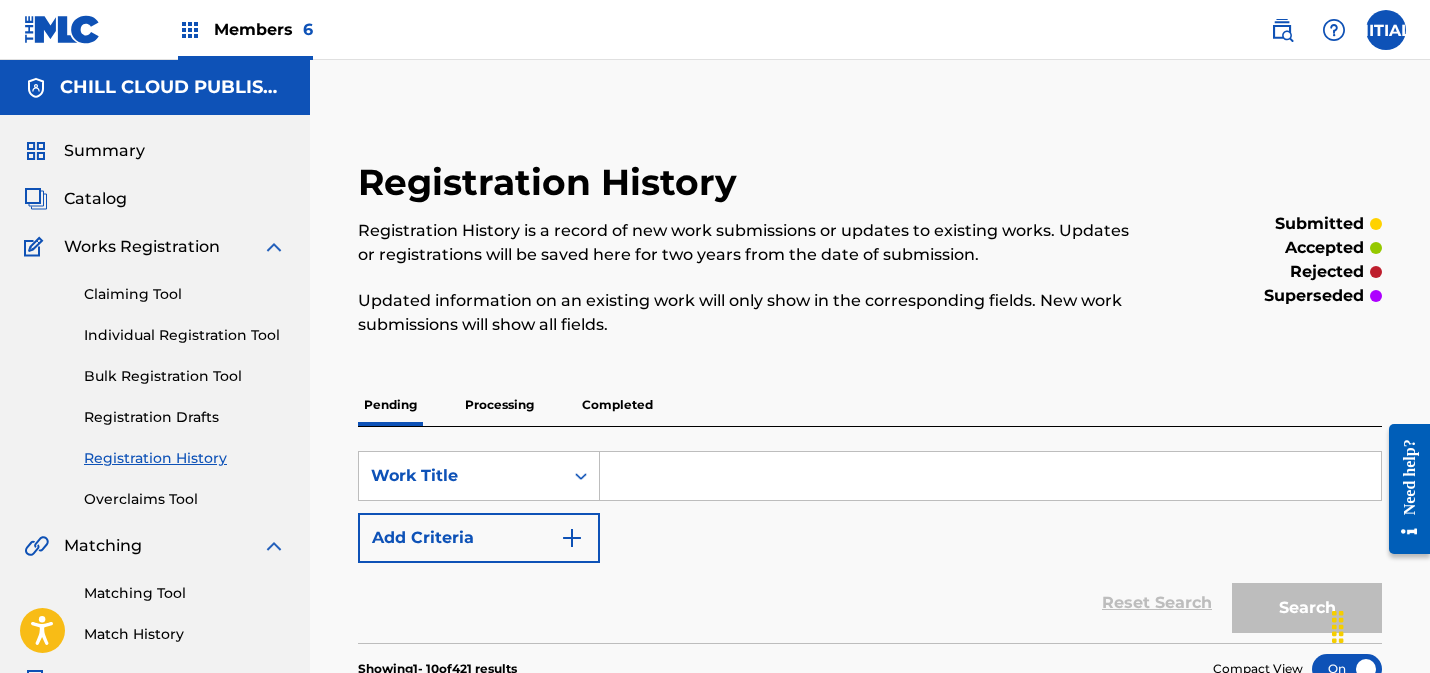click on "Summary" at bounding box center (104, 151) 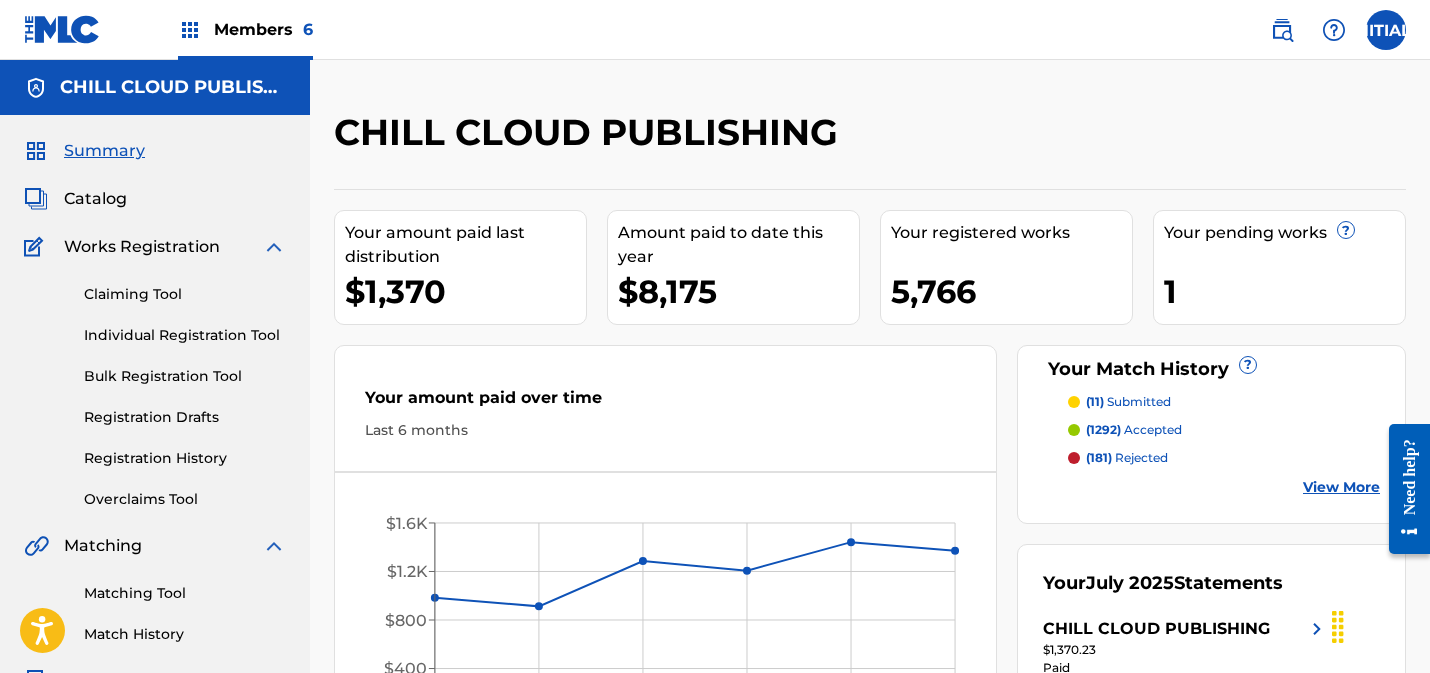 click on "Catalog" at bounding box center (95, 199) 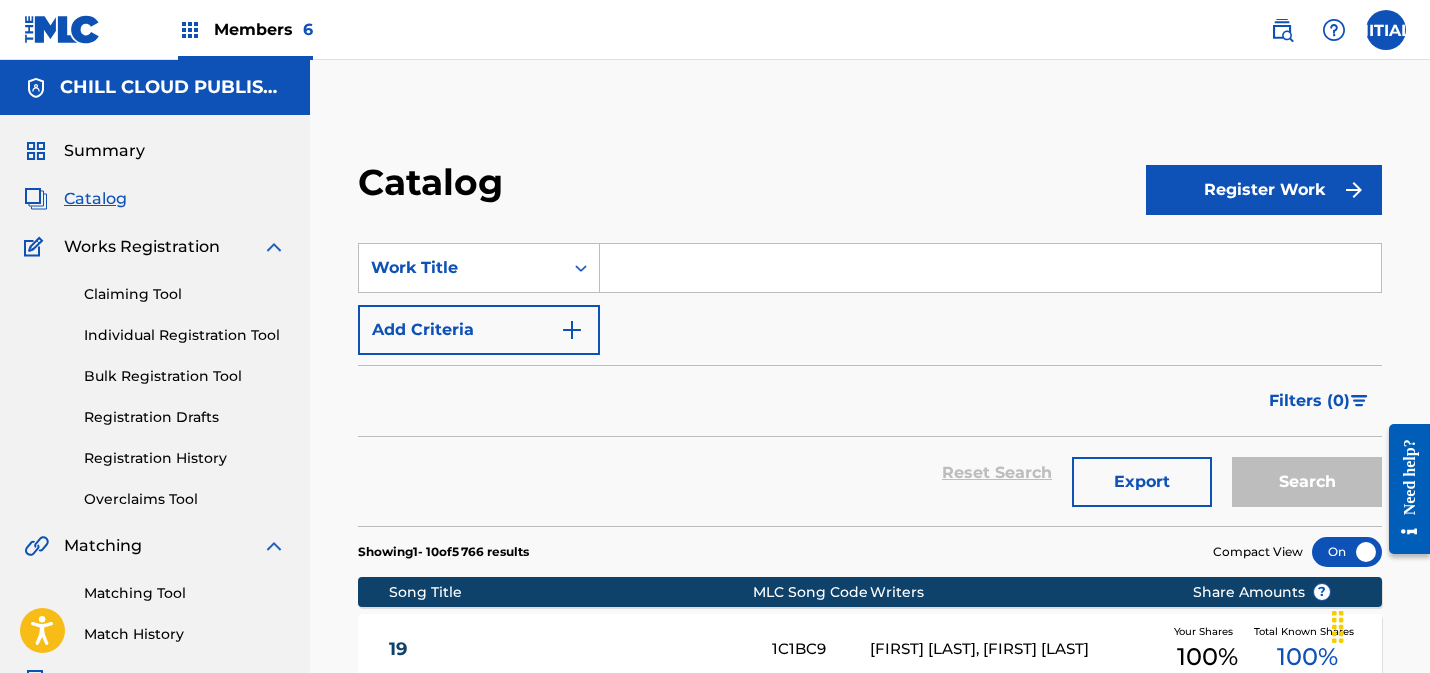 click on "Summary" at bounding box center (104, 151) 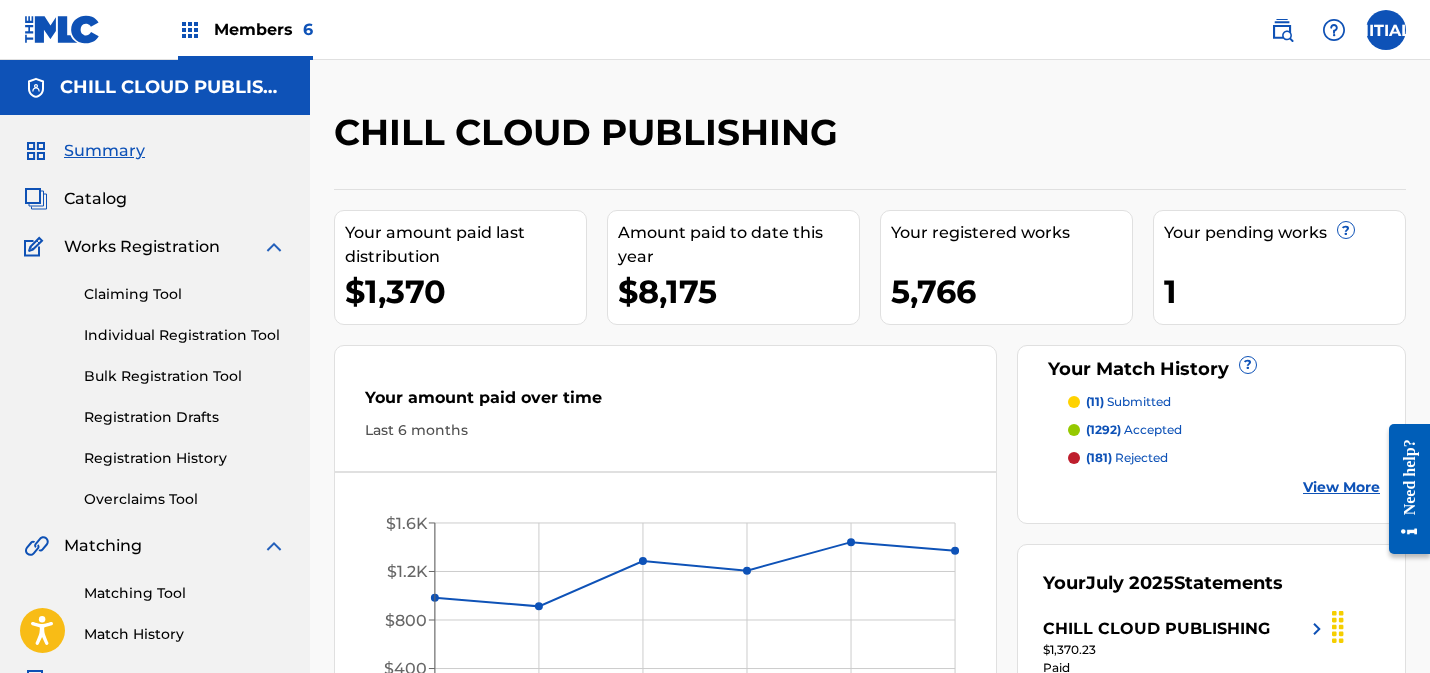 click on "Claiming Tool" at bounding box center (185, 294) 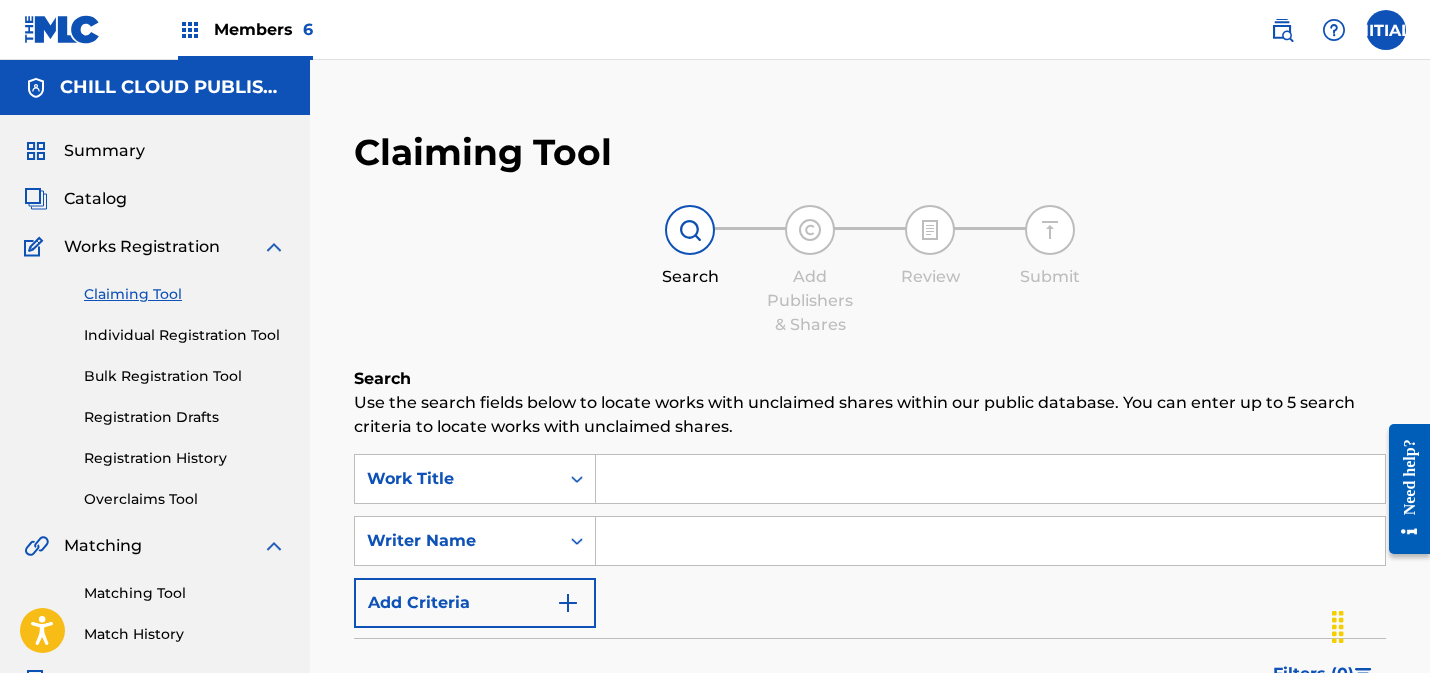 click on "Catalog" at bounding box center [95, 199] 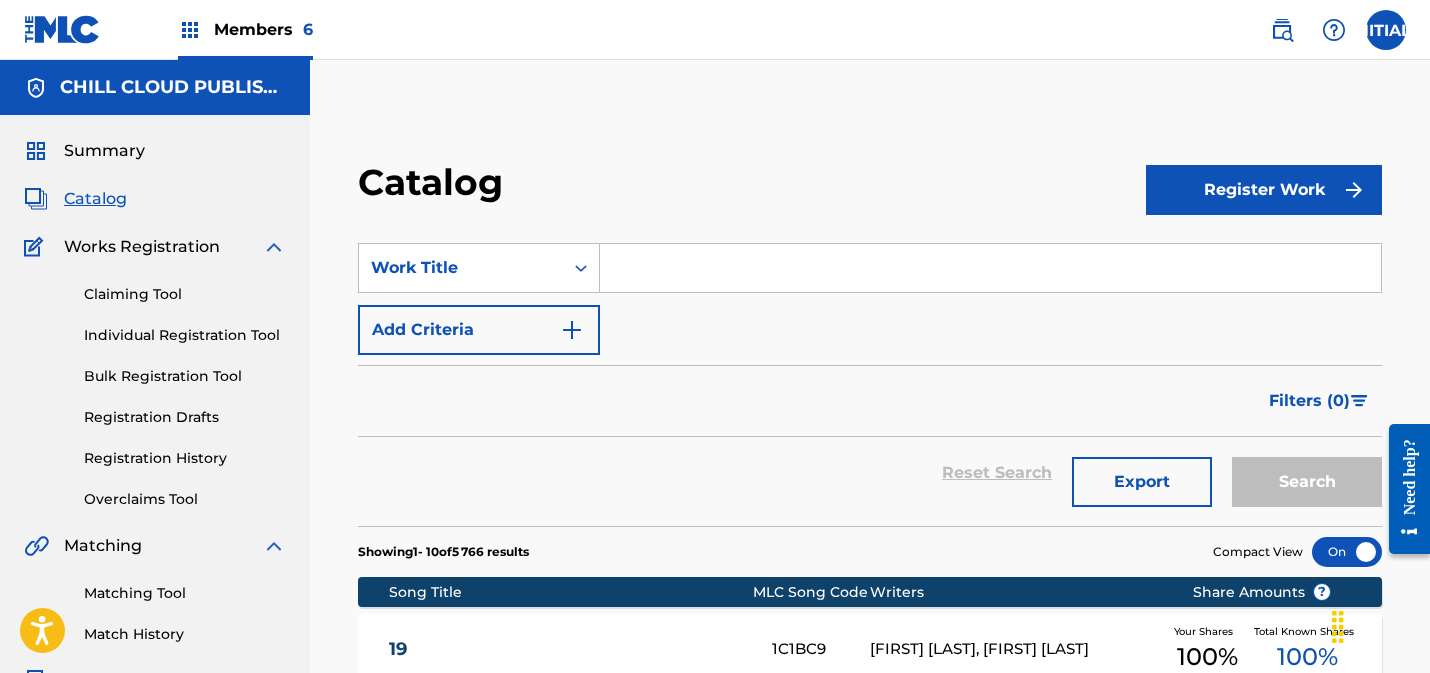 click on "Catalog" at bounding box center [95, 199] 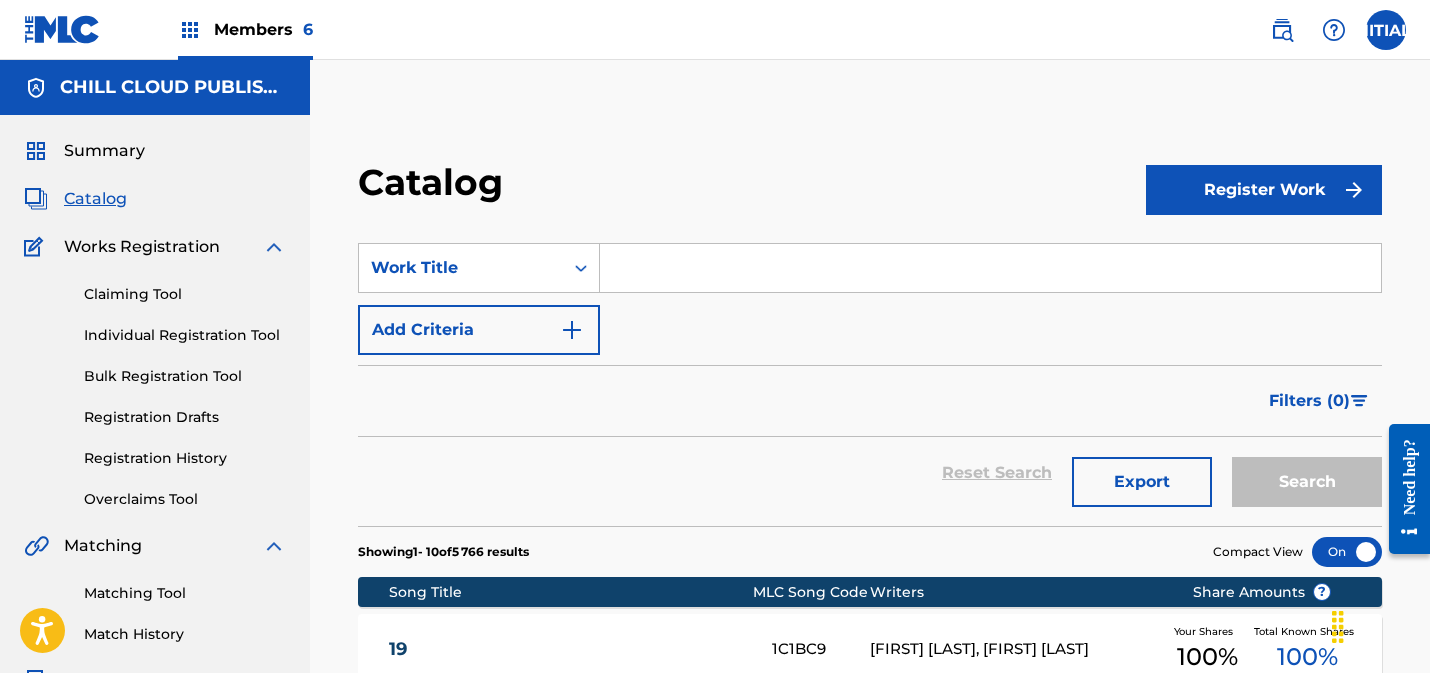 click on "Bulk Registration Tool" at bounding box center (185, 376) 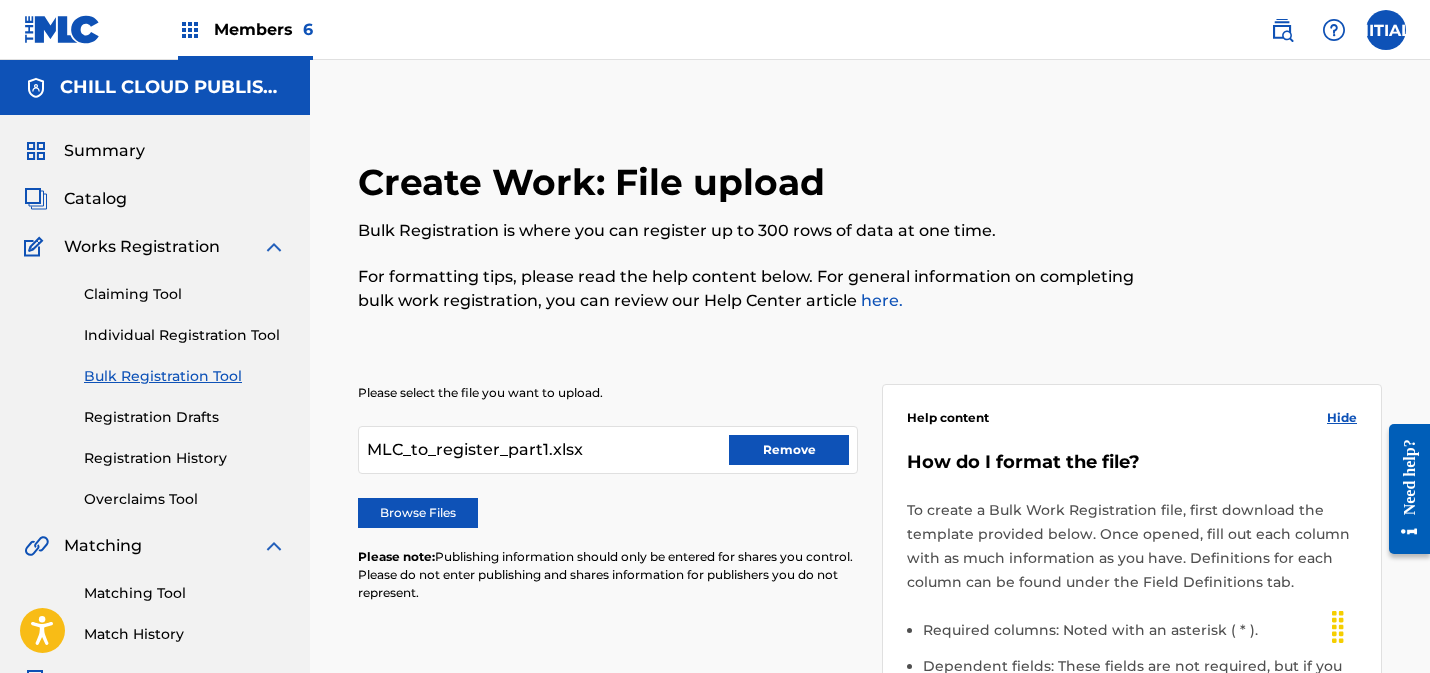 click on "Remove" at bounding box center (789, 450) 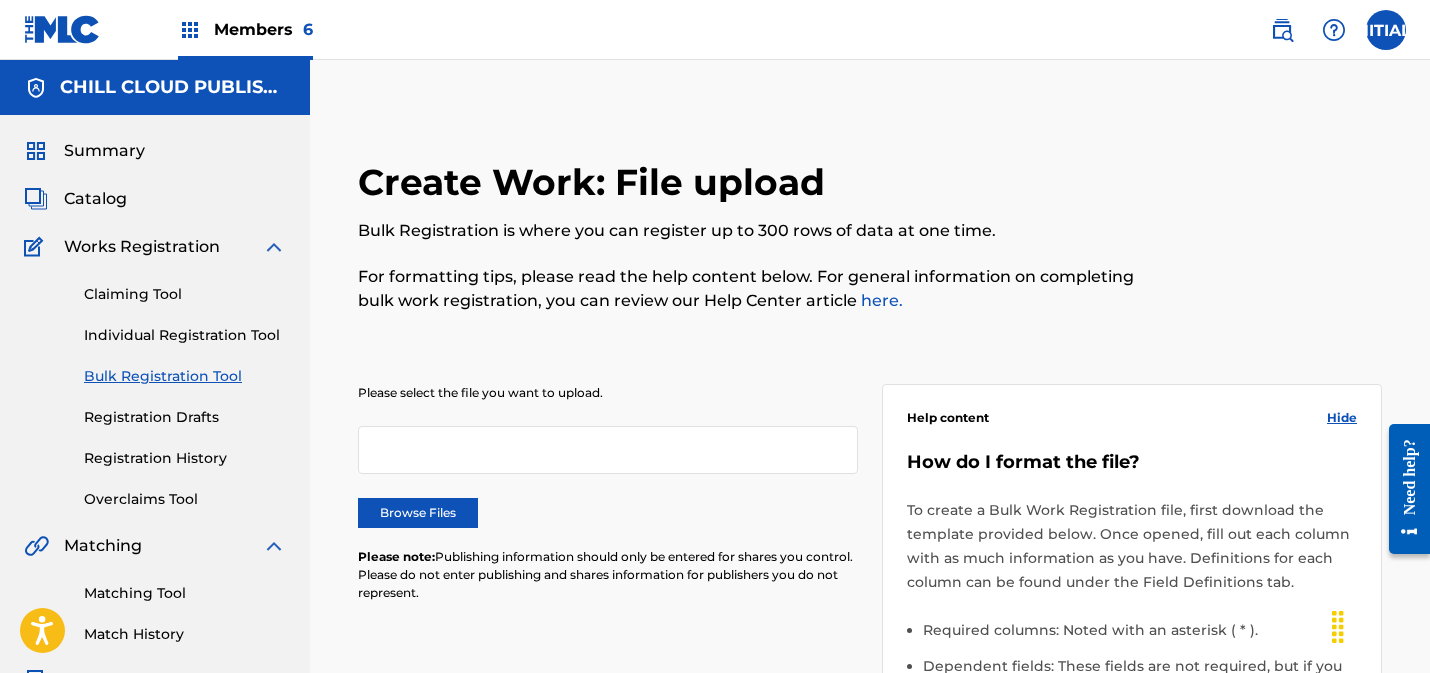 click on "Browse Files" at bounding box center (418, 513) 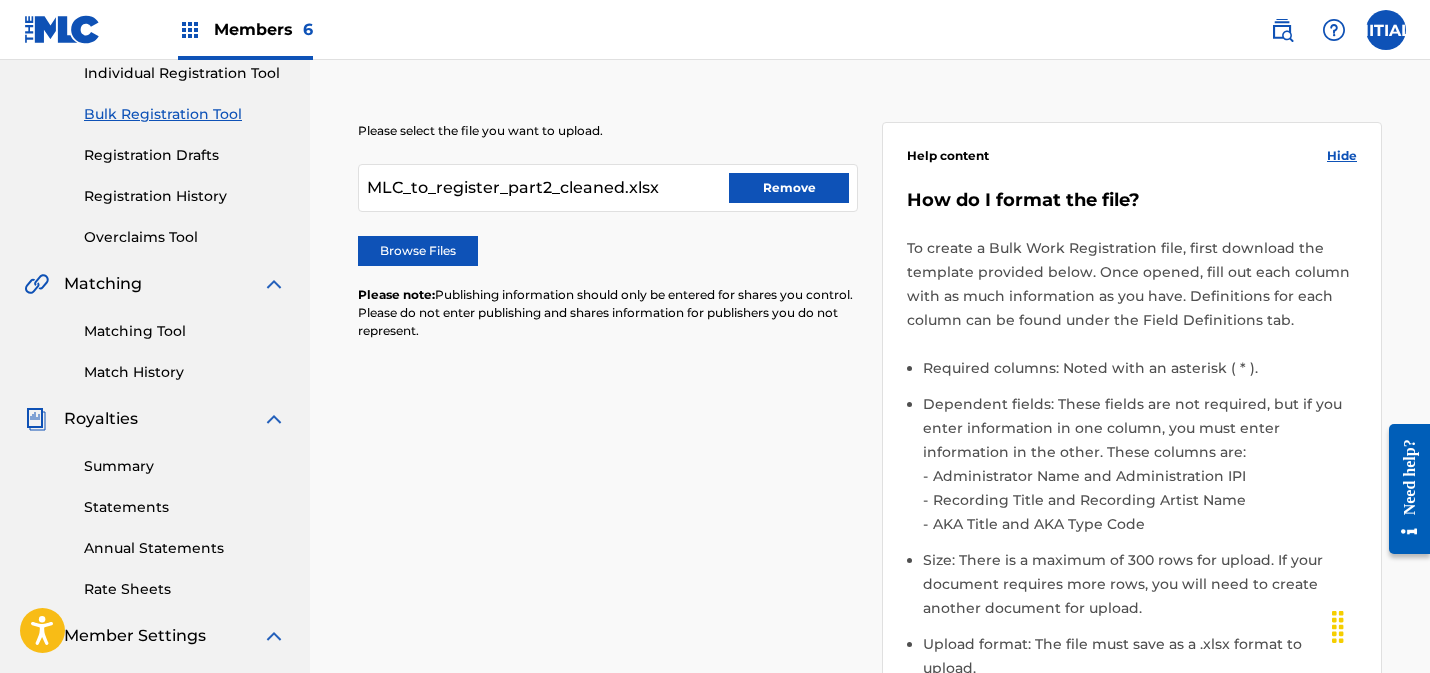 scroll, scrollTop: 671, scrollLeft: 0, axis: vertical 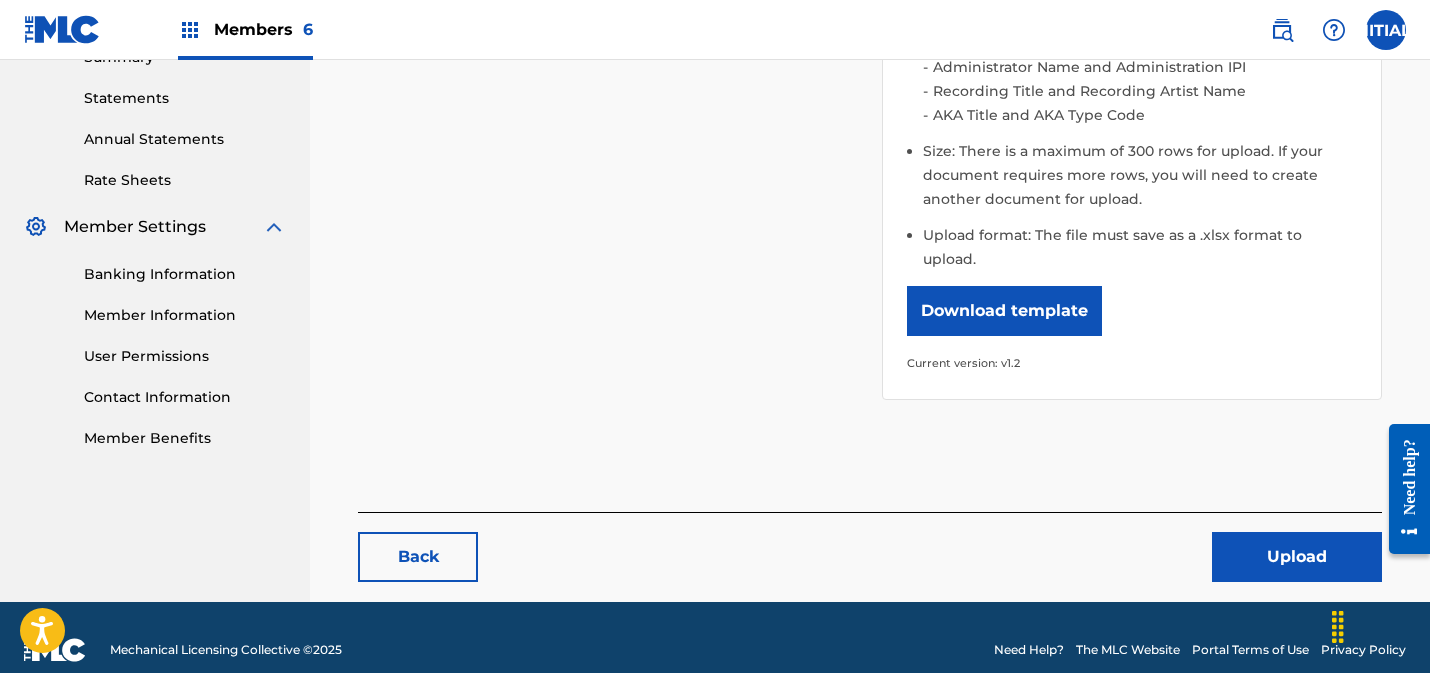 click on "Upload" at bounding box center (1297, 557) 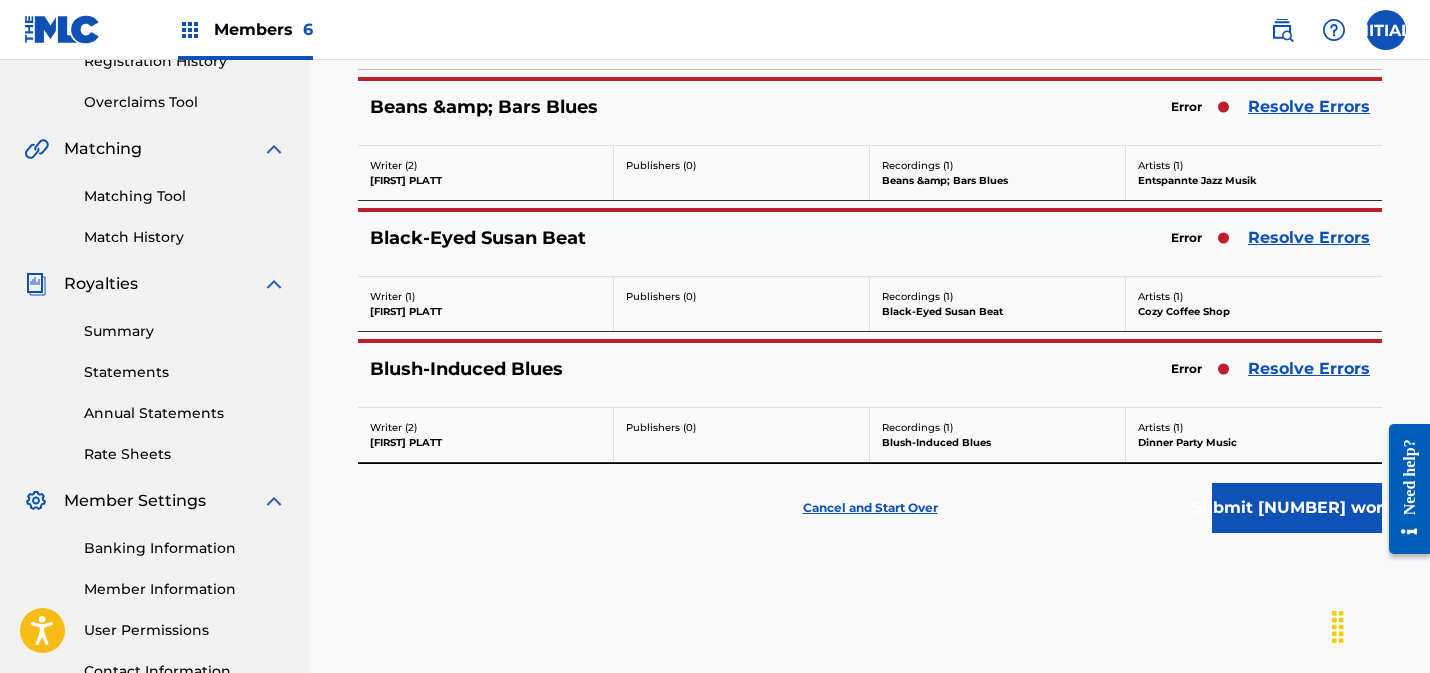 scroll, scrollTop: 403, scrollLeft: 0, axis: vertical 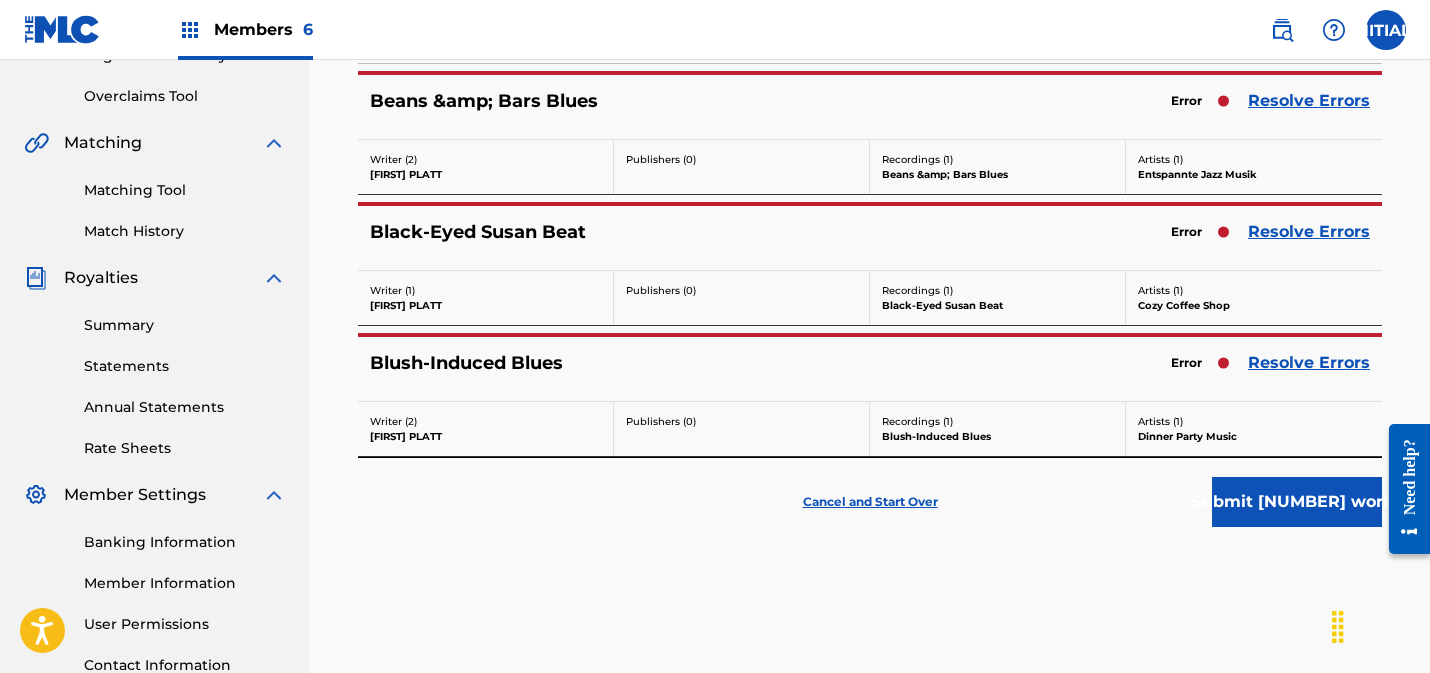 click on "Resolve Errors" at bounding box center [1309, 363] 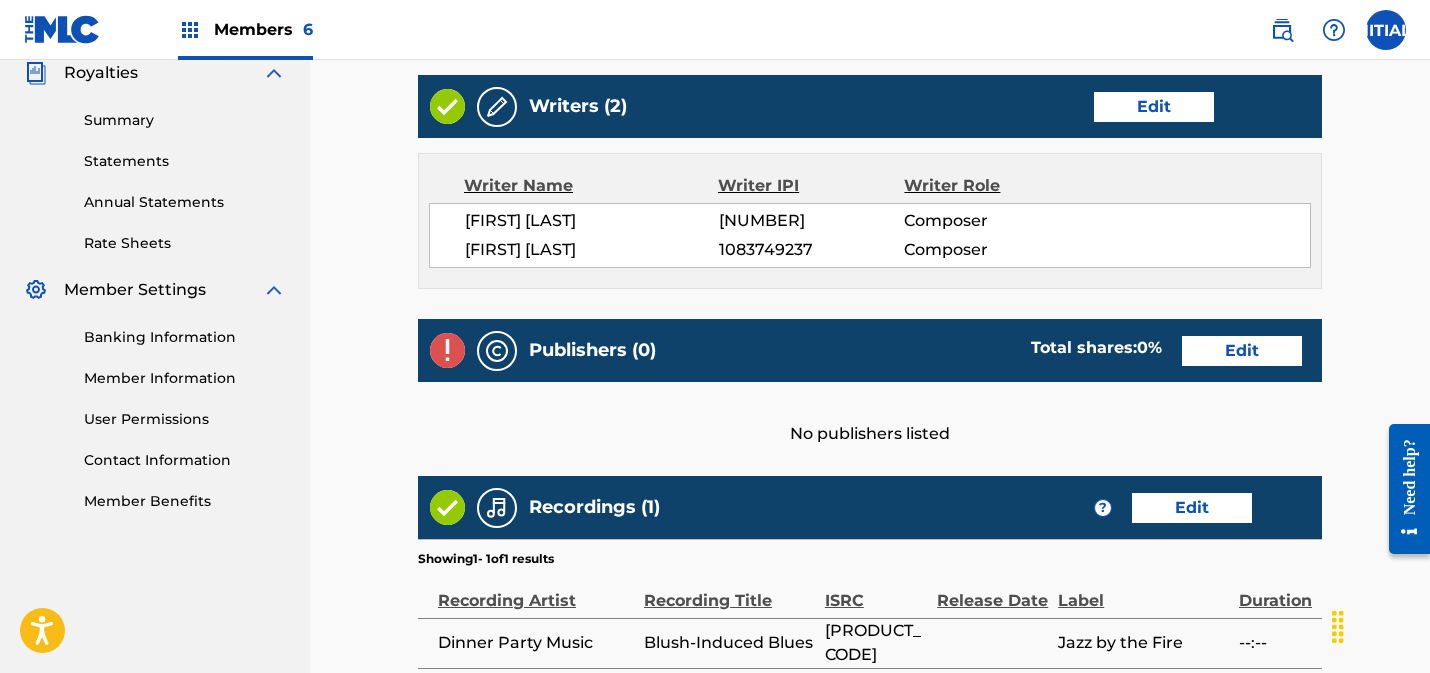 scroll, scrollTop: 610, scrollLeft: 0, axis: vertical 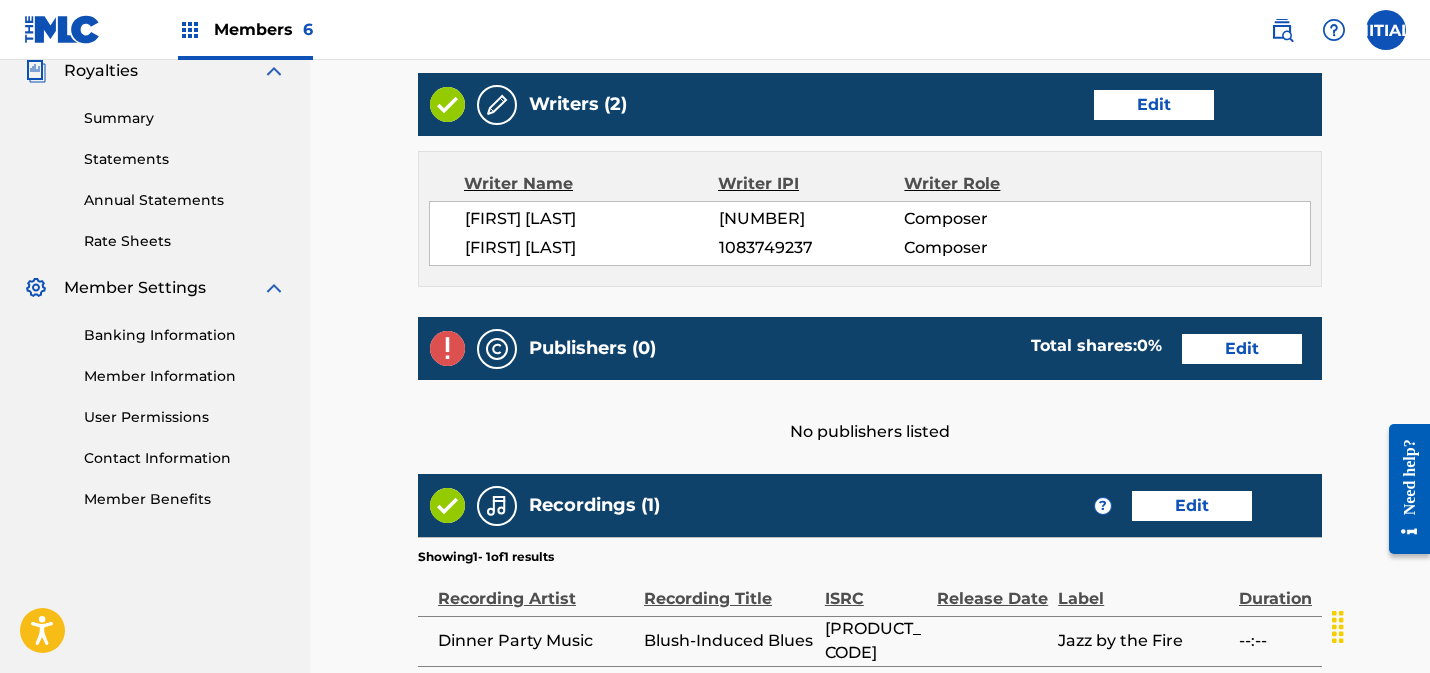 click on "Edit" at bounding box center [1242, 349] 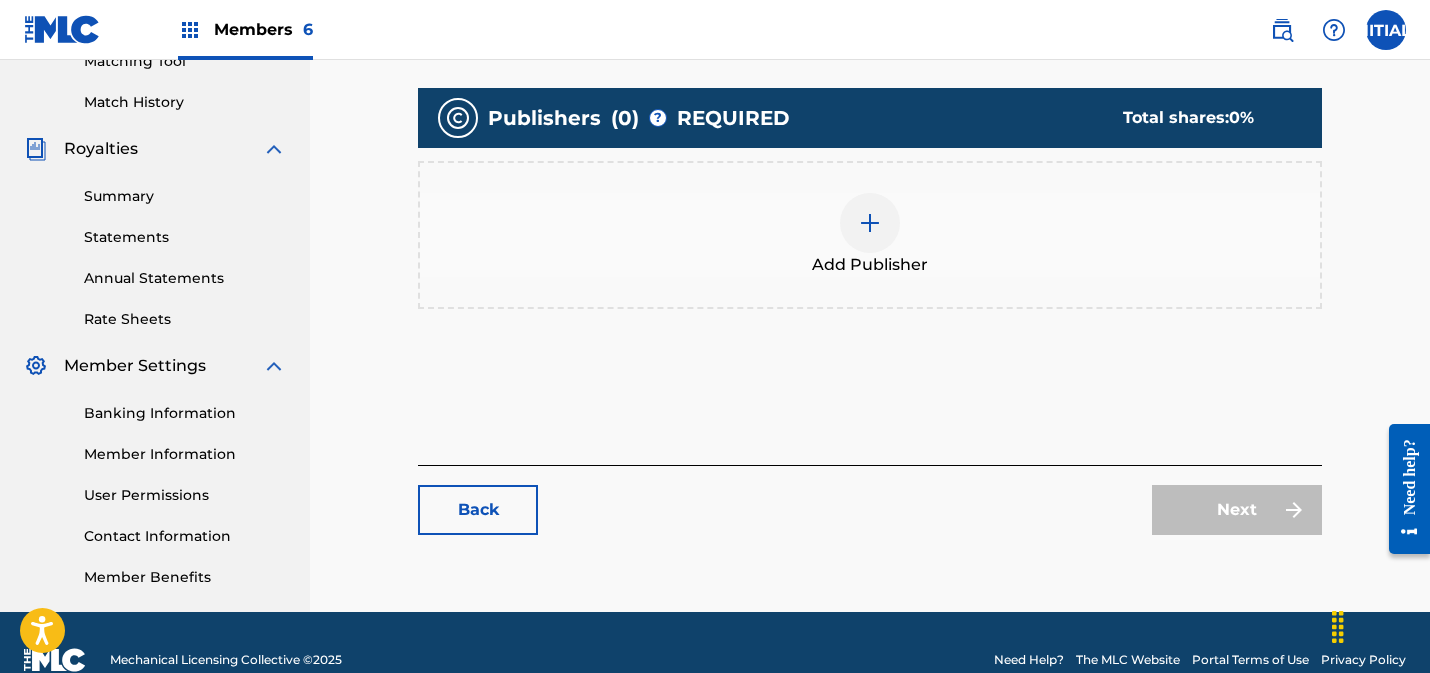 scroll, scrollTop: 539, scrollLeft: 0, axis: vertical 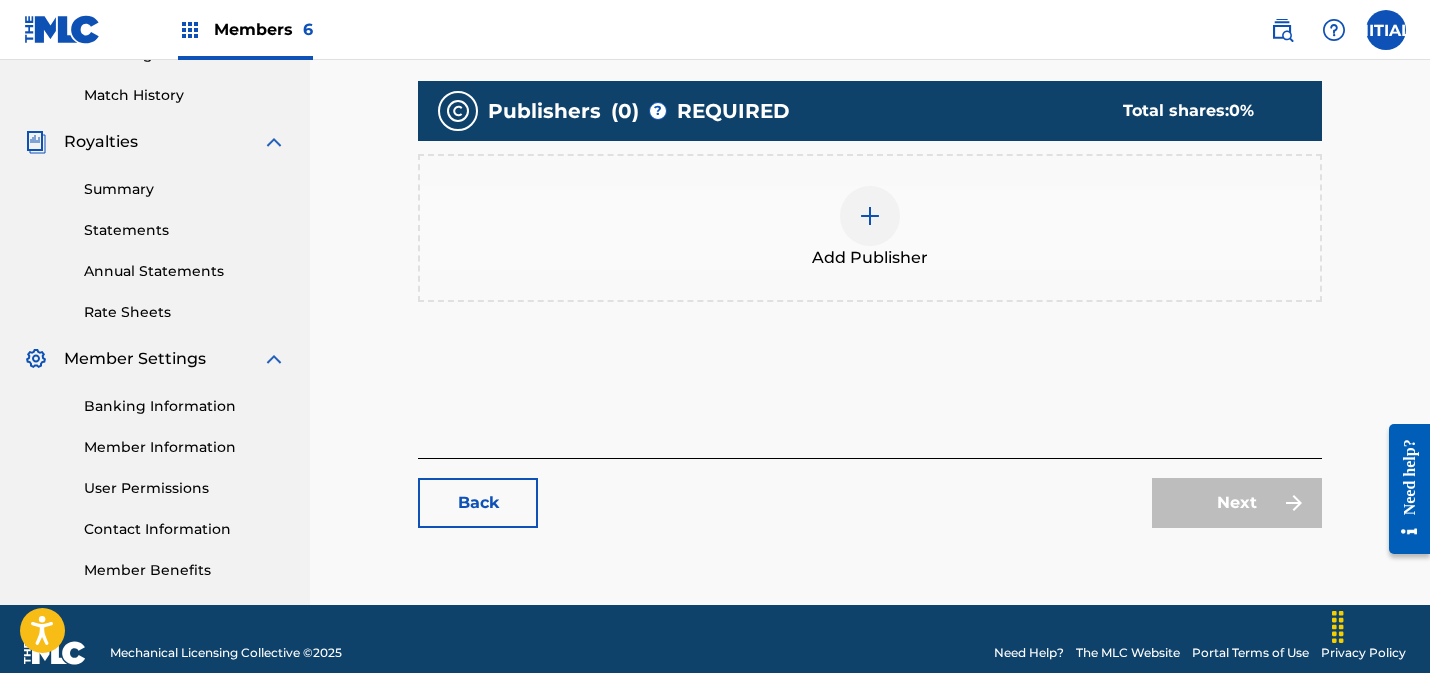 click at bounding box center [870, 216] 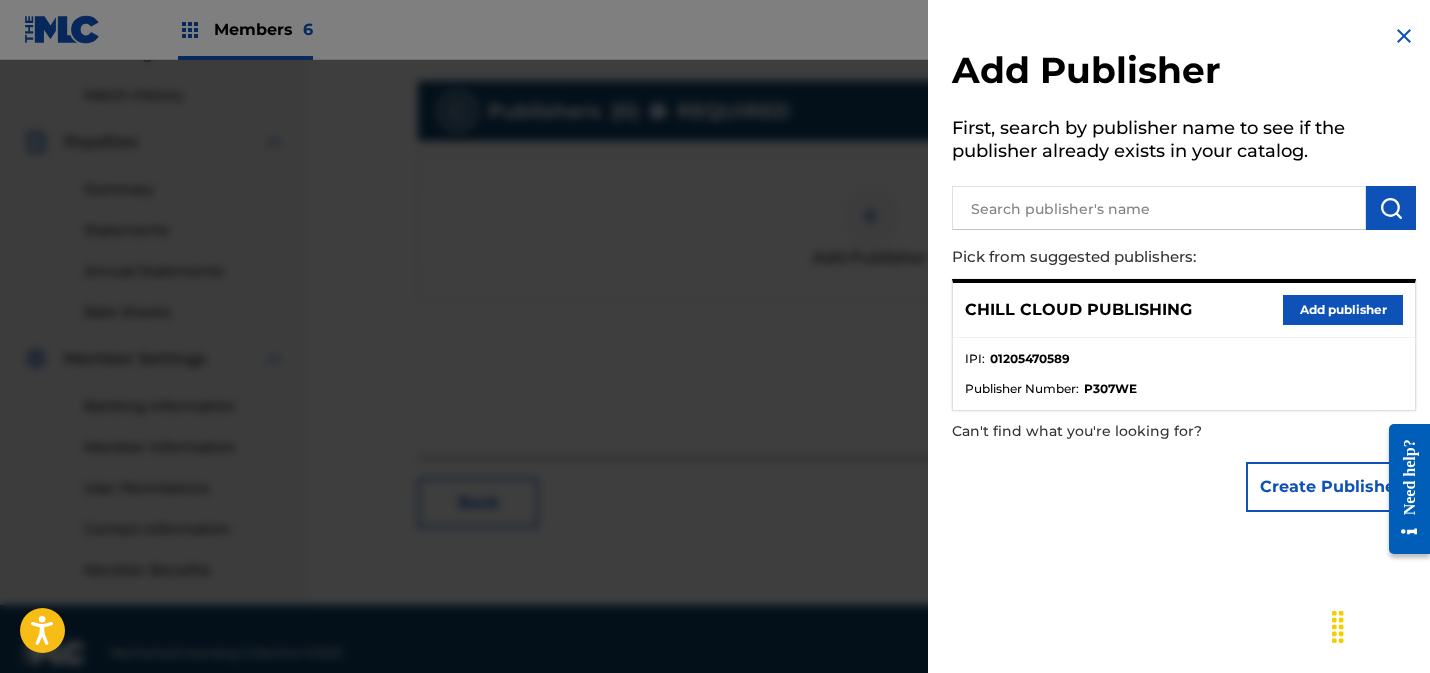 click on "Add publisher" at bounding box center [1343, 310] 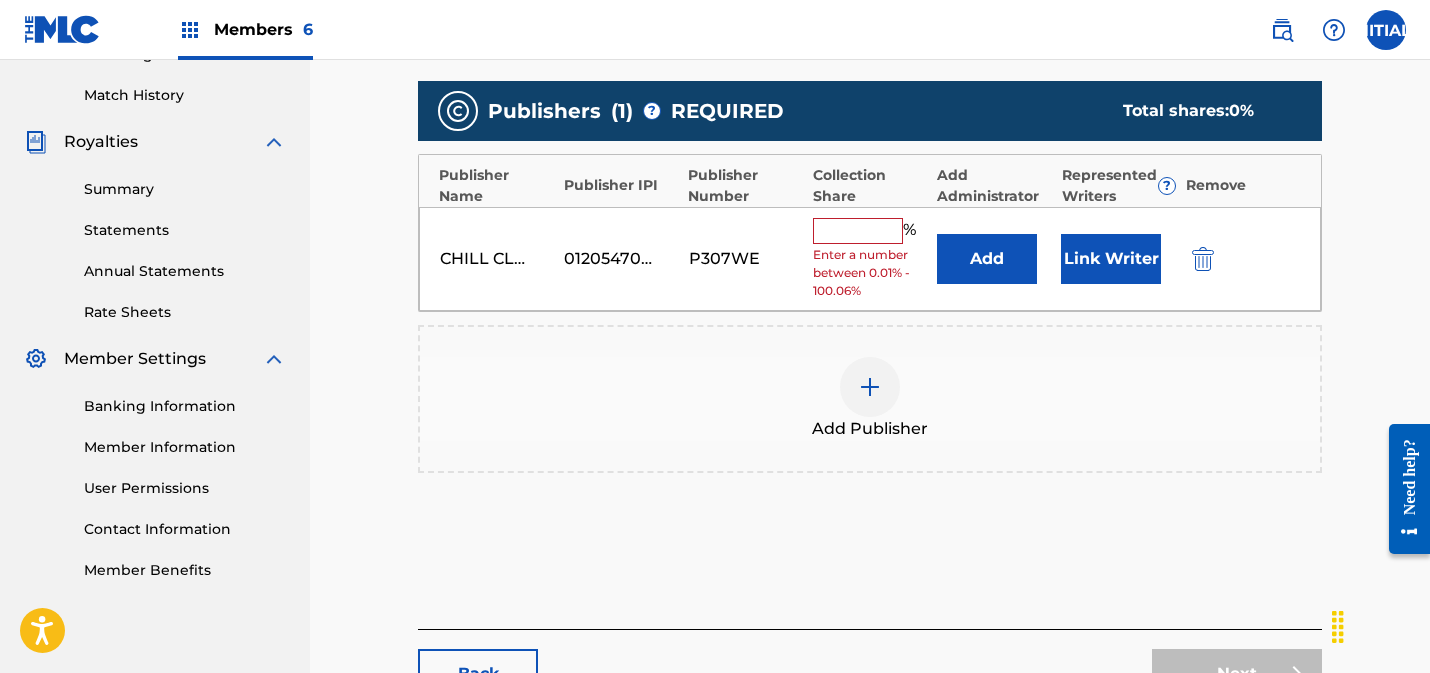 click at bounding box center [858, 231] 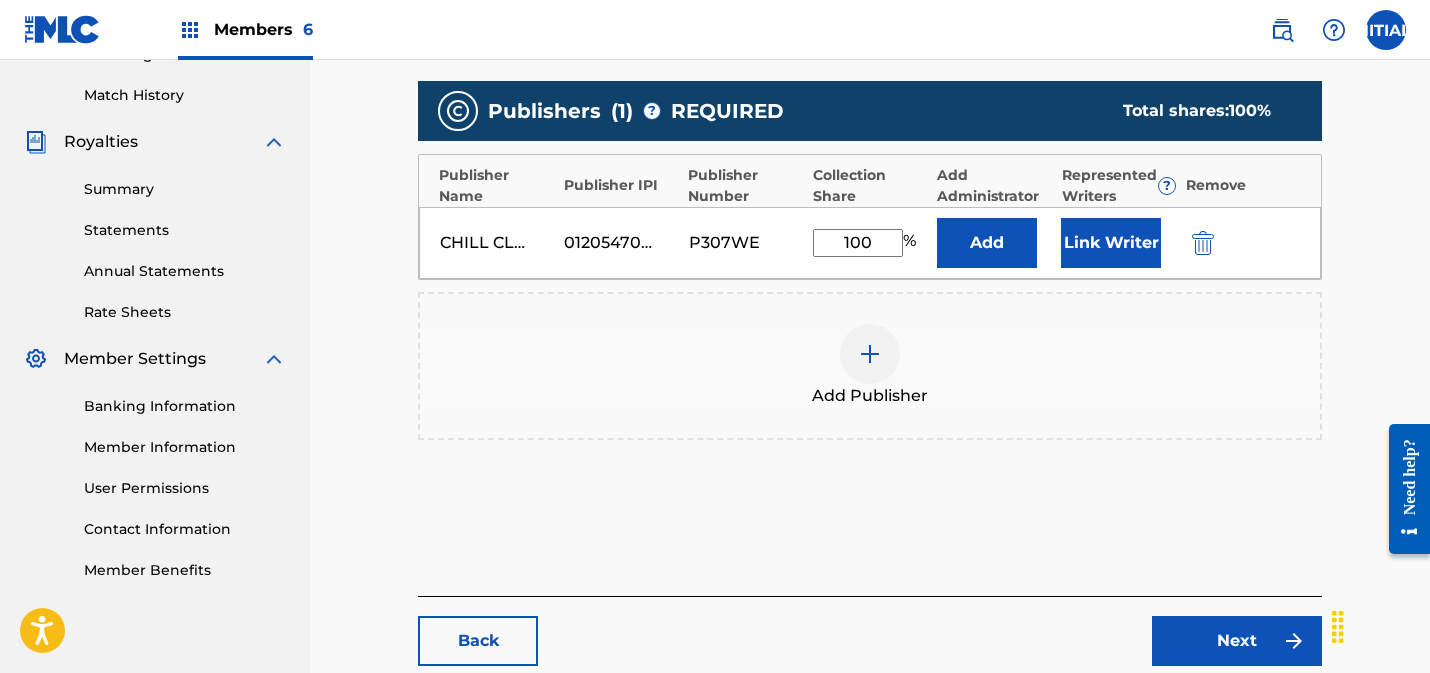 type on "100" 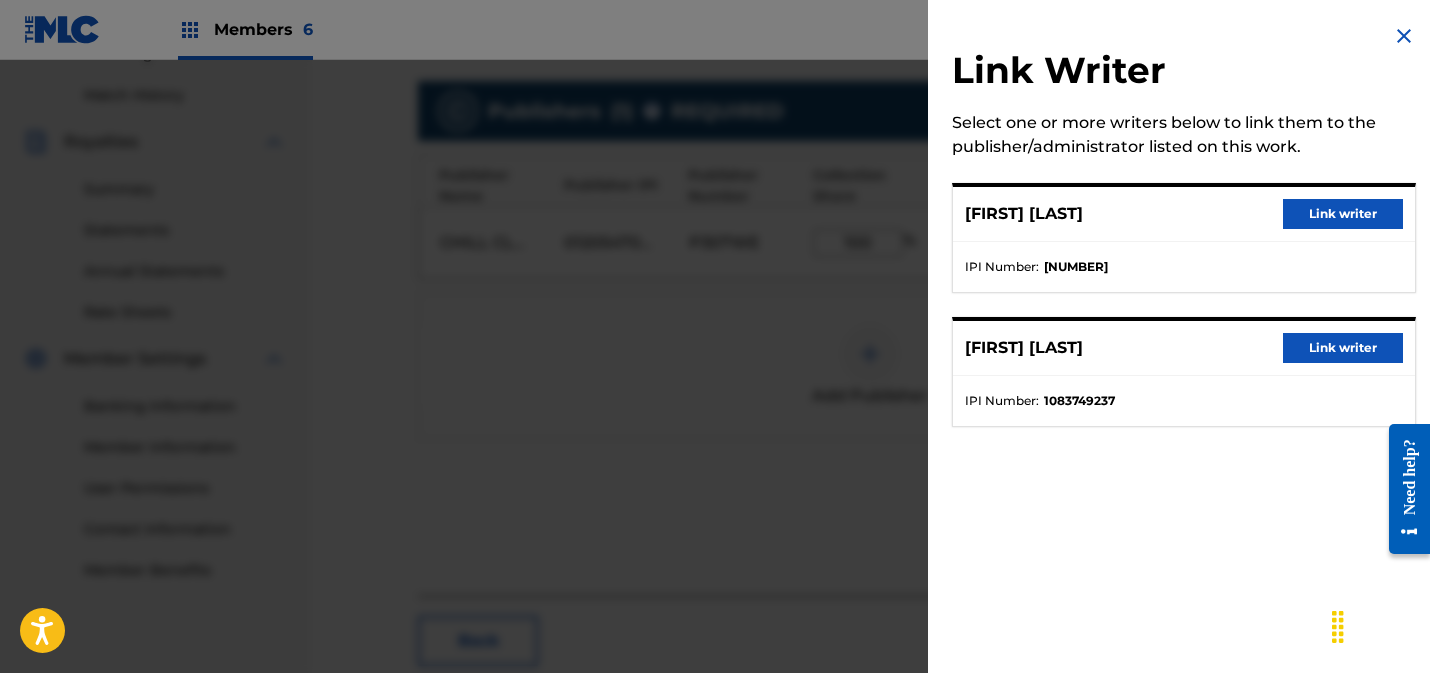 click on "Link writer" at bounding box center [1343, 214] 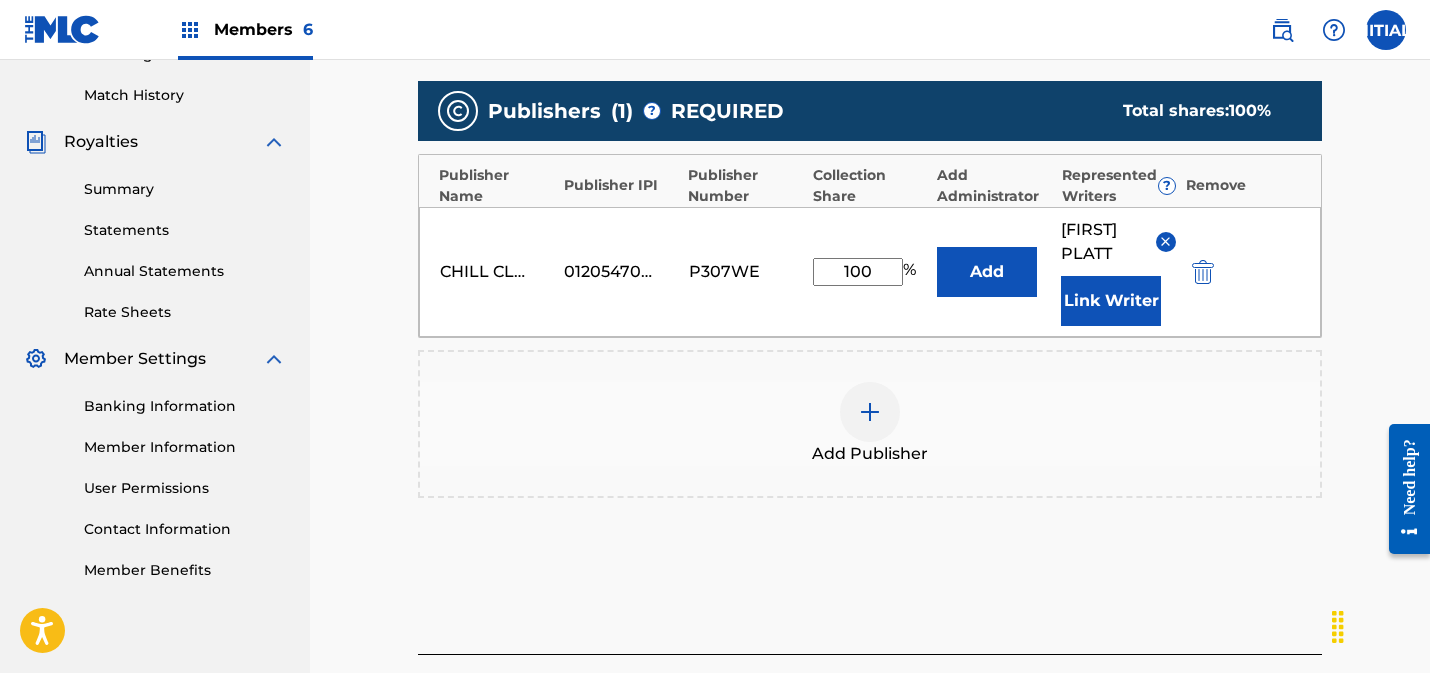click on "Link Writer" at bounding box center (1111, 301) 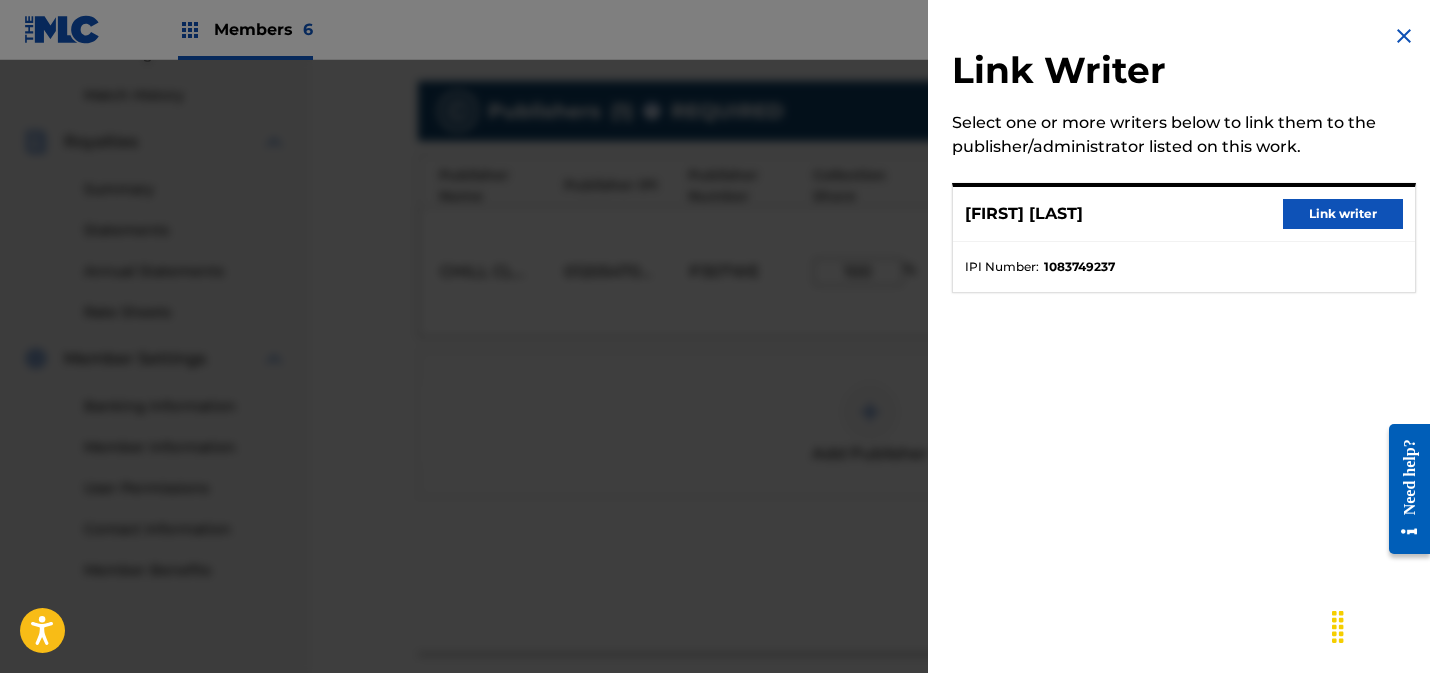 click on "Link writer" at bounding box center (1343, 214) 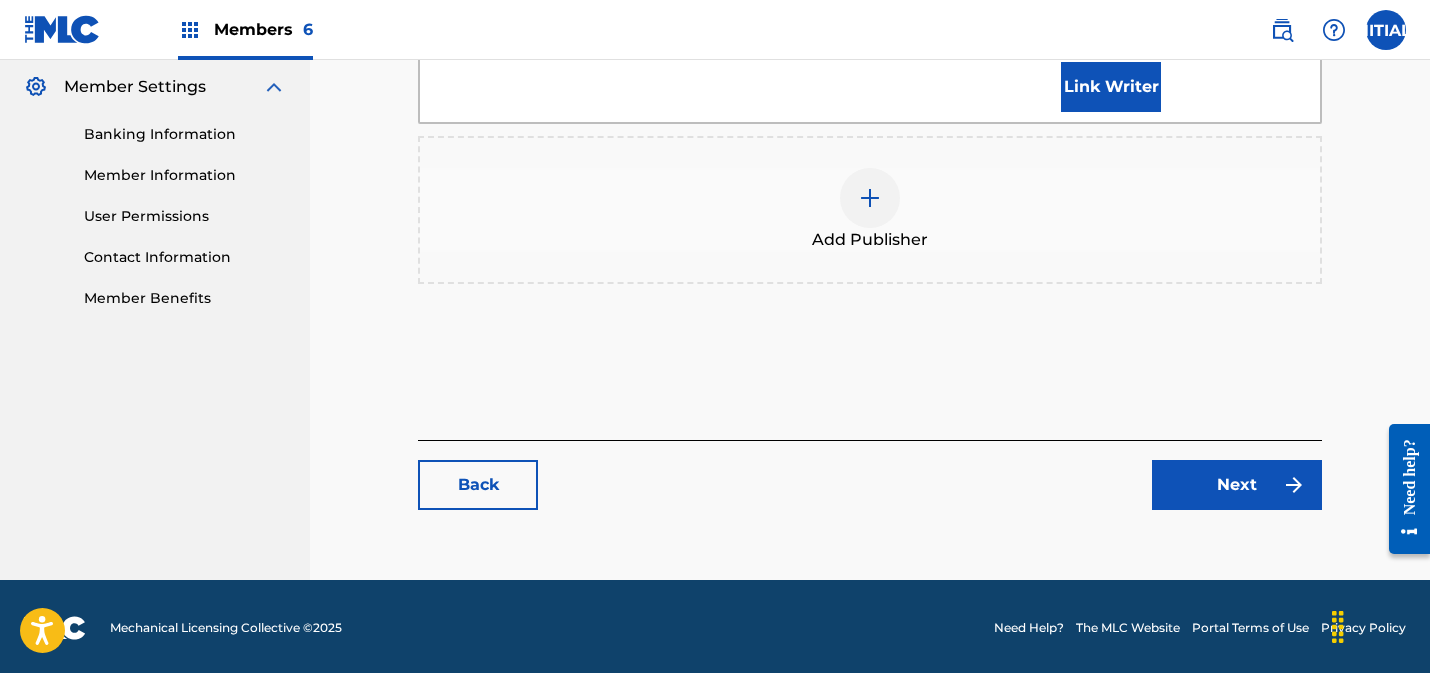 scroll, scrollTop: 814, scrollLeft: 0, axis: vertical 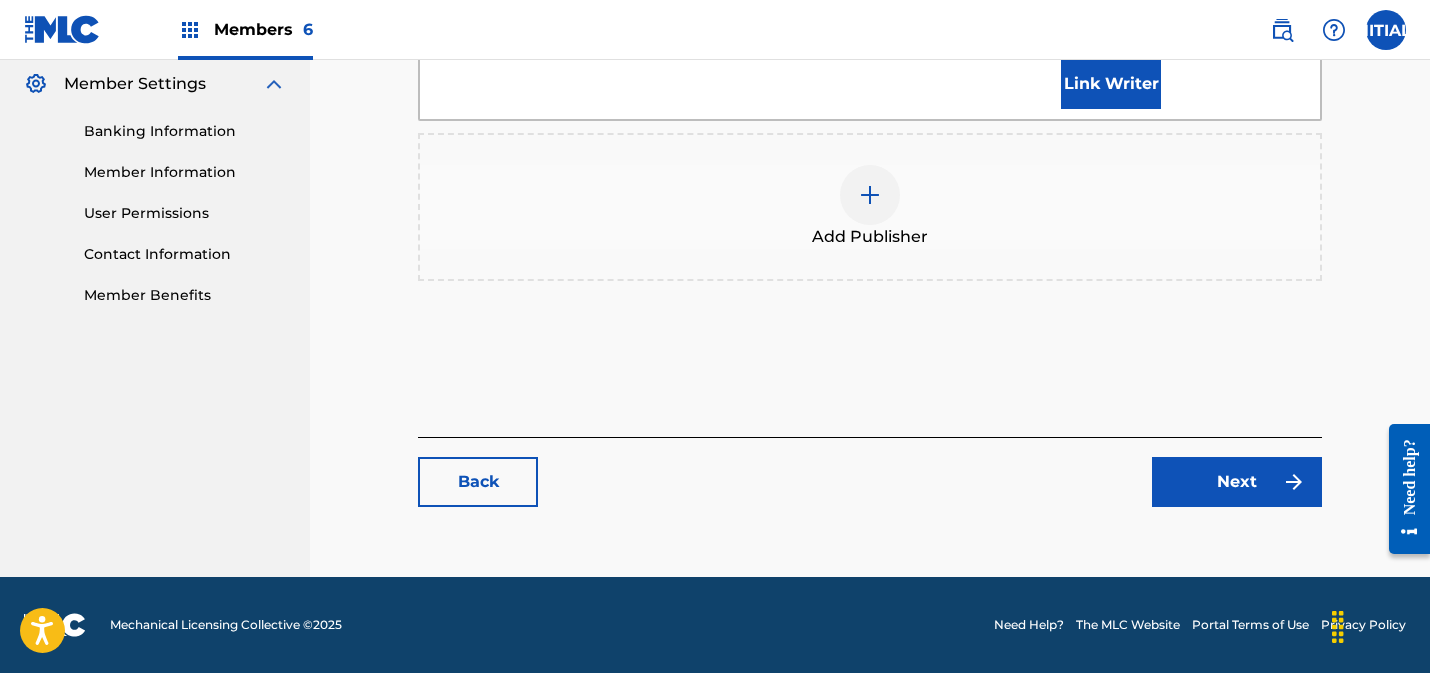 click on "Next" at bounding box center [1237, 482] 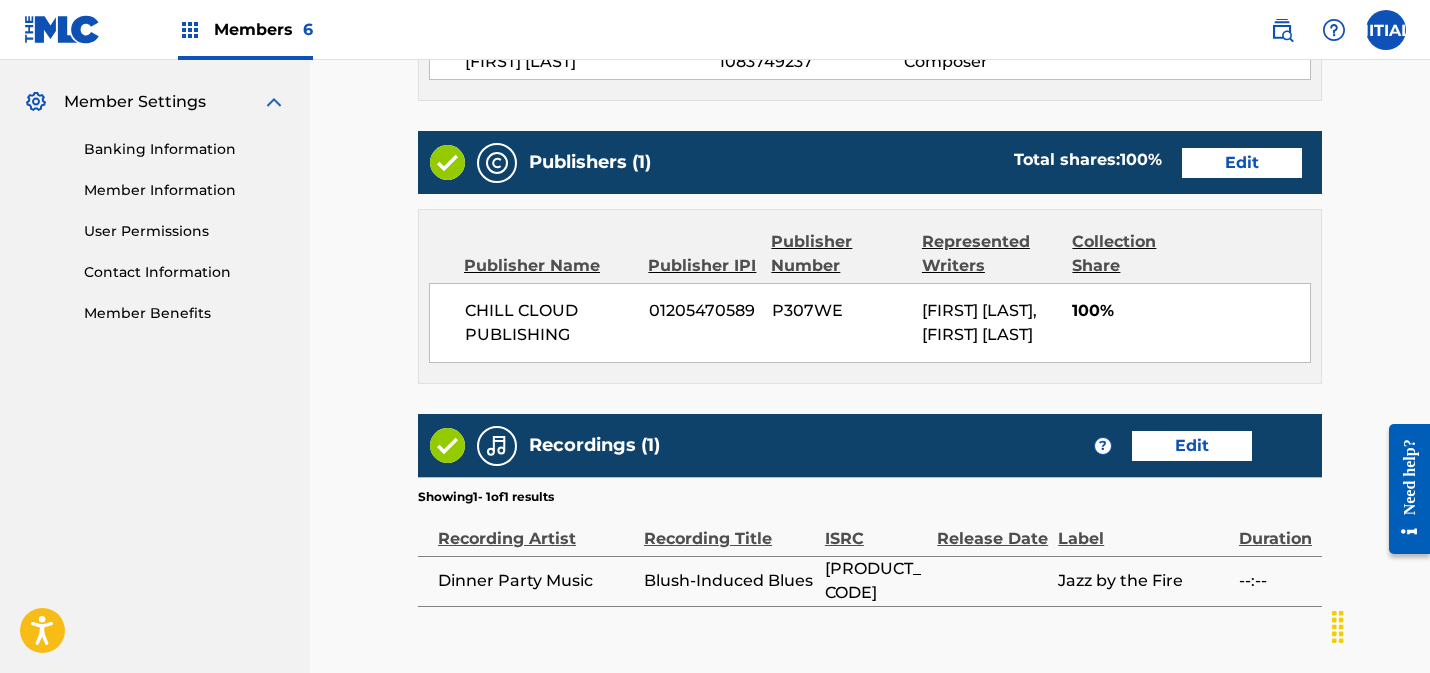 scroll, scrollTop: 993, scrollLeft: 0, axis: vertical 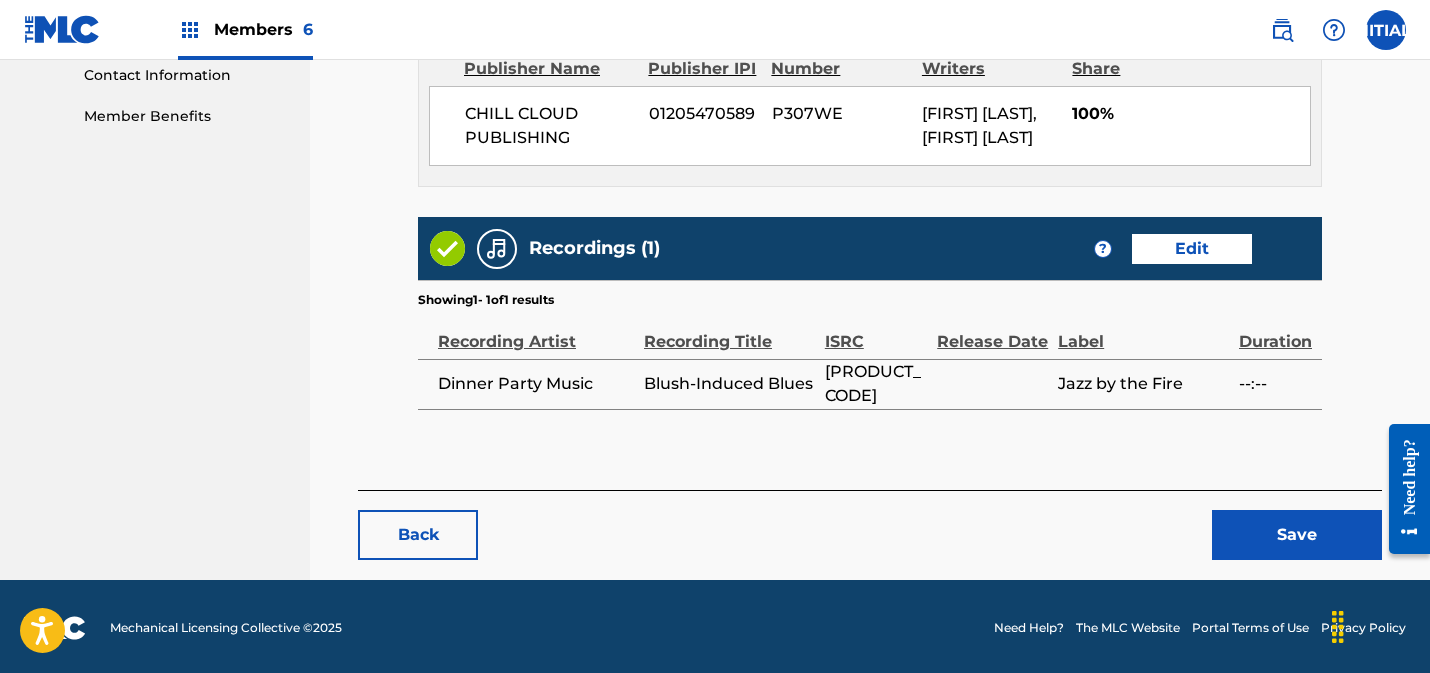 click on "Save" at bounding box center [1297, 535] 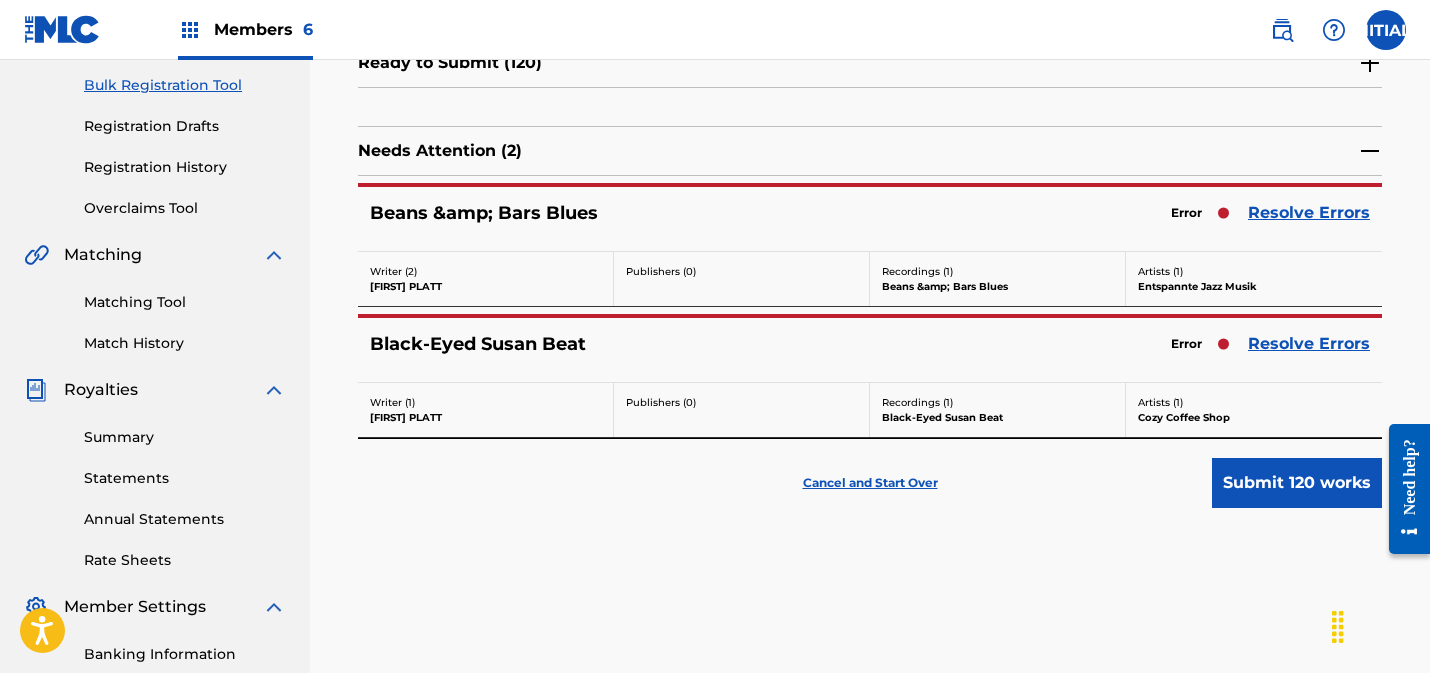 scroll, scrollTop: 290, scrollLeft: 0, axis: vertical 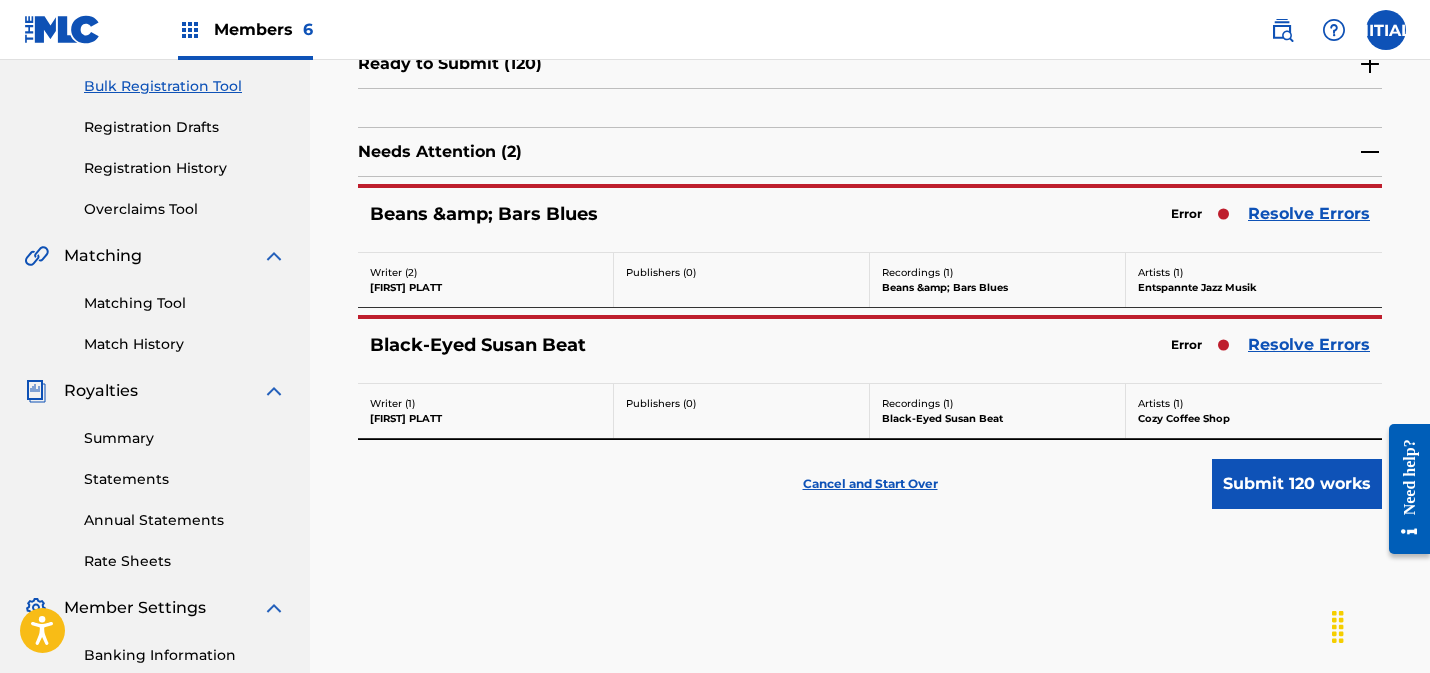 click on "Resolve Errors" at bounding box center [1309, 214] 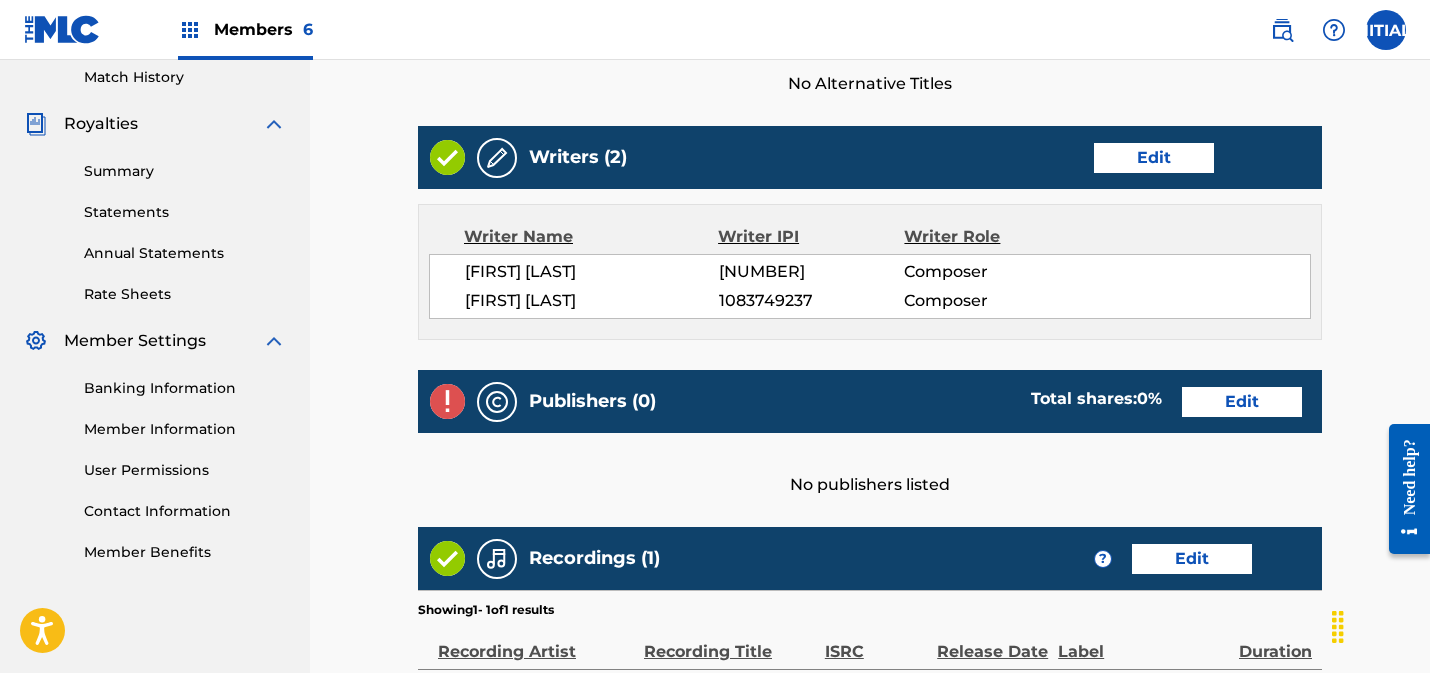 scroll, scrollTop: 606, scrollLeft: 0, axis: vertical 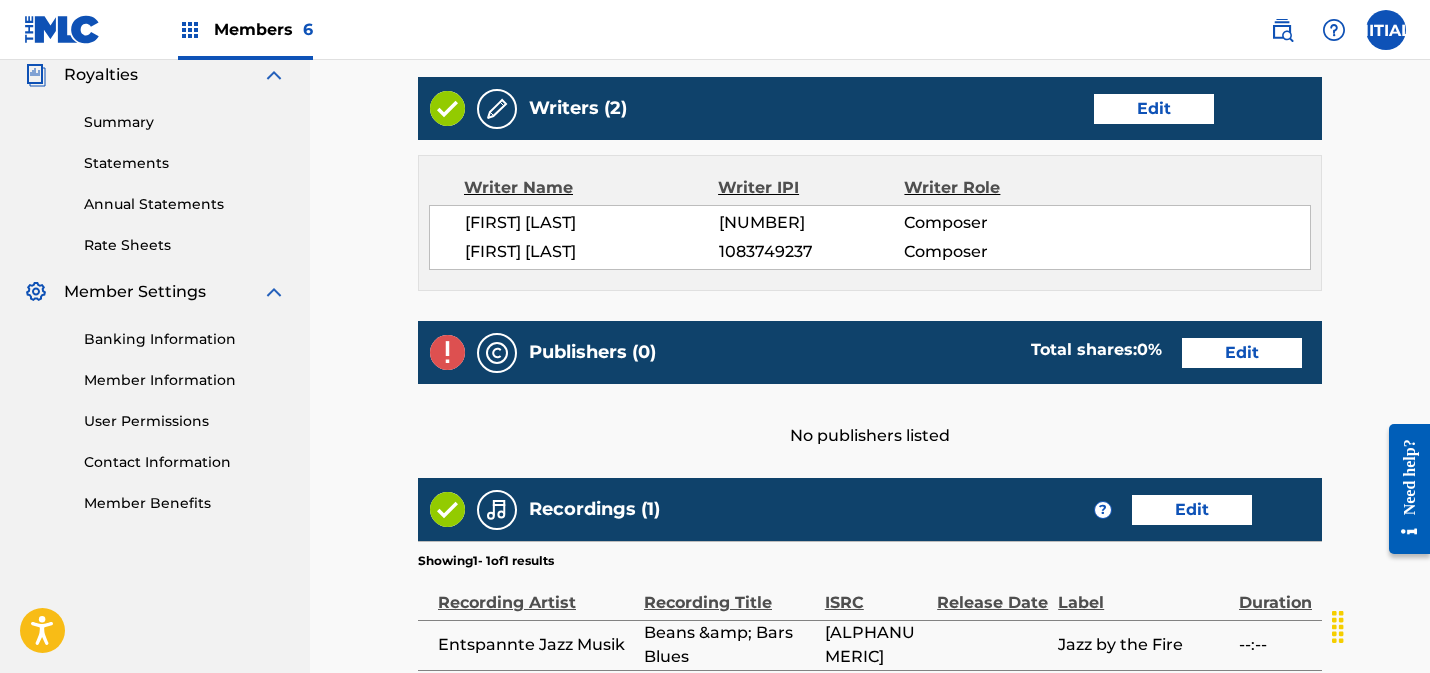 click on "Edit" at bounding box center (1242, 353) 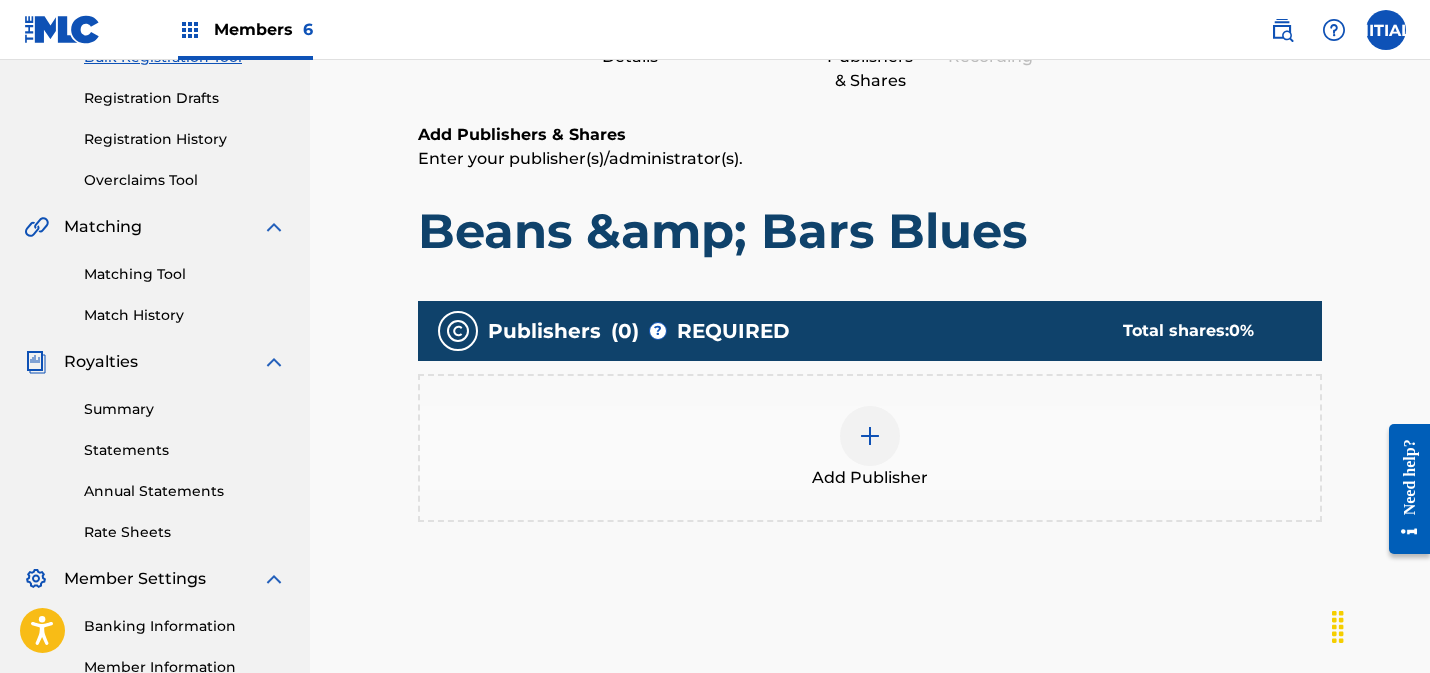 scroll, scrollTop: 331, scrollLeft: 0, axis: vertical 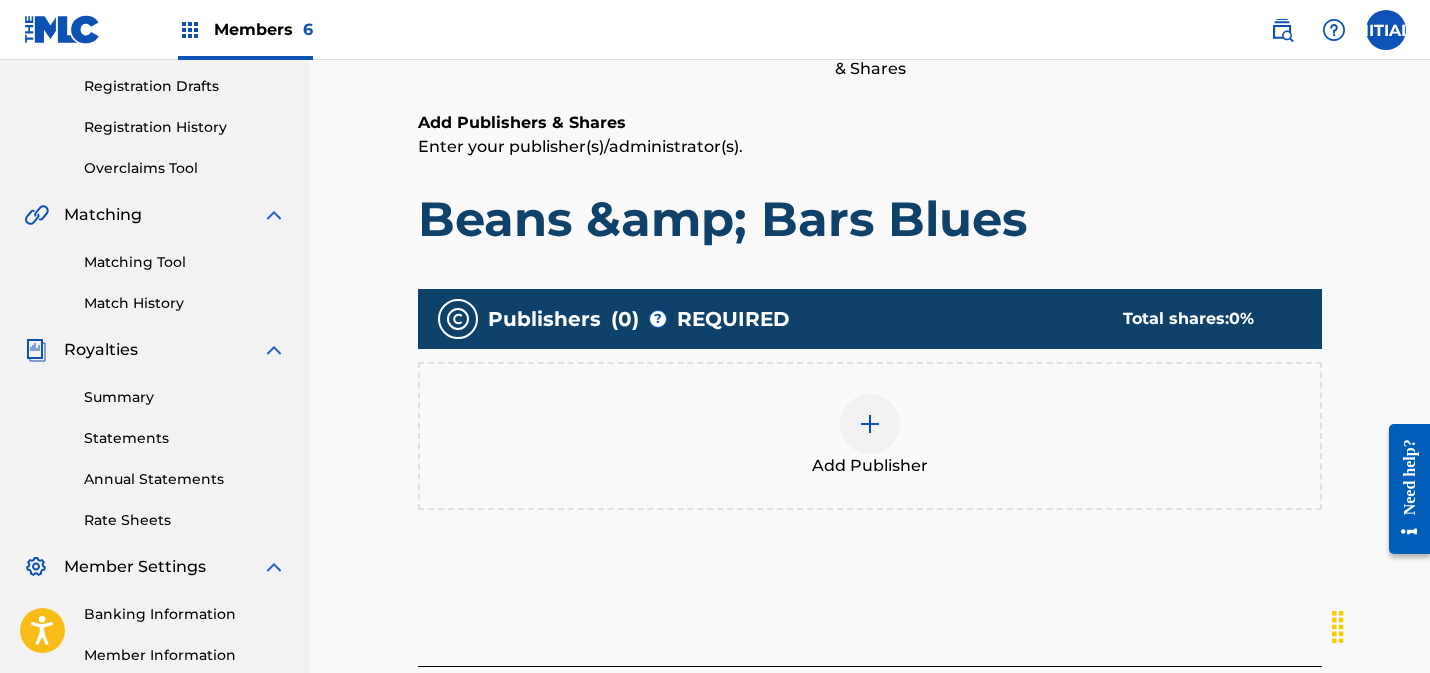 click at bounding box center [870, 424] 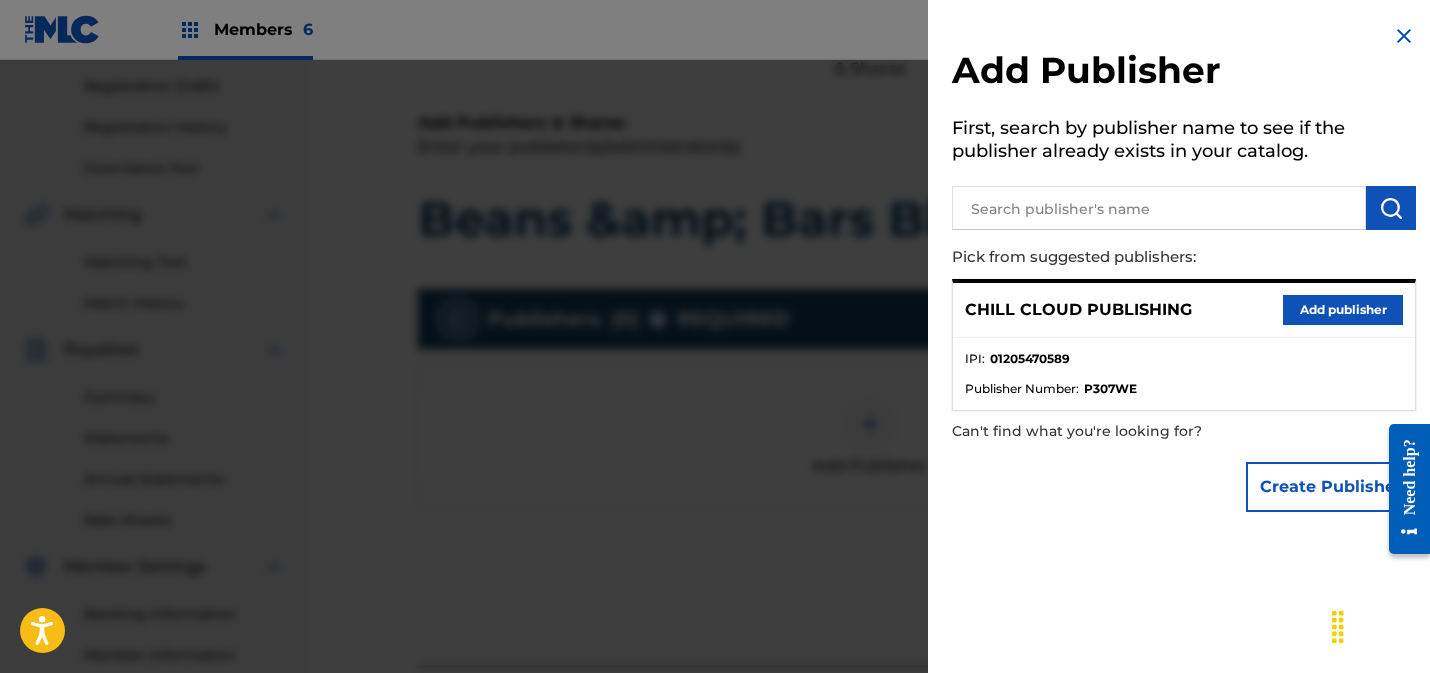 click on "Add publisher" at bounding box center [1343, 310] 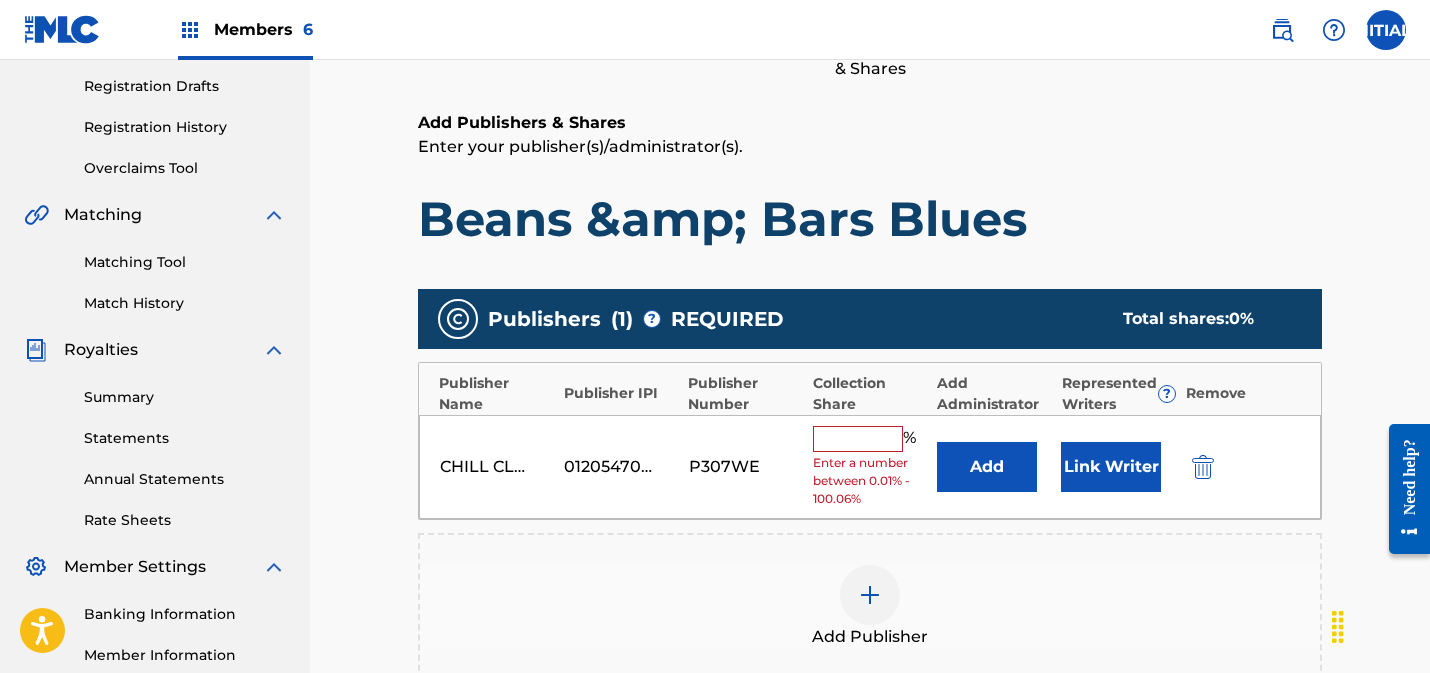 click at bounding box center [858, 439] 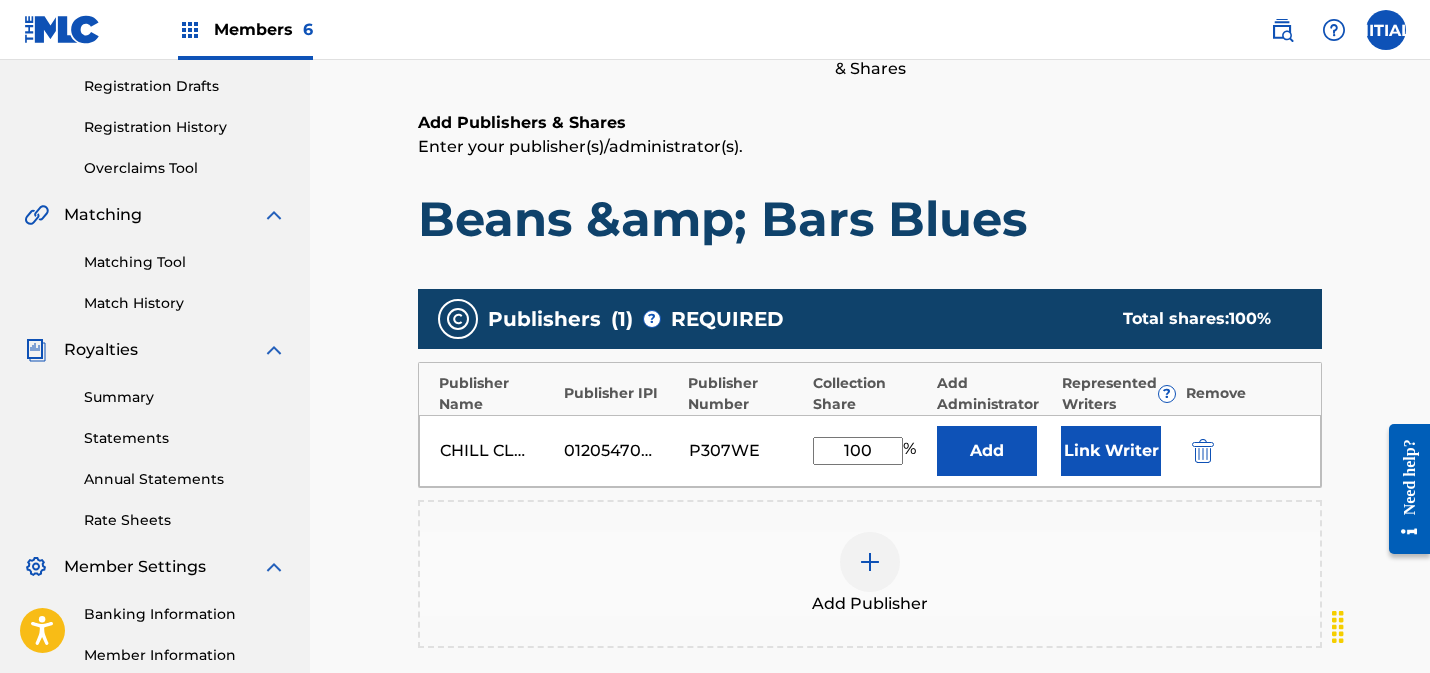type on "100" 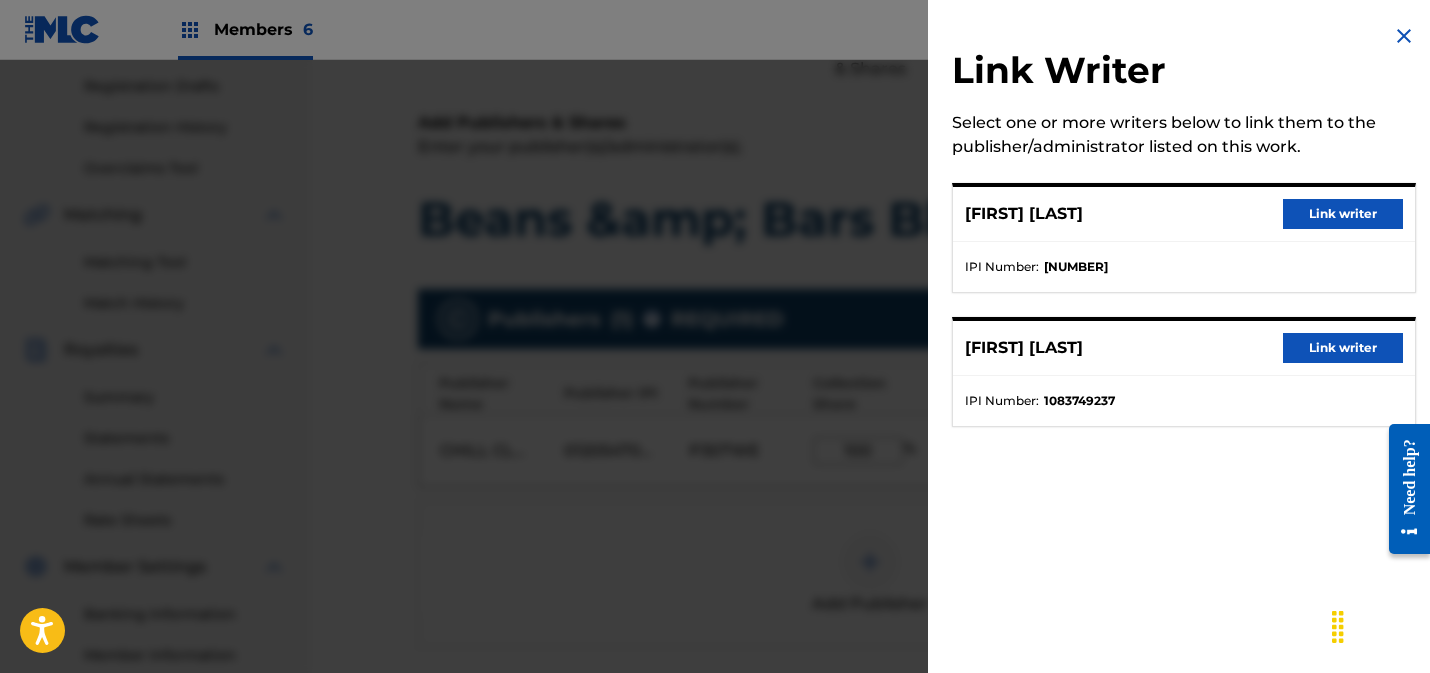 click on "Link writer" at bounding box center (1343, 214) 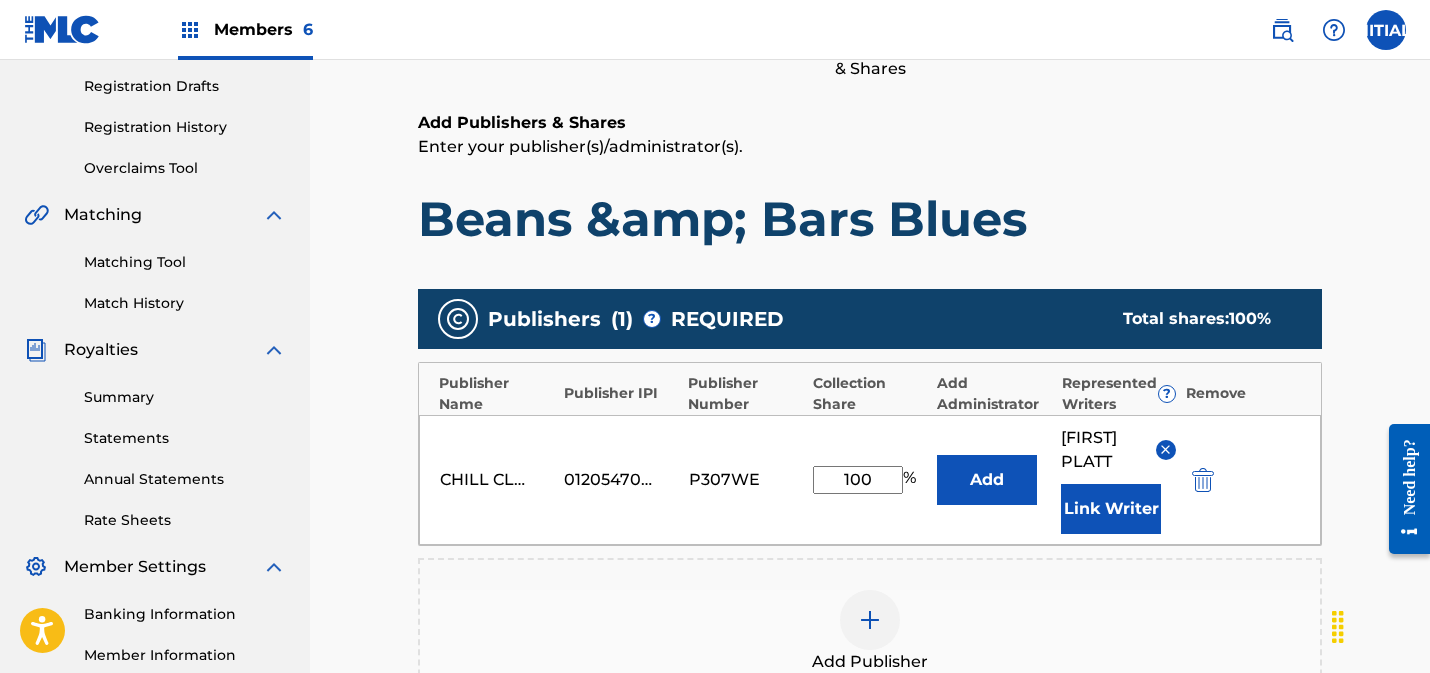 click on "Link Writer" at bounding box center [1111, 509] 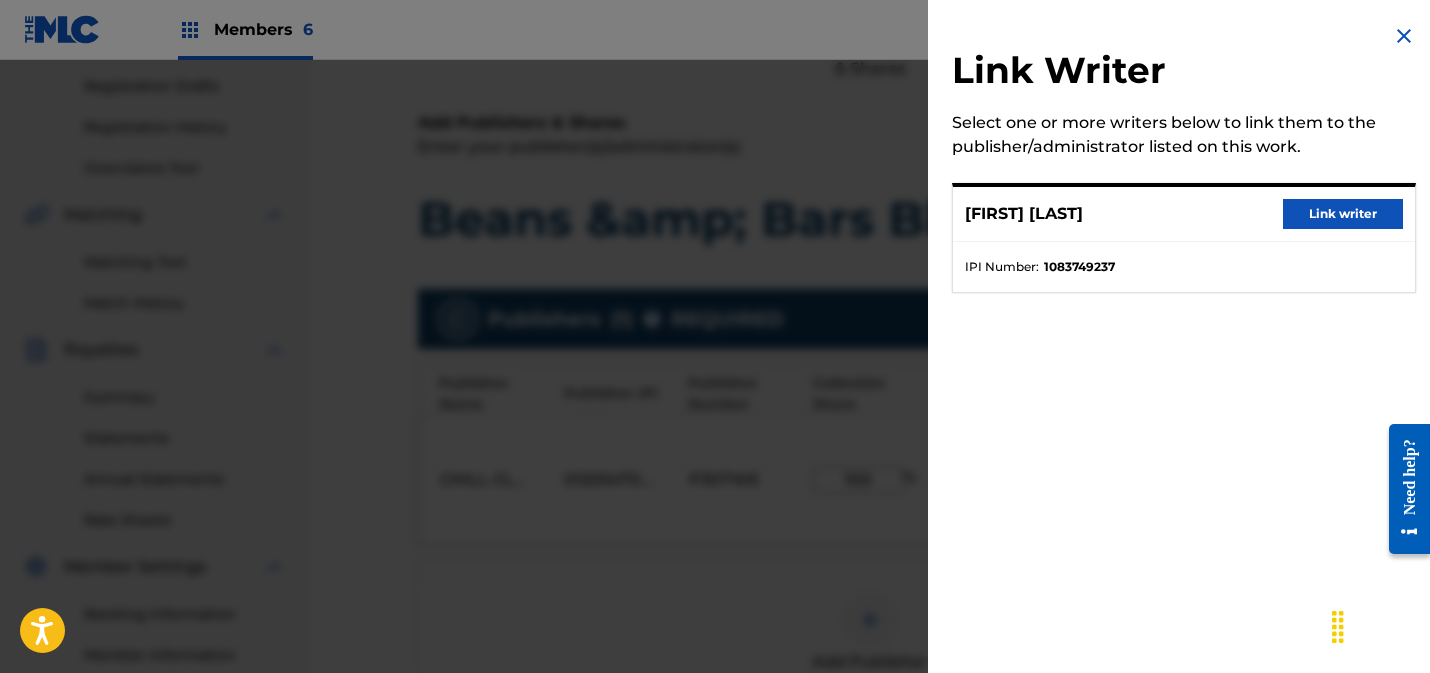 click on "Link writer" at bounding box center (1343, 214) 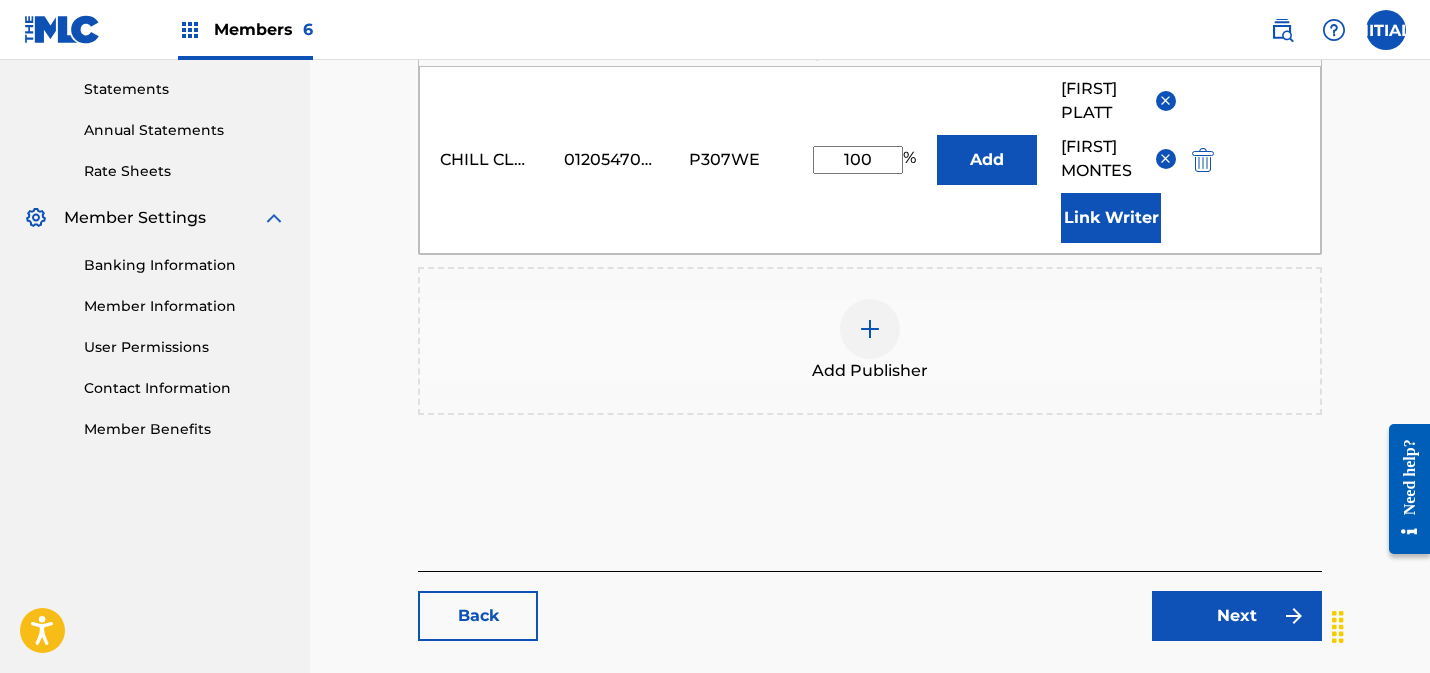 scroll, scrollTop: 814, scrollLeft: 0, axis: vertical 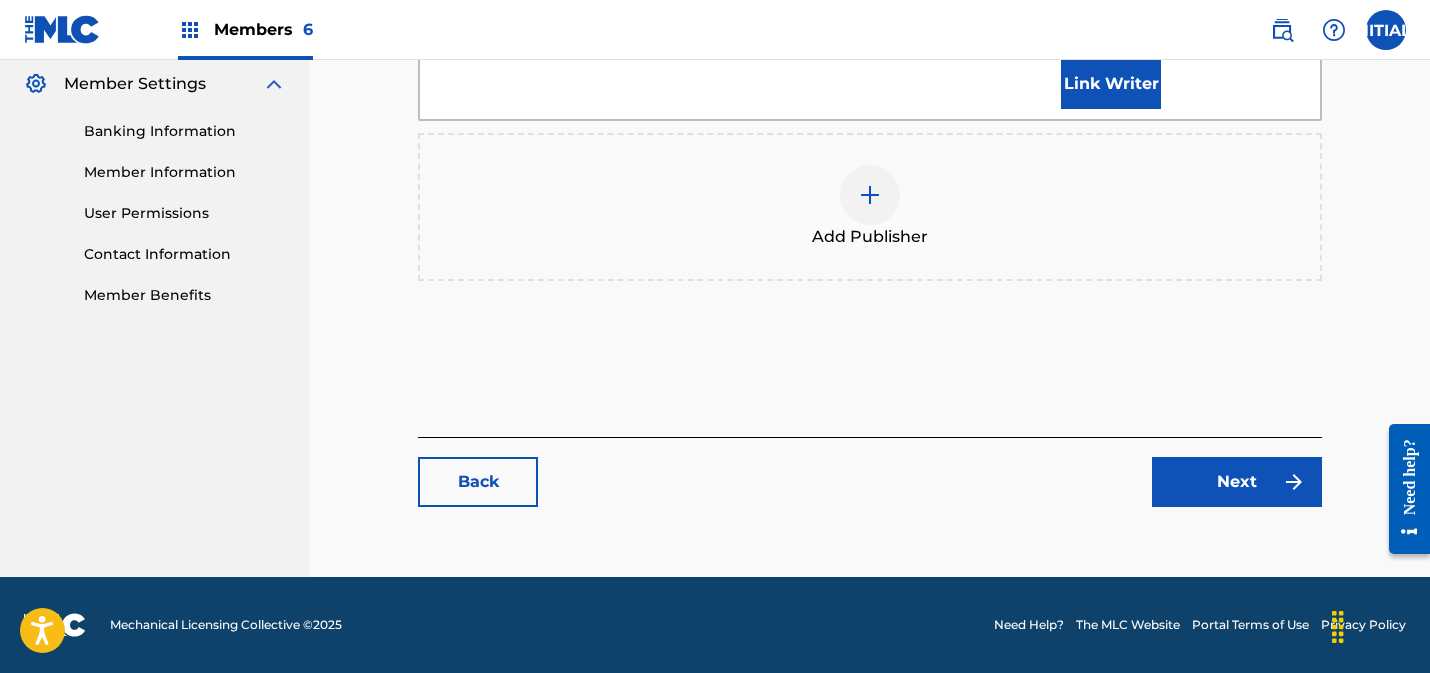 click on "Next" at bounding box center [1237, 482] 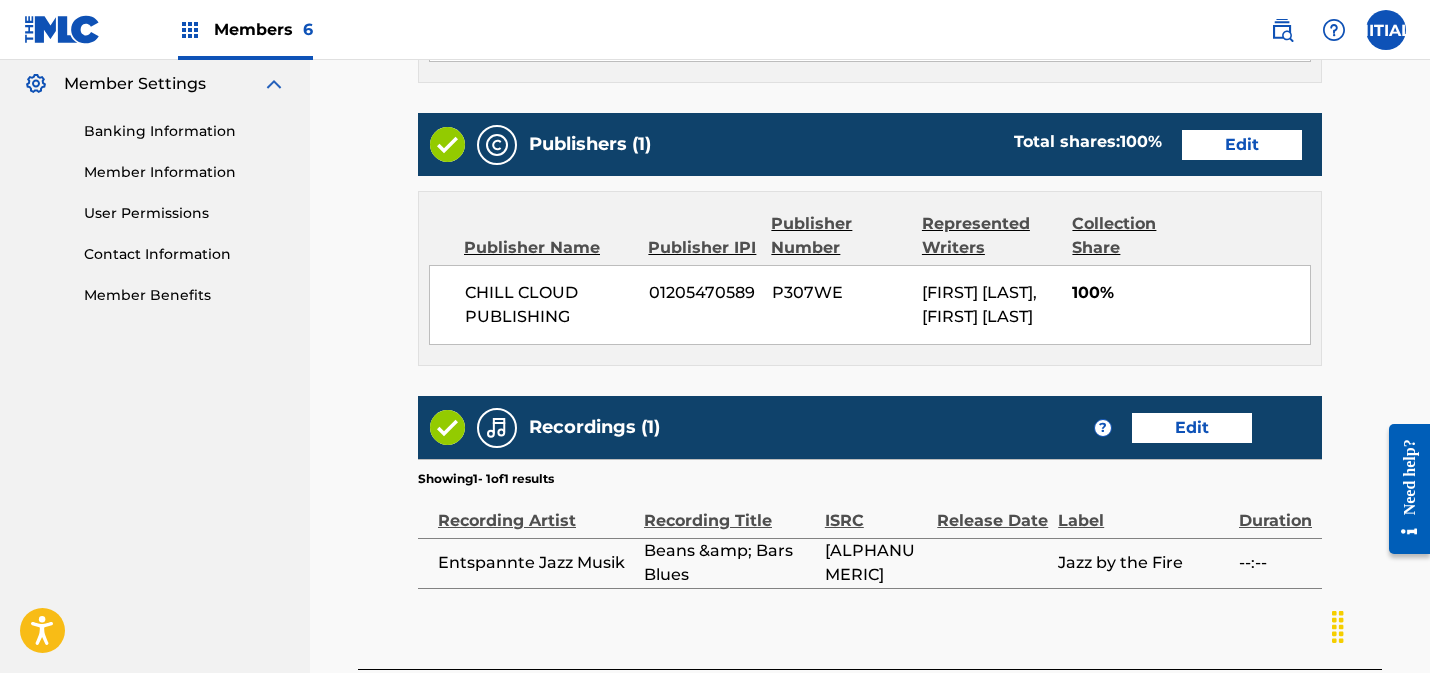 scroll, scrollTop: 0, scrollLeft: 0, axis: both 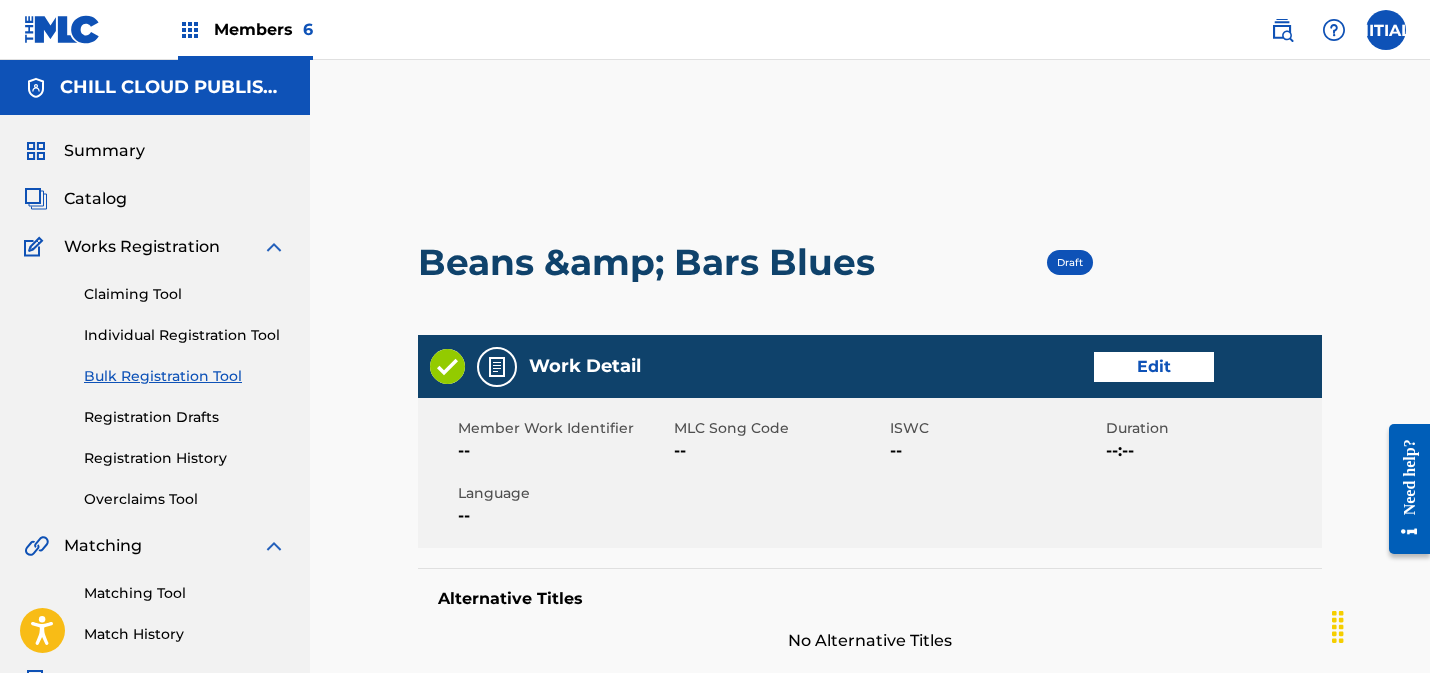 click on "Edit" at bounding box center [1154, 367] 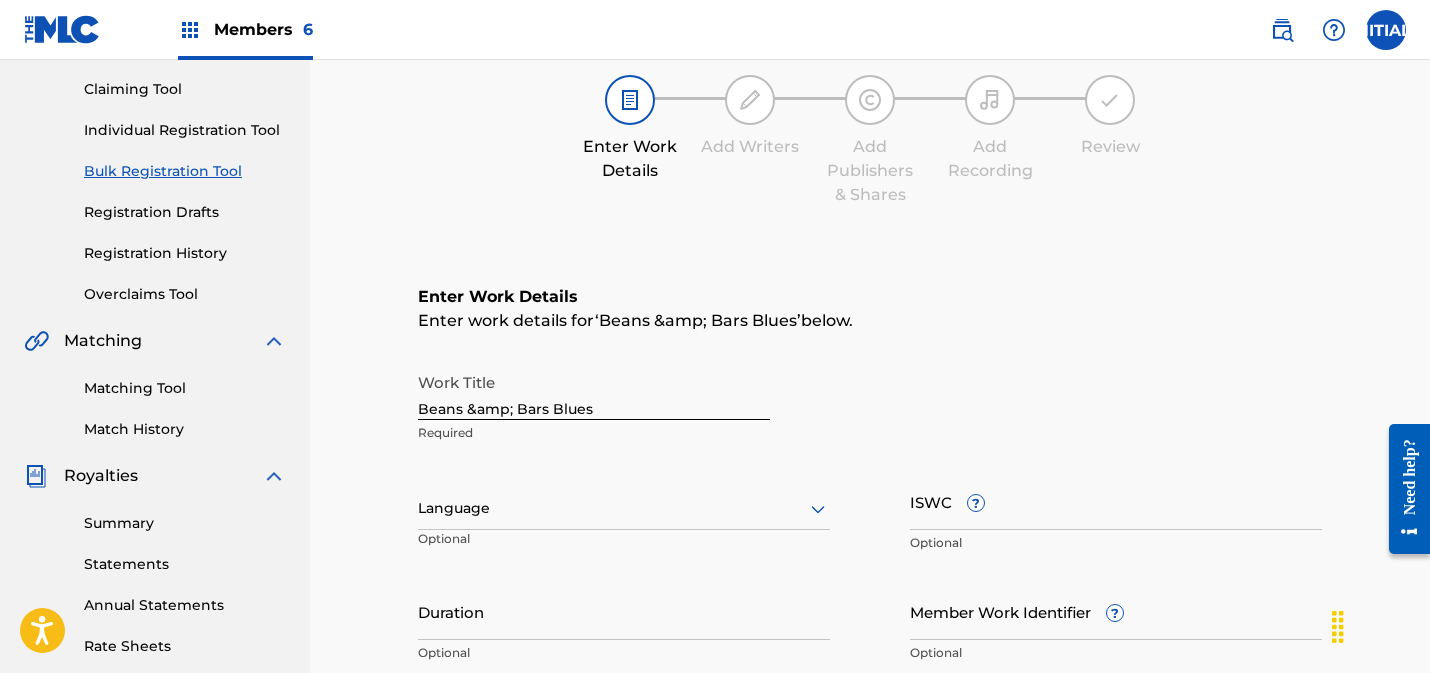 scroll, scrollTop: 356, scrollLeft: 0, axis: vertical 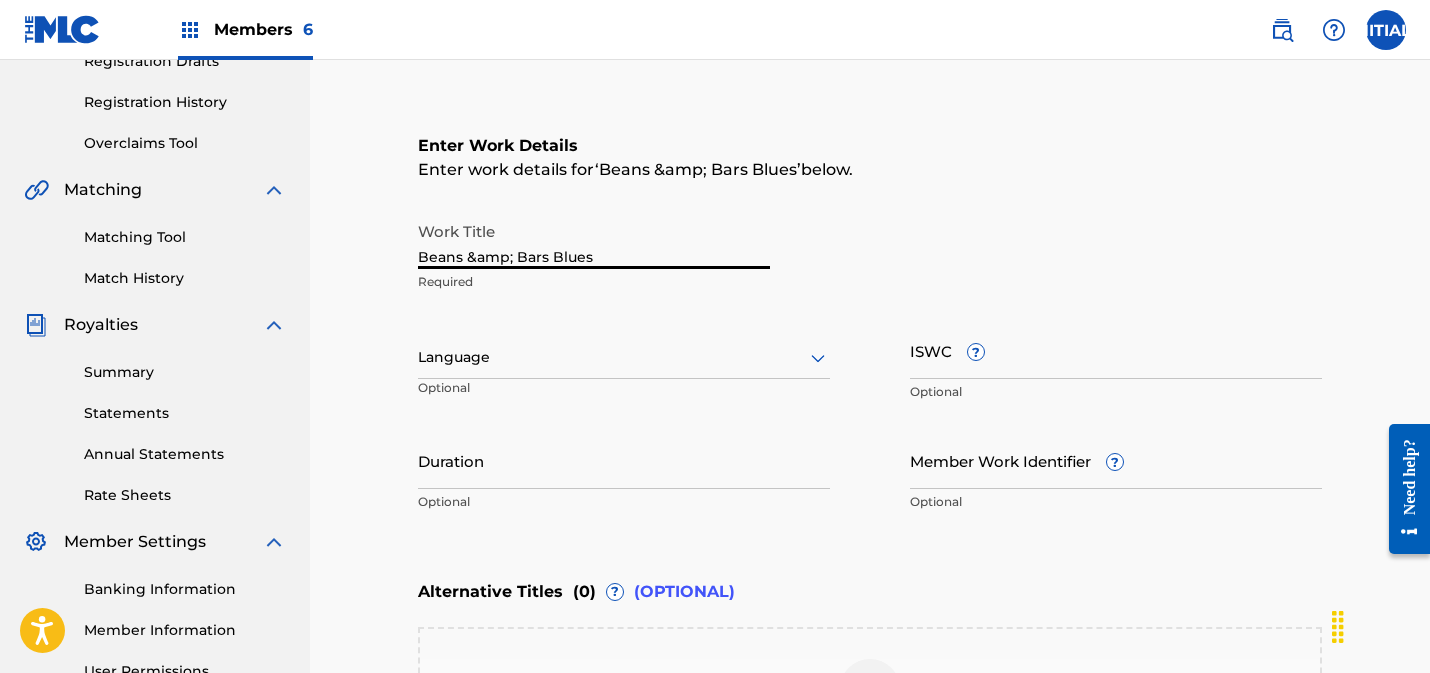 drag, startPoint x: 513, startPoint y: 259, endPoint x: 472, endPoint y: 257, distance: 41.04875 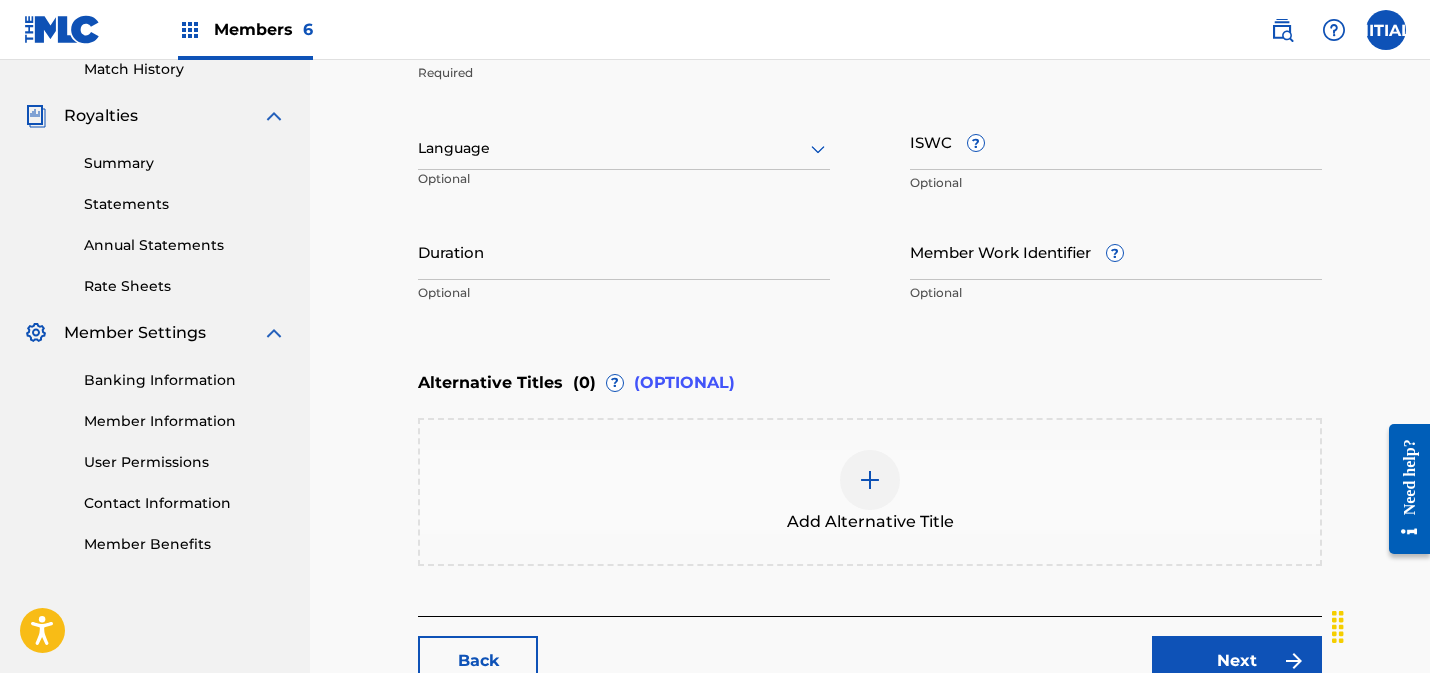 scroll, scrollTop: 743, scrollLeft: 0, axis: vertical 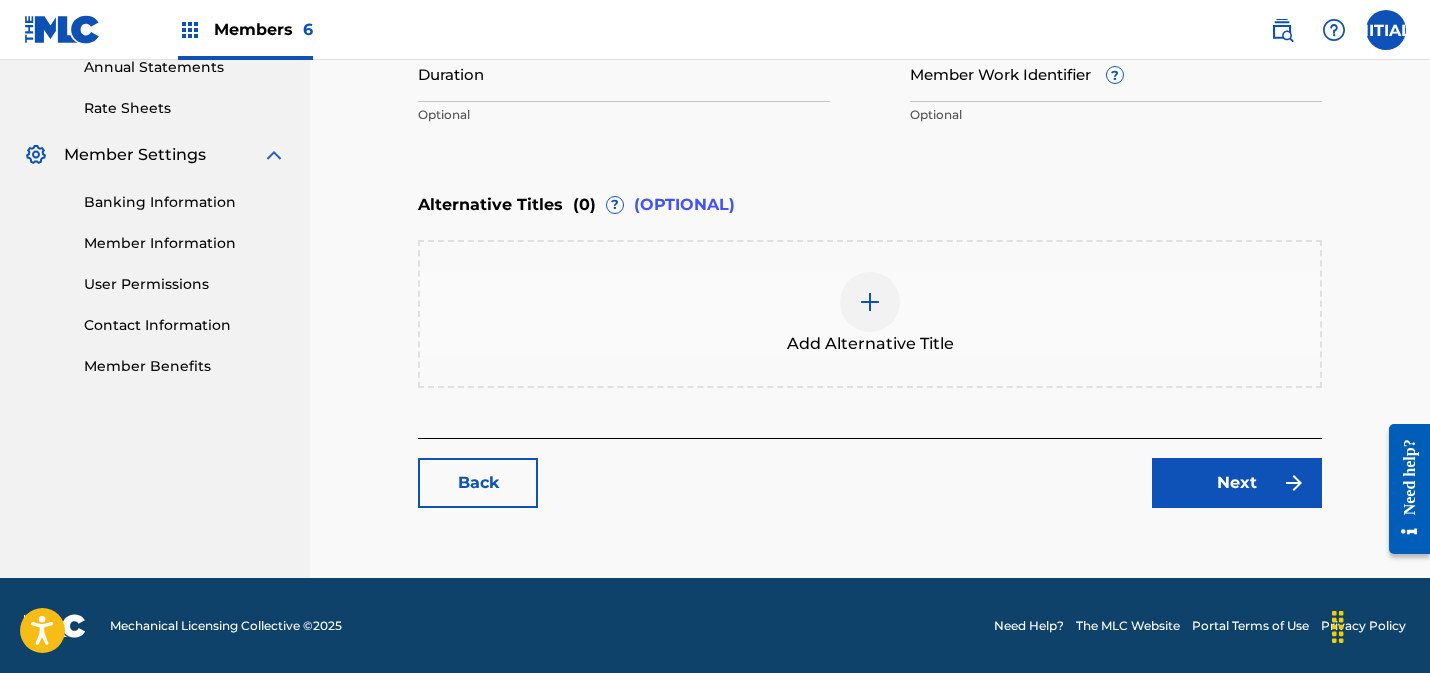 type on "Beans & Bars Blues" 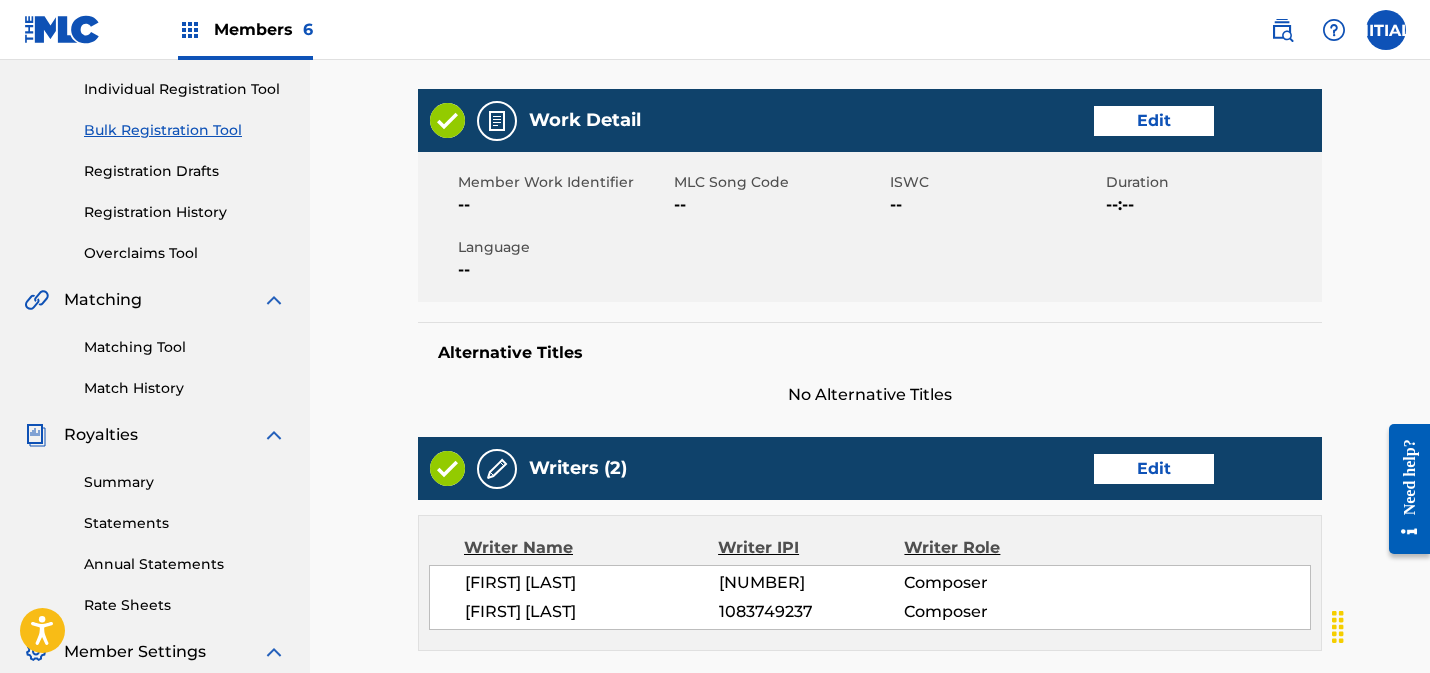 scroll, scrollTop: 242, scrollLeft: 0, axis: vertical 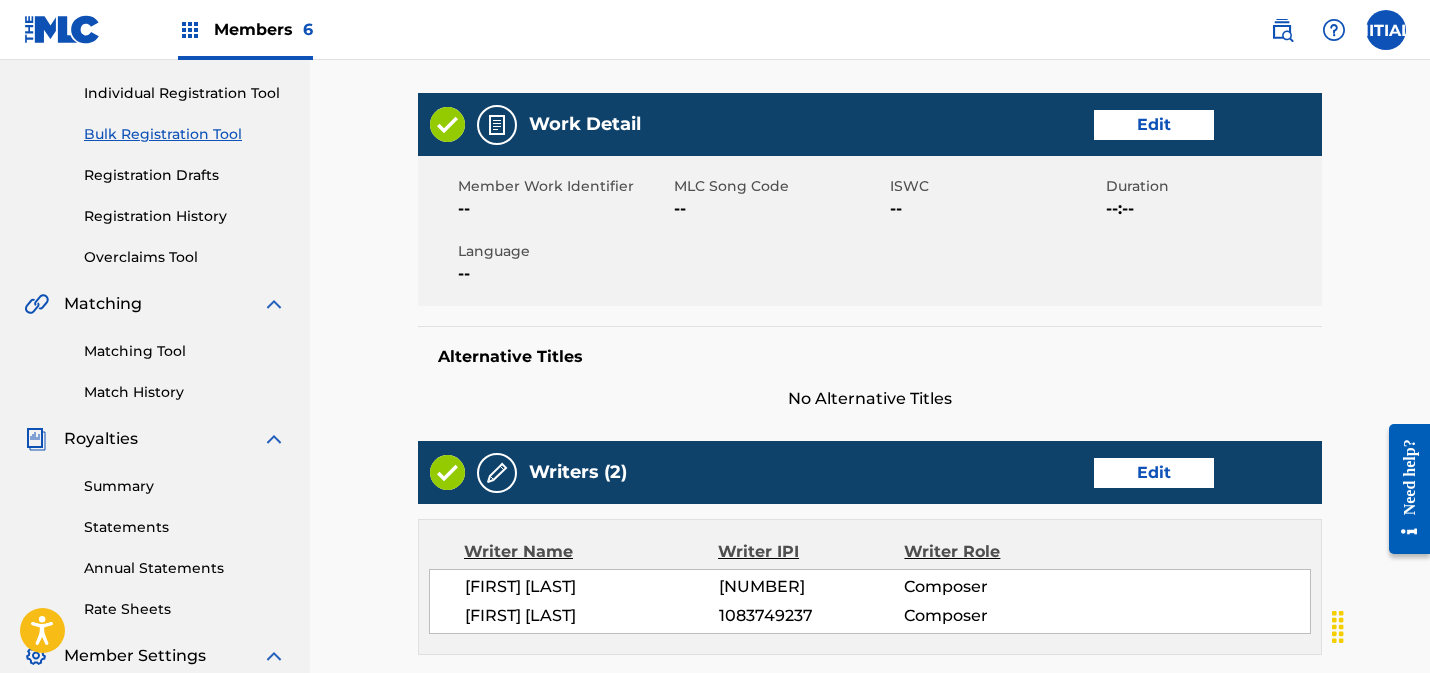 click on "Edit" at bounding box center (1154, 125) 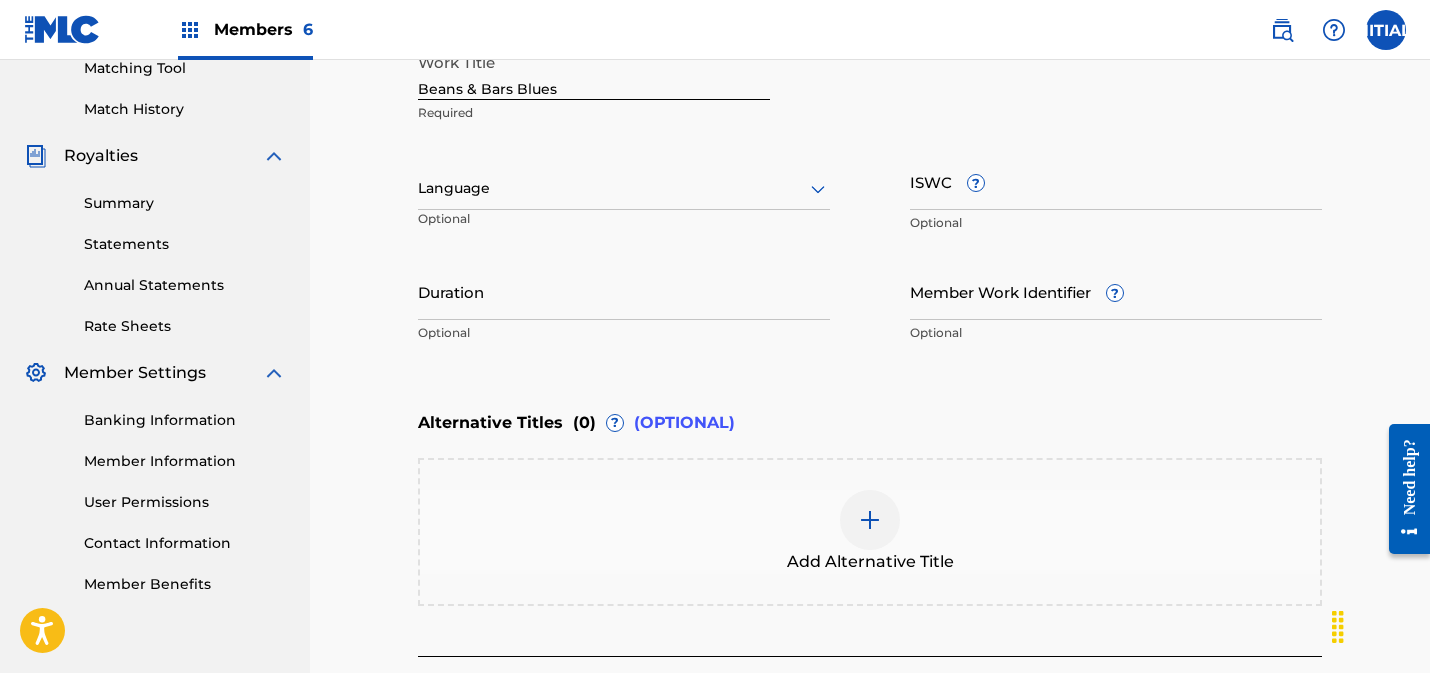 scroll, scrollTop: 552, scrollLeft: 0, axis: vertical 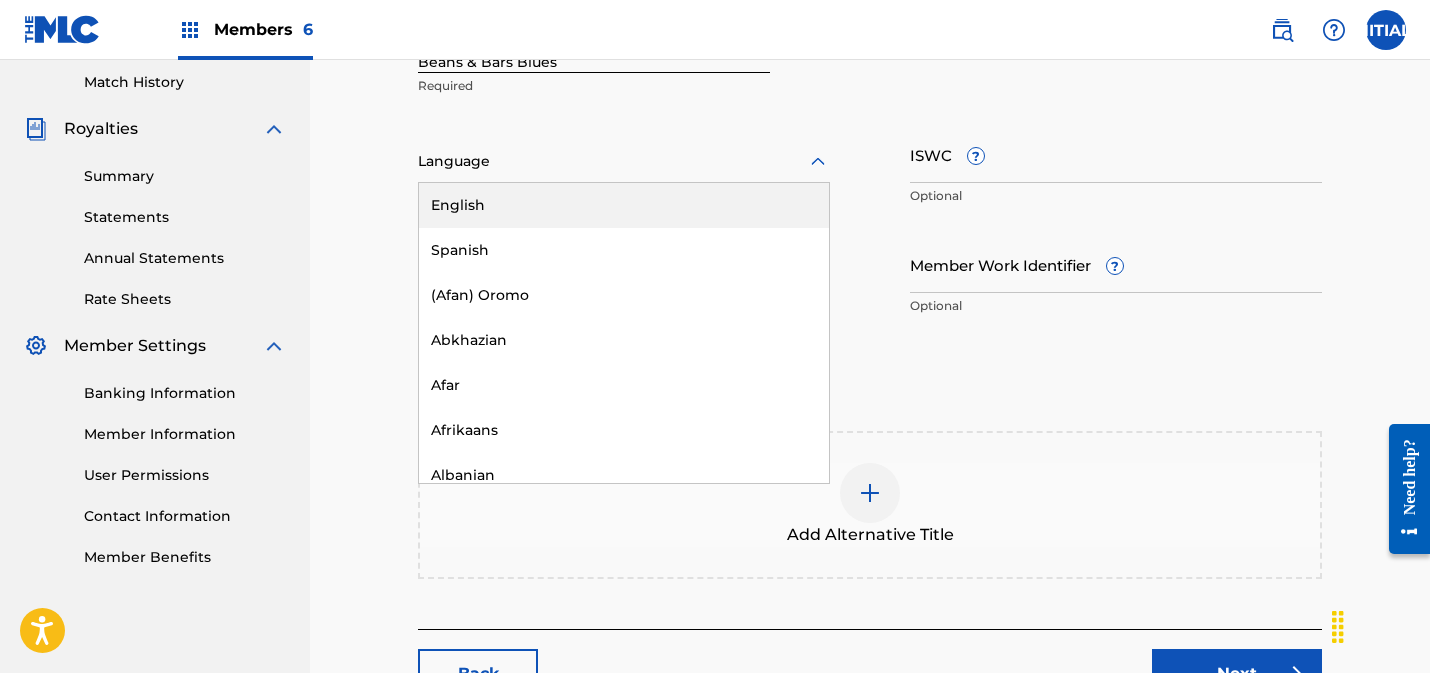 click at bounding box center [624, 161] 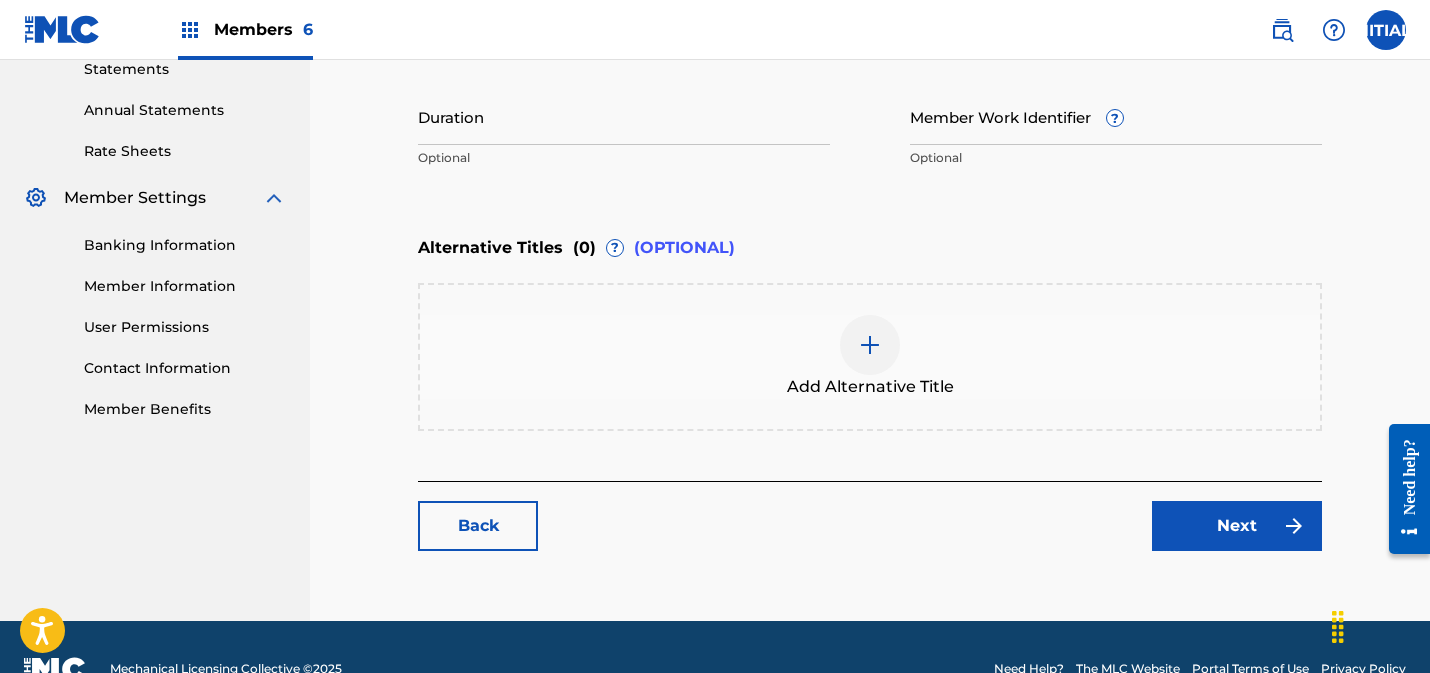 scroll, scrollTop: 743, scrollLeft: 0, axis: vertical 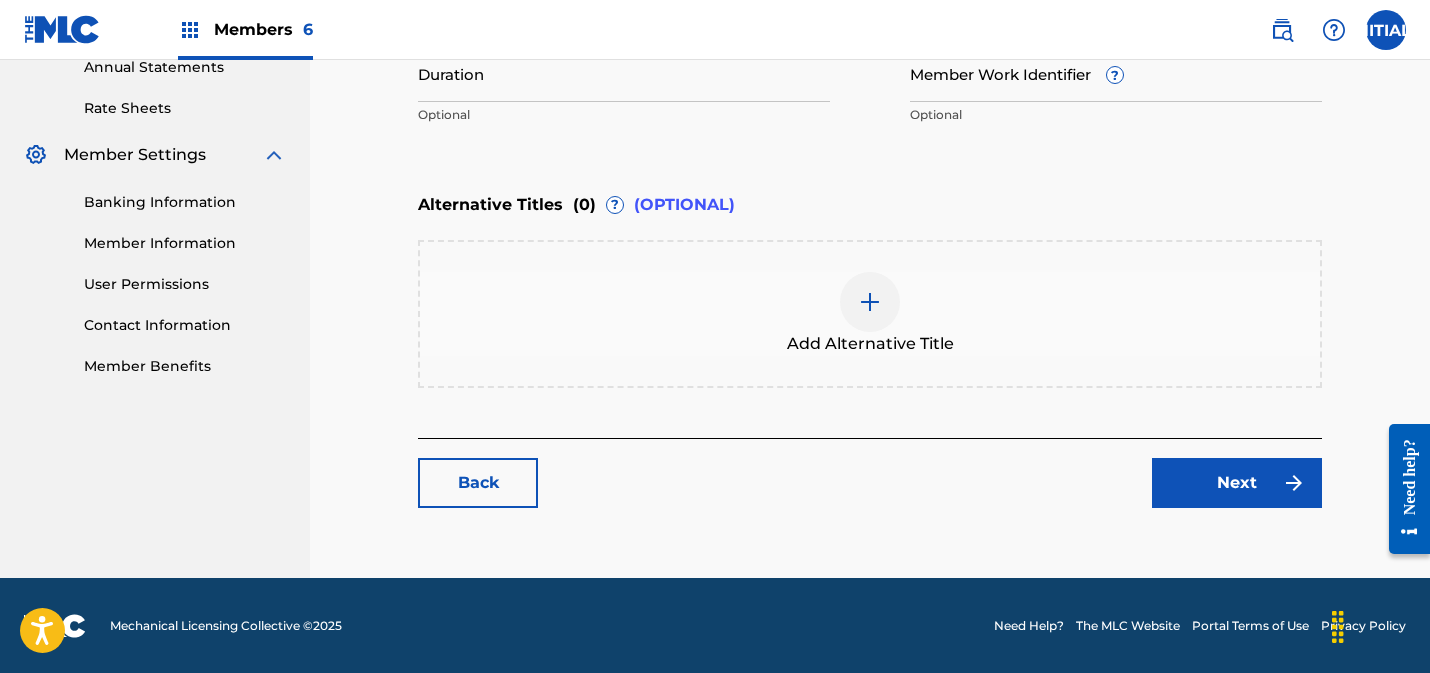 click on "Next" at bounding box center (1237, 483) 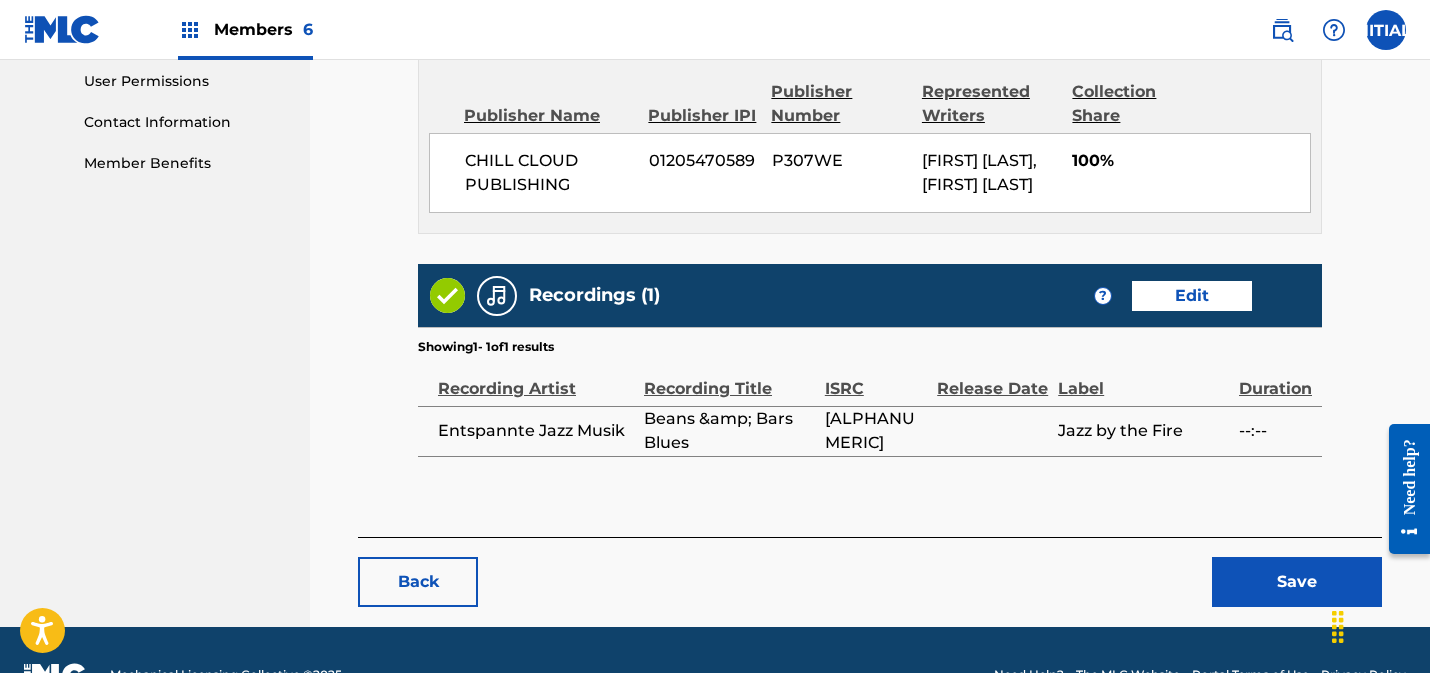 scroll, scrollTop: 993, scrollLeft: 0, axis: vertical 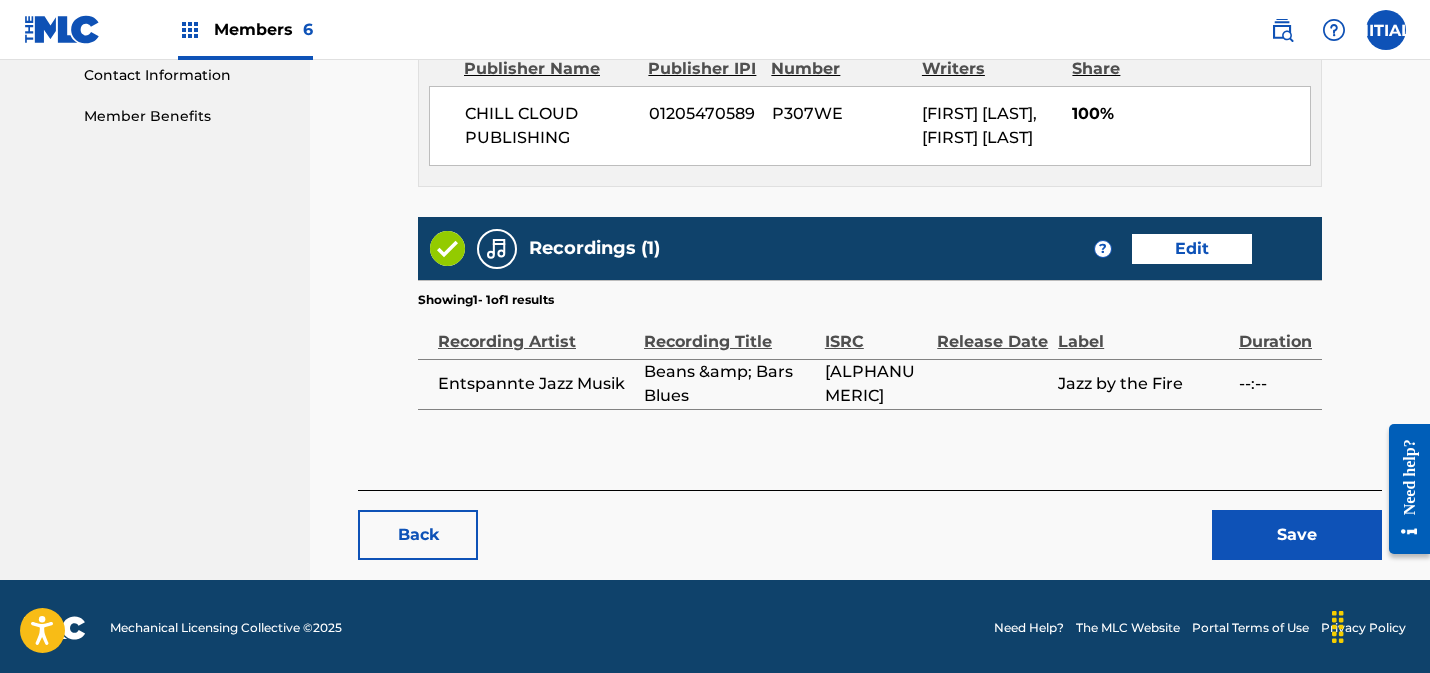 click on "Save" at bounding box center (1297, 535) 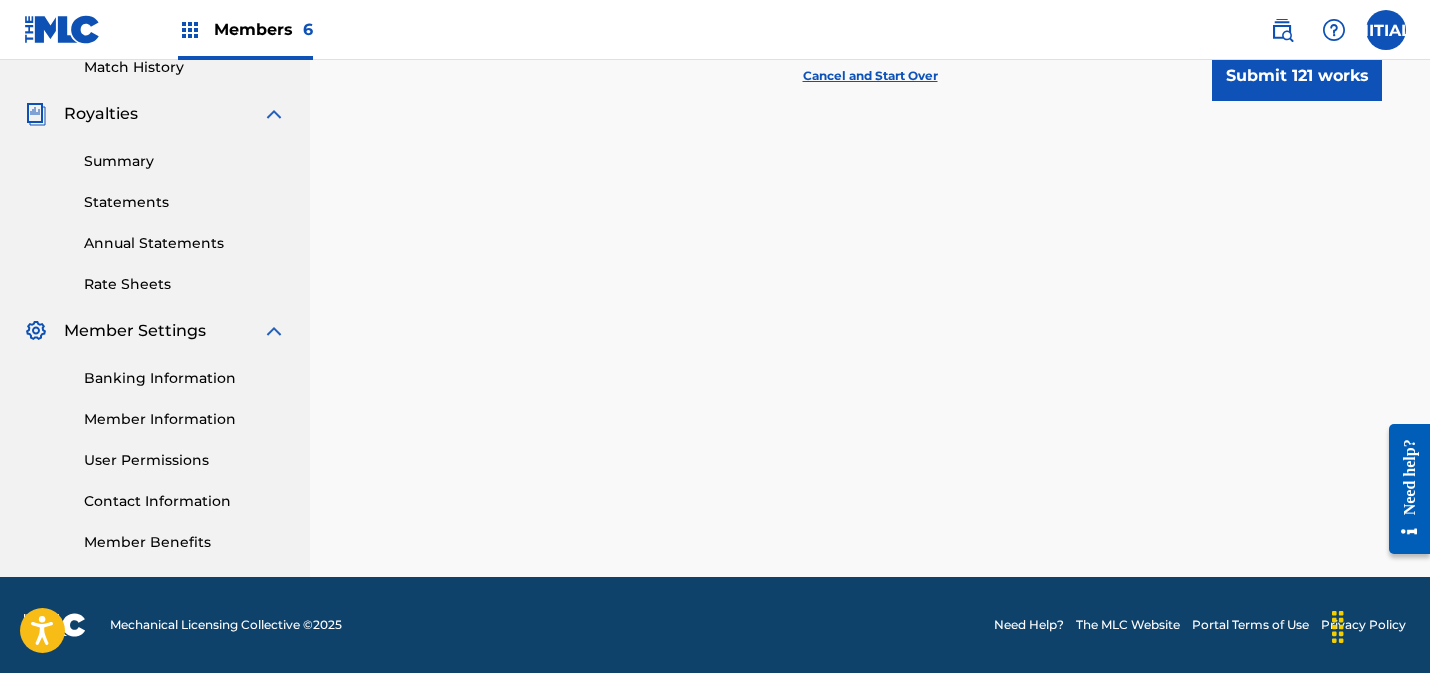 scroll, scrollTop: 0, scrollLeft: 0, axis: both 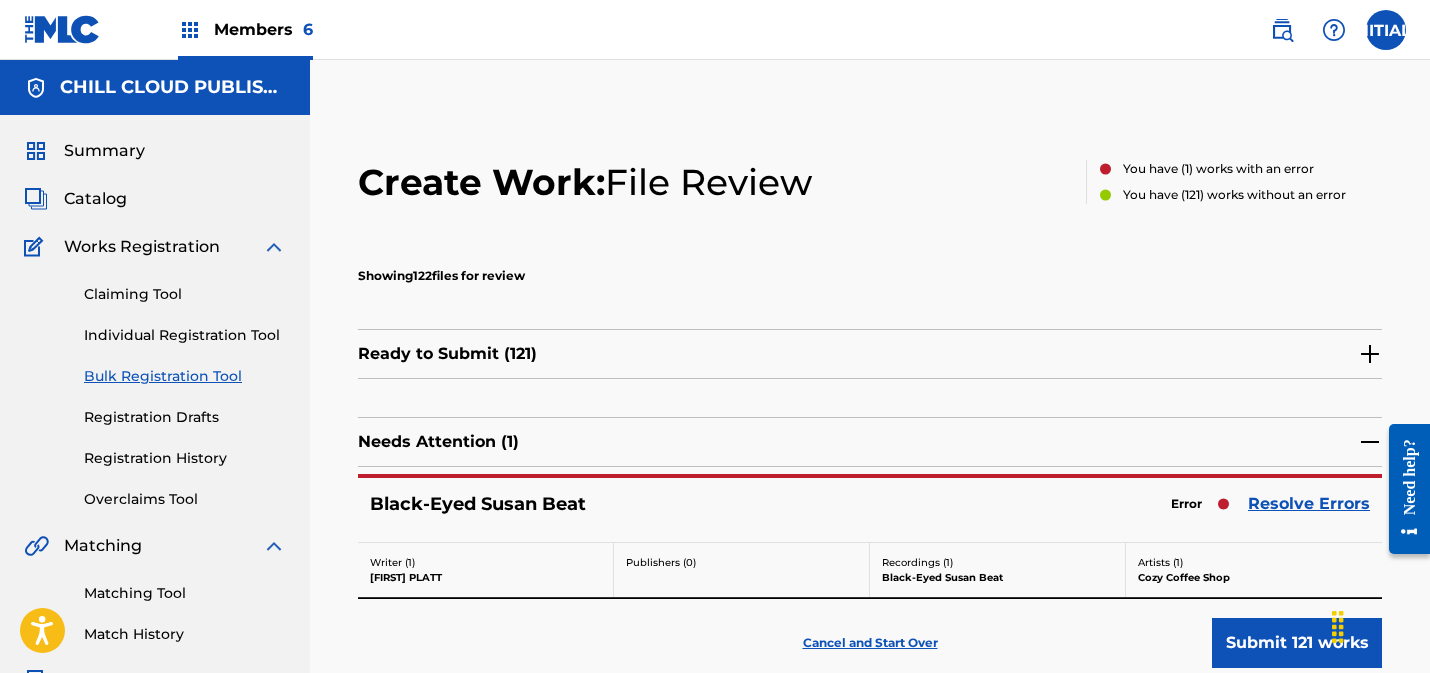 click on "Resolve Errors" at bounding box center [1309, 504] 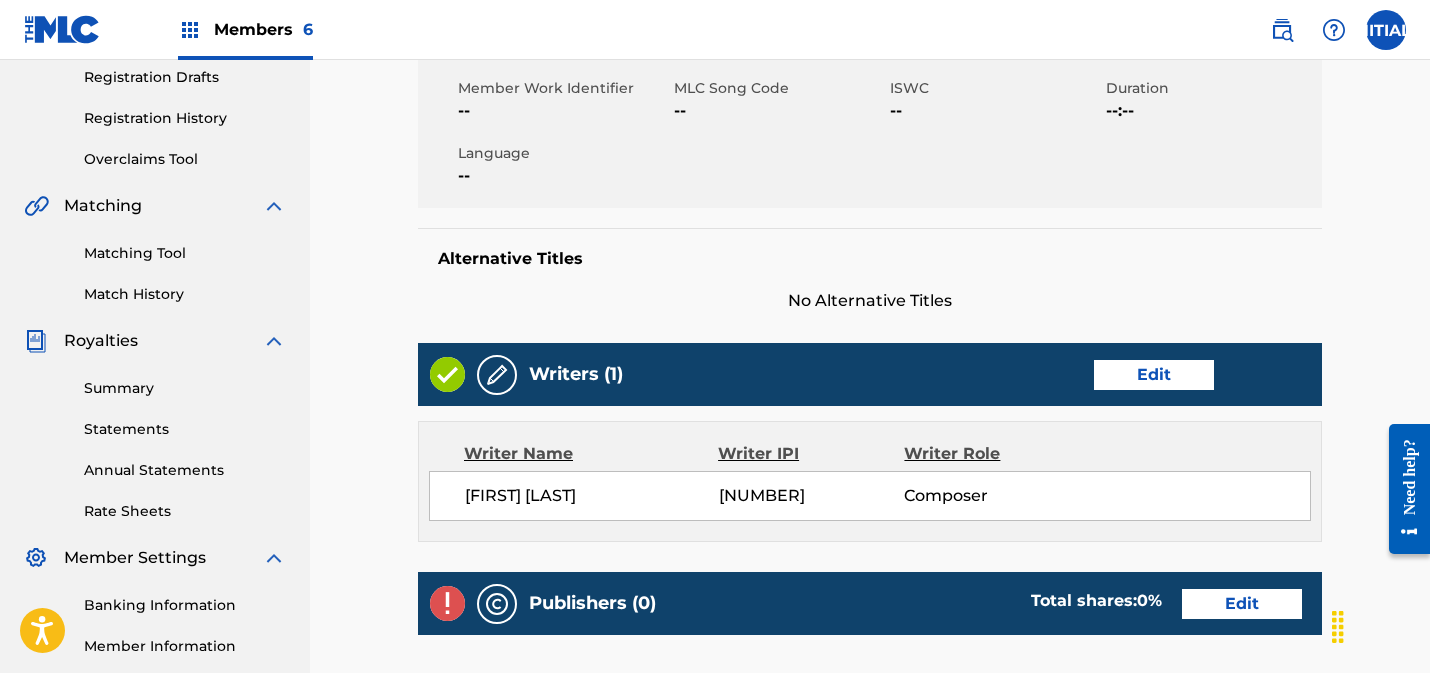 scroll, scrollTop: 413, scrollLeft: 0, axis: vertical 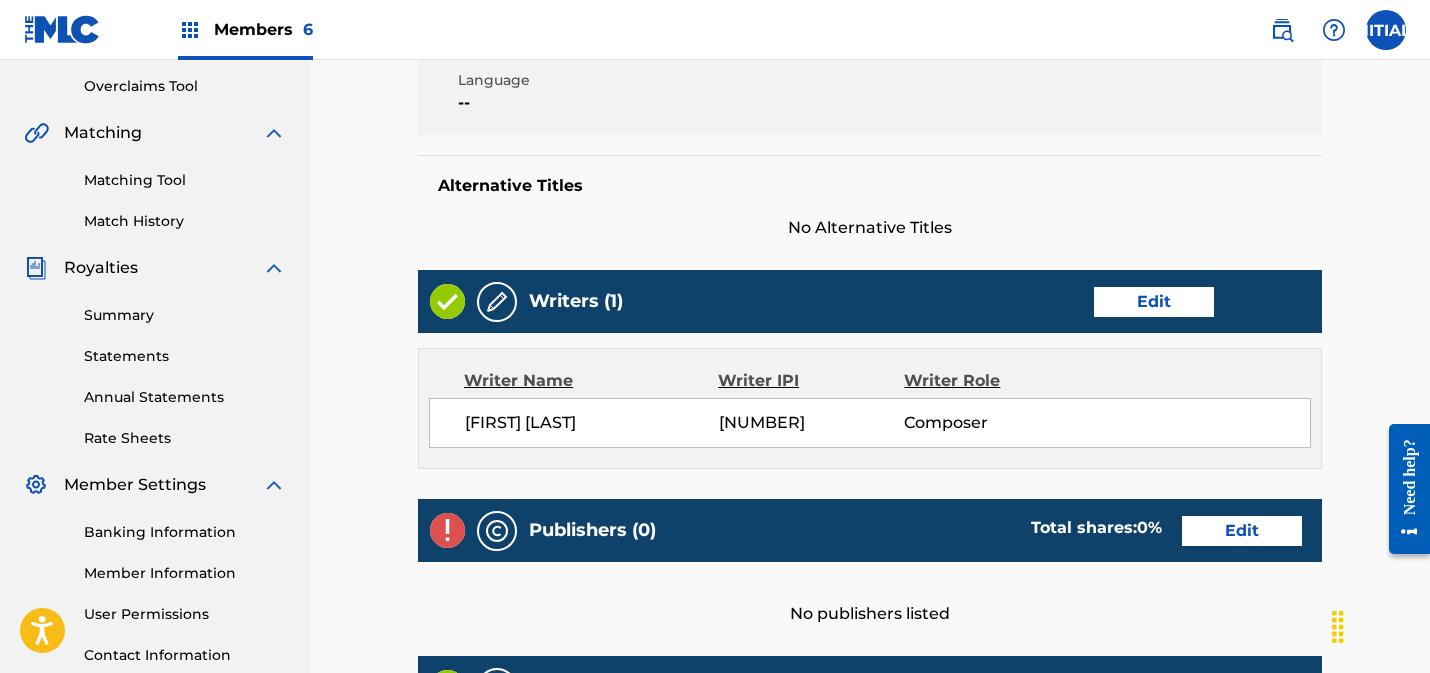 click on "Edit" at bounding box center (1242, 531) 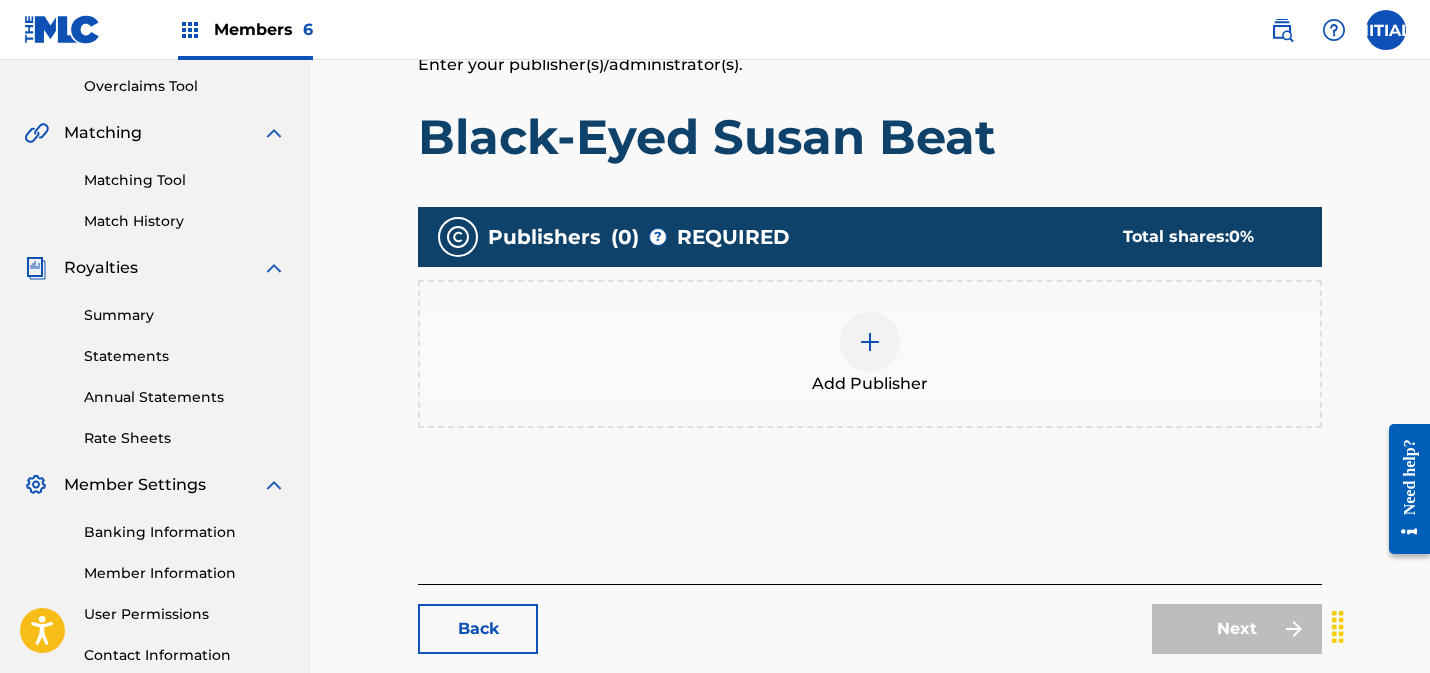 scroll, scrollTop: 0, scrollLeft: 0, axis: both 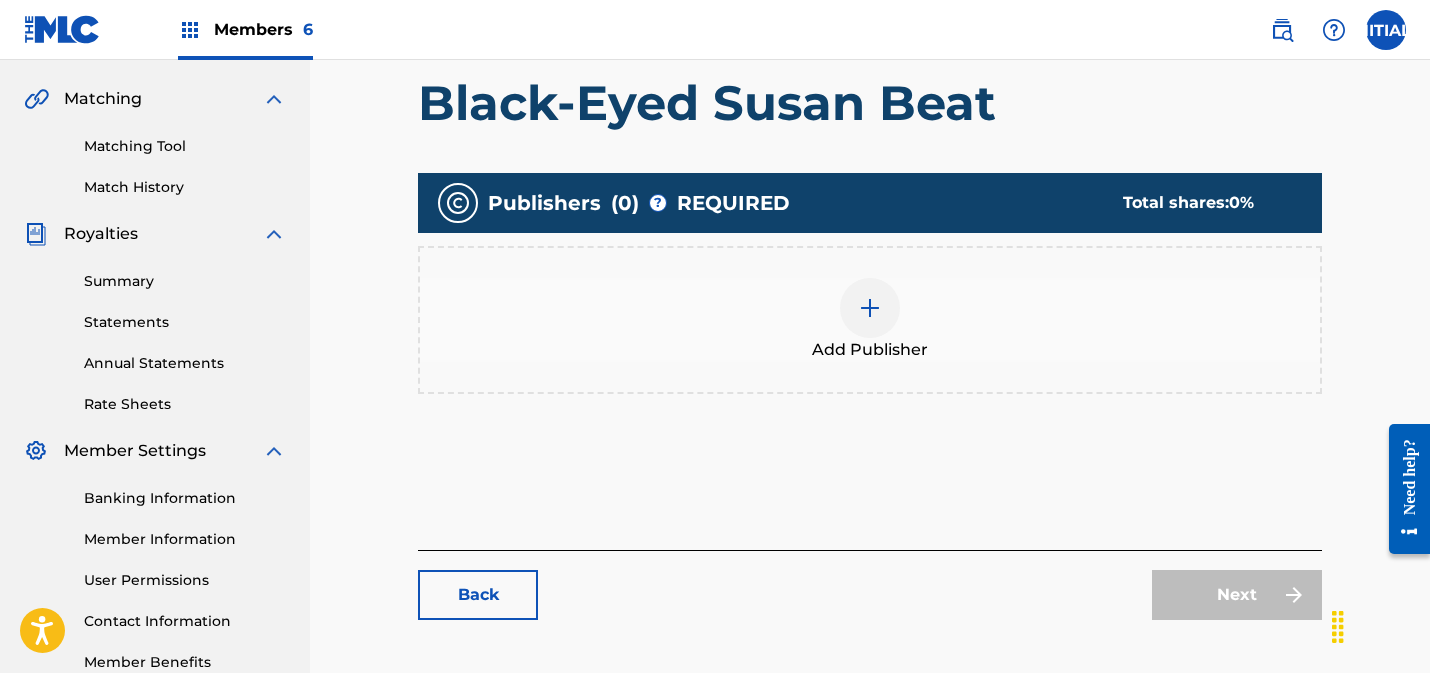 click on "Add Publisher" at bounding box center [870, 320] 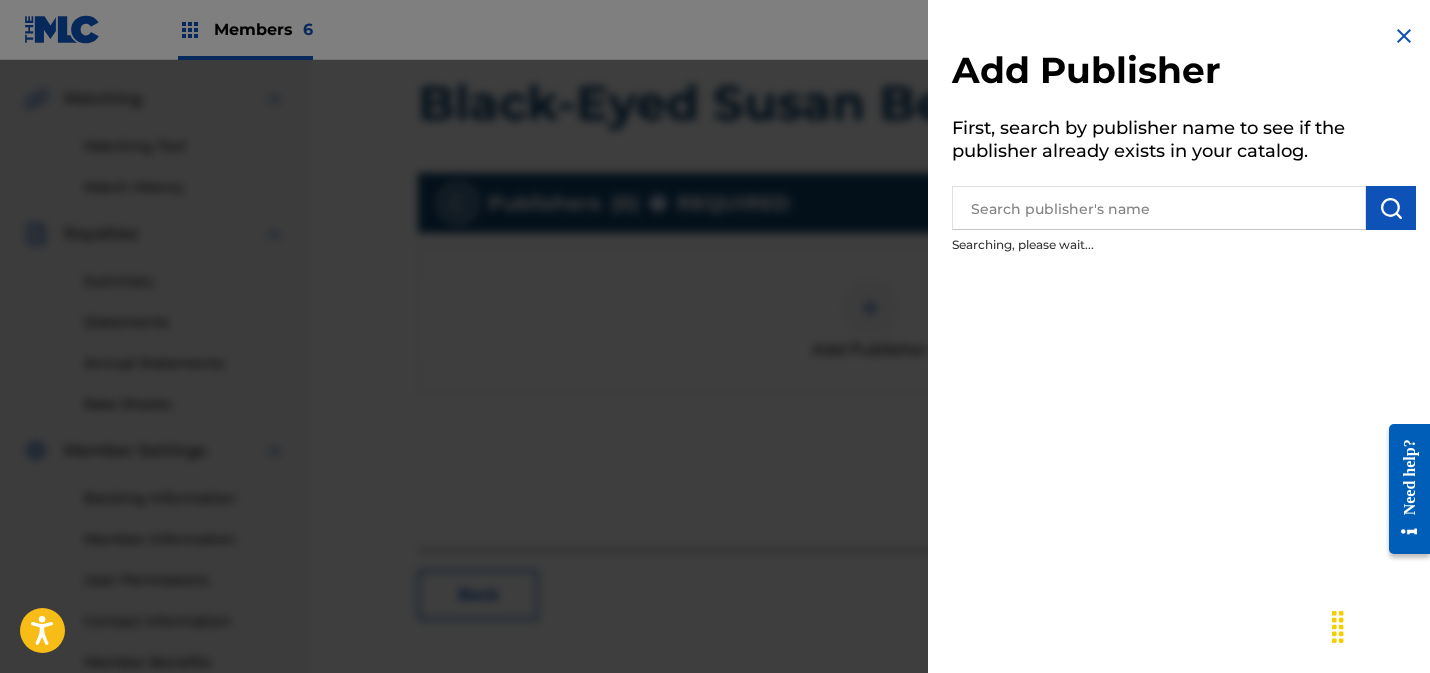 scroll, scrollTop: 446, scrollLeft: 0, axis: vertical 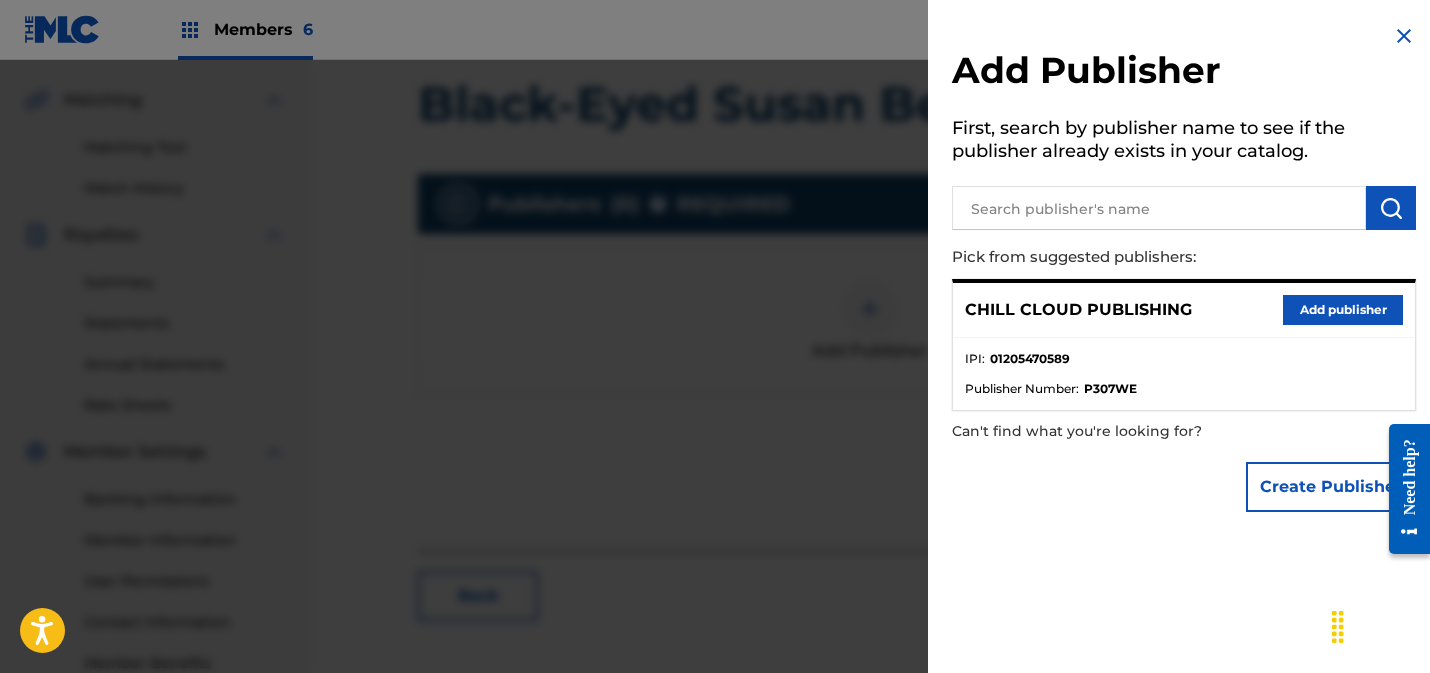 click on "Add publisher" at bounding box center (1343, 310) 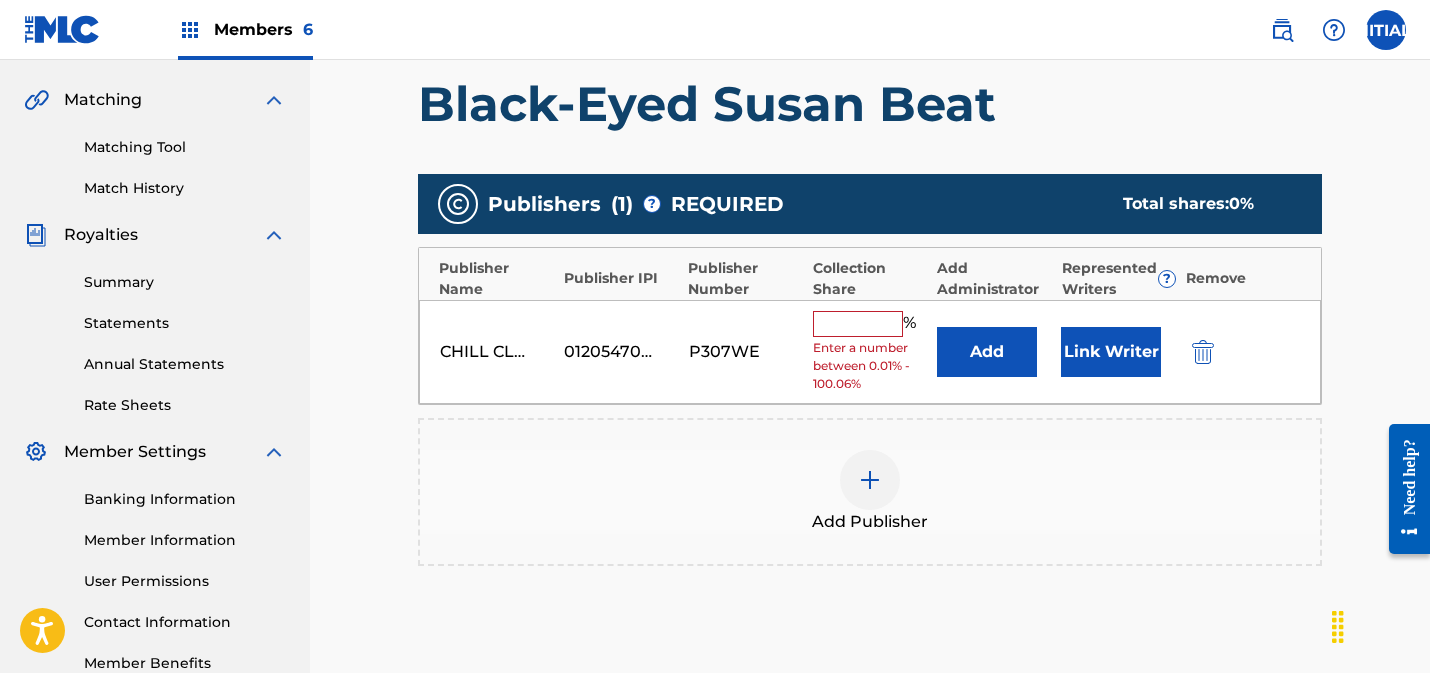 drag, startPoint x: 843, startPoint y: 328, endPoint x: 867, endPoint y: 332, distance: 24.33105 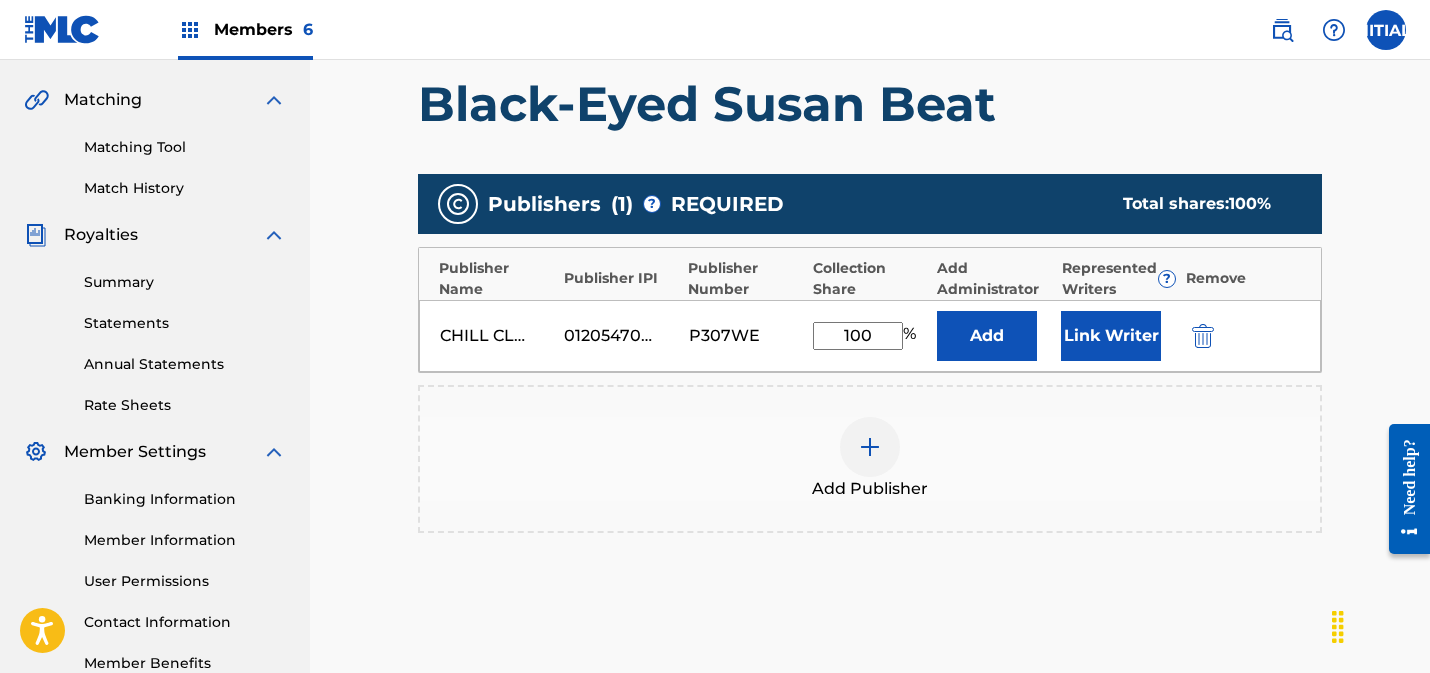 type on "100" 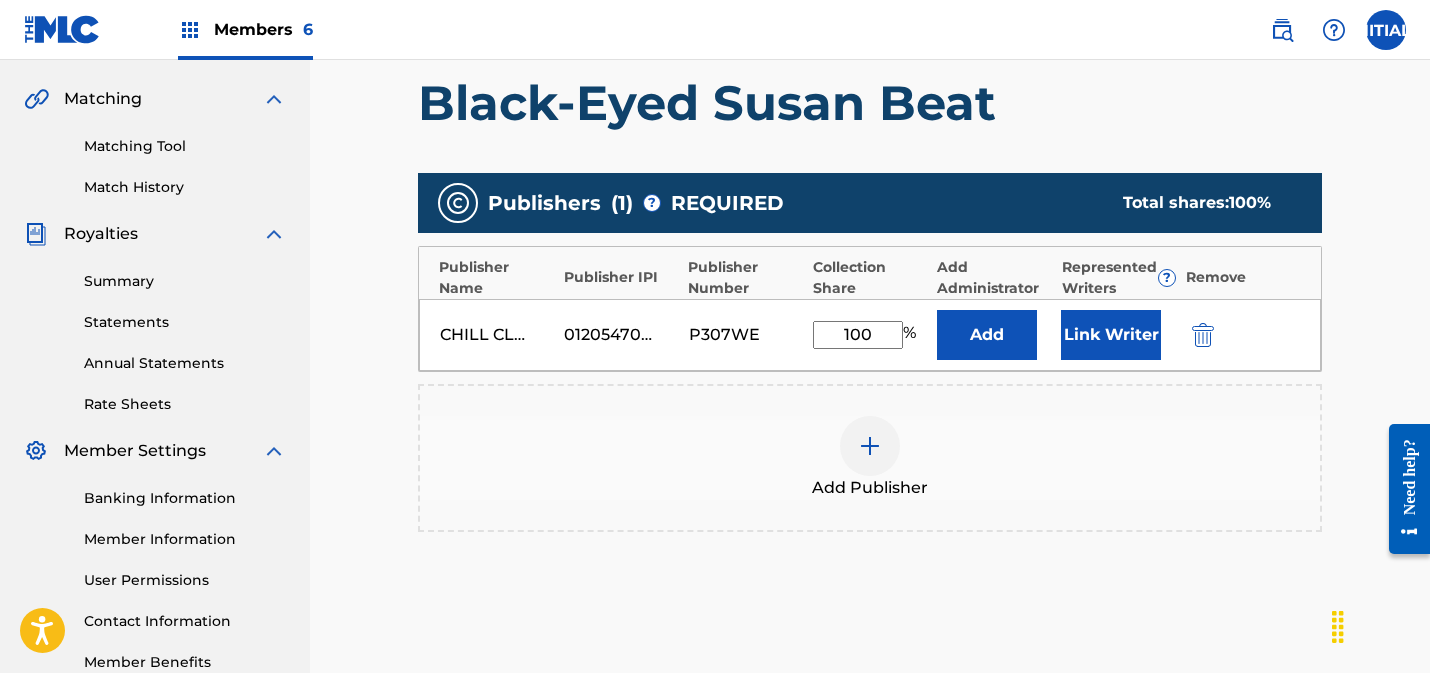 click on "Link Writer" at bounding box center [1111, 335] 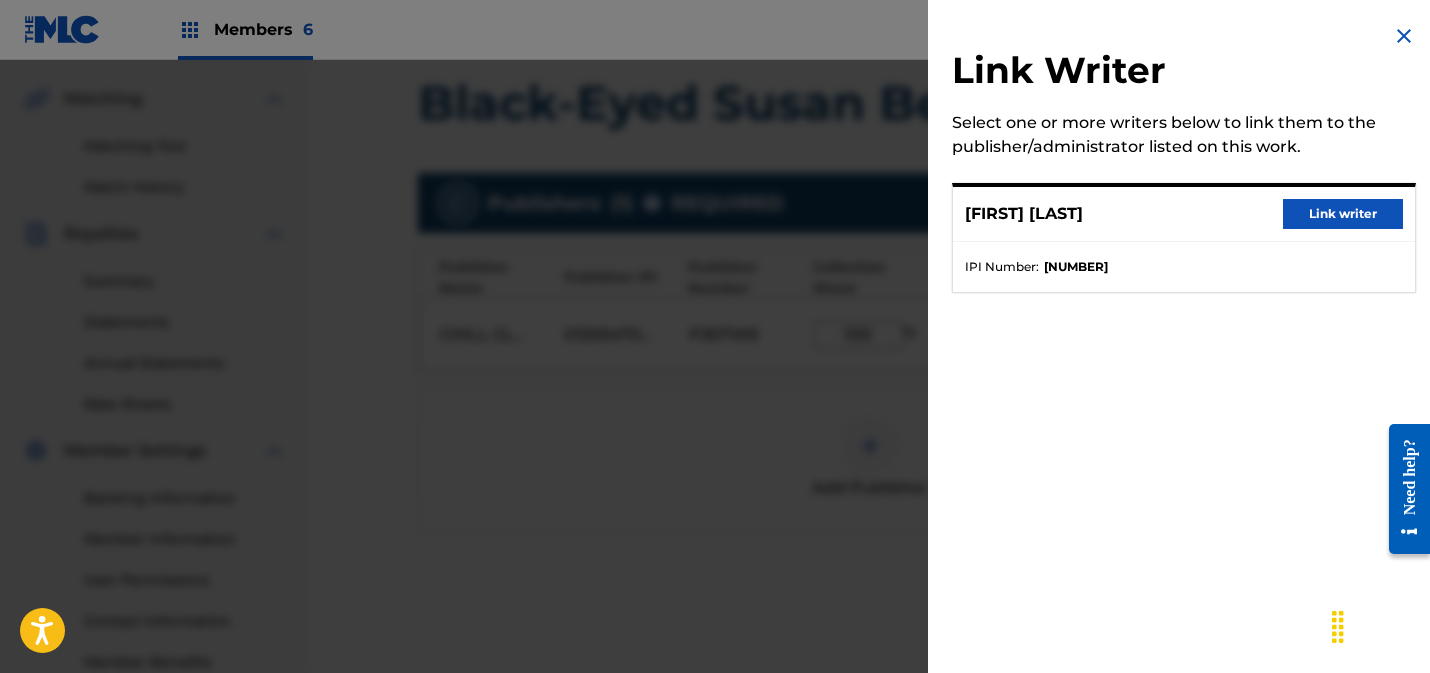 click on "Link writer" at bounding box center [1343, 214] 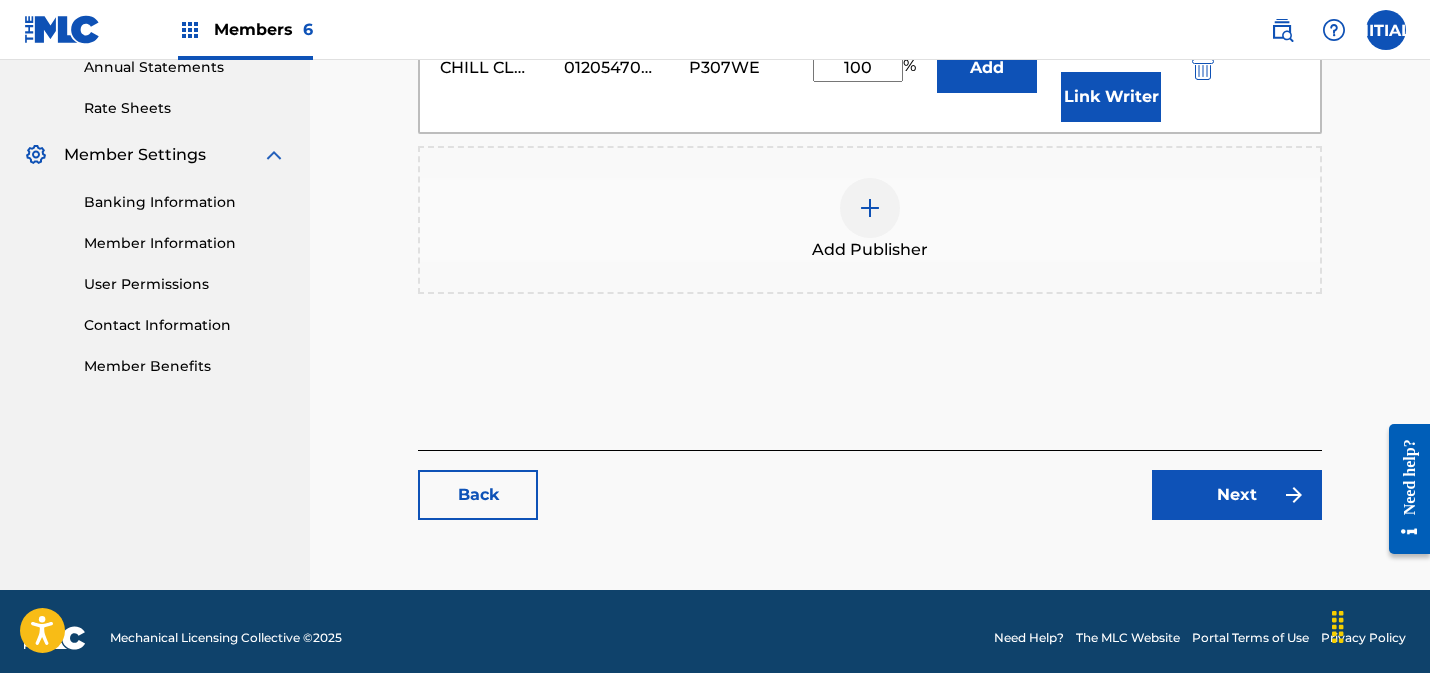 scroll, scrollTop: 756, scrollLeft: 0, axis: vertical 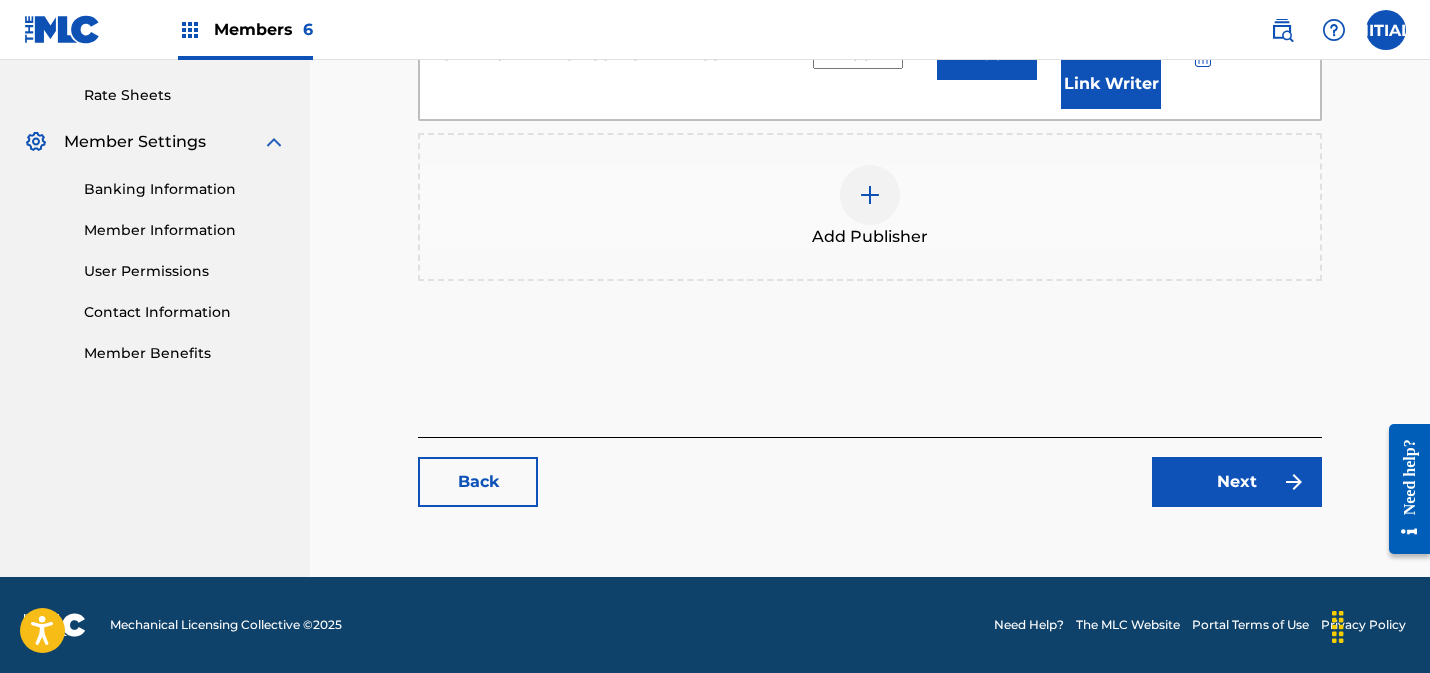 click on "Next" at bounding box center [1237, 482] 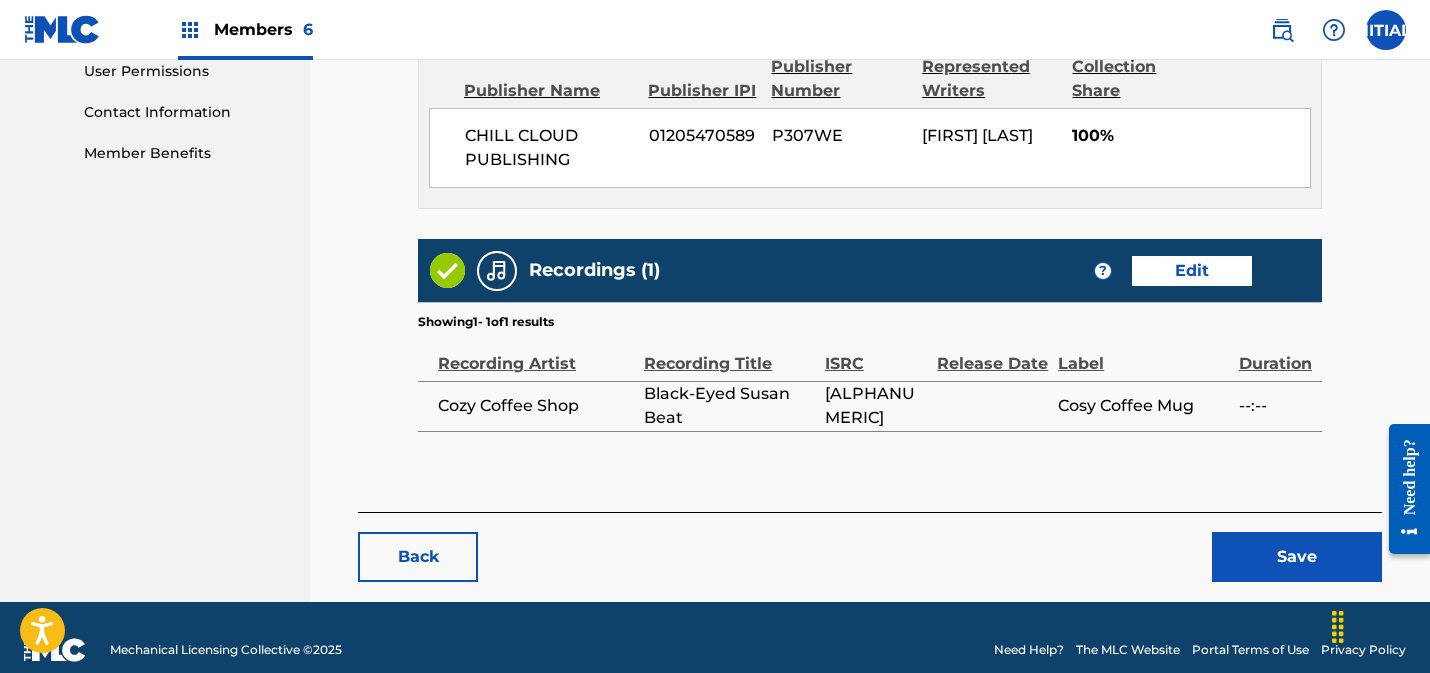scroll, scrollTop: 979, scrollLeft: 0, axis: vertical 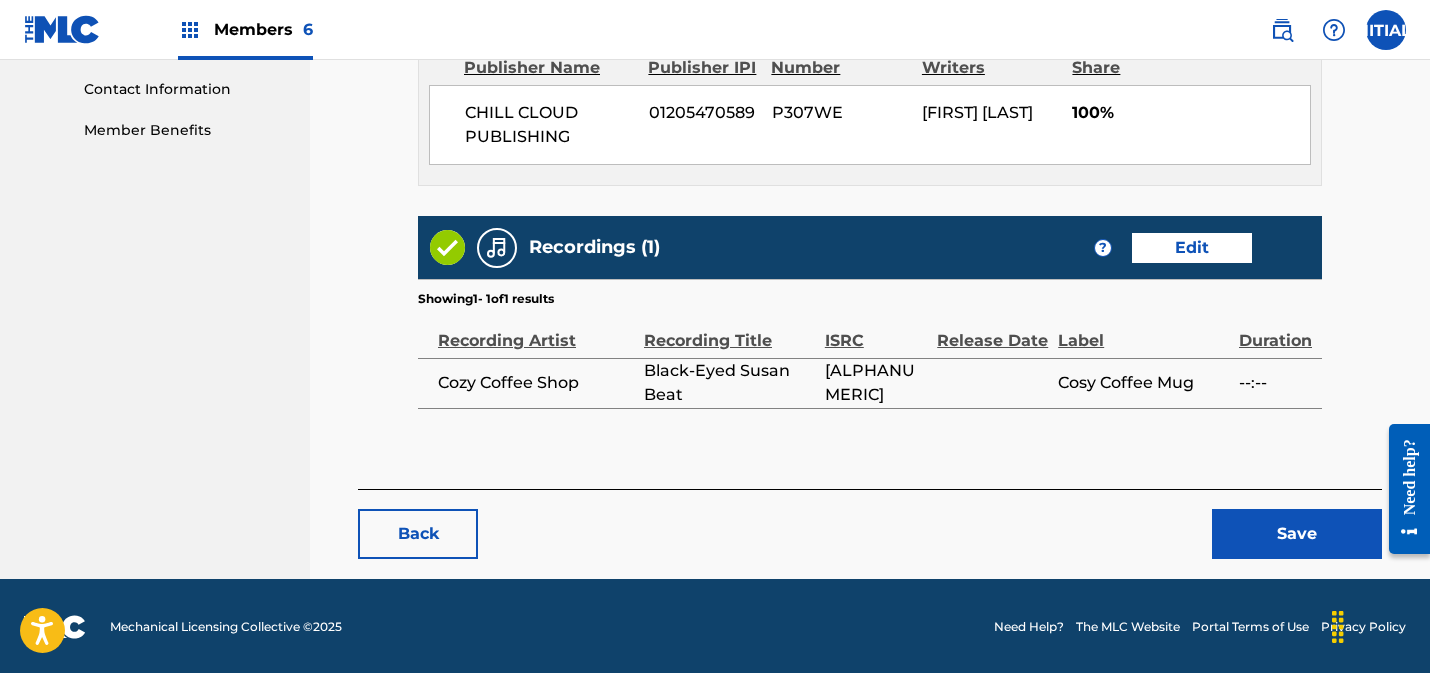 click on "Save" at bounding box center (1297, 534) 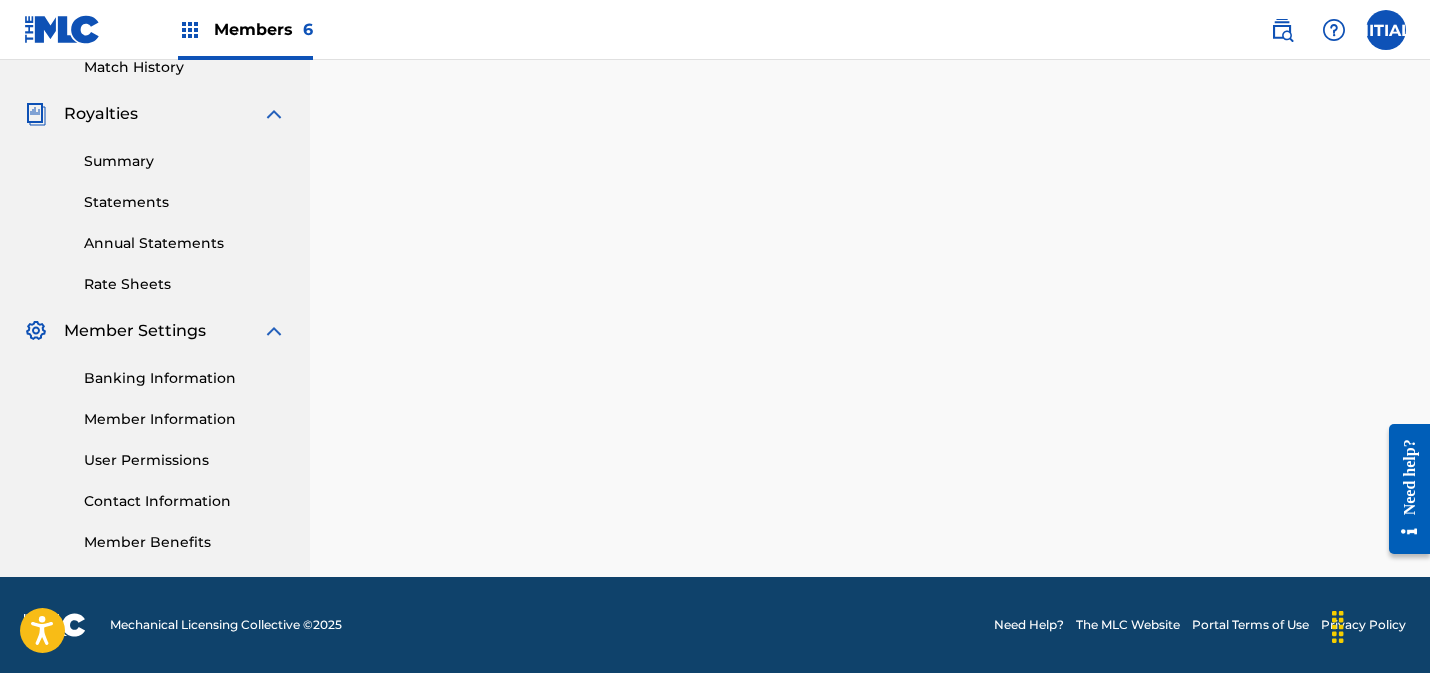 scroll, scrollTop: 0, scrollLeft: 0, axis: both 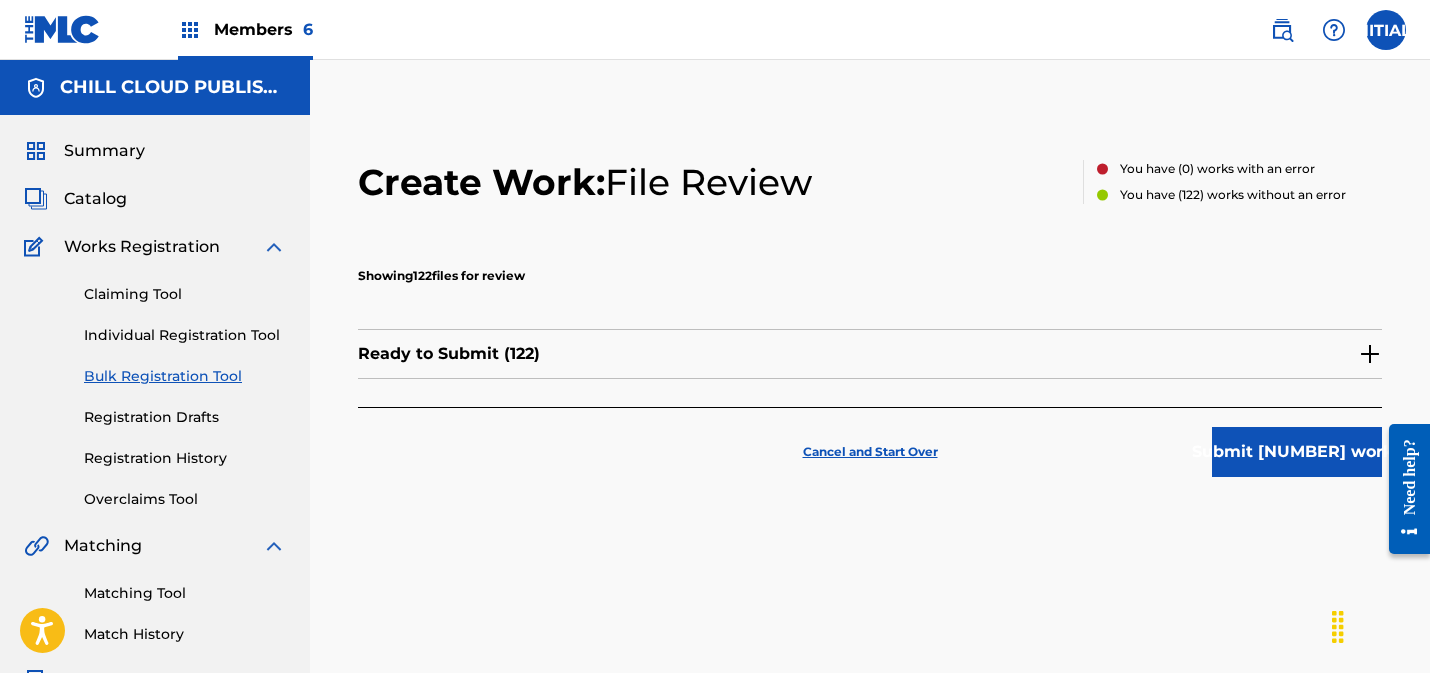 click on "Submit [NUMBER] works" at bounding box center [1297, 452] 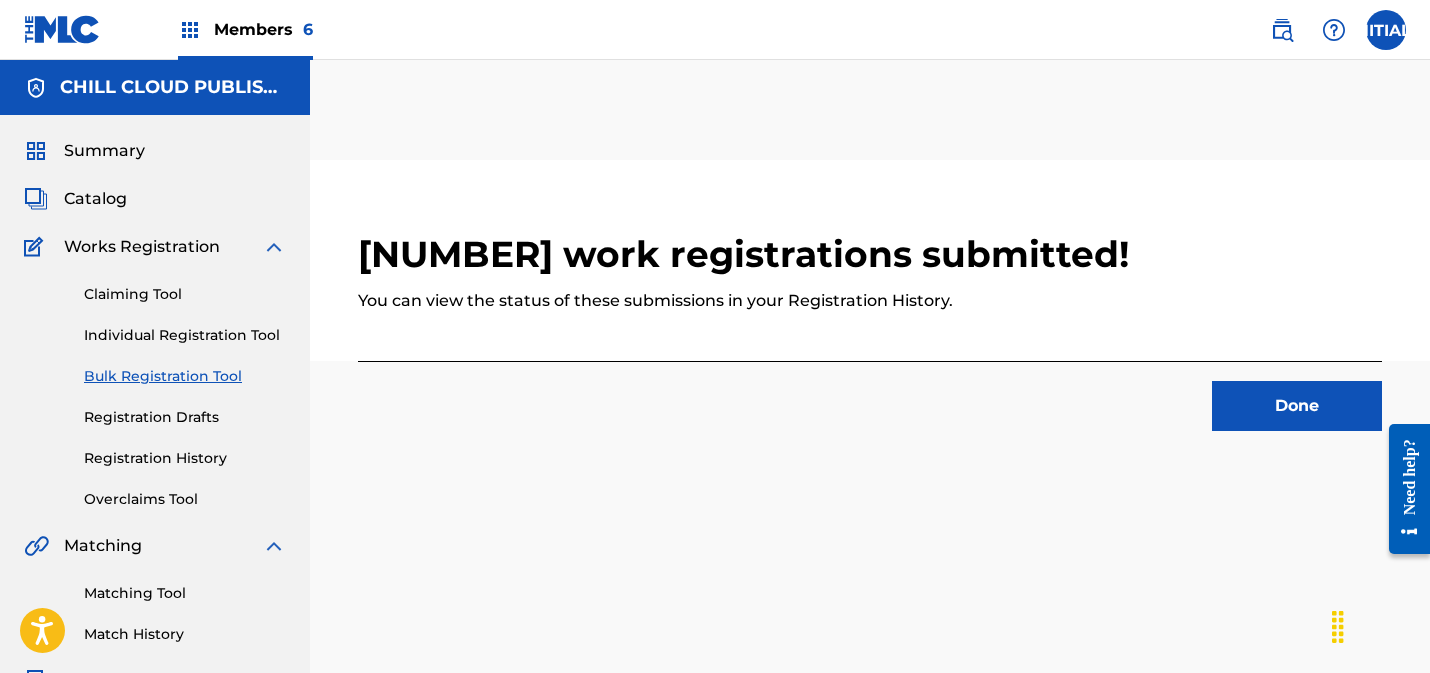 click on "Summary Catalog Works Registration Claiming Tool Individual Registration Tool Bulk Registration Tool Registration Drafts Registration History Overclaims Tool Matching Matching Tool Match History Royalties Summary Statements Annual Statements Rate Sheets Member Settings Banking Information Member Information User Permissions Contact Information Member Benefits" at bounding box center (155, 629) 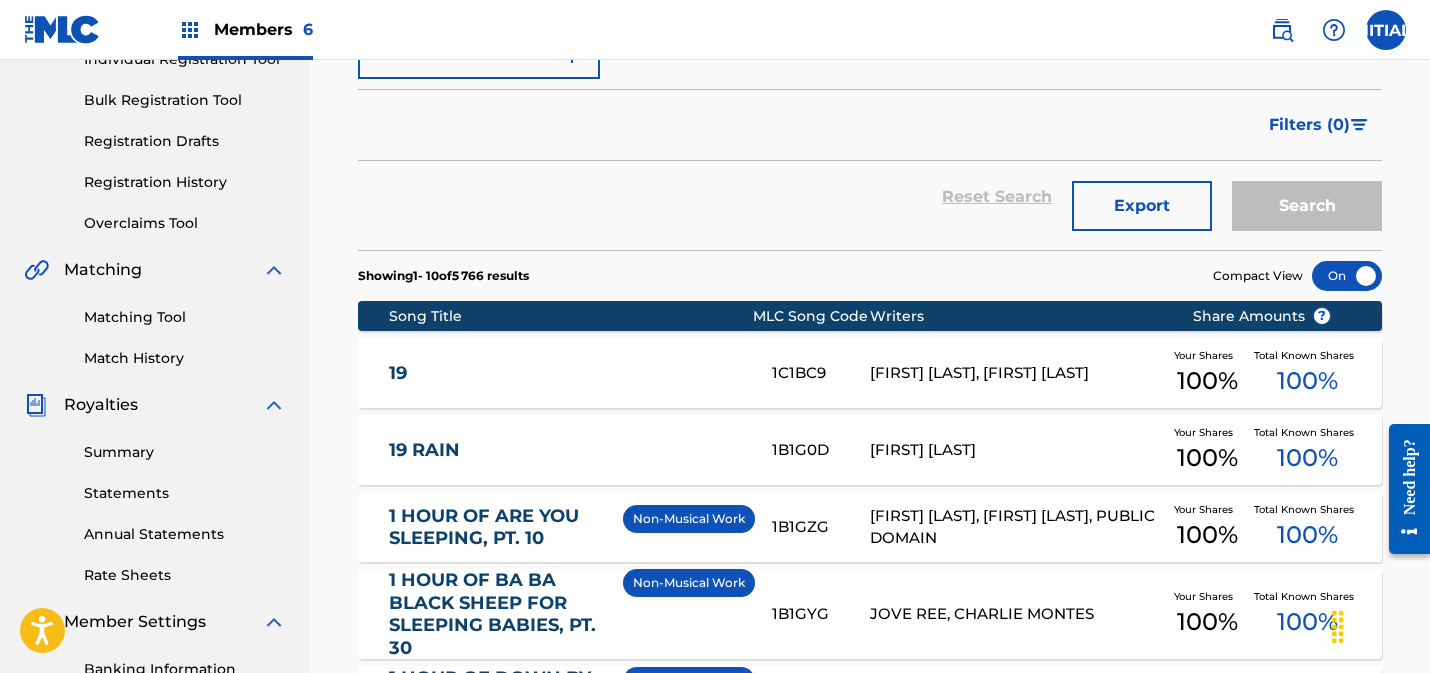 scroll, scrollTop: 0, scrollLeft: 0, axis: both 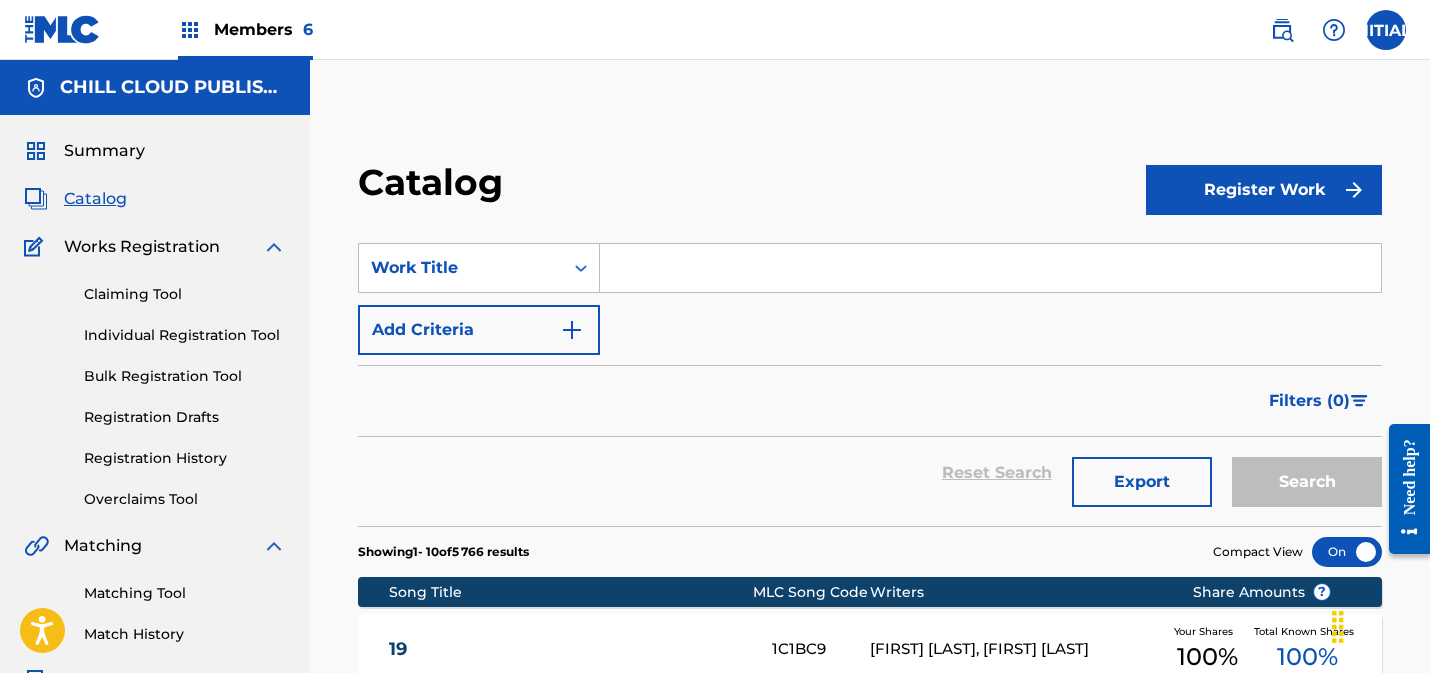 click on "Bulk Registration Tool" at bounding box center [185, 376] 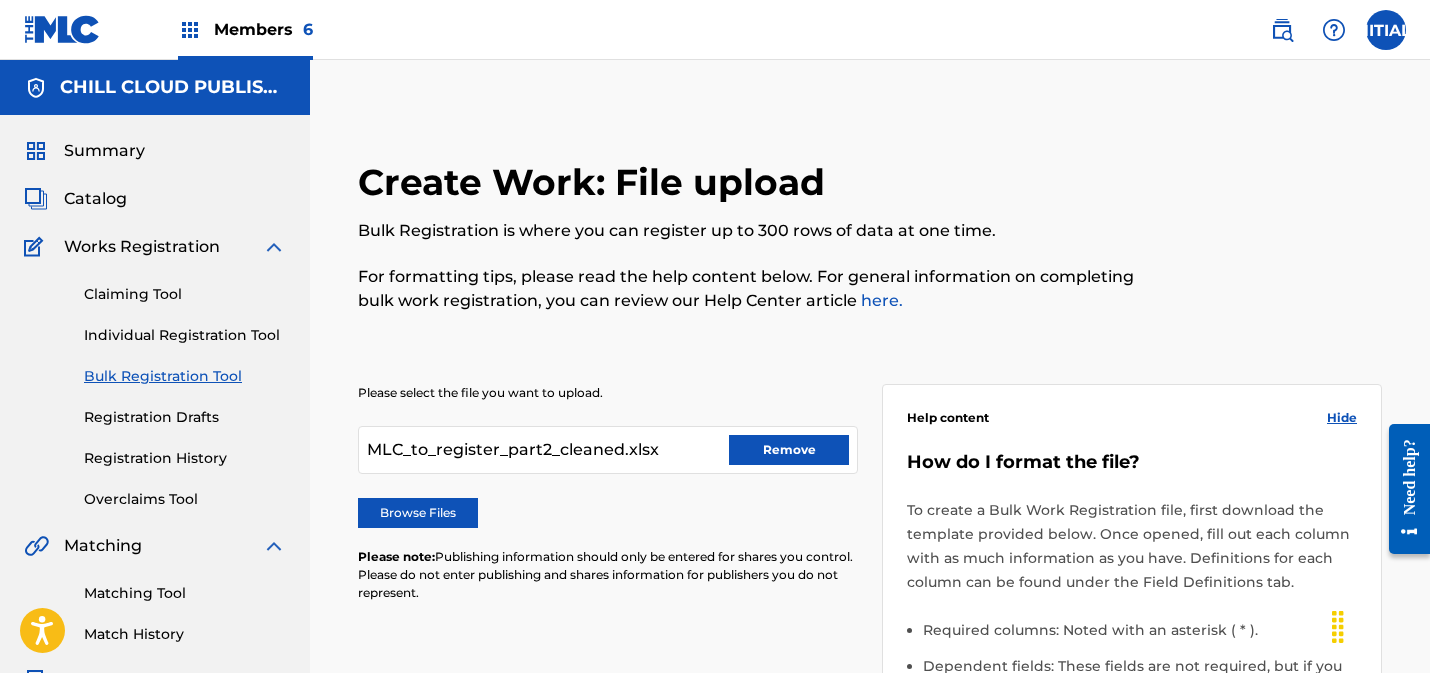 click on "Registration History" at bounding box center [185, 458] 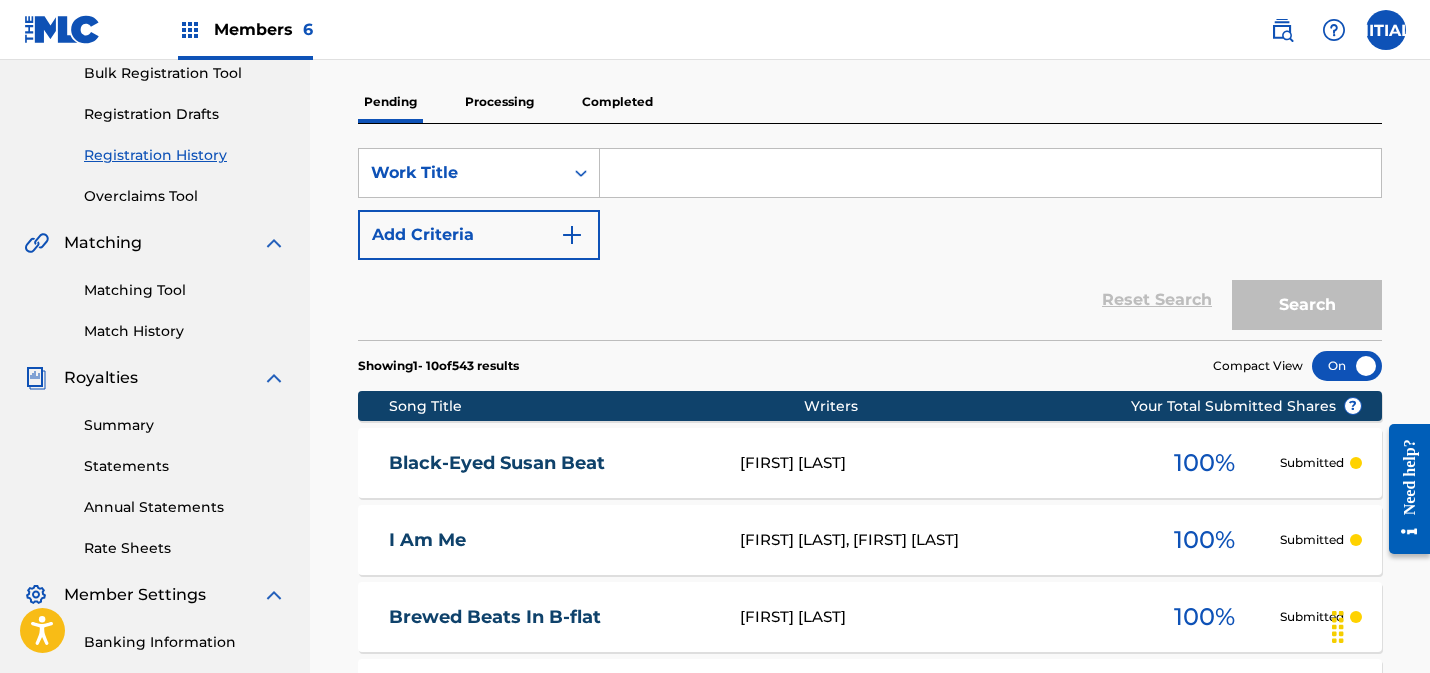 scroll, scrollTop: 244, scrollLeft: 0, axis: vertical 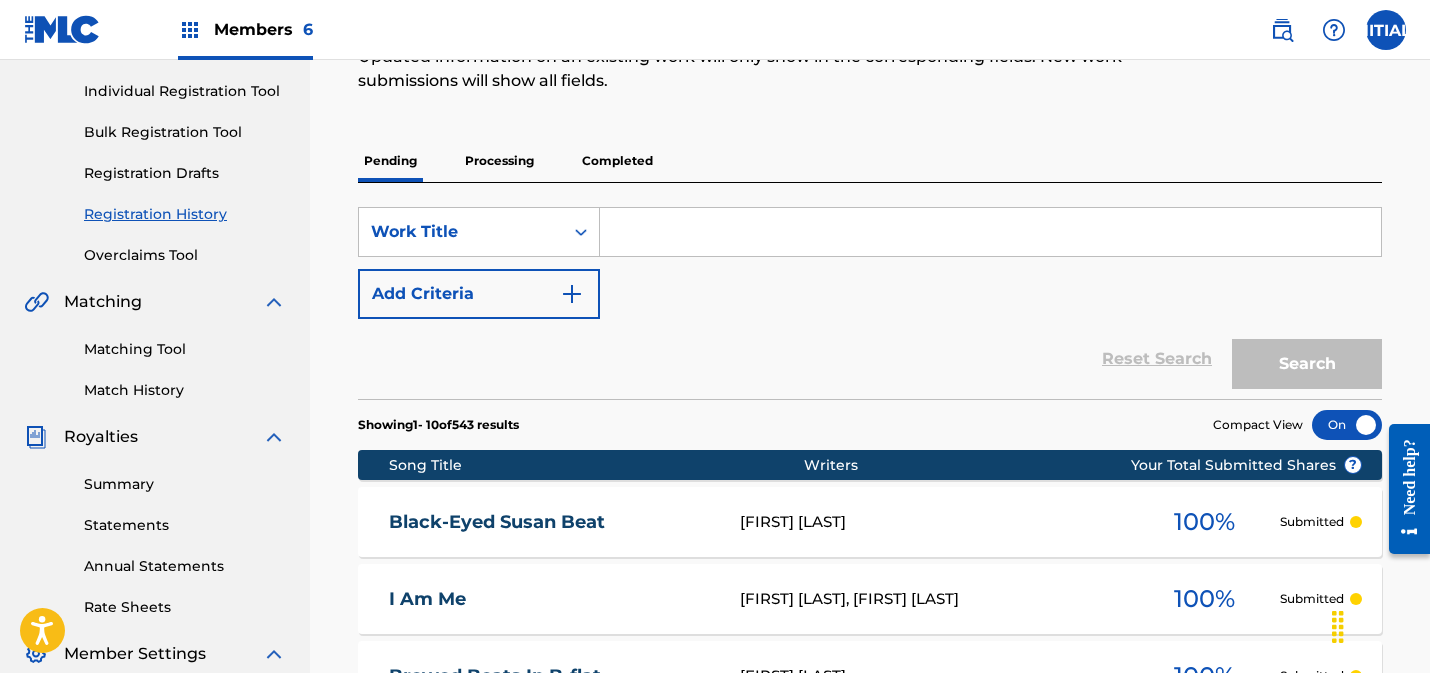 click on "Processing" at bounding box center (499, 161) 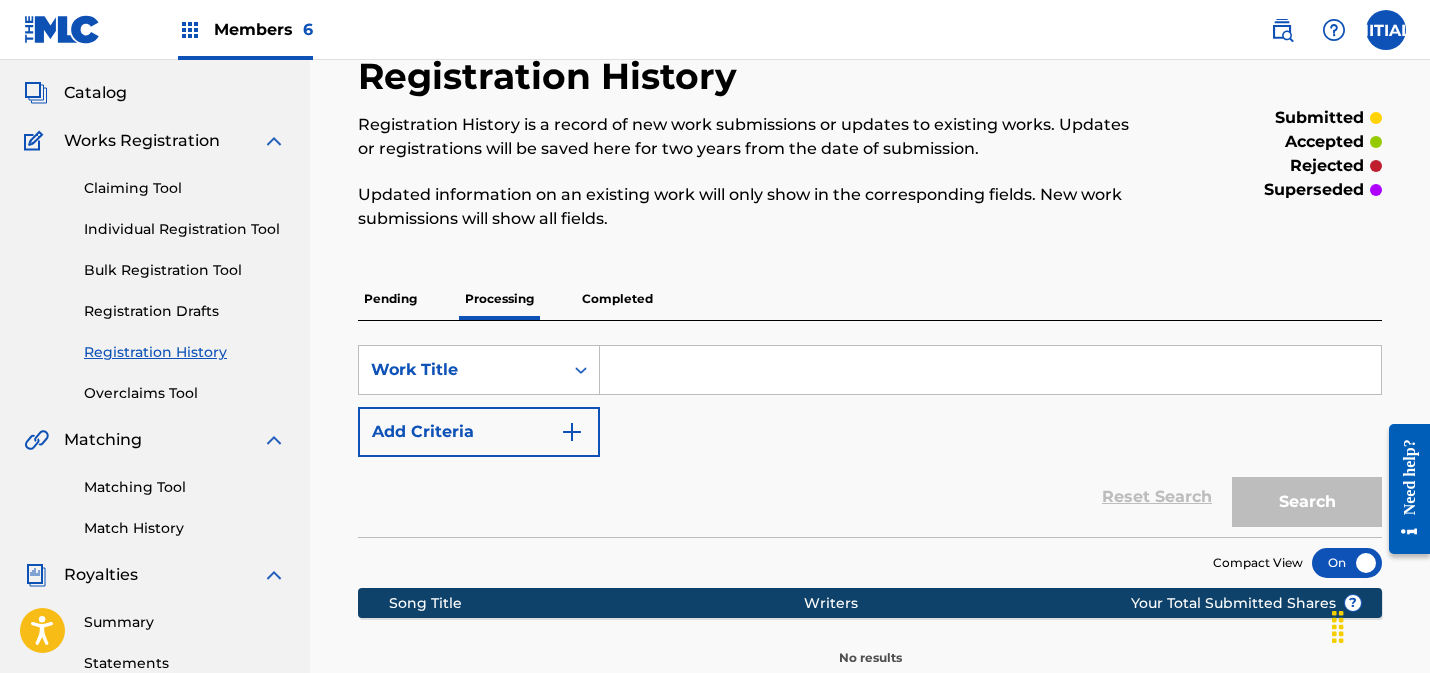 scroll, scrollTop: 89, scrollLeft: 0, axis: vertical 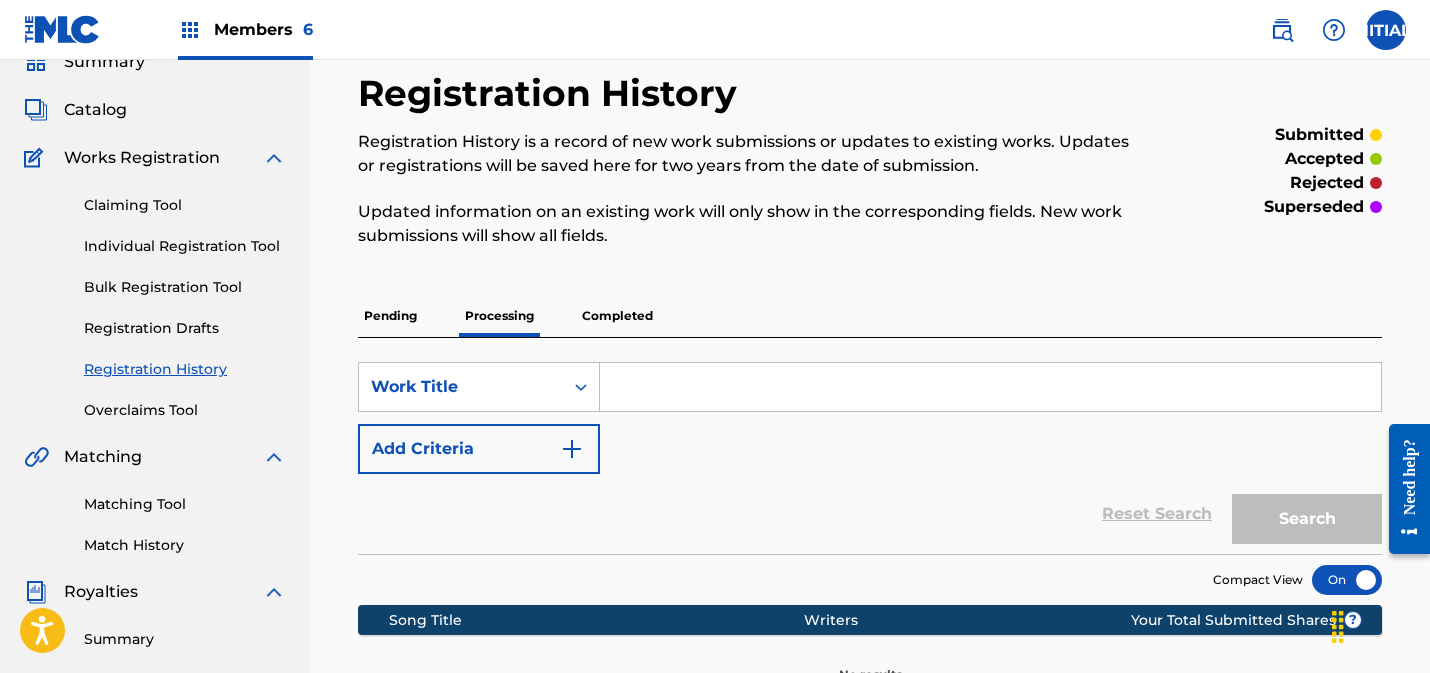 click on "Completed" at bounding box center [617, 316] 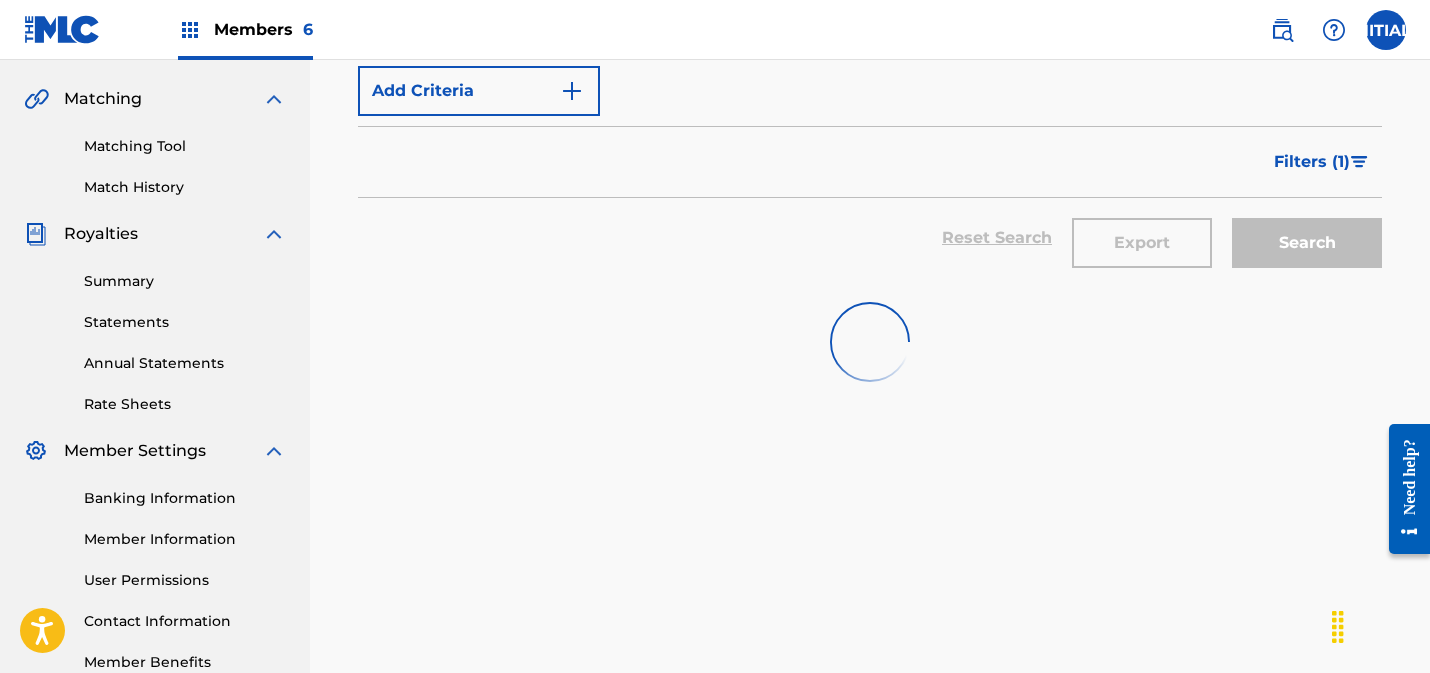 scroll, scrollTop: 456, scrollLeft: 0, axis: vertical 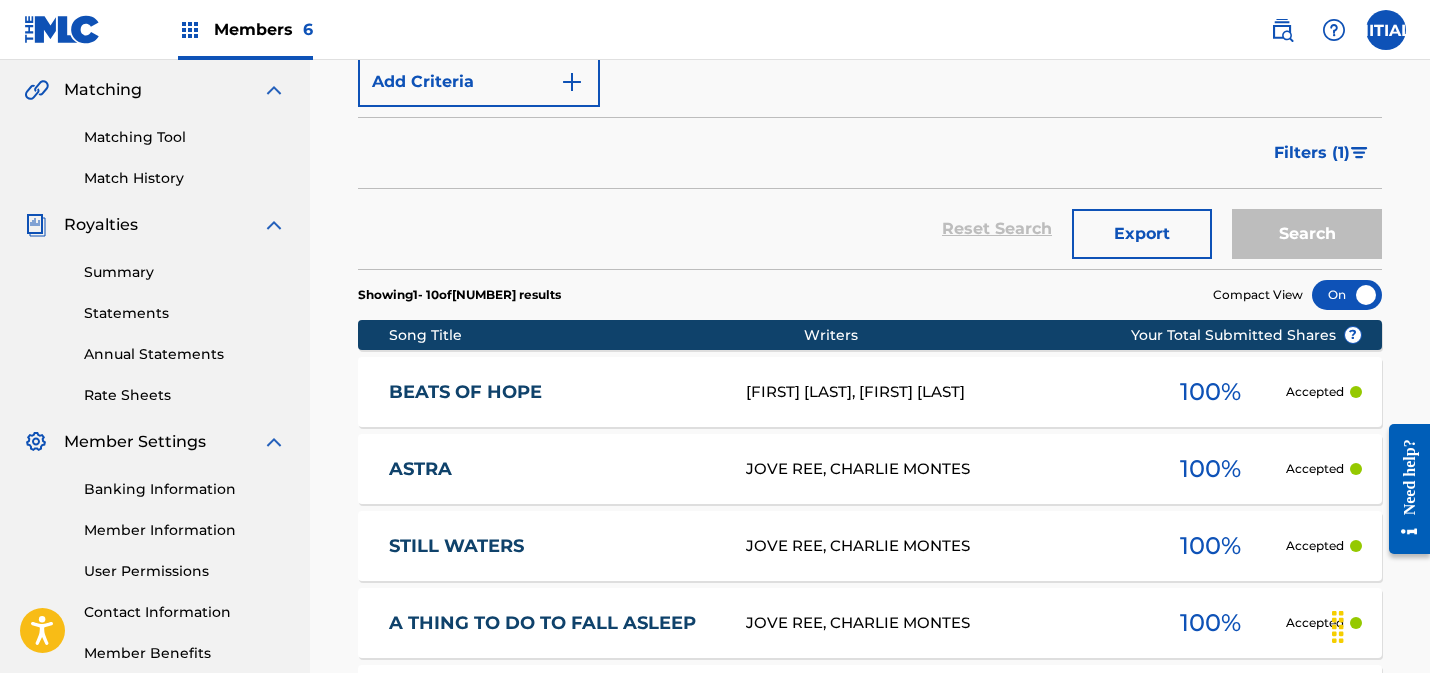 click on "[ARTIST_NAME], [FIRST] [LAST] 100 %   Accepted" at bounding box center (870, 392) 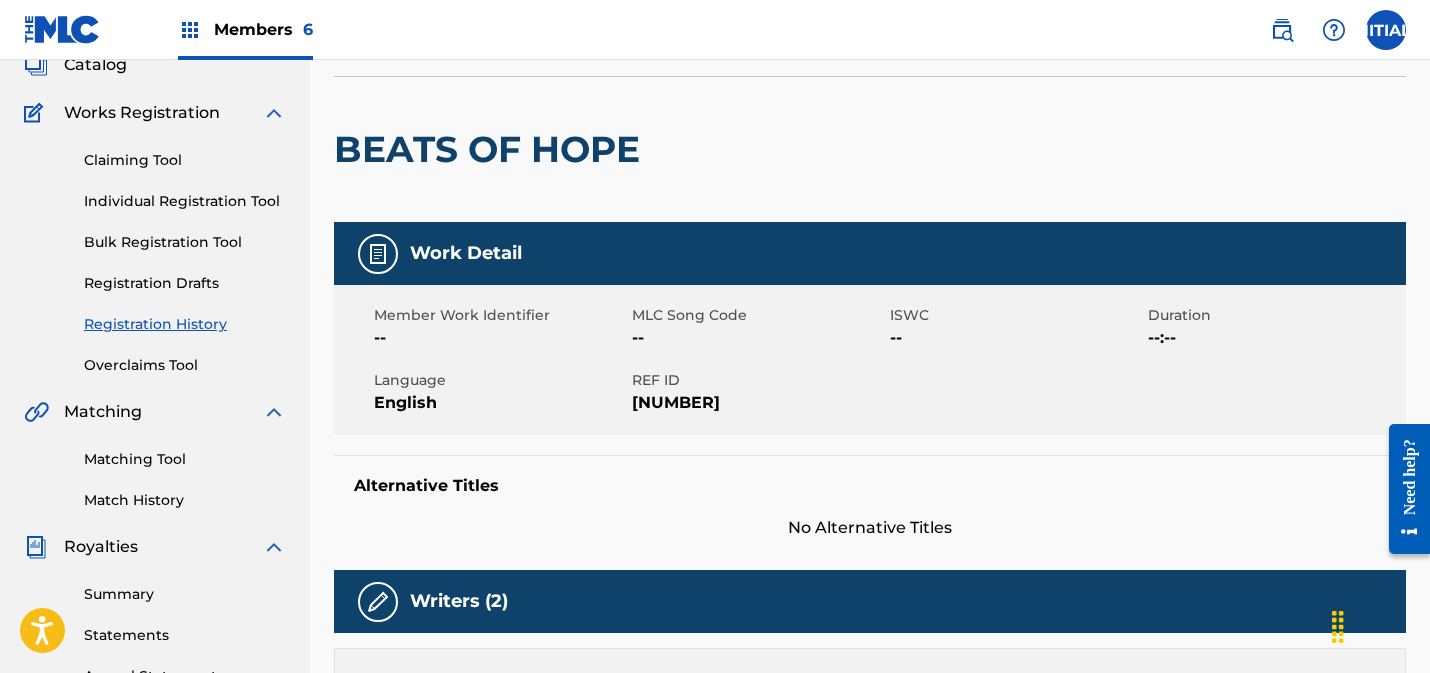 scroll, scrollTop: 0, scrollLeft: 0, axis: both 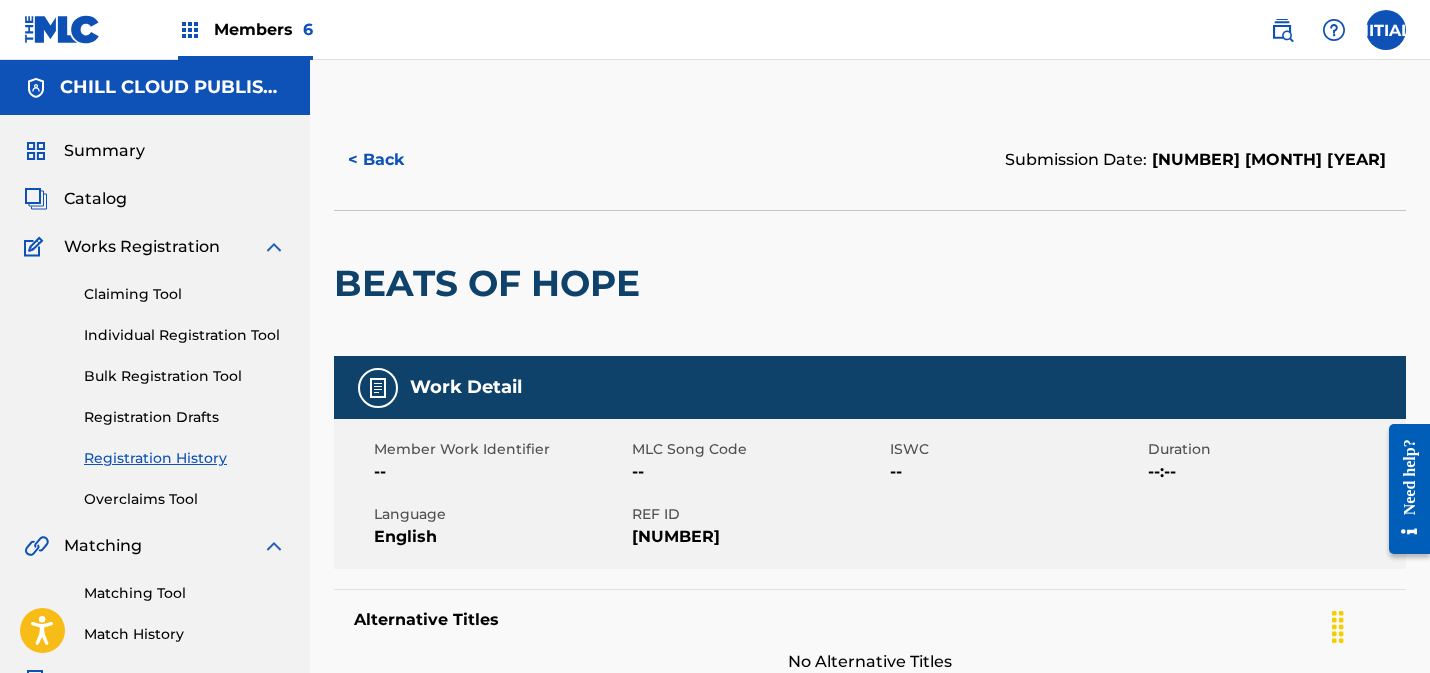 click on "< Back" at bounding box center [394, 160] 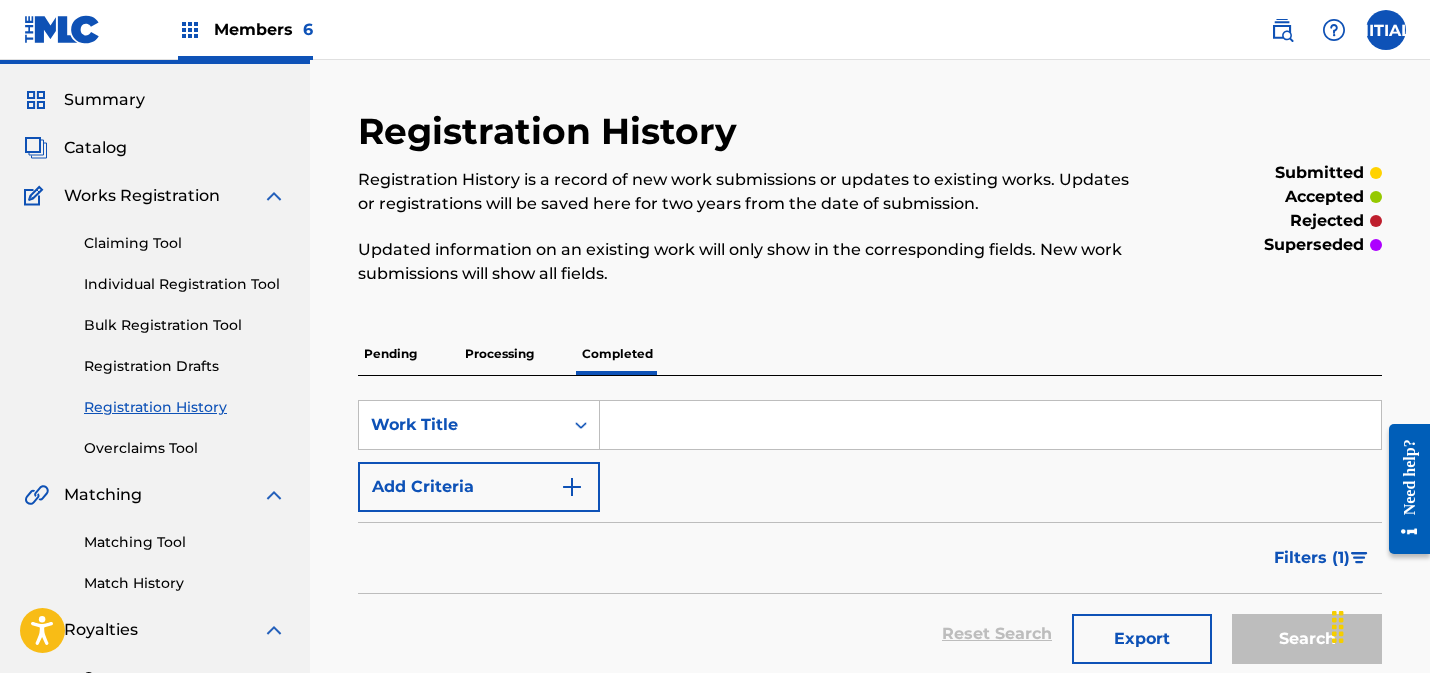 scroll, scrollTop: 0, scrollLeft: 0, axis: both 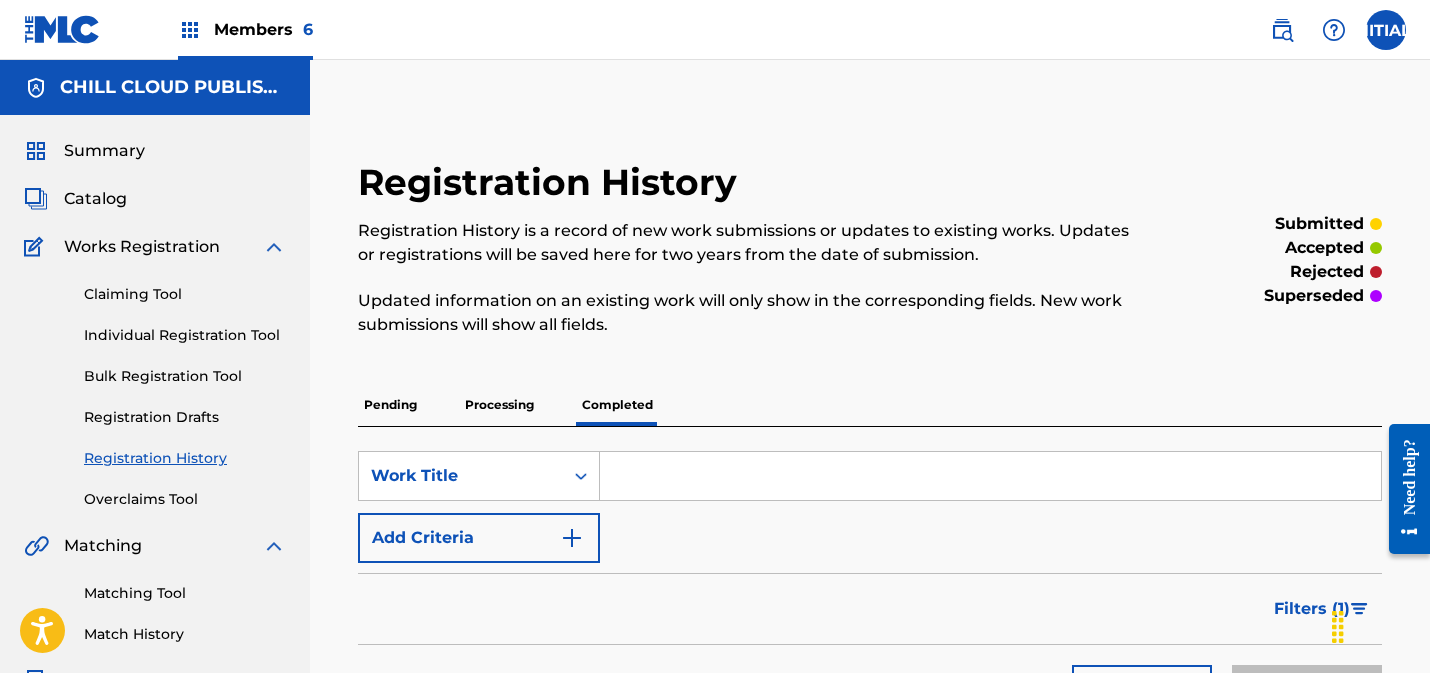 click on "Pending" at bounding box center (390, 405) 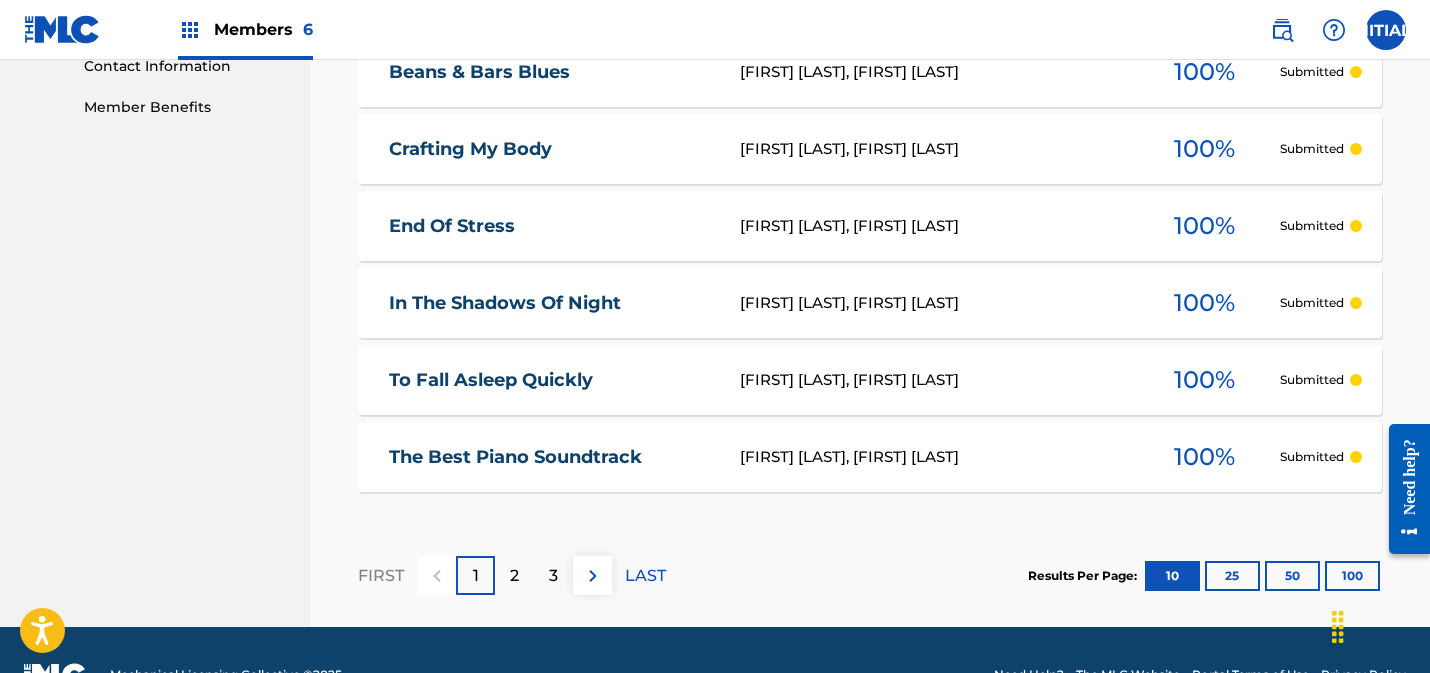 scroll, scrollTop: 1052, scrollLeft: 0, axis: vertical 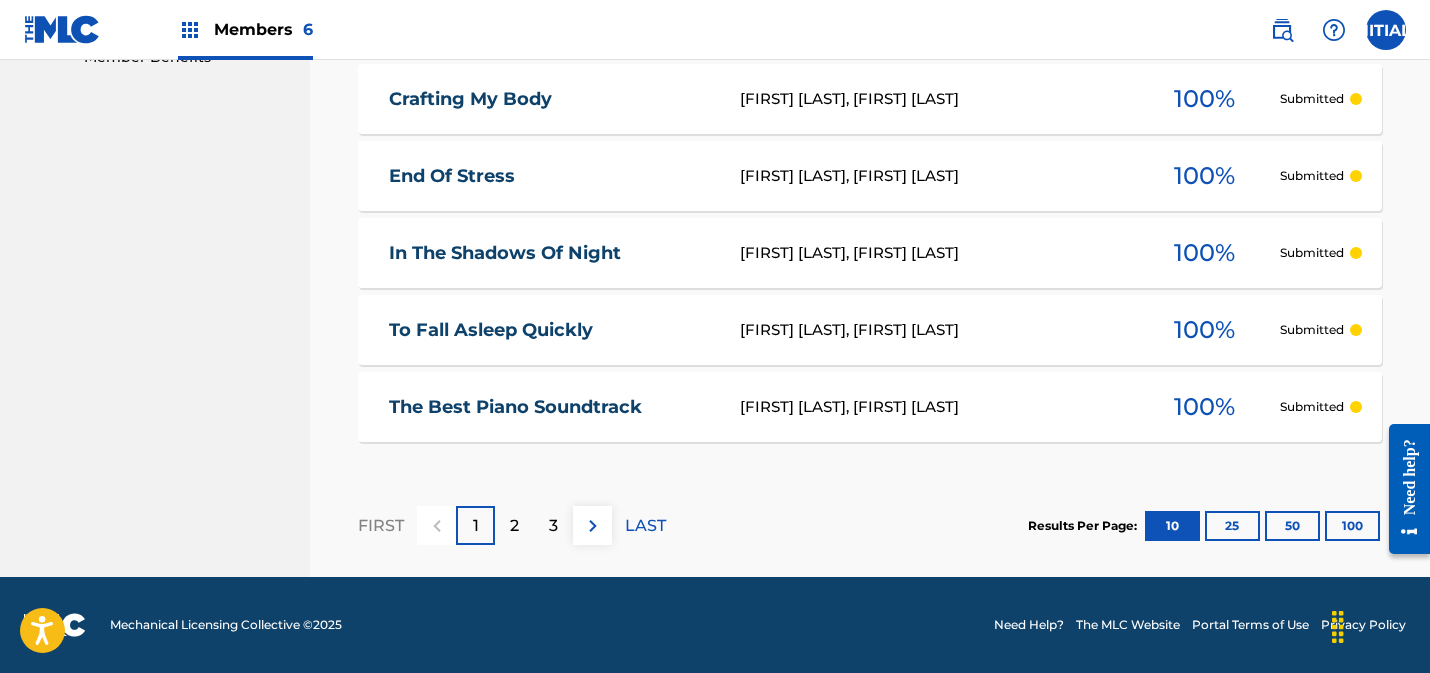 click on "100" at bounding box center (1352, 526) 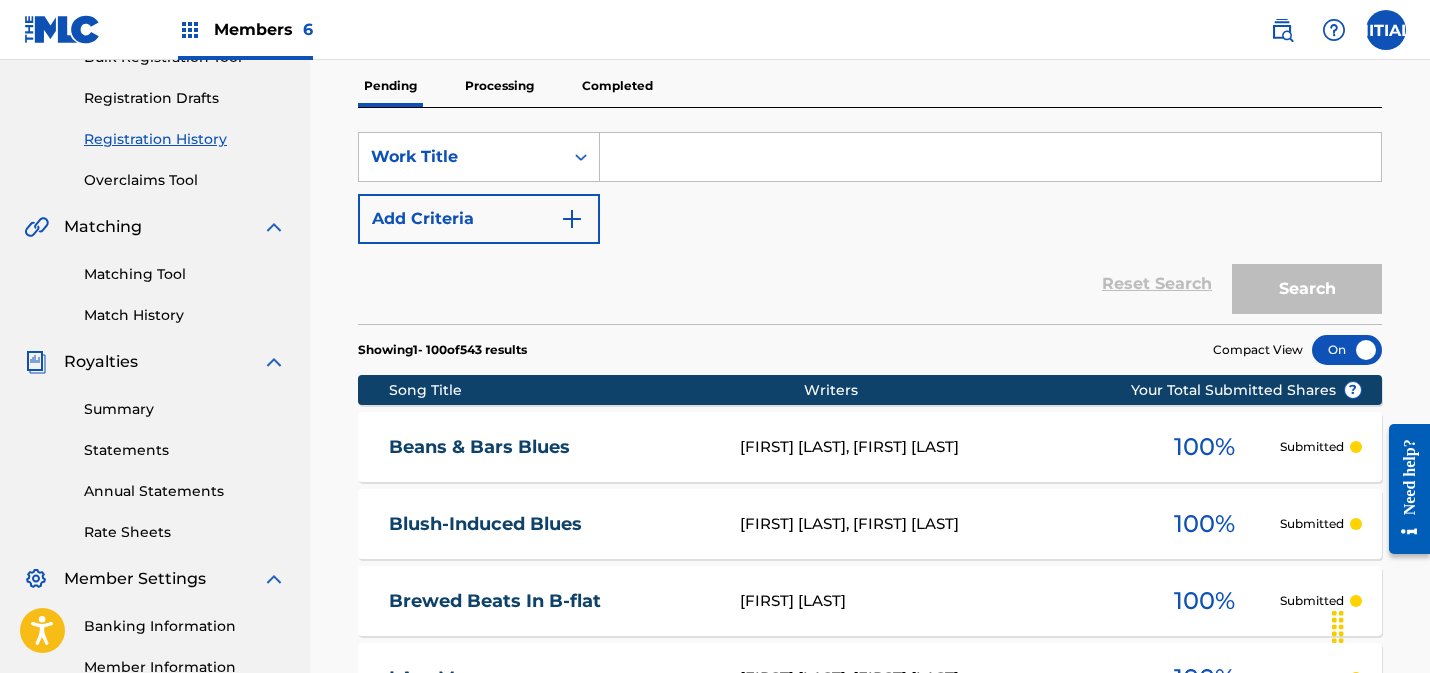 scroll, scrollTop: 318, scrollLeft: 0, axis: vertical 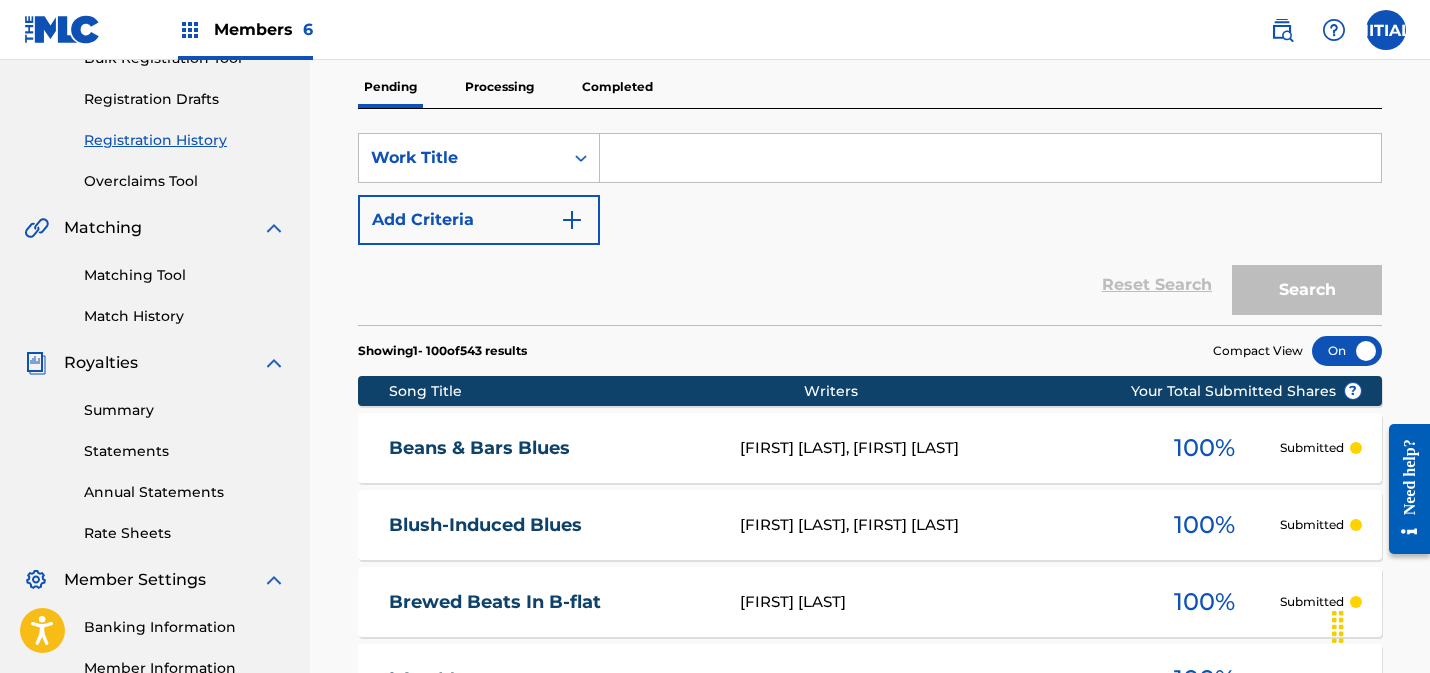 click at bounding box center (1347, 351) 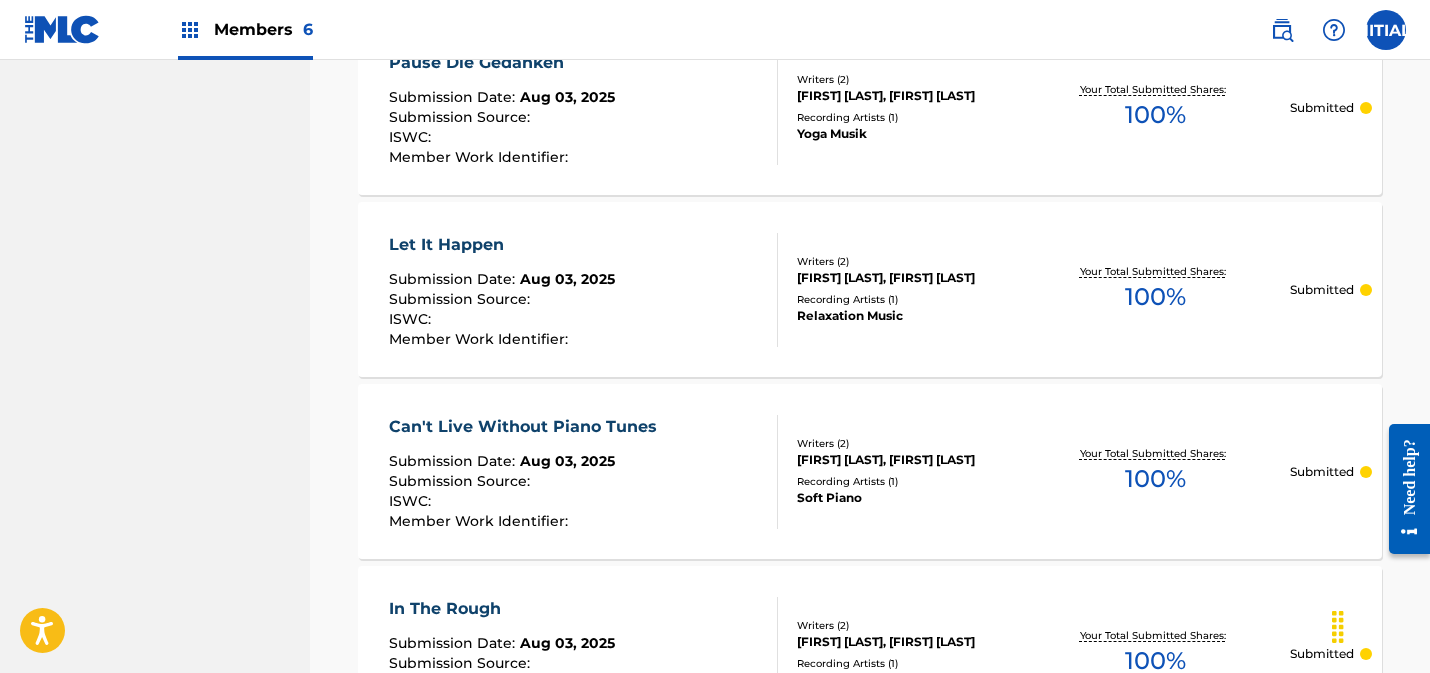 scroll, scrollTop: 18445, scrollLeft: 0, axis: vertical 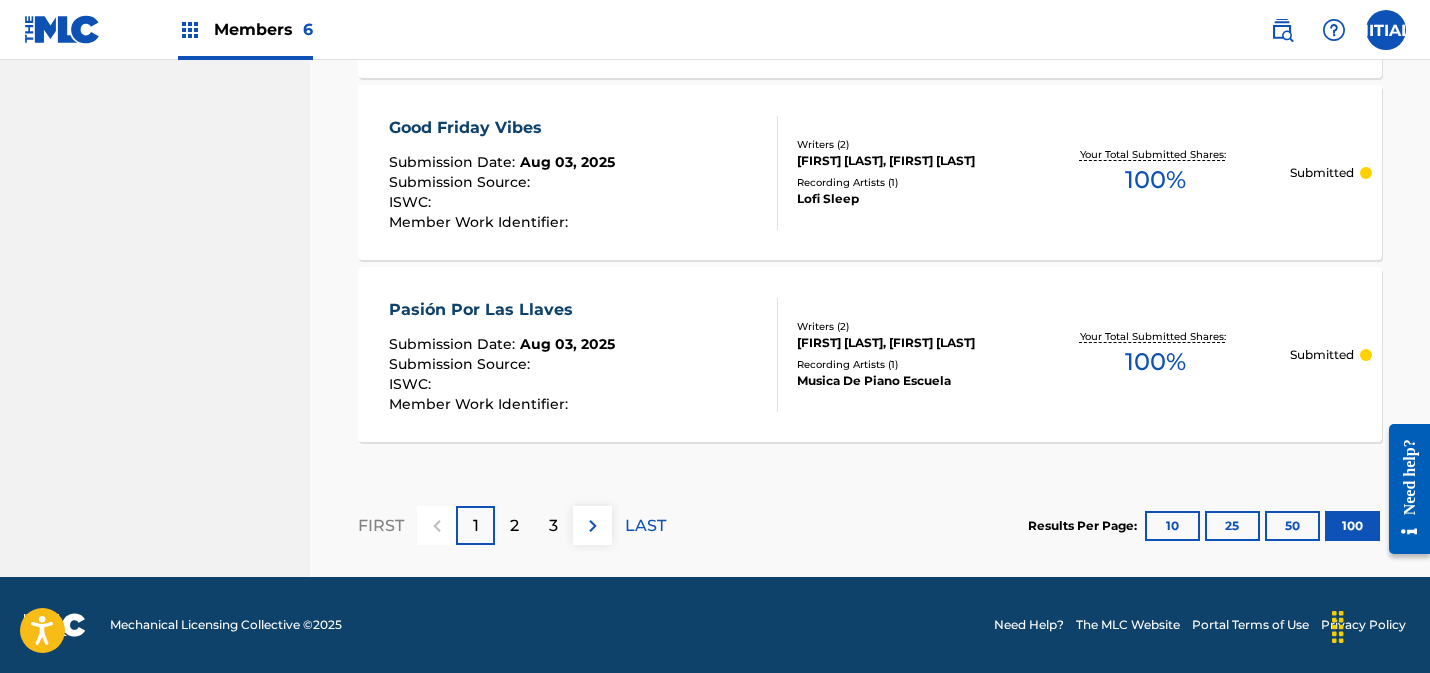 click on "LAST" at bounding box center [645, 526] 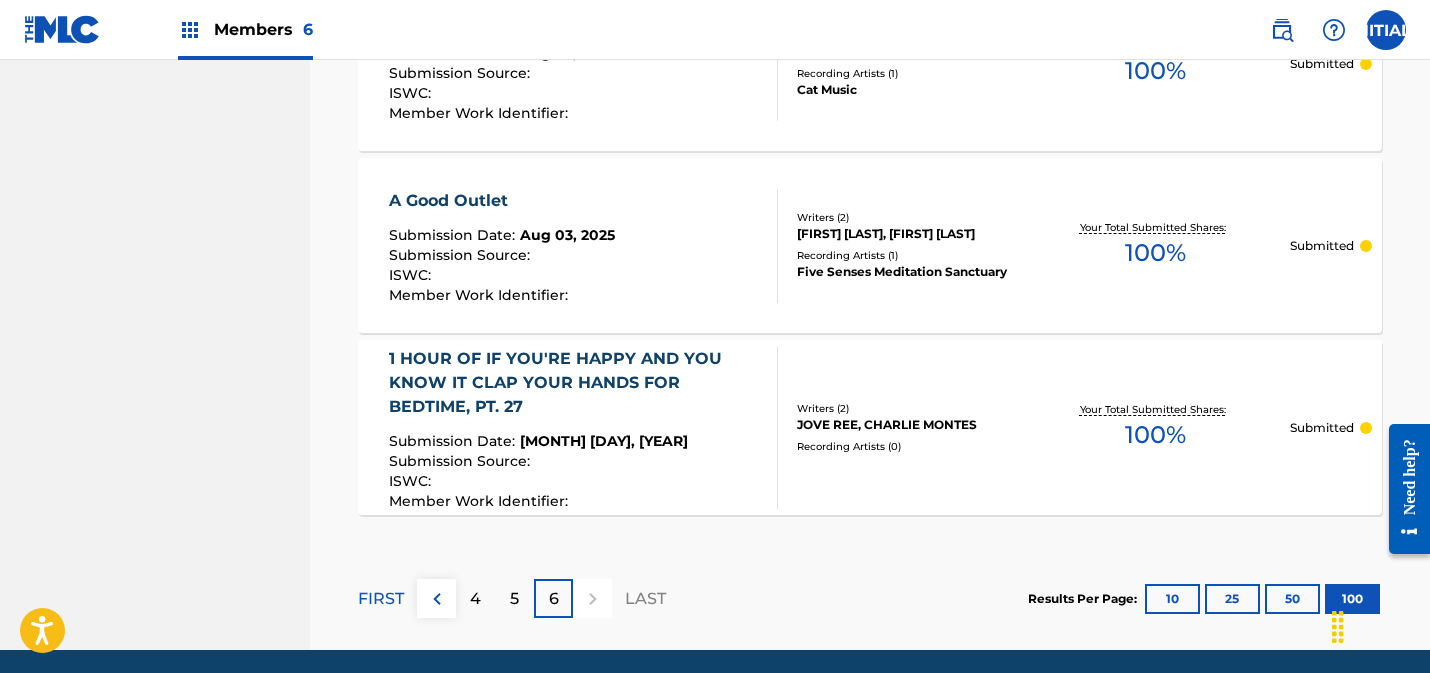 scroll, scrollTop: 7996, scrollLeft: 0, axis: vertical 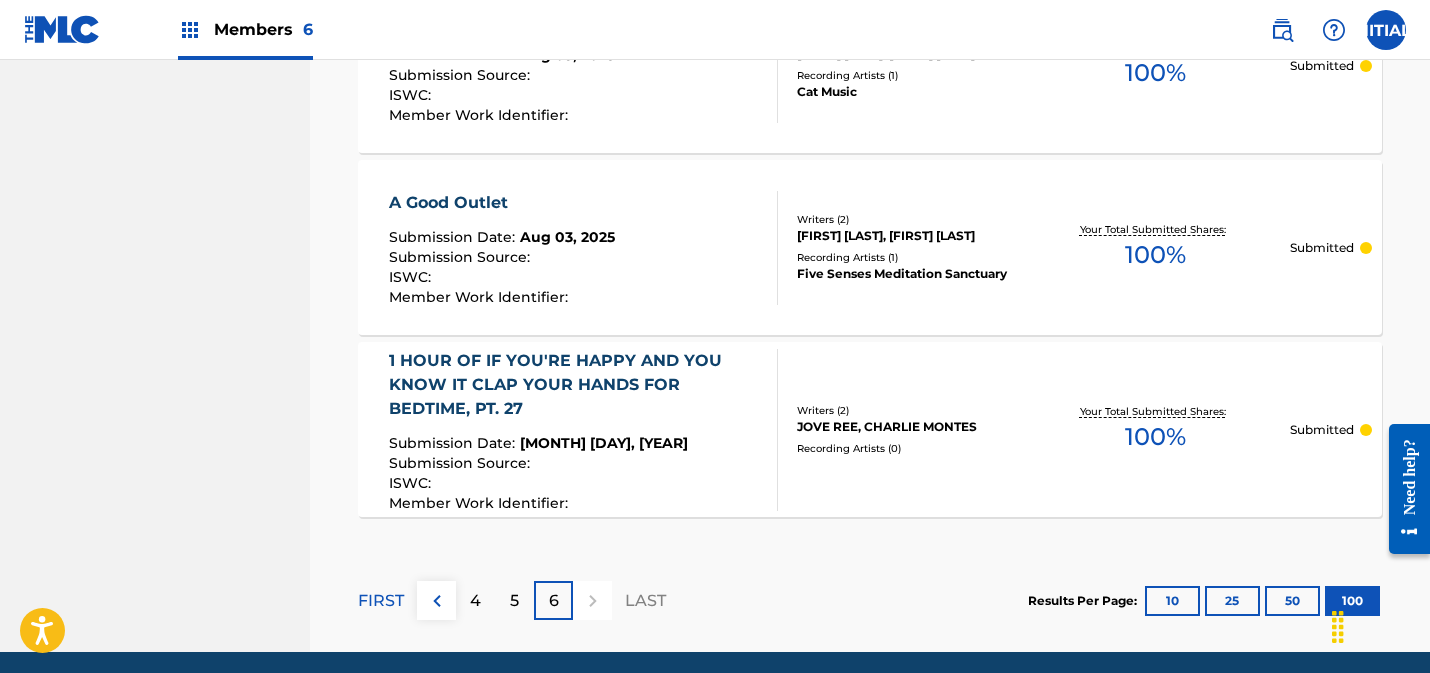 click on "1 HOUR OF IF YOU'RE HAPPY AND YOU KNOW IT CLAP YOUR HANDS FOR BEDTIME, PT. 27" at bounding box center (575, 385) 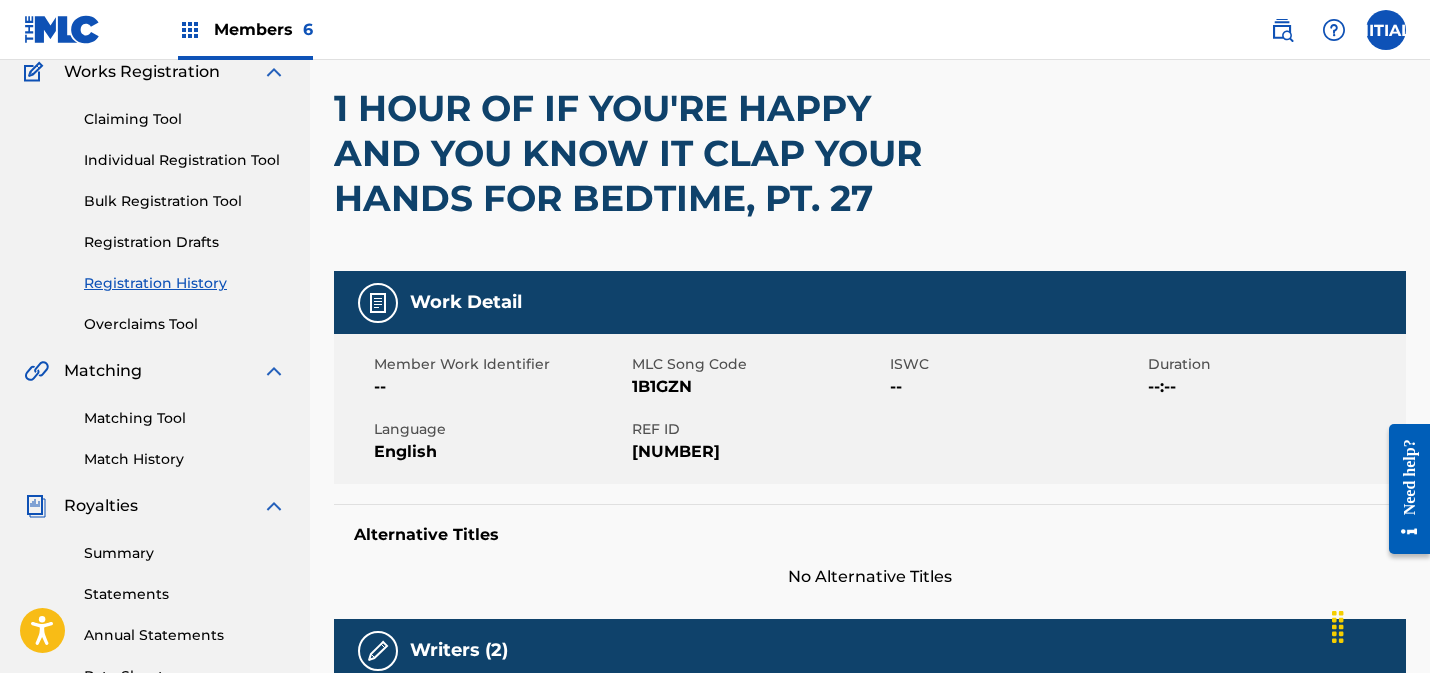 scroll, scrollTop: 0, scrollLeft: 0, axis: both 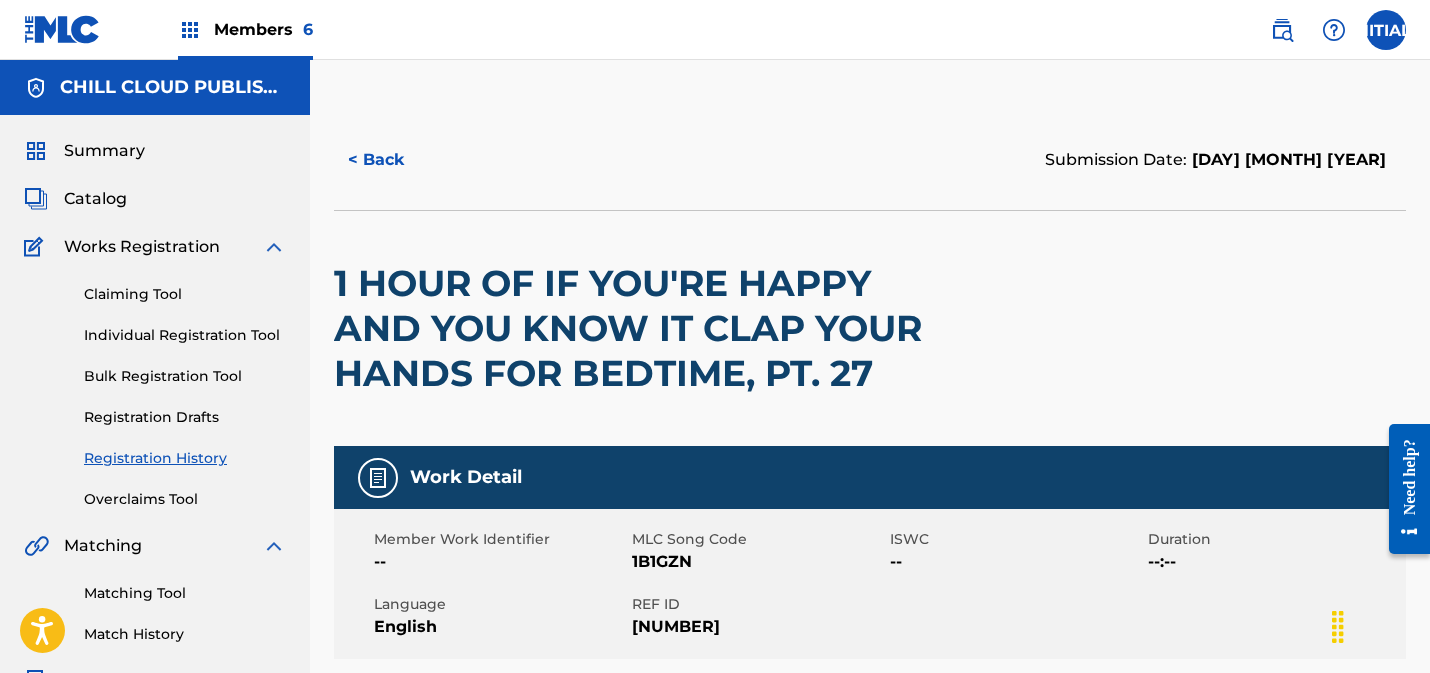 click on "< Back" at bounding box center (394, 160) 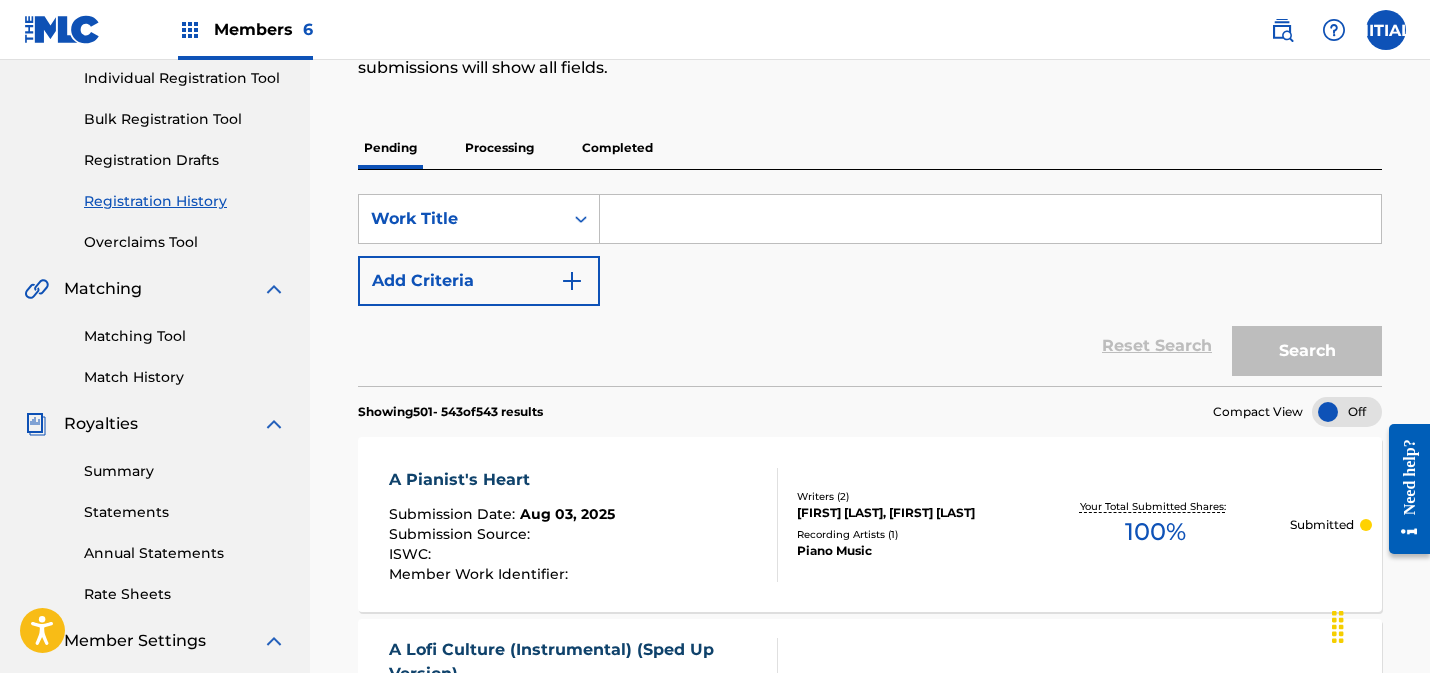 scroll, scrollTop: 0, scrollLeft: 0, axis: both 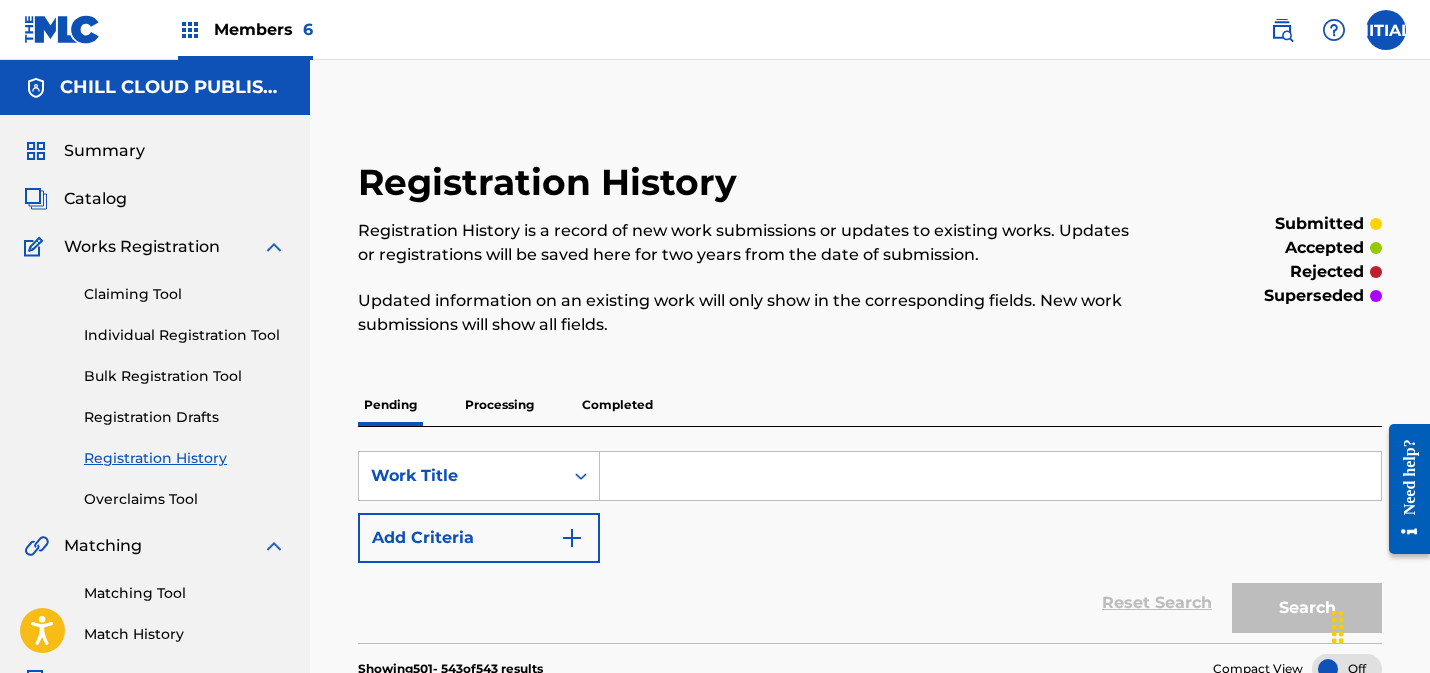 click on "Claiming Tool" at bounding box center (185, 294) 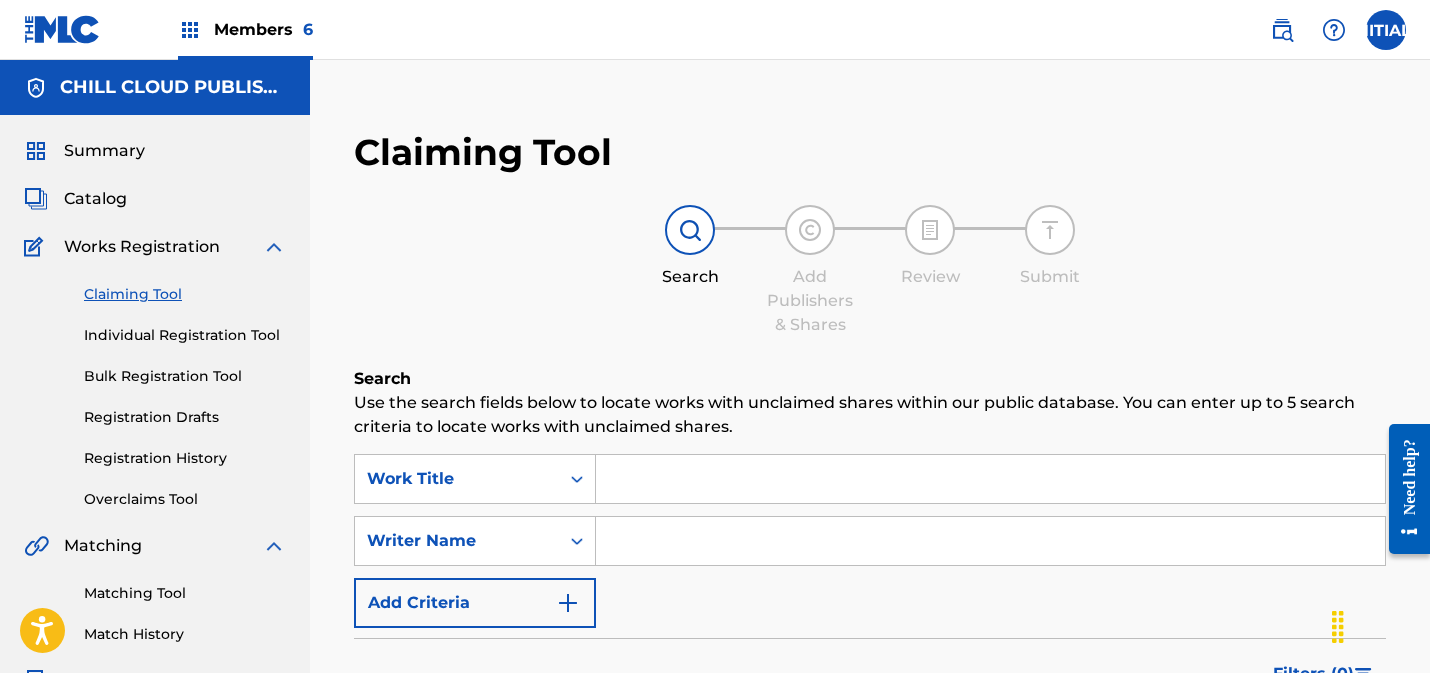 click on "Individual Registration Tool" at bounding box center (185, 335) 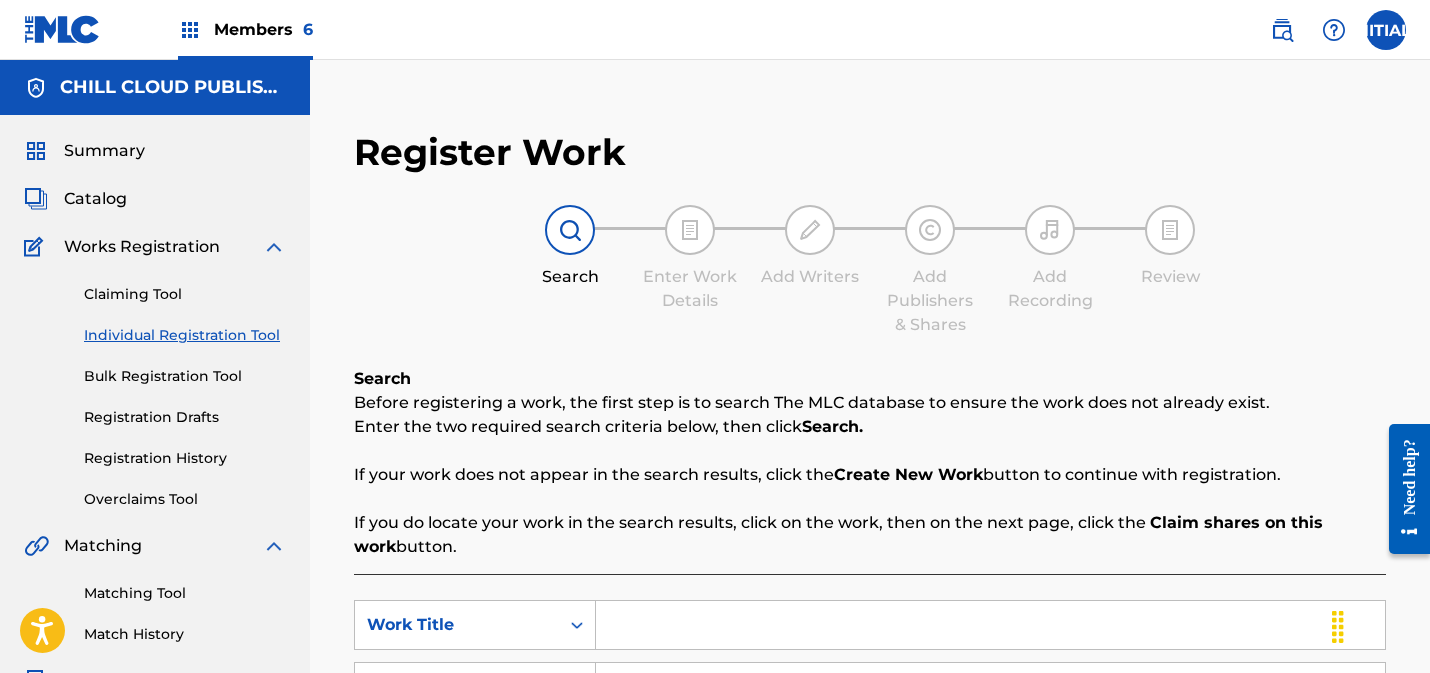 click on "Claiming Tool Individual Registration Tool Bulk Registration Tool Registration Drafts Registration History Overclaims Tool" at bounding box center [155, 384] 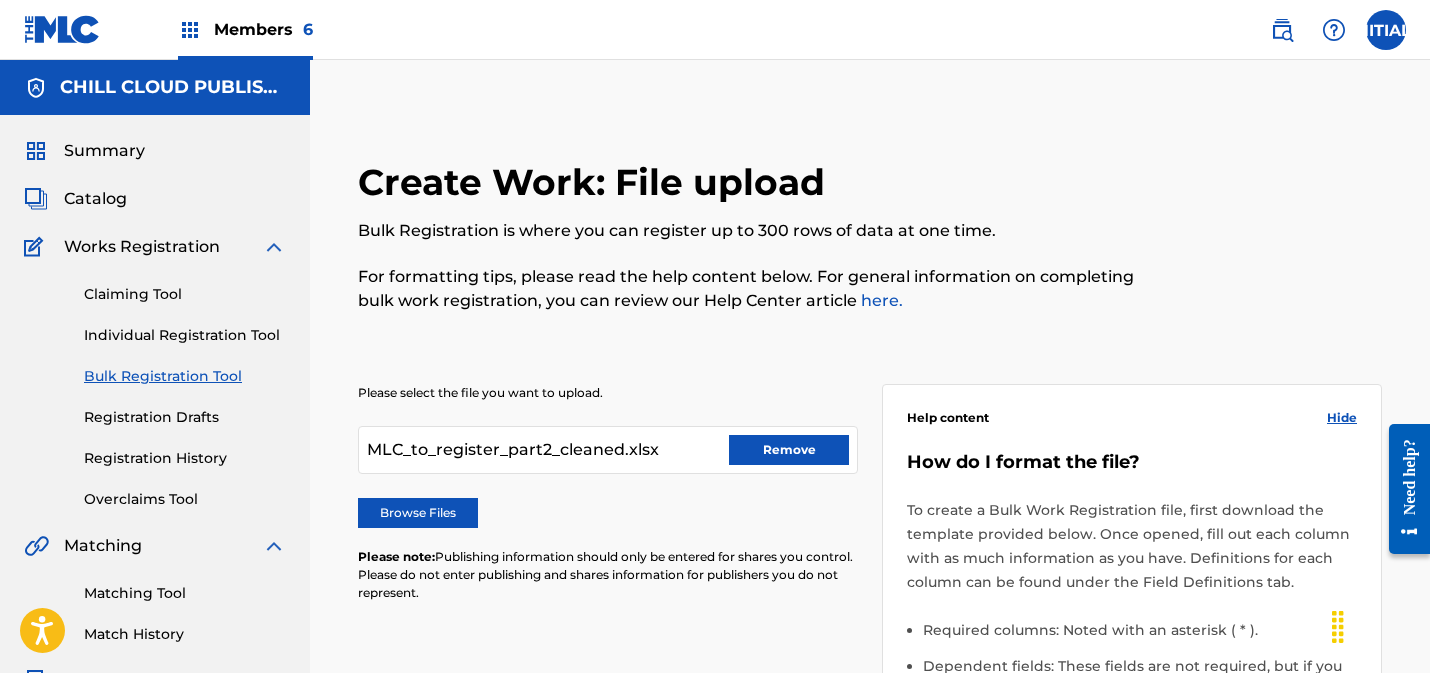 click on "Remove" at bounding box center (789, 450) 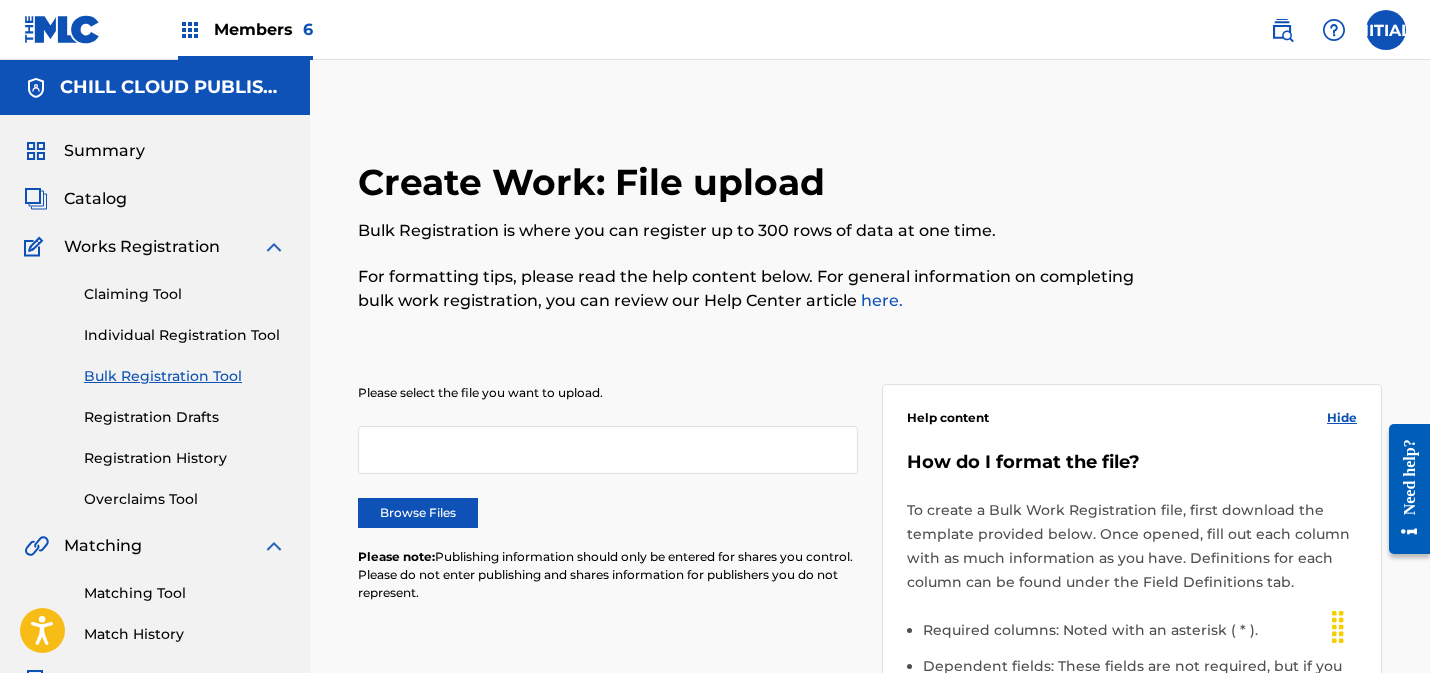 drag, startPoint x: 133, startPoint y: 590, endPoint x: 170, endPoint y: 580, distance: 38.327538 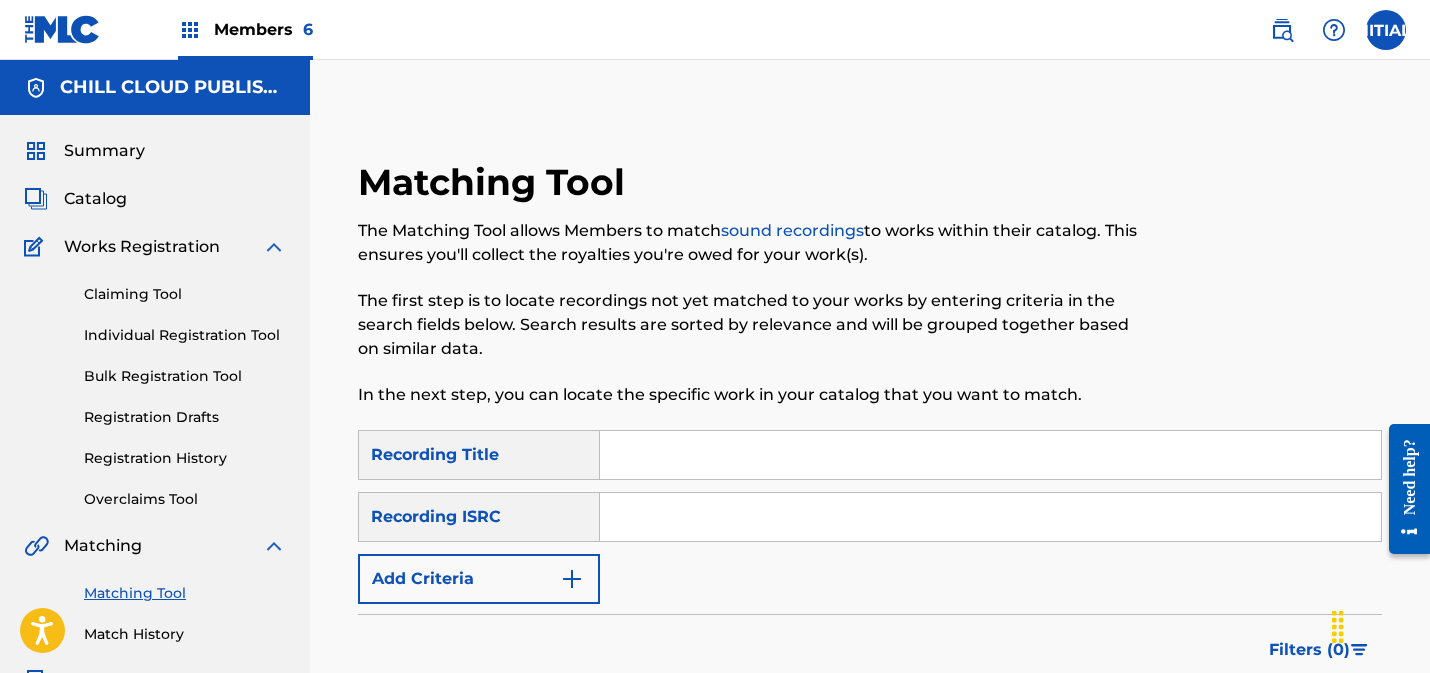 click at bounding box center (990, 517) 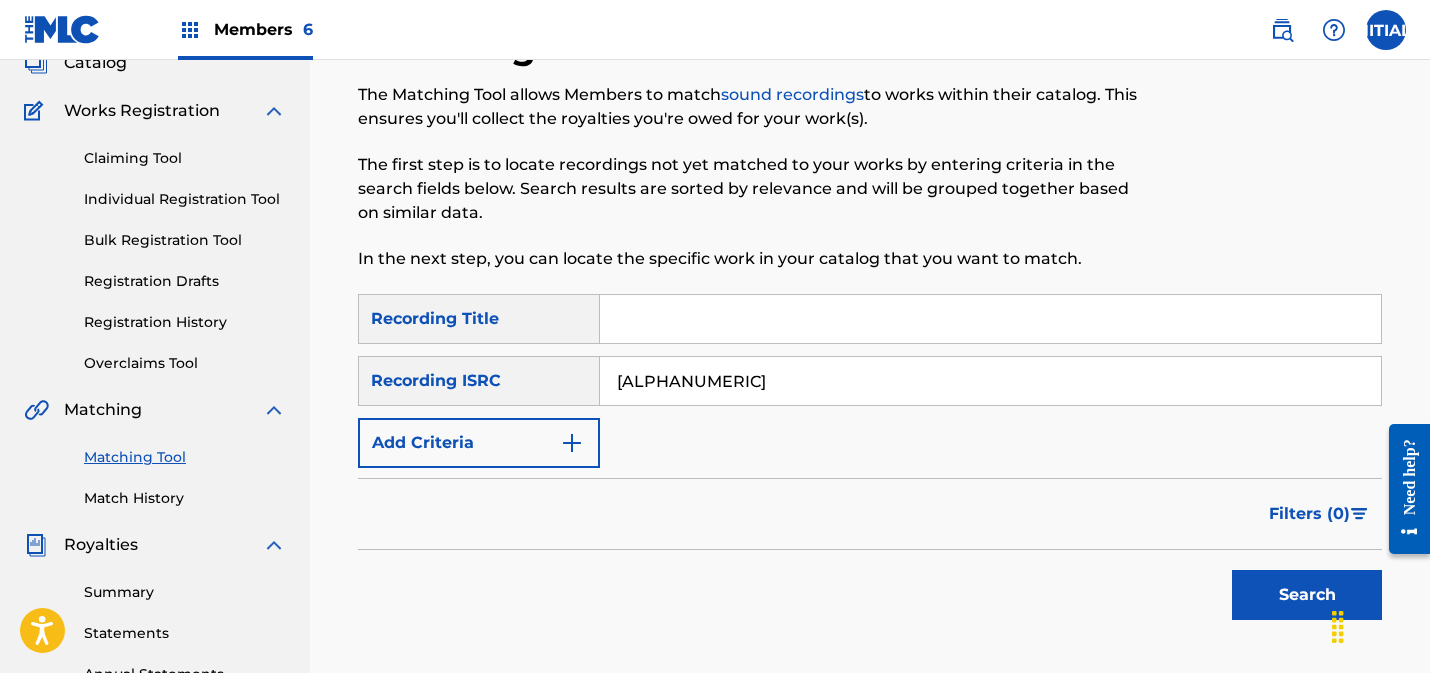 scroll, scrollTop: 293, scrollLeft: 0, axis: vertical 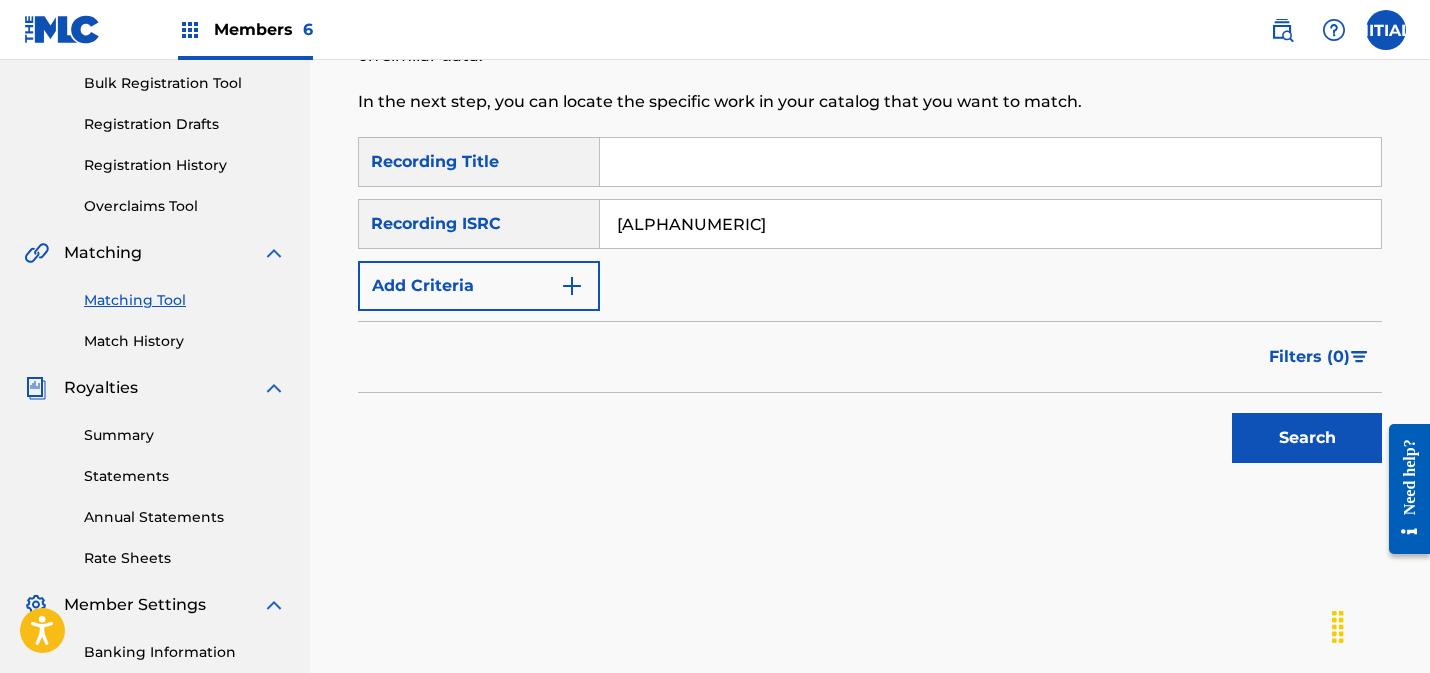 type on "[ALPHANUMERIC]" 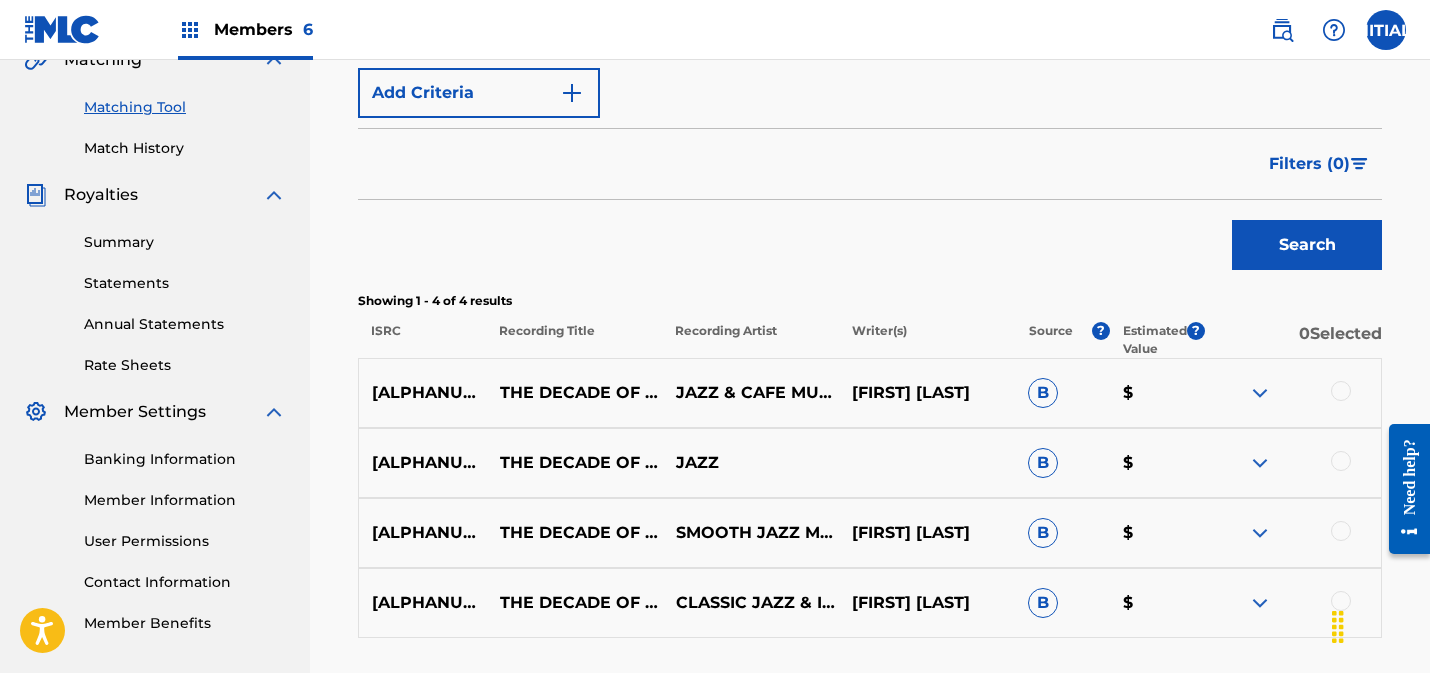 scroll, scrollTop: 571, scrollLeft: 0, axis: vertical 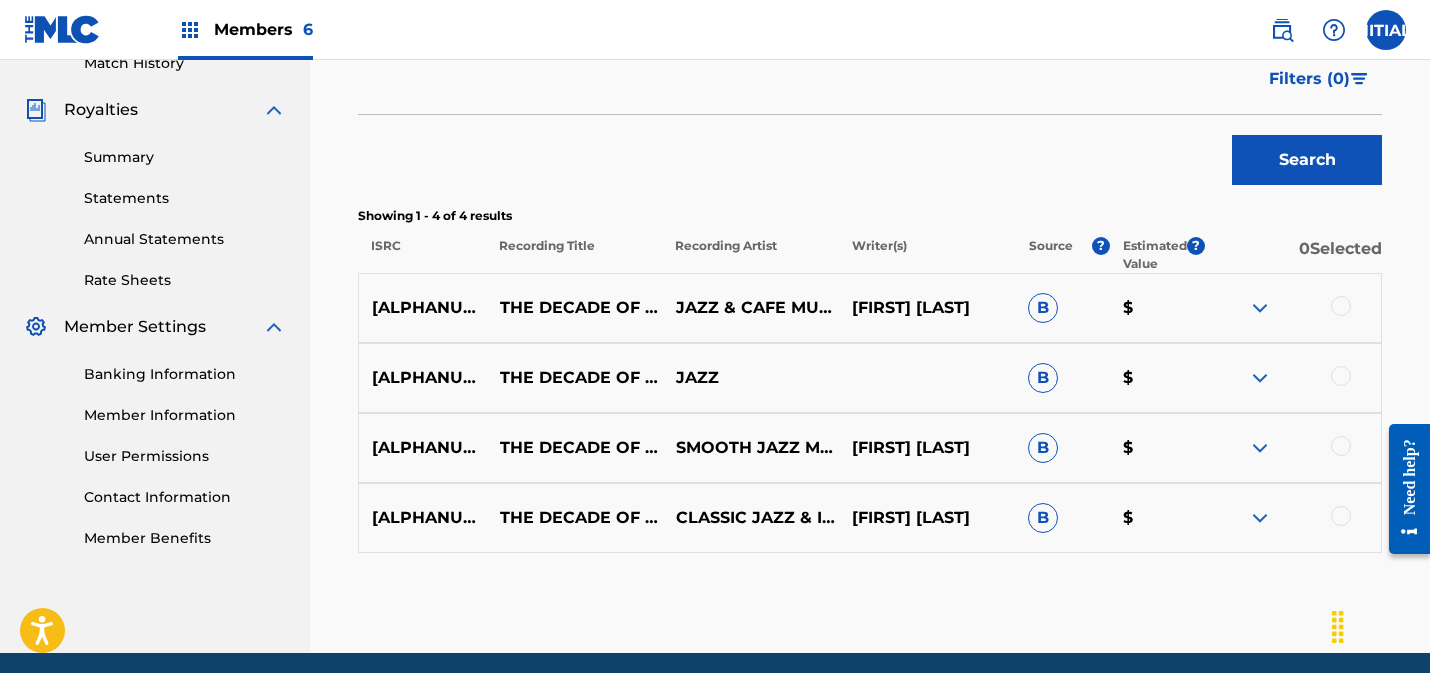 click at bounding box center [1341, 306] 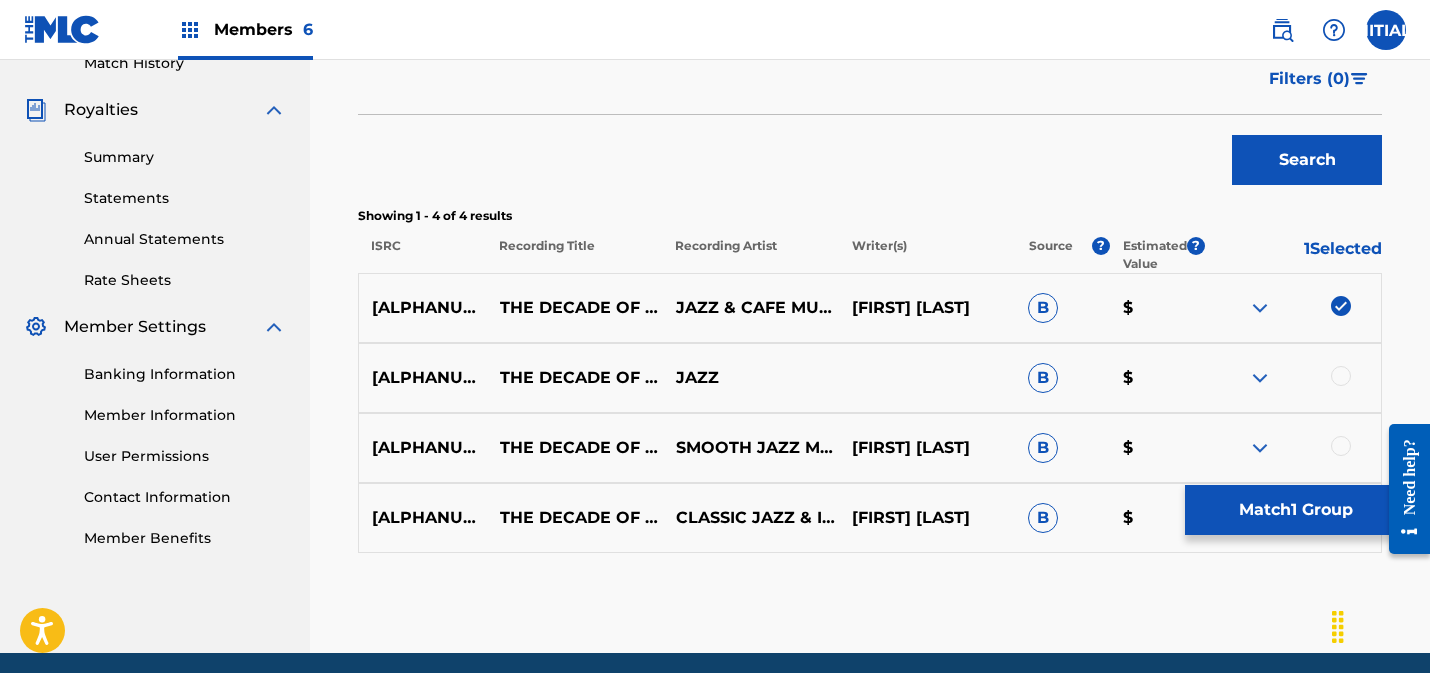 click at bounding box center [1341, 376] 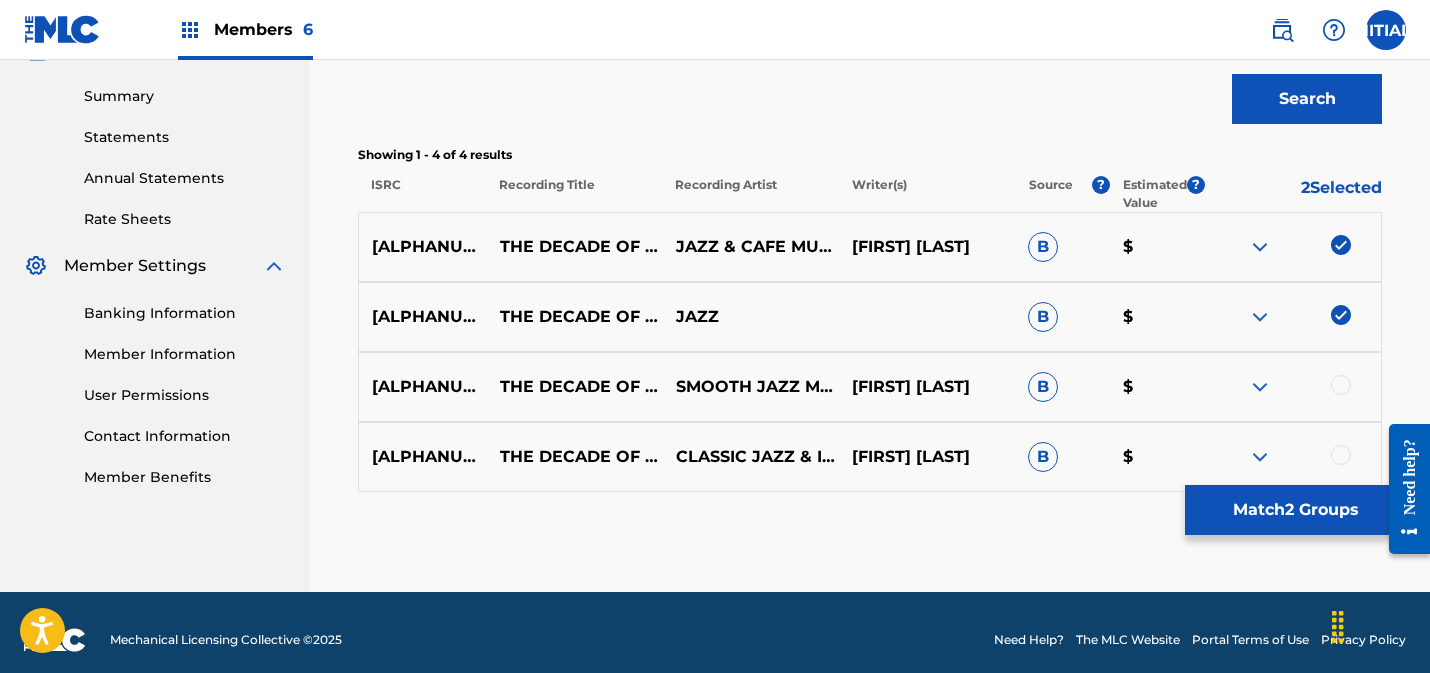 scroll, scrollTop: 647, scrollLeft: 0, axis: vertical 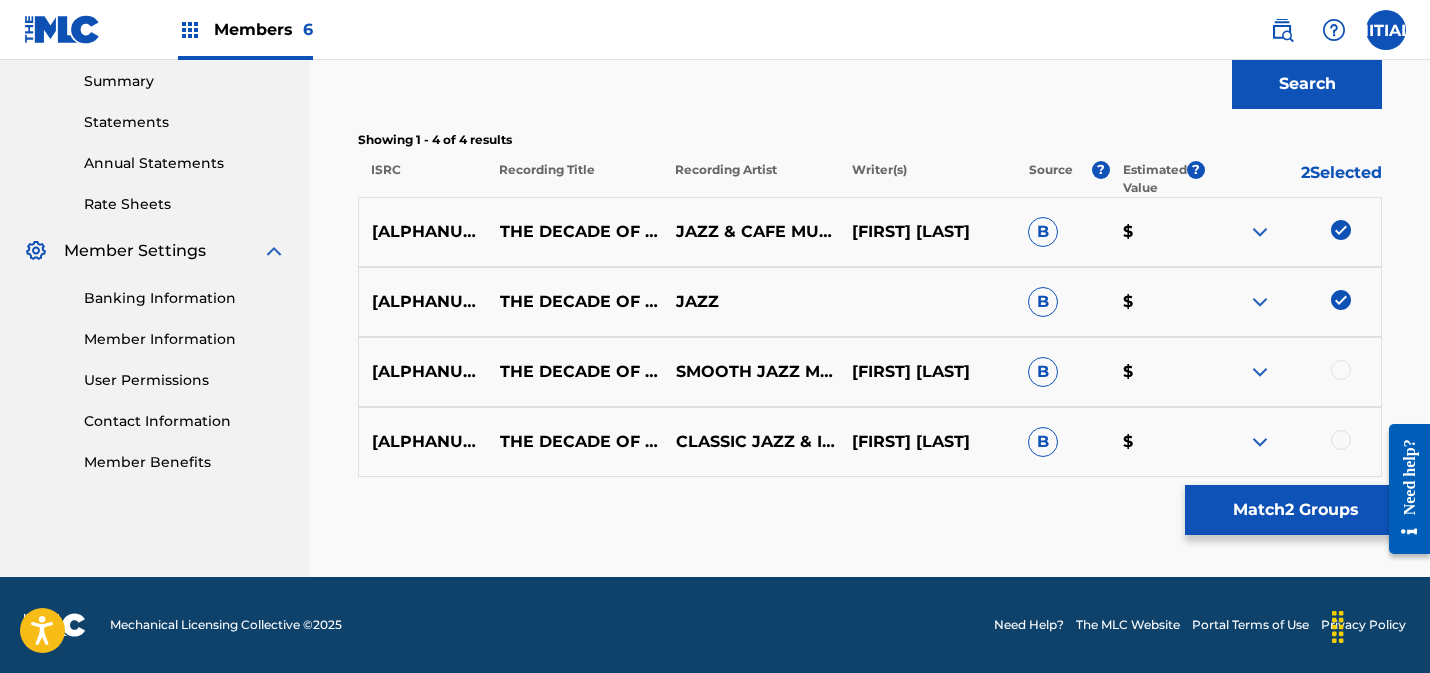 click at bounding box center (1341, 370) 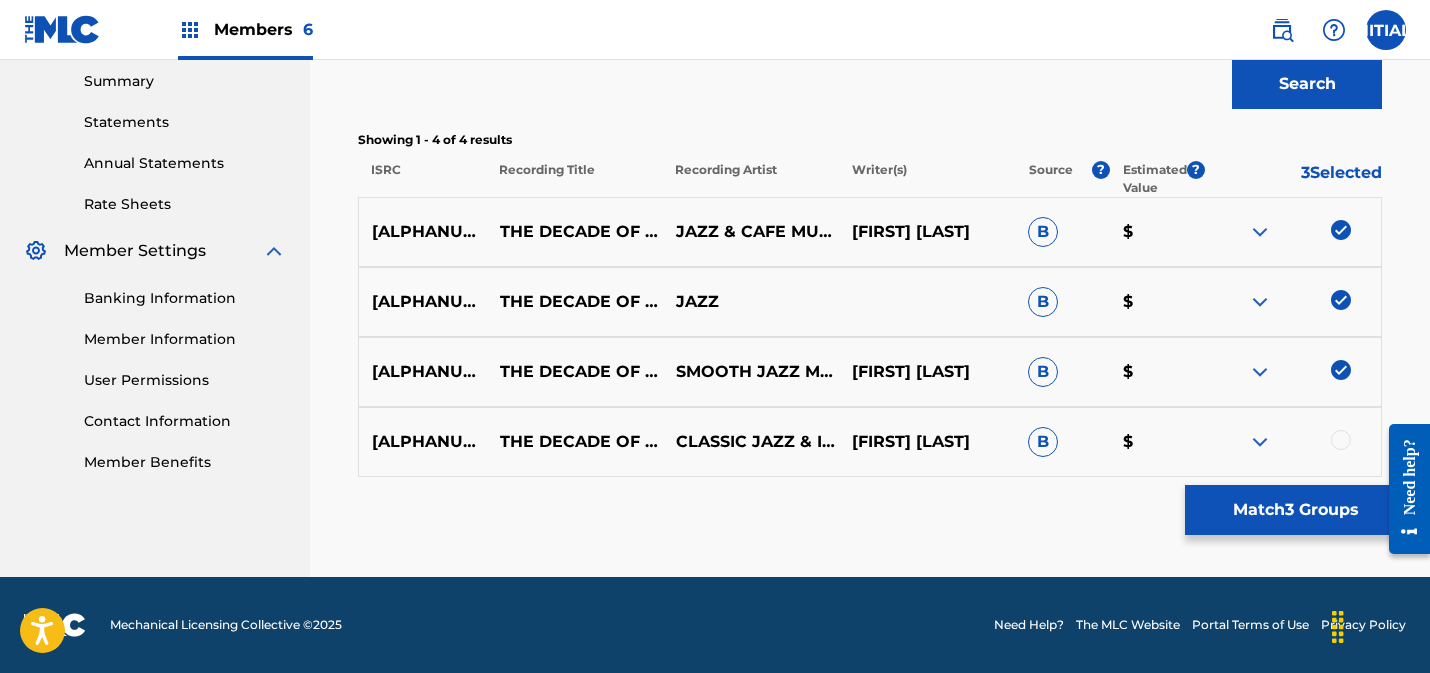 scroll, scrollTop: 645, scrollLeft: 0, axis: vertical 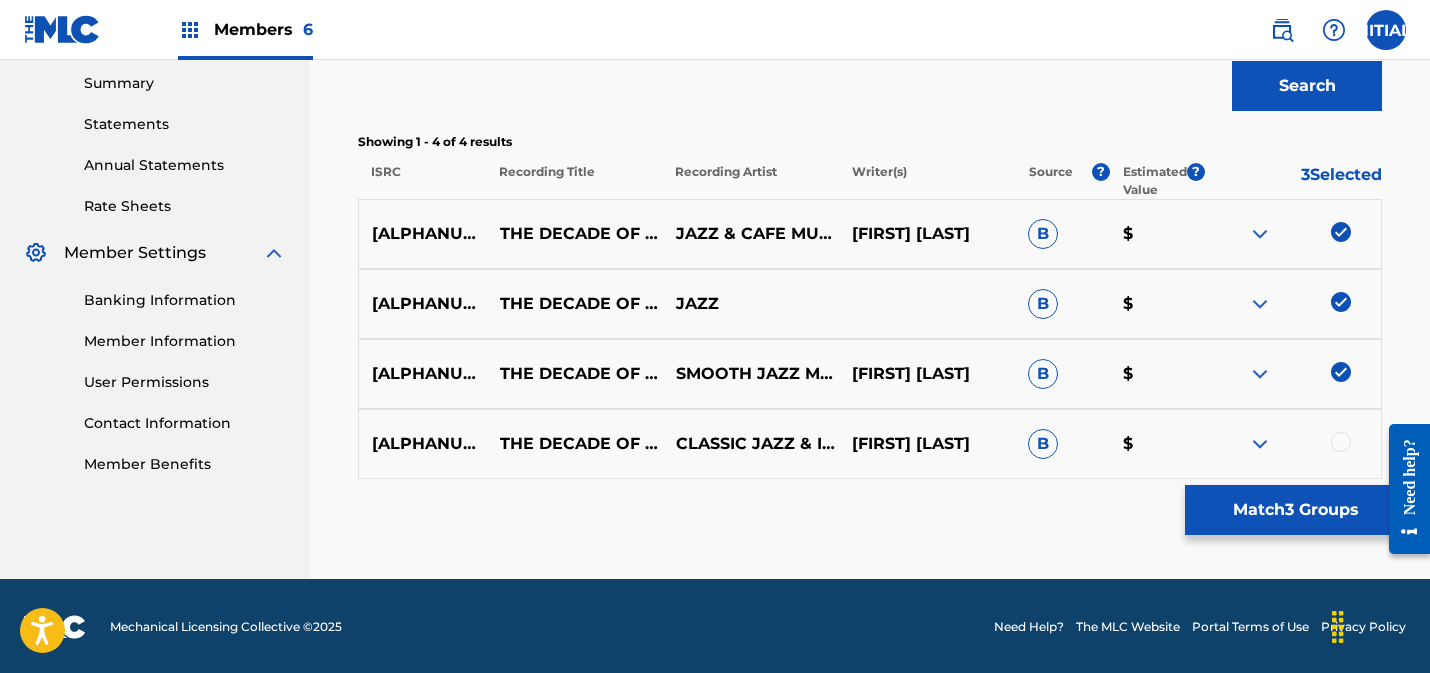click at bounding box center [1341, 442] 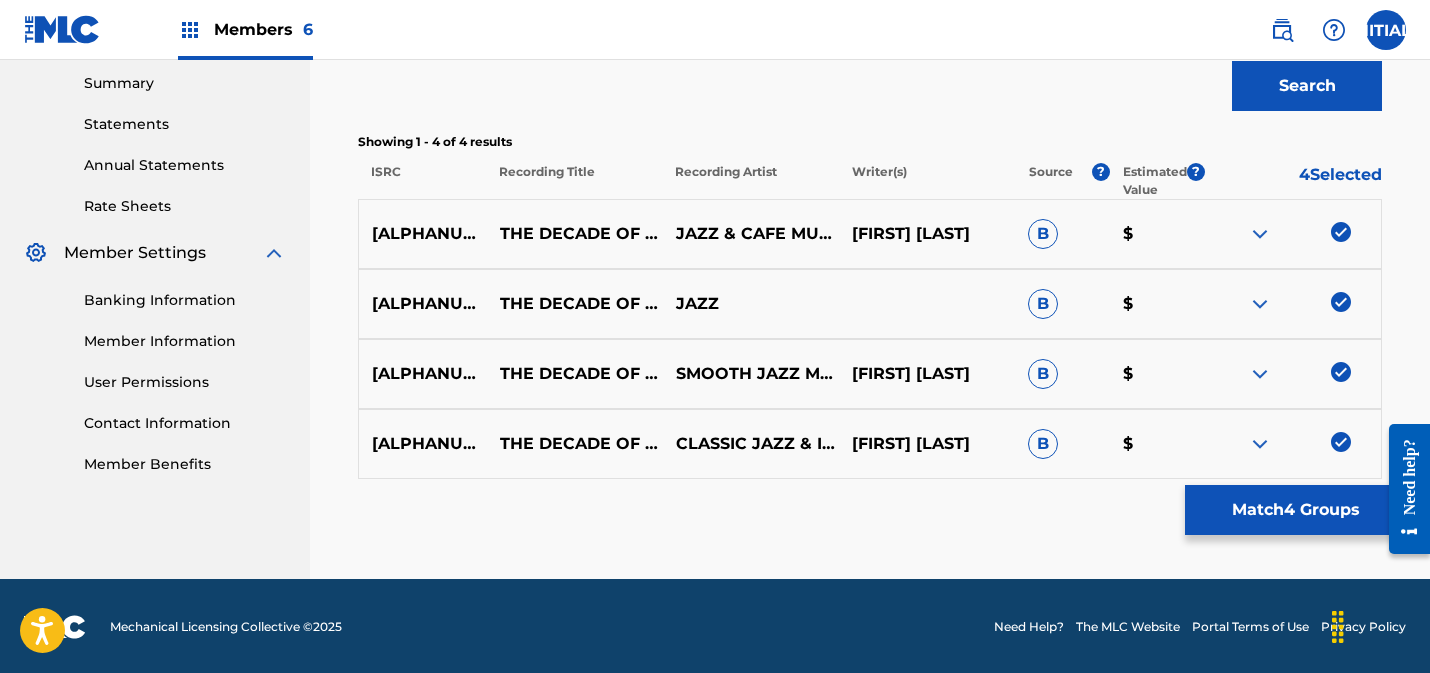 click on "Match  4 Groups" at bounding box center (1295, 510) 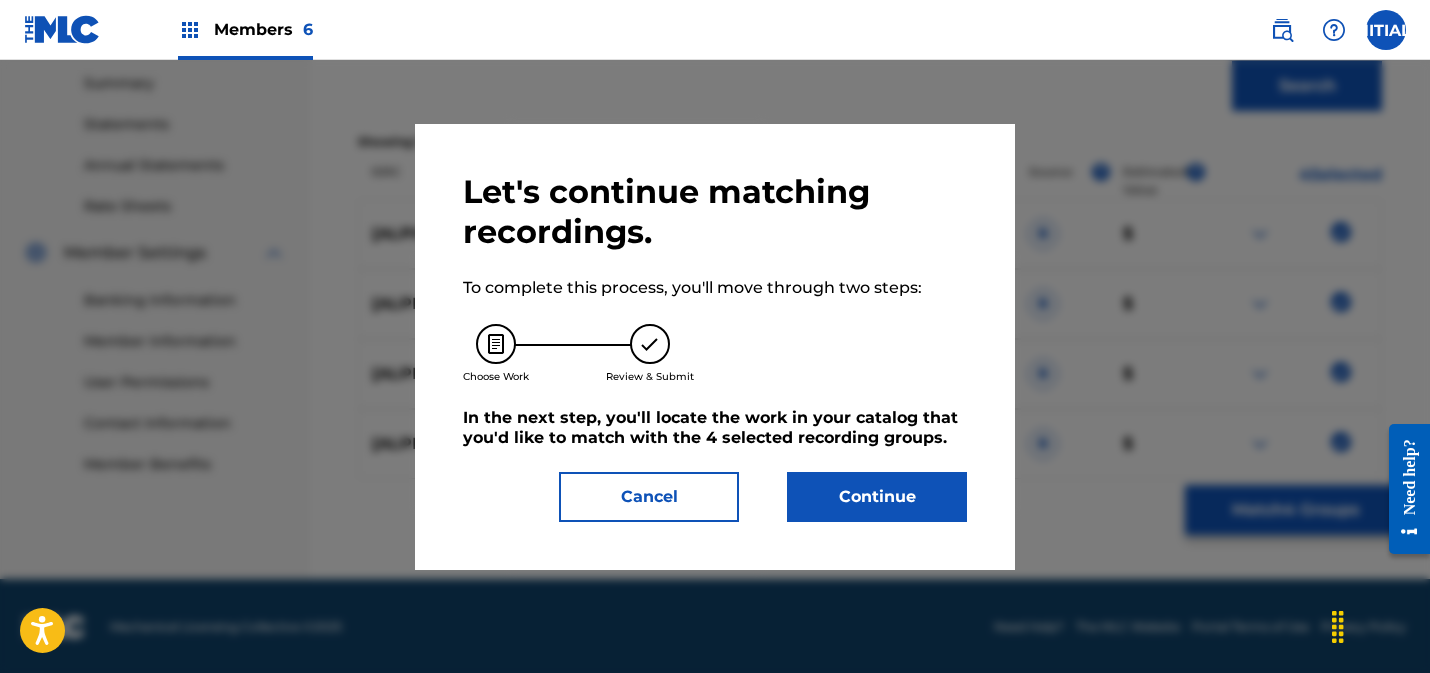 click on "Continue" at bounding box center [877, 497] 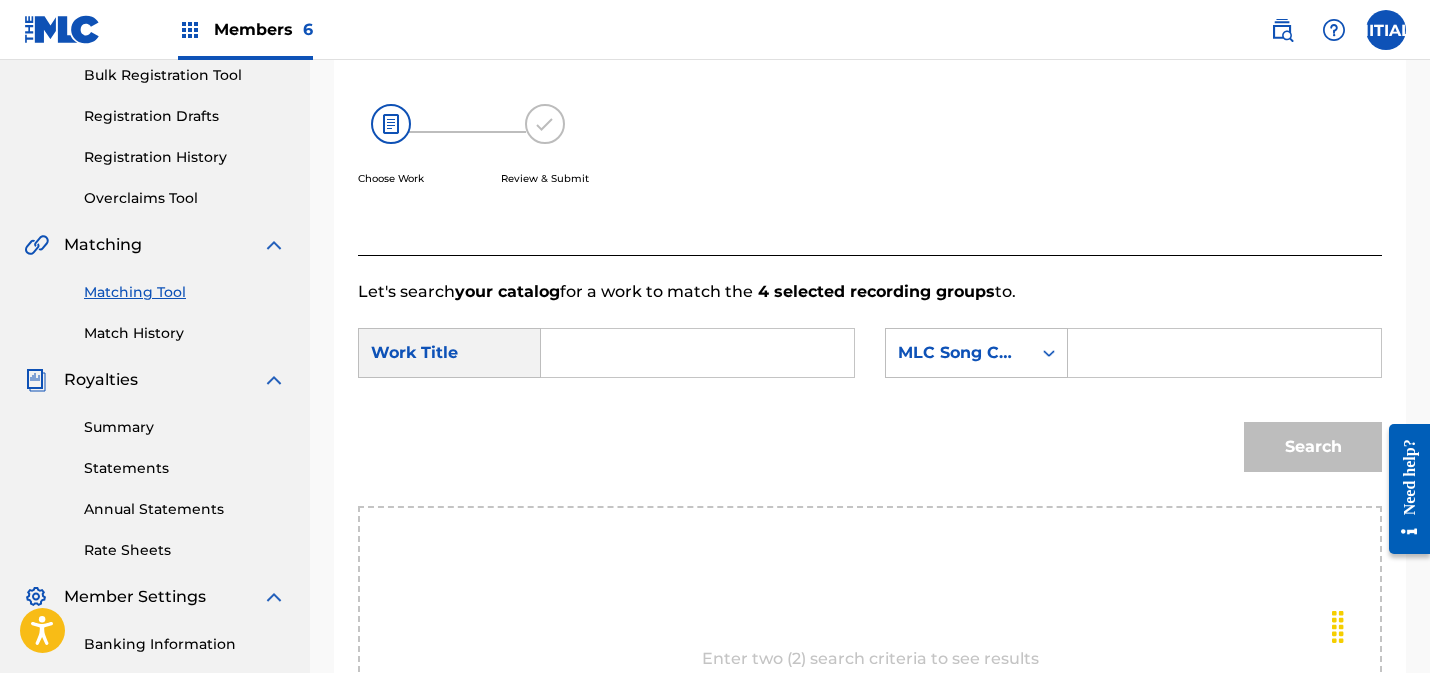 scroll, scrollTop: 339, scrollLeft: 0, axis: vertical 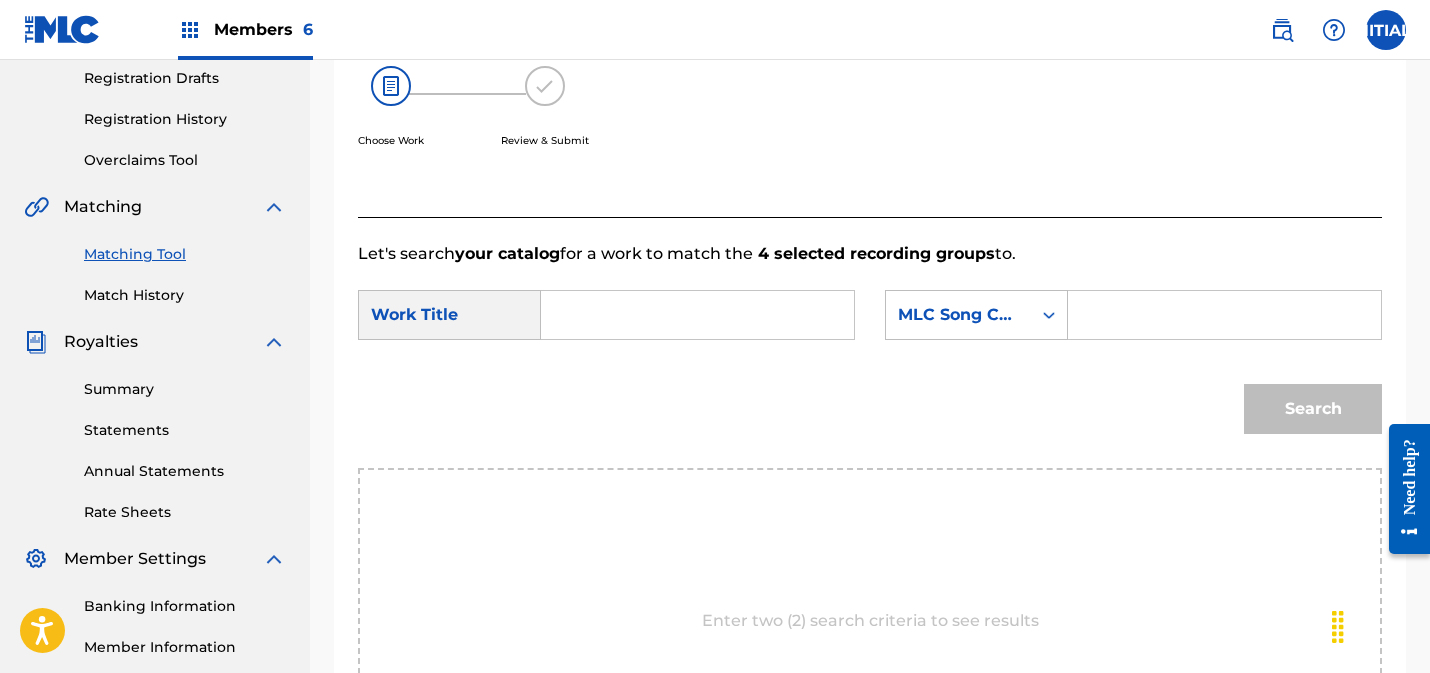 click at bounding box center (697, 315) 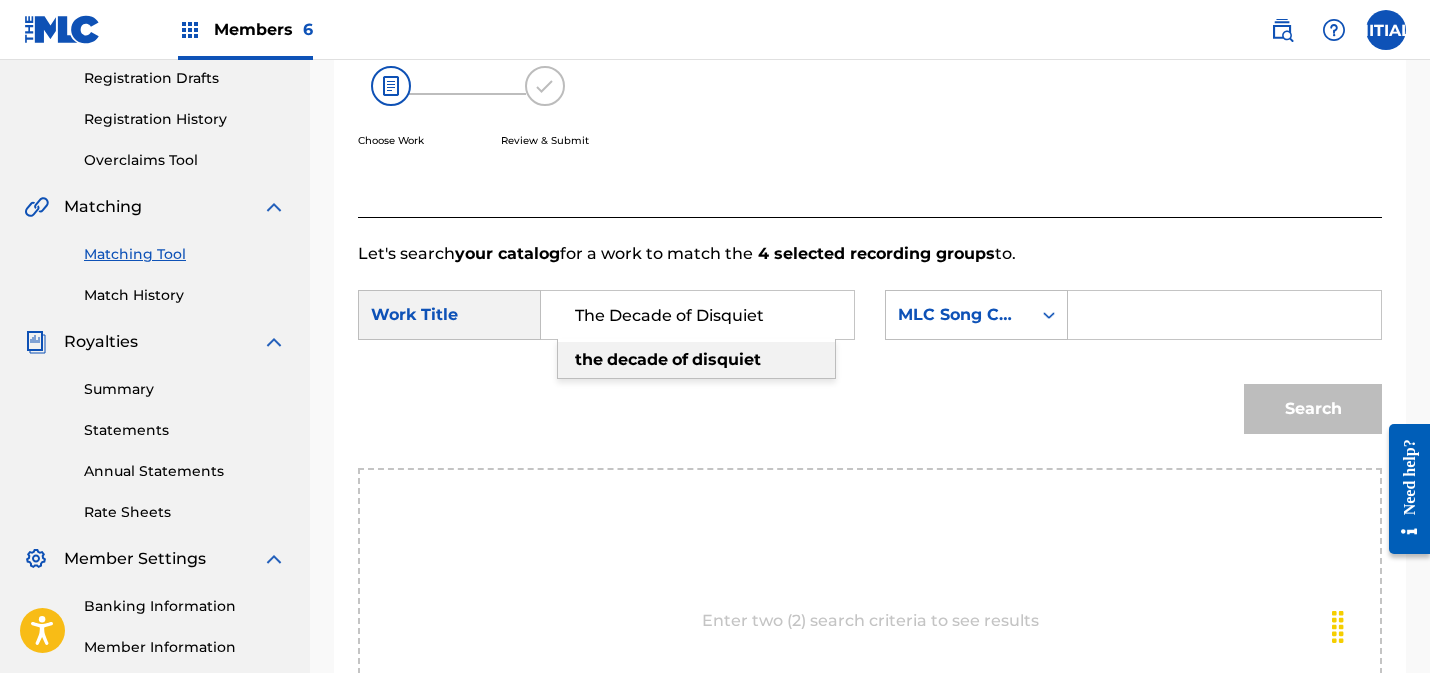click on "disquiet" at bounding box center (726, 359) 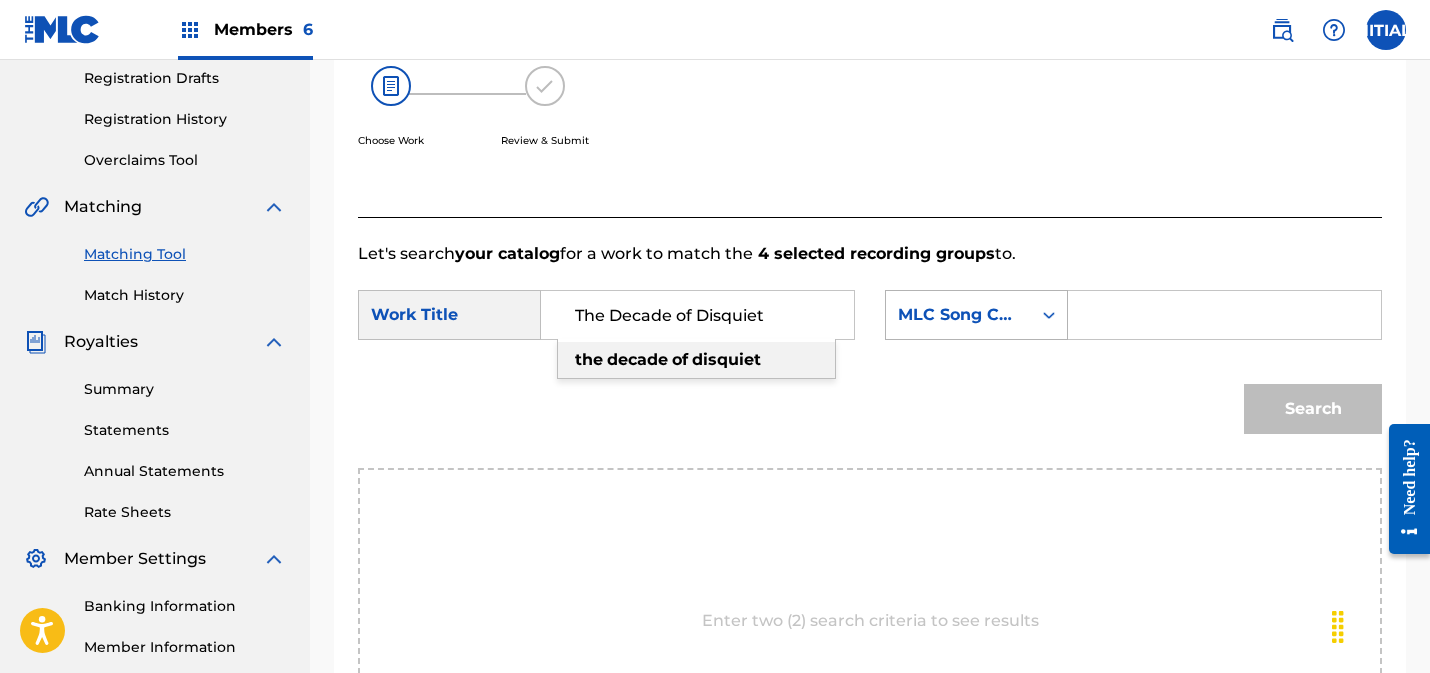 type on "the decade of disquiet" 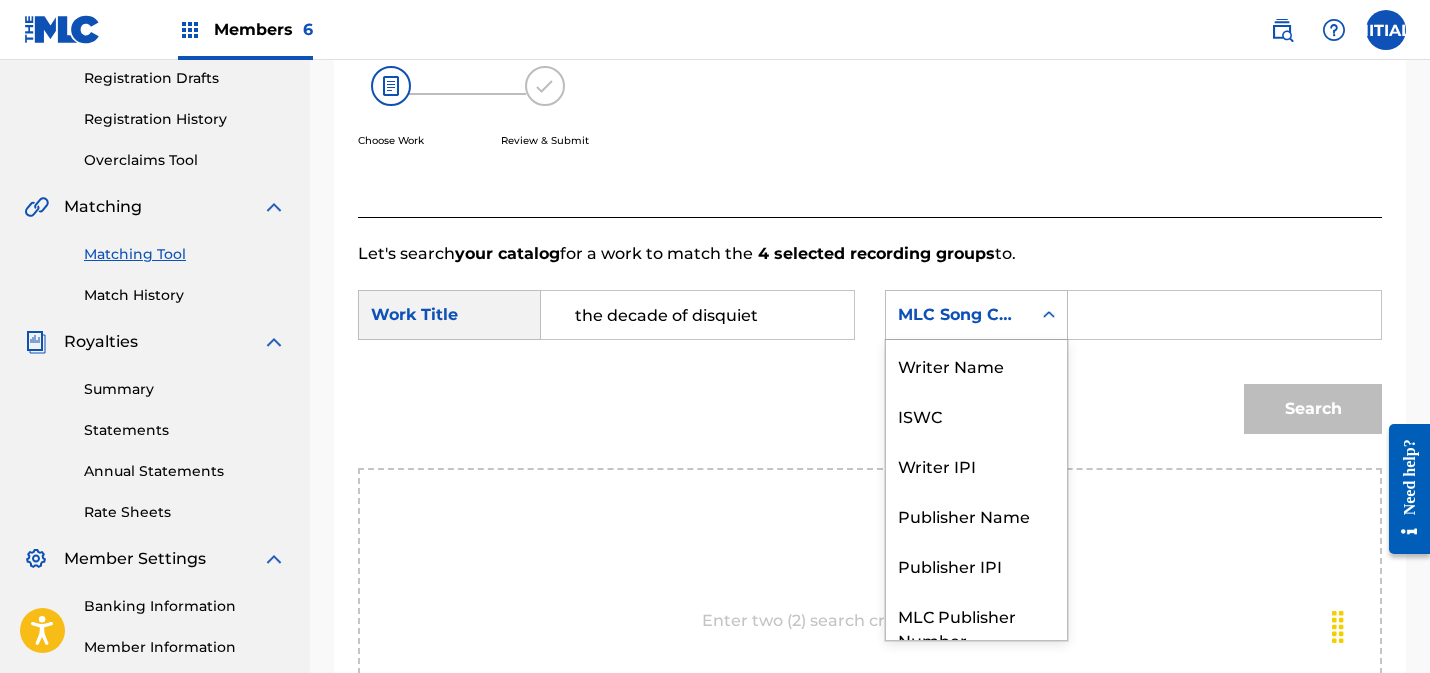 click on "MLC Song Code" at bounding box center [958, 315] 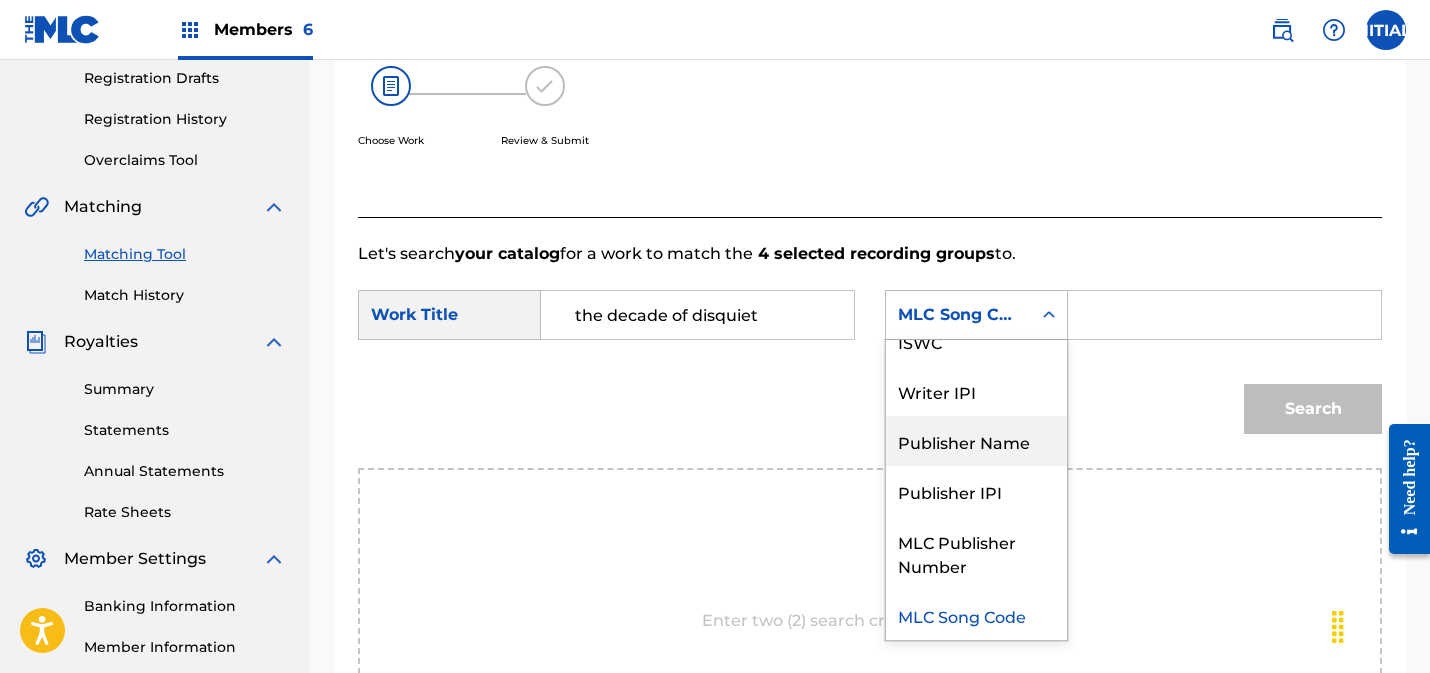 drag, startPoint x: 961, startPoint y: 431, endPoint x: 1071, endPoint y: 395, distance: 115.74109 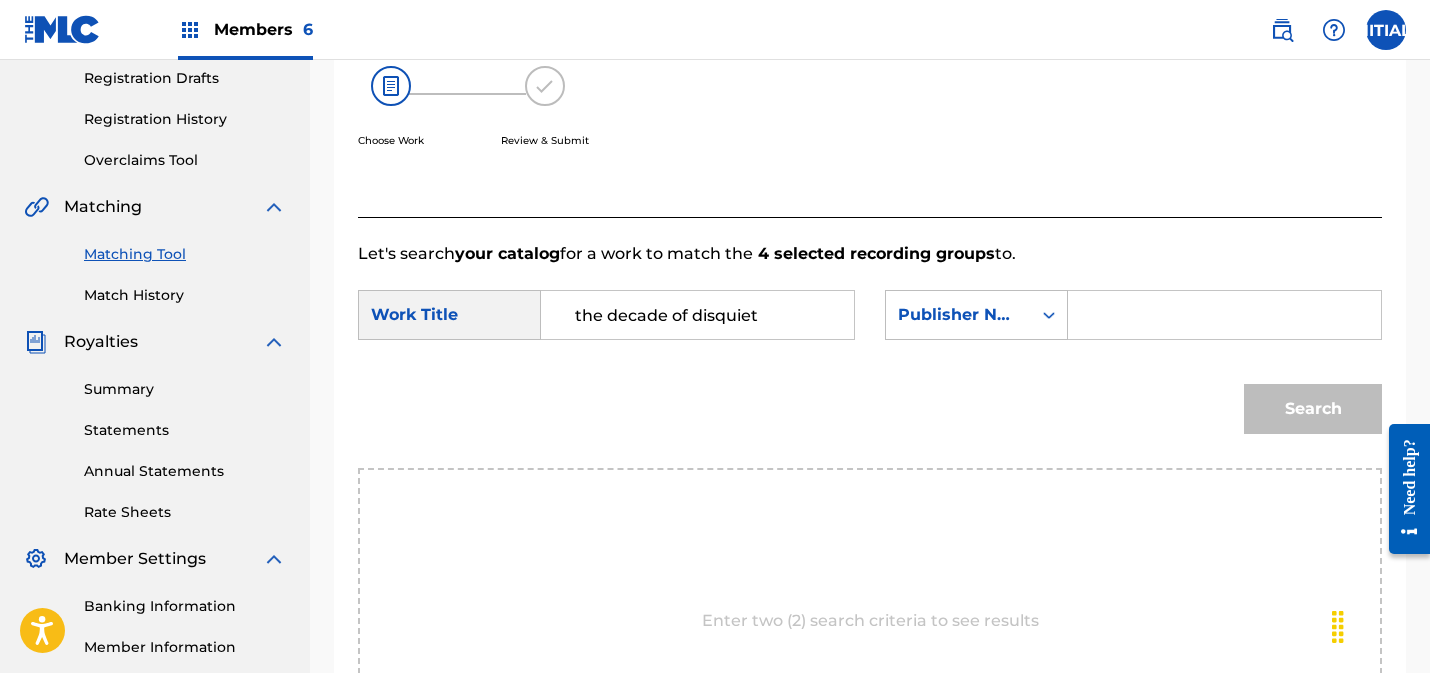 click at bounding box center (1224, 315) 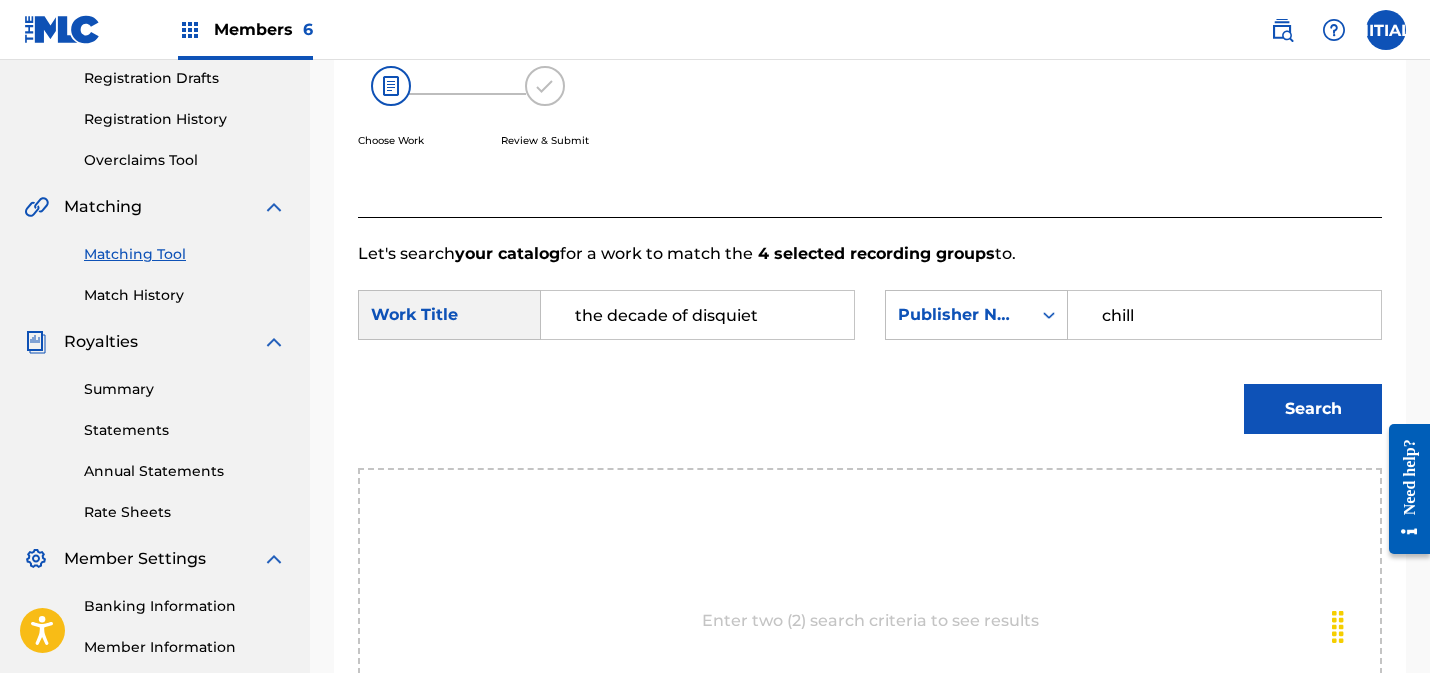 type on "chill" 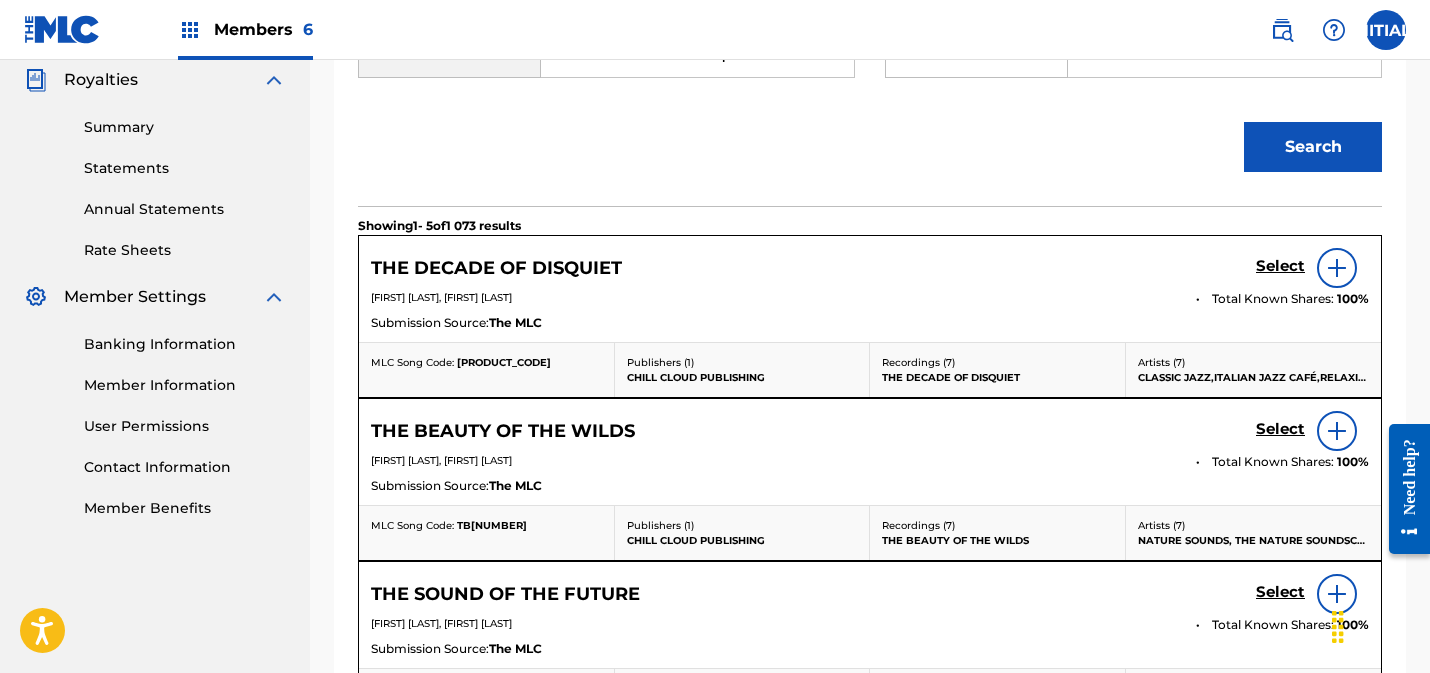 scroll, scrollTop: 661, scrollLeft: 0, axis: vertical 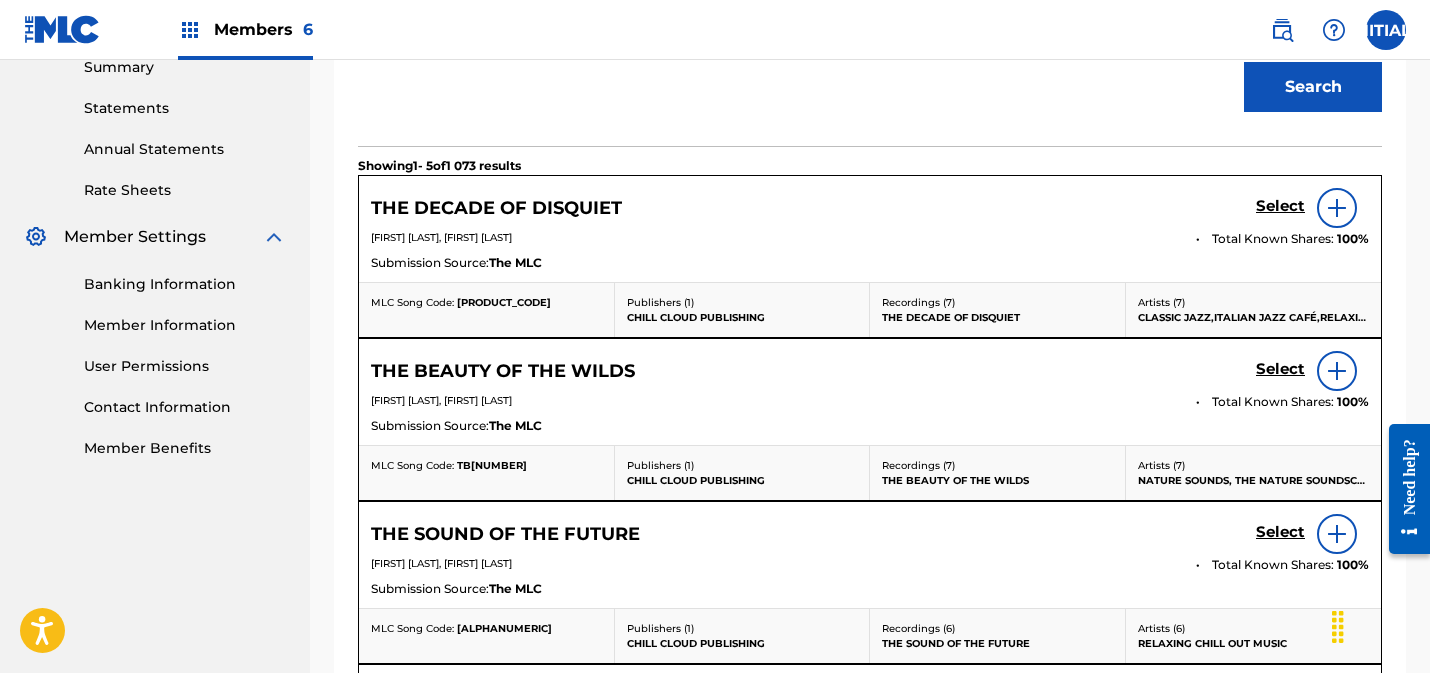 click on "Select" at bounding box center (1280, 206) 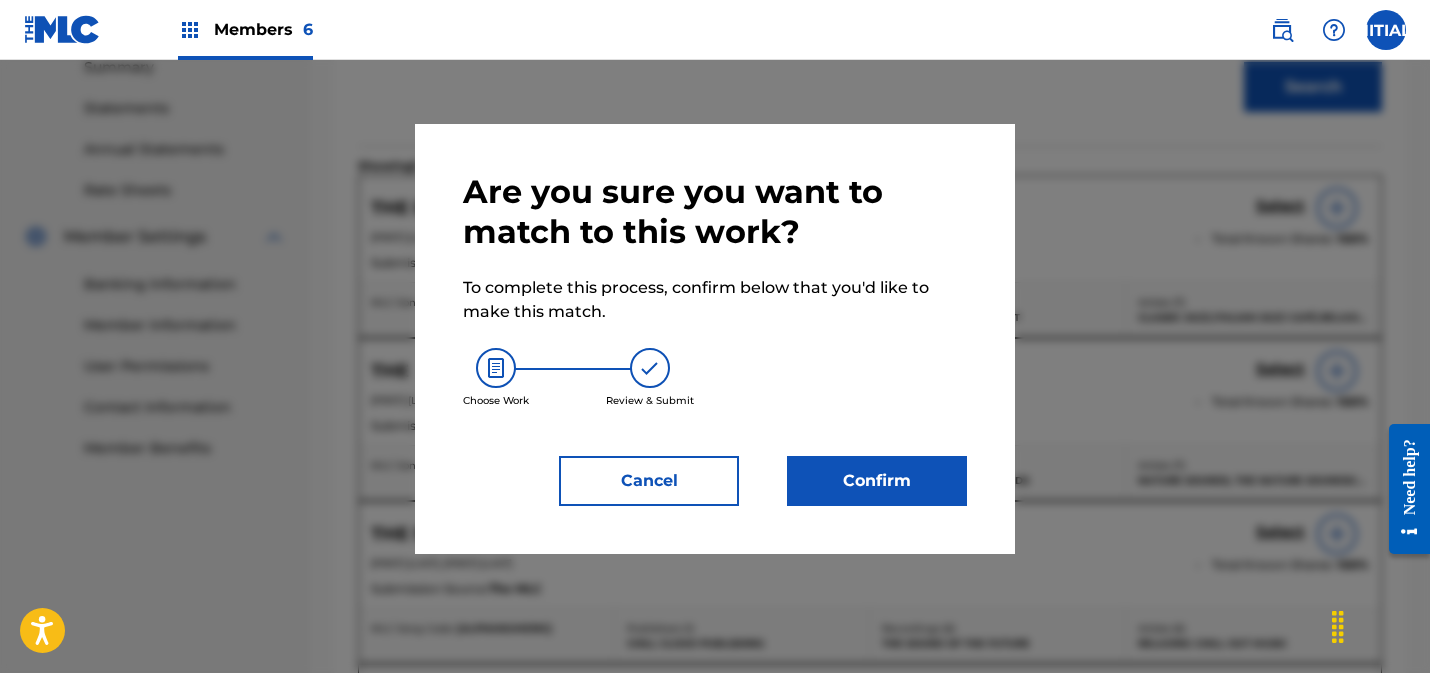 click on "Confirm" at bounding box center (877, 481) 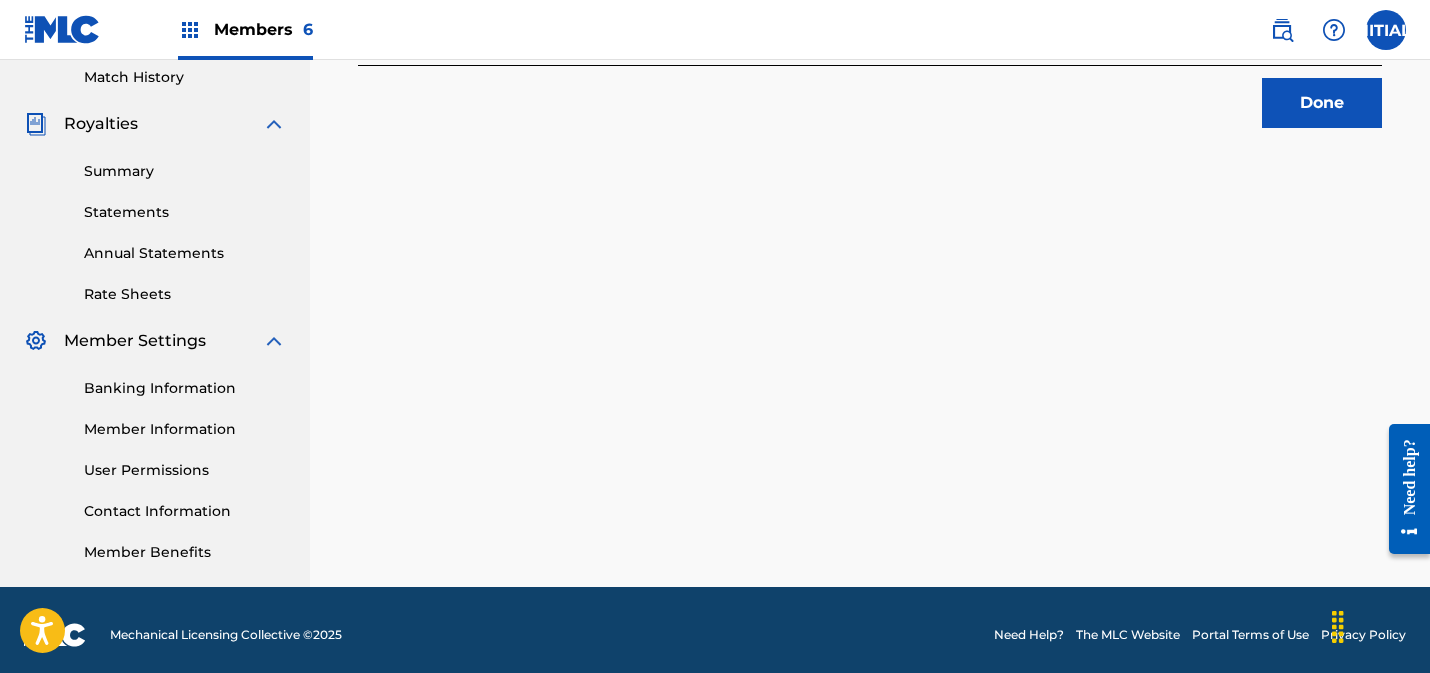 scroll, scrollTop: 323, scrollLeft: 0, axis: vertical 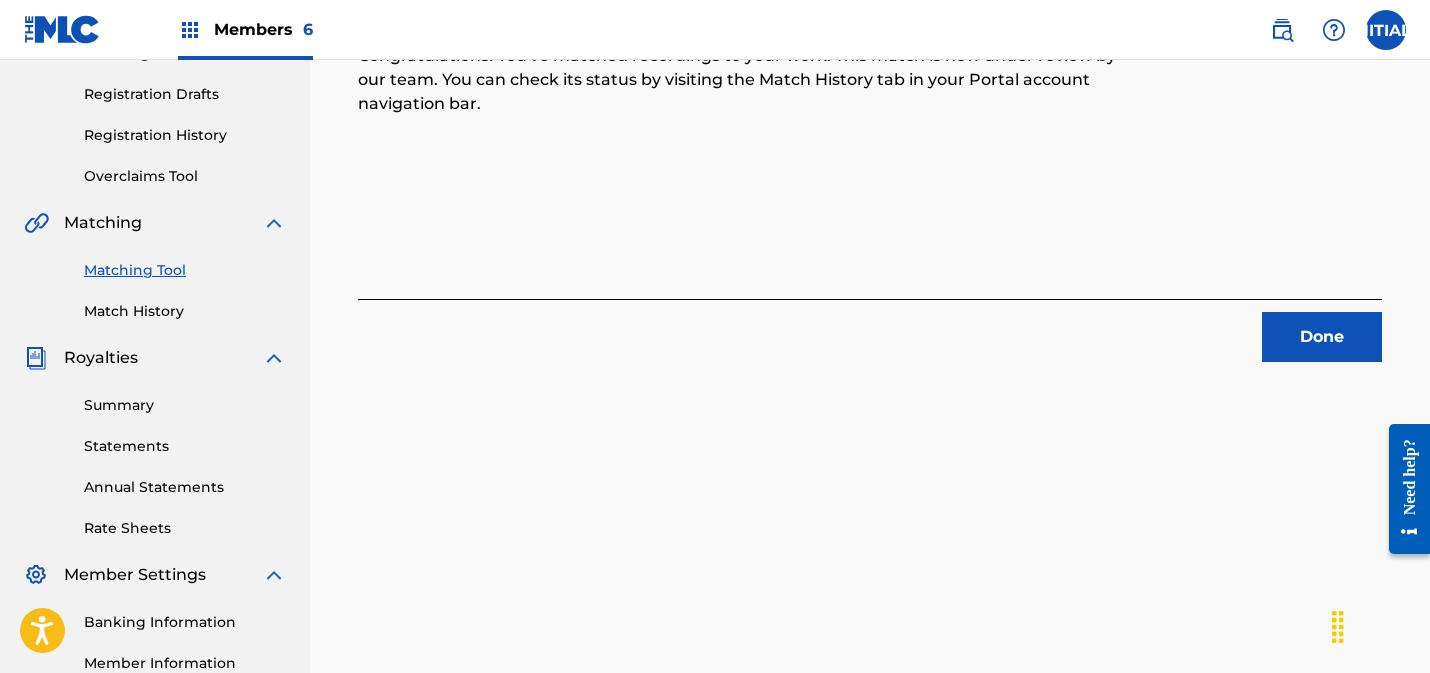 click on "Done" at bounding box center (1322, 337) 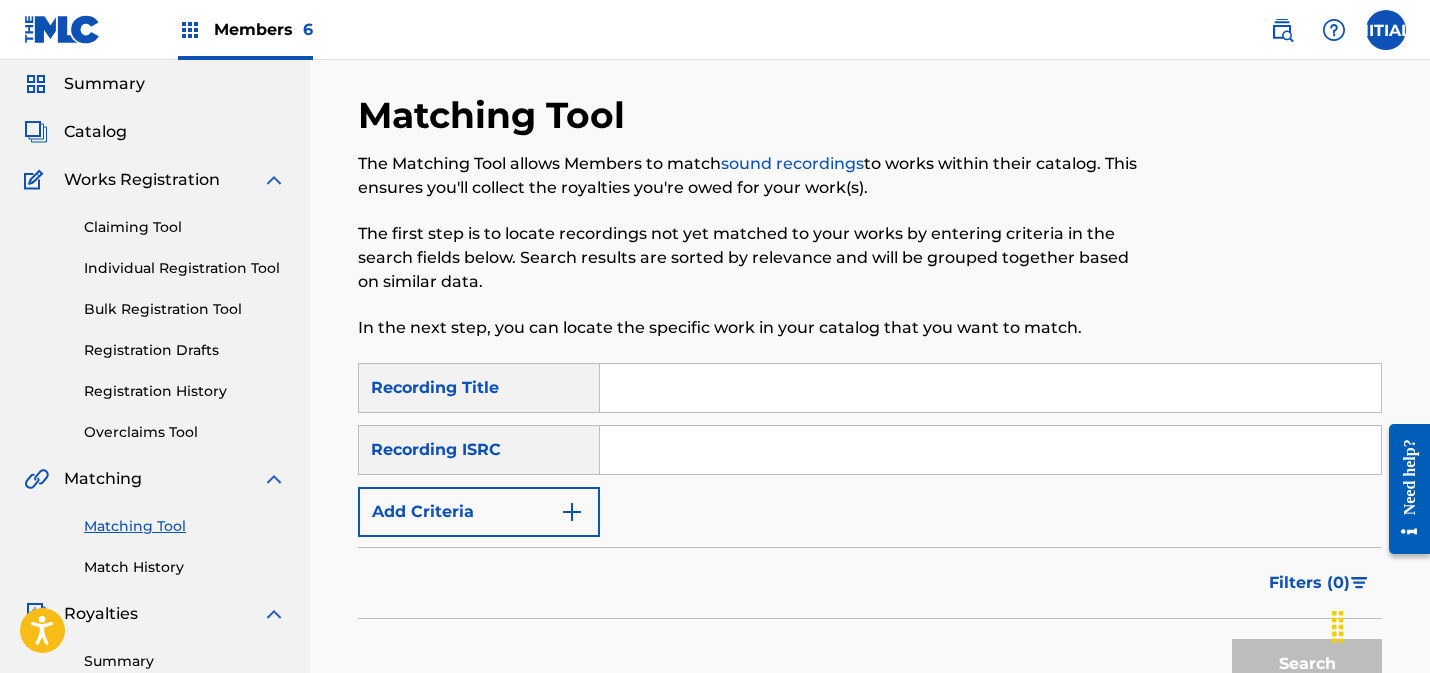 scroll, scrollTop: 66, scrollLeft: 0, axis: vertical 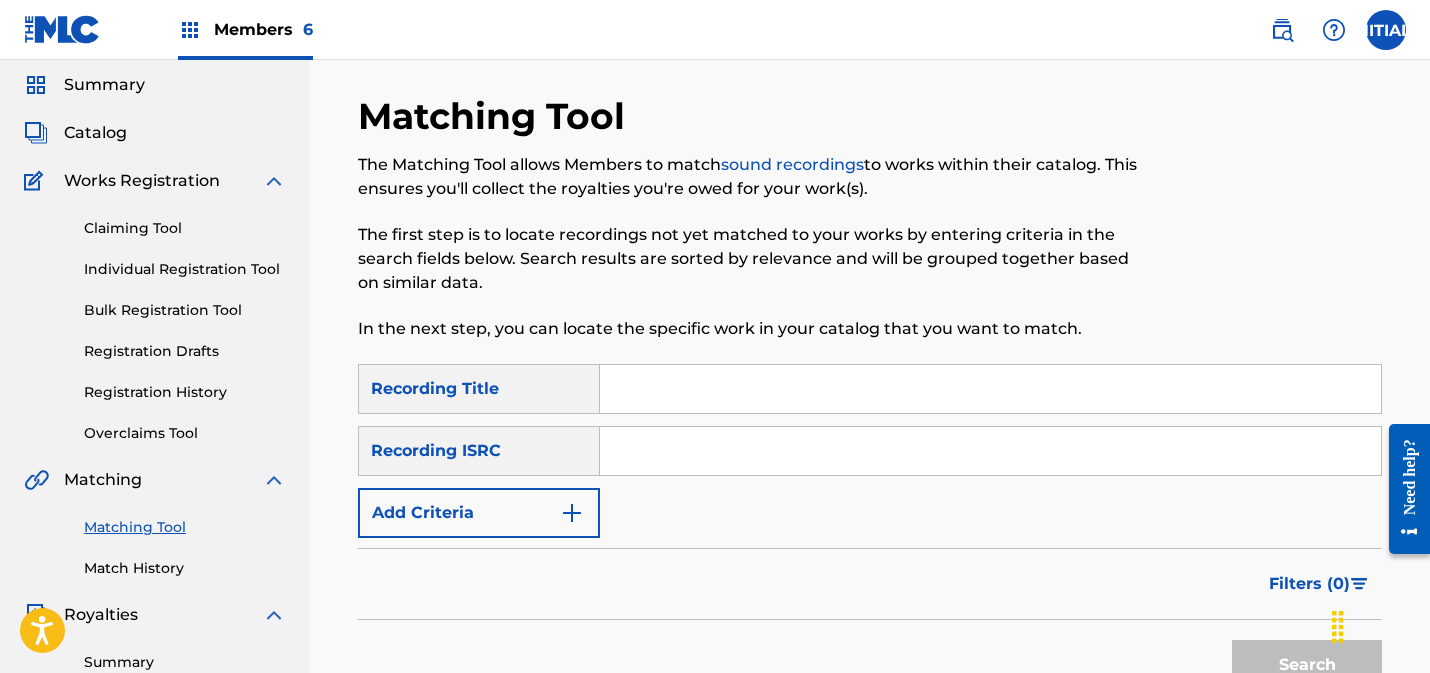 click on "Bulk Registration Tool" at bounding box center [185, 310] 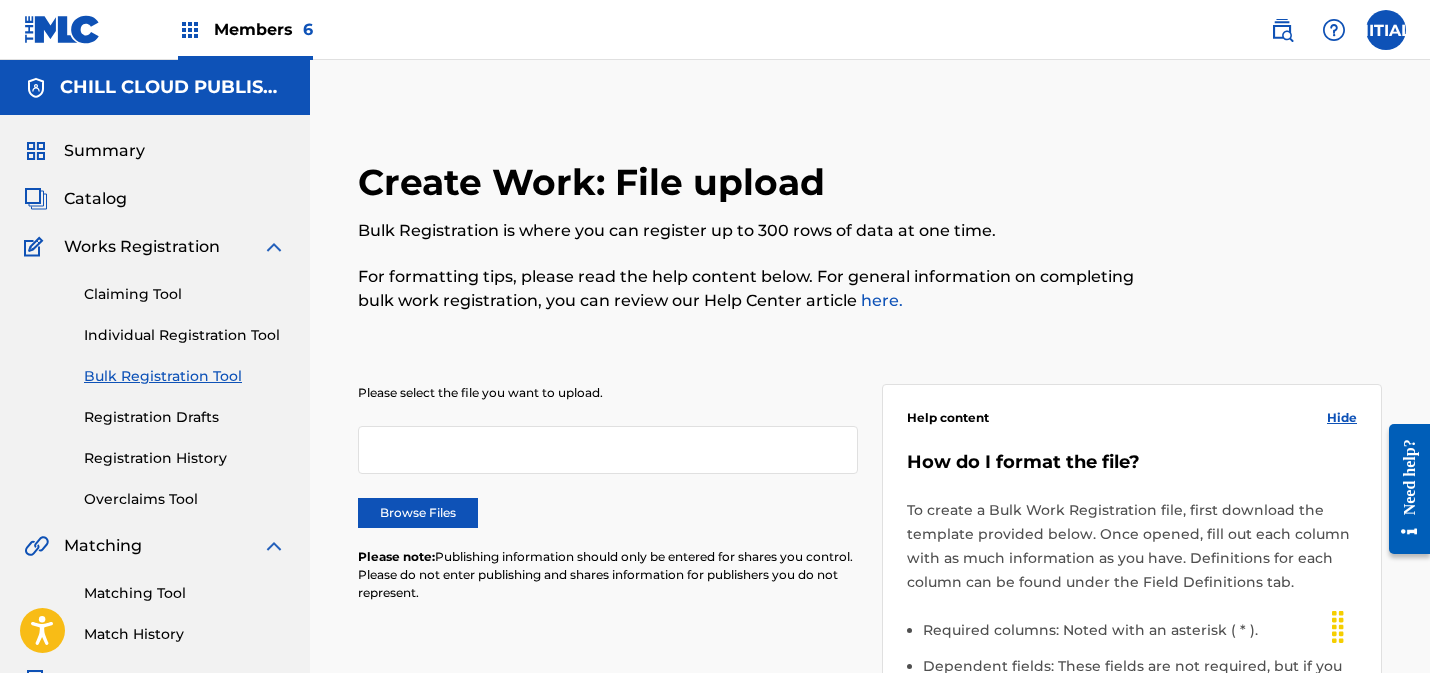 click on "Browse Files" at bounding box center [418, 513] 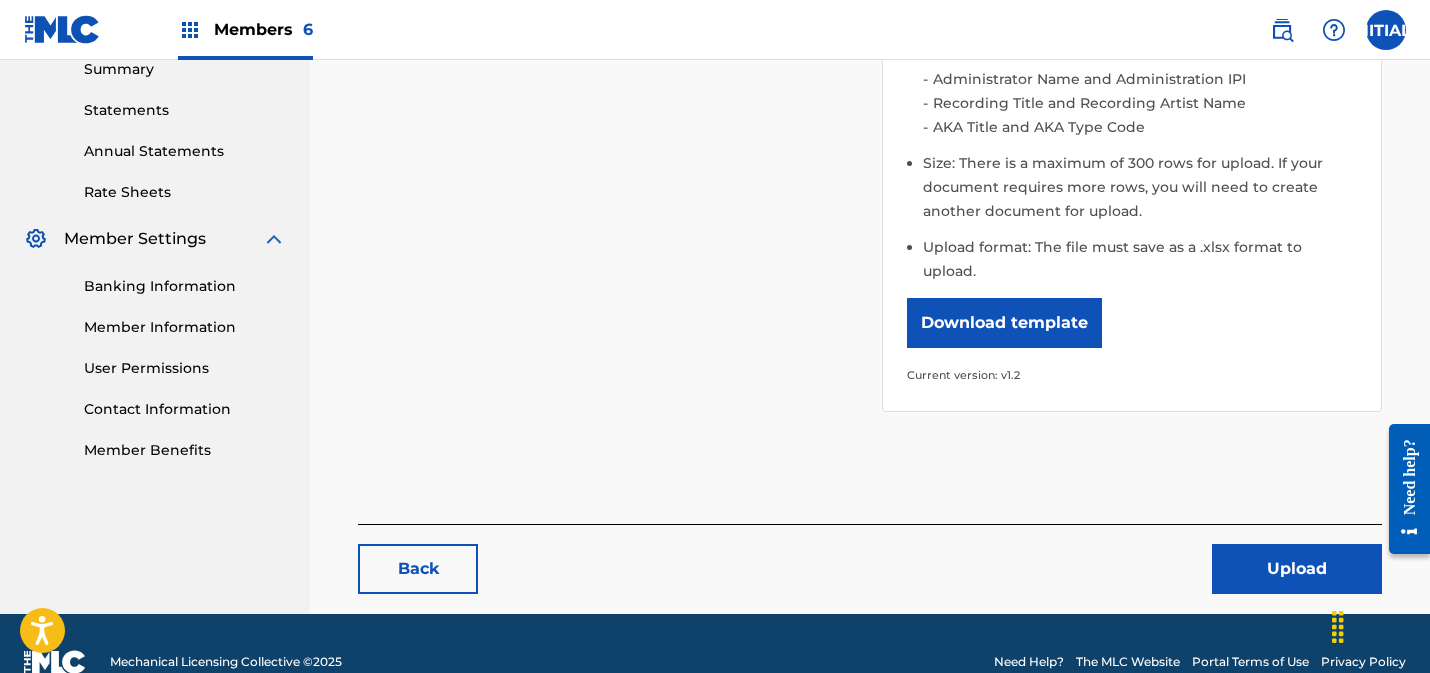 scroll, scrollTop: 671, scrollLeft: 0, axis: vertical 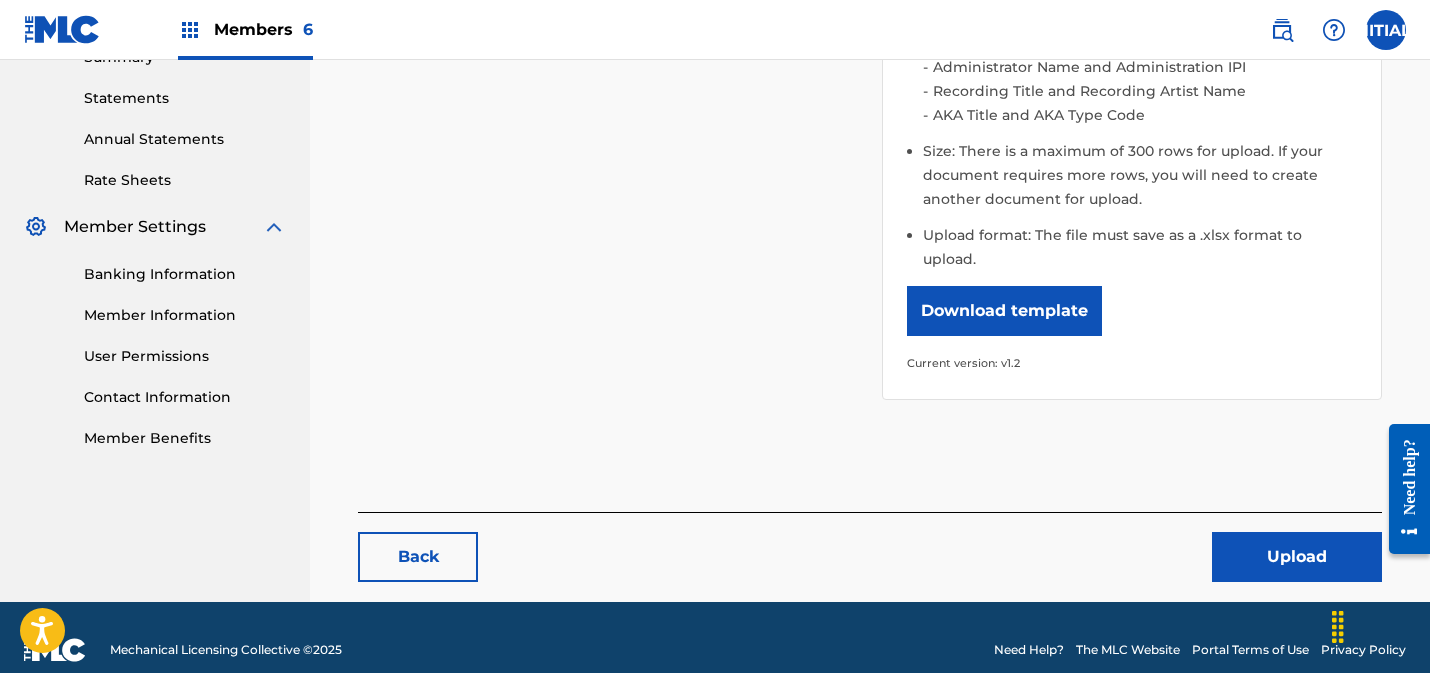 click on "Upload" at bounding box center (1297, 557) 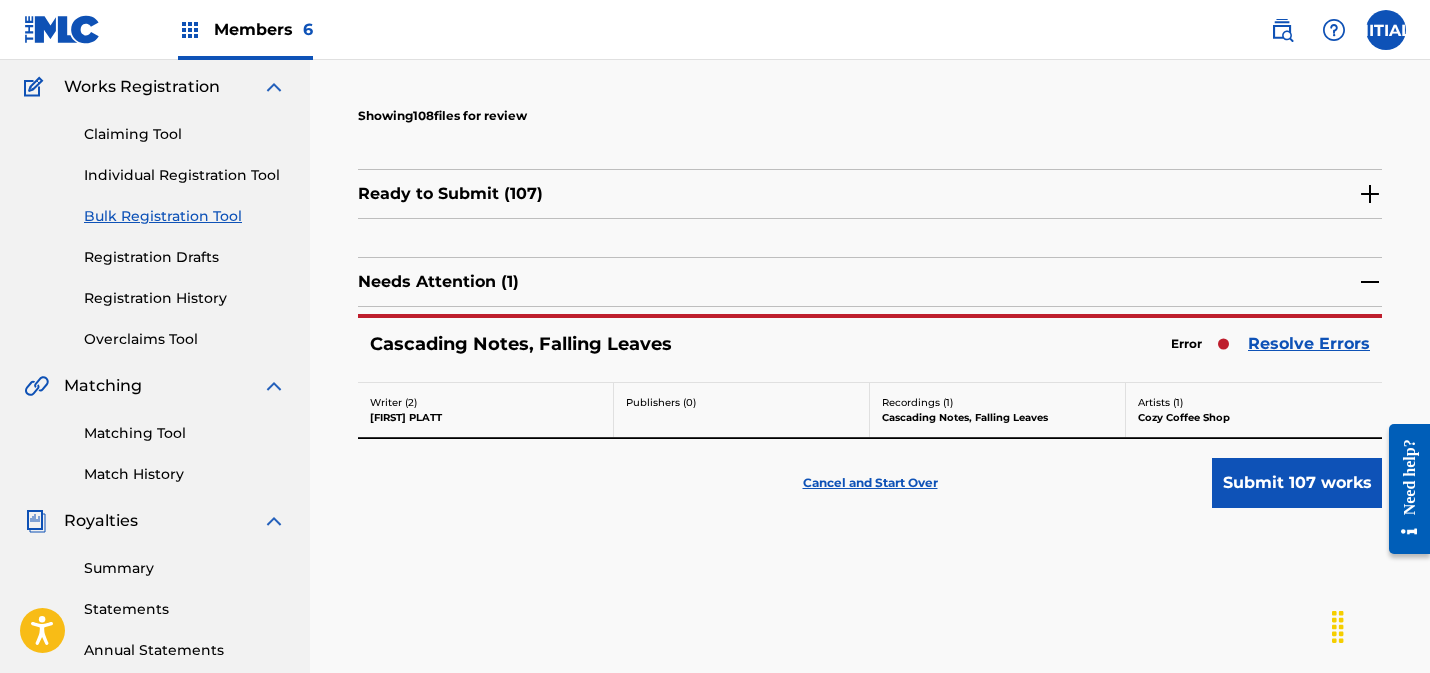 scroll, scrollTop: 220, scrollLeft: 0, axis: vertical 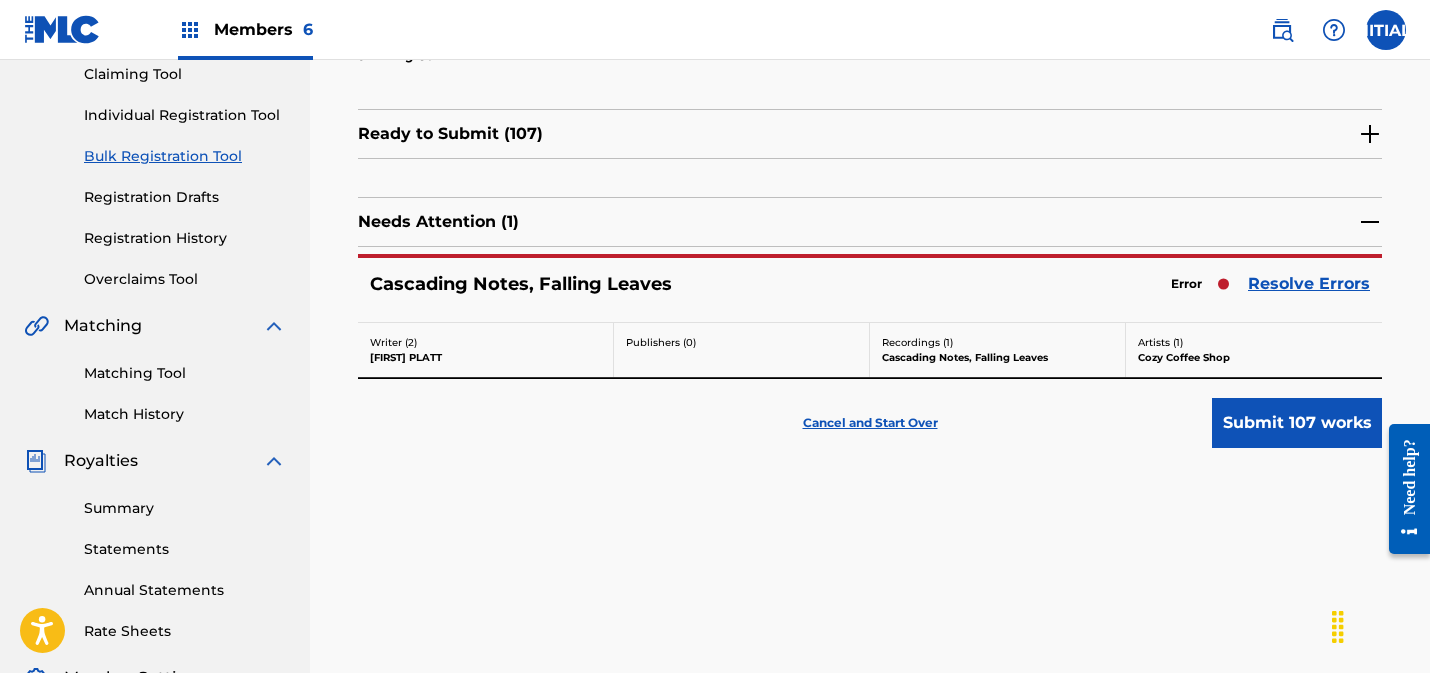 click on "Resolve Errors" at bounding box center (1309, 284) 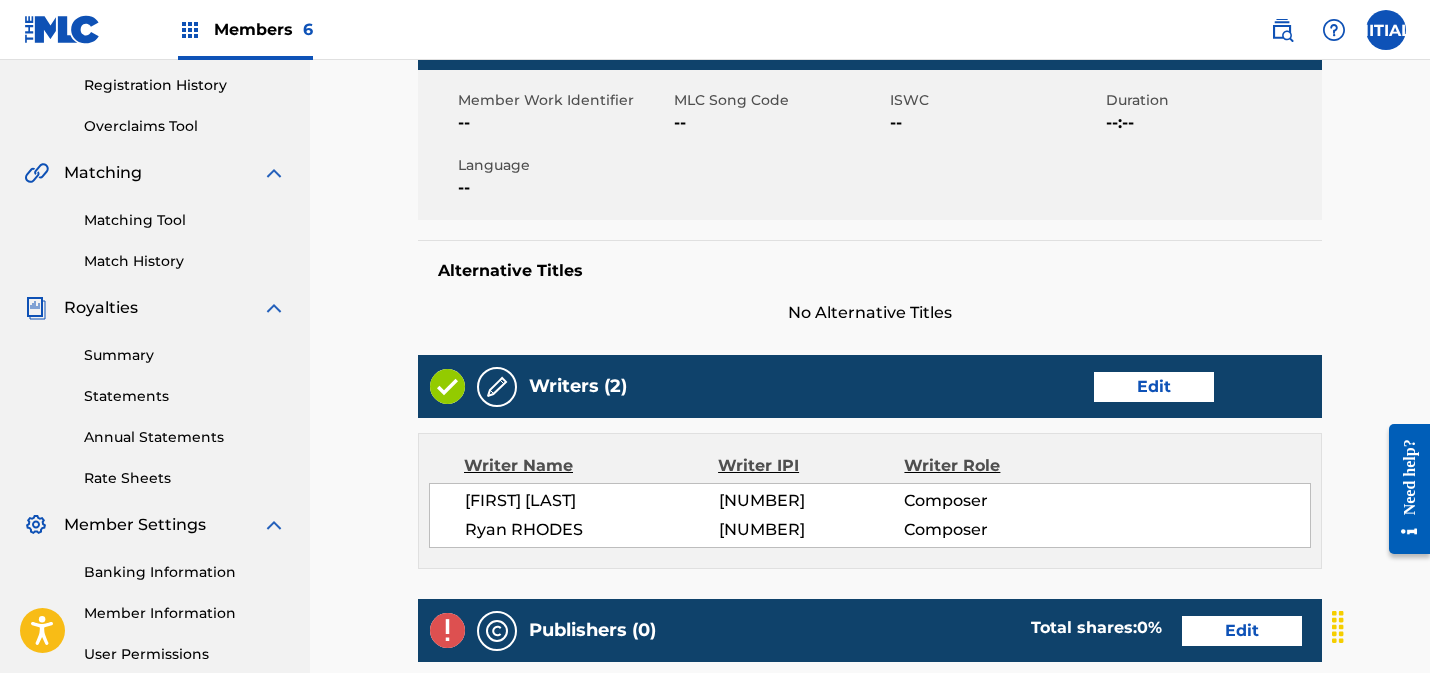 scroll, scrollTop: 313, scrollLeft: 0, axis: vertical 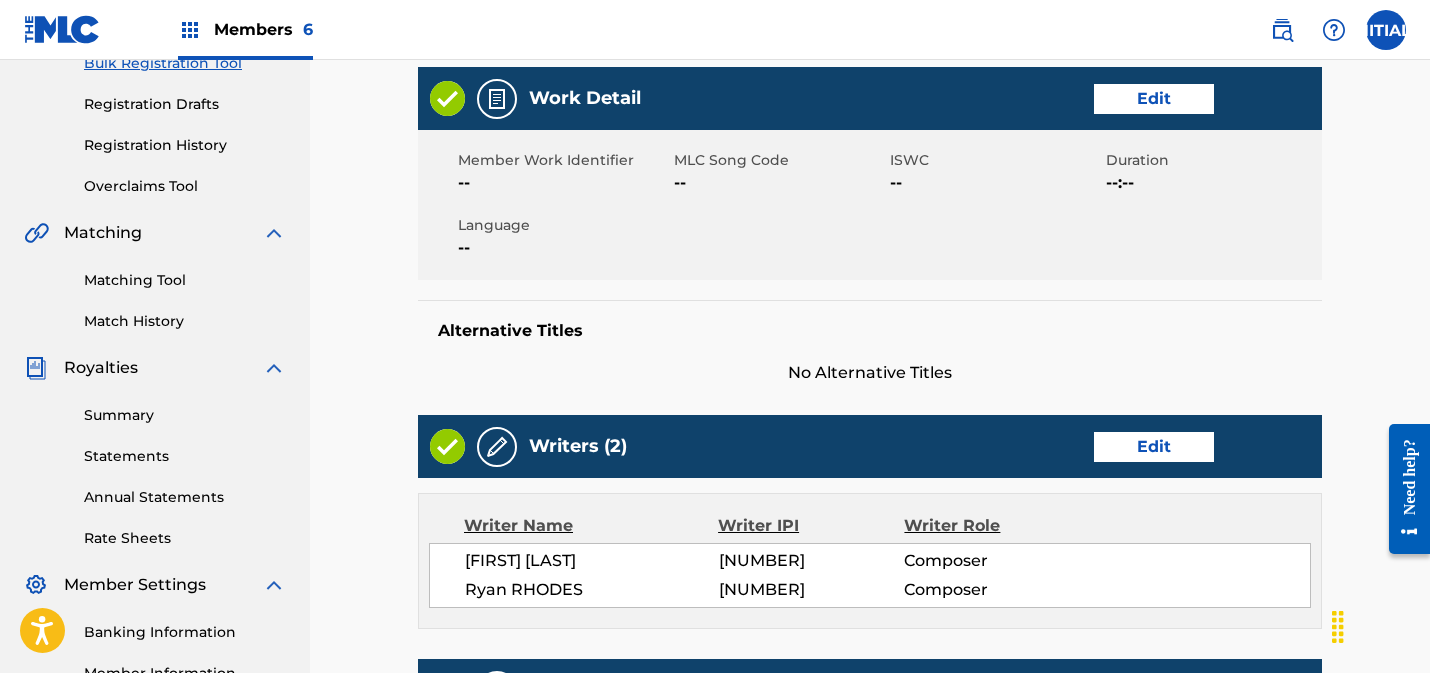click on "Edit" at bounding box center [1154, 99] 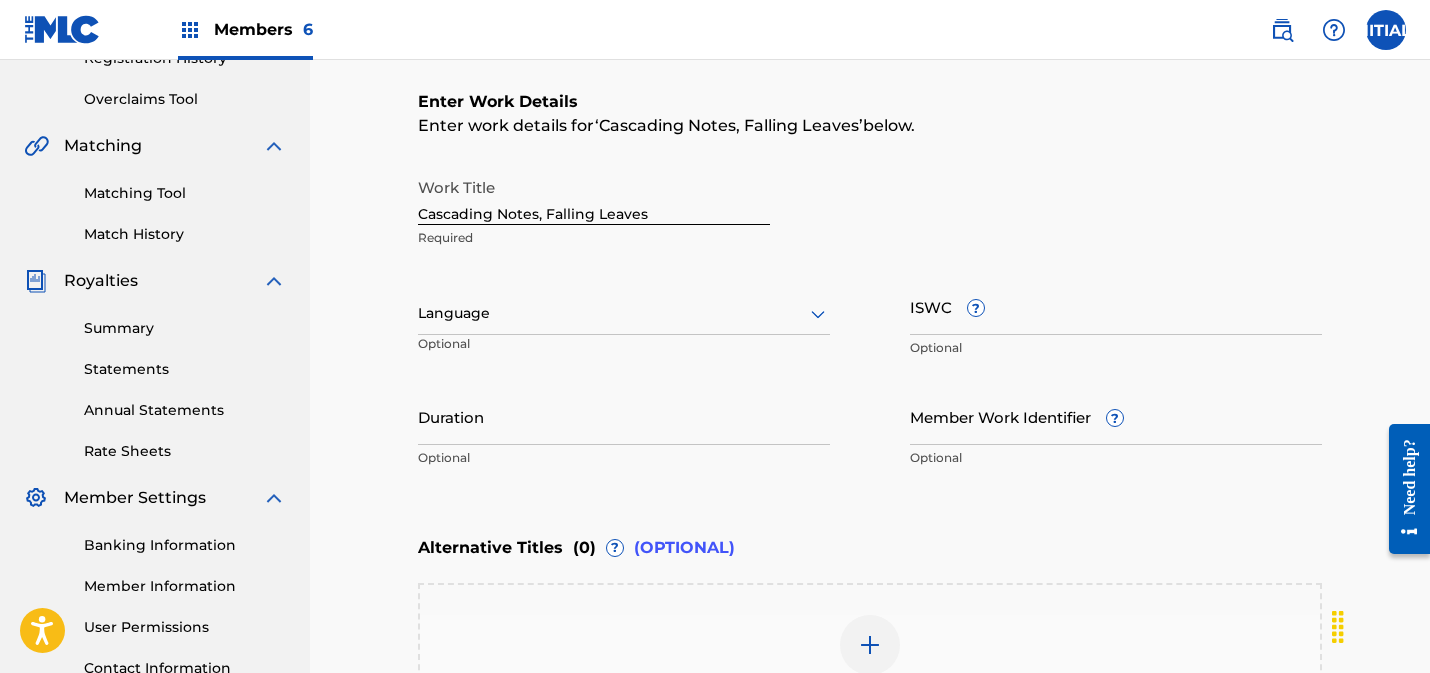 scroll, scrollTop: 422, scrollLeft: 0, axis: vertical 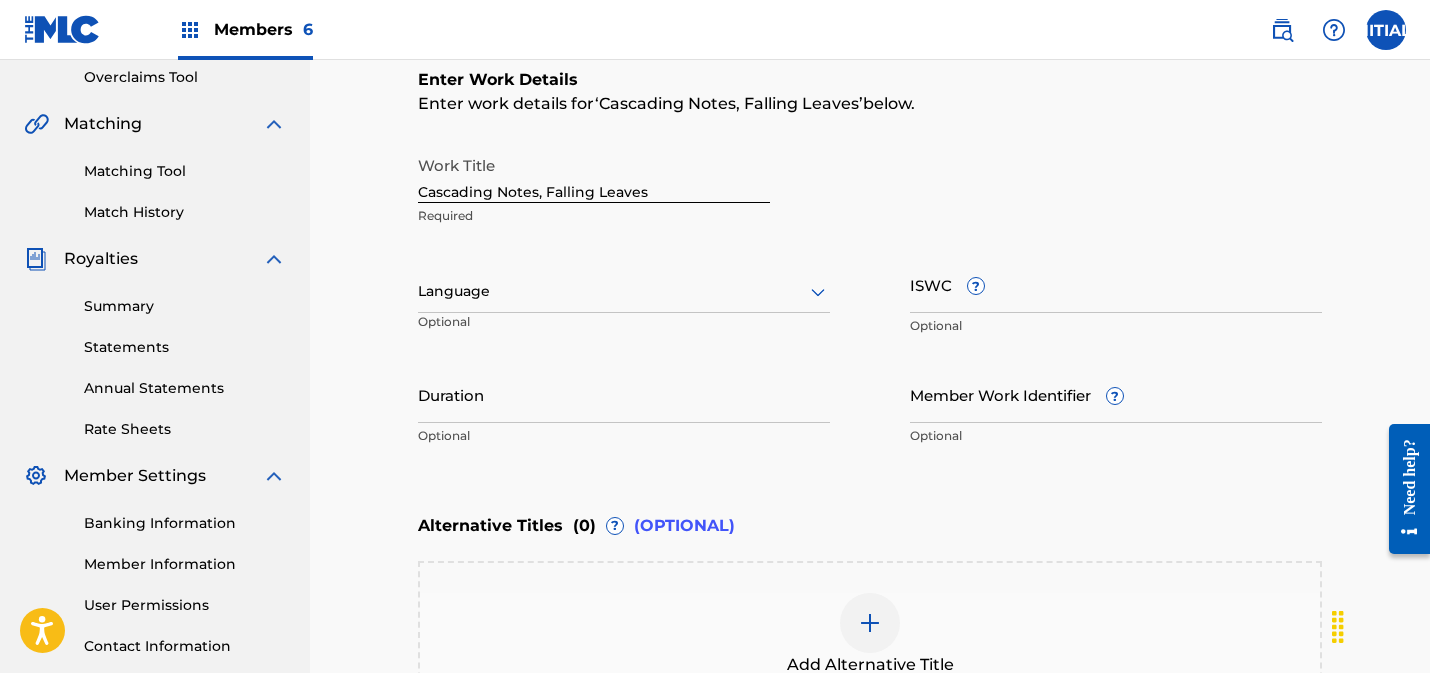 click at bounding box center [624, 291] 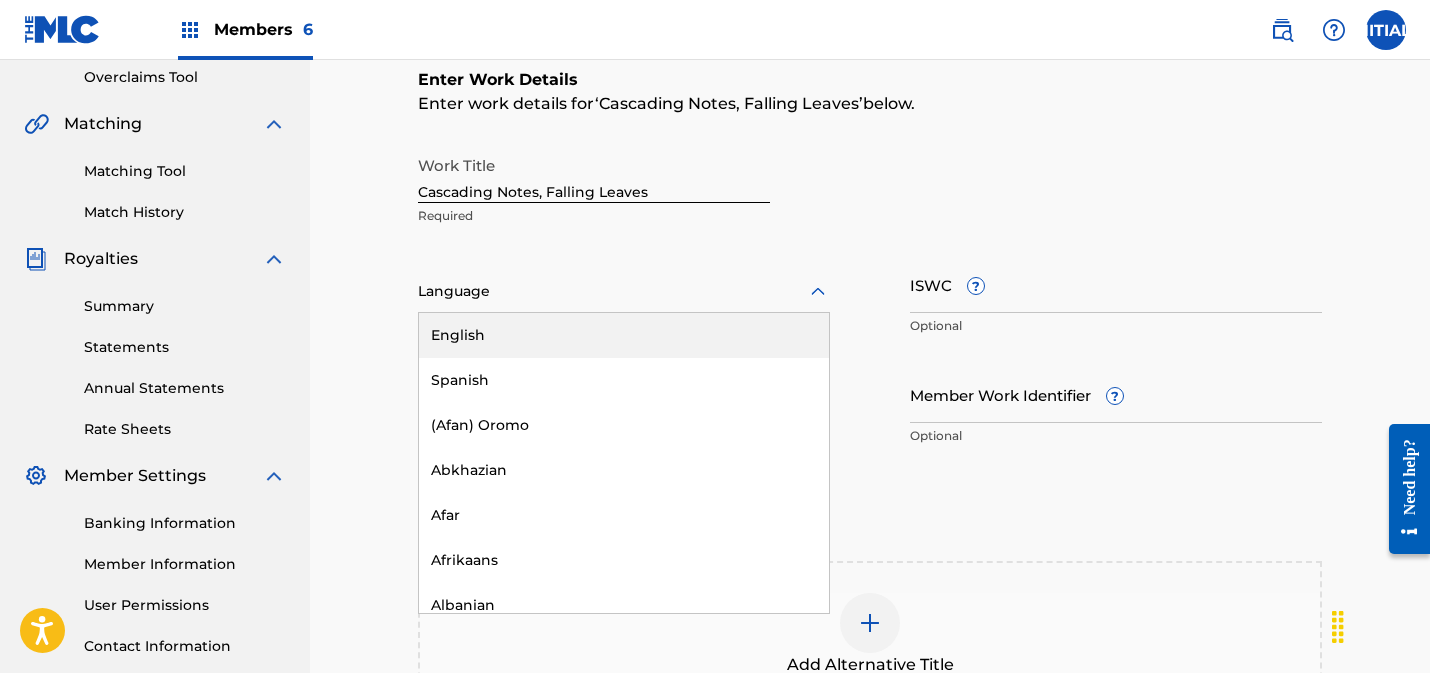 click on "English" at bounding box center [624, 335] 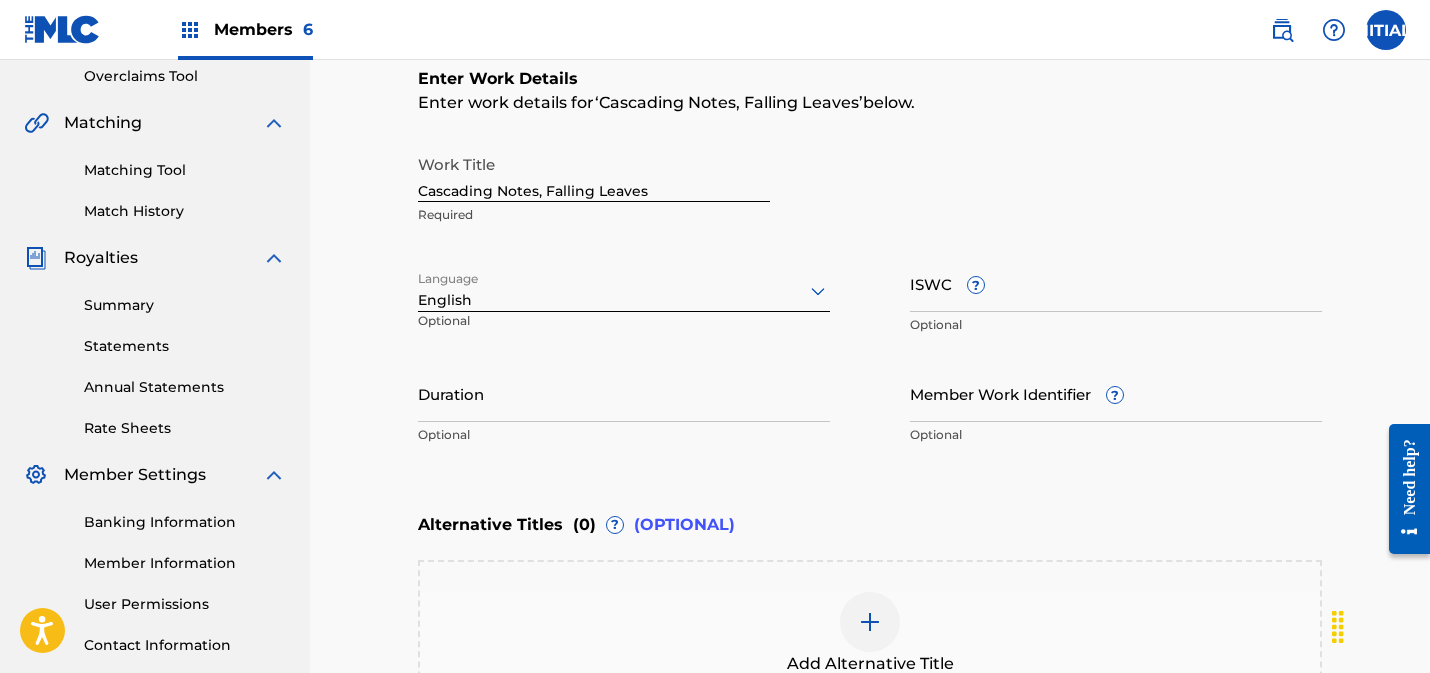 click on "Enter Work Details Enter work details for  ‘ Cascading Notes, Falling Leaves ’  below. Work Title   Cascading Notes, Falling Leaves Required Language option English, selected. English Optional ISWC   ? Optional Duration   Optional Member Work Identifier   ? Optional" at bounding box center [870, 261] 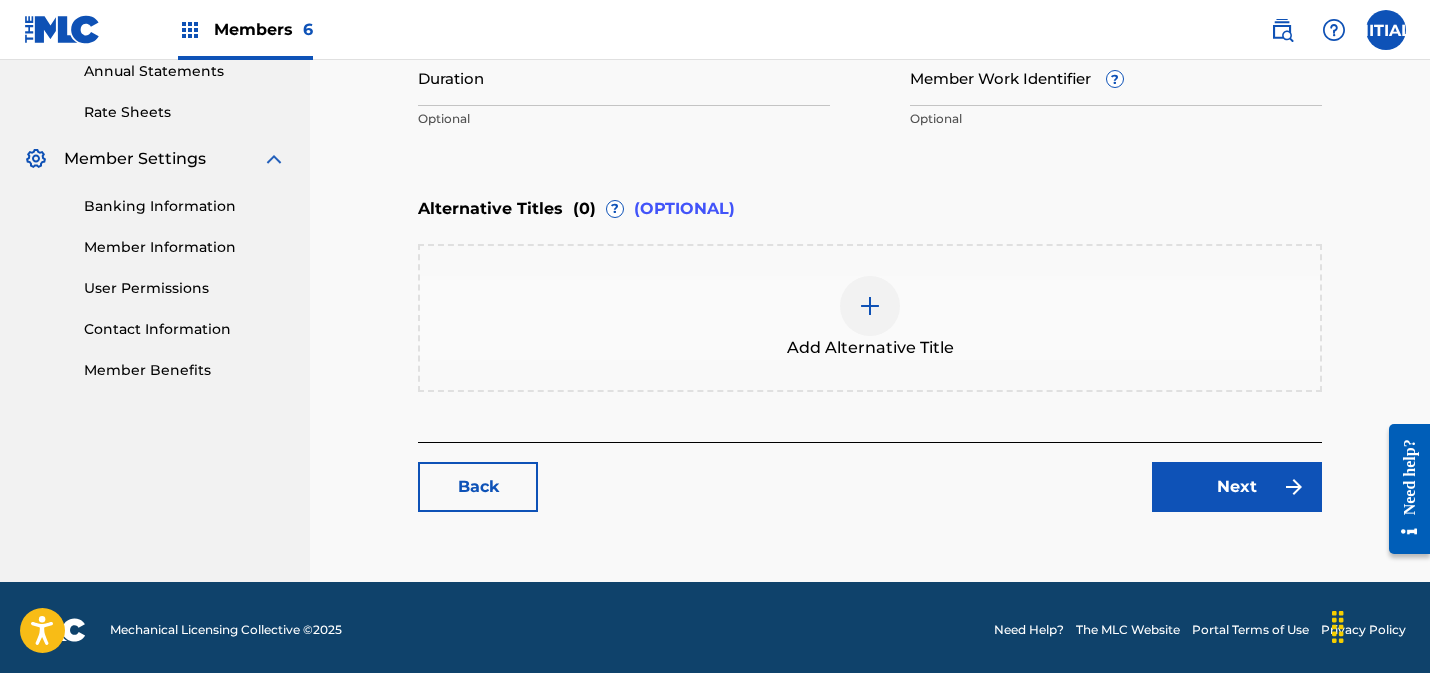 scroll, scrollTop: 743, scrollLeft: 0, axis: vertical 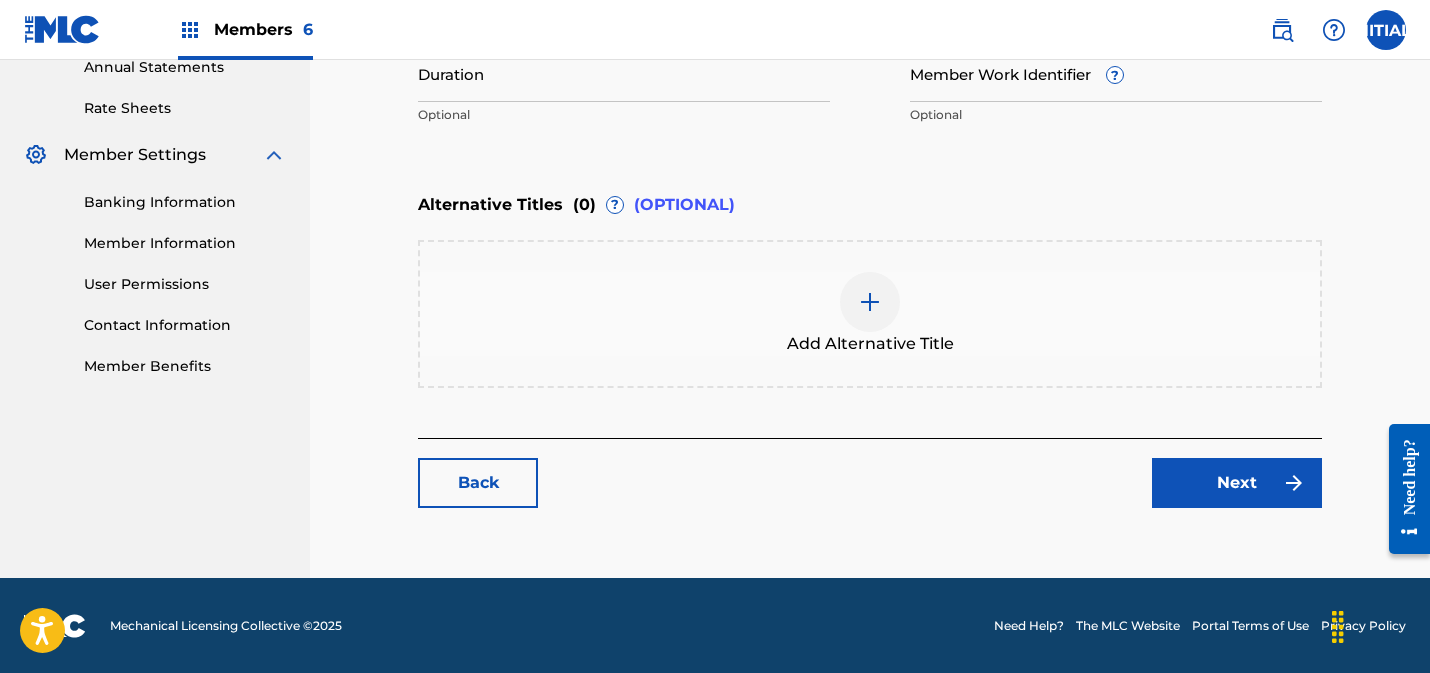click on "Next" at bounding box center [1237, 483] 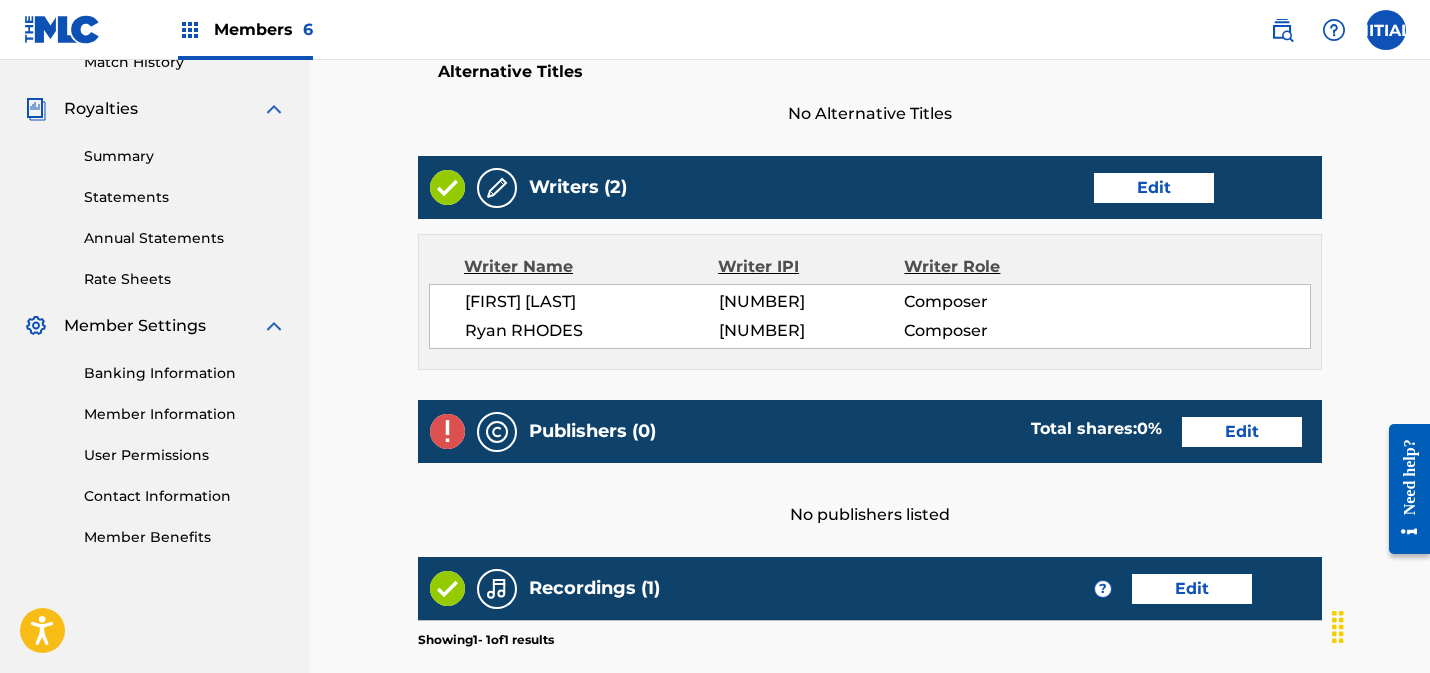scroll, scrollTop: 575, scrollLeft: 0, axis: vertical 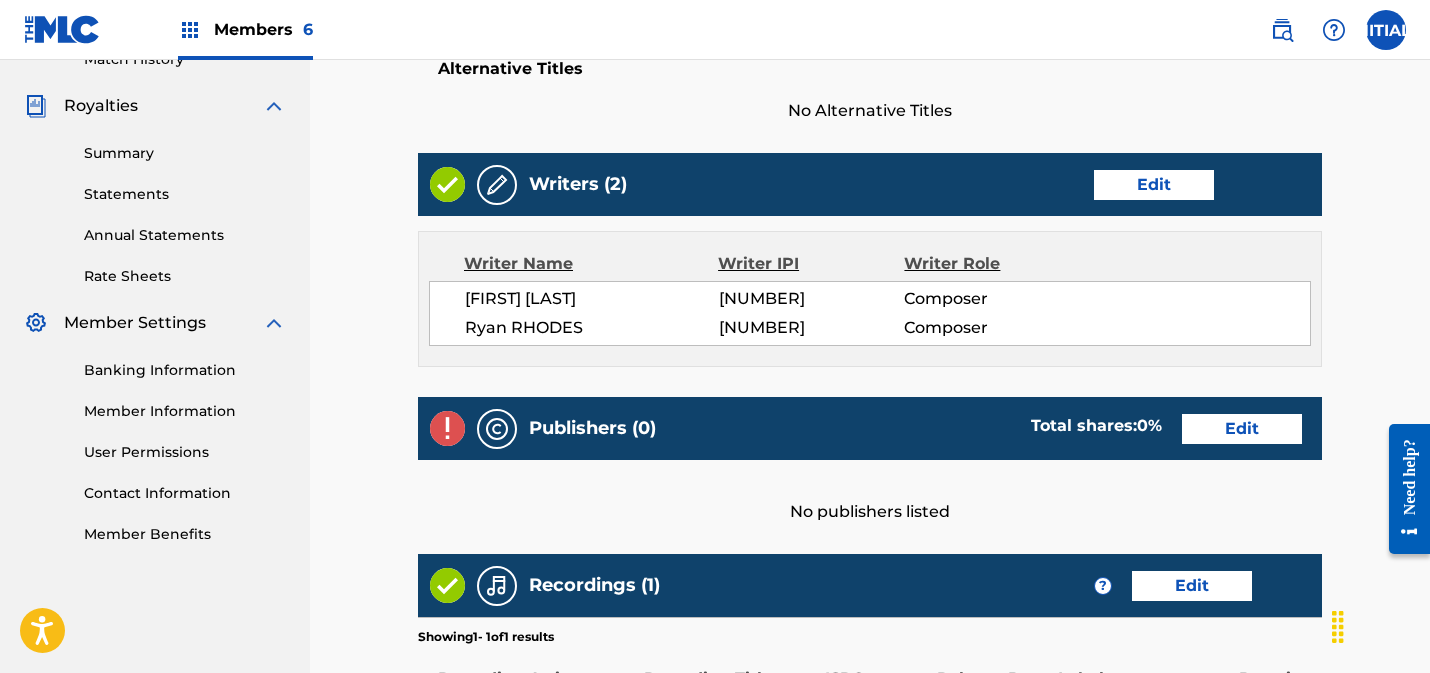 click on "Edit" at bounding box center [1242, 429] 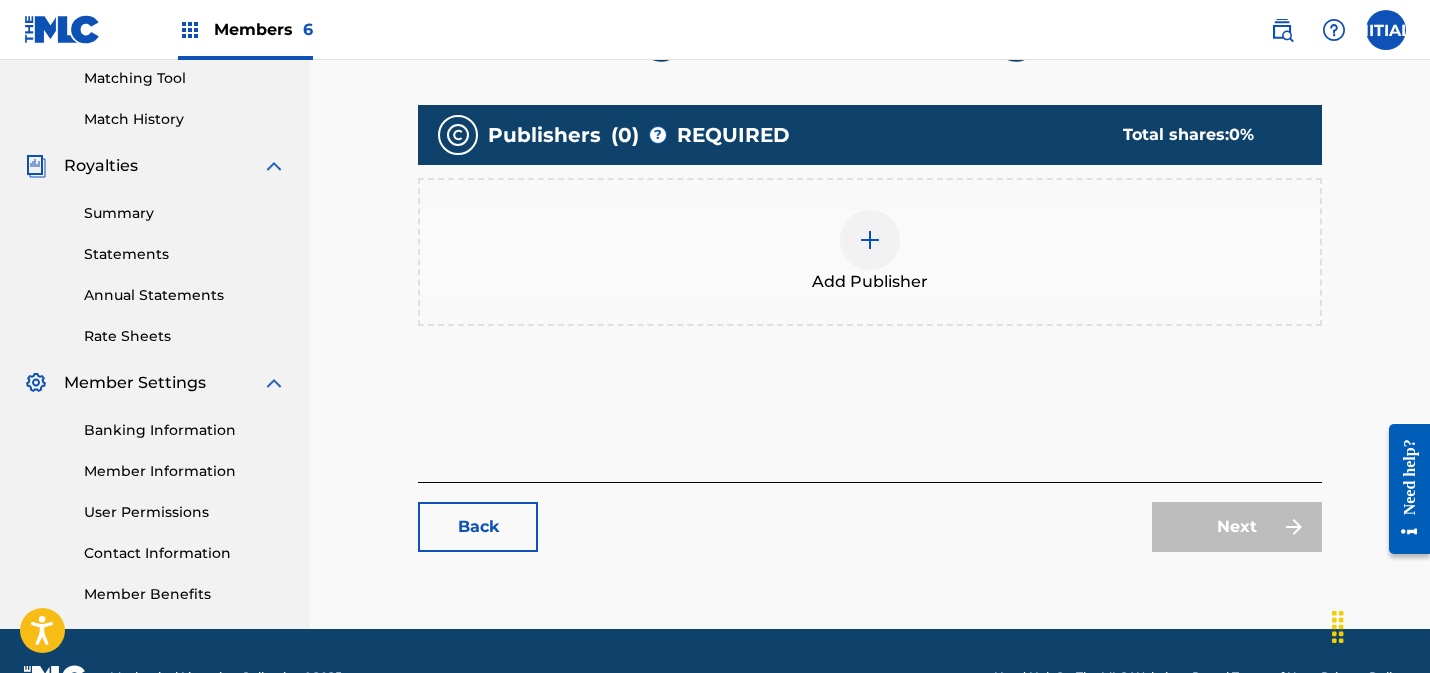 scroll, scrollTop: 550, scrollLeft: 0, axis: vertical 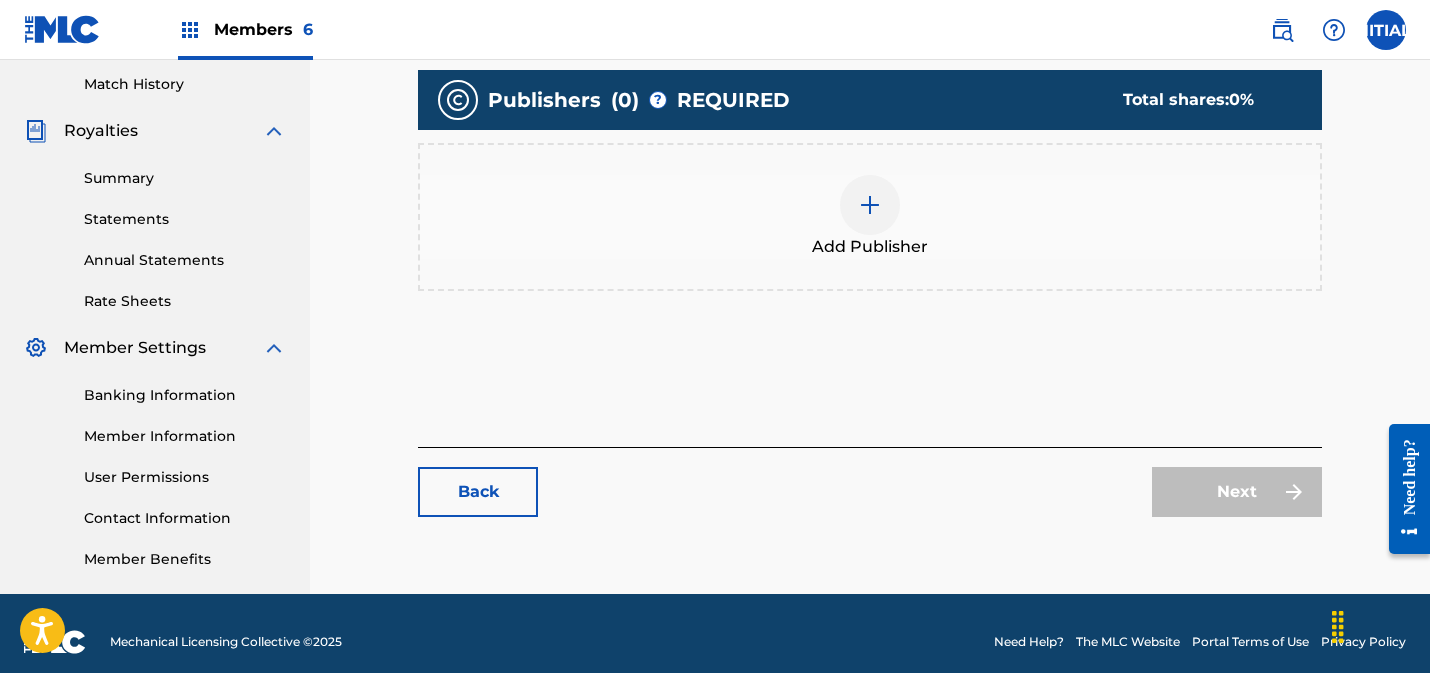 click at bounding box center [870, 205] 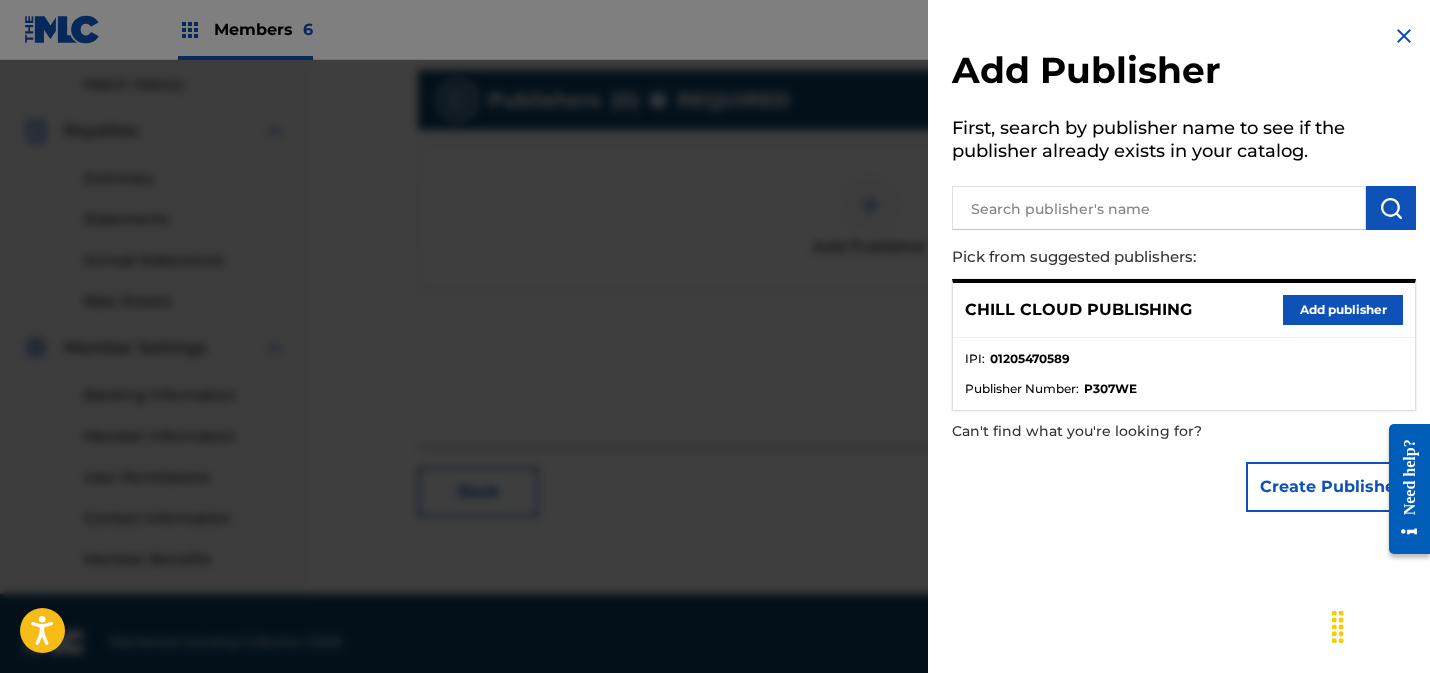 click on "Add publisher" at bounding box center (1343, 310) 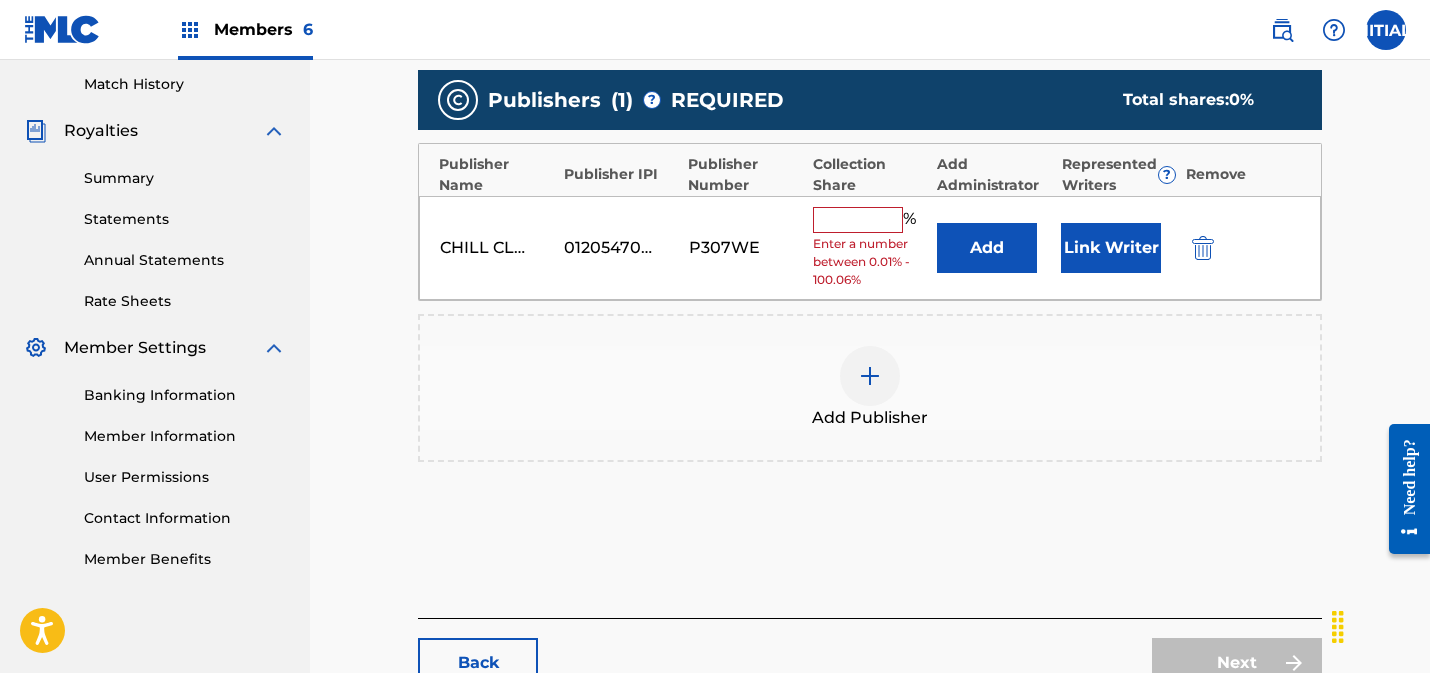 click at bounding box center (858, 220) 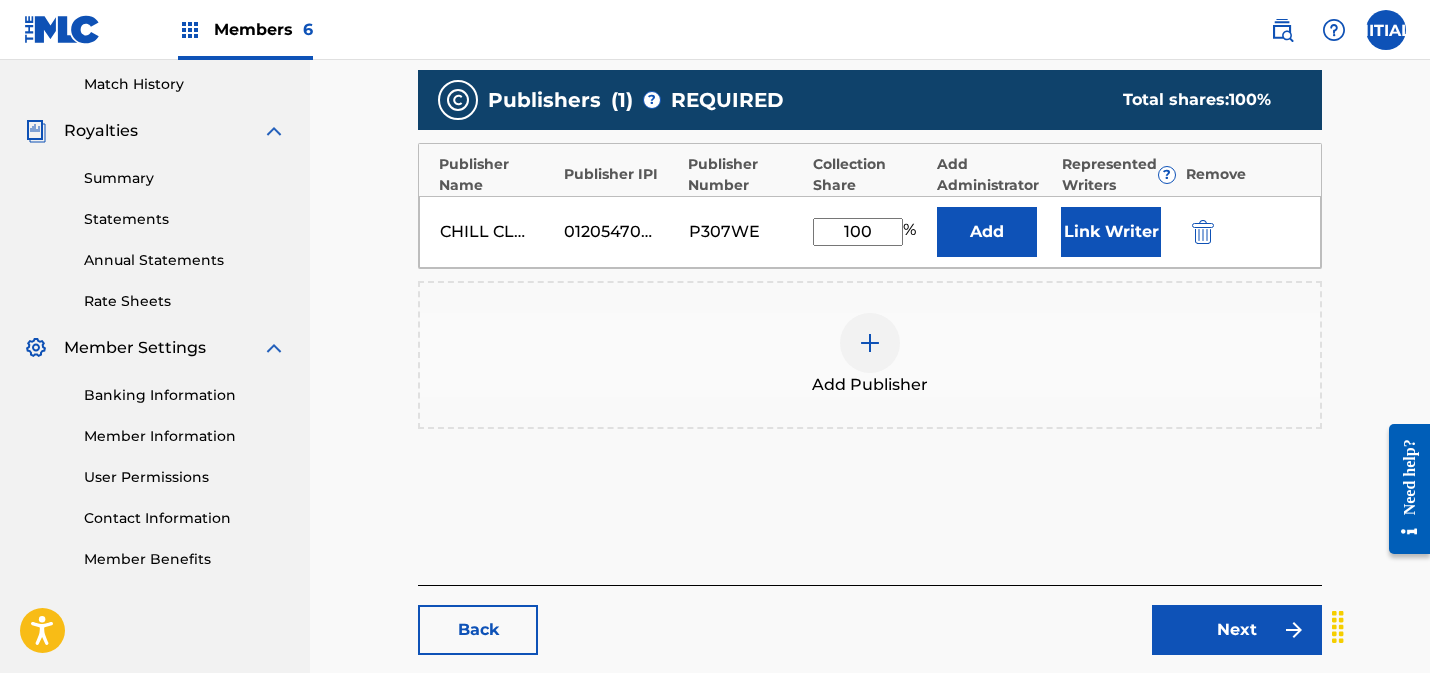 type on "100" 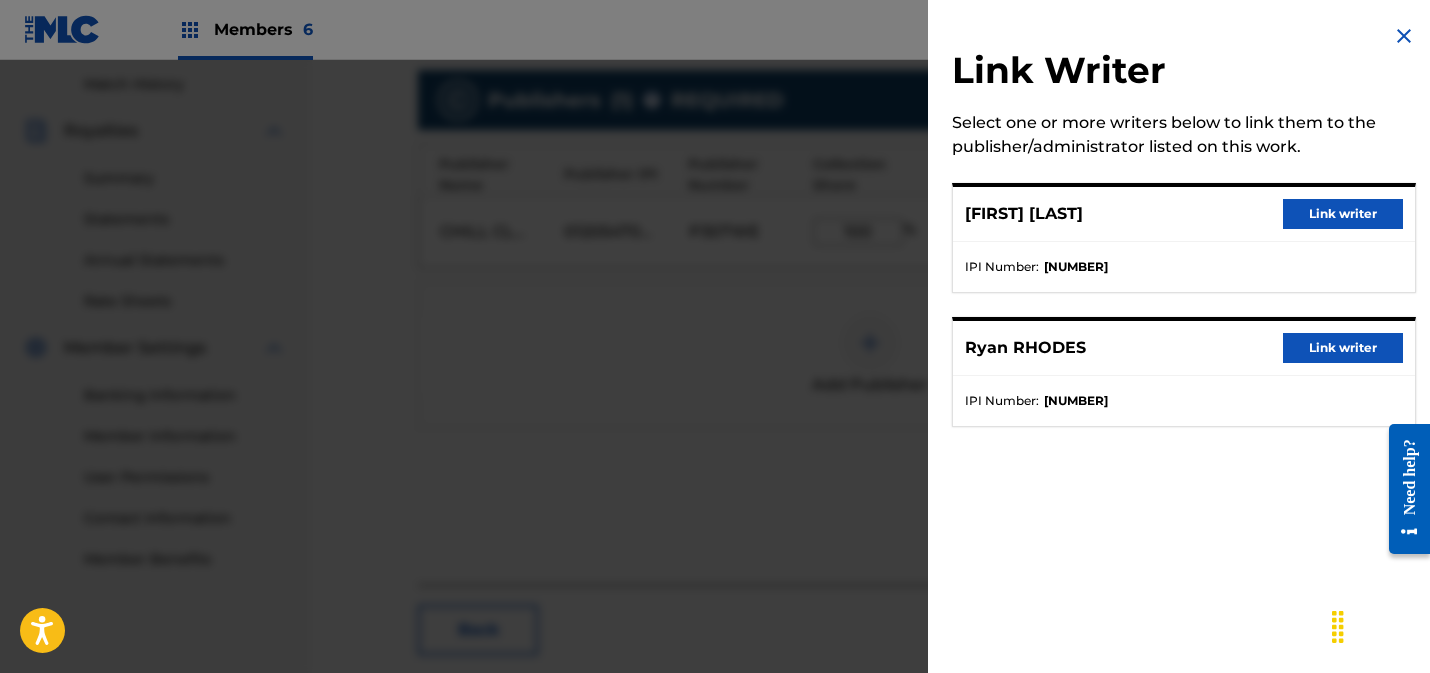 click on "Link writer" at bounding box center (1343, 214) 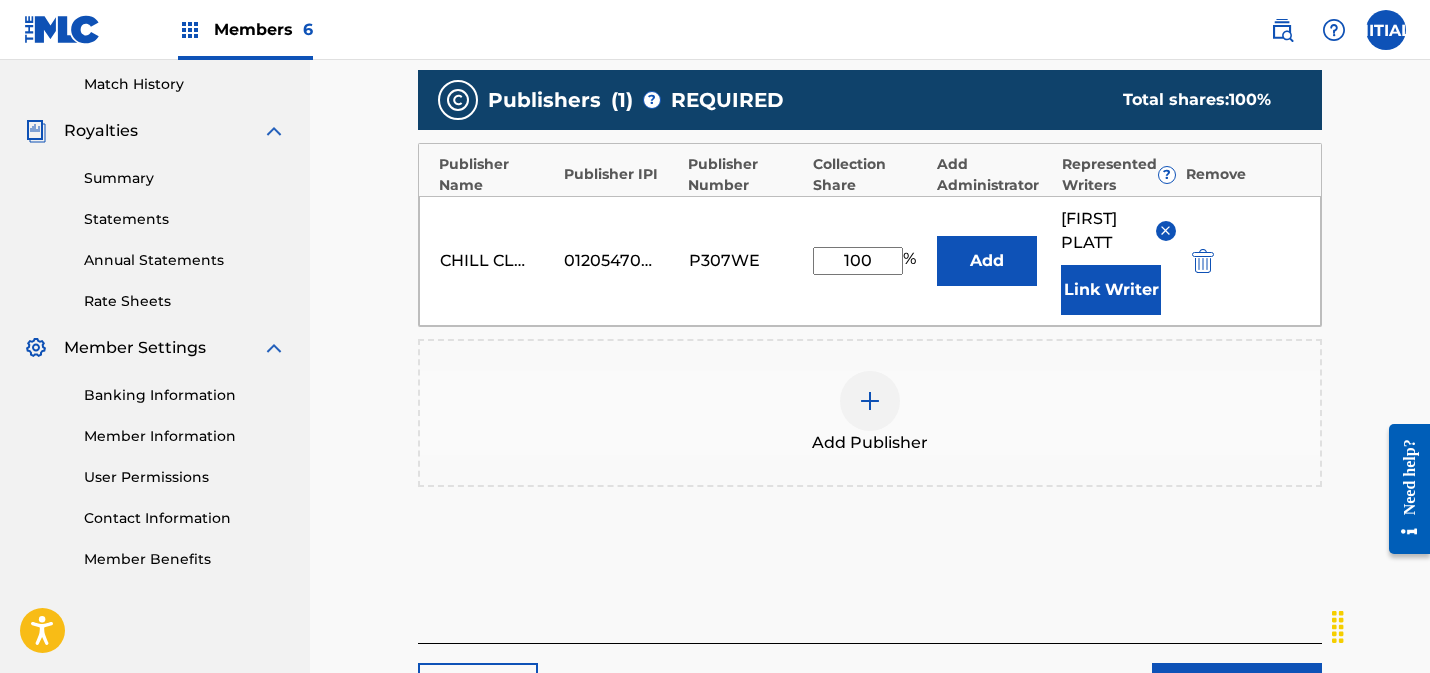 click on "Link Writer" at bounding box center [1111, 290] 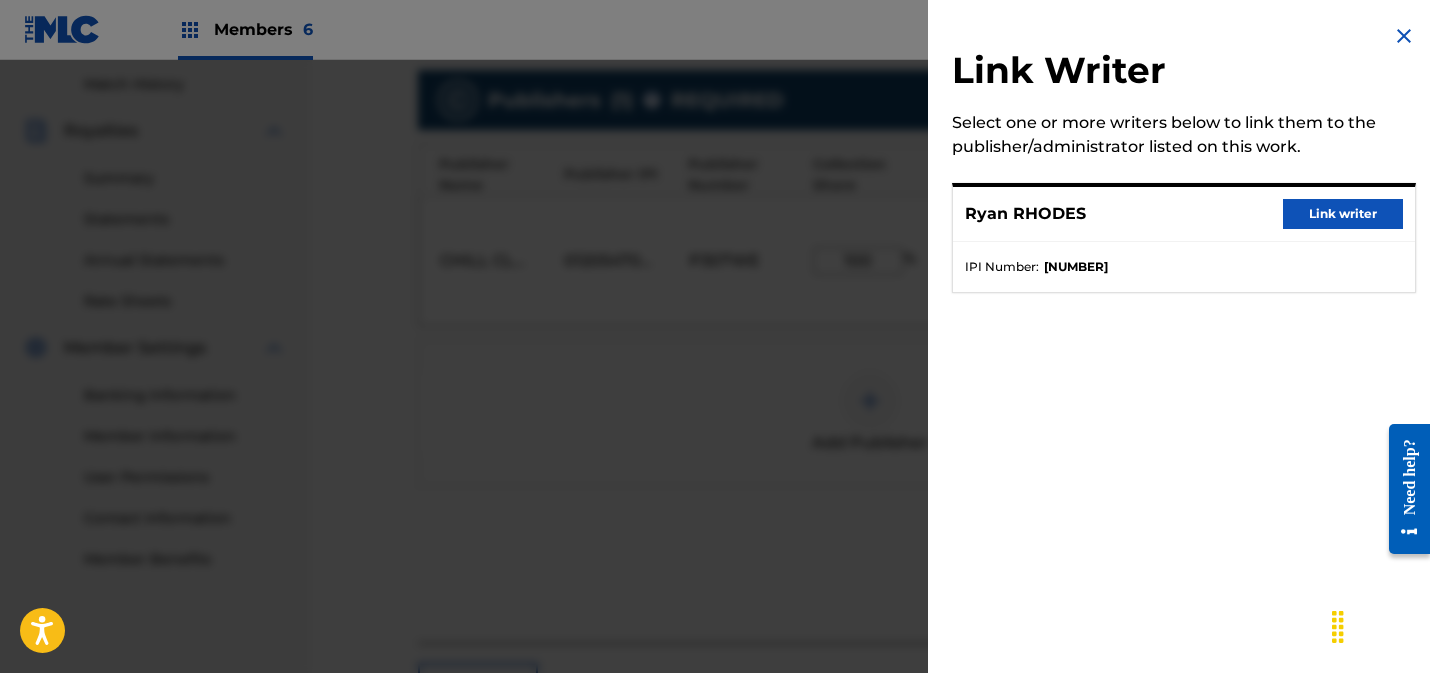 click on "Link writer" at bounding box center [1343, 214] 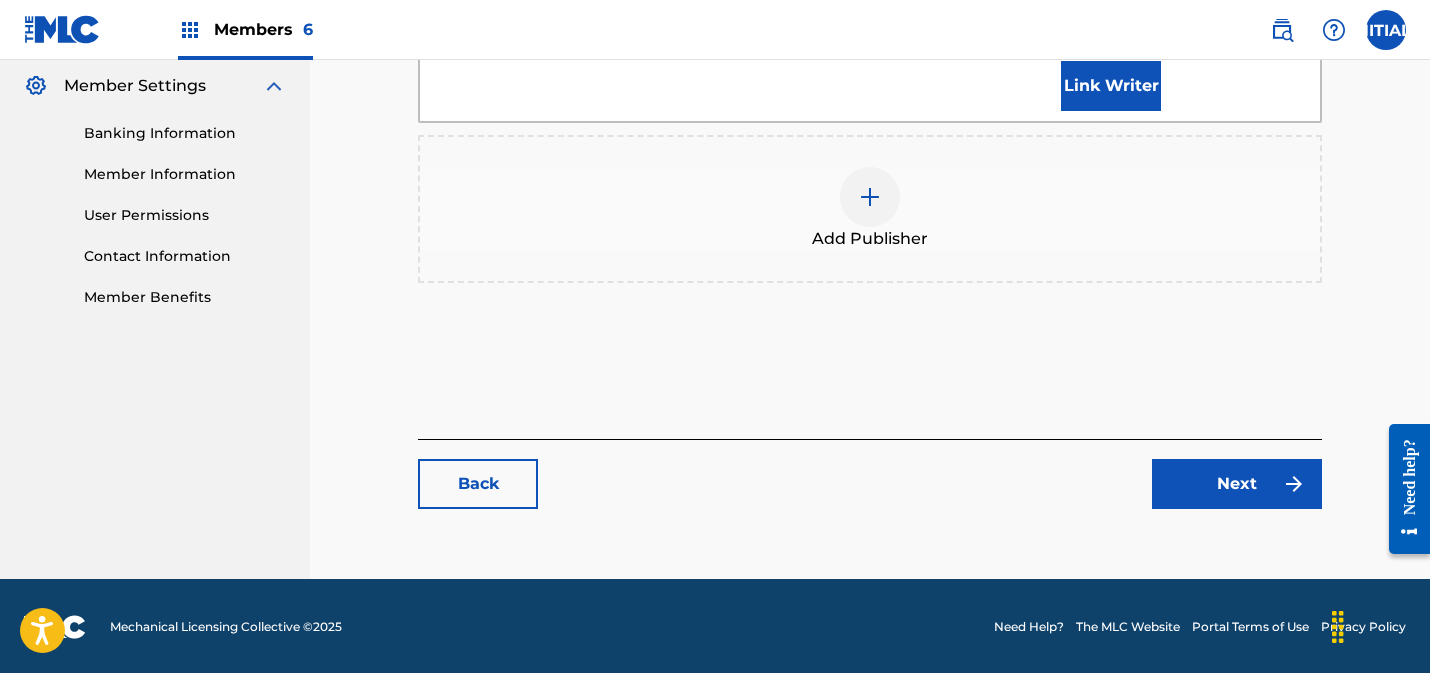 scroll, scrollTop: 814, scrollLeft: 0, axis: vertical 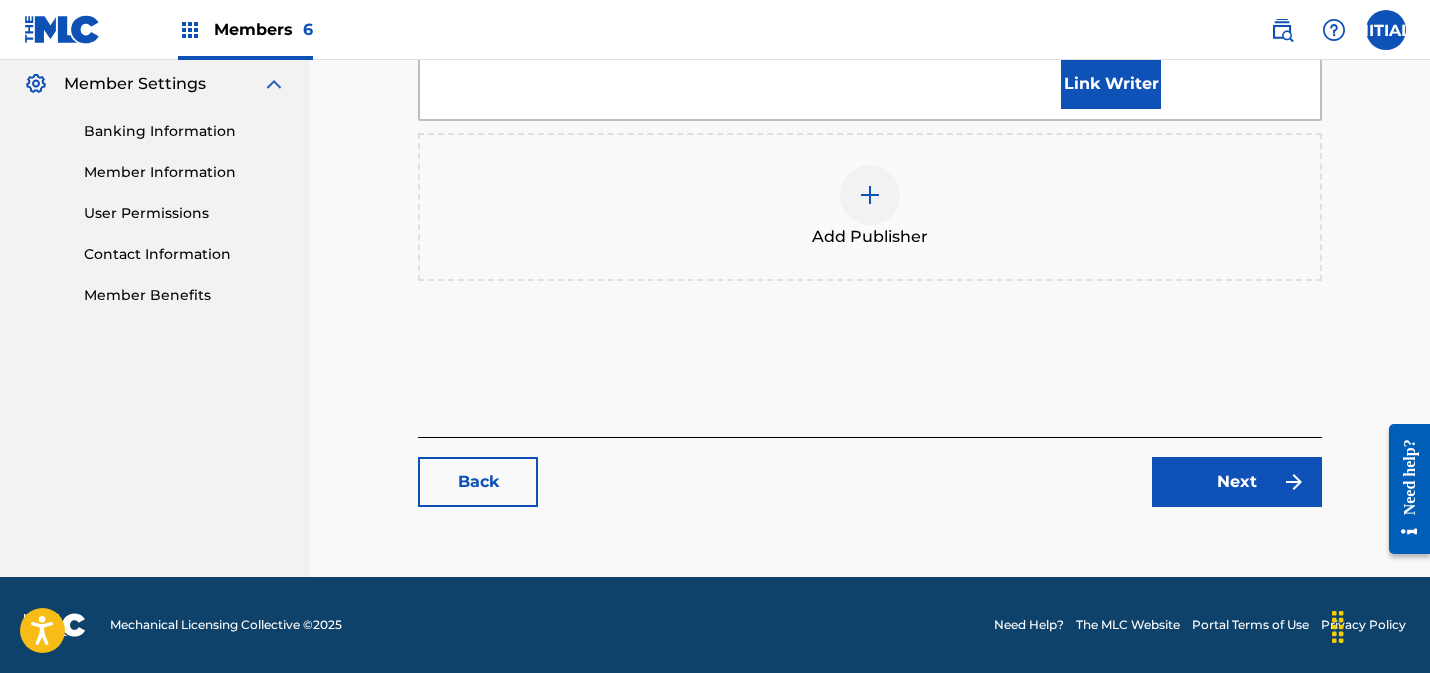 click on "Next" at bounding box center [1237, 482] 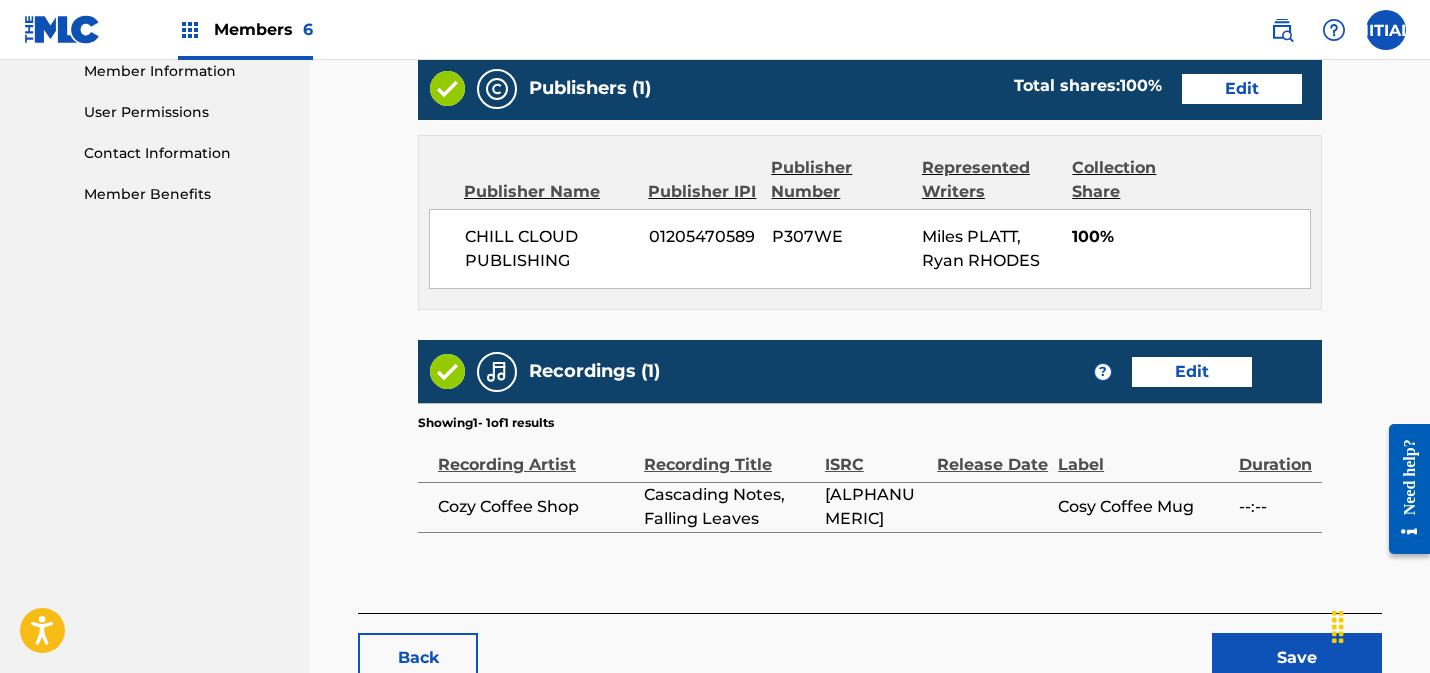scroll, scrollTop: 1038, scrollLeft: 0, axis: vertical 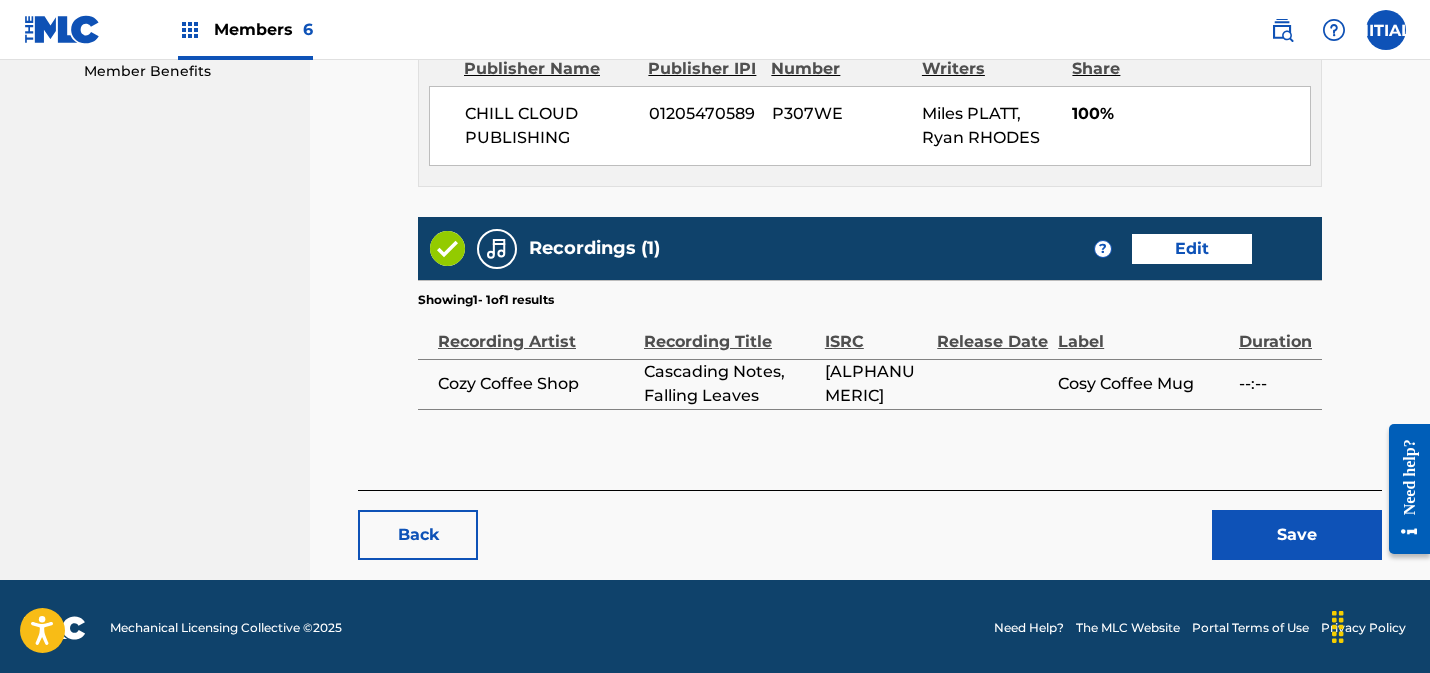 click on "Save" at bounding box center [1297, 535] 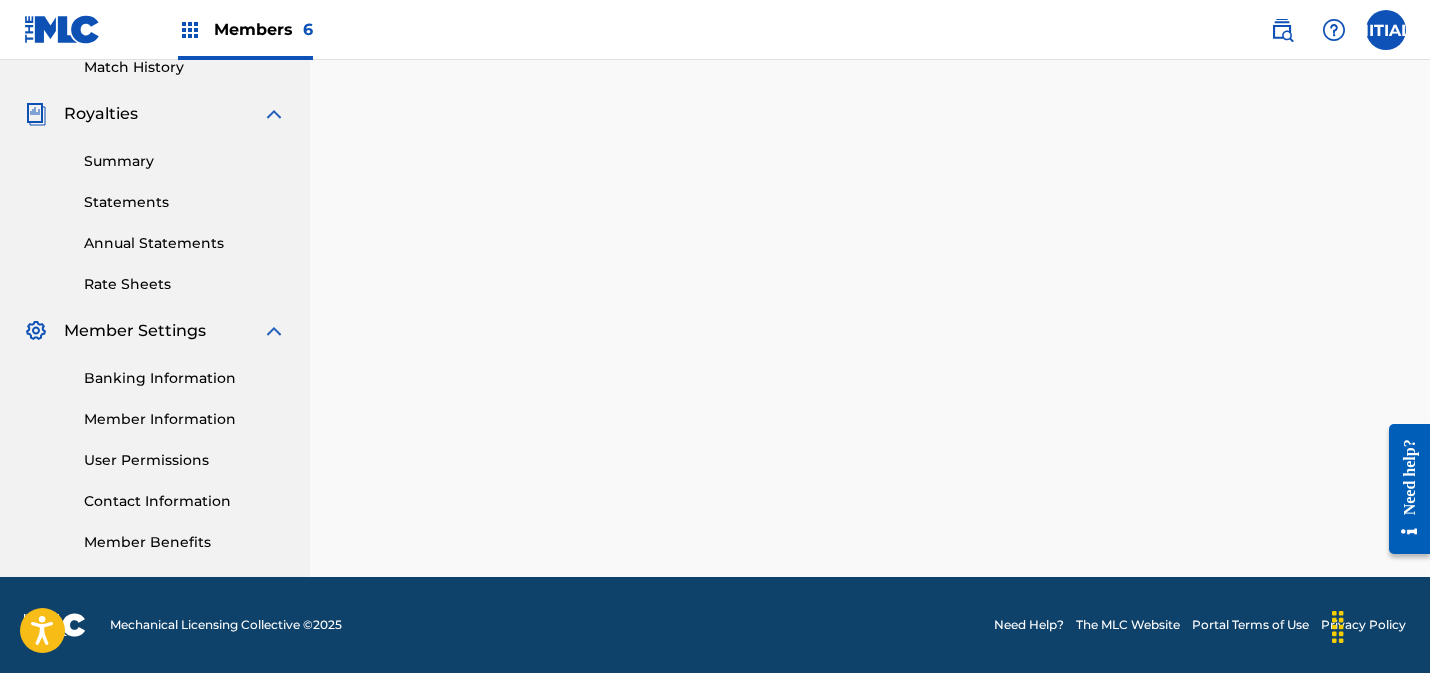 scroll, scrollTop: 0, scrollLeft: 0, axis: both 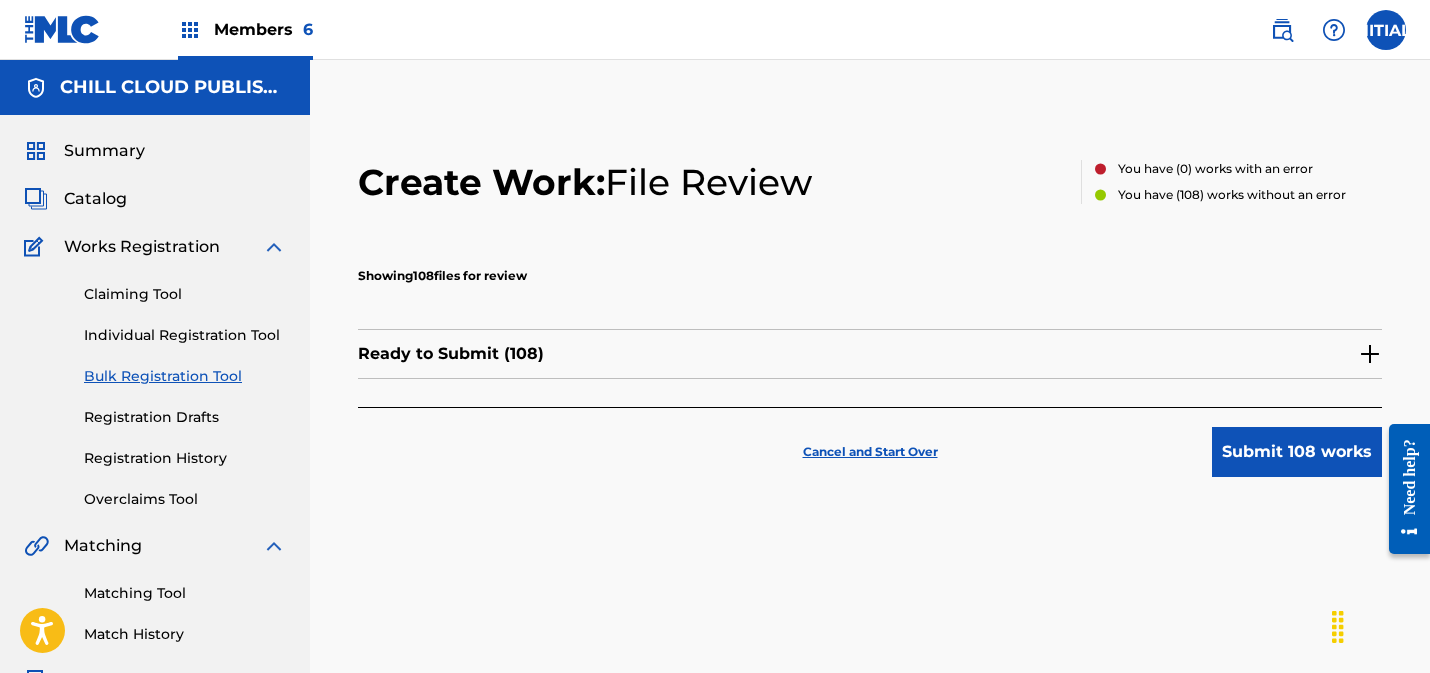click on "Submit 108 works" at bounding box center [1297, 452] 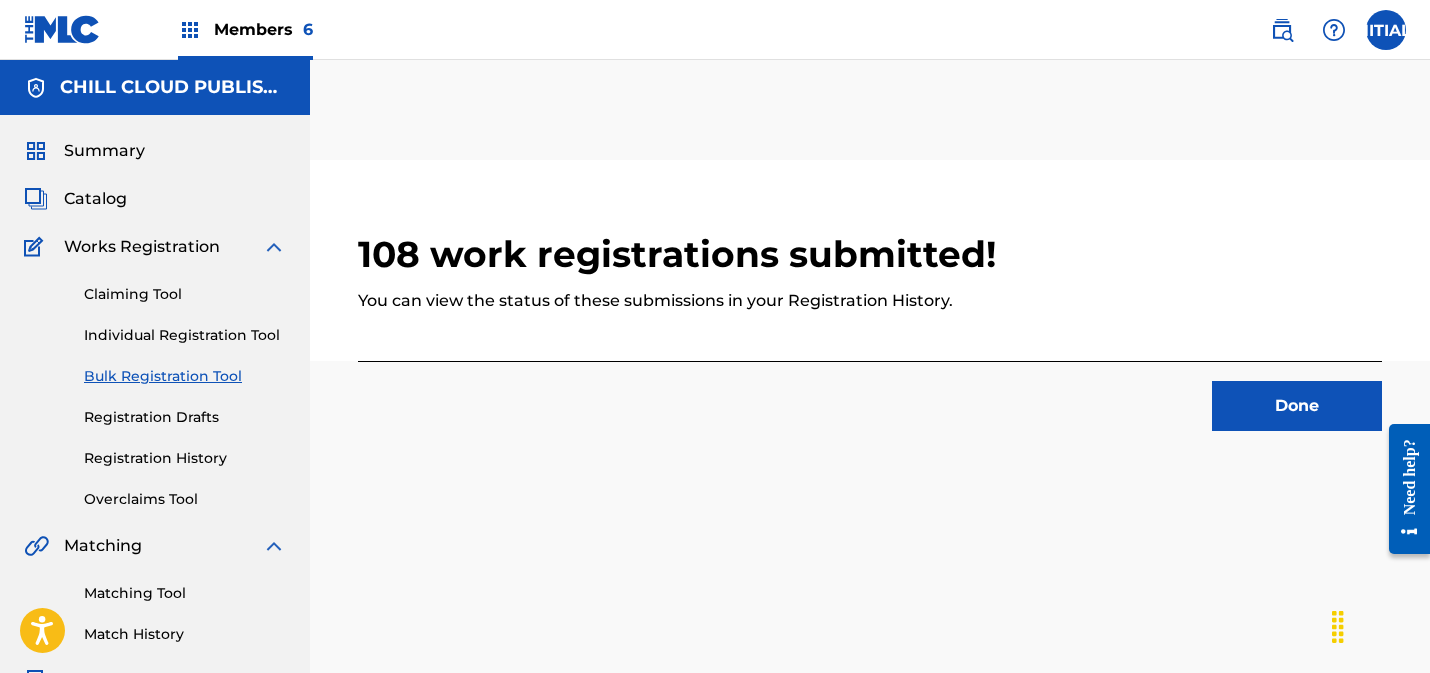 click on "Registration History" at bounding box center [185, 458] 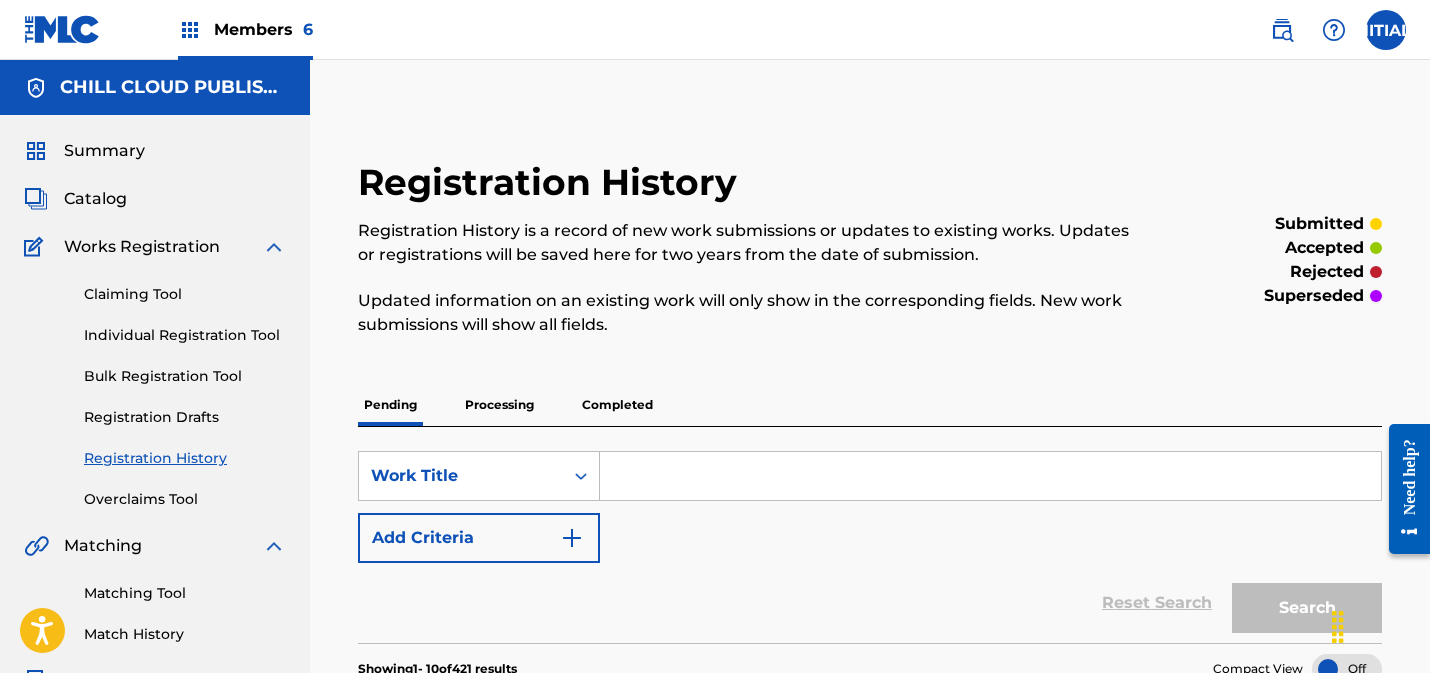 click on "Overclaims Tool" at bounding box center [185, 499] 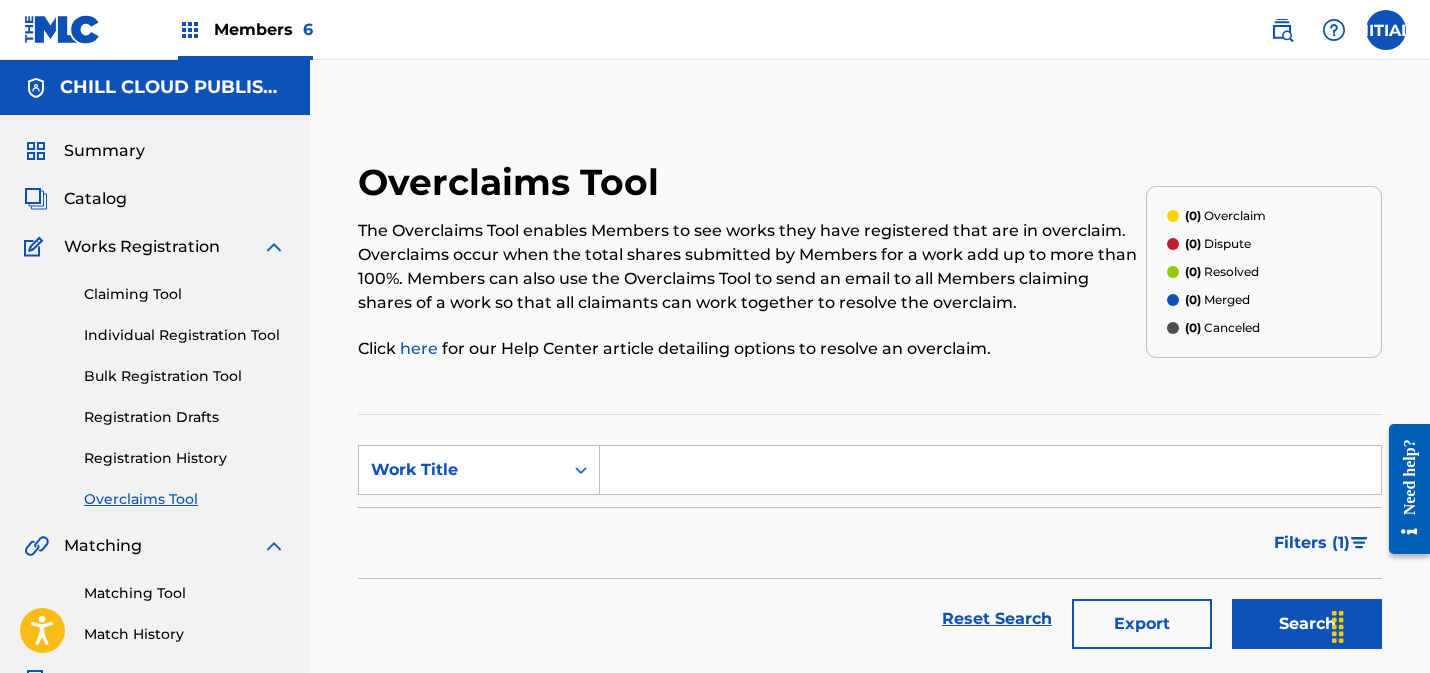 click on "Registration History" at bounding box center (185, 458) 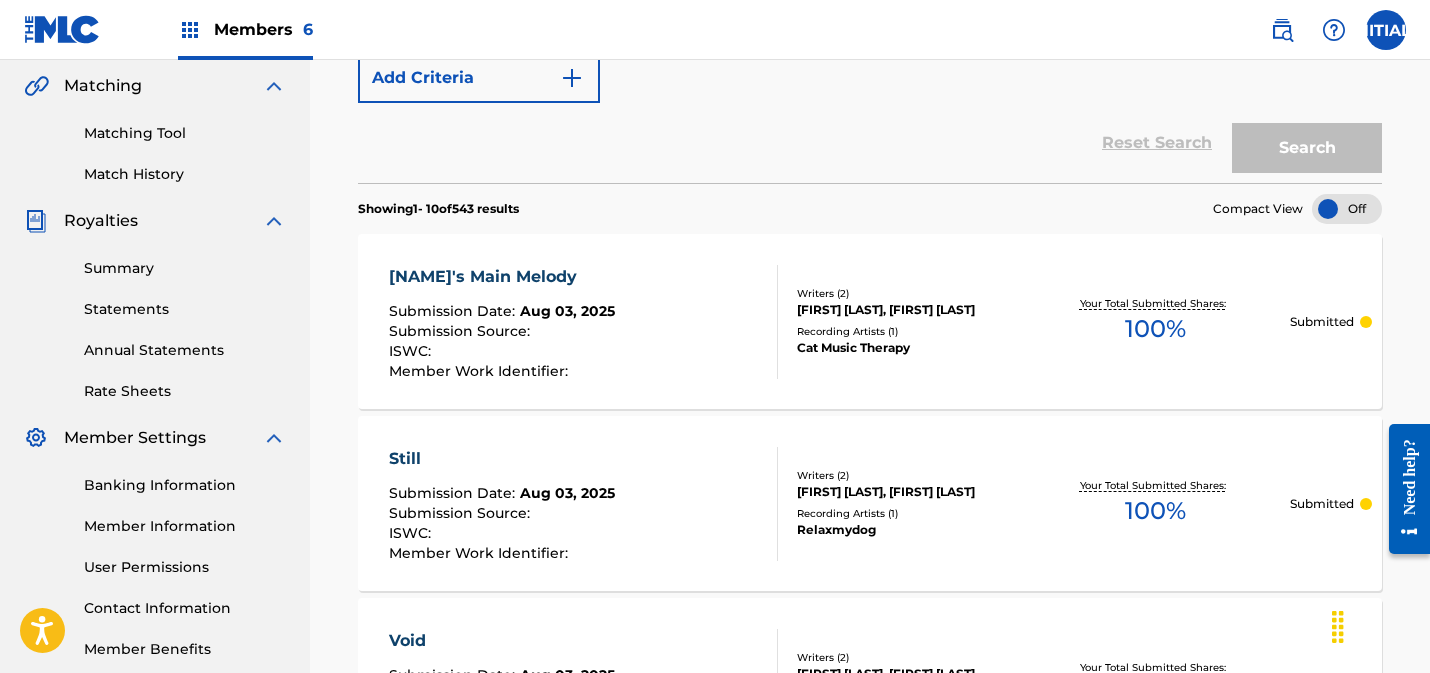 scroll, scrollTop: 463, scrollLeft: 0, axis: vertical 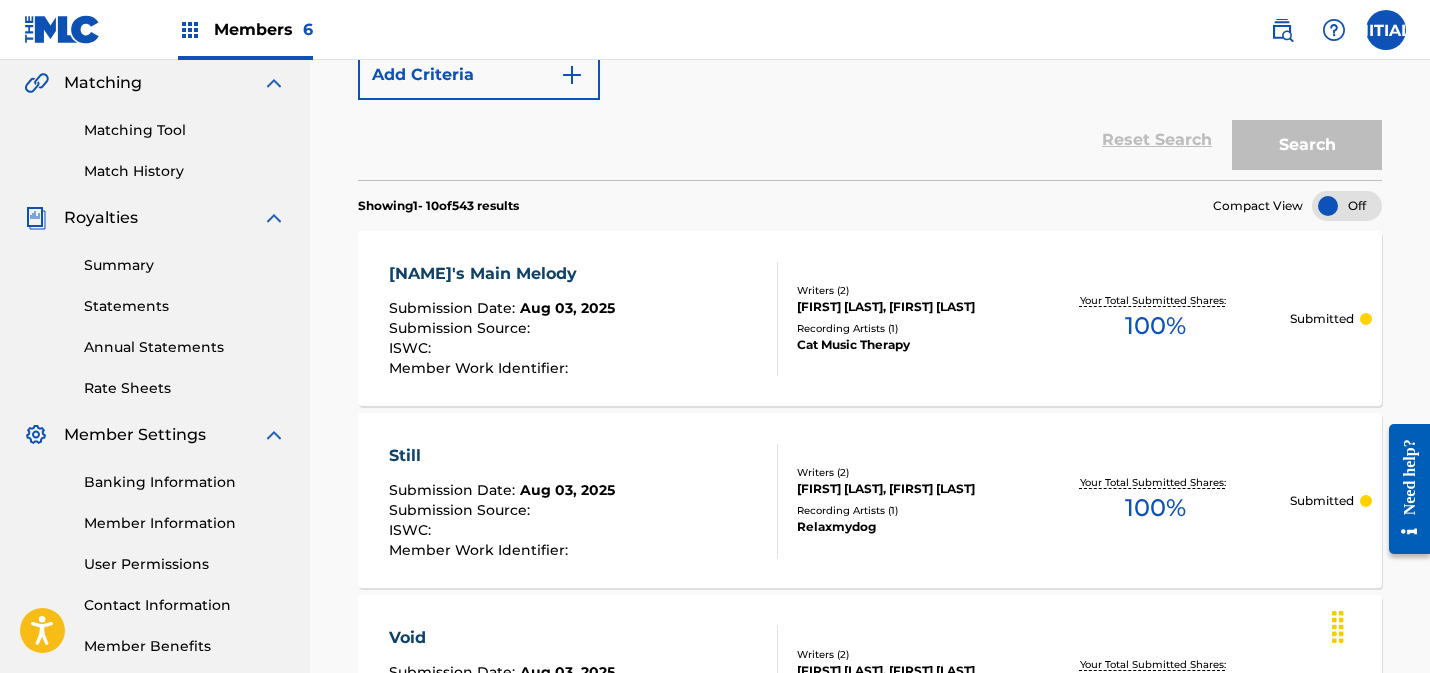 click on "Summary" at bounding box center [185, 265] 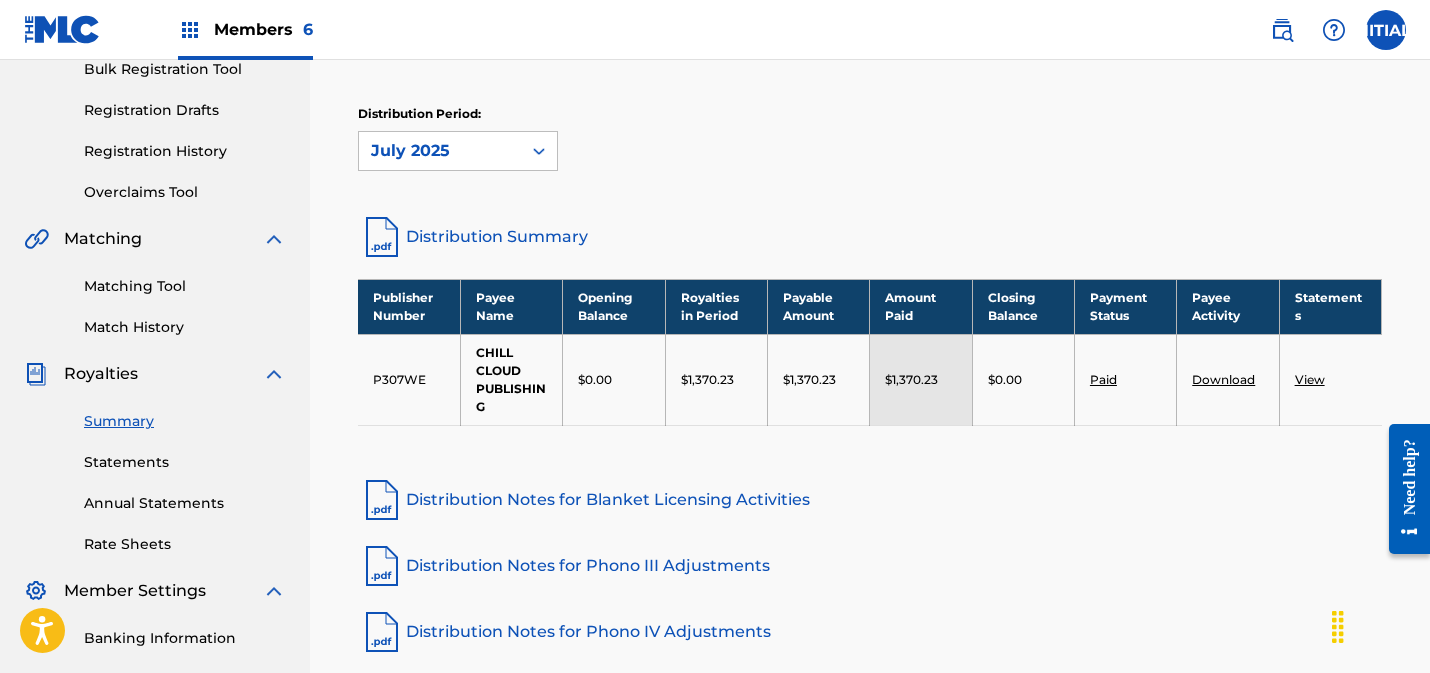 scroll, scrollTop: 380, scrollLeft: 0, axis: vertical 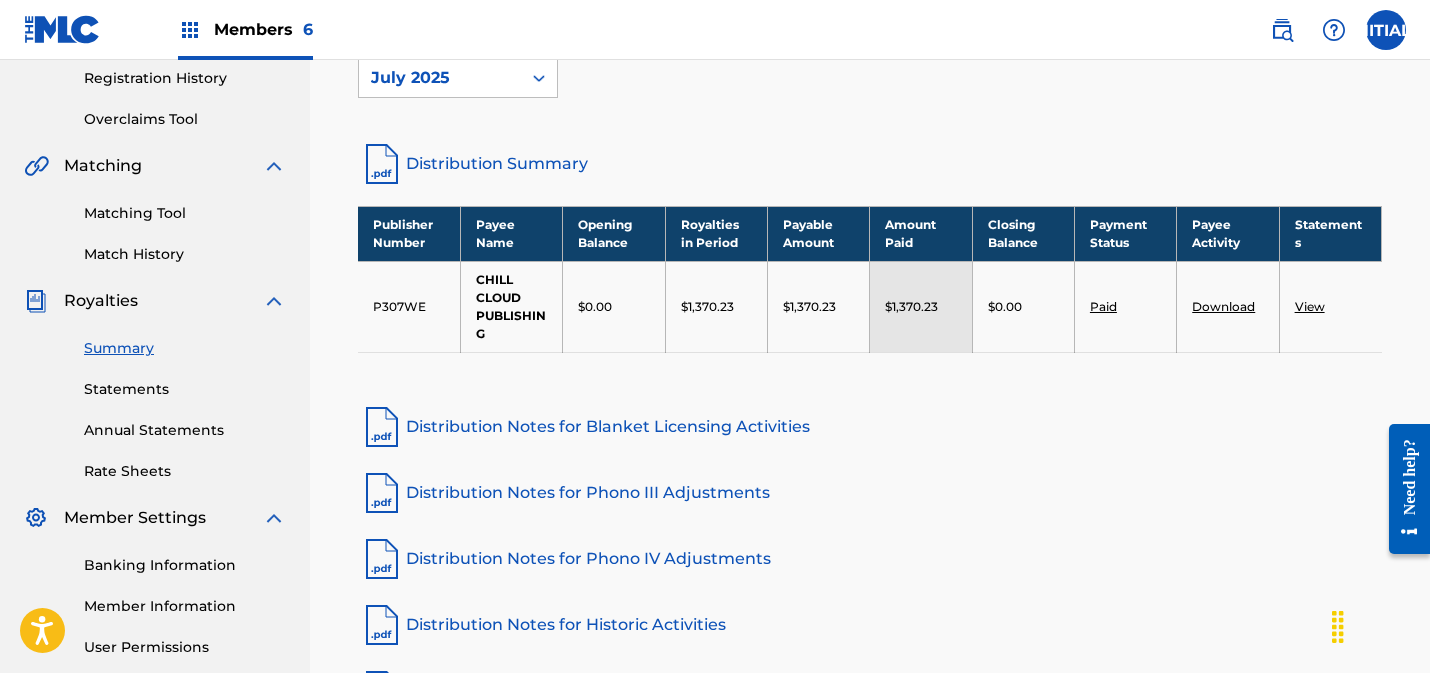 click on "Distribution Summary" at bounding box center [870, 164] 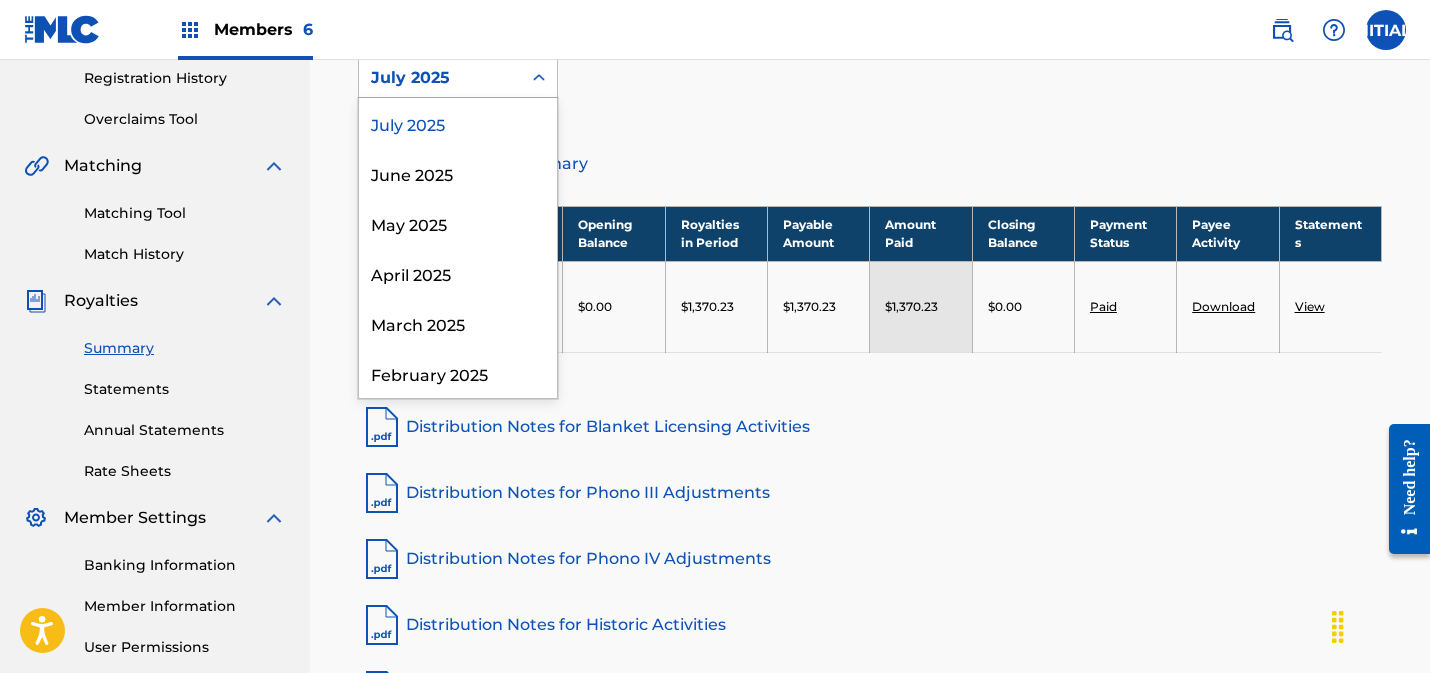 click on "July 2025" at bounding box center [440, 78] 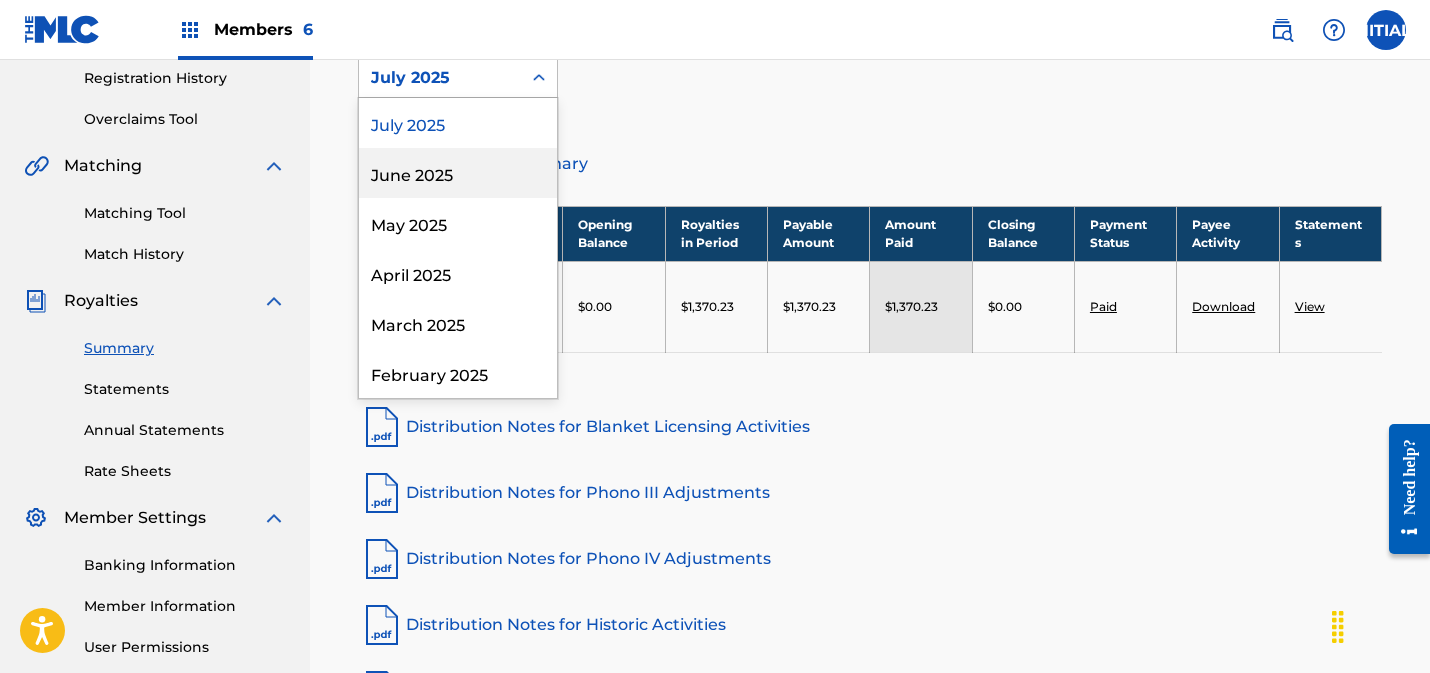 click on "June 2025" at bounding box center [458, 173] 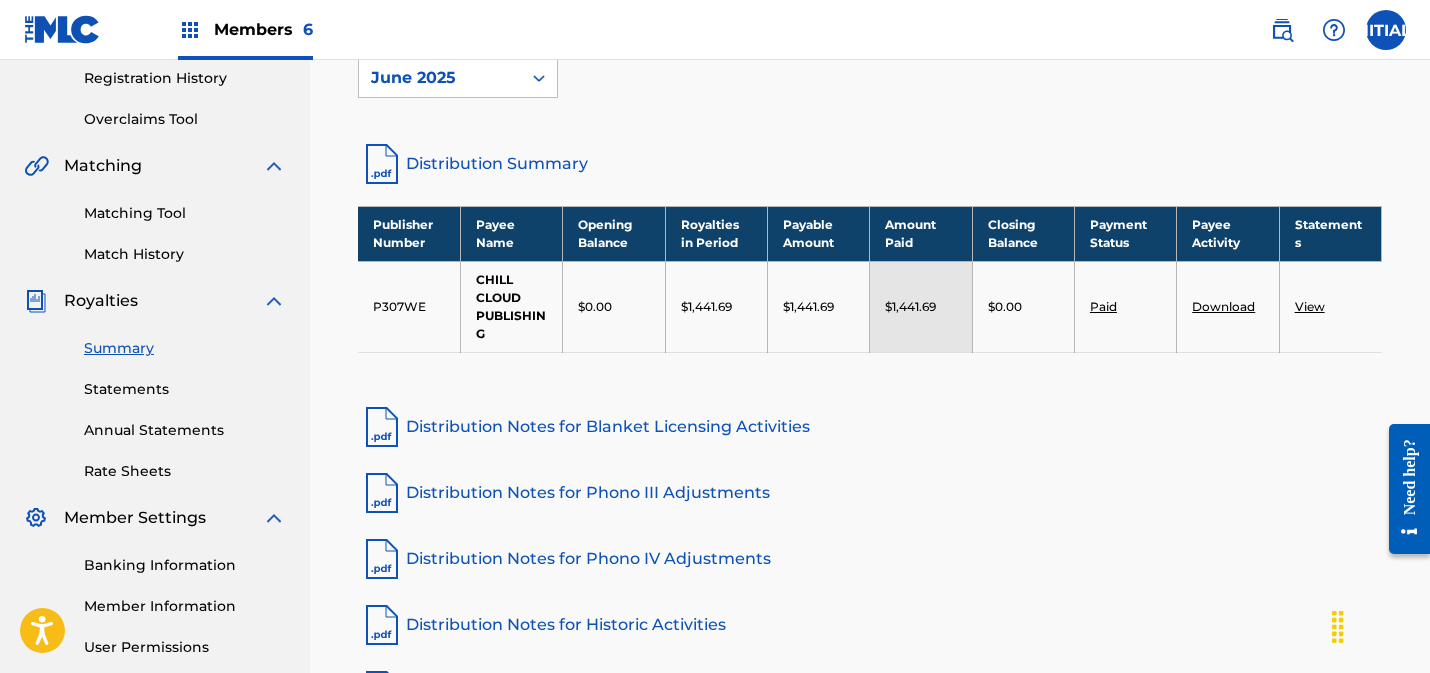 click on "June 2025" at bounding box center [440, 78] 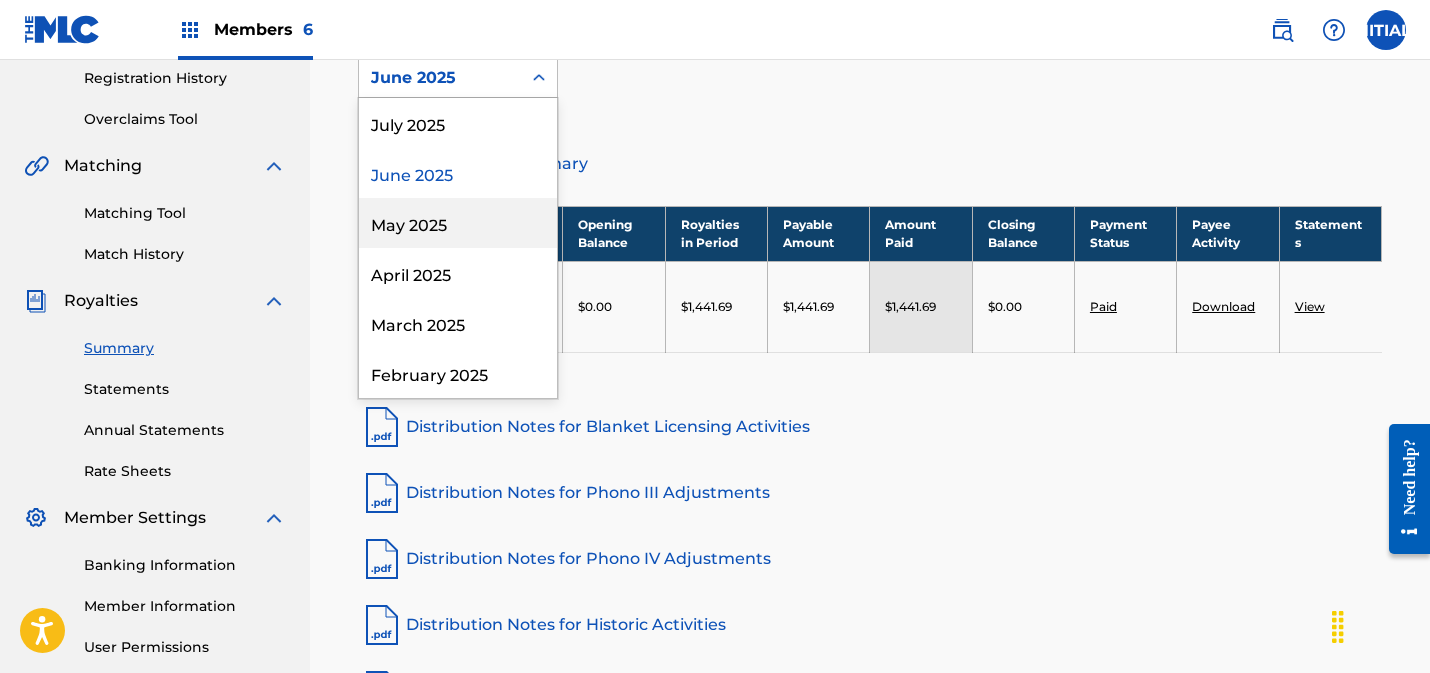 click on "May 2025" at bounding box center [458, 223] 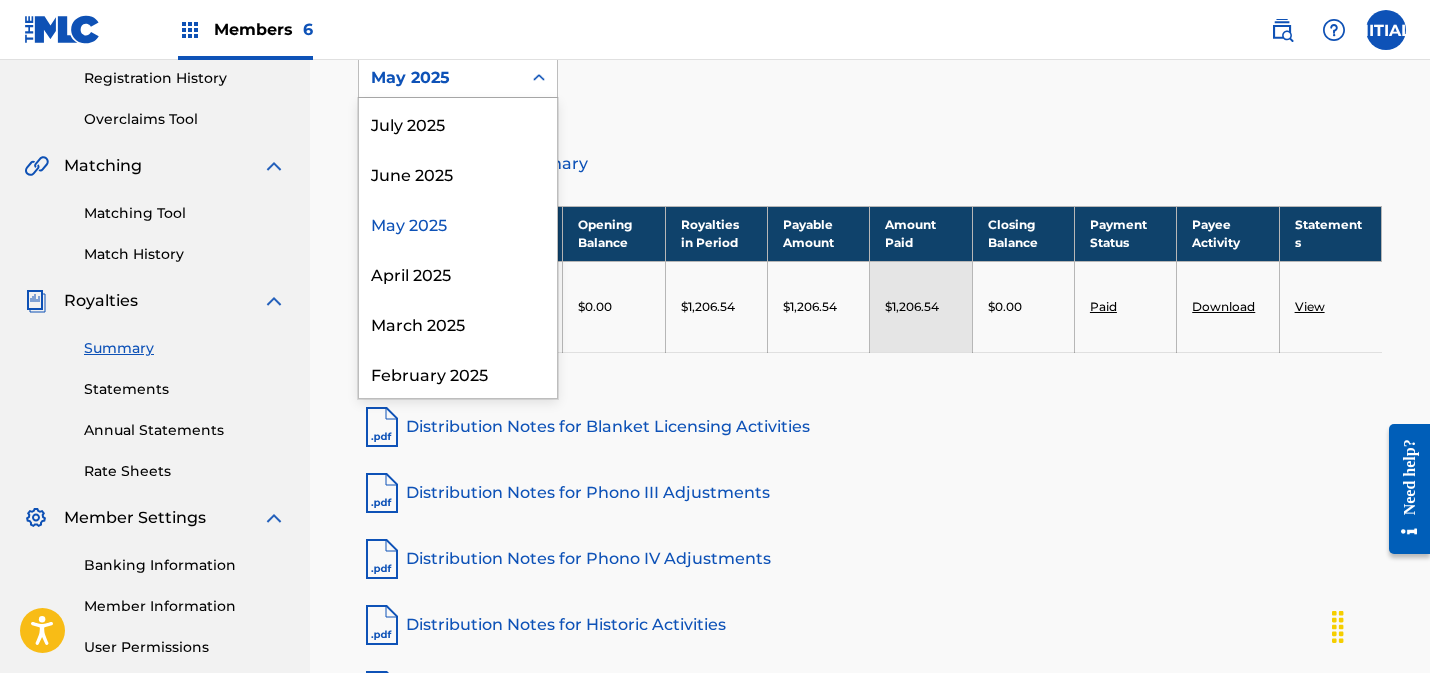 click on "May 2025" at bounding box center [440, 78] 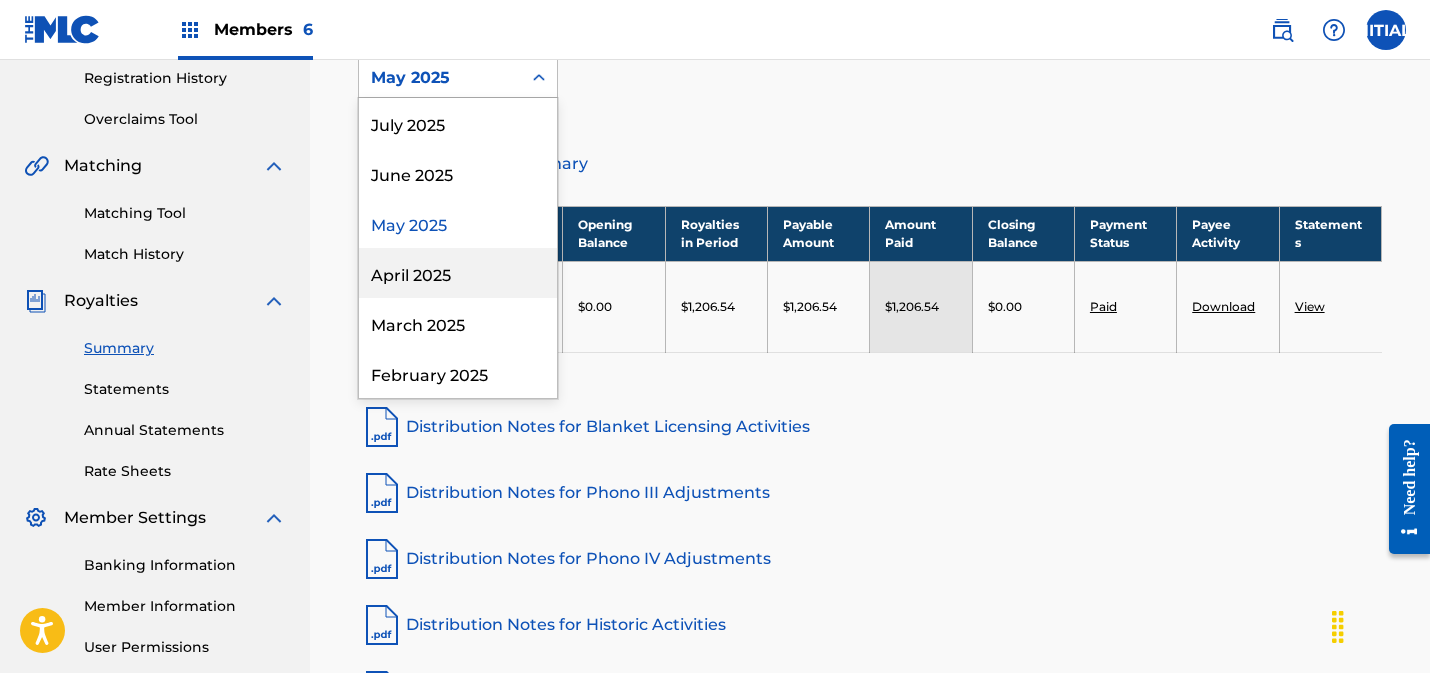 click on "April 2025" at bounding box center [458, 273] 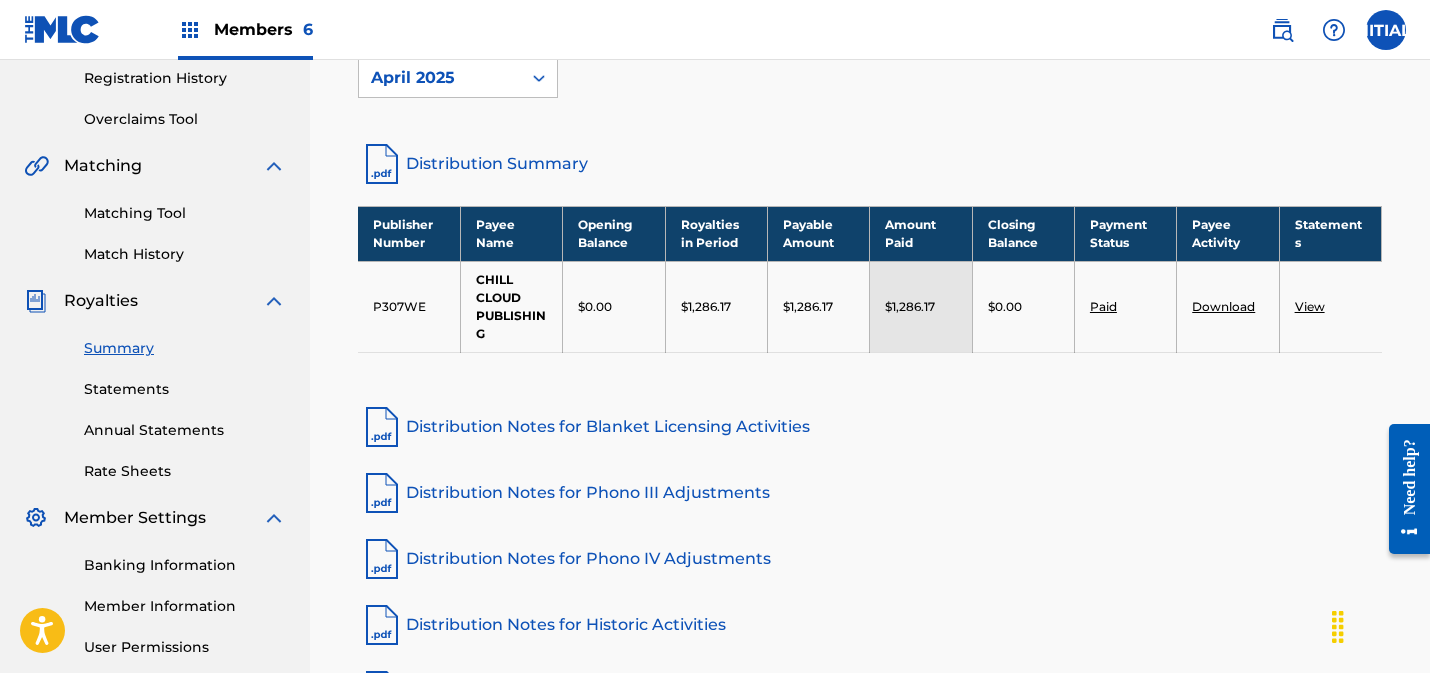 click on "April 2025" at bounding box center [440, 78] 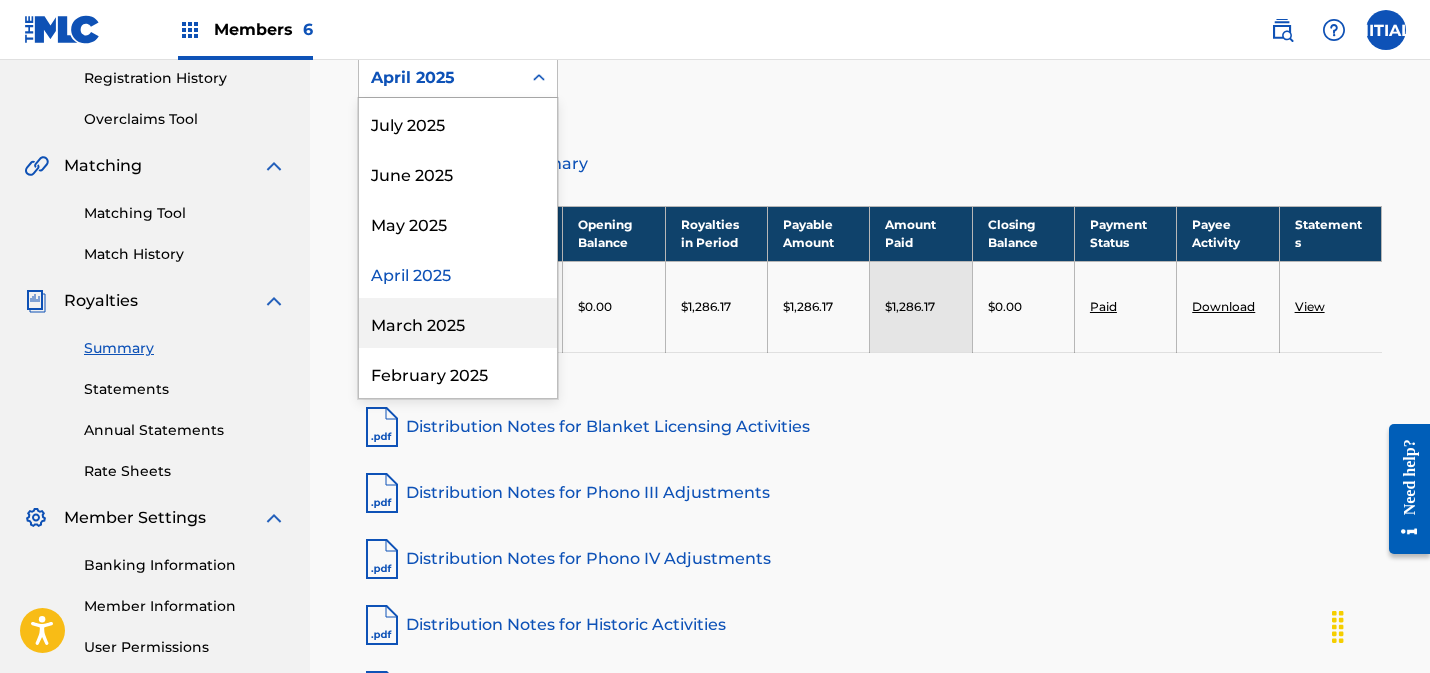 drag, startPoint x: 423, startPoint y: 322, endPoint x: 475, endPoint y: 291, distance: 60.53924 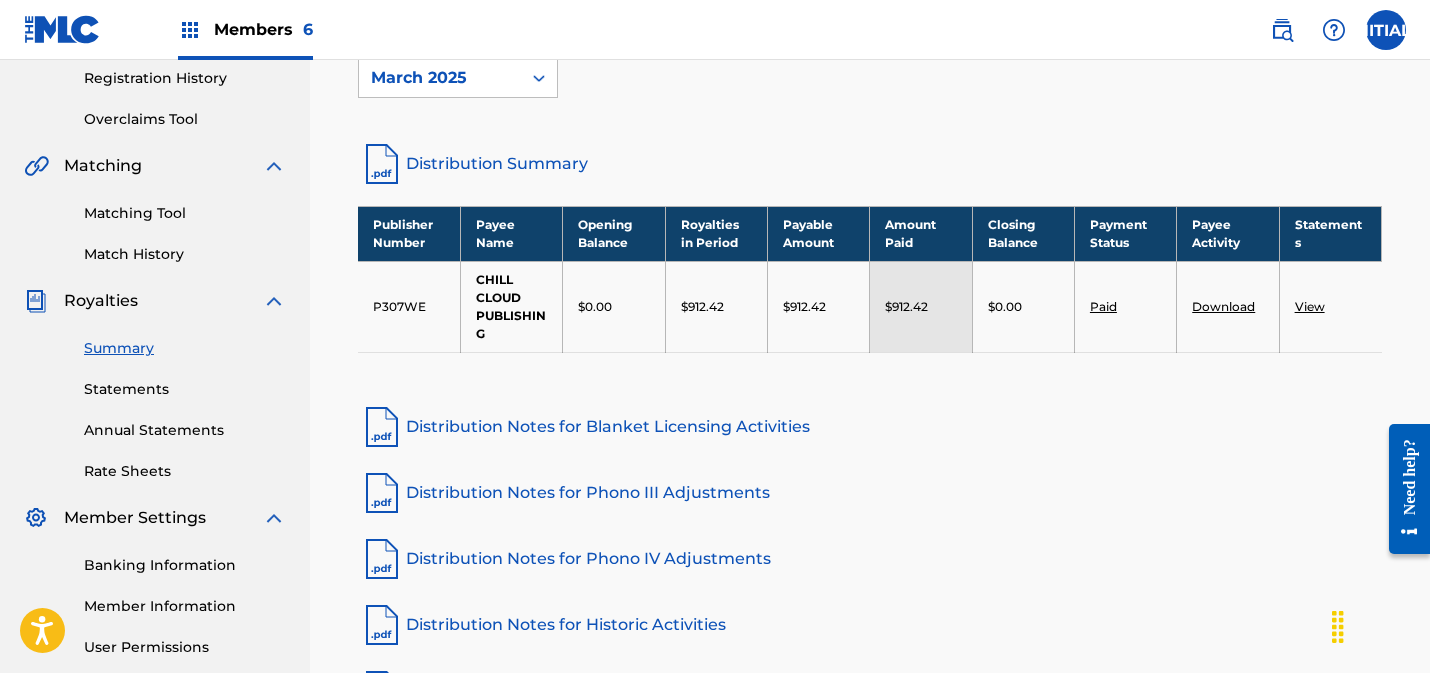 click on "March 2025" at bounding box center (440, 78) 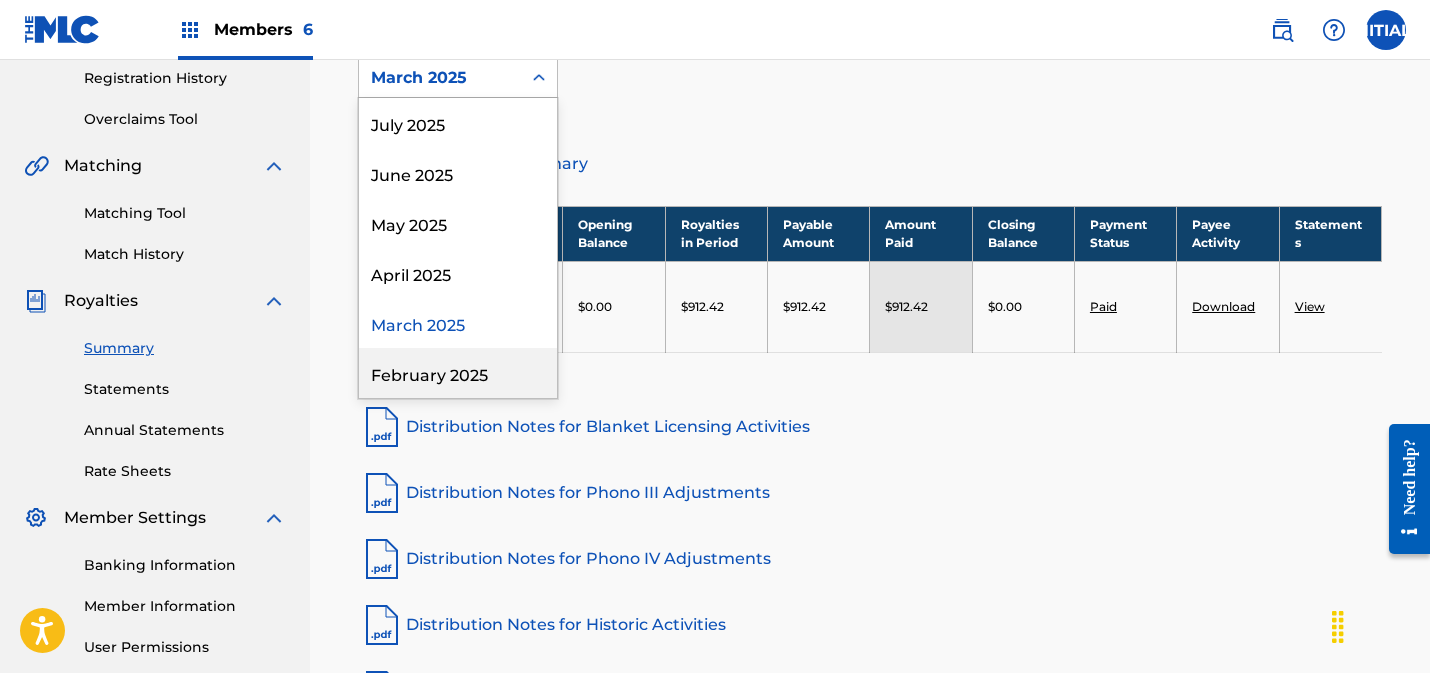 click on "February 2025" at bounding box center [458, 373] 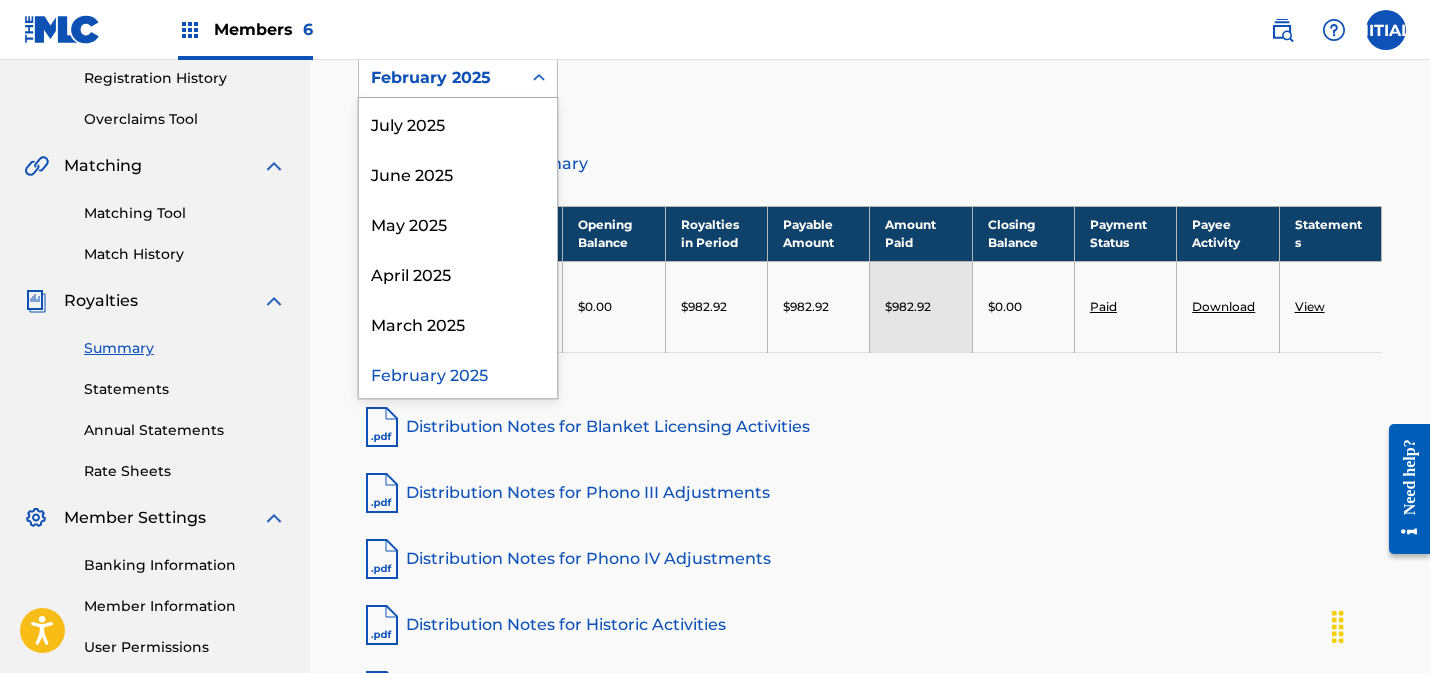 drag, startPoint x: 461, startPoint y: 84, endPoint x: 464, endPoint y: 132, distance: 48.09366 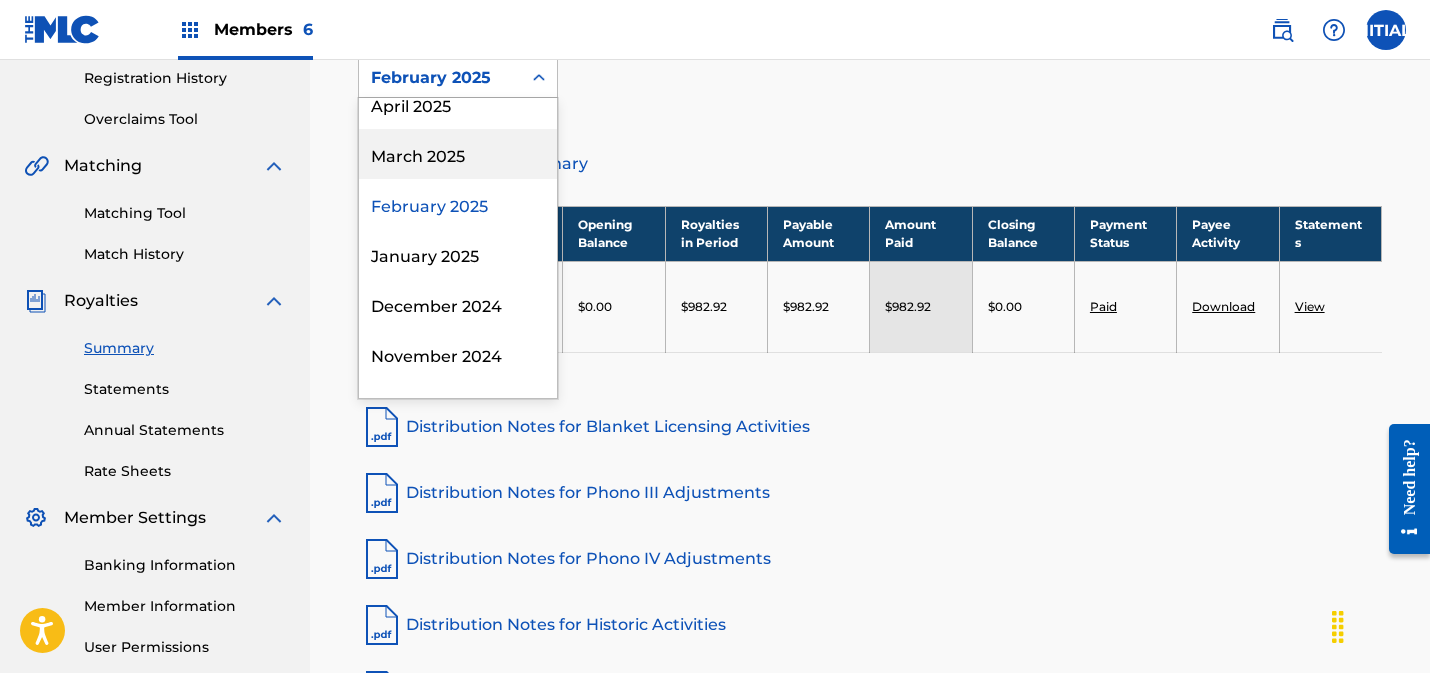 scroll, scrollTop: 174, scrollLeft: 0, axis: vertical 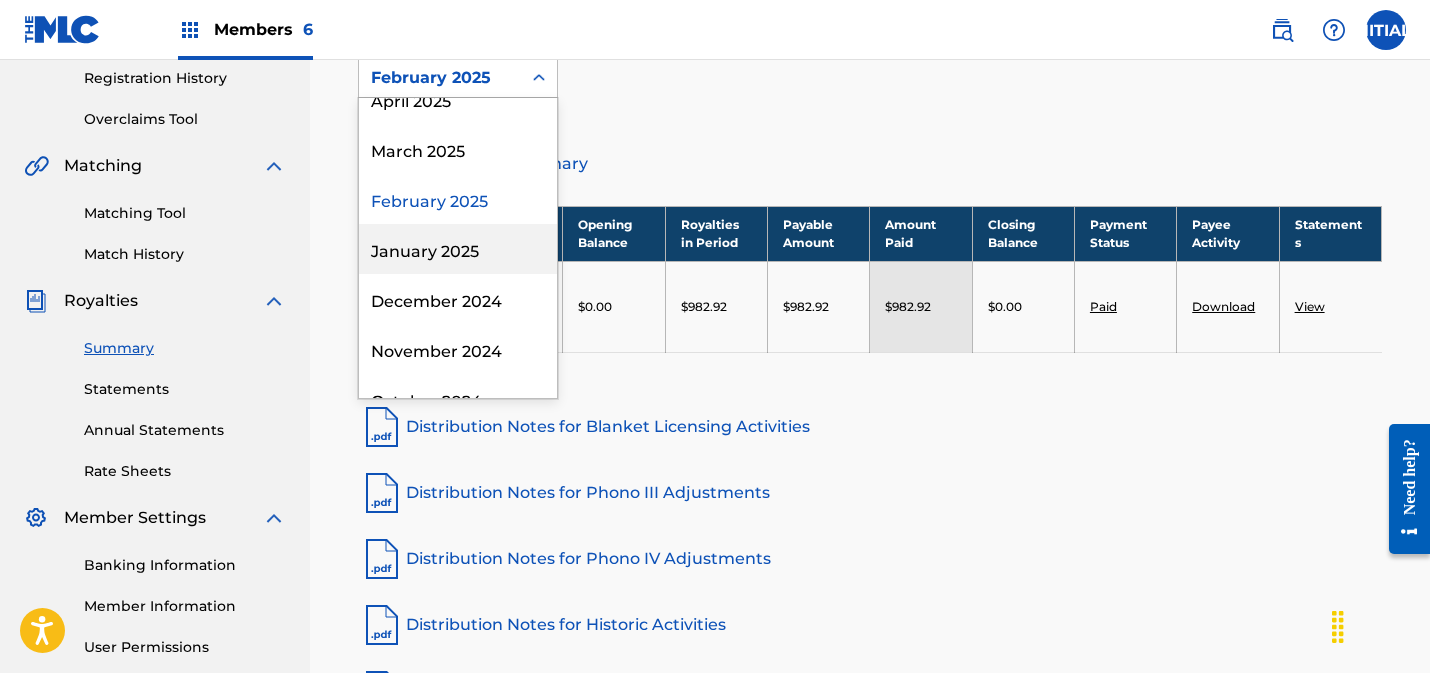 click on "January 2025" at bounding box center [458, 249] 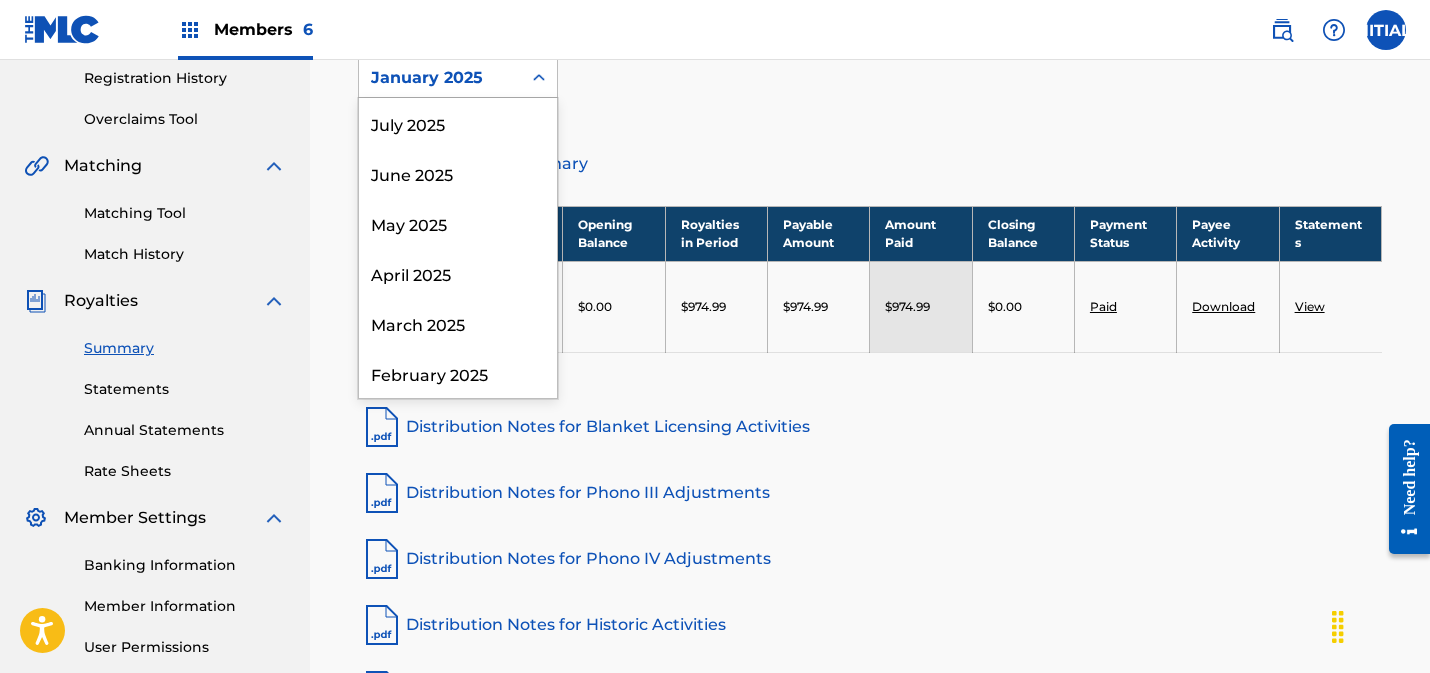 click on "January 2025" at bounding box center (440, 78) 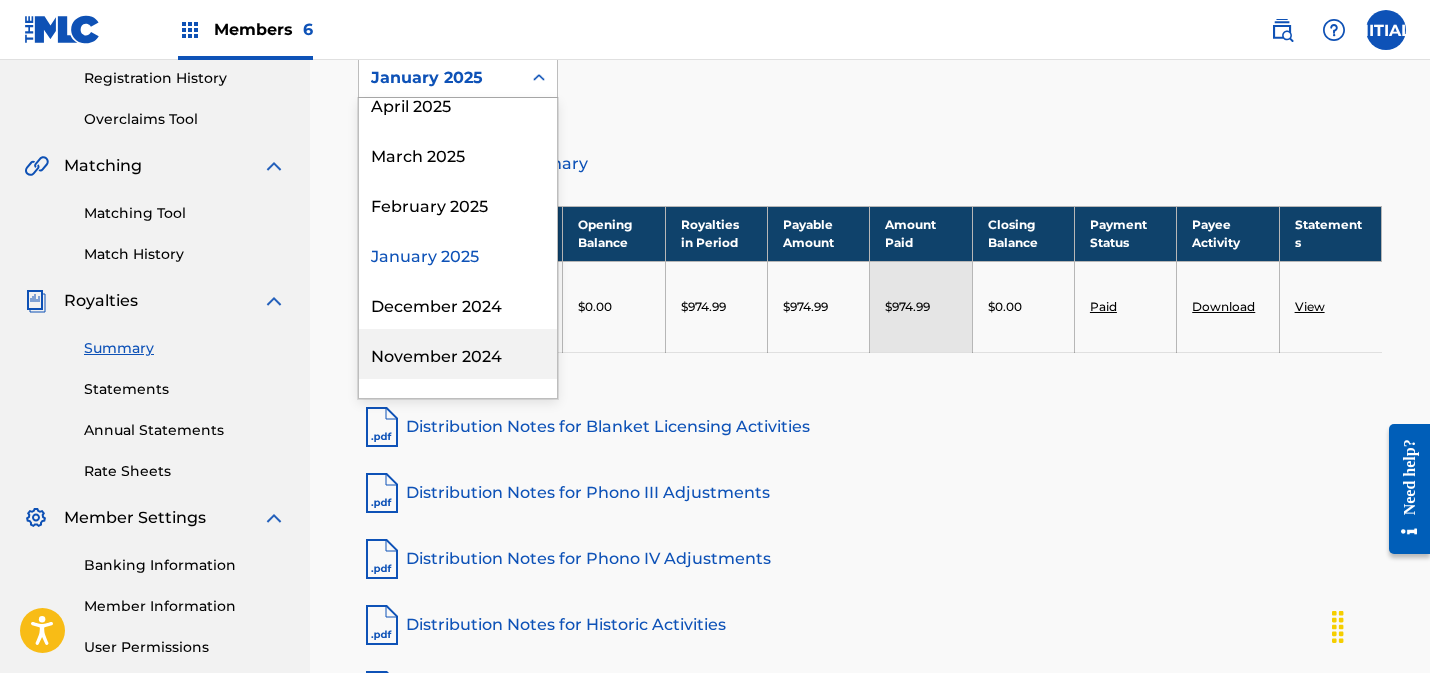 scroll, scrollTop: 204, scrollLeft: 0, axis: vertical 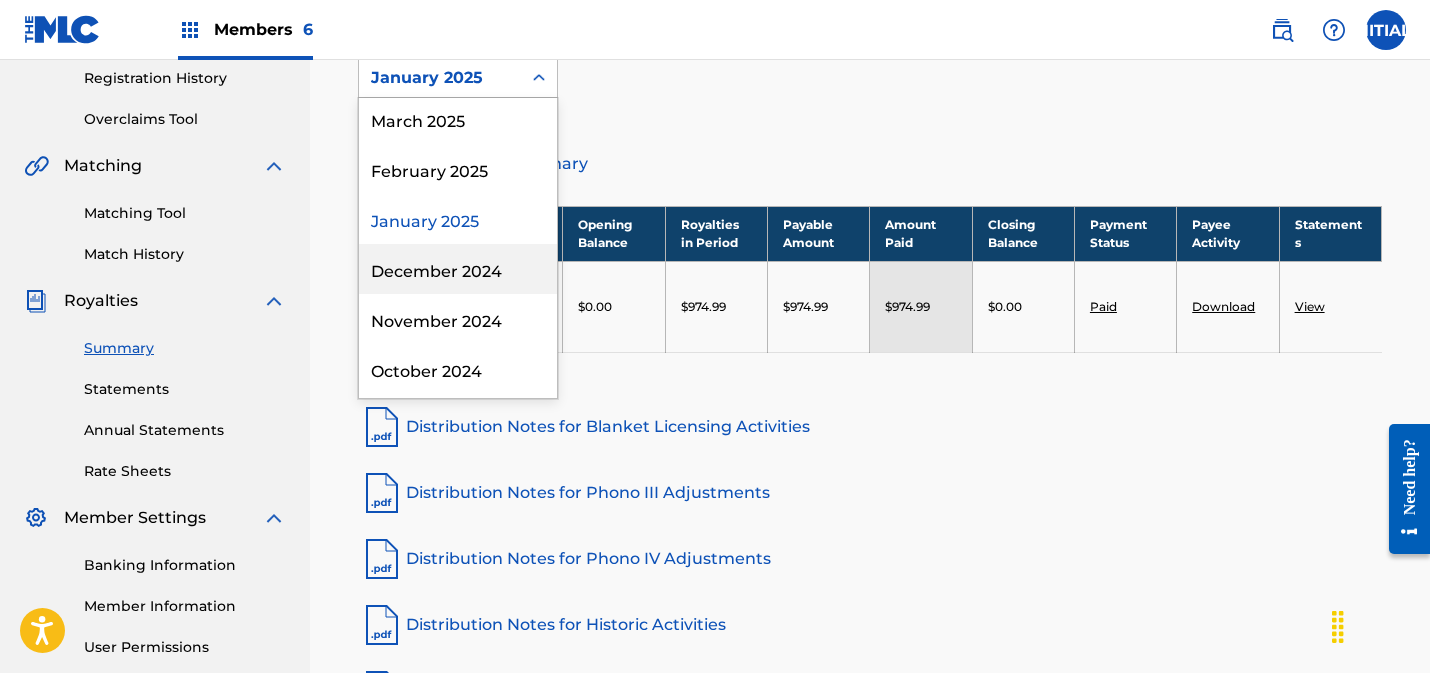 click on "December 2024" at bounding box center [458, 269] 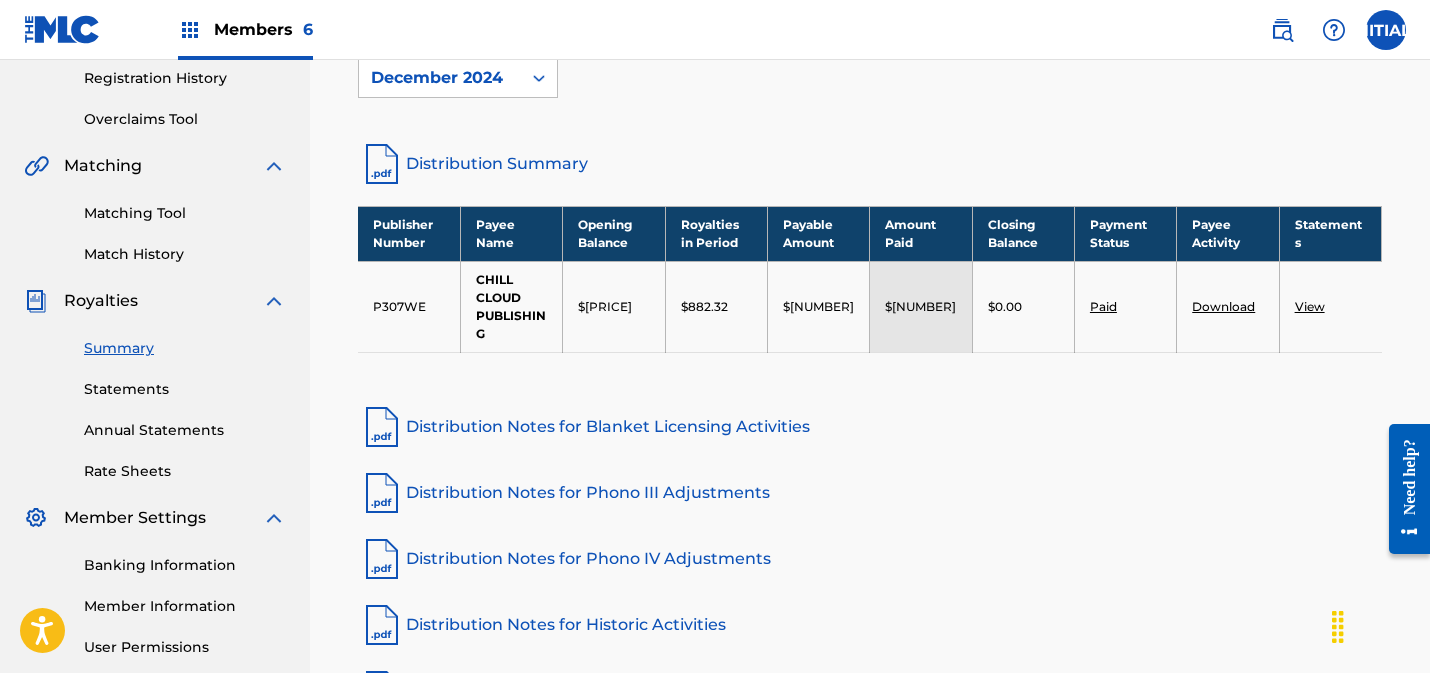 scroll, scrollTop: 387, scrollLeft: 0, axis: vertical 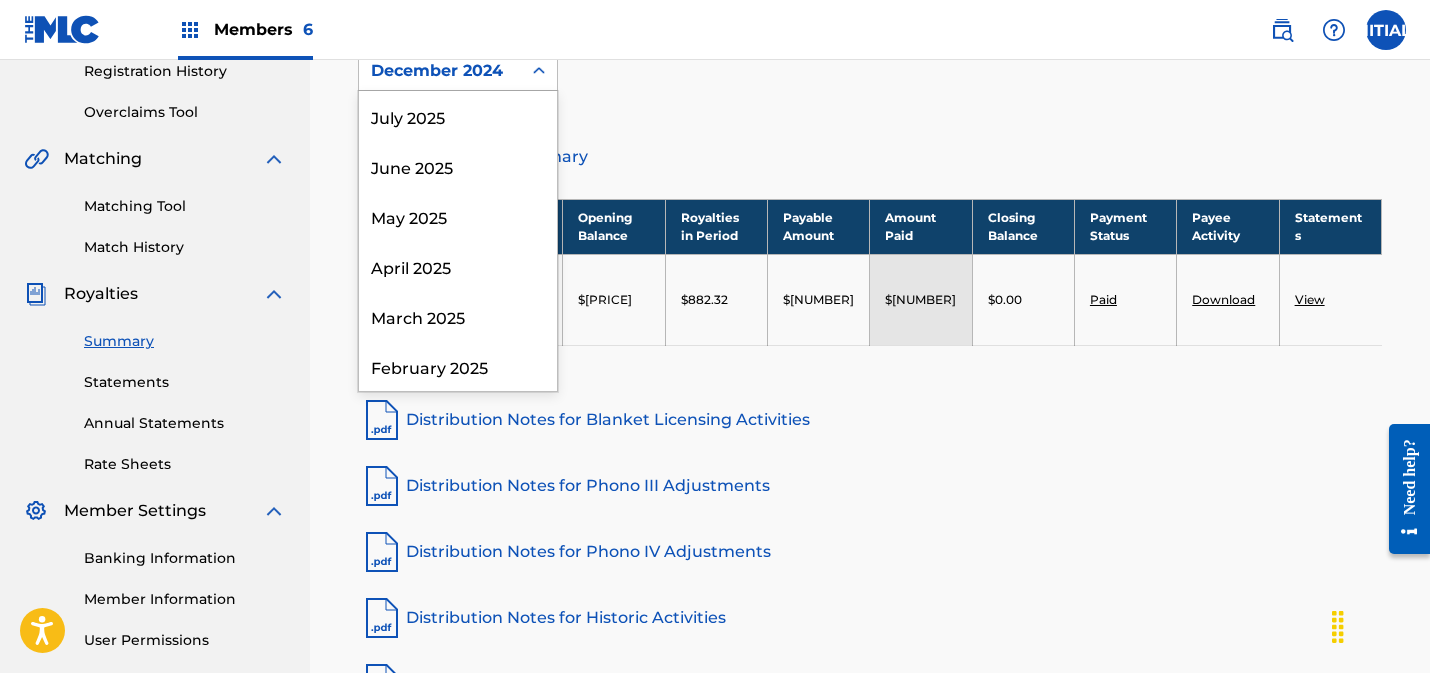 click on "December 2024" at bounding box center (440, 71) 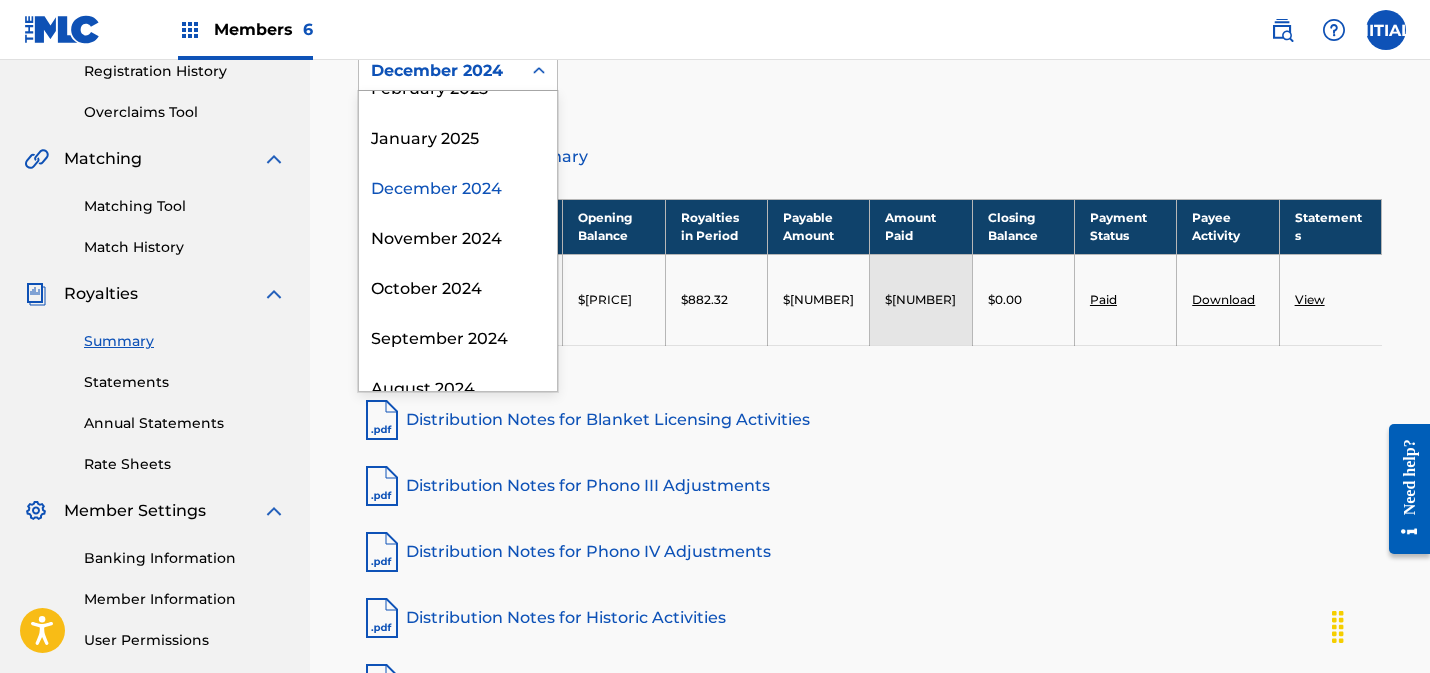 scroll, scrollTop: 299, scrollLeft: 0, axis: vertical 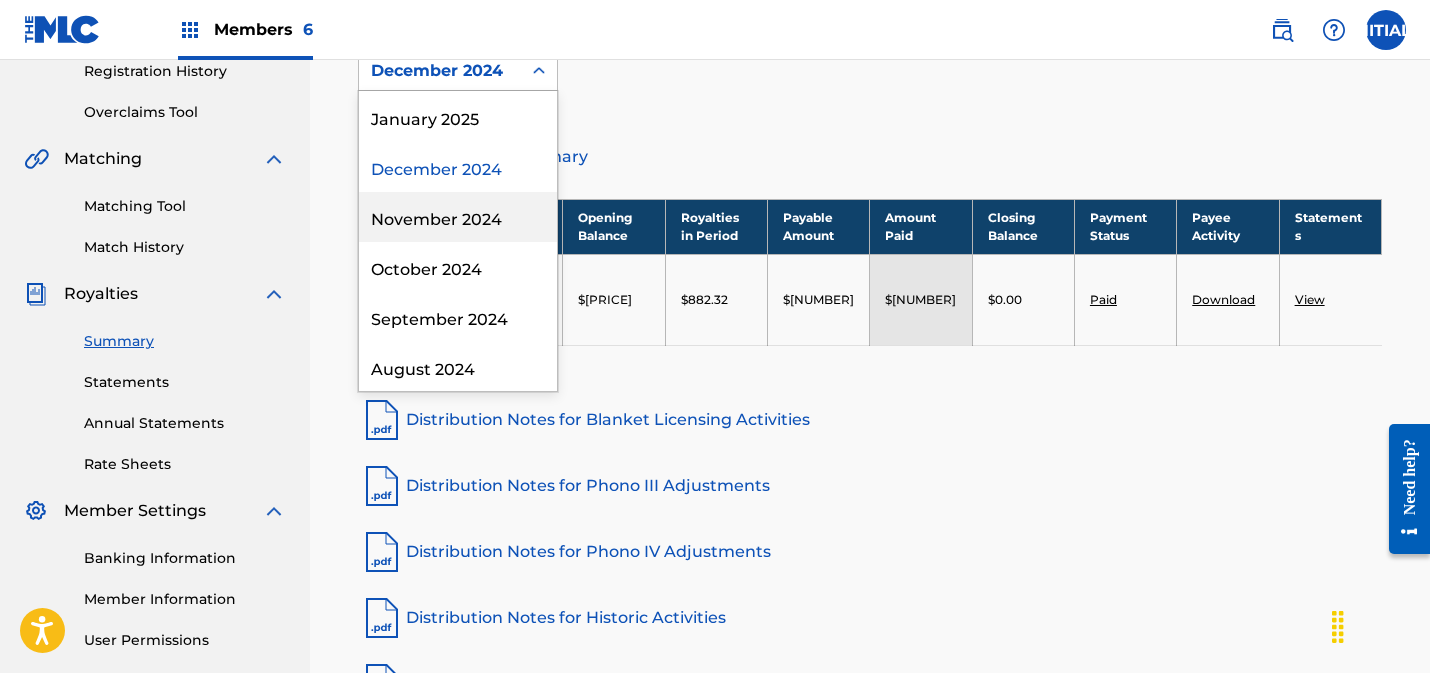 click on "November 2024" at bounding box center [458, 217] 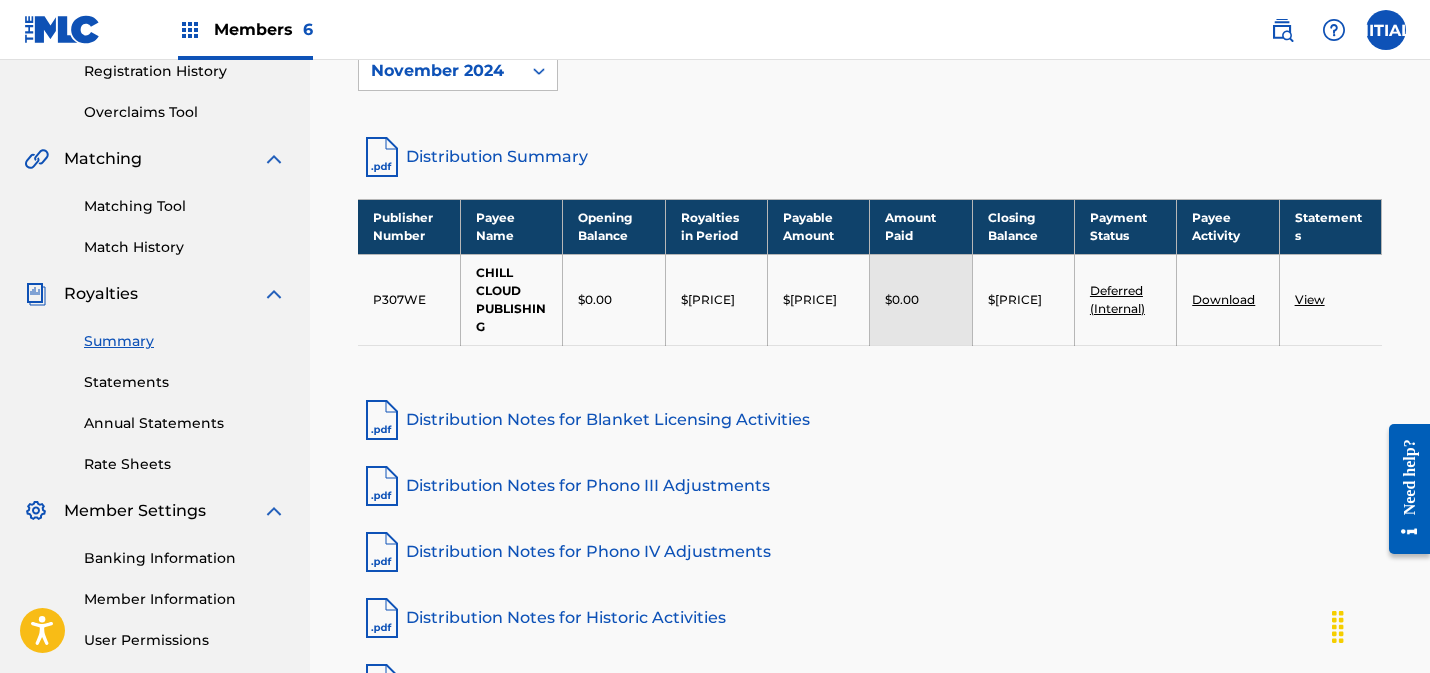 click on "November 2024" at bounding box center (440, 71) 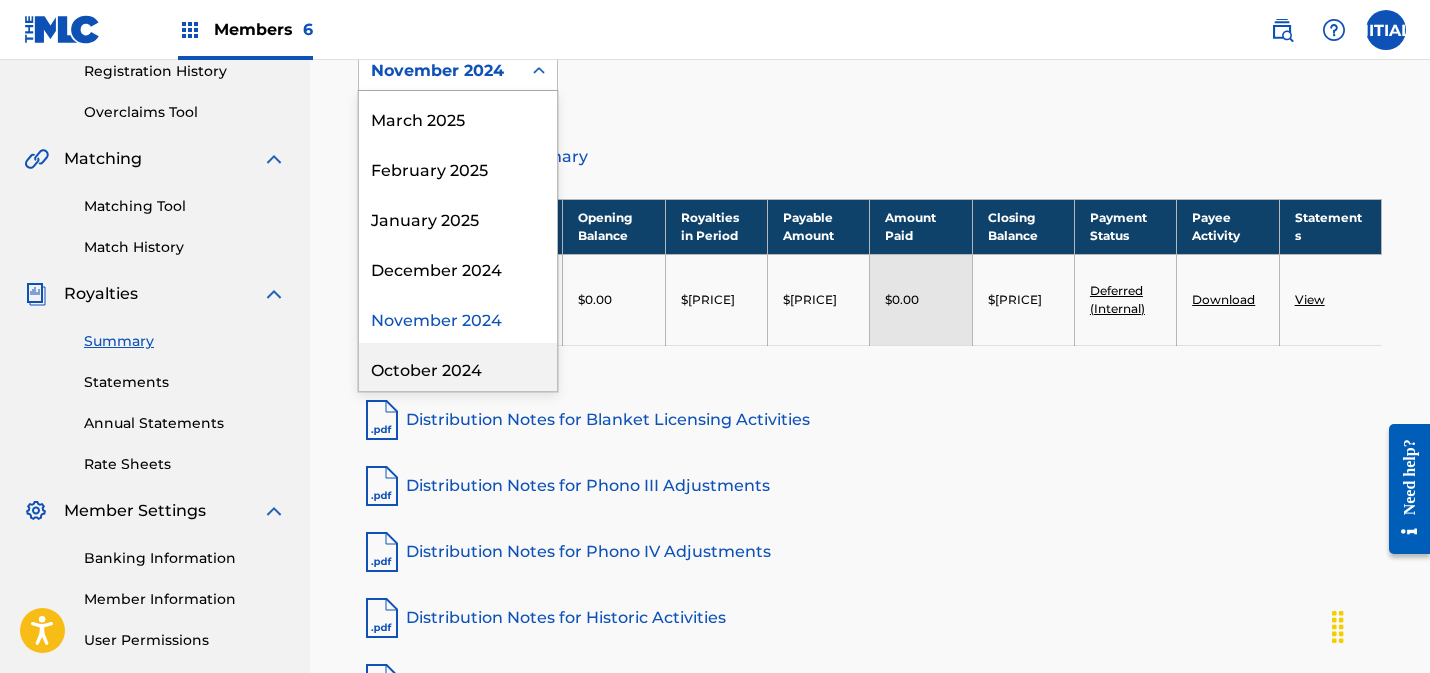 scroll, scrollTop: 200, scrollLeft: 0, axis: vertical 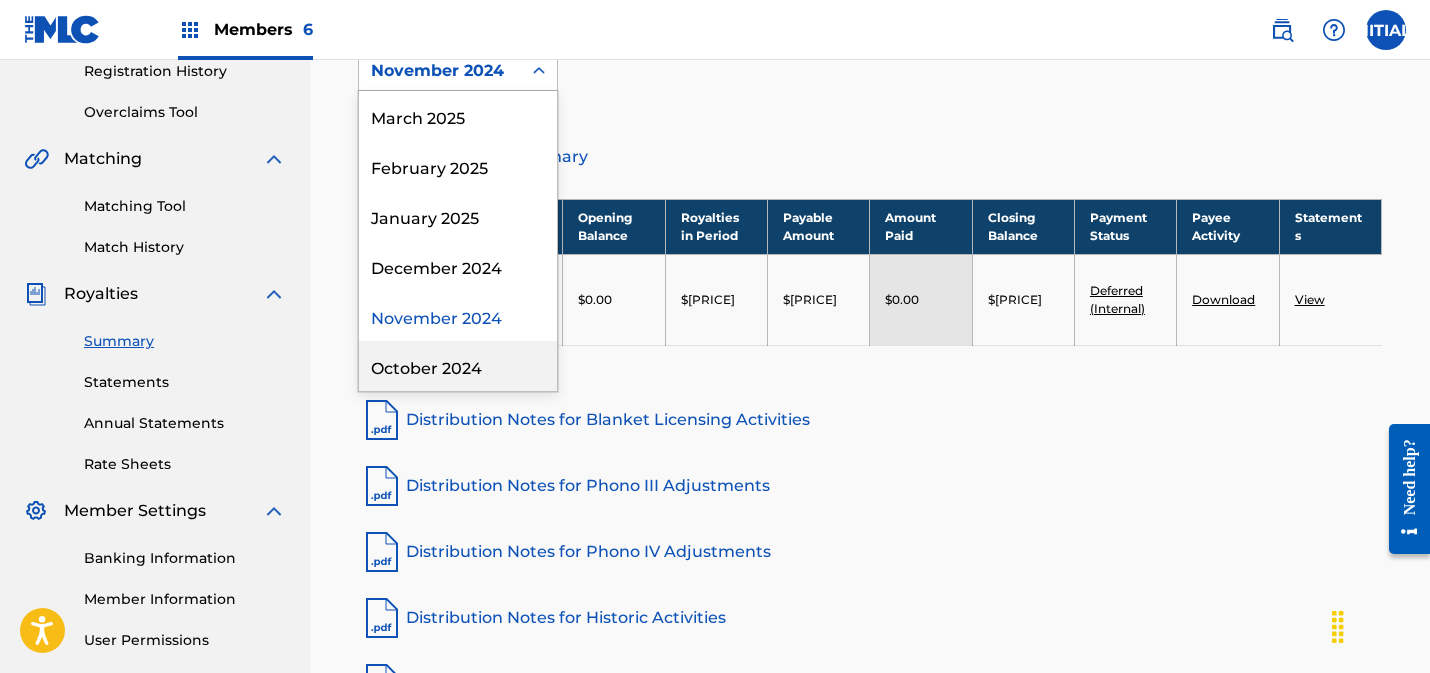 click on "October 2024" at bounding box center (458, 366) 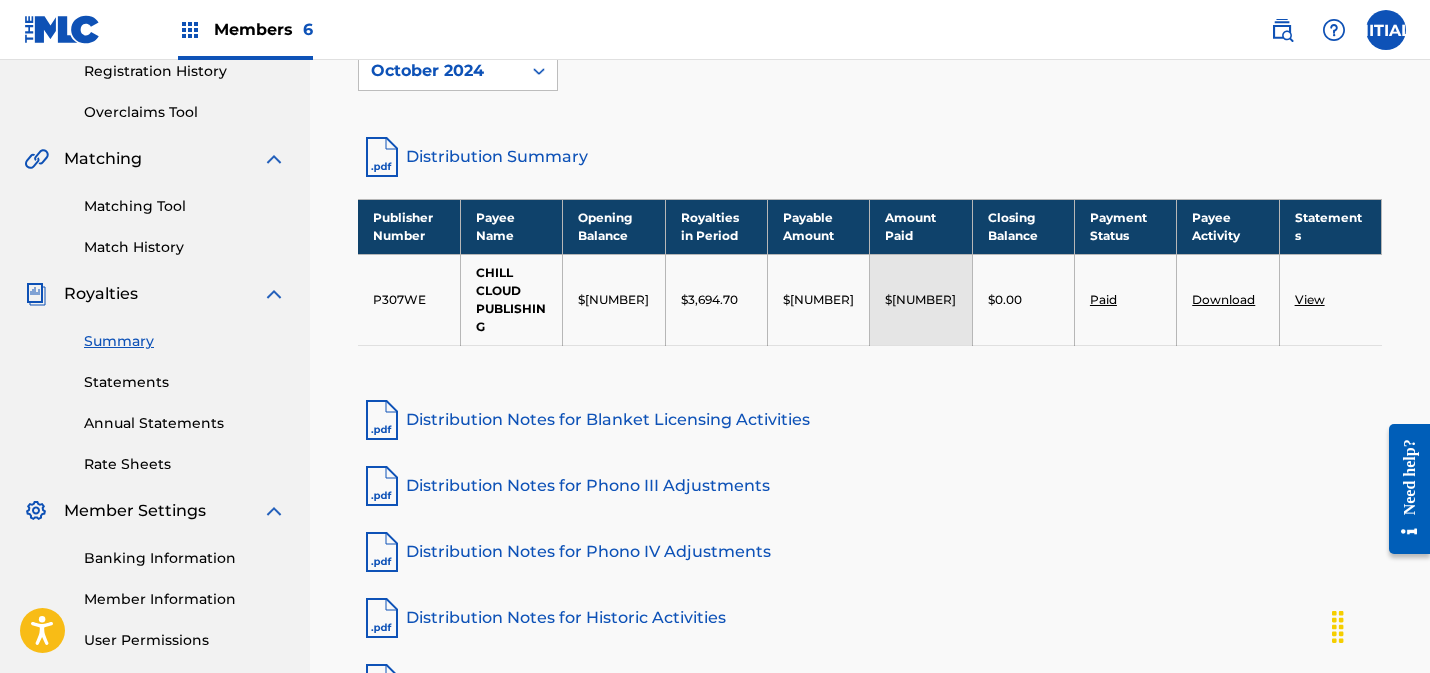 click on "Distribution Summary" at bounding box center [870, 157] 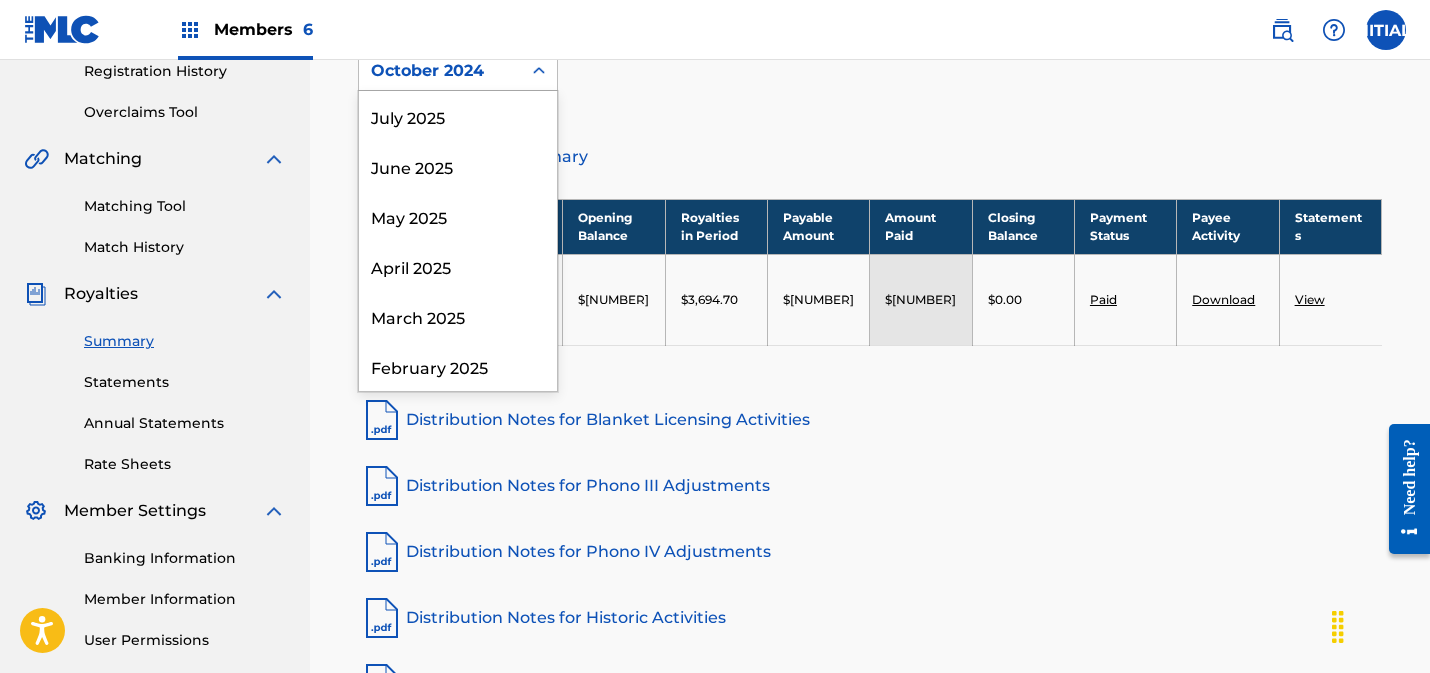 click on "October 2024" at bounding box center [440, 71] 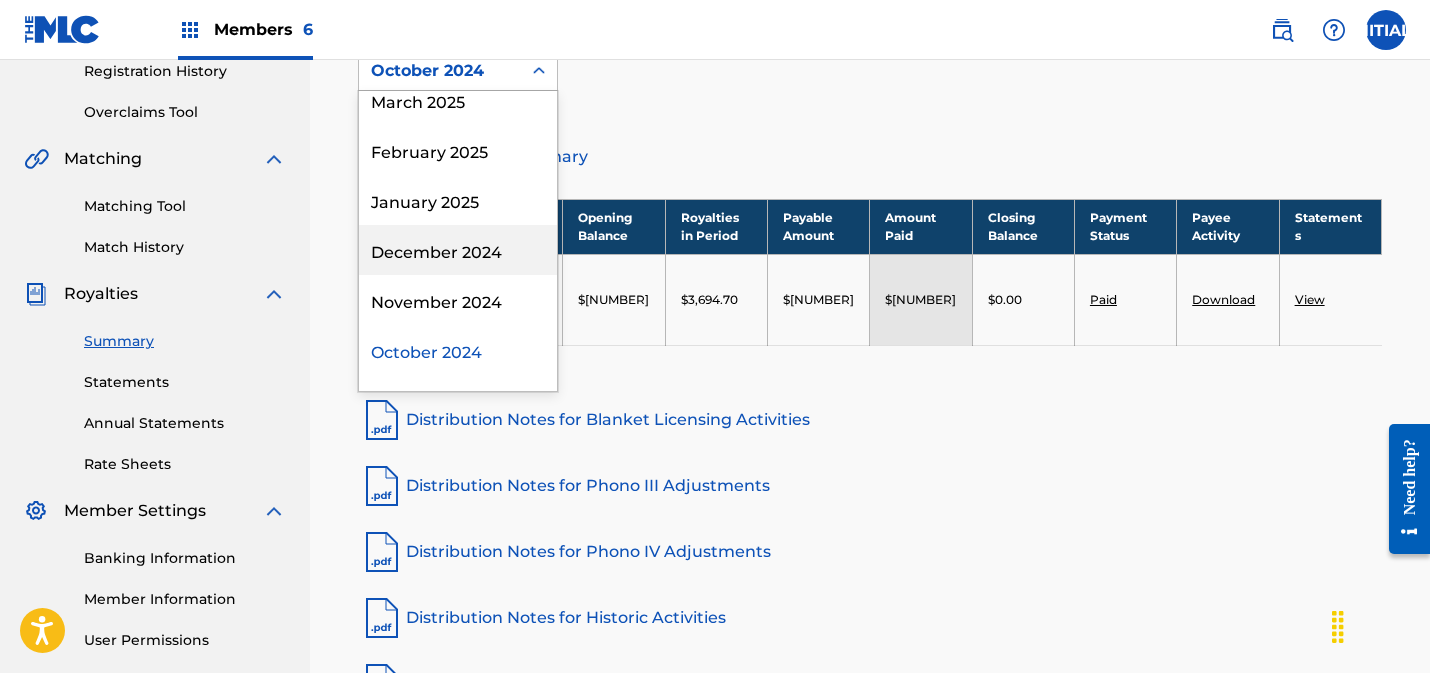 scroll, scrollTop: 242, scrollLeft: 0, axis: vertical 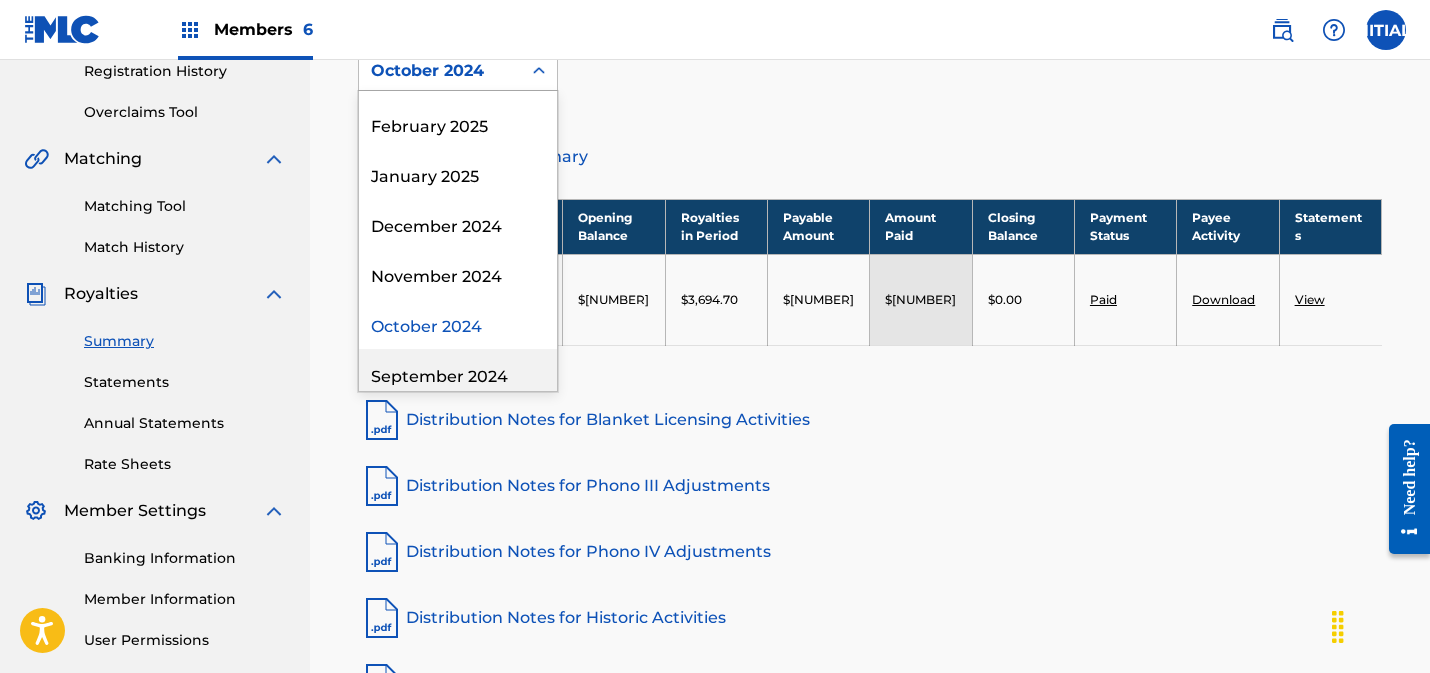 click on "September 2024" at bounding box center (458, 374) 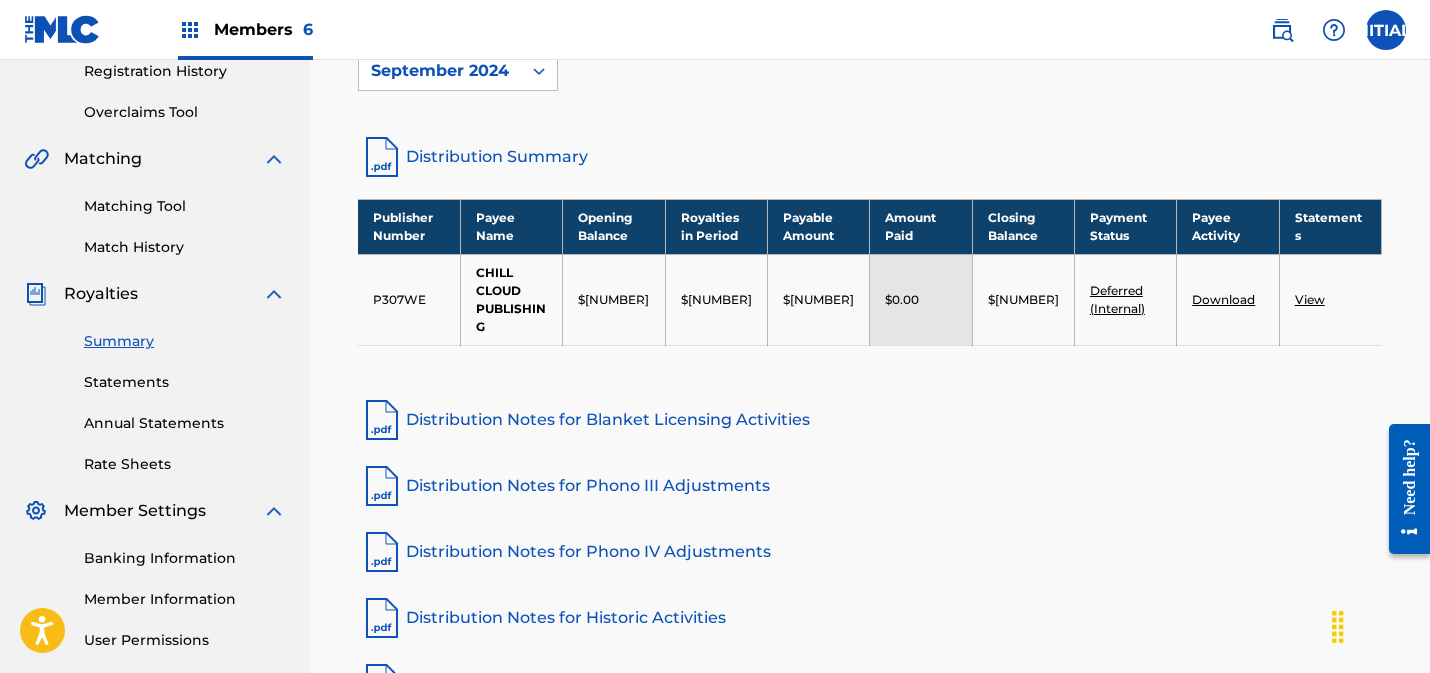 click on "September 2024" at bounding box center [440, 71] 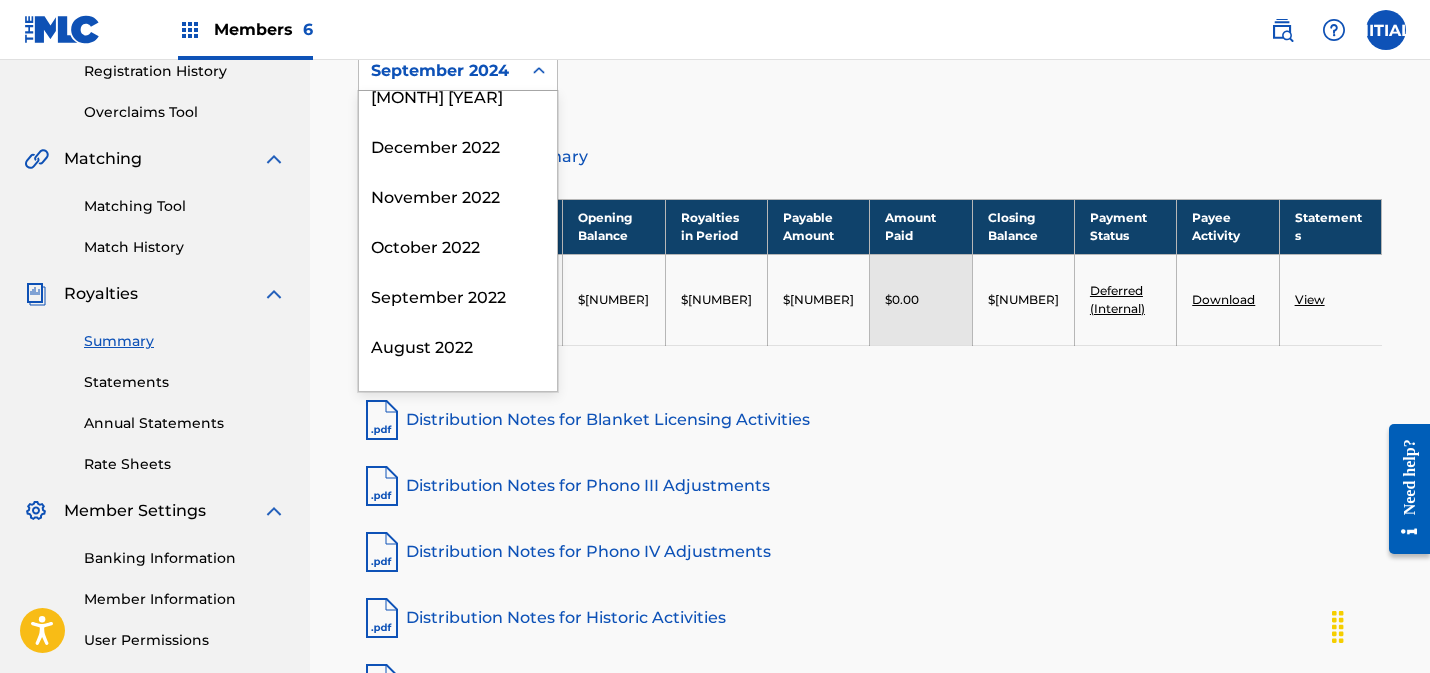 scroll, scrollTop: 1551, scrollLeft: 0, axis: vertical 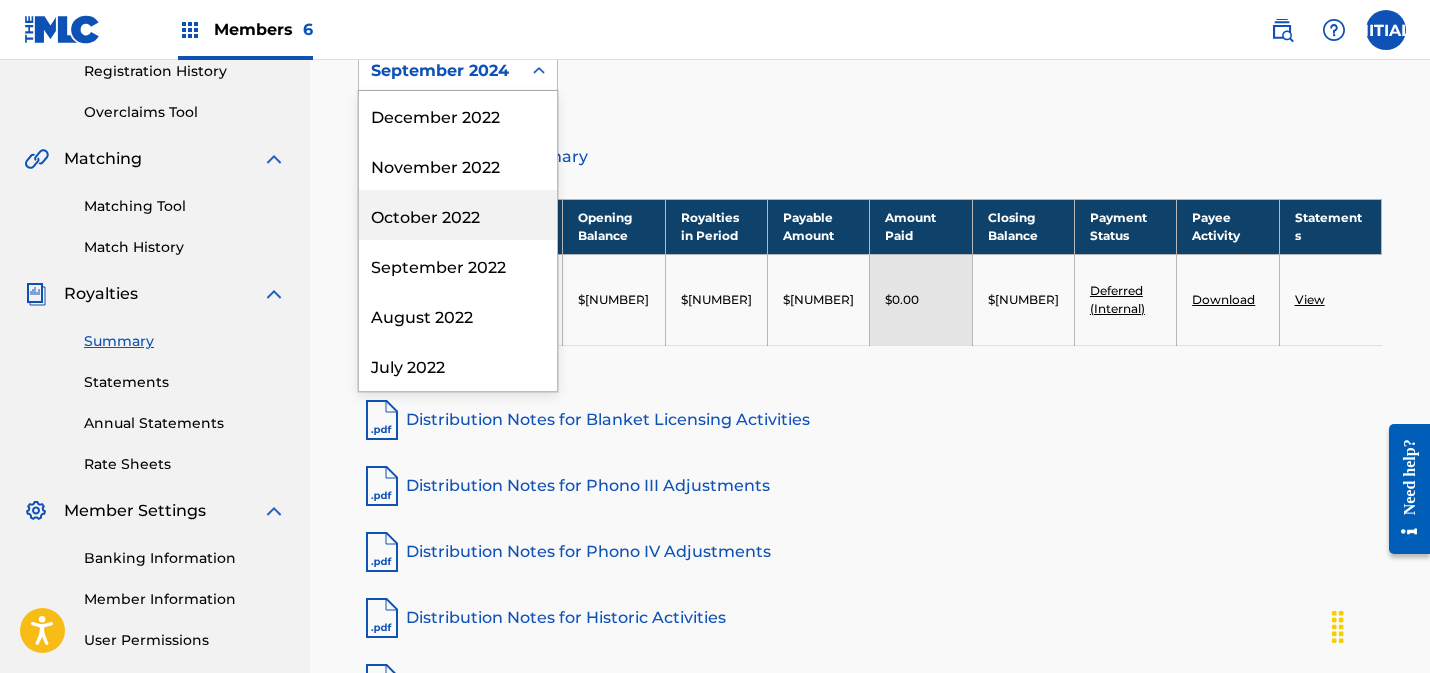 click on "October 2022" at bounding box center [458, 215] 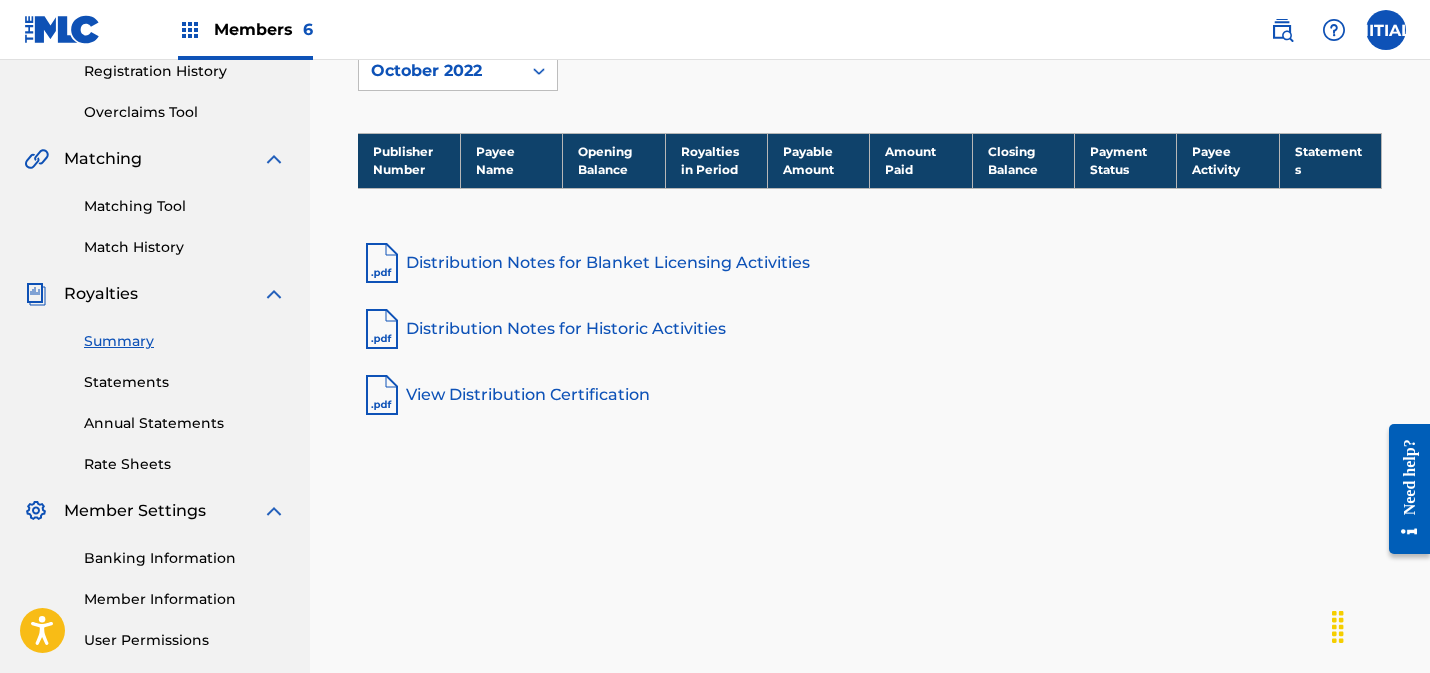 drag, startPoint x: 166, startPoint y: 206, endPoint x: 181, endPoint y: 208, distance: 15.132746 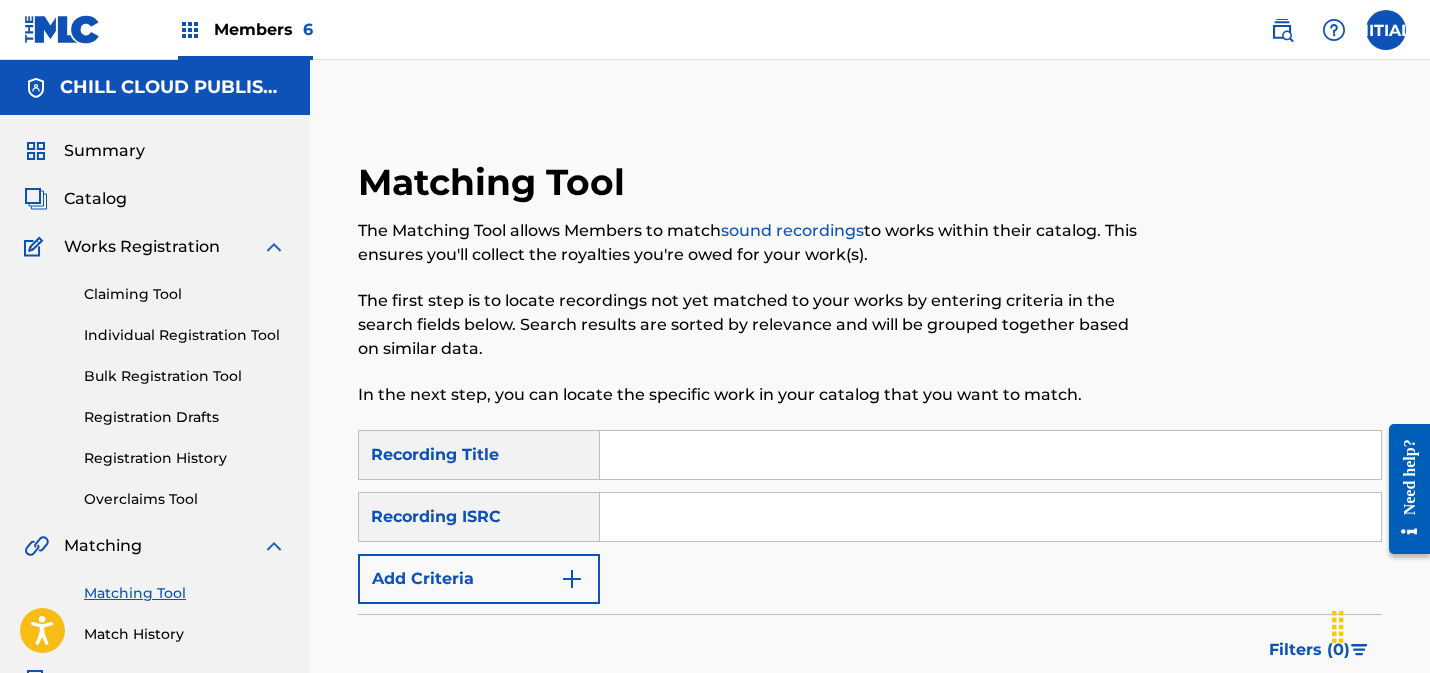 click at bounding box center [990, 517] 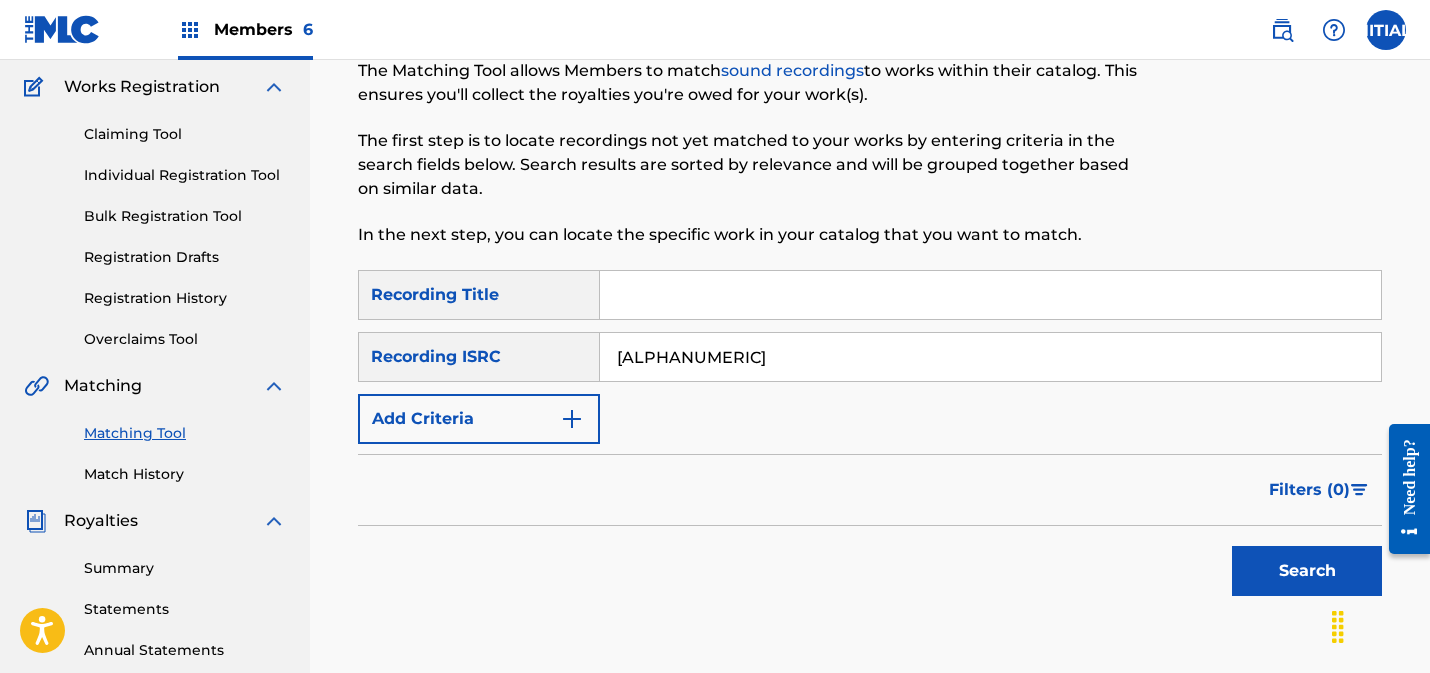scroll, scrollTop: 195, scrollLeft: 0, axis: vertical 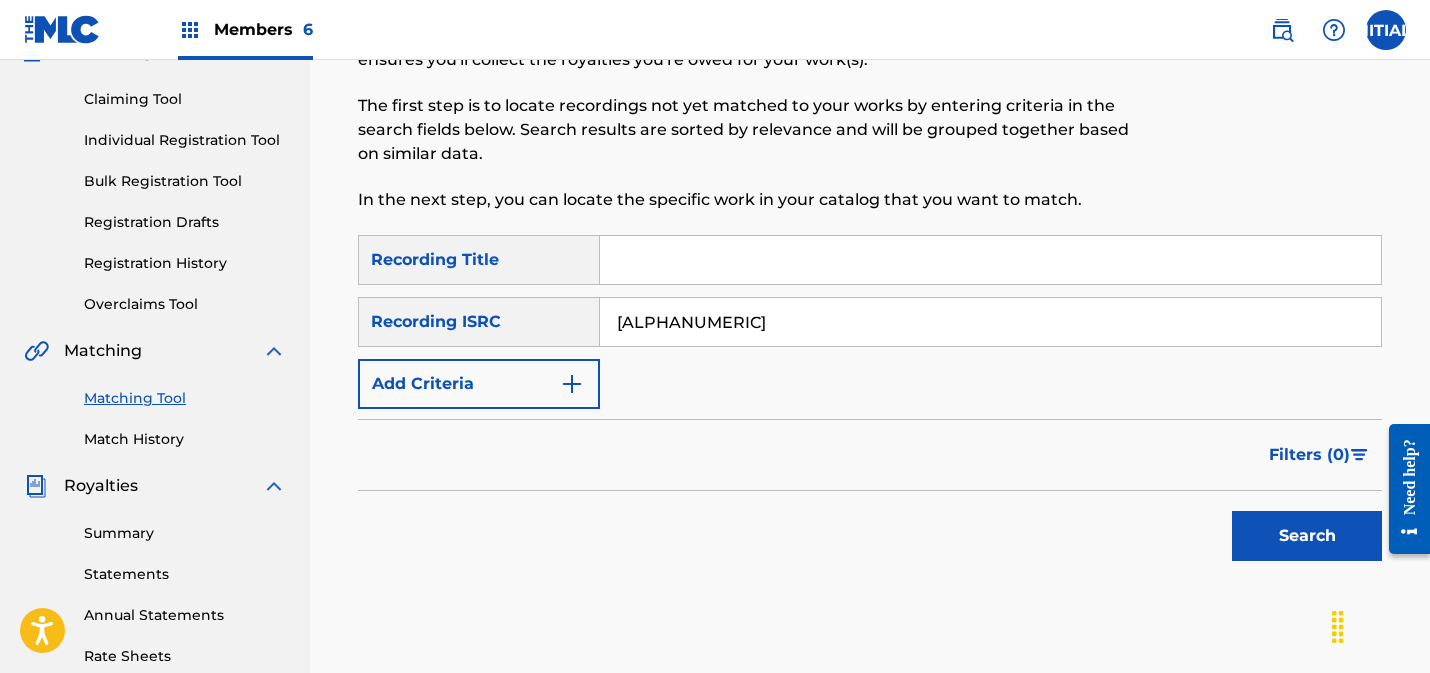 type on "[ALPHANUMERIC]" 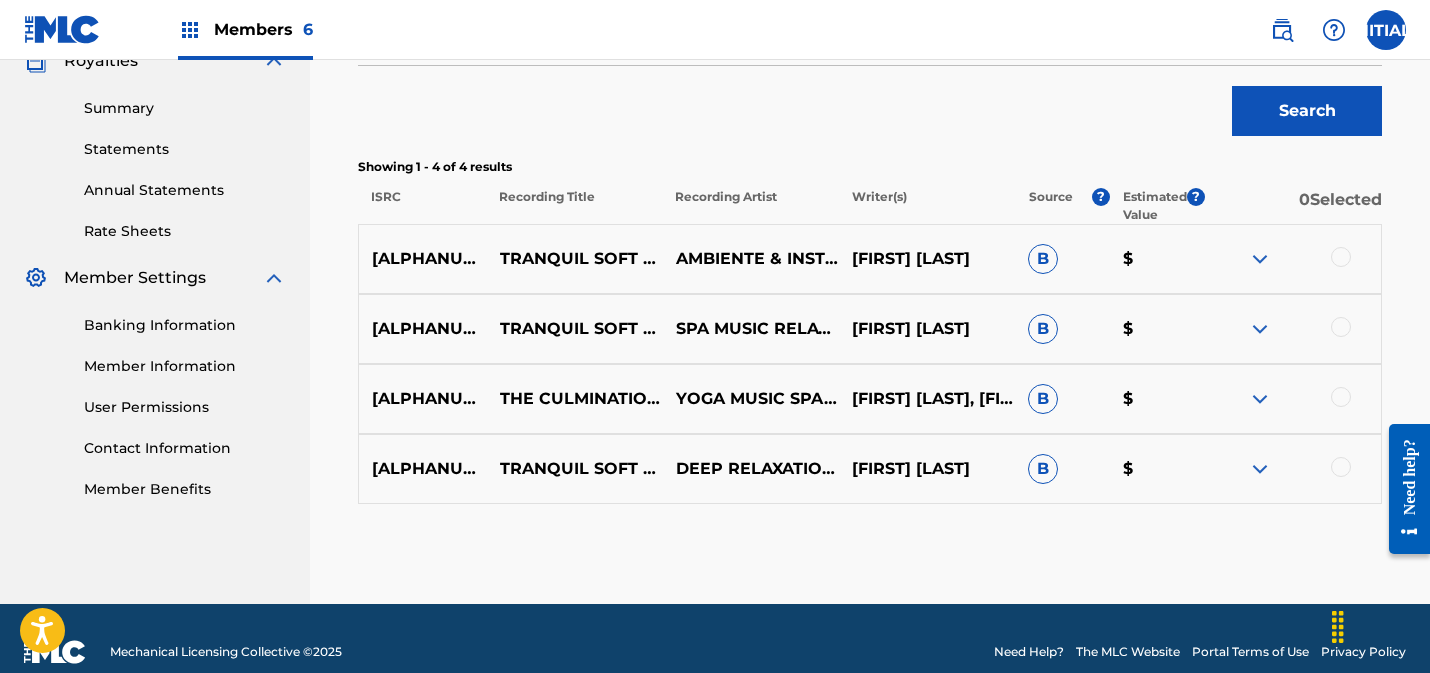 scroll, scrollTop: 647, scrollLeft: 0, axis: vertical 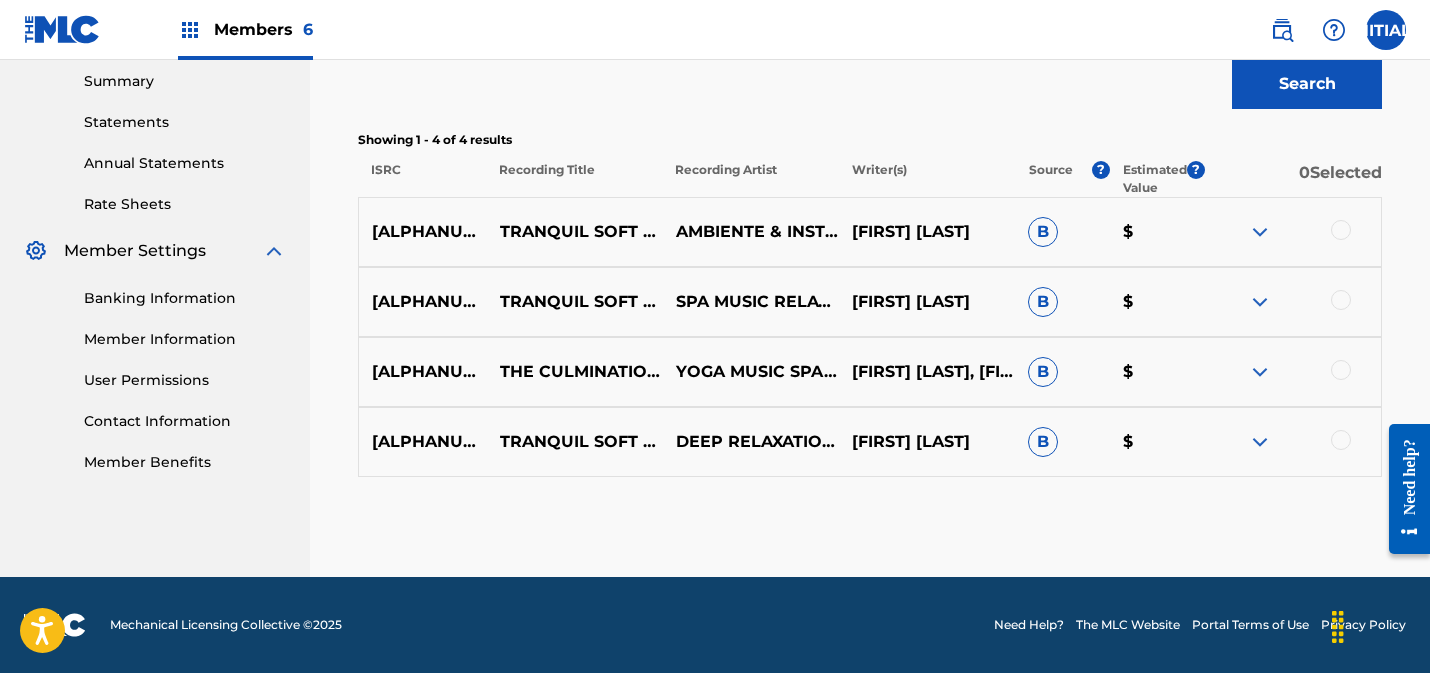 click at bounding box center (1341, 230) 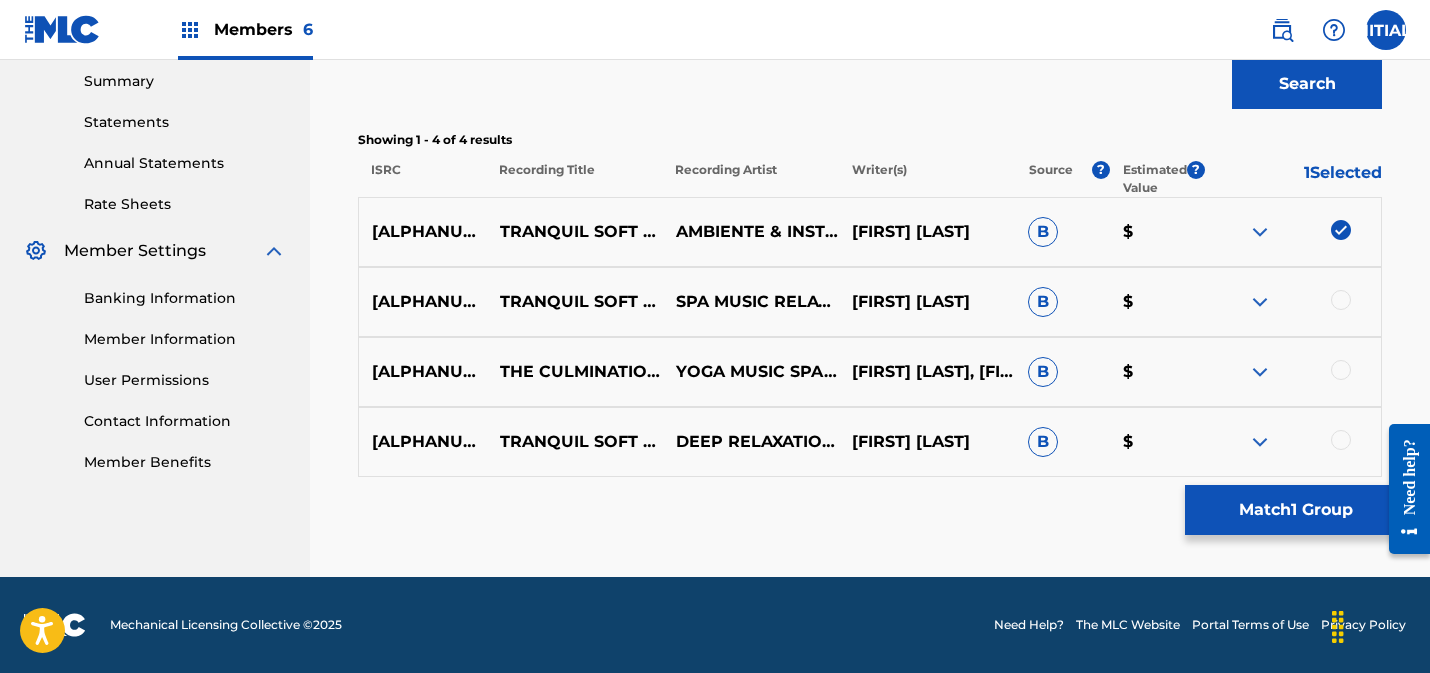 click at bounding box center [1341, 300] 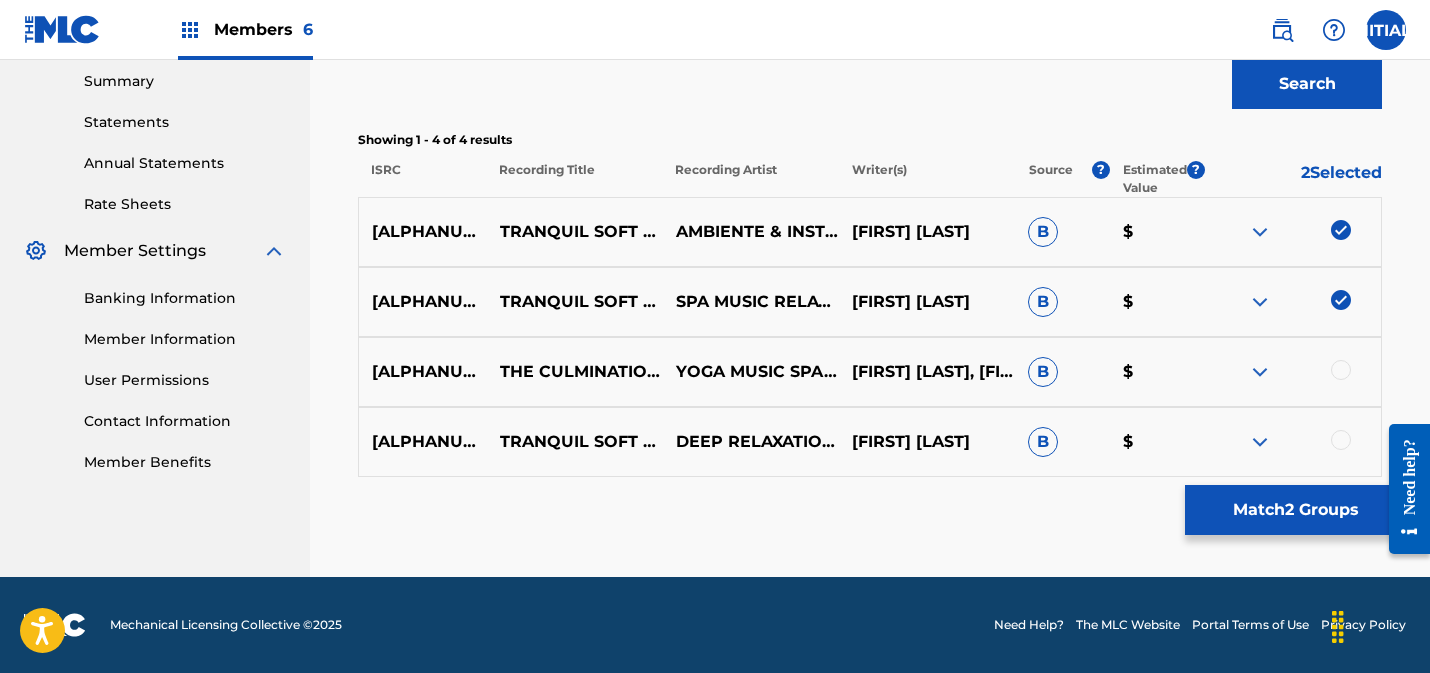 click at bounding box center [1341, 370] 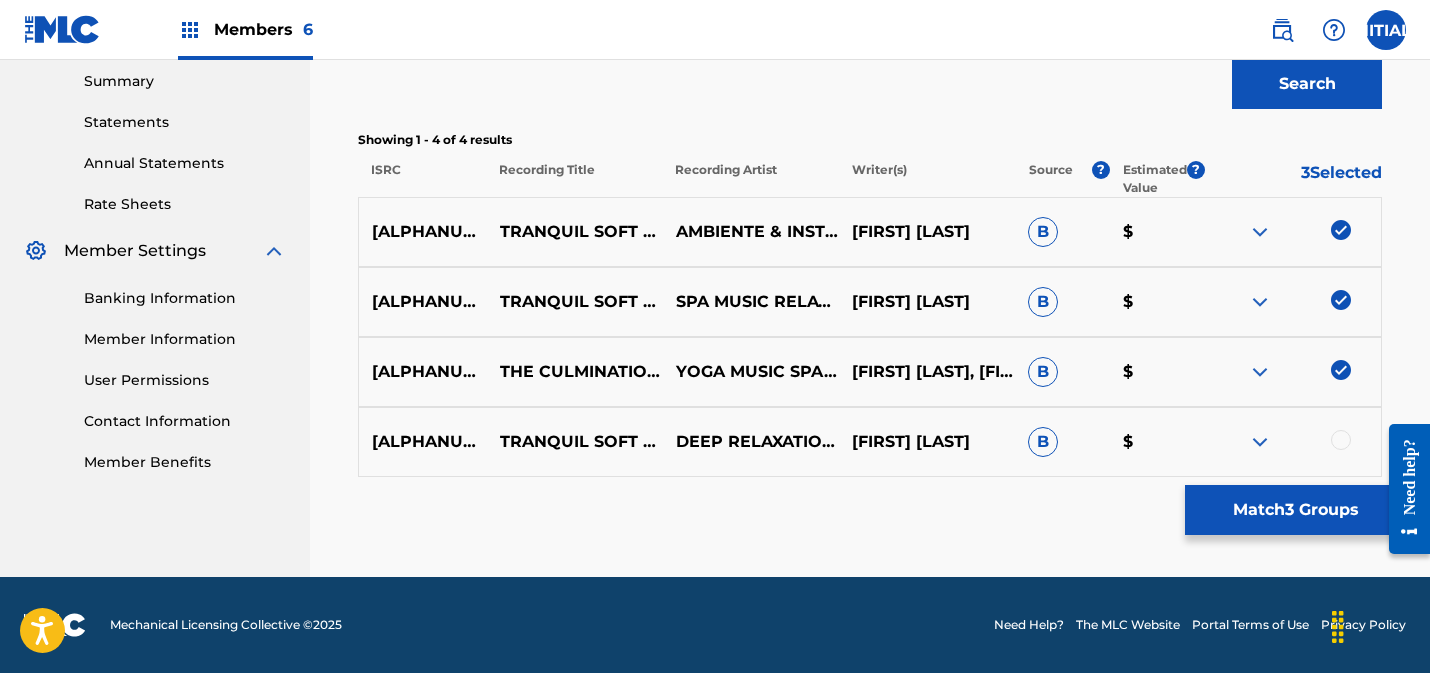 click at bounding box center [1341, 440] 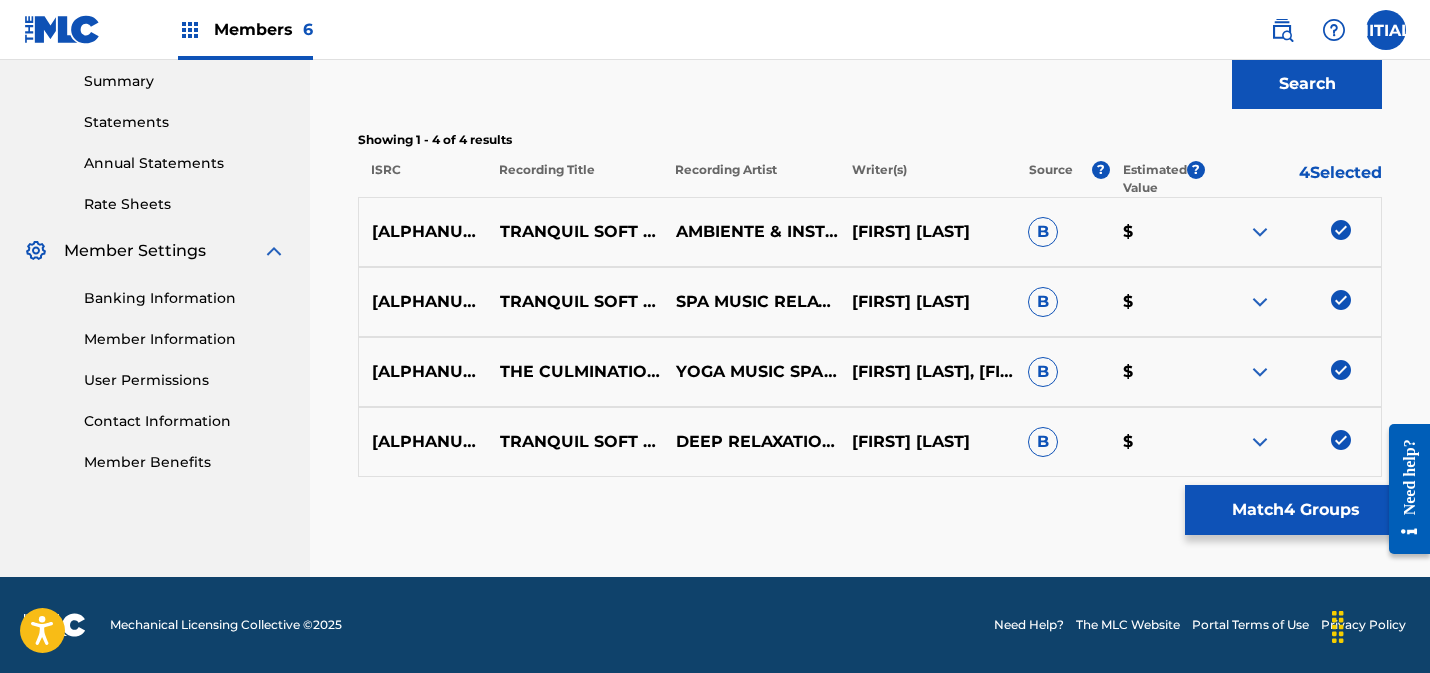 click on "Match  4 Groups" at bounding box center (1295, 510) 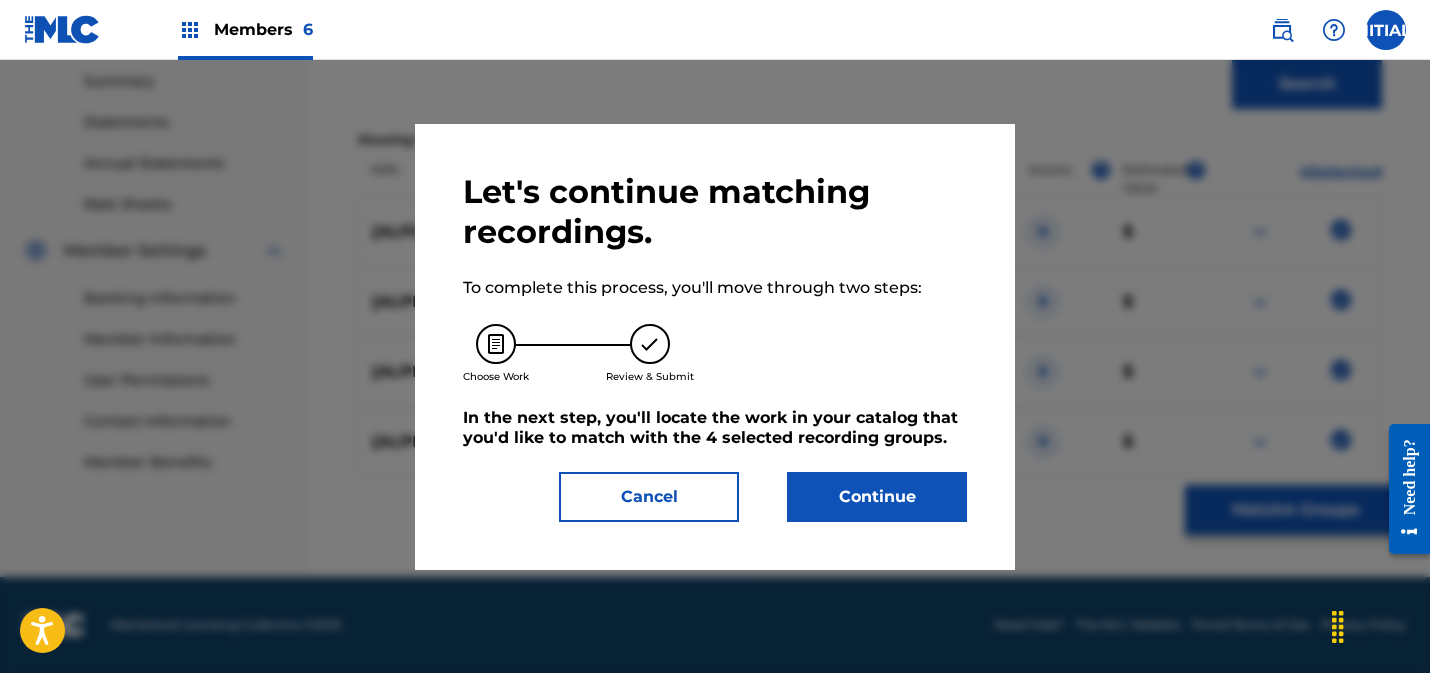 click on "Continue" at bounding box center [877, 497] 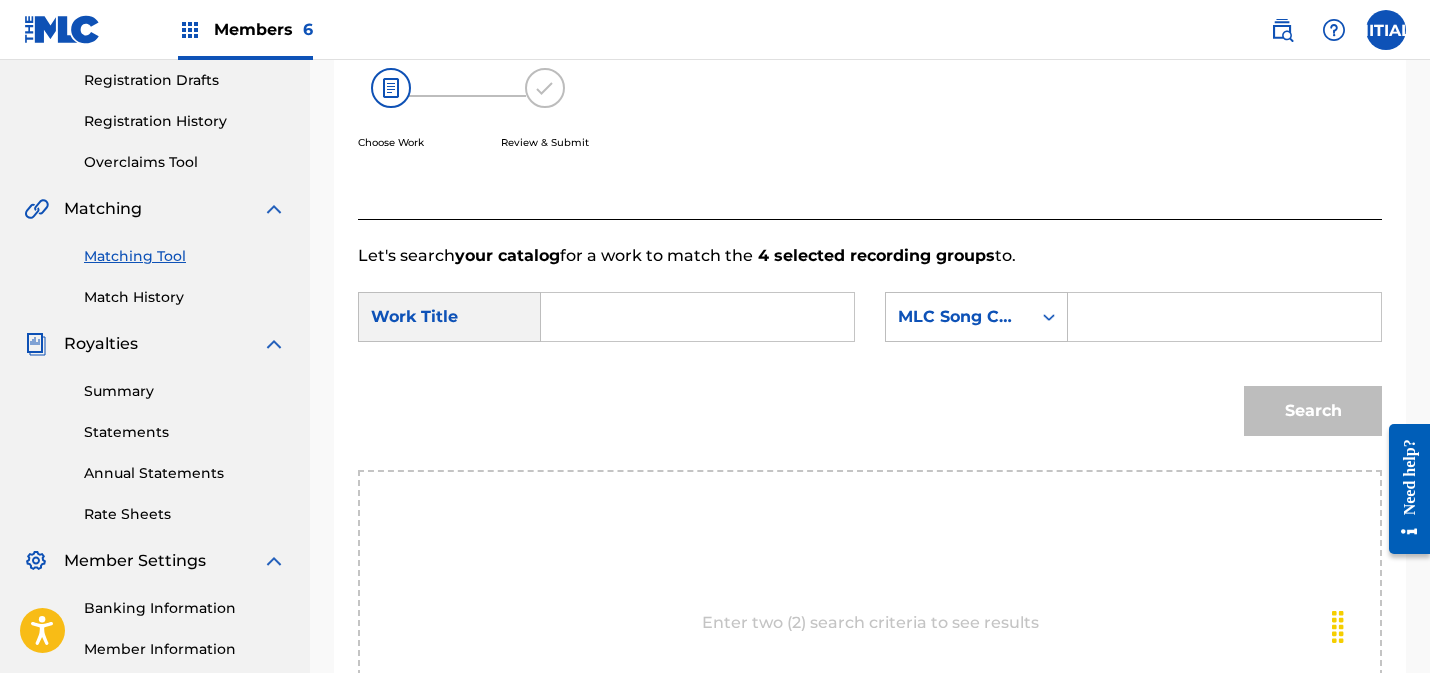 scroll, scrollTop: 290, scrollLeft: 0, axis: vertical 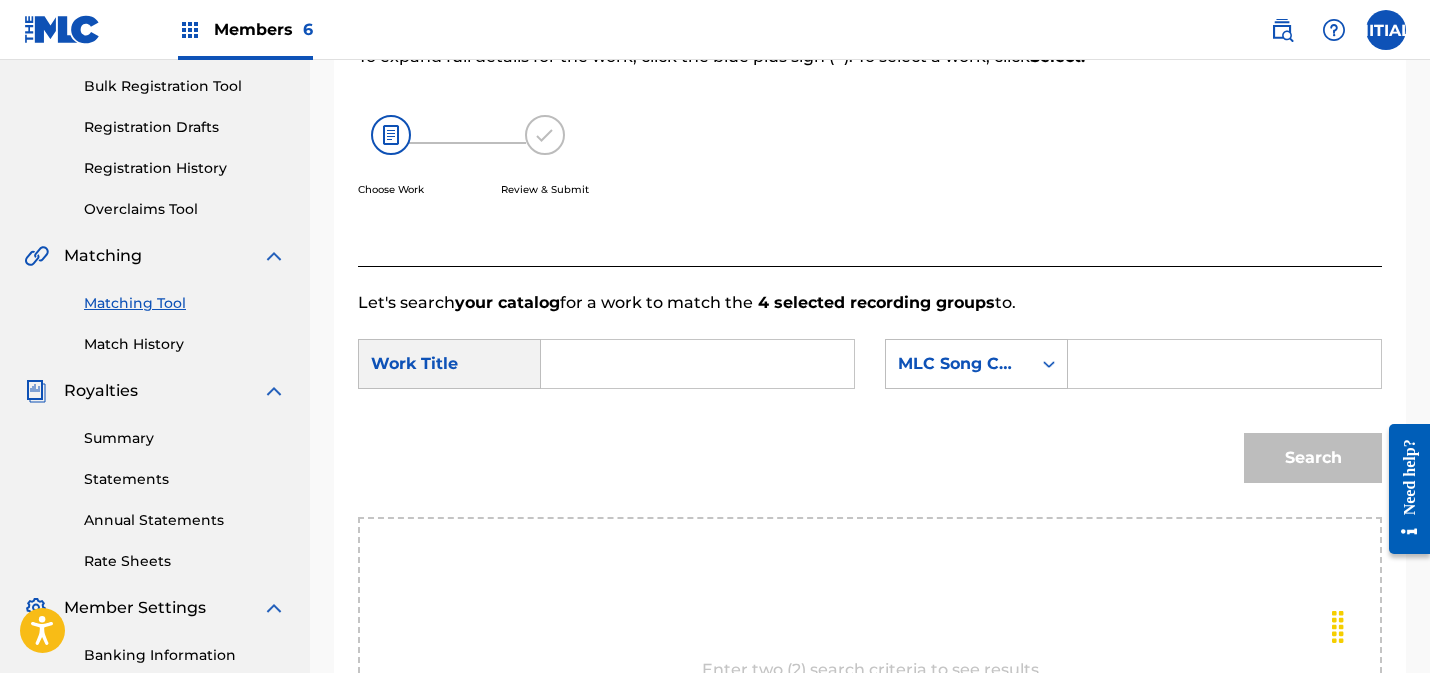 drag, startPoint x: 658, startPoint y: 372, endPoint x: 798, endPoint y: 373, distance: 140.00357 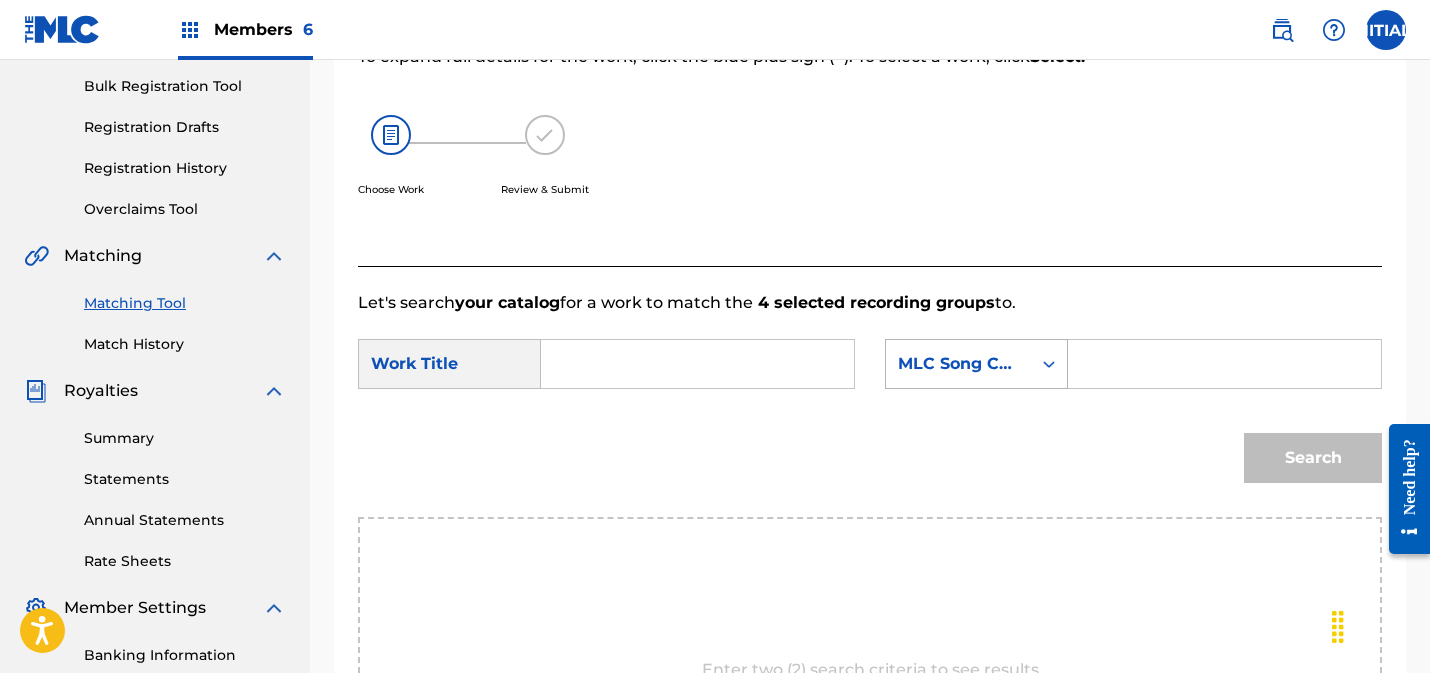 paste on "Tranquil Soft Sleep" 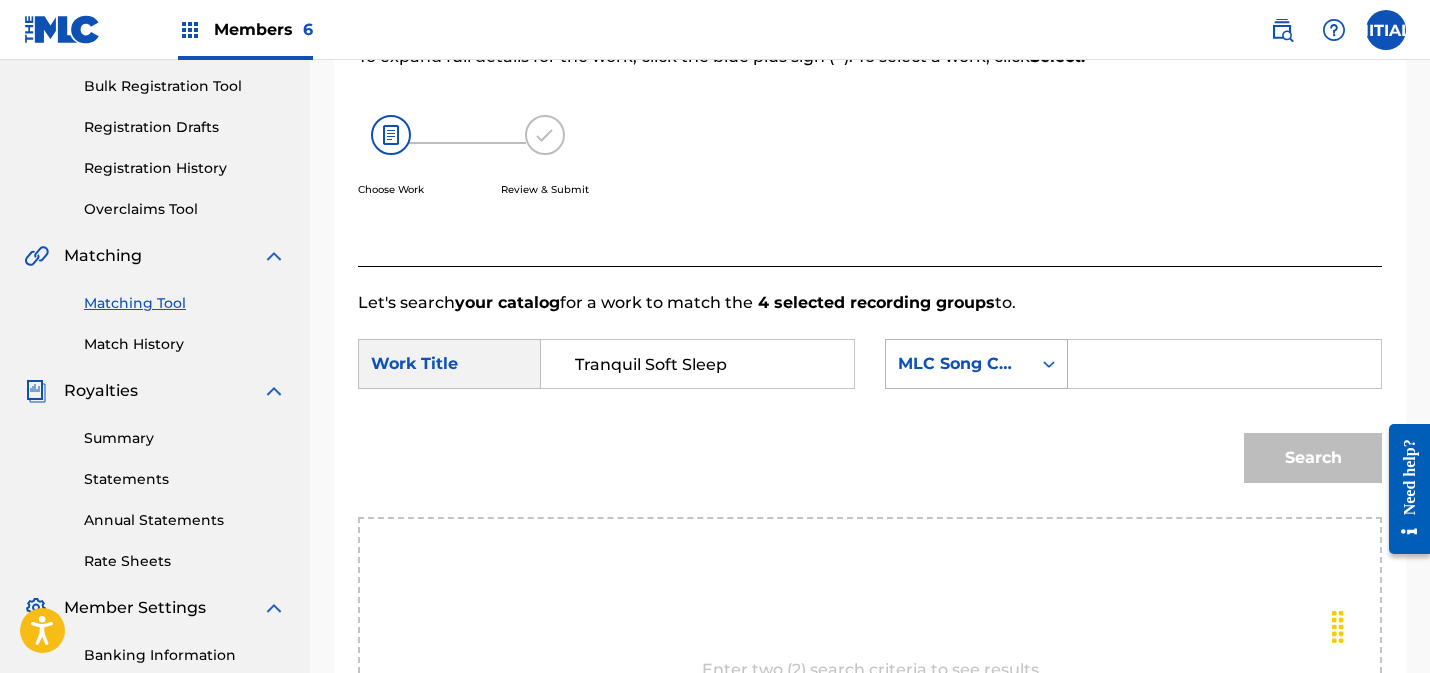 type on "Tranquil Soft Sleep" 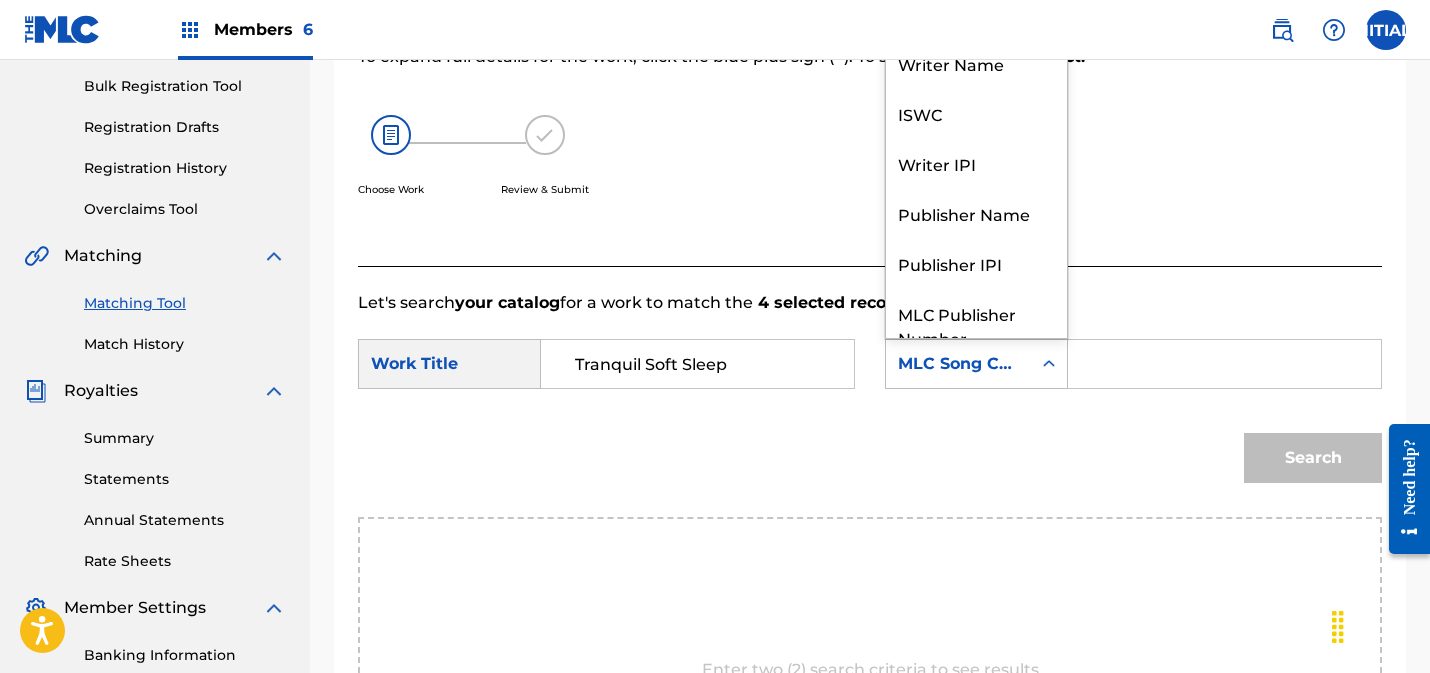 click on "MLC Song Code" at bounding box center (958, 364) 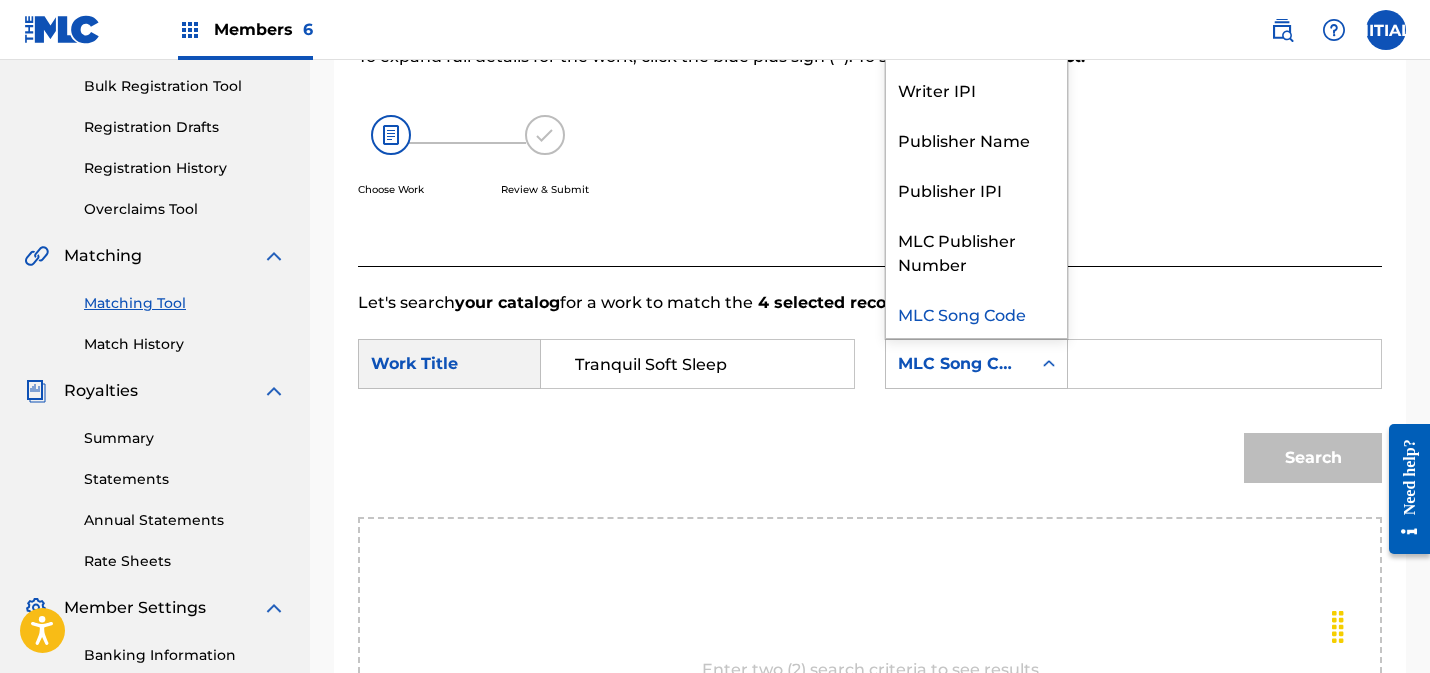 scroll, scrollTop: 0, scrollLeft: 0, axis: both 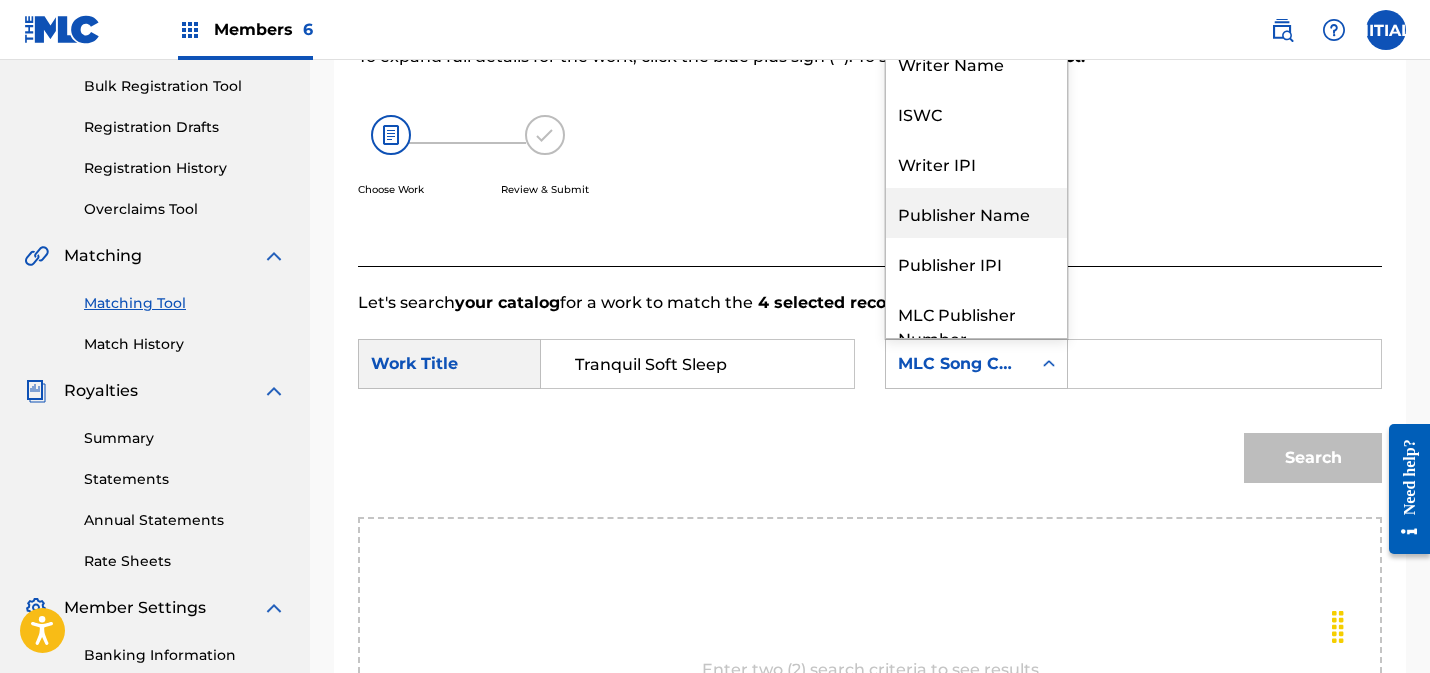 click on "Publisher Name" at bounding box center [976, 213] 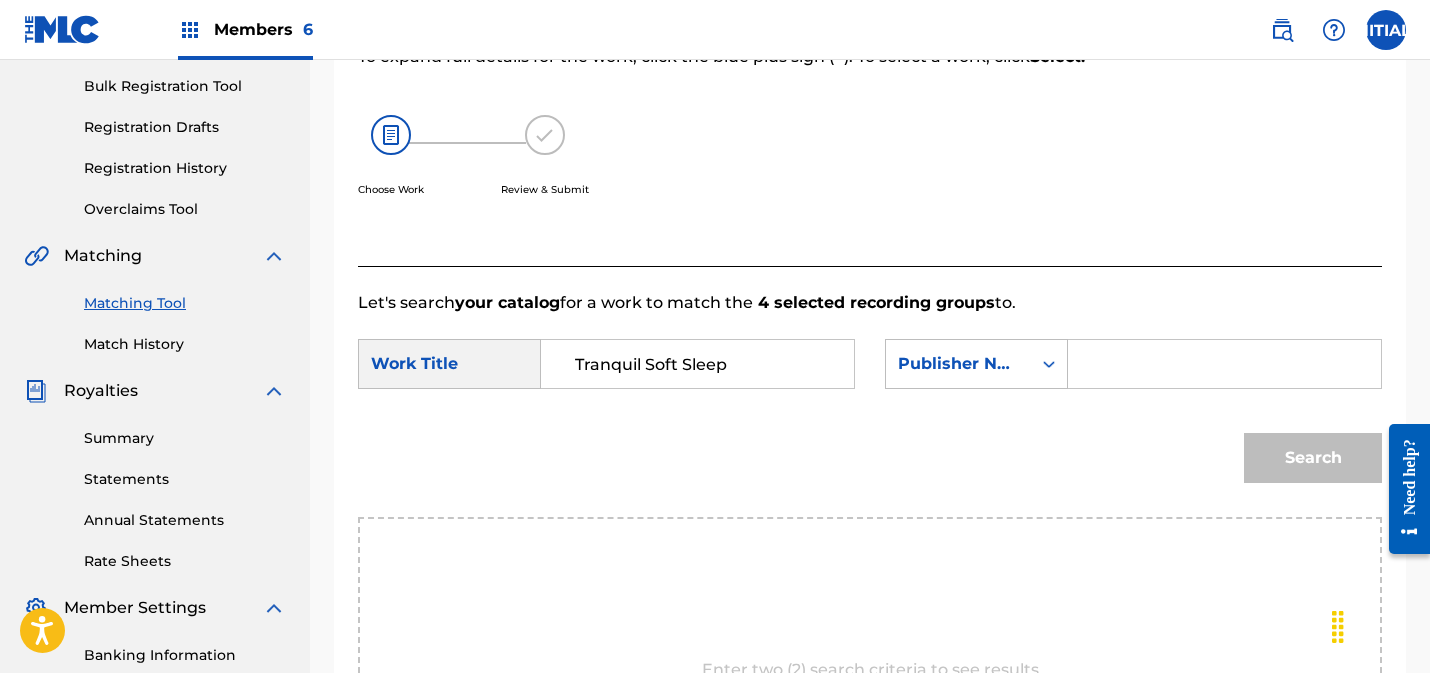 click at bounding box center [1224, 364] 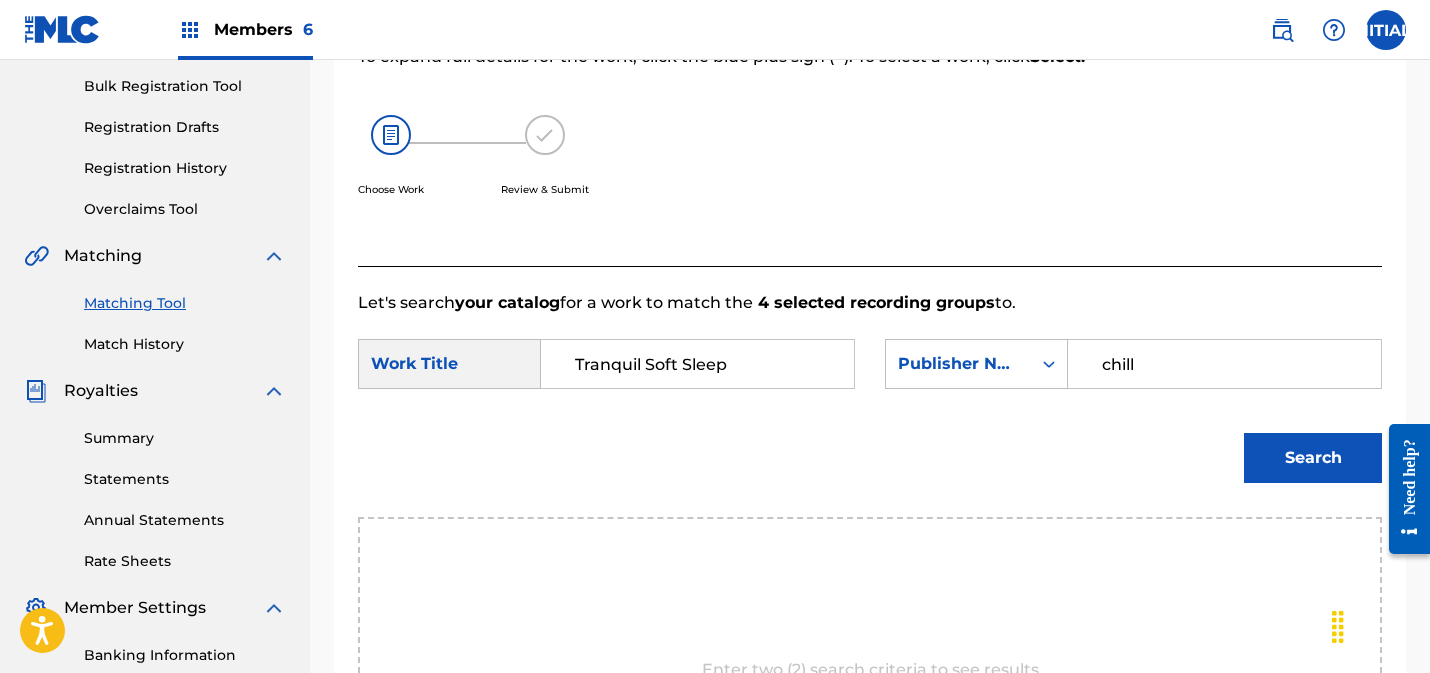 type on "chill" 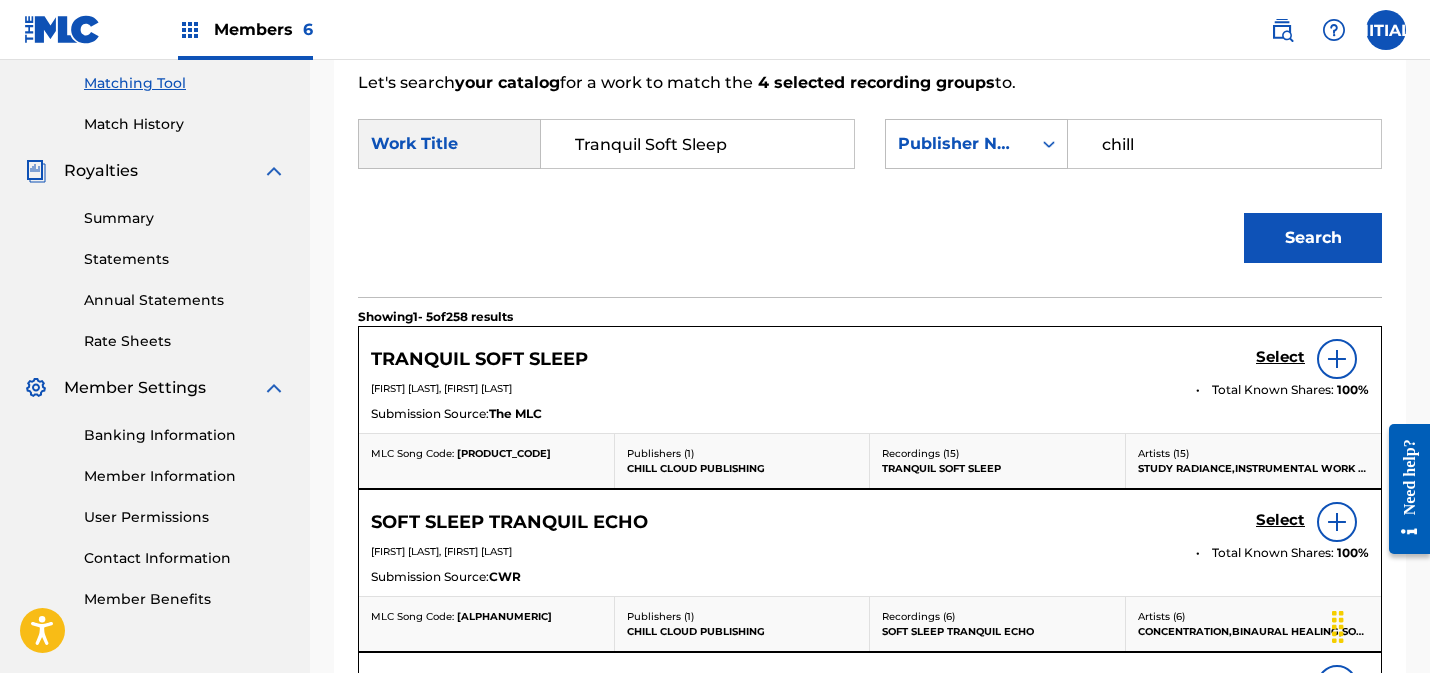 scroll, scrollTop: 579, scrollLeft: 0, axis: vertical 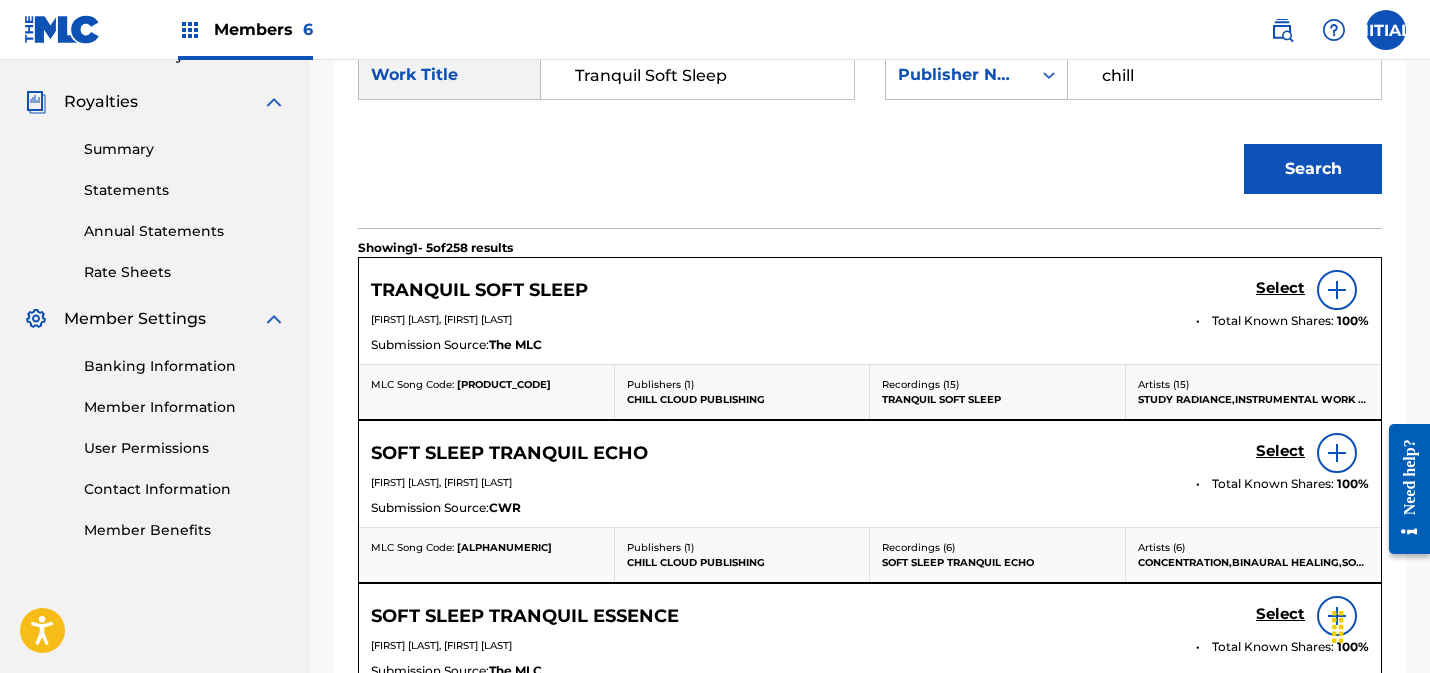click on "Select" at bounding box center (1280, 288) 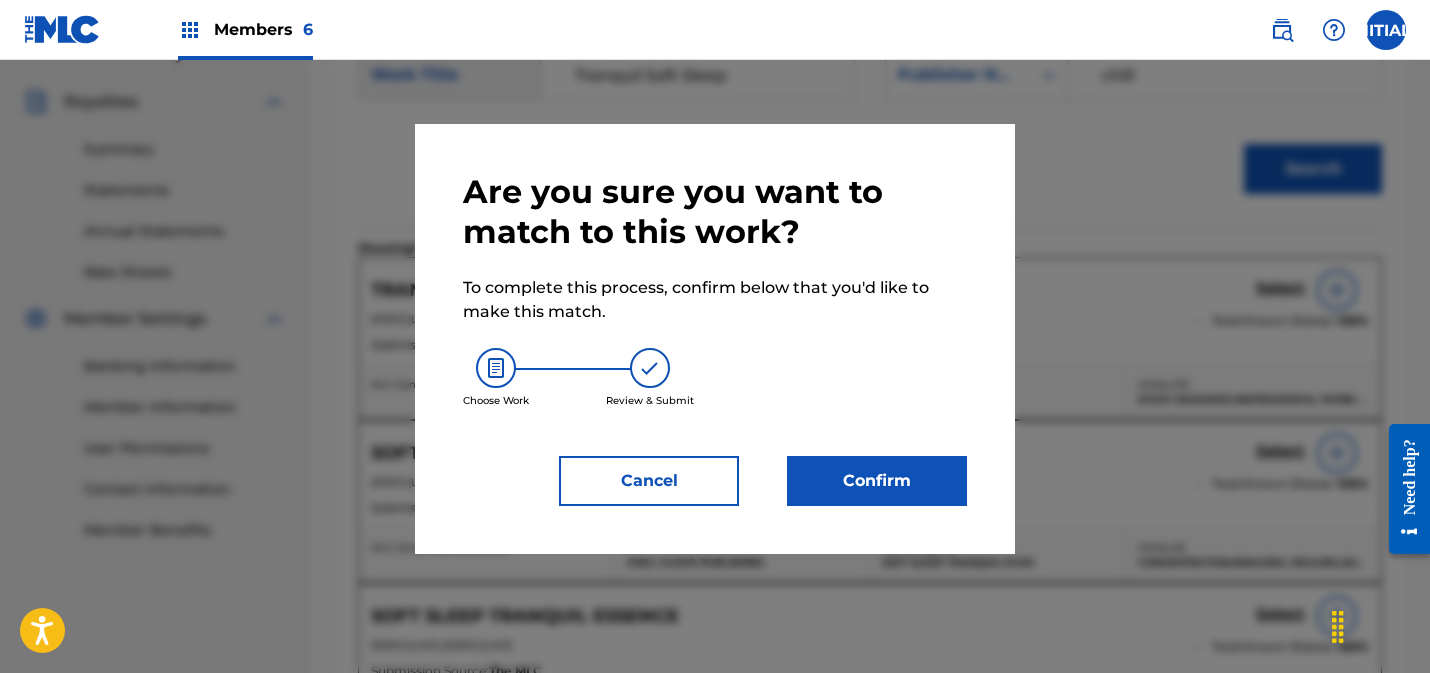 click on "Confirm" at bounding box center [877, 481] 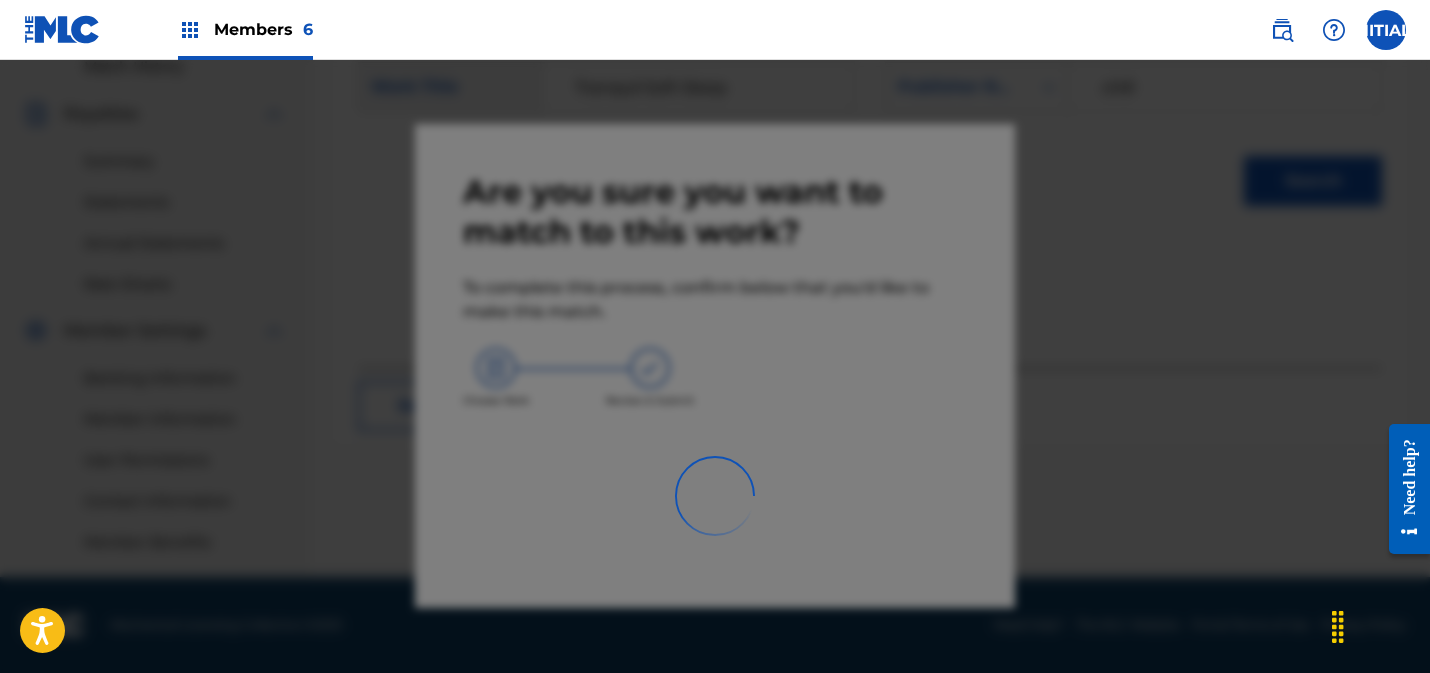 scroll, scrollTop: 567, scrollLeft: 0, axis: vertical 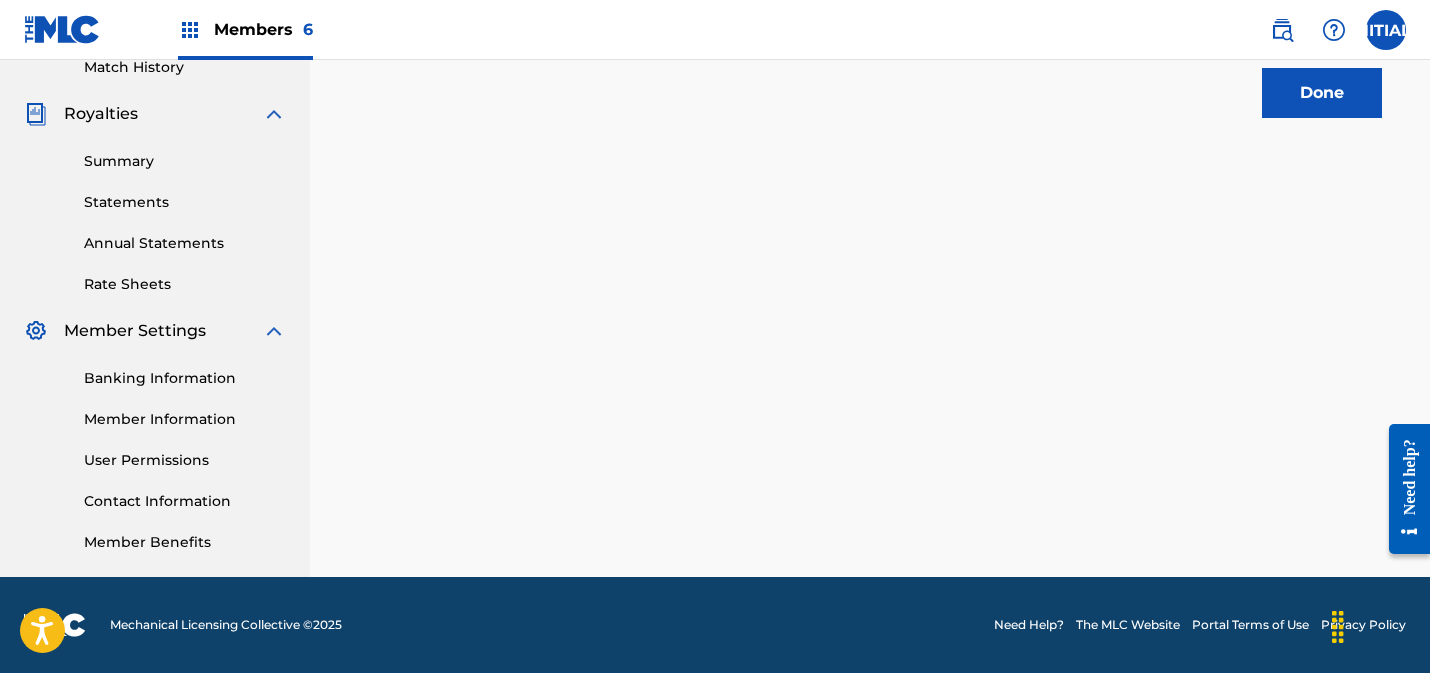 click on "Done" at bounding box center (1322, 93) 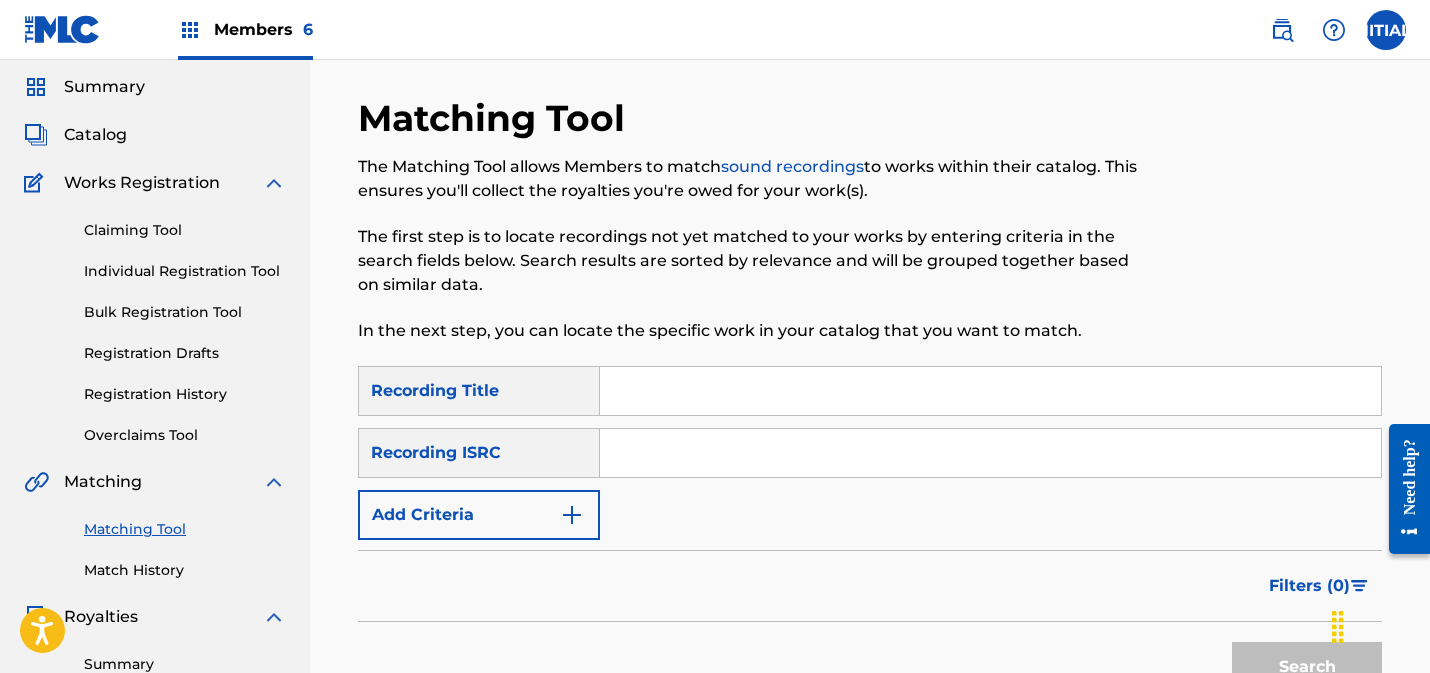 scroll, scrollTop: 53, scrollLeft: 0, axis: vertical 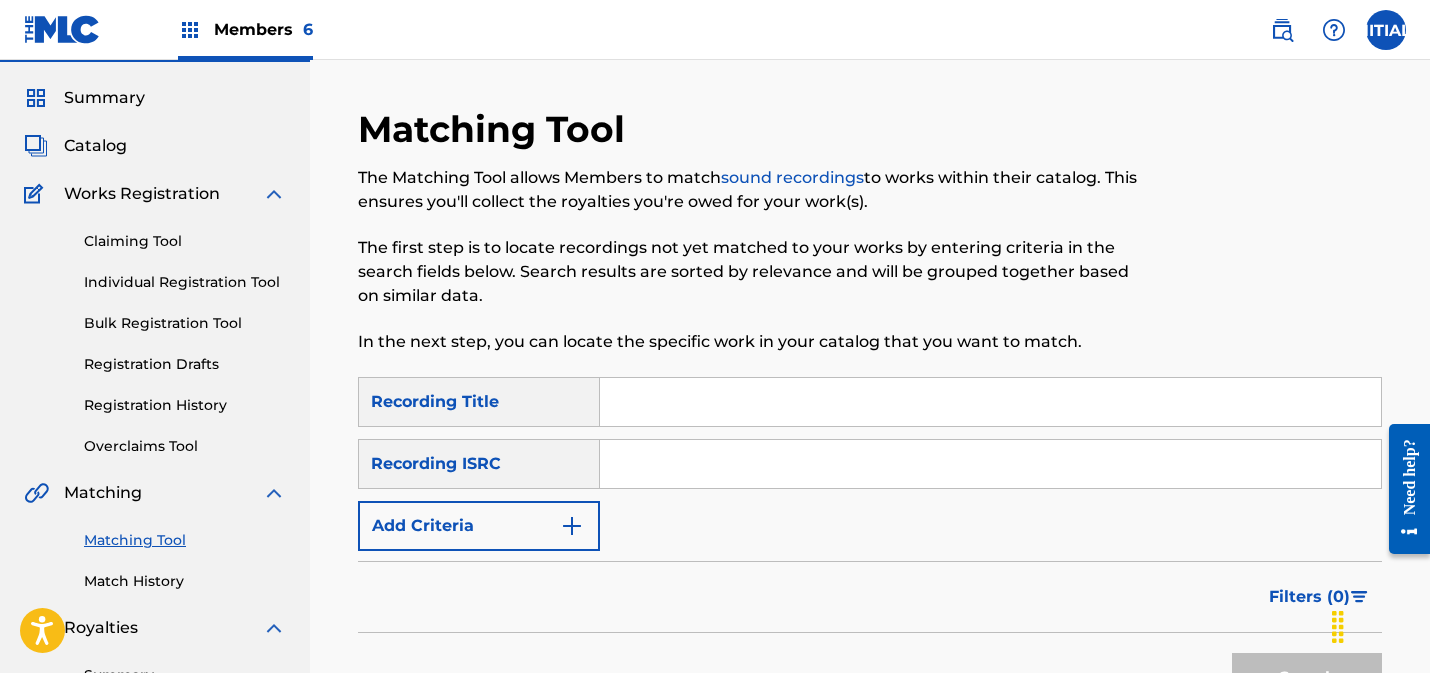 click at bounding box center [990, 464] 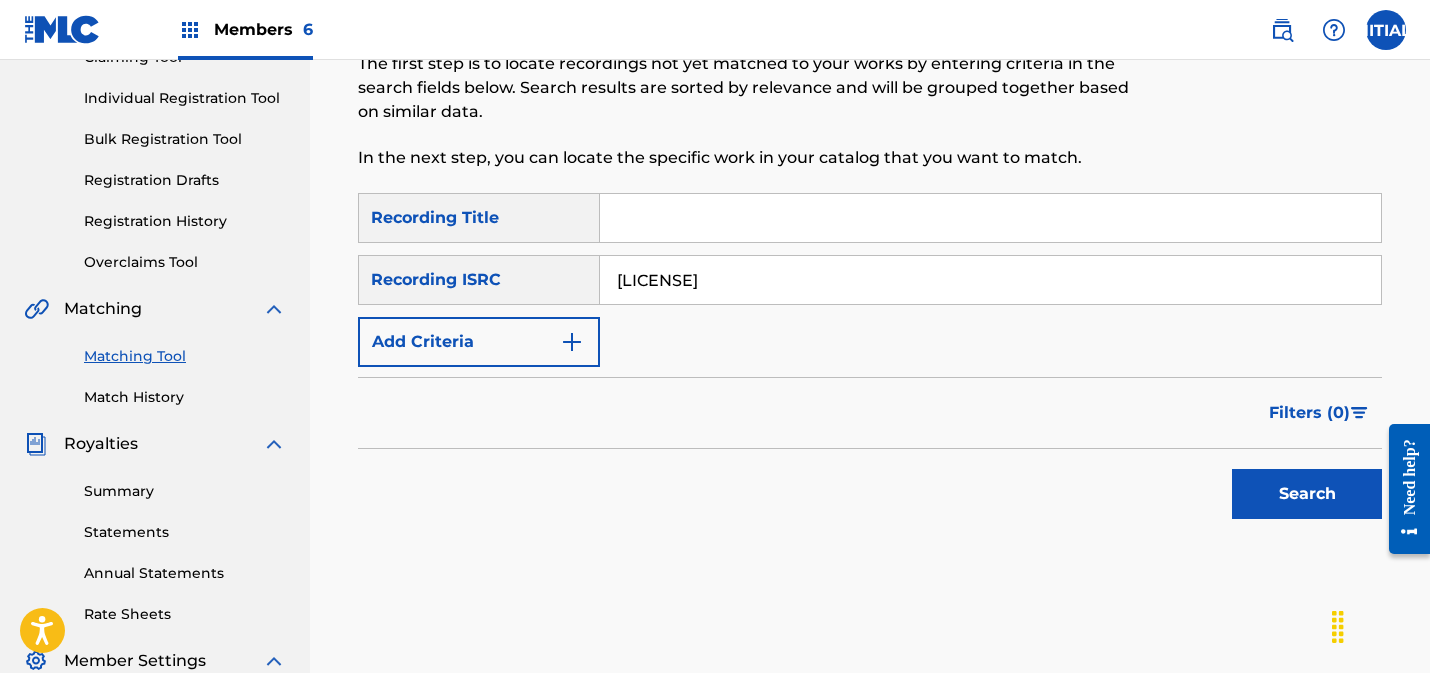 scroll, scrollTop: 248, scrollLeft: 0, axis: vertical 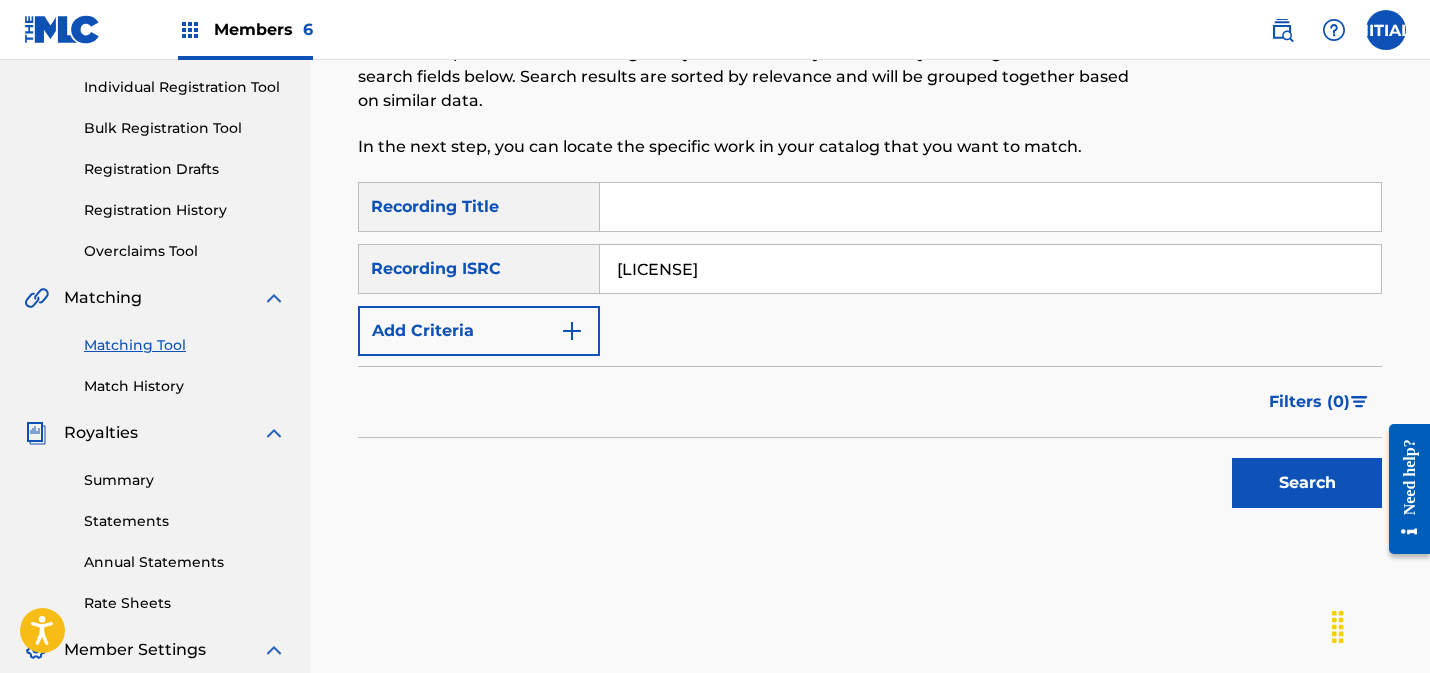 type on "[LICENSE]" 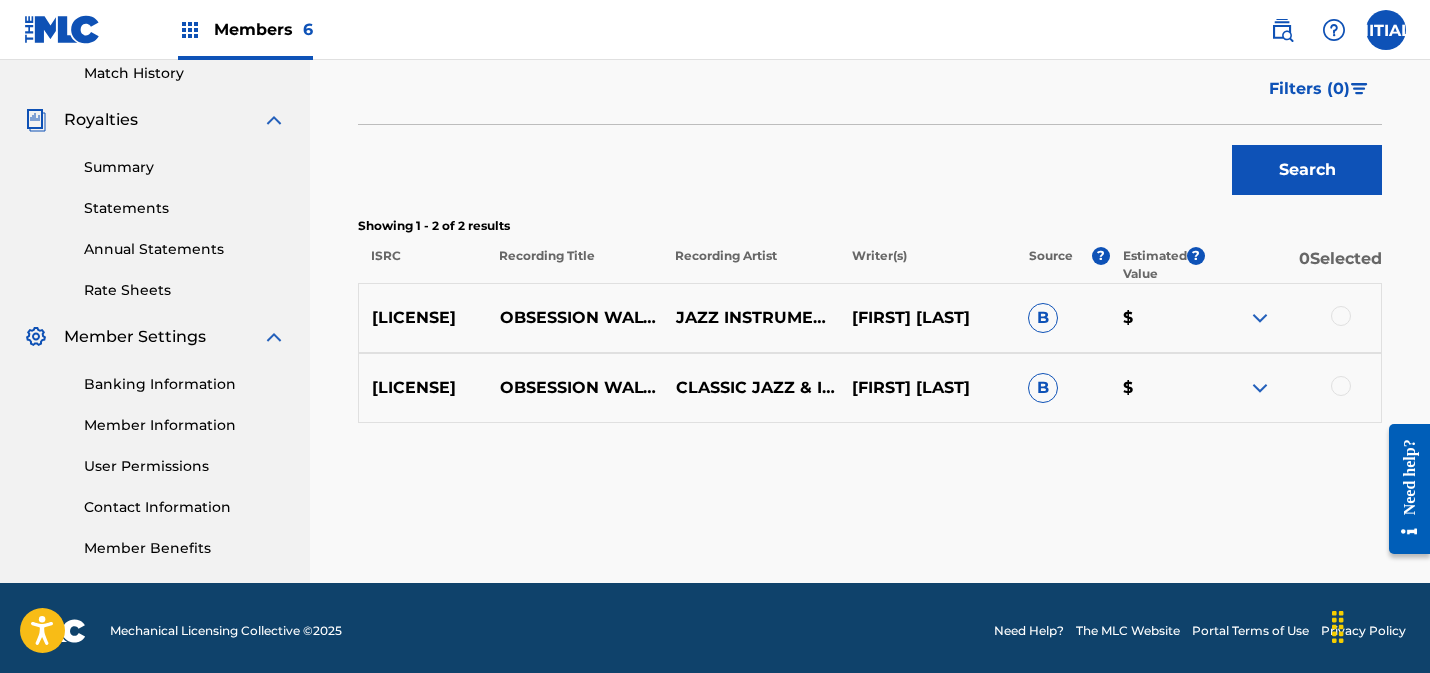 scroll, scrollTop: 567, scrollLeft: 0, axis: vertical 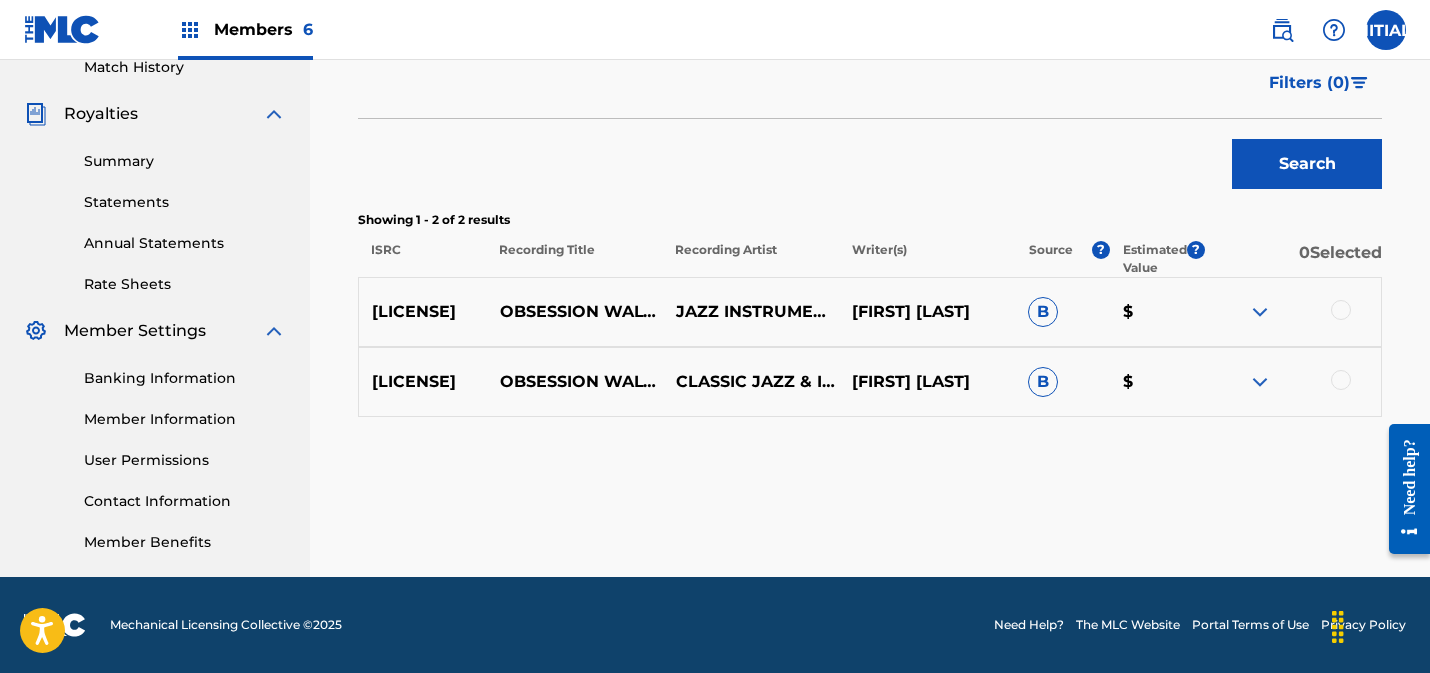 click at bounding box center (1341, 380) 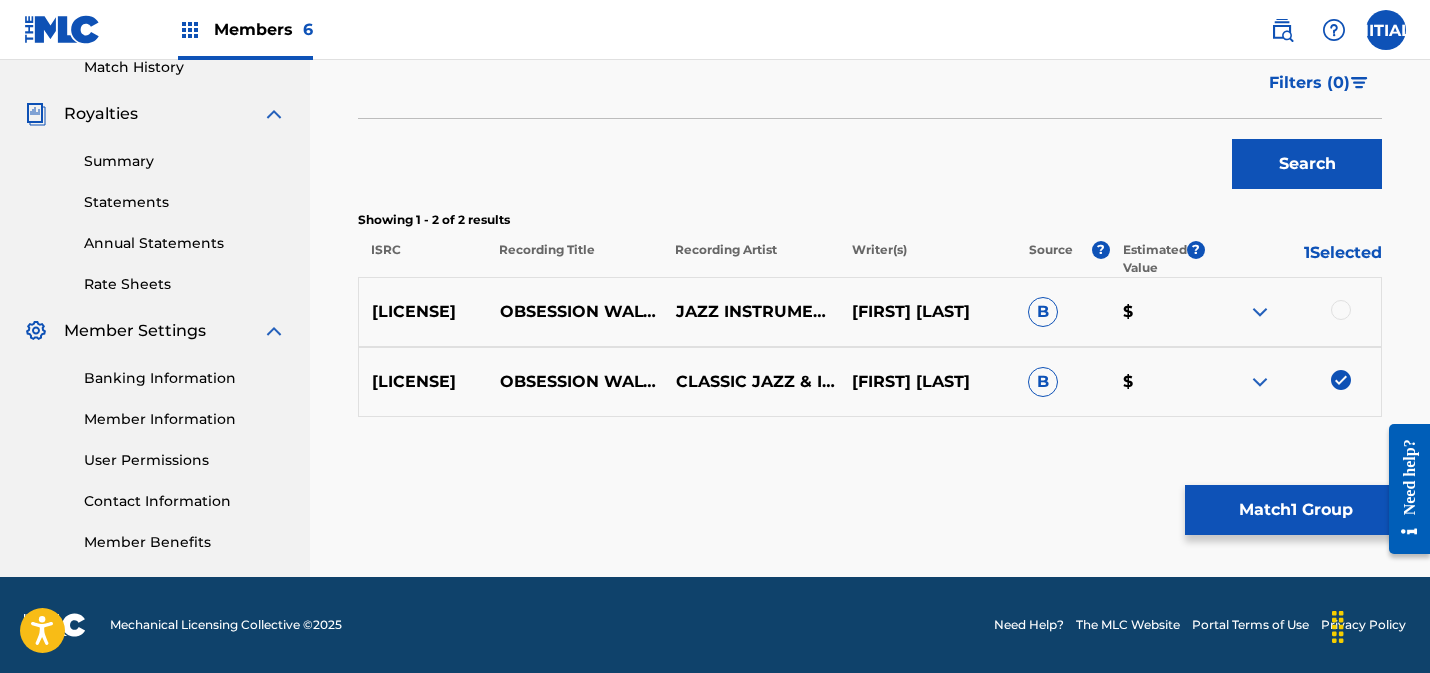 click at bounding box center (1341, 310) 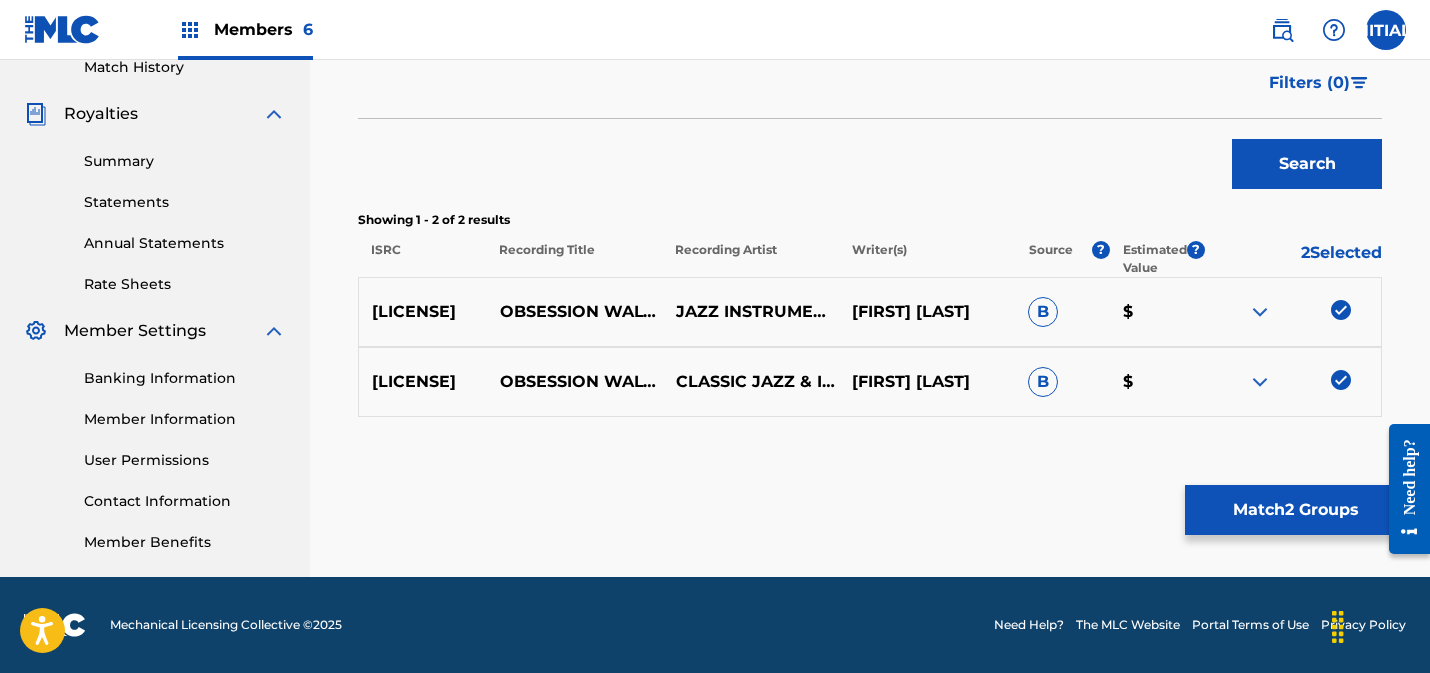 click on "Match  2 Groups" at bounding box center [1295, 510] 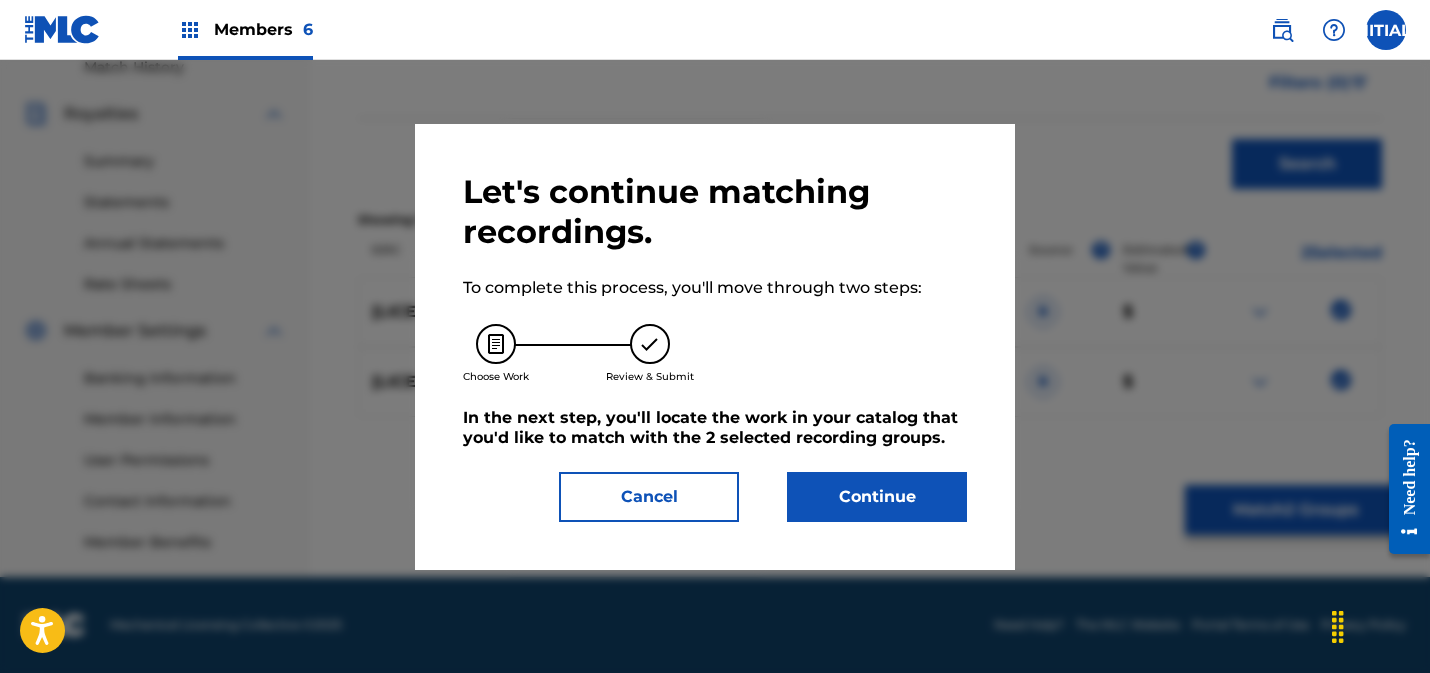 click on "Continue" at bounding box center [877, 497] 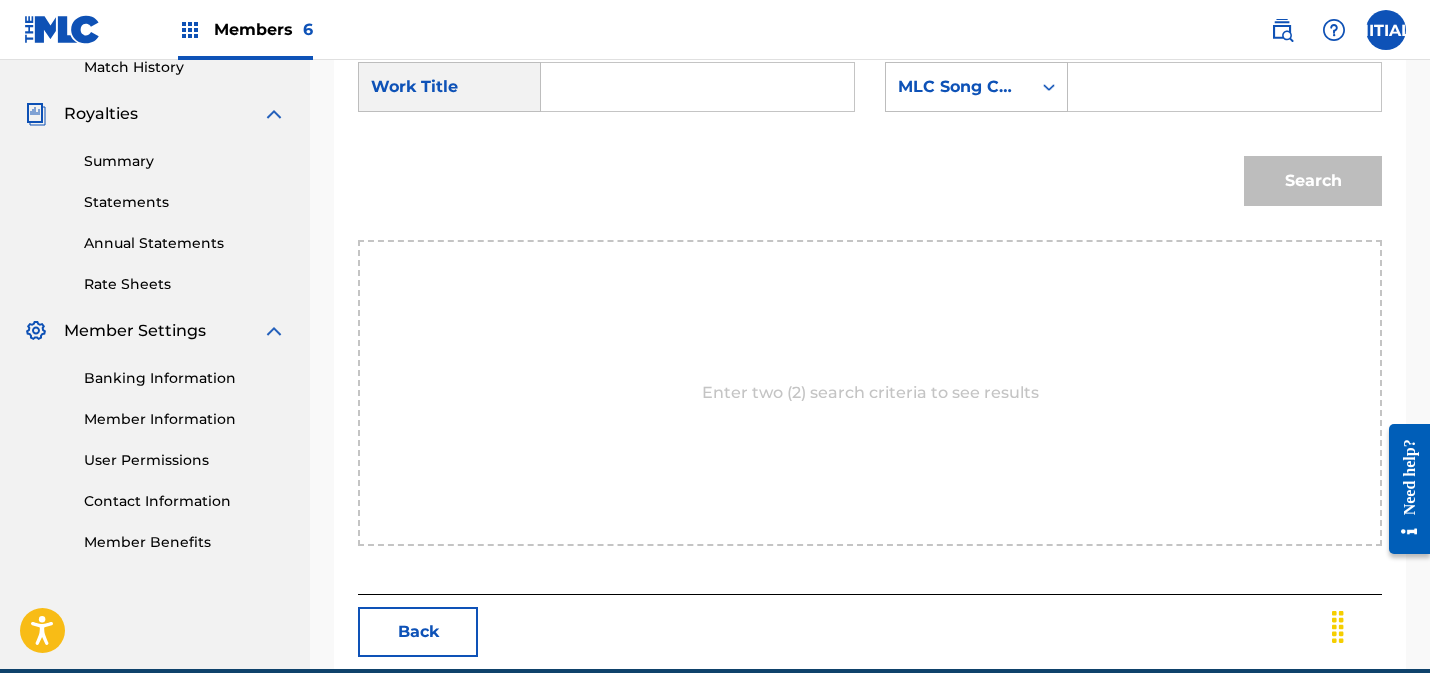 click at bounding box center [697, 87] 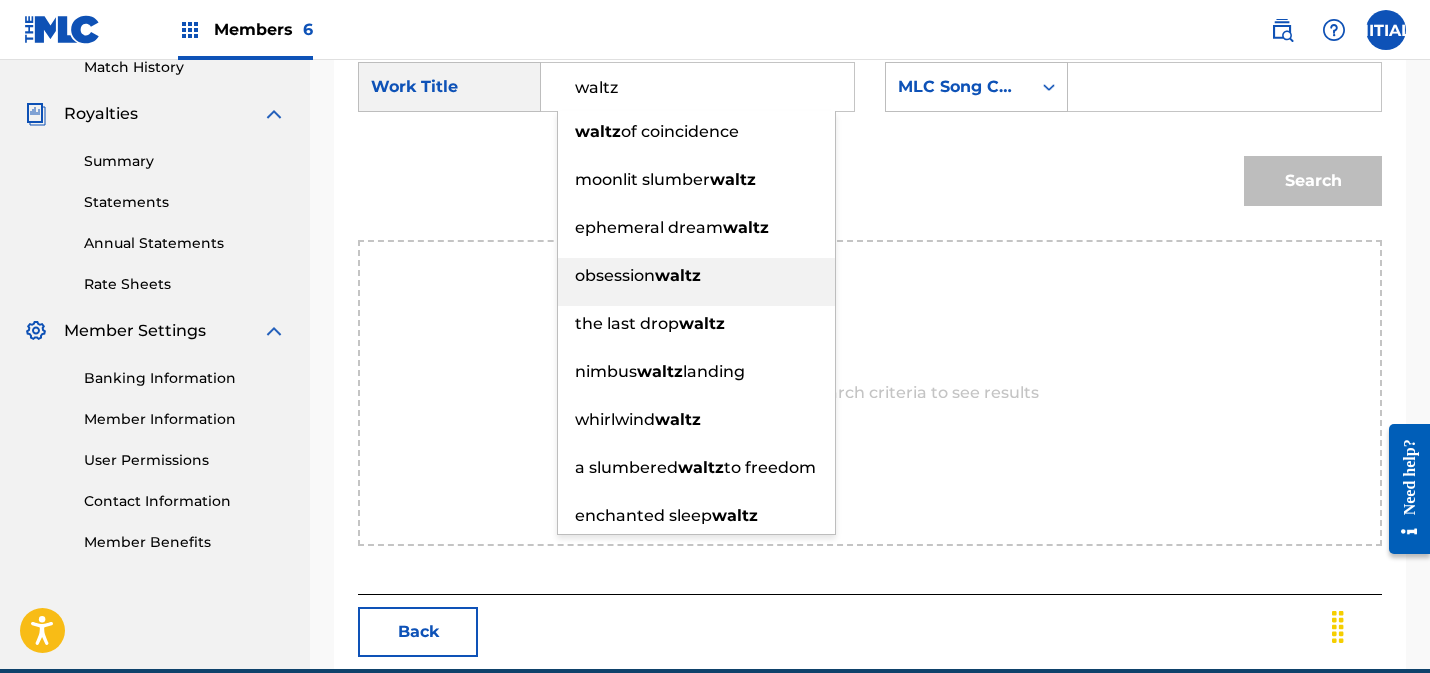 click on "obsession" at bounding box center [615, 275] 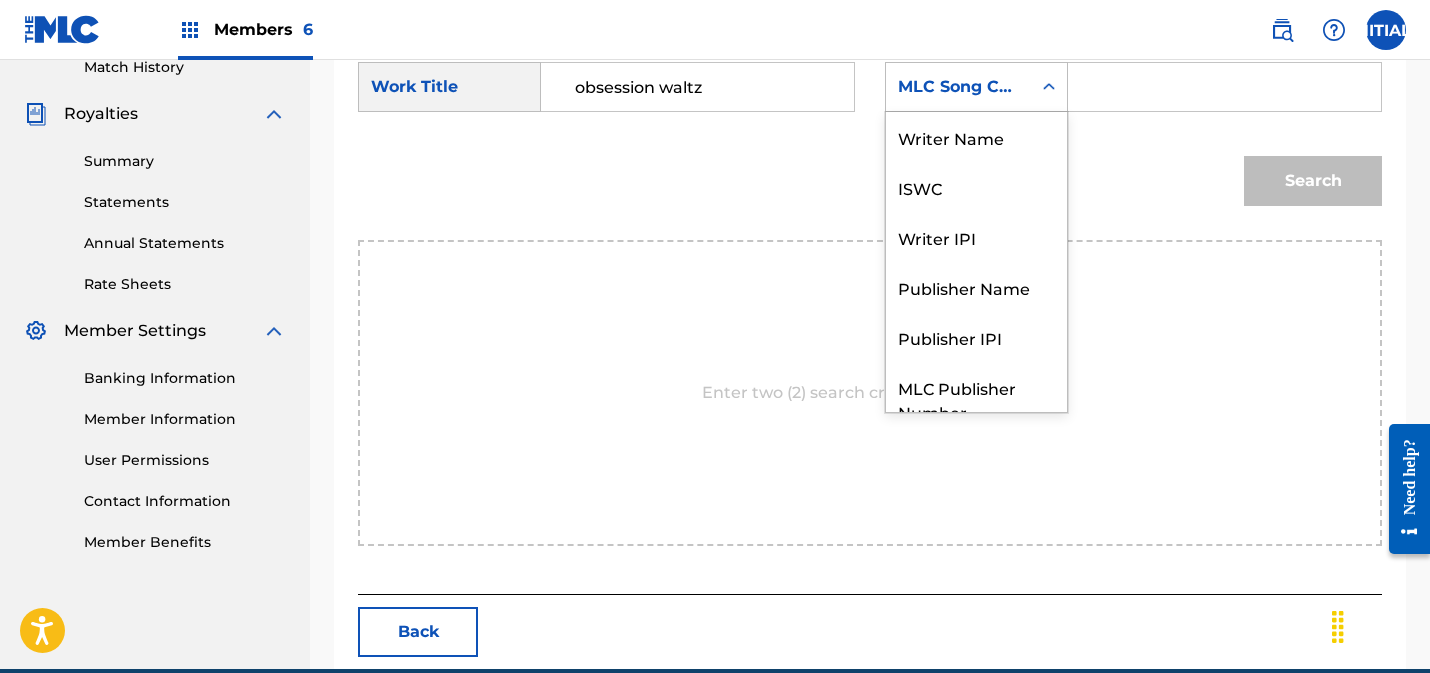 click on "MLC Song Code" at bounding box center (958, 87) 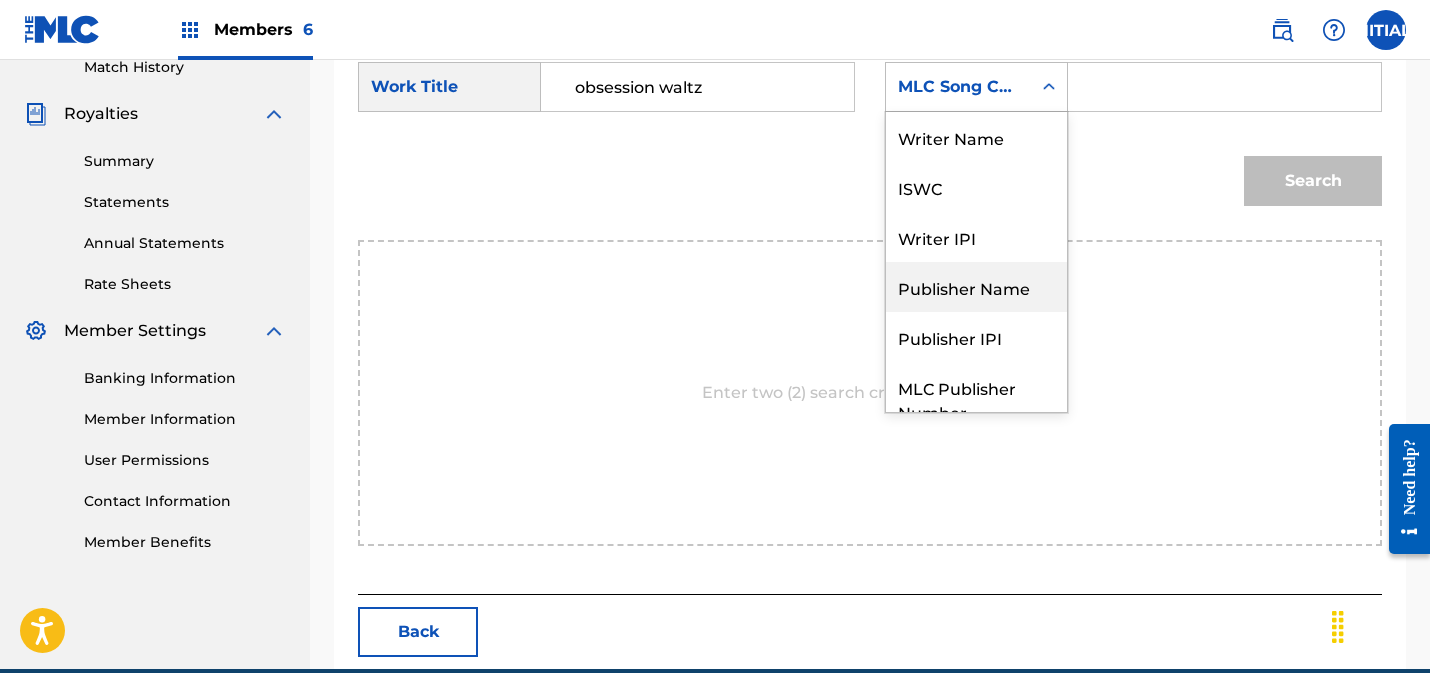 scroll, scrollTop: 10, scrollLeft: 0, axis: vertical 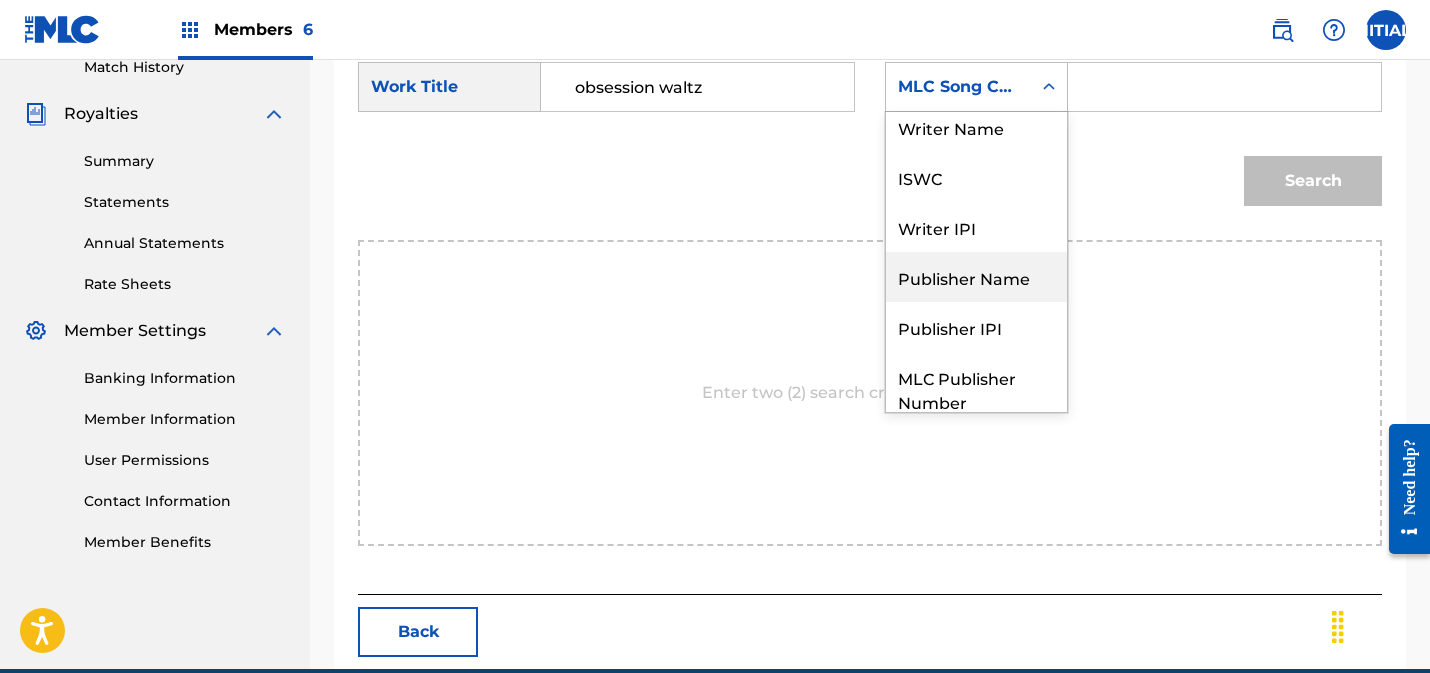 drag, startPoint x: 990, startPoint y: 280, endPoint x: 1098, endPoint y: 170, distance: 154.15576 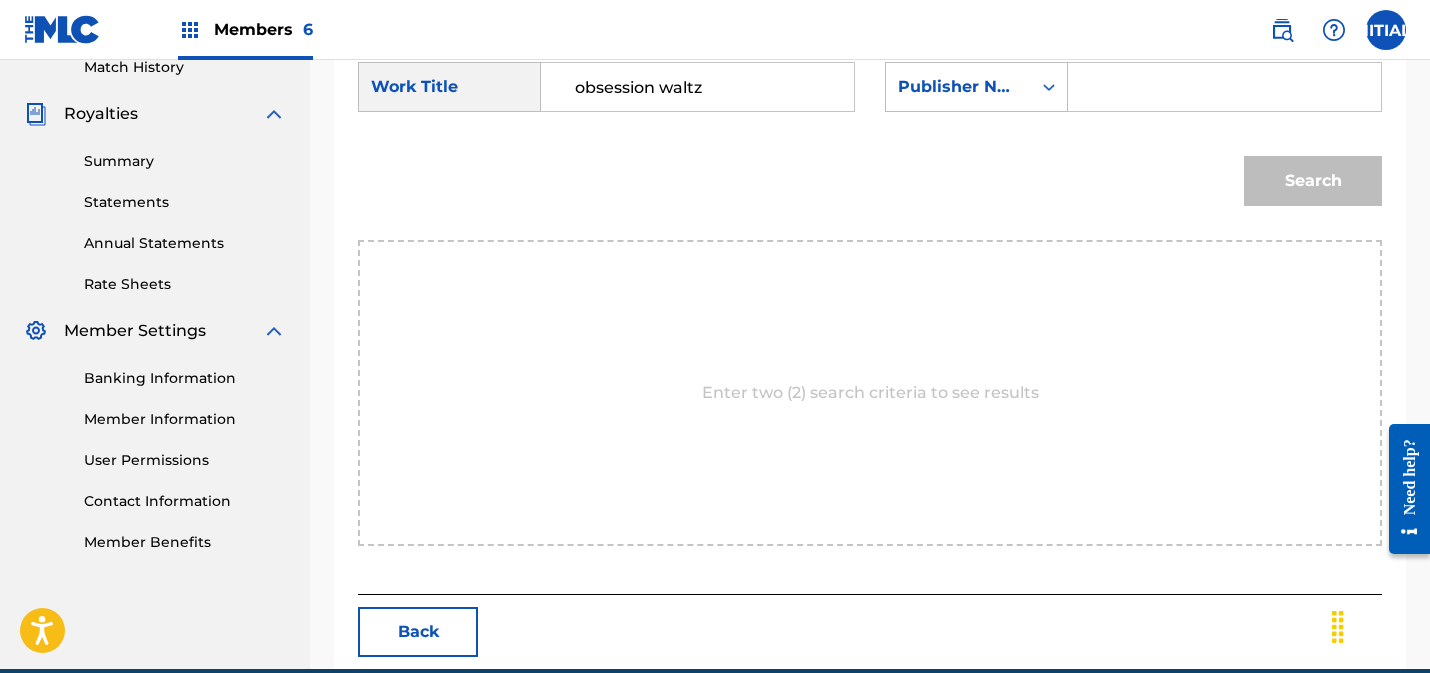 drag, startPoint x: 1140, startPoint y: 90, endPoint x: 1162, endPoint y: 106, distance: 27.202942 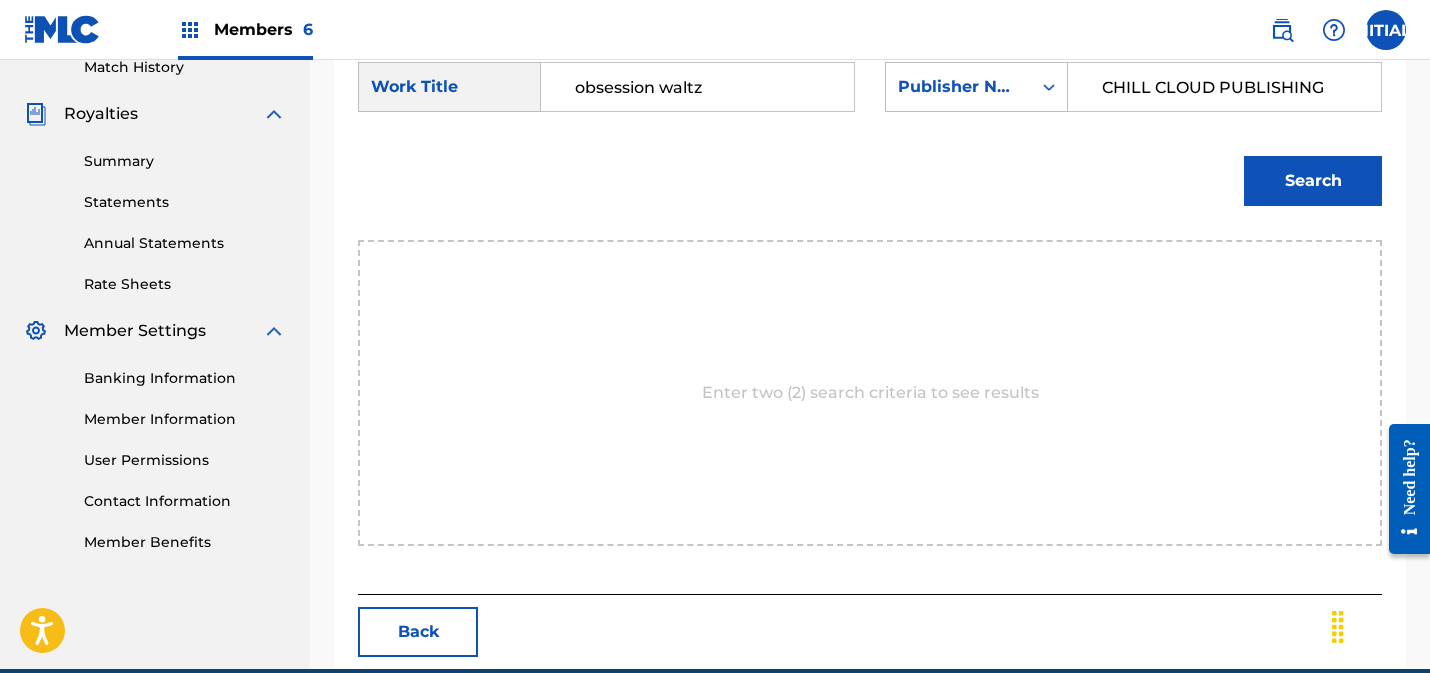 type on "CHILL CLOUD PUBLISHING" 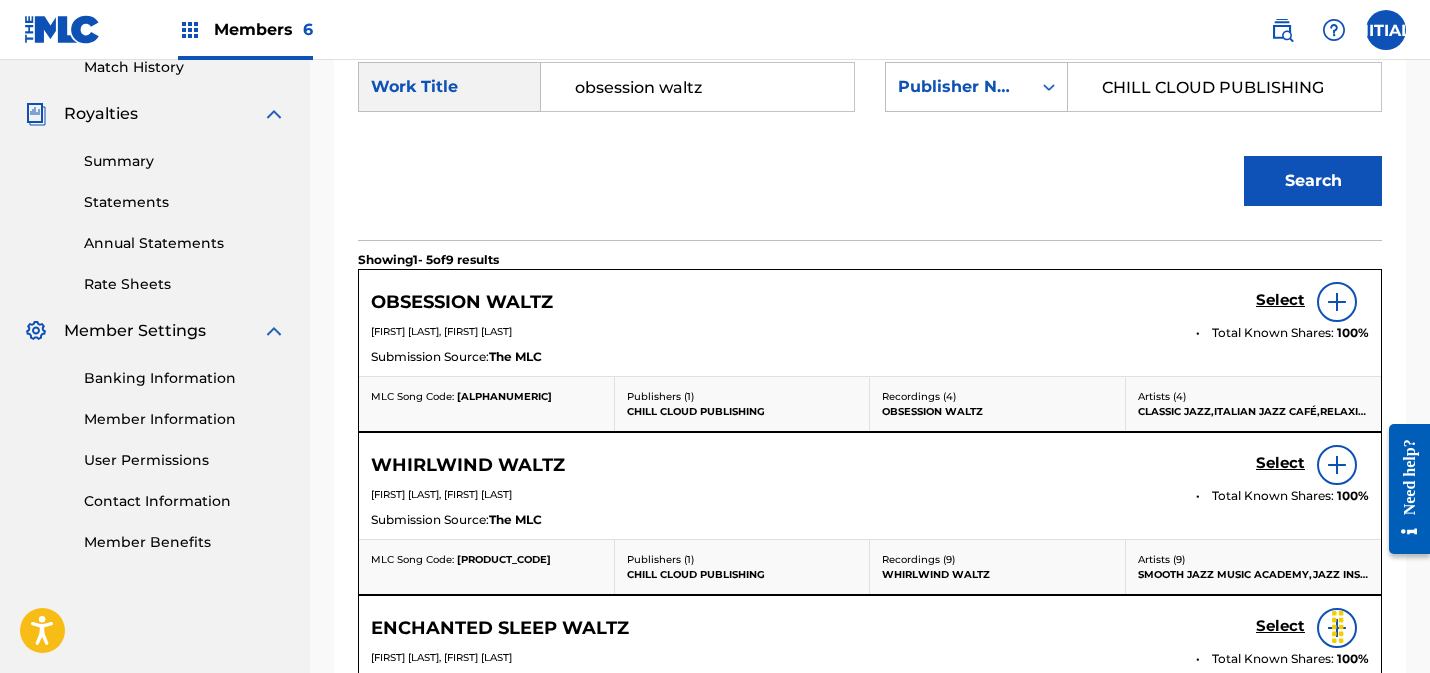 click on "Select" at bounding box center [1280, 300] 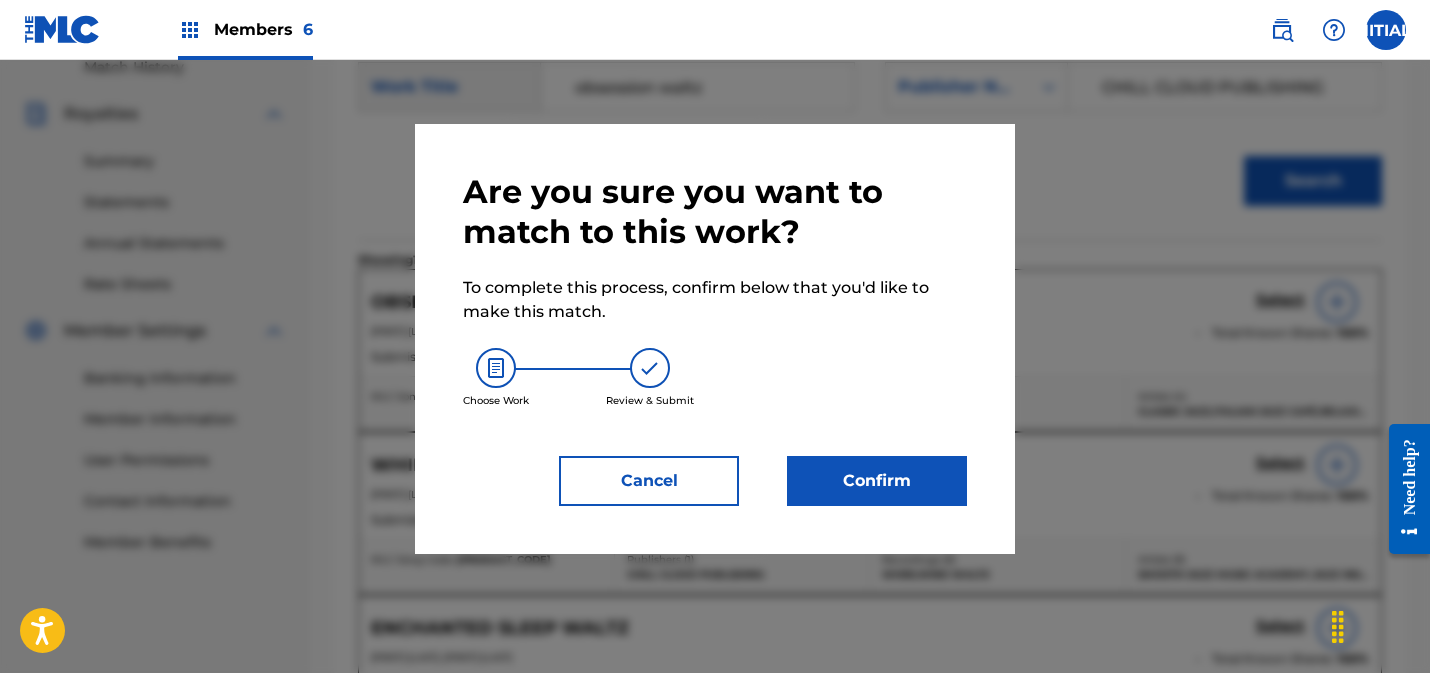 click on "Confirm" at bounding box center [877, 481] 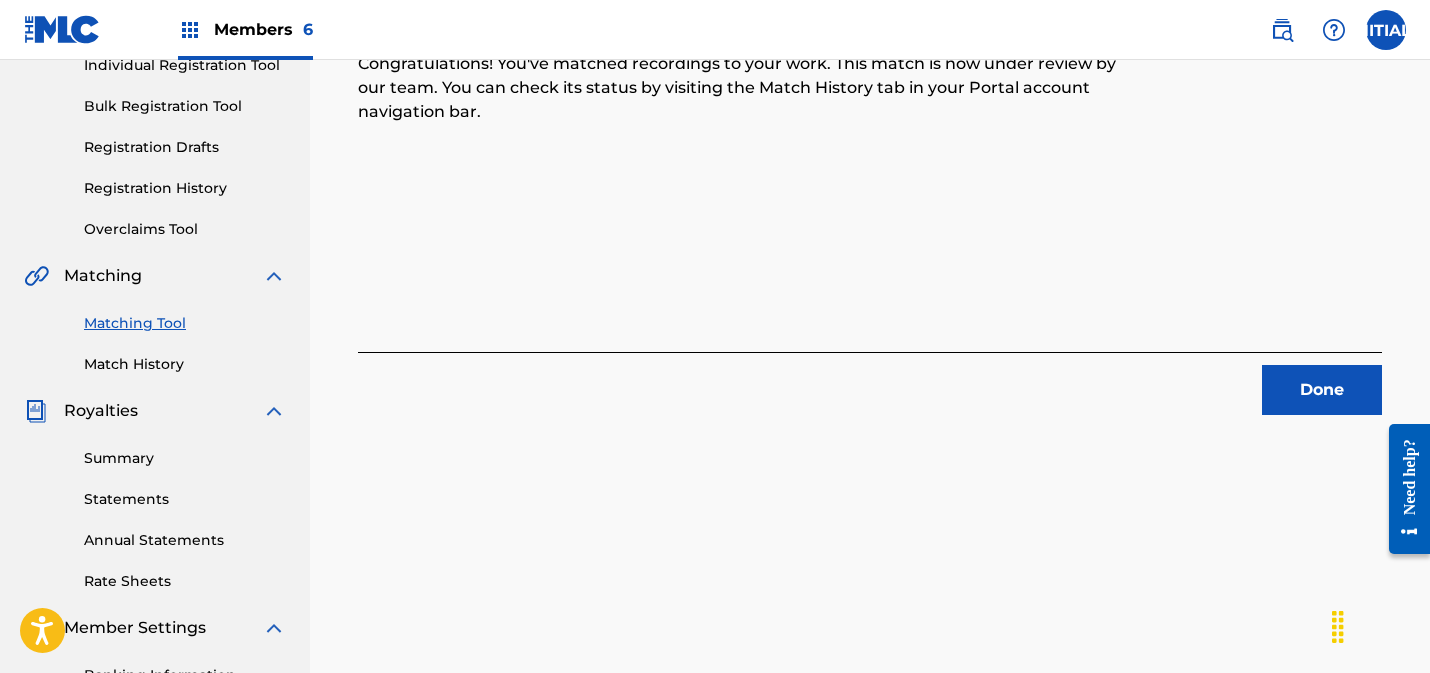 scroll, scrollTop: 252, scrollLeft: 0, axis: vertical 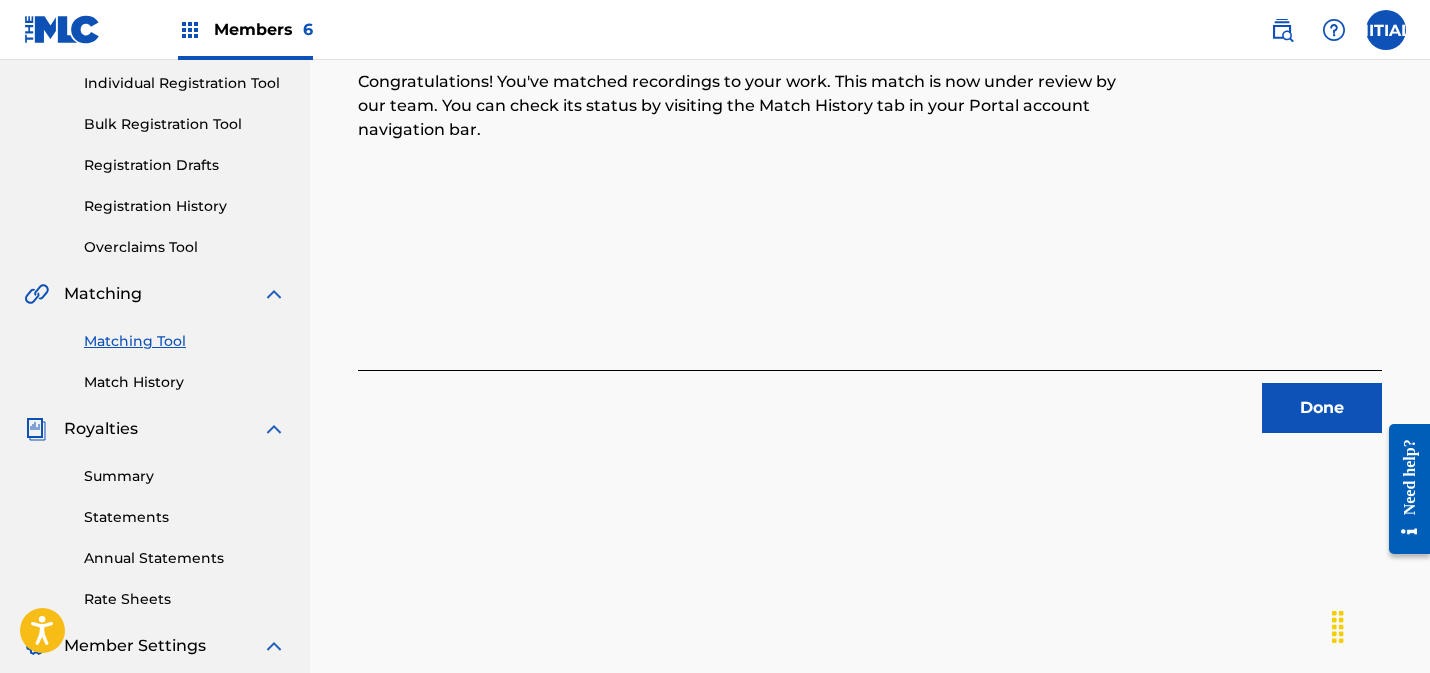 click on "Done" at bounding box center (1322, 408) 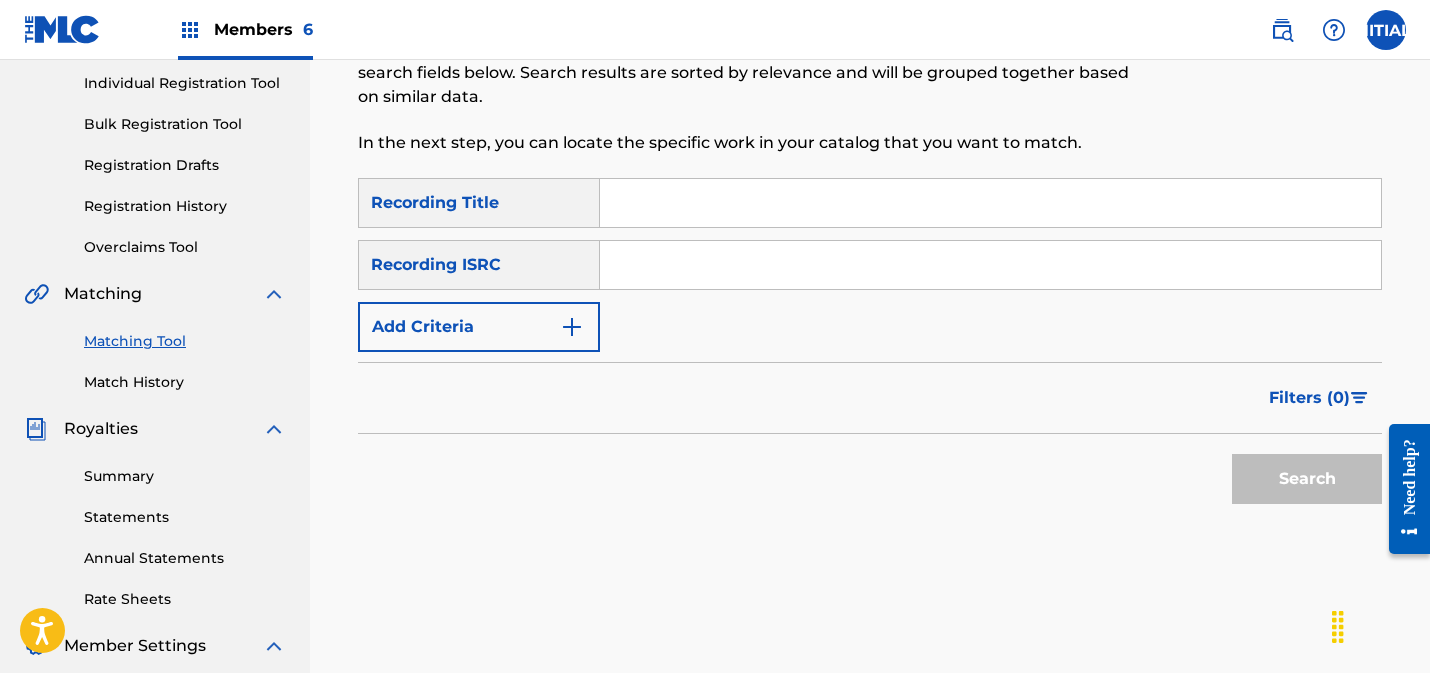 click at bounding box center [990, 265] 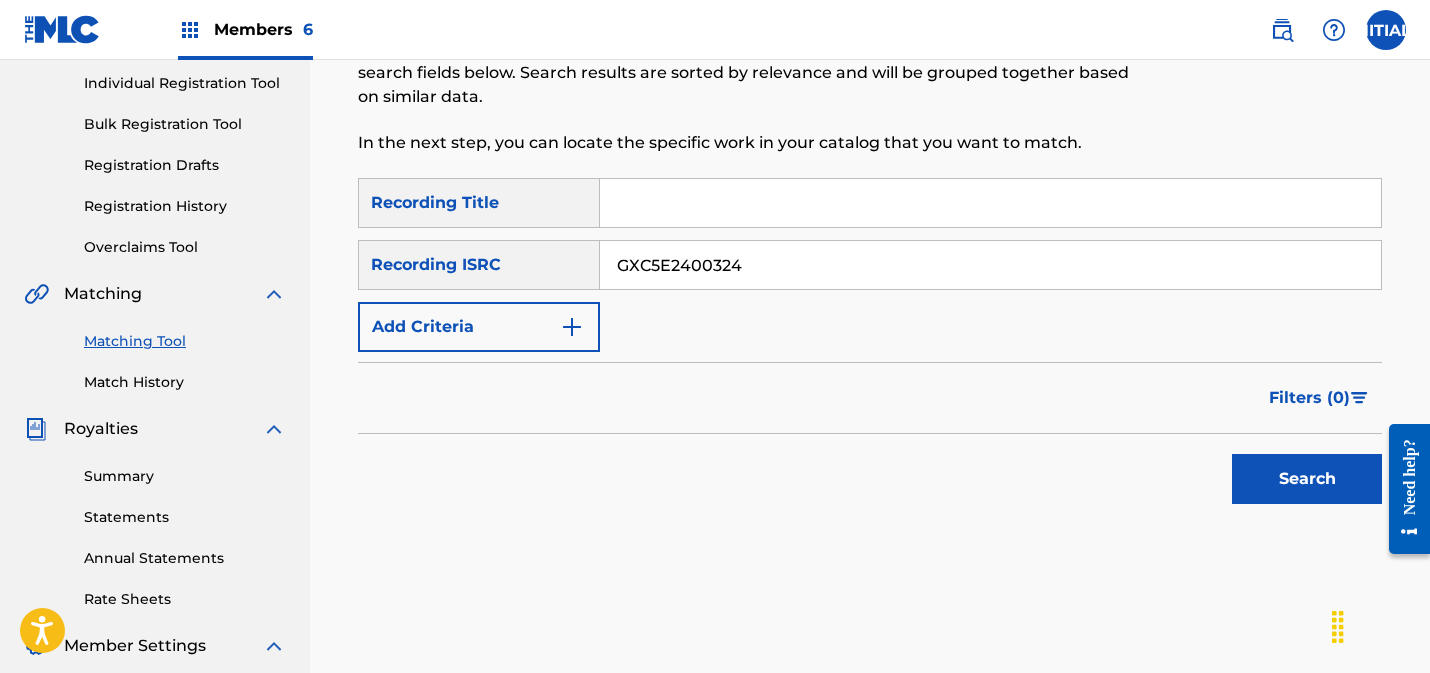 type on "GXC5E2400324" 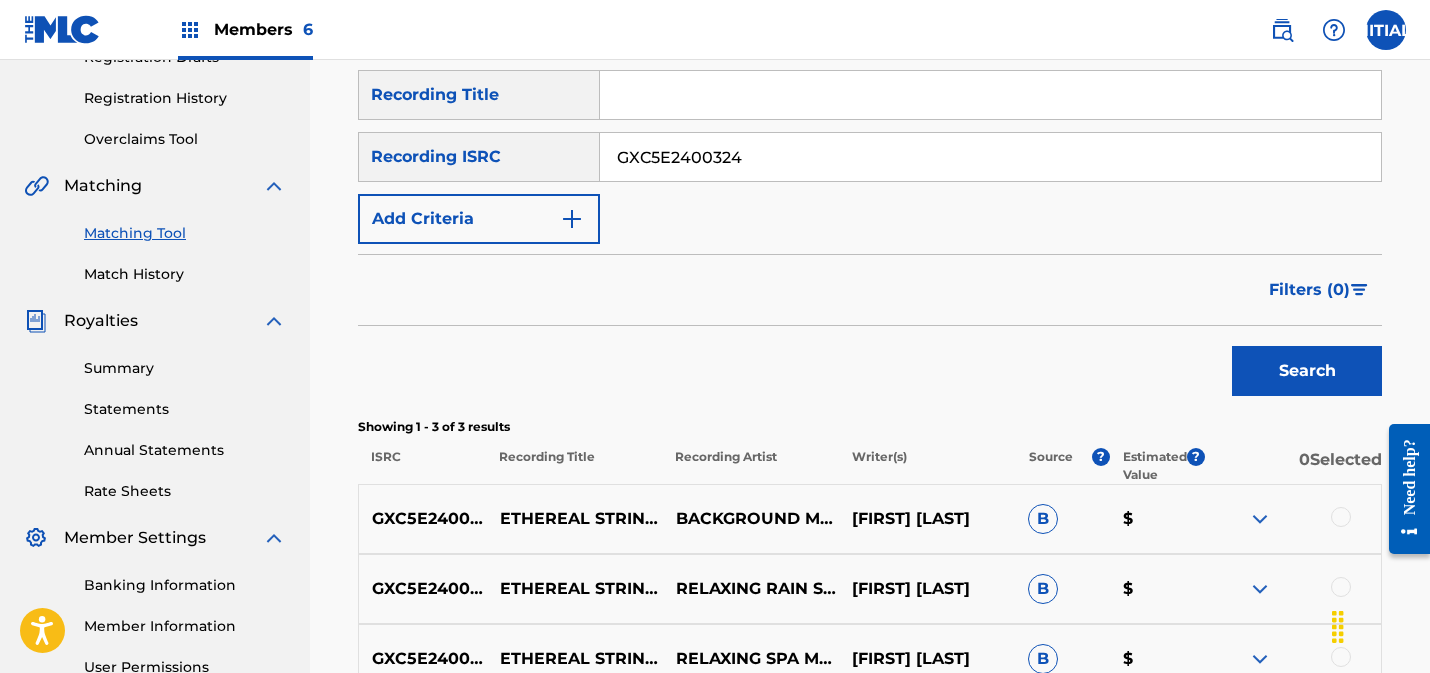 scroll, scrollTop: 428, scrollLeft: 0, axis: vertical 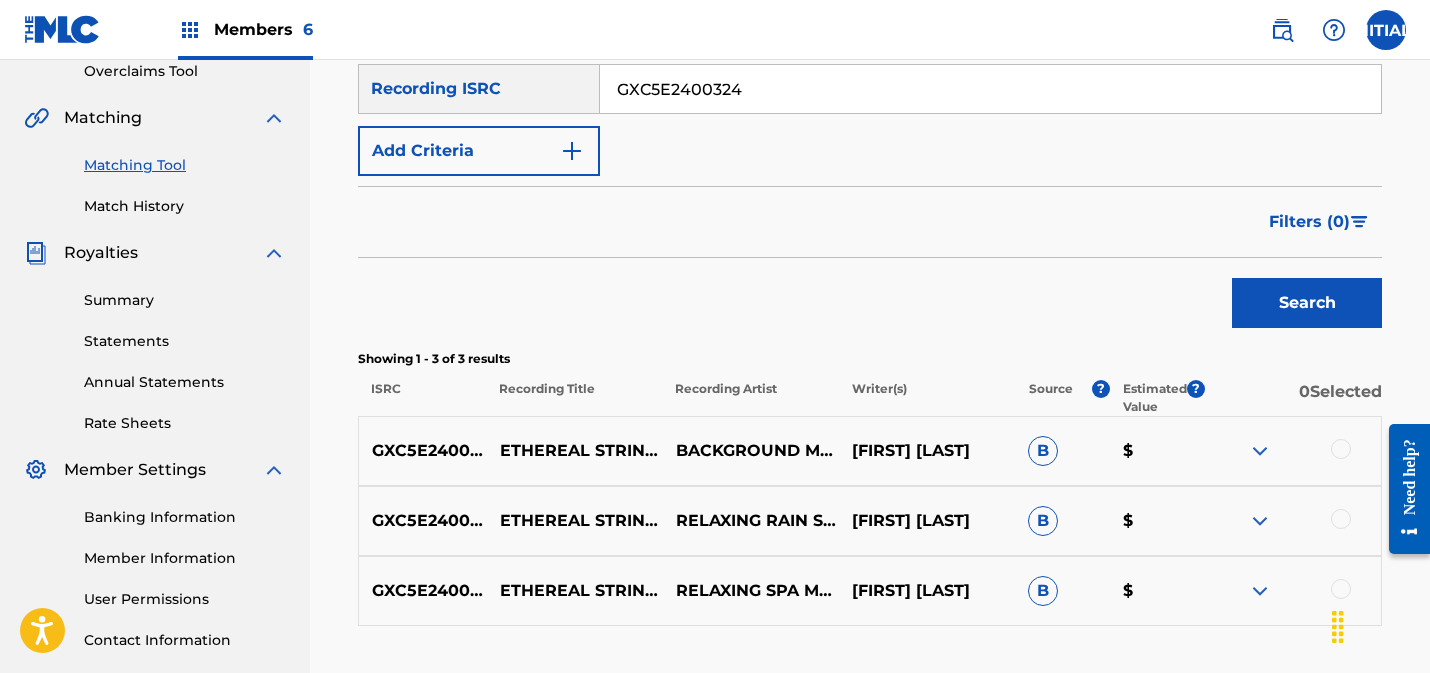click at bounding box center [1341, 449] 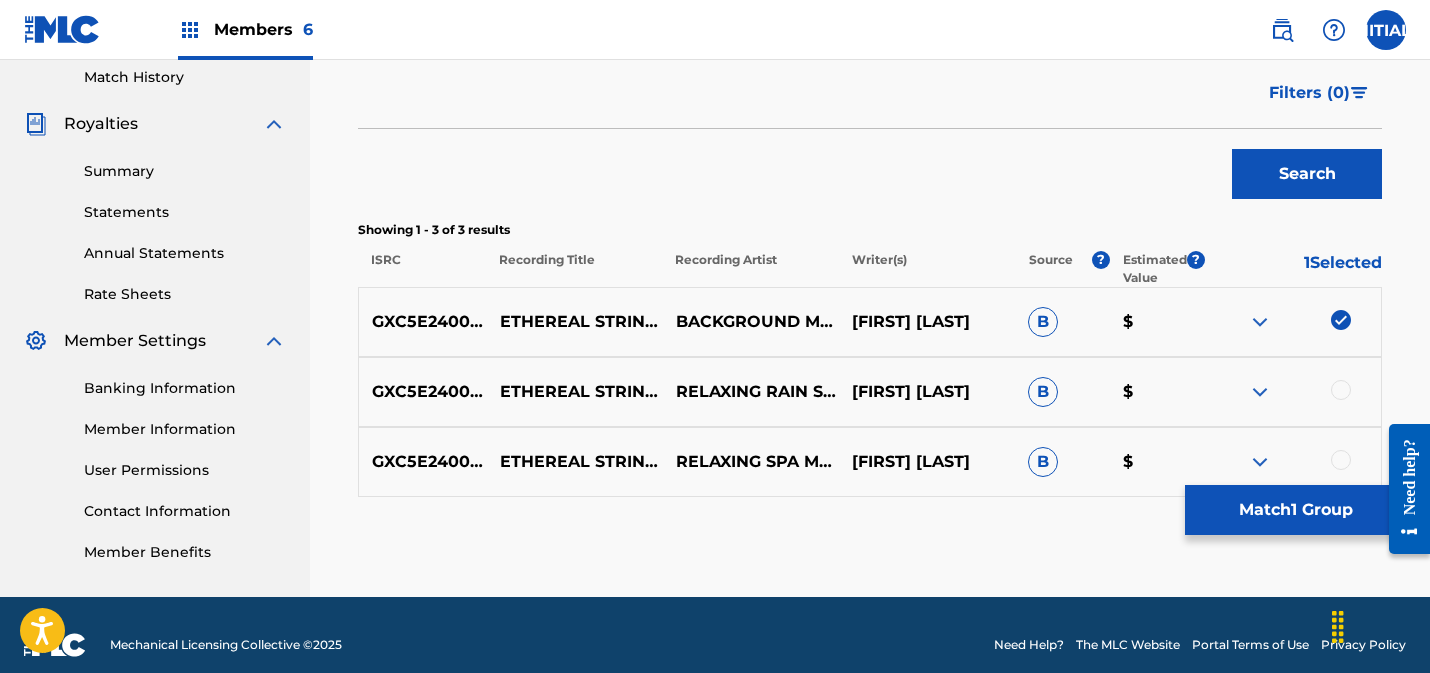 scroll, scrollTop: 562, scrollLeft: 0, axis: vertical 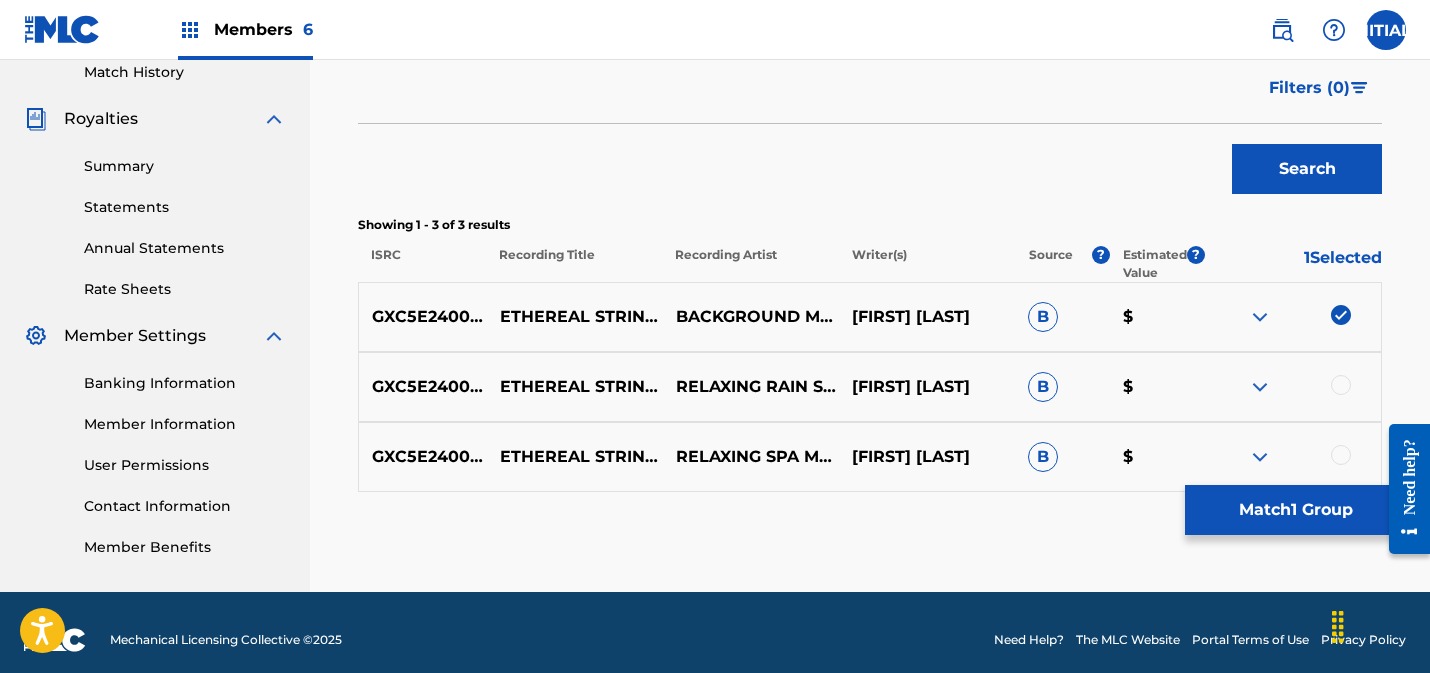 click at bounding box center (1341, 385) 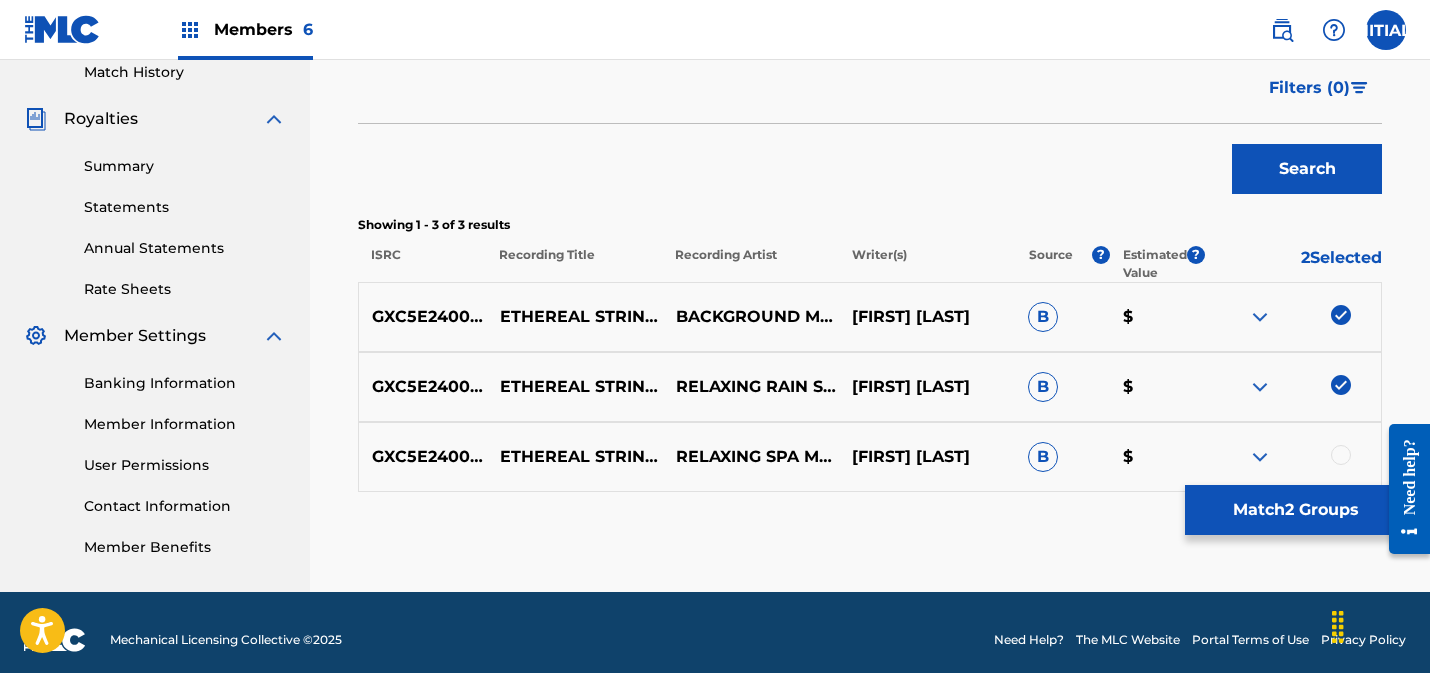 click at bounding box center (1341, 455) 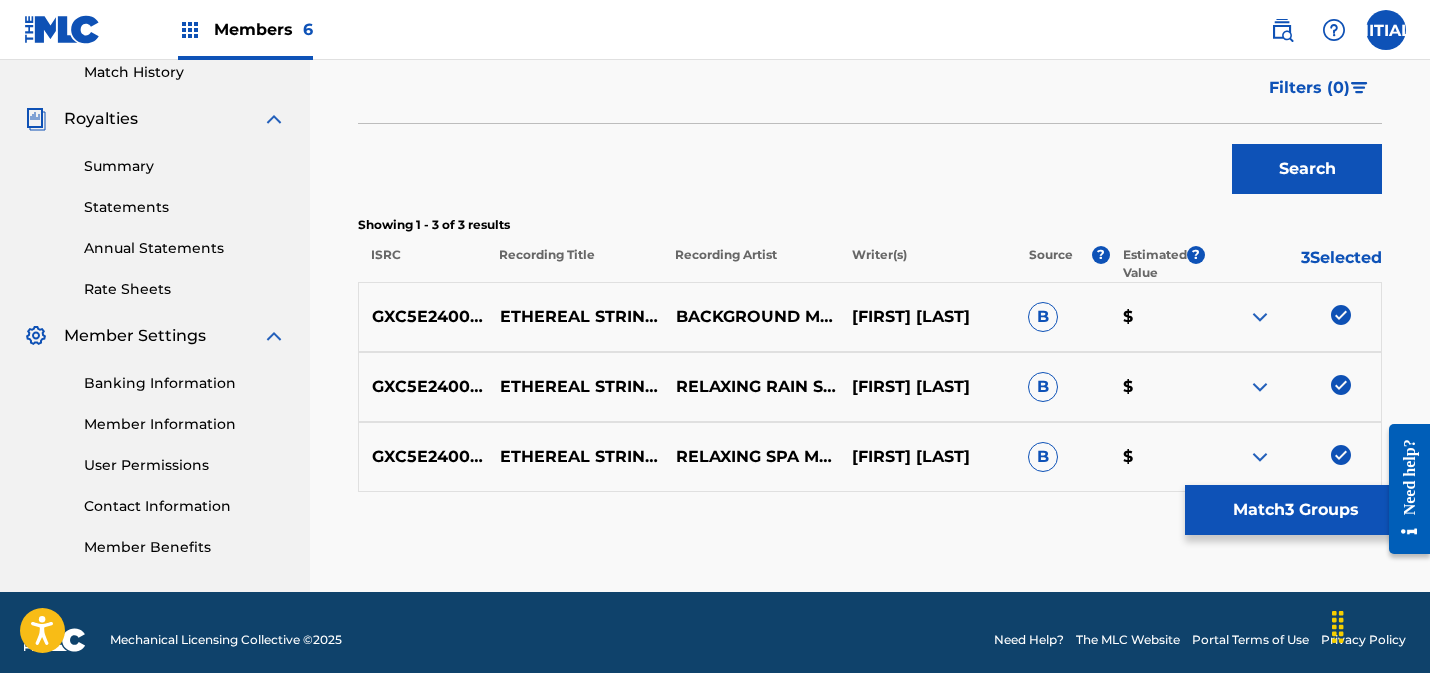 click on "Match  3 Groups" at bounding box center [1295, 510] 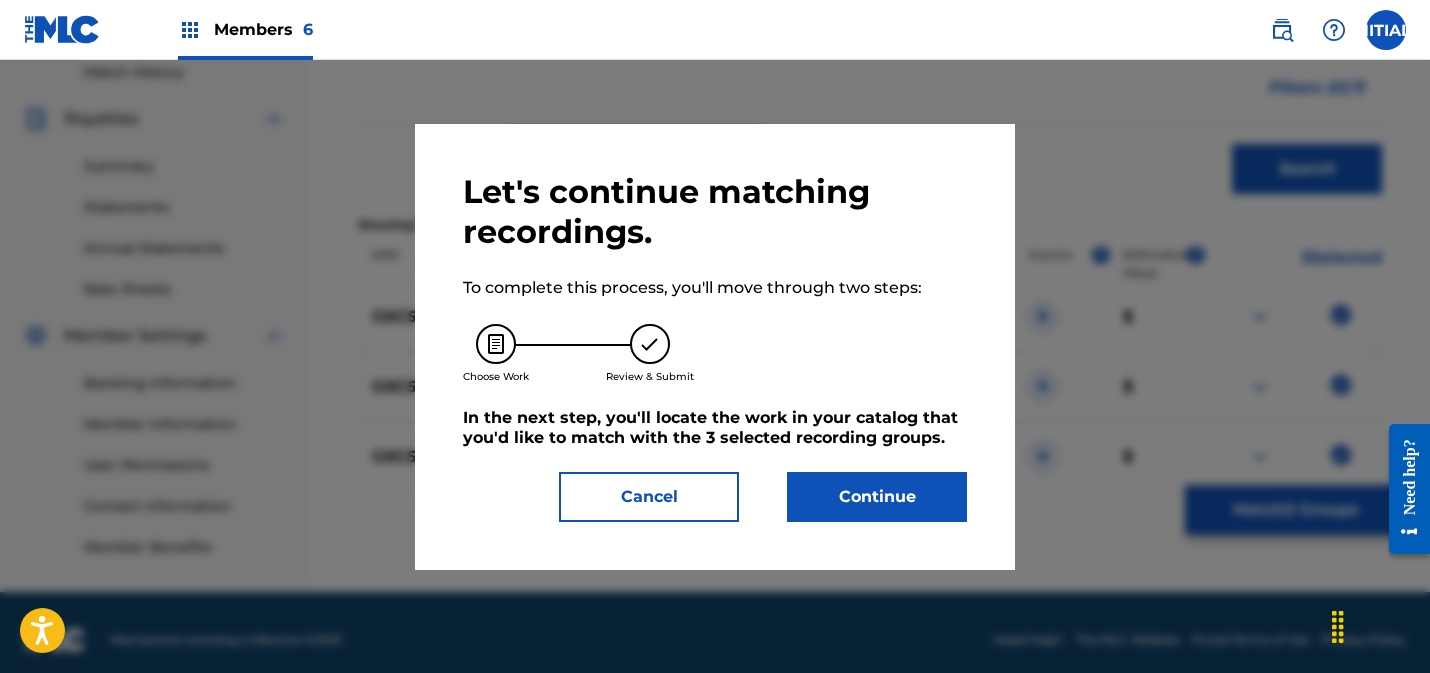 click on "Continue" at bounding box center [877, 497] 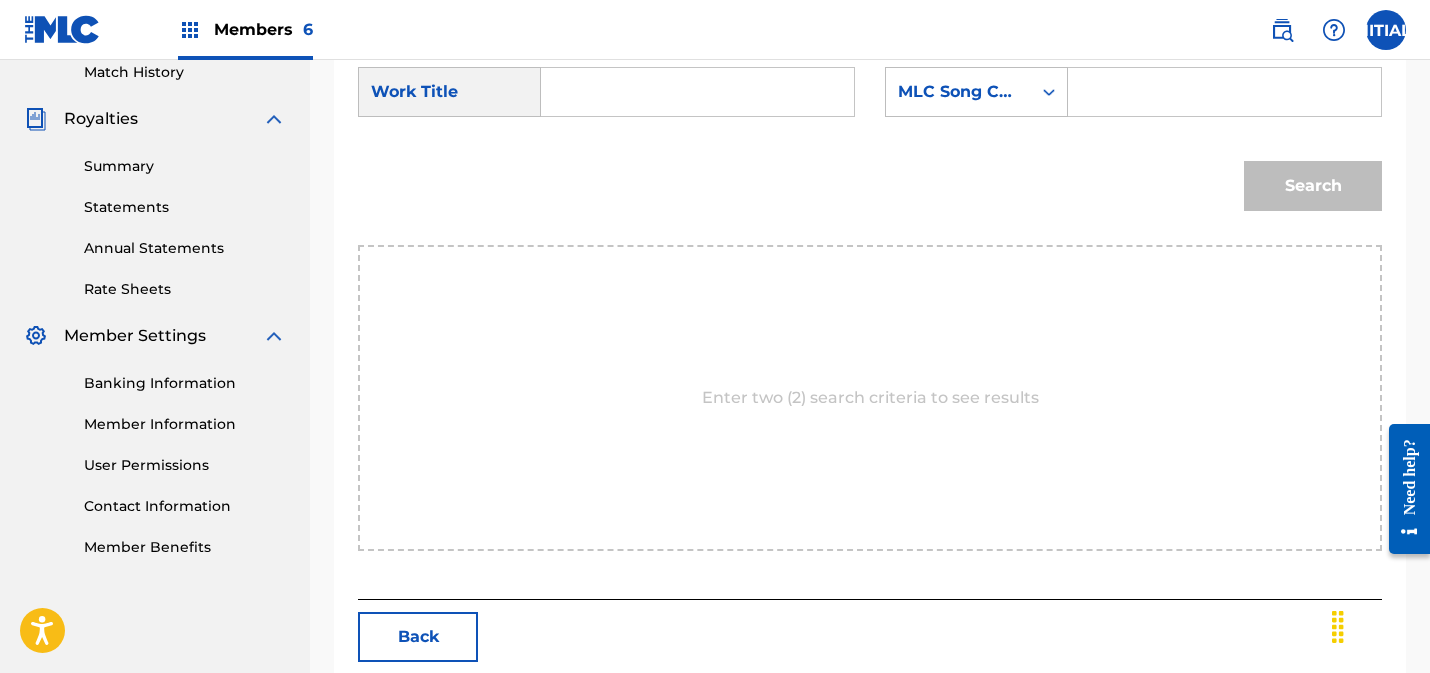 click at bounding box center [697, 92] 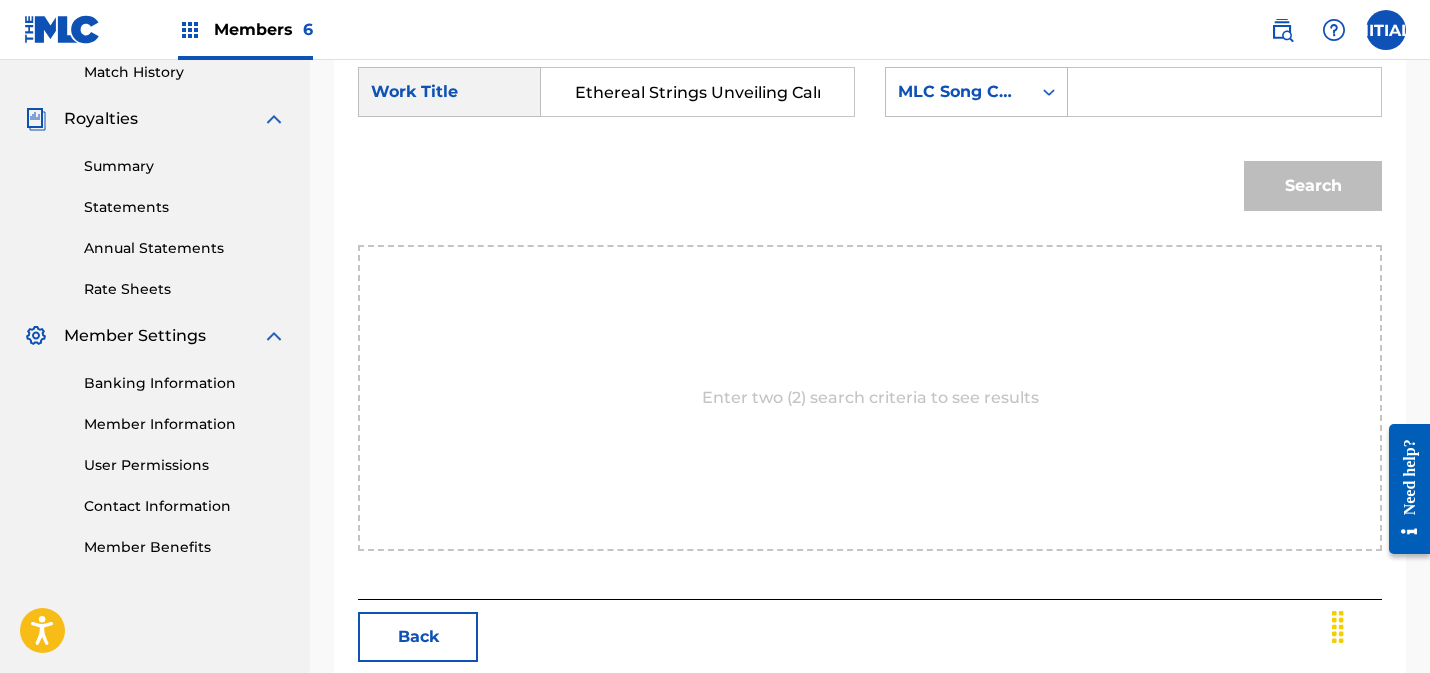 scroll, scrollTop: 0, scrollLeft: 59, axis: horizontal 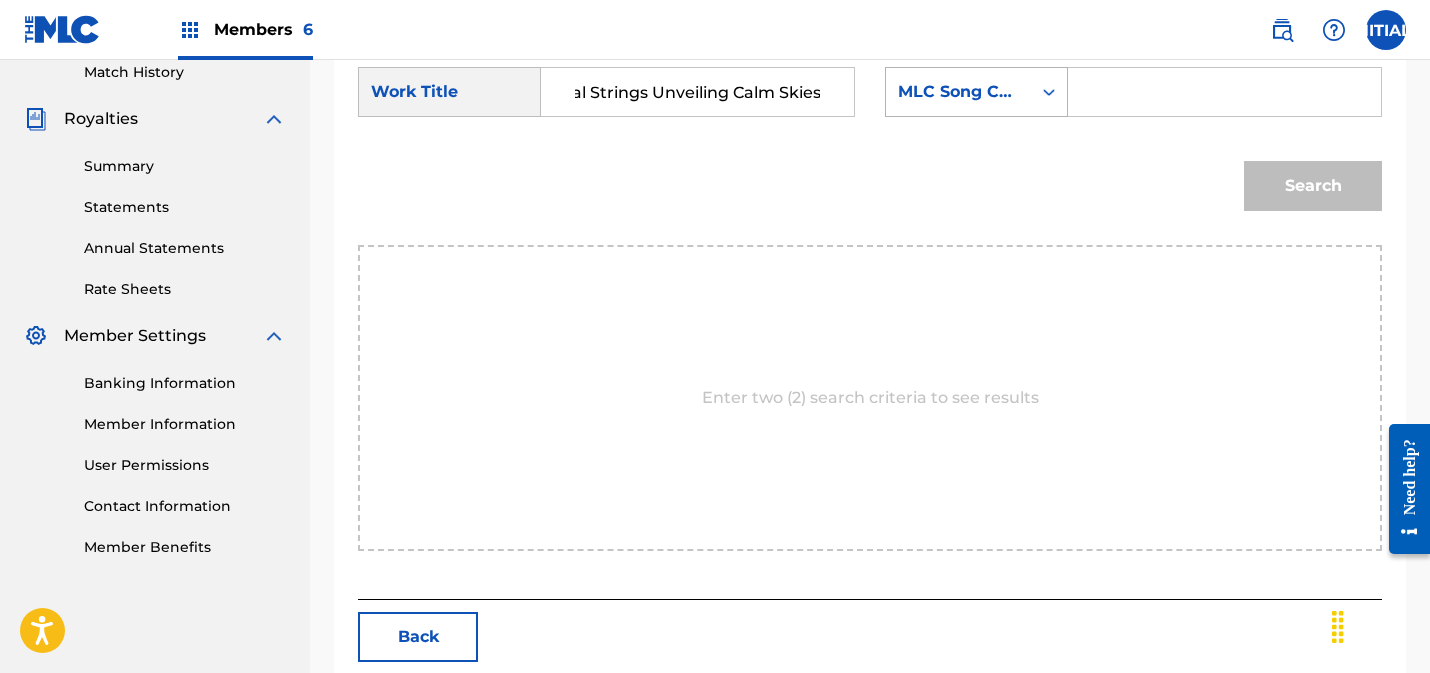 type on "Ethereal Strings Unveiling Calm Skies" 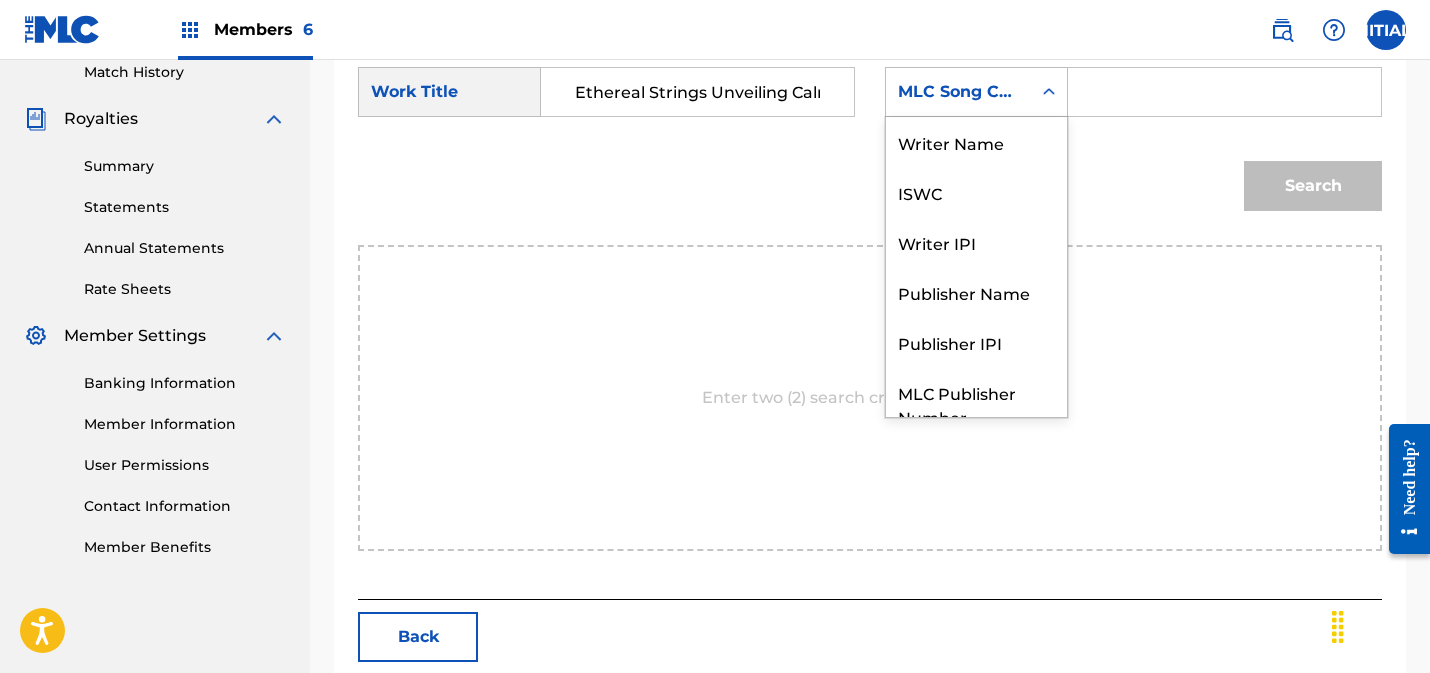scroll, scrollTop: 74, scrollLeft: 0, axis: vertical 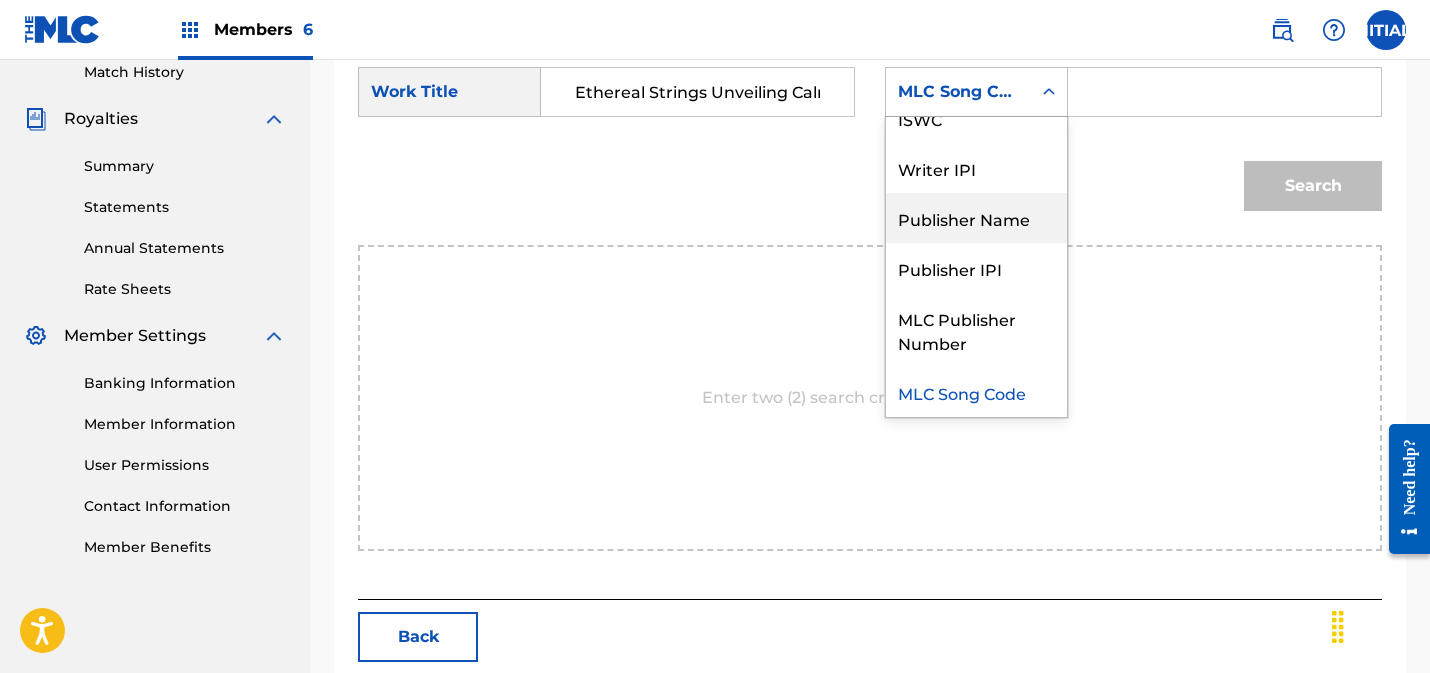 drag, startPoint x: 972, startPoint y: 217, endPoint x: 1069, endPoint y: 155, distance: 115.12167 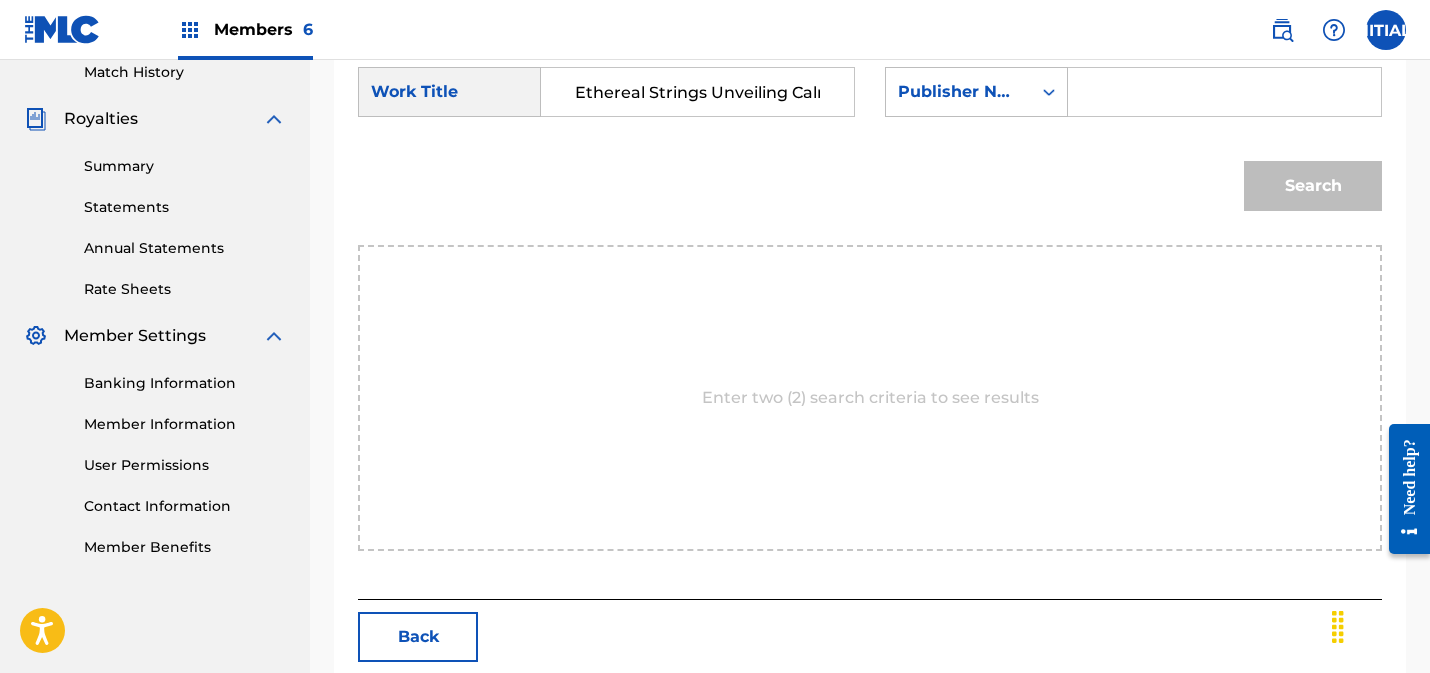 click at bounding box center (1224, 92) 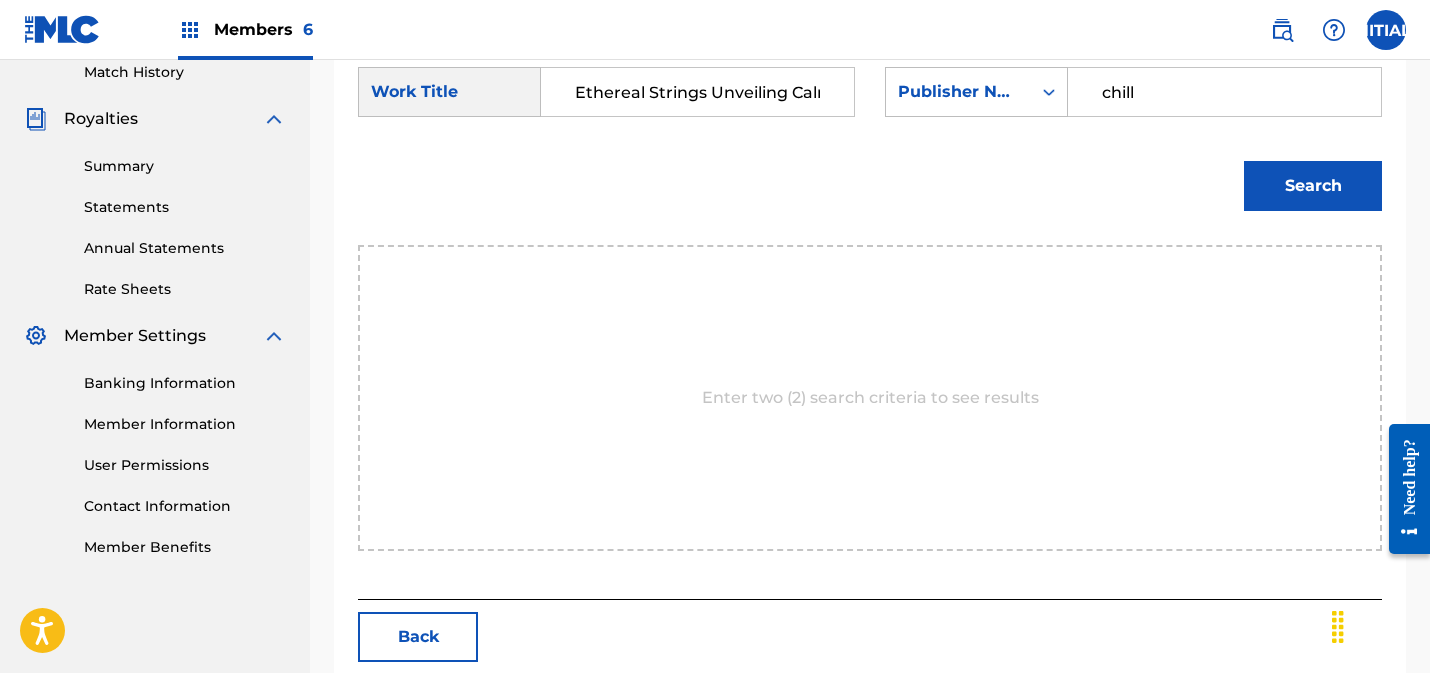 type on "chill" 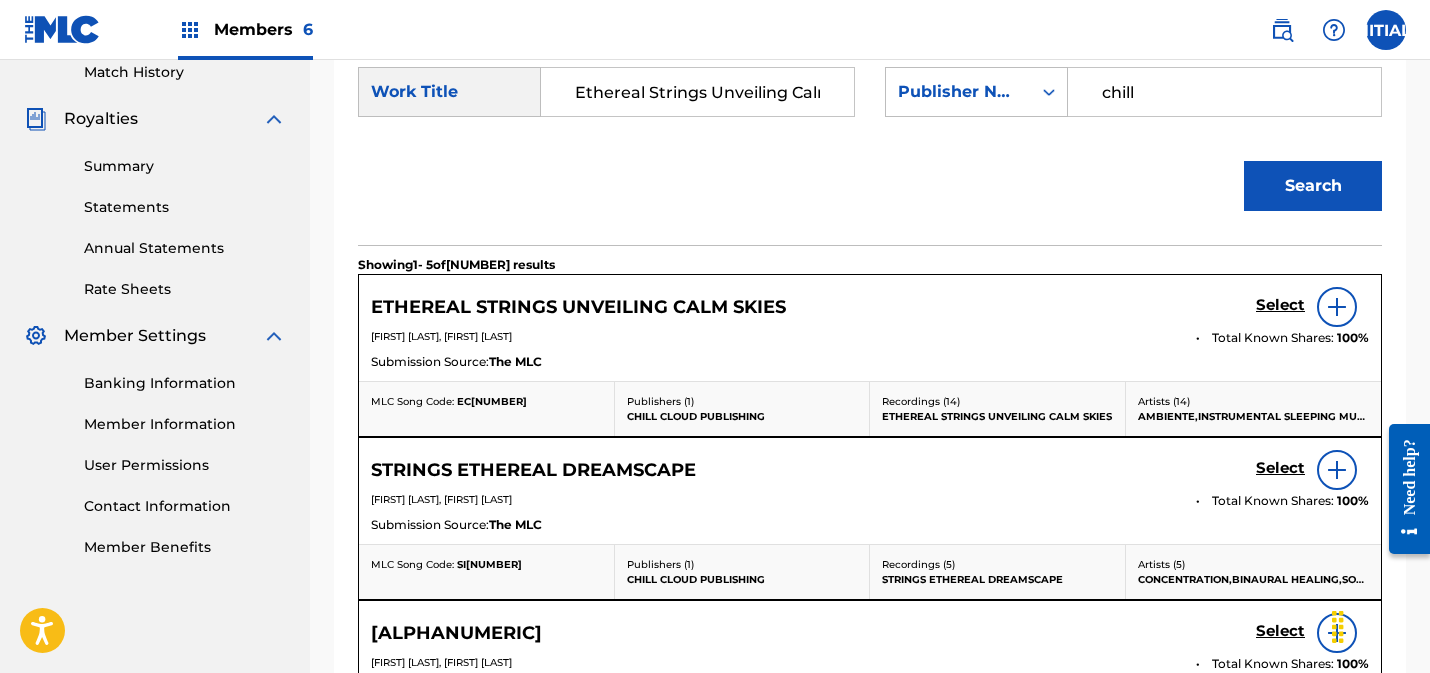 click on "Select" at bounding box center [1280, 305] 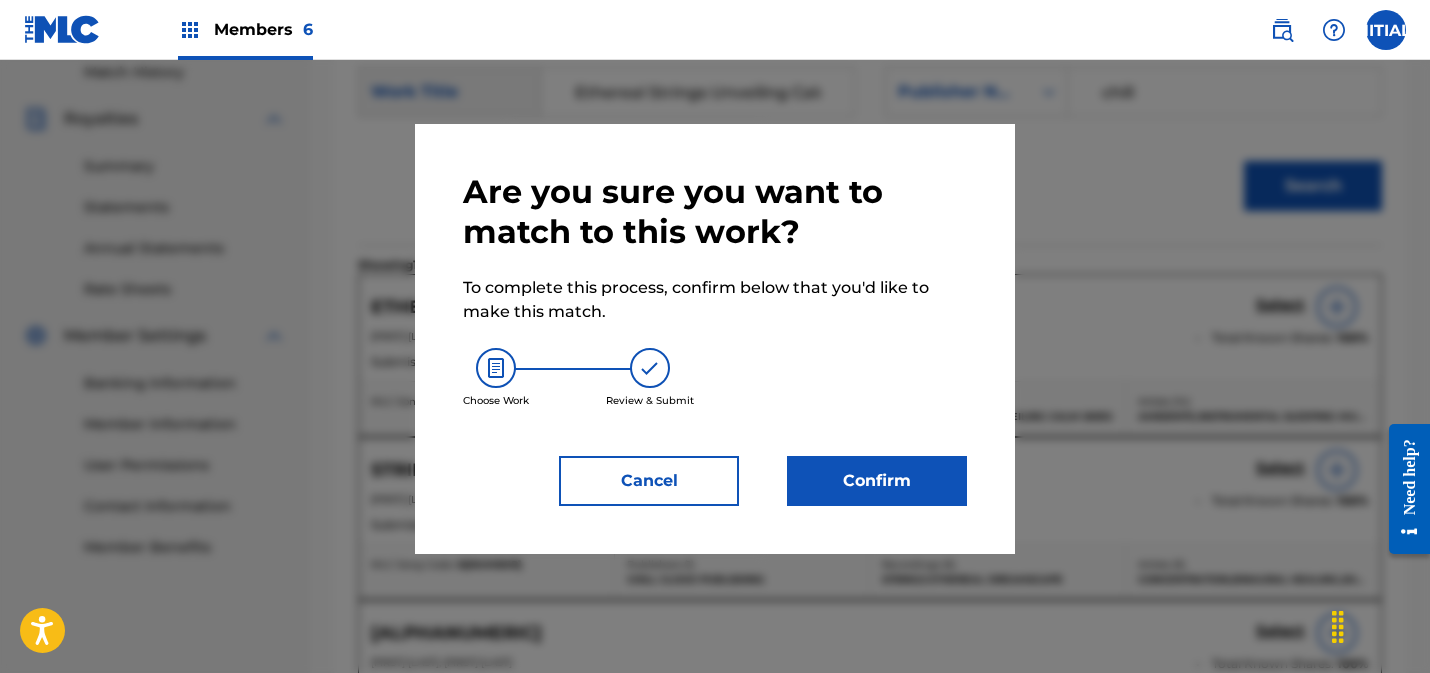 click on "Confirm" at bounding box center [877, 481] 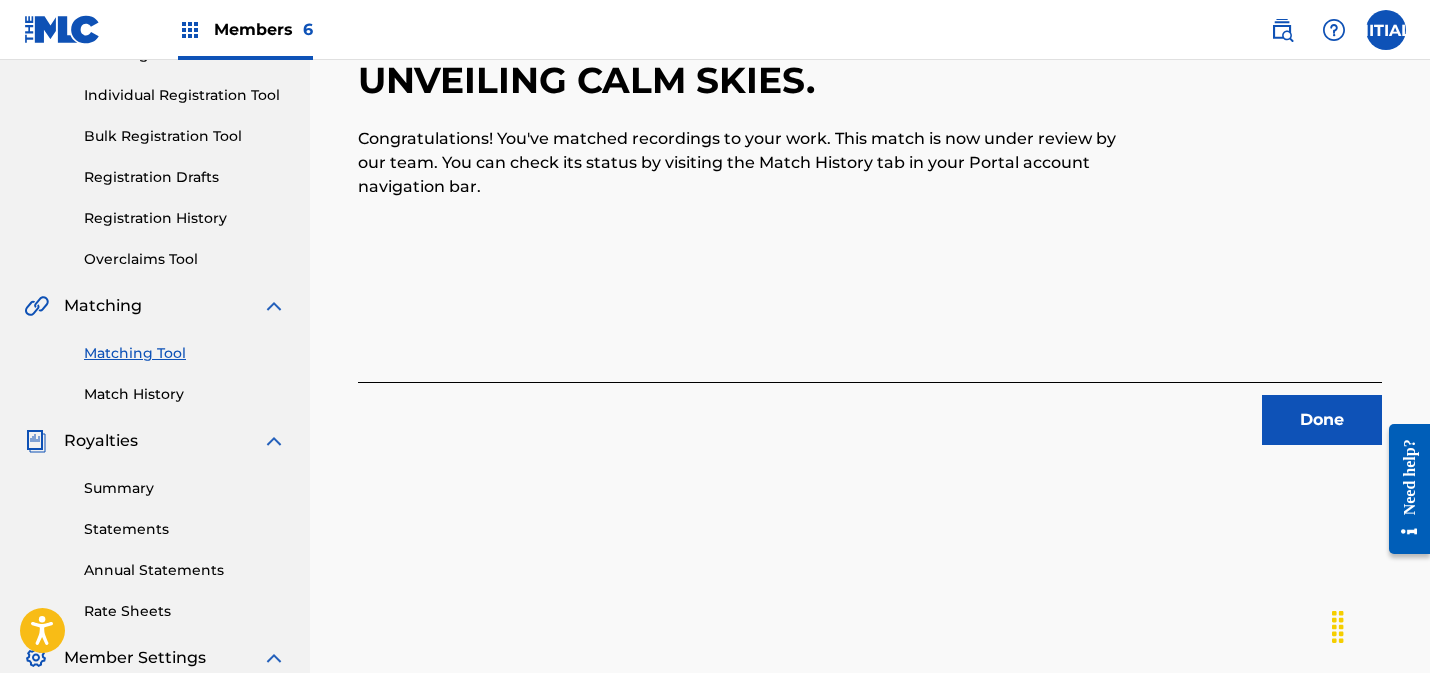 scroll, scrollTop: 216, scrollLeft: 0, axis: vertical 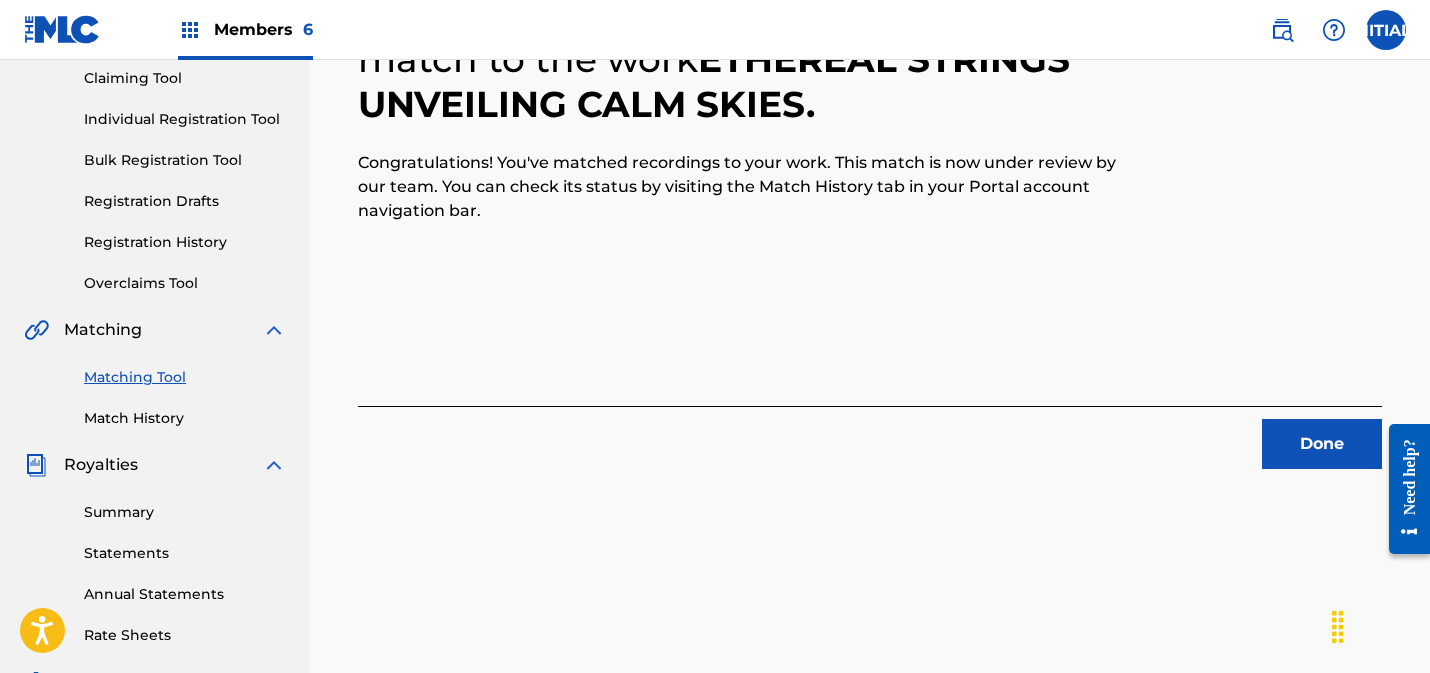 click on "Done" at bounding box center (1322, 444) 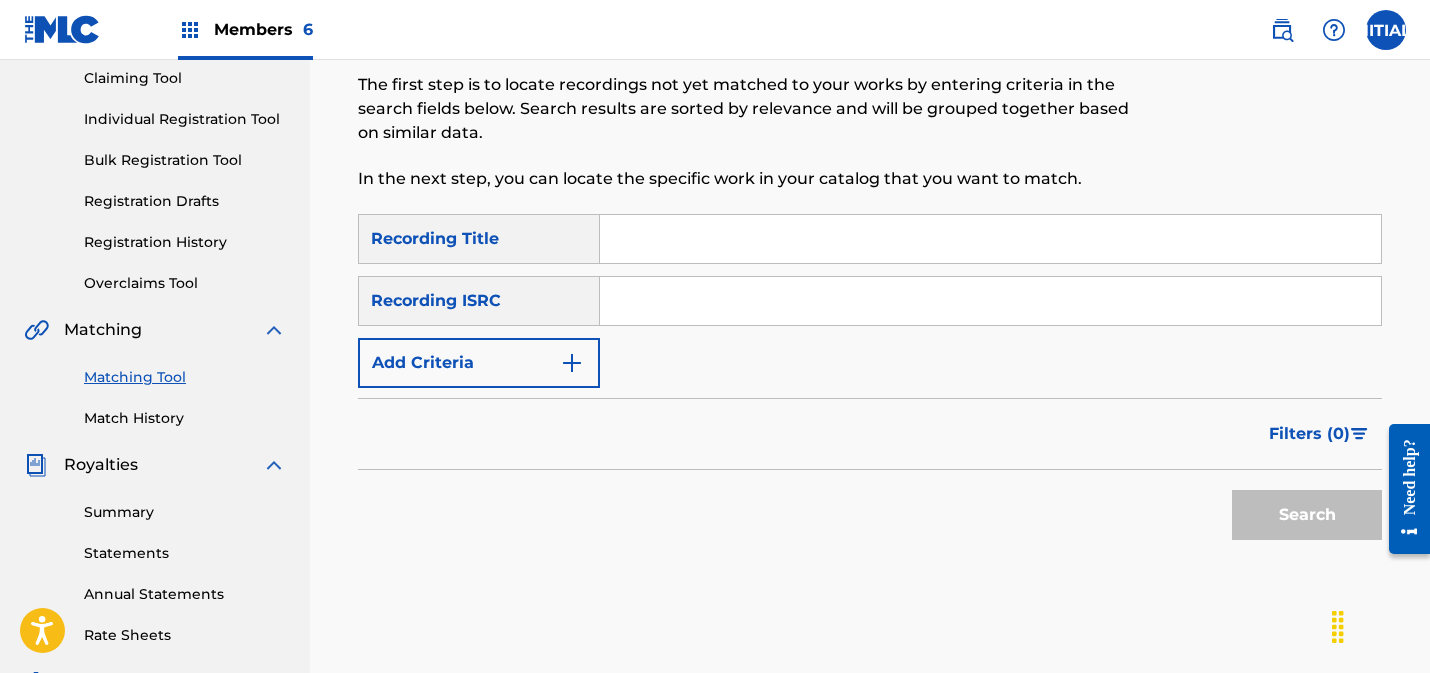 drag, startPoint x: 689, startPoint y: 303, endPoint x: 784, endPoint y: 315, distance: 95.7549 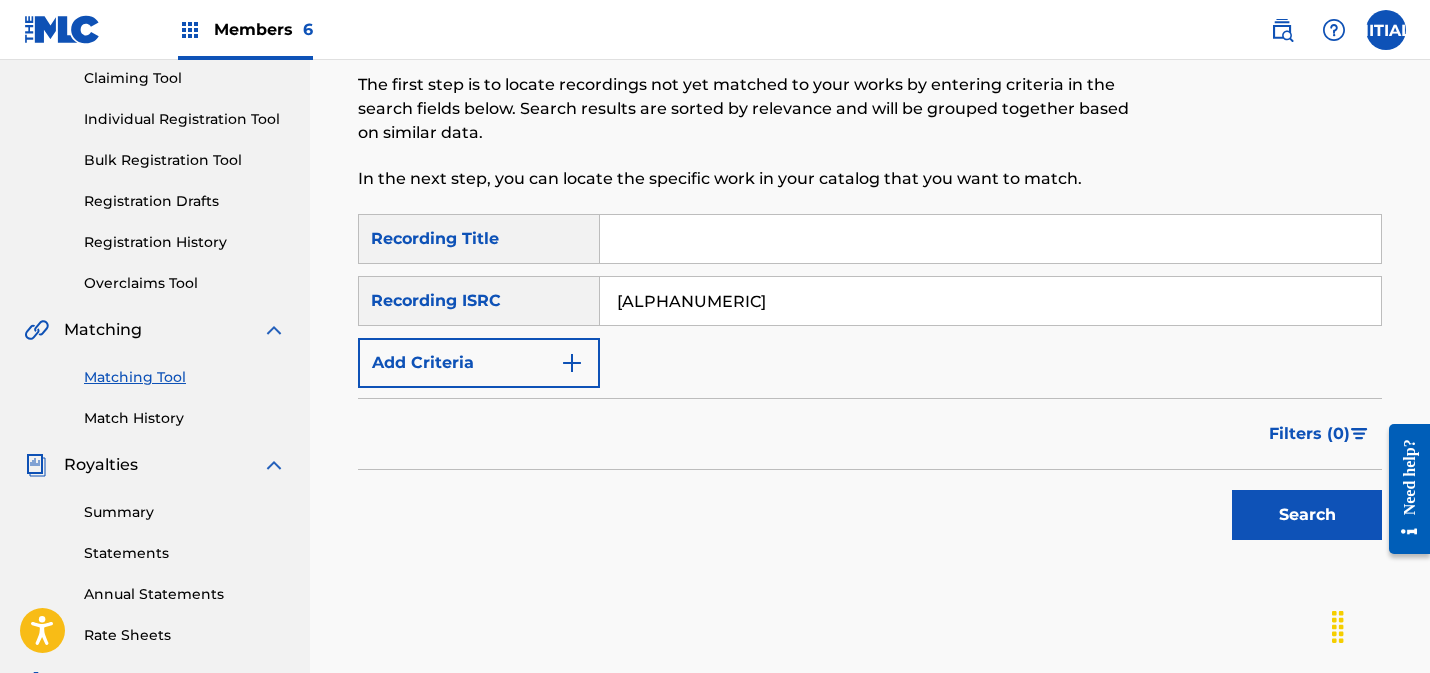 type on "[ALPHANUMERIC]" 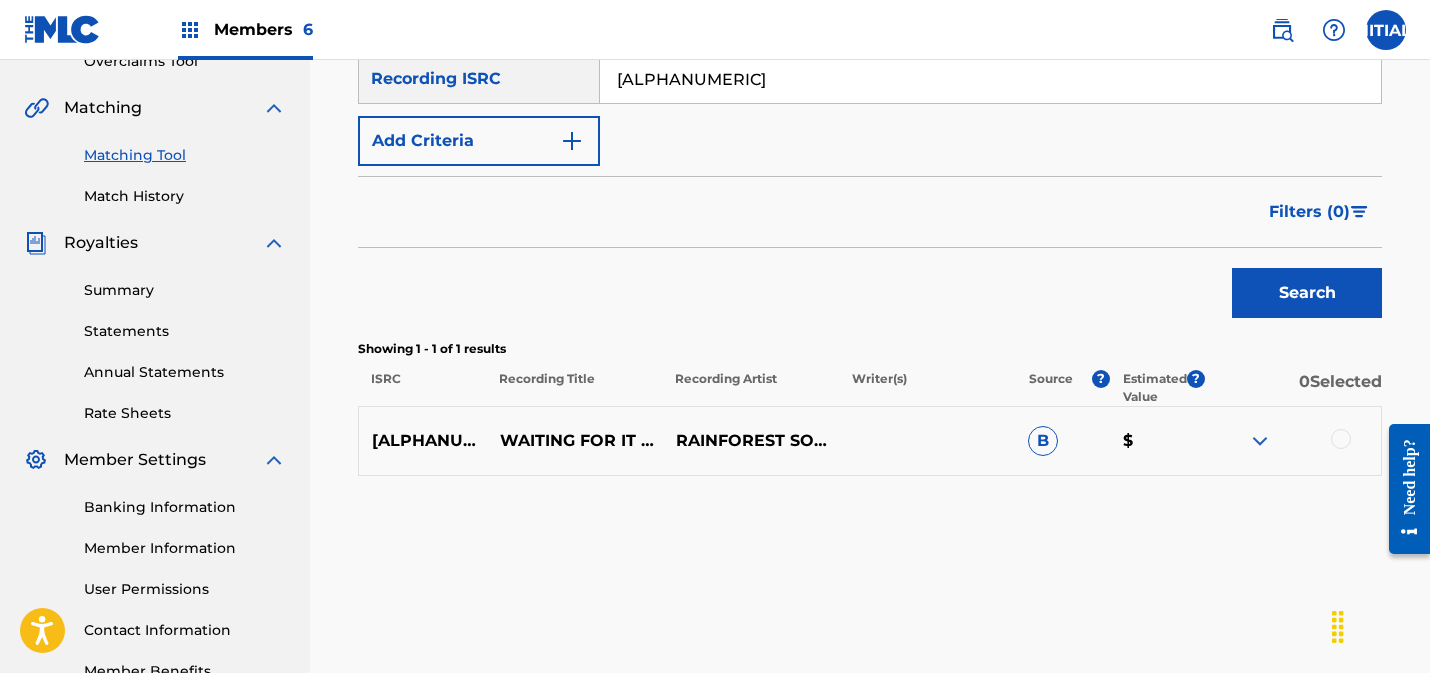 scroll, scrollTop: 511, scrollLeft: 0, axis: vertical 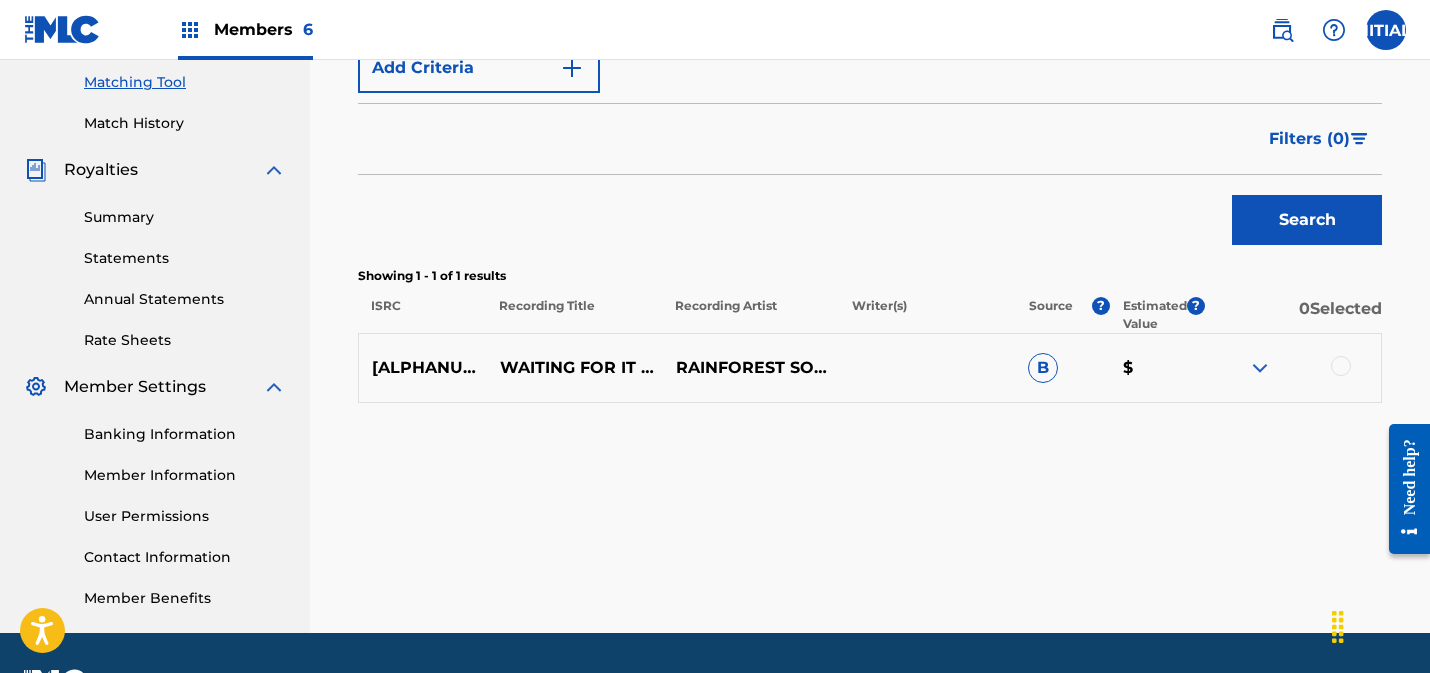 click at bounding box center (1341, 366) 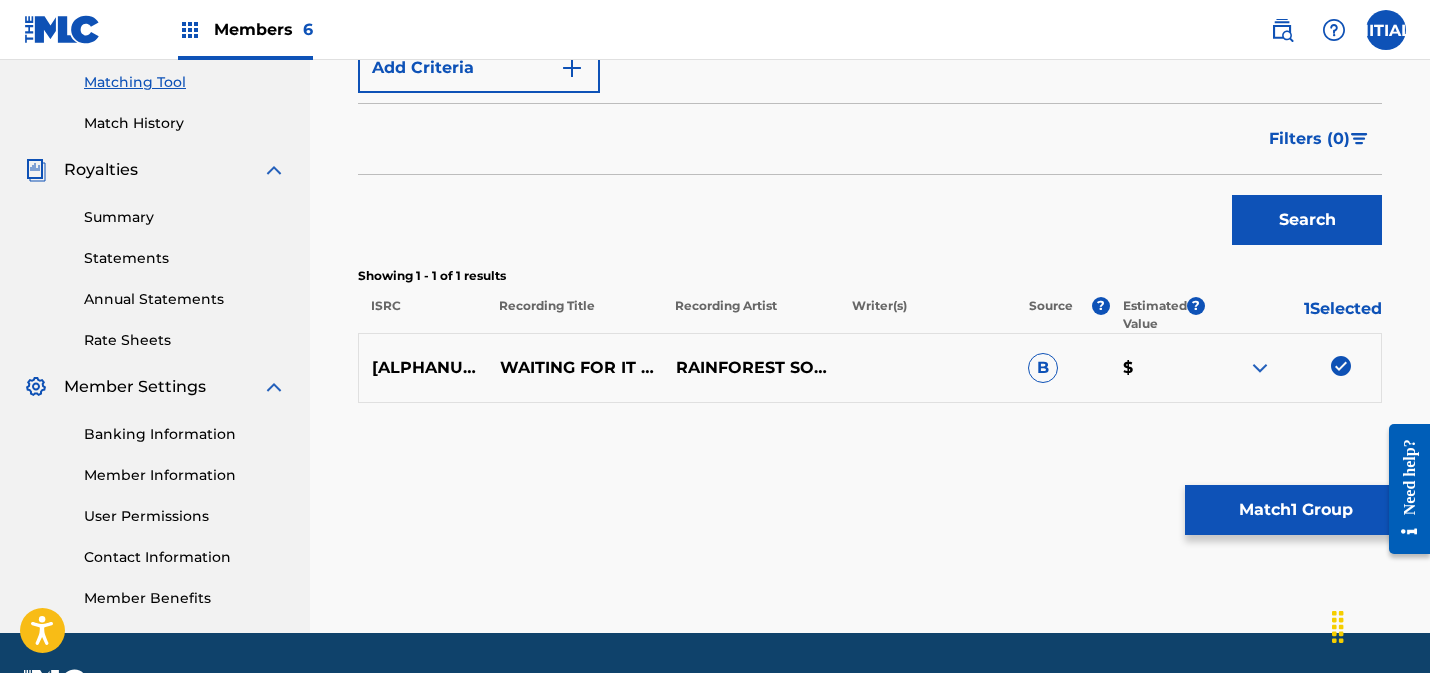 click on "Match  1 Group" at bounding box center [1295, 510] 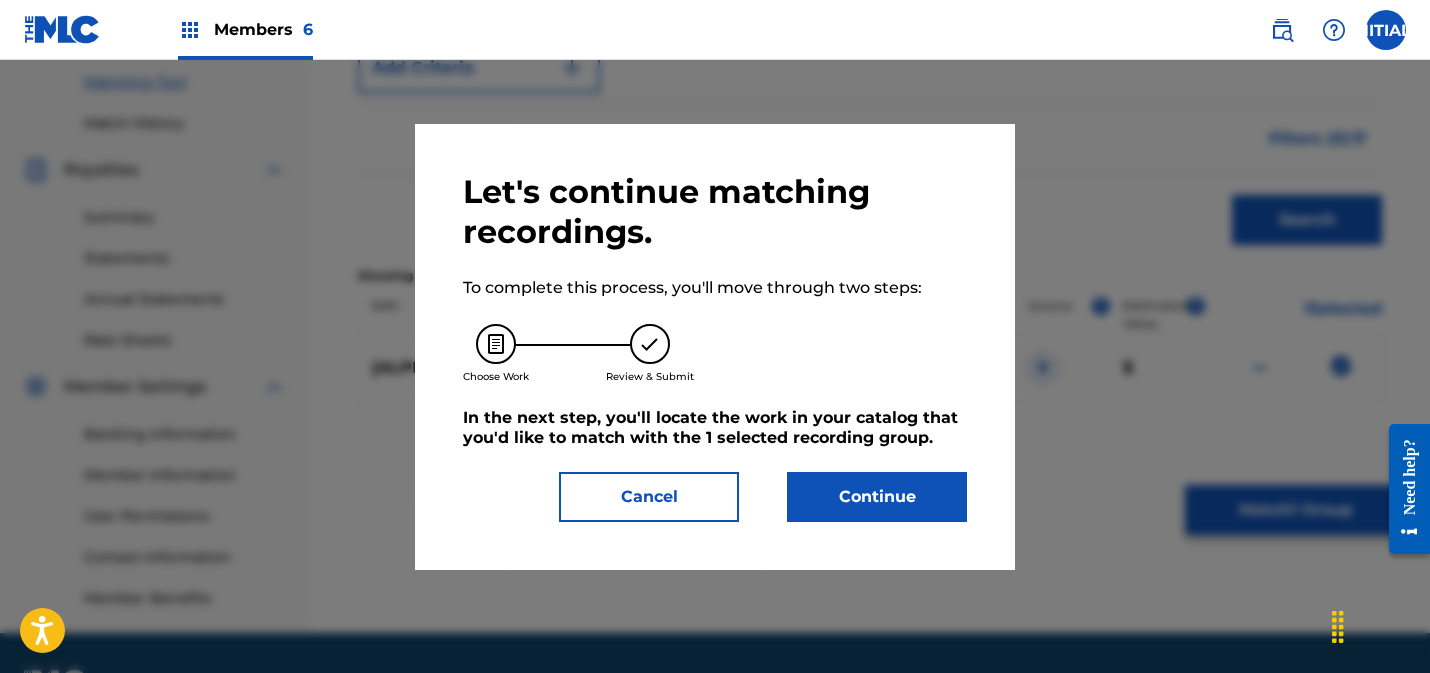 click on "Continue" at bounding box center [877, 497] 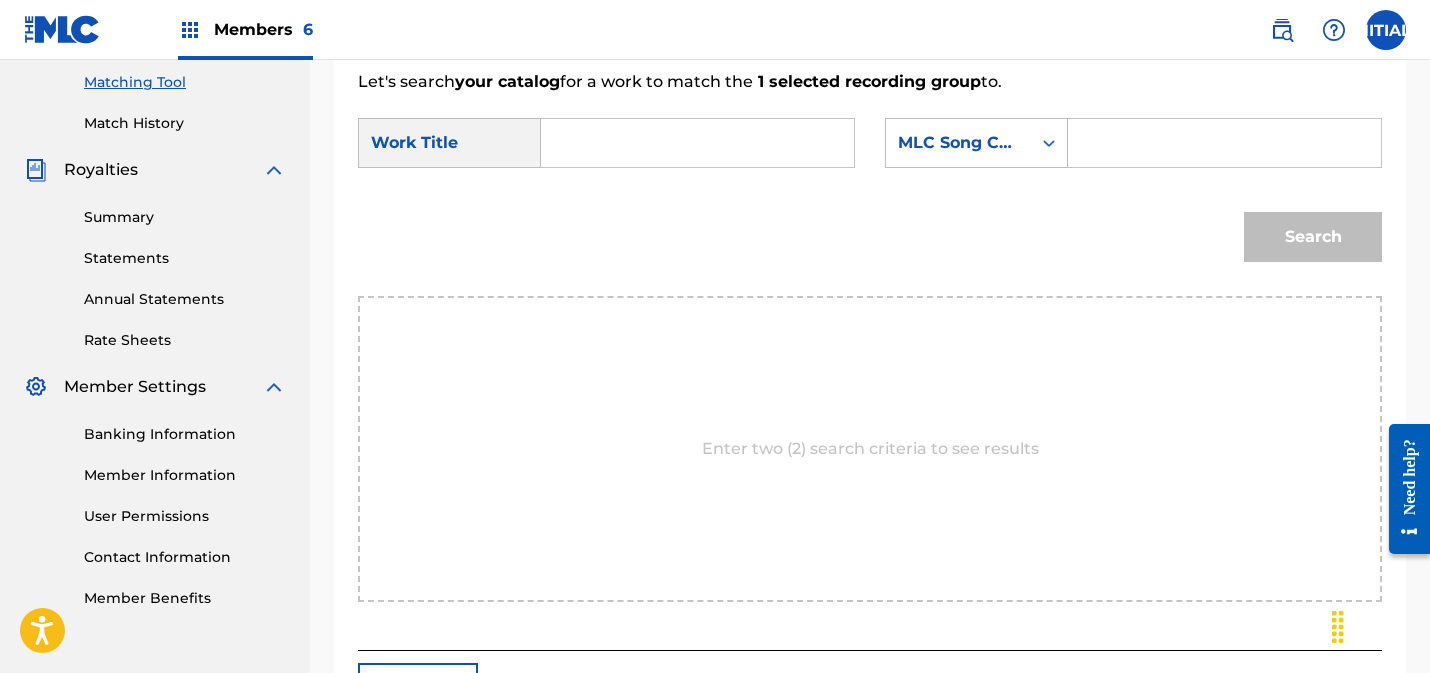 click at bounding box center (697, 143) 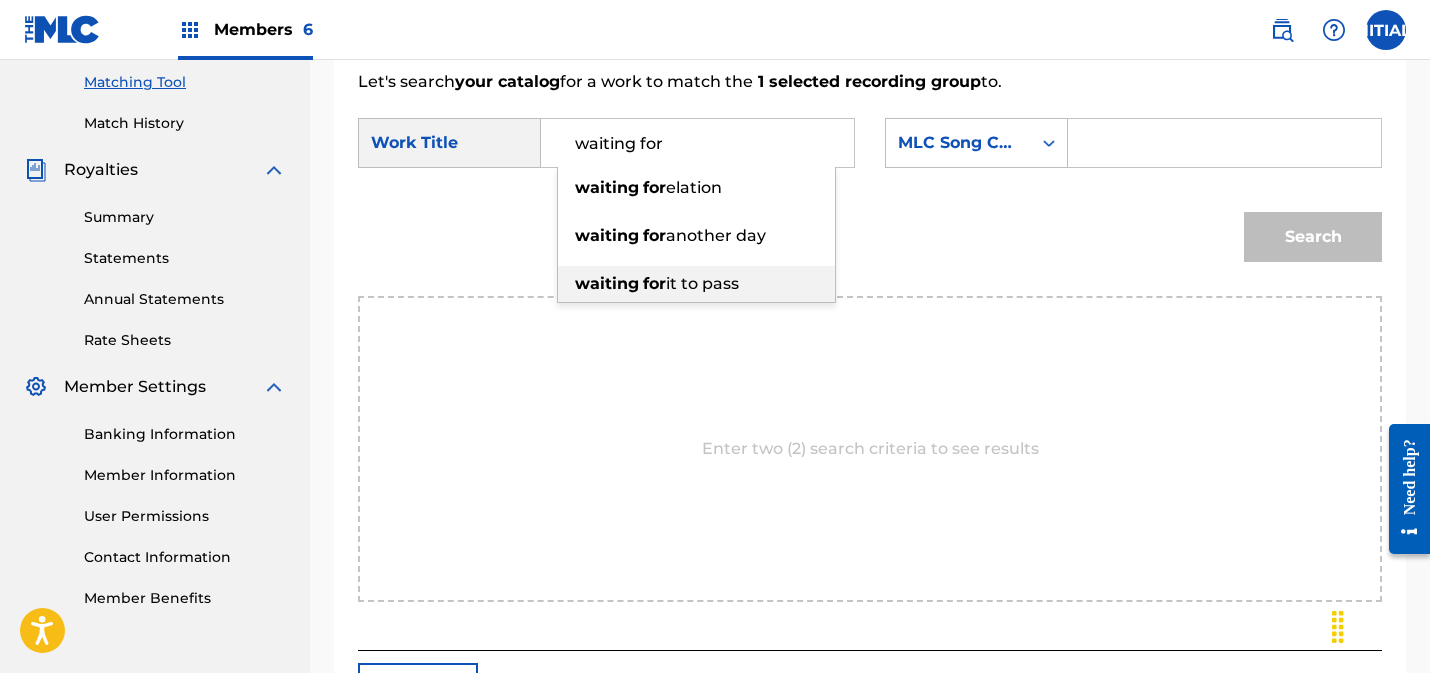 drag, startPoint x: 628, startPoint y: 277, endPoint x: 639, endPoint y: 276, distance: 11.045361 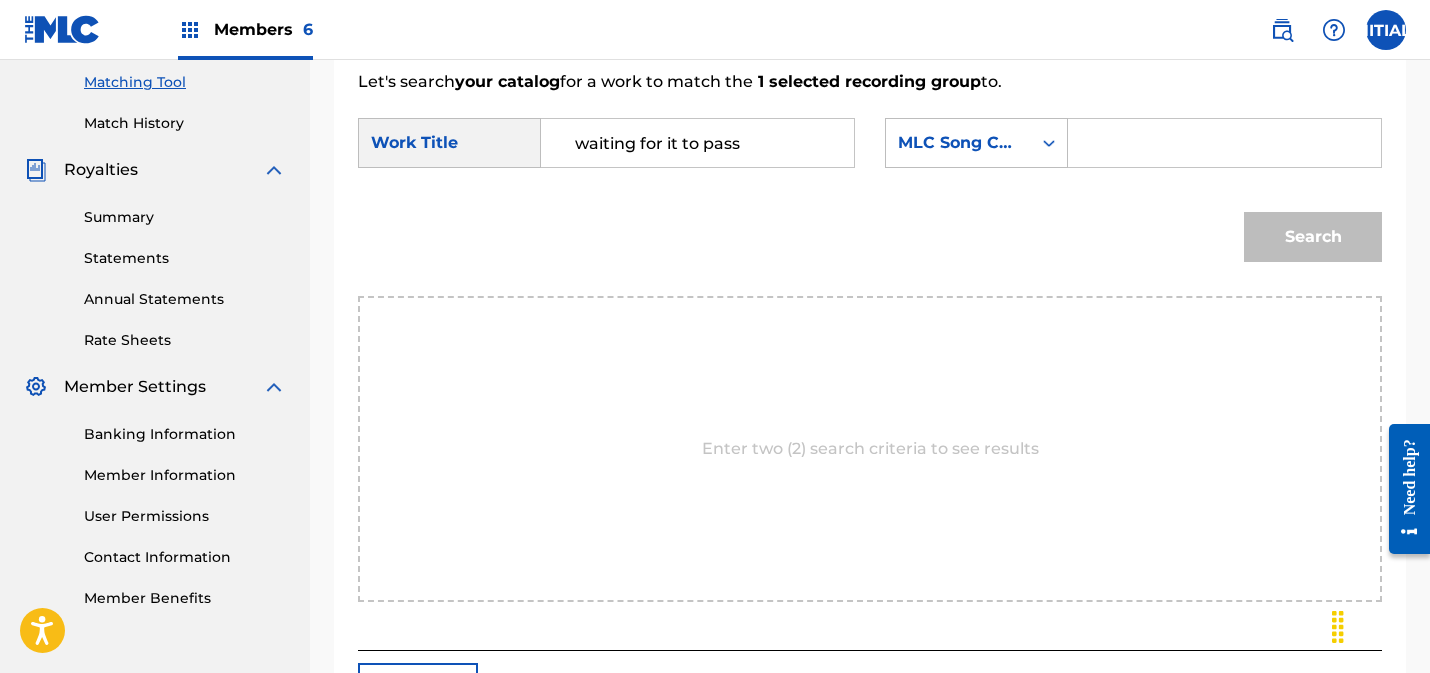 click at bounding box center (1224, 143) 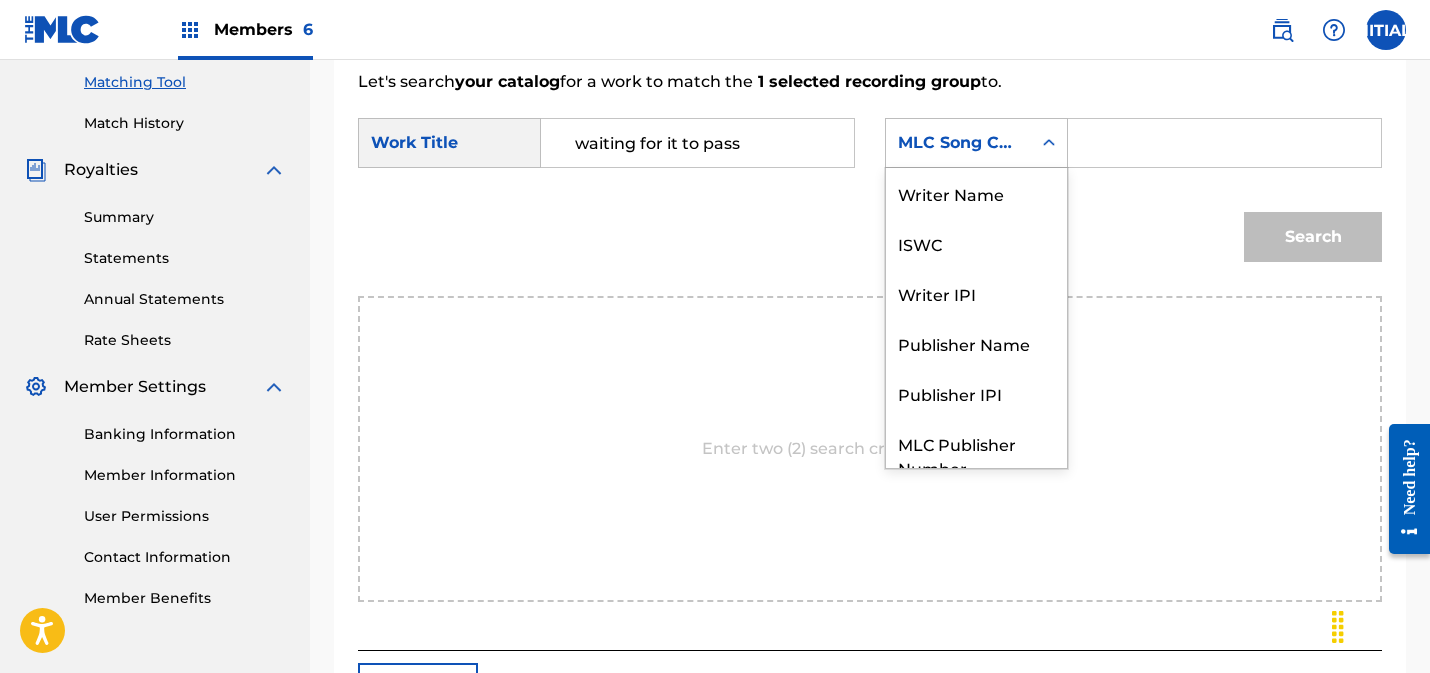 click on "MLC Song Code" at bounding box center [958, 143] 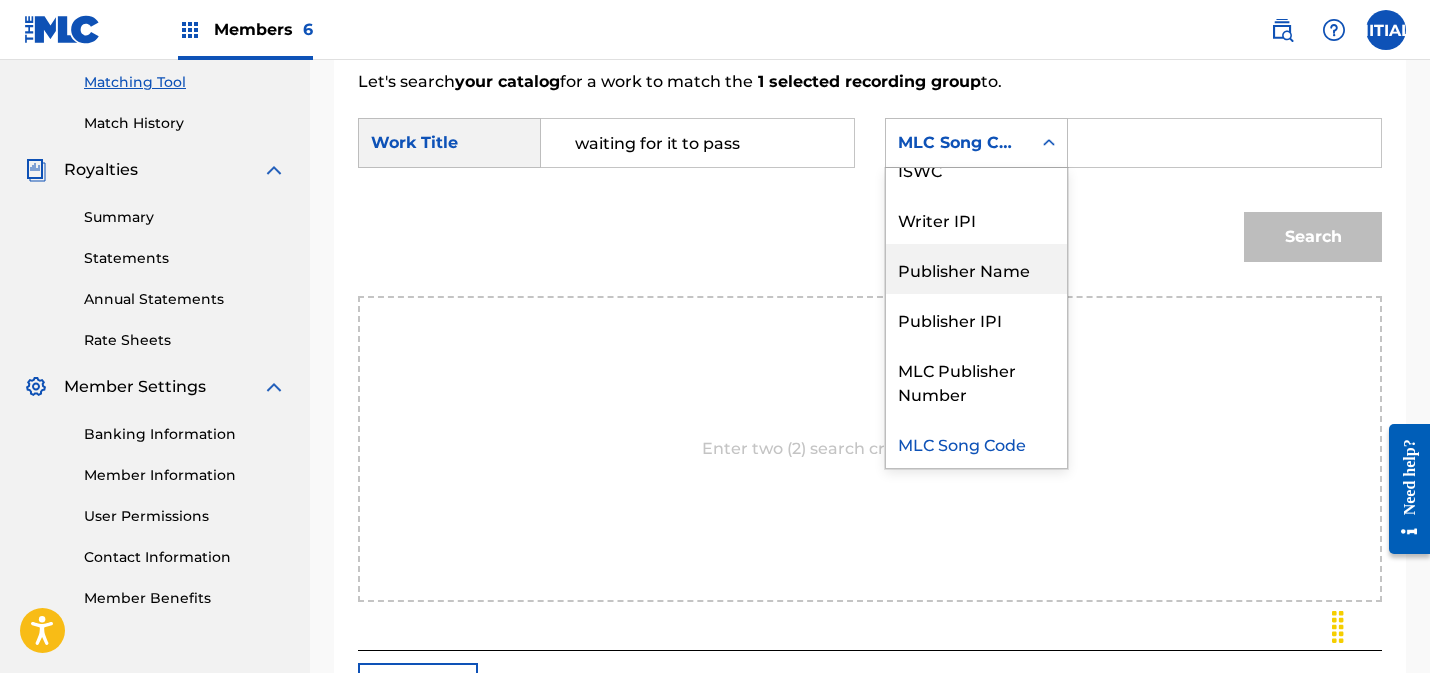 drag, startPoint x: 990, startPoint y: 272, endPoint x: 1118, endPoint y: 175, distance: 160.60199 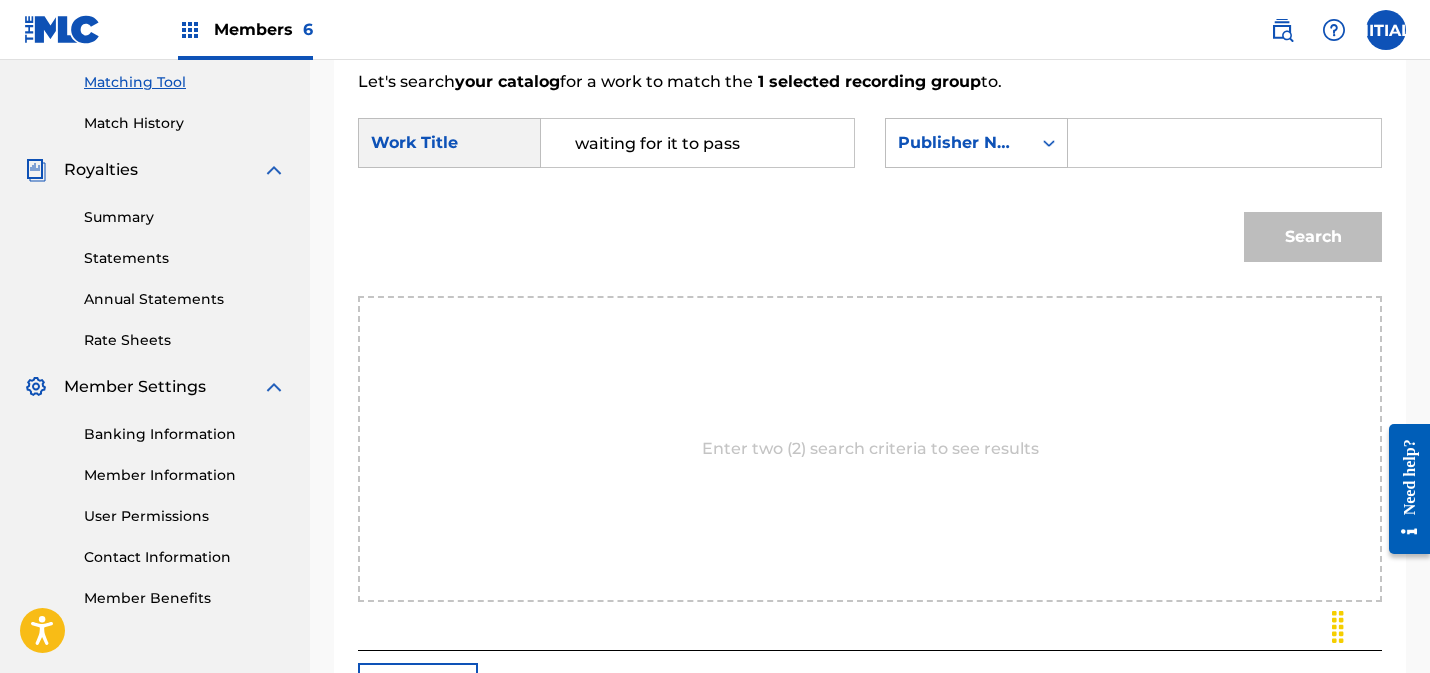 click at bounding box center [1224, 143] 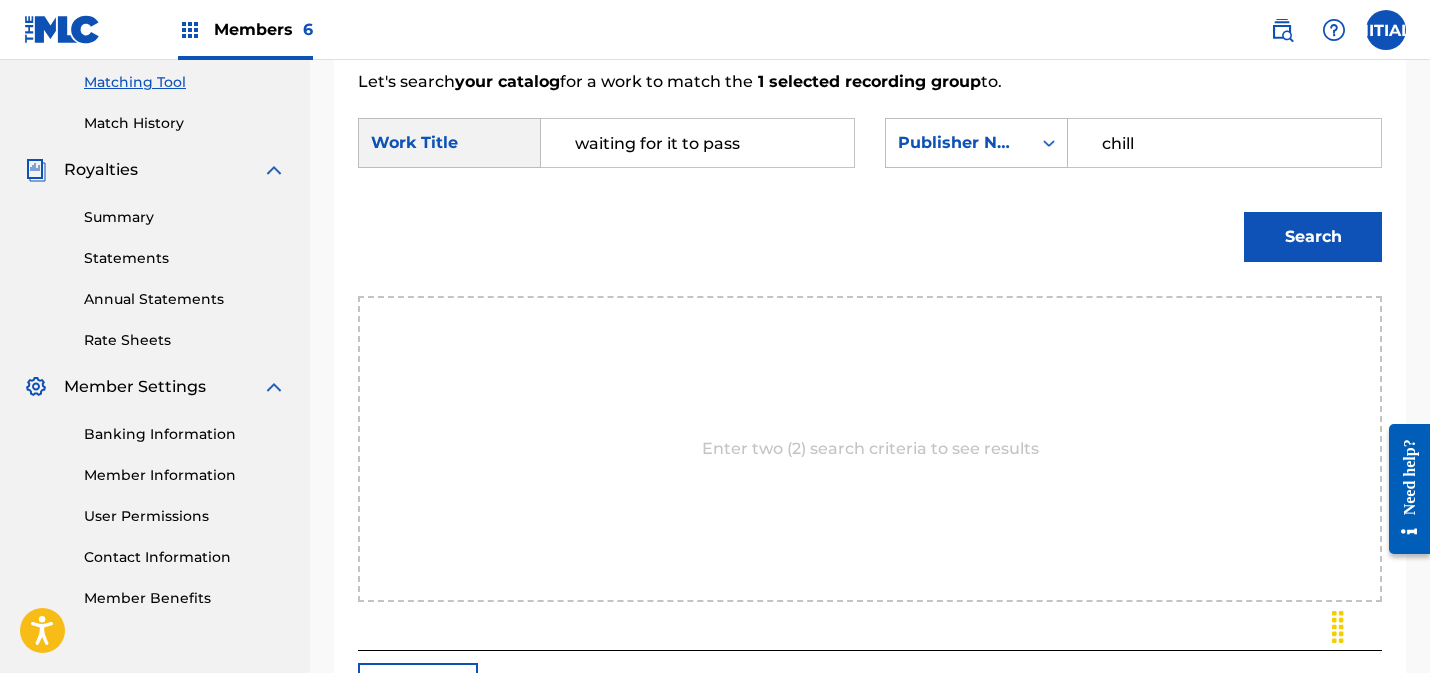 type on "chill" 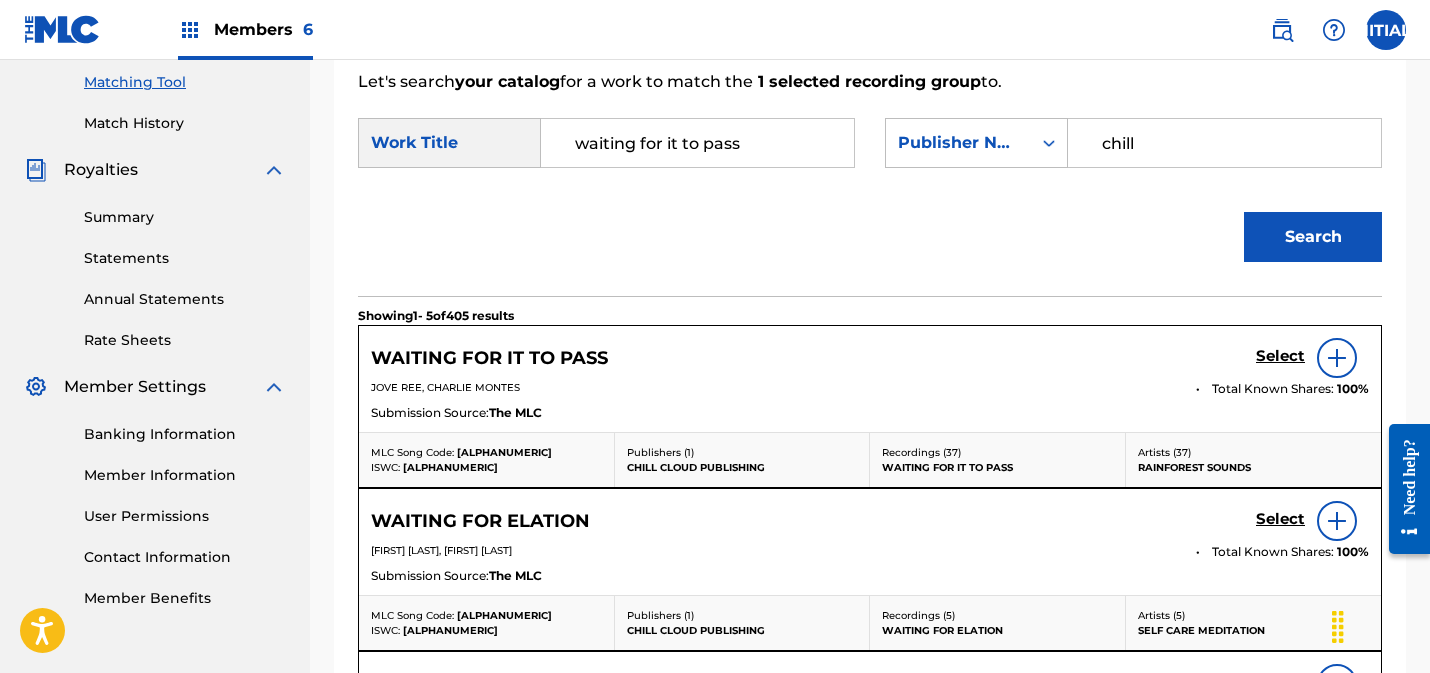 click on "Select" at bounding box center [1280, 356] 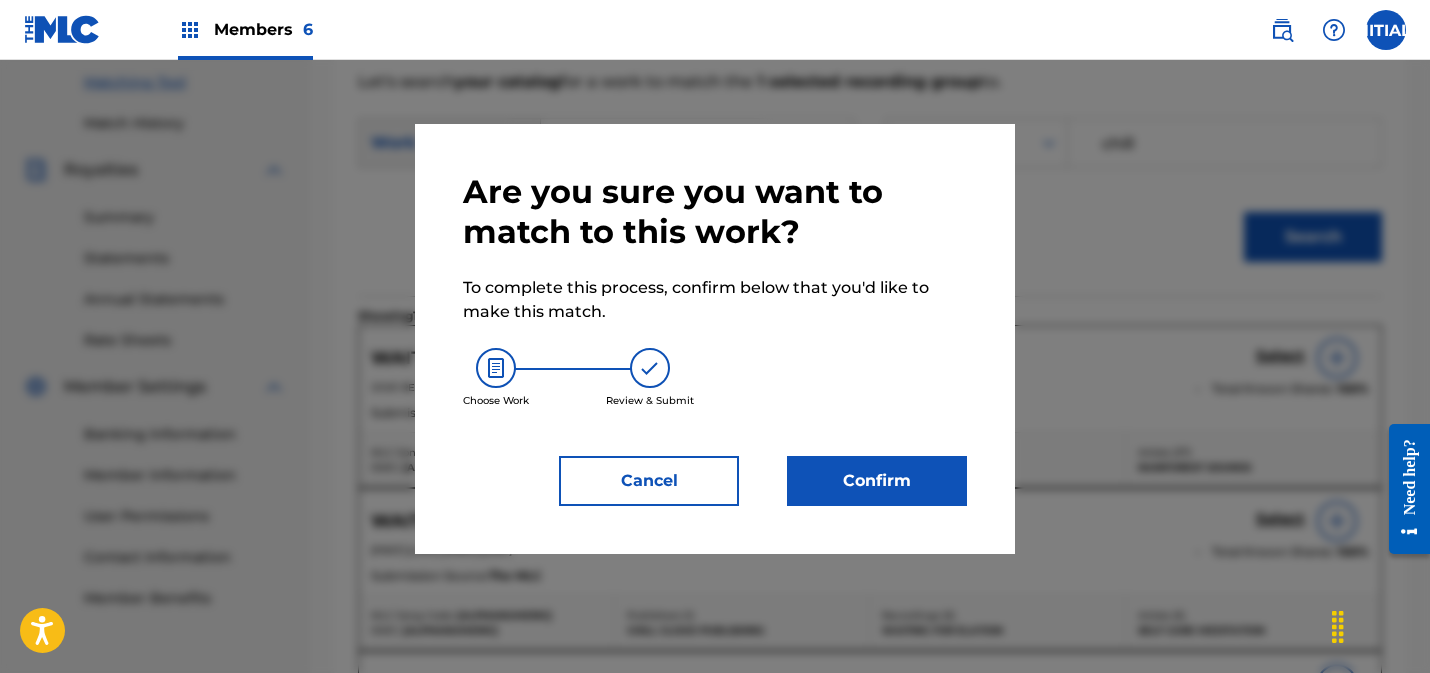click on "Confirm" at bounding box center [877, 481] 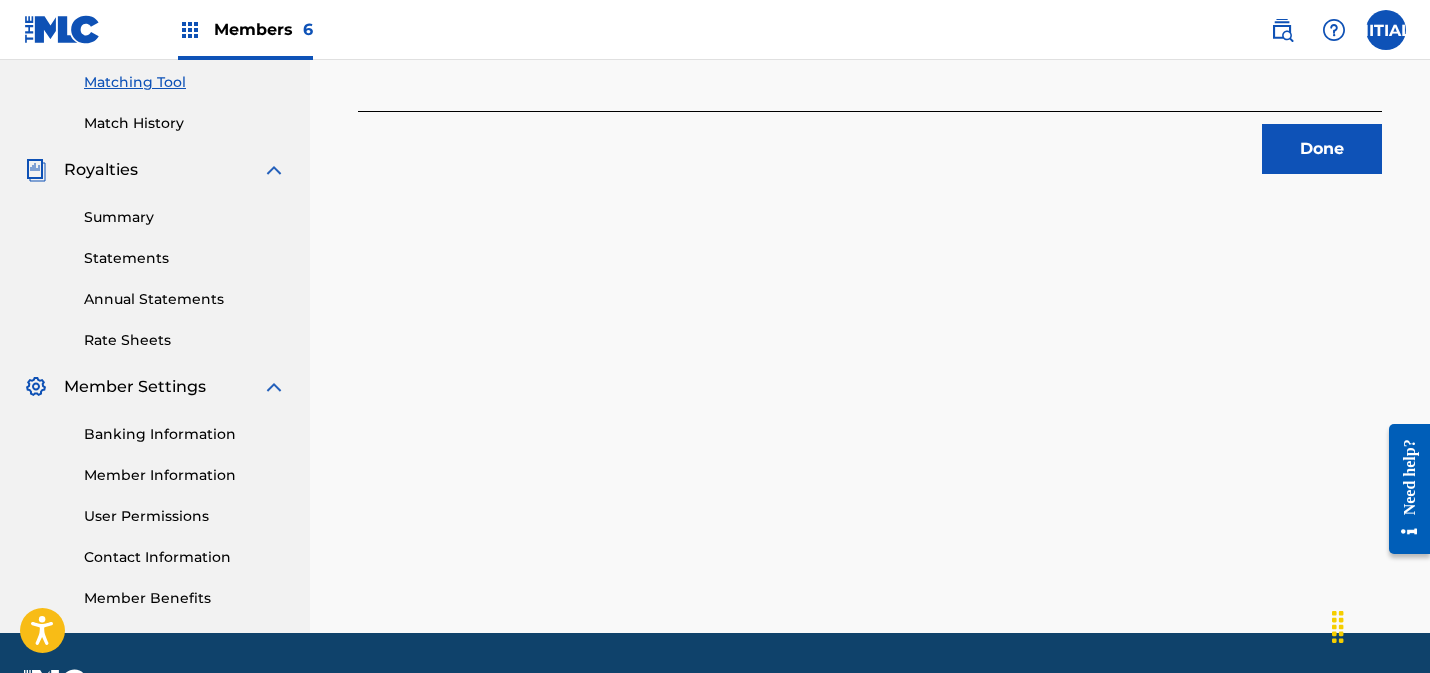 click on "Done" at bounding box center [1322, 149] 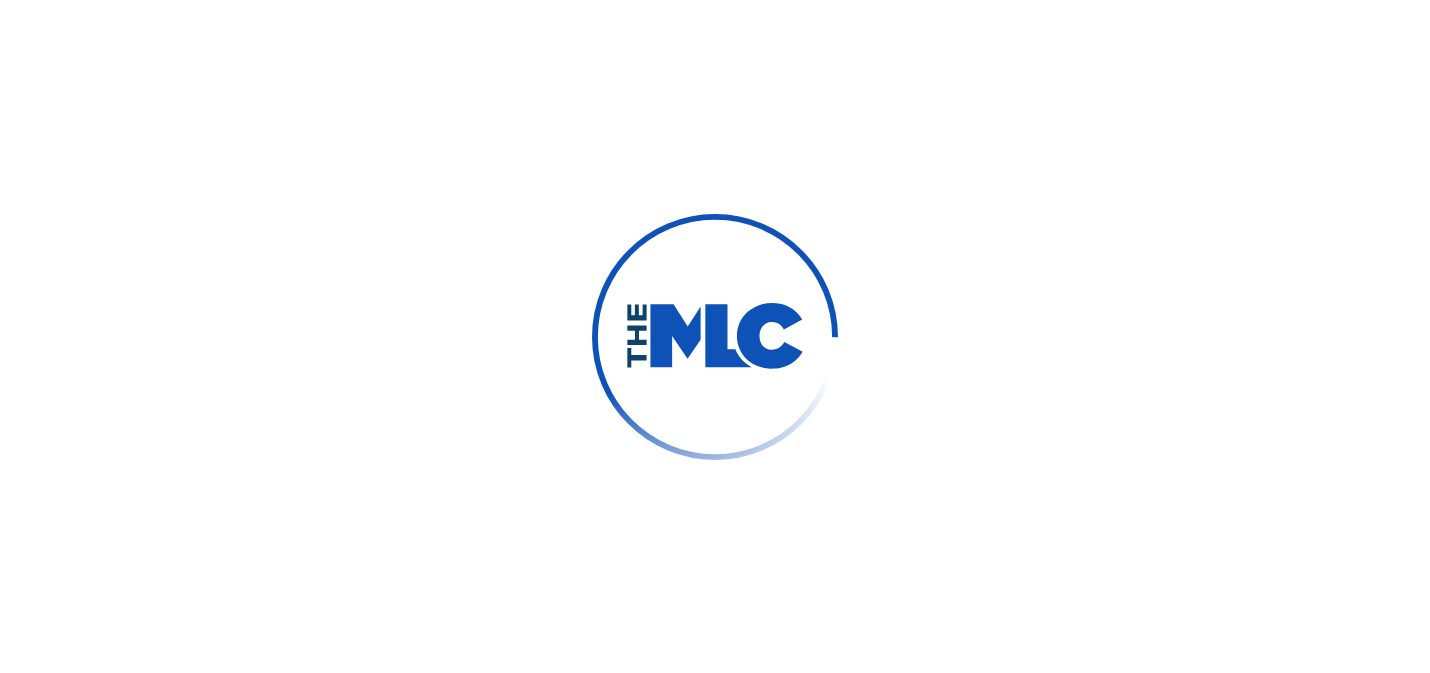 scroll, scrollTop: 0, scrollLeft: 0, axis: both 